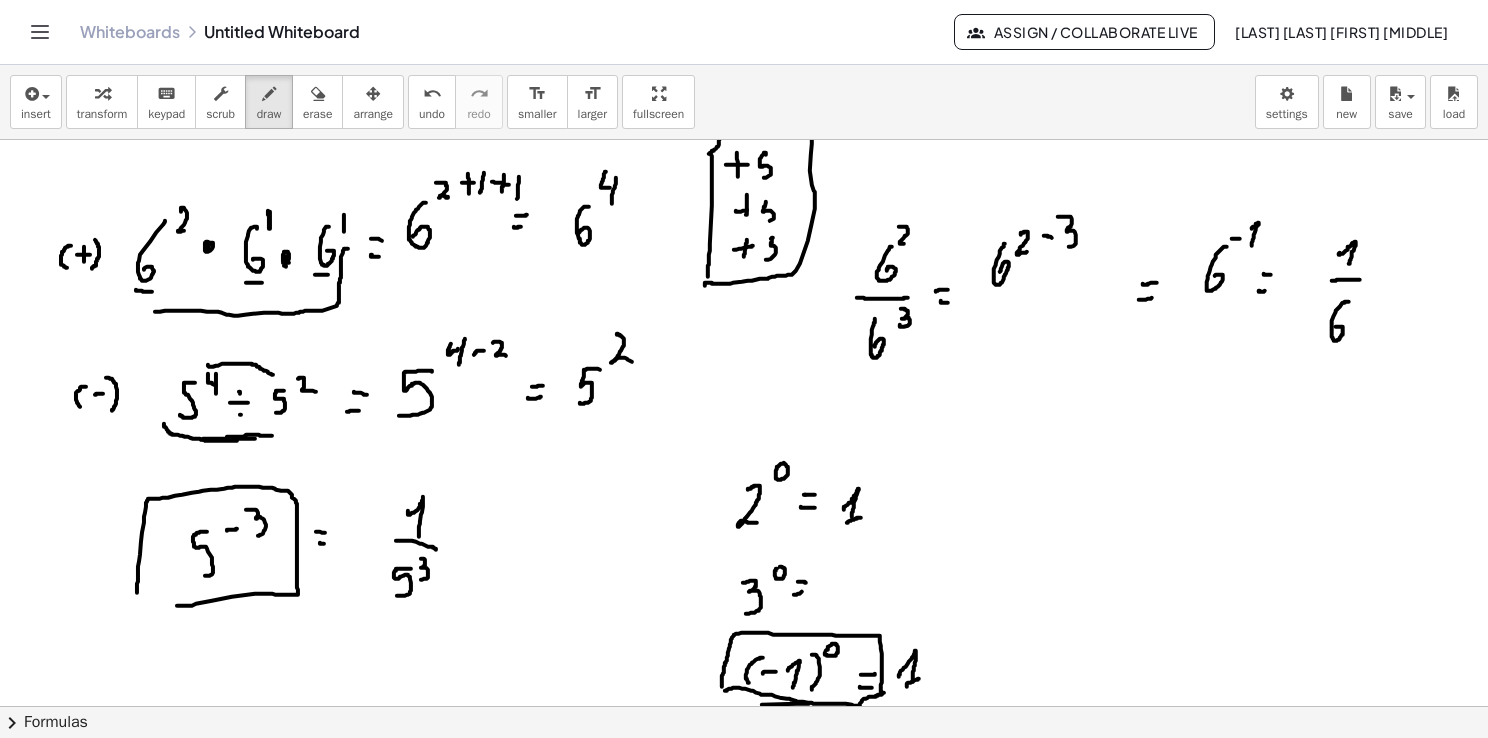 scroll, scrollTop: 0, scrollLeft: 0, axis: both 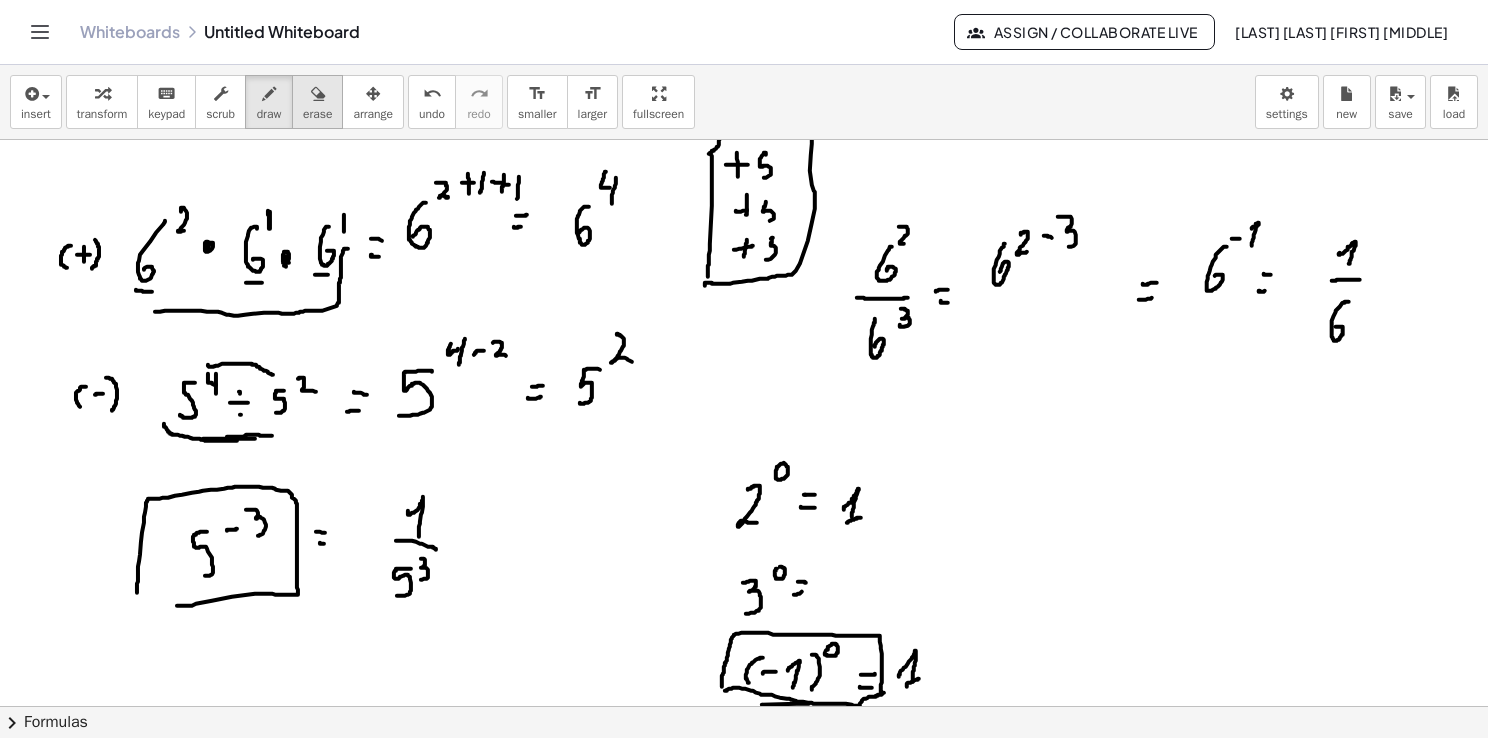 click on "erase" at bounding box center [317, 114] 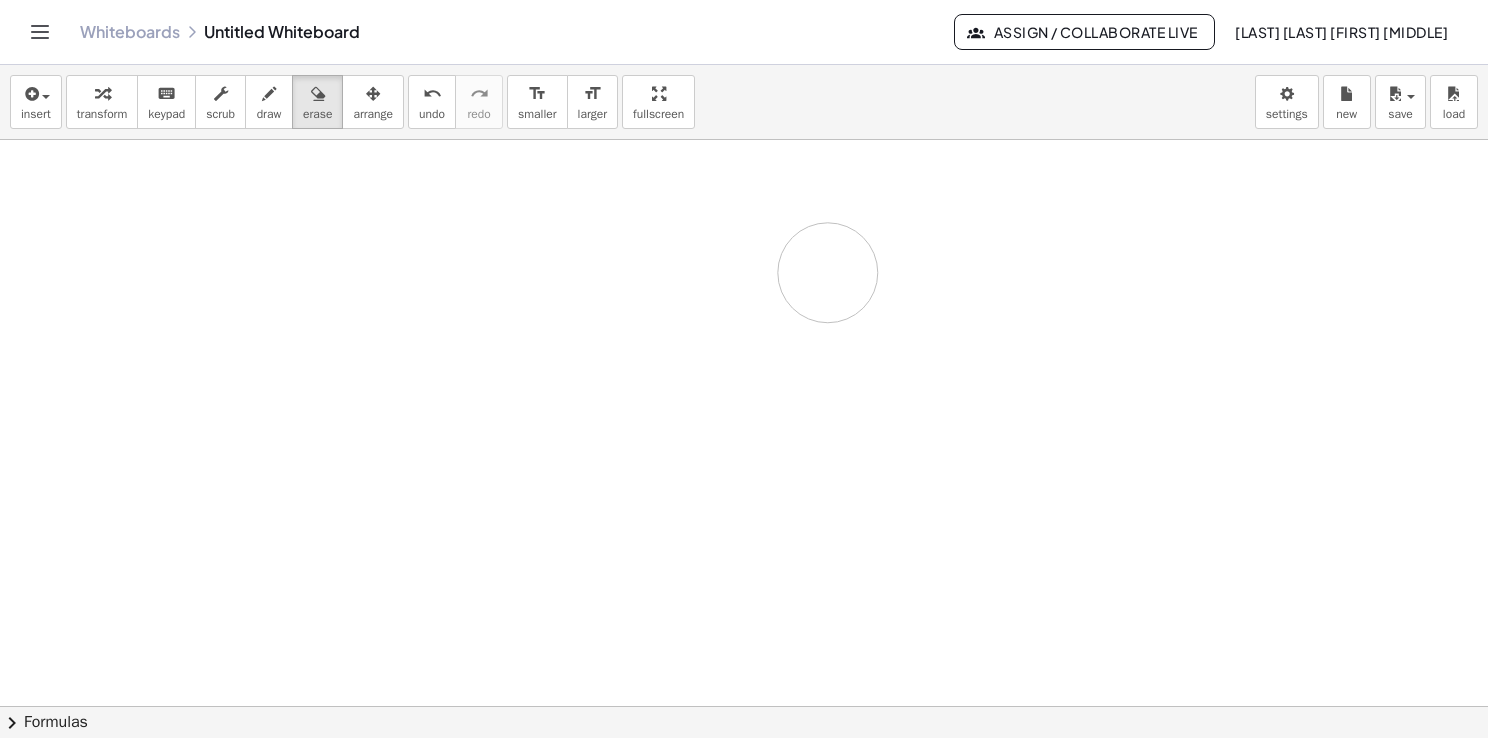 drag, startPoint x: 162, startPoint y: 218, endPoint x: 828, endPoint y: 272, distance: 668.1856 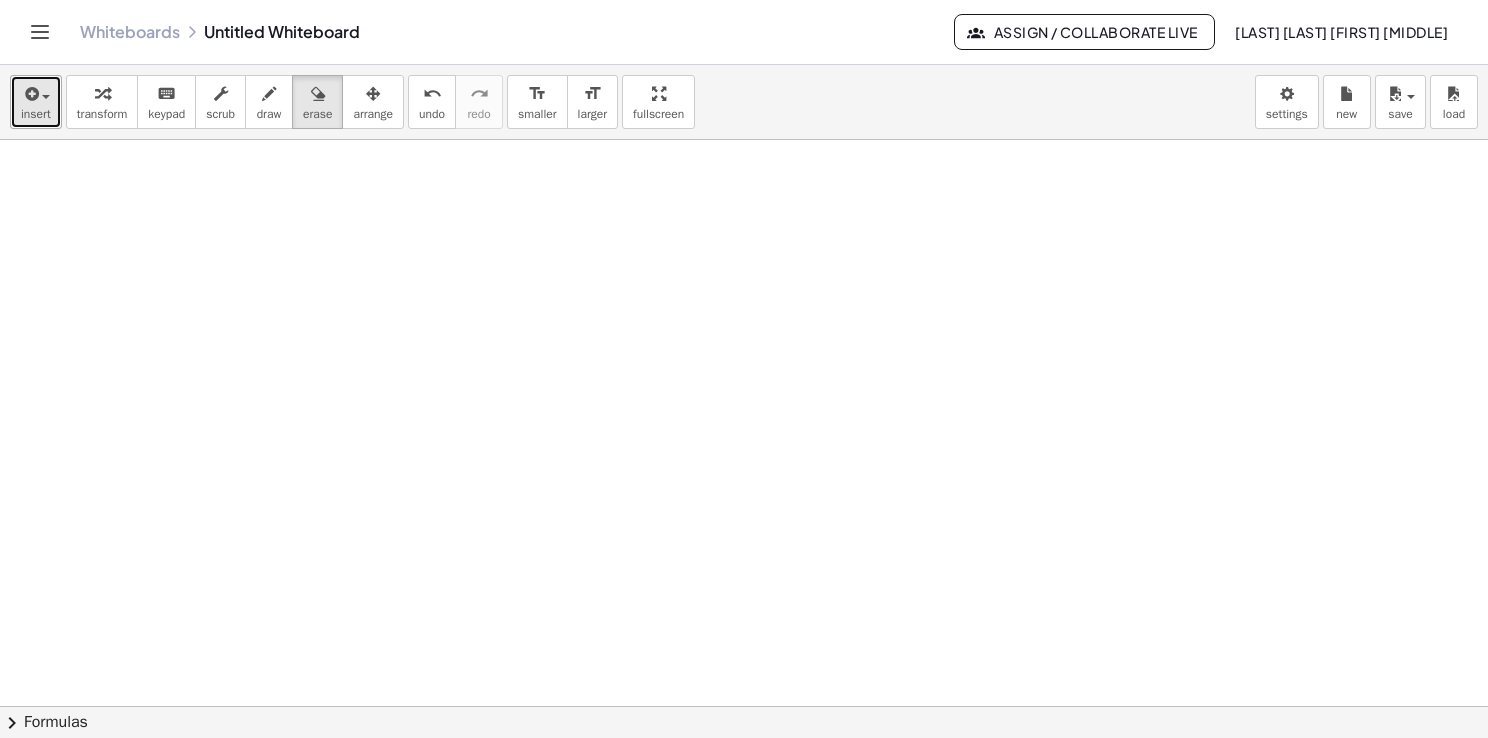 click on "insert" at bounding box center [36, 114] 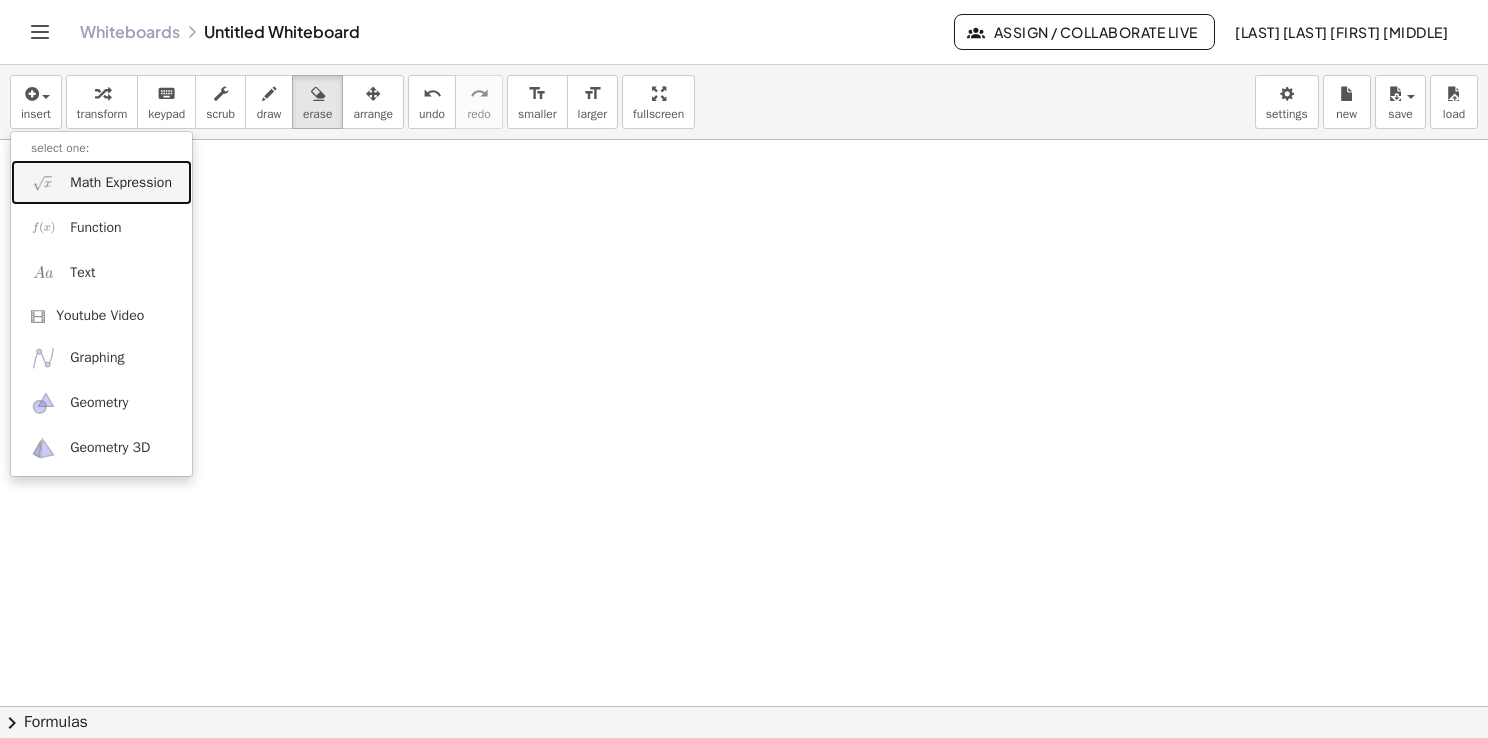 click on "Math Expression" at bounding box center (121, 183) 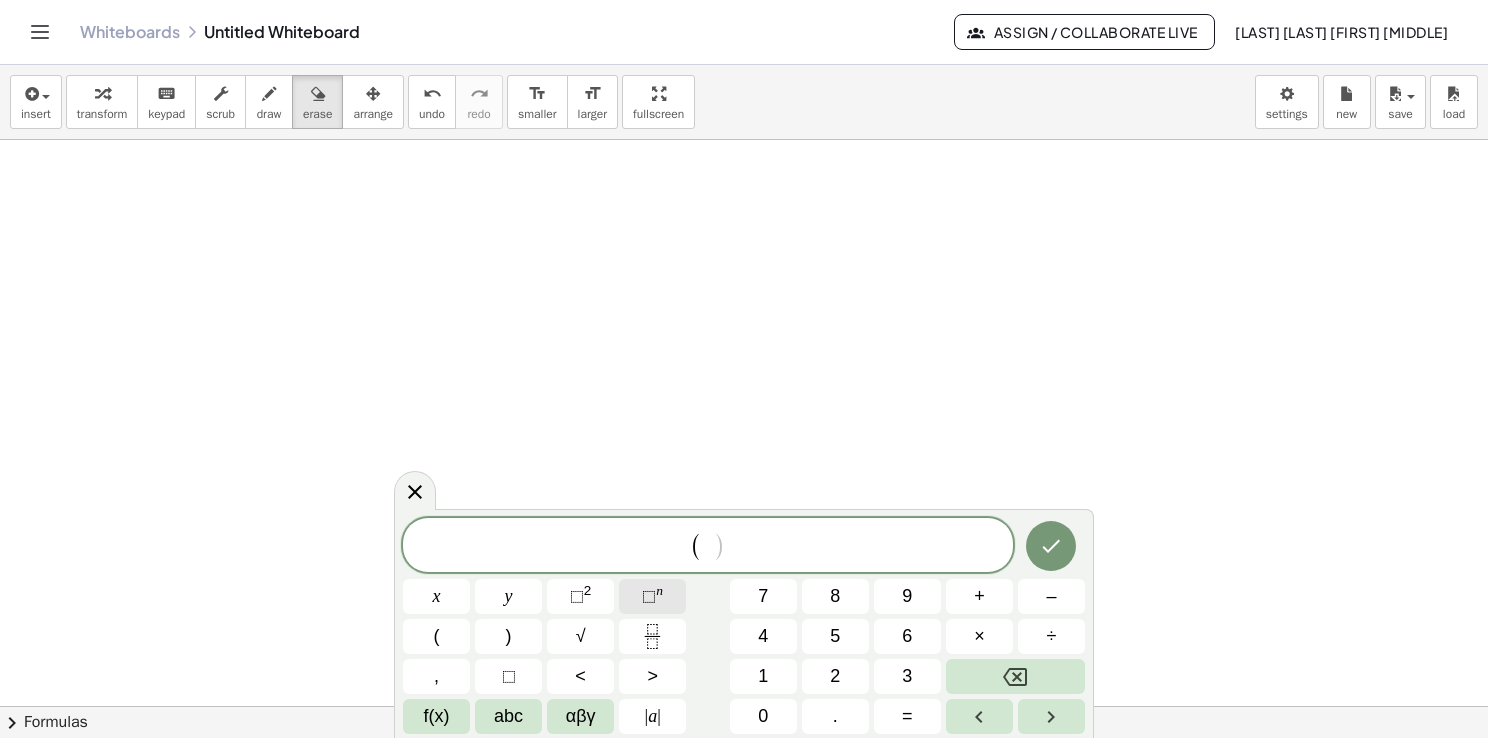 click on "n" at bounding box center (659, 590) 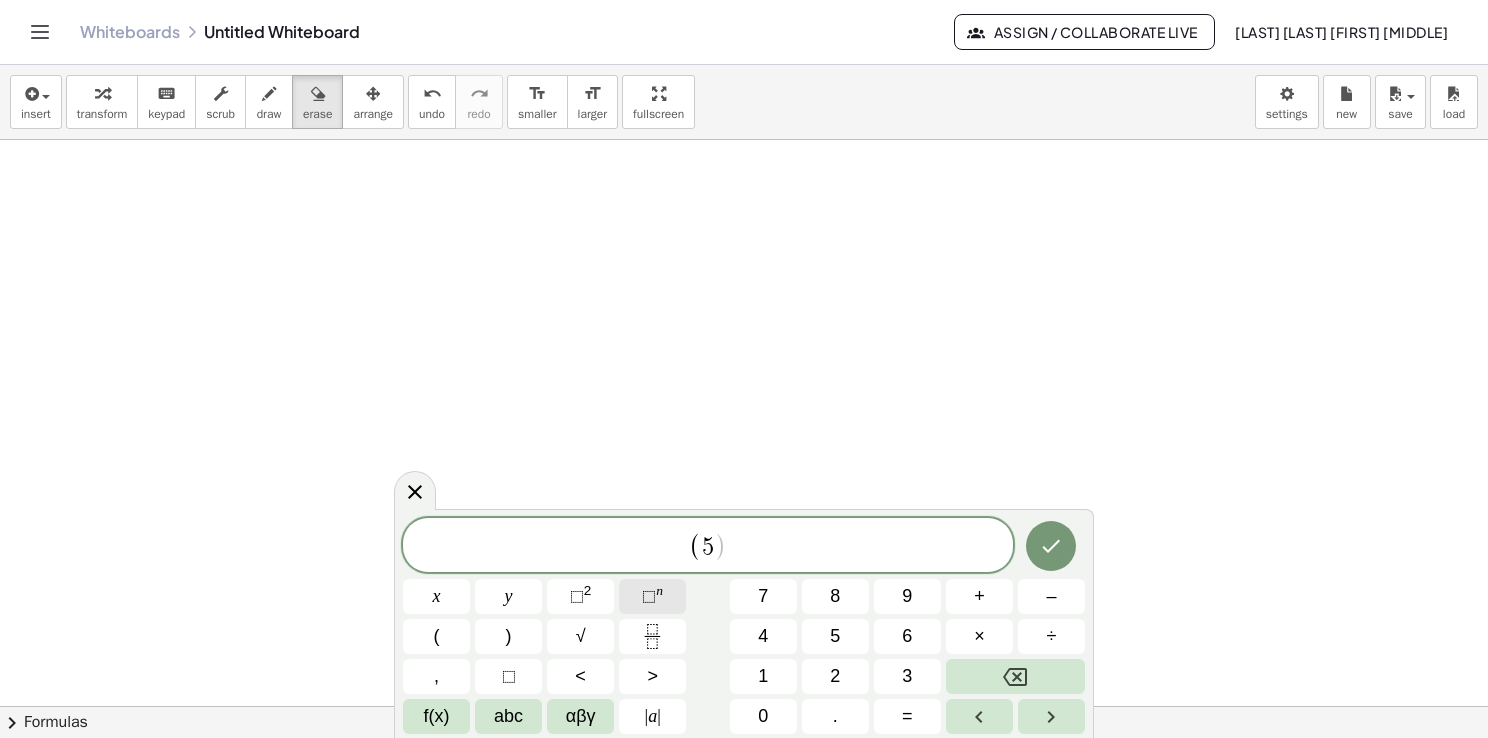 click on "n" at bounding box center (659, 590) 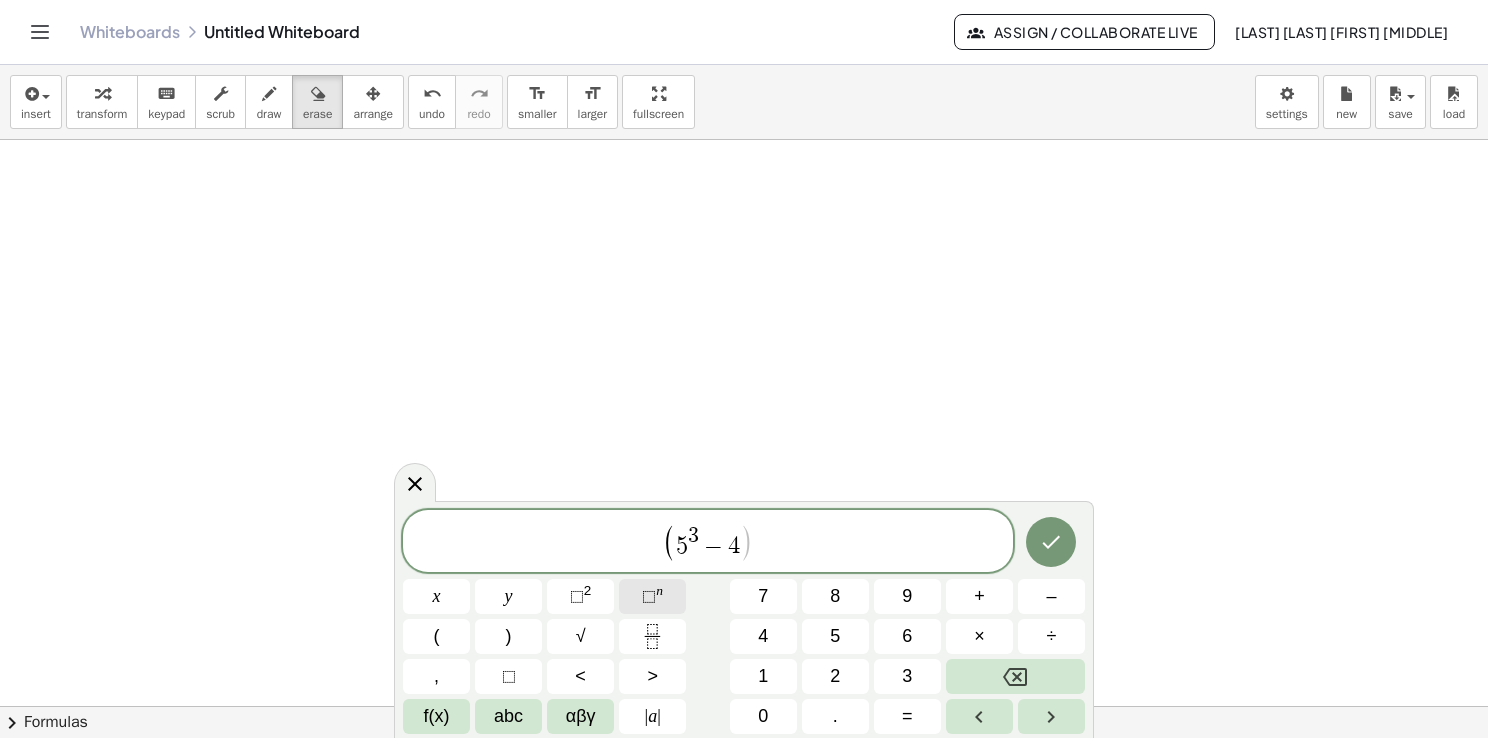 click on "n" at bounding box center (659, 590) 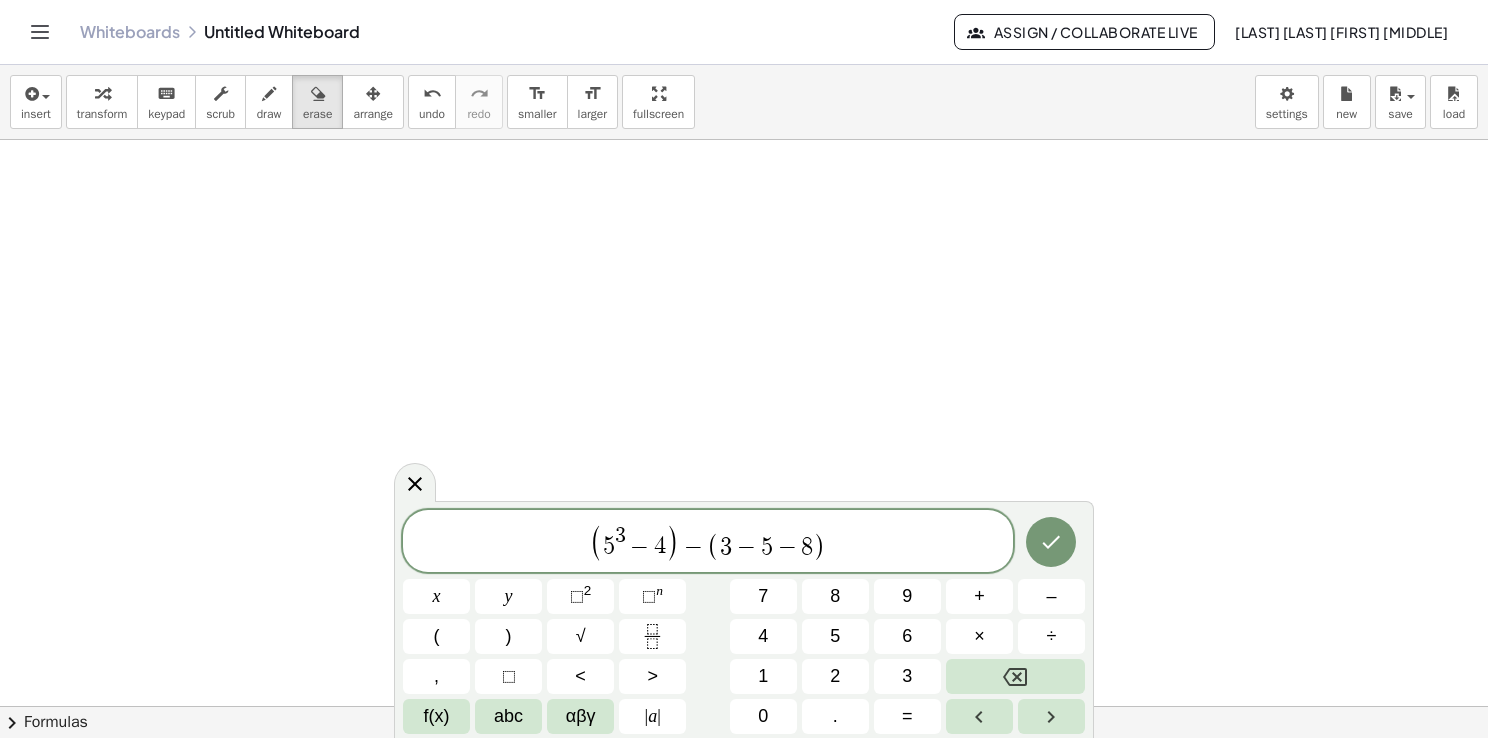 click on "⬚ n" at bounding box center (652, 596) 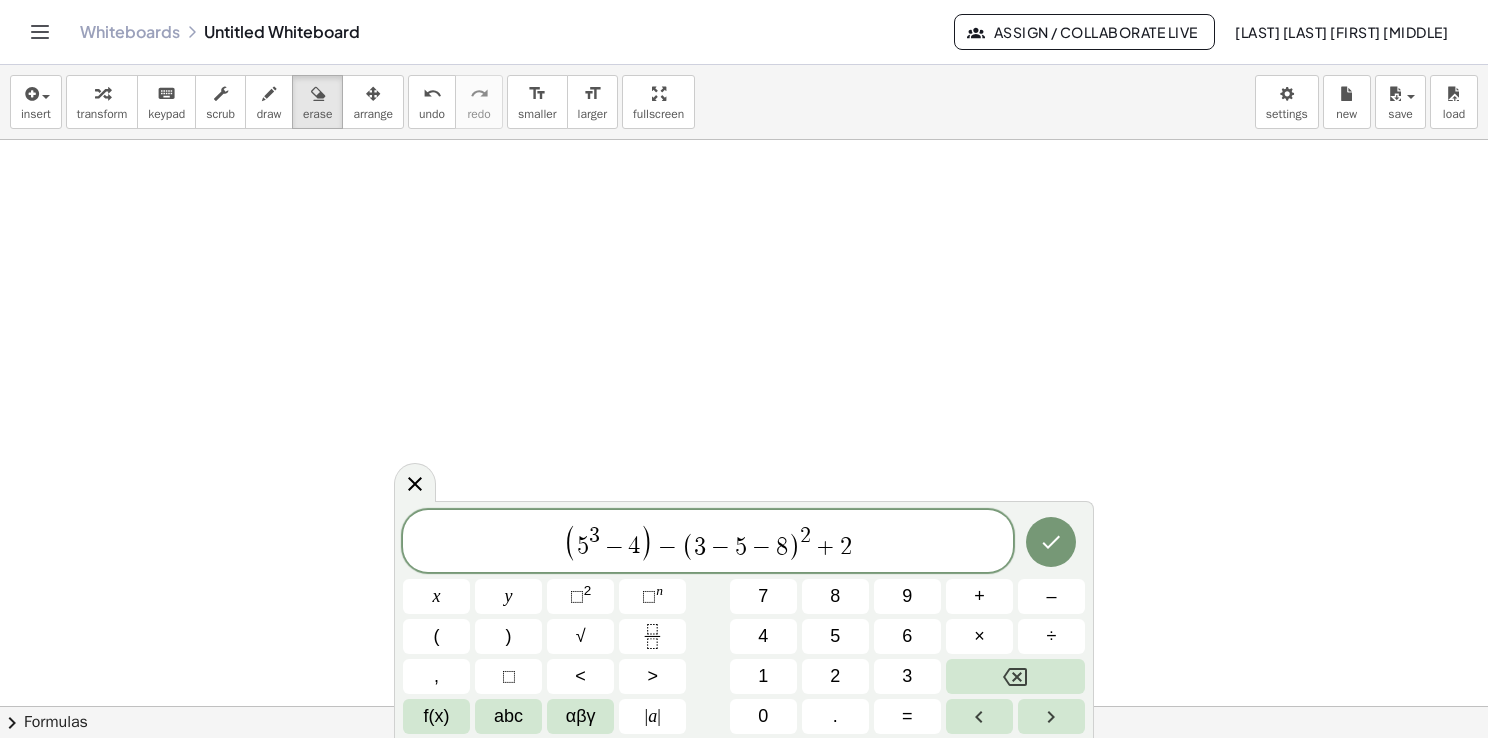 click on "⬚ n" at bounding box center [652, 596] 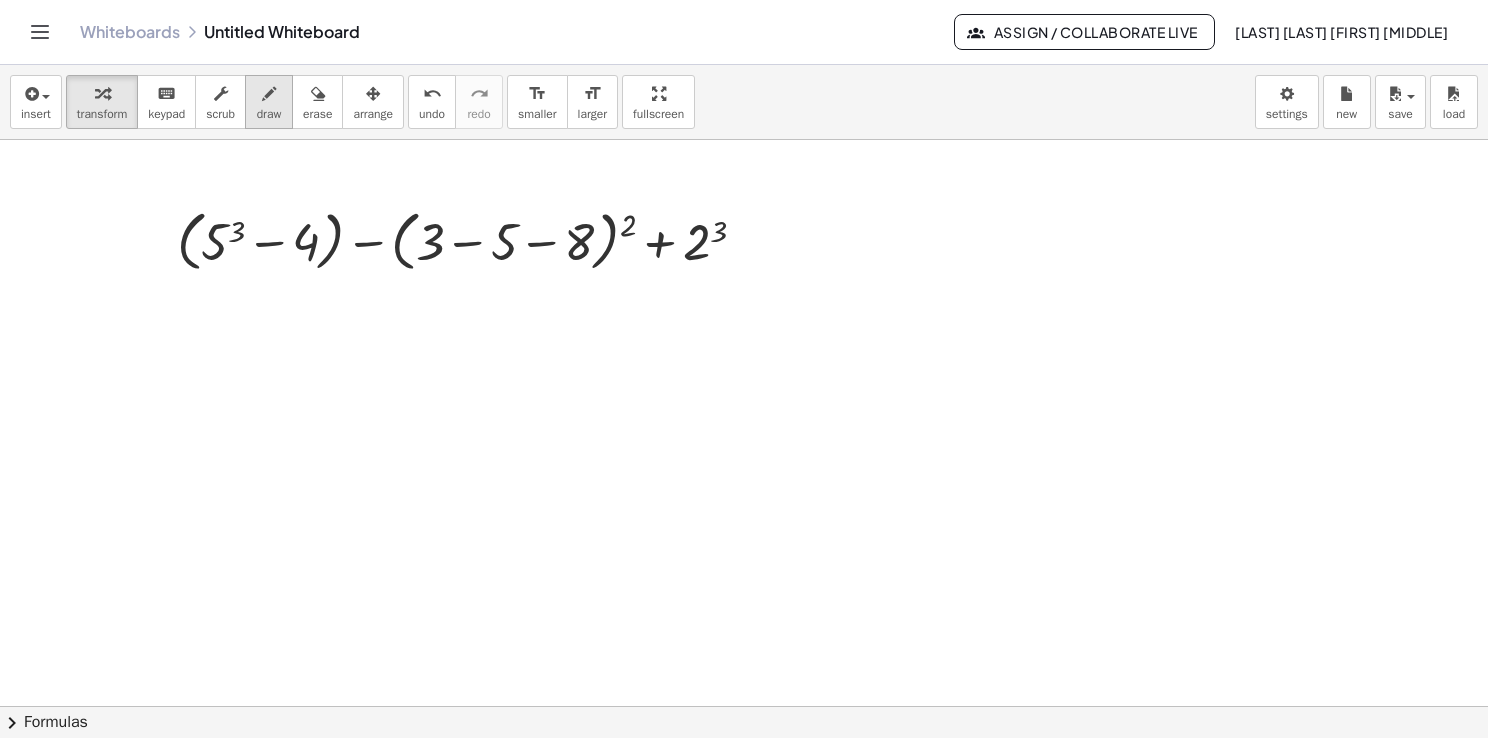 click at bounding box center (269, 94) 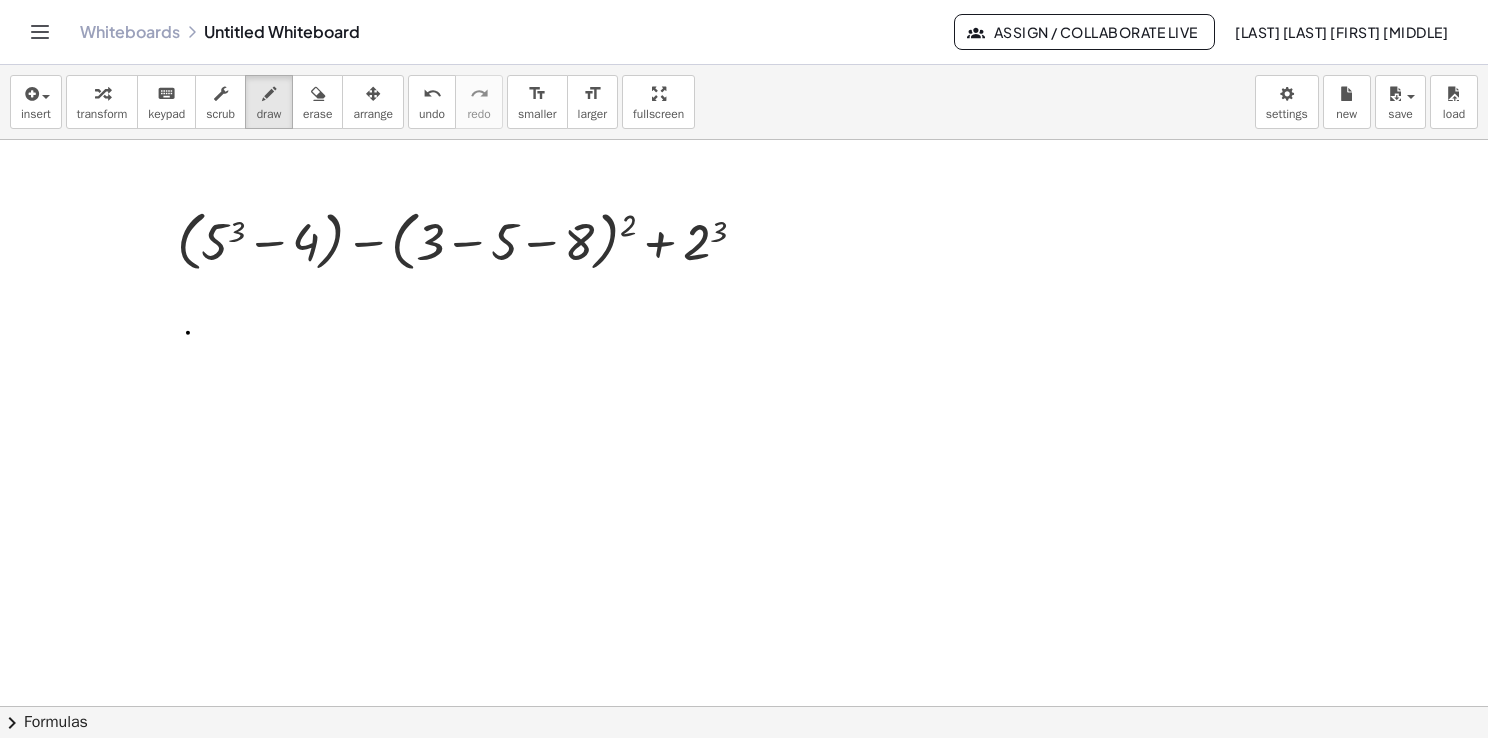 drag, startPoint x: 188, startPoint y: 332, endPoint x: 180, endPoint y: 355, distance: 24.351591 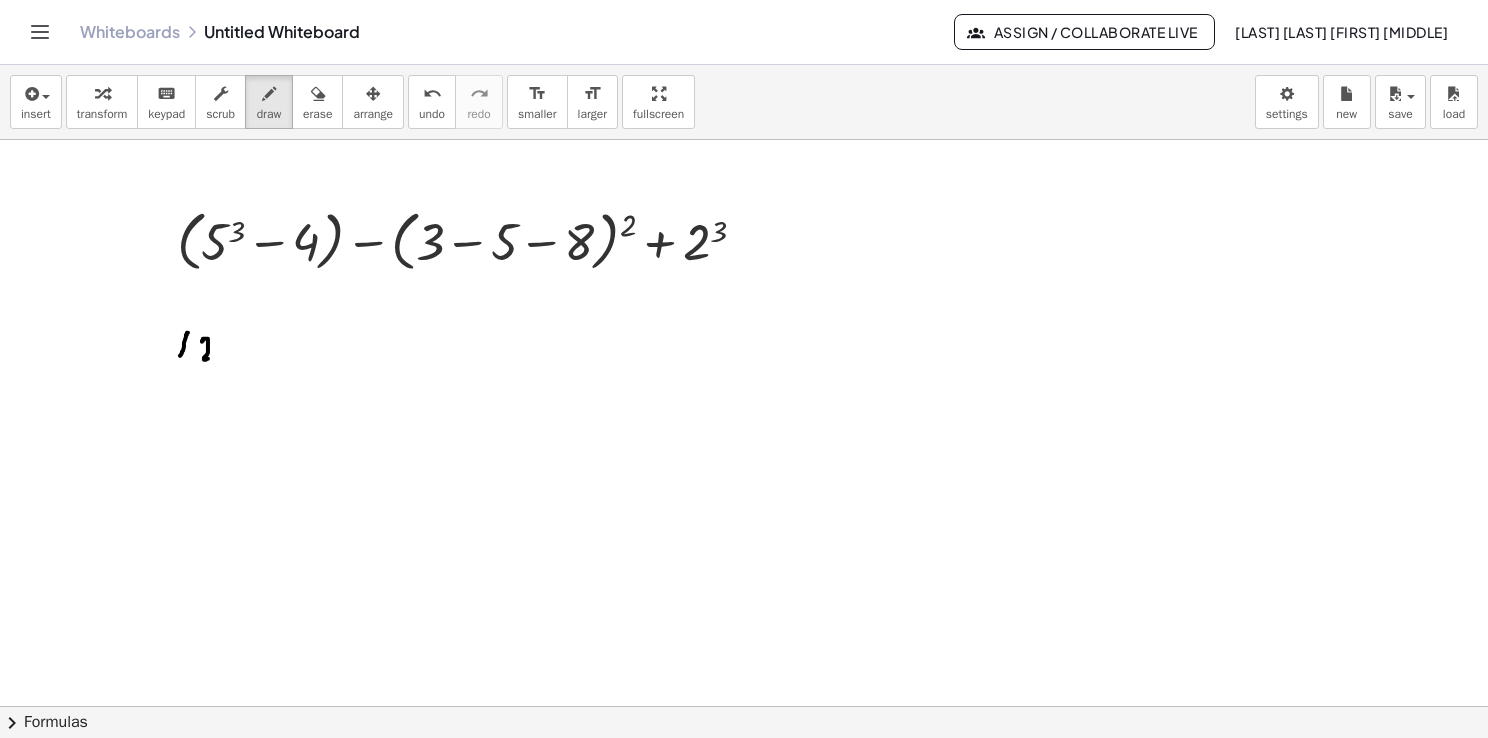 drag, startPoint x: 202, startPoint y: 341, endPoint x: 207, endPoint y: 358, distance: 17.720045 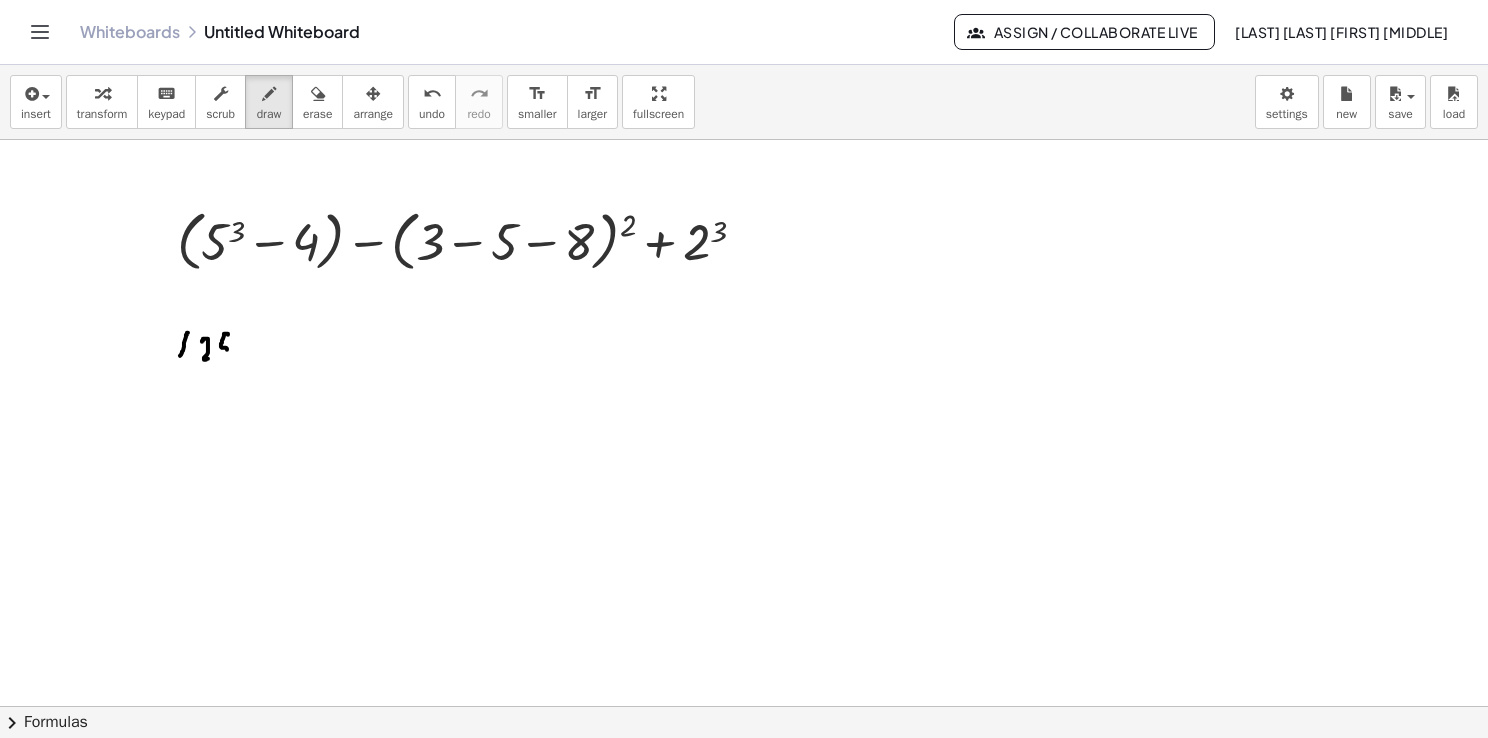 drag, startPoint x: 228, startPoint y: 333, endPoint x: 223, endPoint y: 359, distance: 26.476404 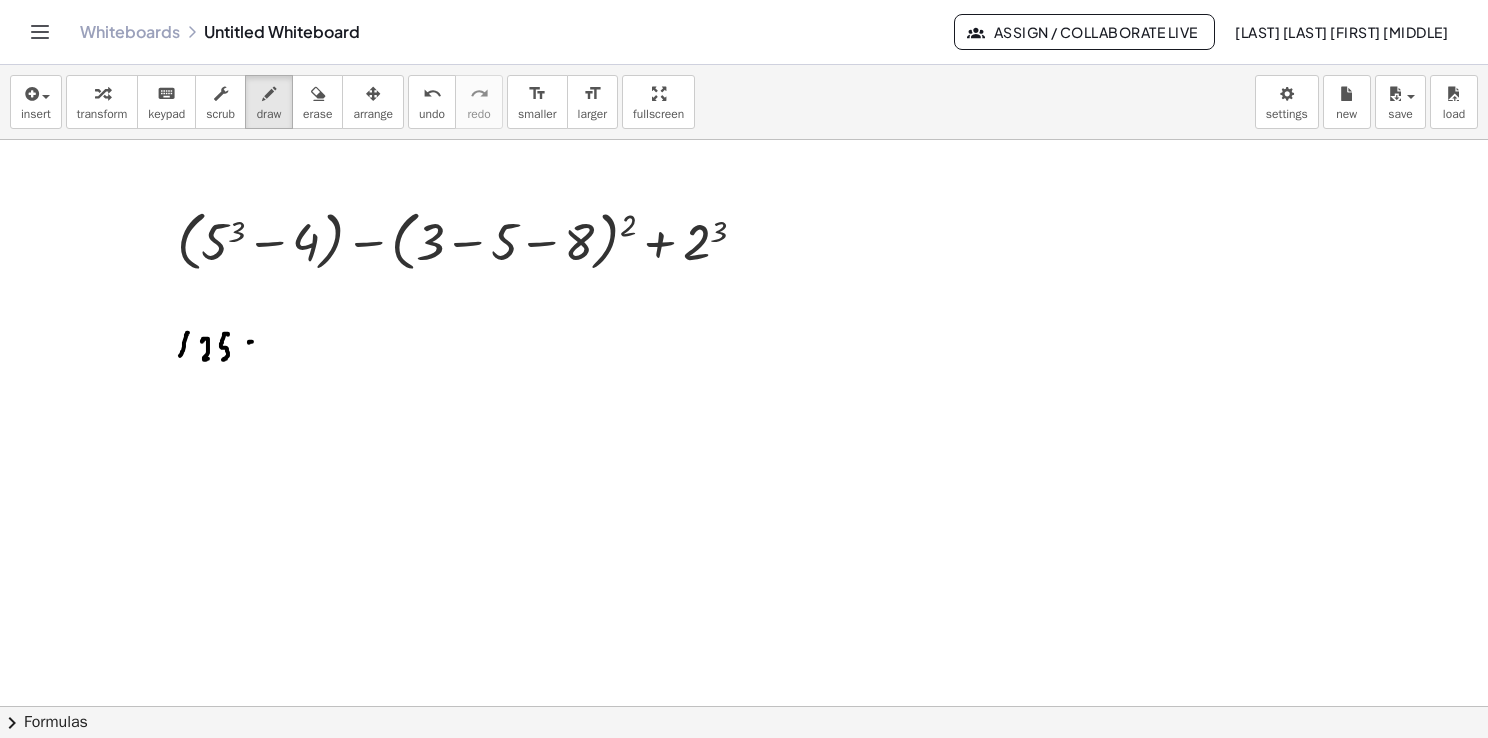 drag, startPoint x: 249, startPoint y: 342, endPoint x: 268, endPoint y: 341, distance: 19.026299 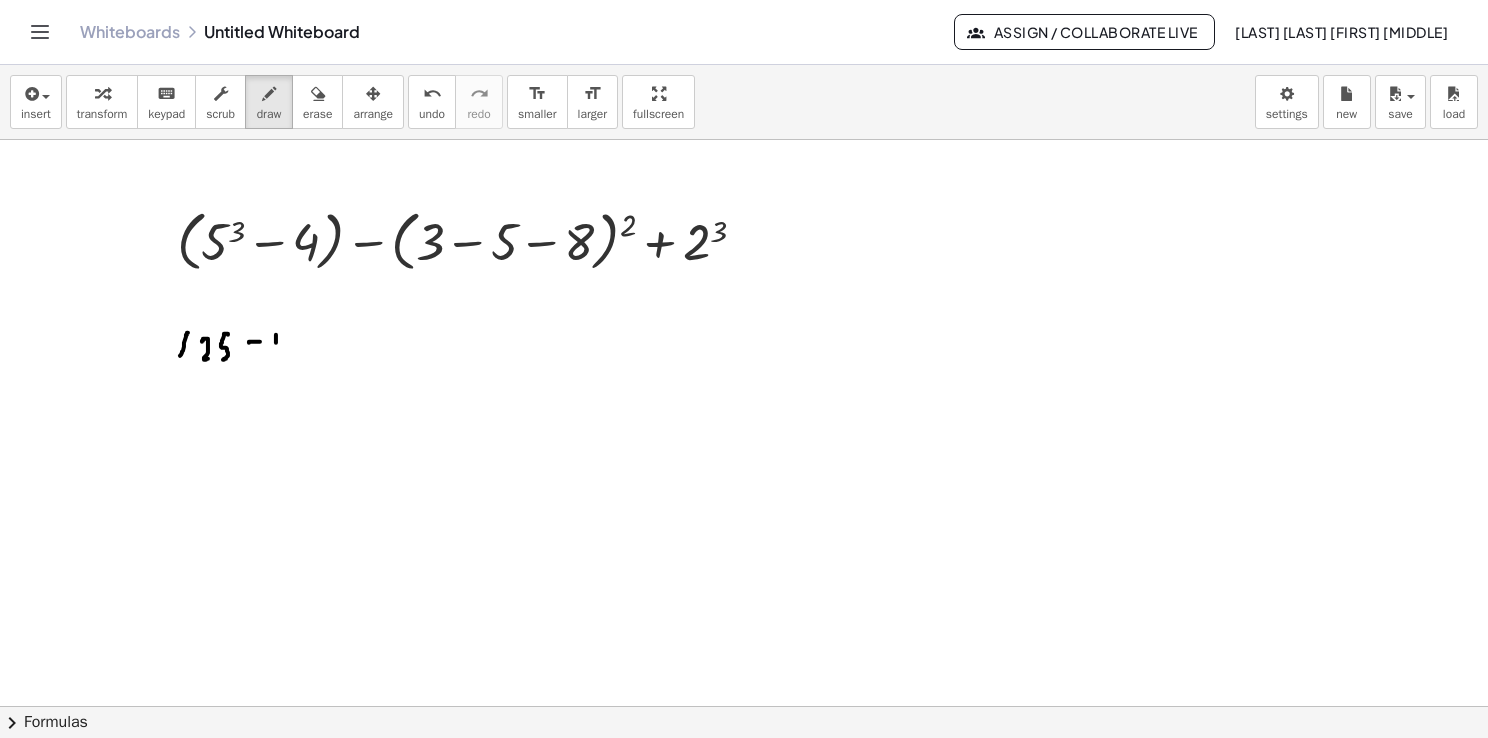 drag, startPoint x: 276, startPoint y: 334, endPoint x: 296, endPoint y: 350, distance: 25.612497 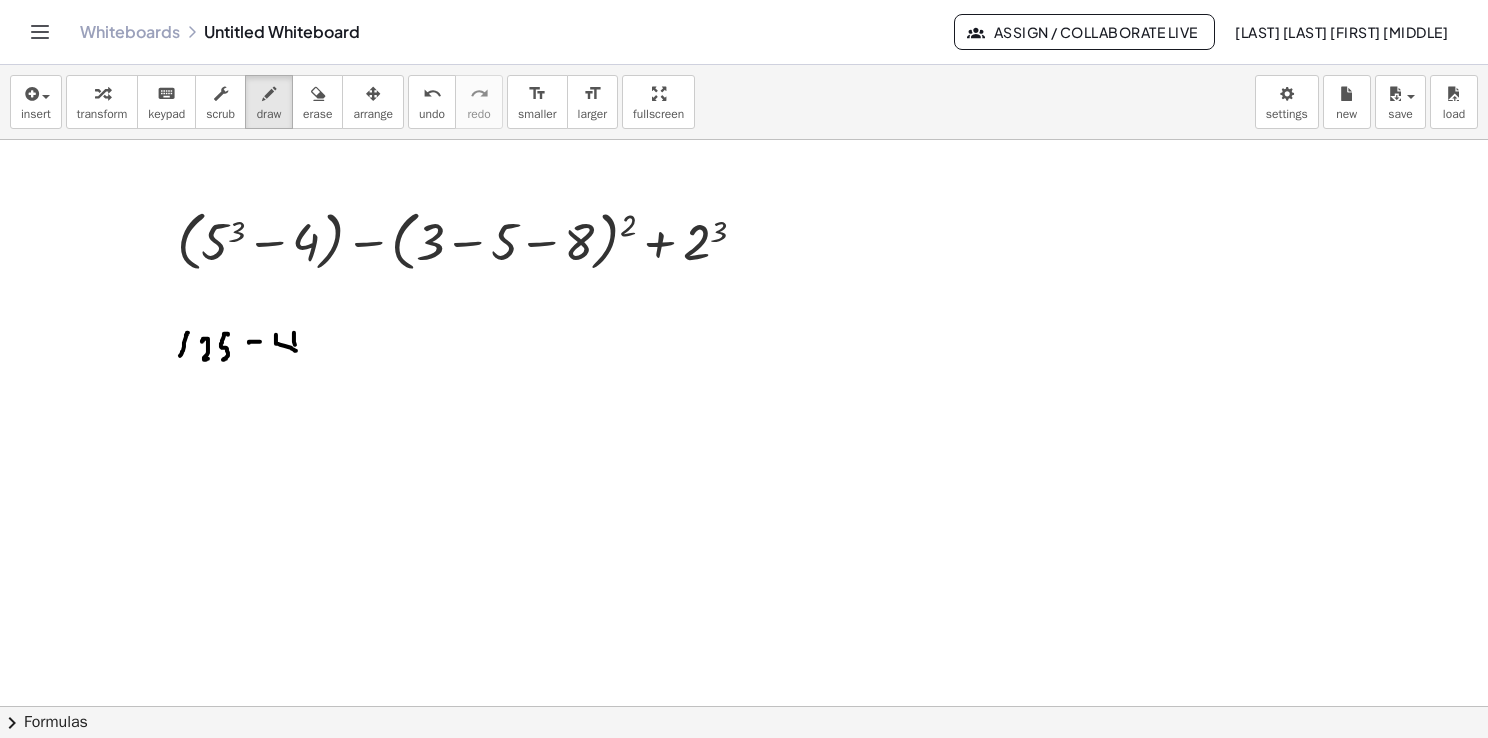 drag, startPoint x: 294, startPoint y: 332, endPoint x: 296, endPoint y: 354, distance: 22.090721 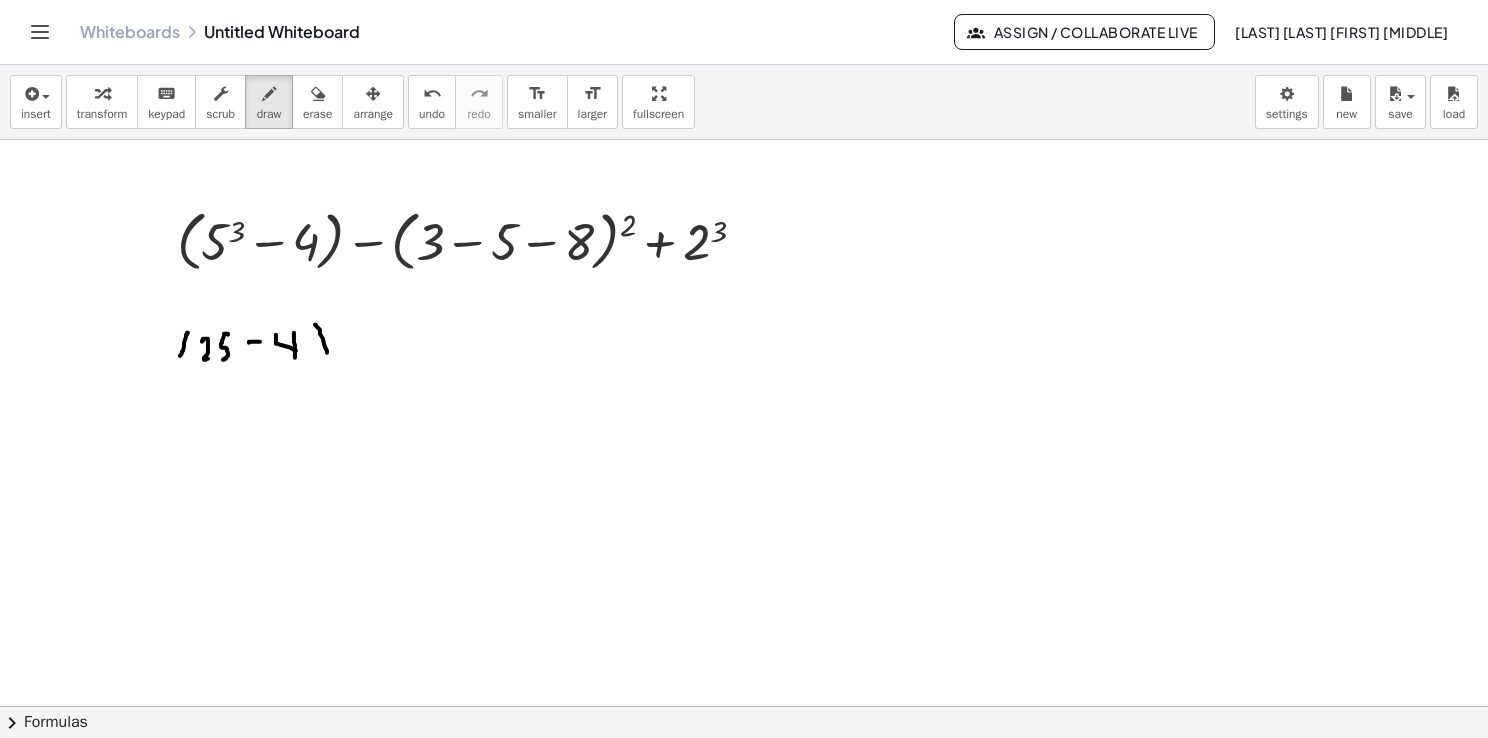 drag, startPoint x: 315, startPoint y: 324, endPoint x: 321, endPoint y: 362, distance: 38.470768 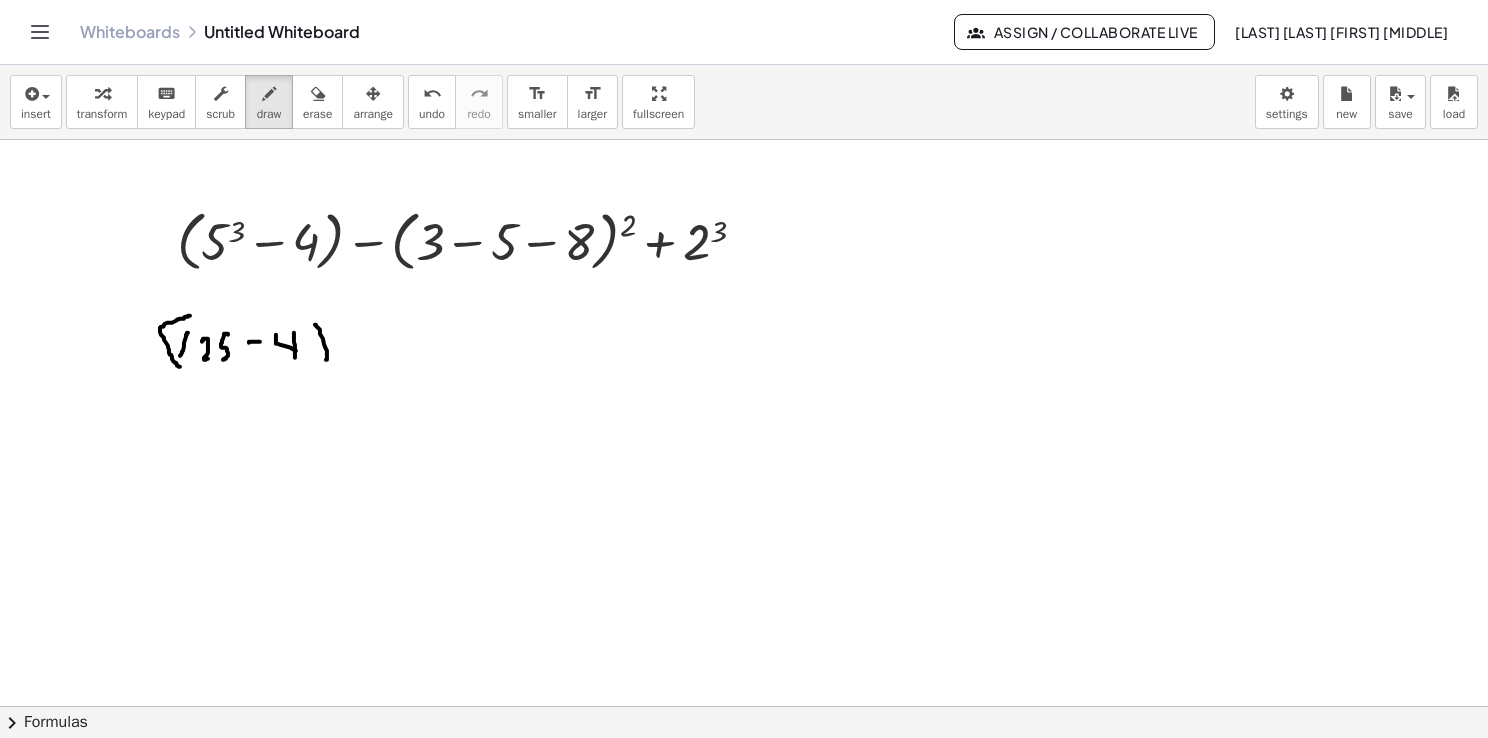 drag, startPoint x: 188, startPoint y: 315, endPoint x: 180, endPoint y: 366, distance: 51.62364 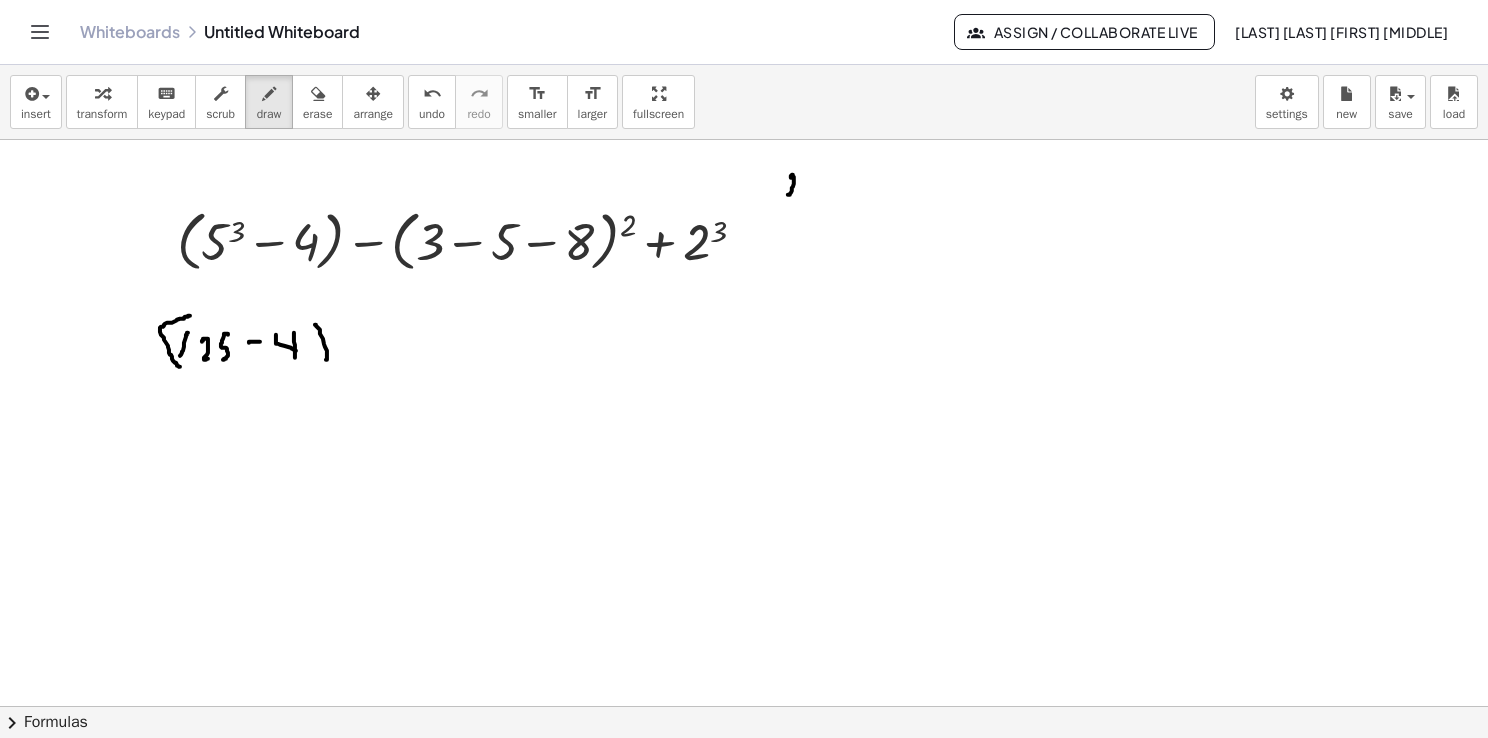 drag, startPoint x: 791, startPoint y: 177, endPoint x: 794, endPoint y: 194, distance: 17.262676 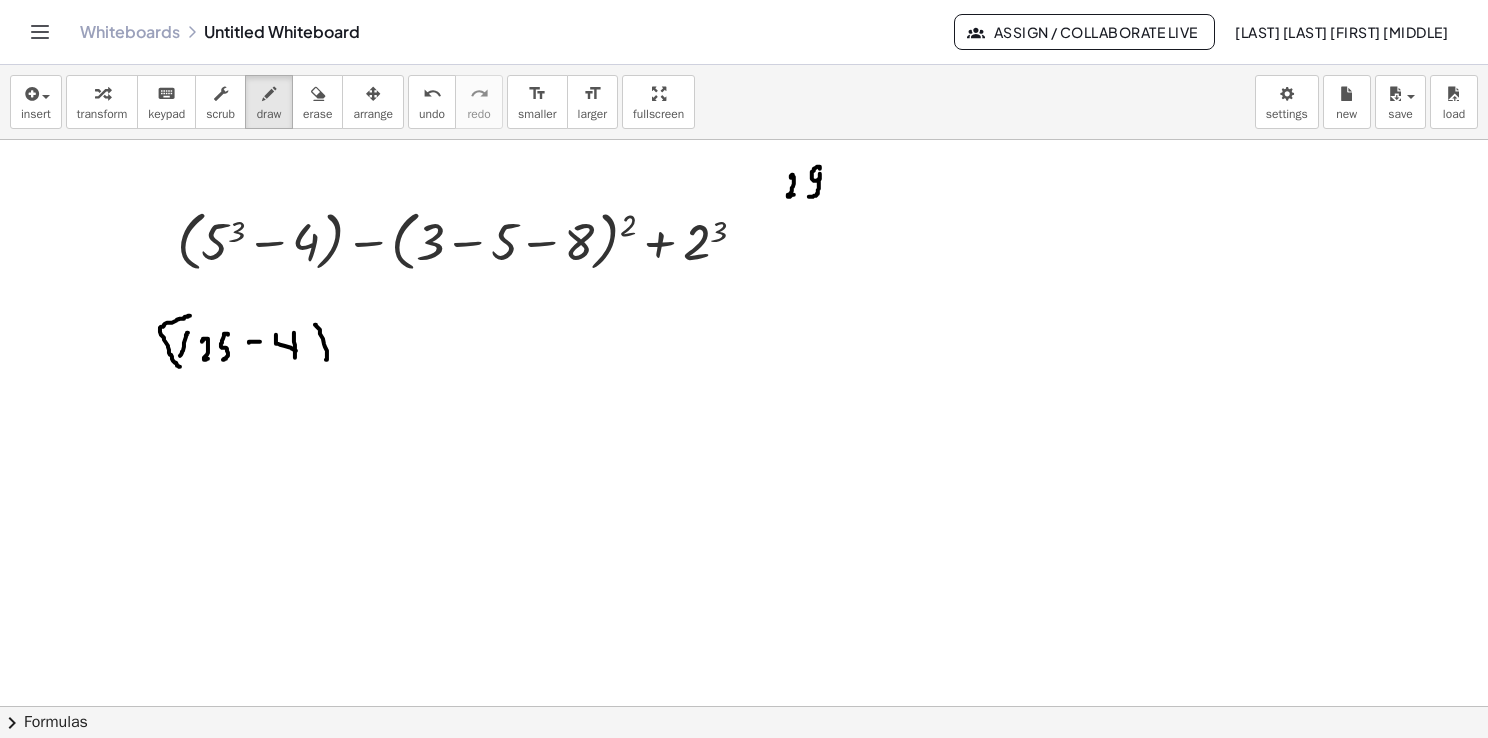 drag, startPoint x: 820, startPoint y: 168, endPoint x: 808, endPoint y: 196, distance: 30.463093 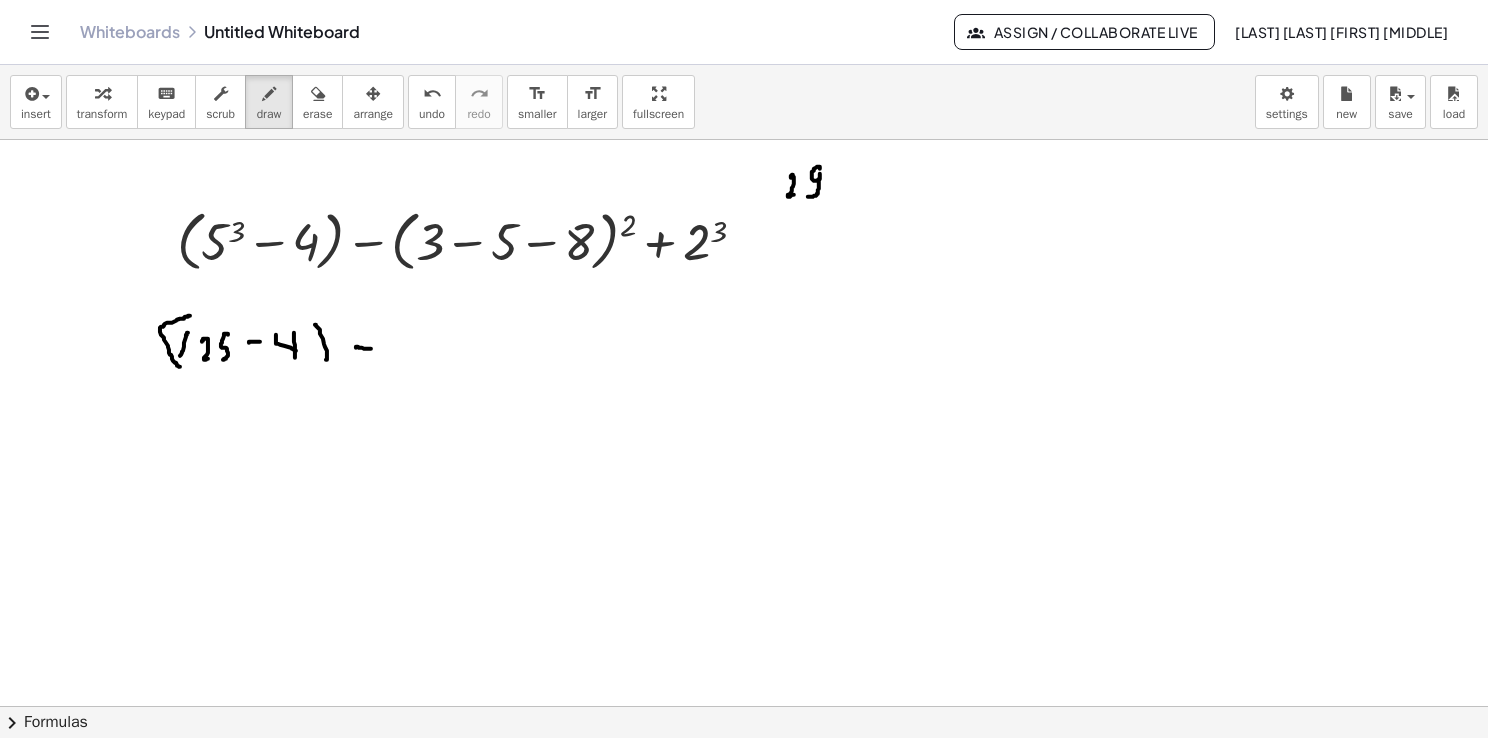 drag, startPoint x: 357, startPoint y: 346, endPoint x: 372, endPoint y: 348, distance: 15.132746 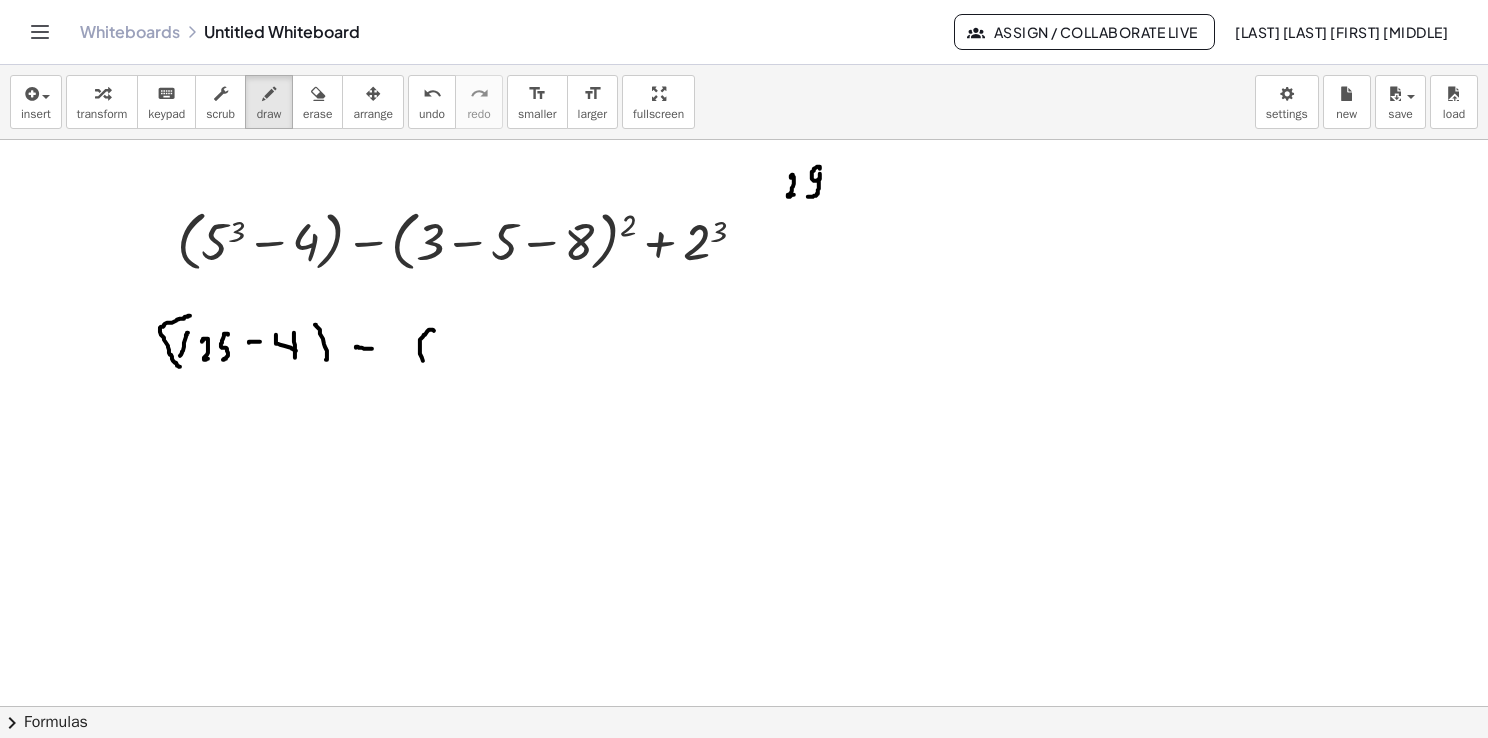 drag, startPoint x: 428, startPoint y: 330, endPoint x: 430, endPoint y: 373, distance: 43.046486 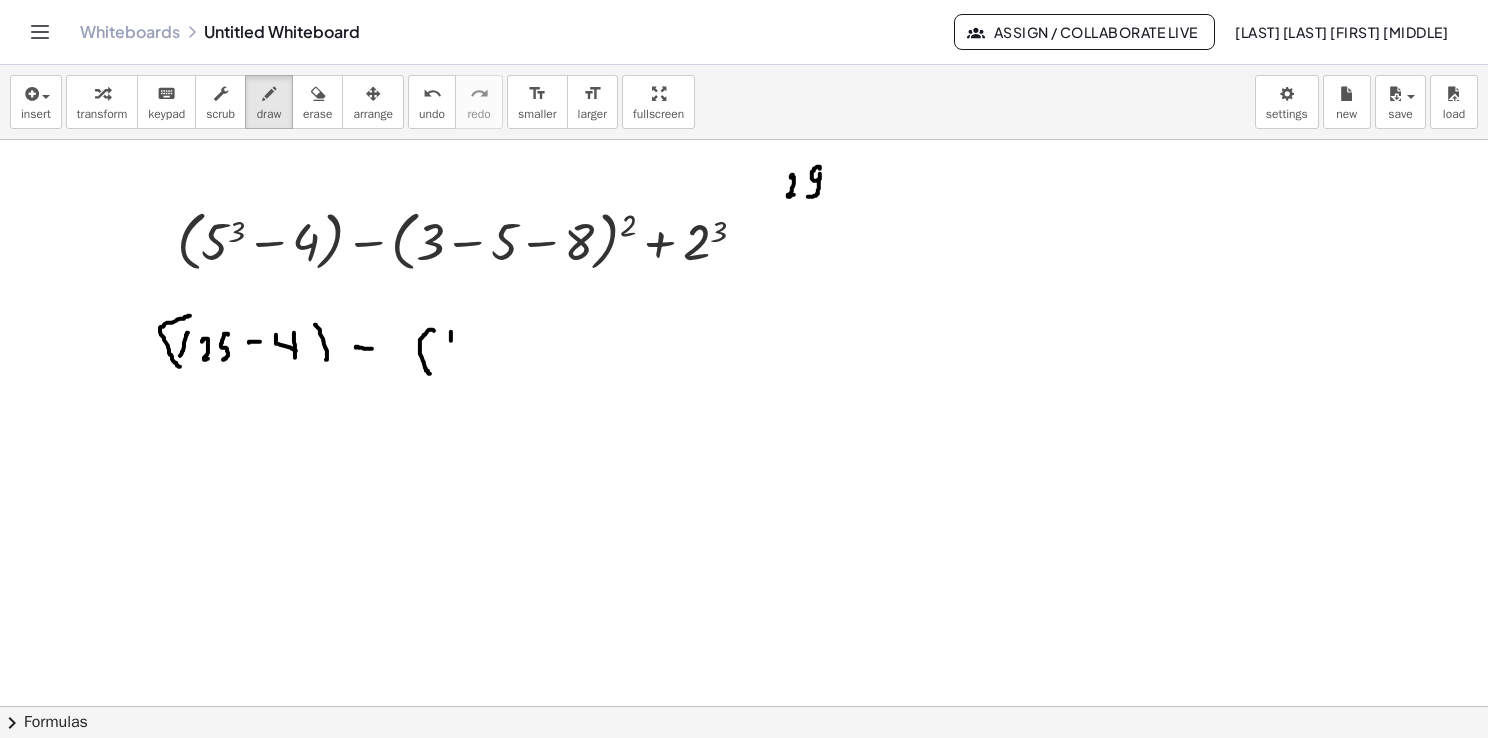 drag, startPoint x: 451, startPoint y: 331, endPoint x: 451, endPoint y: 353, distance: 22 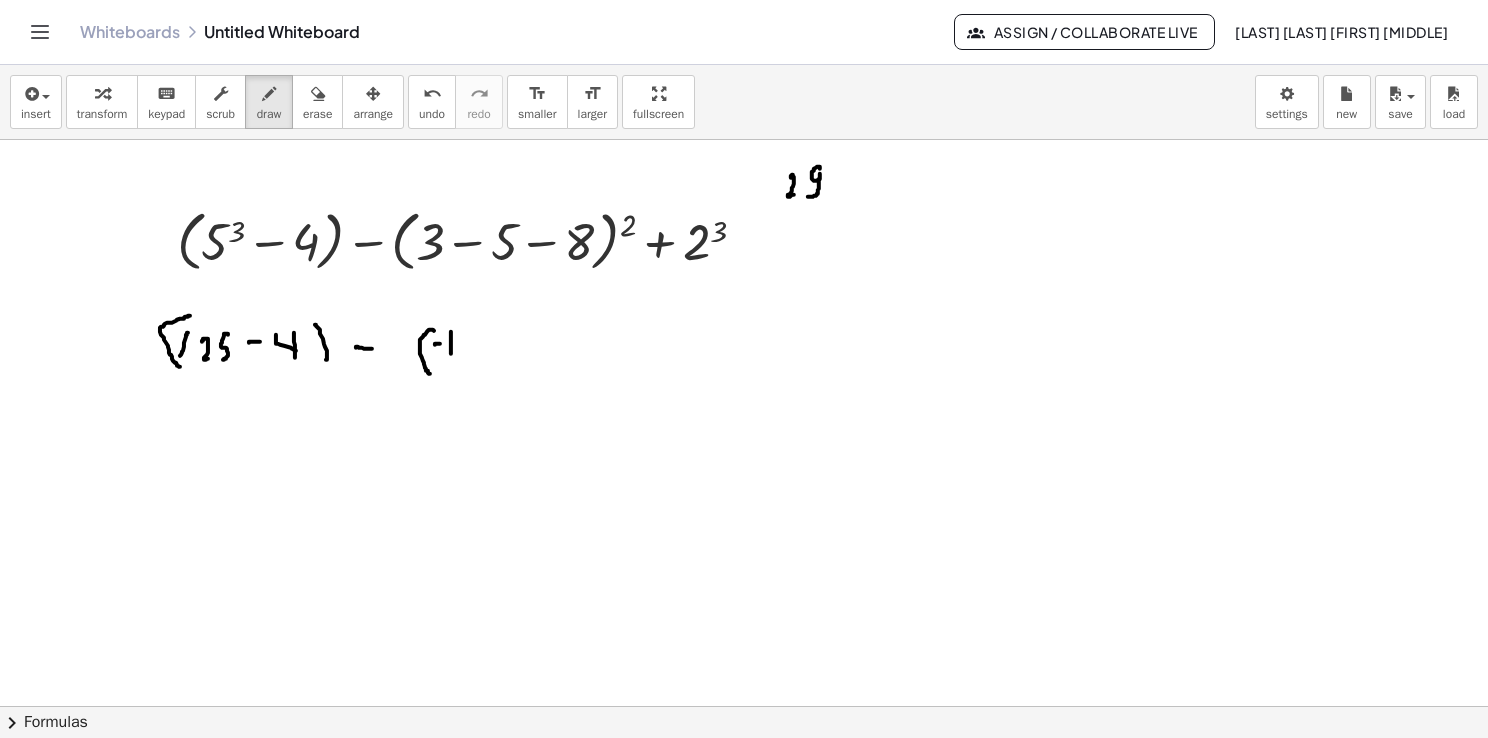 click at bounding box center [744, 707] 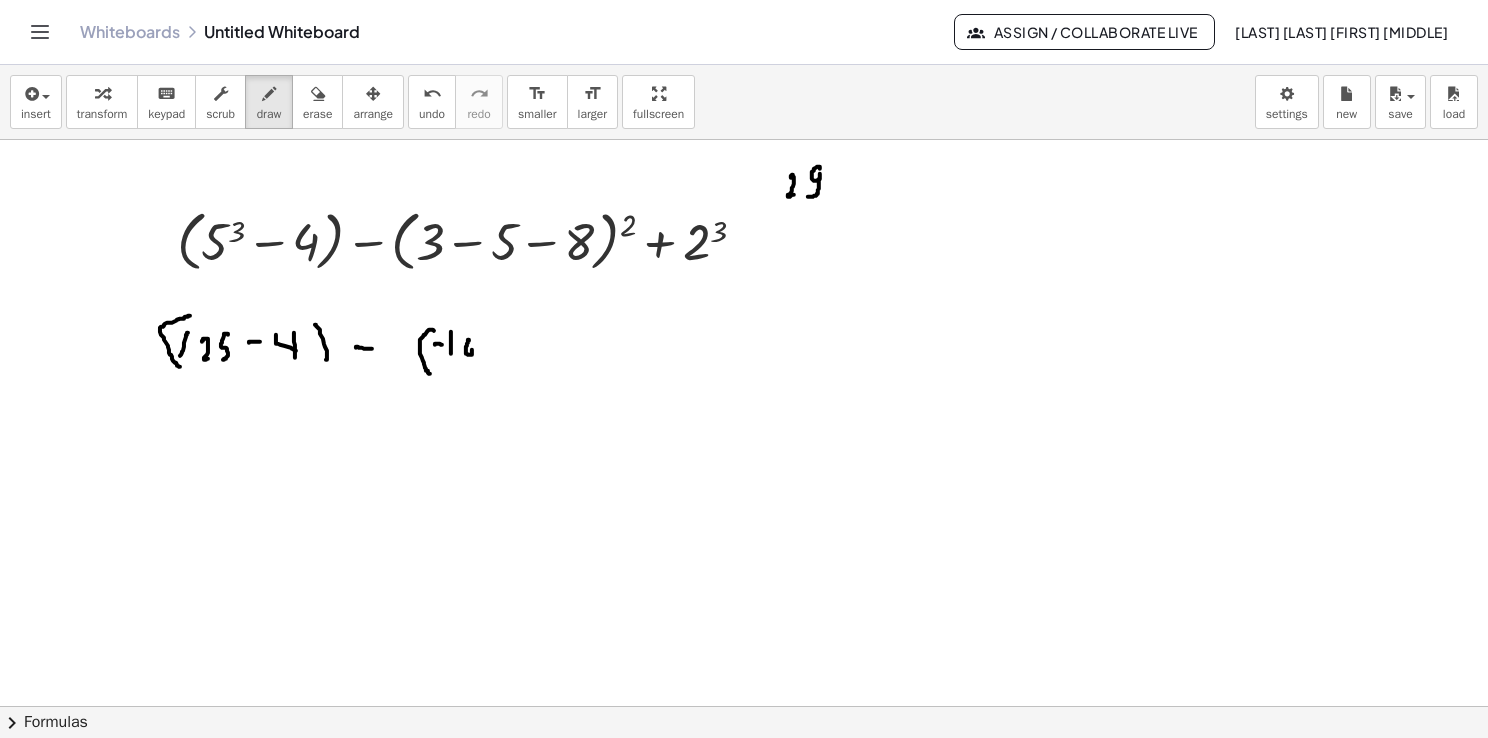 click at bounding box center (744, 707) 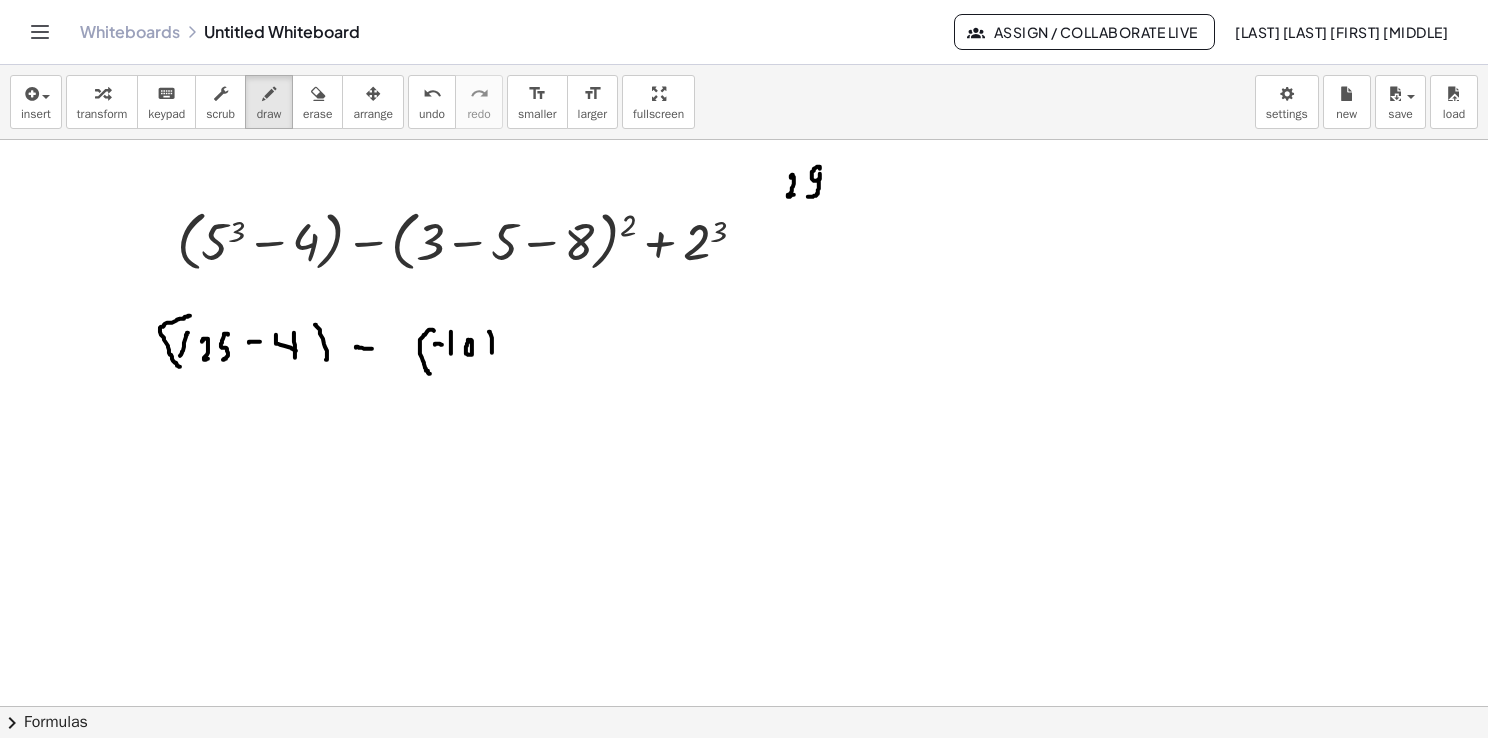 drag, startPoint x: 489, startPoint y: 331, endPoint x: 489, endPoint y: 365, distance: 34 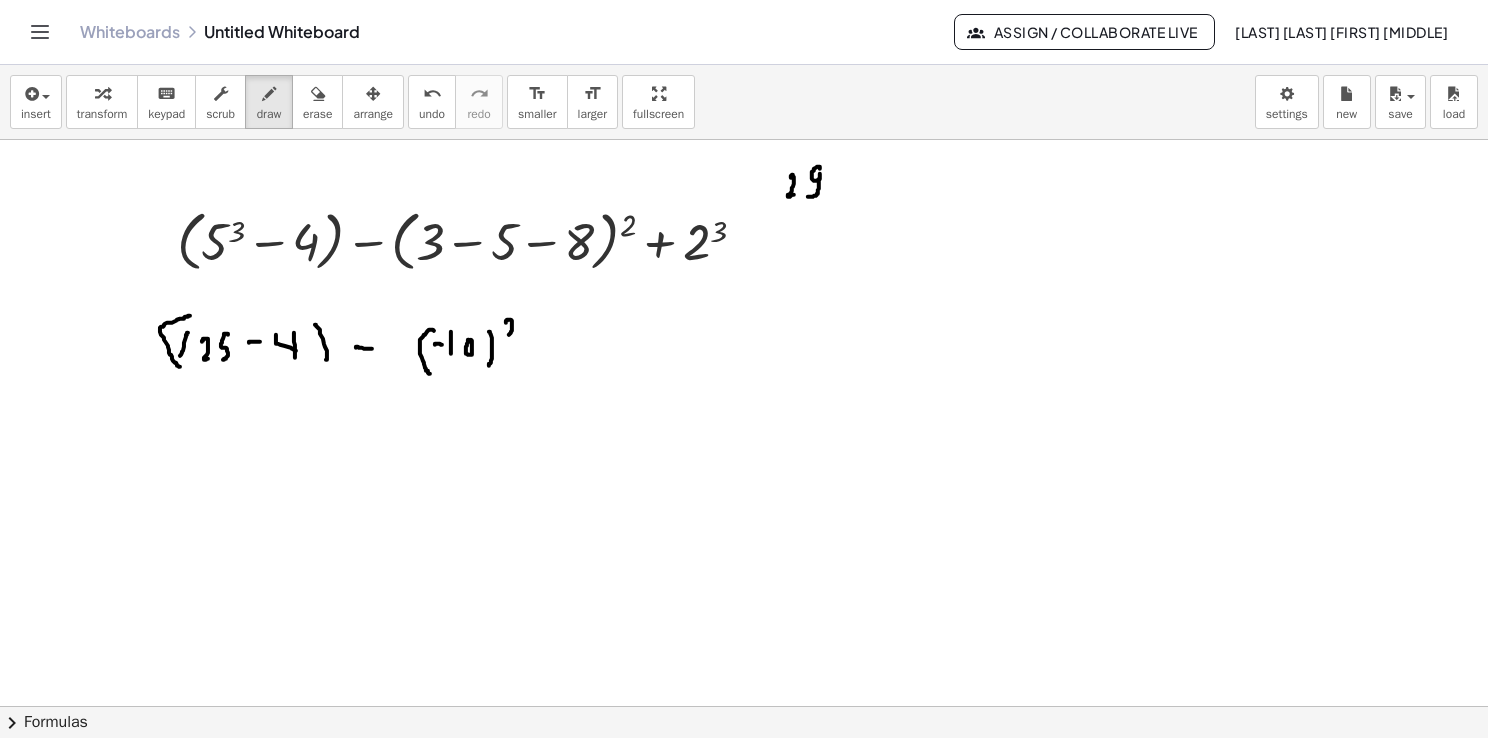 drag, startPoint x: 508, startPoint y: 319, endPoint x: 513, endPoint y: 335, distance: 16.763054 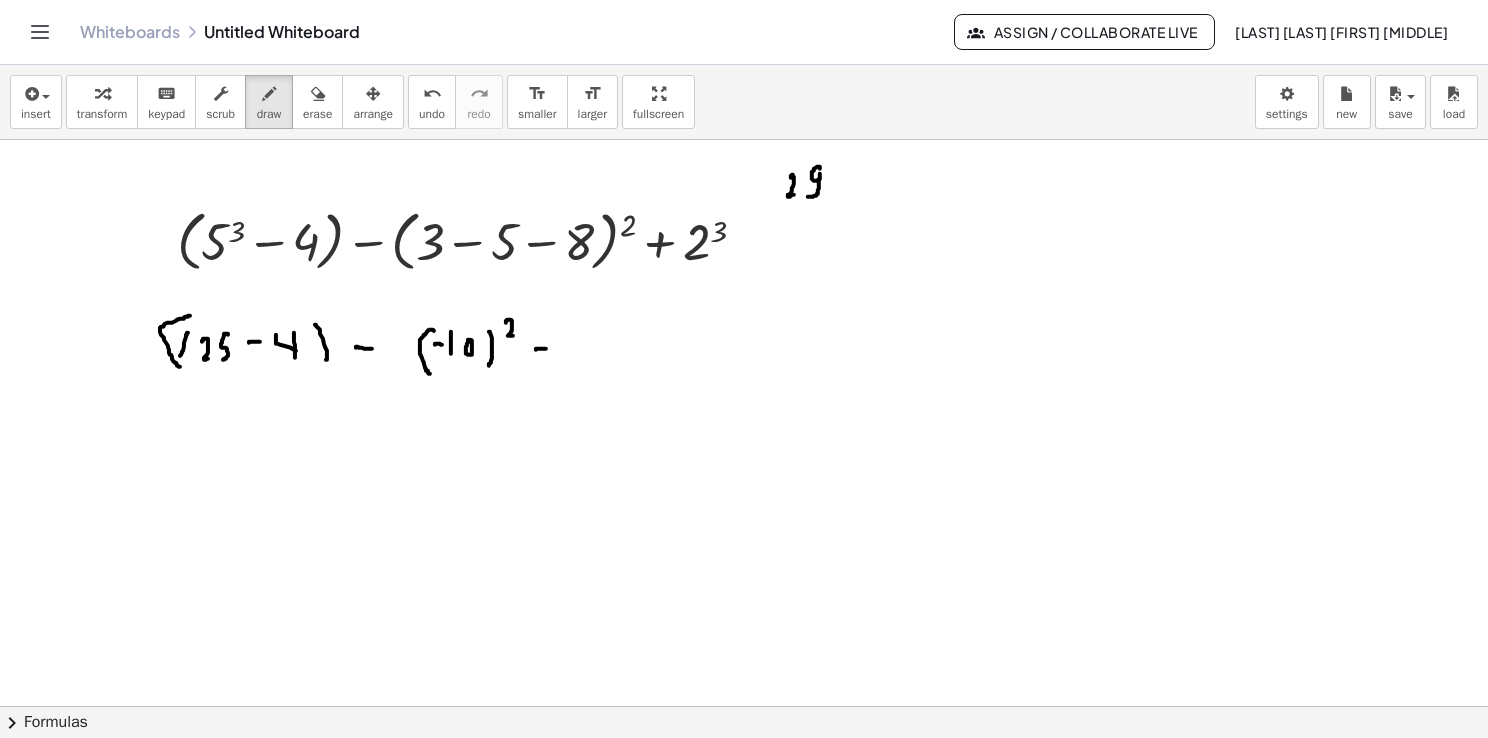 drag, startPoint x: 536, startPoint y: 348, endPoint x: 554, endPoint y: 345, distance: 18.248287 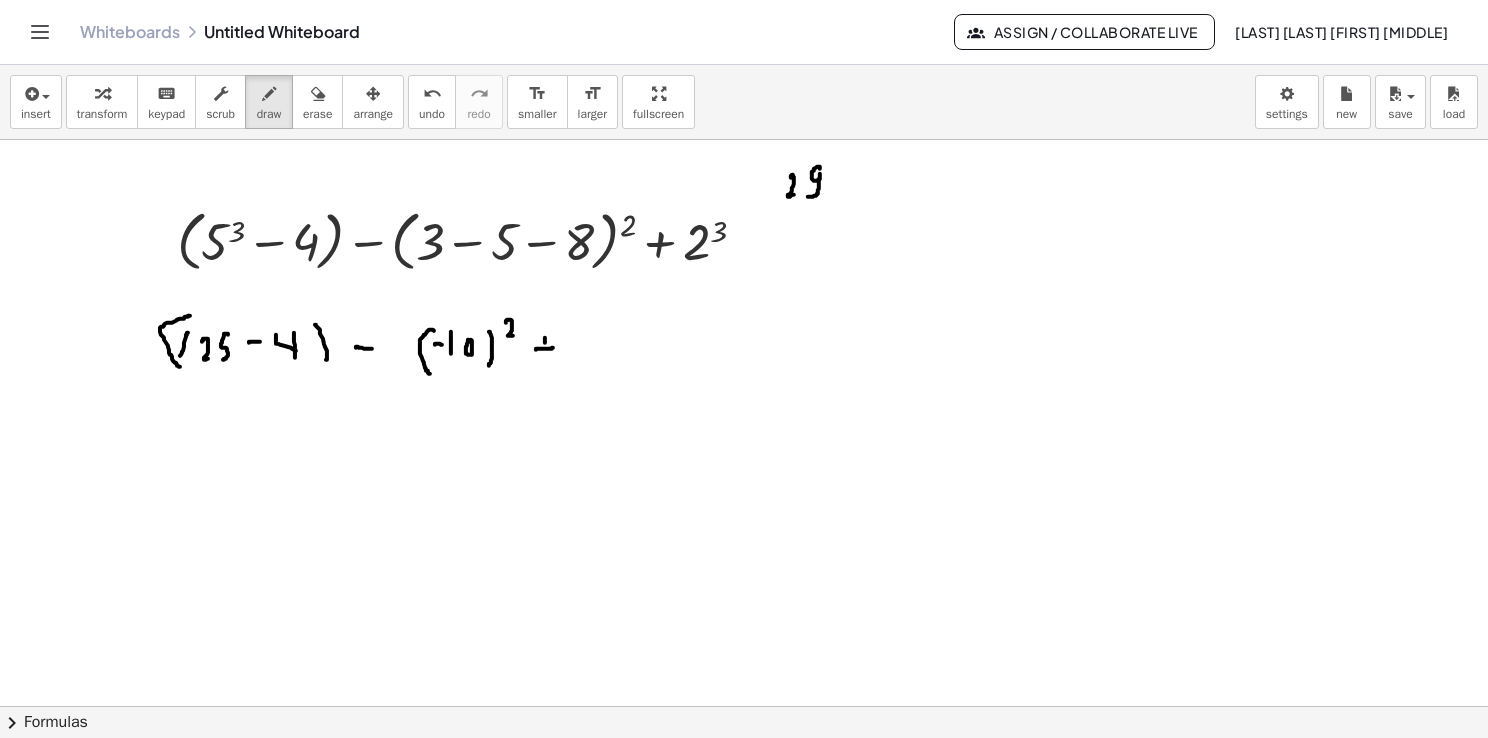drag, startPoint x: 545, startPoint y: 337, endPoint x: 546, endPoint y: 359, distance: 22.022715 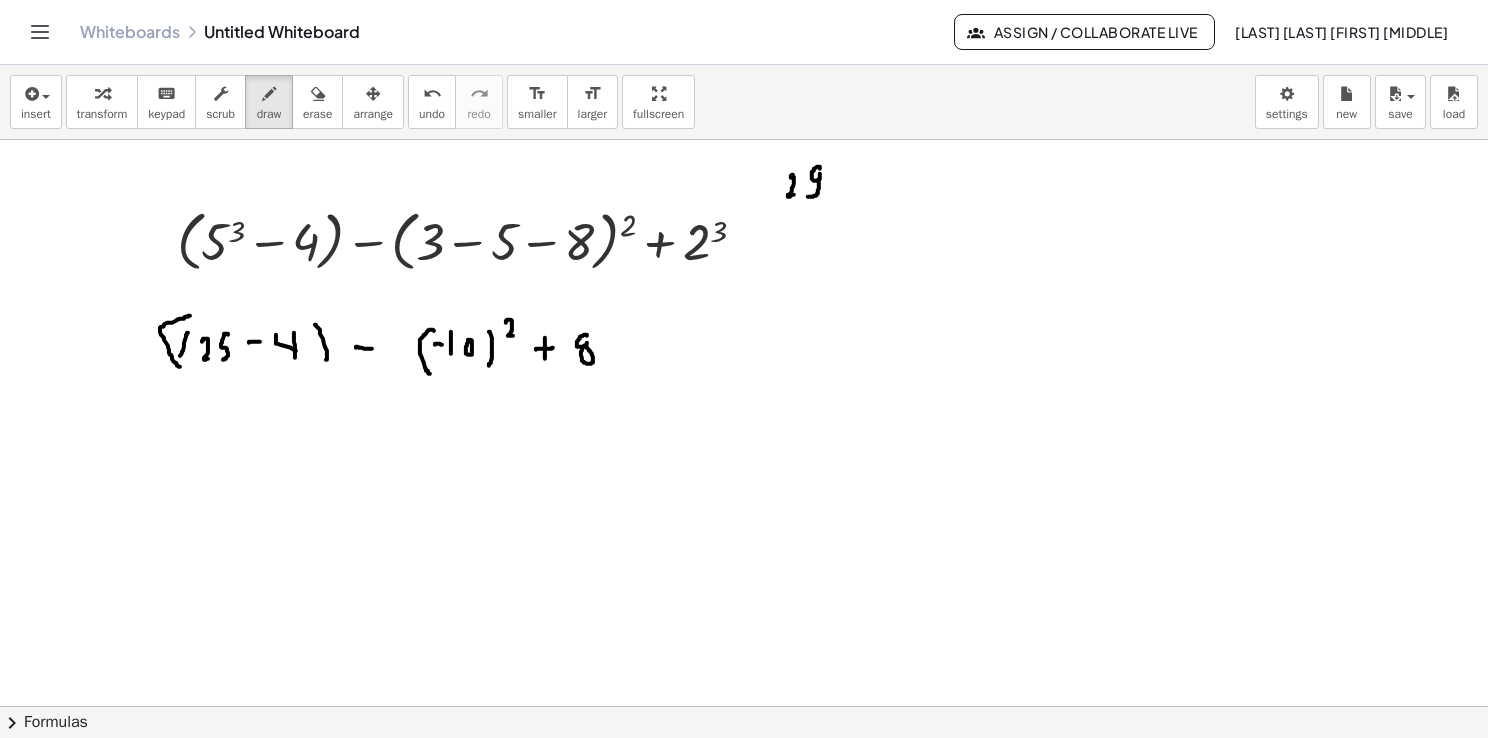 click at bounding box center (744, 707) 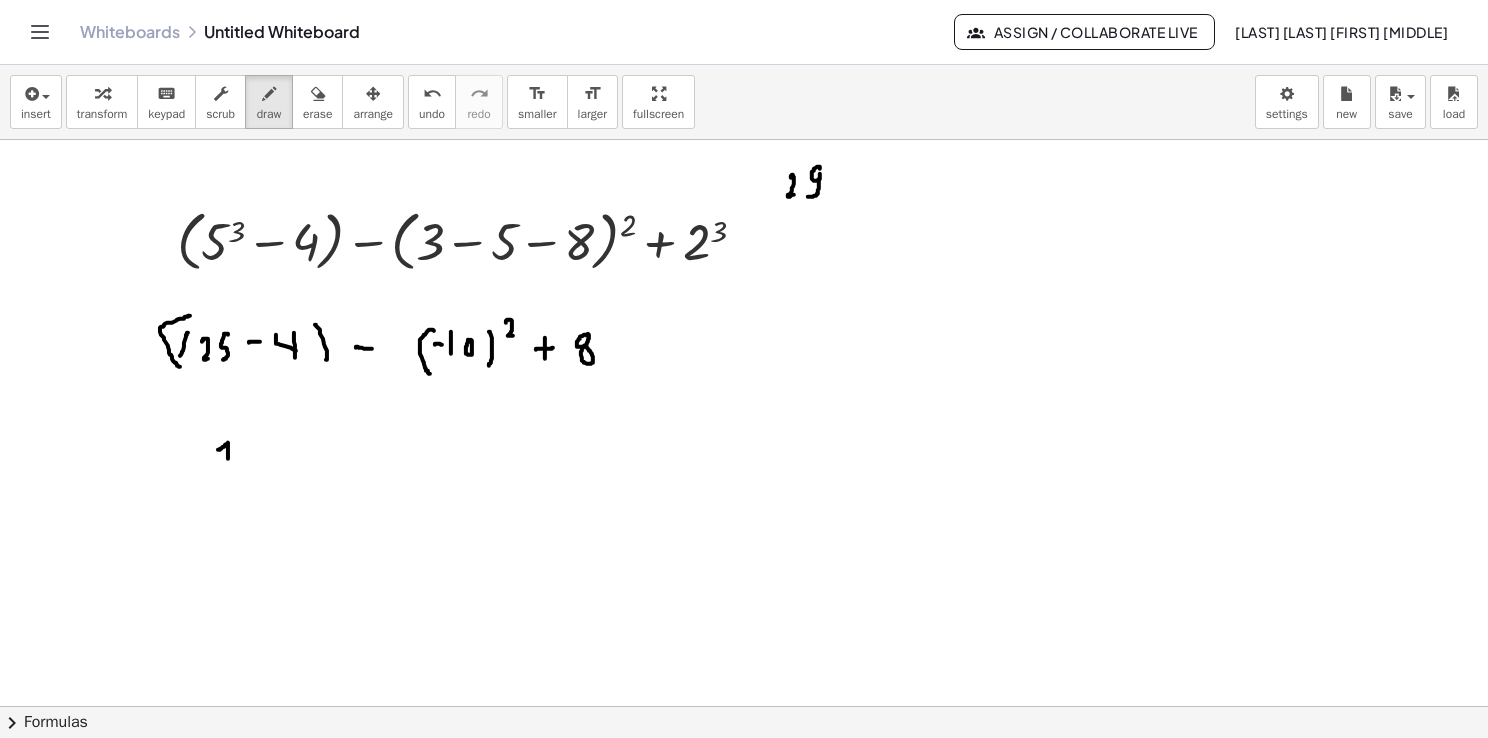 drag, startPoint x: 219, startPoint y: 449, endPoint x: 228, endPoint y: 468, distance: 21.023796 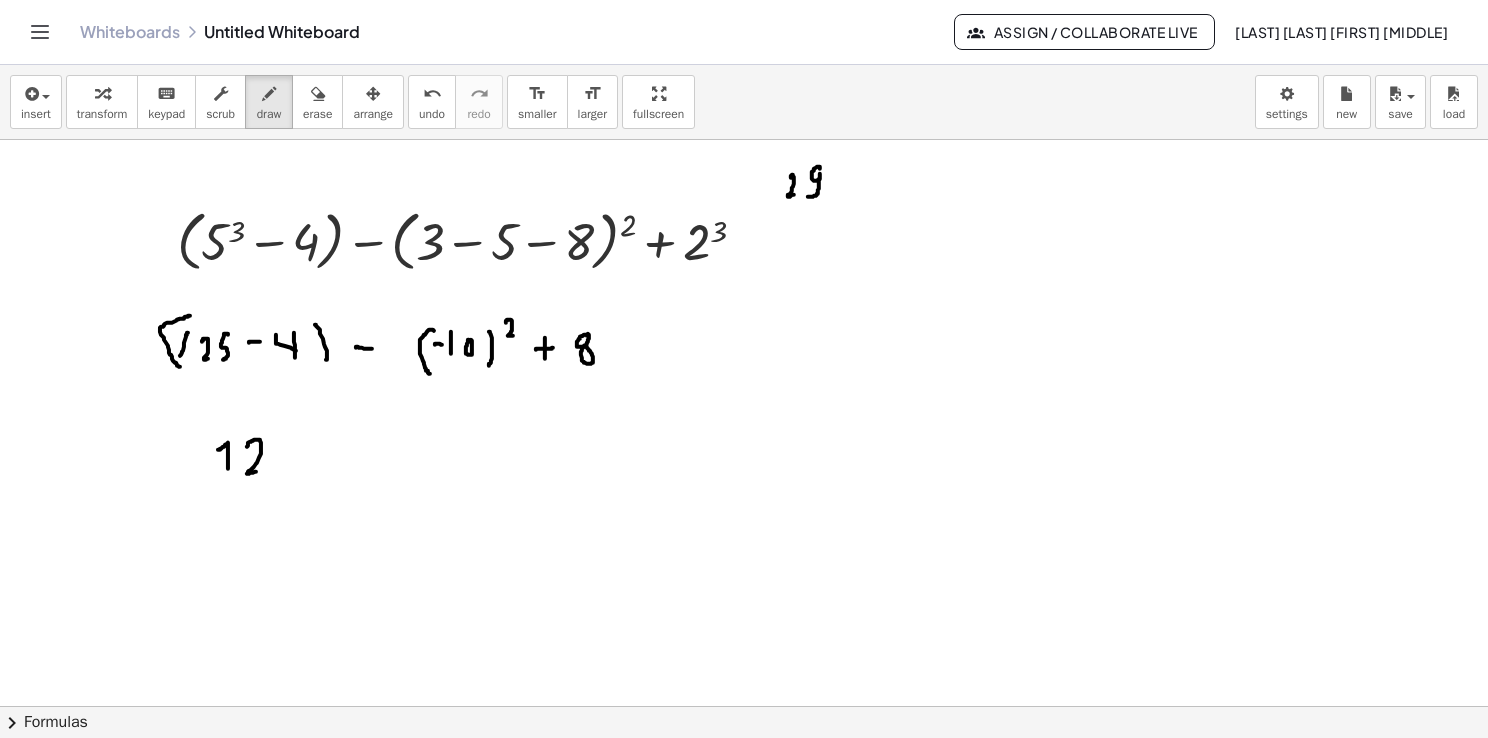 drag, startPoint x: 247, startPoint y: 446, endPoint x: 260, endPoint y: 470, distance: 27.294687 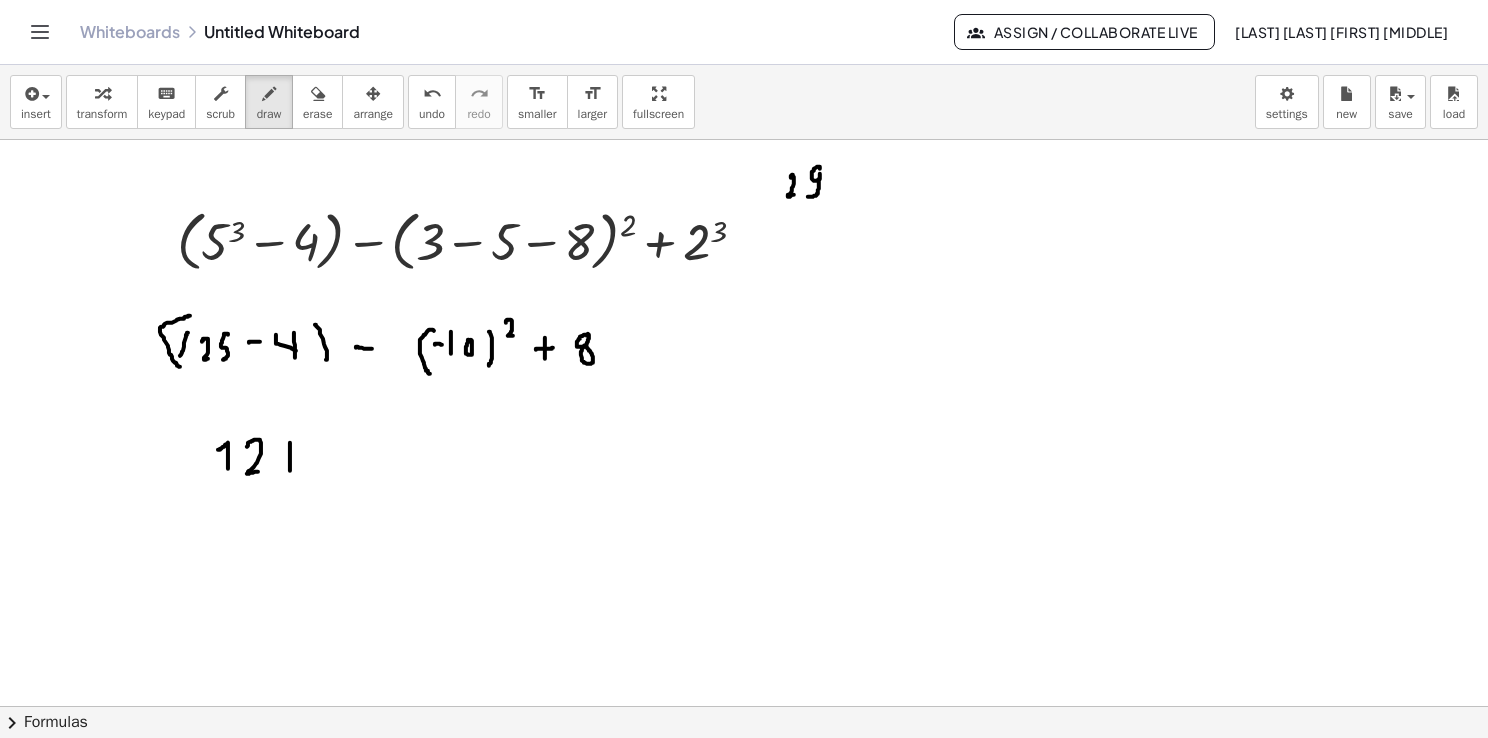 drag, startPoint x: 290, startPoint y: 443, endPoint x: 290, endPoint y: 473, distance: 30 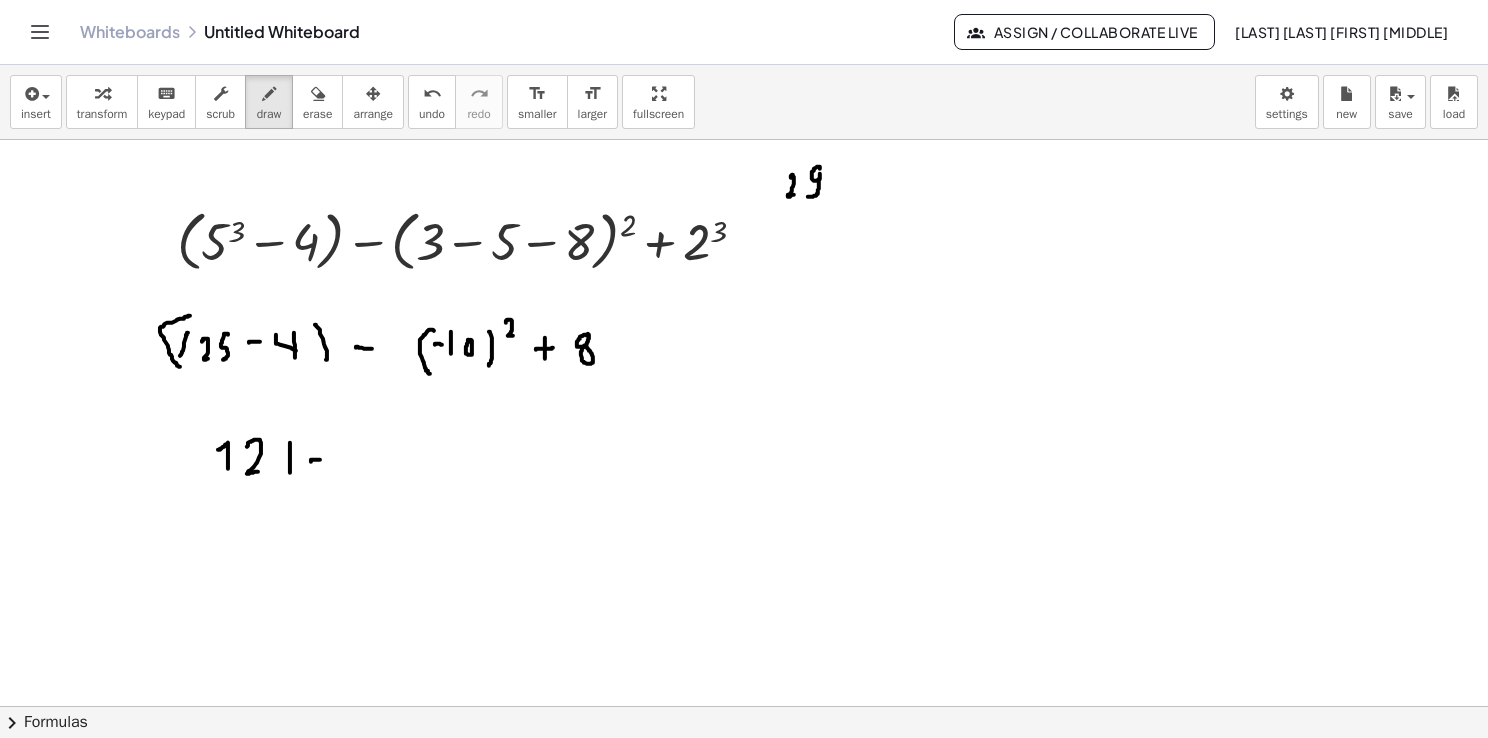 drag, startPoint x: 311, startPoint y: 461, endPoint x: 324, endPoint y: 459, distance: 13.152946 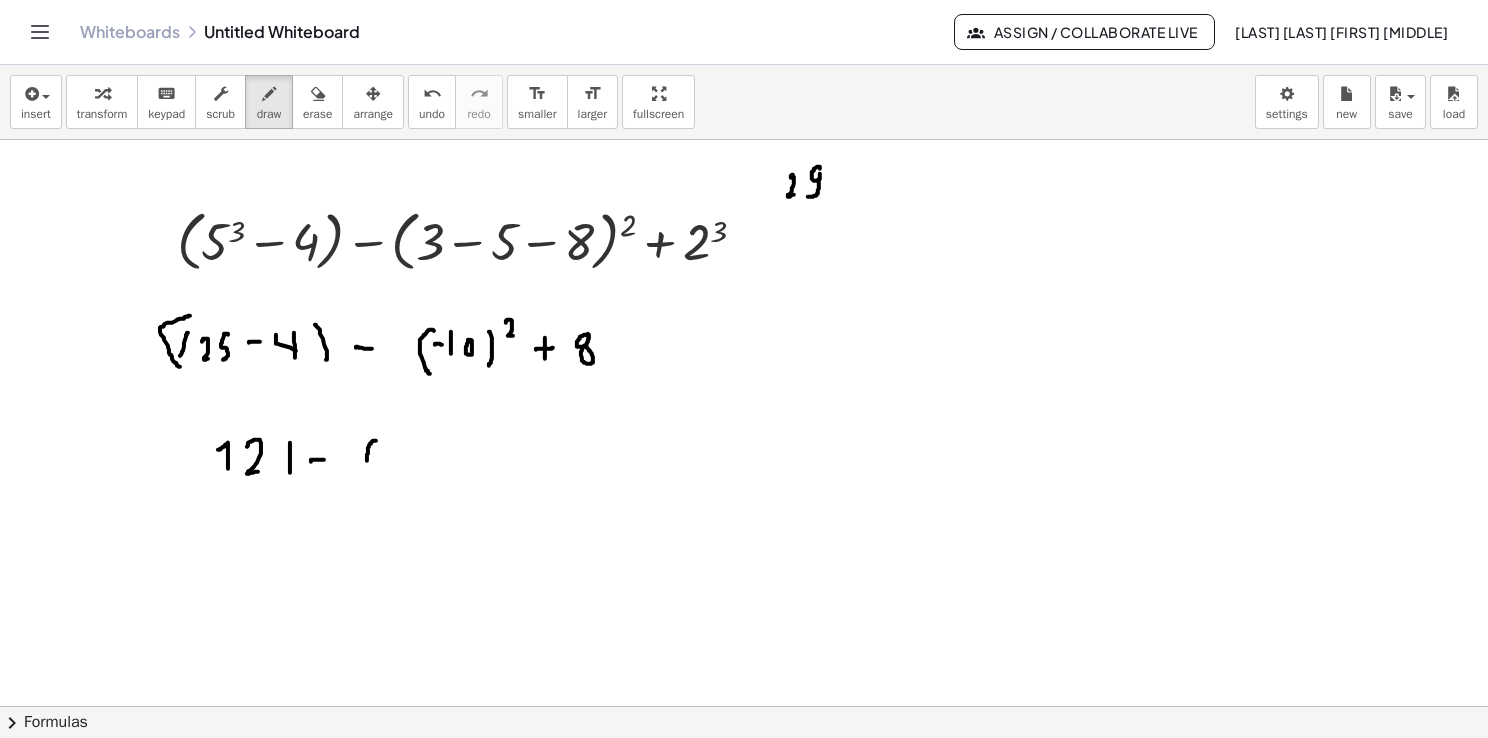 drag, startPoint x: 374, startPoint y: 440, endPoint x: 372, endPoint y: 473, distance: 33.06055 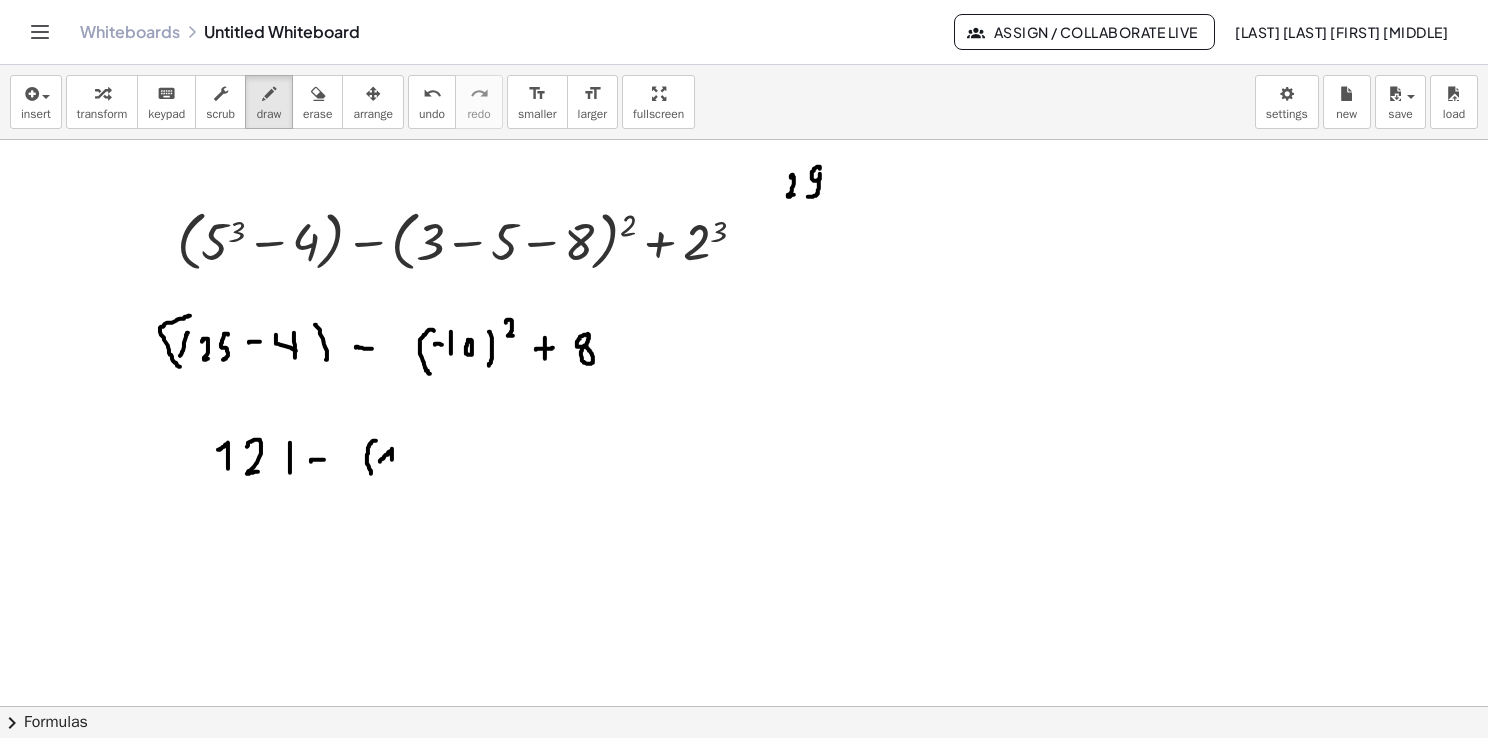 drag, startPoint x: 381, startPoint y: 459, endPoint x: 396, endPoint y: 469, distance: 18.027756 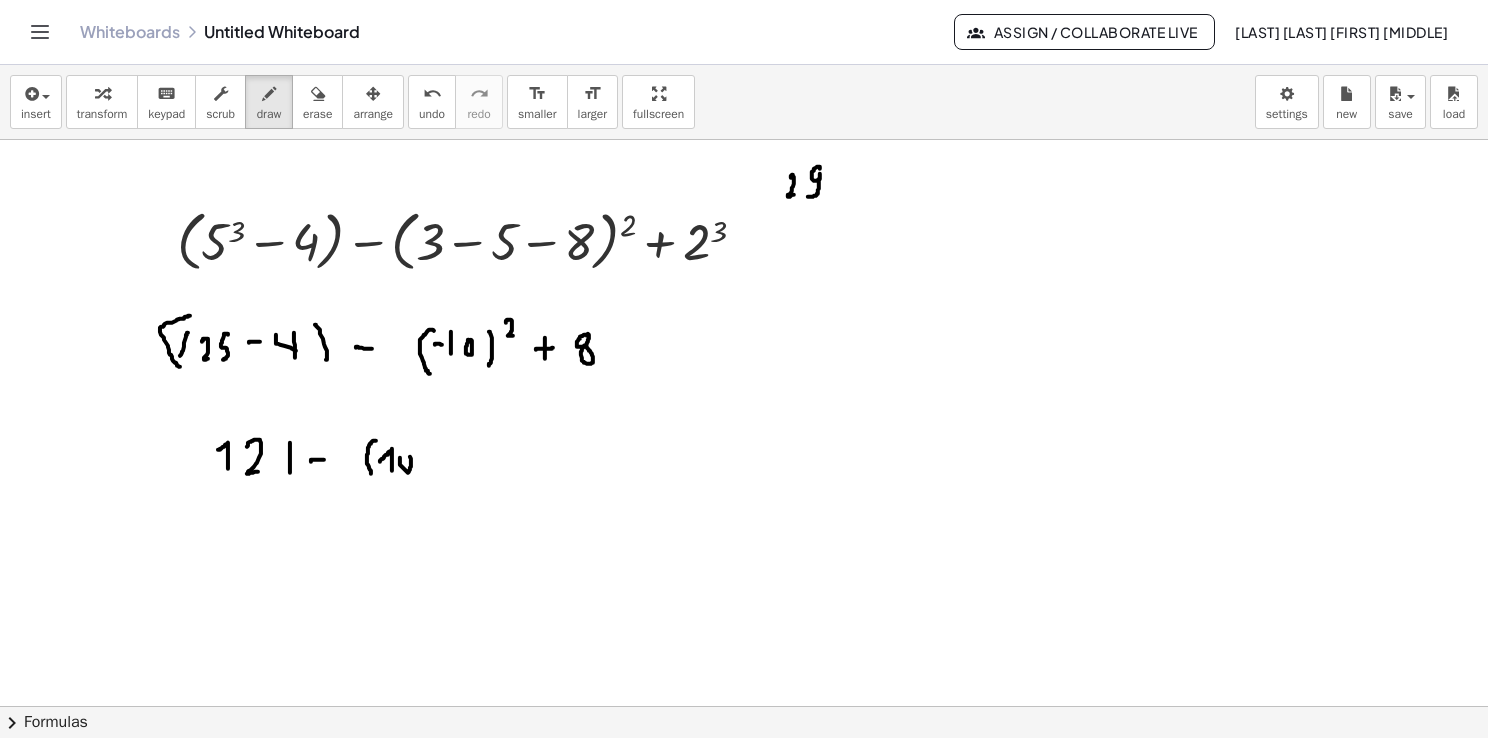 click at bounding box center (744, 707) 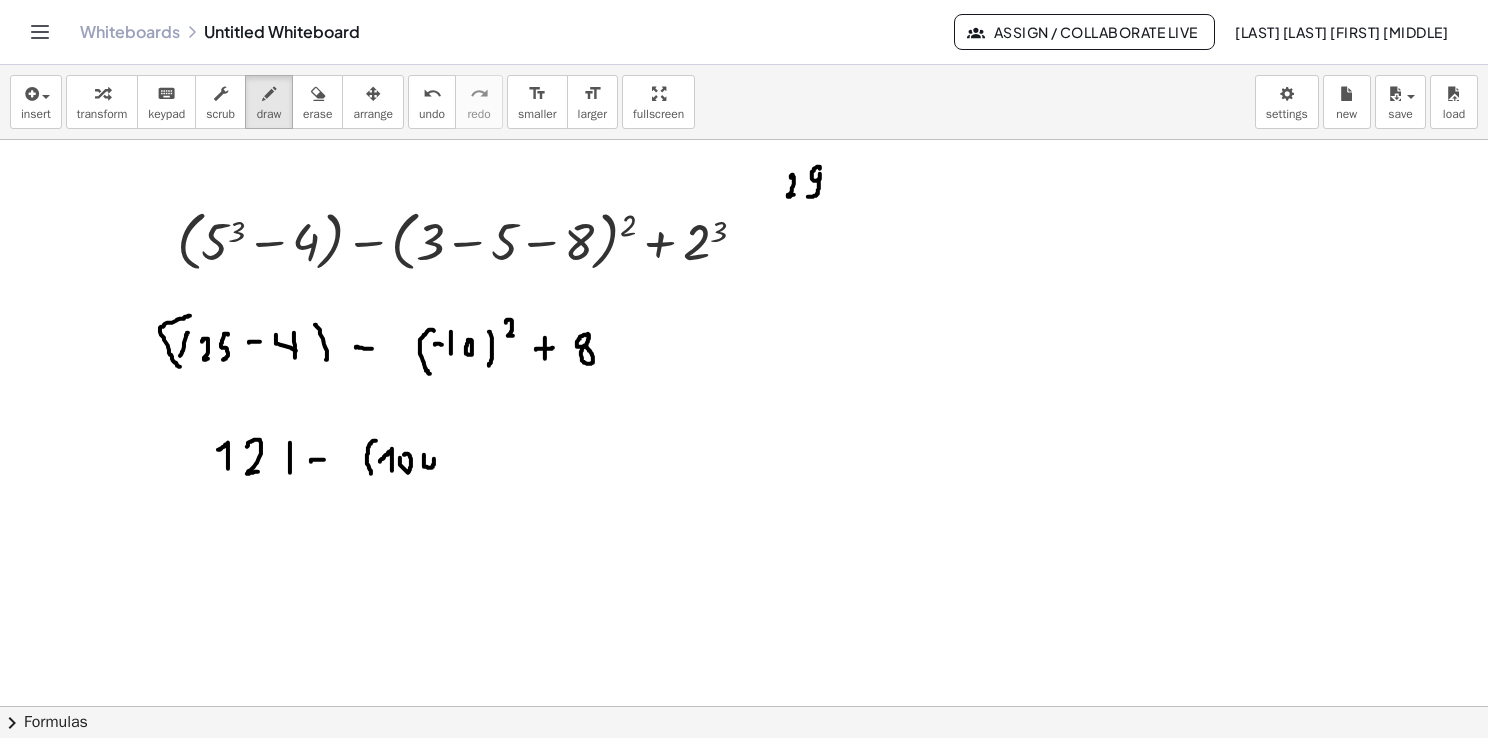 click at bounding box center (744, 707) 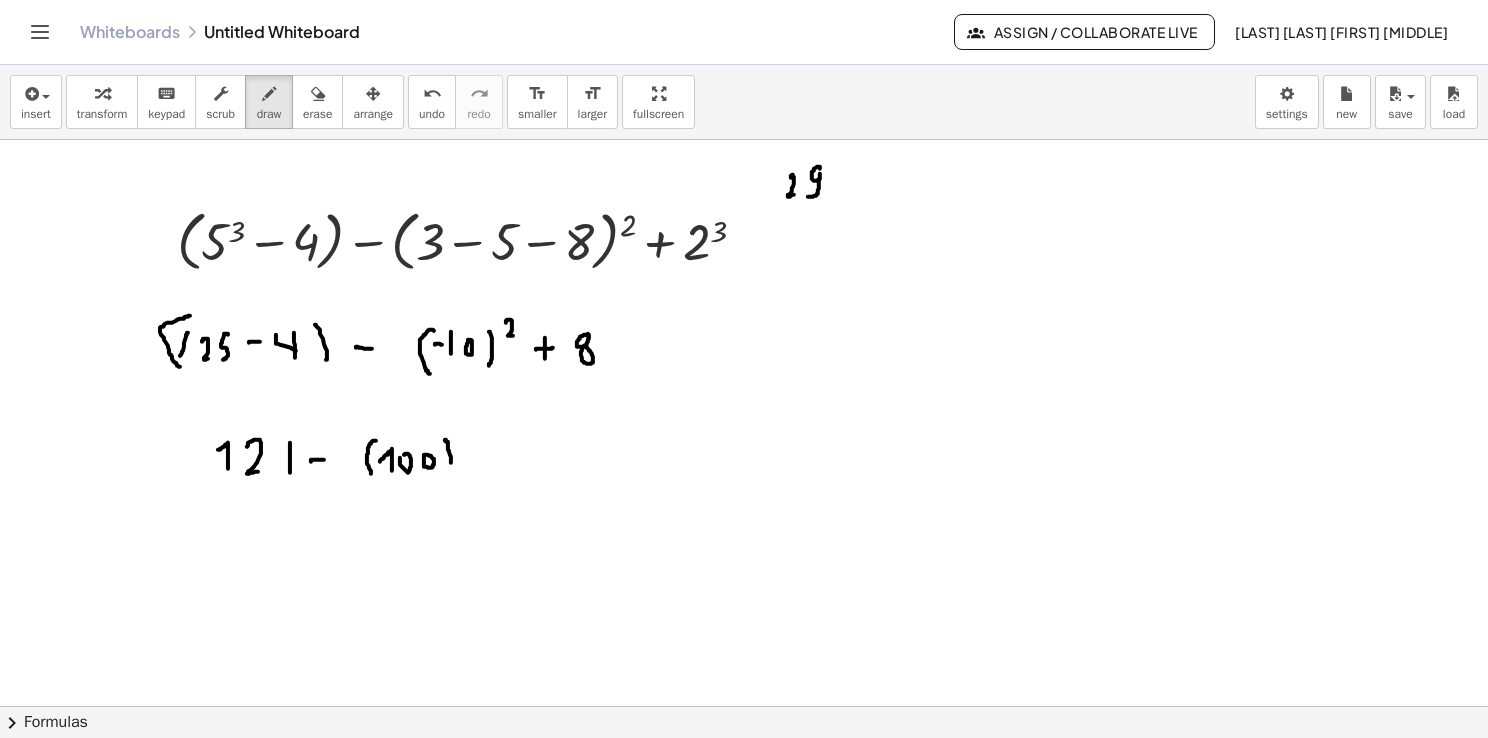 drag, startPoint x: 445, startPoint y: 440, endPoint x: 448, endPoint y: 478, distance: 38.118237 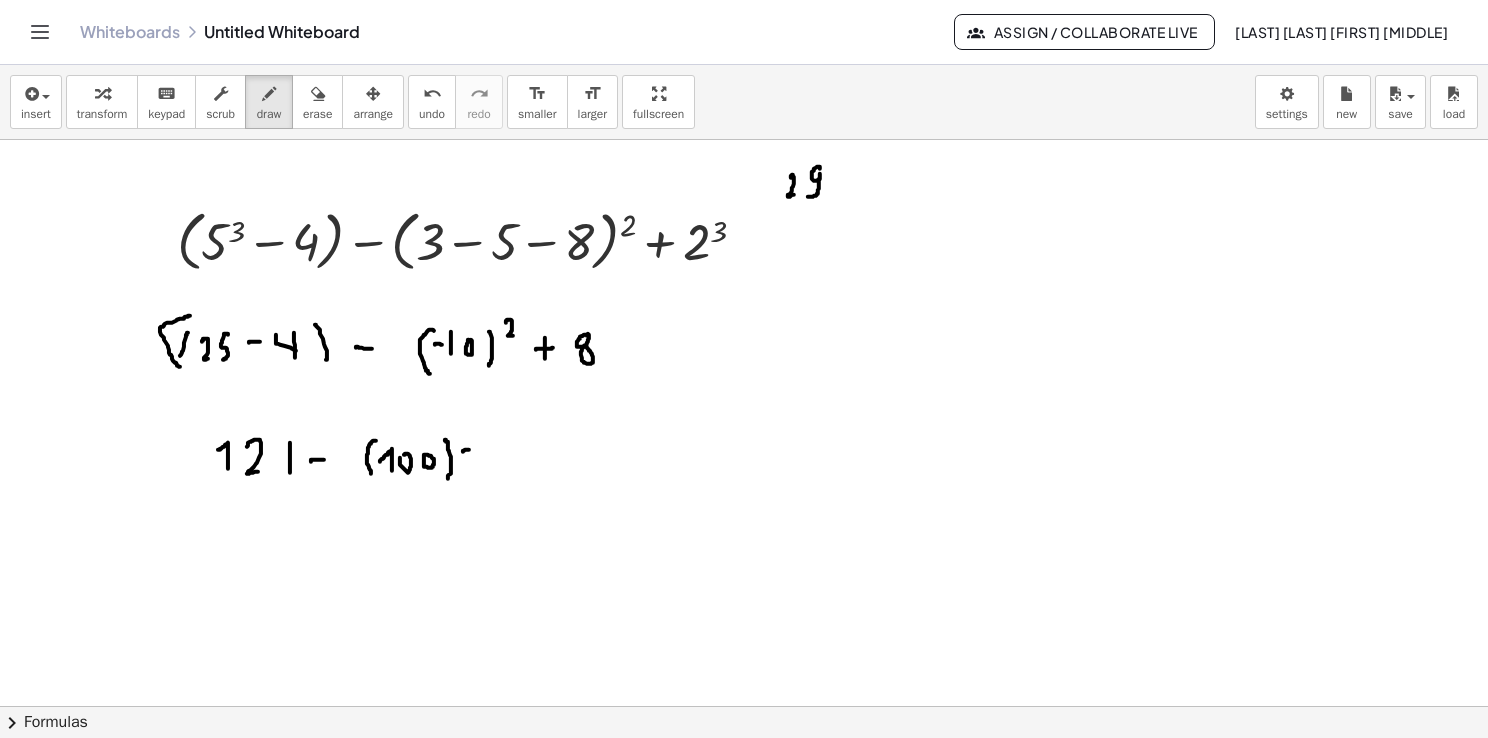 drag, startPoint x: 463, startPoint y: 451, endPoint x: 486, endPoint y: 450, distance: 23.021729 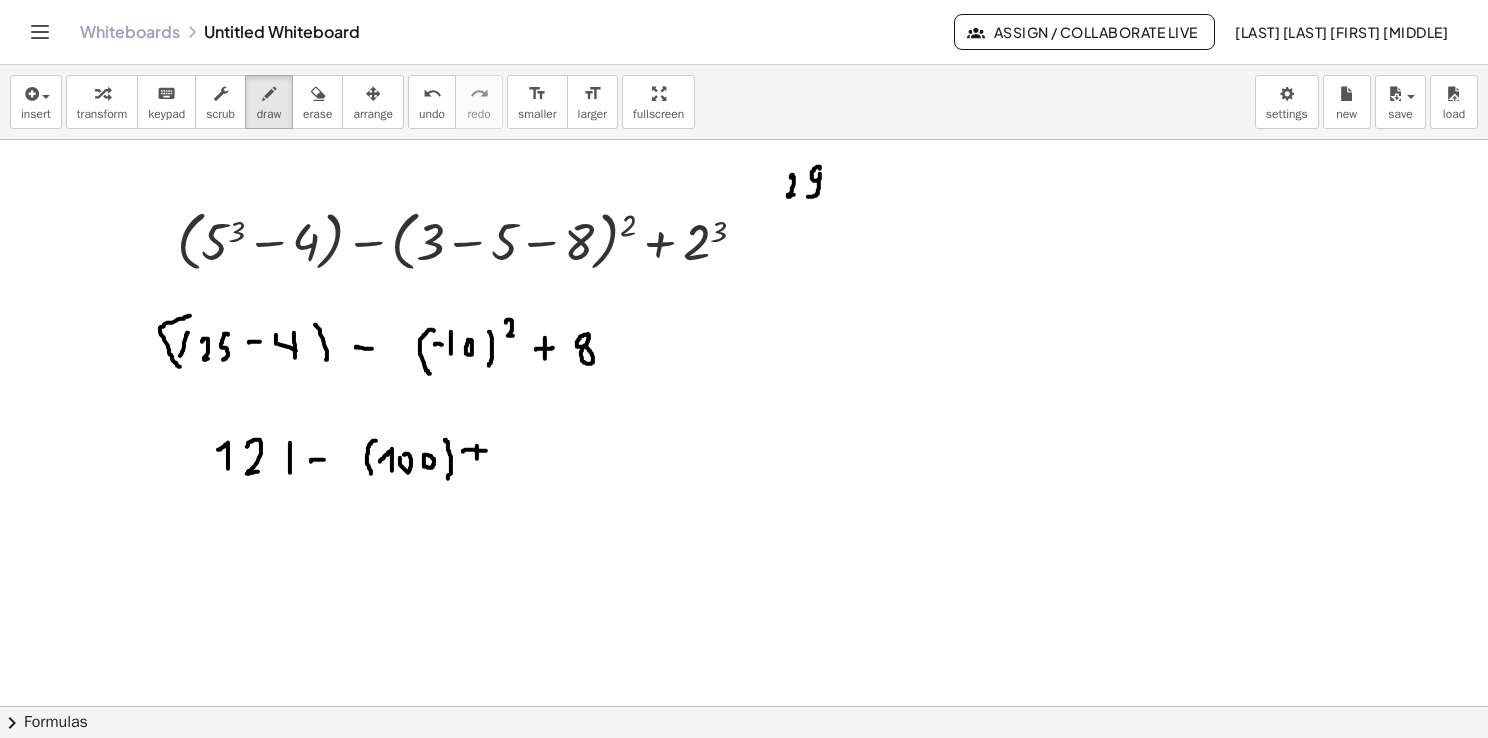 drag, startPoint x: 477, startPoint y: 445, endPoint x: 479, endPoint y: 464, distance: 19.104973 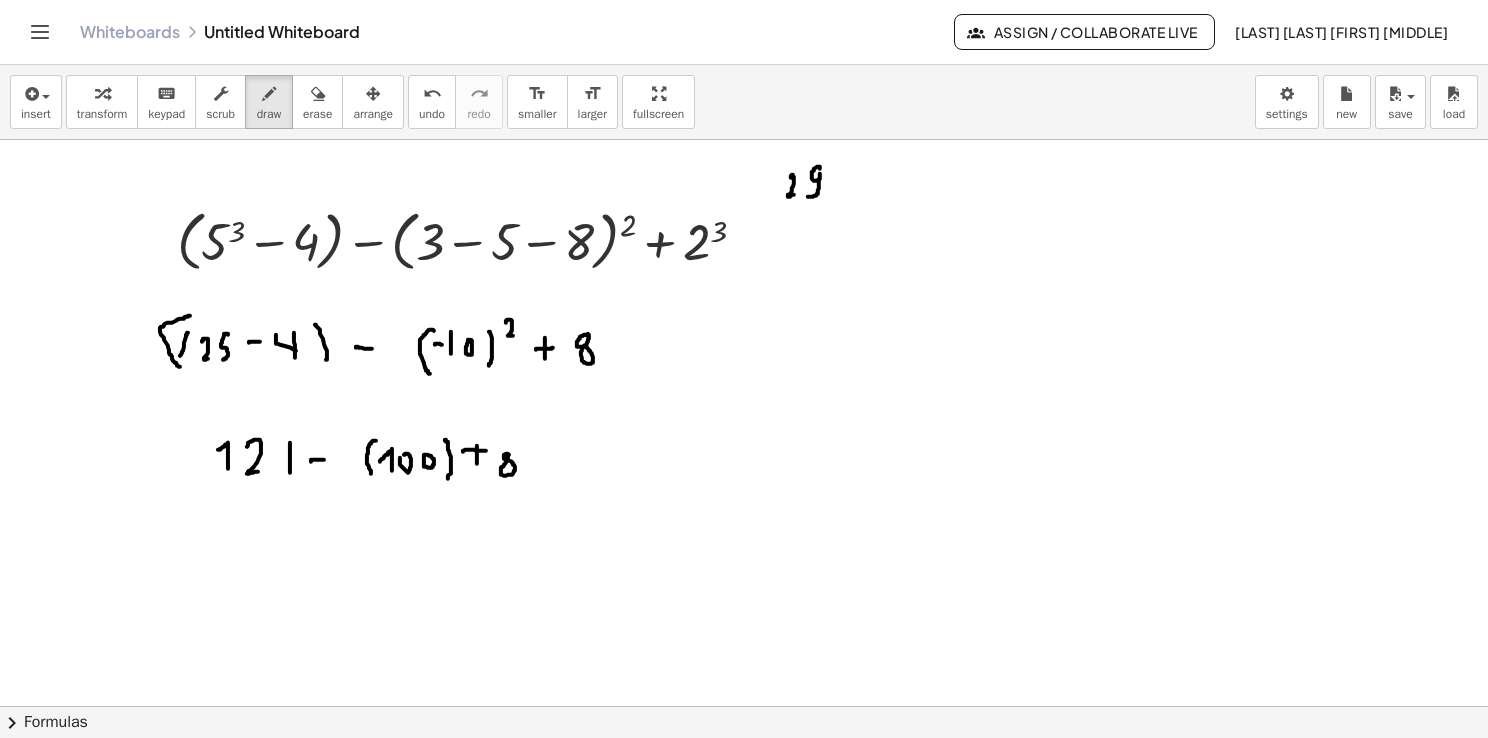 click at bounding box center (744, 707) 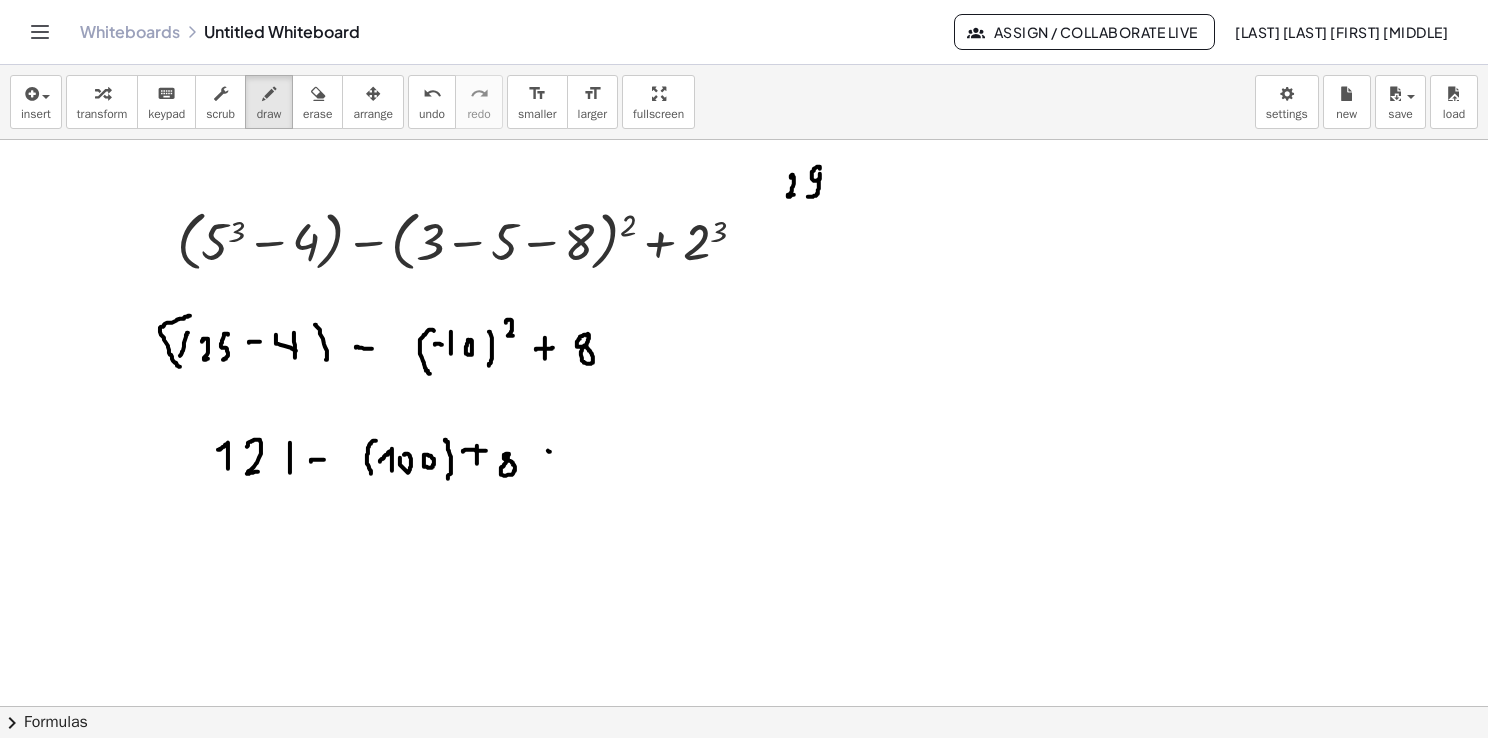 drag, startPoint x: 548, startPoint y: 450, endPoint x: 560, endPoint y: 452, distance: 12.165525 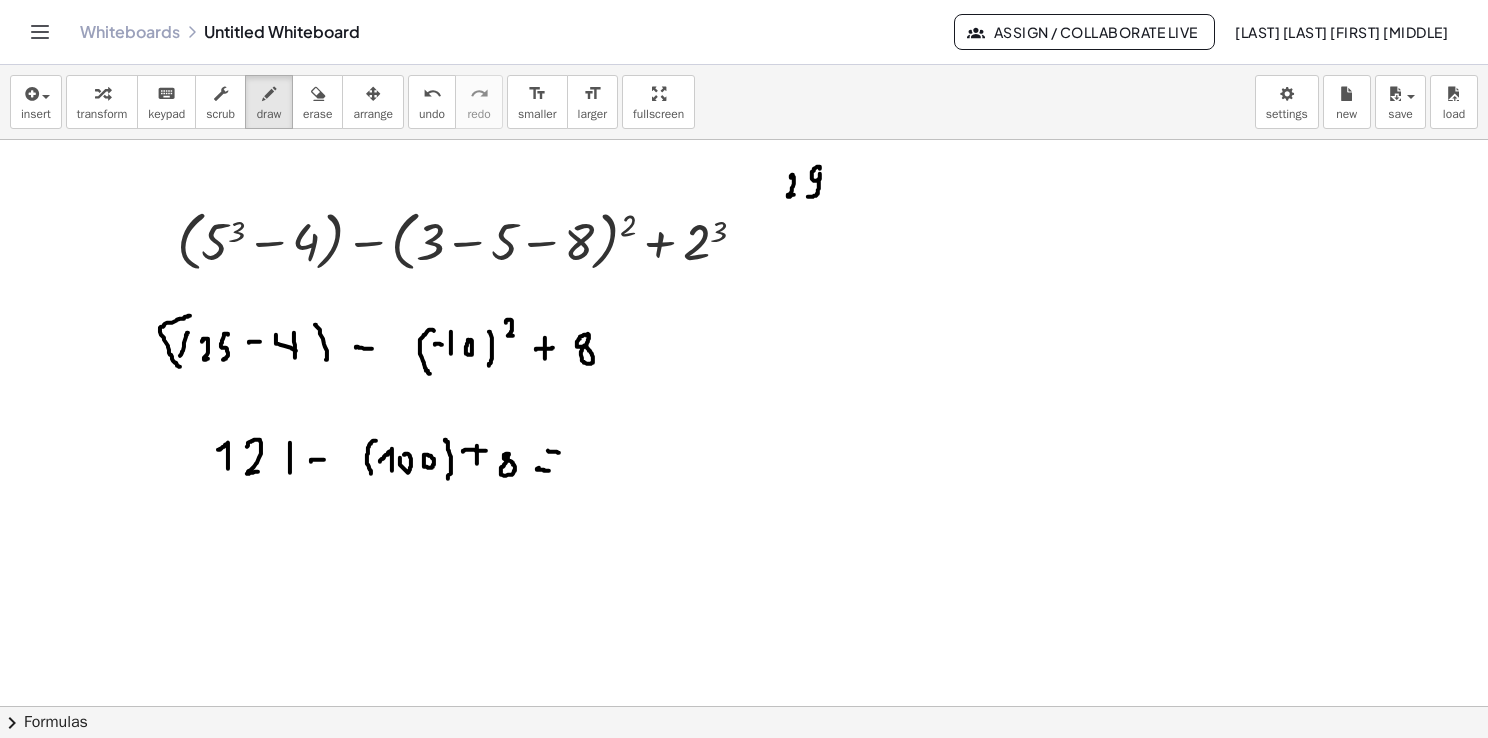 drag, startPoint x: 537, startPoint y: 468, endPoint x: 552, endPoint y: 474, distance: 16.155495 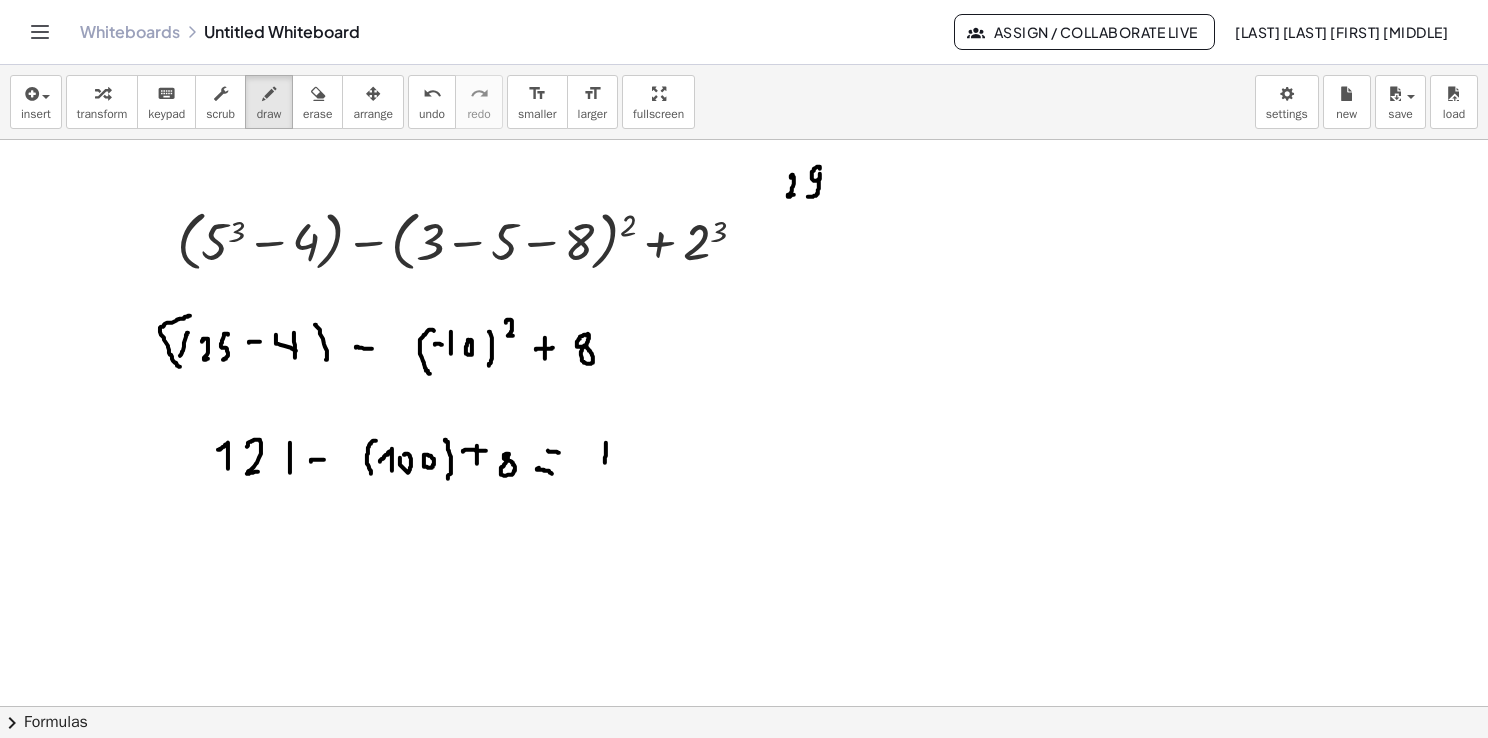 drag, startPoint x: 606, startPoint y: 442, endPoint x: 607, endPoint y: 459, distance: 17.029387 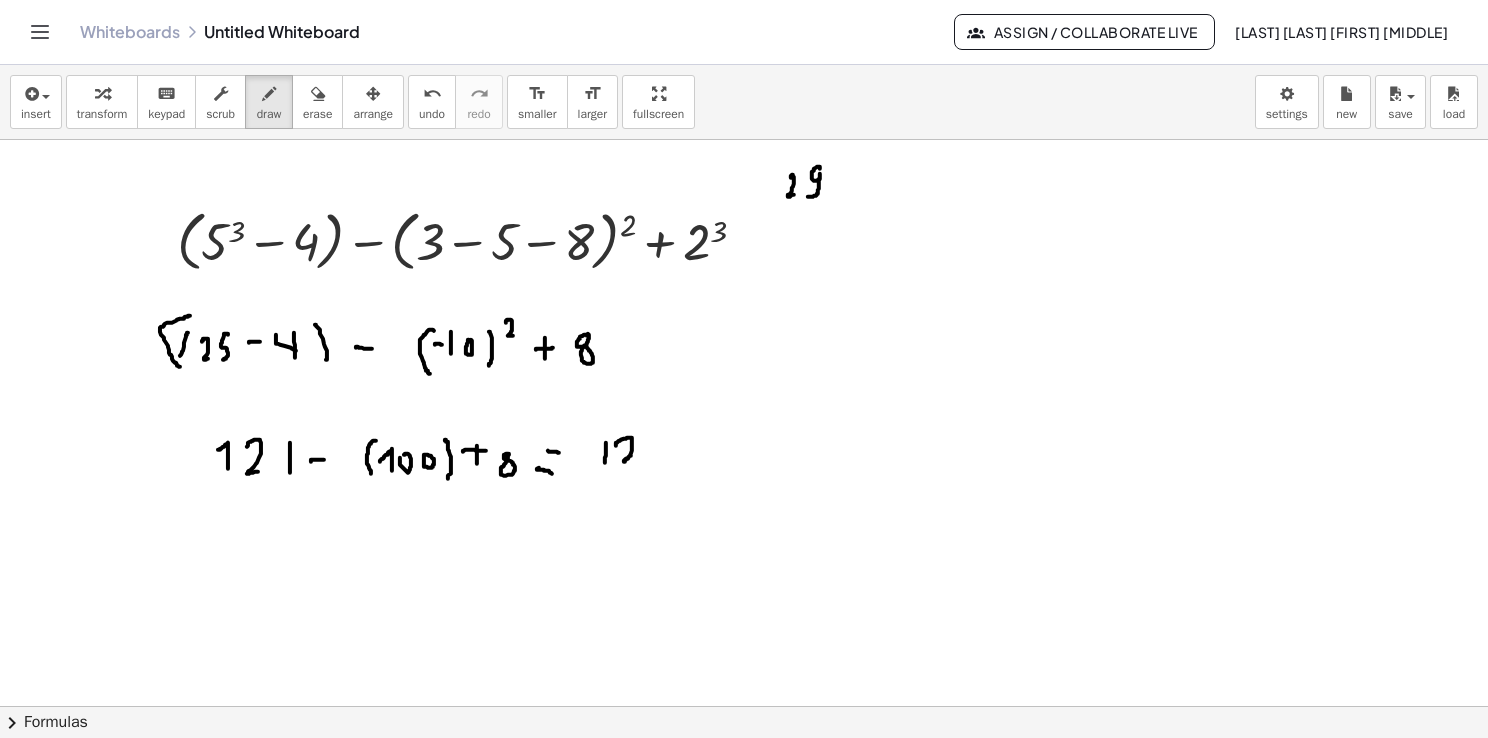 drag, startPoint x: 619, startPoint y: 440, endPoint x: 646, endPoint y: 456, distance: 31.38471 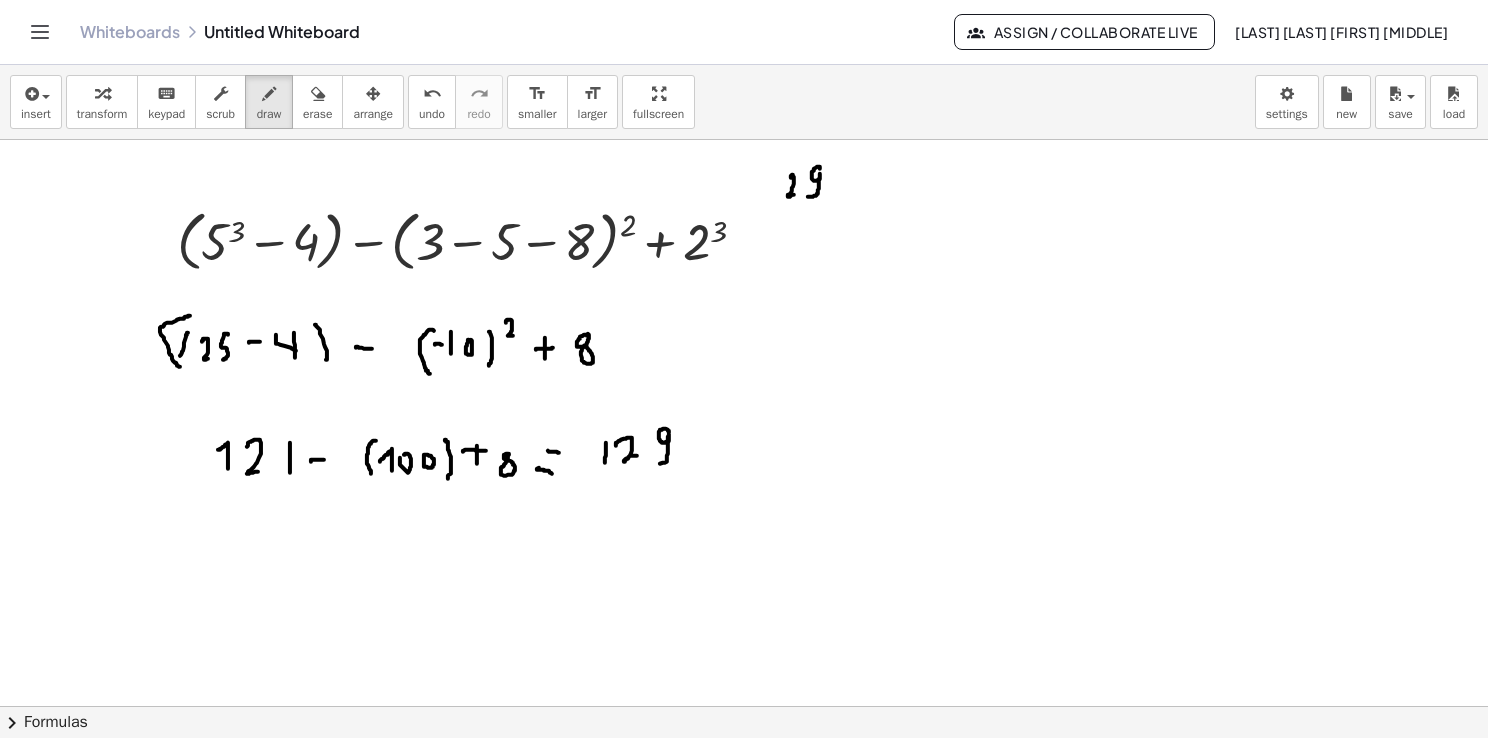 drag 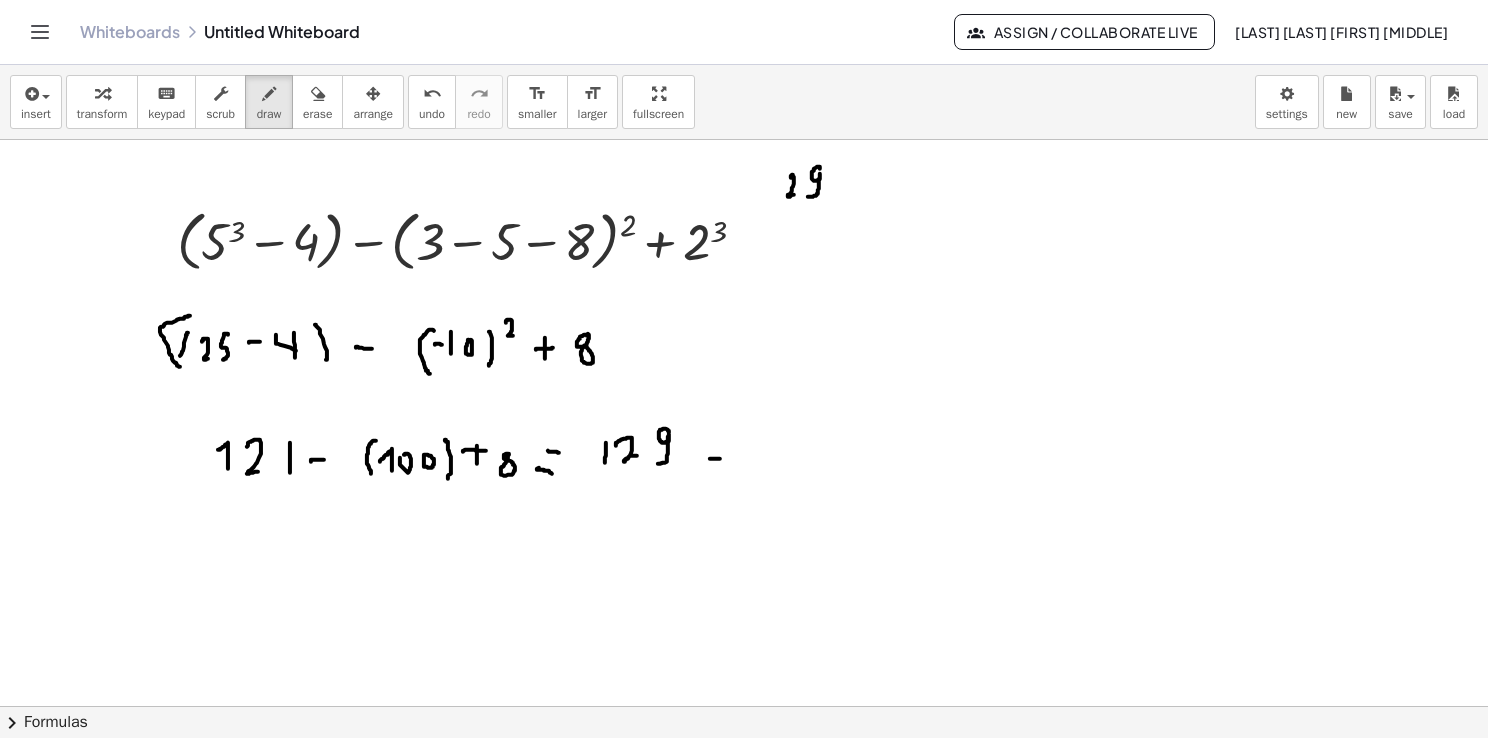 click at bounding box center (744, 707) 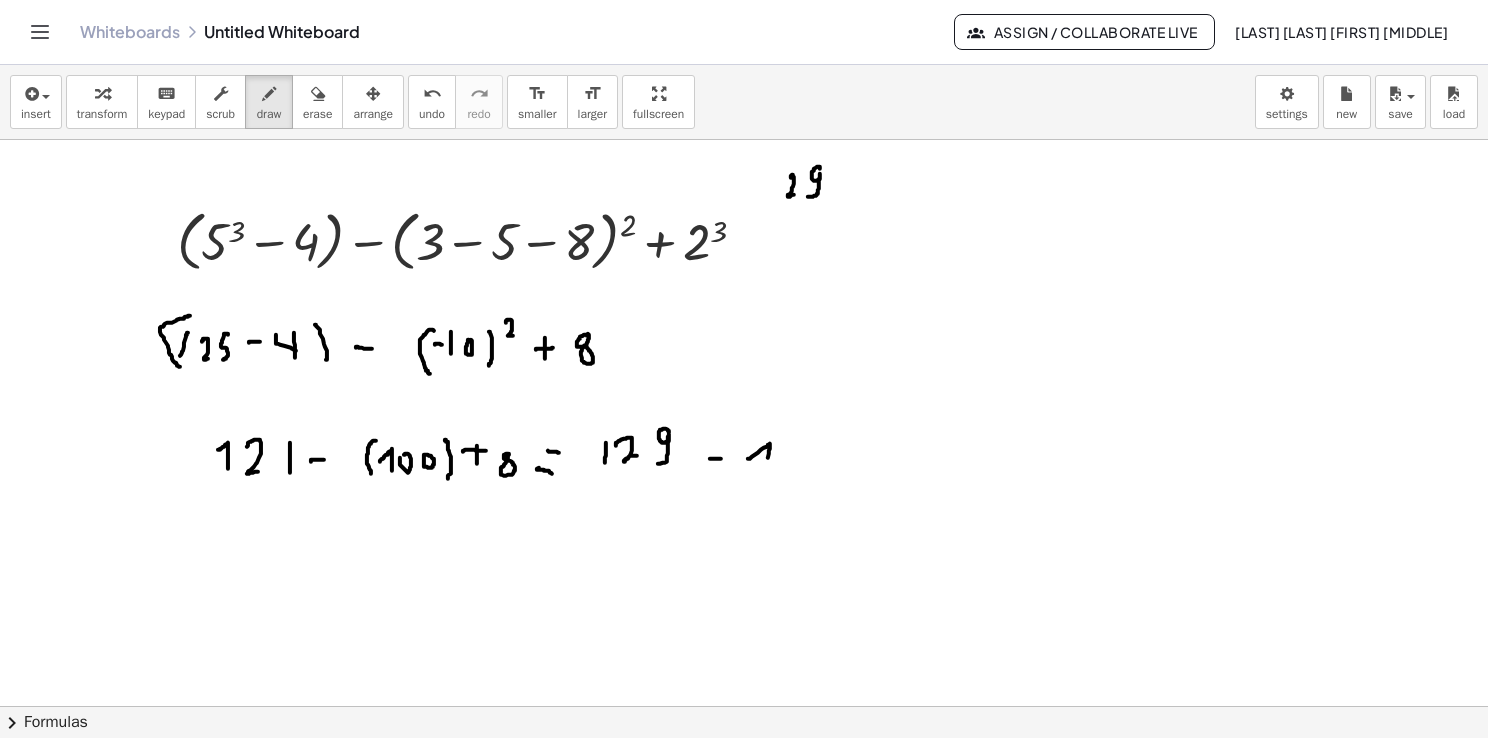 click at bounding box center [744, 707] 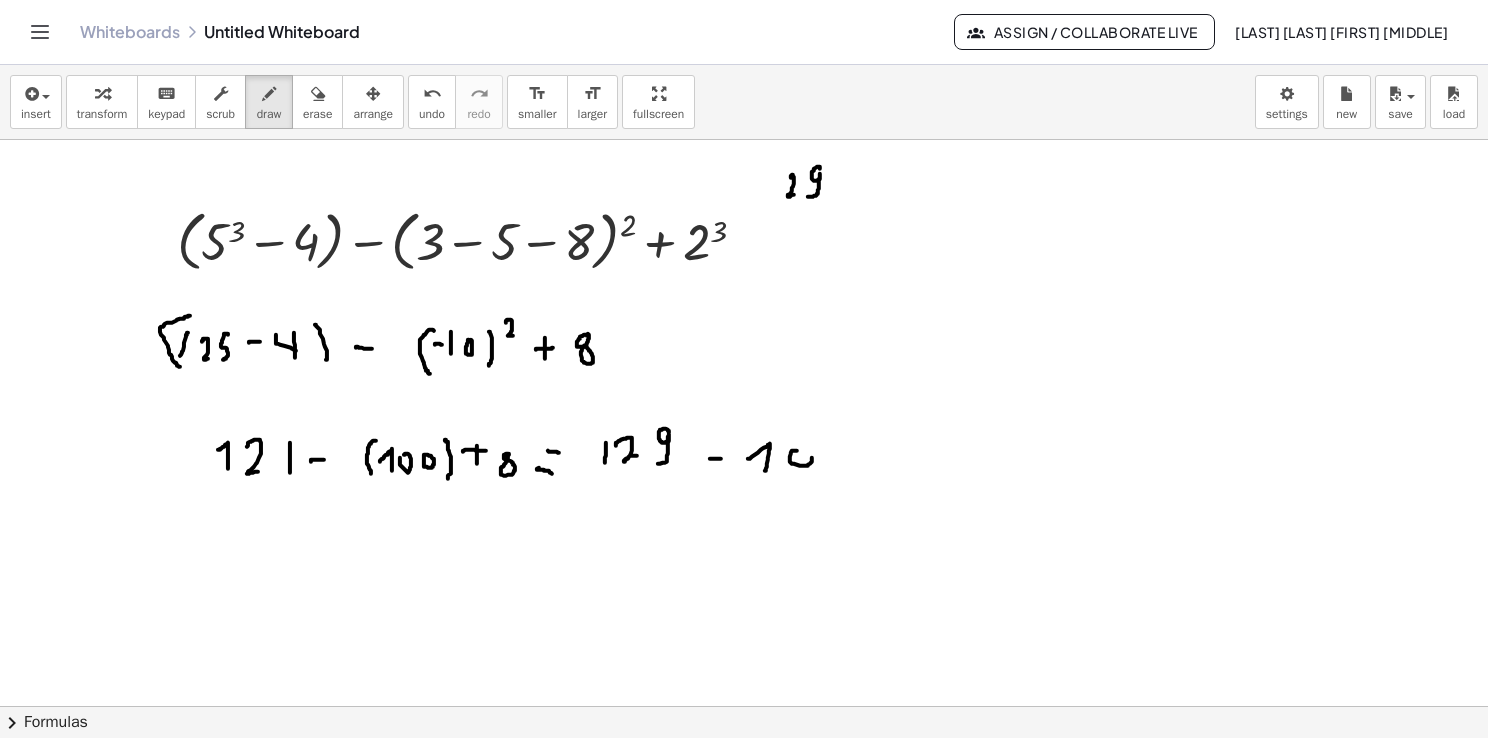 click at bounding box center (744, 707) 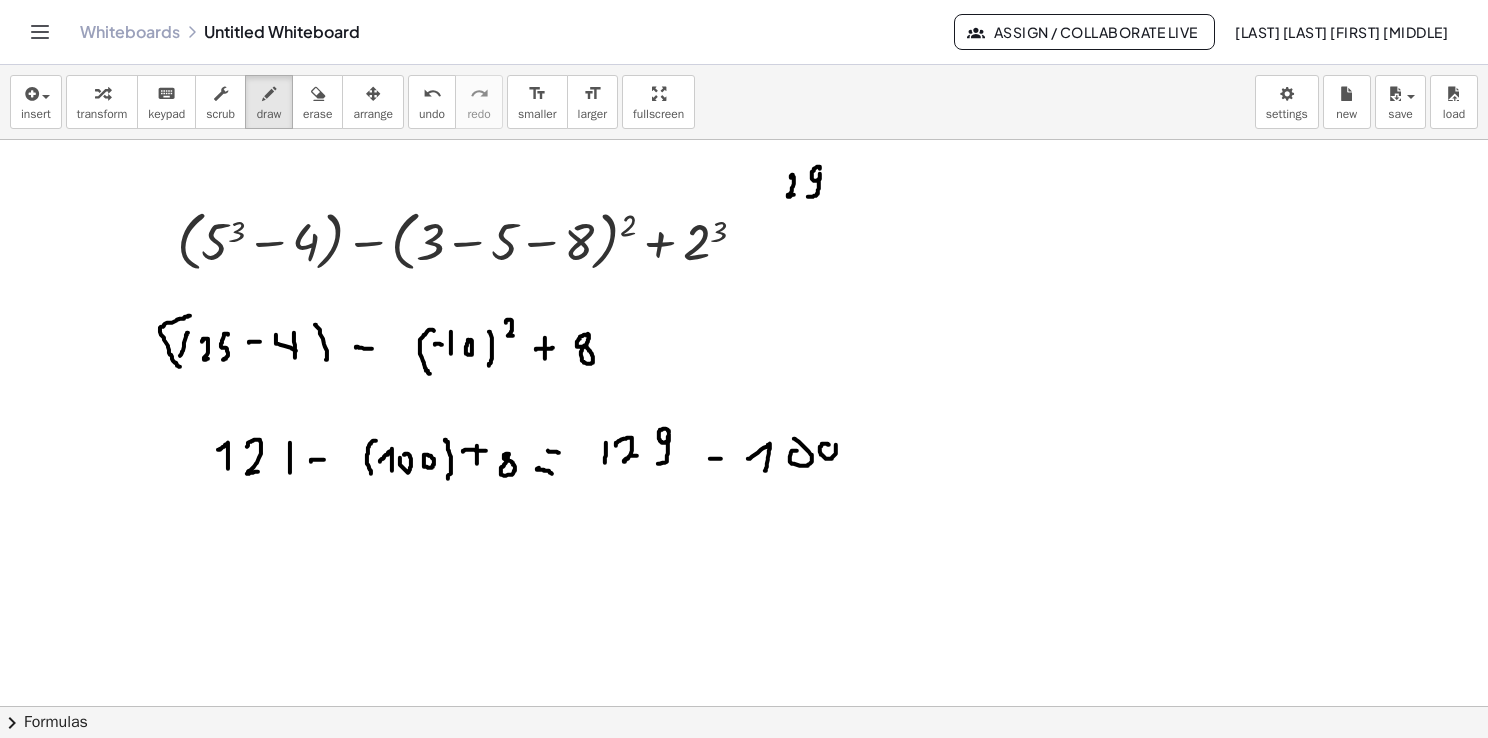 click at bounding box center (744, 707) 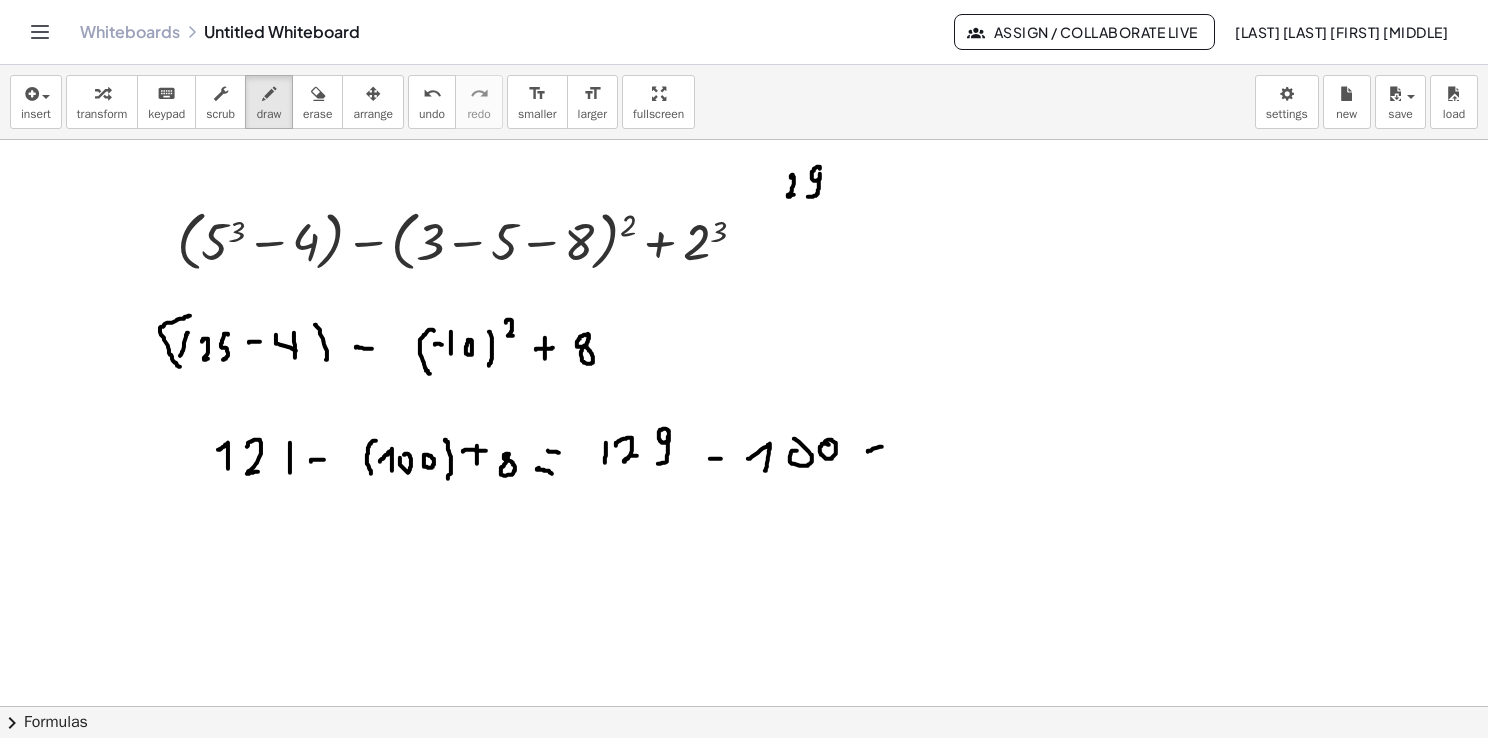 click at bounding box center (744, 707) 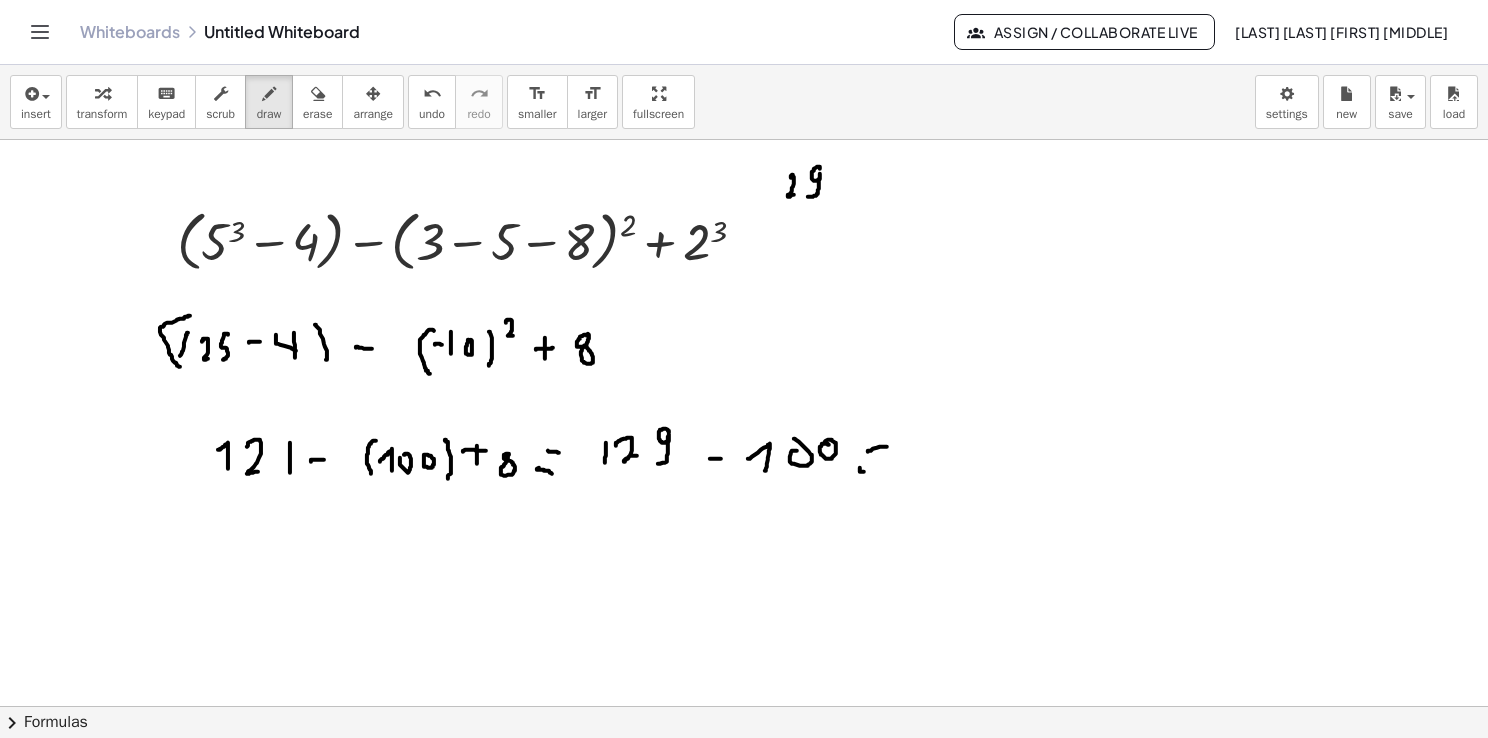 click at bounding box center [744, 707] 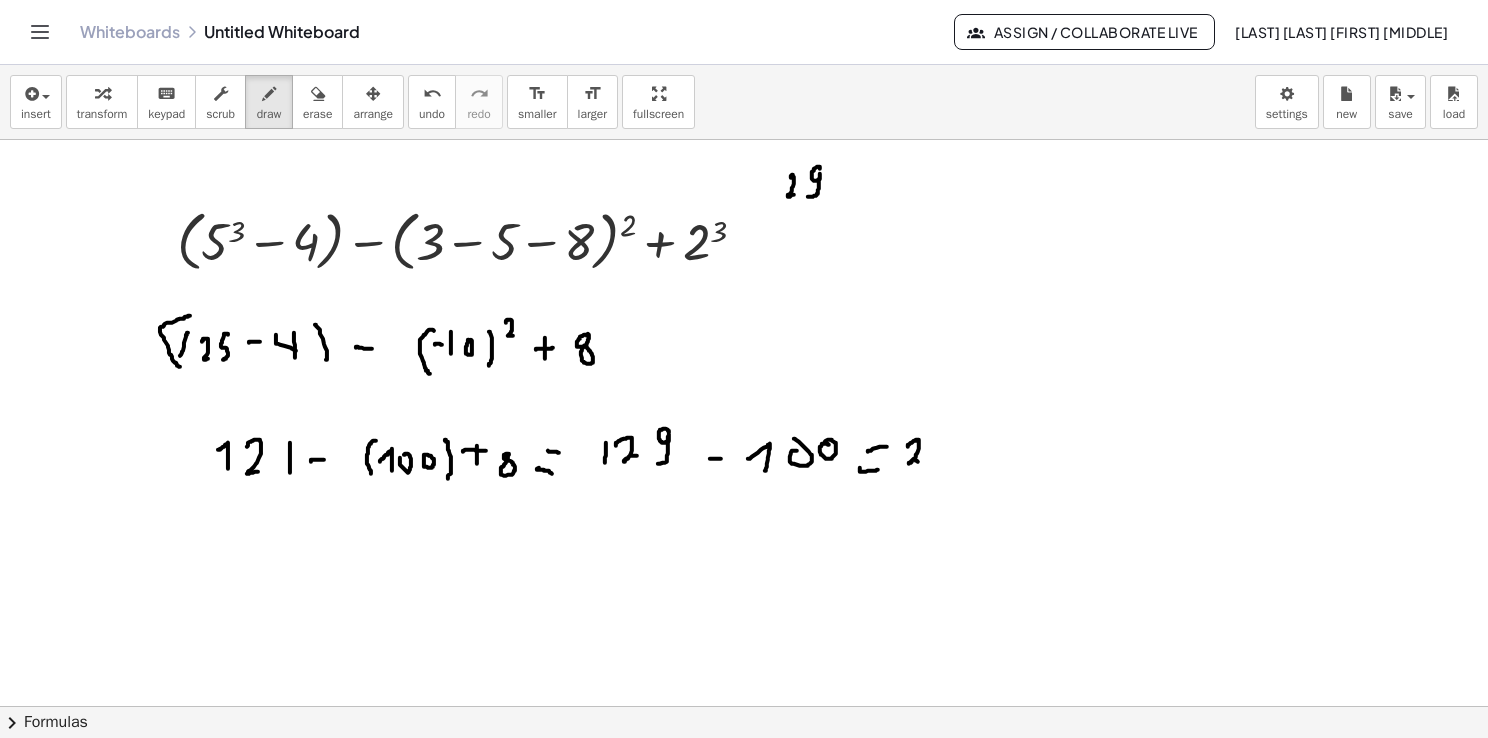 click at bounding box center [744, 707] 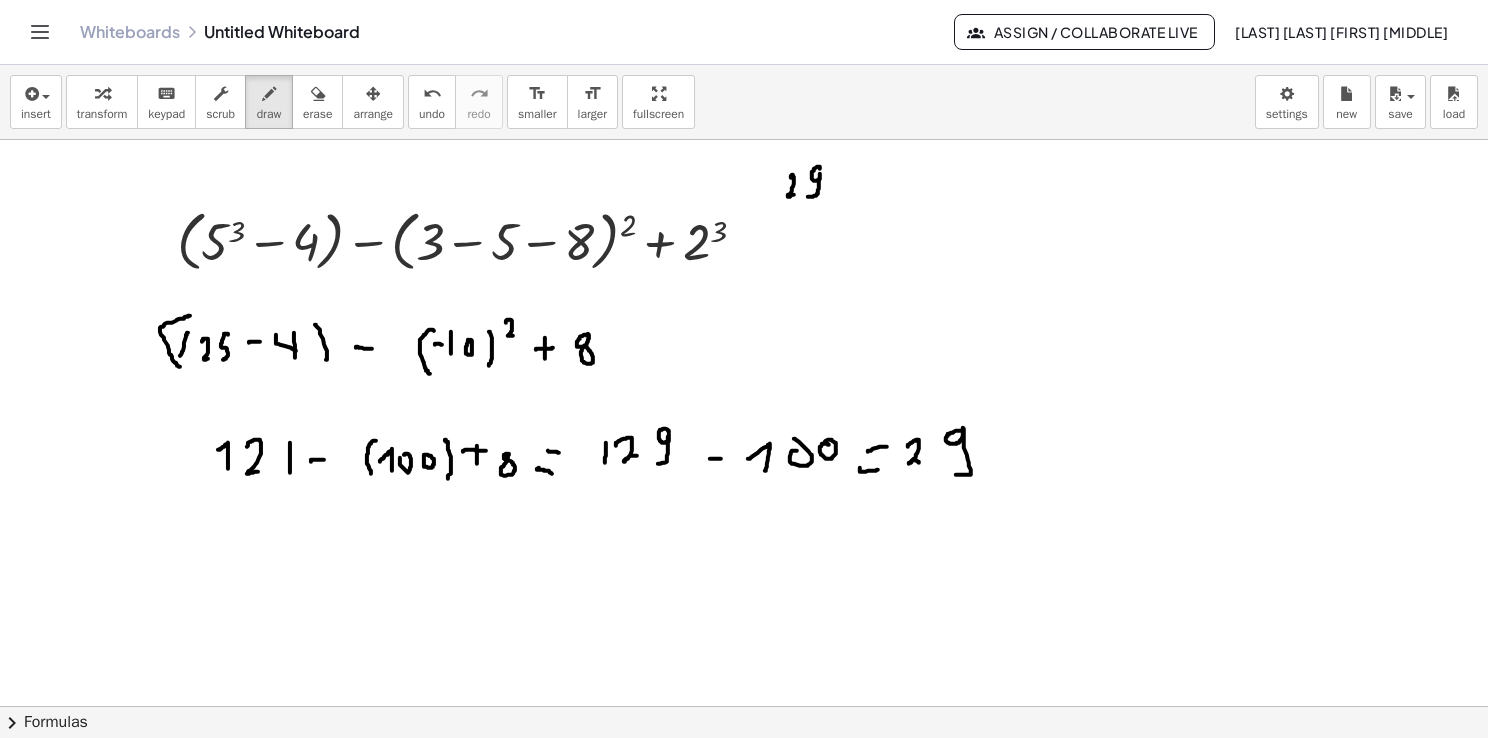 drag, startPoint x: 956, startPoint y: 430, endPoint x: 952, endPoint y: 474, distance: 44.181442 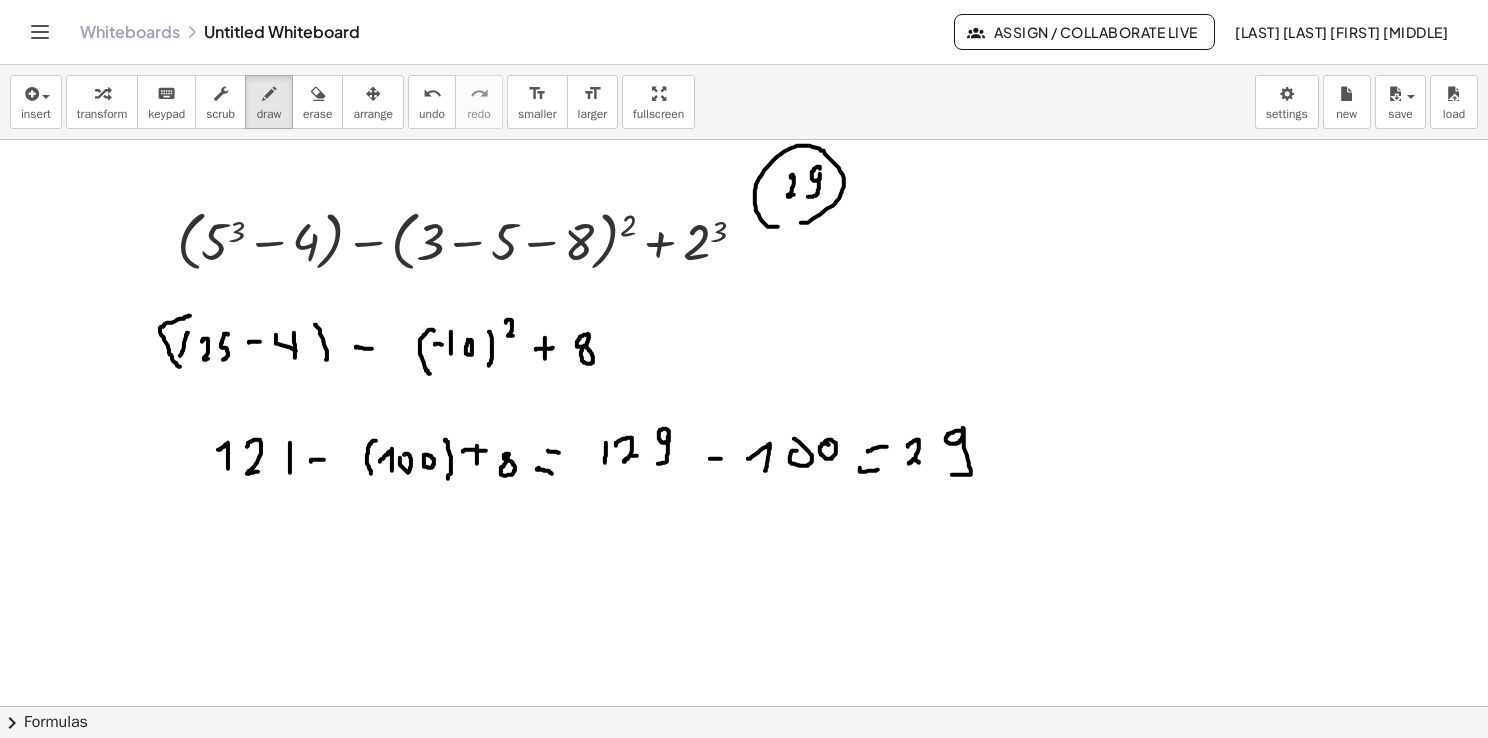 click at bounding box center (744, 707) 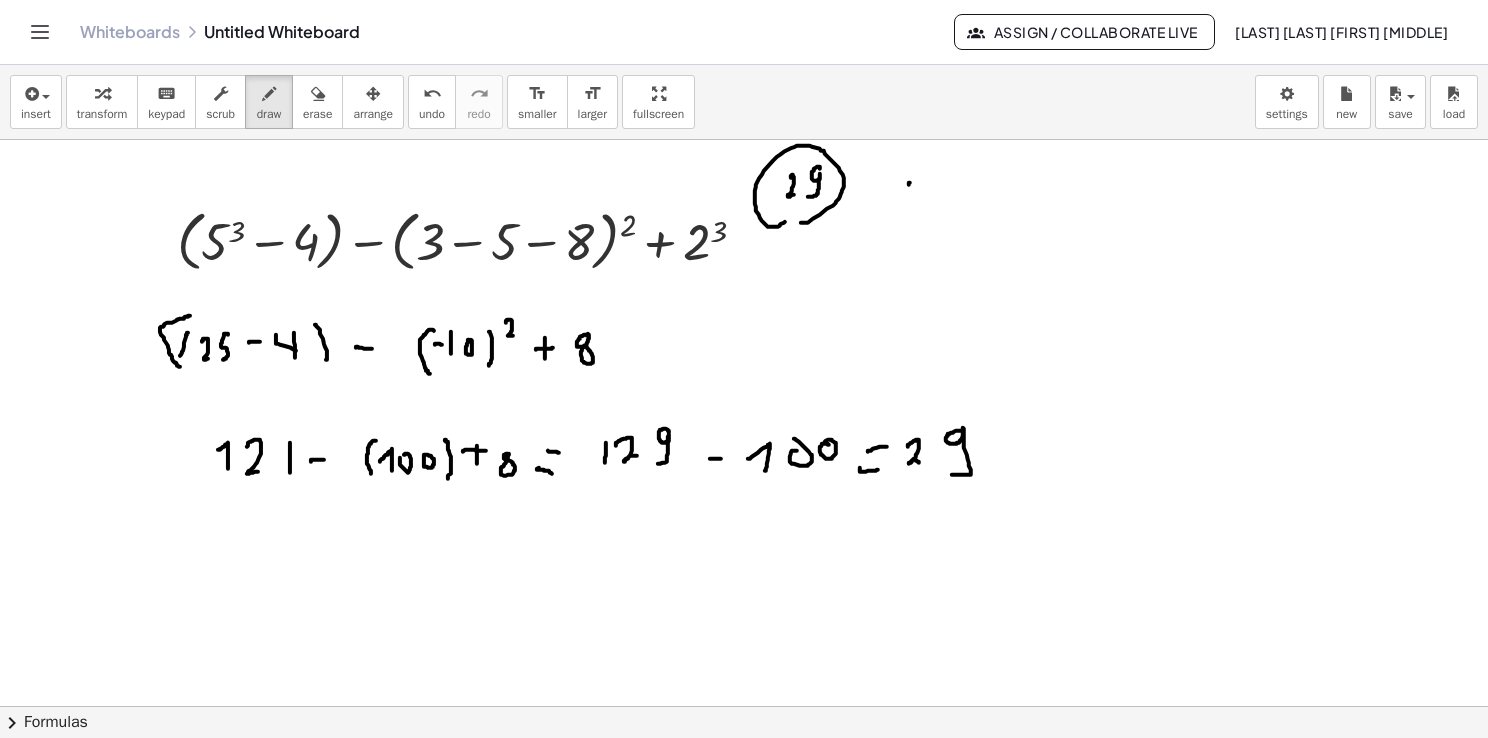 click at bounding box center [744, 707] 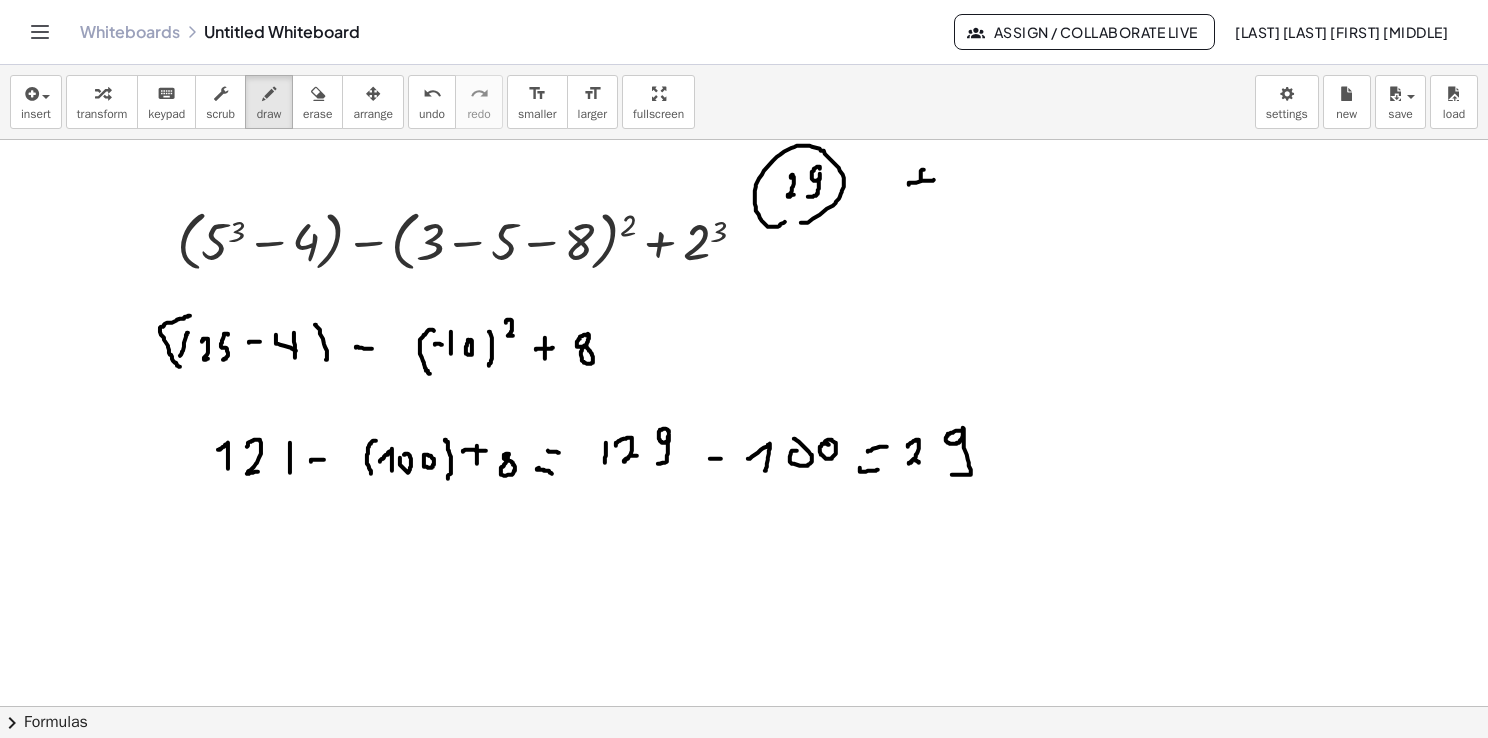 click at bounding box center (744, 707) 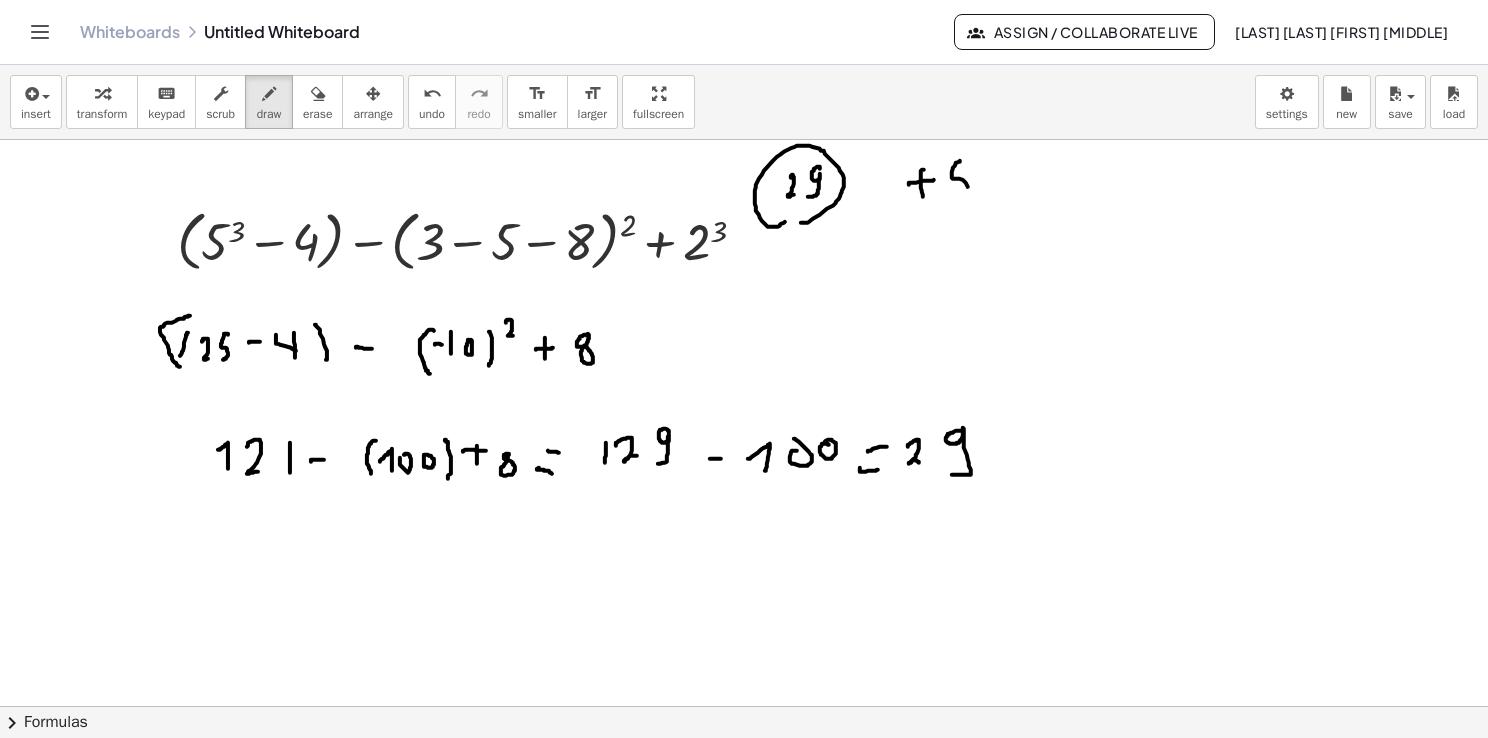click at bounding box center [744, 707] 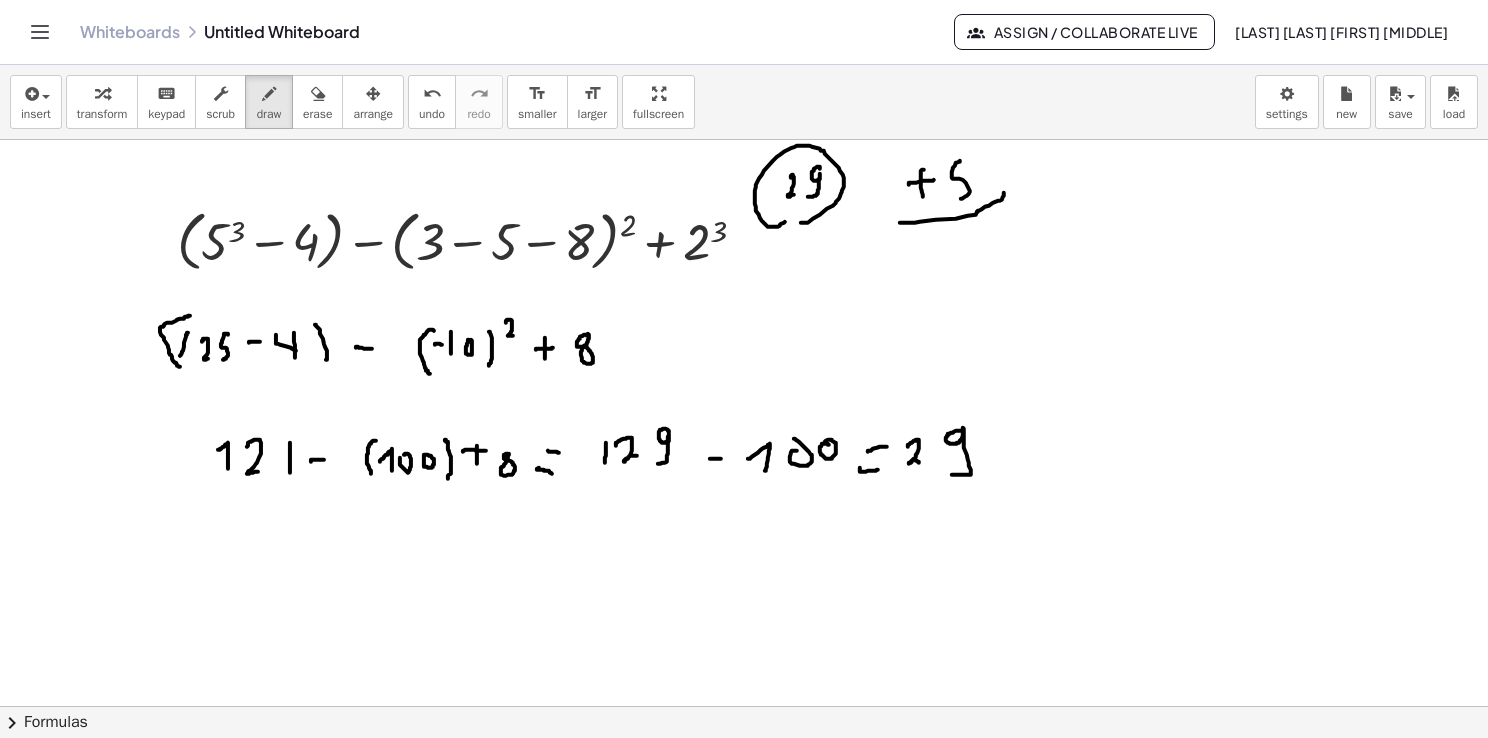 click at bounding box center (744, 707) 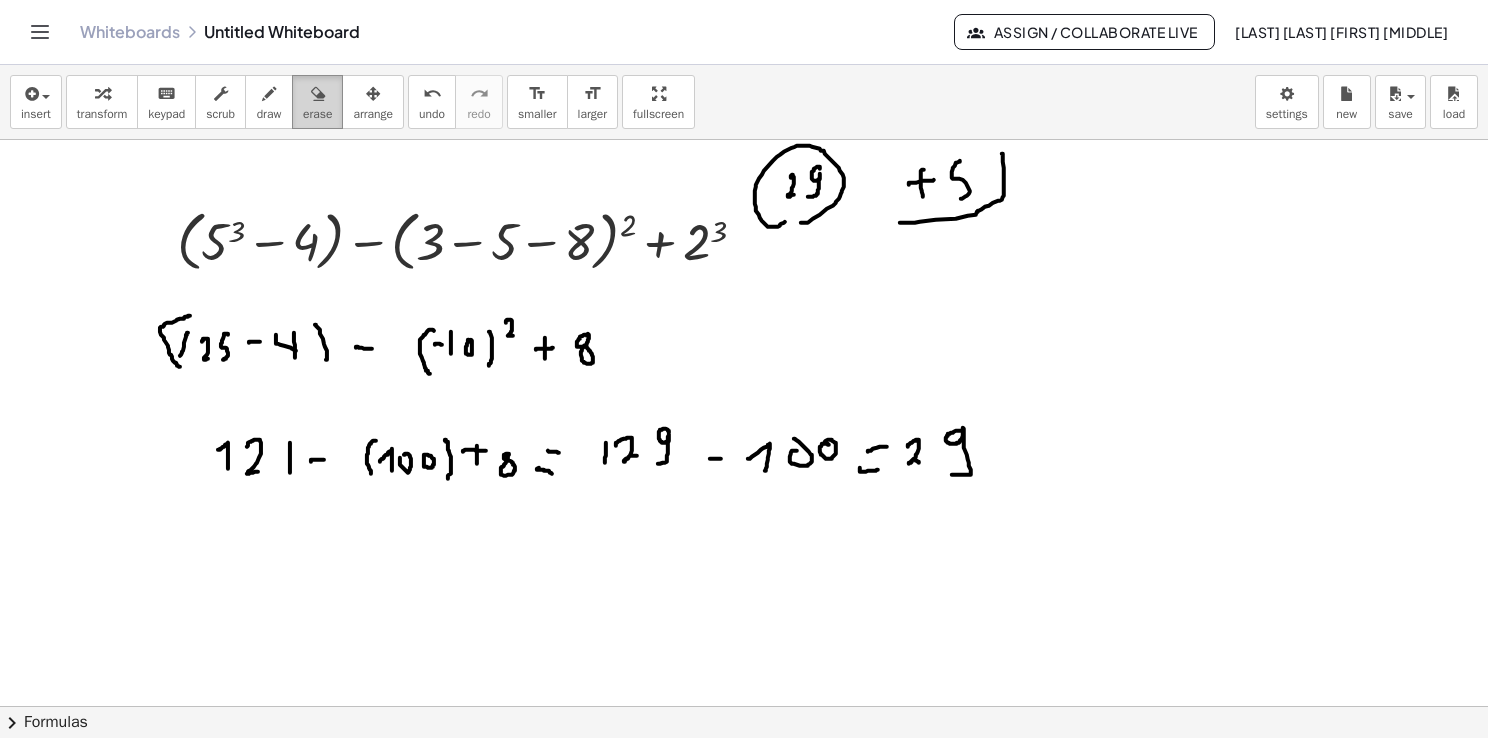 click on "erase" at bounding box center [317, 114] 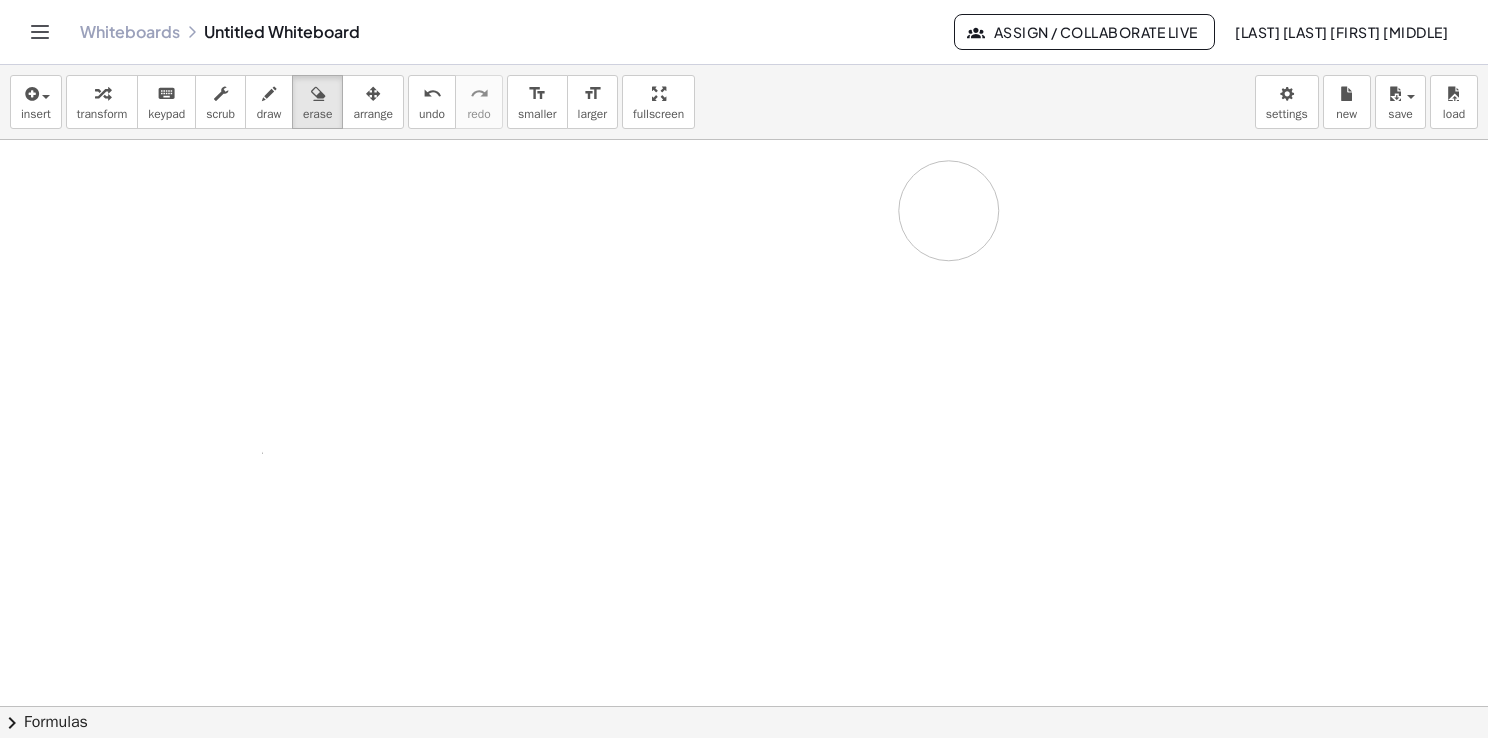 drag, startPoint x: 961, startPoint y: 450, endPoint x: 947, endPoint y: 346, distance: 104.93808 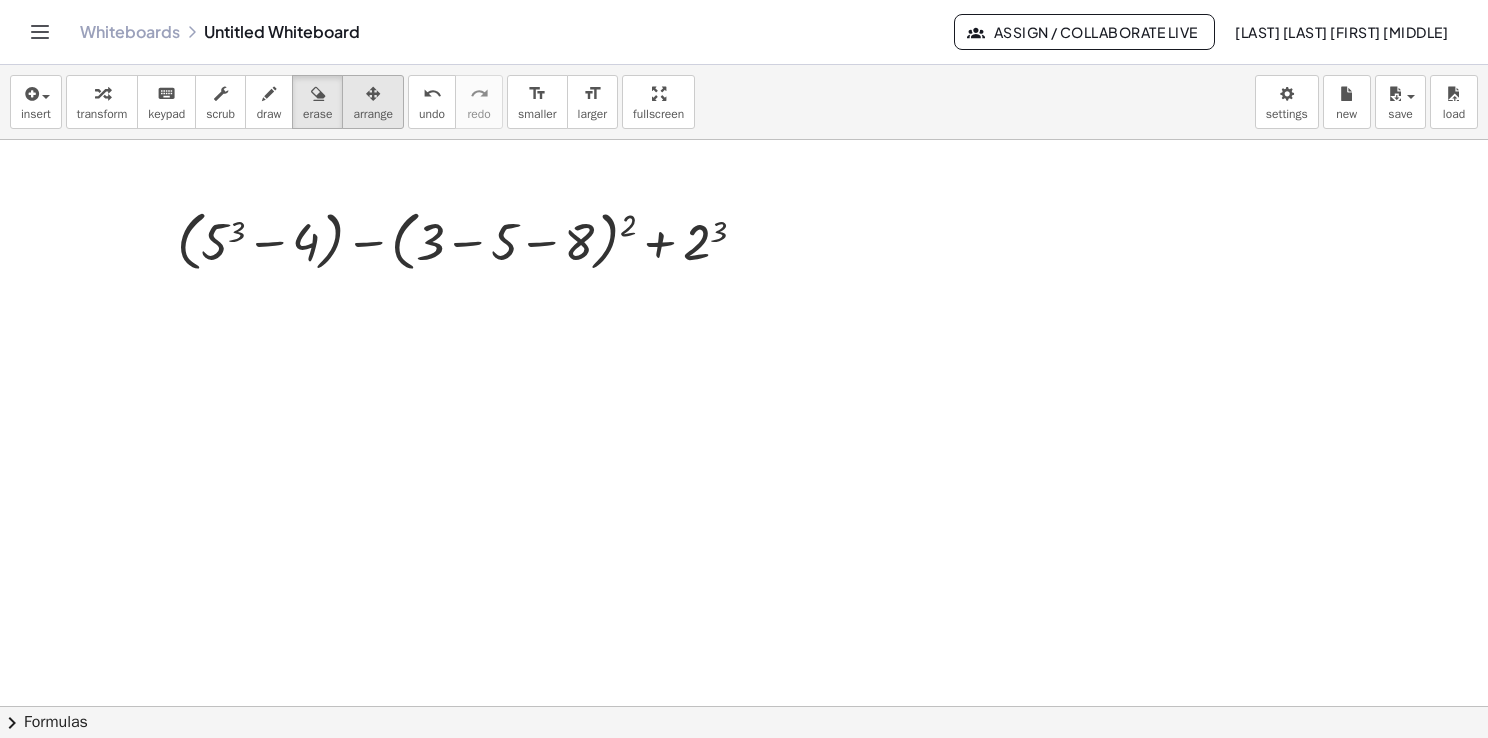 click on "arrange" at bounding box center (373, 102) 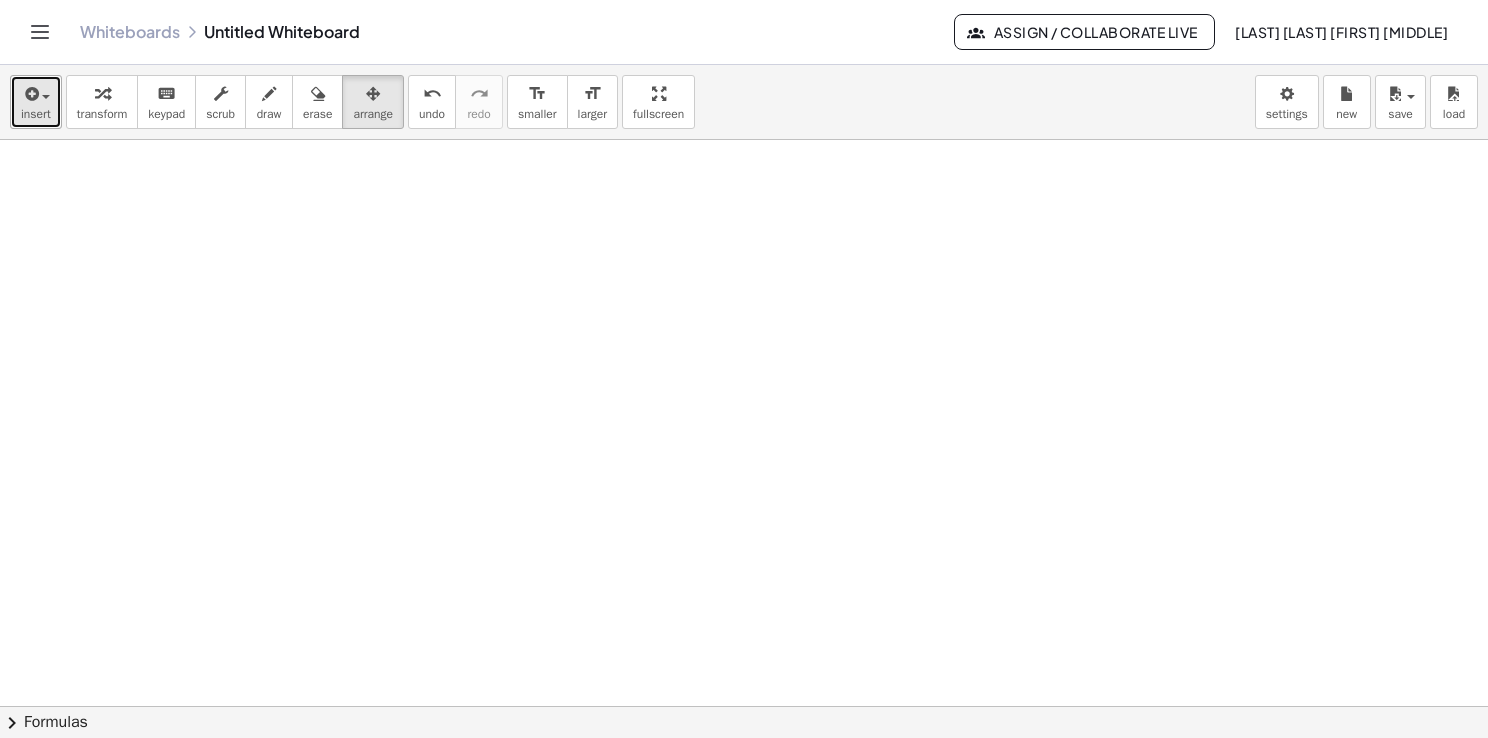 click on "insert" at bounding box center [36, 114] 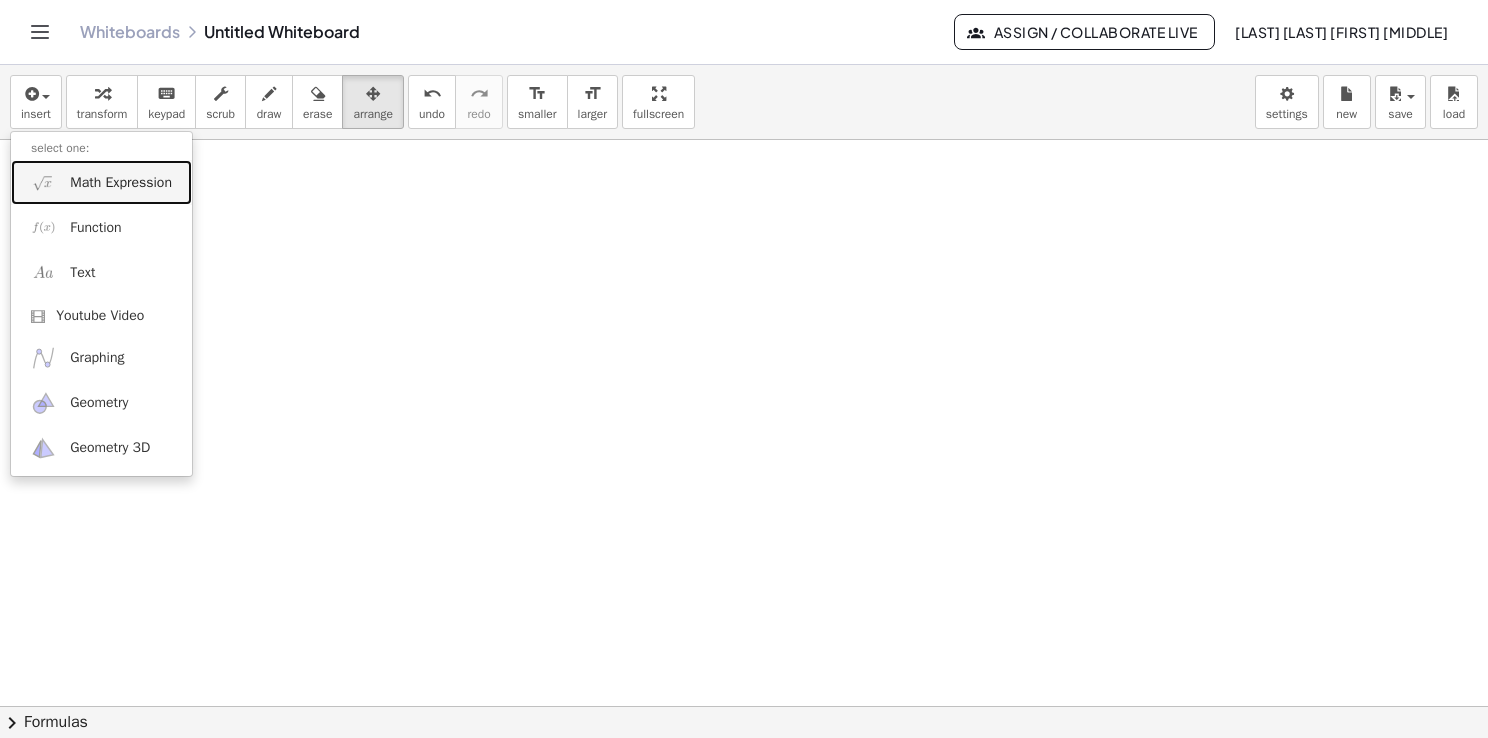 click on "Math Expression" at bounding box center [121, 183] 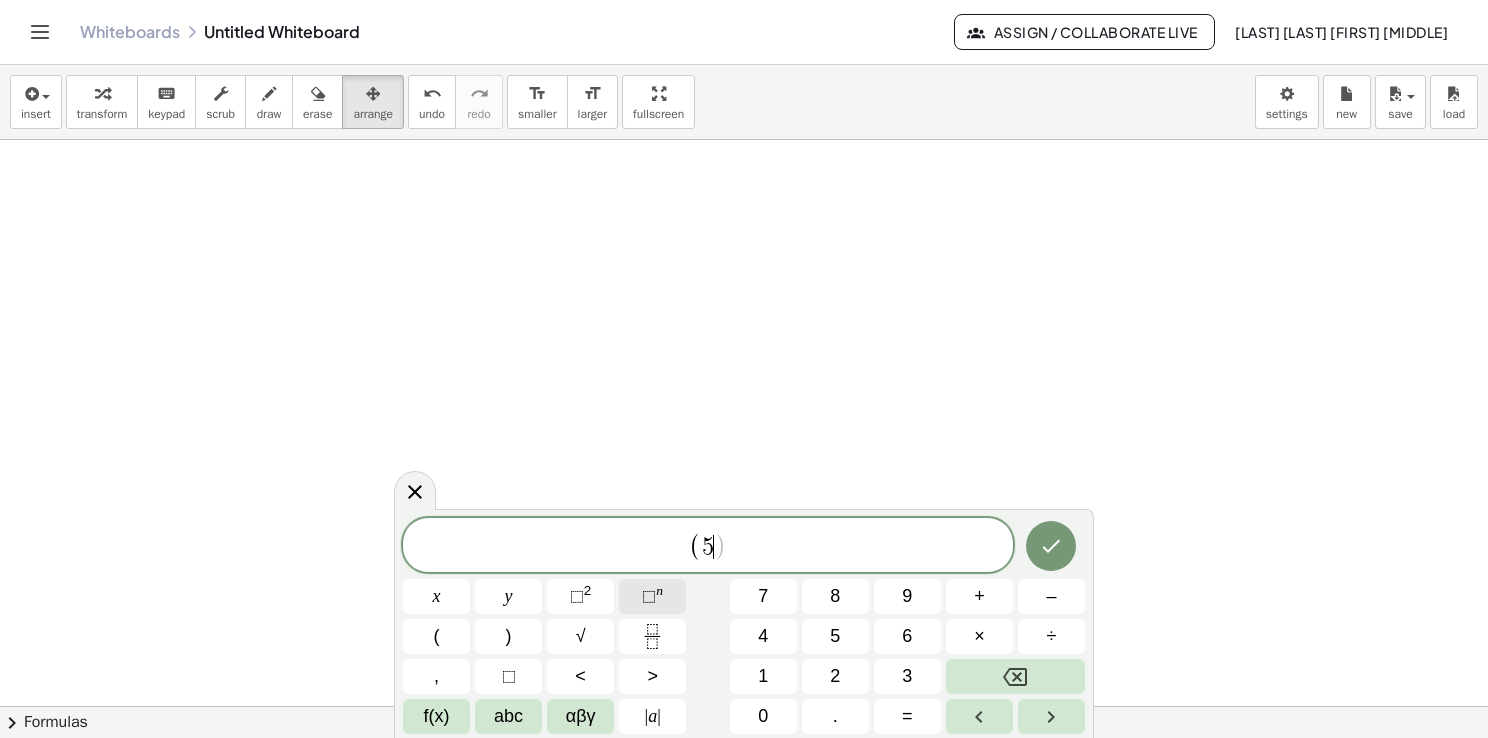 click on "⬚" at bounding box center (649, 596) 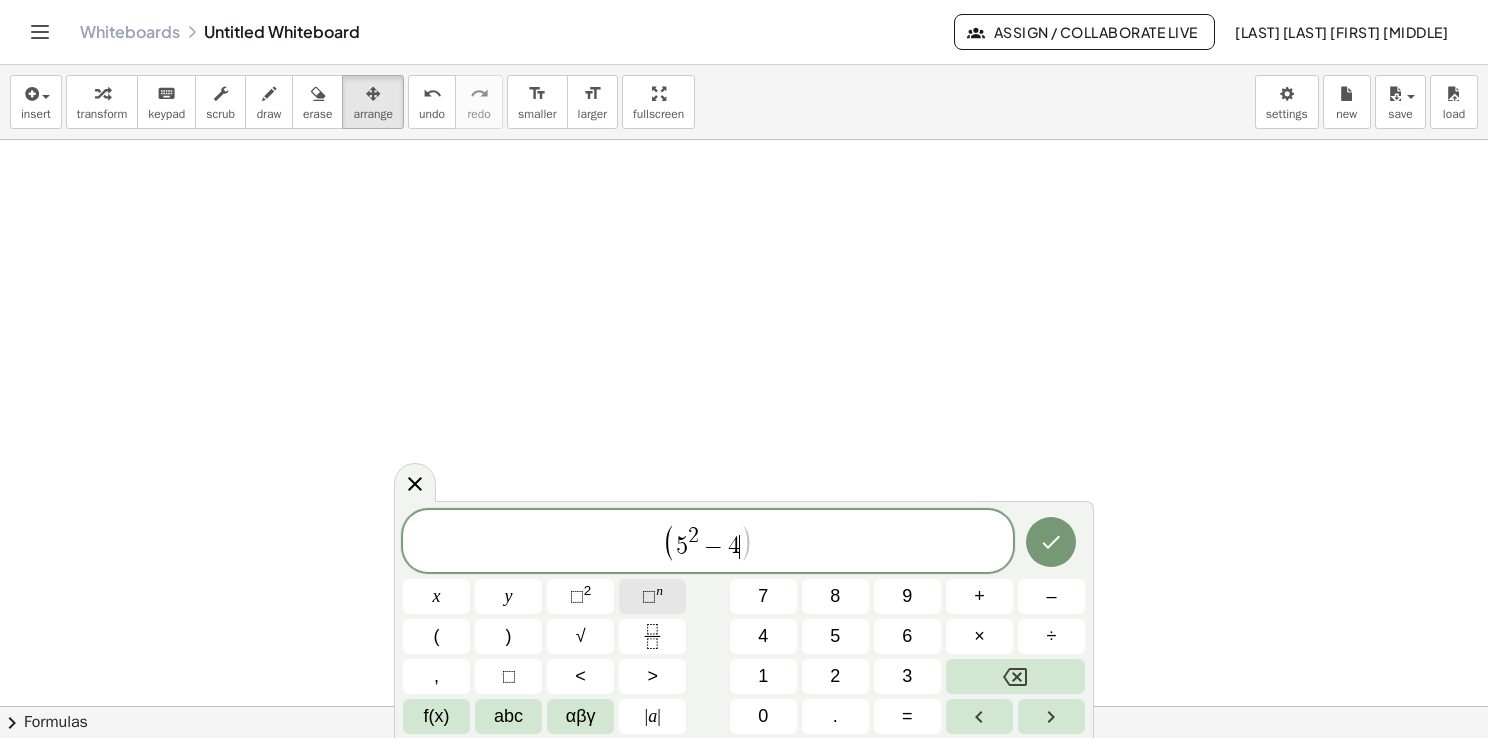 click on "⬚ n" at bounding box center [652, 596] 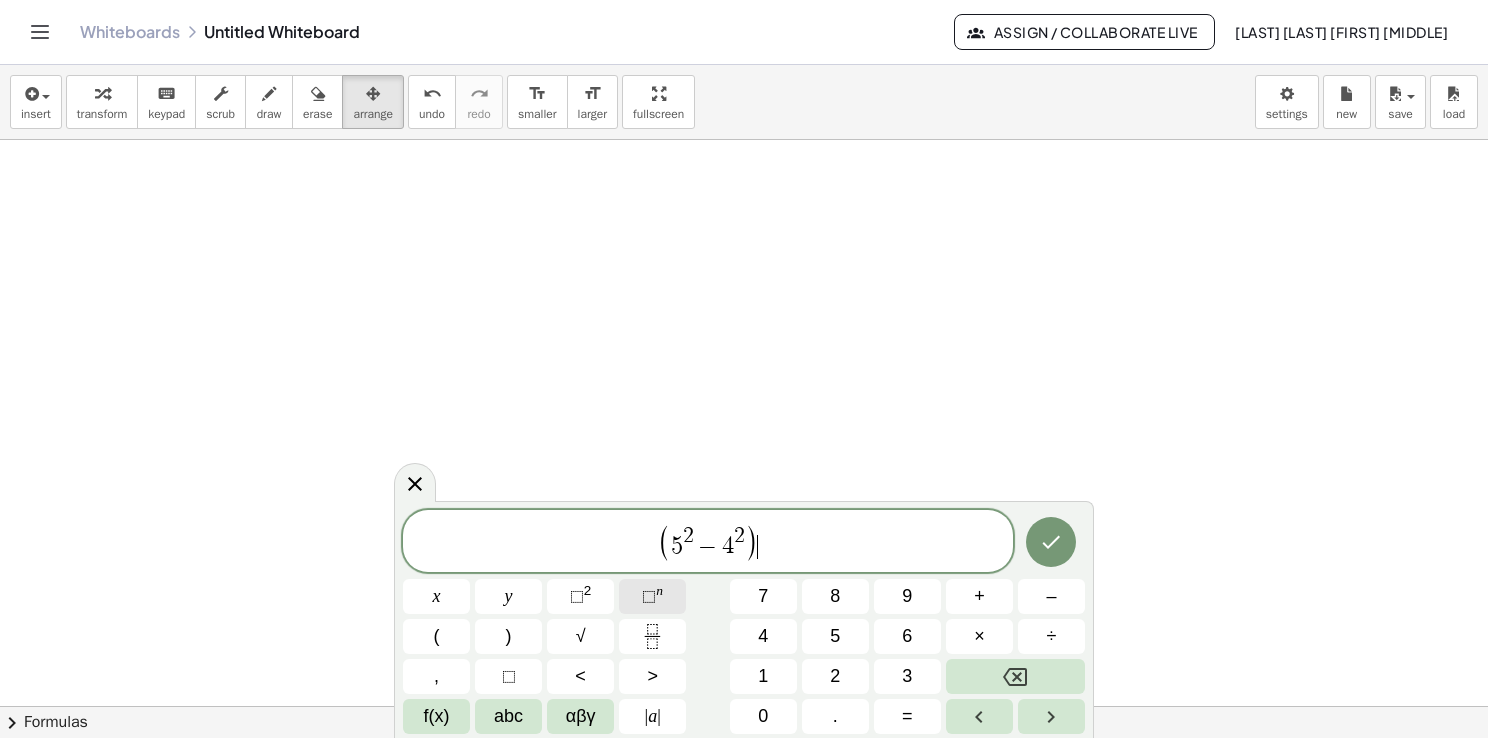 click on "⬚ n" at bounding box center (652, 596) 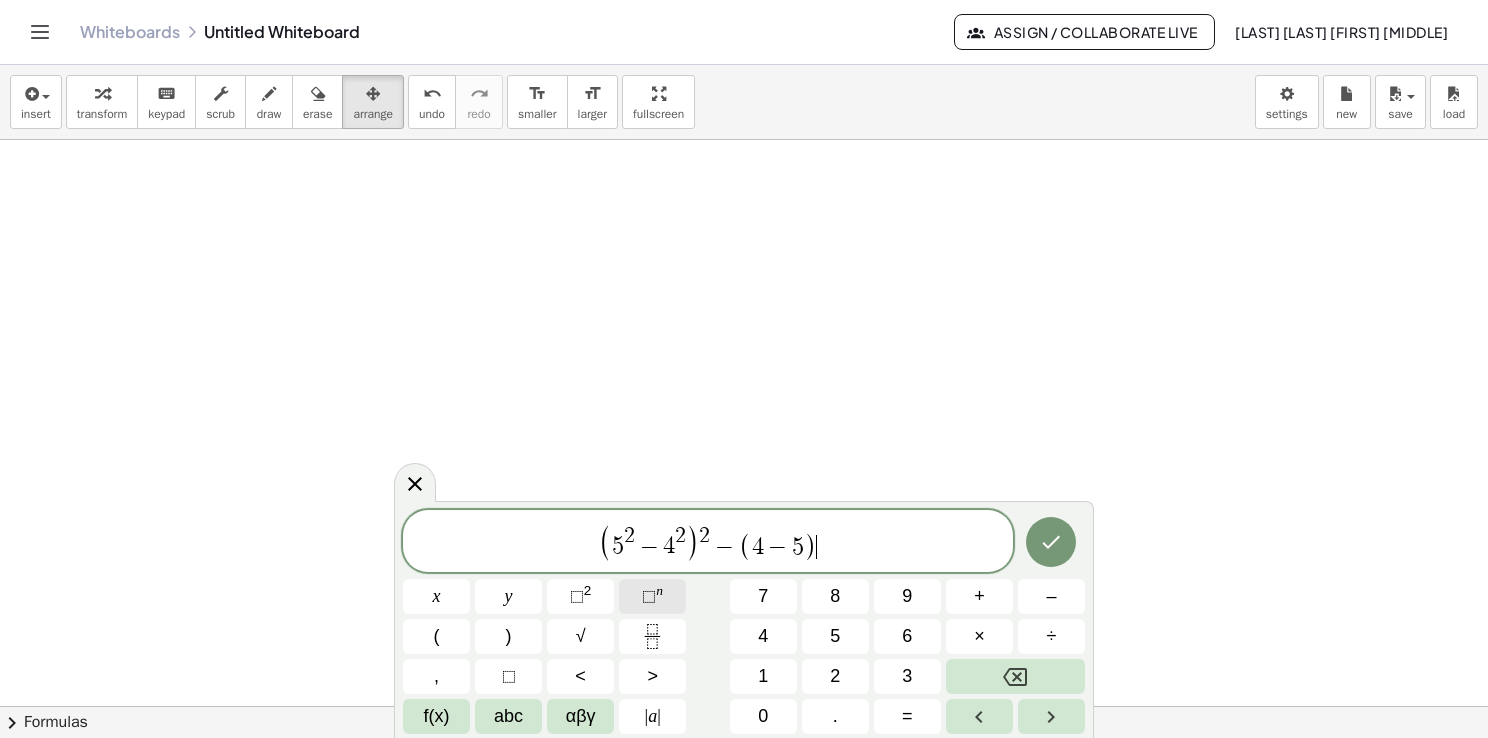 click on "⬚" at bounding box center (649, 596) 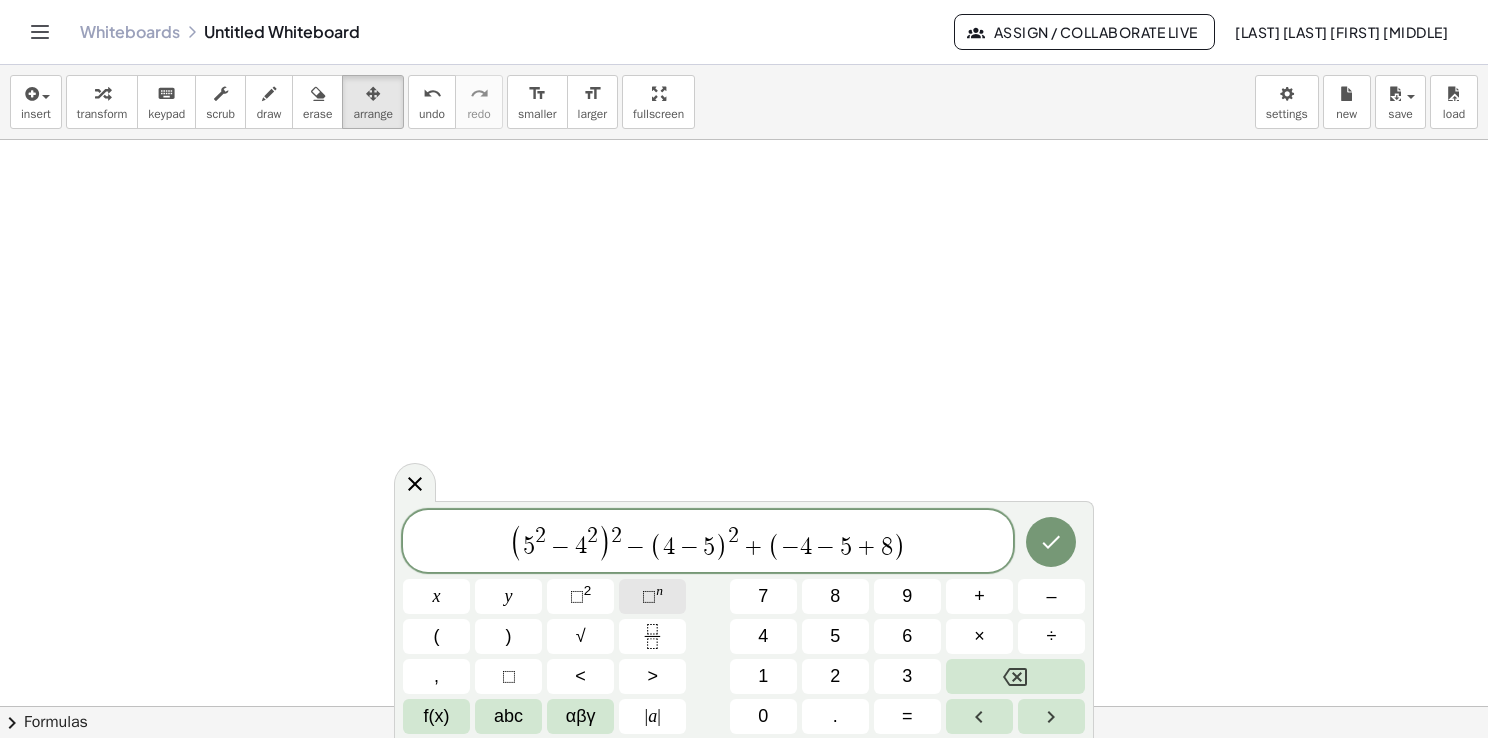 click on "⬚" at bounding box center (649, 596) 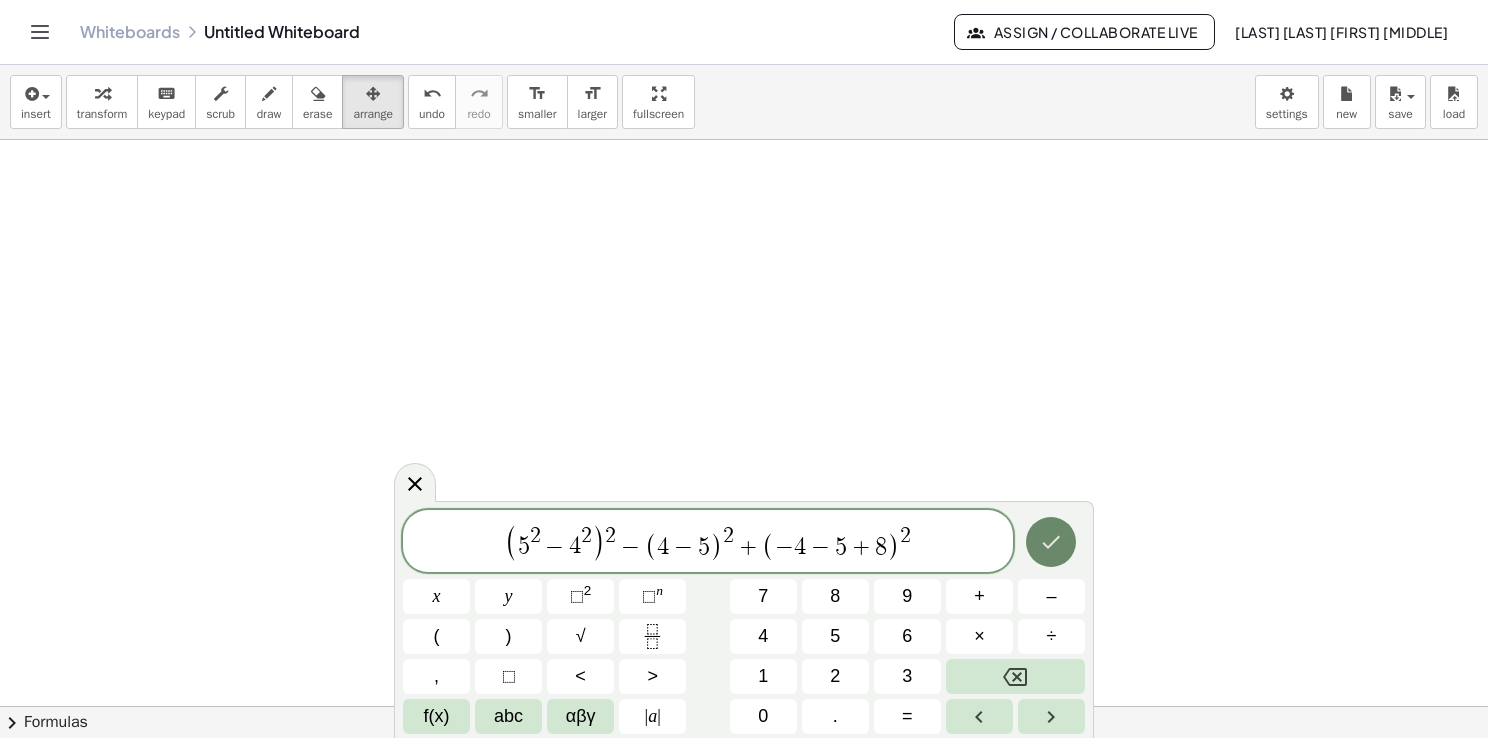 click 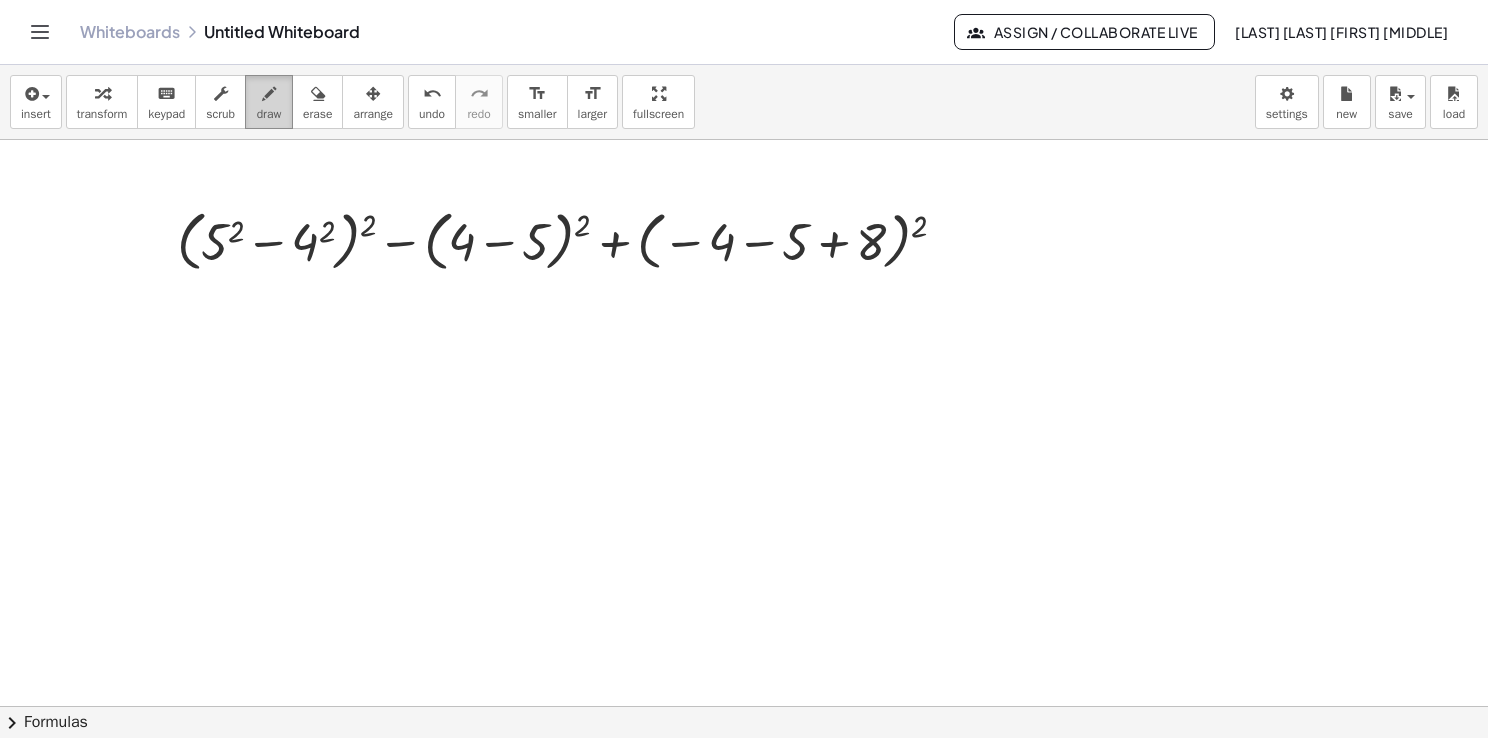 click on "draw" at bounding box center [269, 102] 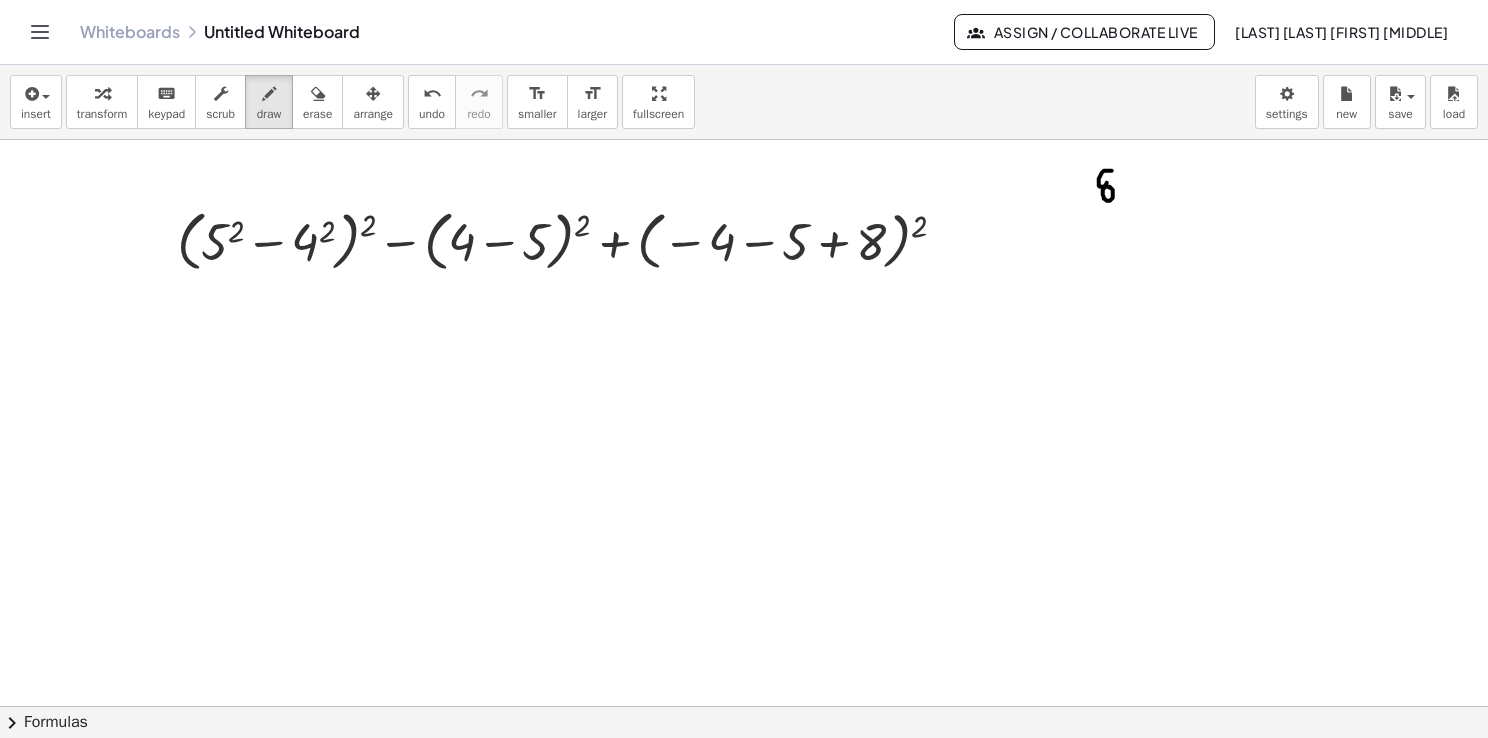 click at bounding box center (744, 707) 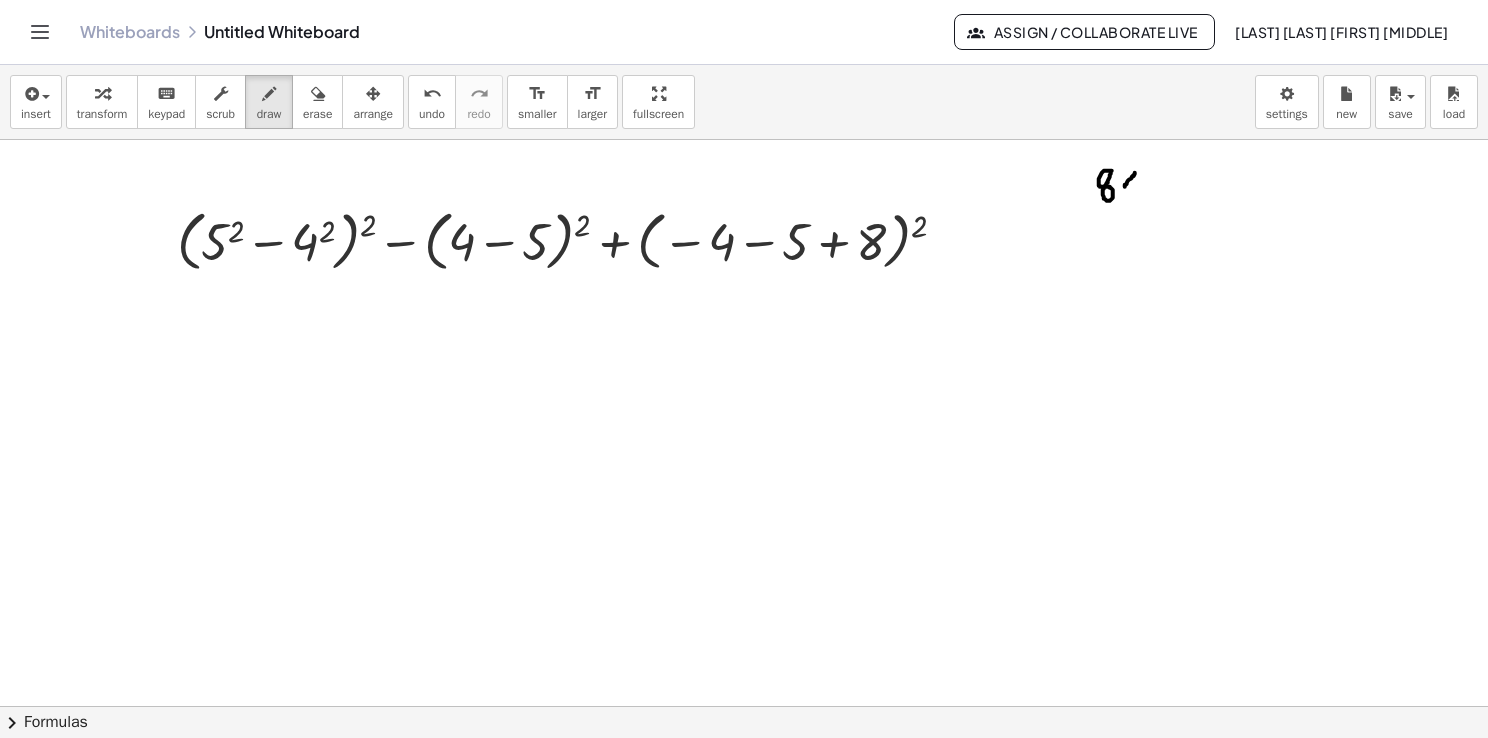 drag, startPoint x: 1127, startPoint y: 182, endPoint x: 1128, endPoint y: 196, distance: 14.035668 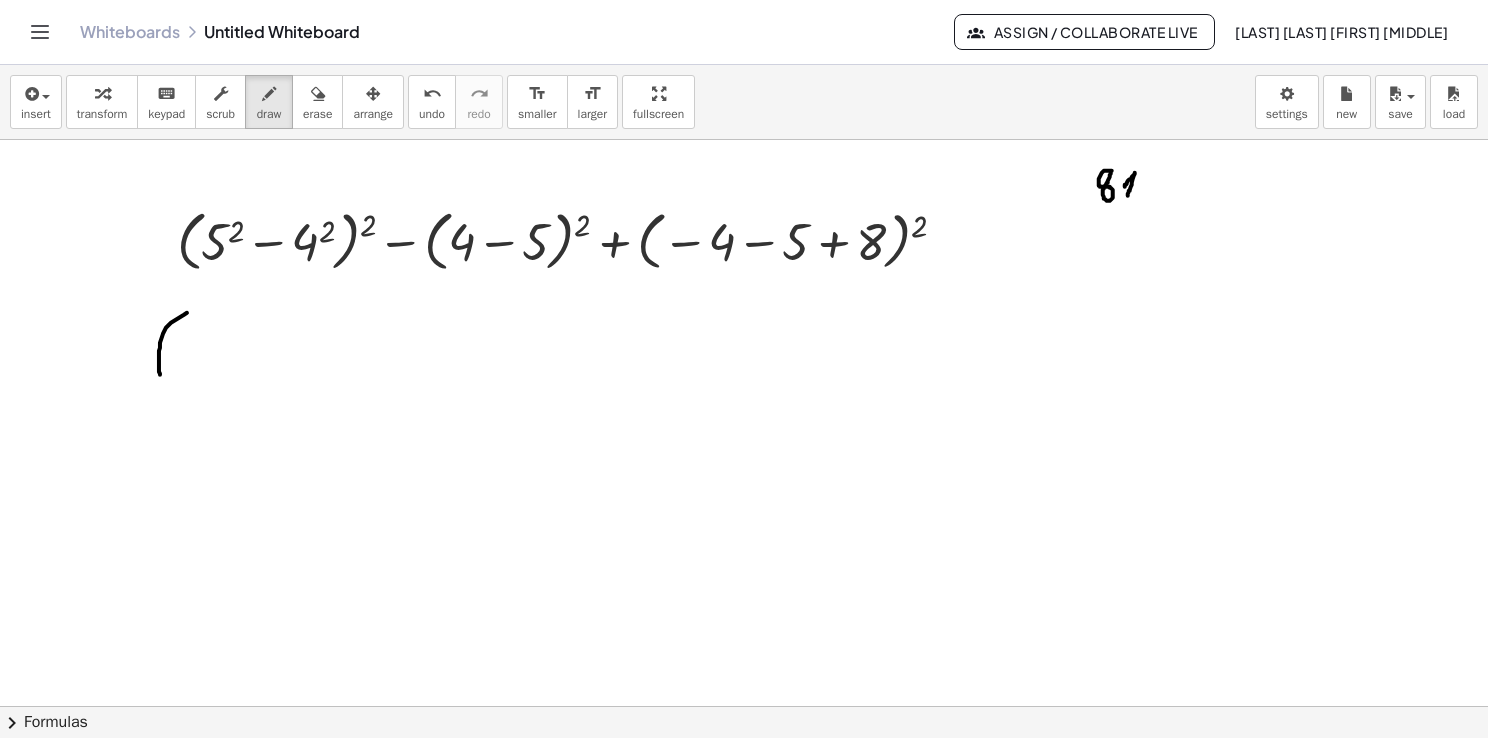 drag, startPoint x: 187, startPoint y: 312, endPoint x: 167, endPoint y: 372, distance: 63.245552 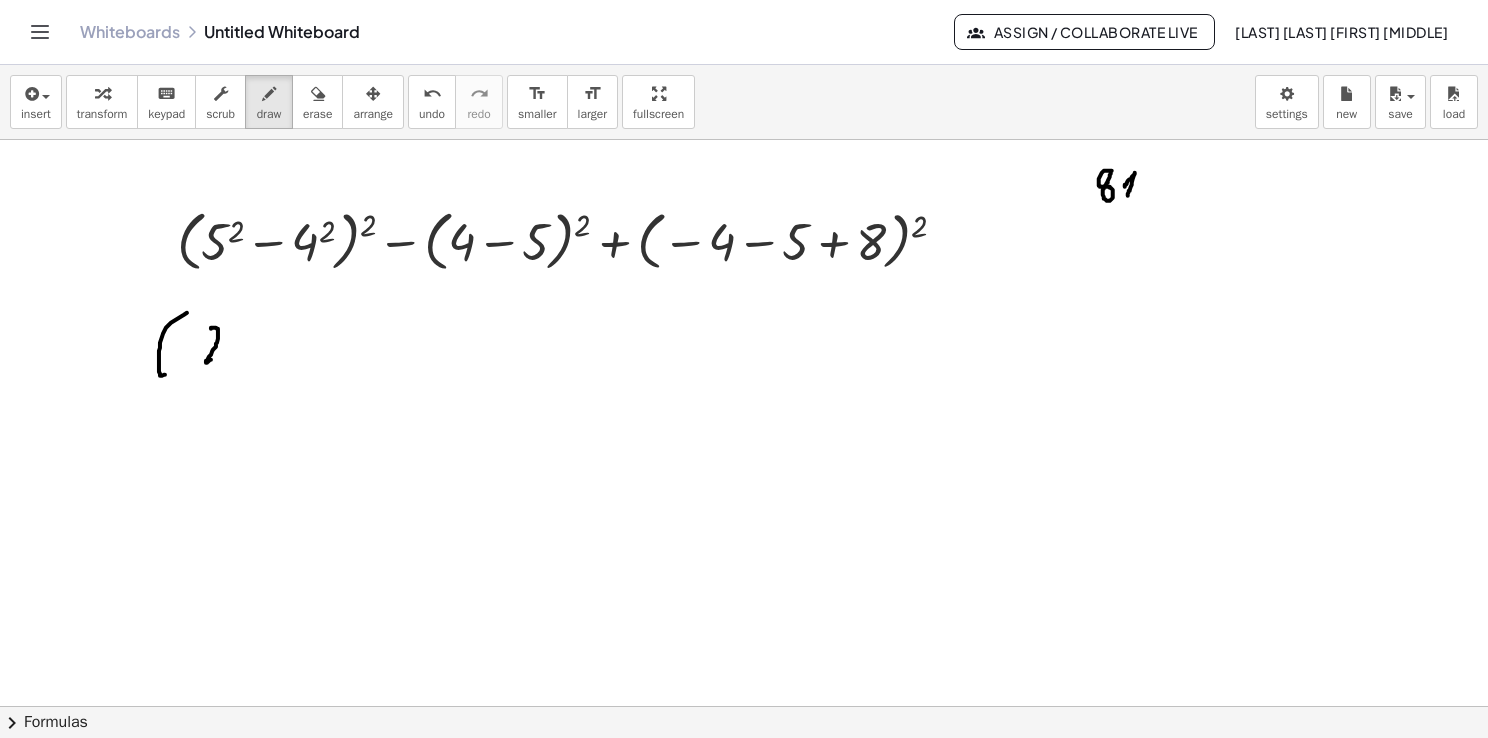 drag, startPoint x: 211, startPoint y: 328, endPoint x: 219, endPoint y: 358, distance: 31.04835 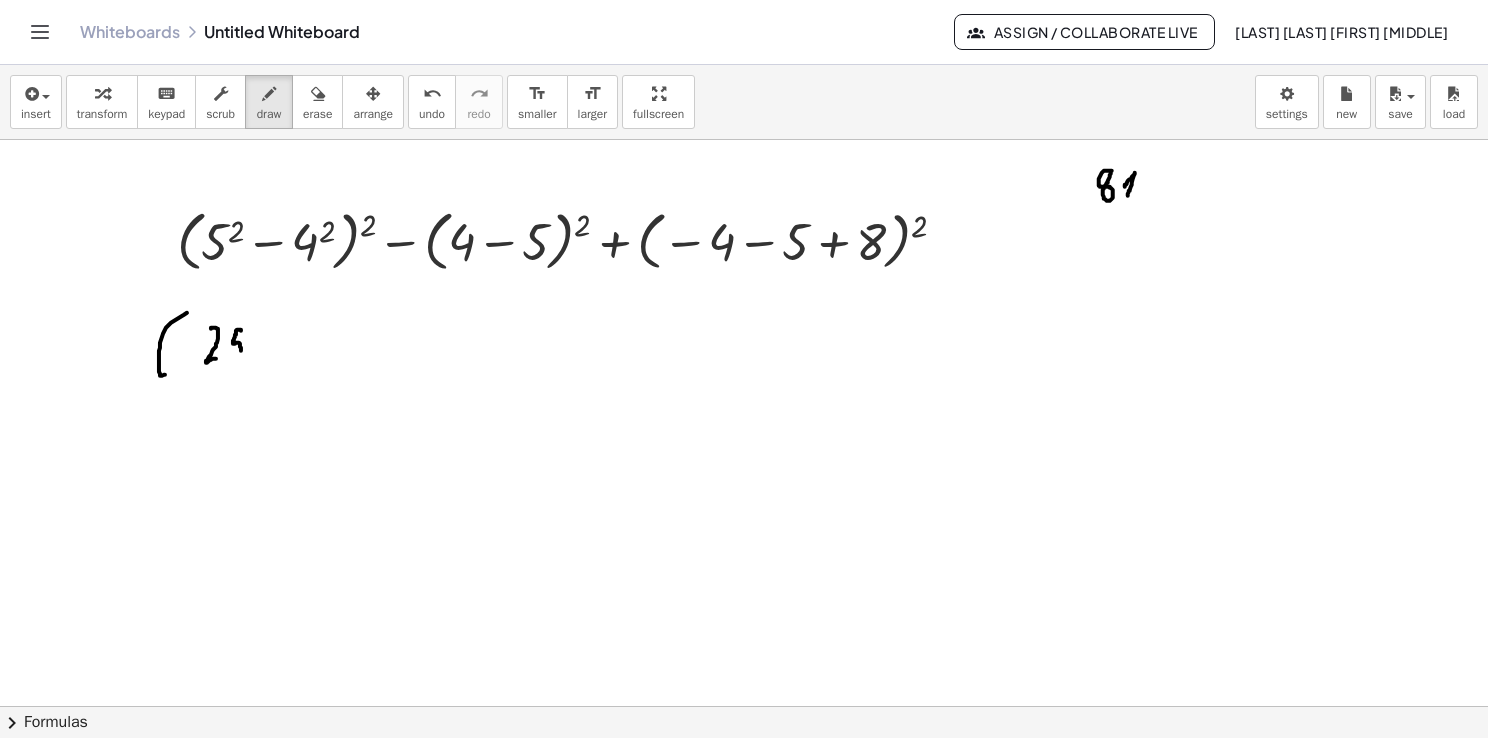 drag, startPoint x: 241, startPoint y: 329, endPoint x: 234, endPoint y: 359, distance: 30.805843 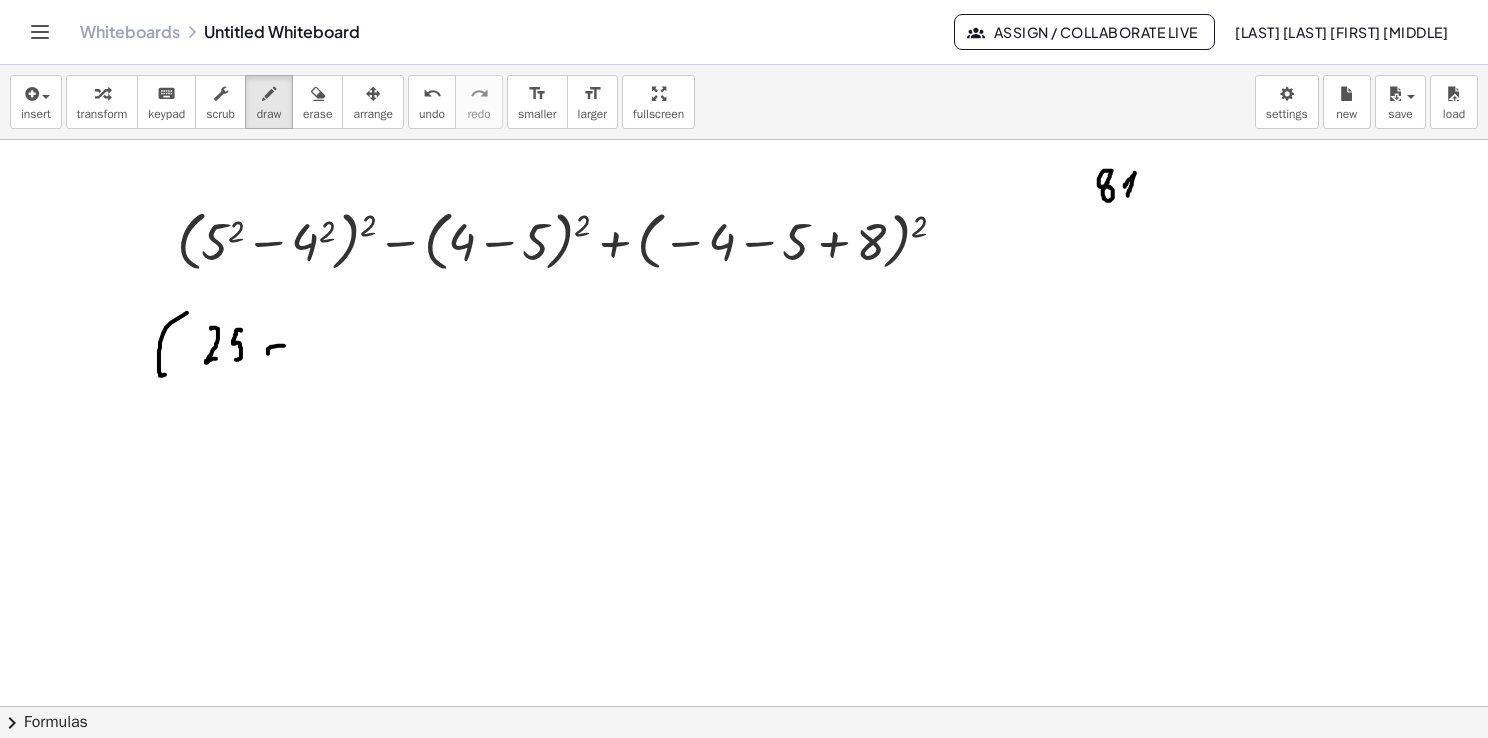 drag, startPoint x: 268, startPoint y: 353, endPoint x: 289, endPoint y: 344, distance: 22.847319 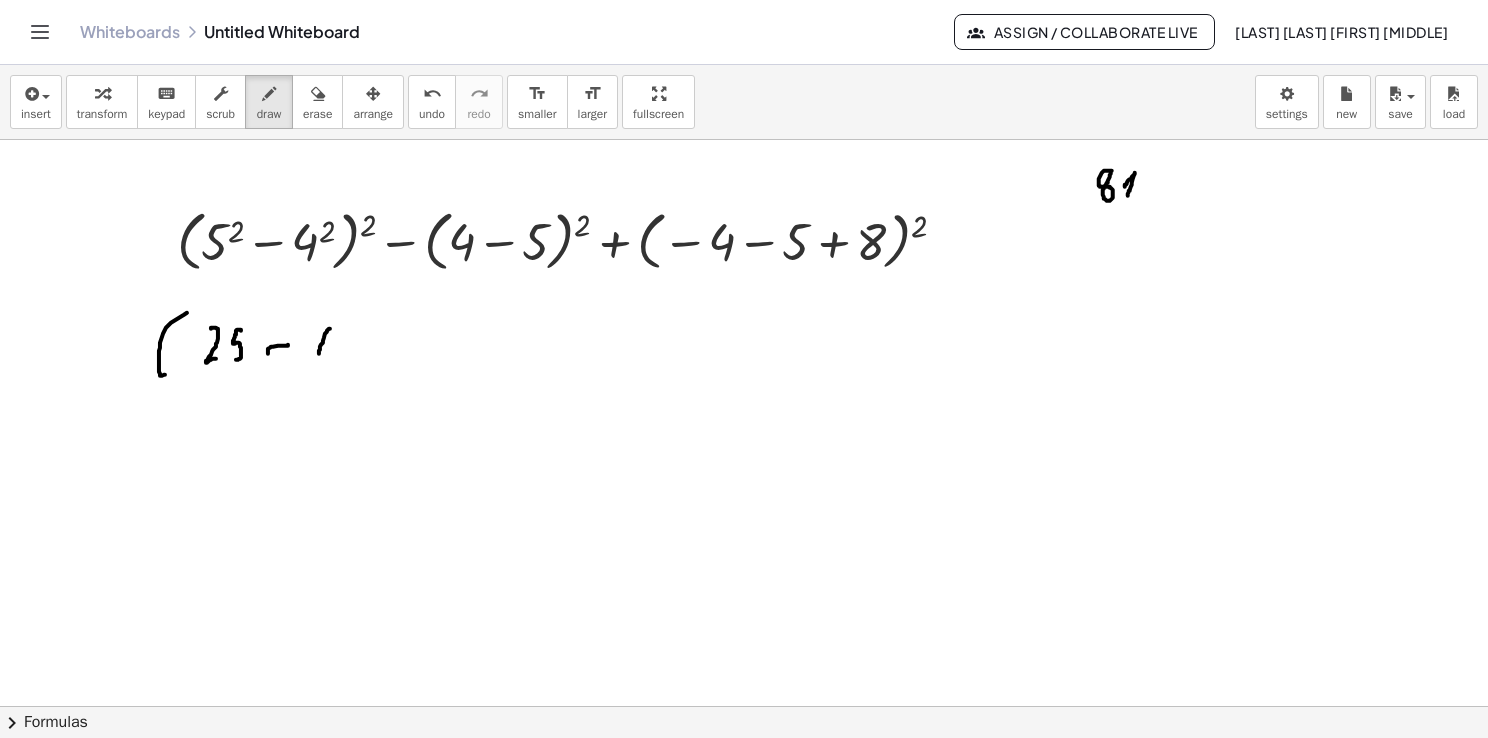 drag, startPoint x: 330, startPoint y: 328, endPoint x: 319, endPoint y: 354, distance: 28.231188 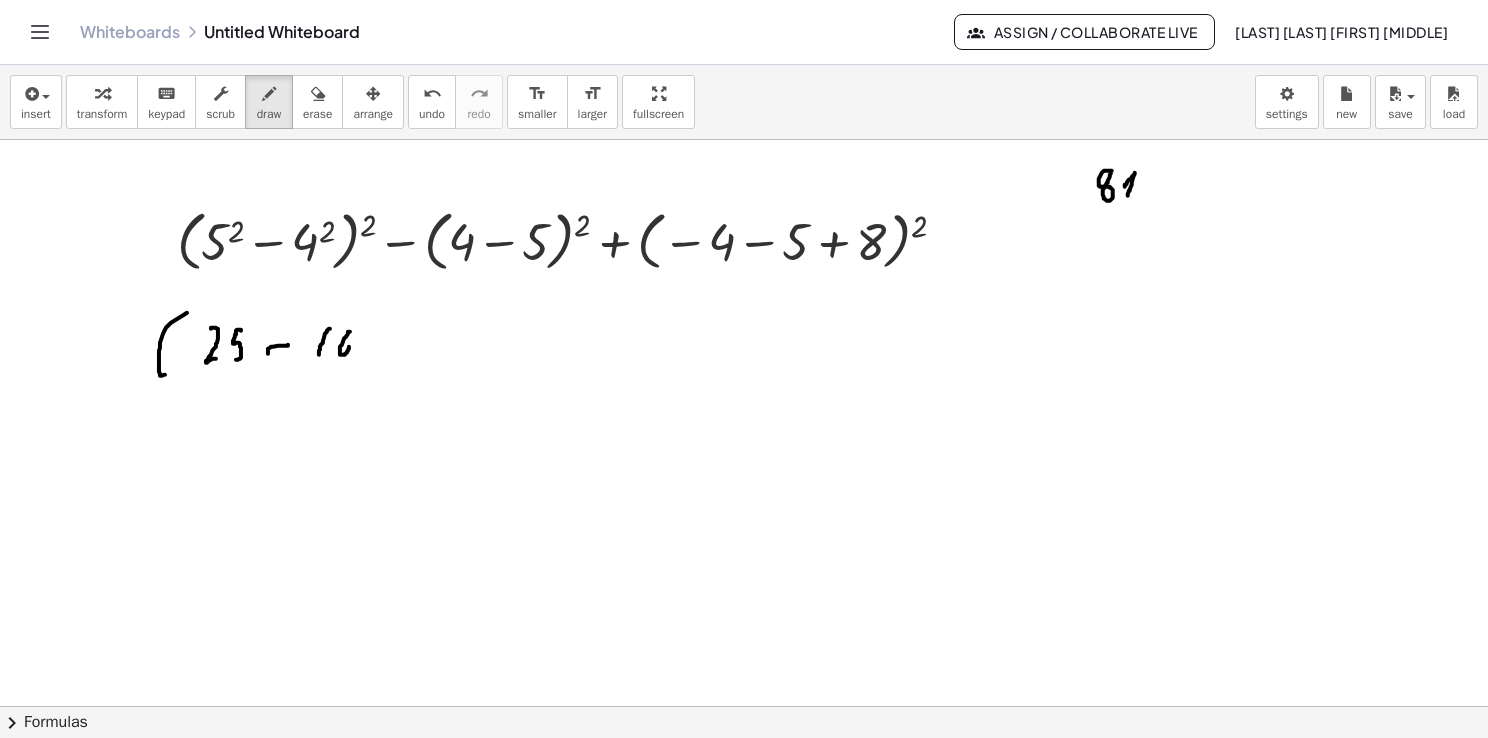 click at bounding box center [744, 707] 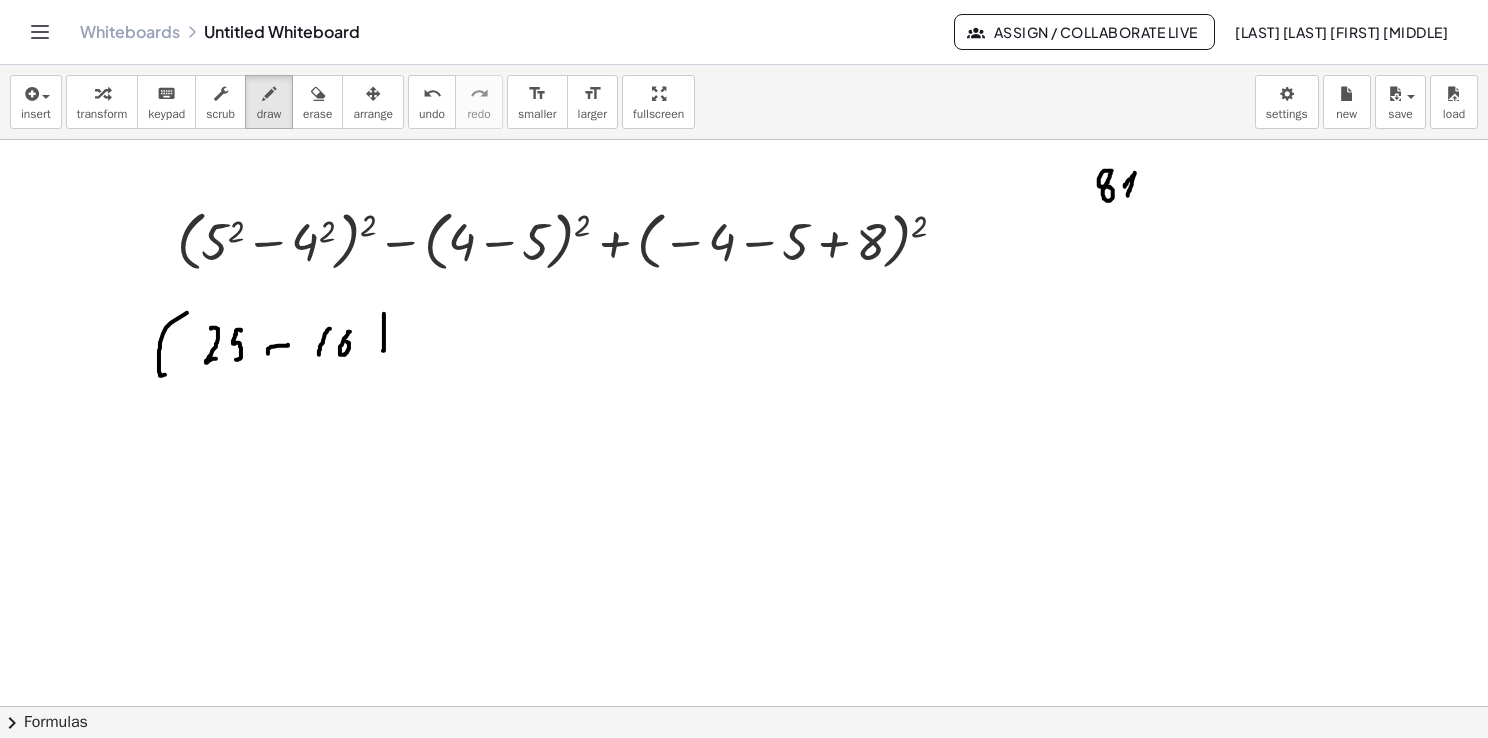 drag, startPoint x: 384, startPoint y: 314, endPoint x: 376, endPoint y: 360, distance: 46.69047 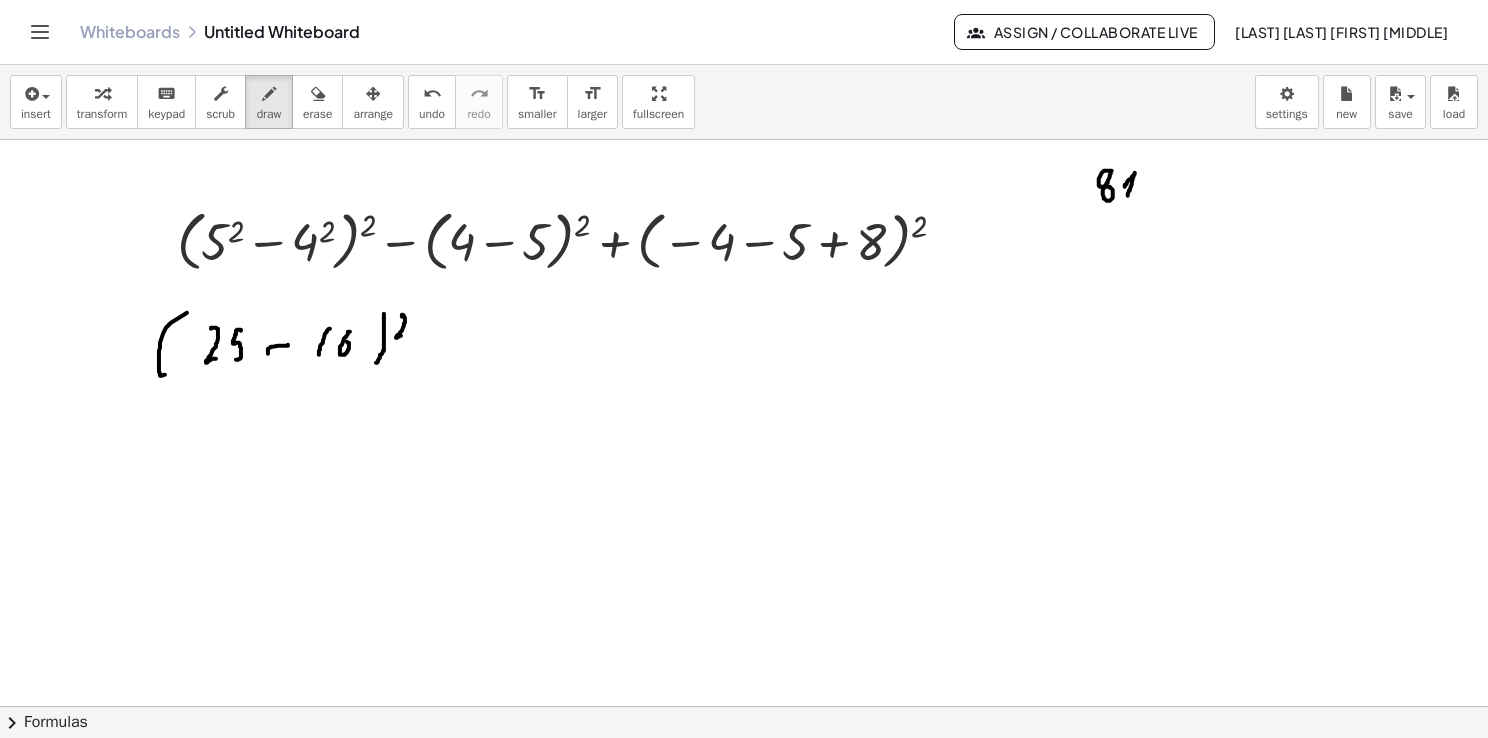 drag, startPoint x: 403, startPoint y: 314, endPoint x: 402, endPoint y: 335, distance: 21.023796 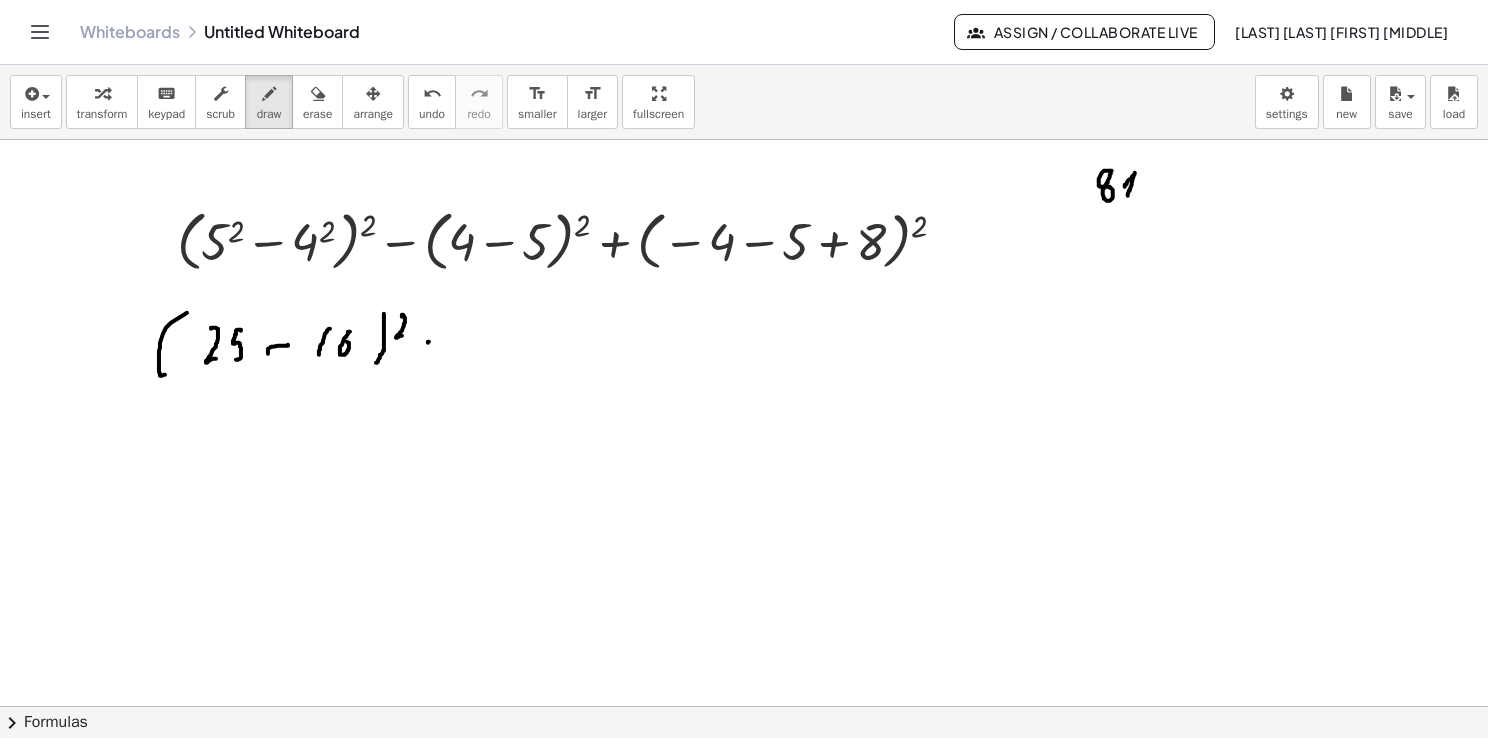 click at bounding box center [744, 707] 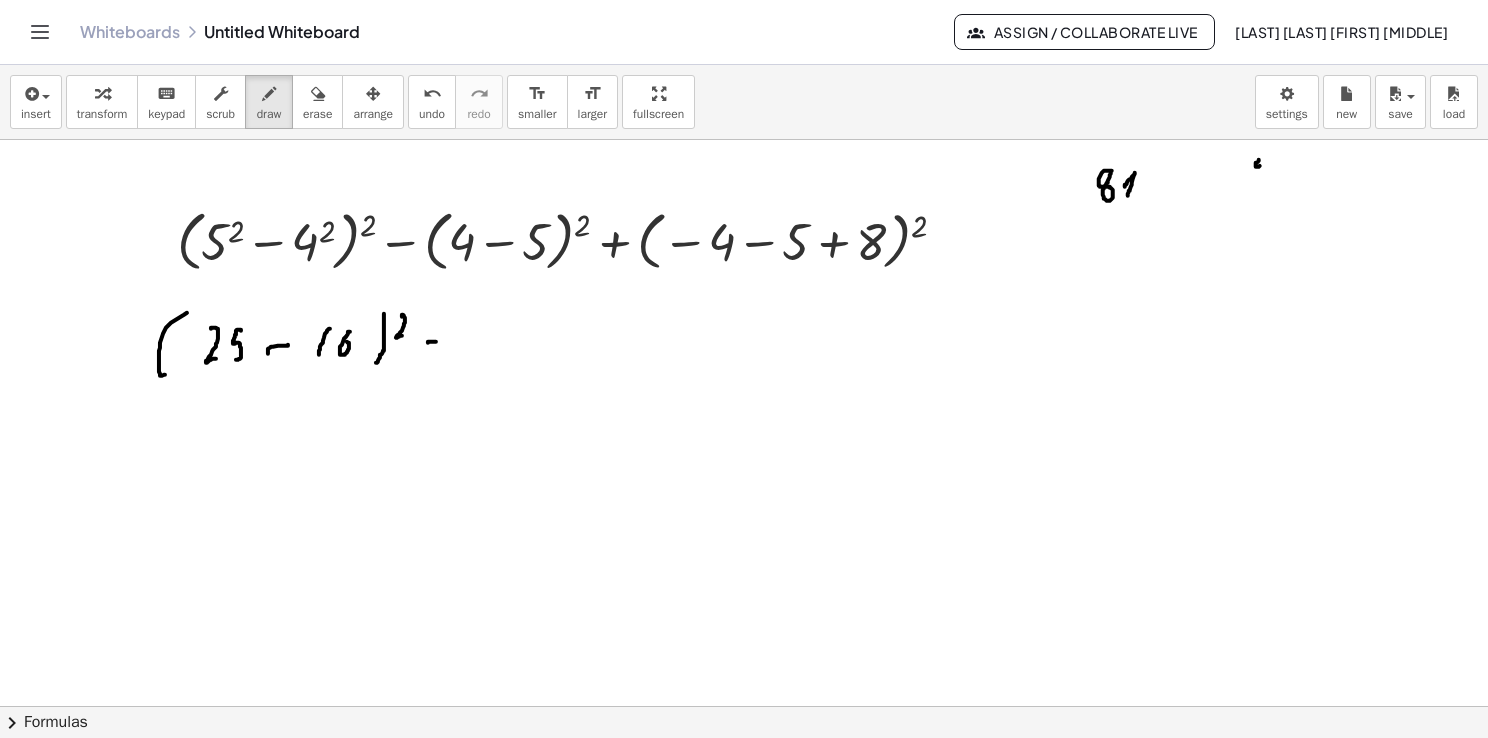 drag, startPoint x: 1259, startPoint y: 159, endPoint x: 1272, endPoint y: 163, distance: 13.601471 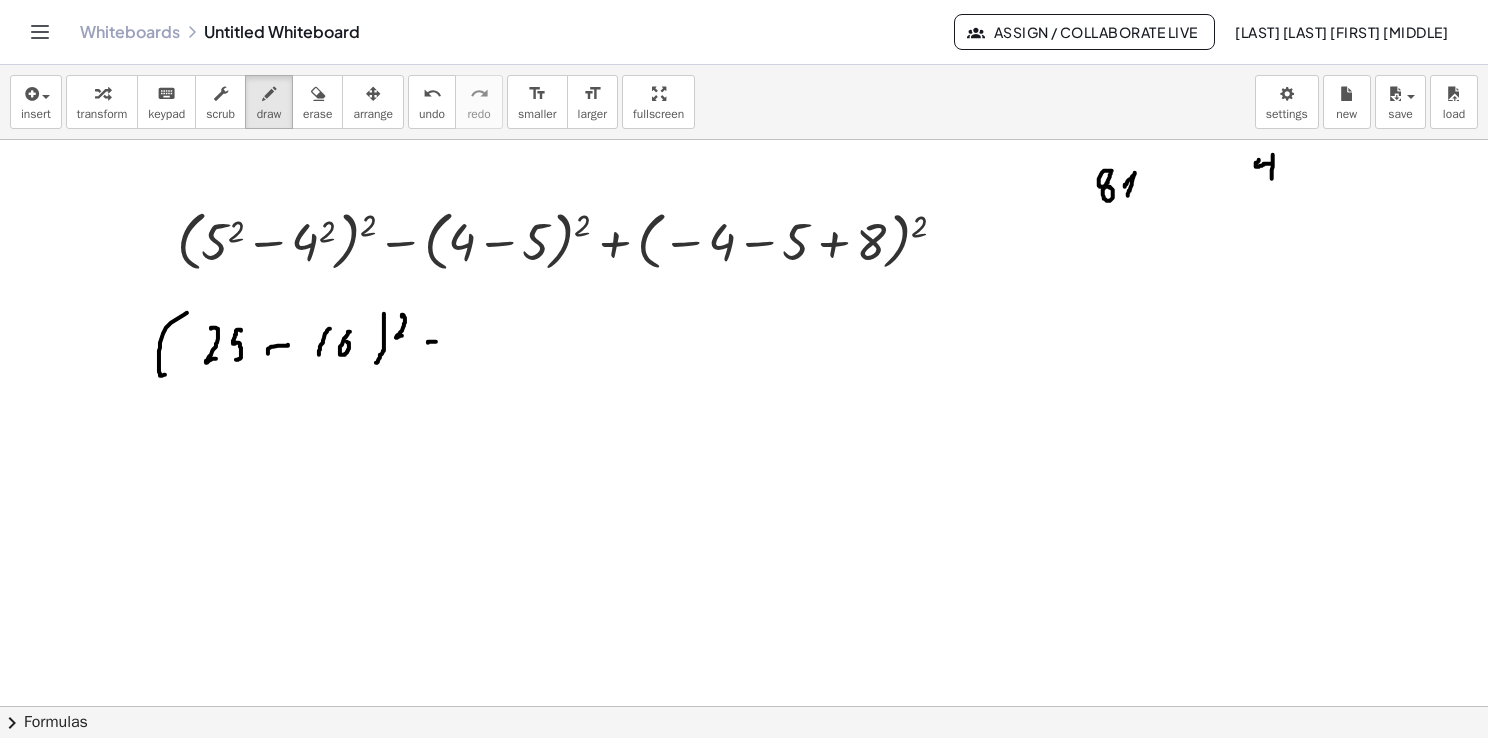drag, startPoint x: 1273, startPoint y: 154, endPoint x: 1272, endPoint y: 179, distance: 25.019993 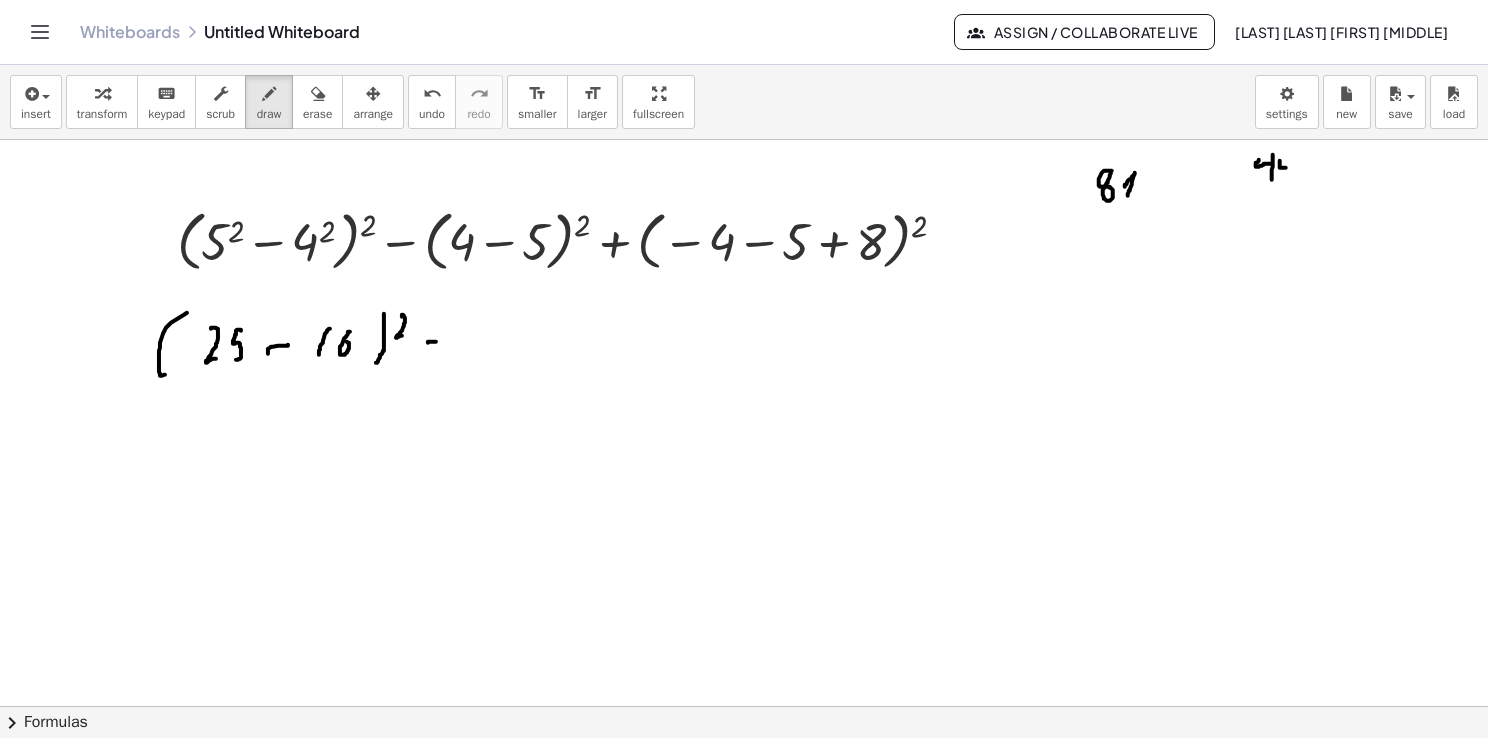 click at bounding box center (744, 707) 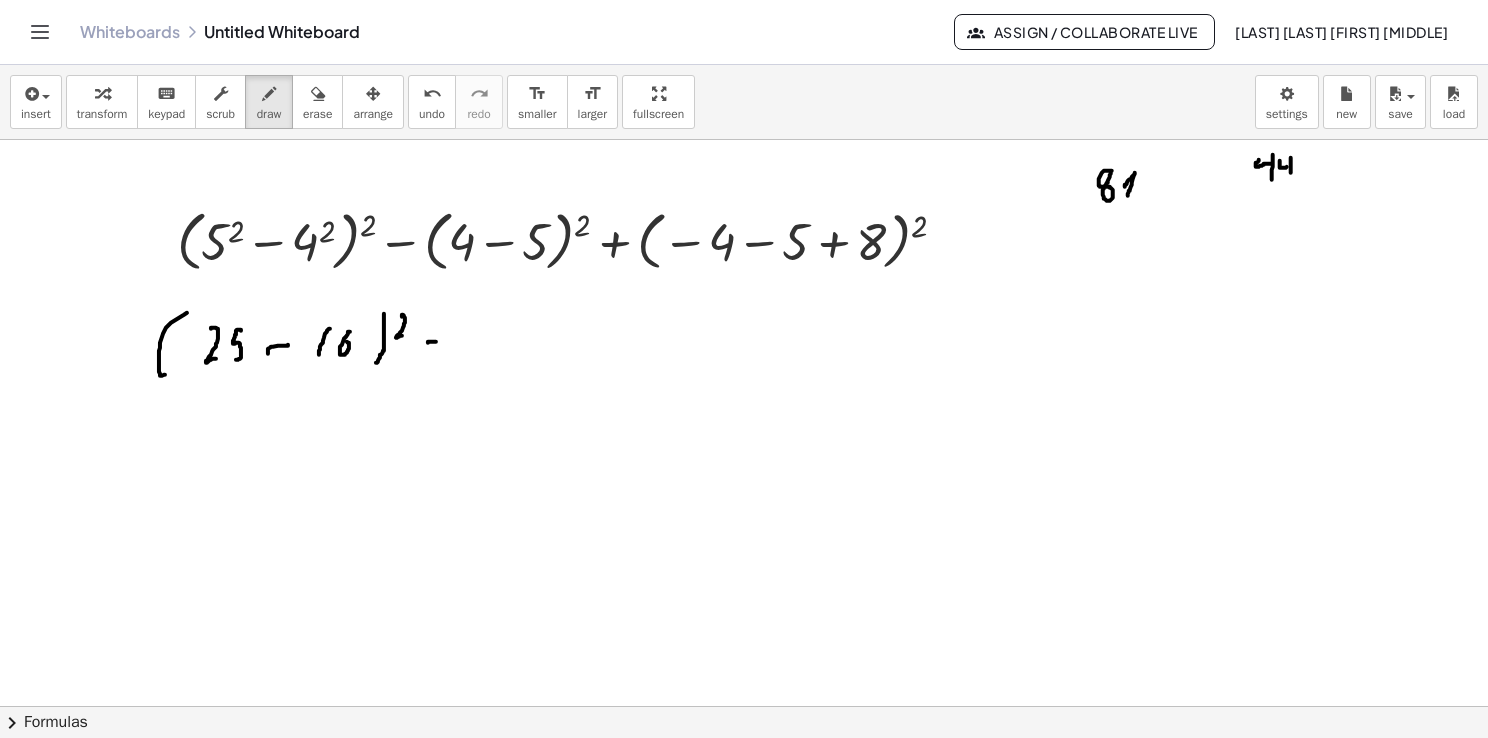 drag, startPoint x: 1291, startPoint y: 157, endPoint x: 1291, endPoint y: 177, distance: 20 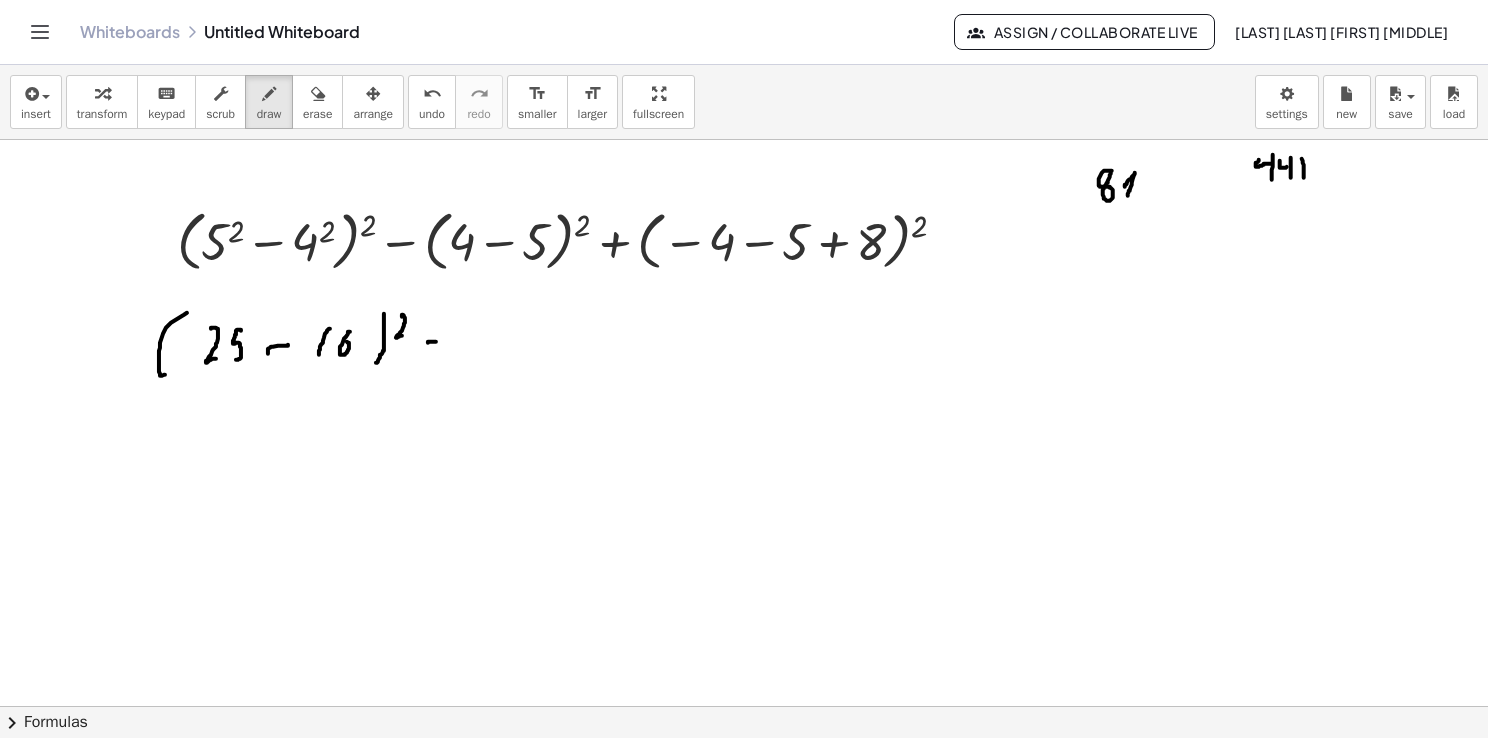 drag, startPoint x: 1302, startPoint y: 158, endPoint x: 1304, endPoint y: 177, distance: 19.104973 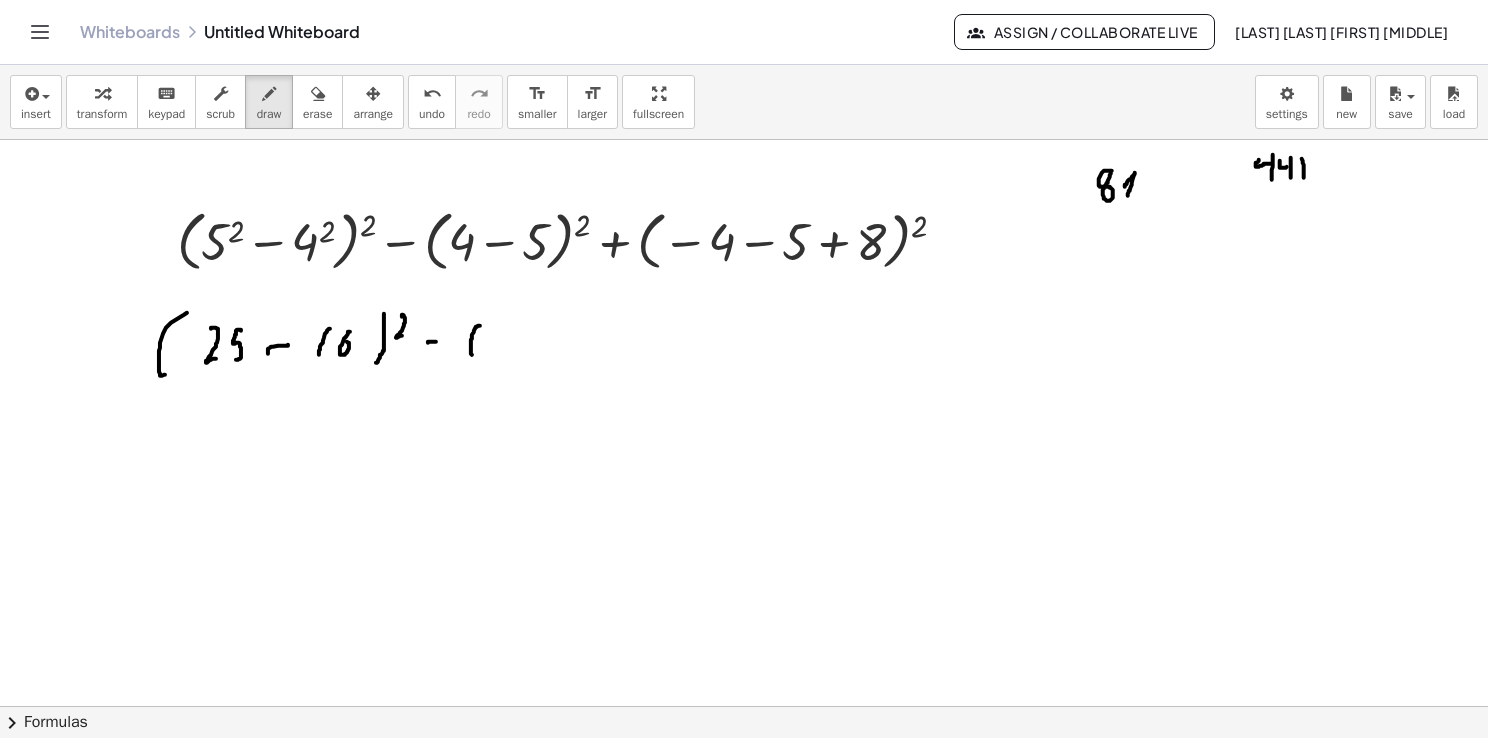 drag, startPoint x: 477, startPoint y: 326, endPoint x: 476, endPoint y: 360, distance: 34.0147 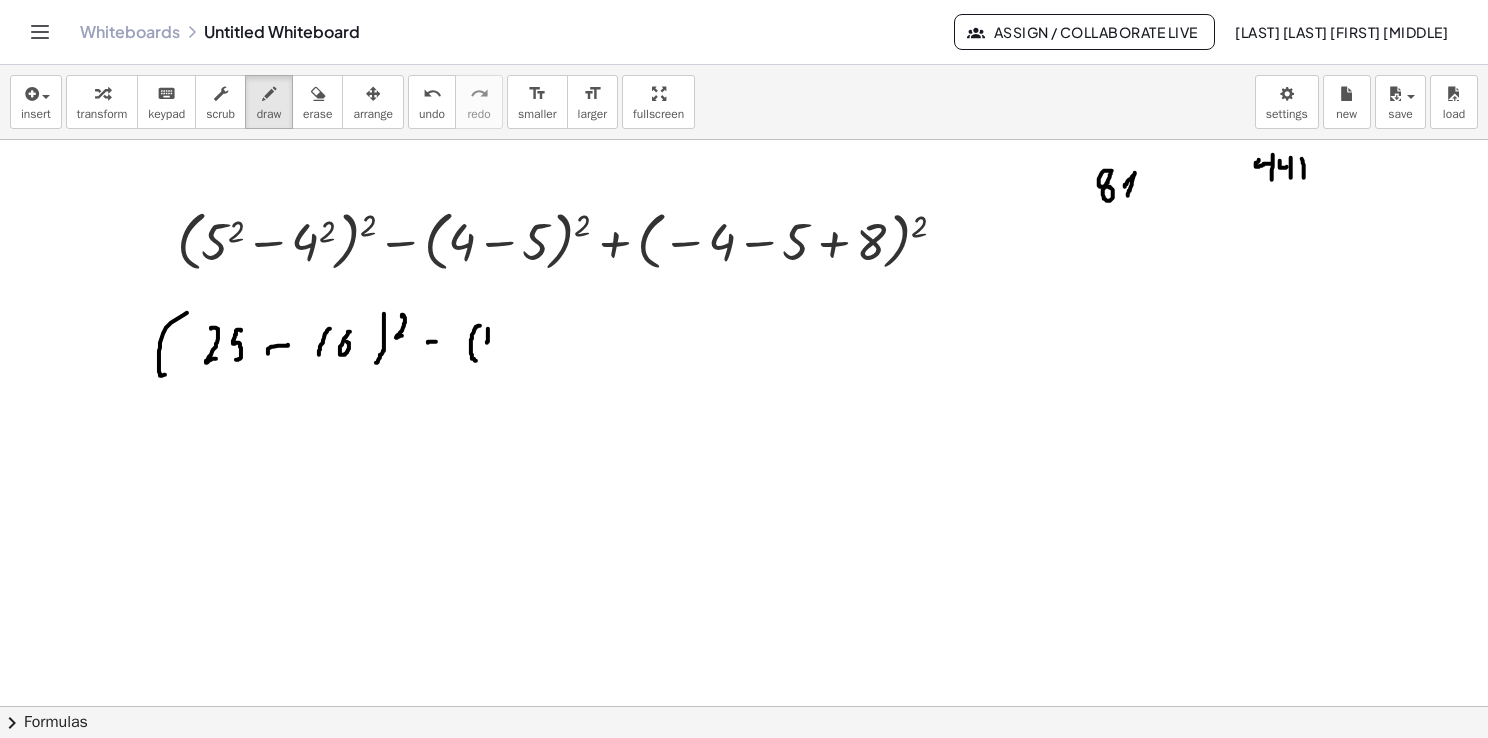 drag, startPoint x: 488, startPoint y: 328, endPoint x: 487, endPoint y: 342, distance: 14.035668 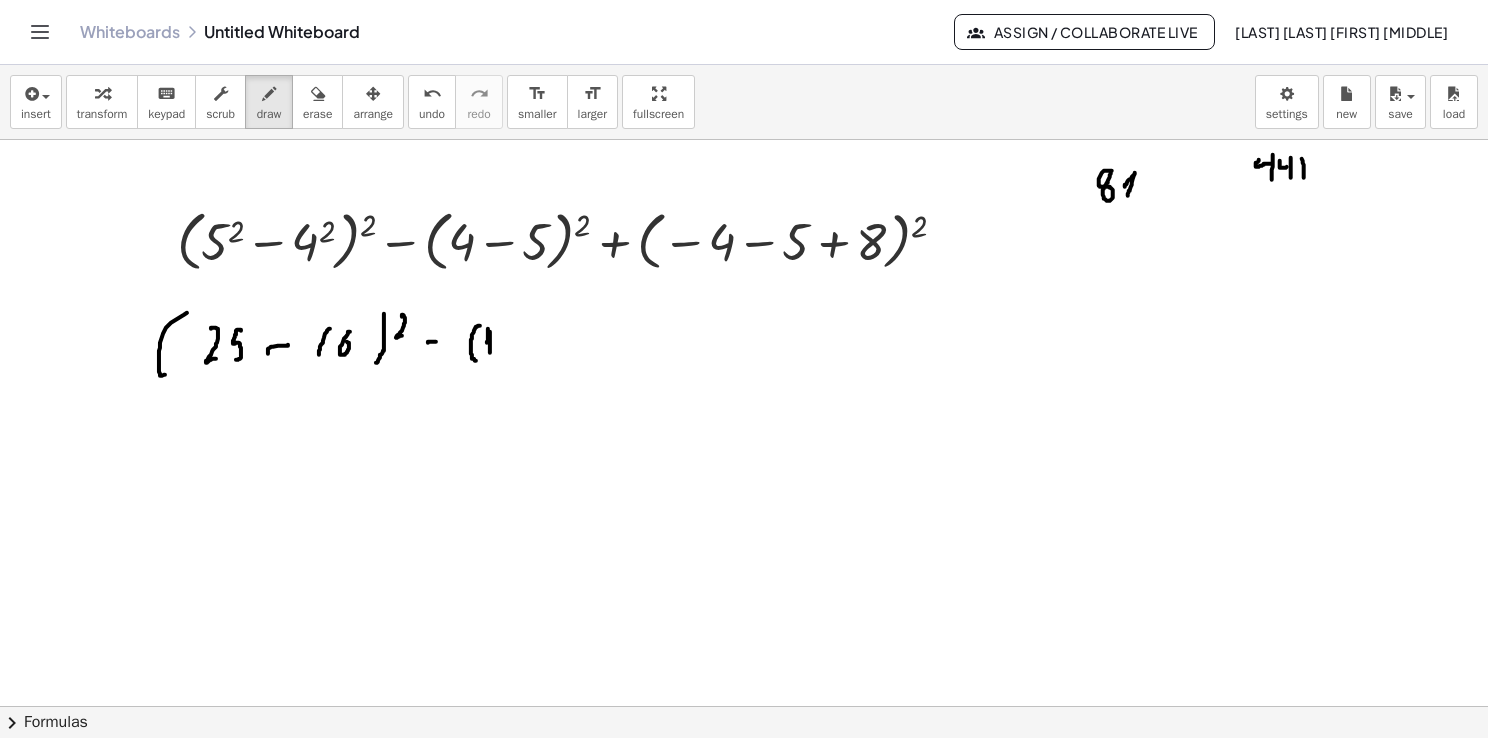 drag, startPoint x: 490, startPoint y: 334, endPoint x: 492, endPoint y: 355, distance: 21.095022 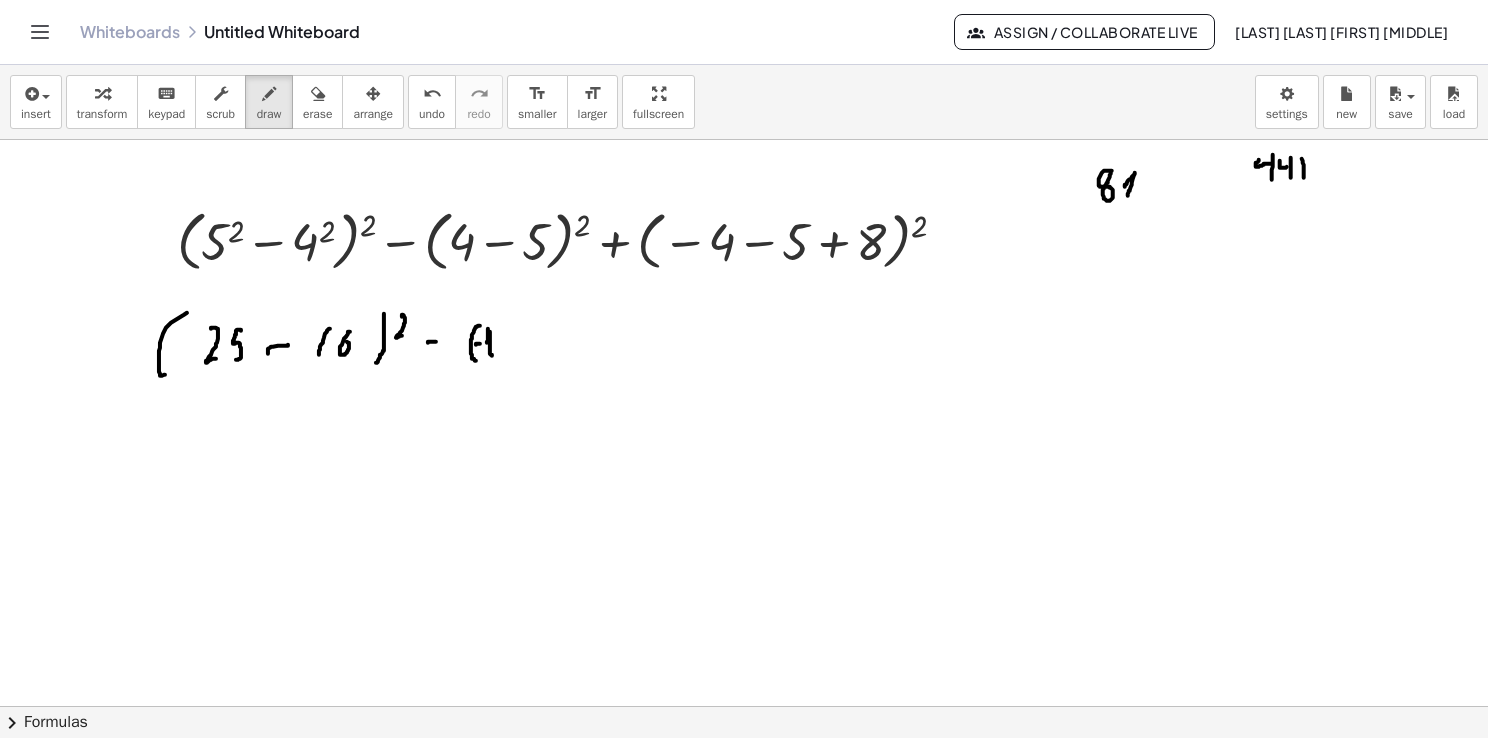 click at bounding box center [744, 707] 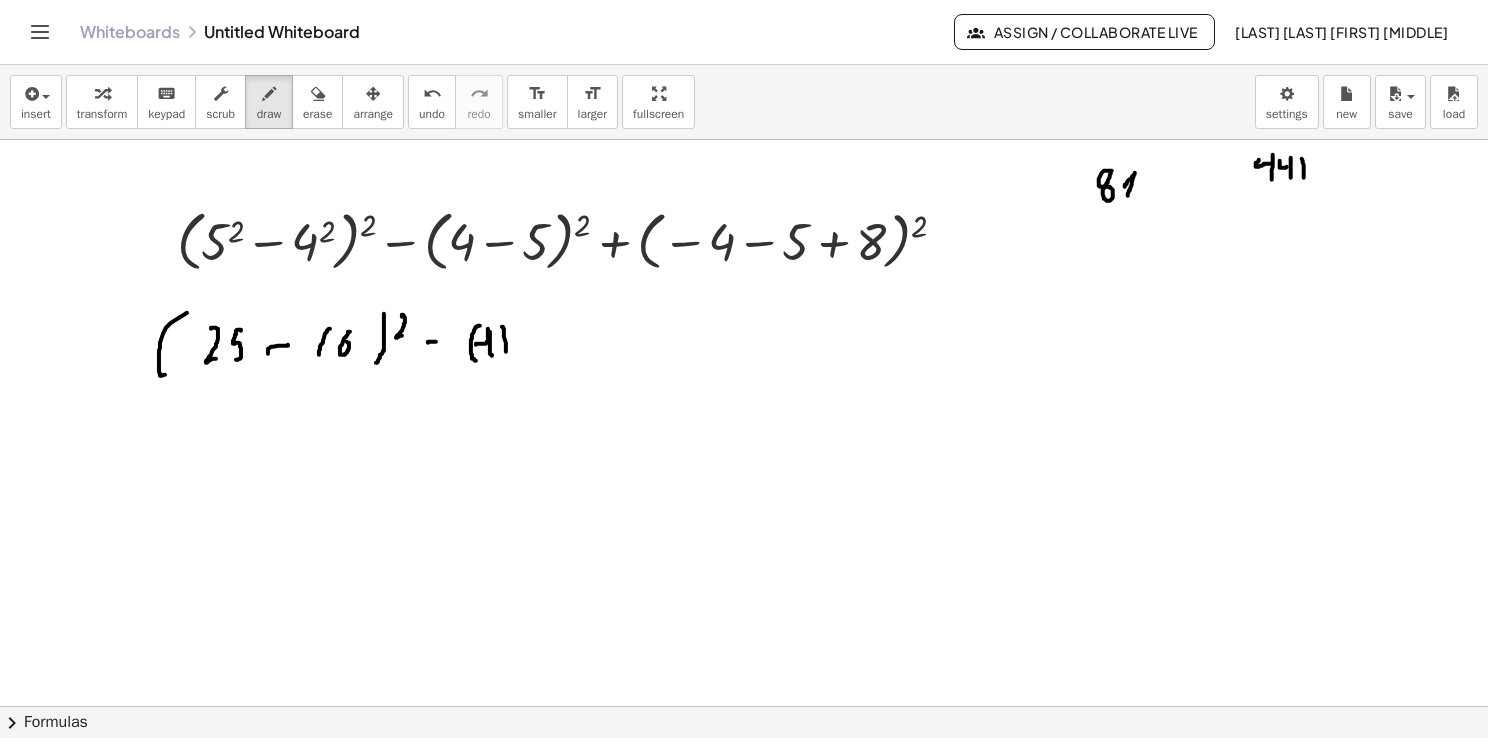 drag, startPoint x: 502, startPoint y: 326, endPoint x: 504, endPoint y: 370, distance: 44.04543 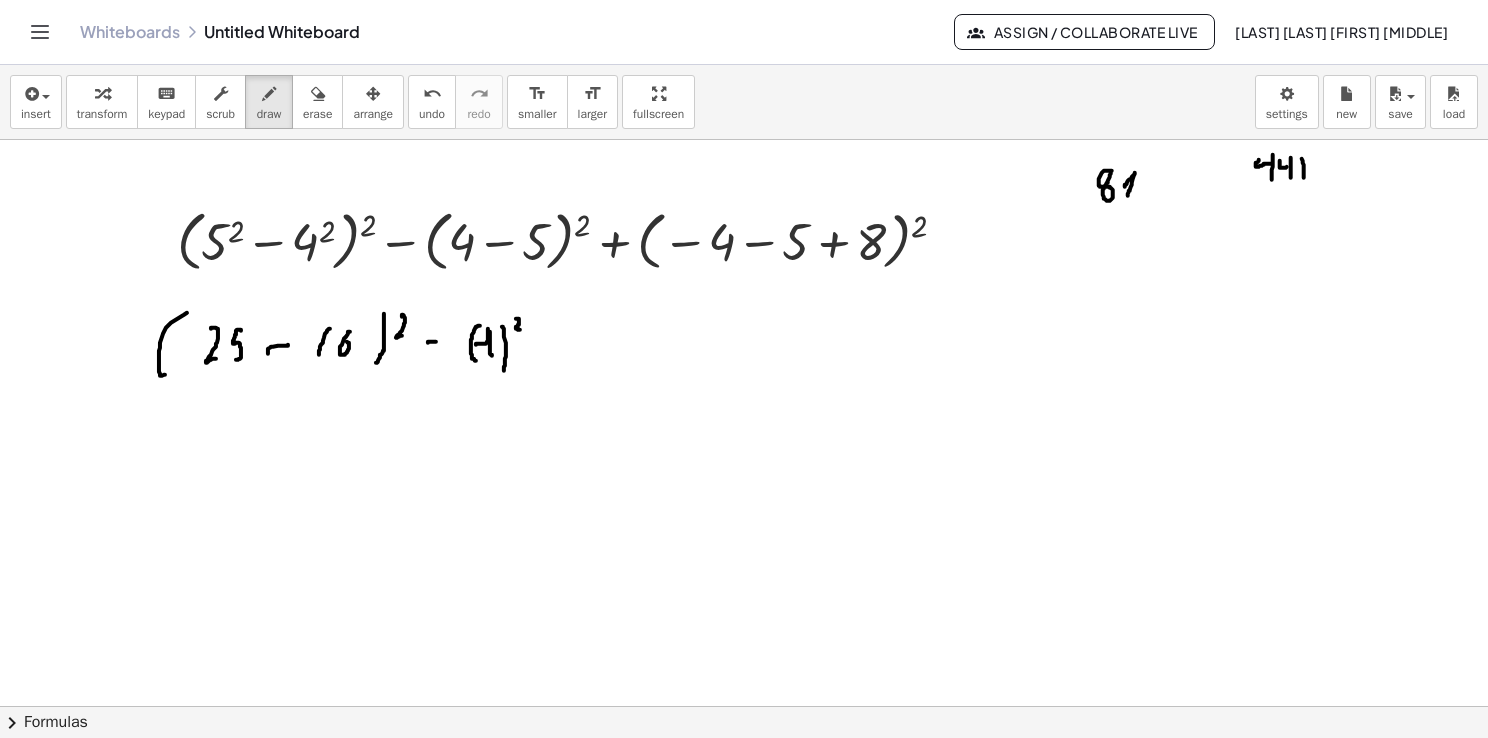 drag, startPoint x: 516, startPoint y: 318, endPoint x: 524, endPoint y: 330, distance: 14.422205 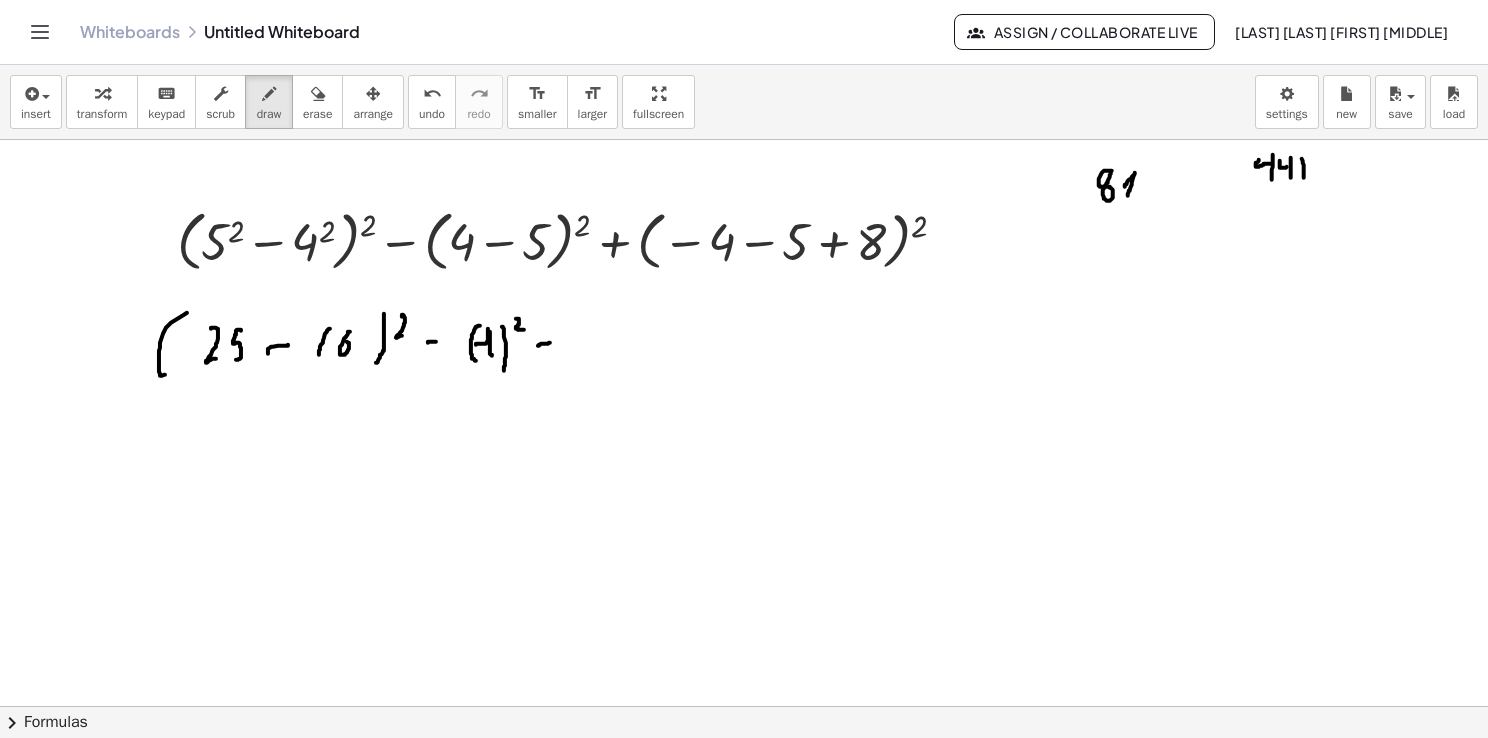 drag, startPoint x: 538, startPoint y: 345, endPoint x: 560, endPoint y: 338, distance: 23.086792 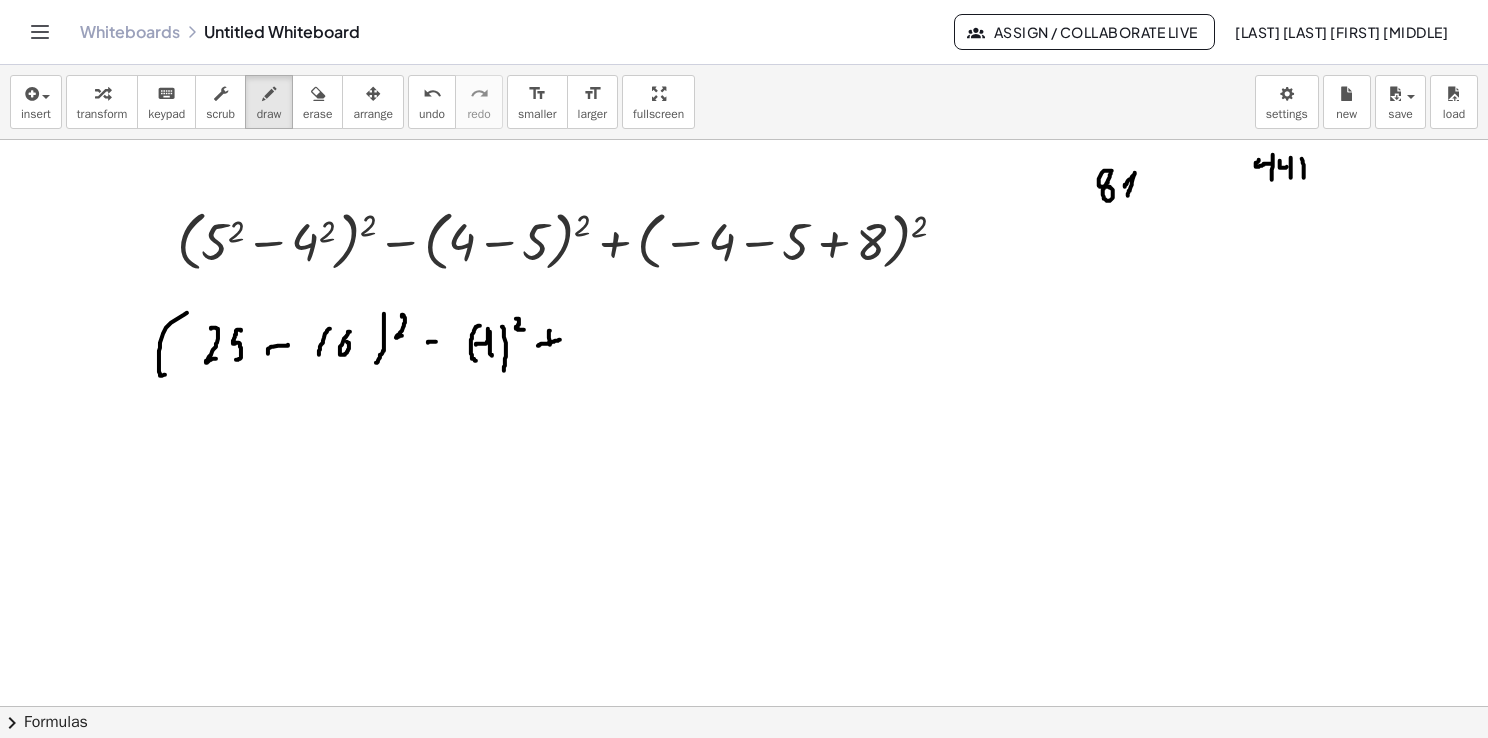 drag, startPoint x: 550, startPoint y: 330, endPoint x: 552, endPoint y: 353, distance: 23.086792 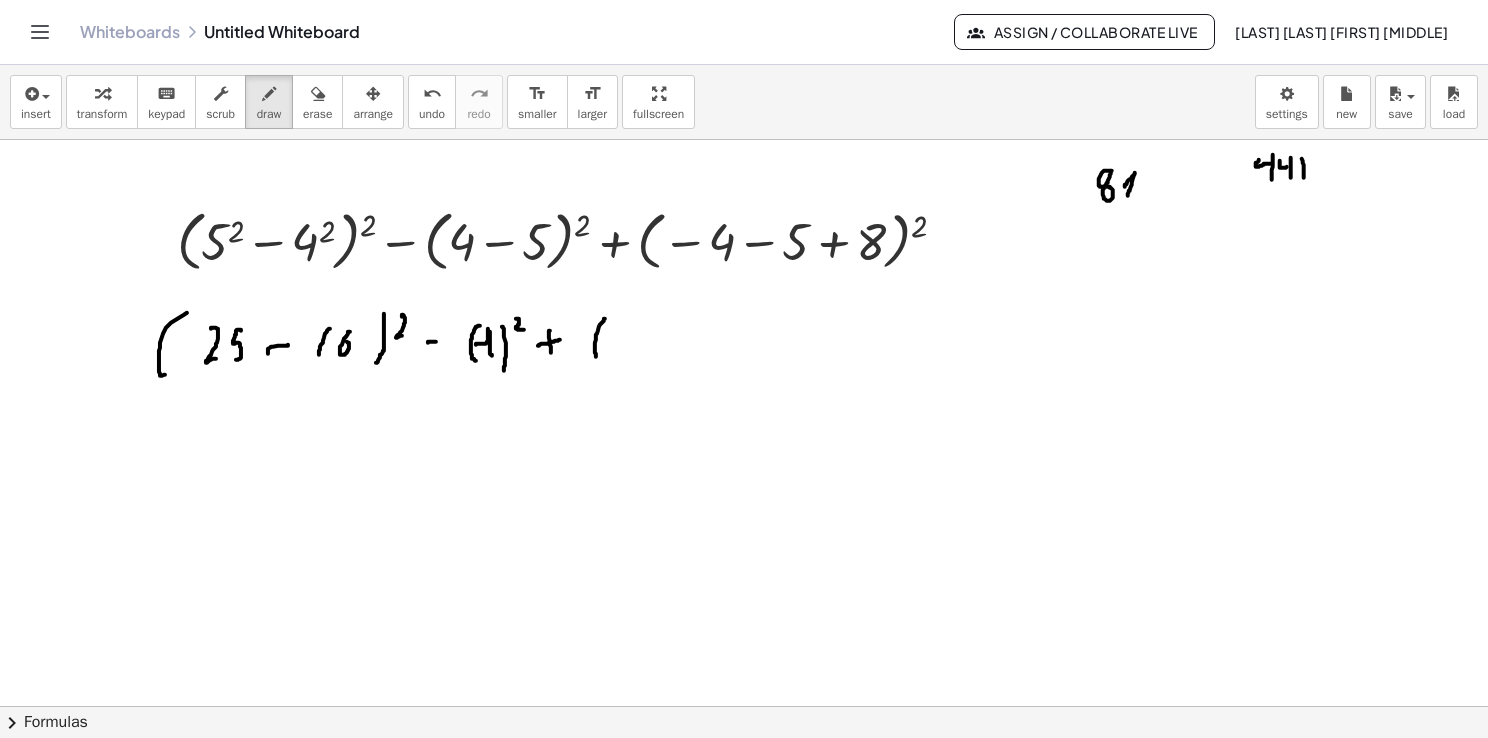 drag, startPoint x: 604, startPoint y: 320, endPoint x: 603, endPoint y: 361, distance: 41.01219 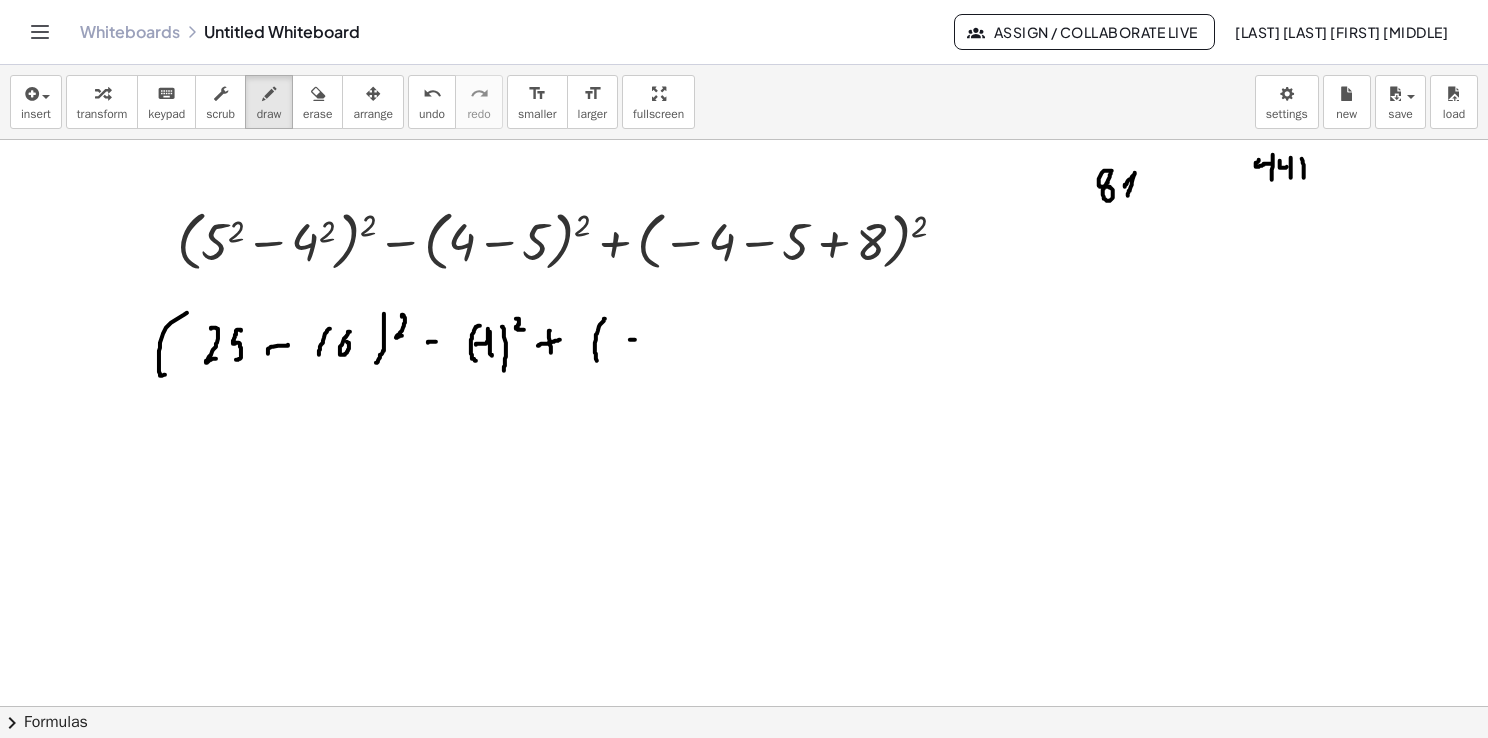 drag, startPoint x: 630, startPoint y: 339, endPoint x: 646, endPoint y: 340, distance: 16.03122 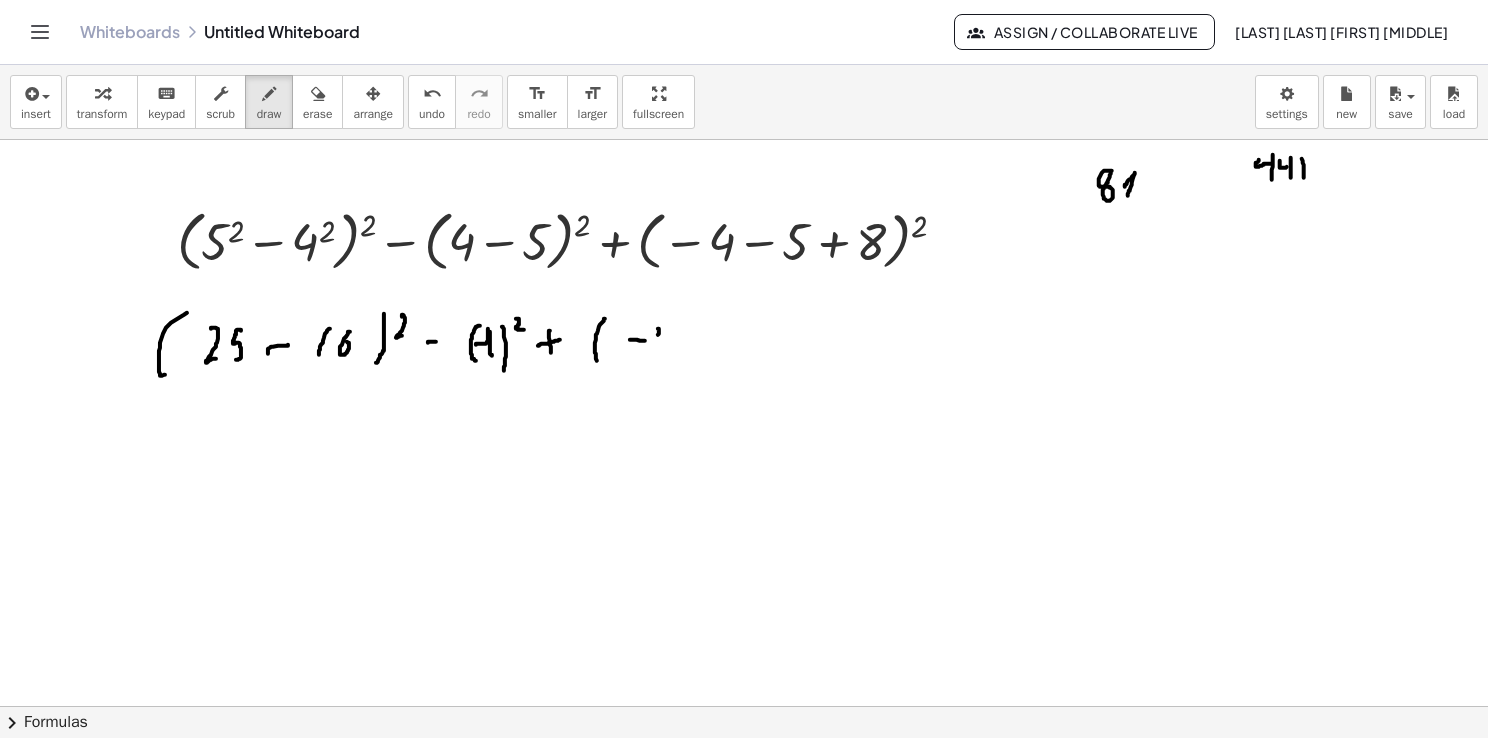 drag, startPoint x: 658, startPoint y: 328, endPoint x: 659, endPoint y: 344, distance: 16.03122 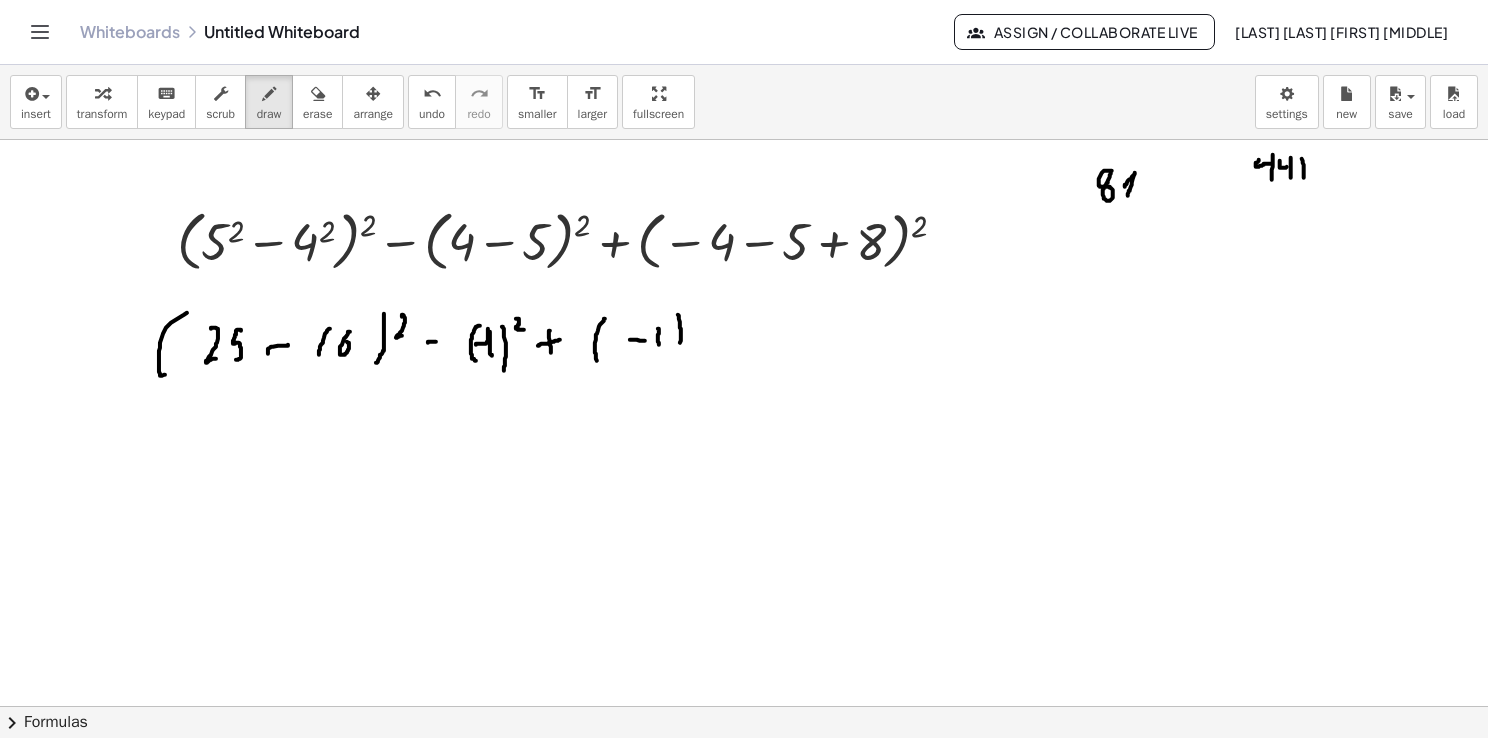 drag, startPoint x: 678, startPoint y: 314, endPoint x: 677, endPoint y: 358, distance: 44.011364 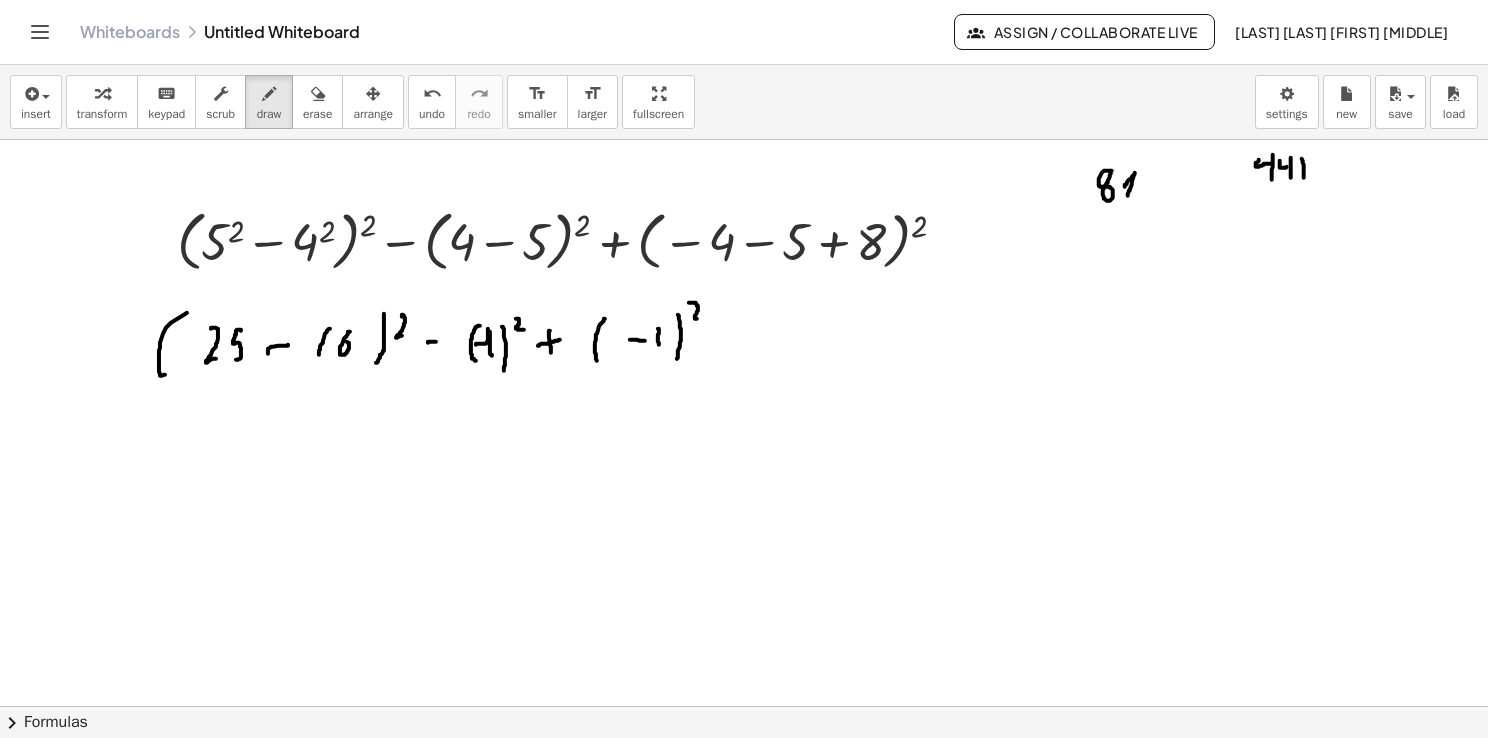 drag, startPoint x: 689, startPoint y: 302, endPoint x: 703, endPoint y: 320, distance: 22.803509 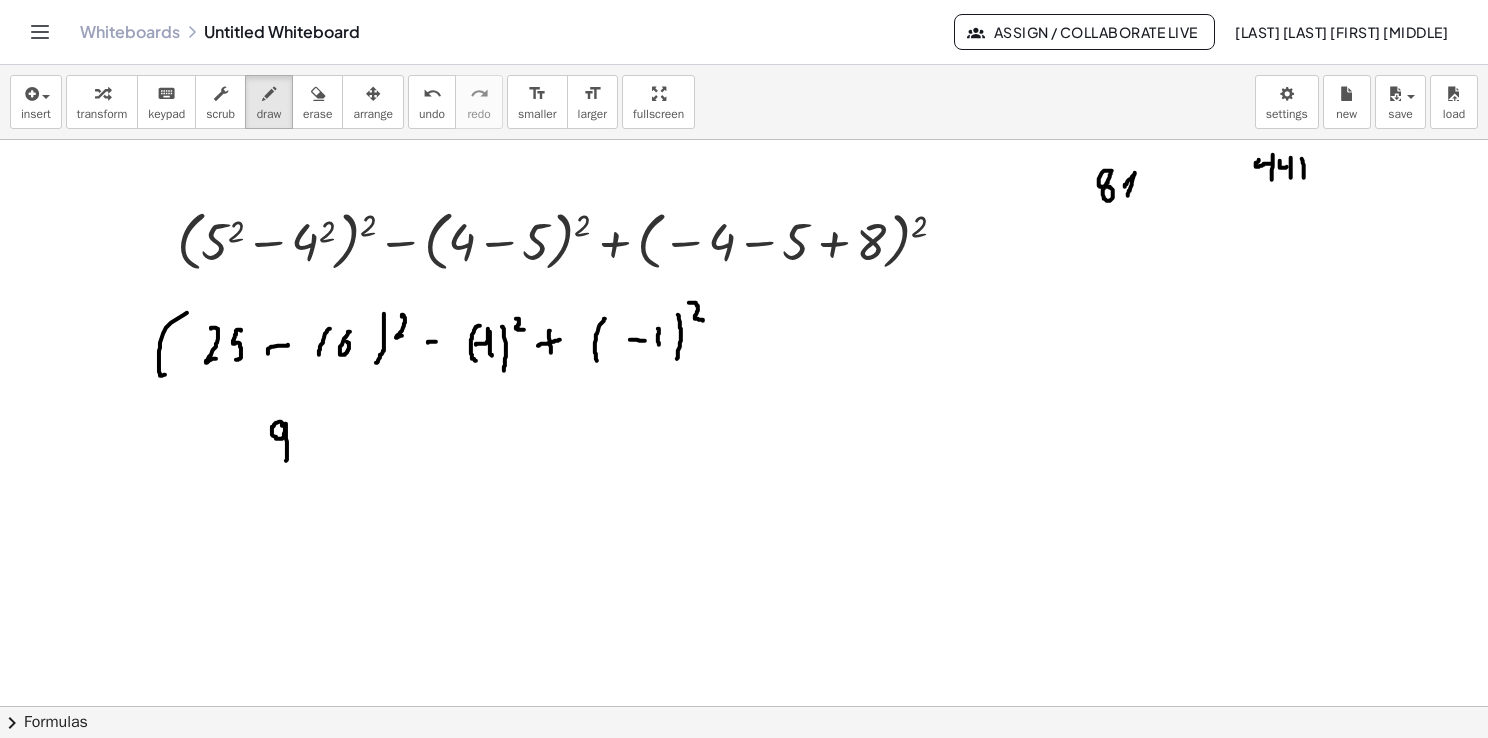 drag, startPoint x: 282, startPoint y: 423, endPoint x: 279, endPoint y: 461, distance: 38.118237 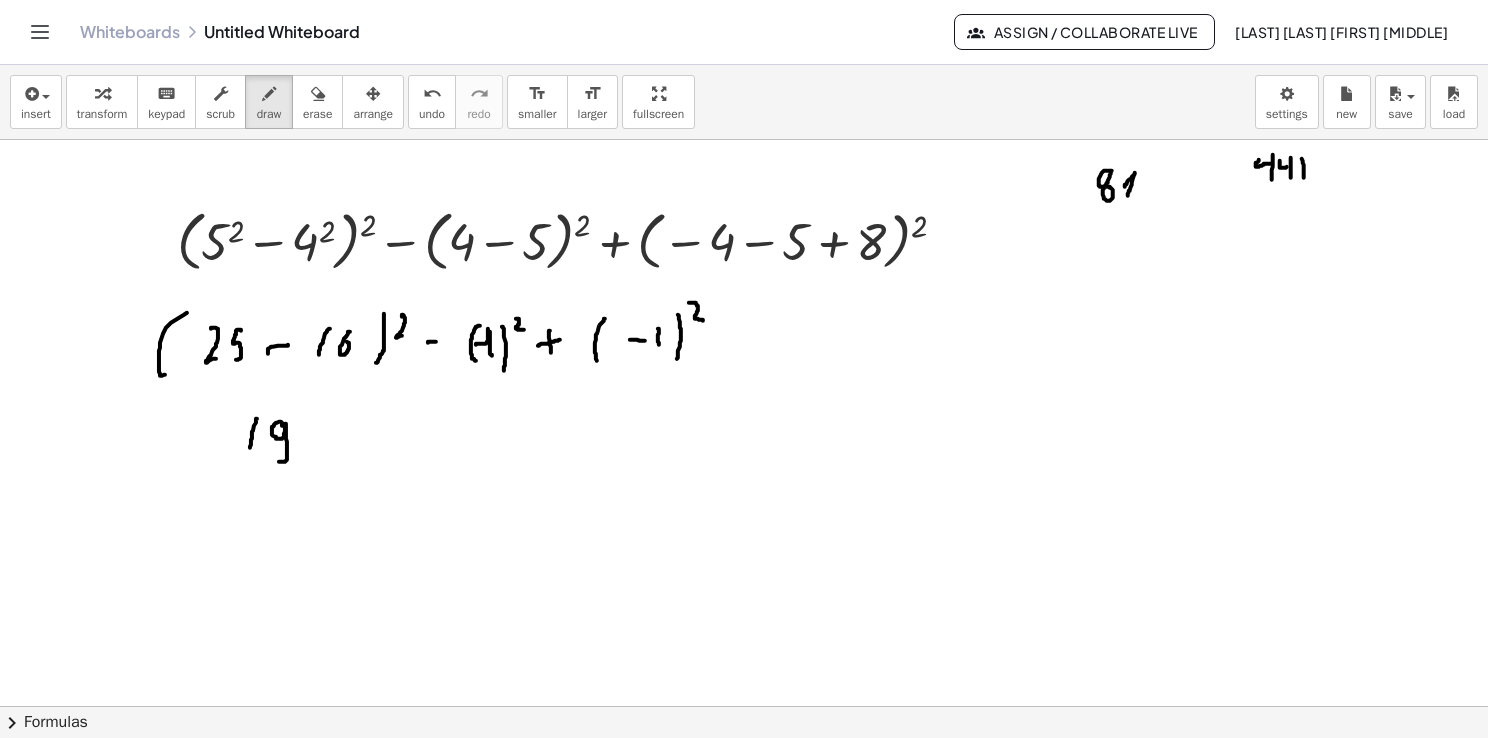 drag, startPoint x: 257, startPoint y: 418, endPoint x: 252, endPoint y: 466, distance: 48.259712 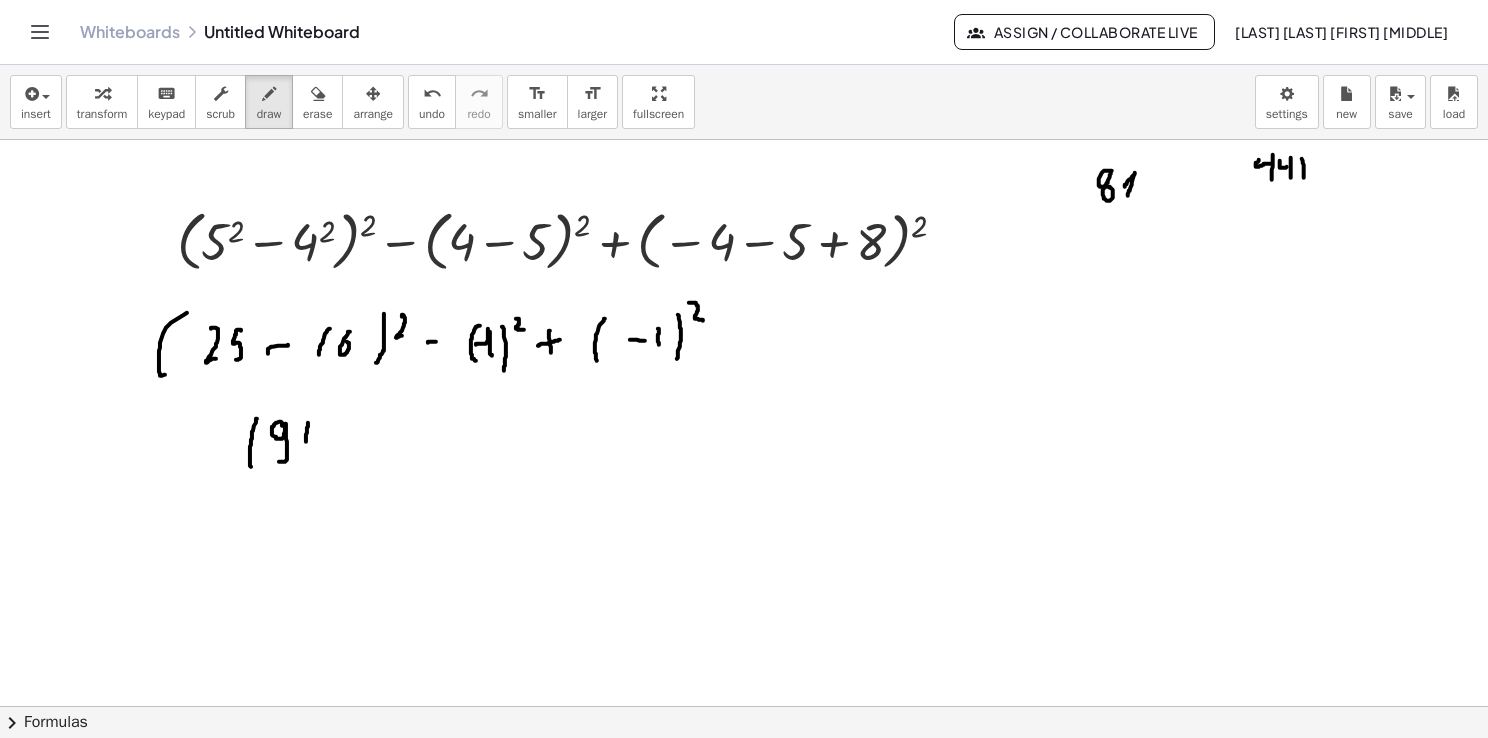 drag, startPoint x: 308, startPoint y: 422, endPoint x: 308, endPoint y: 466, distance: 44 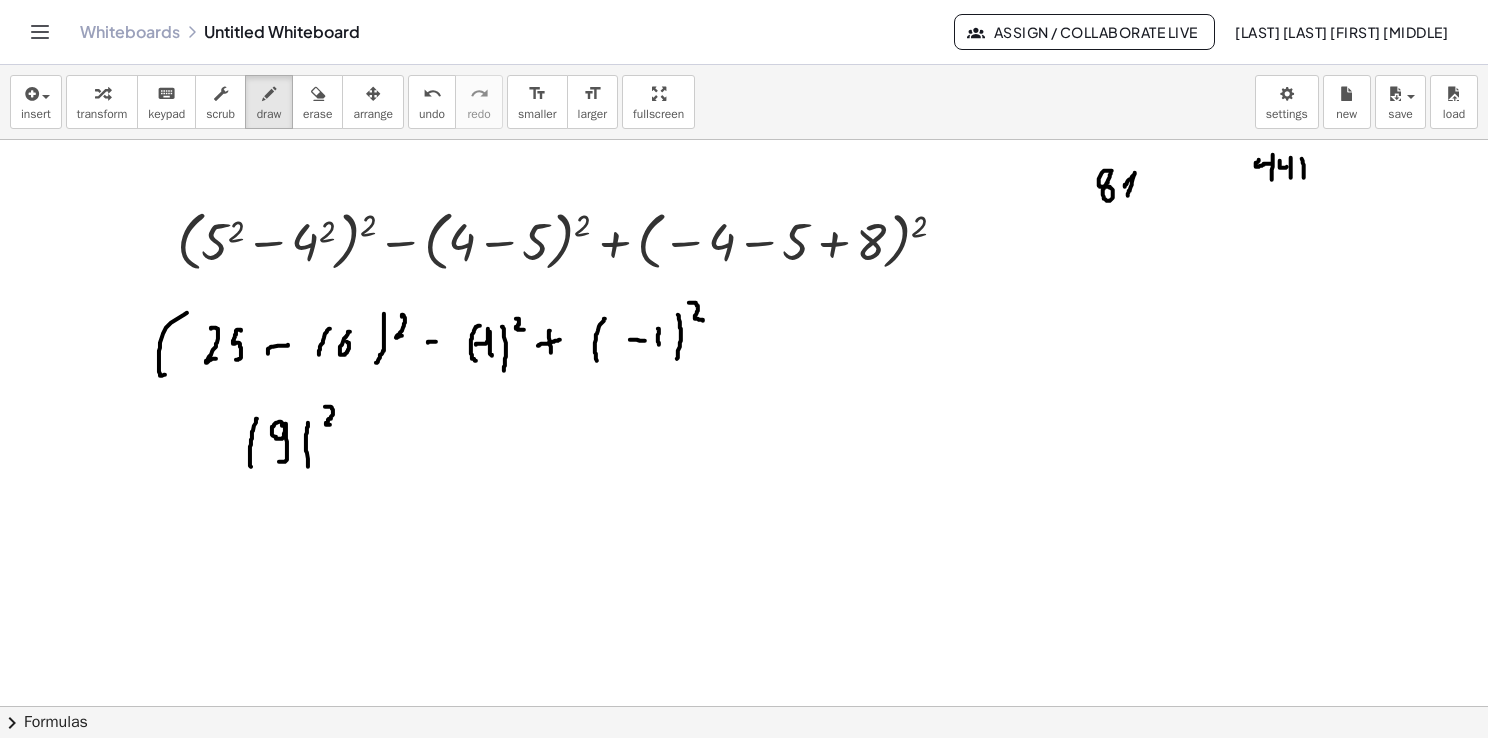 drag, startPoint x: 328, startPoint y: 406, endPoint x: 336, endPoint y: 424, distance: 19.697716 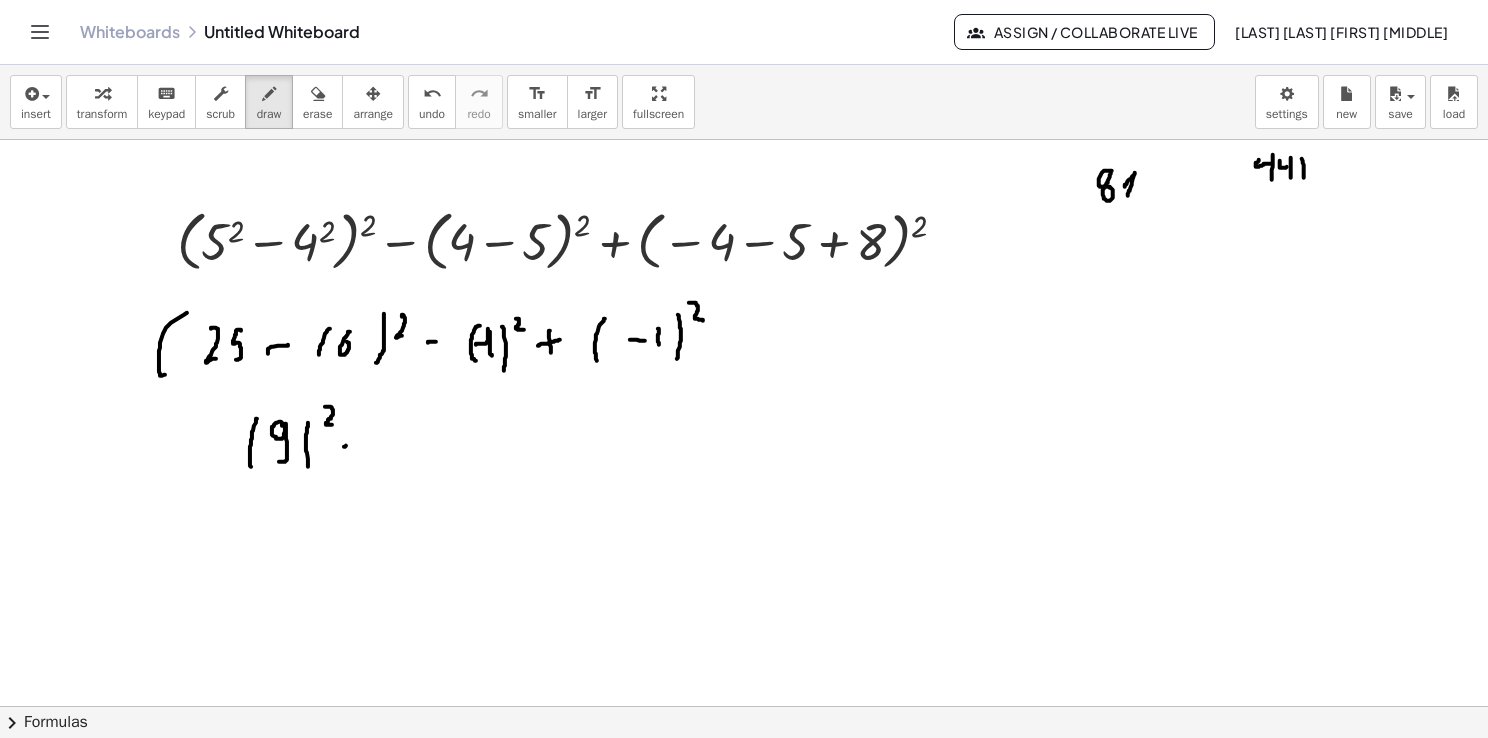drag, startPoint x: 344, startPoint y: 446, endPoint x: 357, endPoint y: 442, distance: 13.601471 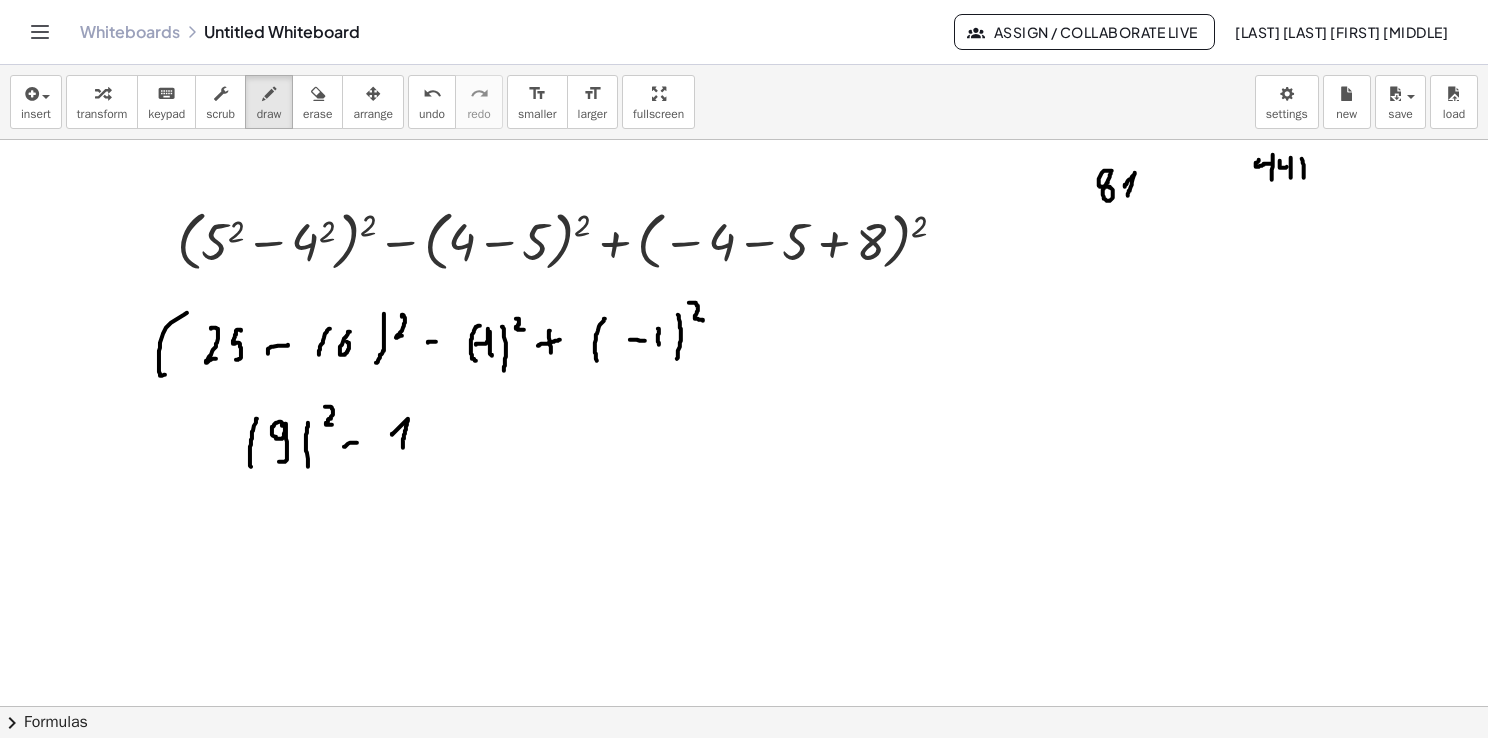 drag, startPoint x: 392, startPoint y: 433, endPoint x: 402, endPoint y: 454, distance: 23.259407 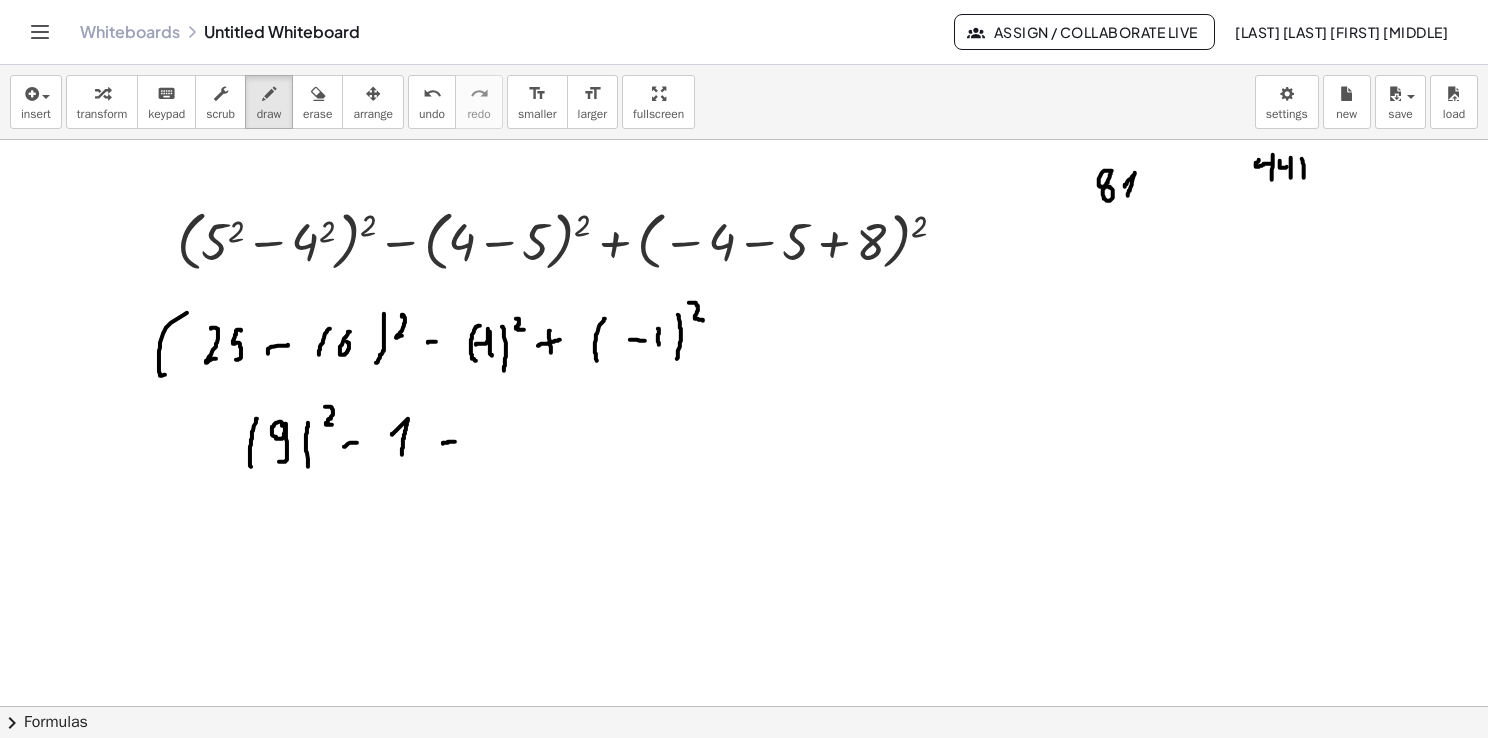 click at bounding box center [744, 707] 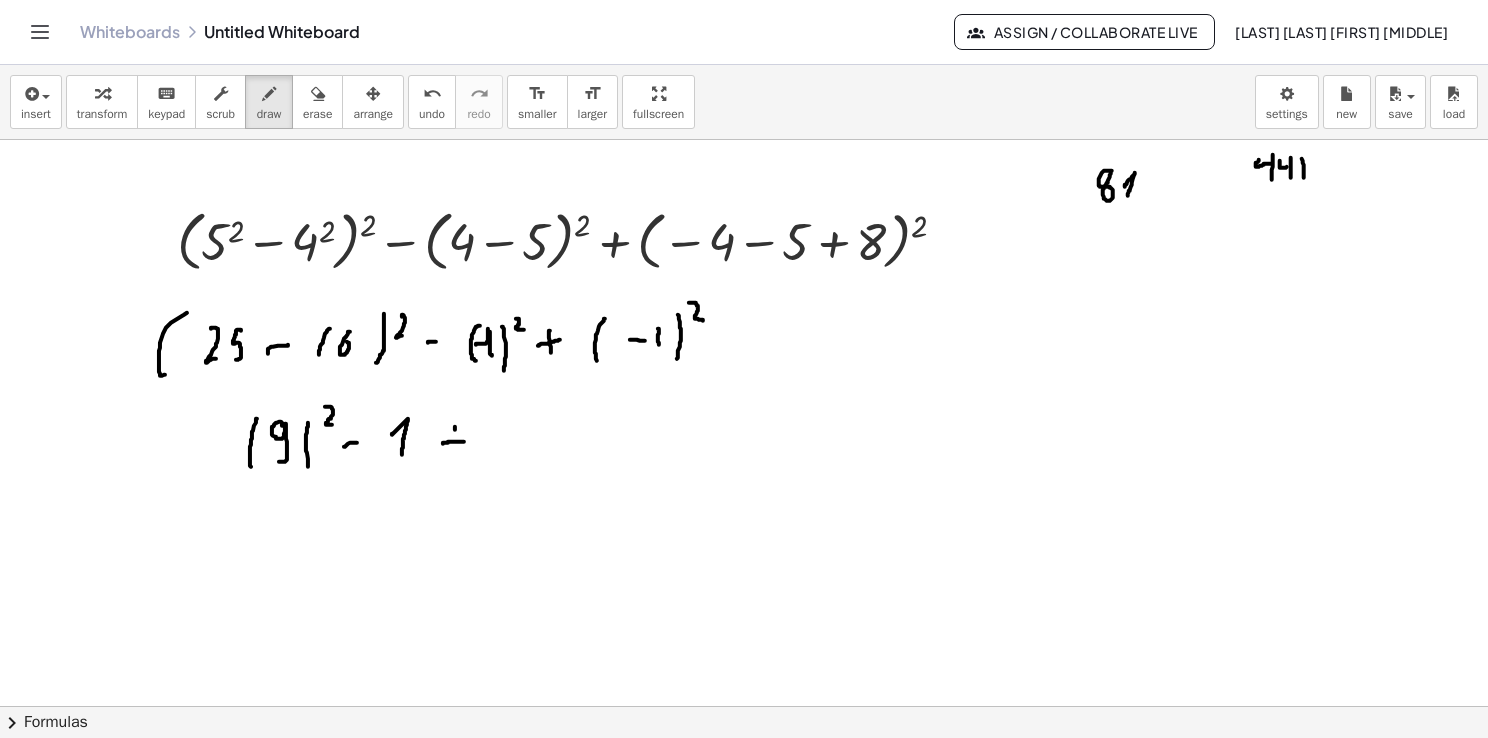 click at bounding box center (744, 707) 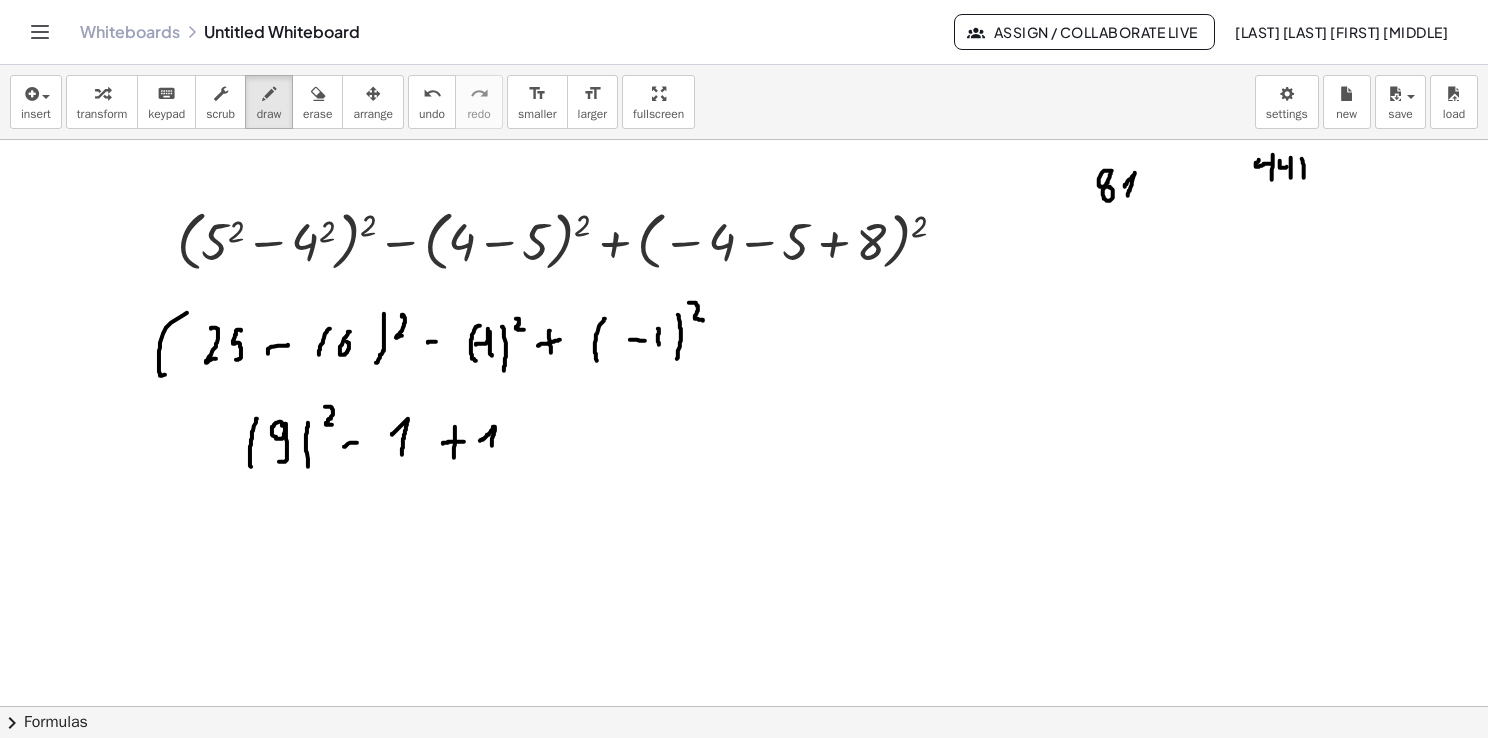click at bounding box center (744, 707) 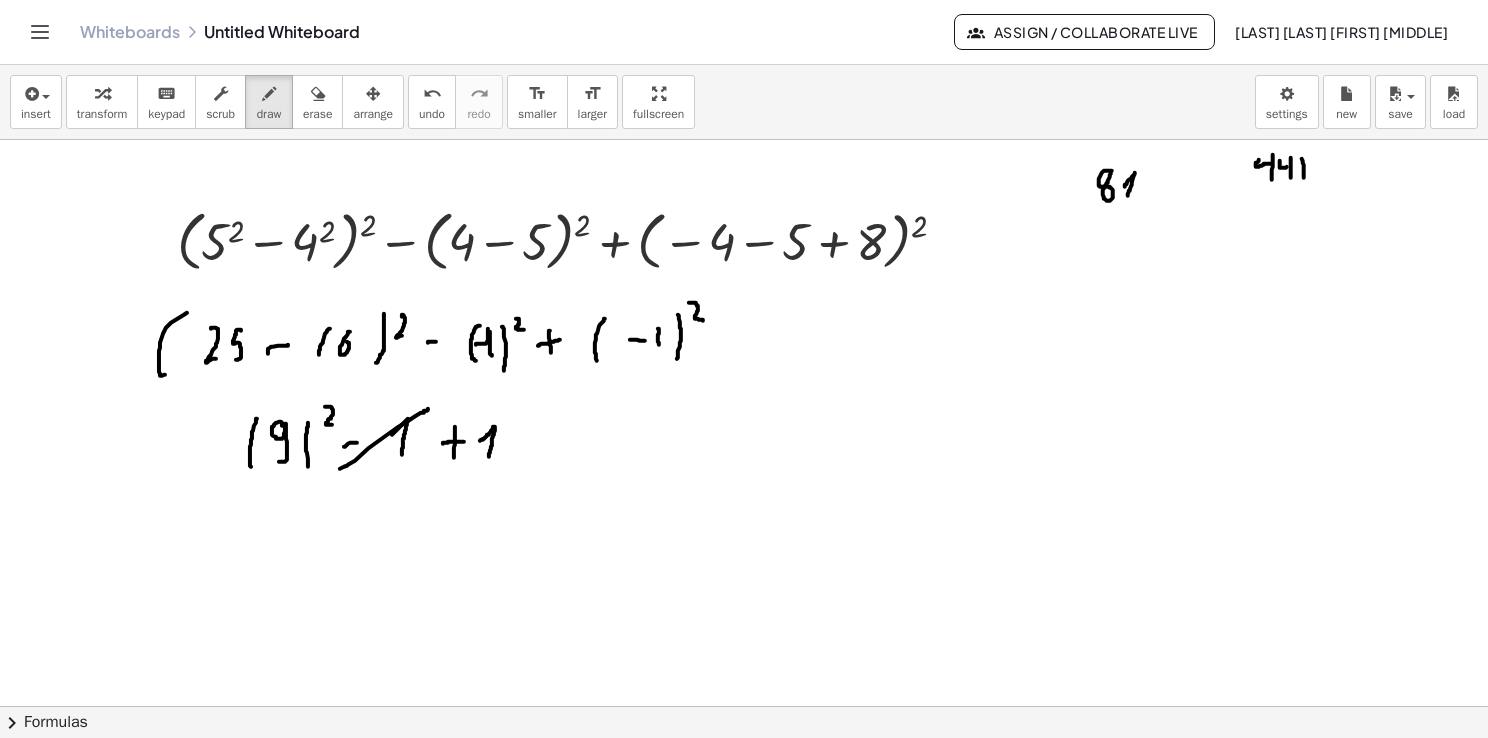 click at bounding box center [744, 707] 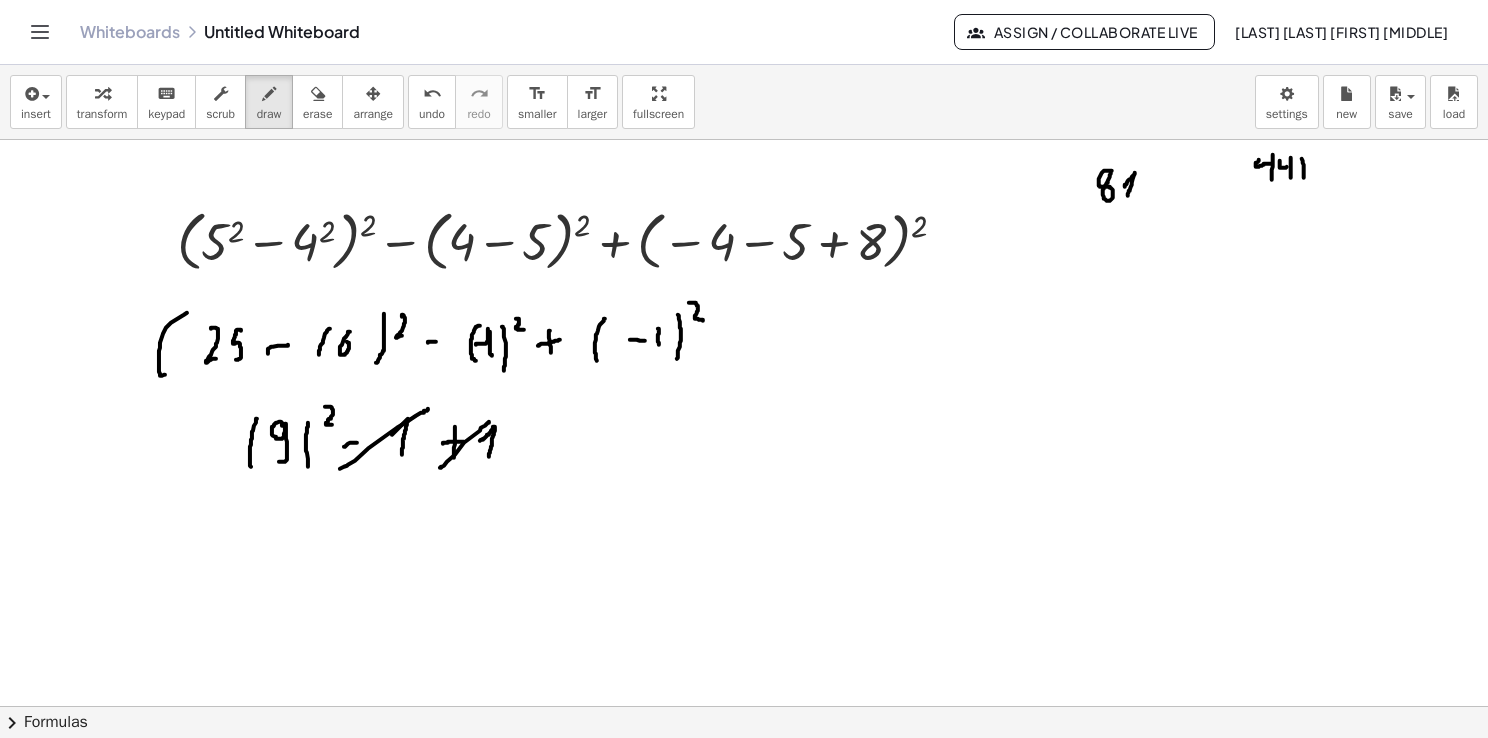 click at bounding box center (744, 707) 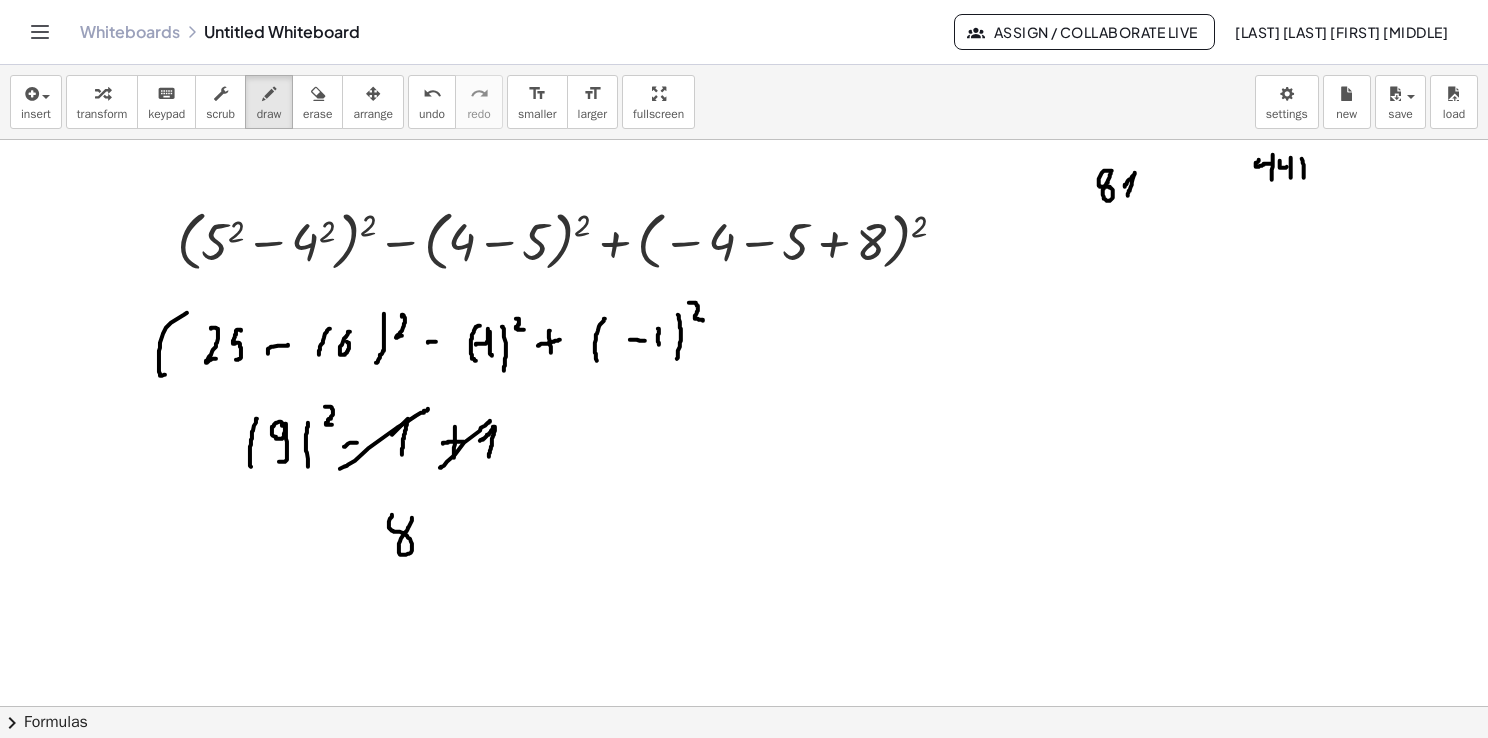 click at bounding box center [744, 707] 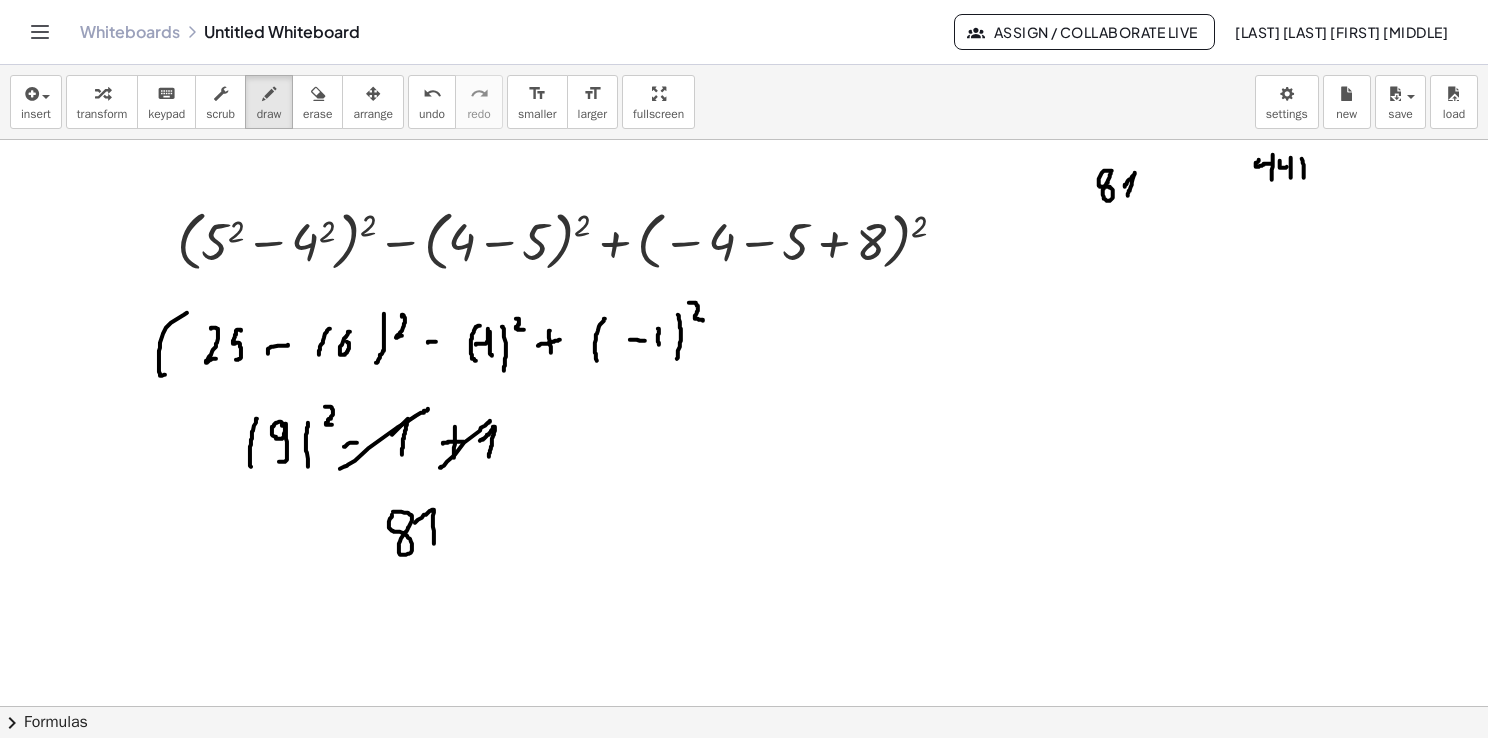 click at bounding box center [744, 707] 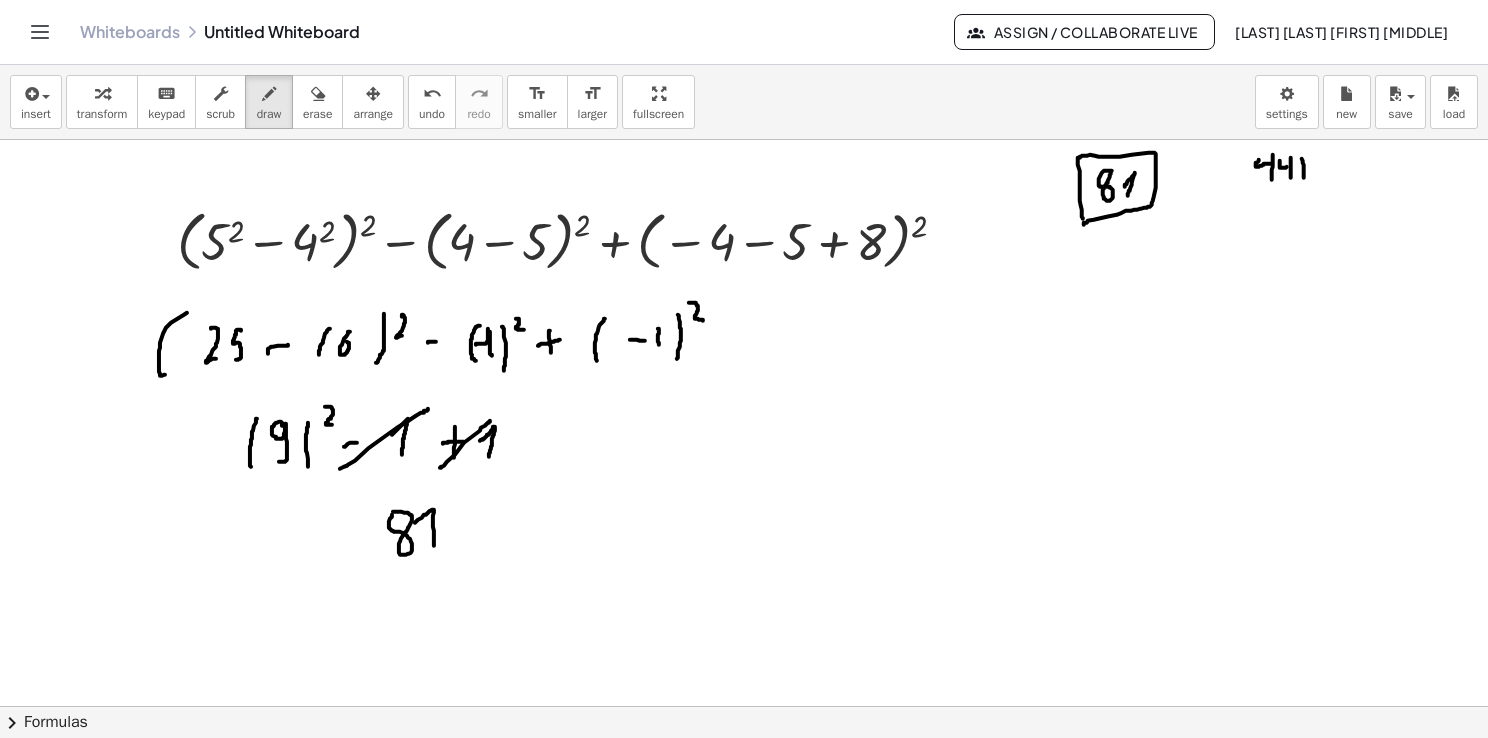 click at bounding box center [744, 707] 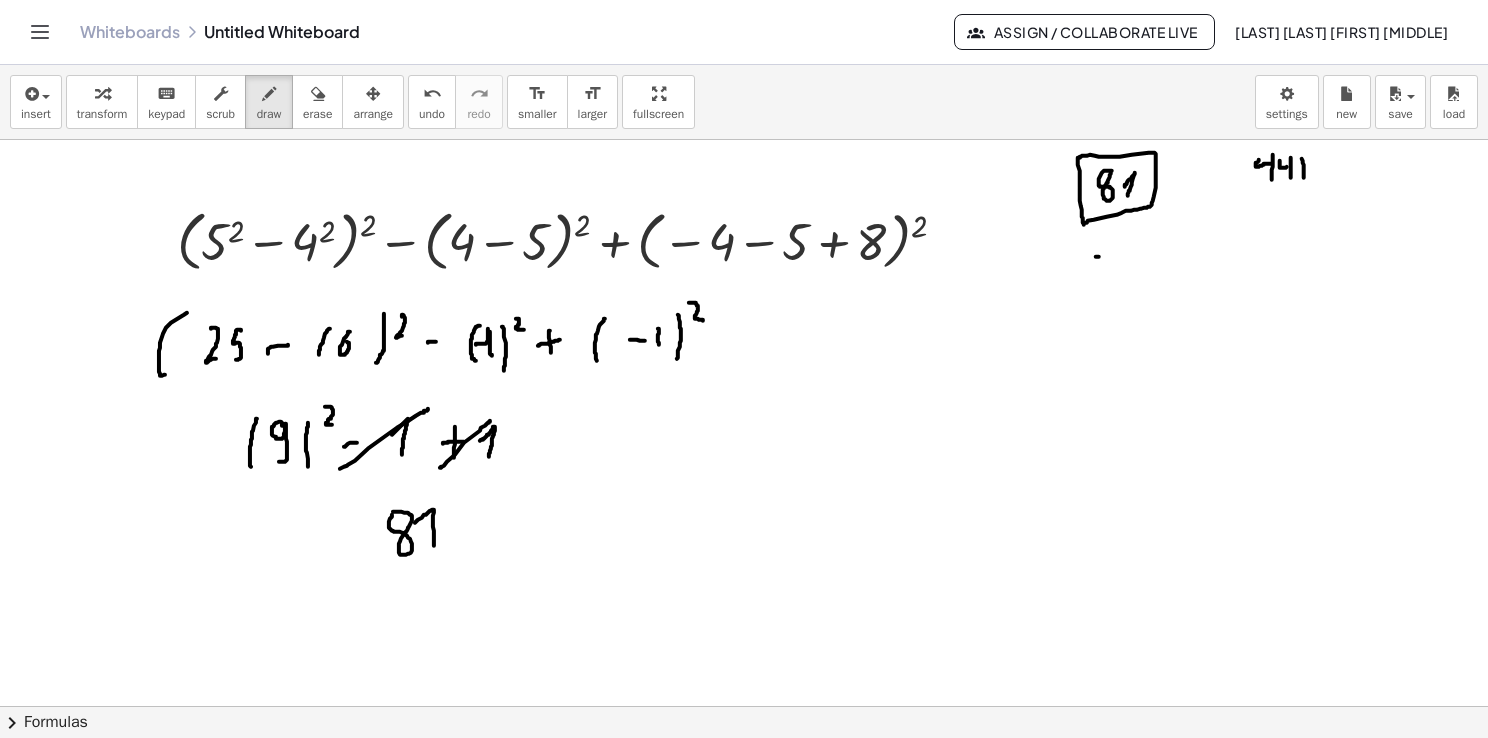 click at bounding box center [744, 707] 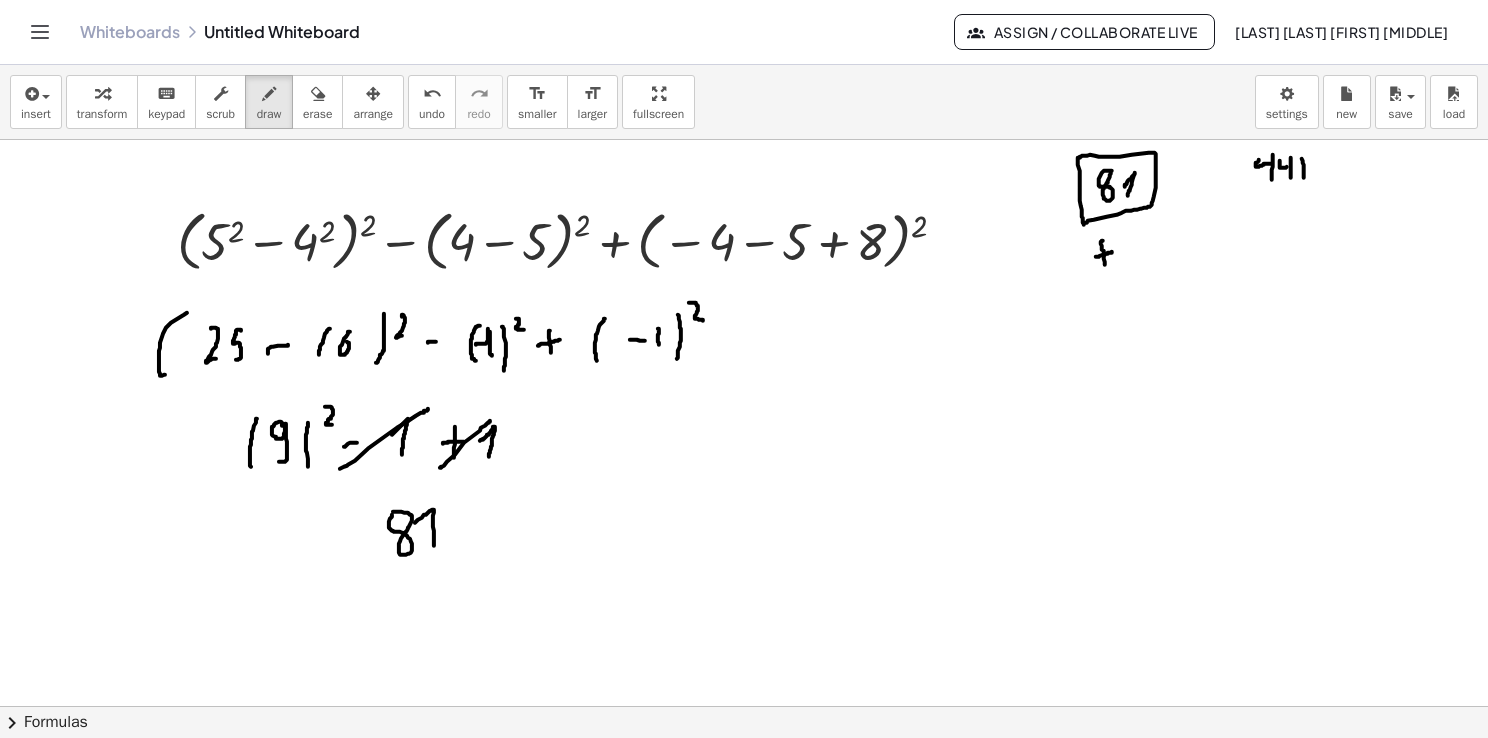 click at bounding box center (744, 707) 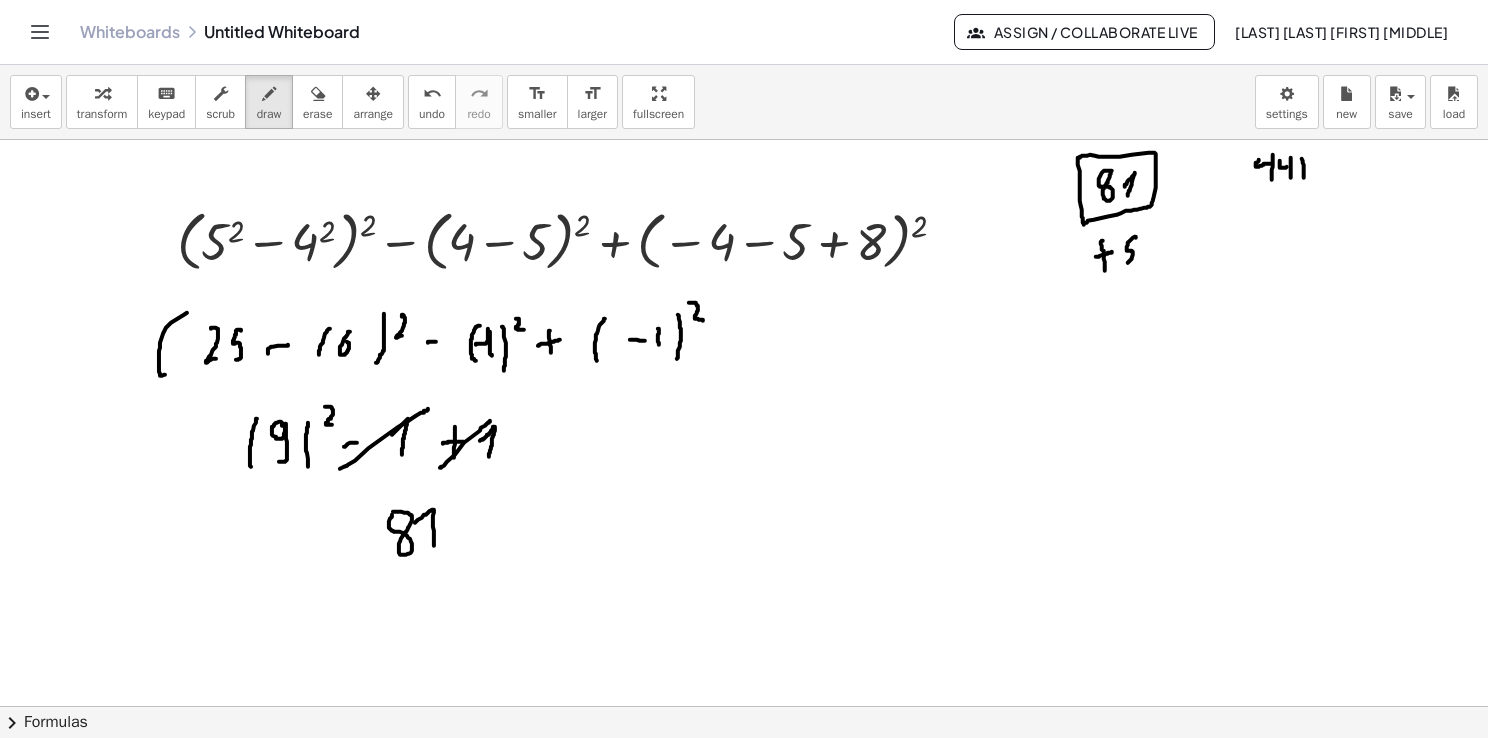 click at bounding box center (744, 707) 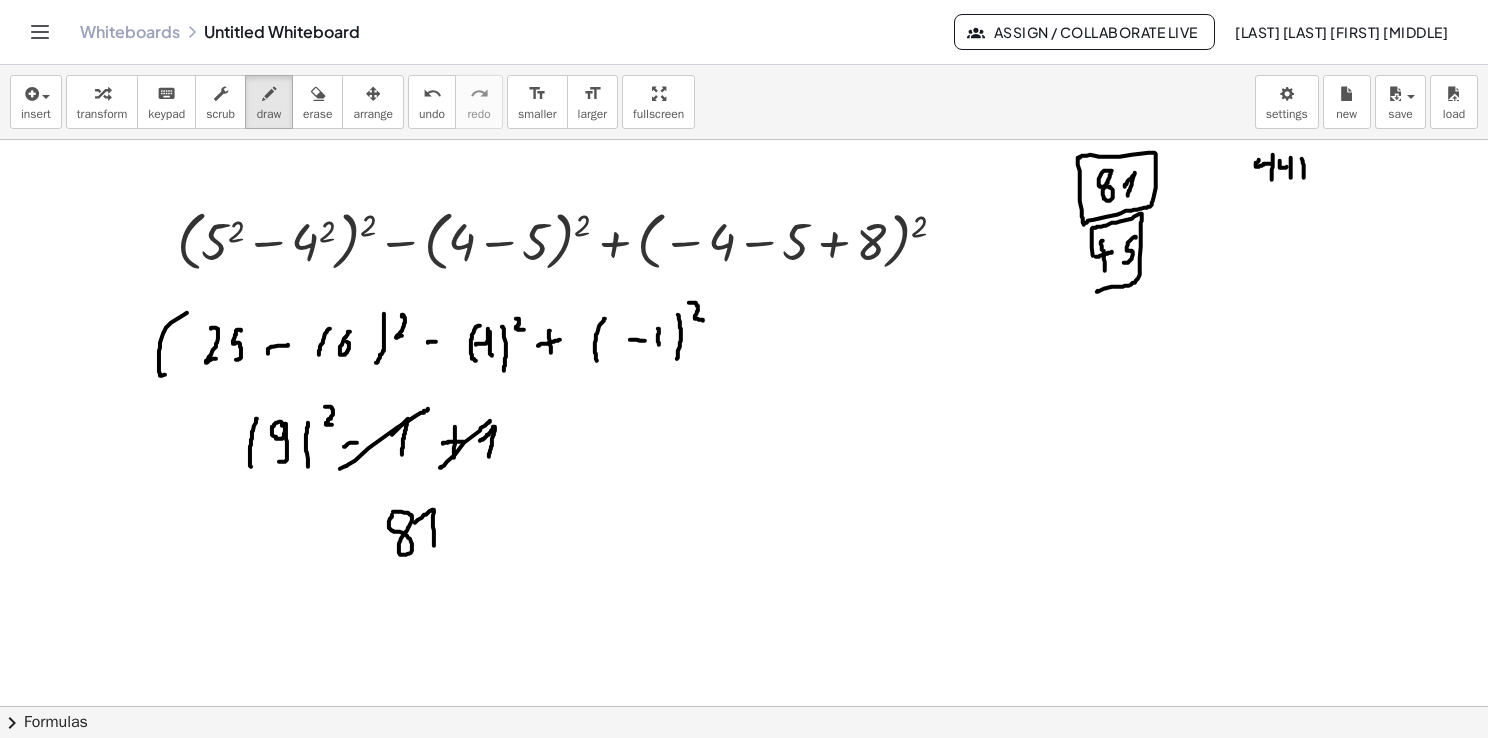 click at bounding box center (744, 707) 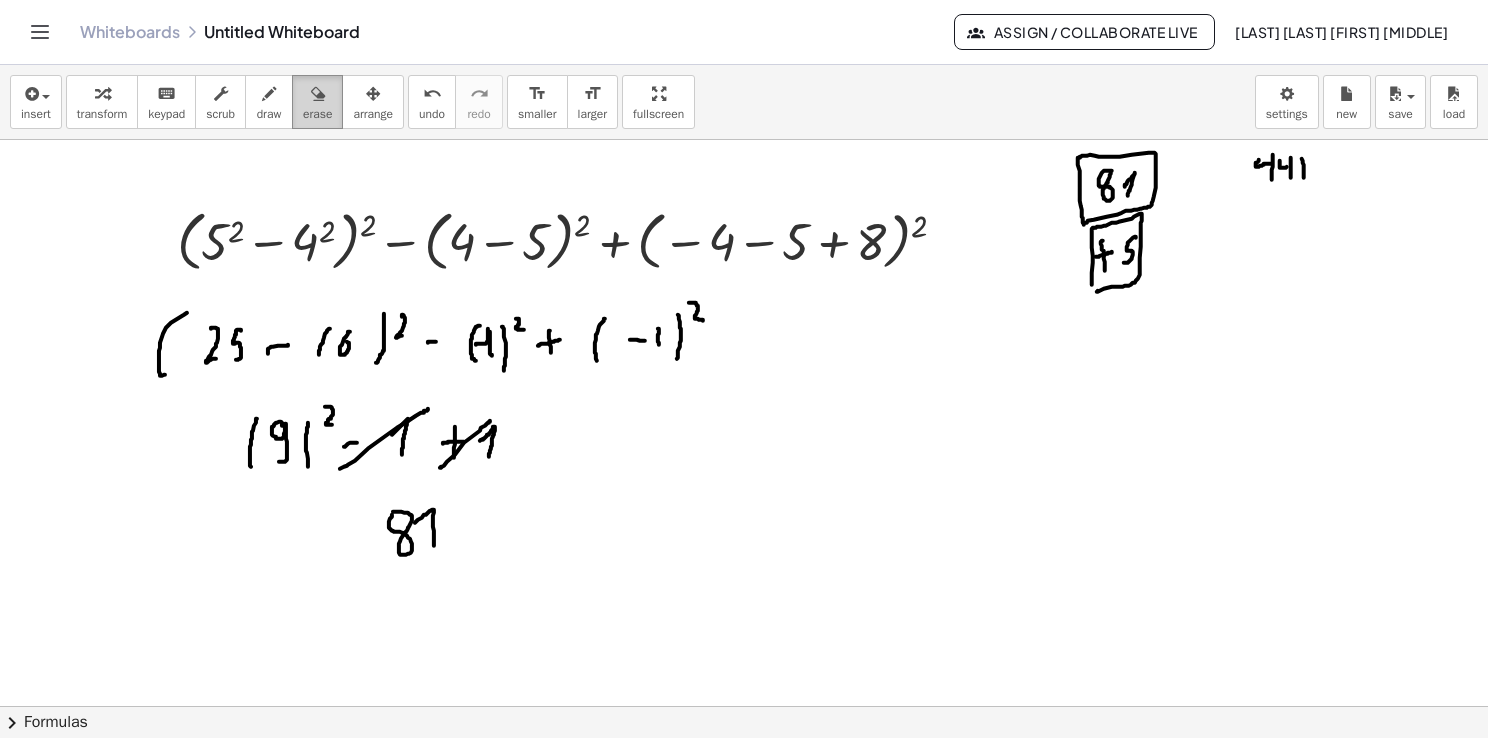 click on "erase" at bounding box center (317, 114) 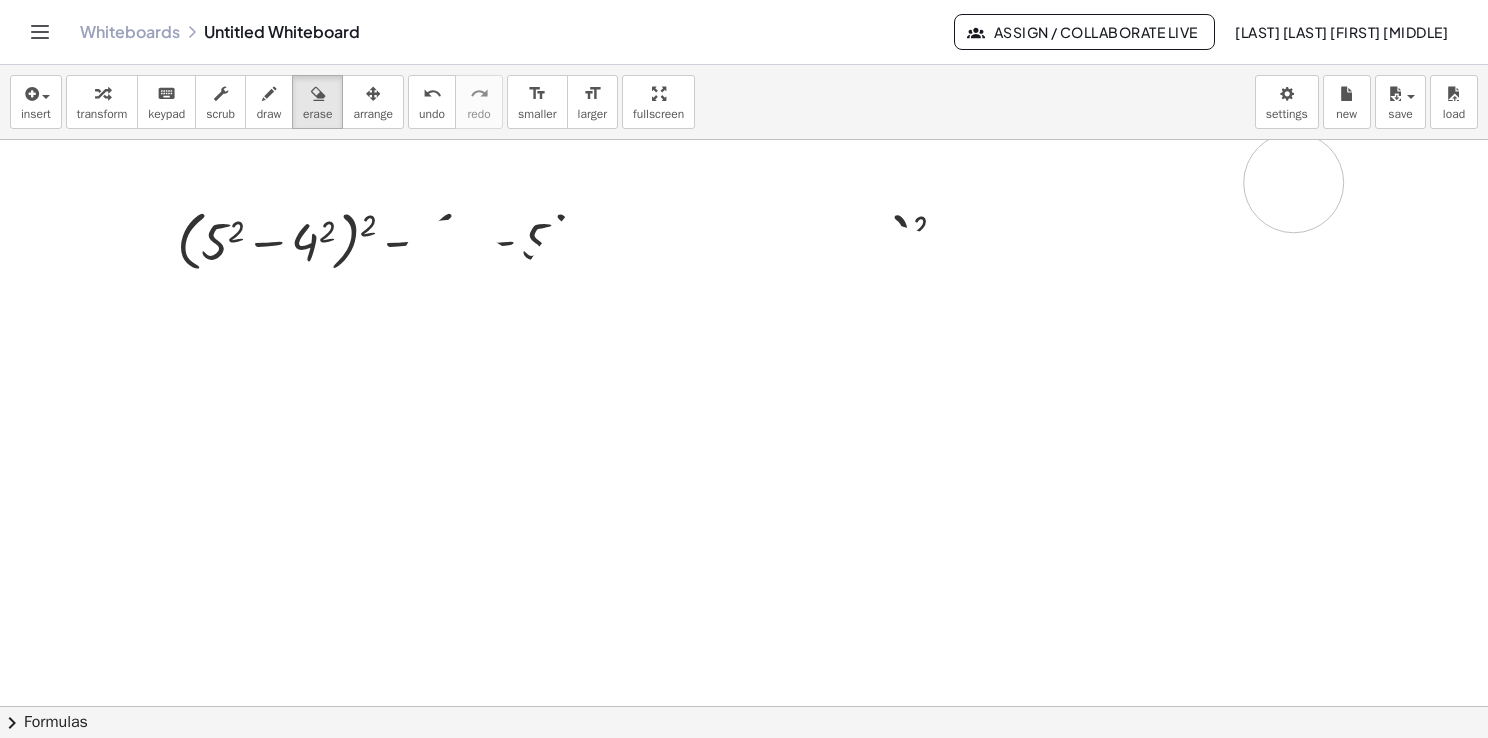 drag, startPoint x: 436, startPoint y: 508, endPoint x: 1266, endPoint y: 179, distance: 892.8275 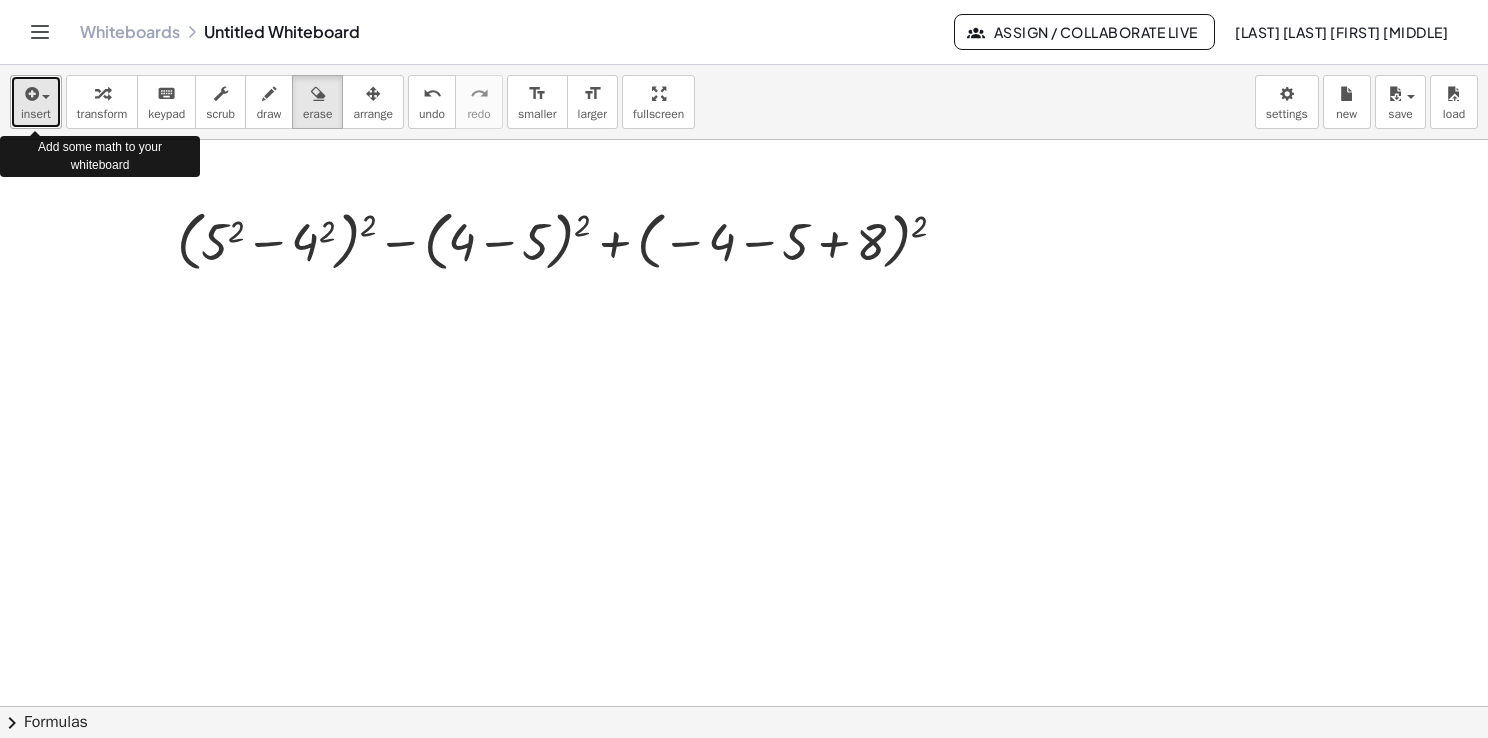 click on "insert" at bounding box center [36, 102] 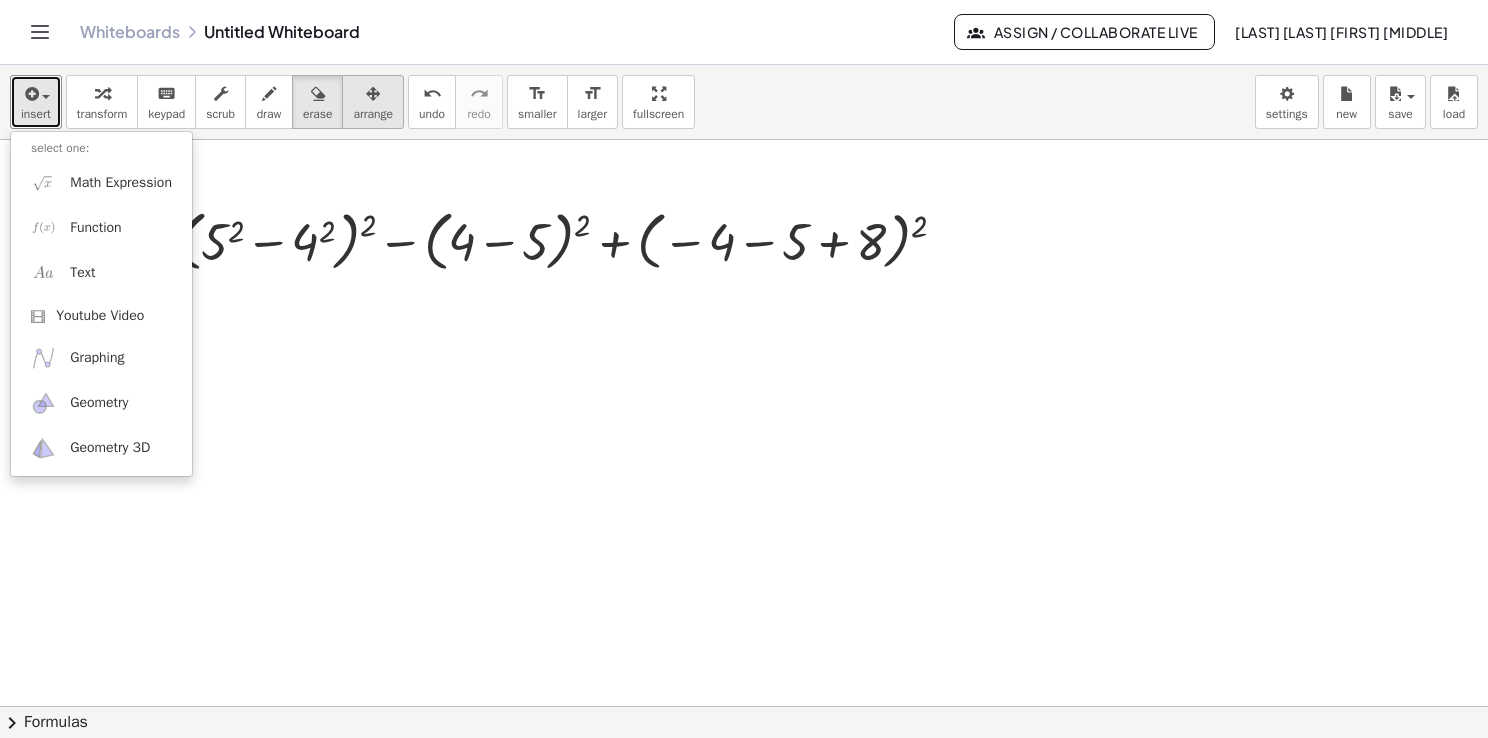 click on "arrange" at bounding box center (373, 114) 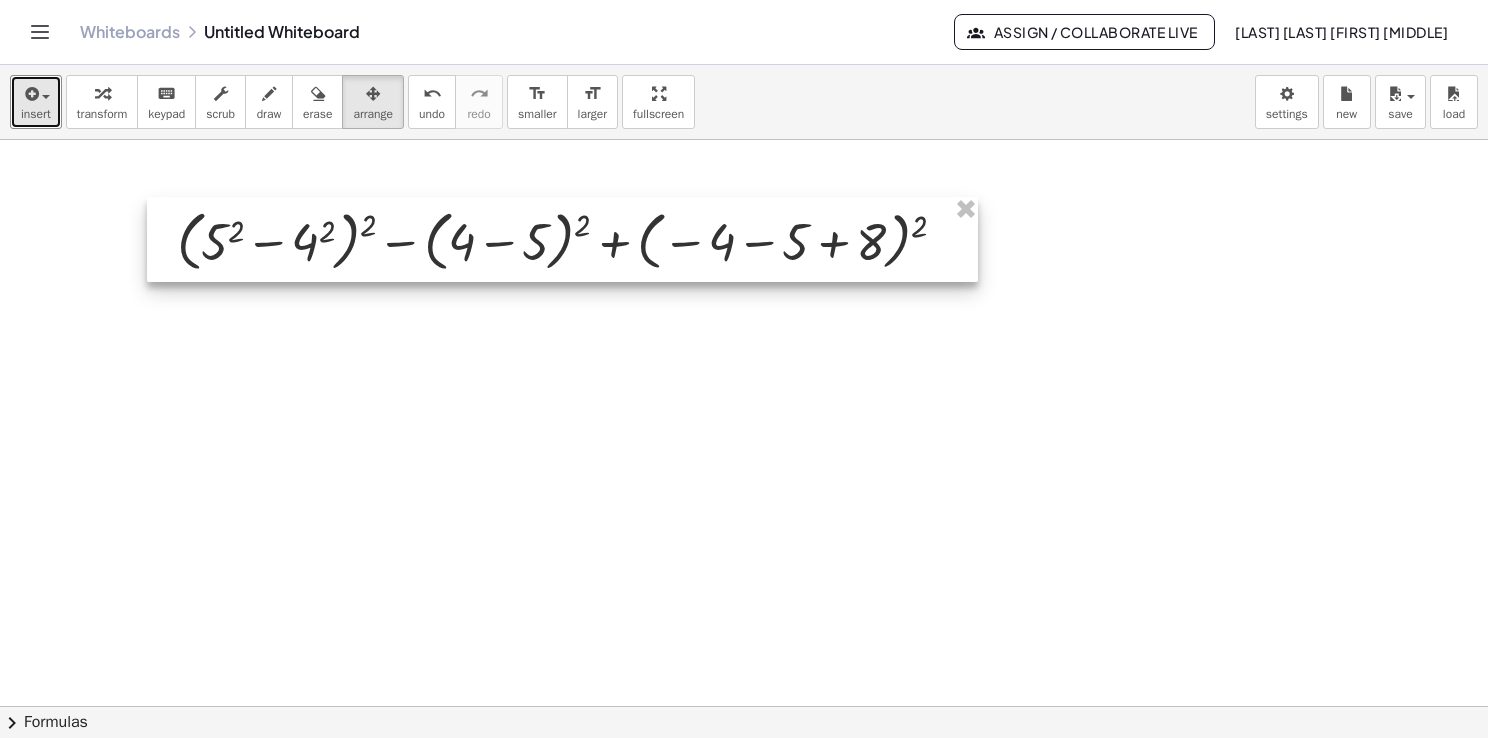 click at bounding box center (562, 240) 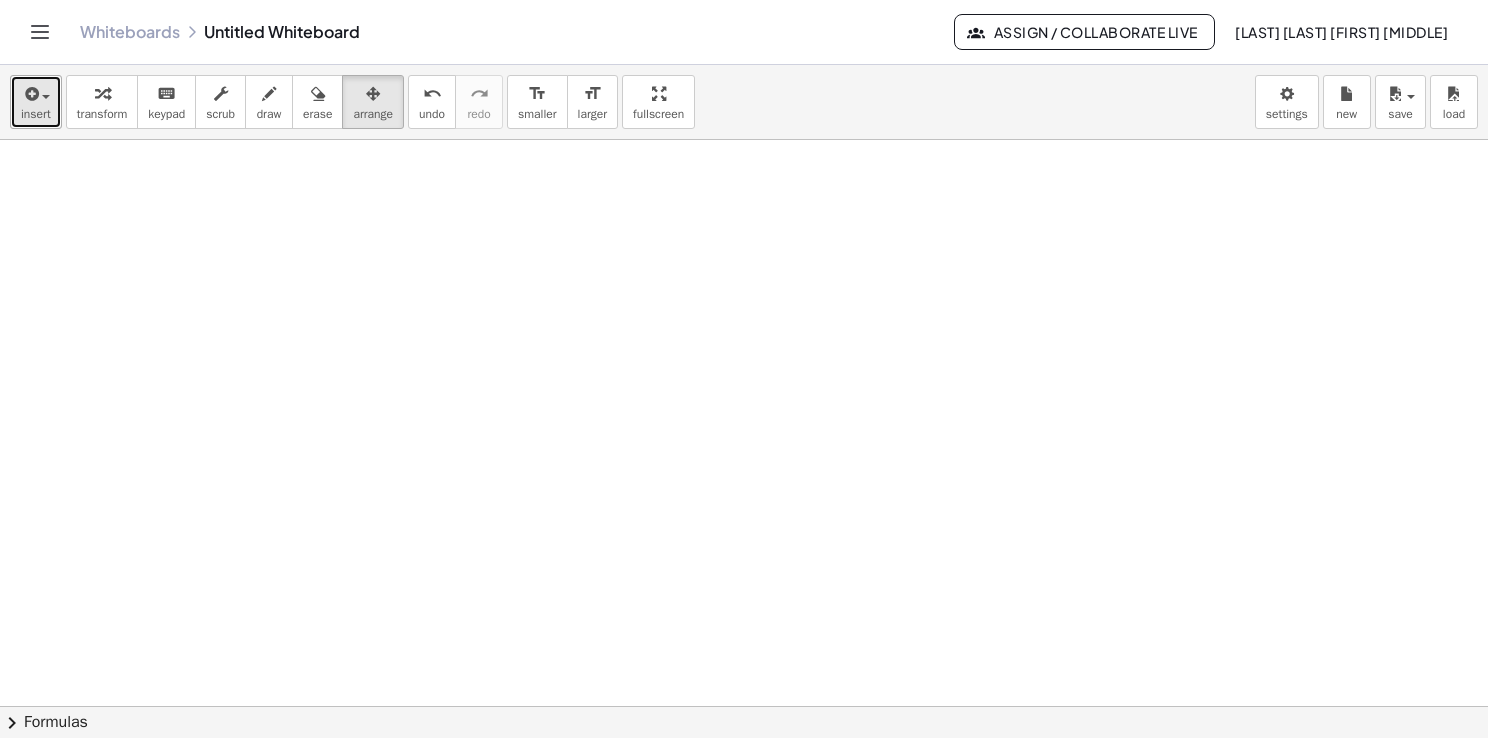 click on "insert" at bounding box center [36, 114] 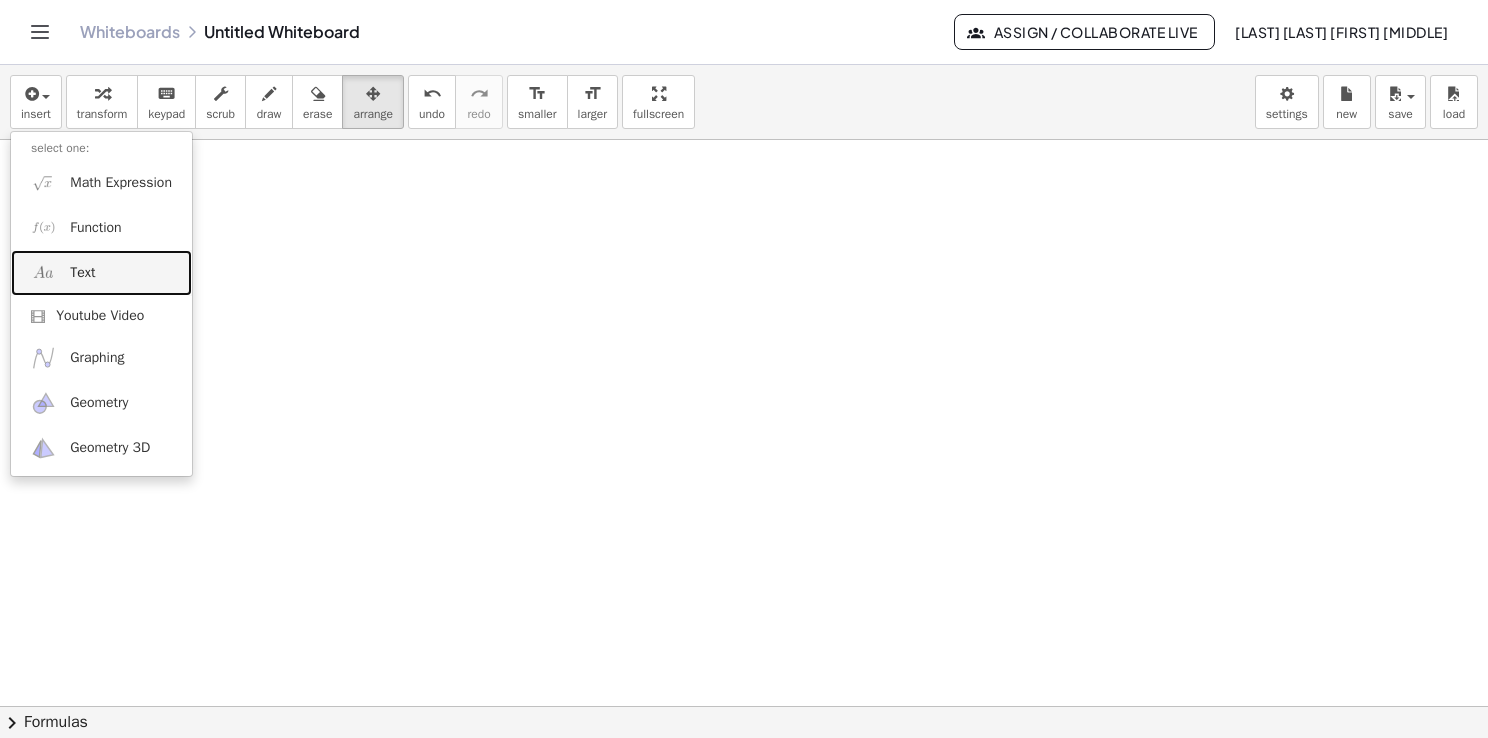 click on "Text" at bounding box center (101, 272) 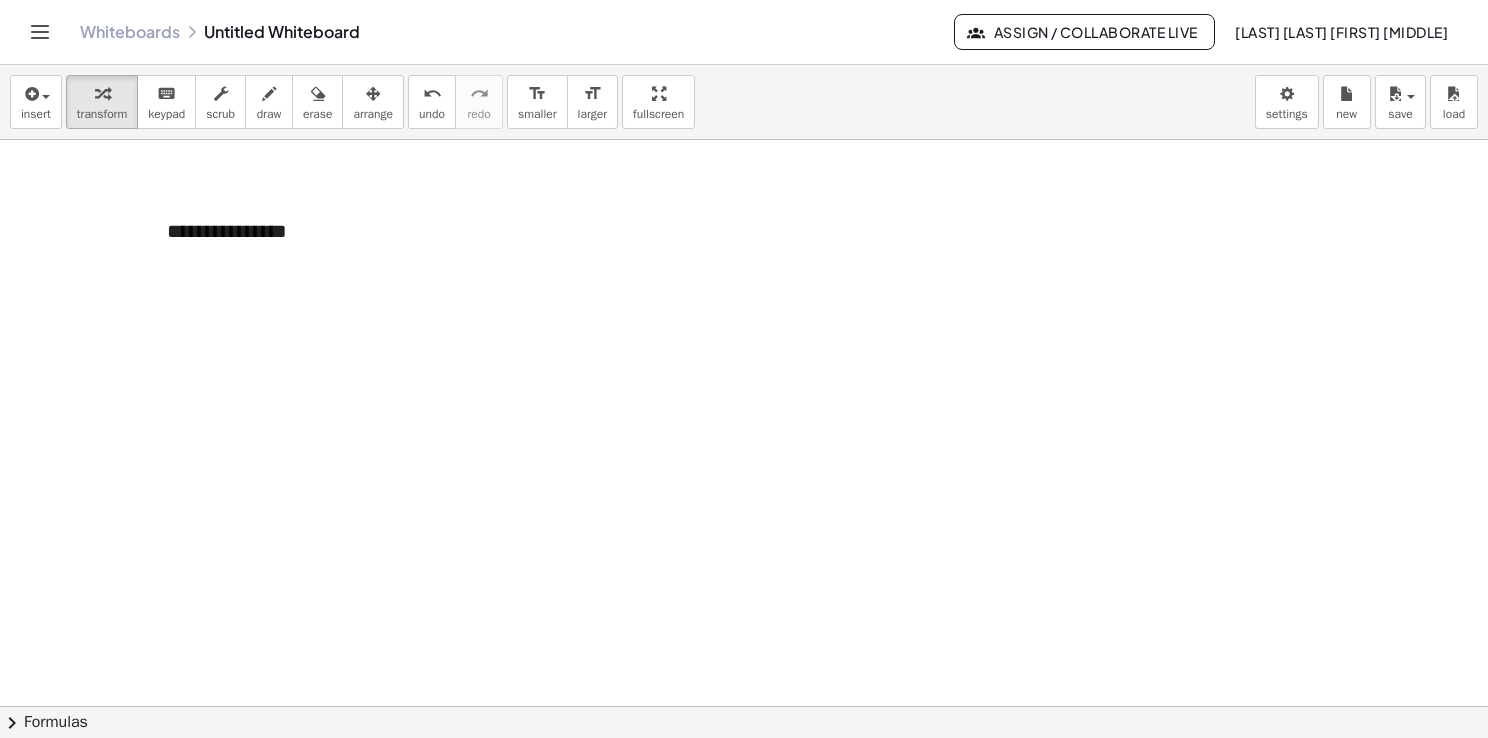 type 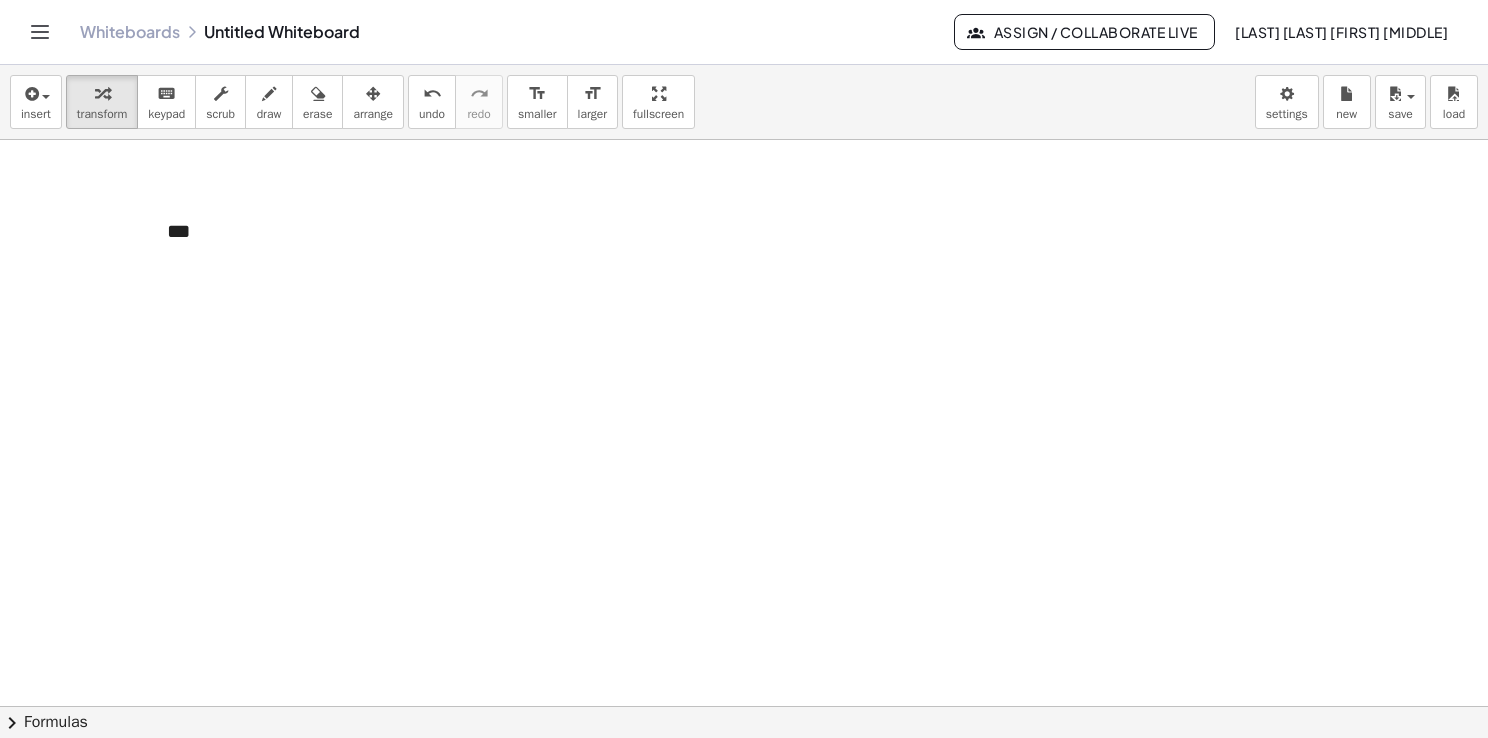 drag, startPoint x: 172, startPoint y: 275, endPoint x: 79, endPoint y: 218, distance: 109.07796 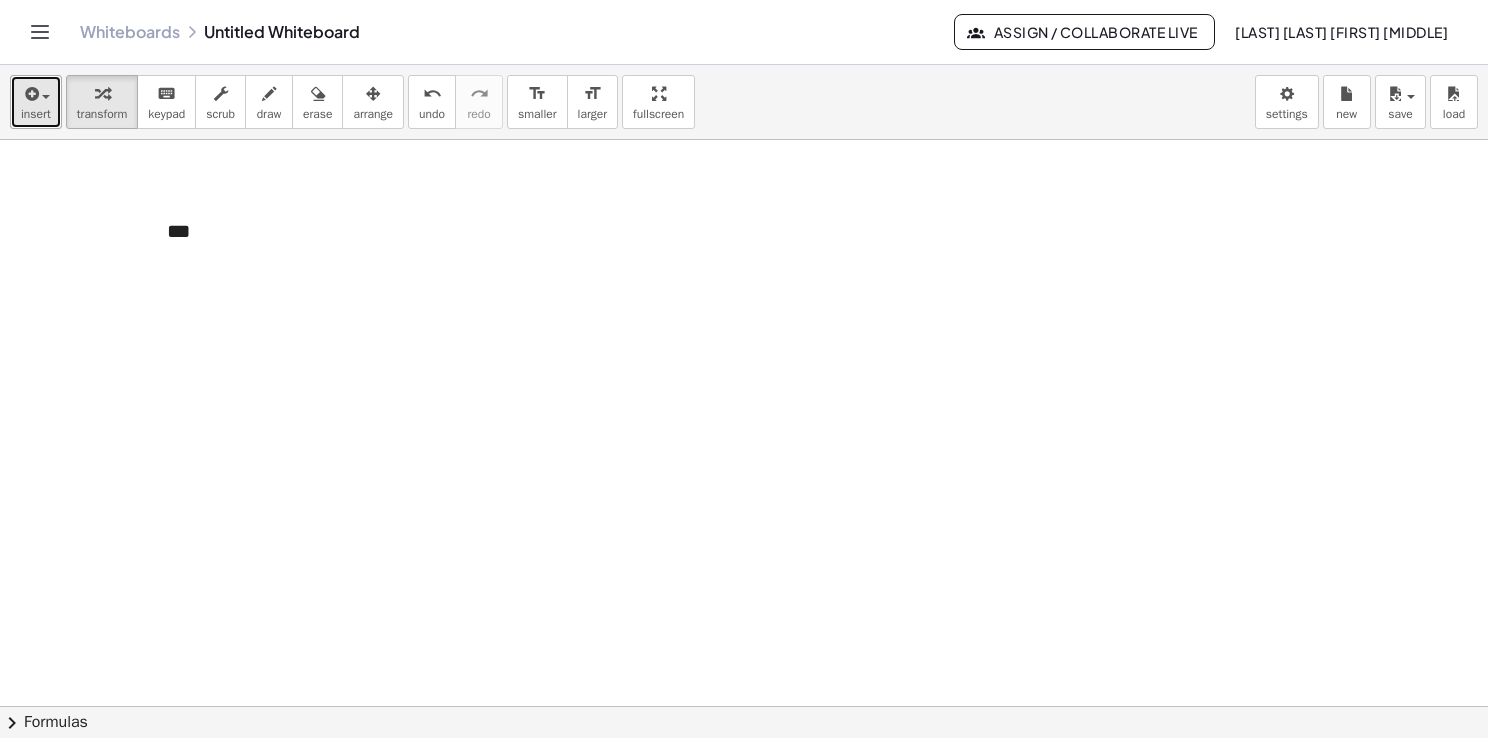 click on "insert" at bounding box center [36, 114] 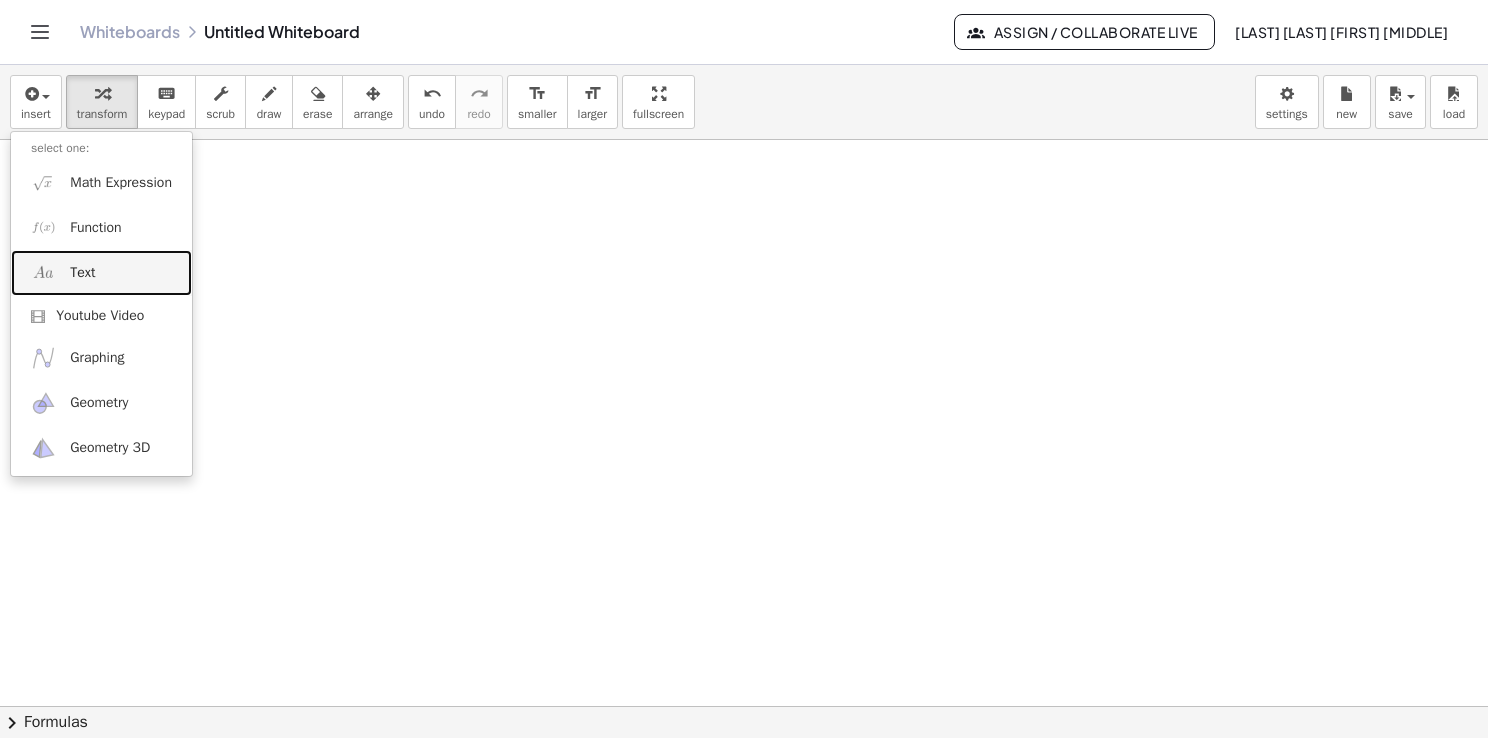 click on "Text" at bounding box center (82, 273) 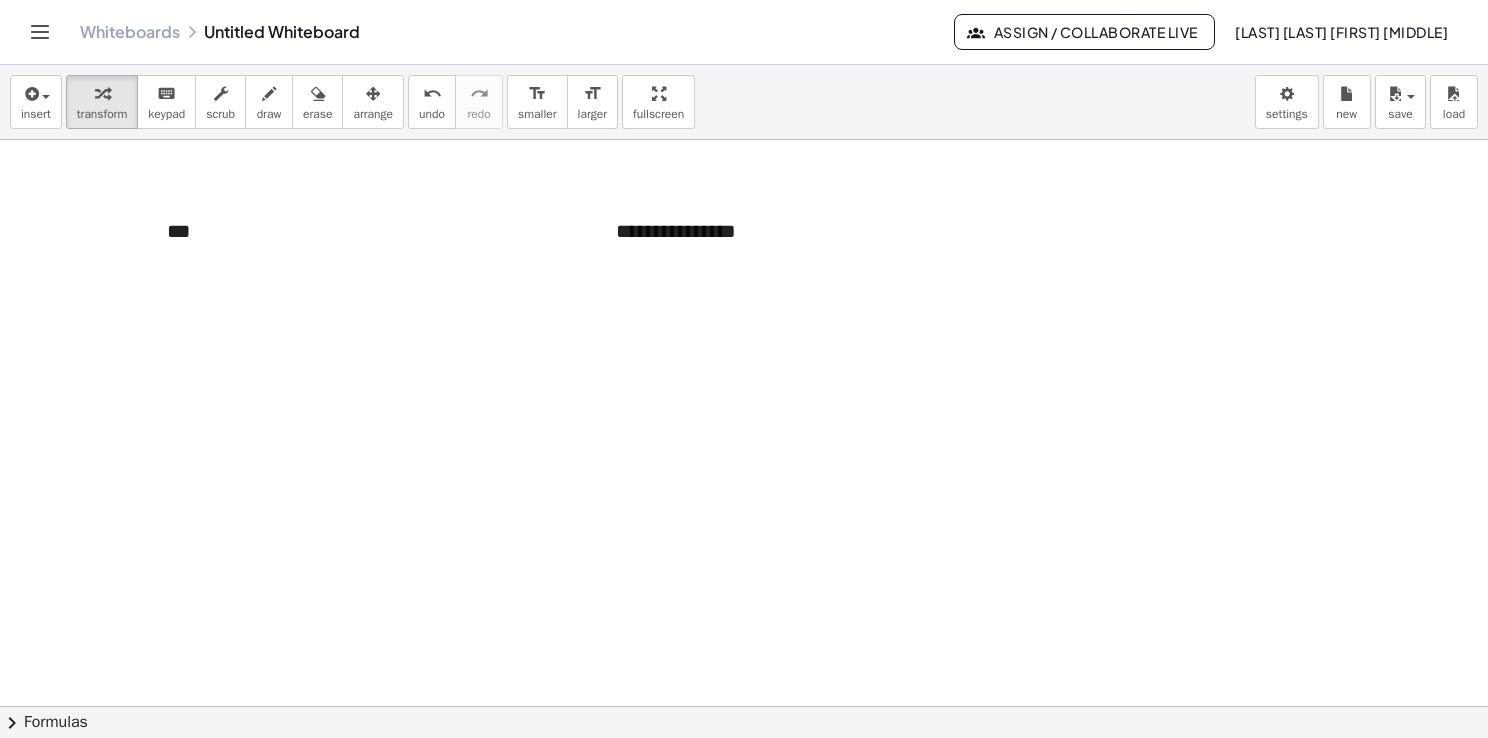 type 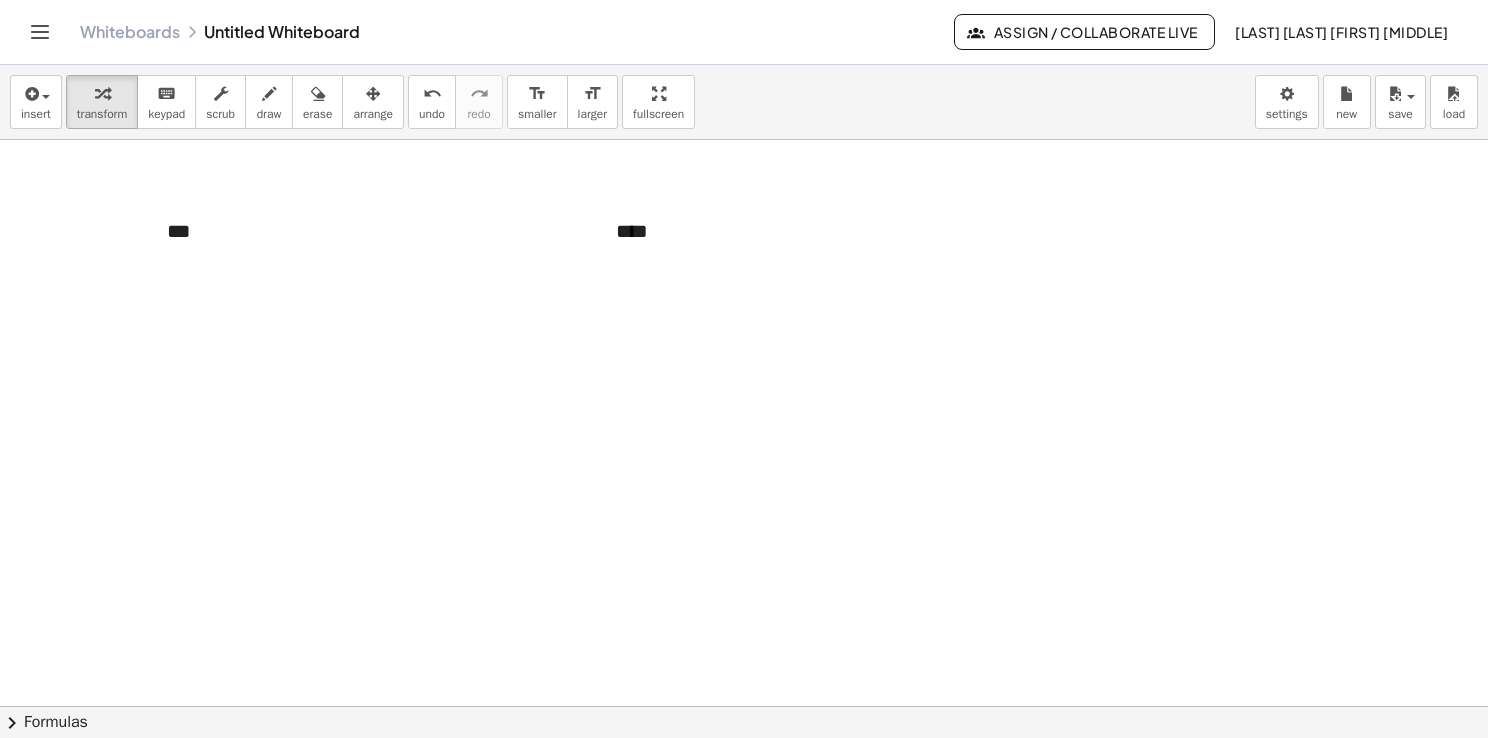 drag, startPoint x: 594, startPoint y: 246, endPoint x: 509, endPoint y: 334, distance: 122.34786 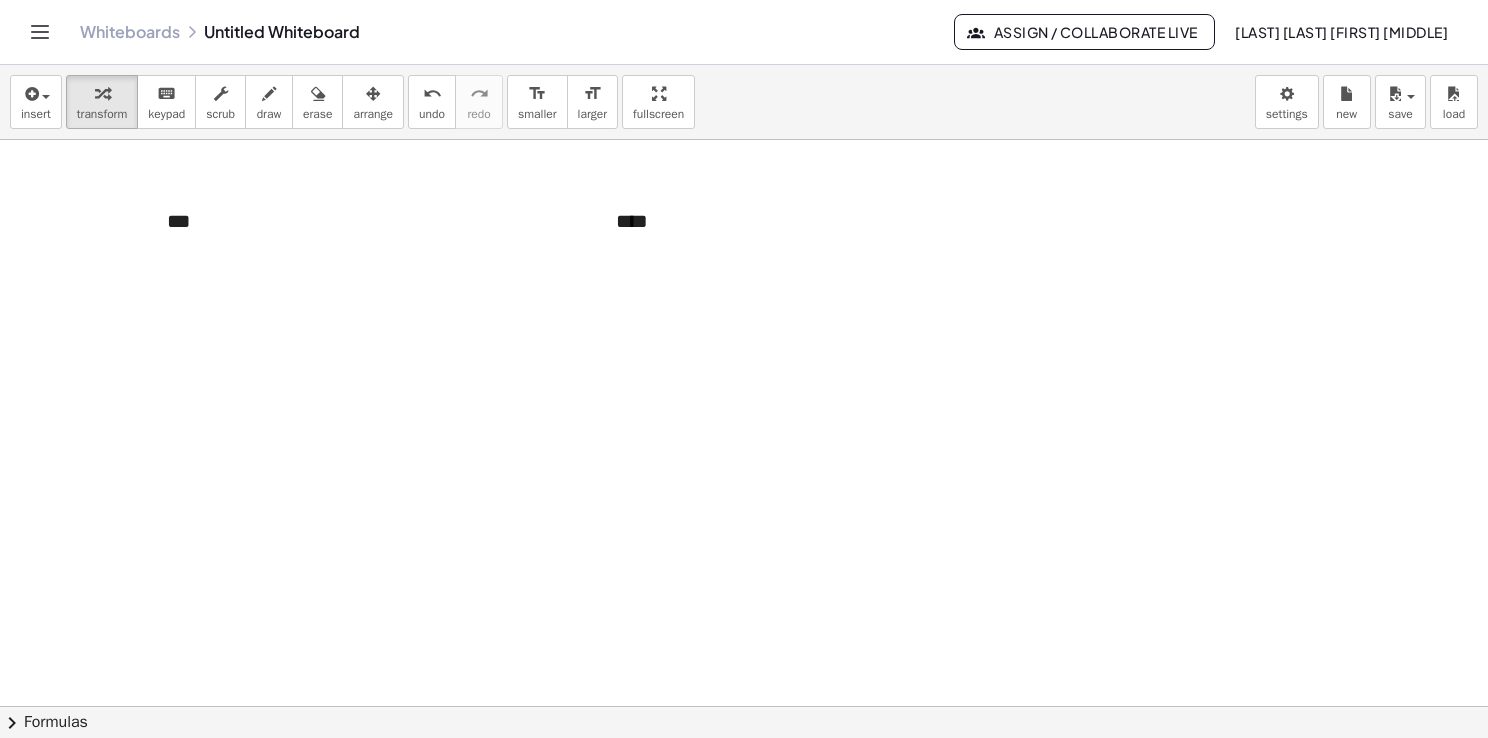 scroll, scrollTop: 12, scrollLeft: 0, axis: vertical 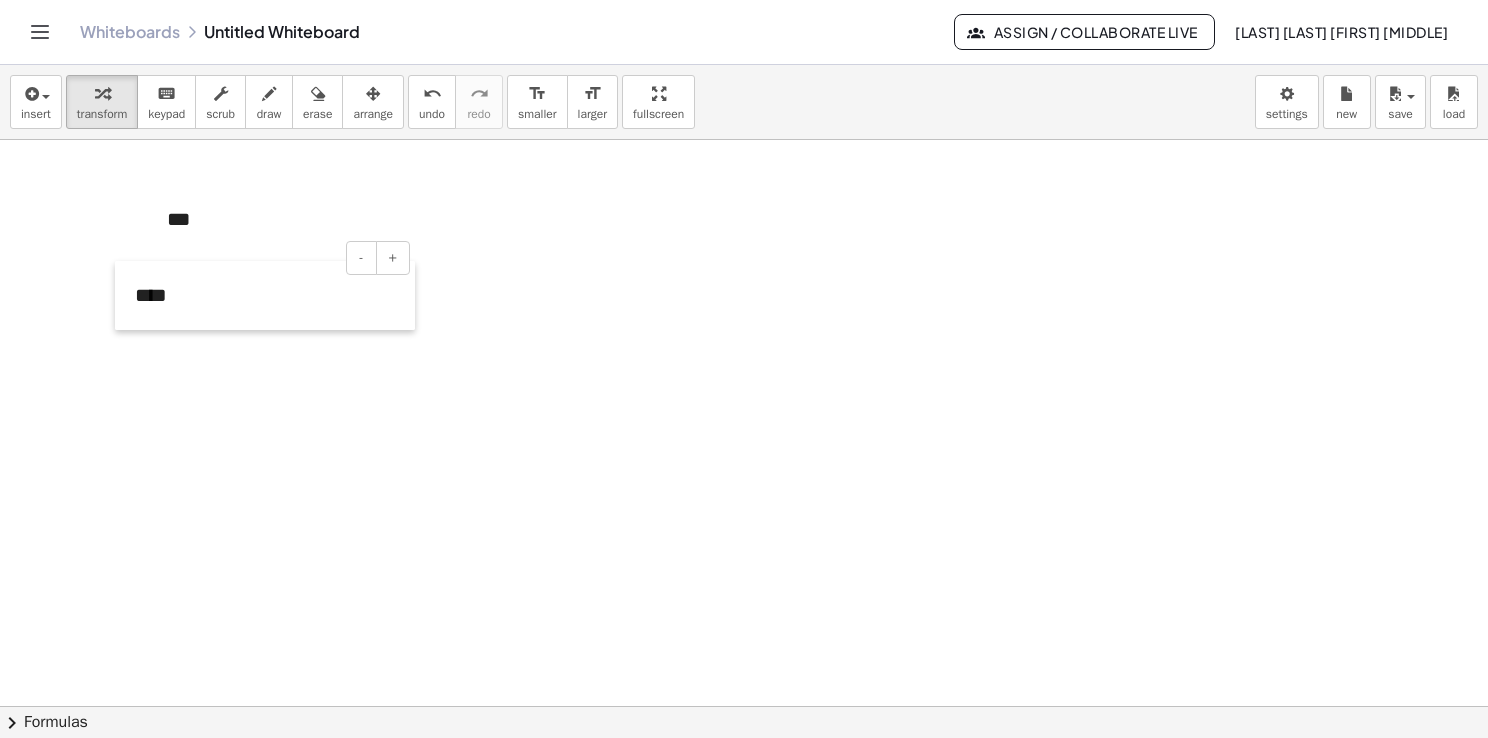 drag, startPoint x: 596, startPoint y: 252, endPoint x: 116, endPoint y: 328, distance: 485.97943 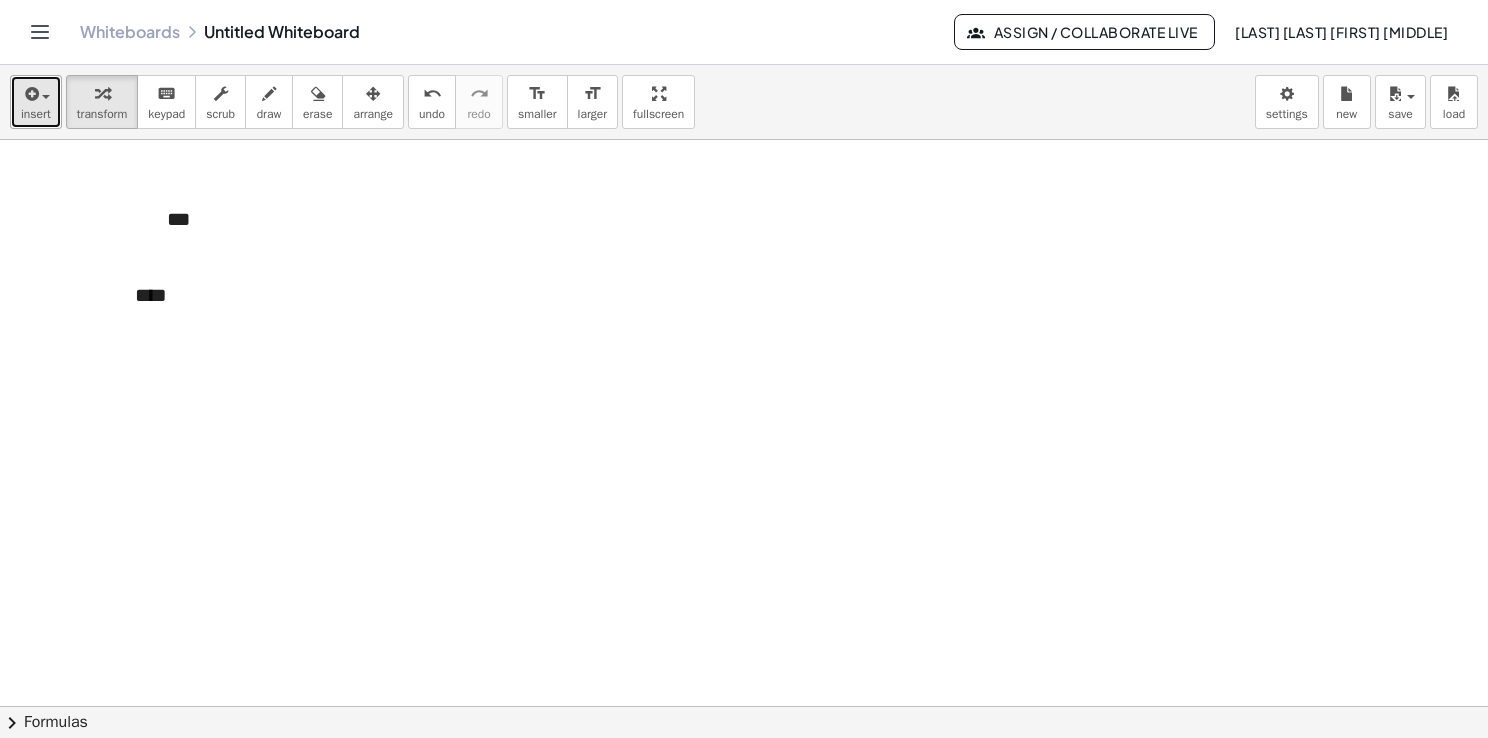click on "insert" at bounding box center [36, 114] 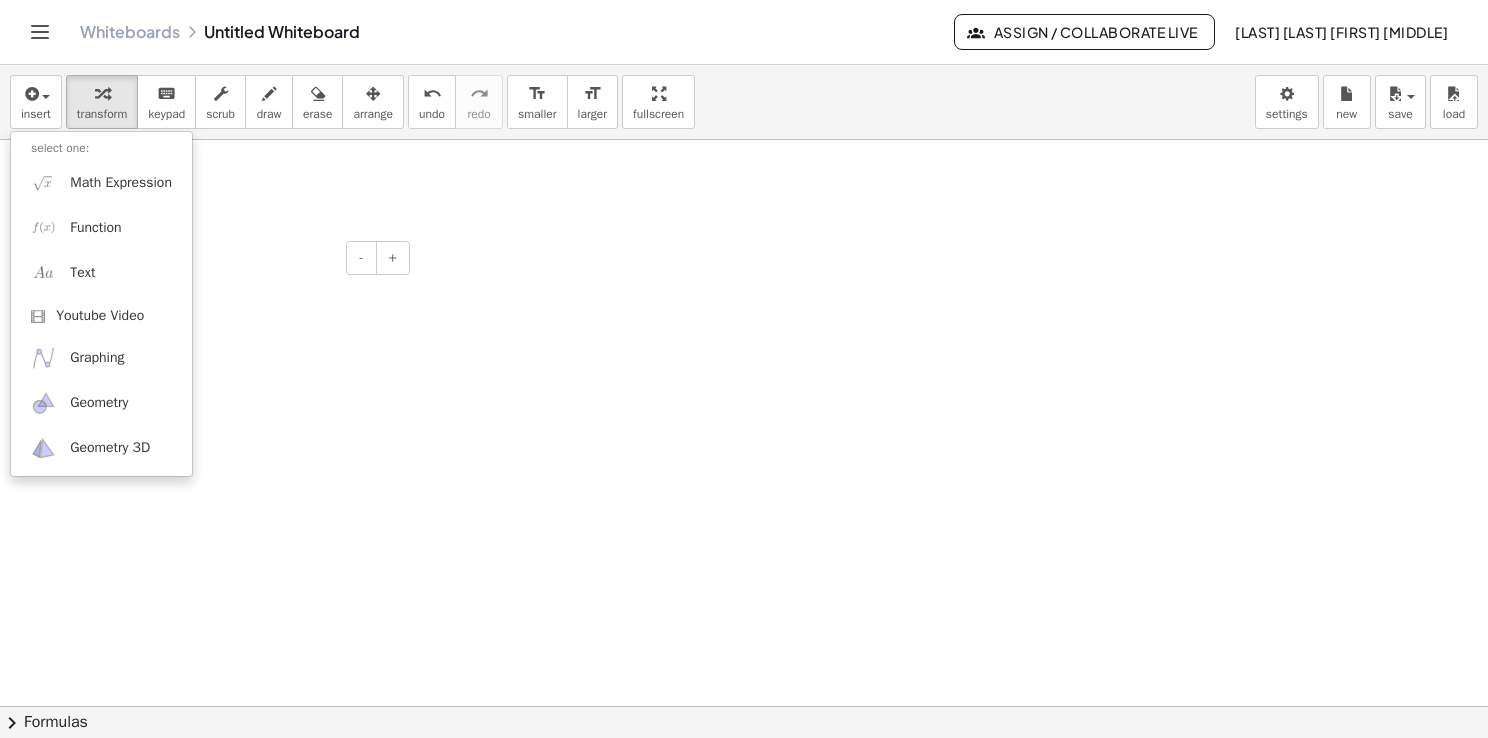 click on "****" at bounding box center [265, 295] 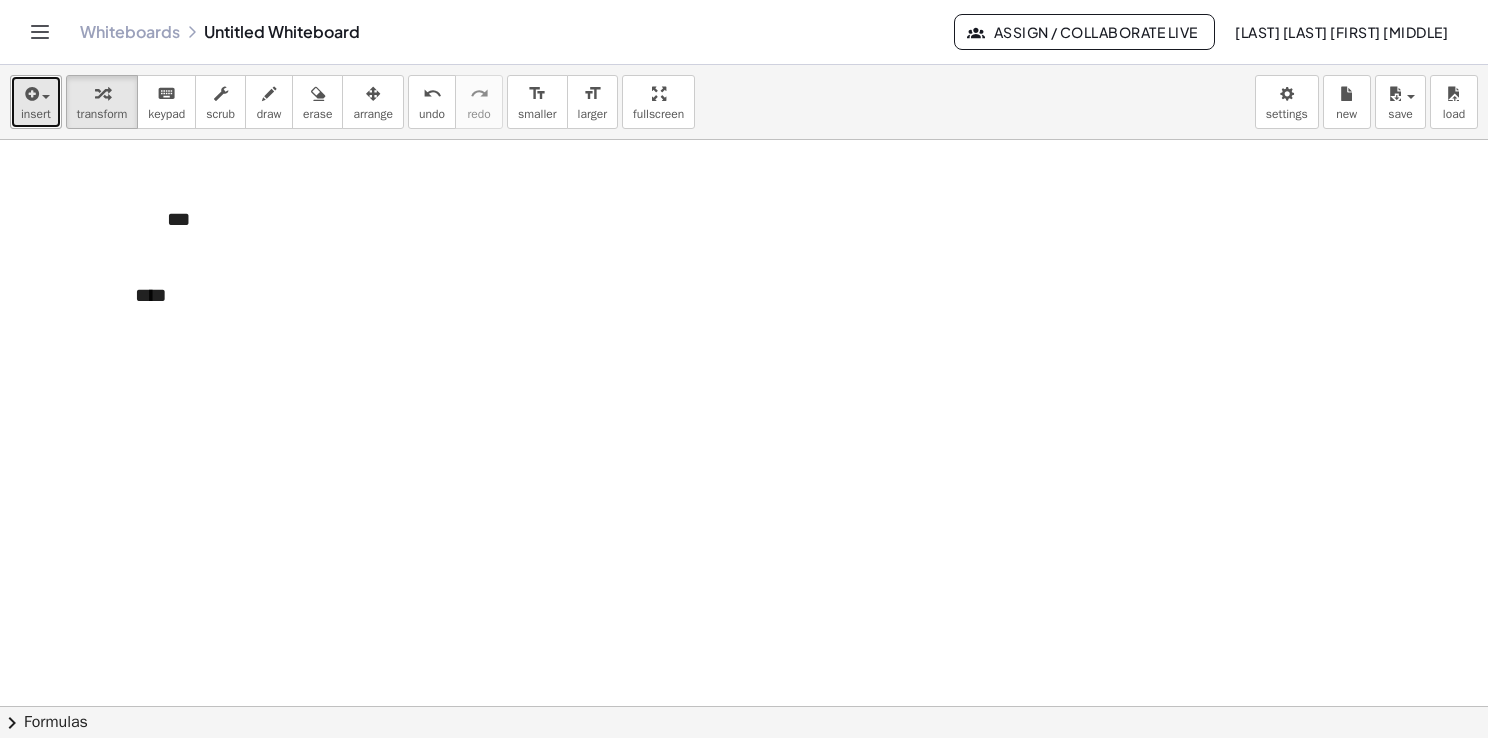 click on "insert" at bounding box center [36, 102] 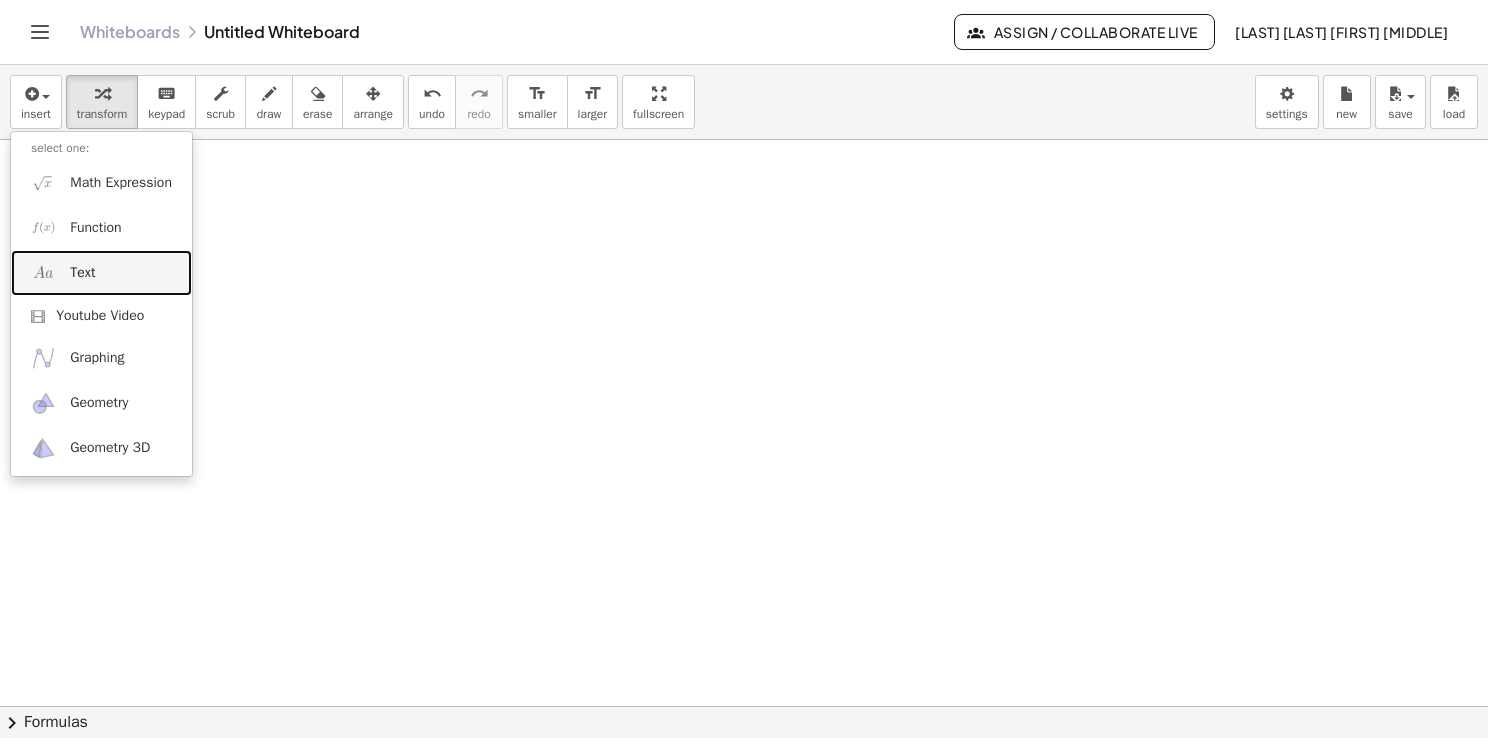 click on "Text" at bounding box center (101, 272) 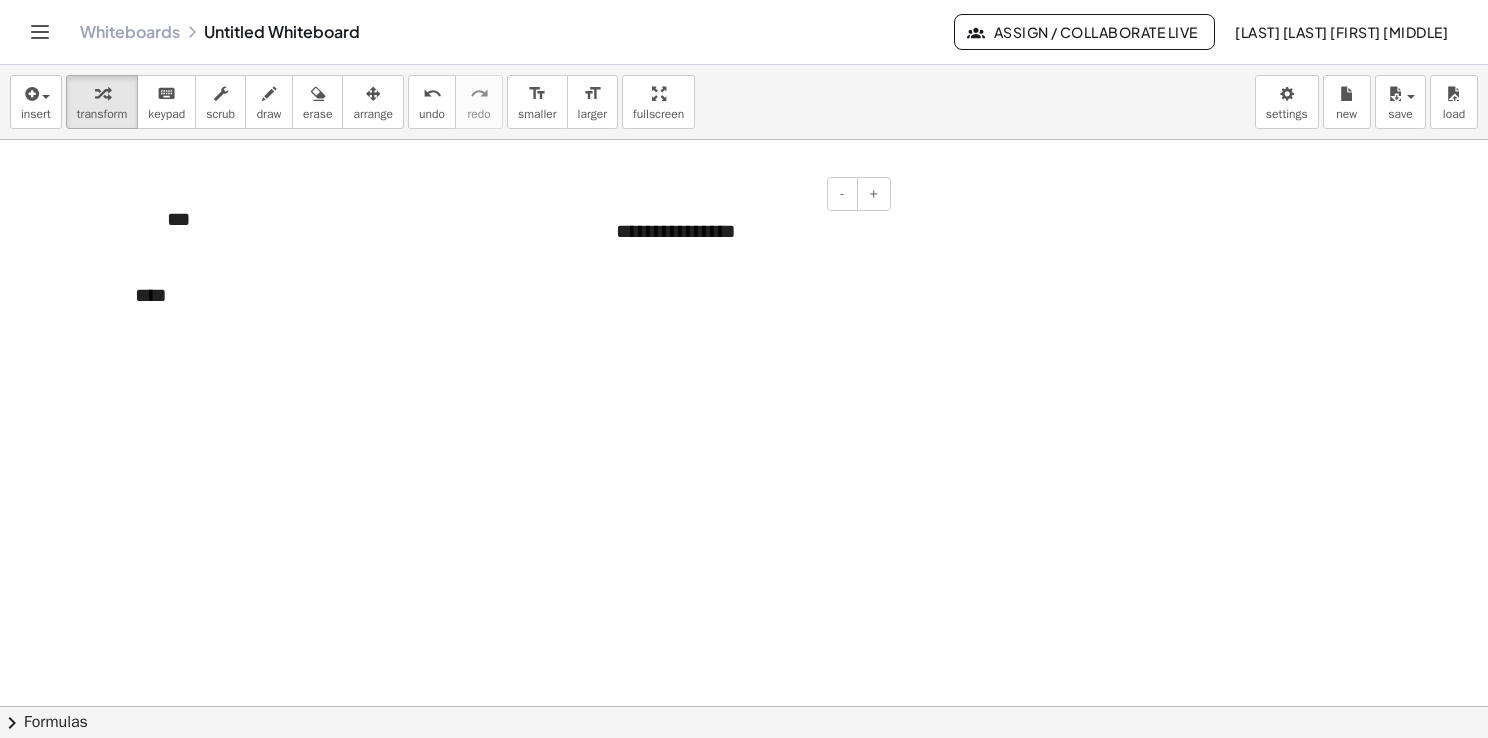 drag, startPoint x: 596, startPoint y: 266, endPoint x: 596, endPoint y: 254, distance: 12 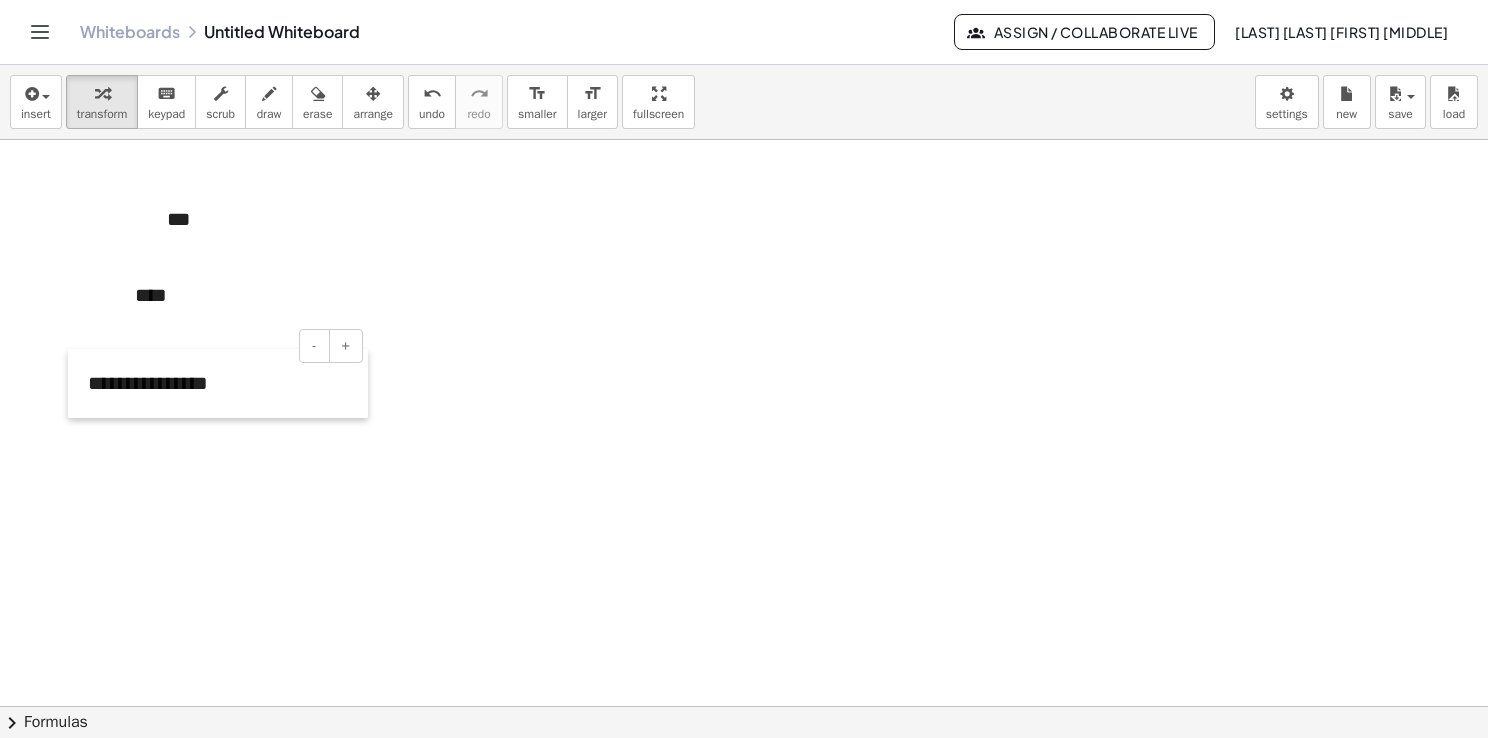 drag, startPoint x: 596, startPoint y: 254, endPoint x: 71, endPoint y: 402, distance: 545.4622 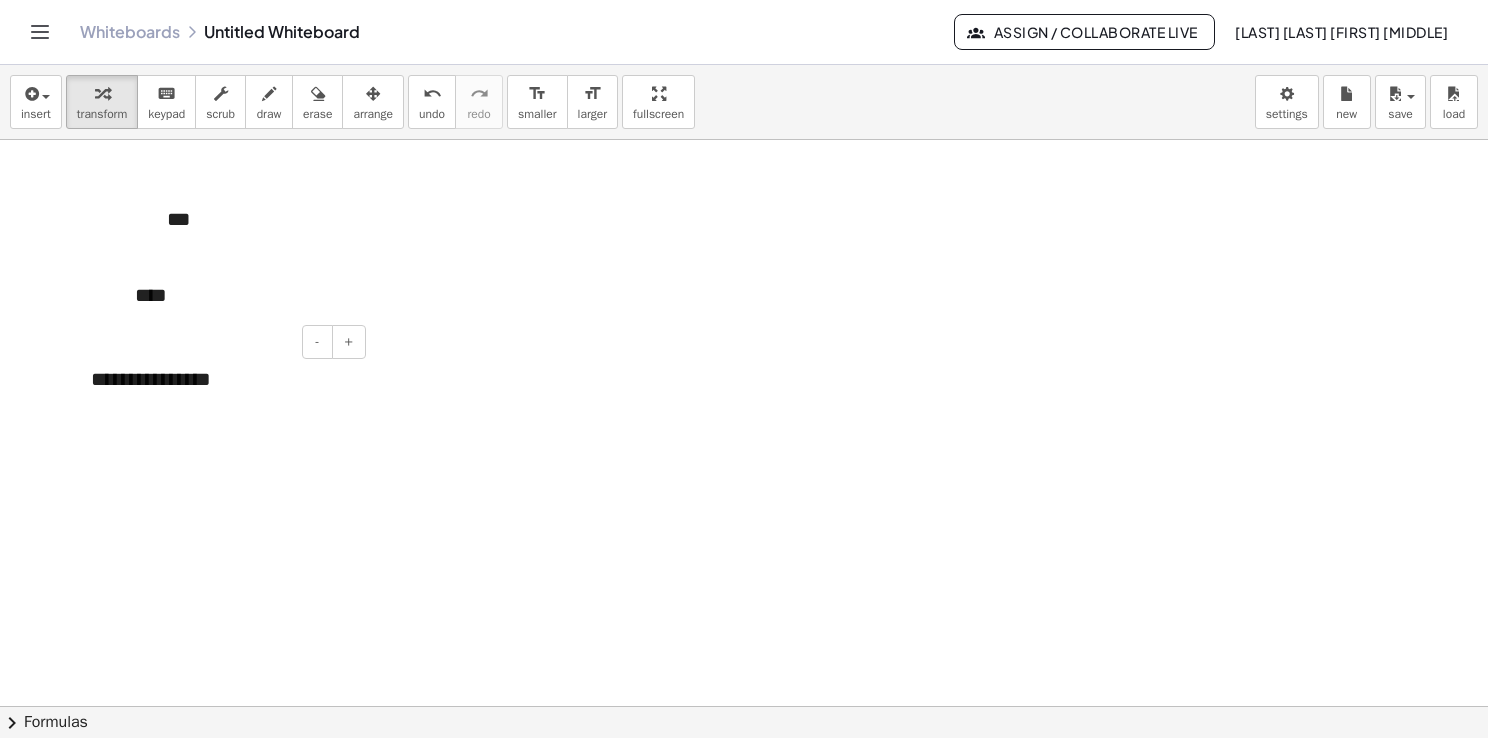 type 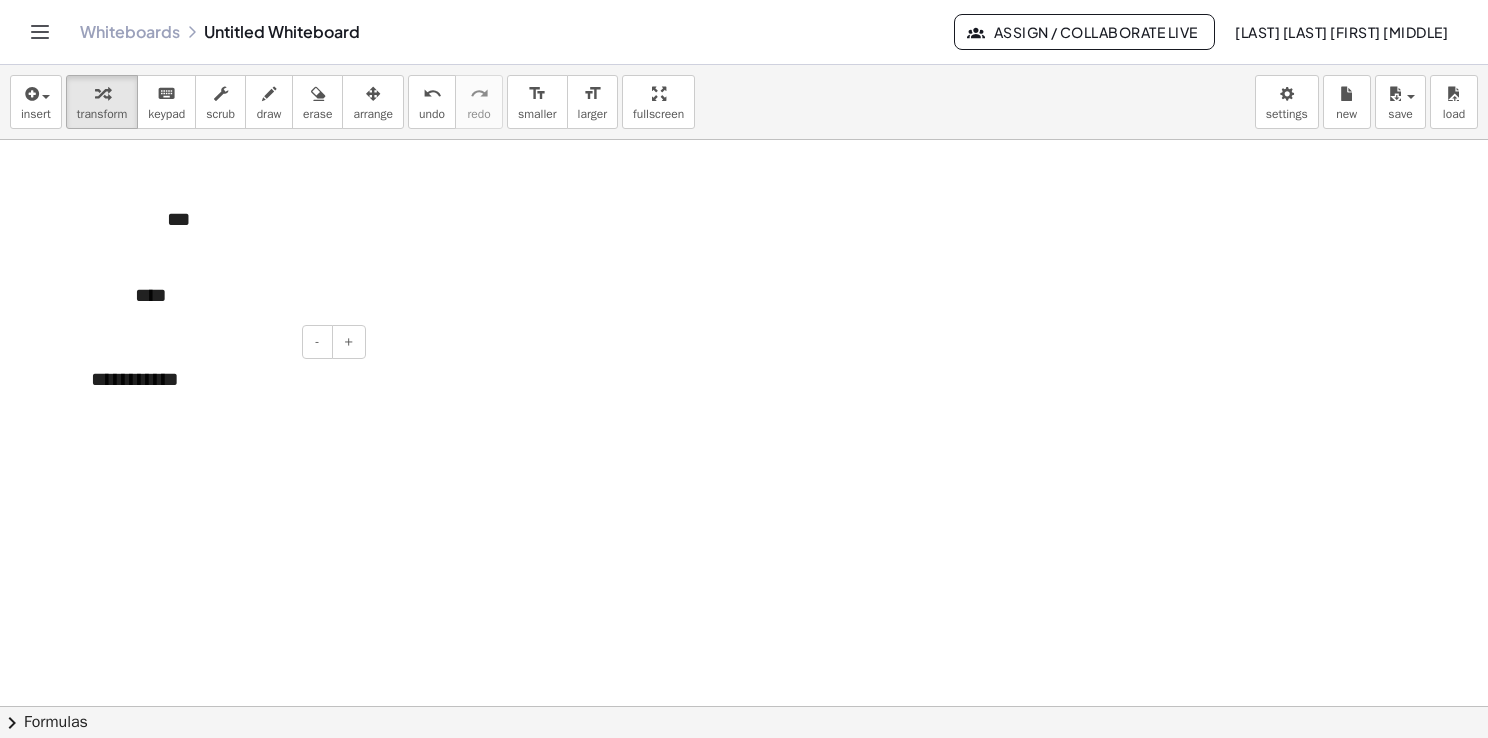 click on "**********" at bounding box center (221, 379) 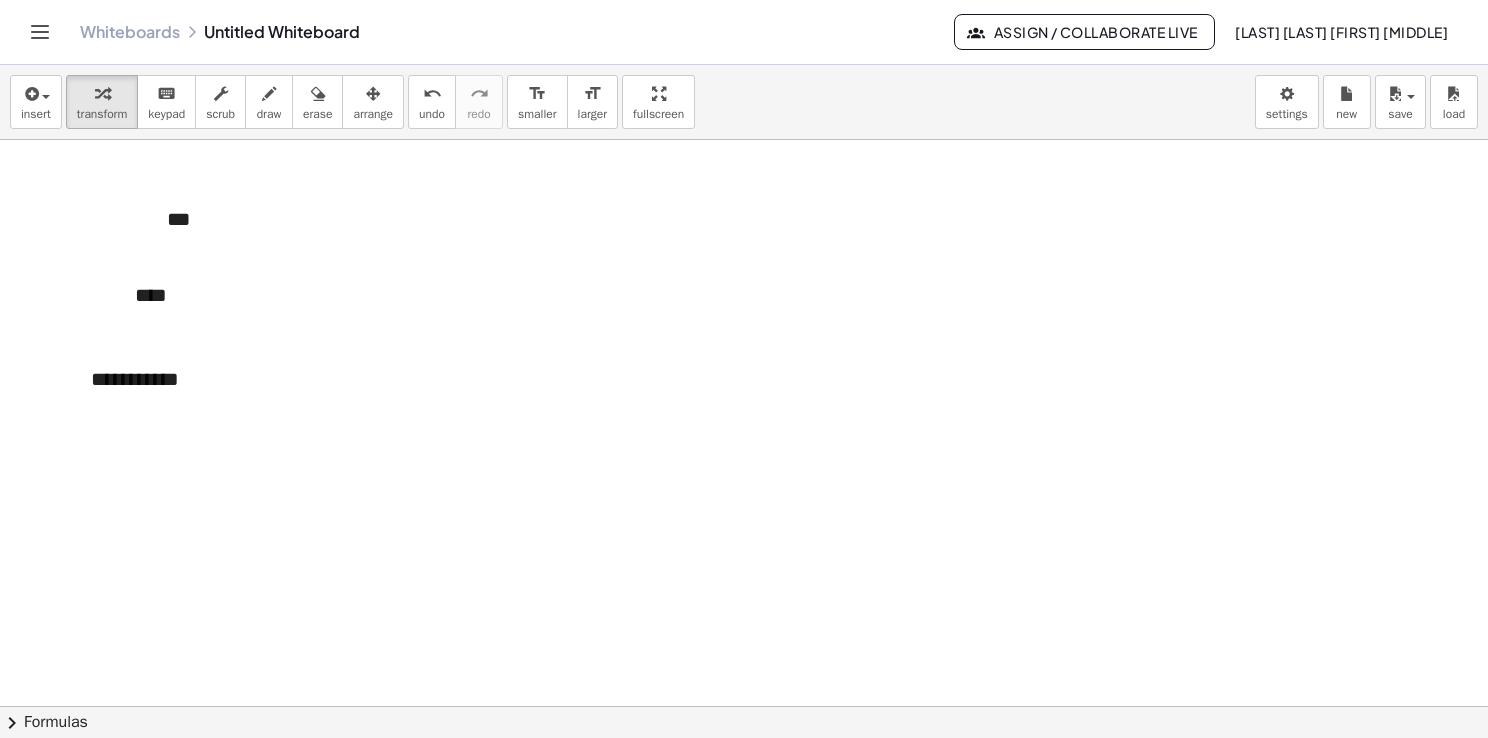 click at bounding box center (744, 695) 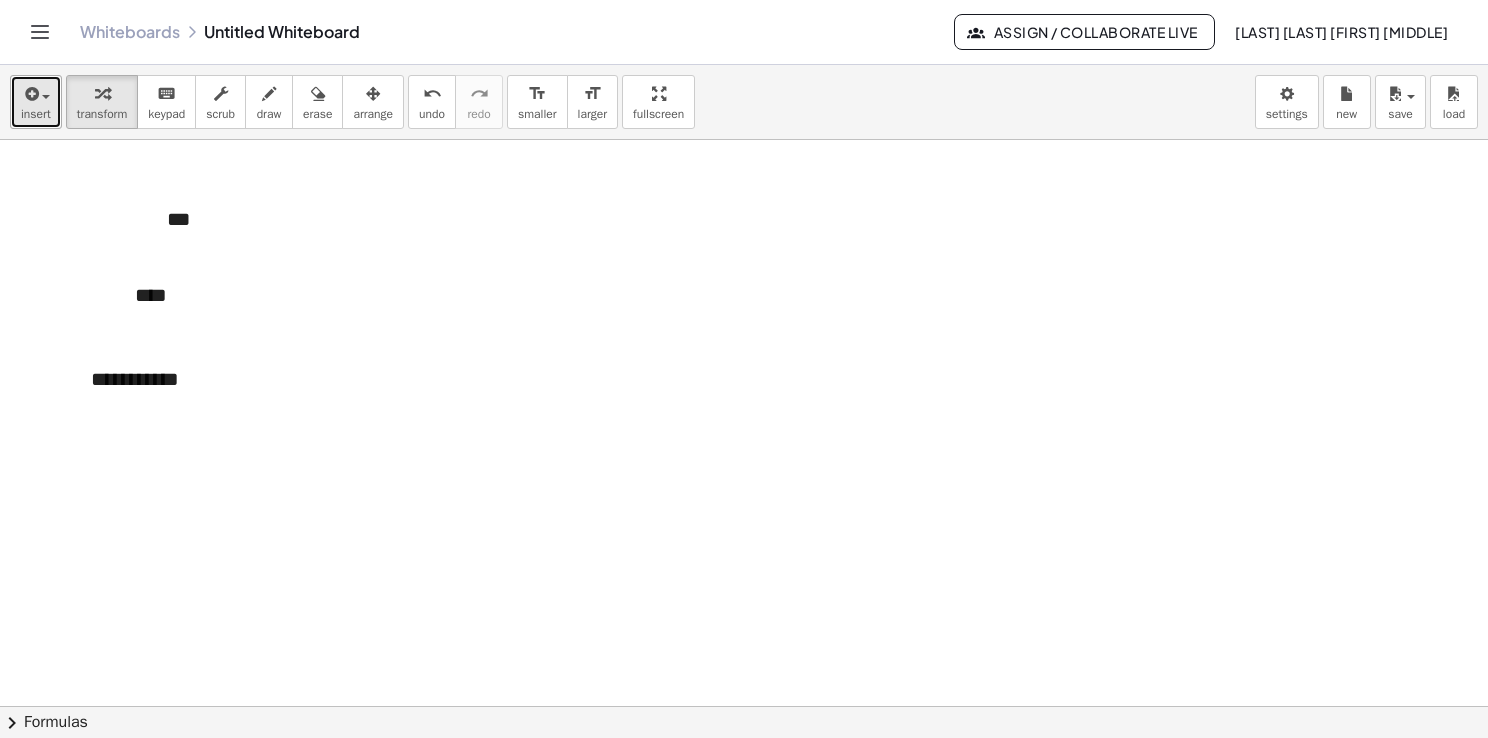 click on "insert" at bounding box center (36, 102) 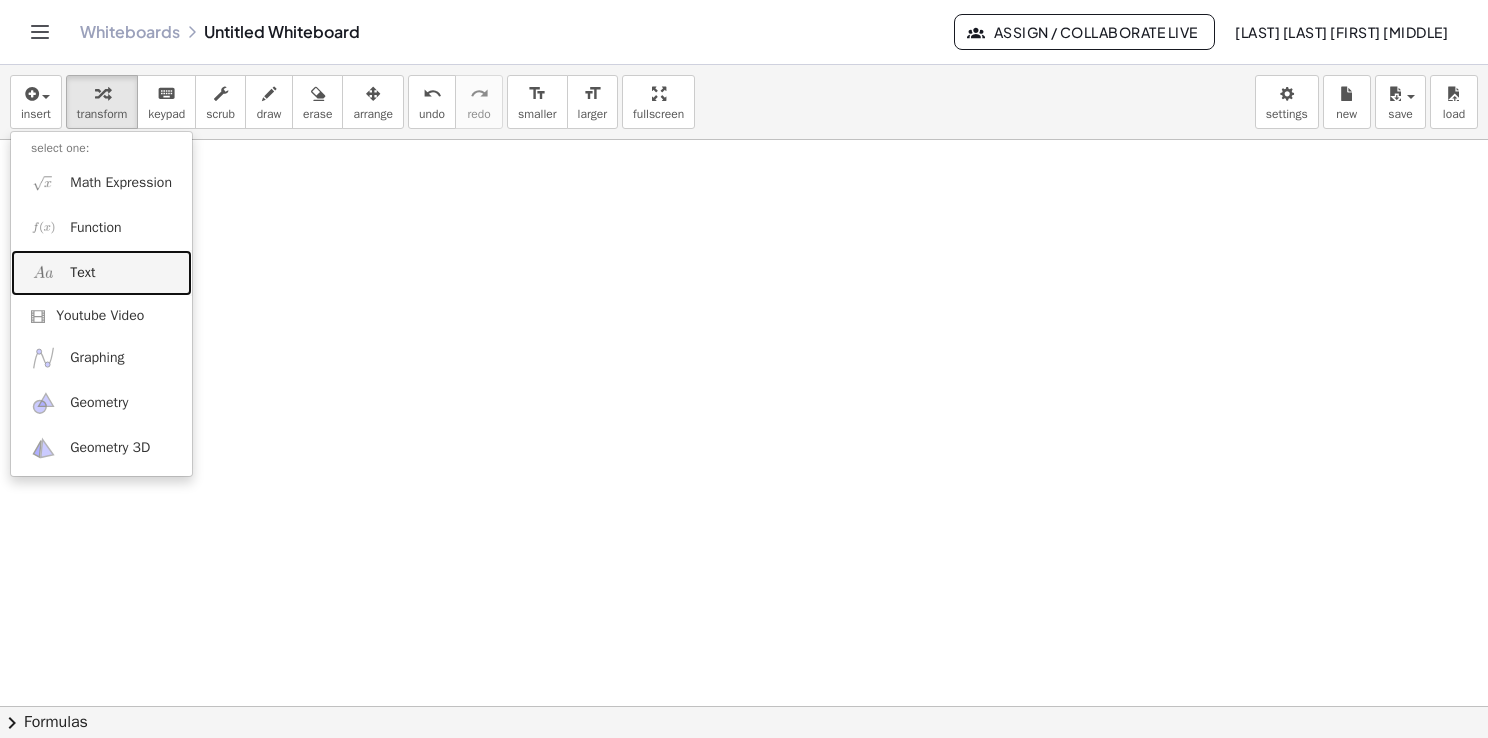 click on "Text" at bounding box center [101, 272] 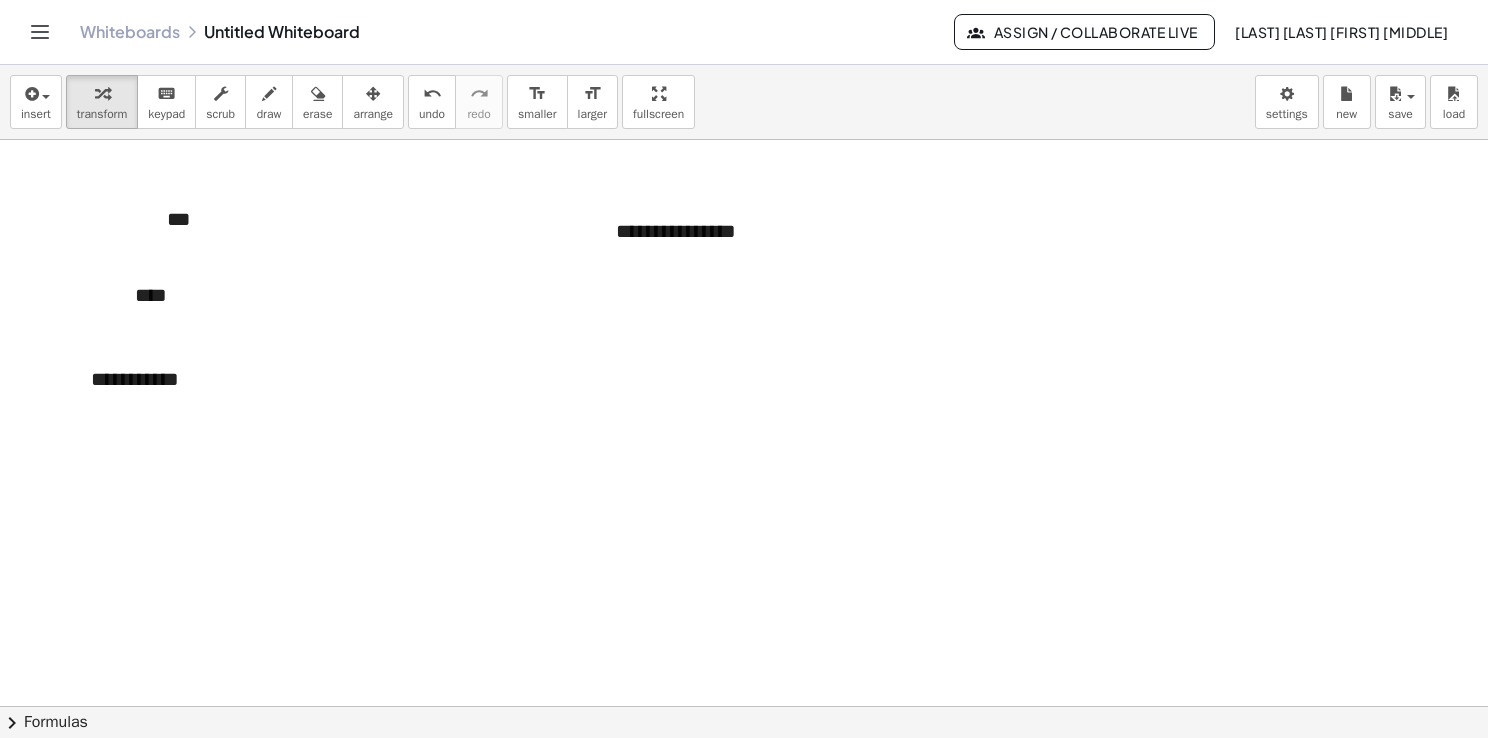 type 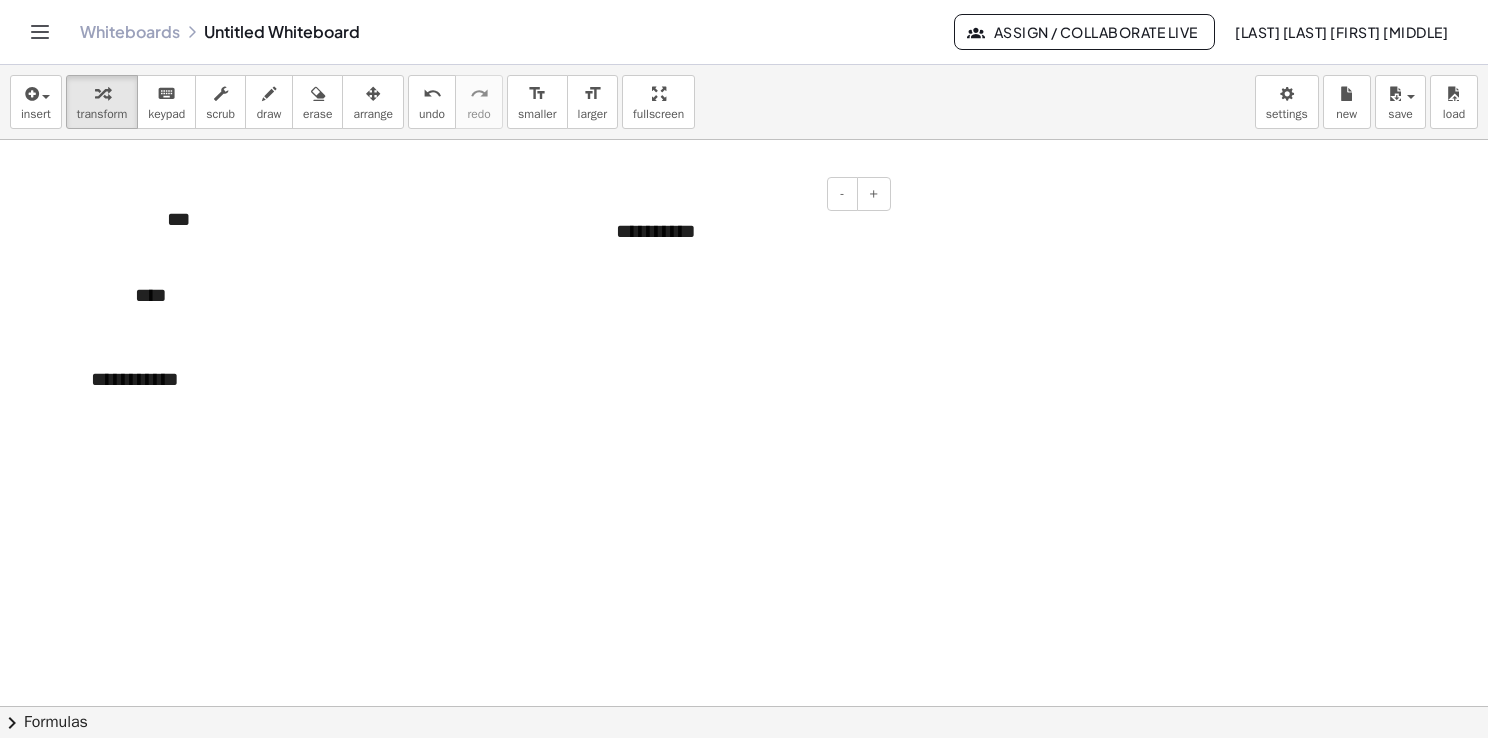 click on "- +" at bounding box center [741, 194] 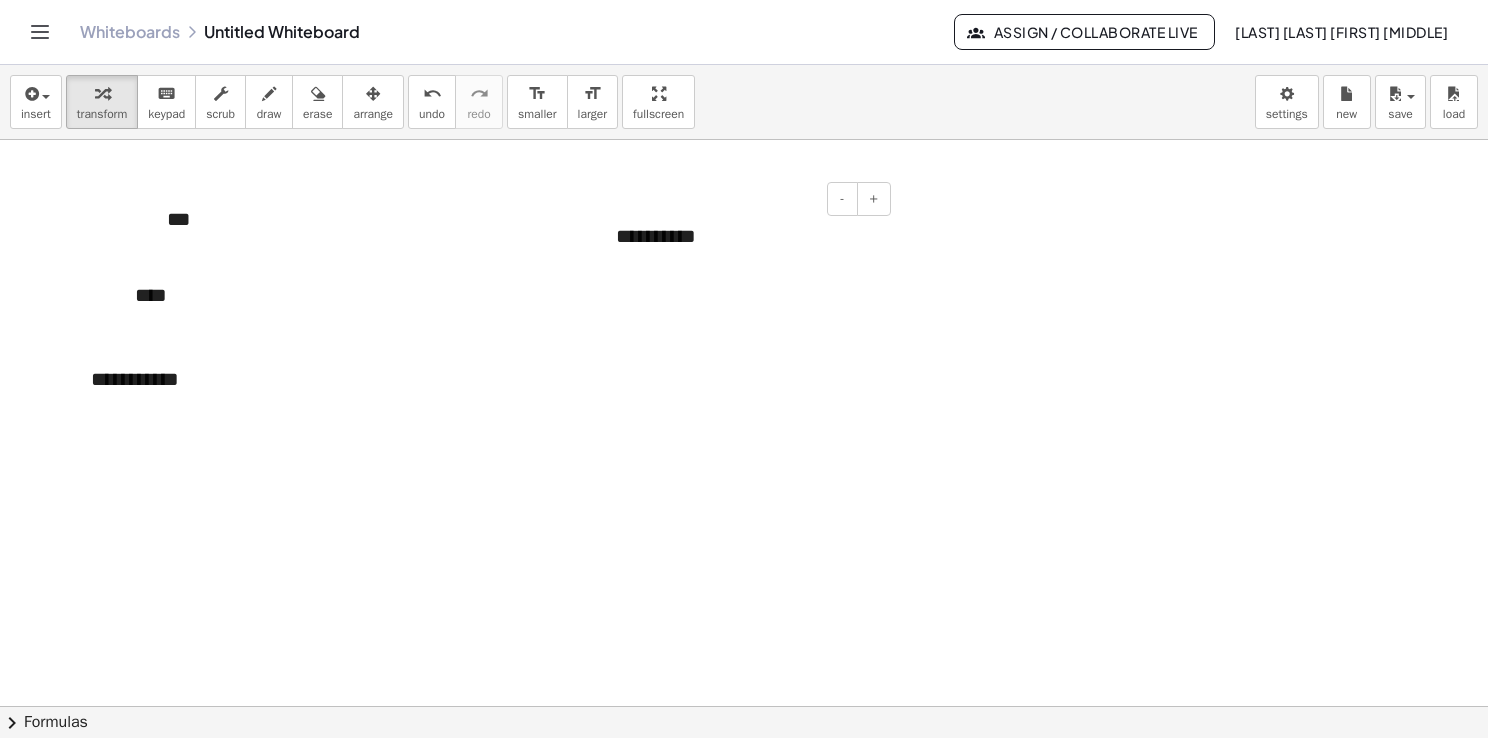 click on "**********" at bounding box center (746, 236) 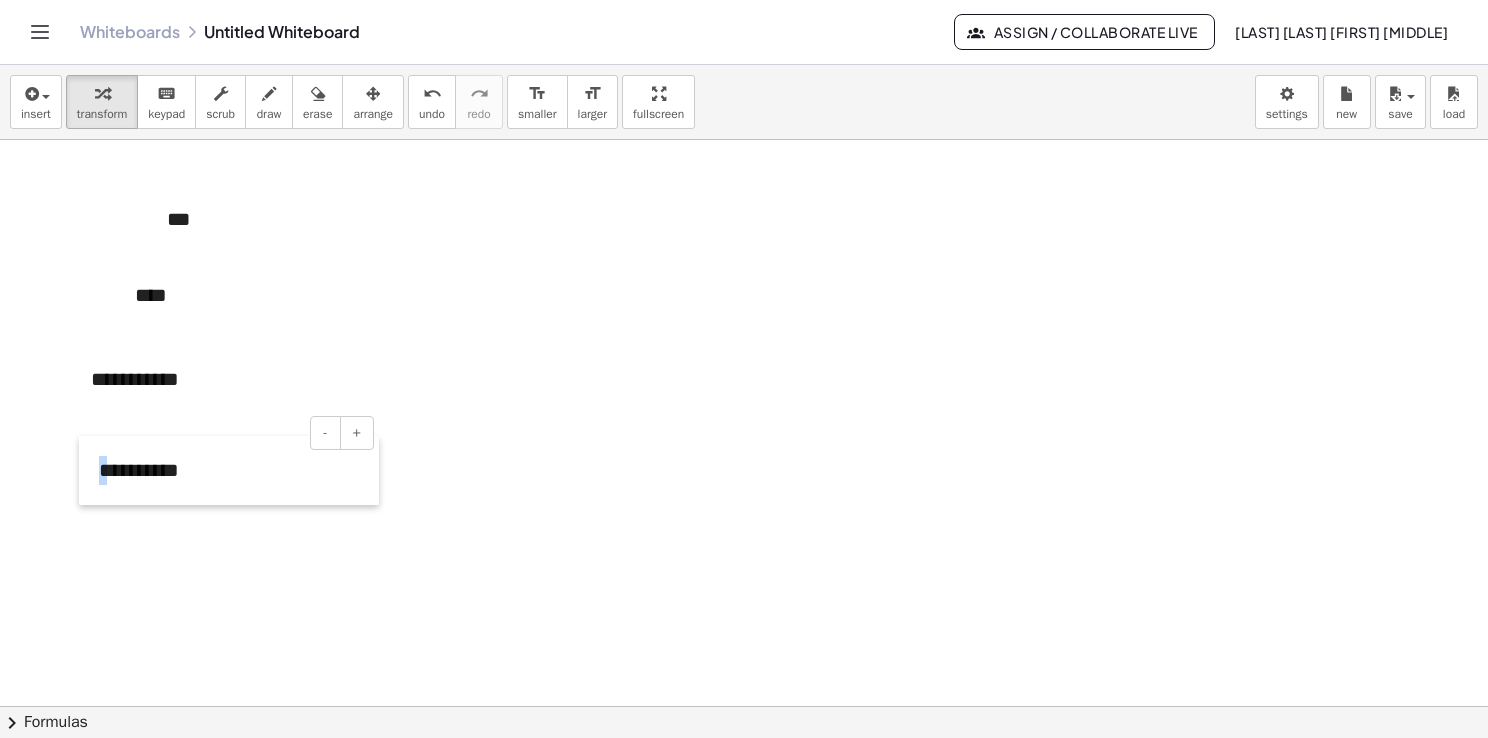 drag, startPoint x: 596, startPoint y: 264, endPoint x: 80, endPoint y: 496, distance: 565.7561 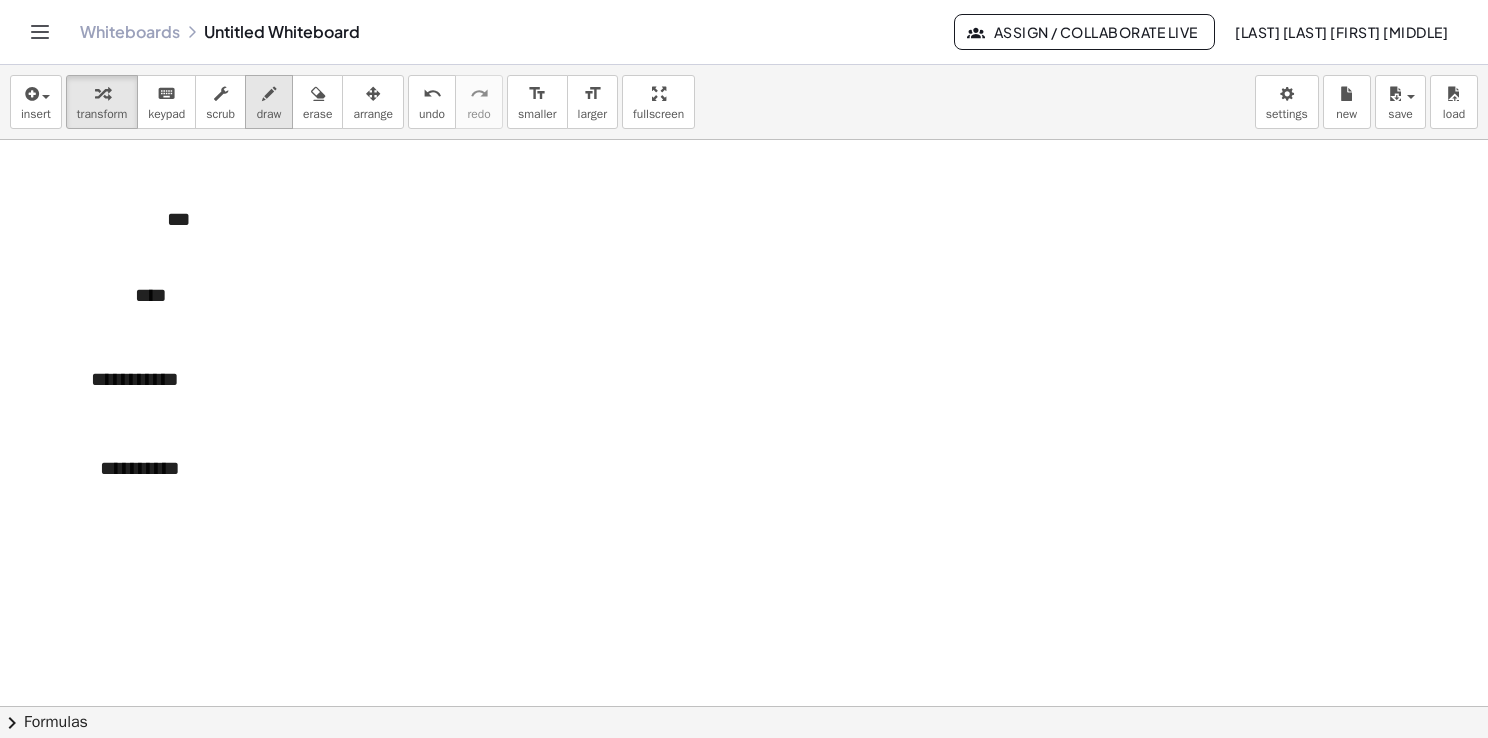 click at bounding box center [269, 94] 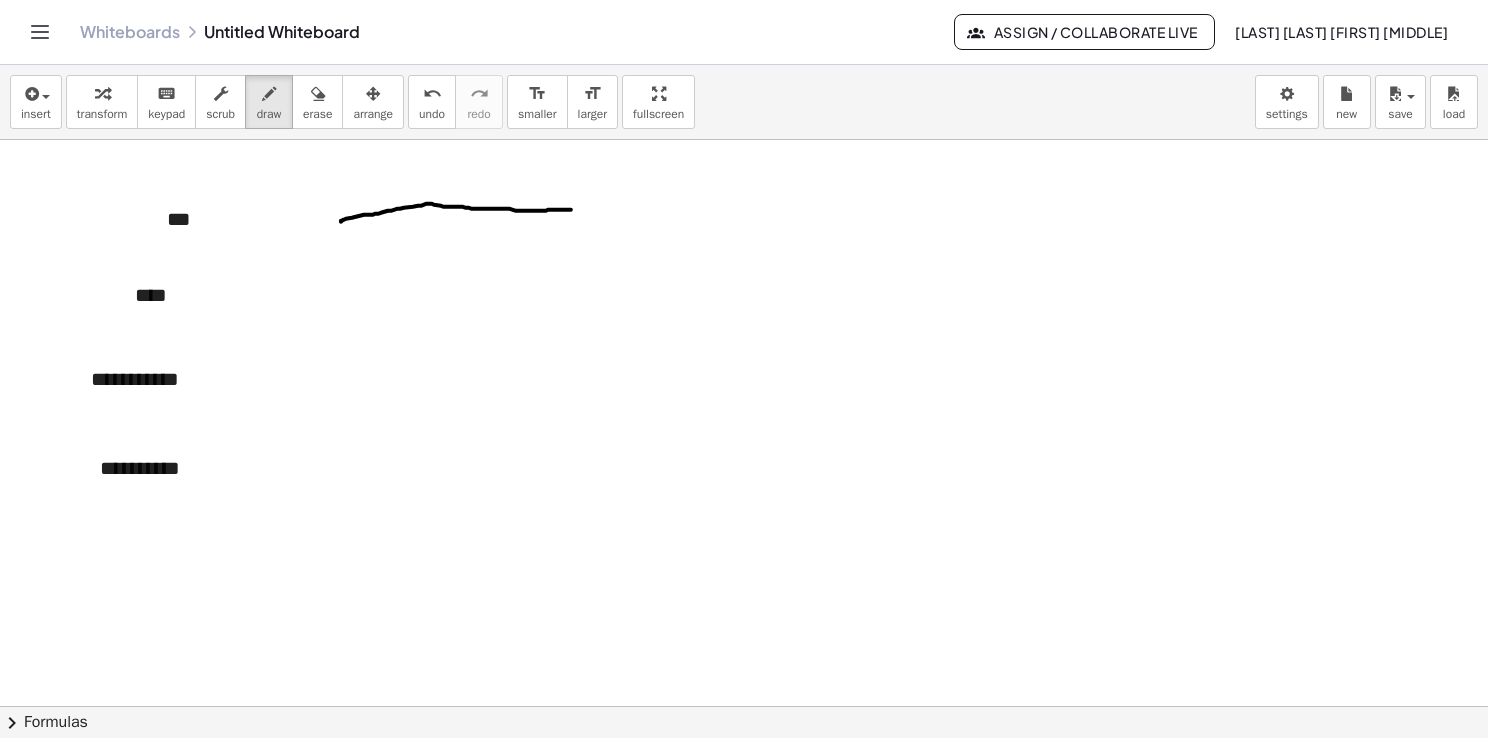 drag, startPoint x: 341, startPoint y: 221, endPoint x: 572, endPoint y: 206, distance: 231.4865 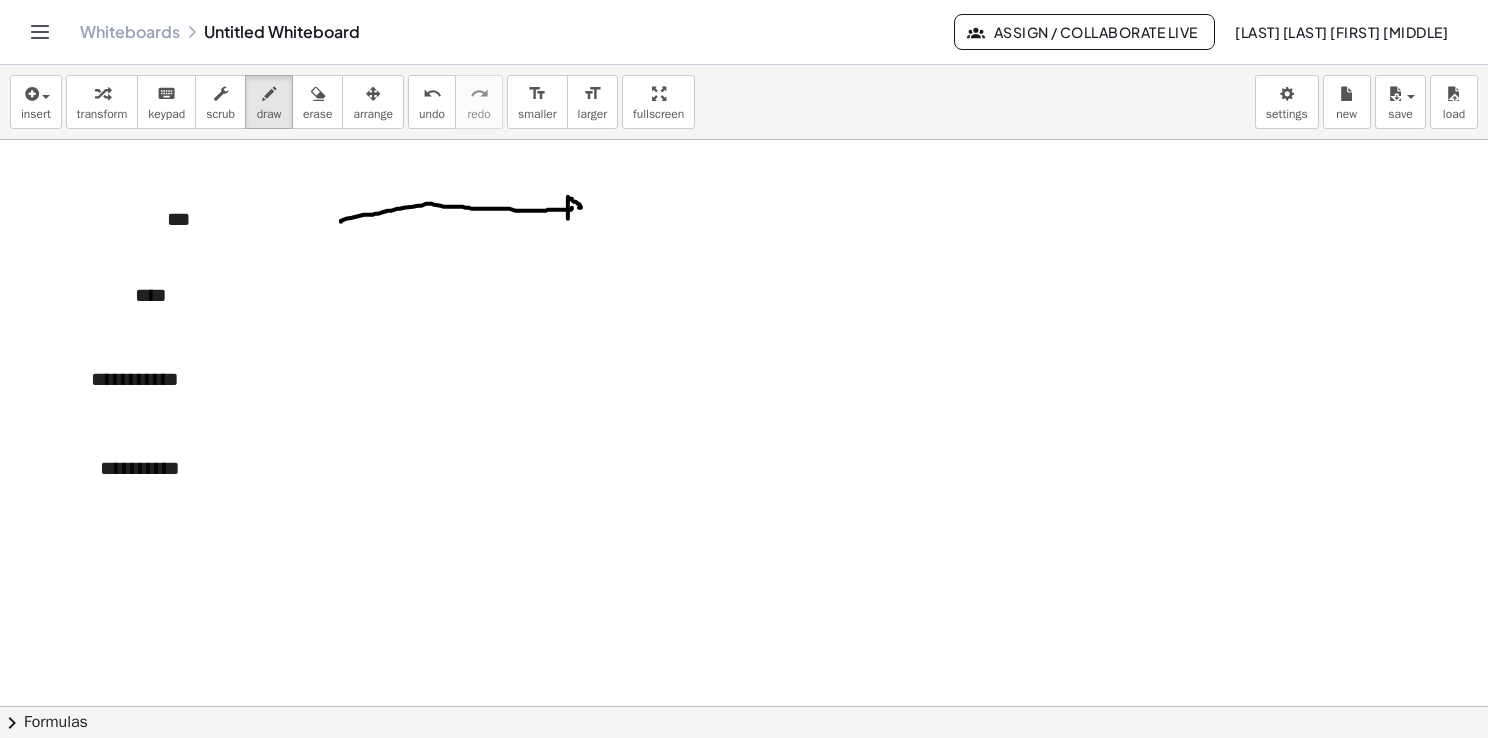 drag, startPoint x: 568, startPoint y: 198, endPoint x: 569, endPoint y: 215, distance: 17.029387 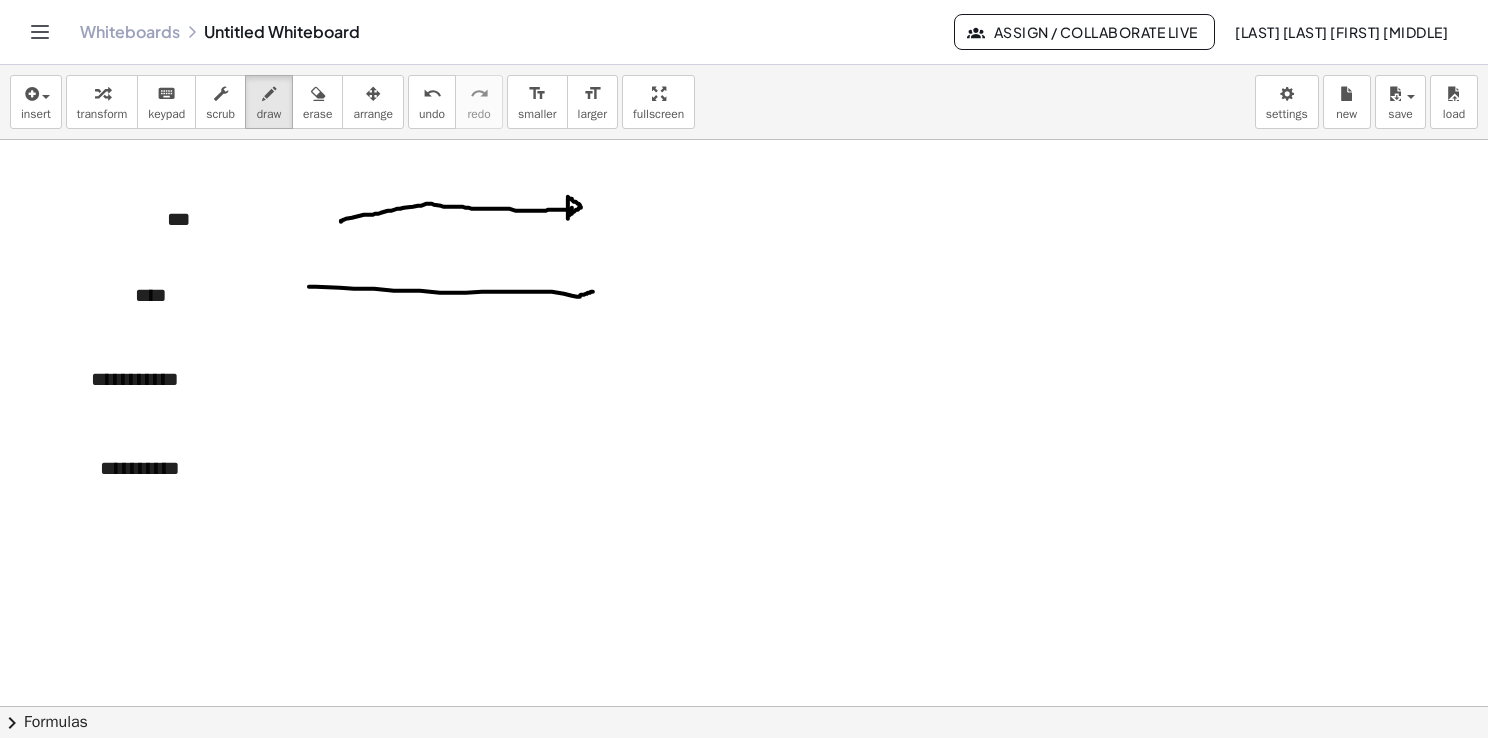 drag, startPoint x: 309, startPoint y: 286, endPoint x: 593, endPoint y: 291, distance: 284.044 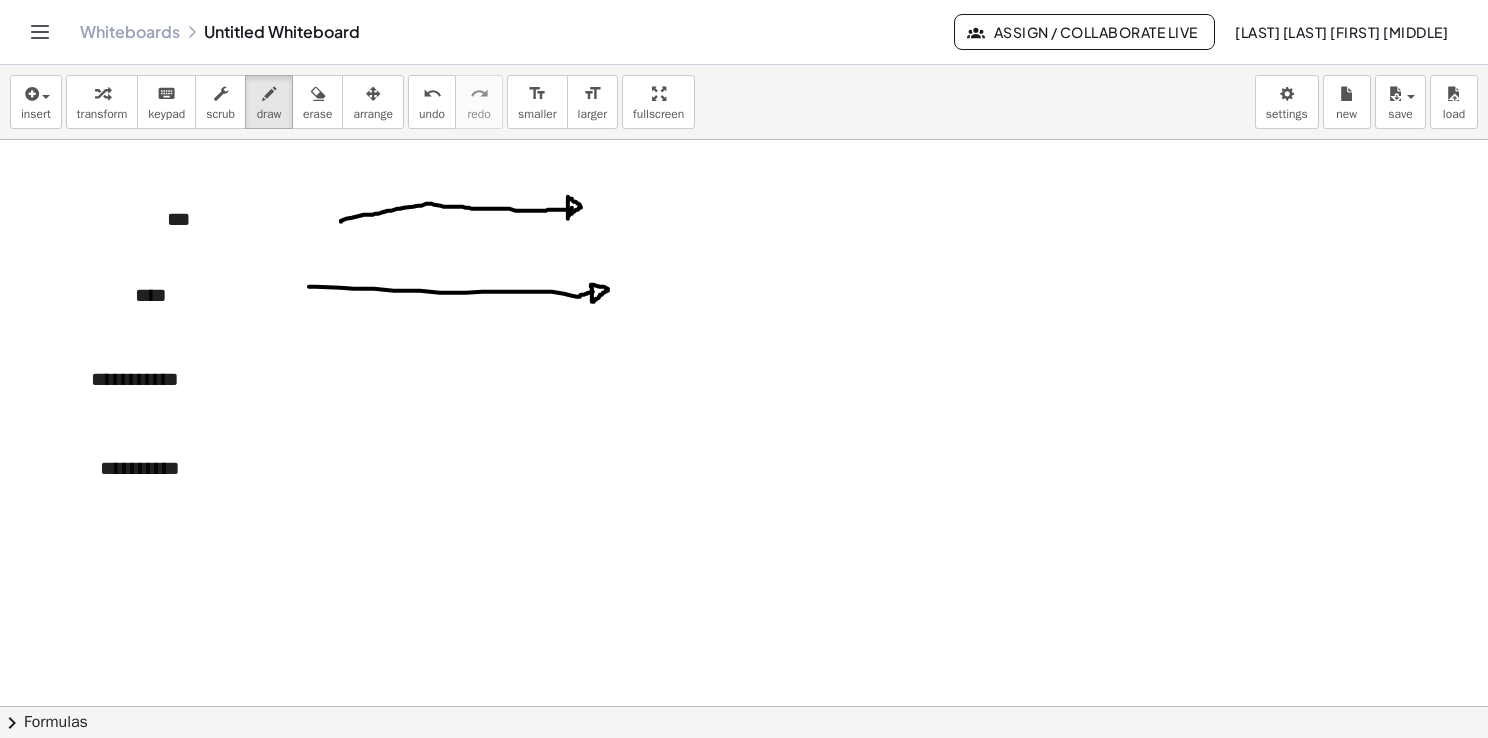 drag, startPoint x: 592, startPoint y: 286, endPoint x: 594, endPoint y: 301, distance: 15.132746 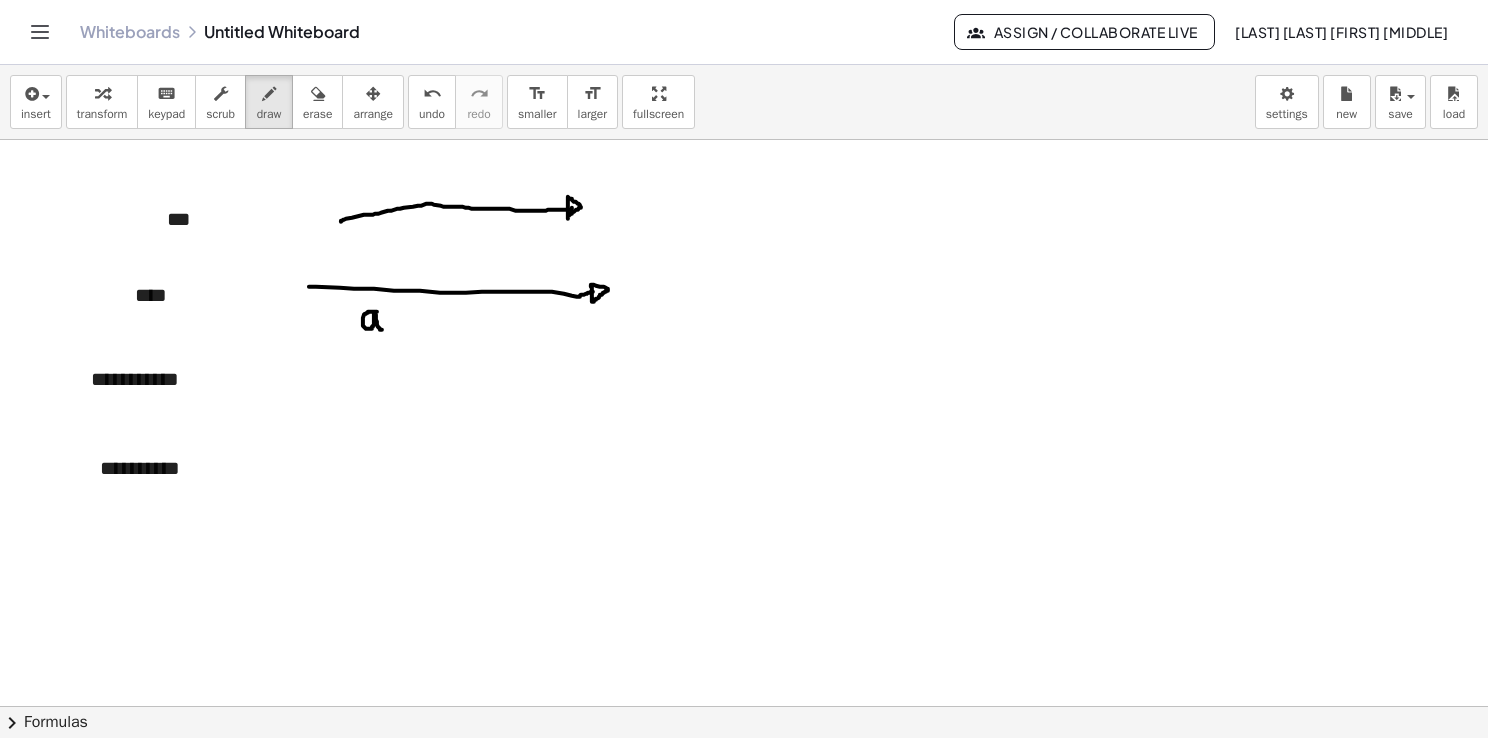 drag, startPoint x: 376, startPoint y: 311, endPoint x: 386, endPoint y: 324, distance: 16.40122 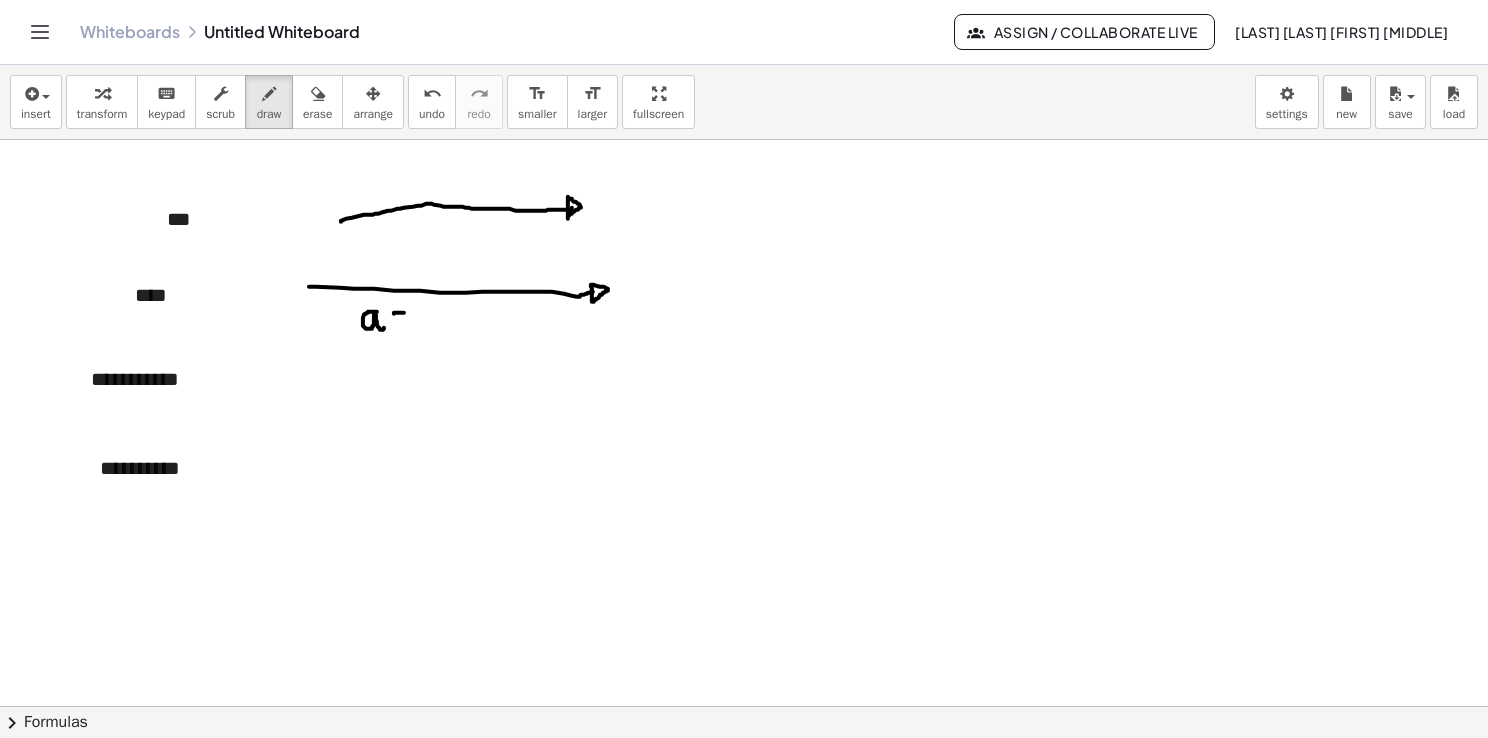 drag, startPoint x: 394, startPoint y: 312, endPoint x: 405, endPoint y: 312, distance: 11 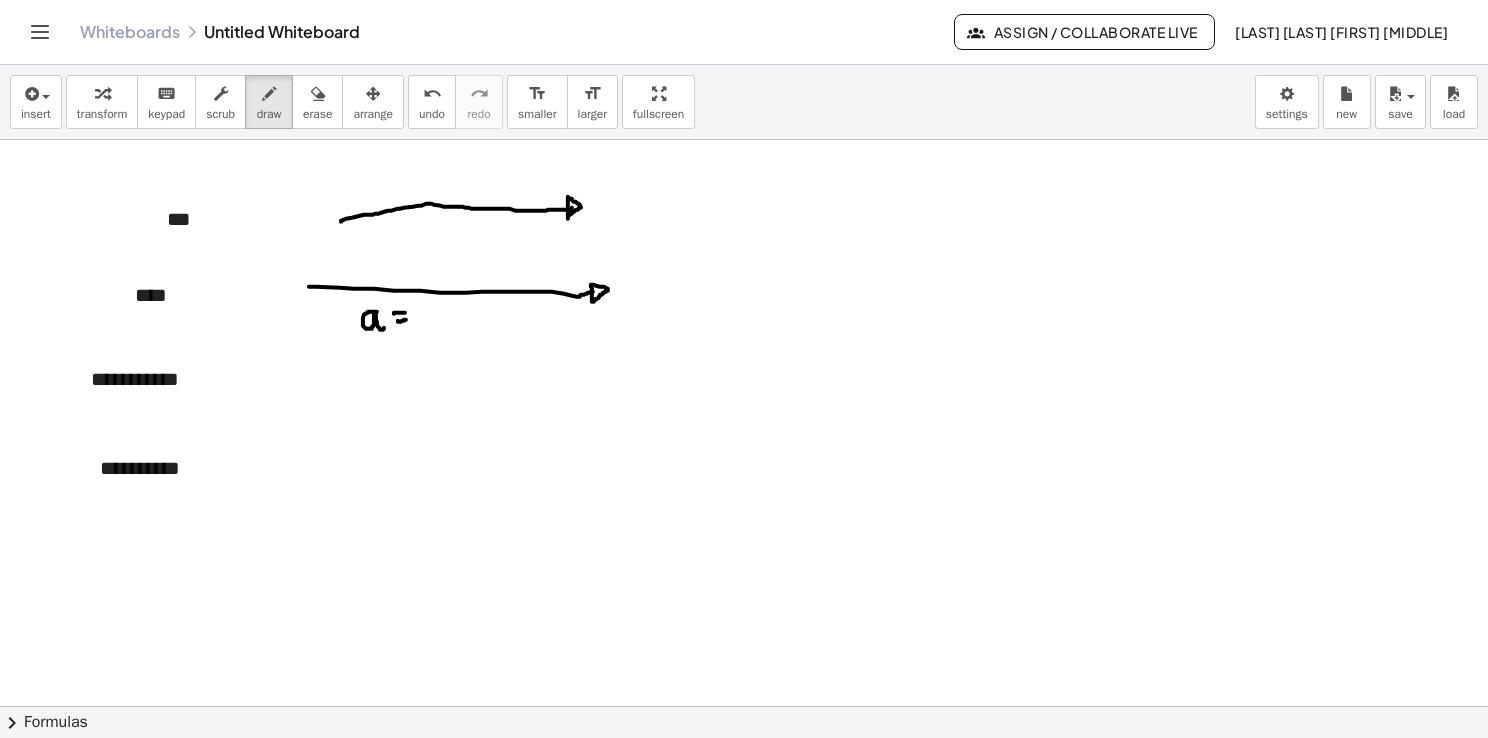 drag, startPoint x: 398, startPoint y: 320, endPoint x: 410, endPoint y: 319, distance: 12.0415945 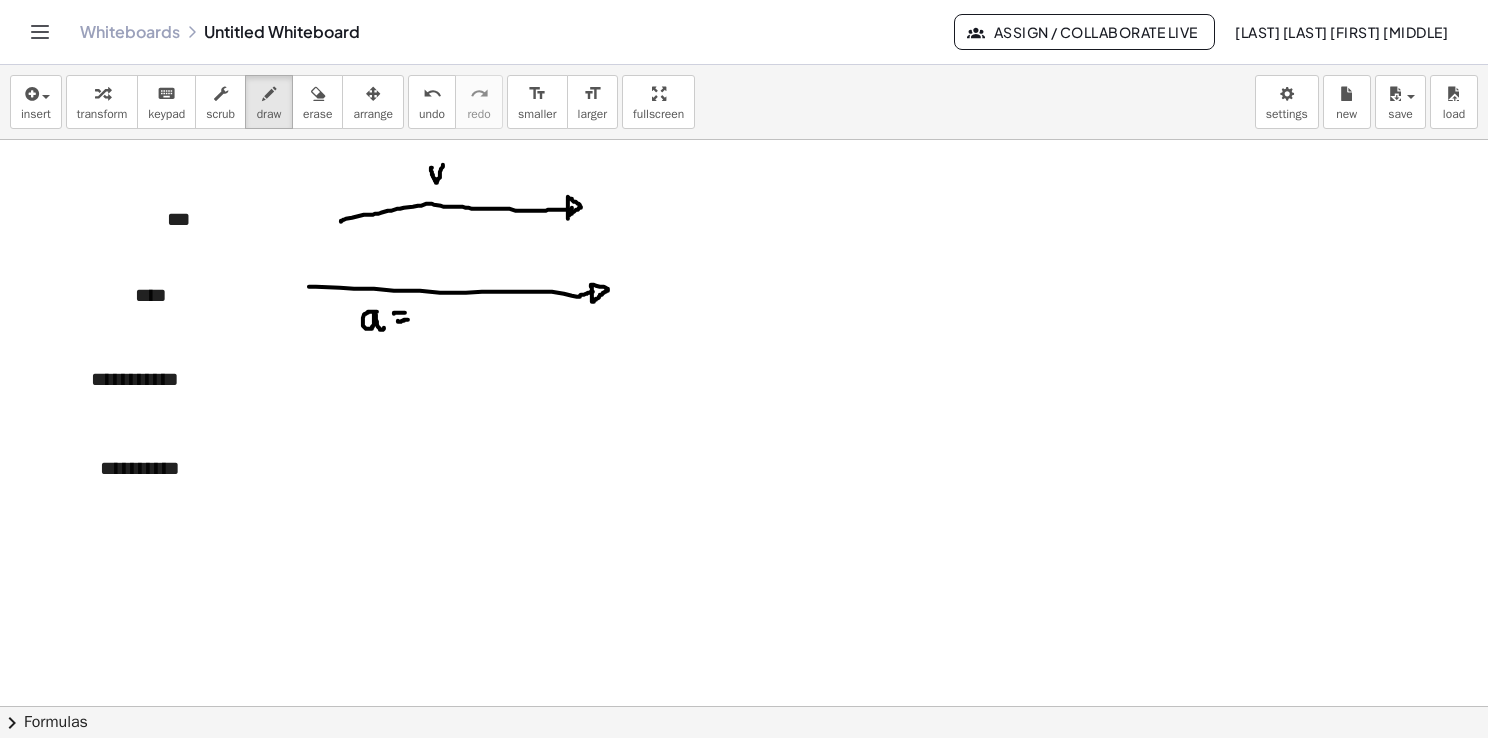 drag, startPoint x: 432, startPoint y: 167, endPoint x: 444, endPoint y: 163, distance: 12.649111 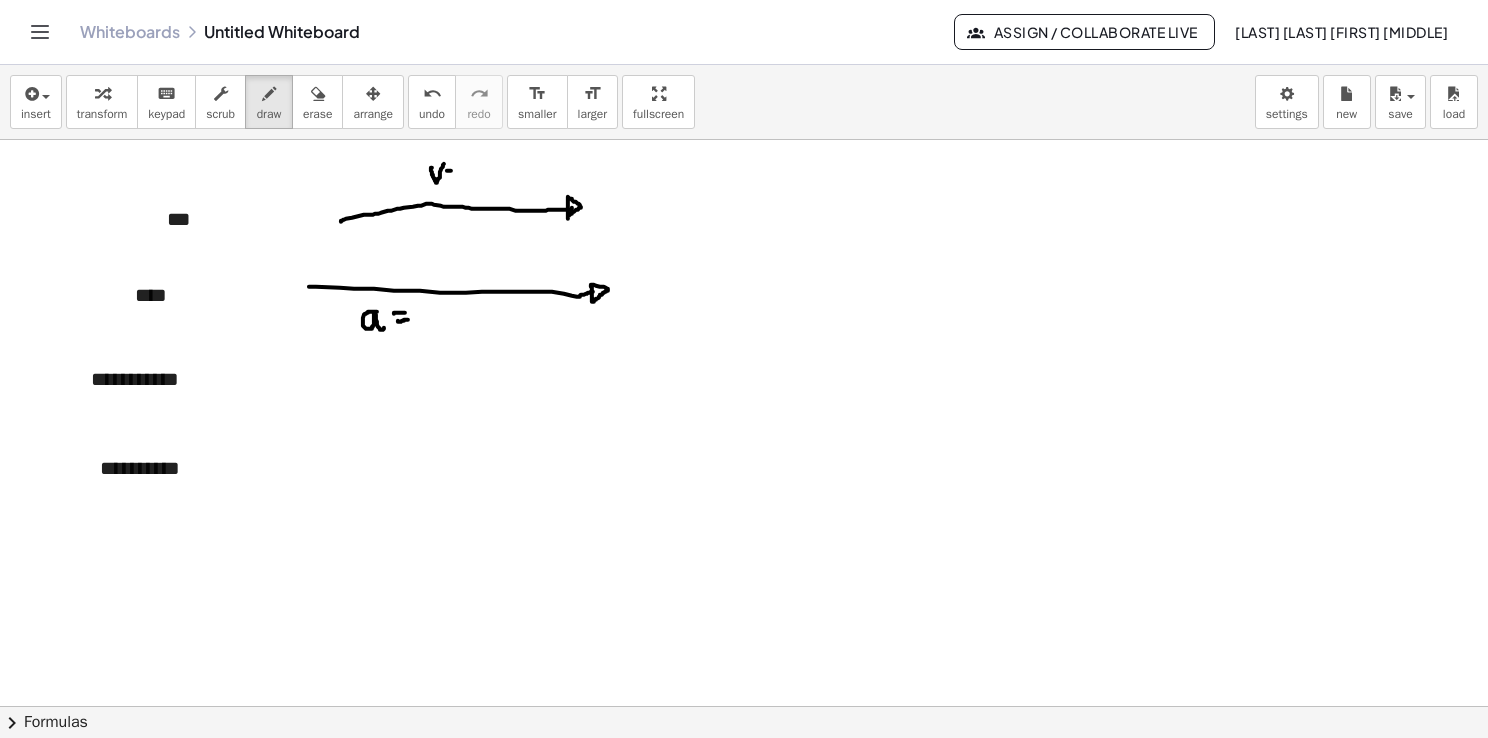 click at bounding box center (744, 695) 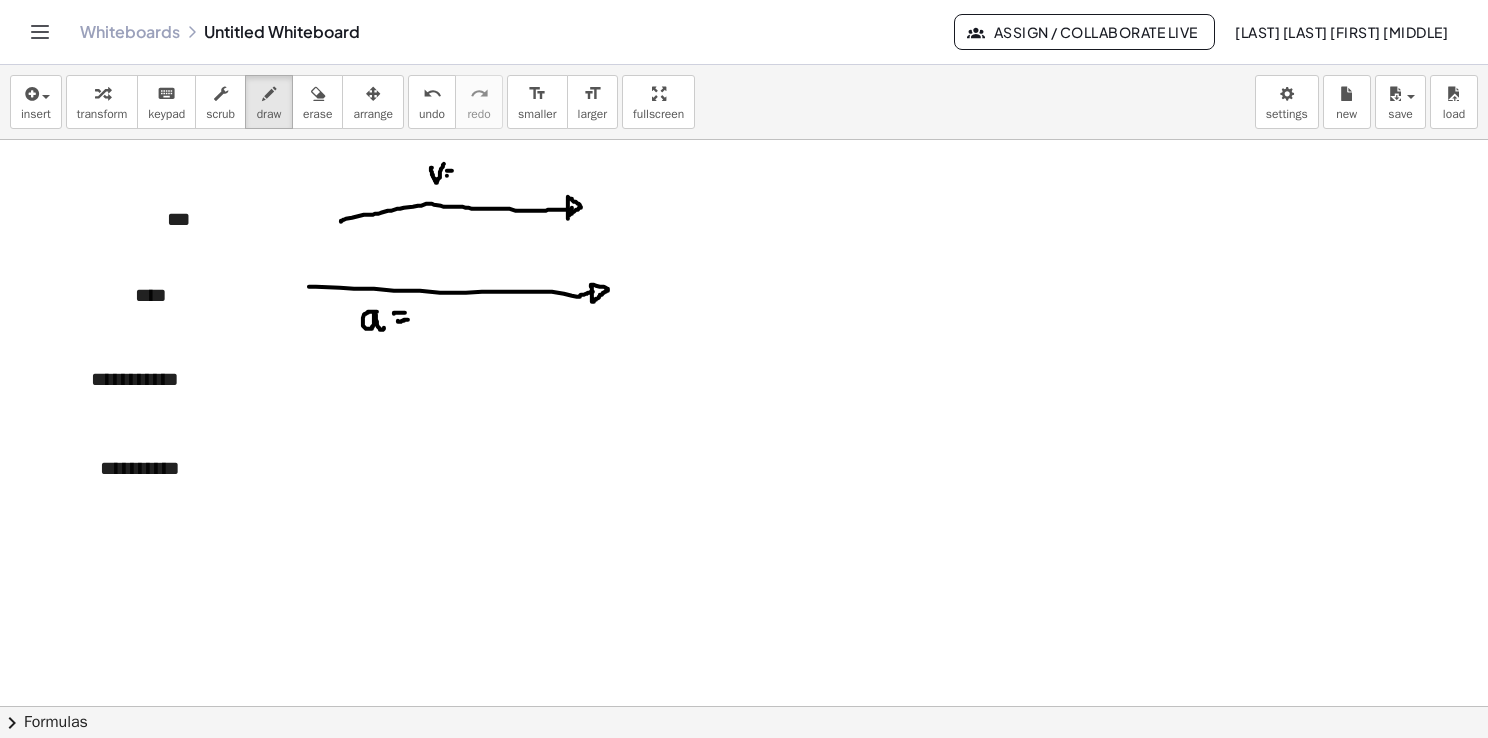 click at bounding box center [744, 695] 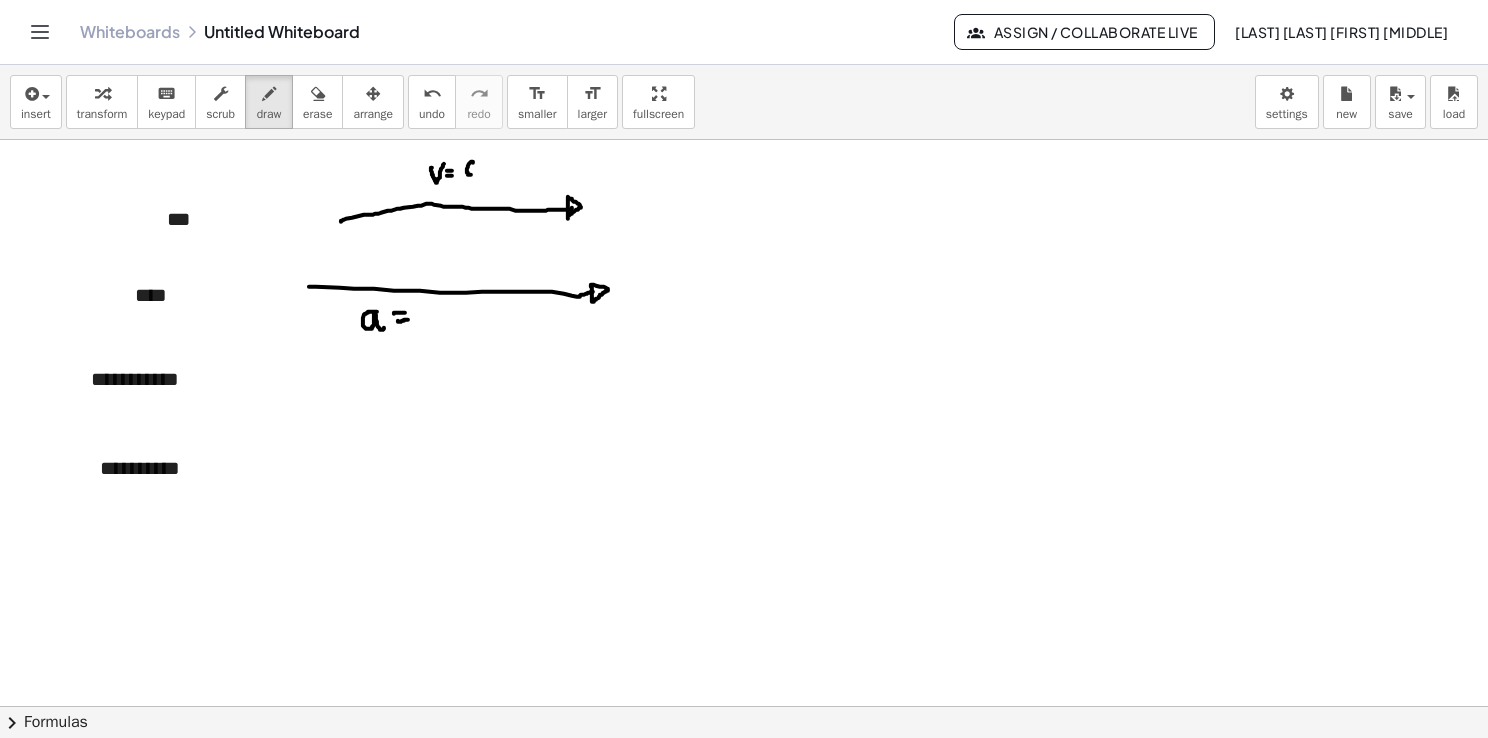drag, startPoint x: 473, startPoint y: 162, endPoint x: 474, endPoint y: 172, distance: 10.049875 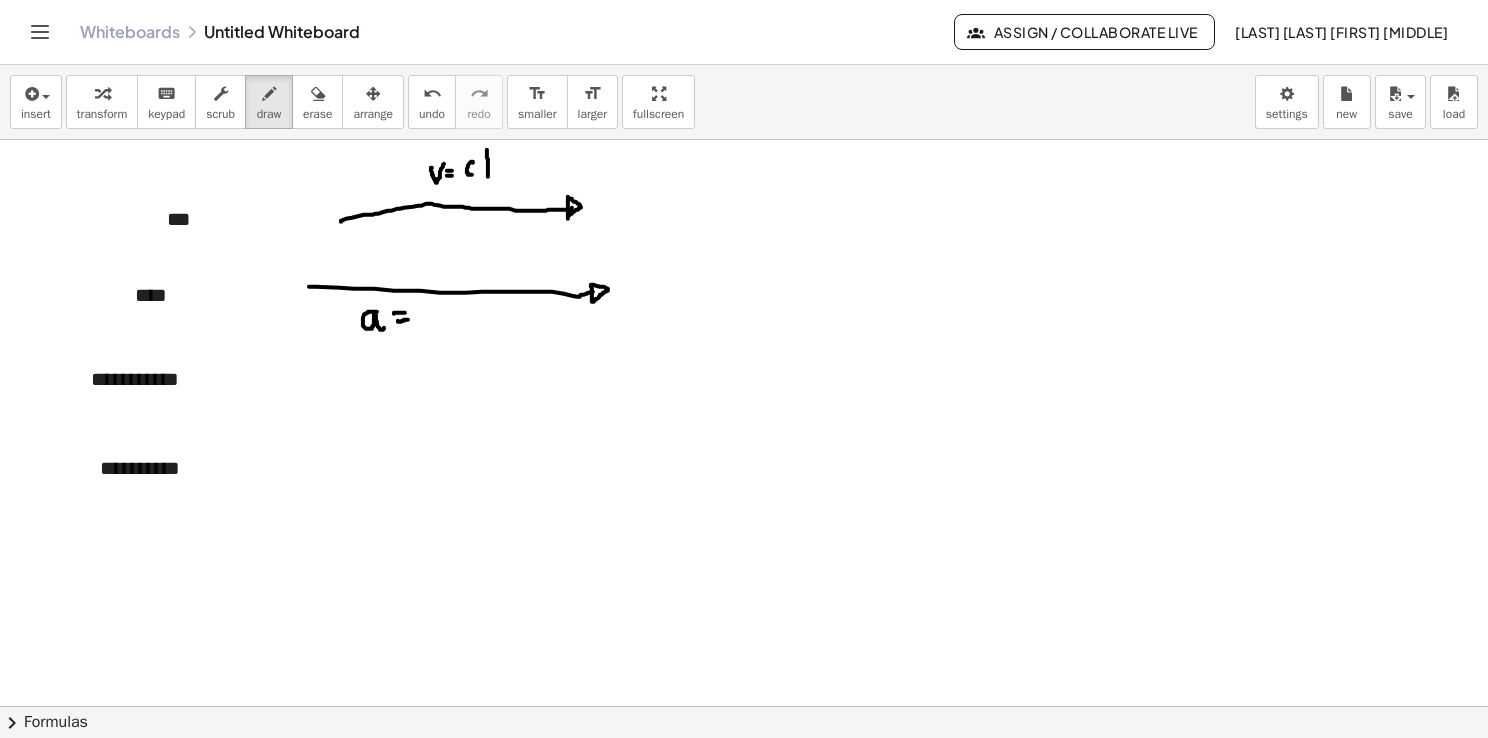 drag, startPoint x: 487, startPoint y: 149, endPoint x: 488, endPoint y: 182, distance: 33.01515 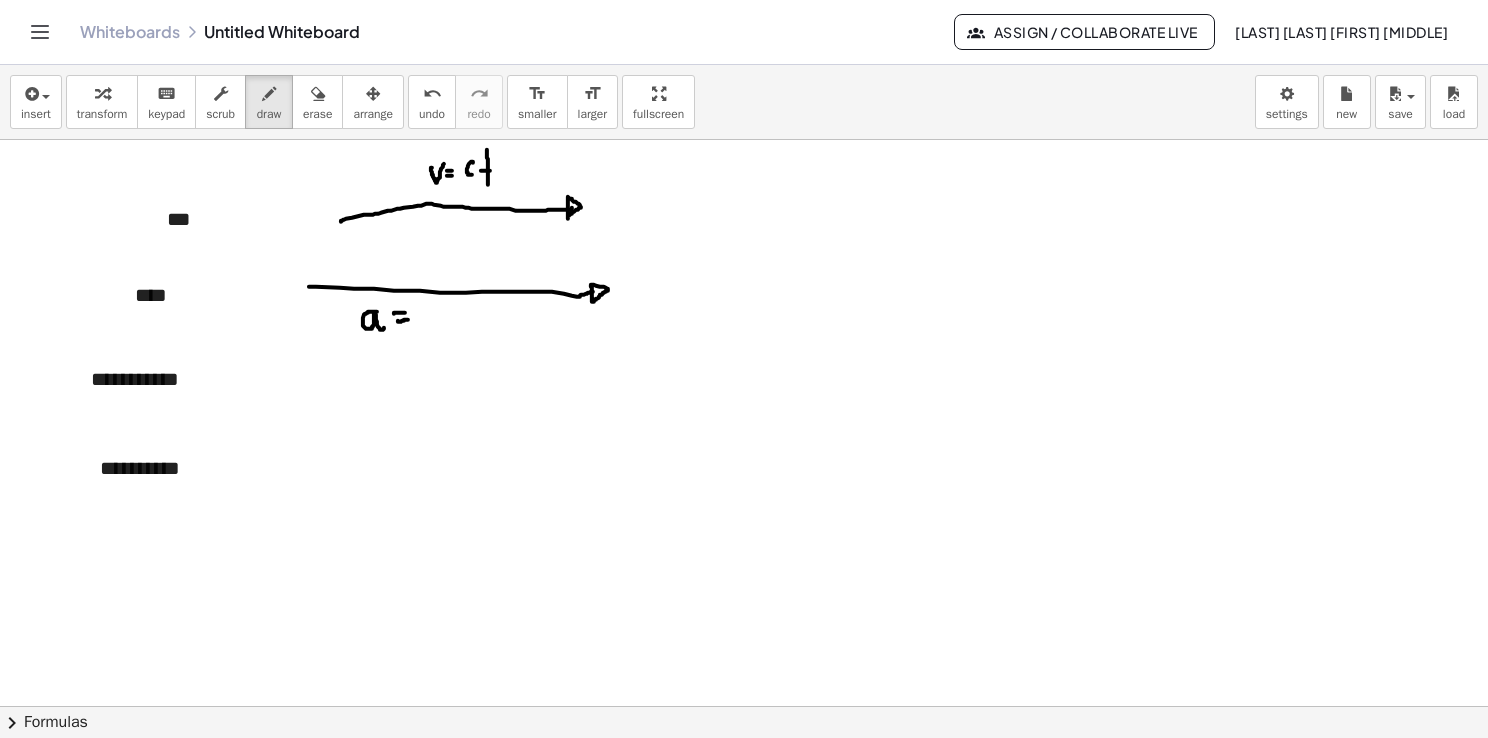 drag, startPoint x: 481, startPoint y: 170, endPoint x: 496, endPoint y: 168, distance: 15.132746 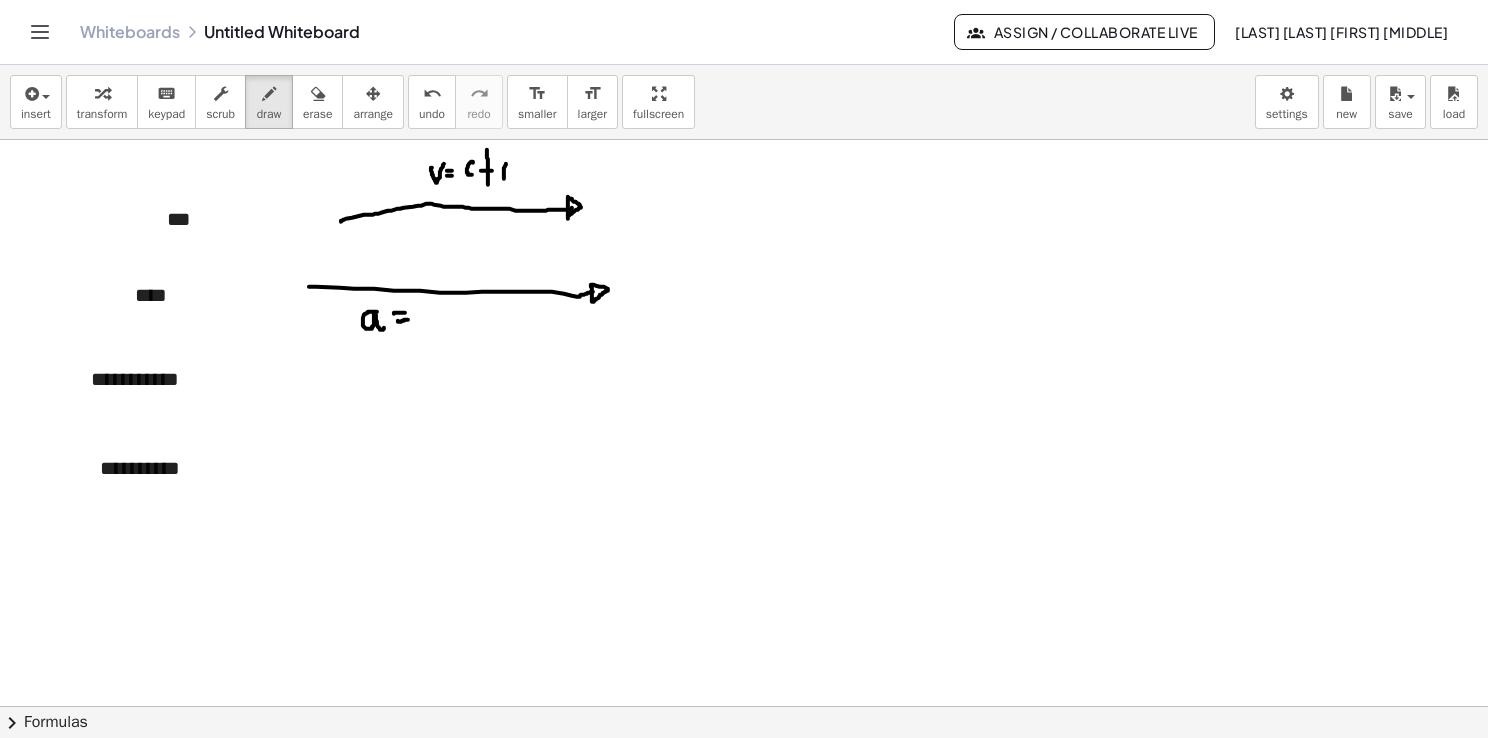 drag, startPoint x: 506, startPoint y: 163, endPoint x: 515, endPoint y: 185, distance: 23.769728 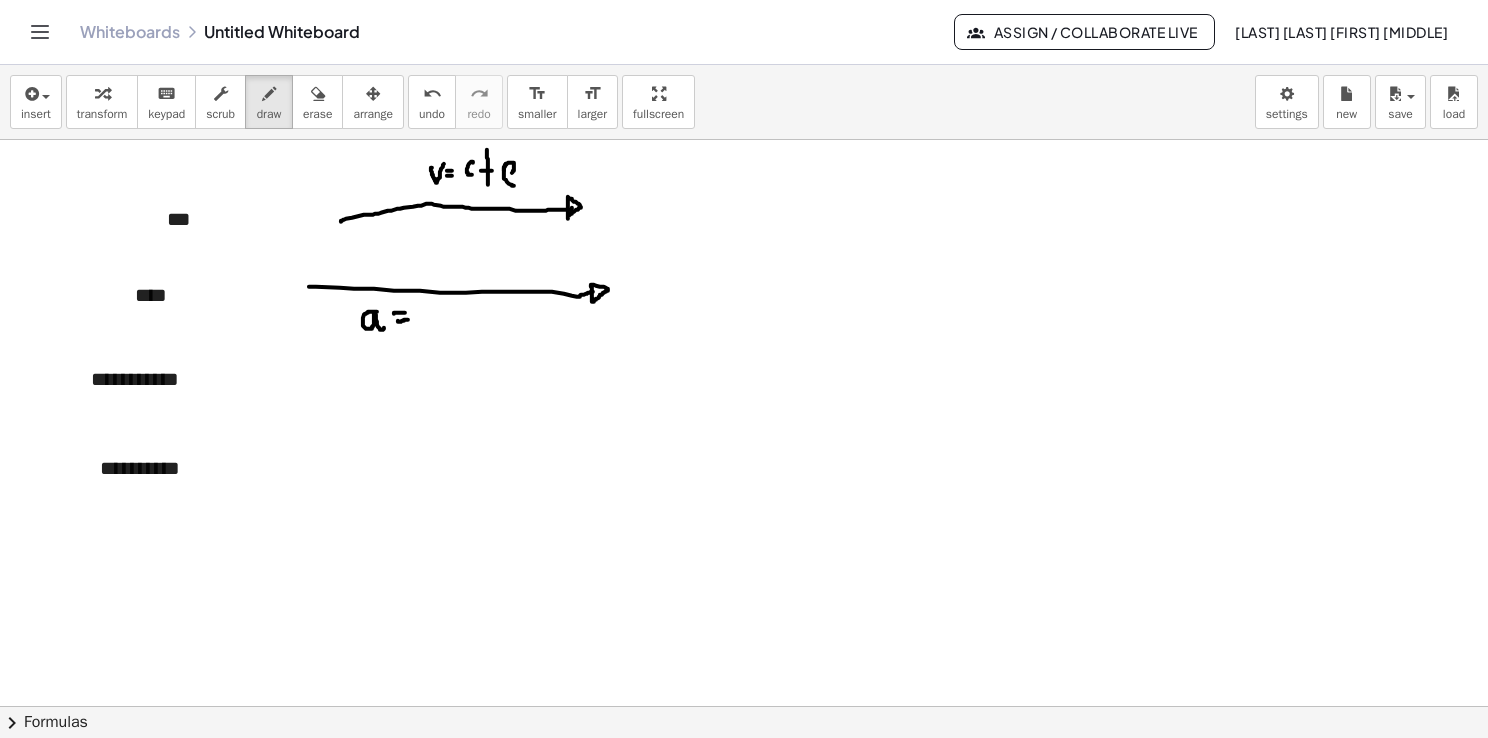 click at bounding box center [744, 695] 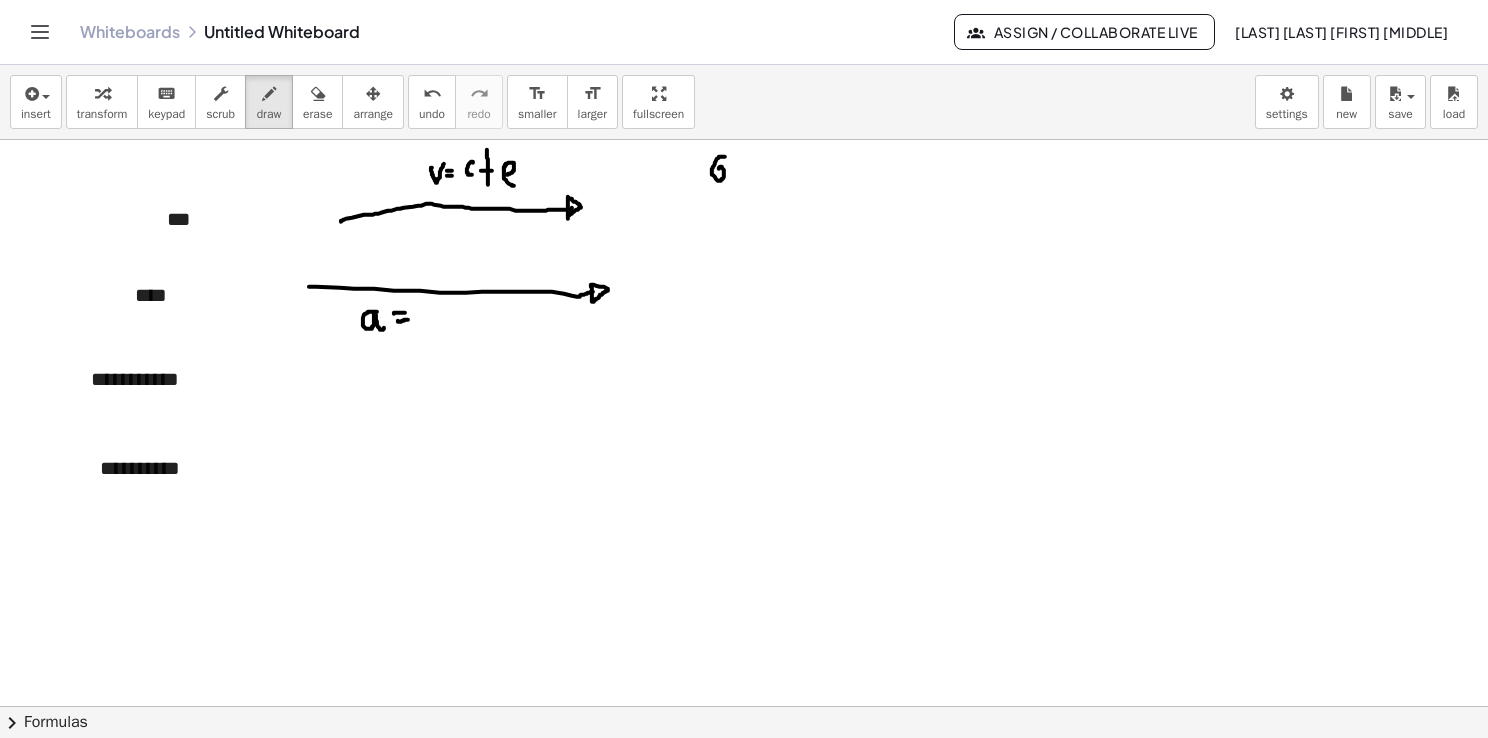 drag, startPoint x: 725, startPoint y: 156, endPoint x: 720, endPoint y: 173, distance: 17.720045 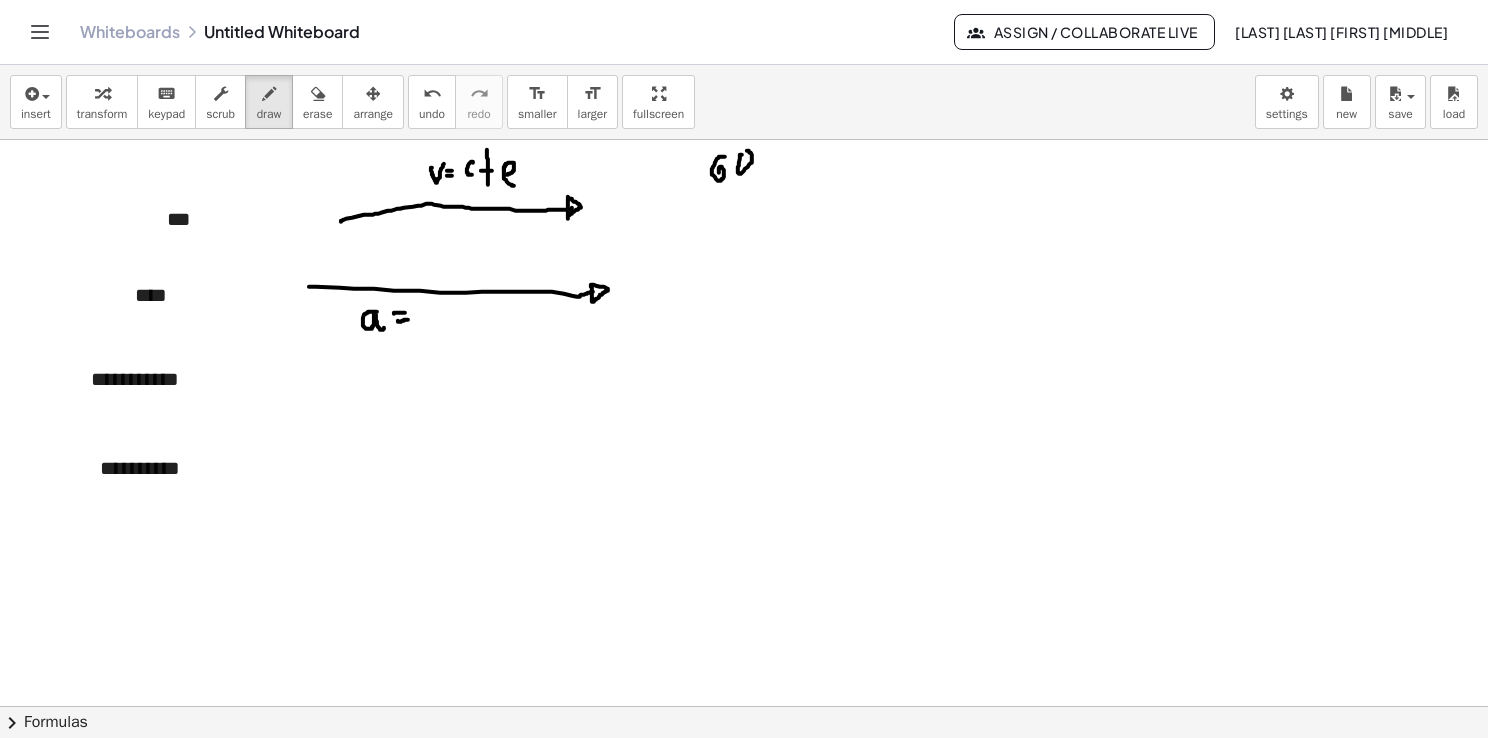 click at bounding box center (744, 695) 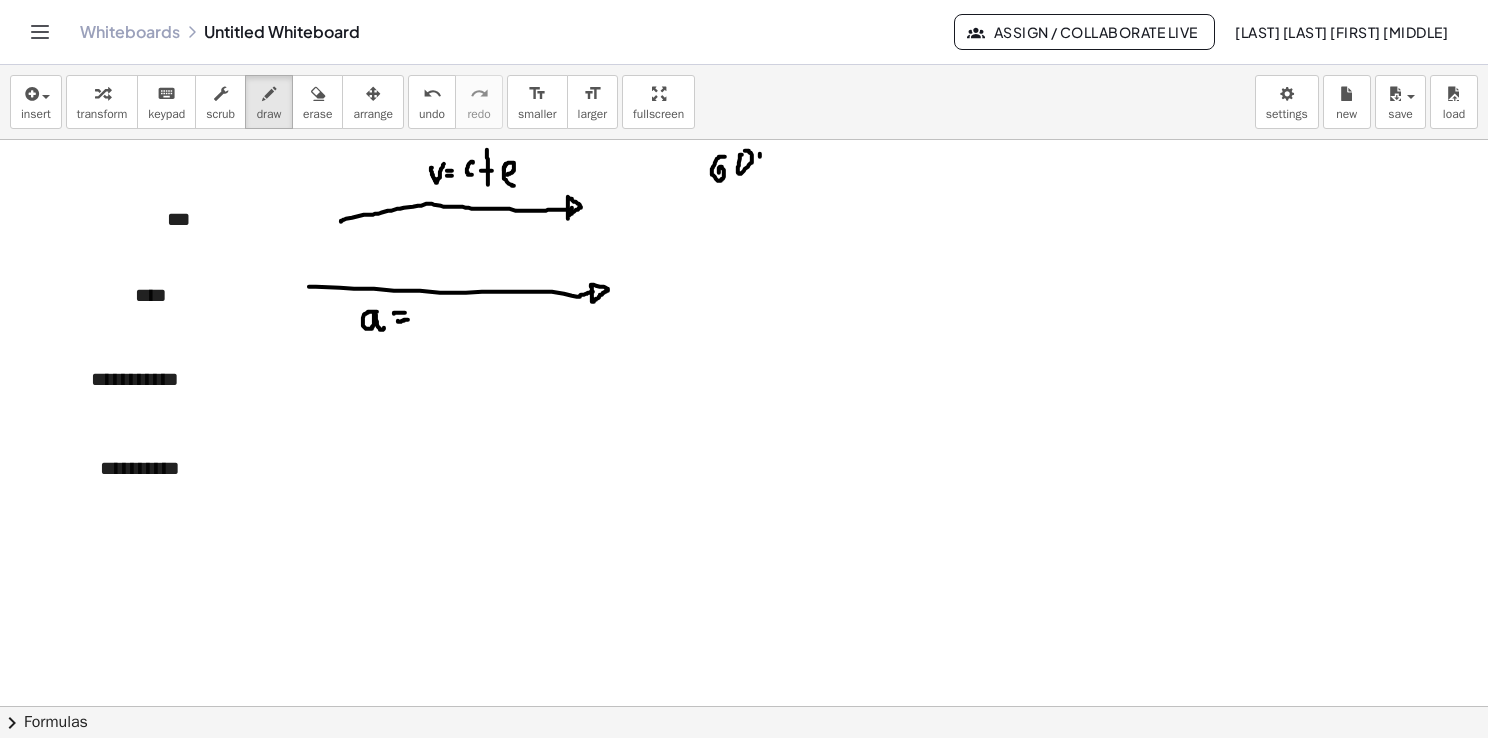 drag, startPoint x: 760, startPoint y: 153, endPoint x: 764, endPoint y: 171, distance: 18.439089 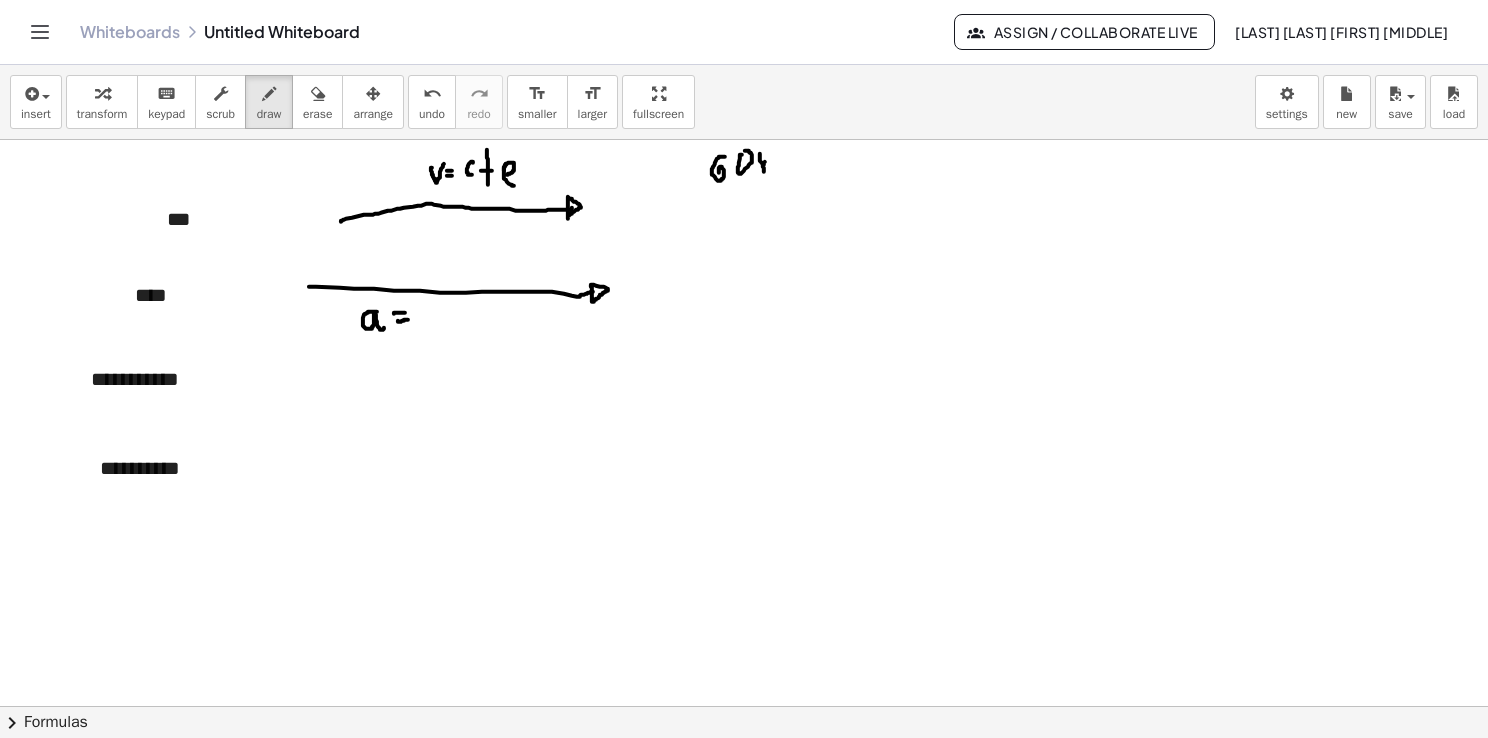 drag, startPoint x: 764, startPoint y: 163, endPoint x: 772, endPoint y: 152, distance: 13.601471 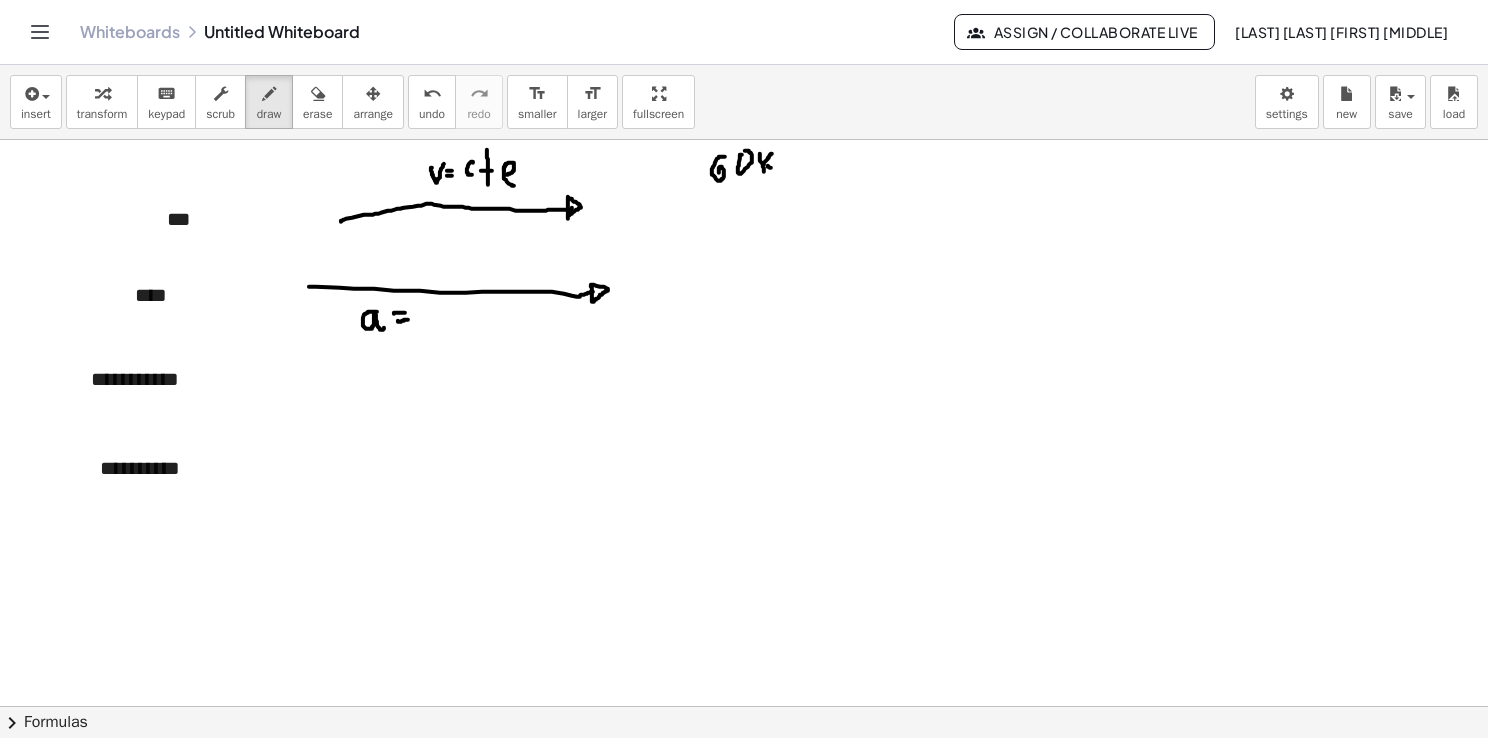 click at bounding box center (744, 695) 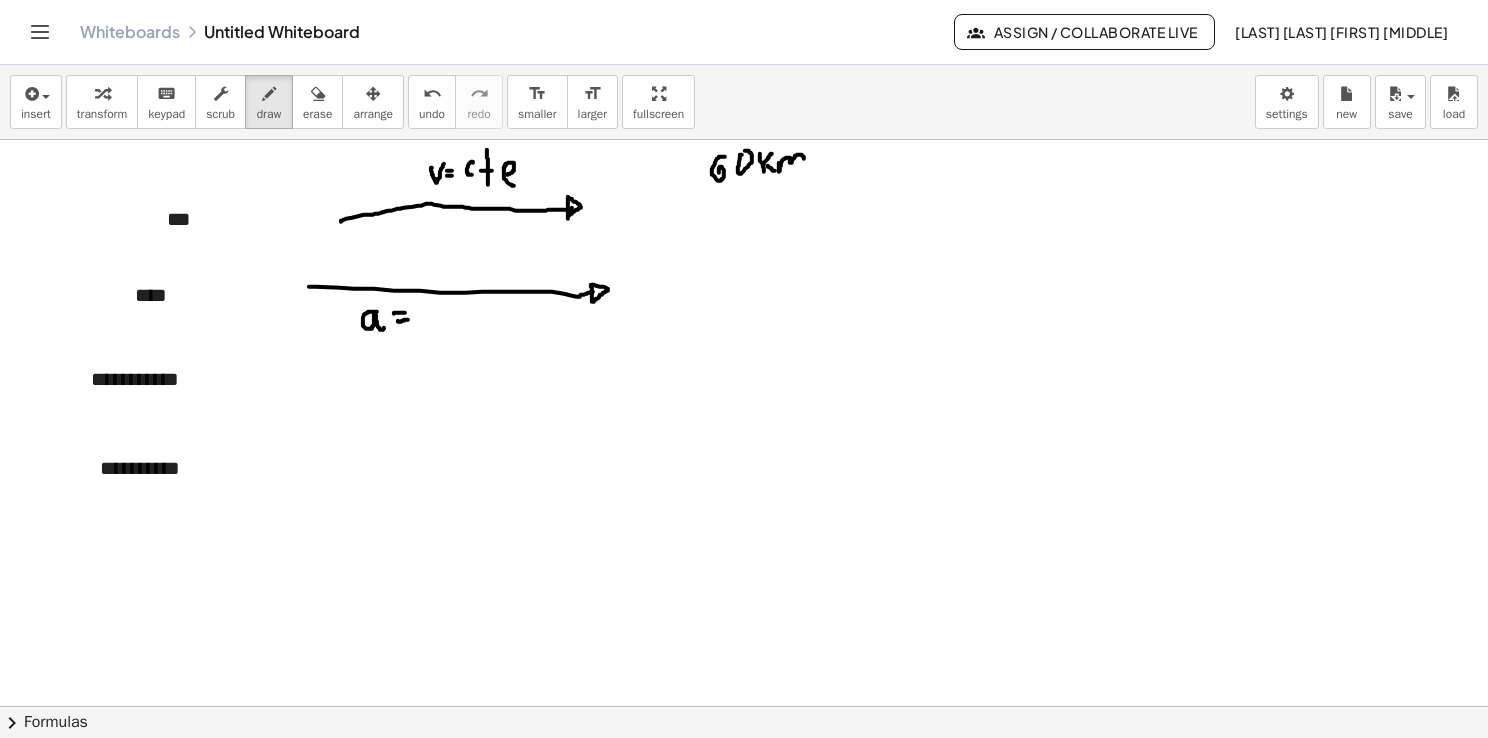 drag, startPoint x: 779, startPoint y: 162, endPoint x: 804, endPoint y: 166, distance: 25.317978 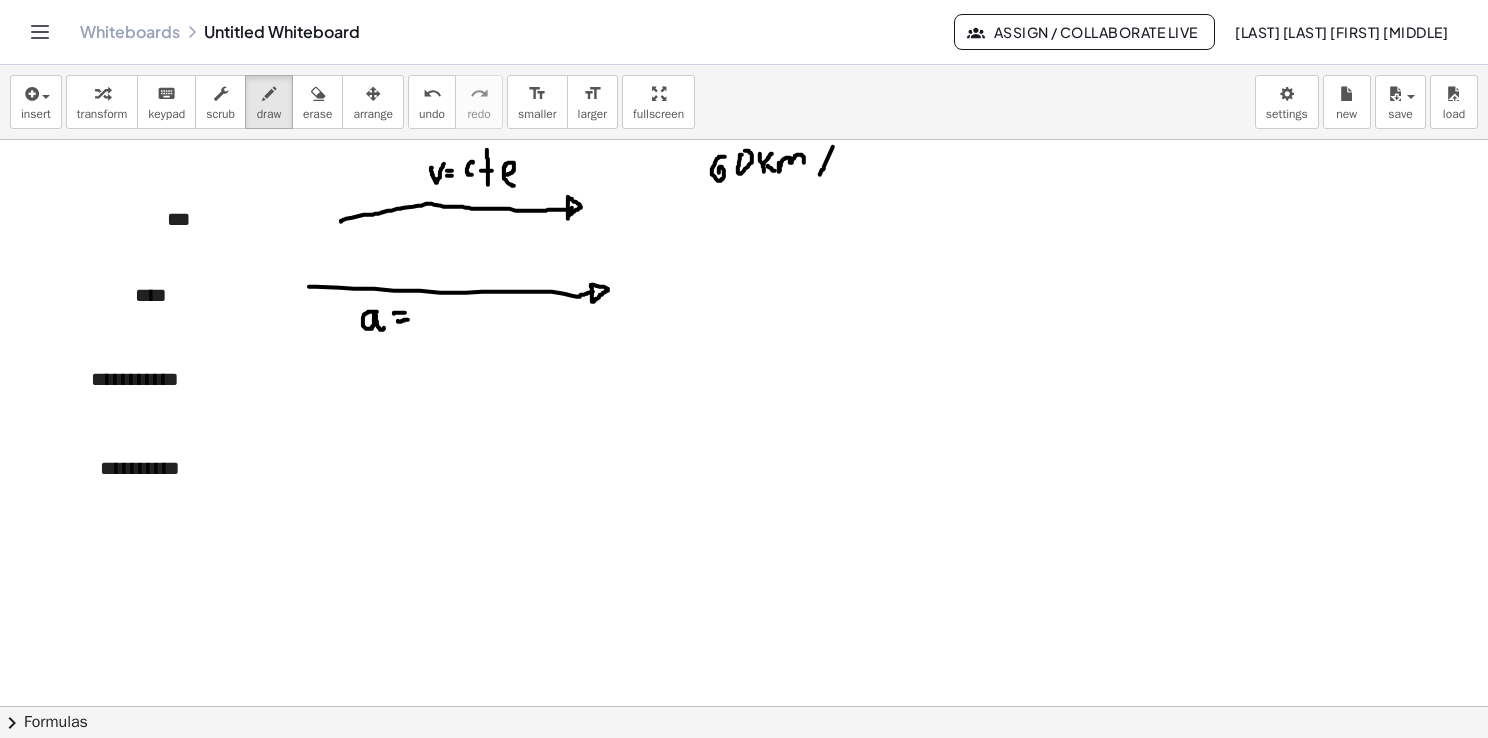 click at bounding box center [744, 695] 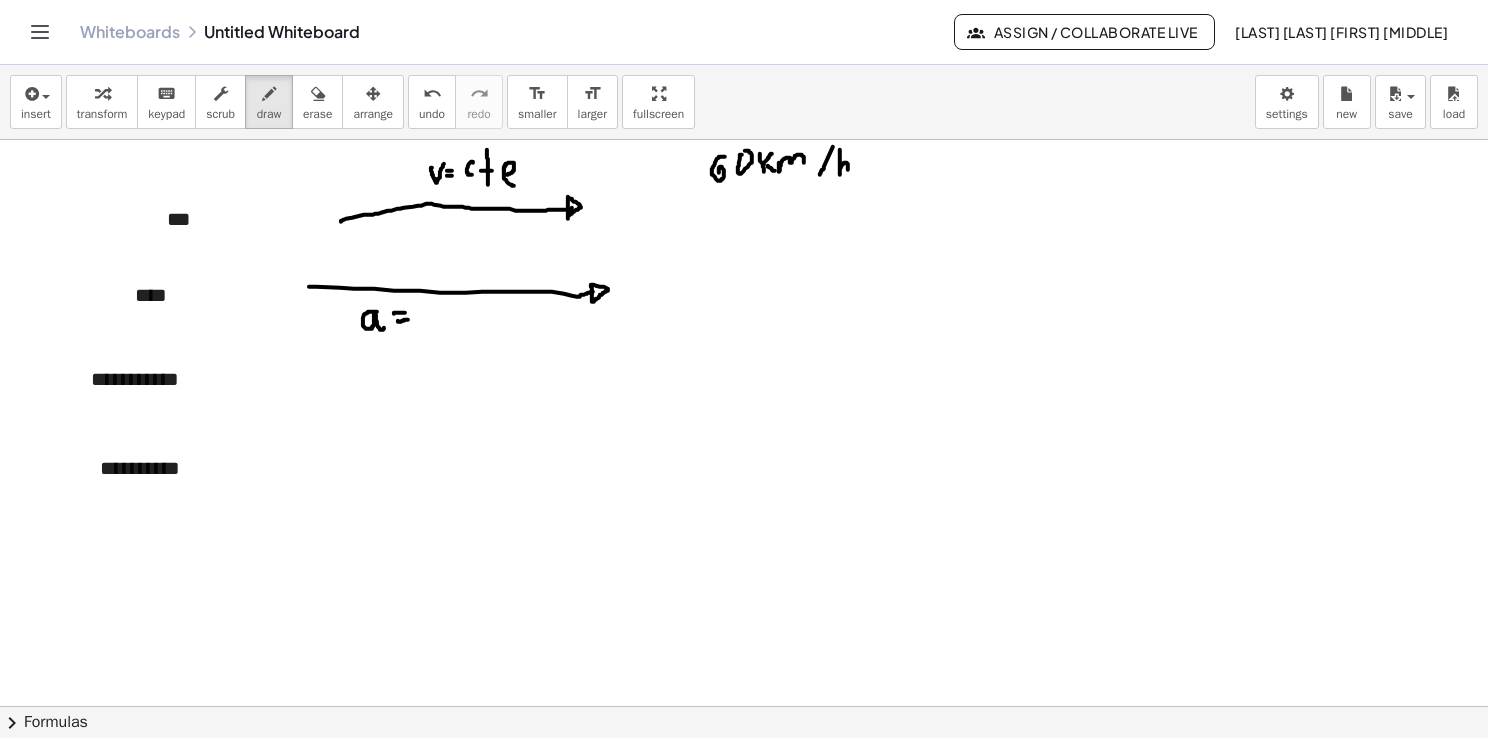 drag, startPoint x: 840, startPoint y: 150, endPoint x: 848, endPoint y: 176, distance: 27.202942 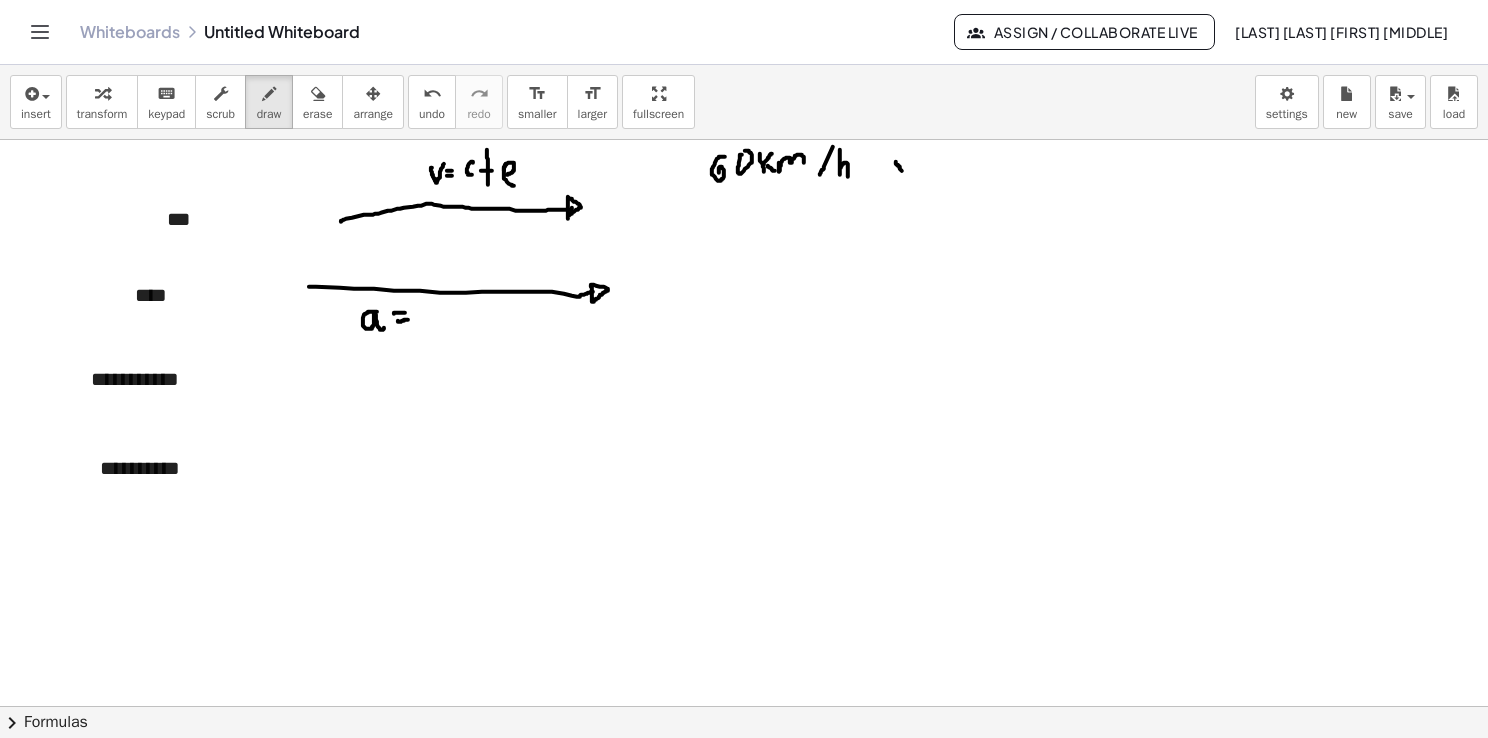 drag, startPoint x: 896, startPoint y: 161, endPoint x: 904, endPoint y: 175, distance: 16.124516 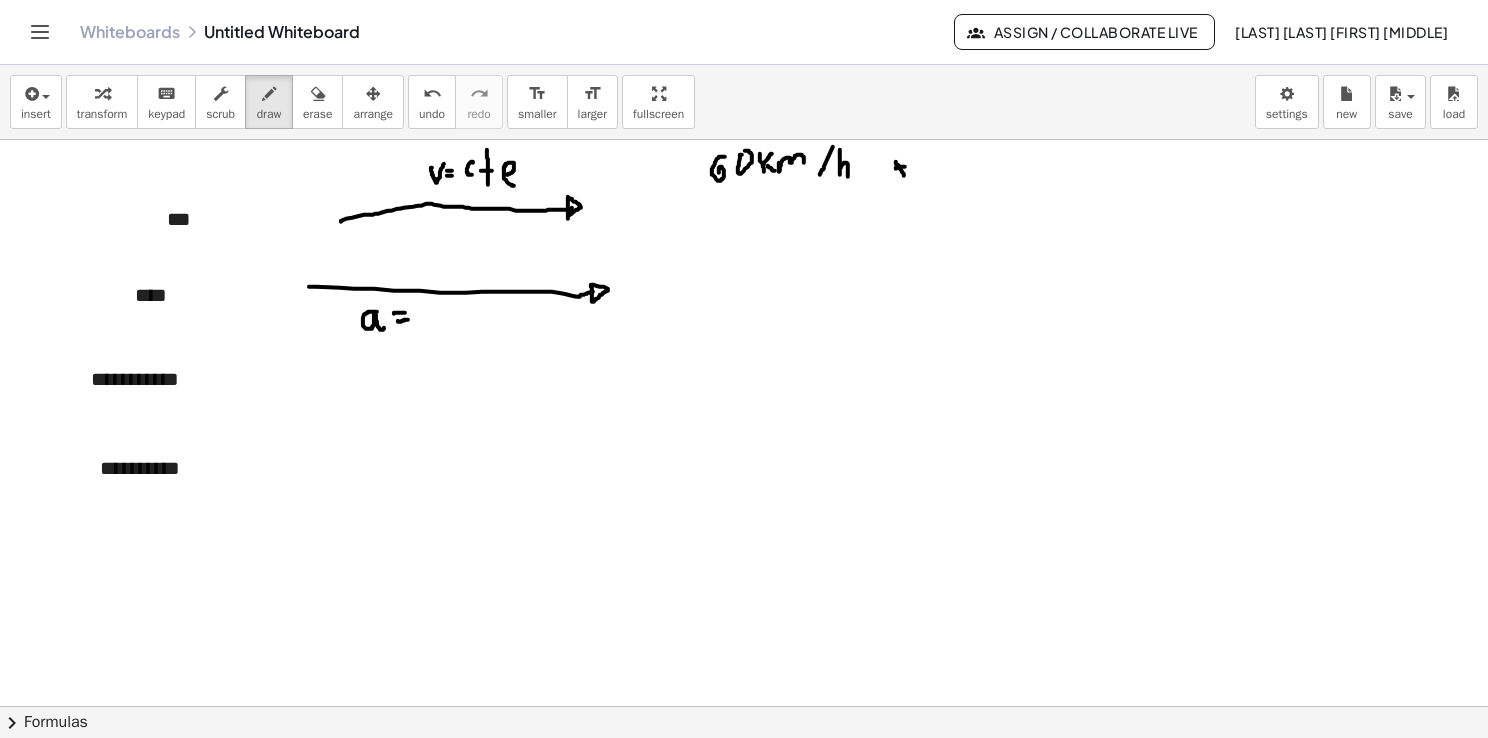 drag, startPoint x: 896, startPoint y: 168, endPoint x: 907, endPoint y: 166, distance: 11.18034 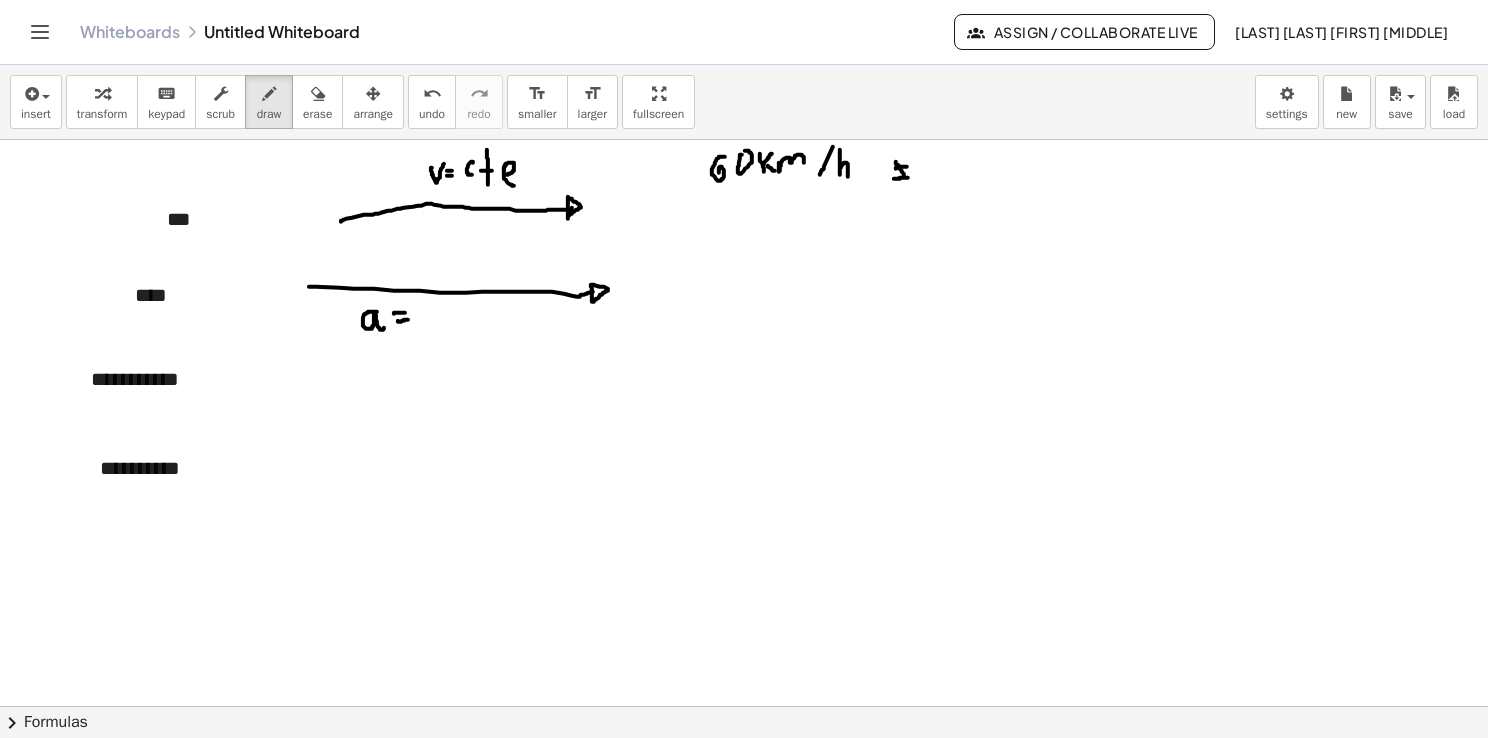 click at bounding box center [744, 695] 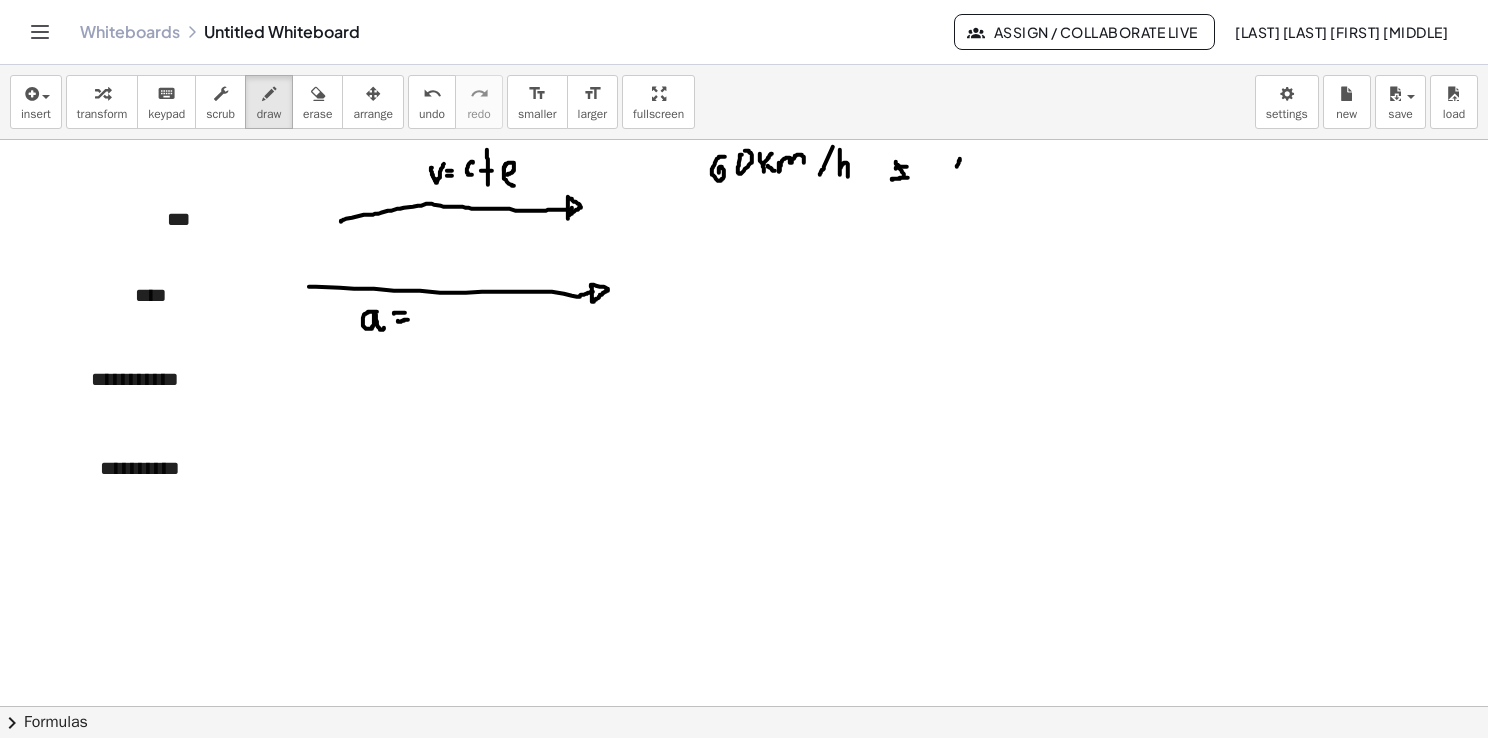 drag, startPoint x: 960, startPoint y: 158, endPoint x: 955, endPoint y: 177, distance: 19.646883 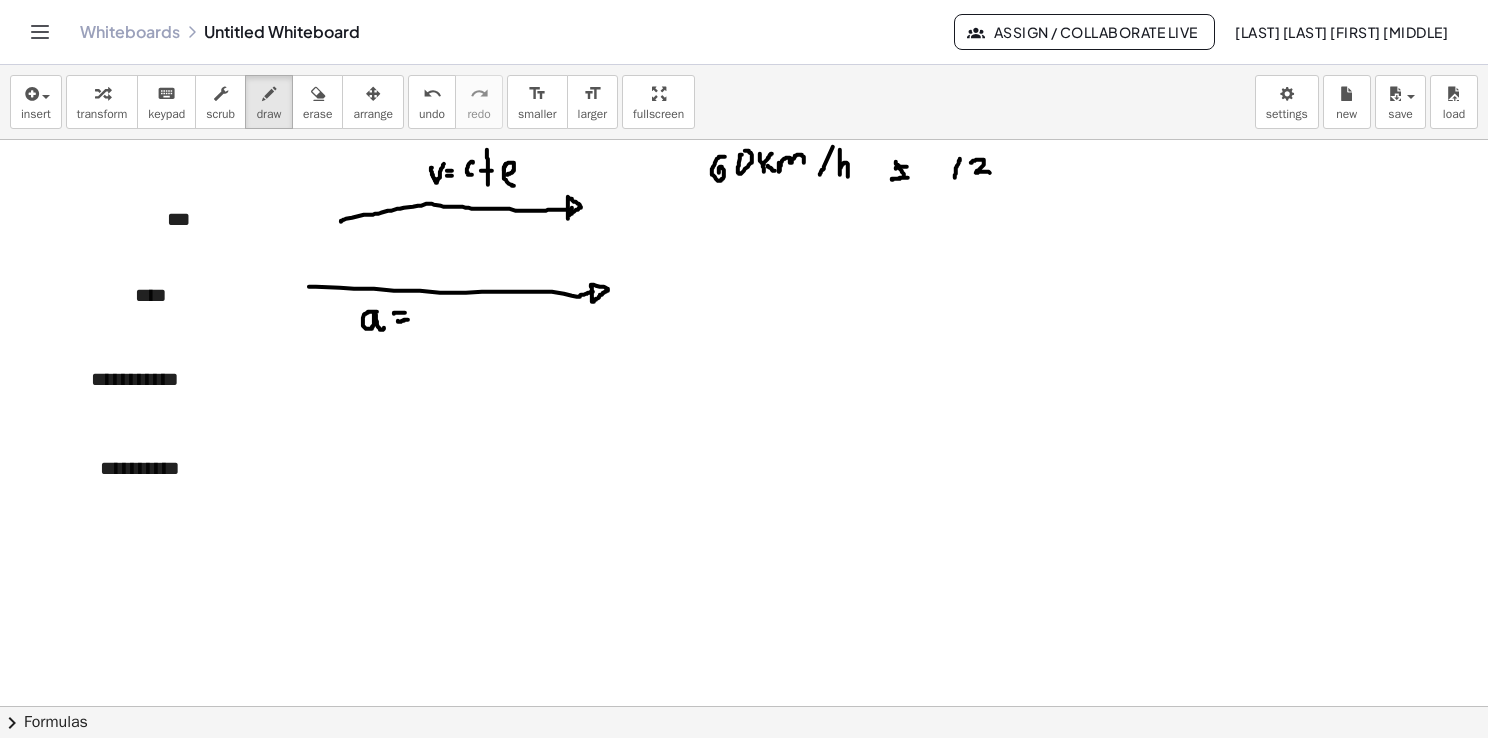 drag, startPoint x: 972, startPoint y: 161, endPoint x: 994, endPoint y: 172, distance: 24.596748 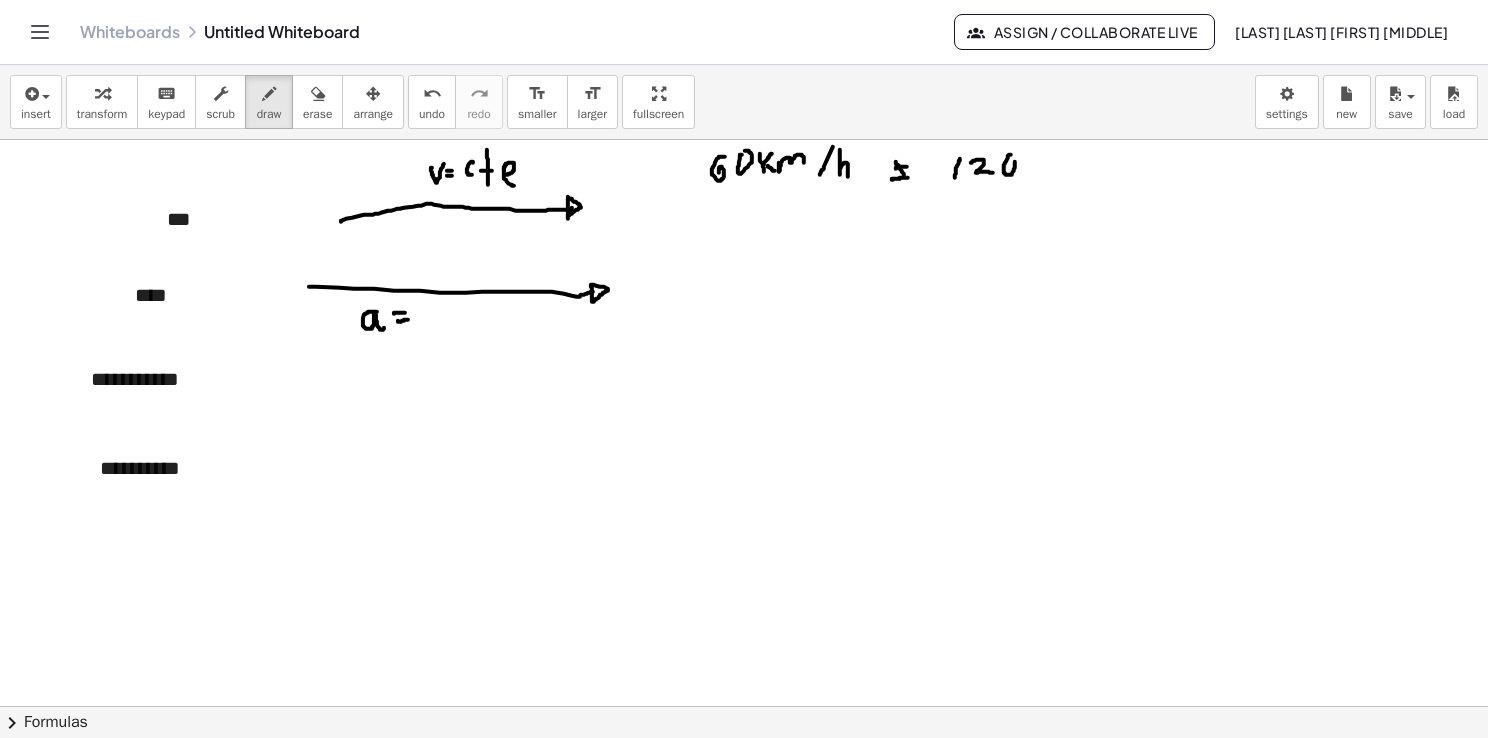 click at bounding box center (744, 695) 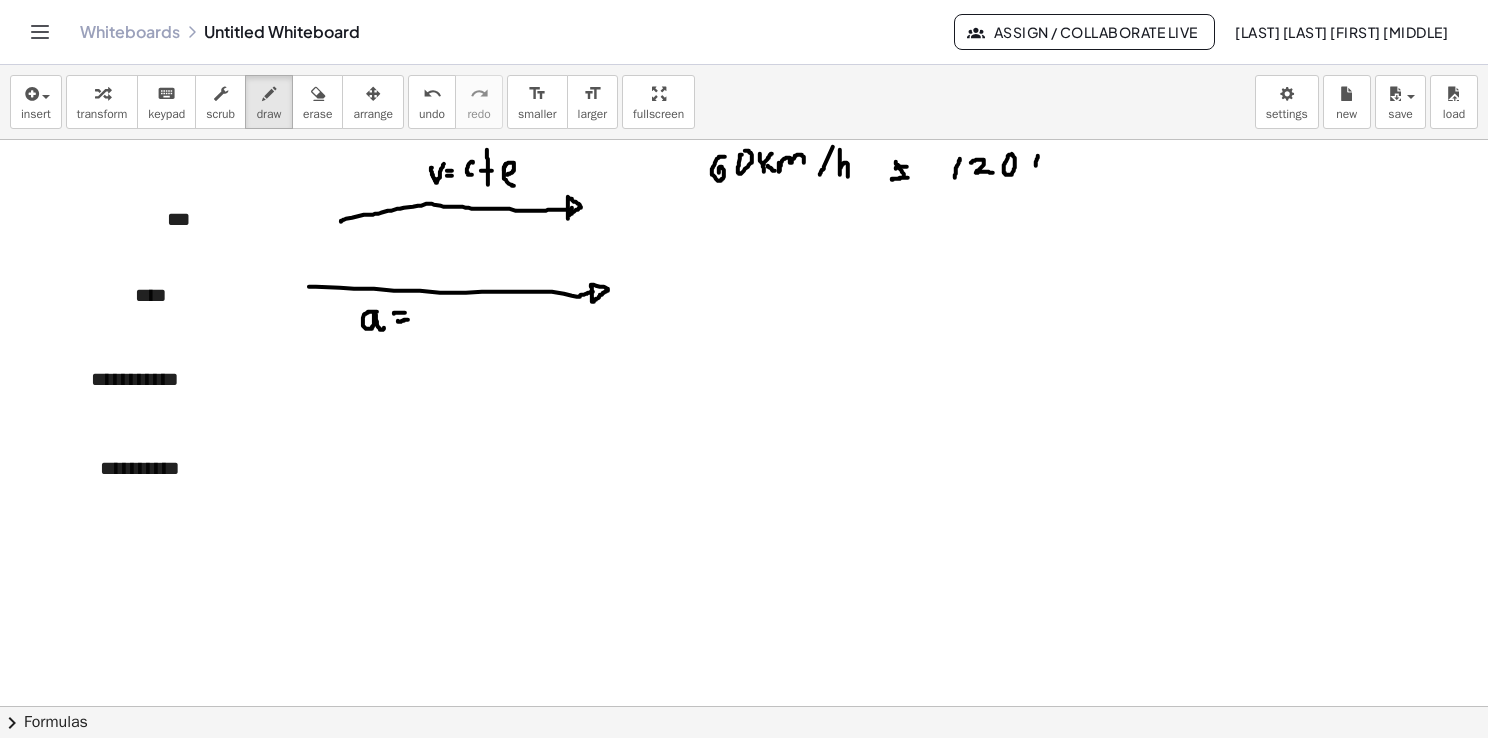 drag, startPoint x: 1038, startPoint y: 155, endPoint x: 1032, endPoint y: 179, distance: 24.738634 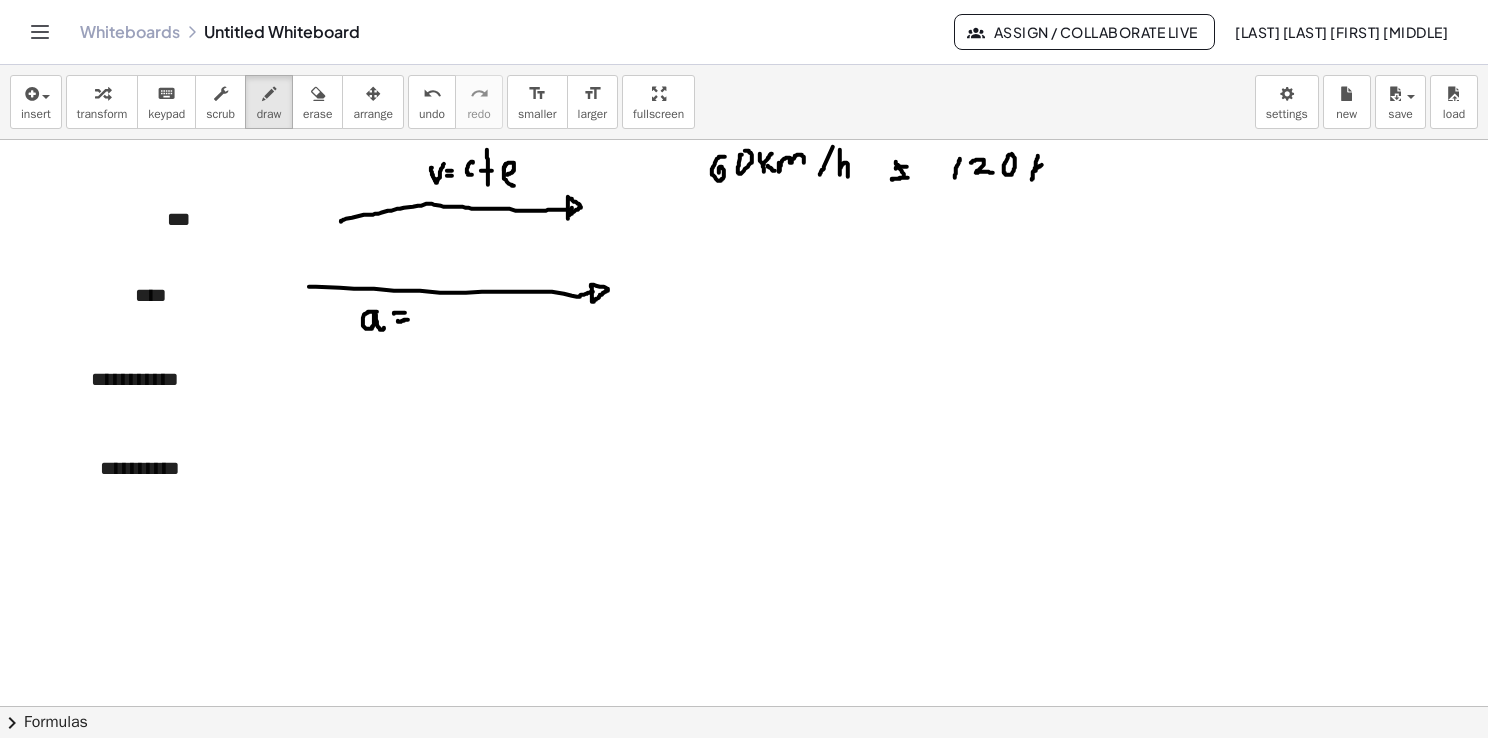 drag, startPoint x: 1039, startPoint y: 166, endPoint x: 1048, endPoint y: 158, distance: 12.0415945 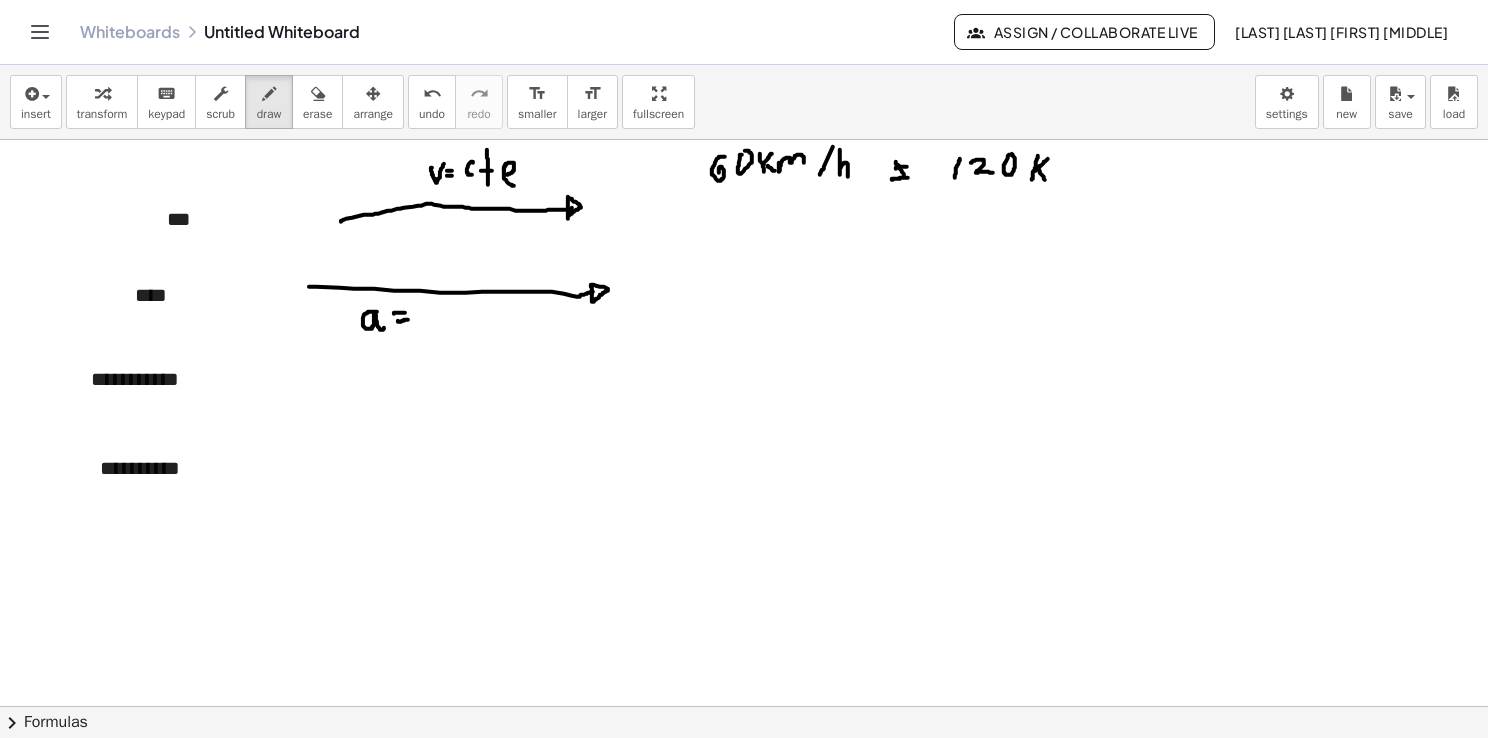 drag, startPoint x: 1038, startPoint y: 166, endPoint x: 1047, endPoint y: 181, distance: 17.492855 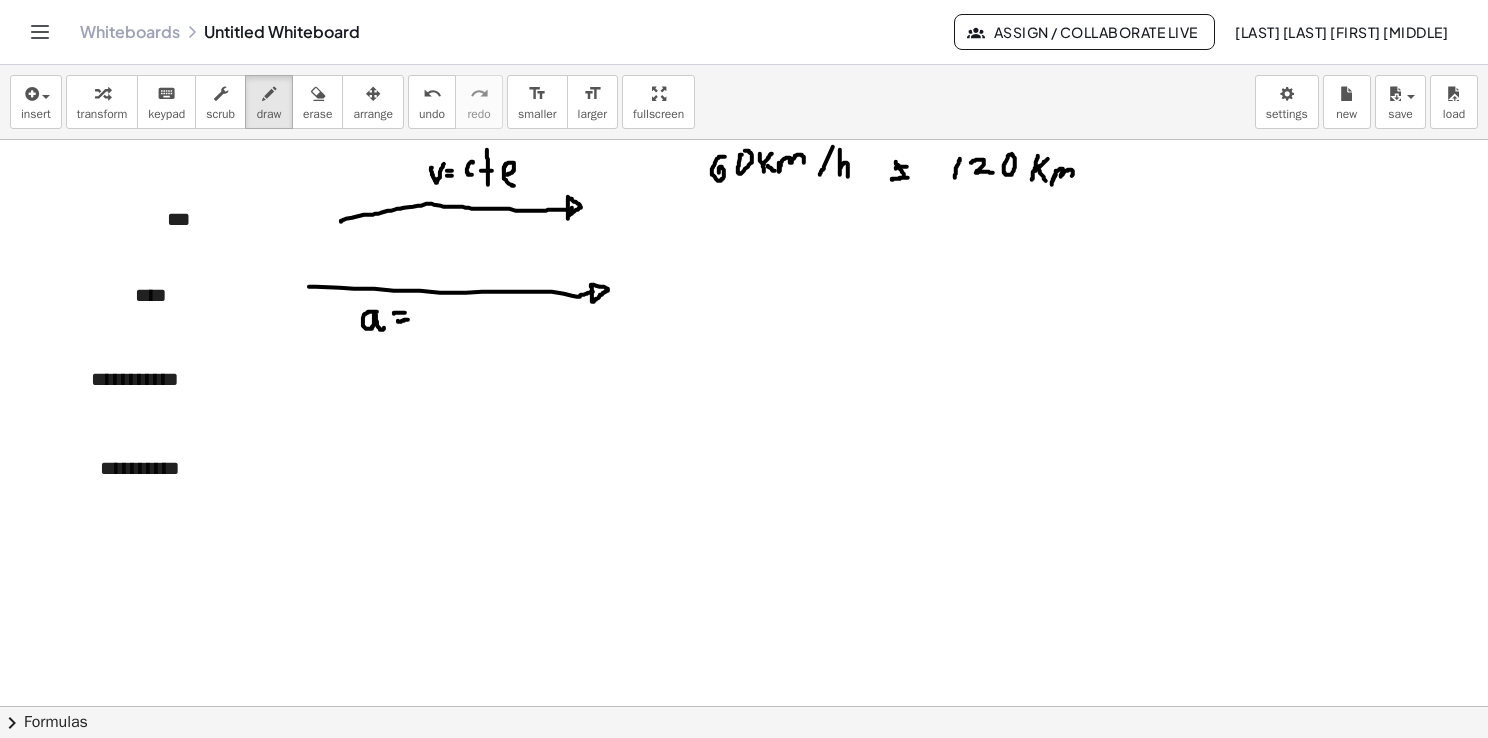drag, startPoint x: 1056, startPoint y: 170, endPoint x: 1069, endPoint y: 182, distance: 17.691807 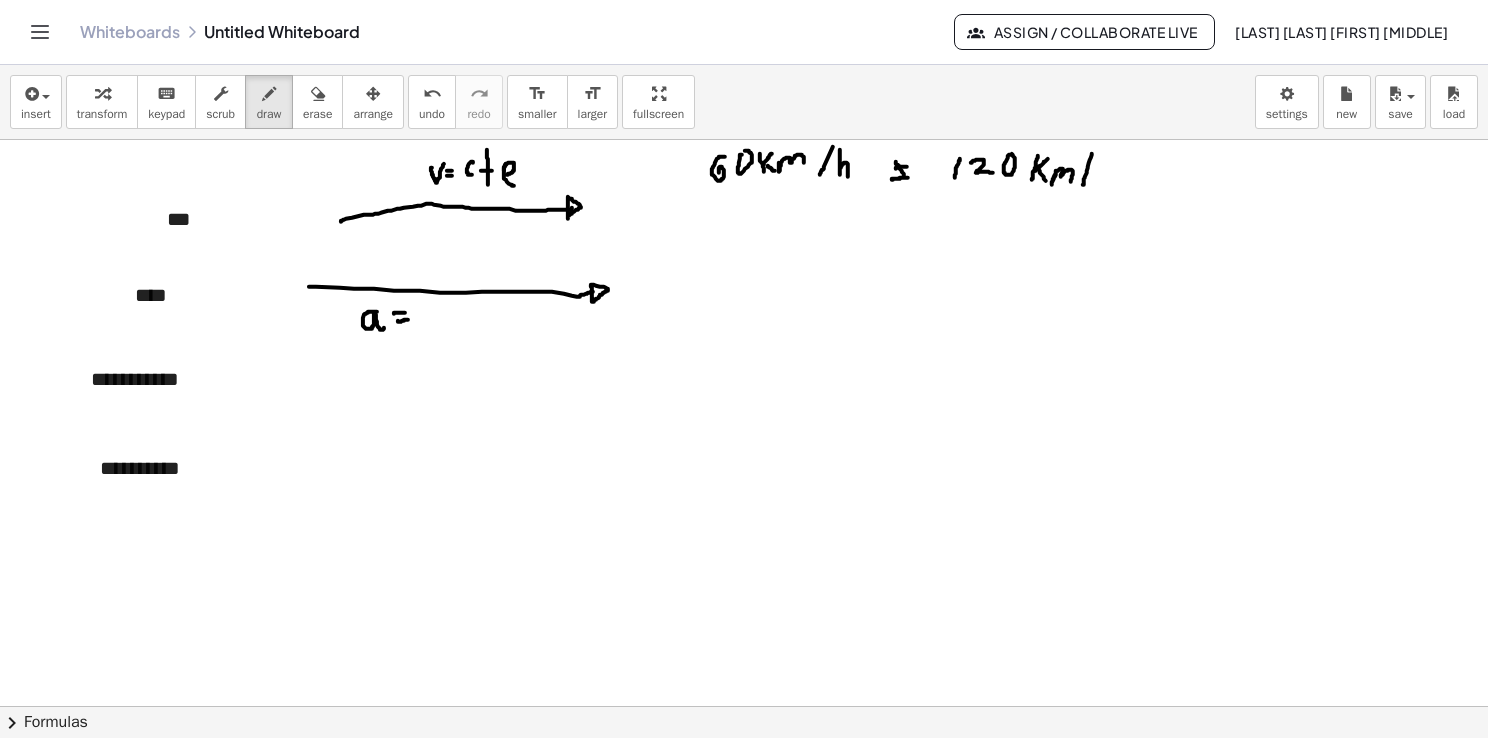 drag, startPoint x: 1092, startPoint y: 153, endPoint x: 1082, endPoint y: 188, distance: 36.40055 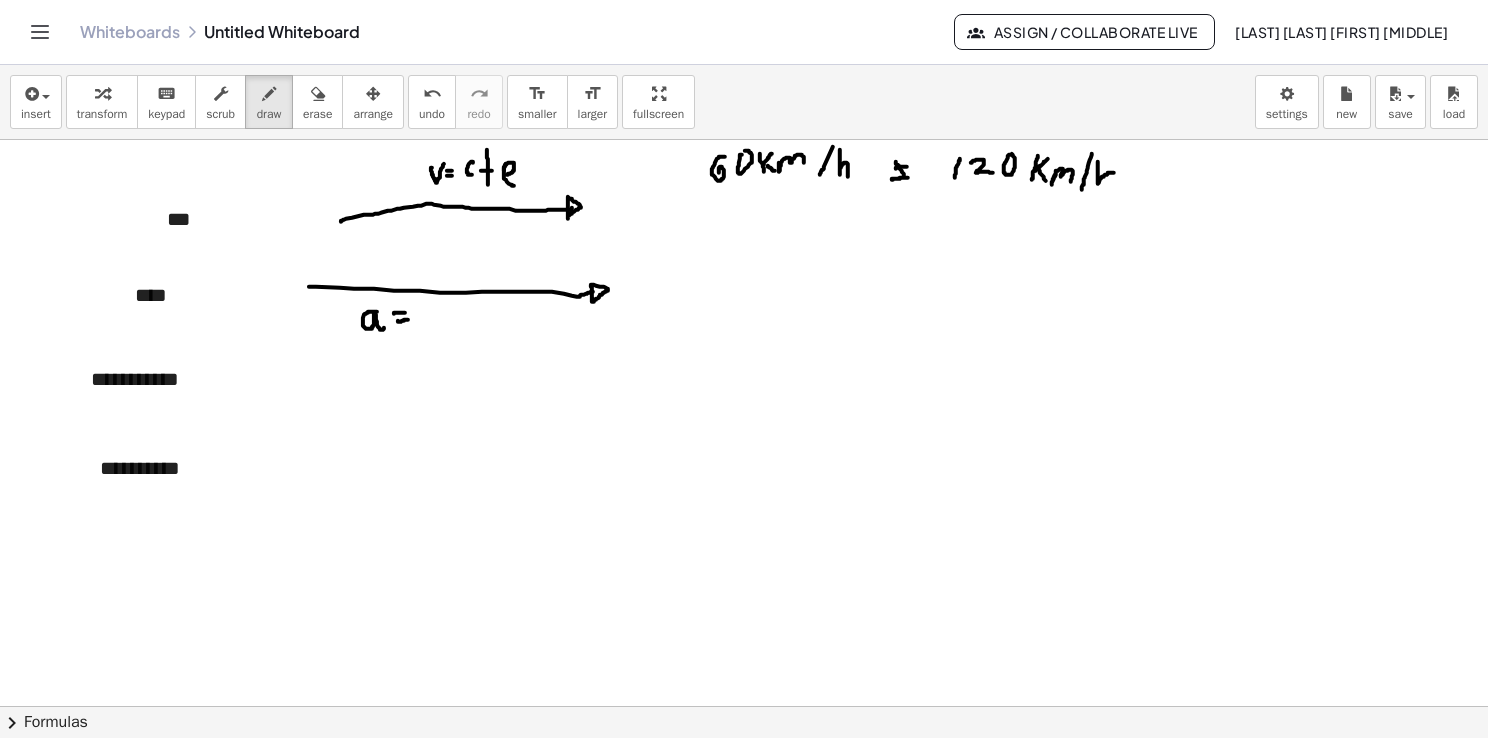 drag, startPoint x: 1098, startPoint y: 162, endPoint x: 1114, endPoint y: 182, distance: 25.612497 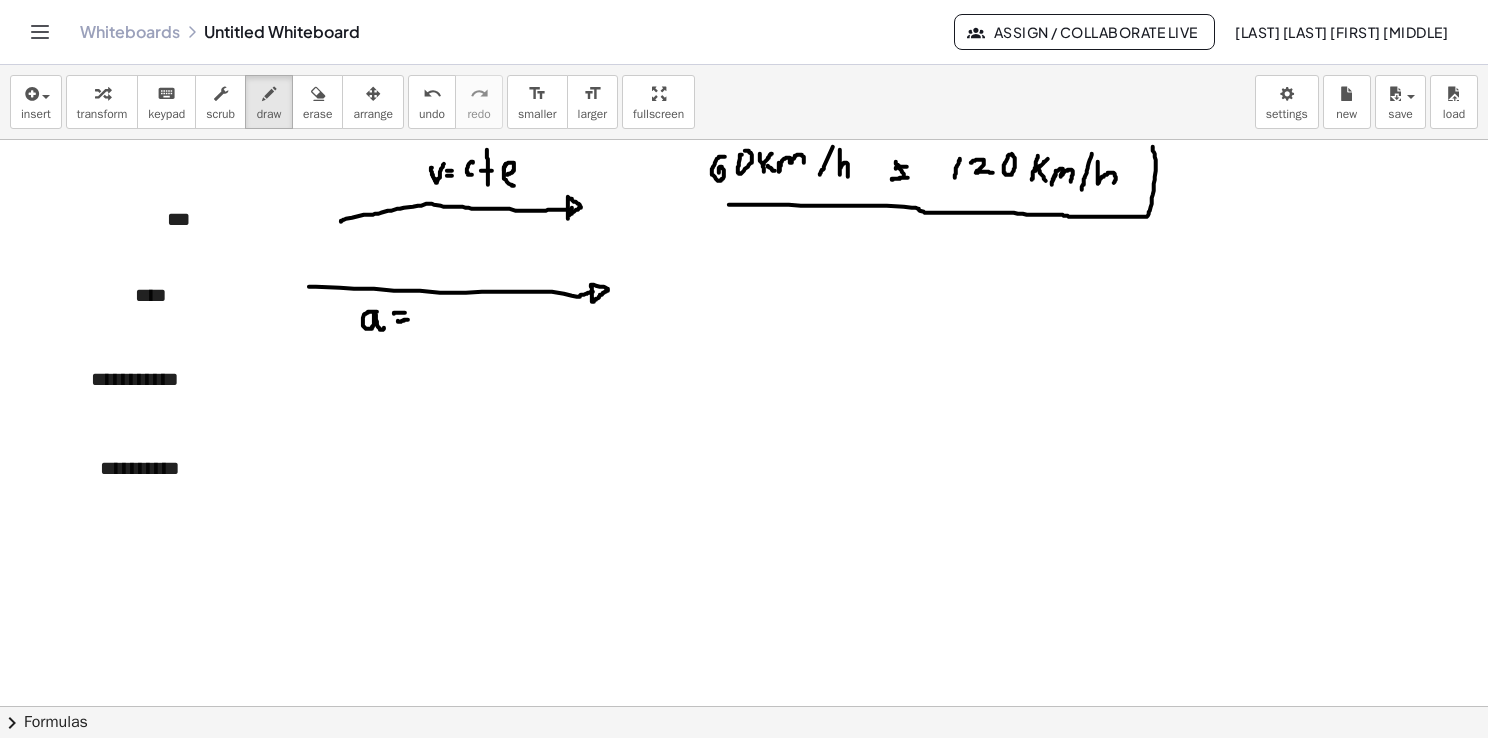 drag, startPoint x: 729, startPoint y: 204, endPoint x: 1152, endPoint y: 147, distance: 426.82315 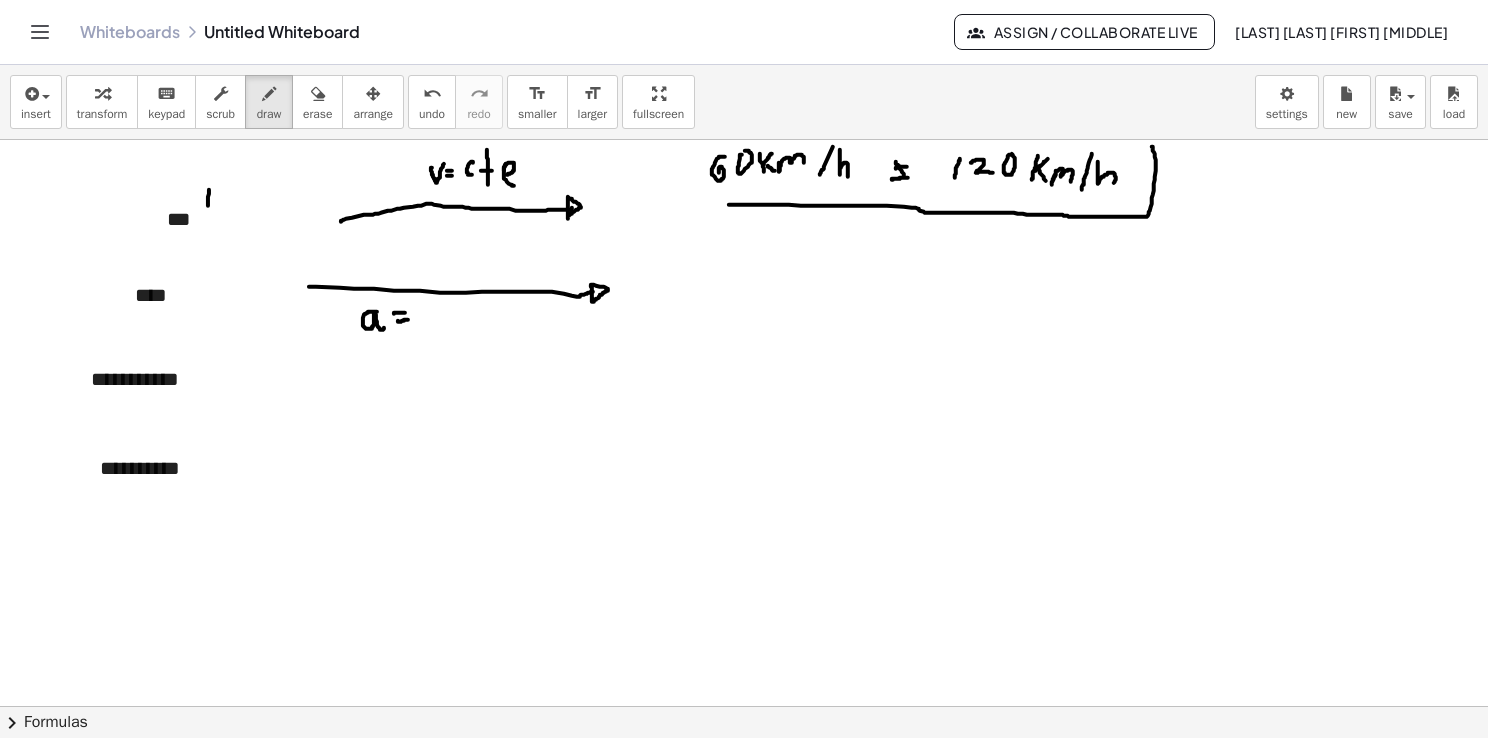 drag, startPoint x: 208, startPoint y: 205, endPoint x: 209, endPoint y: 184, distance: 21.023796 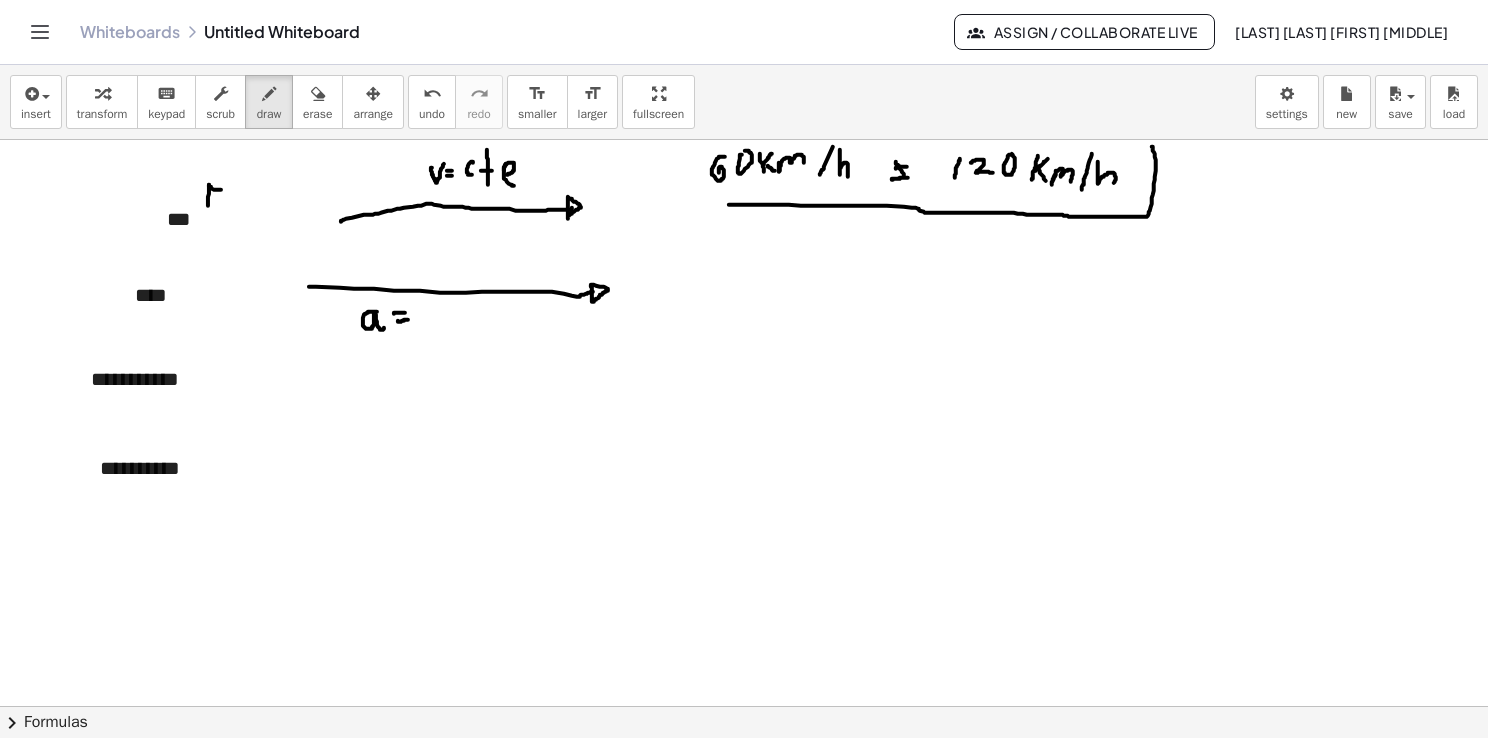 drag, startPoint x: 209, startPoint y: 184, endPoint x: 225, endPoint y: 189, distance: 16.763054 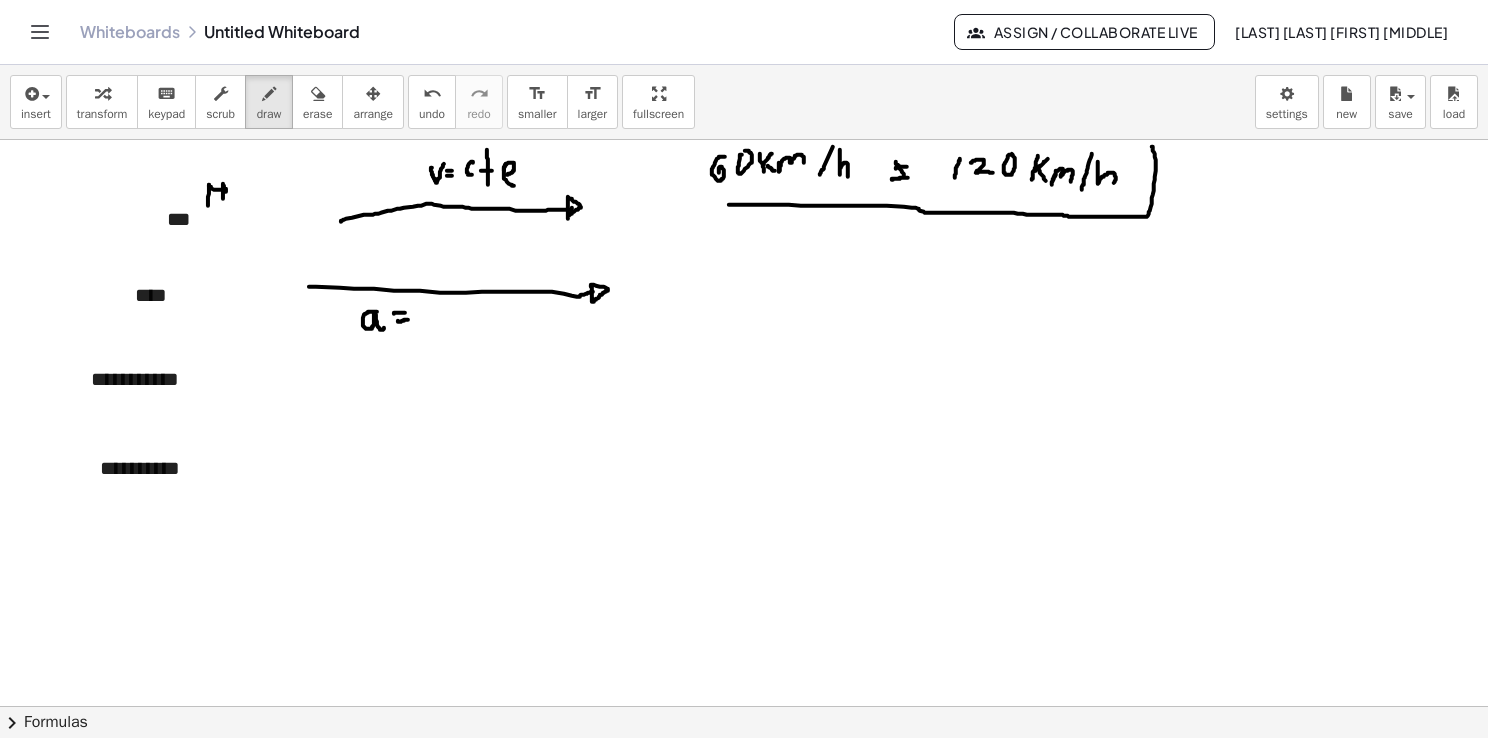 drag, startPoint x: 223, startPoint y: 184, endPoint x: 225, endPoint y: 195, distance: 11.18034 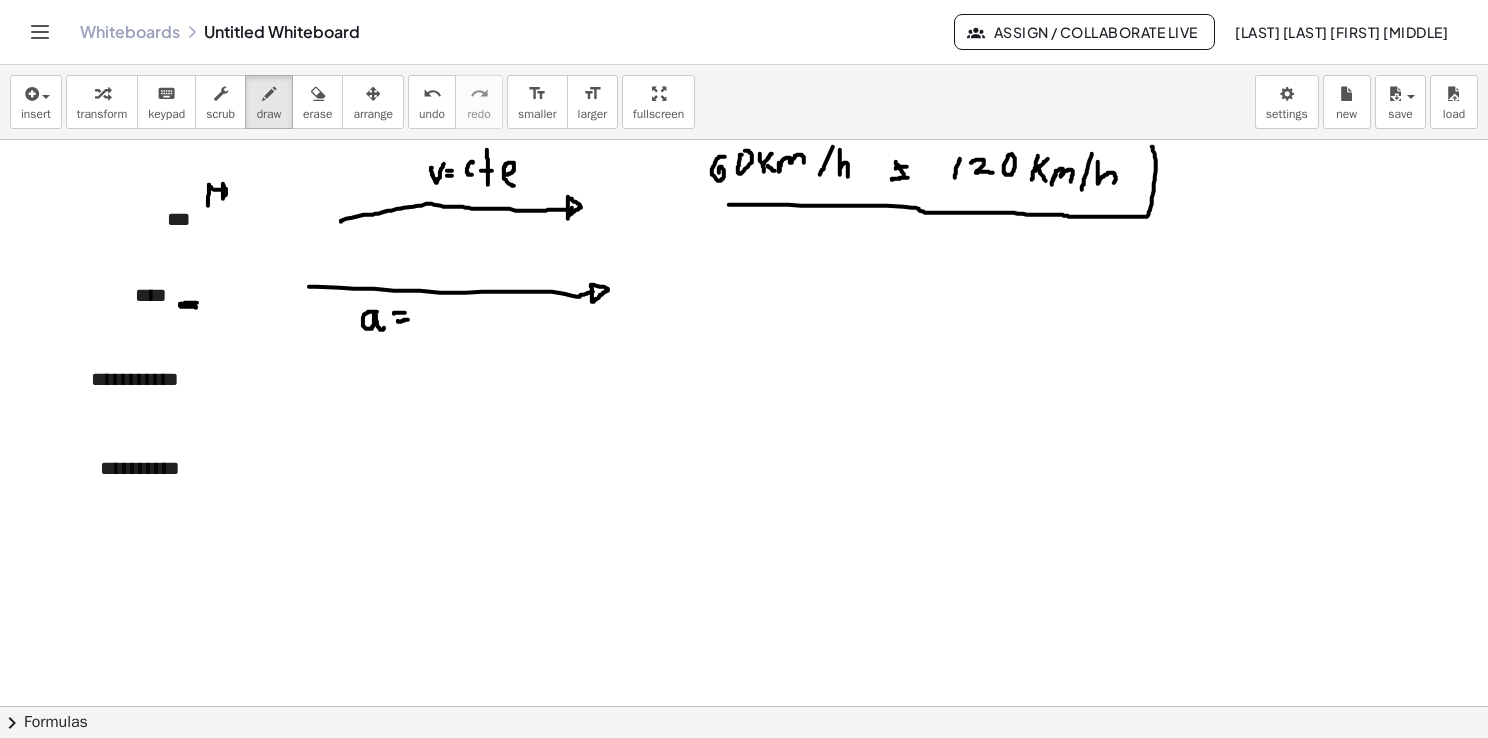 click at bounding box center (744, 695) 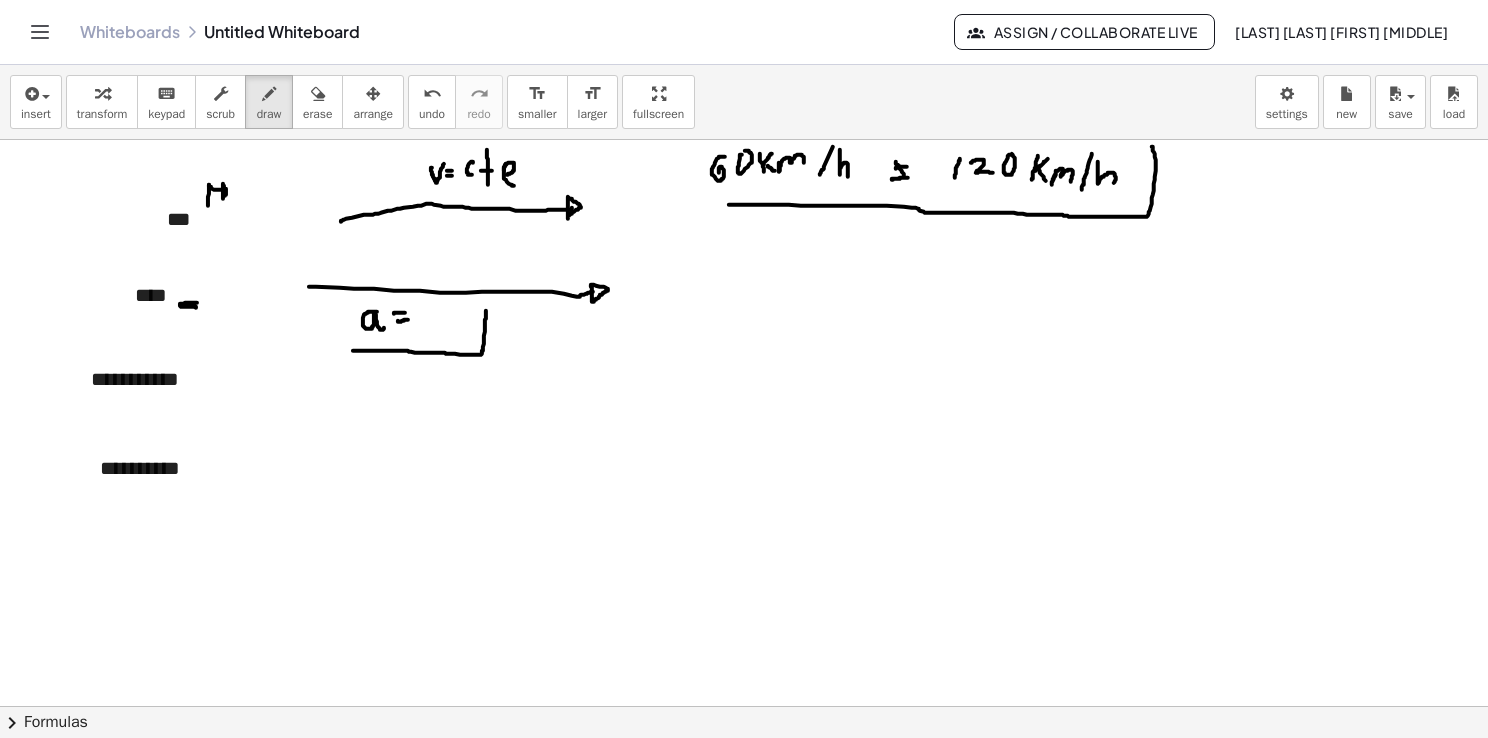 drag, startPoint x: 353, startPoint y: 350, endPoint x: 486, endPoint y: 310, distance: 138.88484 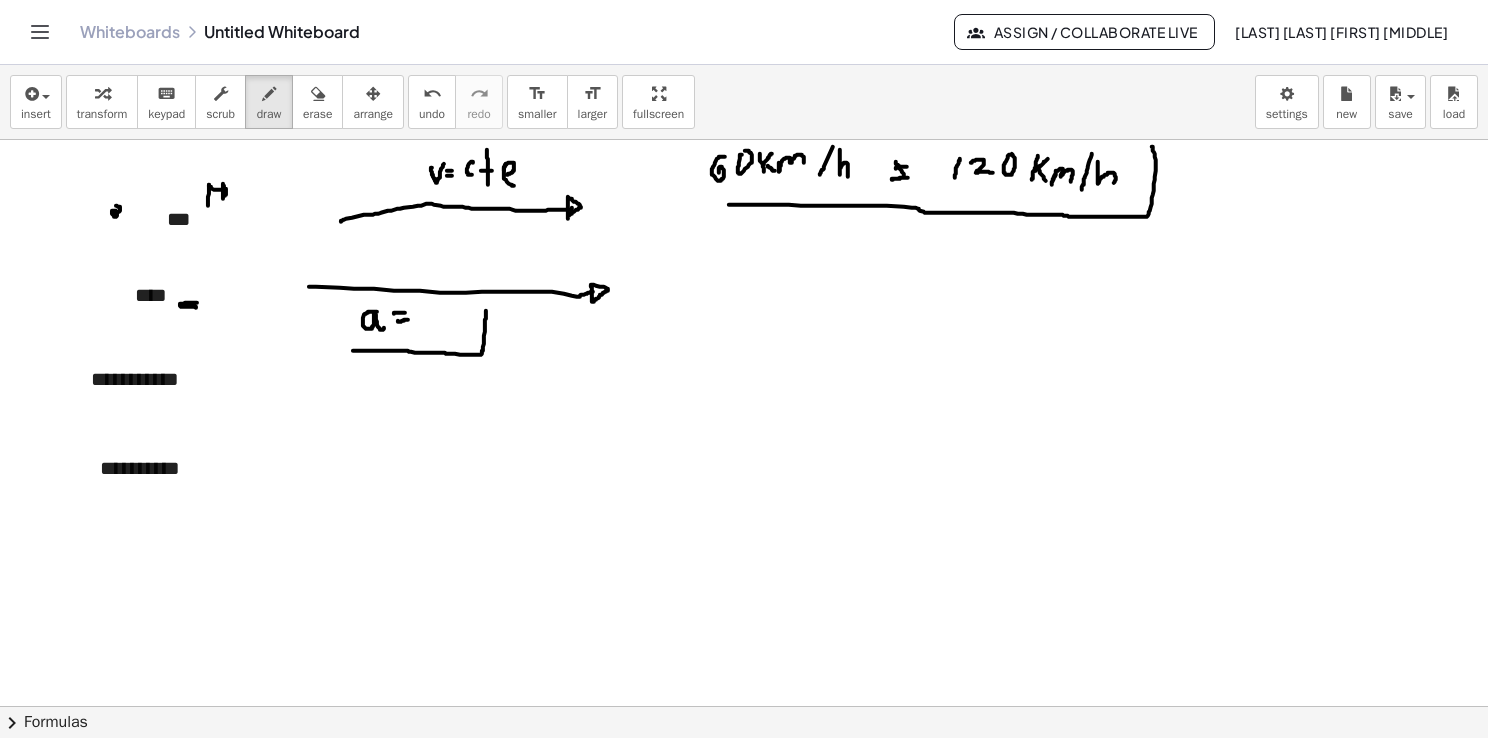 click at bounding box center [744, 695] 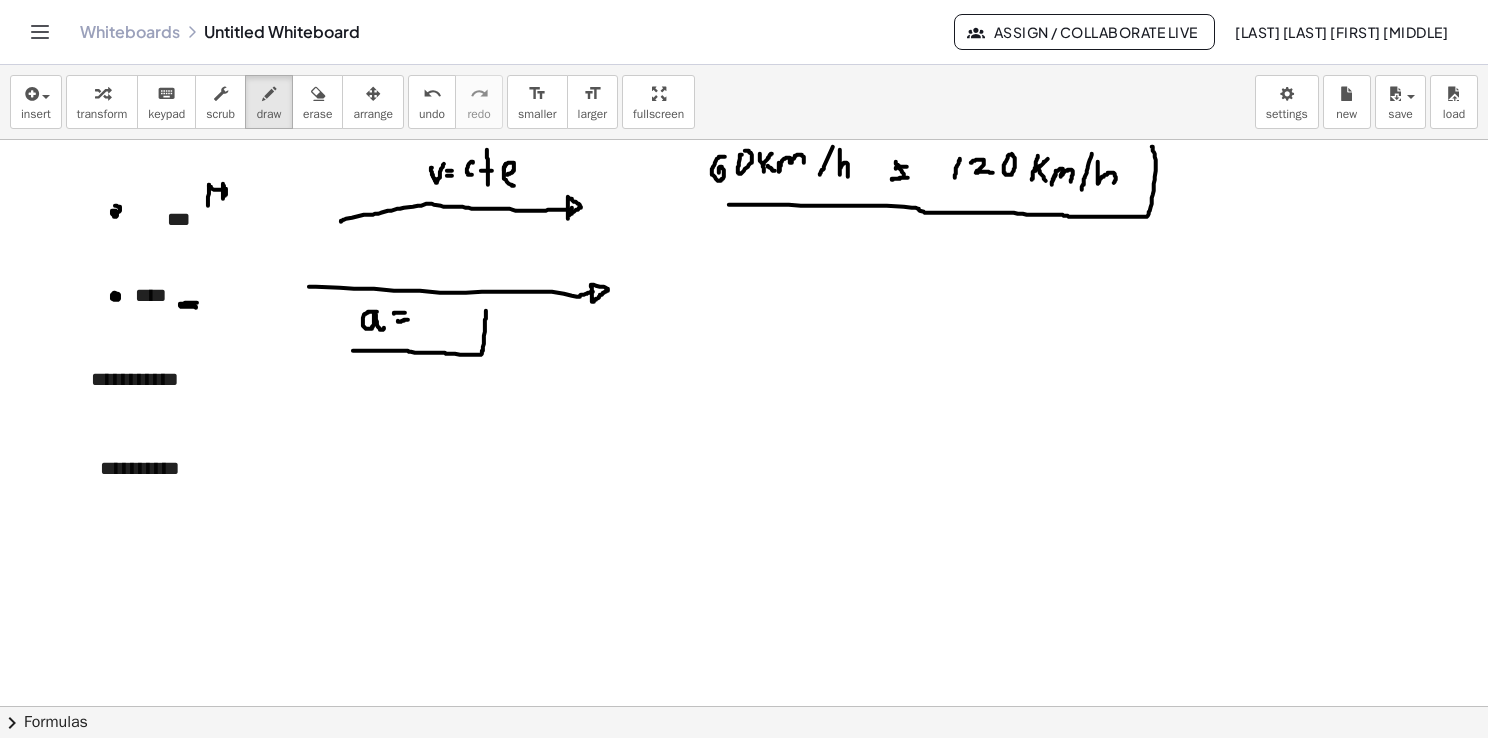 click at bounding box center (744, 695) 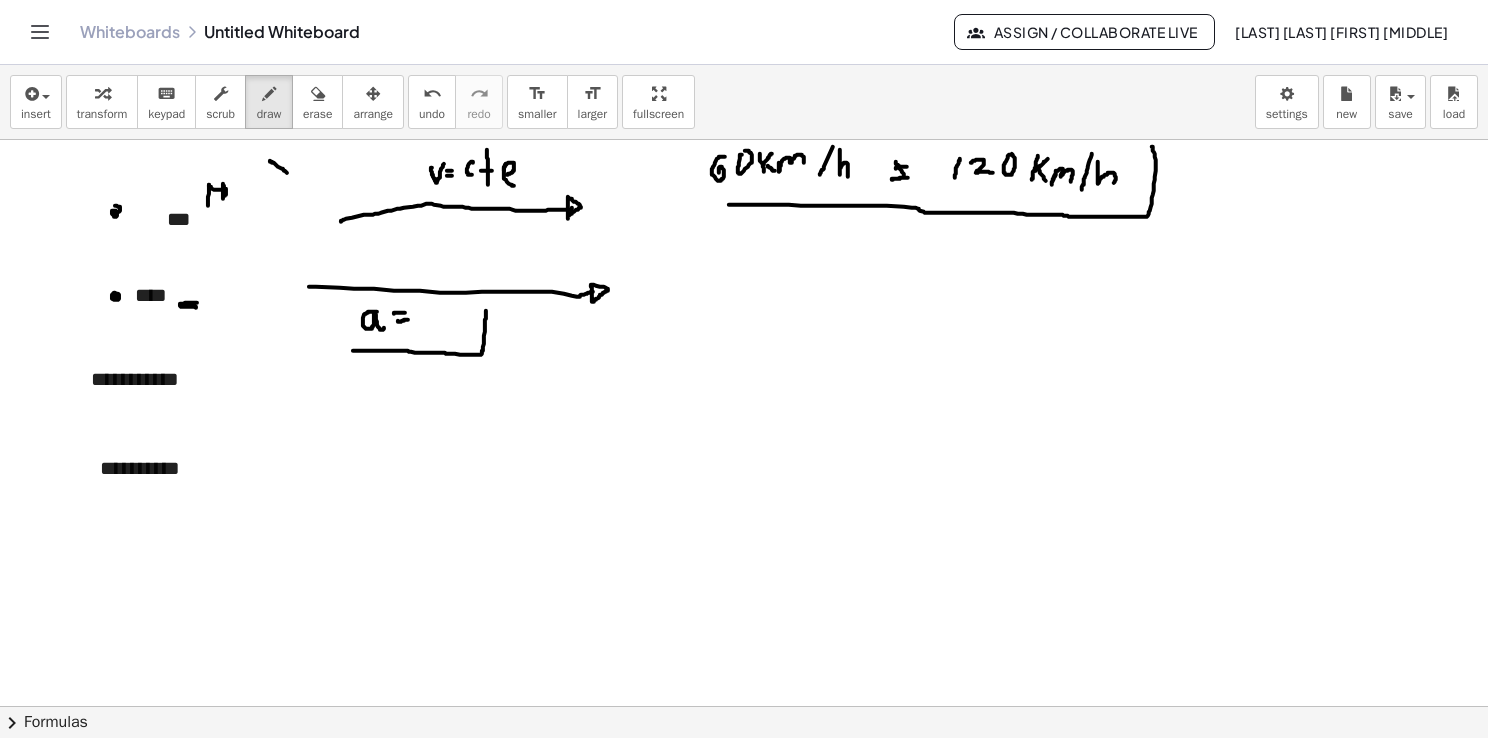 drag, startPoint x: 270, startPoint y: 160, endPoint x: 293, endPoint y: 180, distance: 30.479502 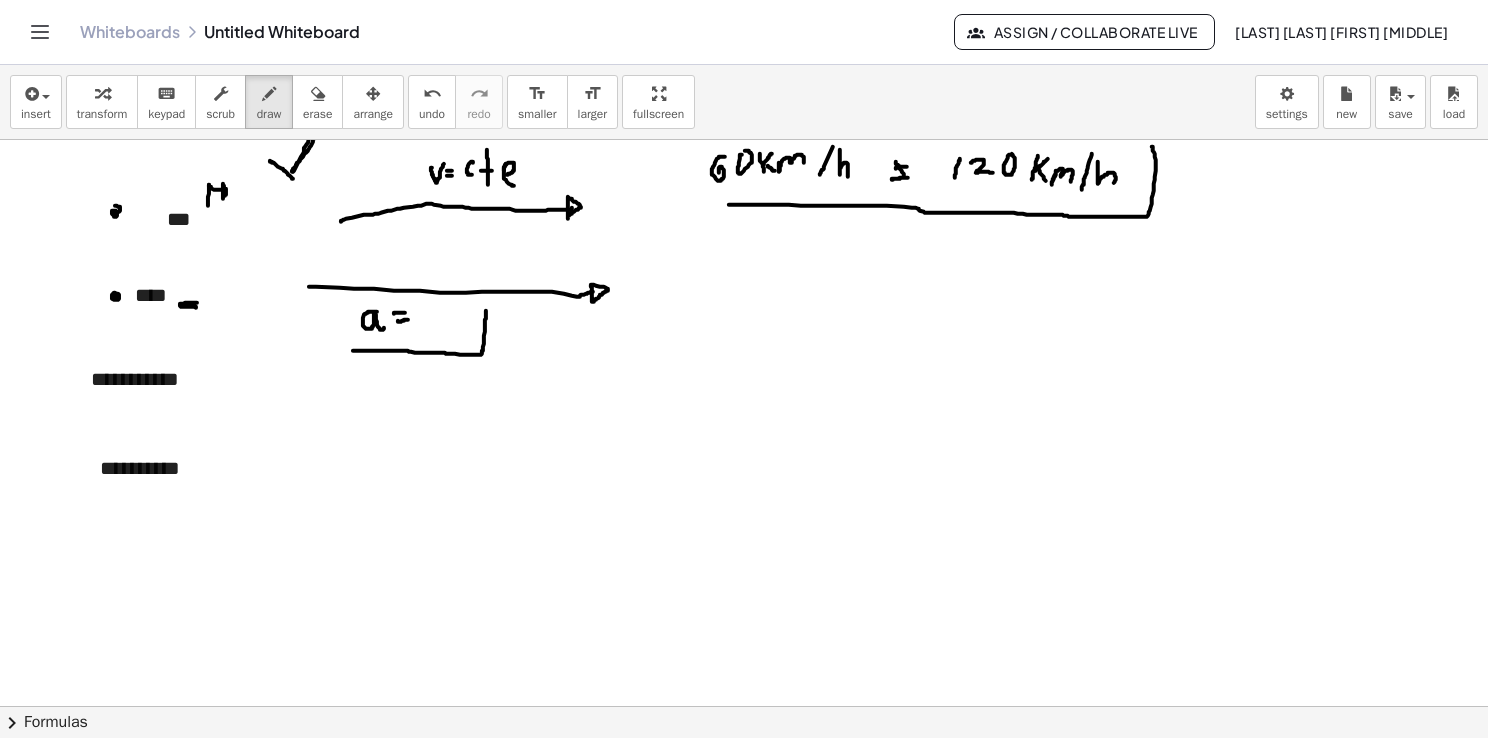 drag, startPoint x: 304, startPoint y: 150, endPoint x: 292, endPoint y: 171, distance: 24.186773 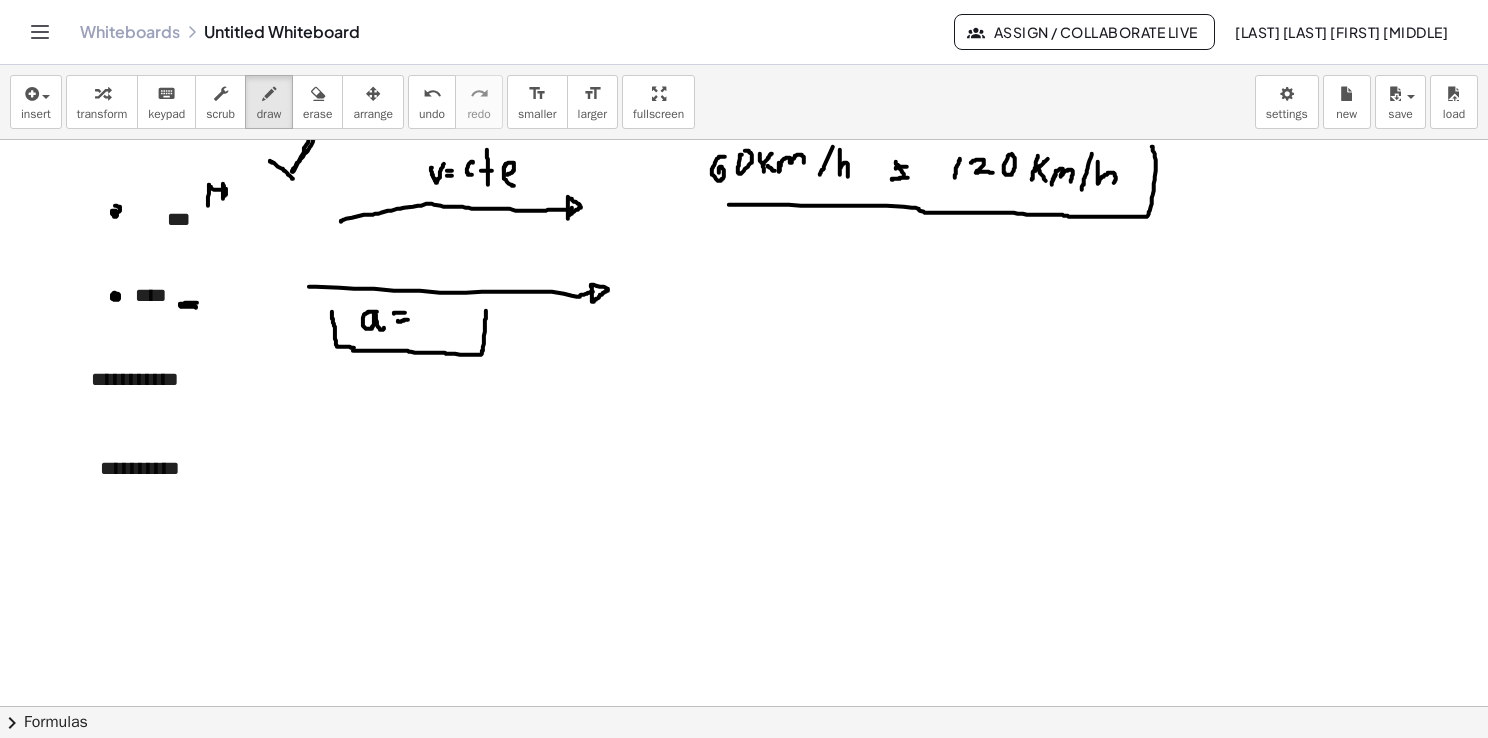 drag, startPoint x: 354, startPoint y: 347, endPoint x: 332, endPoint y: 310, distance: 43.046486 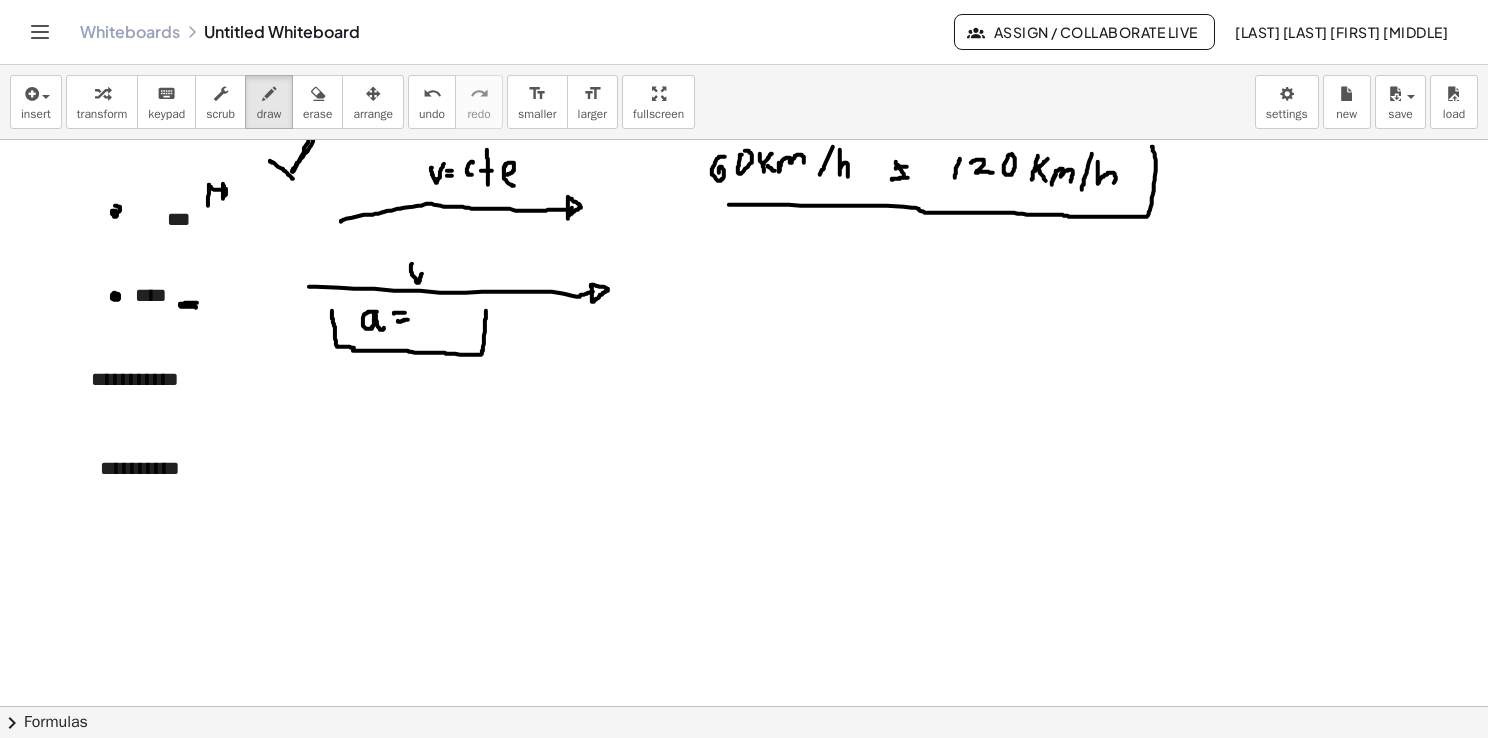 drag, startPoint x: 412, startPoint y: 263, endPoint x: 423, endPoint y: 260, distance: 11.401754 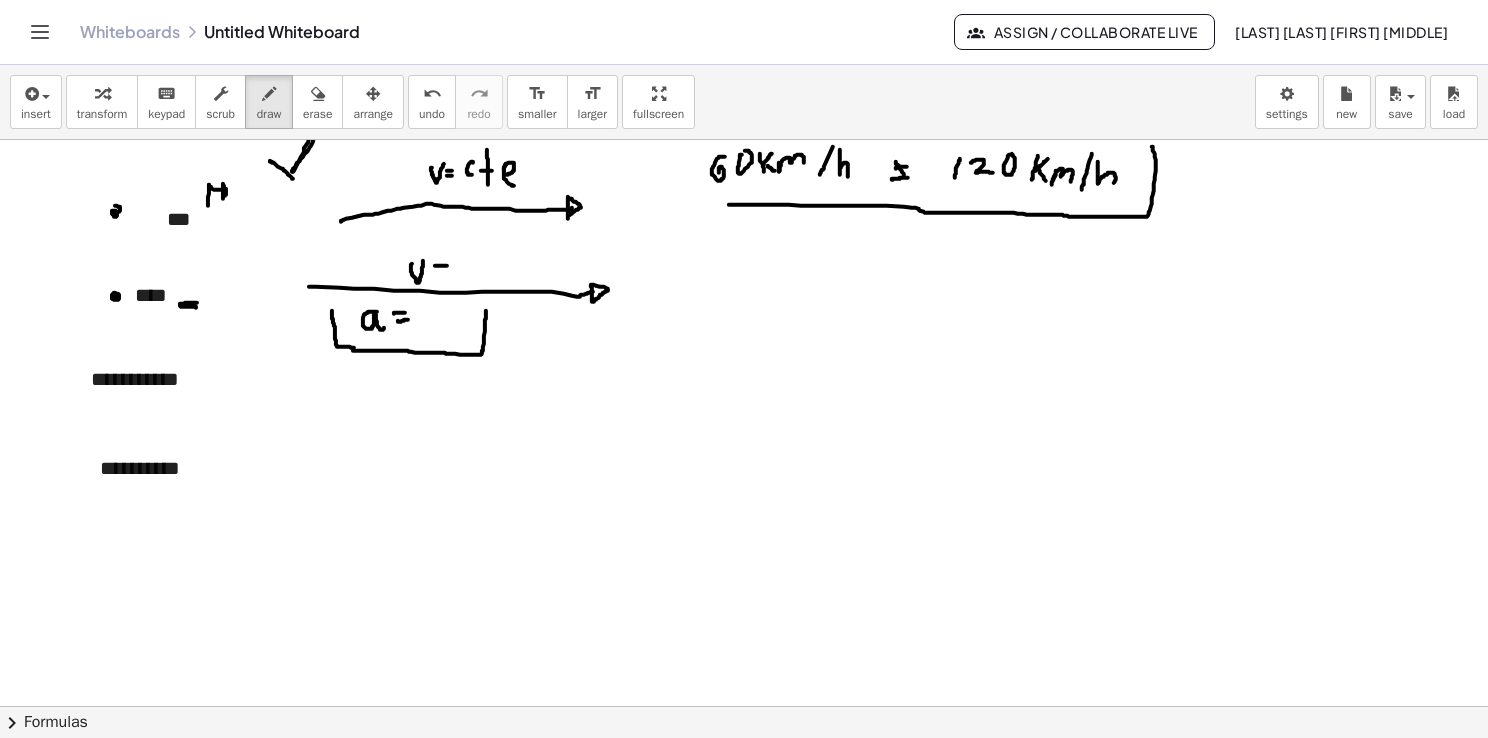click at bounding box center (744, 695) 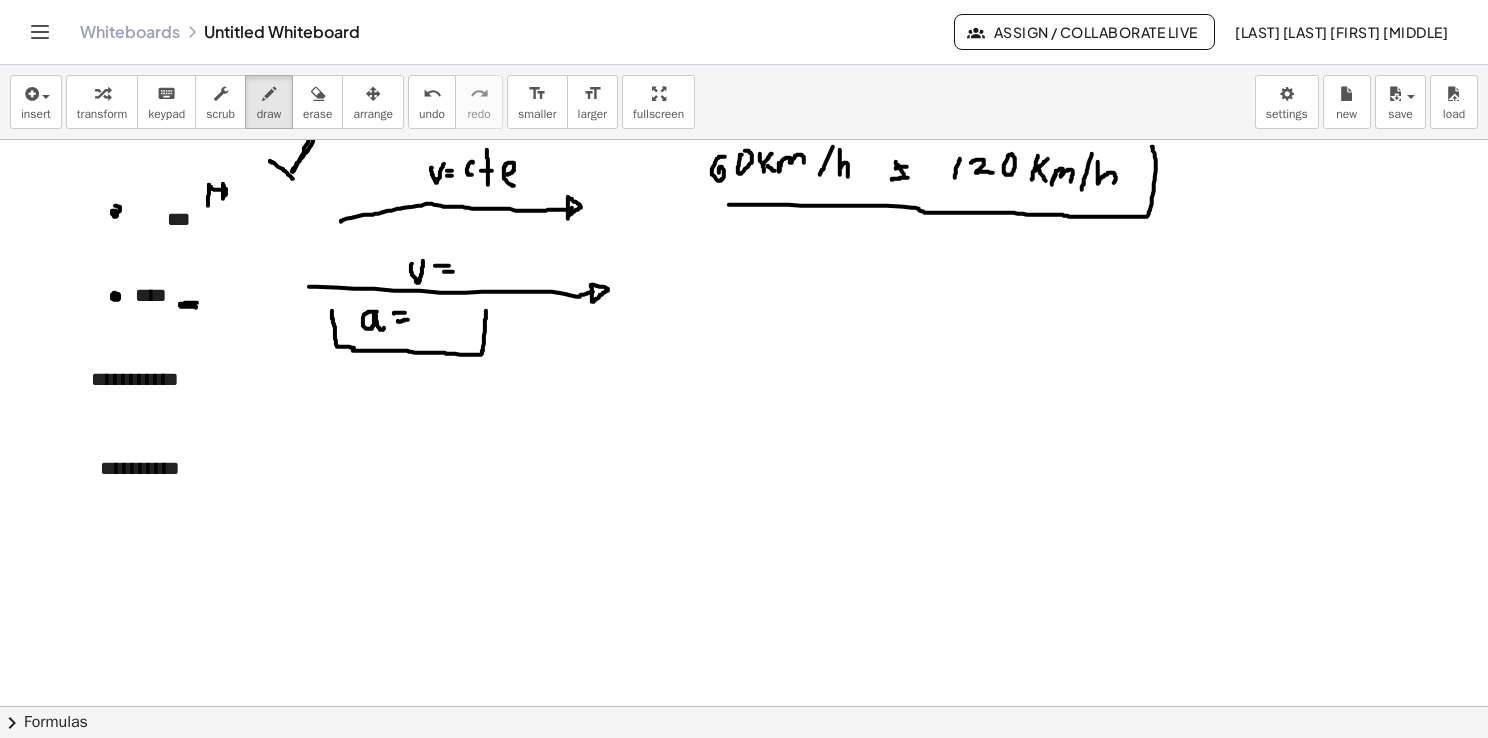 click at bounding box center (744, 695) 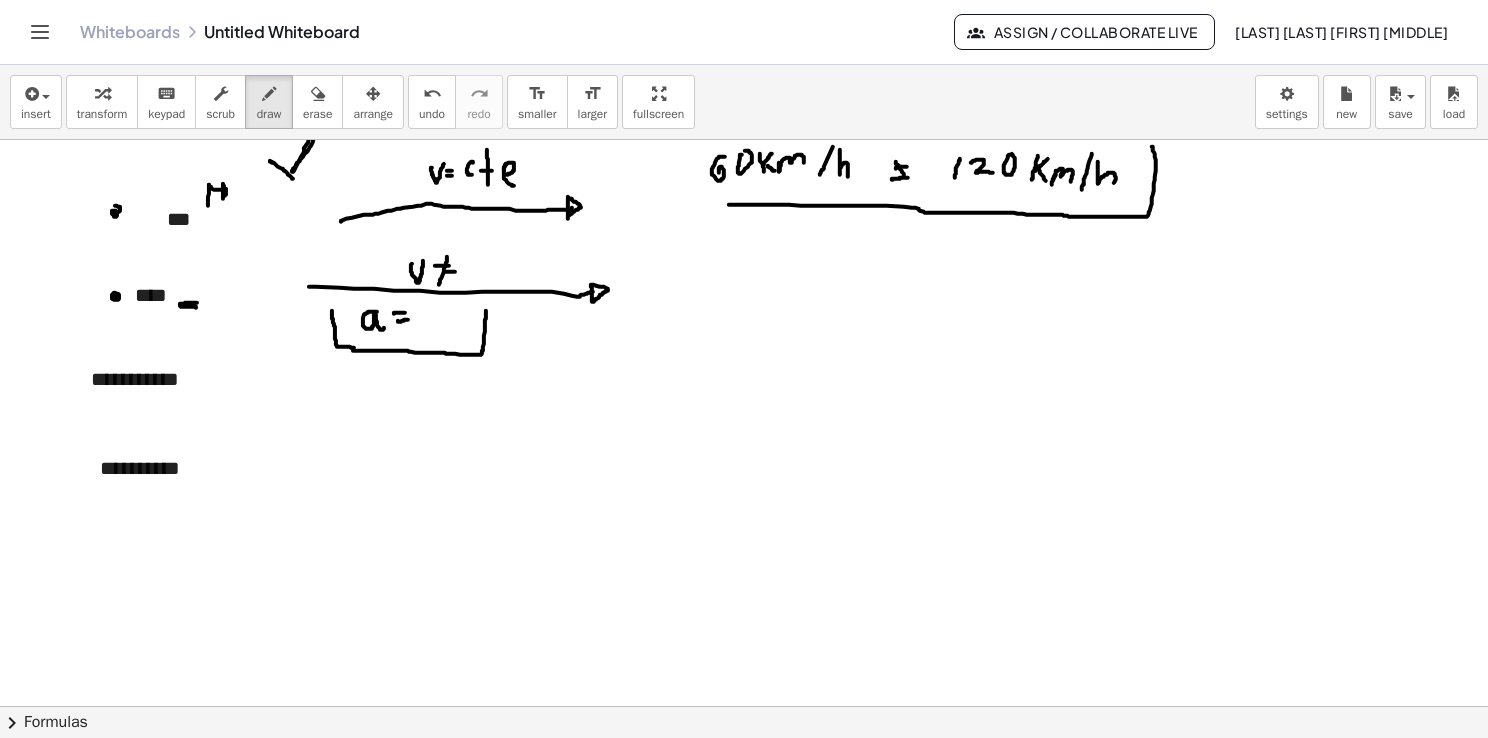 drag, startPoint x: 439, startPoint y: 284, endPoint x: 448, endPoint y: 250, distance: 35.17101 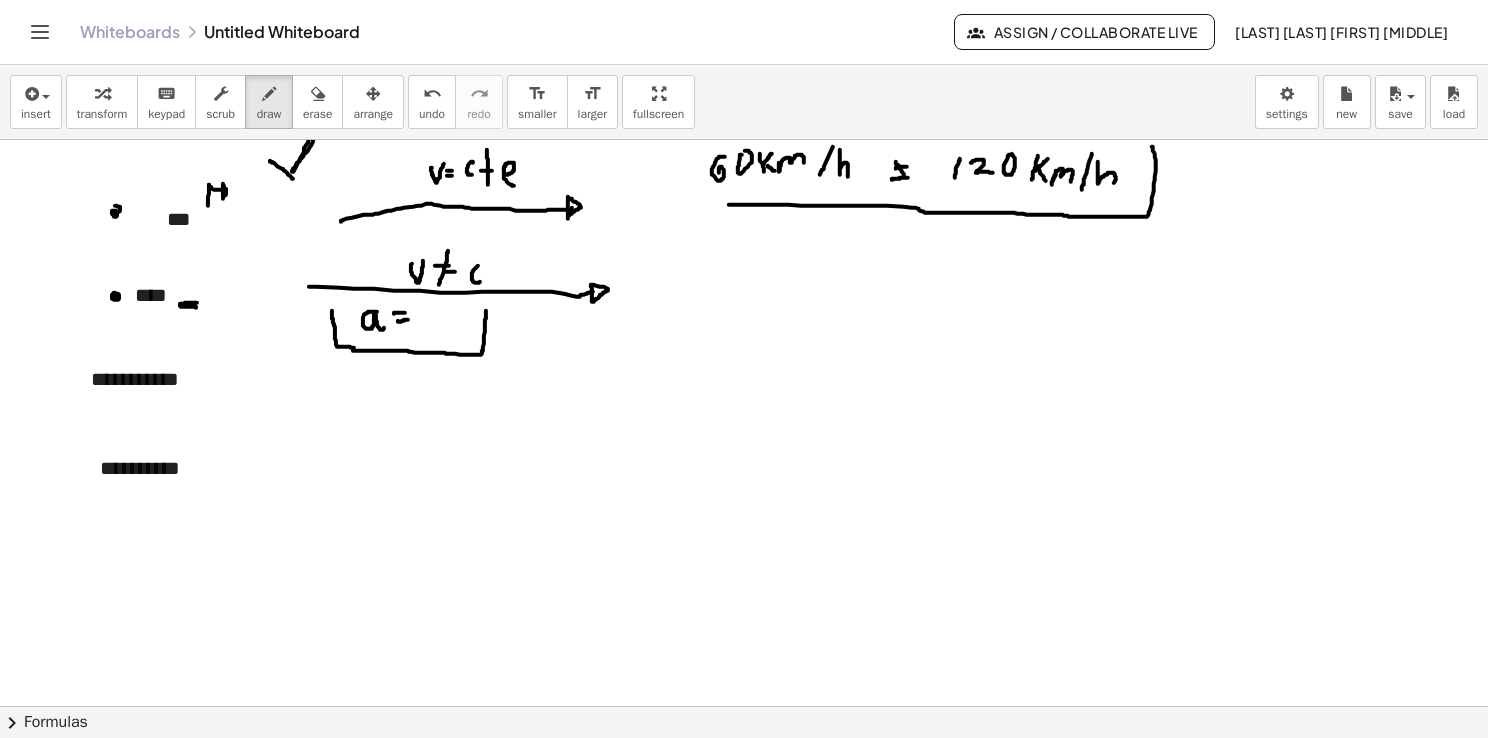 drag, startPoint x: 473, startPoint y: 271, endPoint x: 486, endPoint y: 269, distance: 13.152946 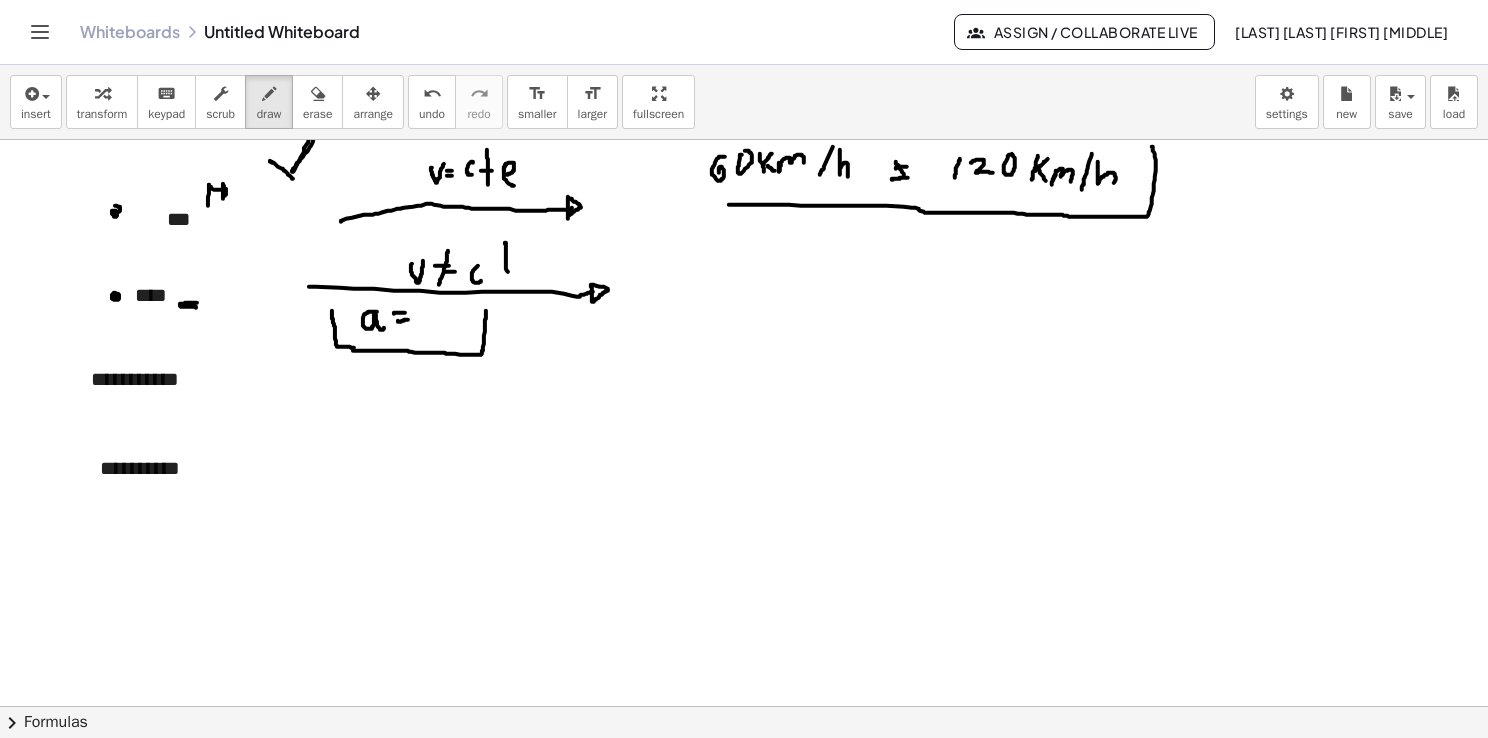 drag, startPoint x: 506, startPoint y: 242, endPoint x: 508, endPoint y: 281, distance: 39.051247 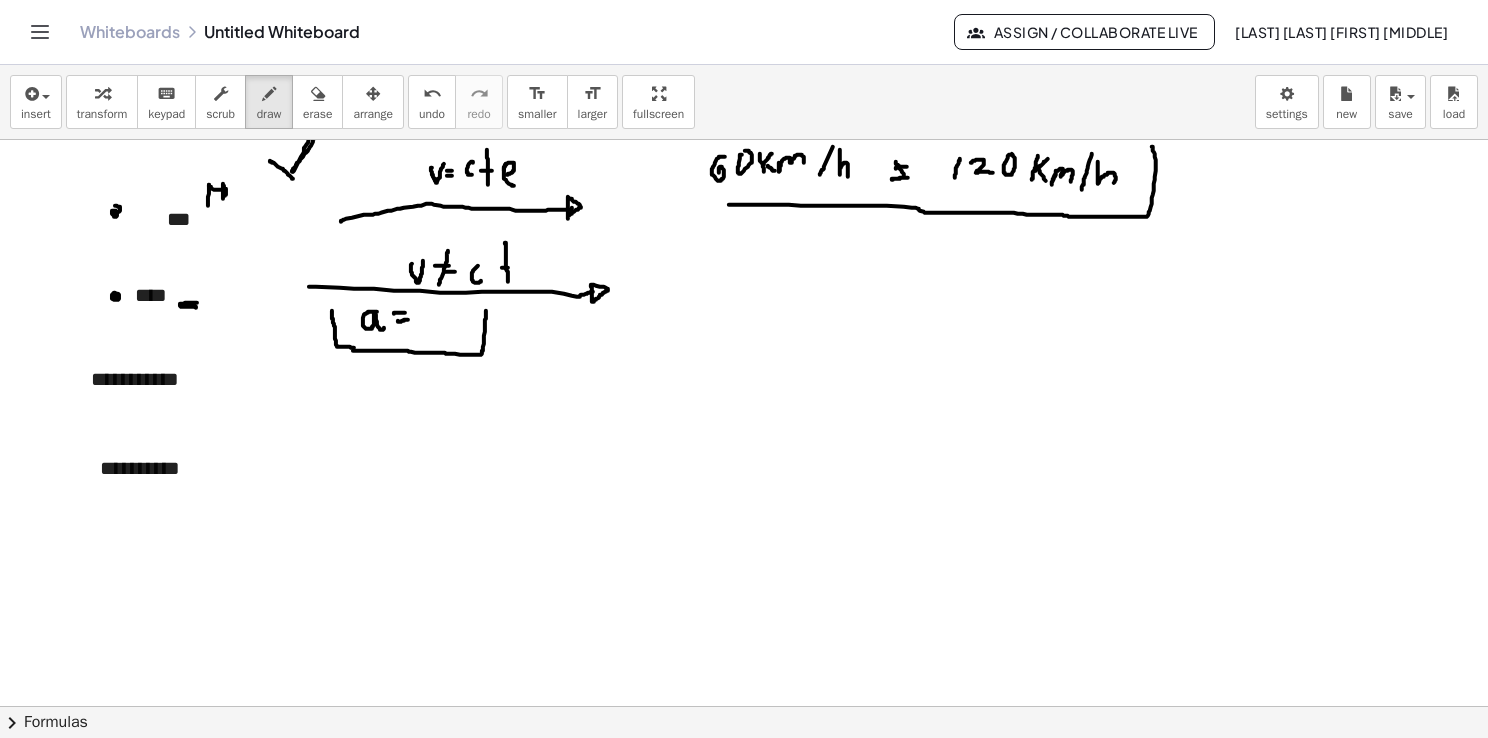 drag, startPoint x: 502, startPoint y: 267, endPoint x: 512, endPoint y: 266, distance: 10.049875 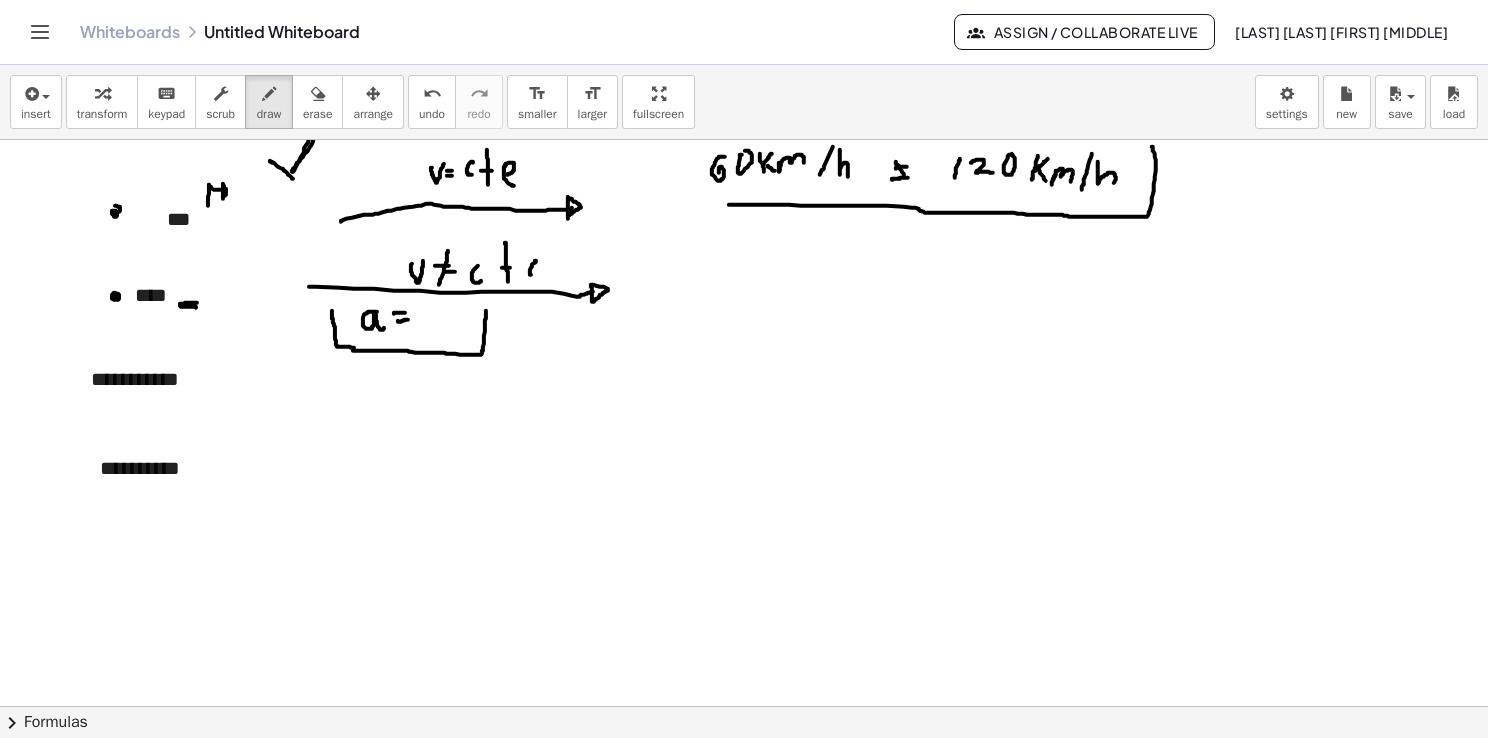 drag, startPoint x: 536, startPoint y: 260, endPoint x: 543, endPoint y: 278, distance: 19.313208 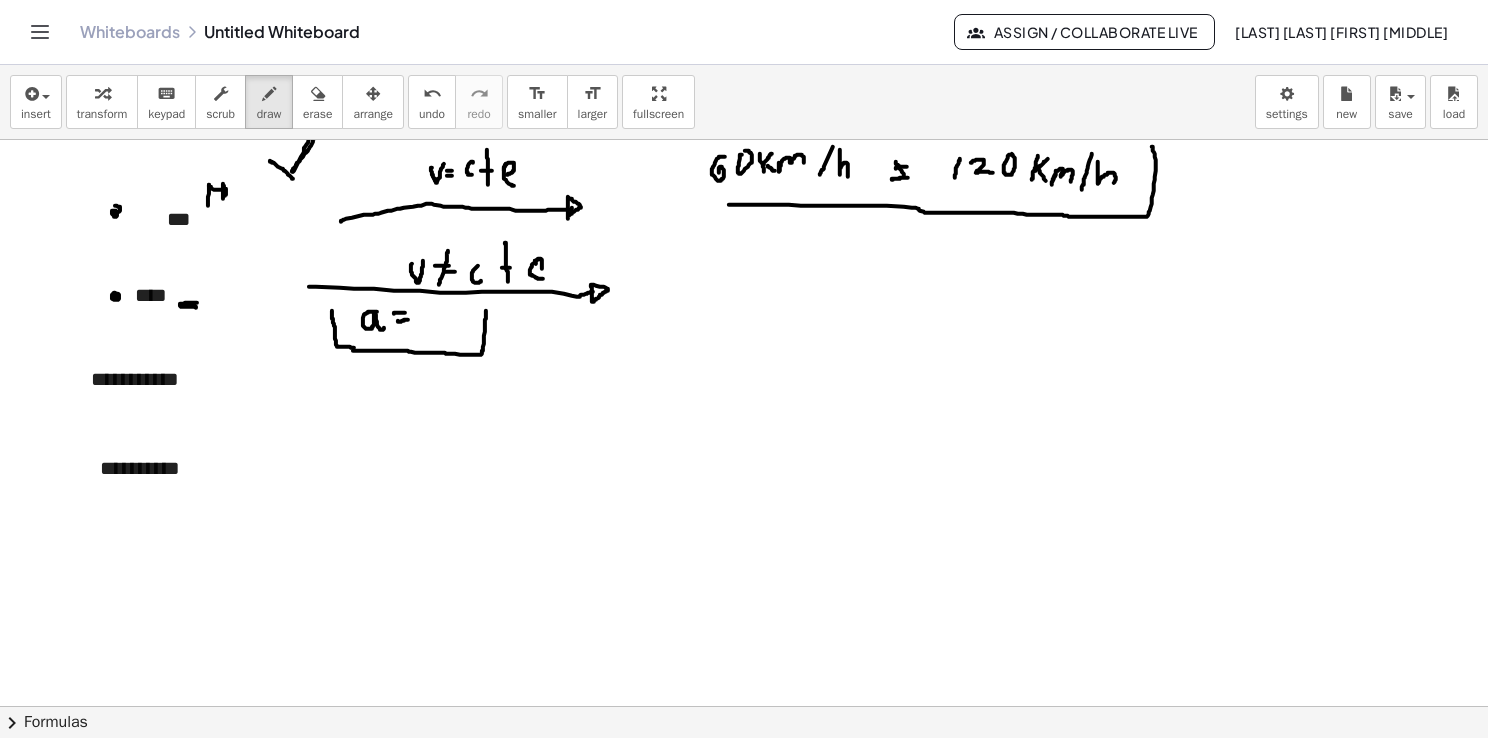 click at bounding box center (744, 695) 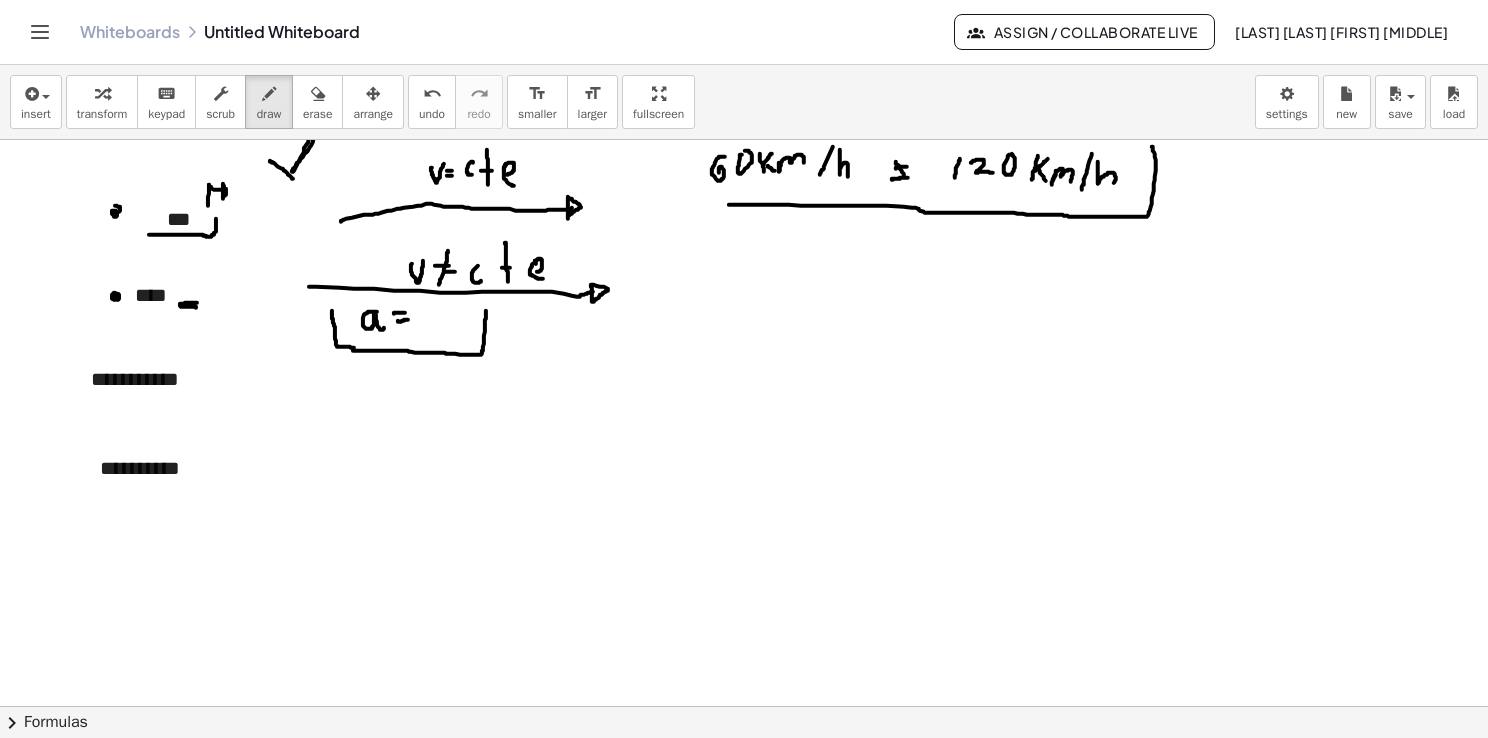 drag, startPoint x: 149, startPoint y: 234, endPoint x: 216, endPoint y: 213, distance: 70.21396 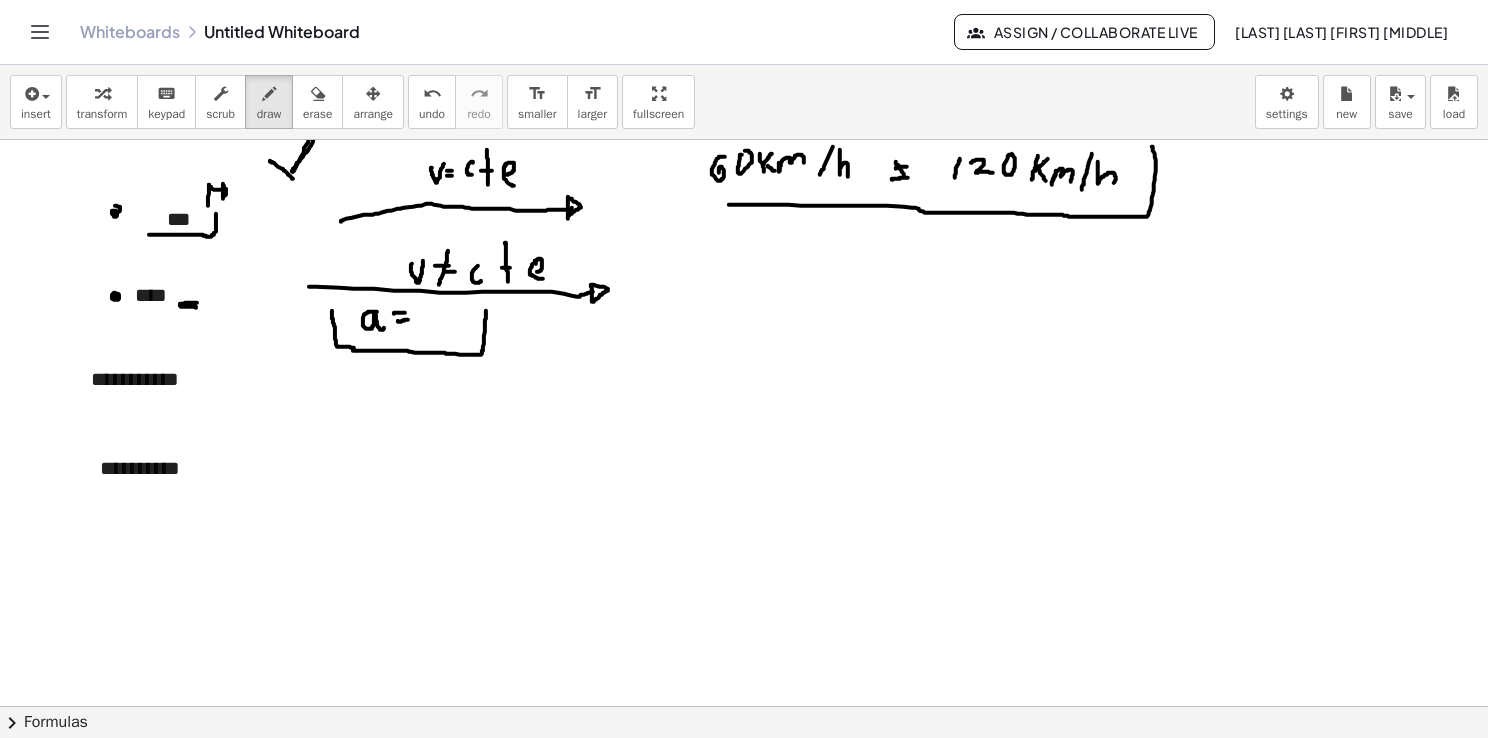 drag, startPoint x: 689, startPoint y: 319, endPoint x: 690, endPoint y: 332, distance: 13.038404 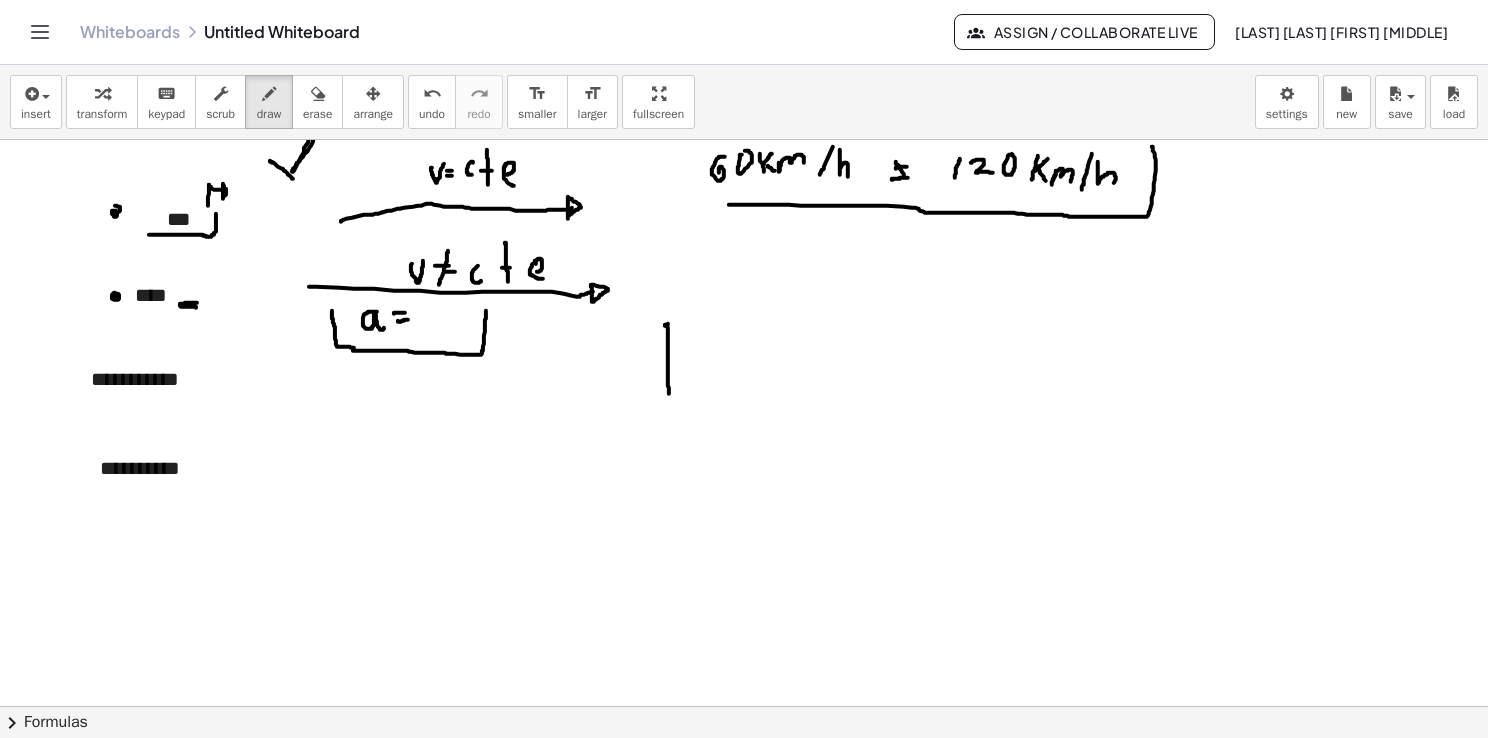 drag, startPoint x: 665, startPoint y: 324, endPoint x: 669, endPoint y: 402, distance: 78.10249 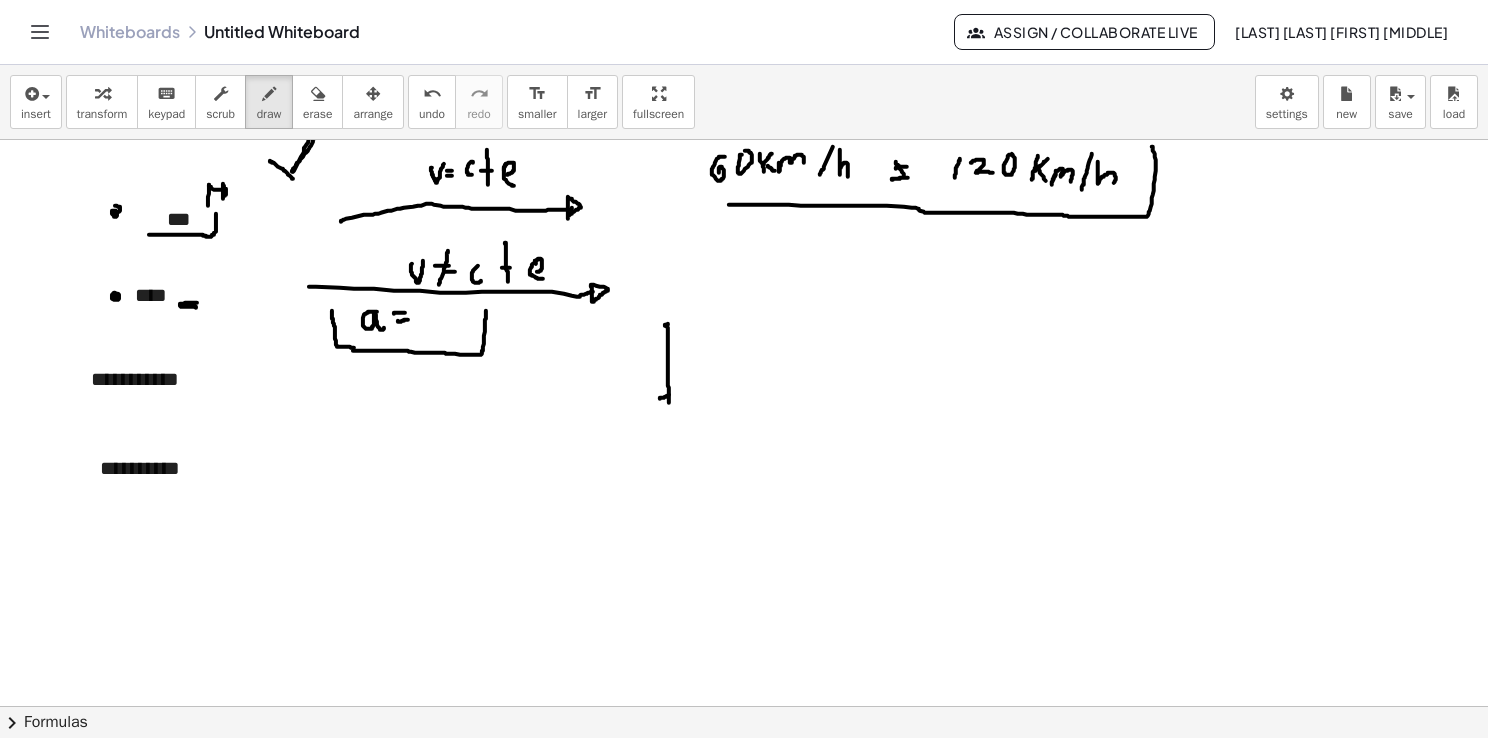 drag, startPoint x: 660, startPoint y: 398, endPoint x: 674, endPoint y: 394, distance: 14.56022 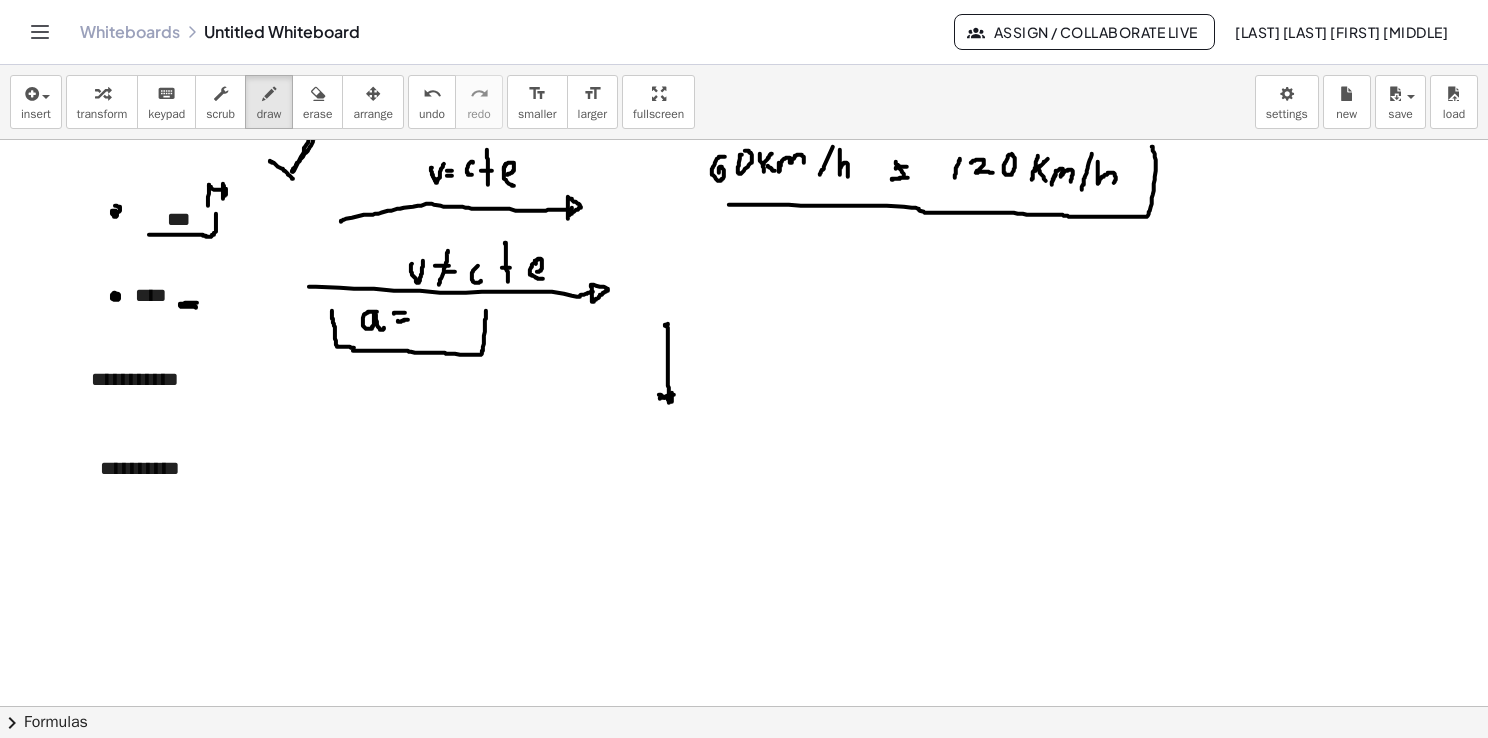 drag, startPoint x: 661, startPoint y: 394, endPoint x: 672, endPoint y: 397, distance: 11.401754 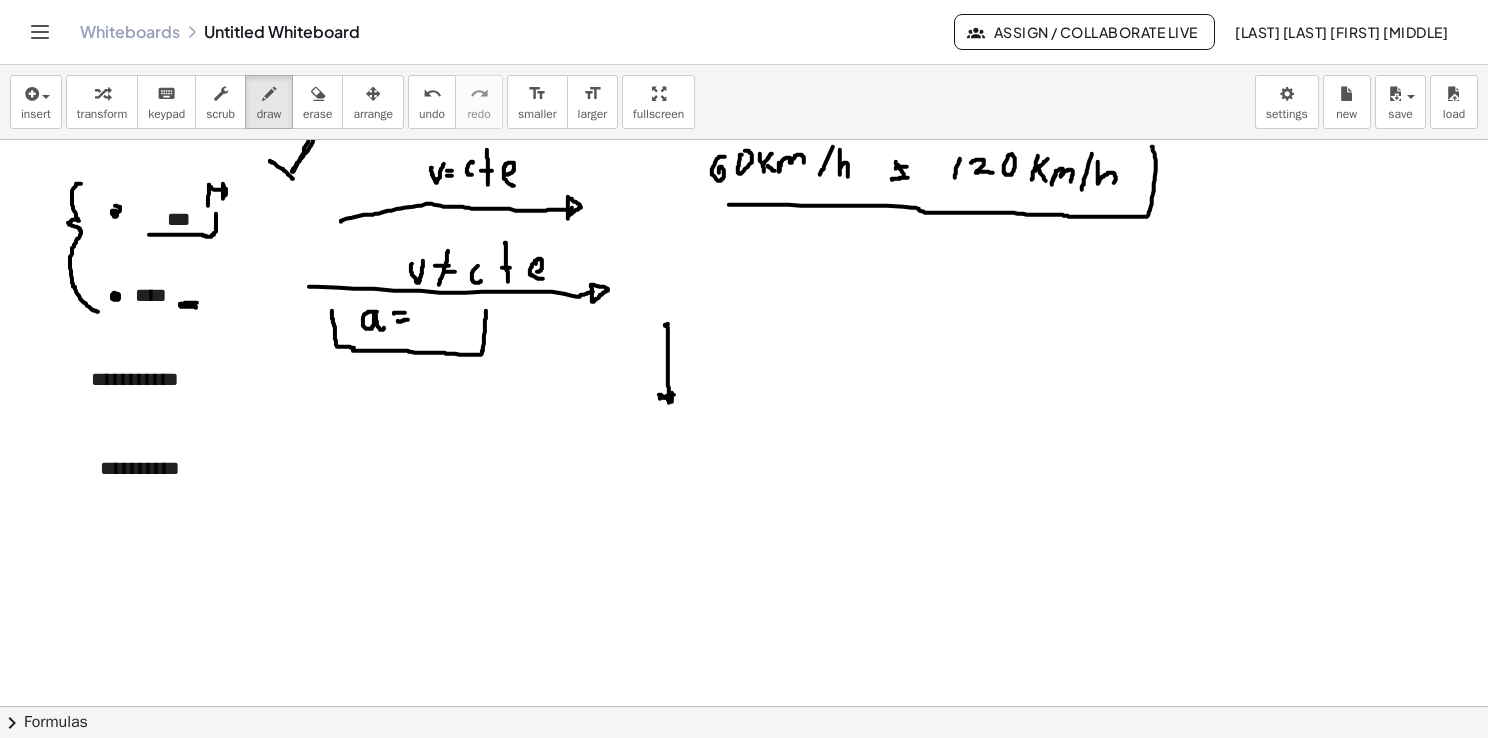 drag, startPoint x: 80, startPoint y: 183, endPoint x: 0, endPoint y: 153, distance: 85.44004 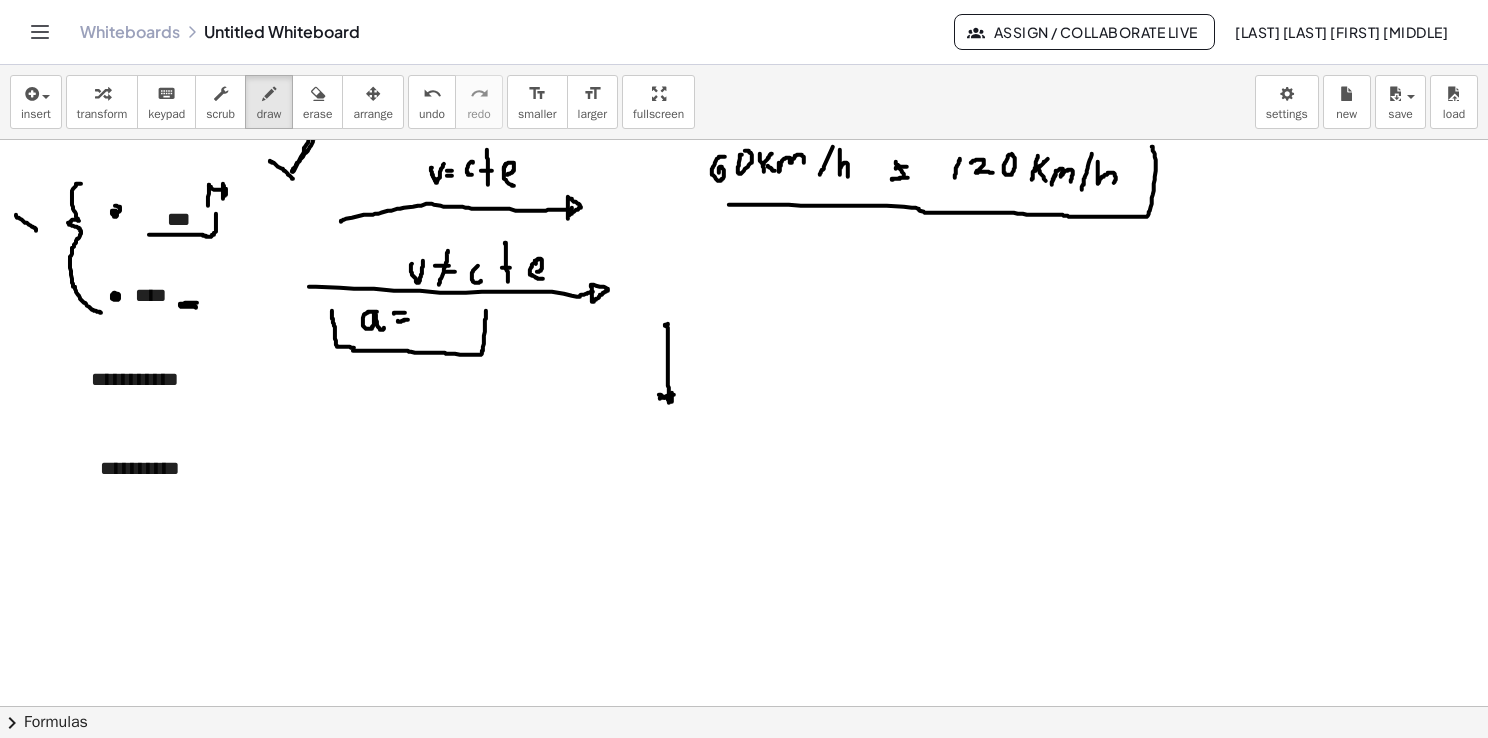drag, startPoint x: 16, startPoint y: 214, endPoint x: 36, endPoint y: 230, distance: 25.612497 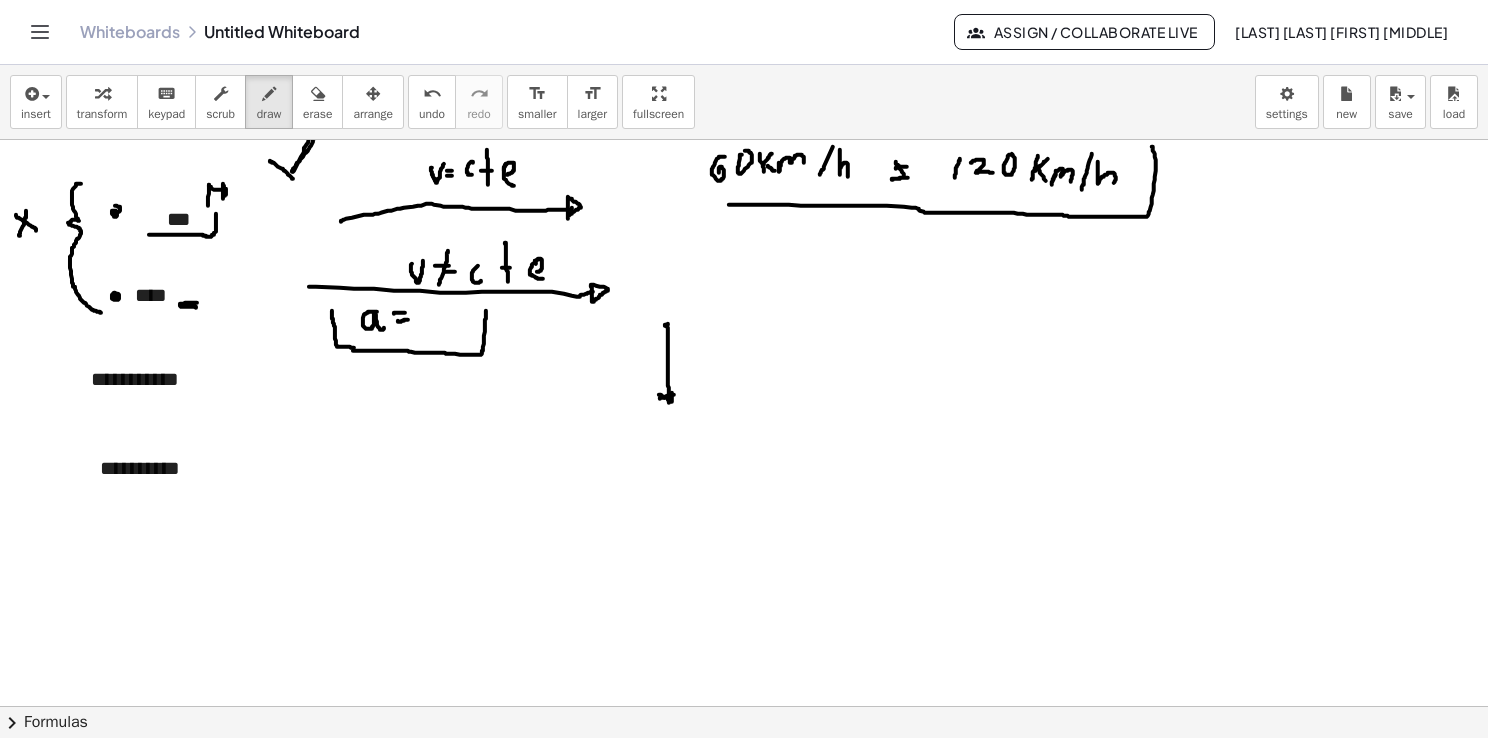 drag, startPoint x: 20, startPoint y: 235, endPoint x: 26, endPoint y: 210, distance: 25.70992 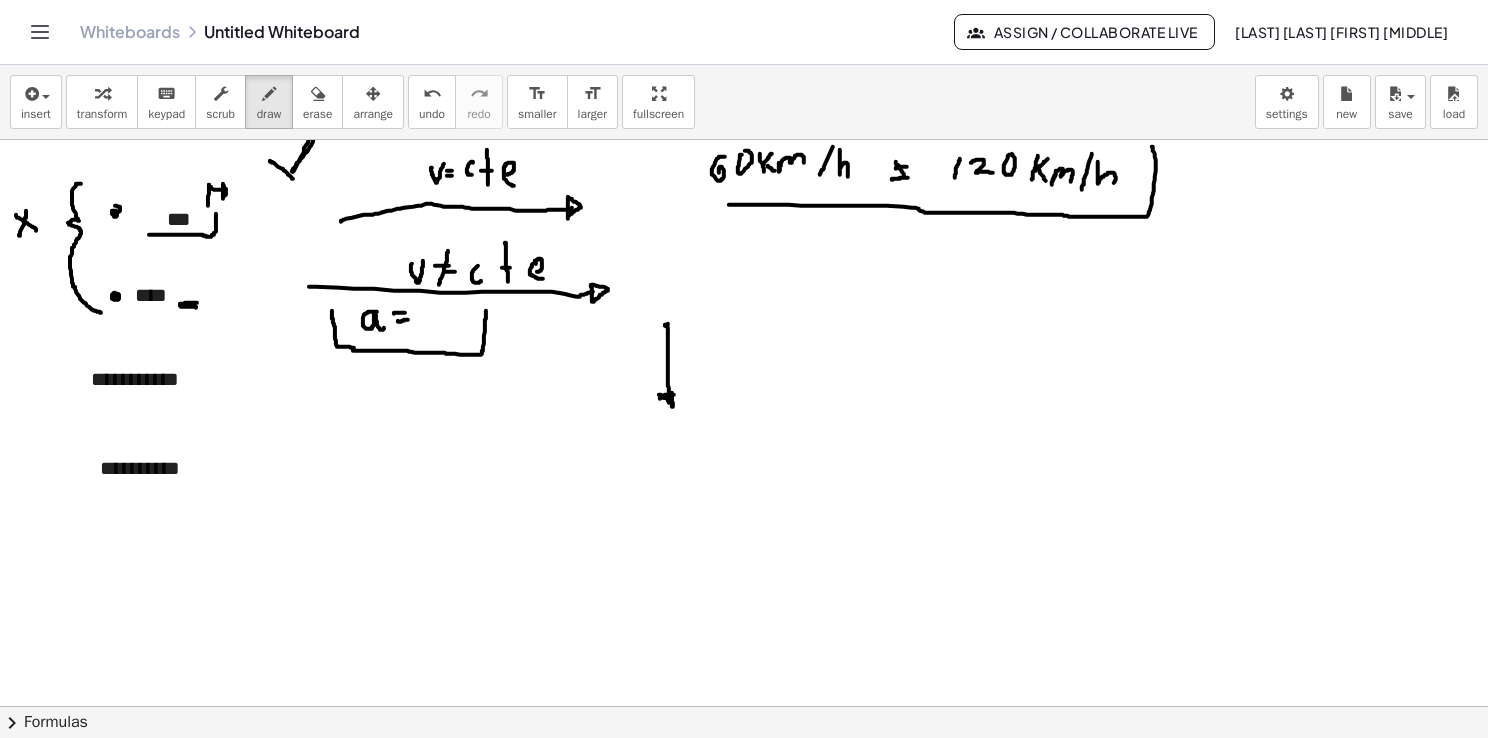click at bounding box center (744, 695) 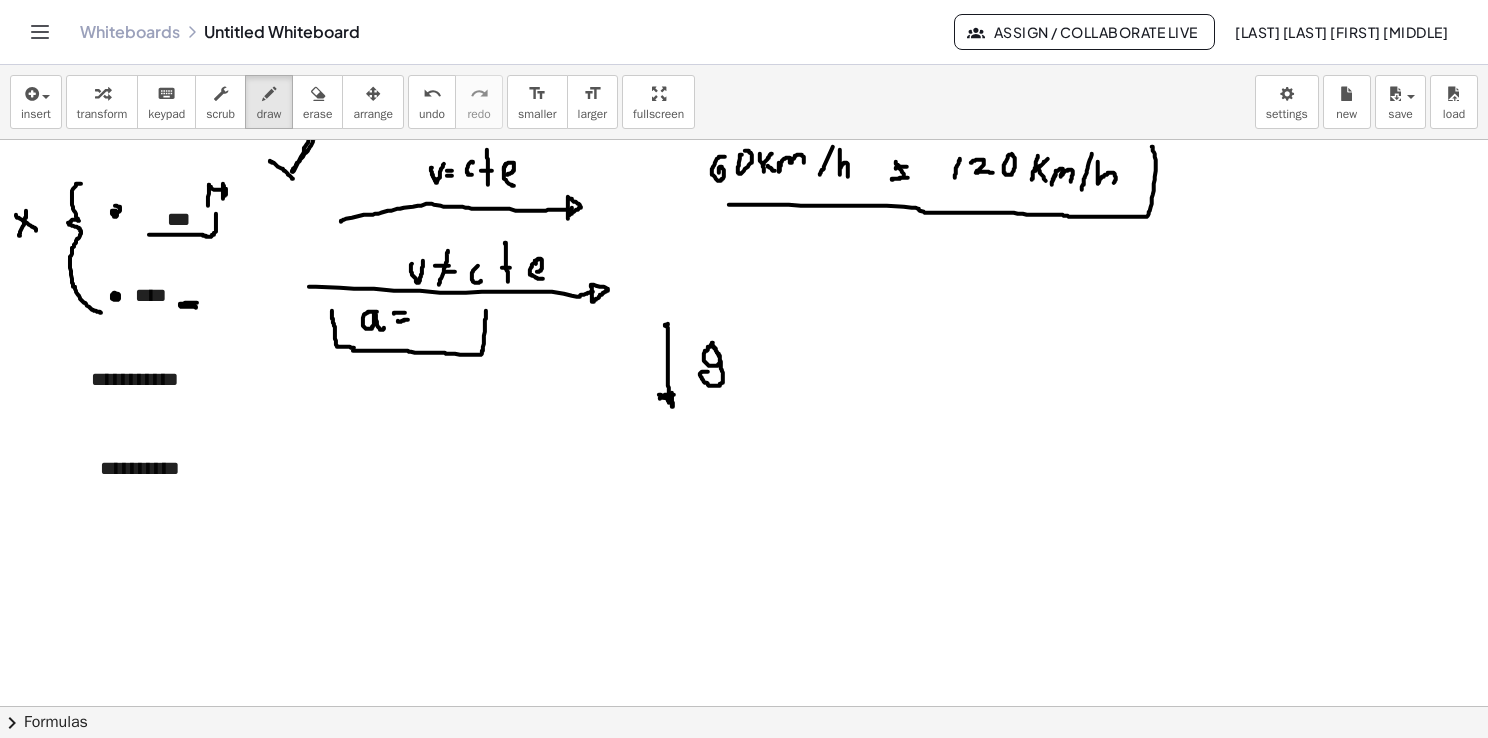 drag, startPoint x: 713, startPoint y: 342, endPoint x: 717, endPoint y: 376, distance: 34.234486 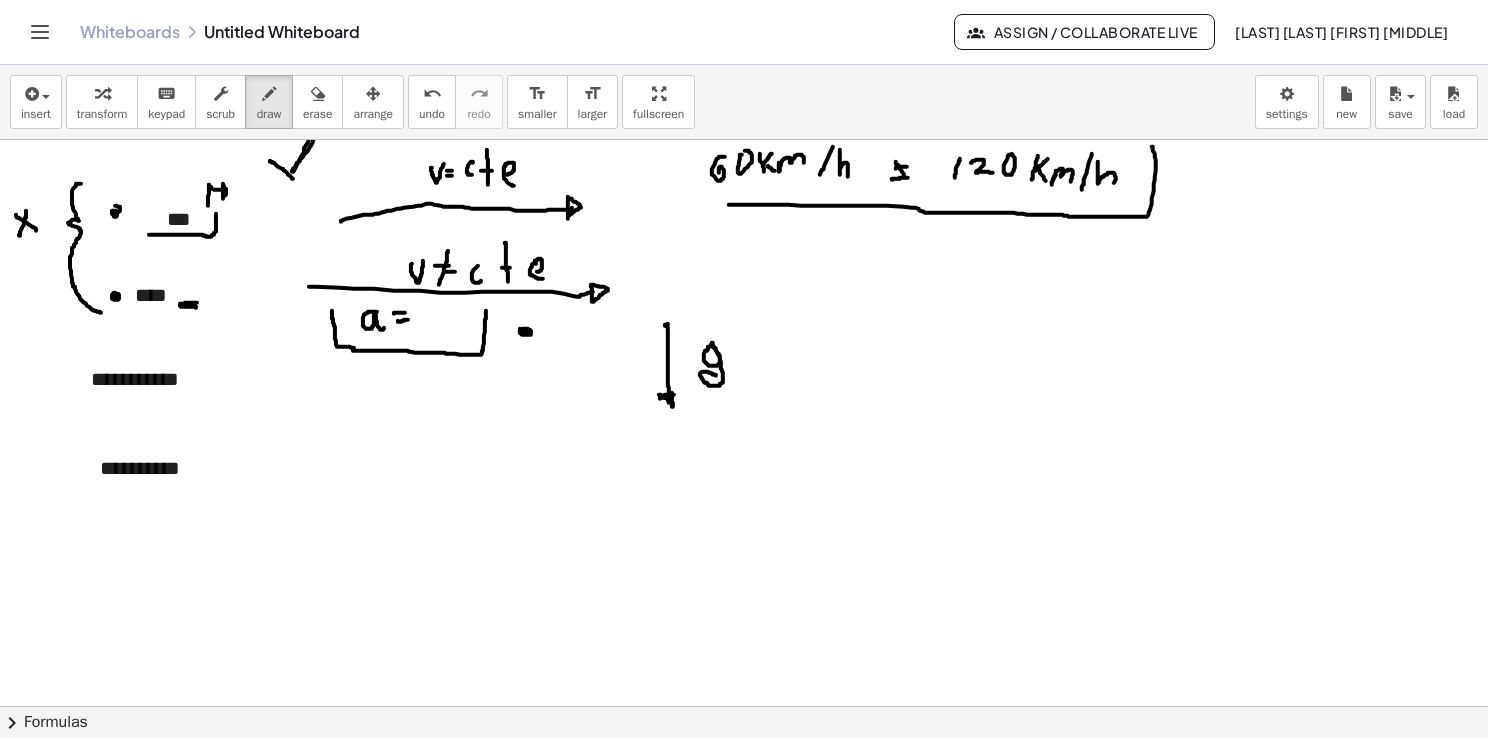 drag, startPoint x: 520, startPoint y: 328, endPoint x: 609, endPoint y: 340, distance: 89.80534 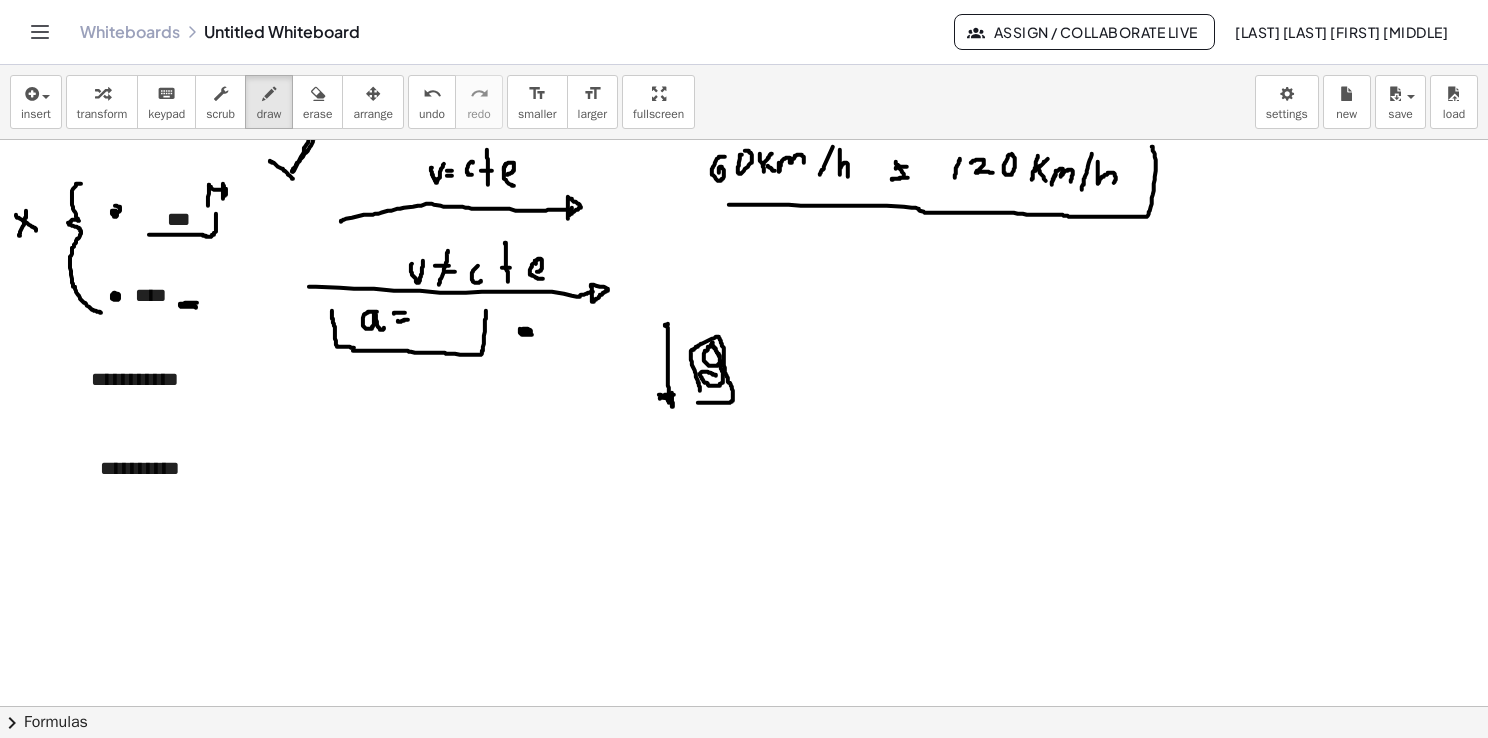 click at bounding box center [744, 695] 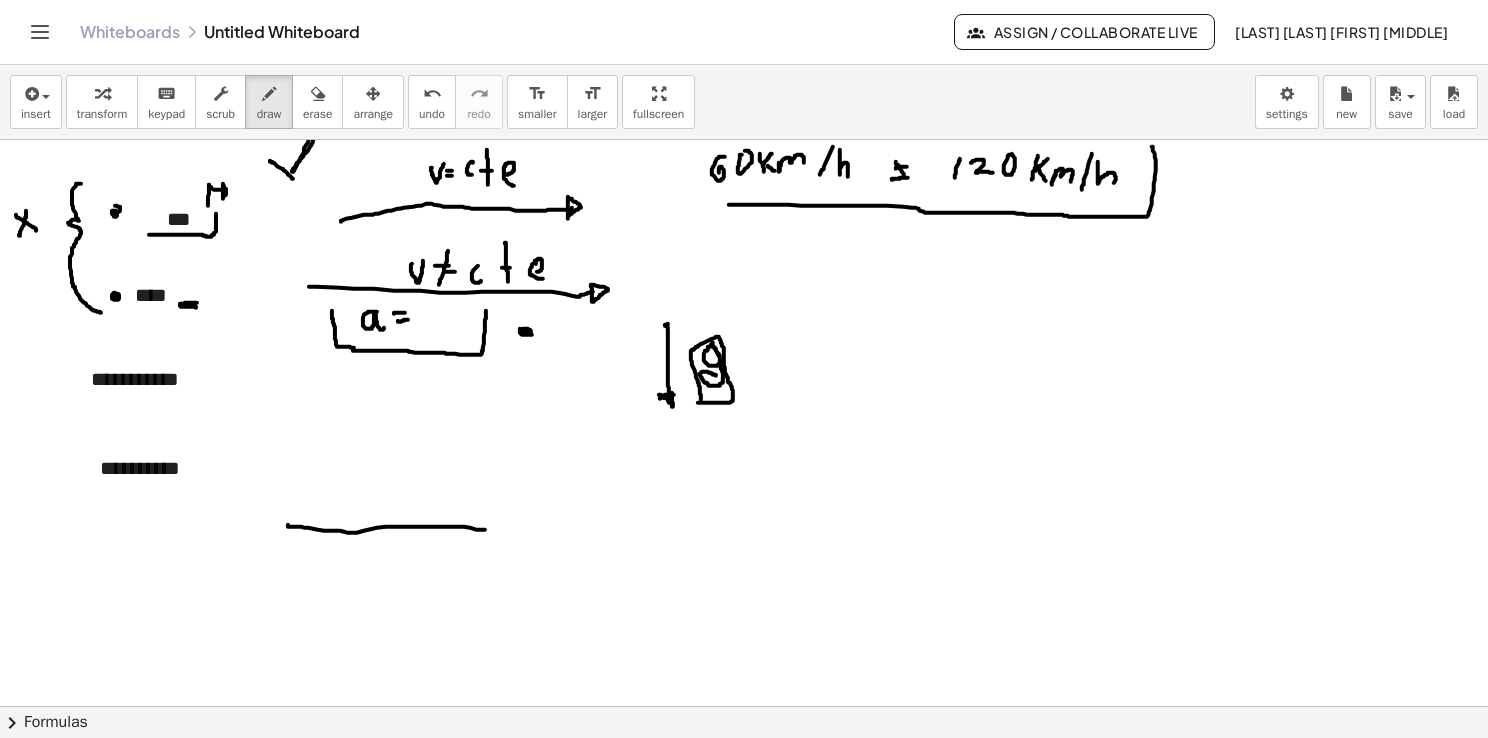 drag, startPoint x: 288, startPoint y: 524, endPoint x: 496, endPoint y: 530, distance: 208.08652 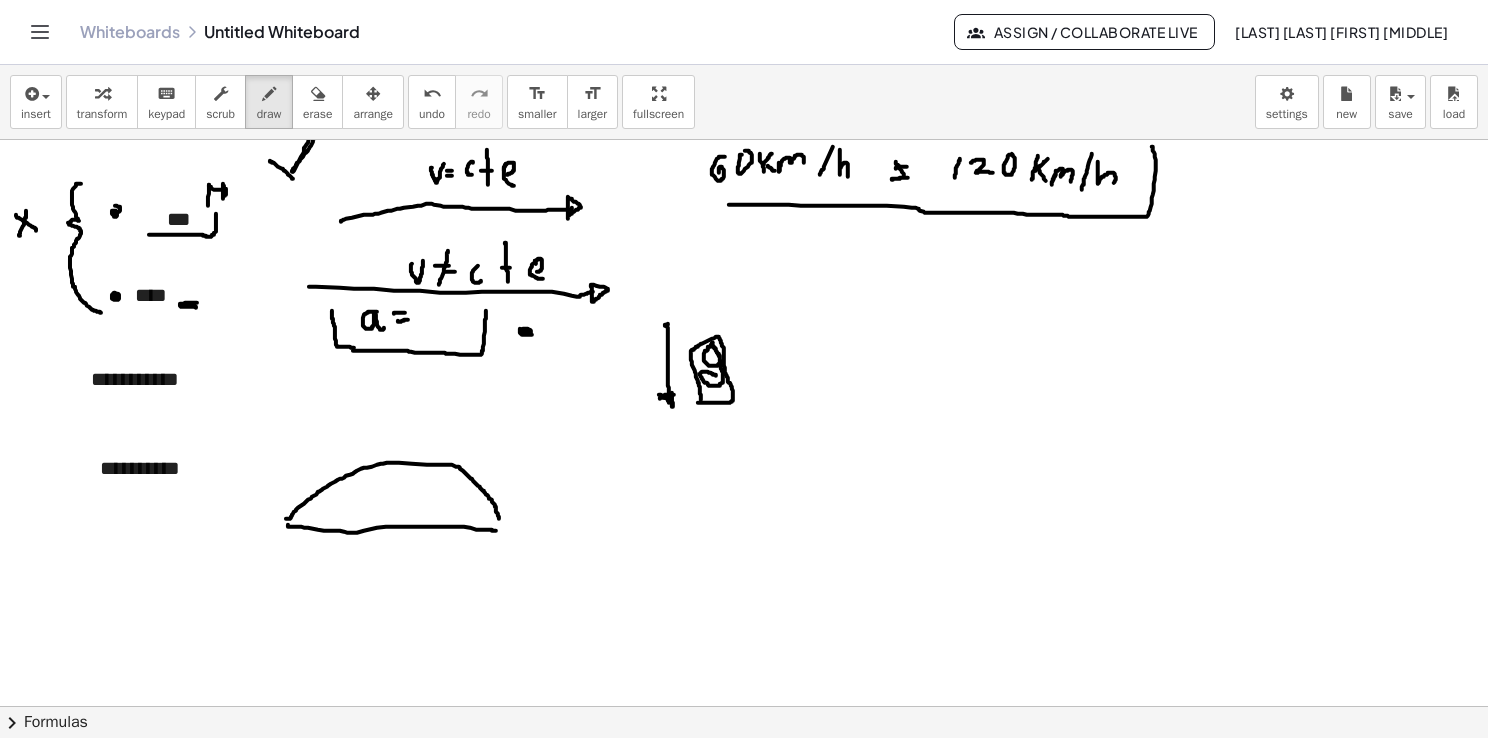 drag, startPoint x: 286, startPoint y: 518, endPoint x: 500, endPoint y: 521, distance: 214.02103 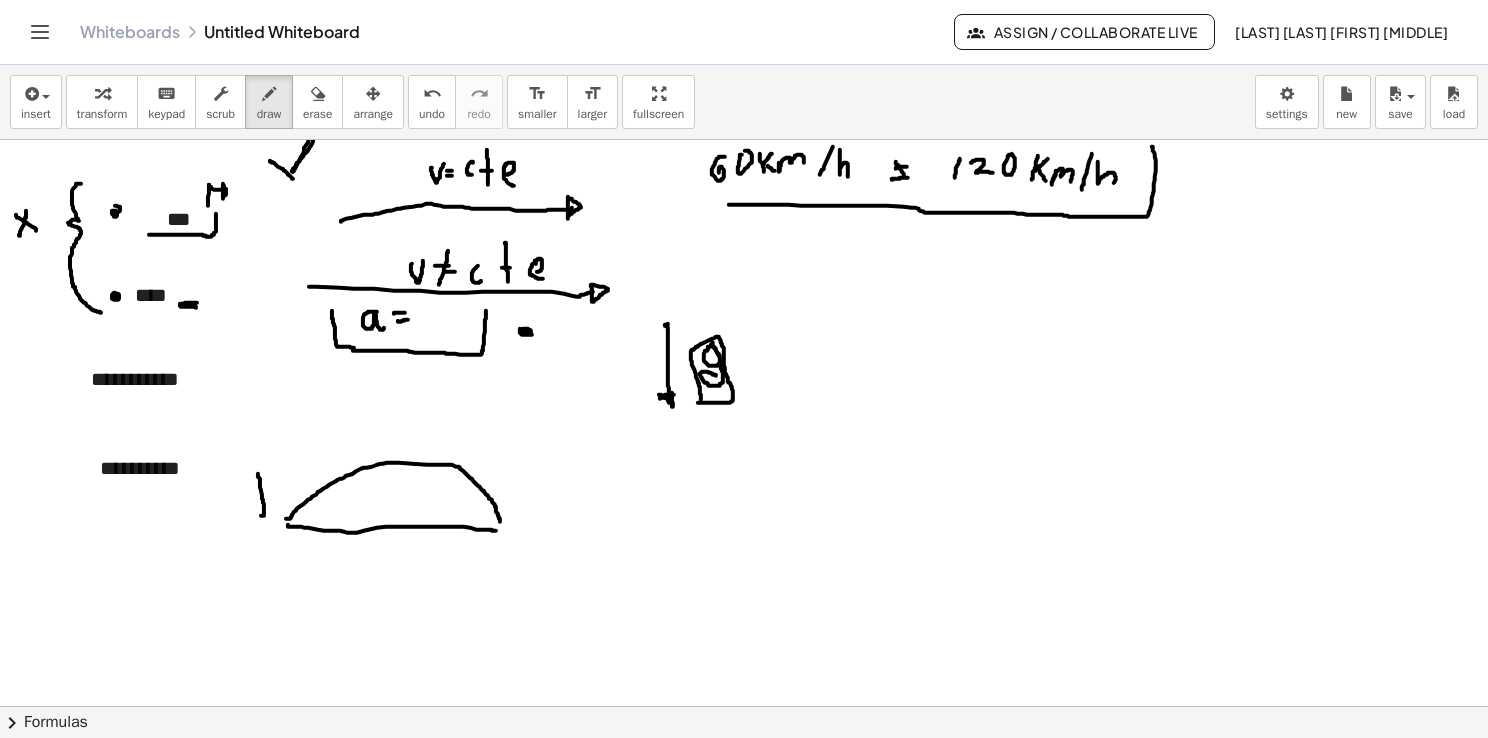 drag, startPoint x: 261, startPoint y: 515, endPoint x: 258, endPoint y: 473, distance: 42.107006 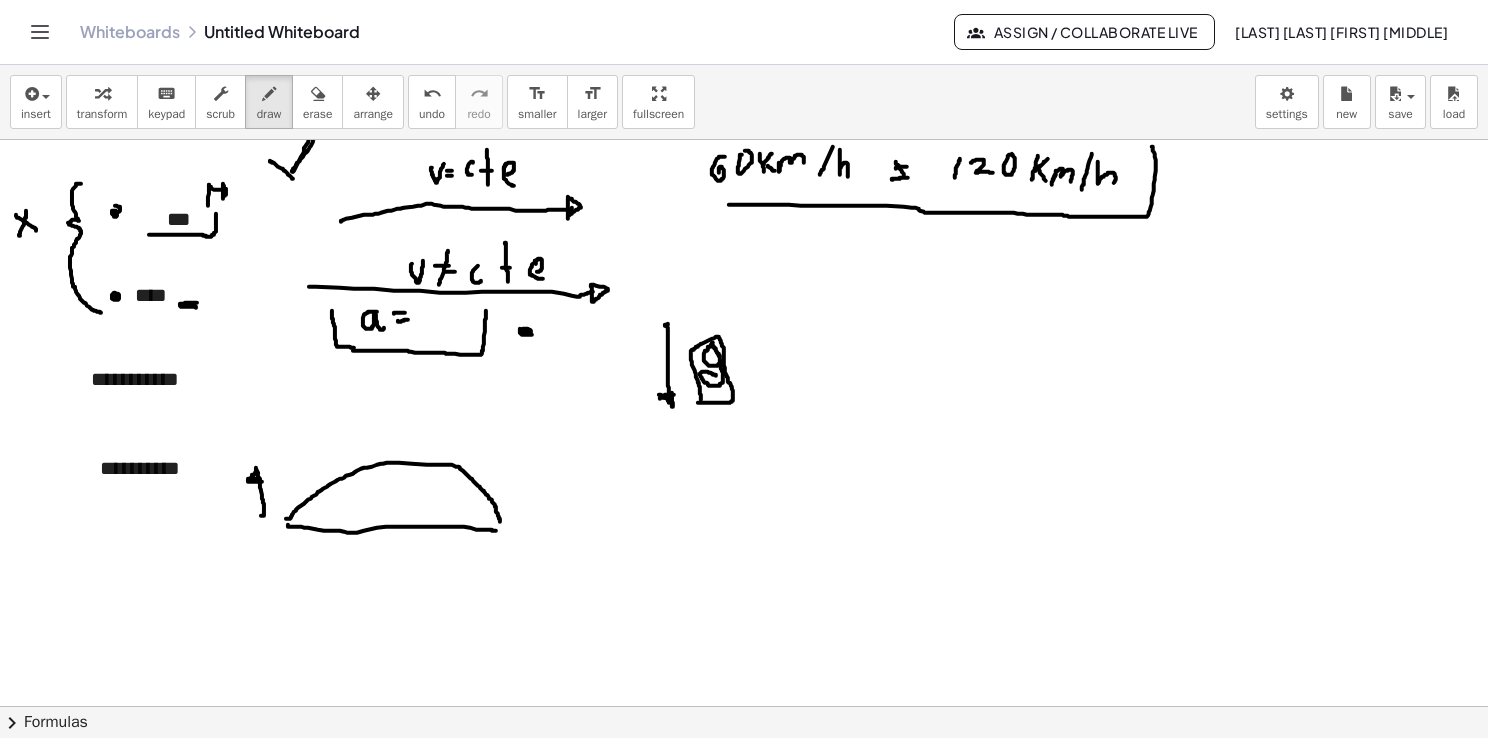 drag, startPoint x: 249, startPoint y: 478, endPoint x: 264, endPoint y: 487, distance: 17.492855 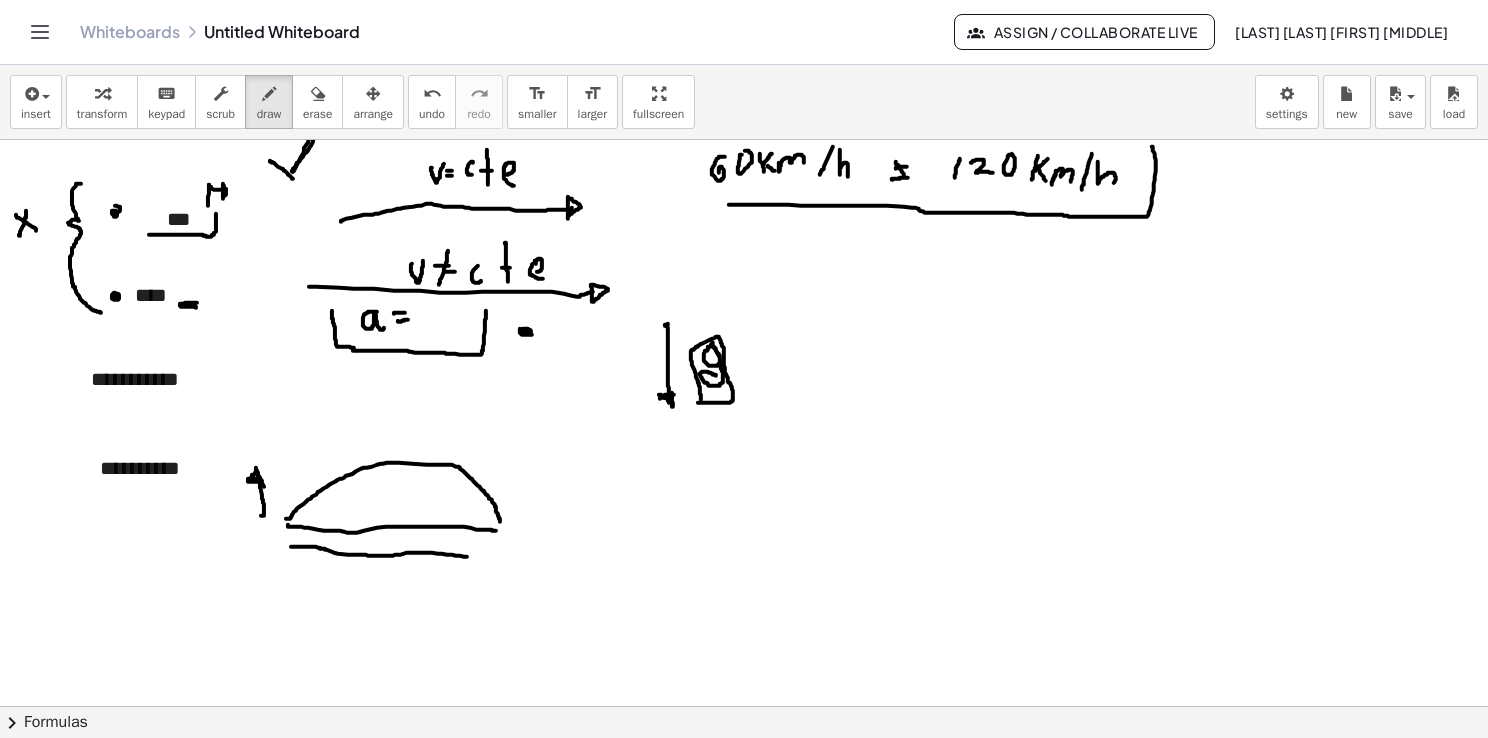 drag, startPoint x: 292, startPoint y: 546, endPoint x: 472, endPoint y: 557, distance: 180.3358 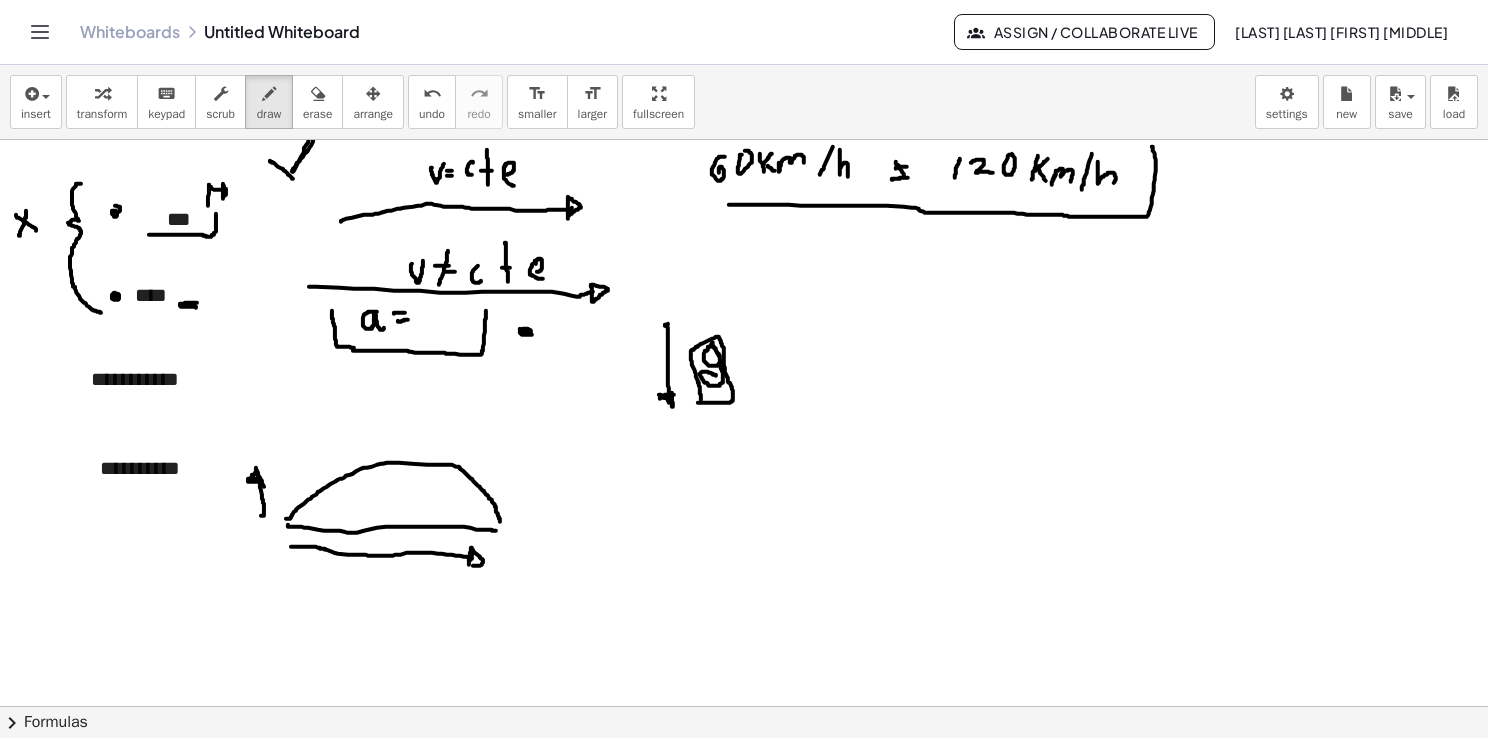 drag, startPoint x: 472, startPoint y: 550, endPoint x: 468, endPoint y: 565, distance: 15.524175 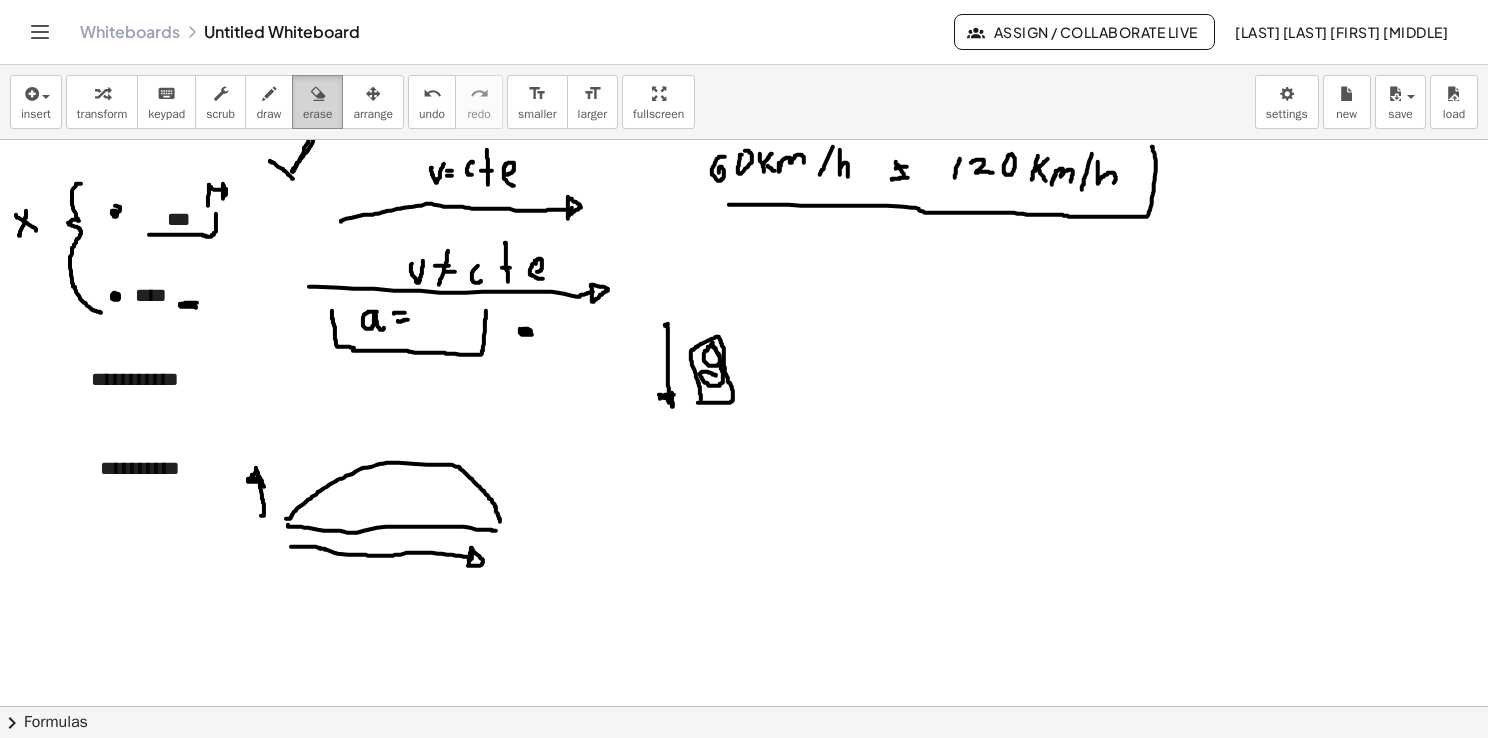 click on "erase" at bounding box center [317, 102] 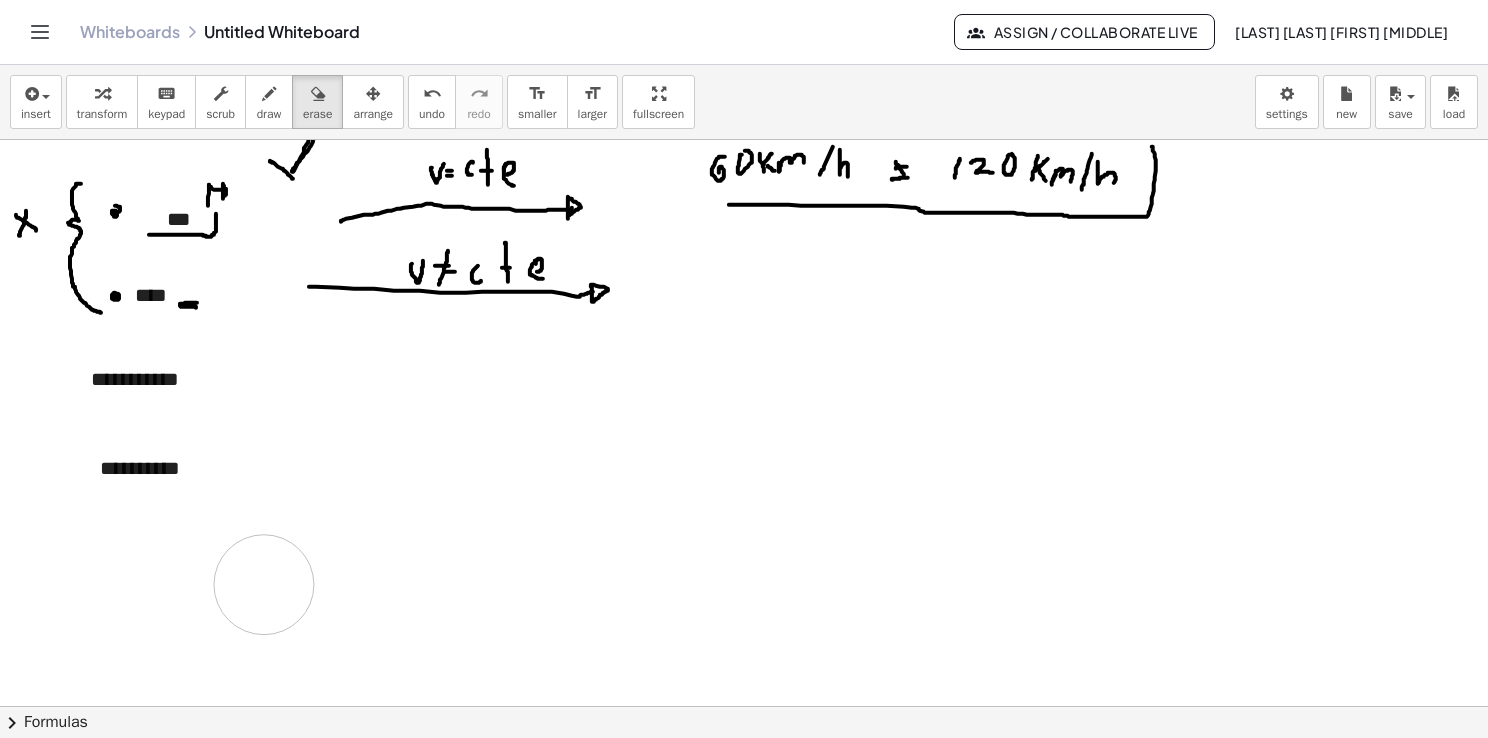 drag, startPoint x: 714, startPoint y: 362, endPoint x: 276, endPoint y: 594, distance: 495.64908 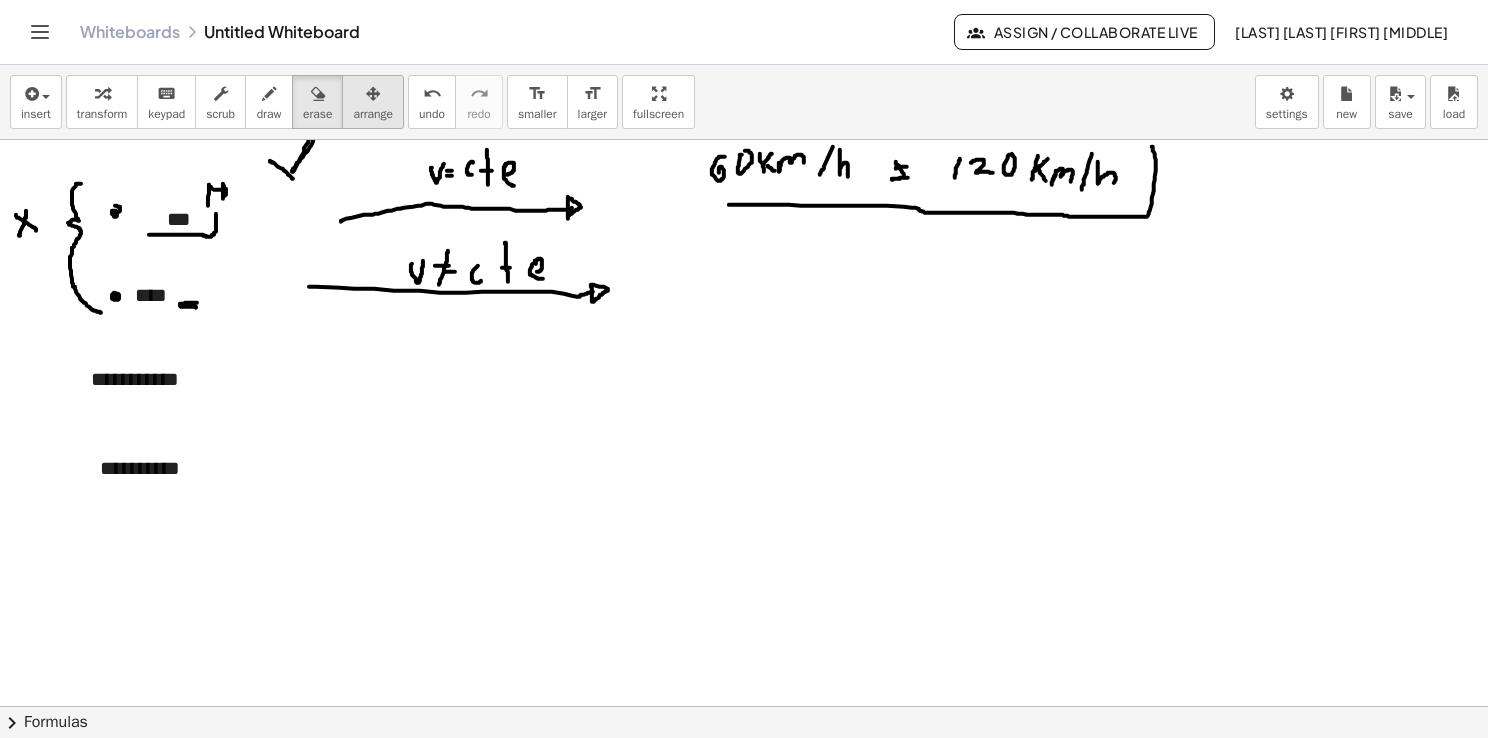 click on "arrange" at bounding box center (373, 102) 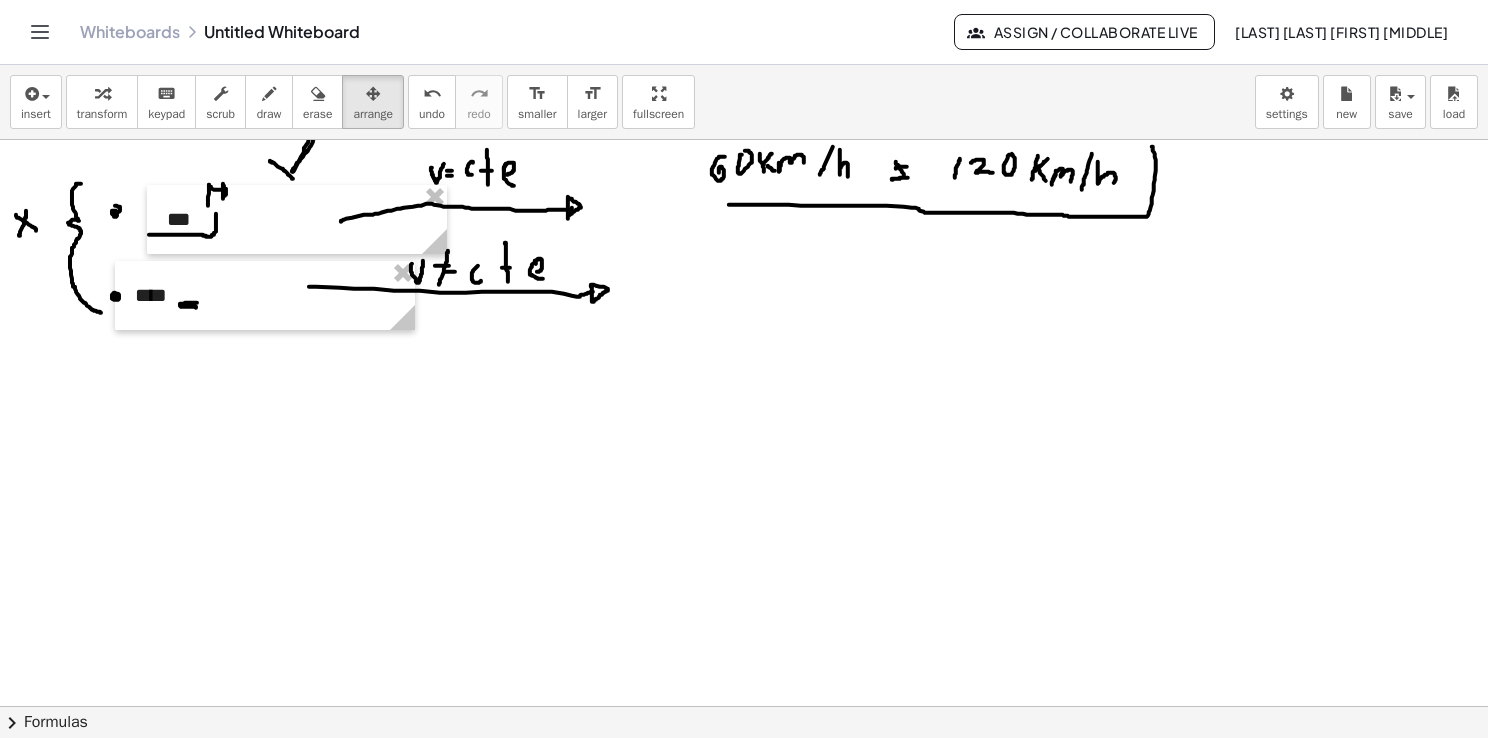 click at bounding box center (744, 695) 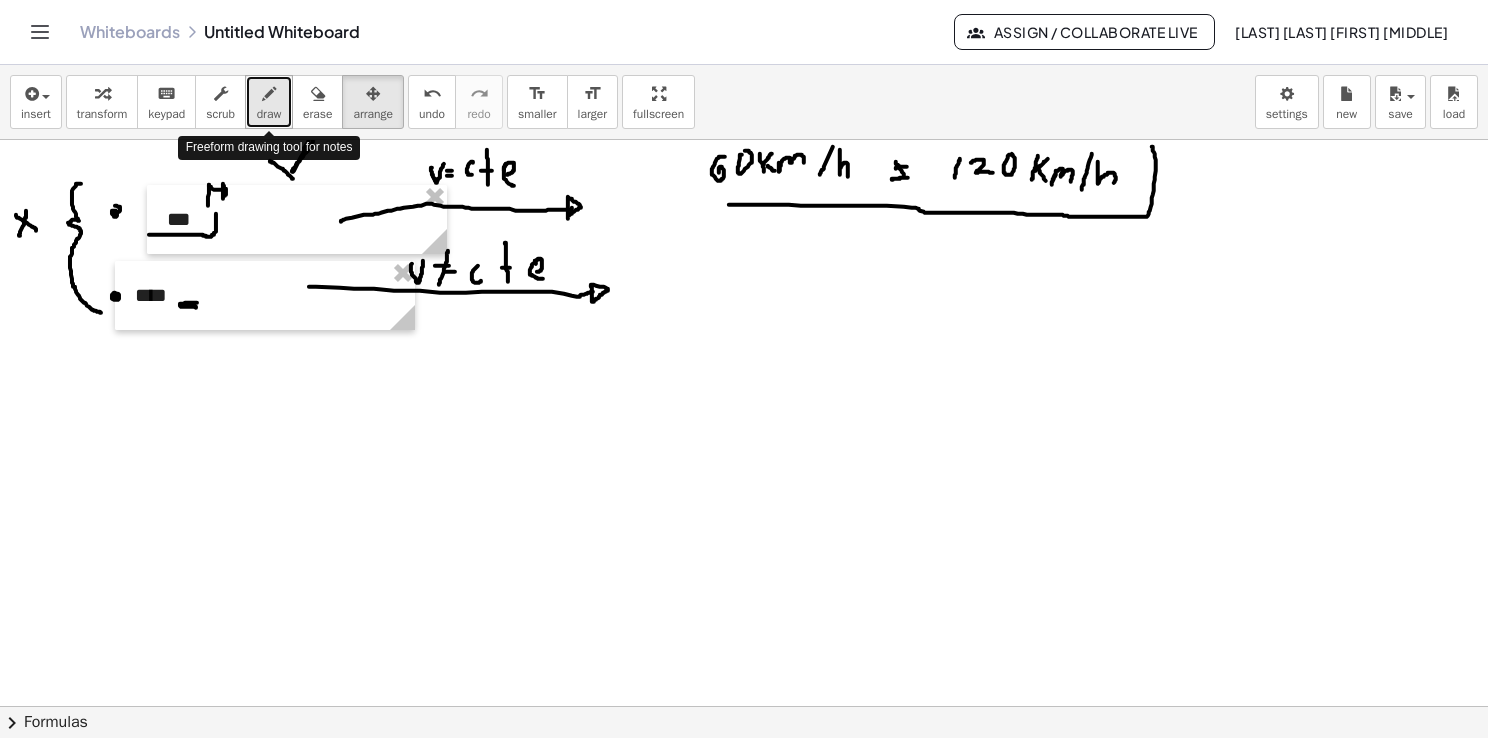drag, startPoint x: 264, startPoint y: 102, endPoint x: 897, endPoint y: 328, distance: 672.13464 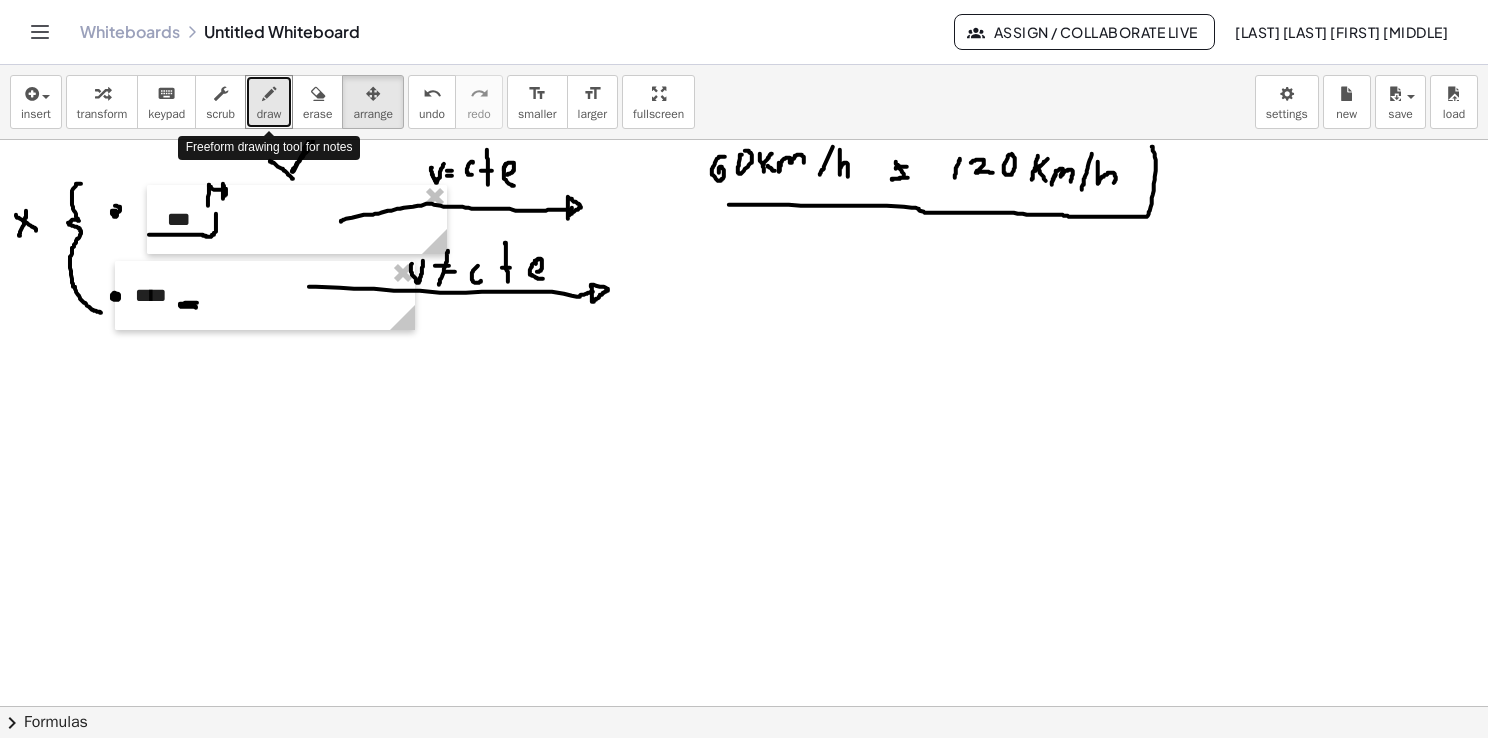 click at bounding box center (744, 695) 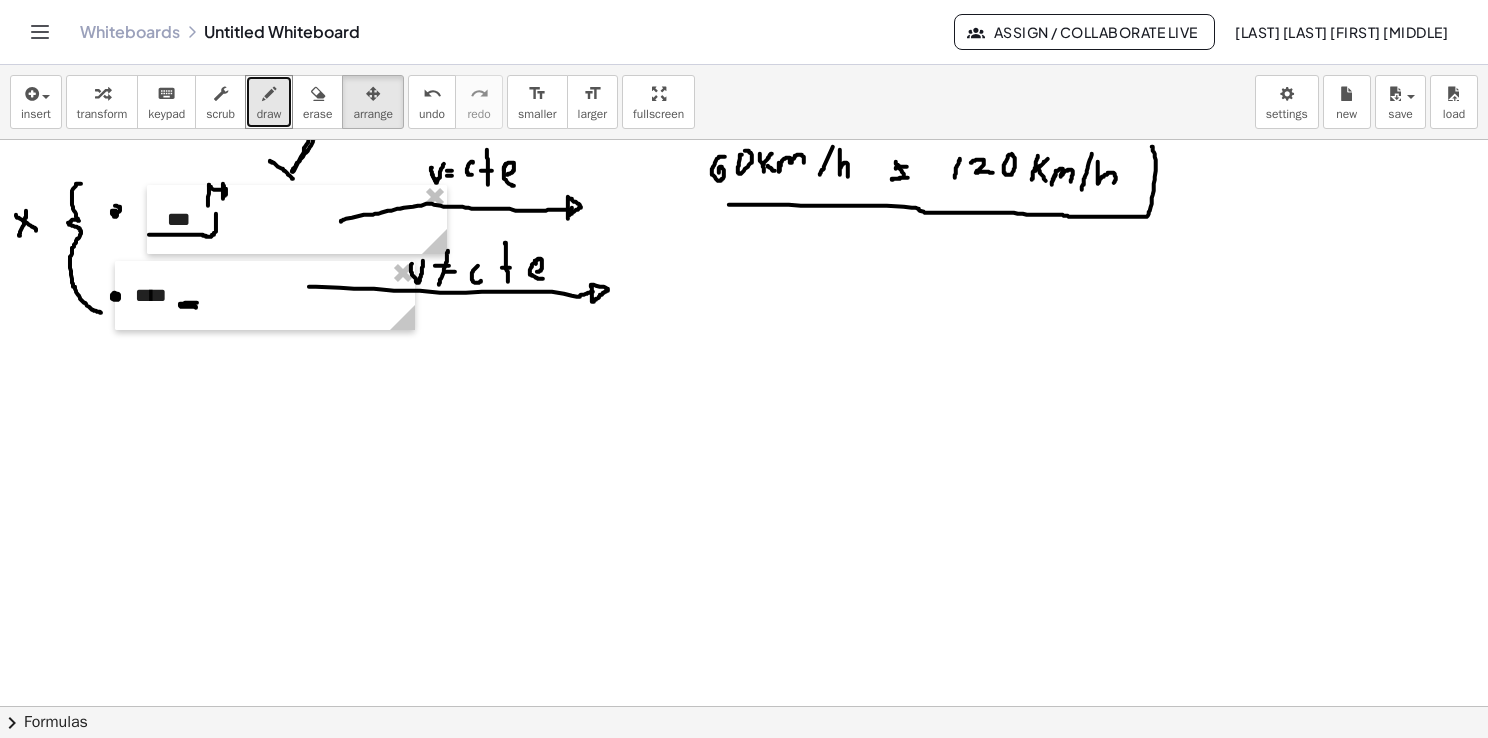 drag, startPoint x: 560, startPoint y: 322, endPoint x: 550, endPoint y: 338, distance: 18.867962 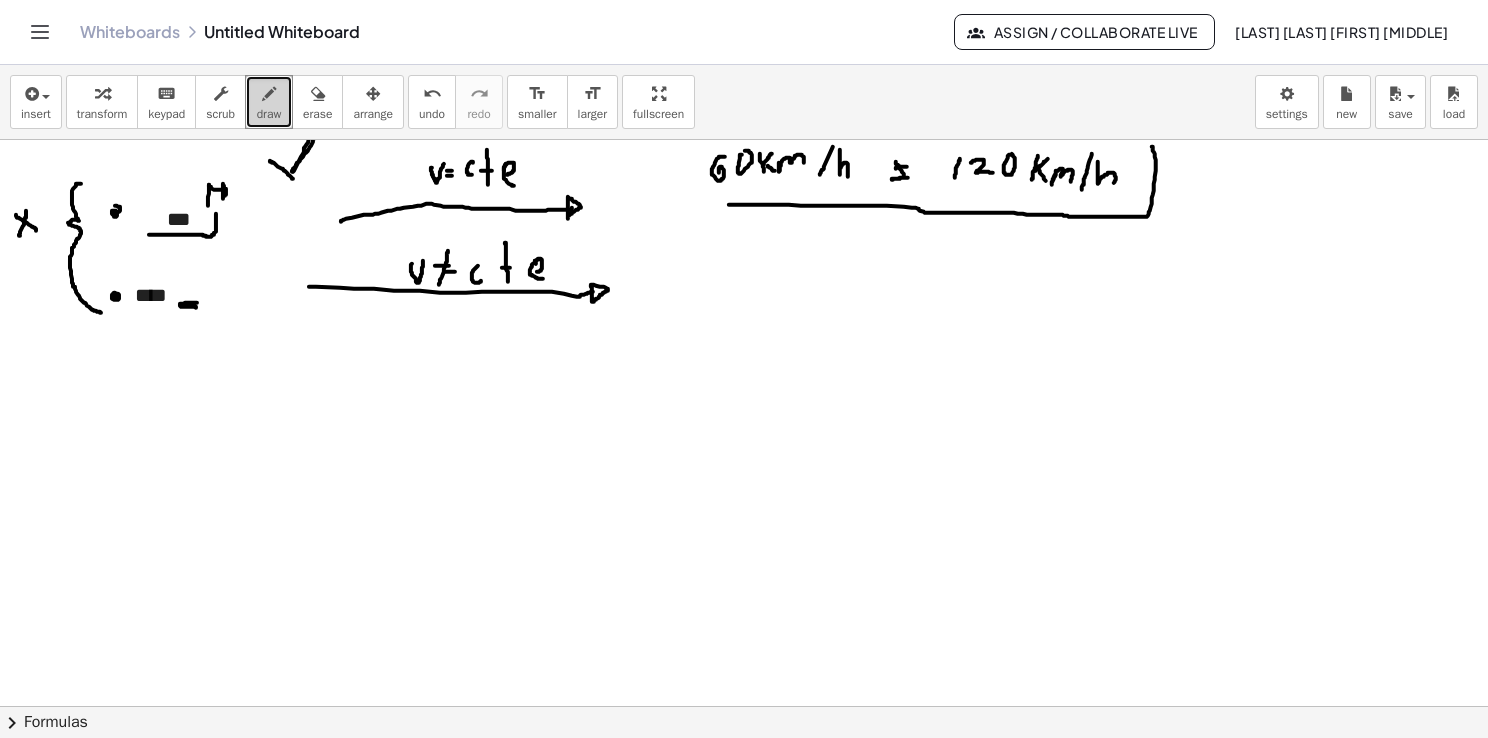 click at bounding box center [269, 93] 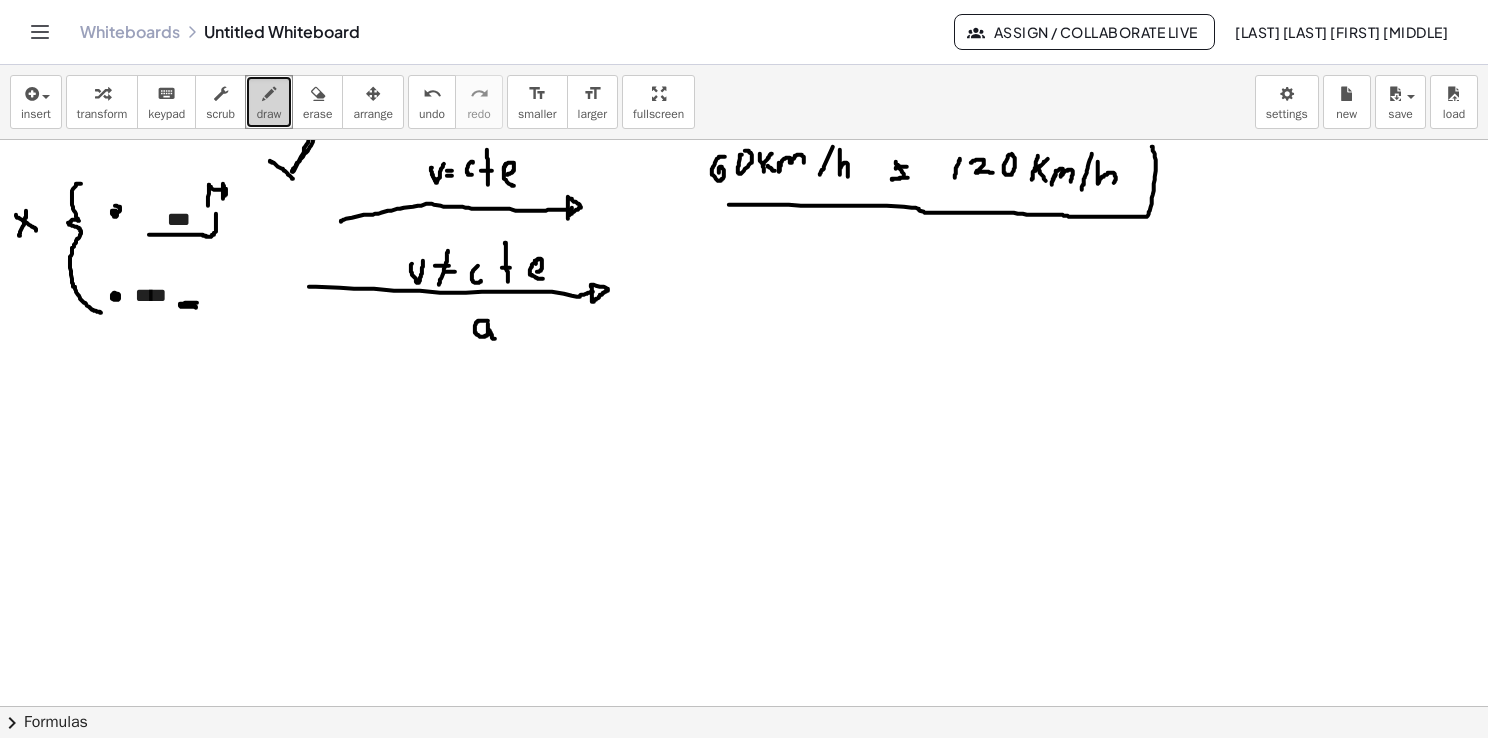 drag, startPoint x: 488, startPoint y: 320, endPoint x: 501, endPoint y: 339, distance: 23.021729 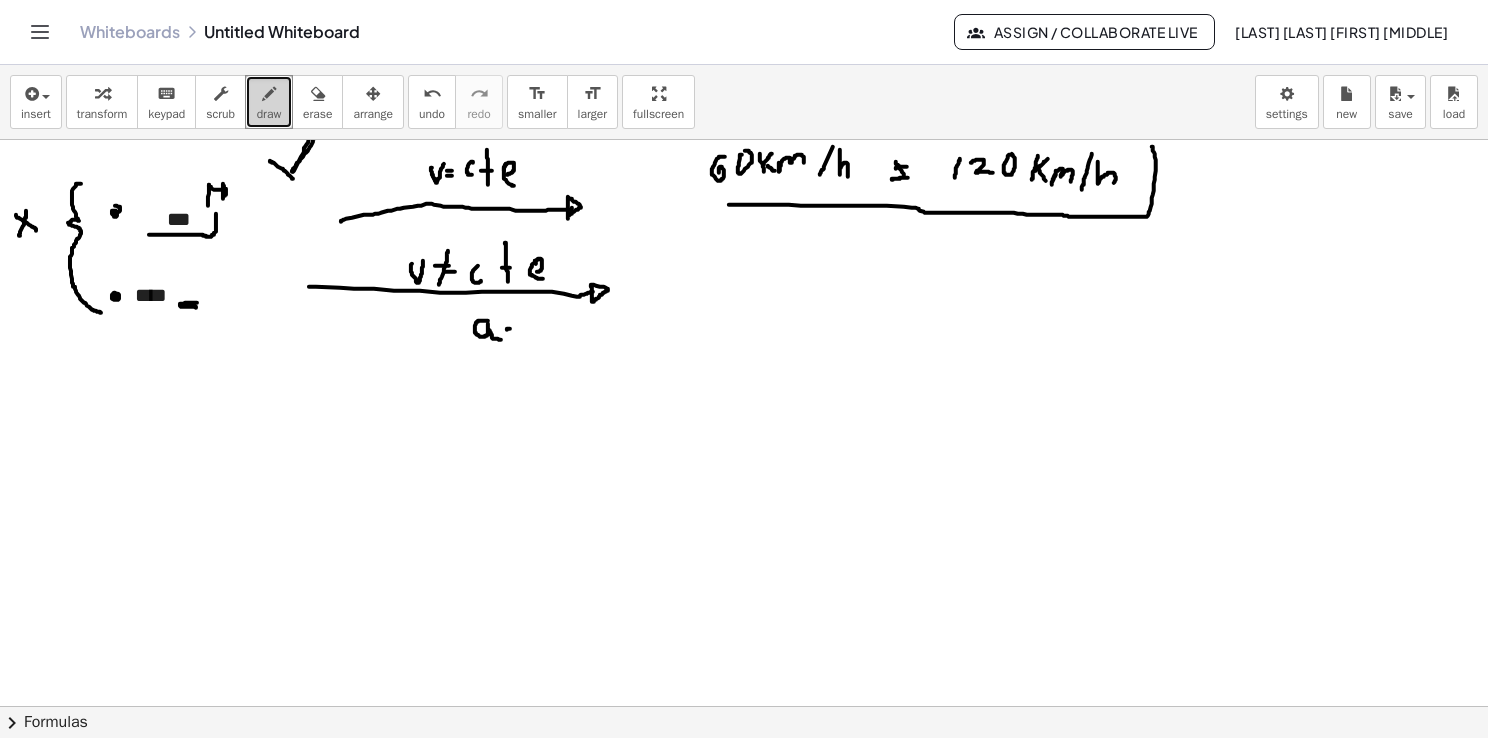 click at bounding box center [744, 695] 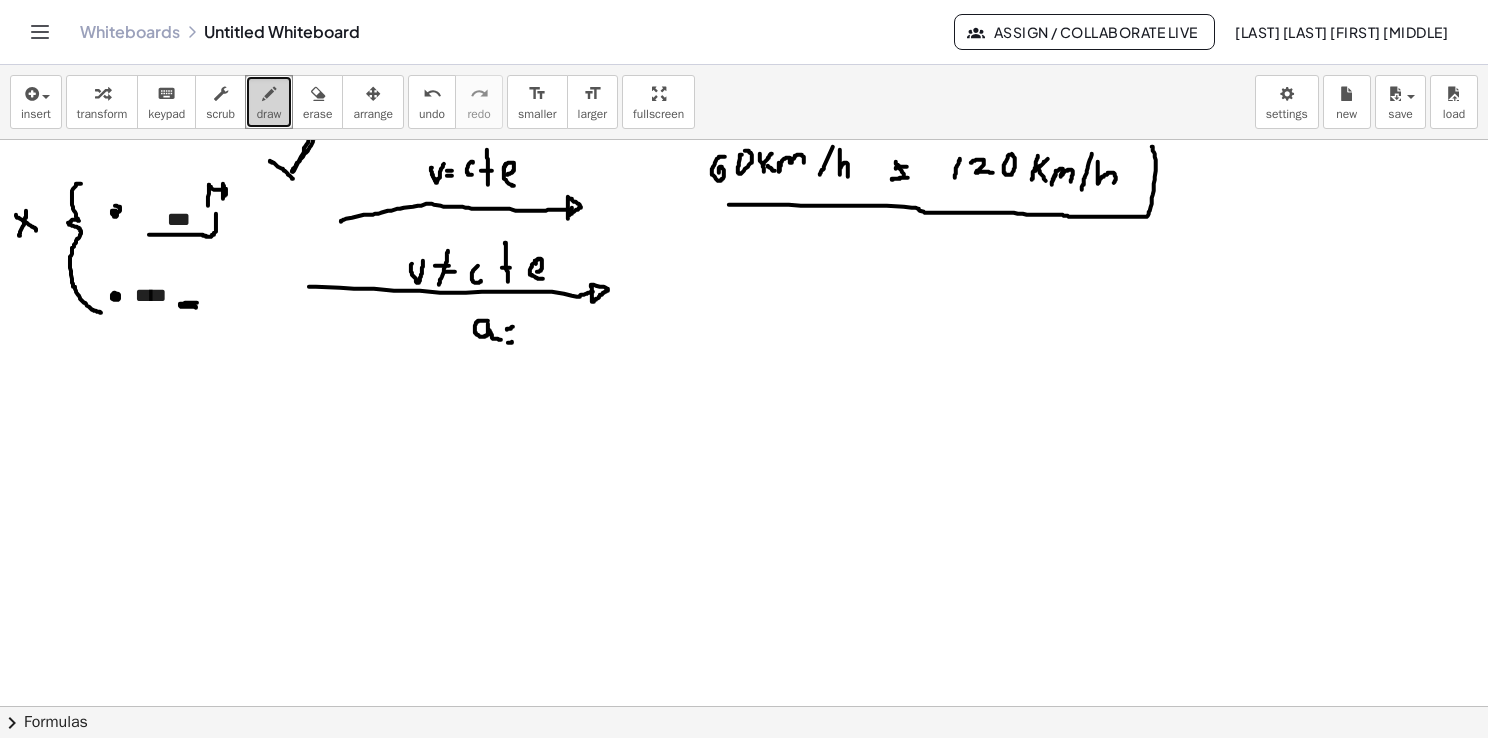click at bounding box center (744, 695) 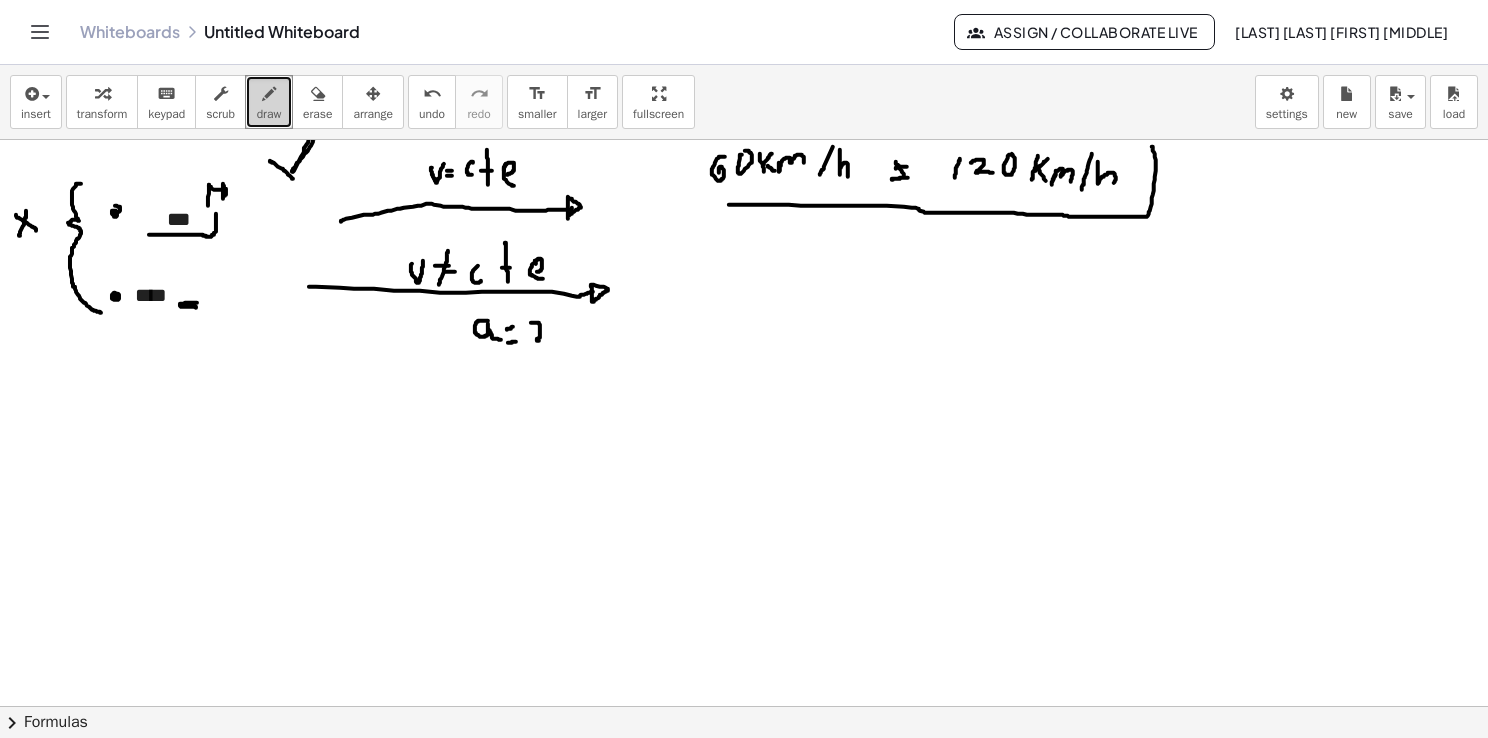 drag, startPoint x: 531, startPoint y: 322, endPoint x: 539, endPoint y: 340, distance: 19.697716 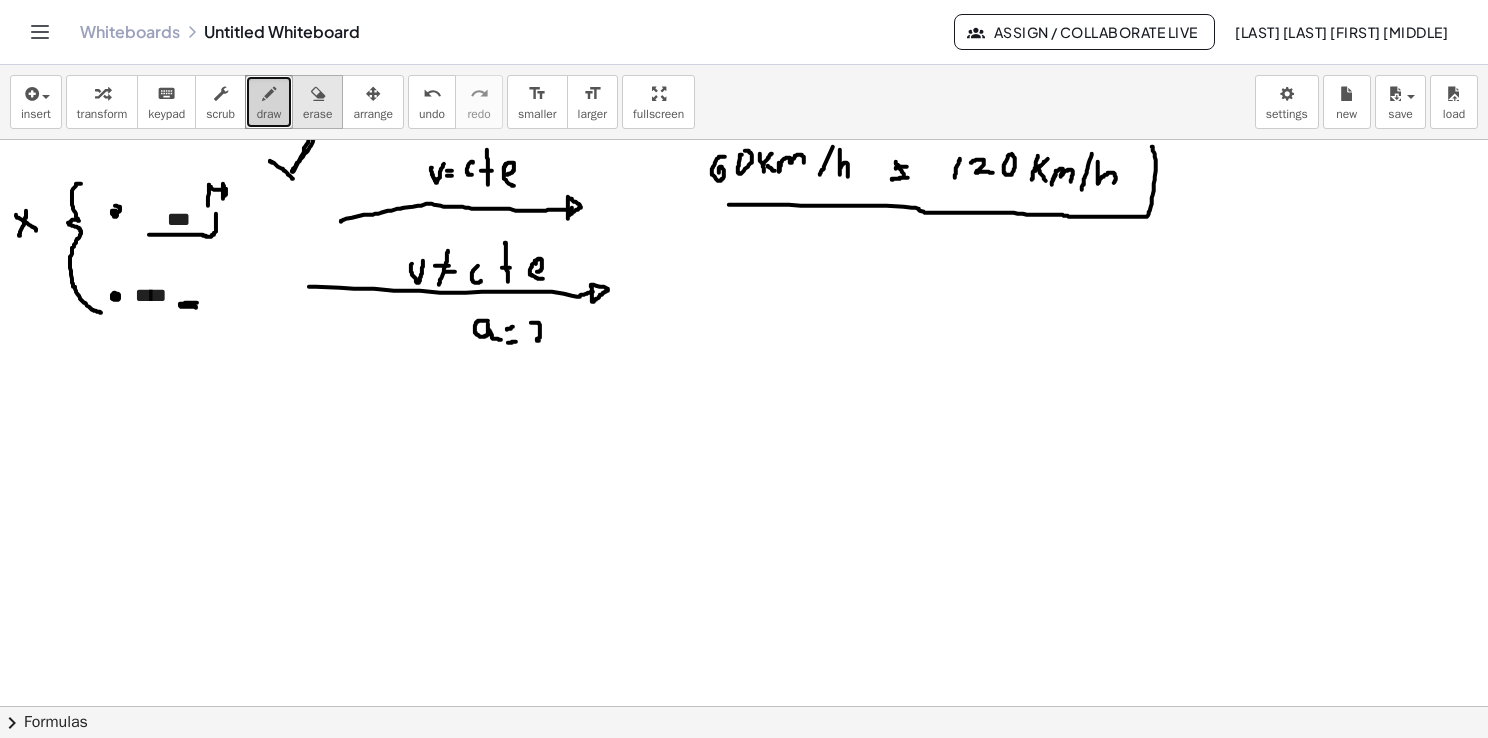 click on "erase" at bounding box center (317, 114) 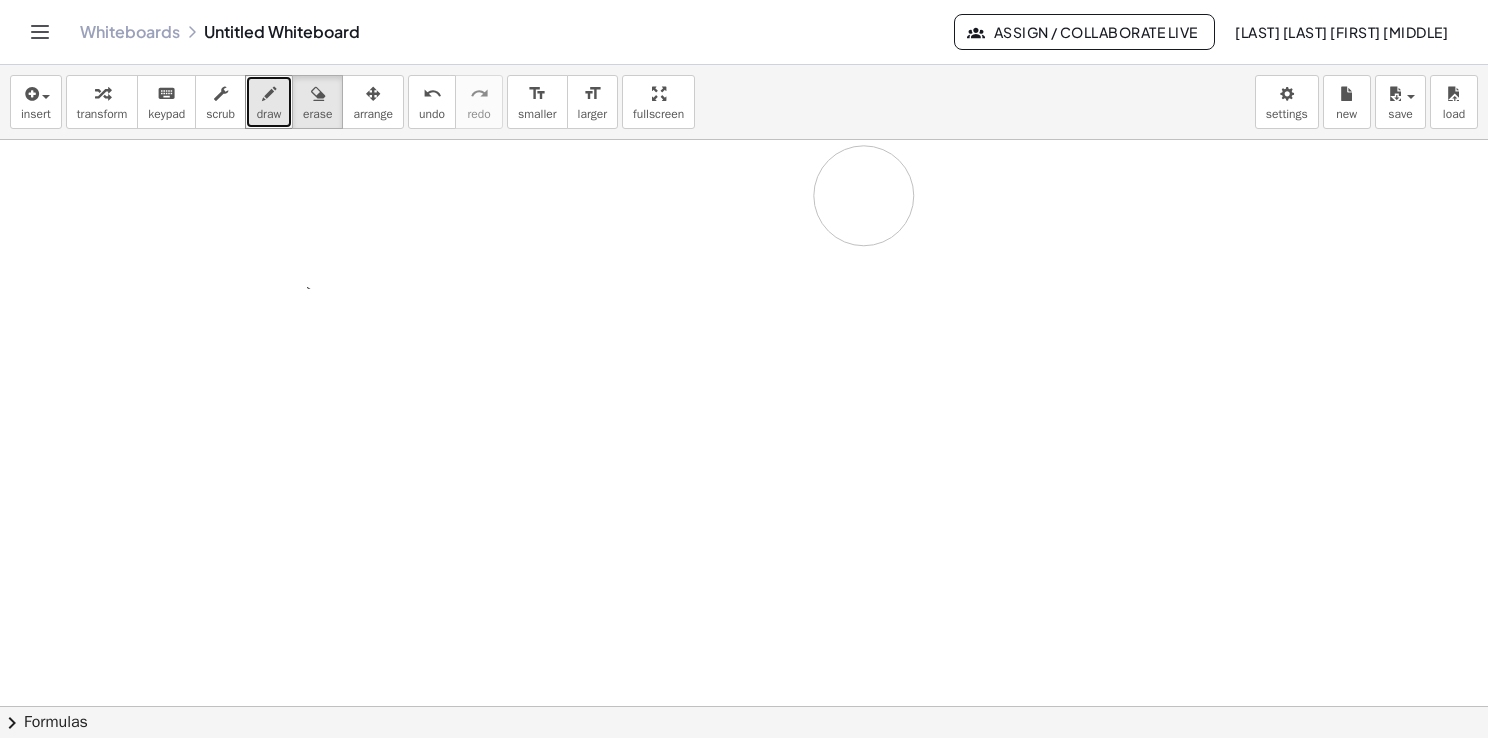 drag, startPoint x: 228, startPoint y: 246, endPoint x: 864, endPoint y: 195, distance: 638.04156 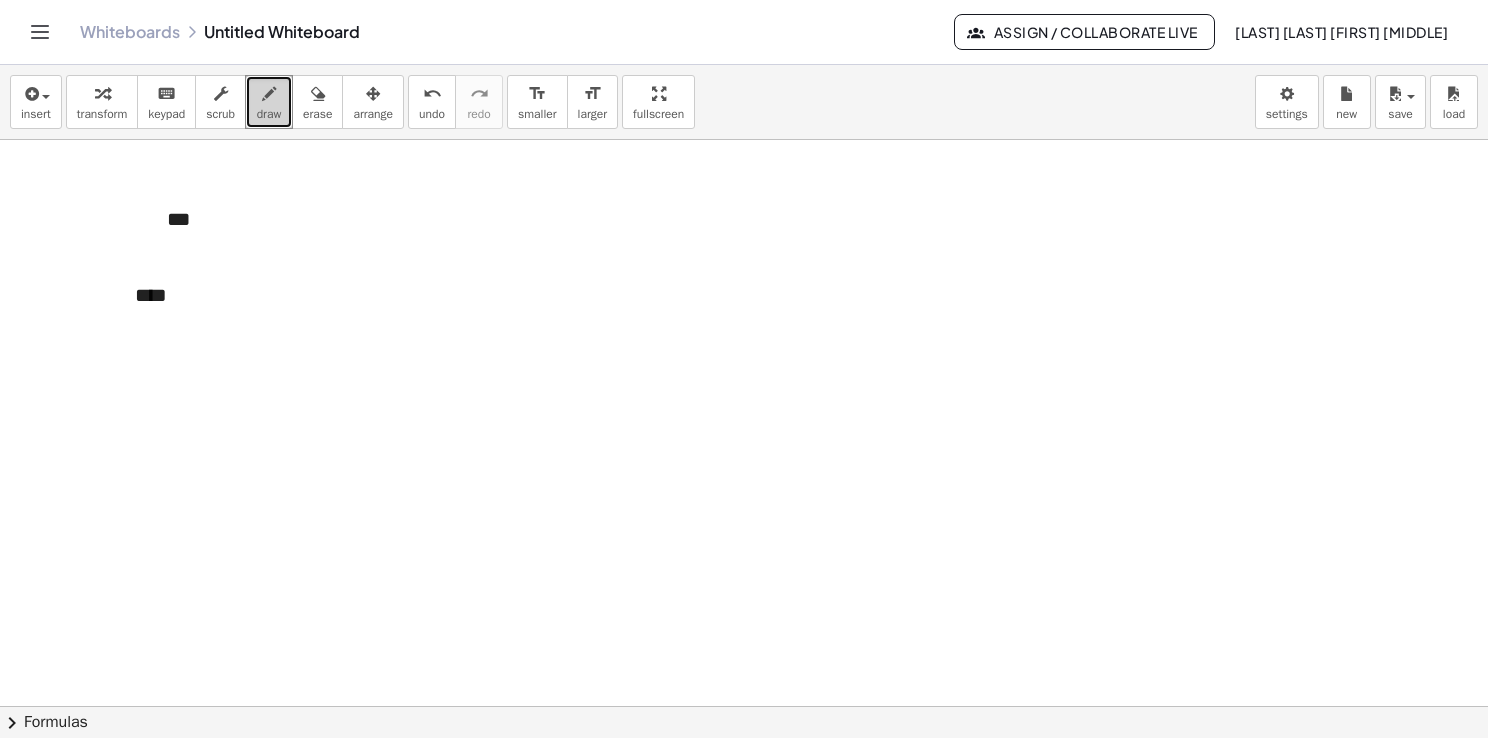 click on "draw" at bounding box center (269, 114) 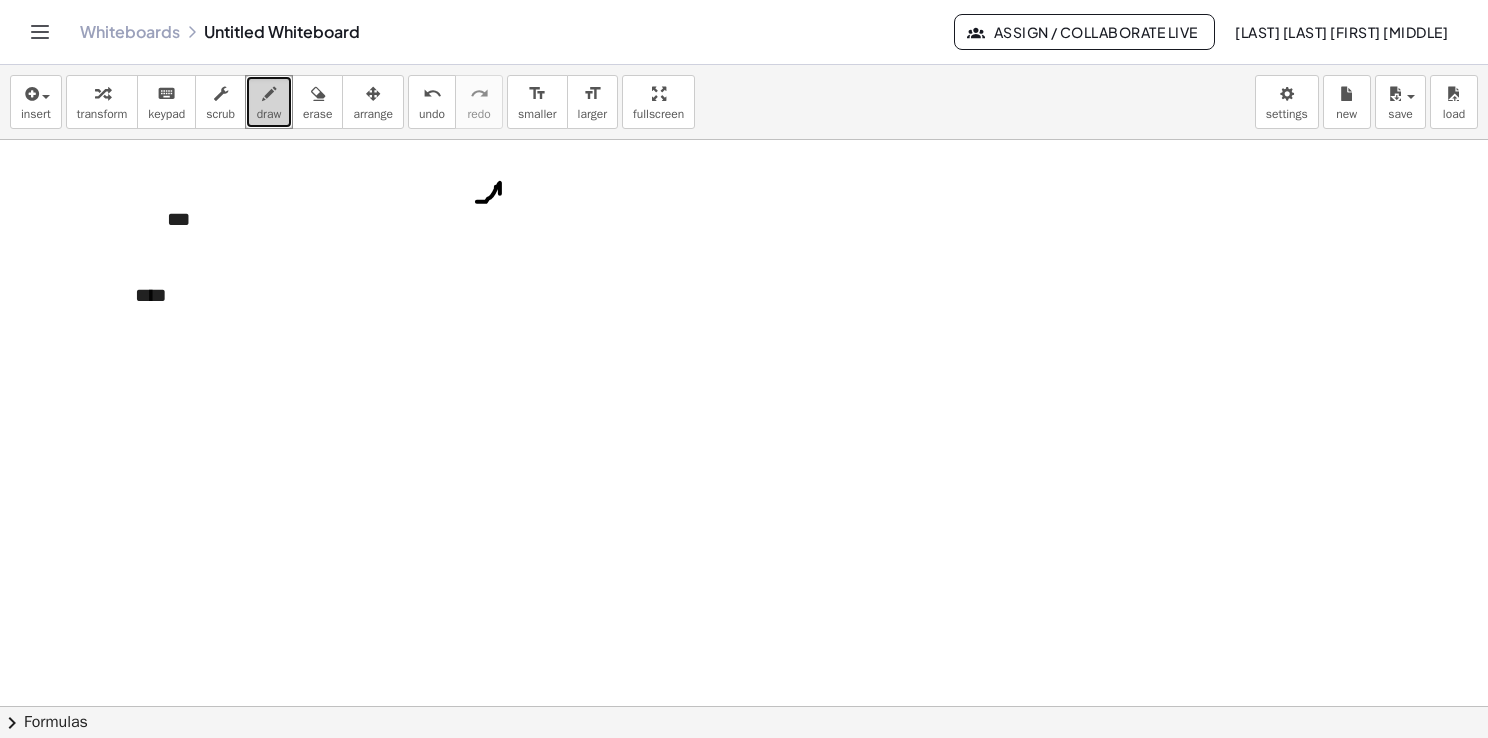drag, startPoint x: 477, startPoint y: 201, endPoint x: 492, endPoint y: 221, distance: 25 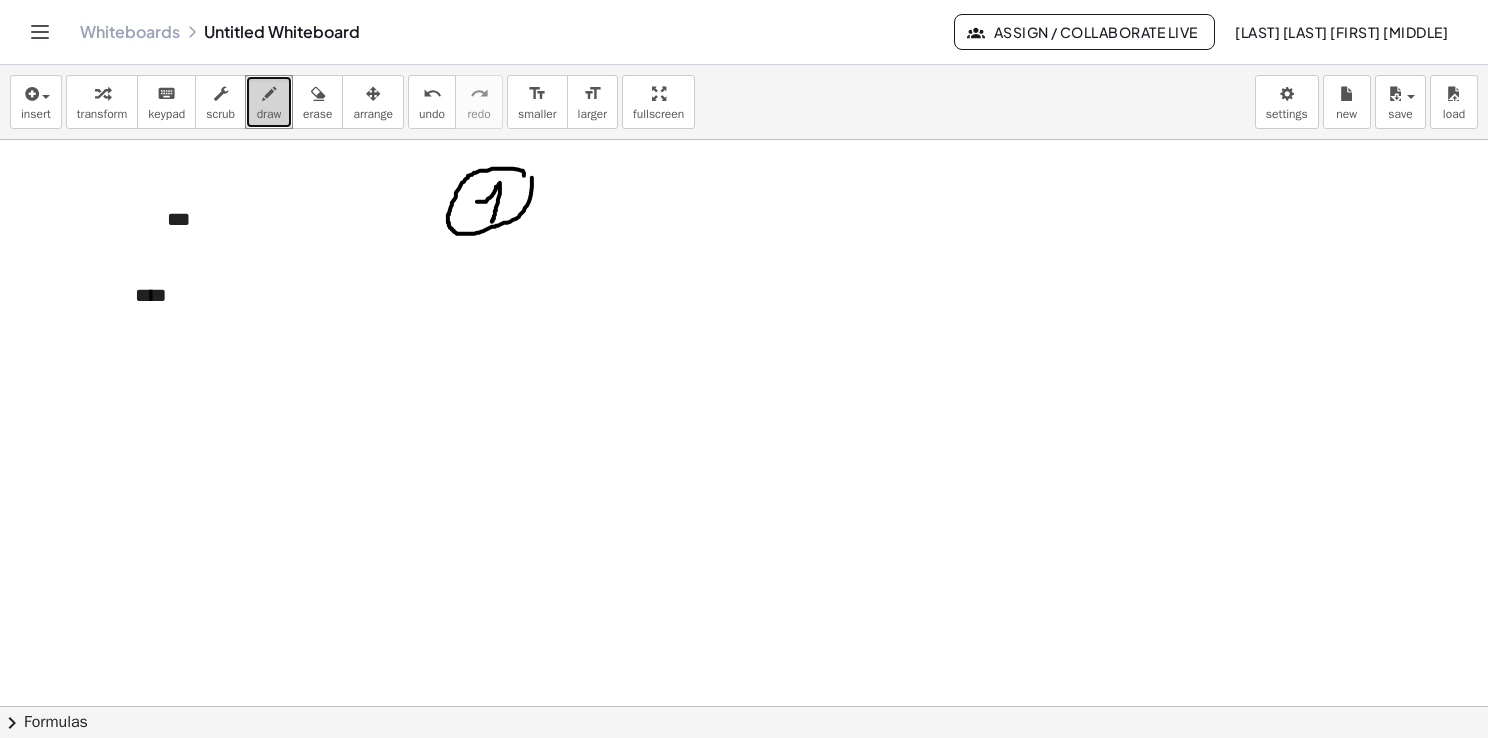 click at bounding box center [744, 695] 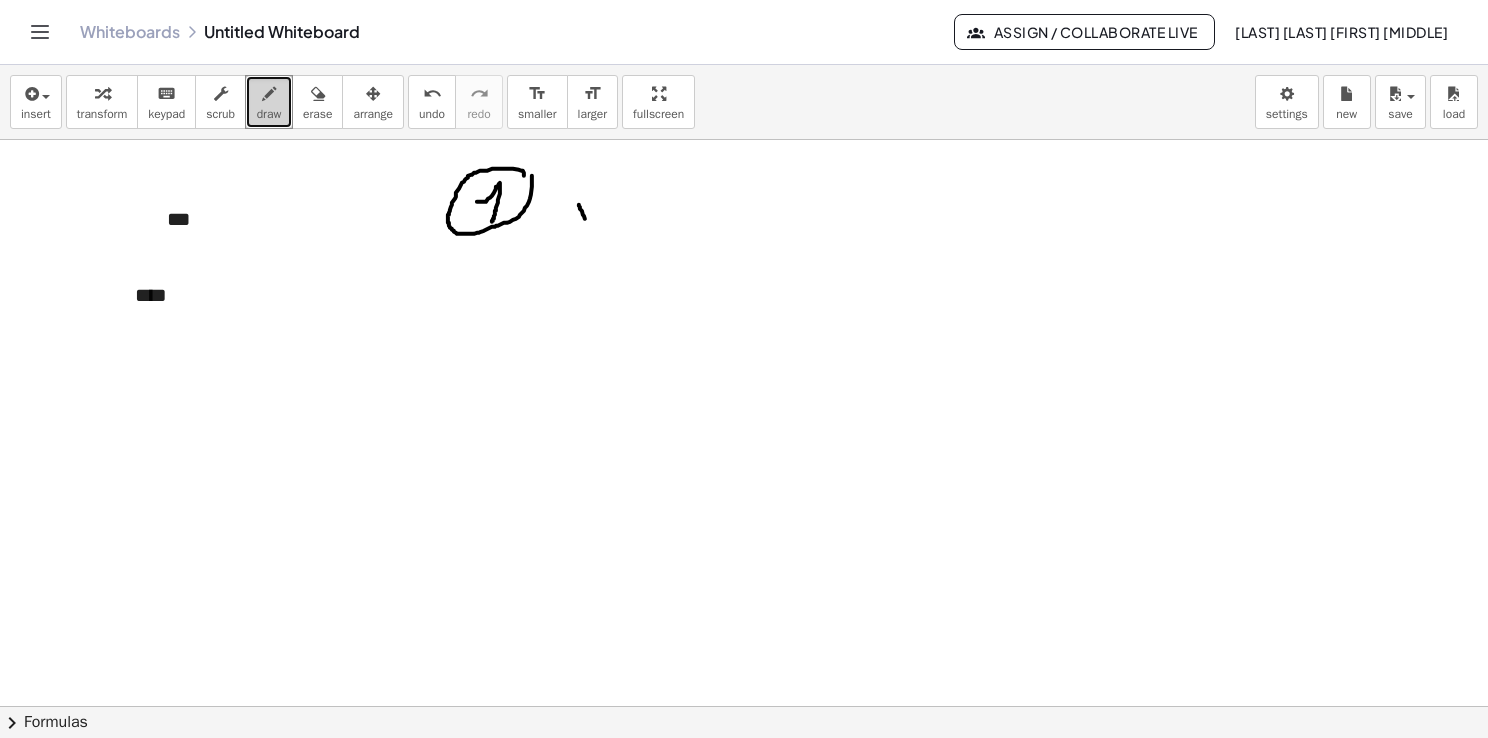 drag, startPoint x: 579, startPoint y: 204, endPoint x: 589, endPoint y: 226, distance: 24.166092 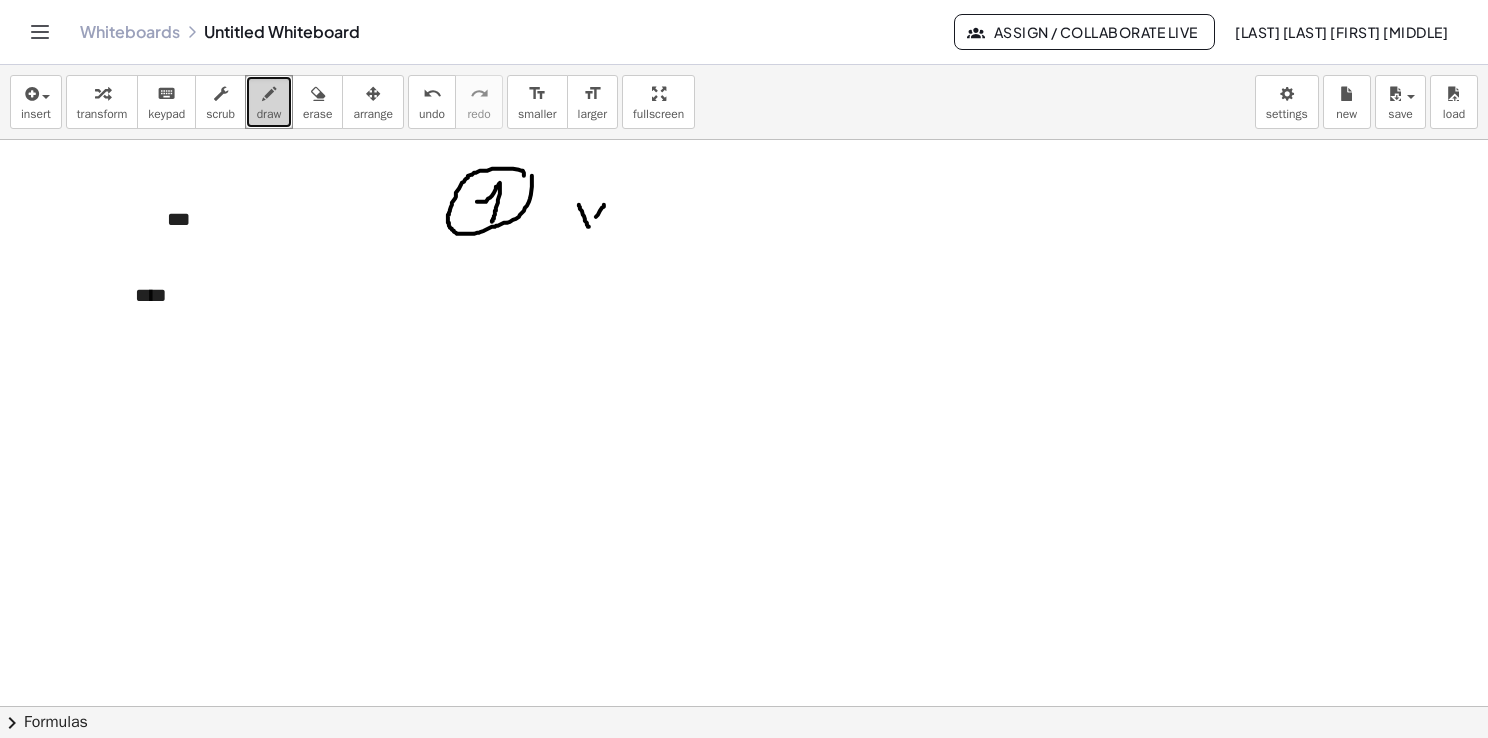 drag, startPoint x: 604, startPoint y: 204, endPoint x: 586, endPoint y: 230, distance: 31.622776 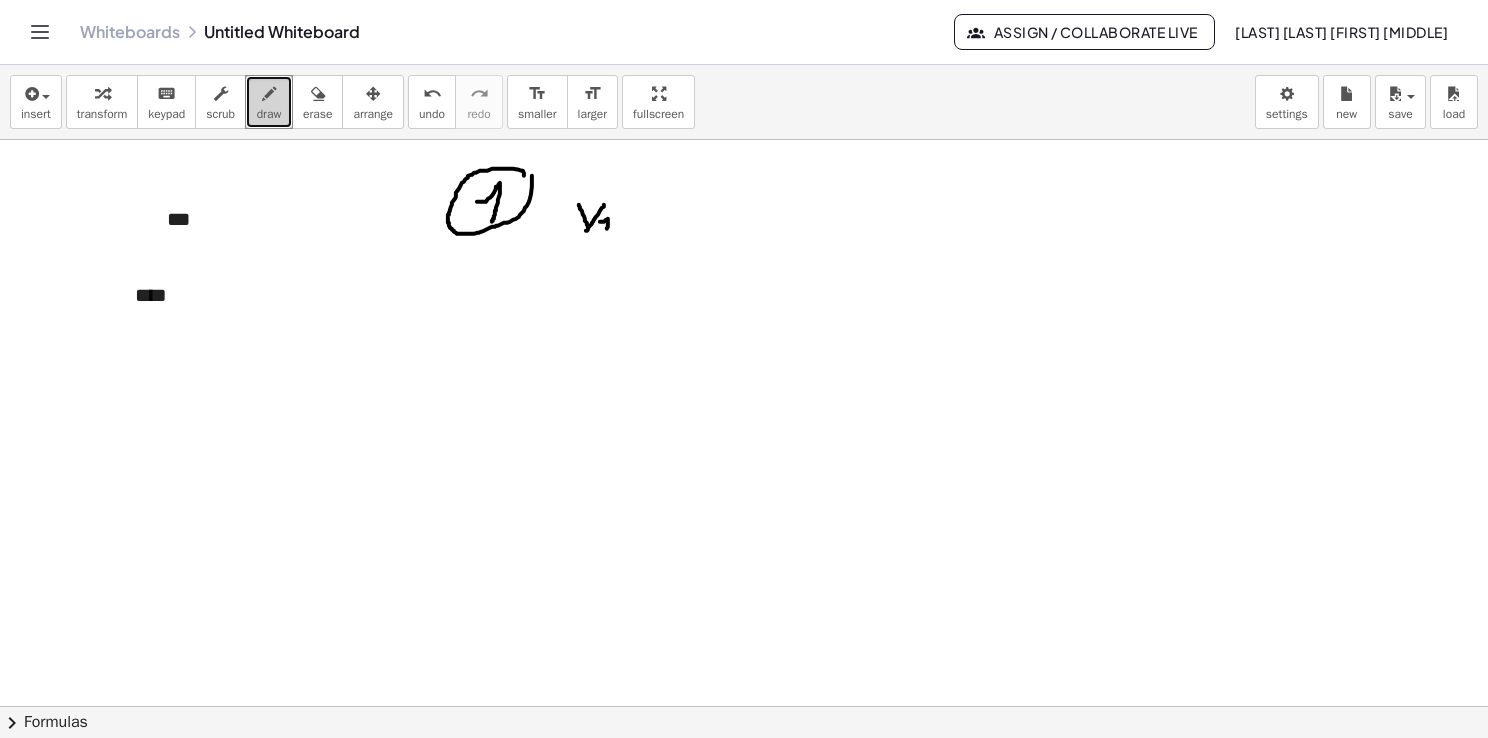 drag, startPoint x: 600, startPoint y: 221, endPoint x: 604, endPoint y: 235, distance: 14.56022 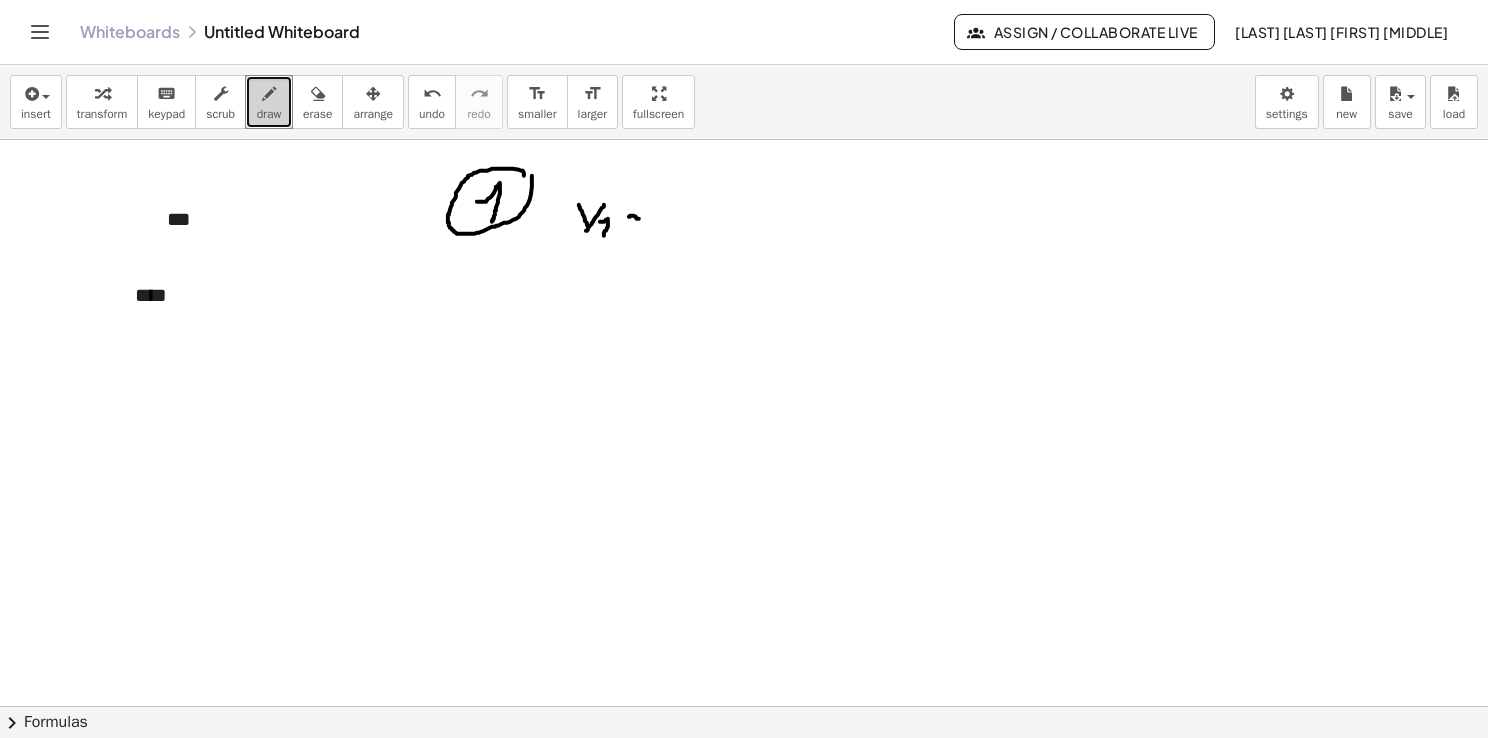 drag, startPoint x: 629, startPoint y: 216, endPoint x: 640, endPoint y: 218, distance: 11.18034 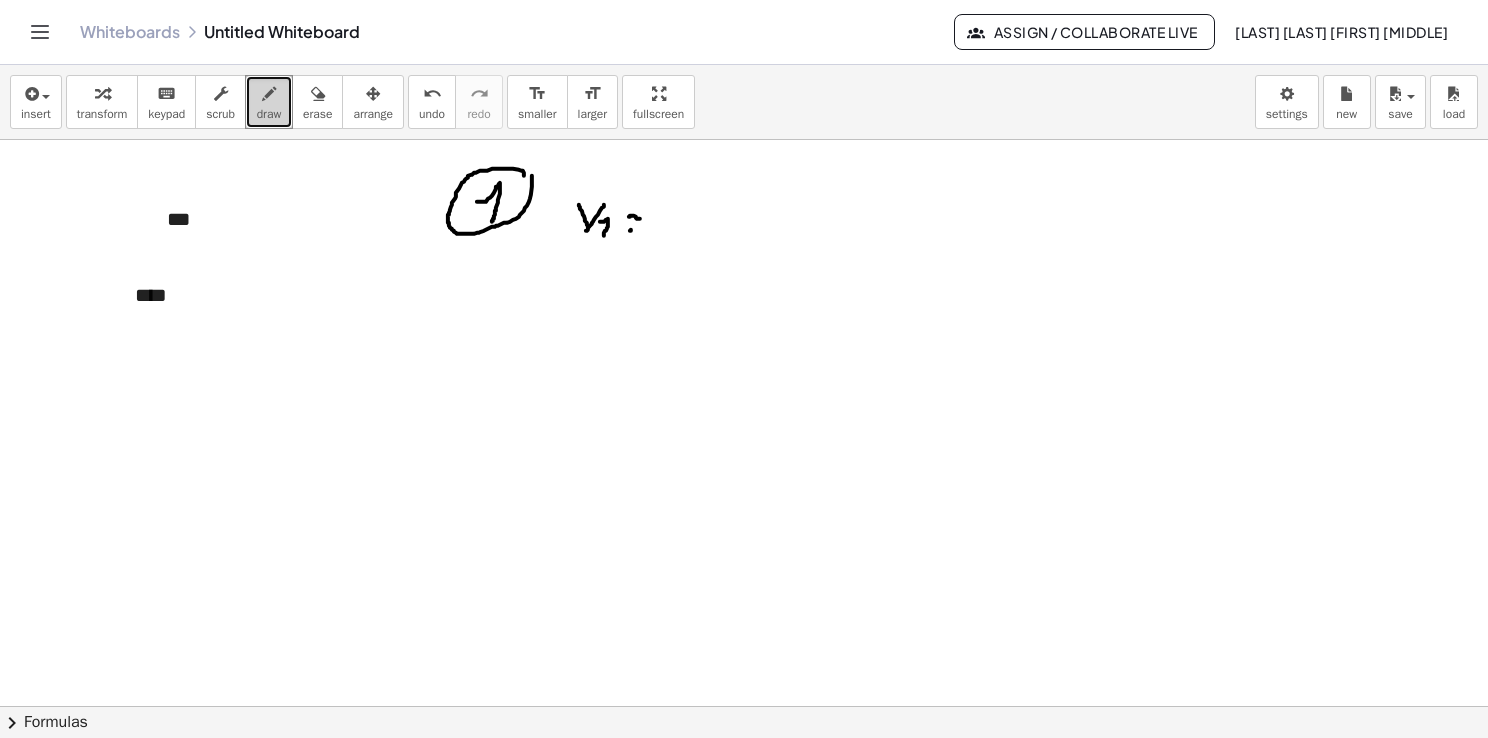 click at bounding box center (744, 695) 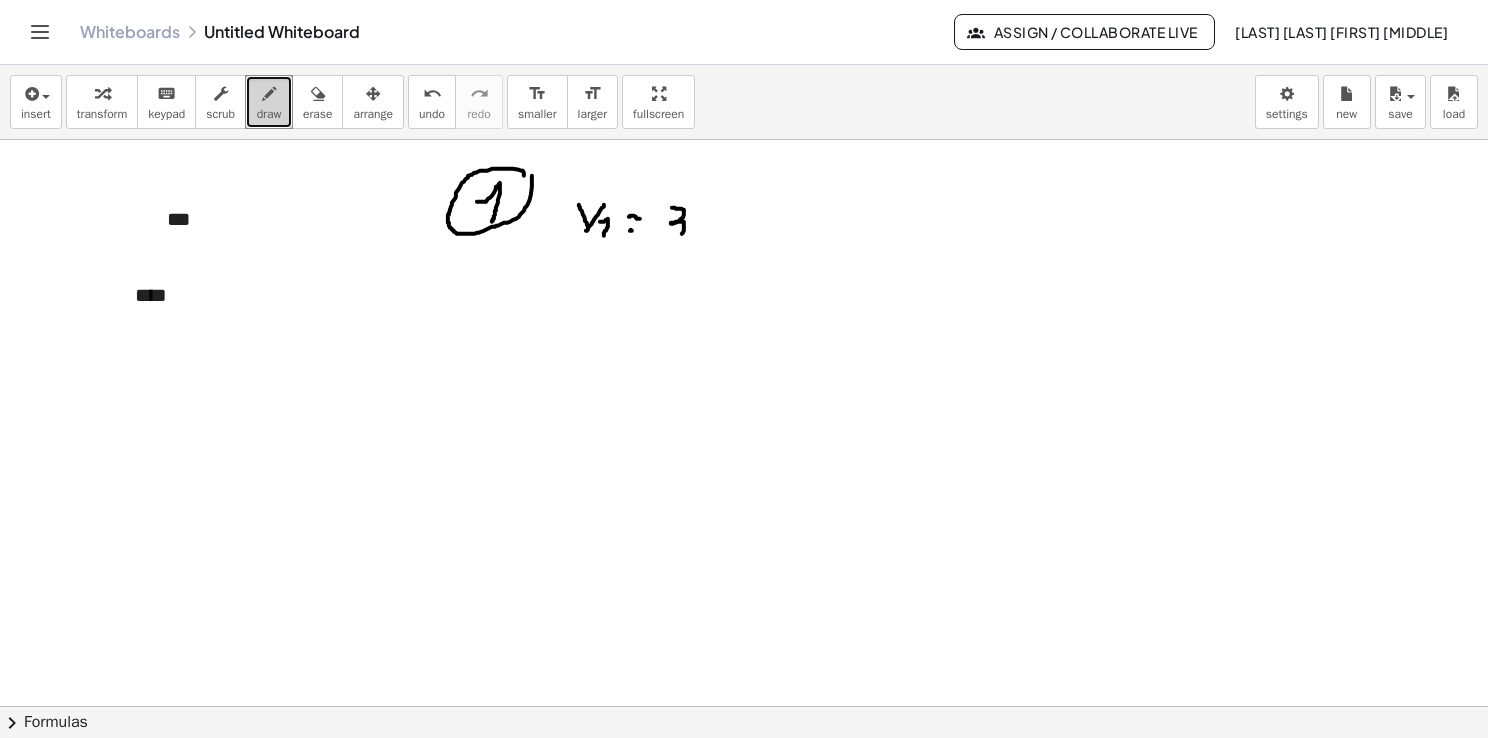 drag, startPoint x: 672, startPoint y: 207, endPoint x: 670, endPoint y: 234, distance: 27.073973 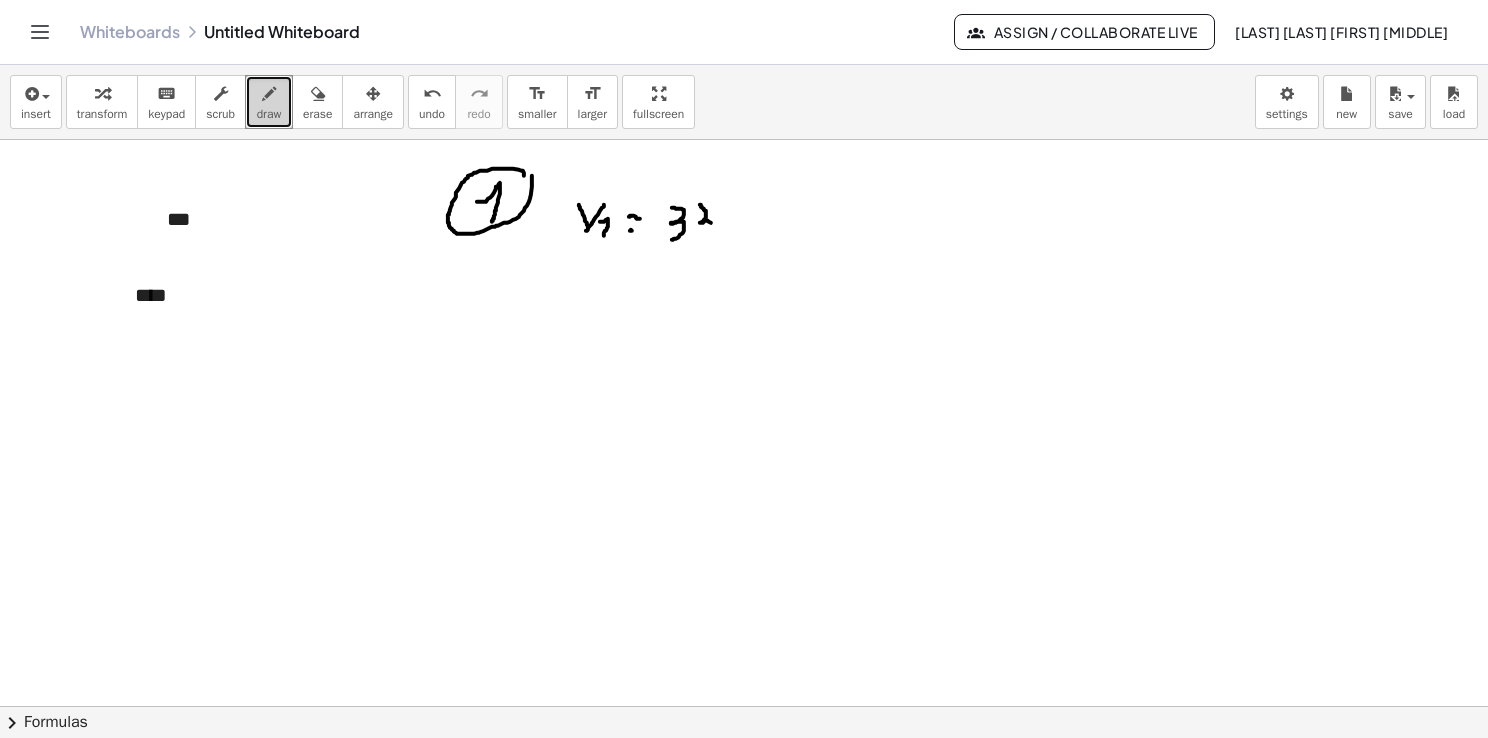 drag, startPoint x: 702, startPoint y: 206, endPoint x: 702, endPoint y: 239, distance: 33 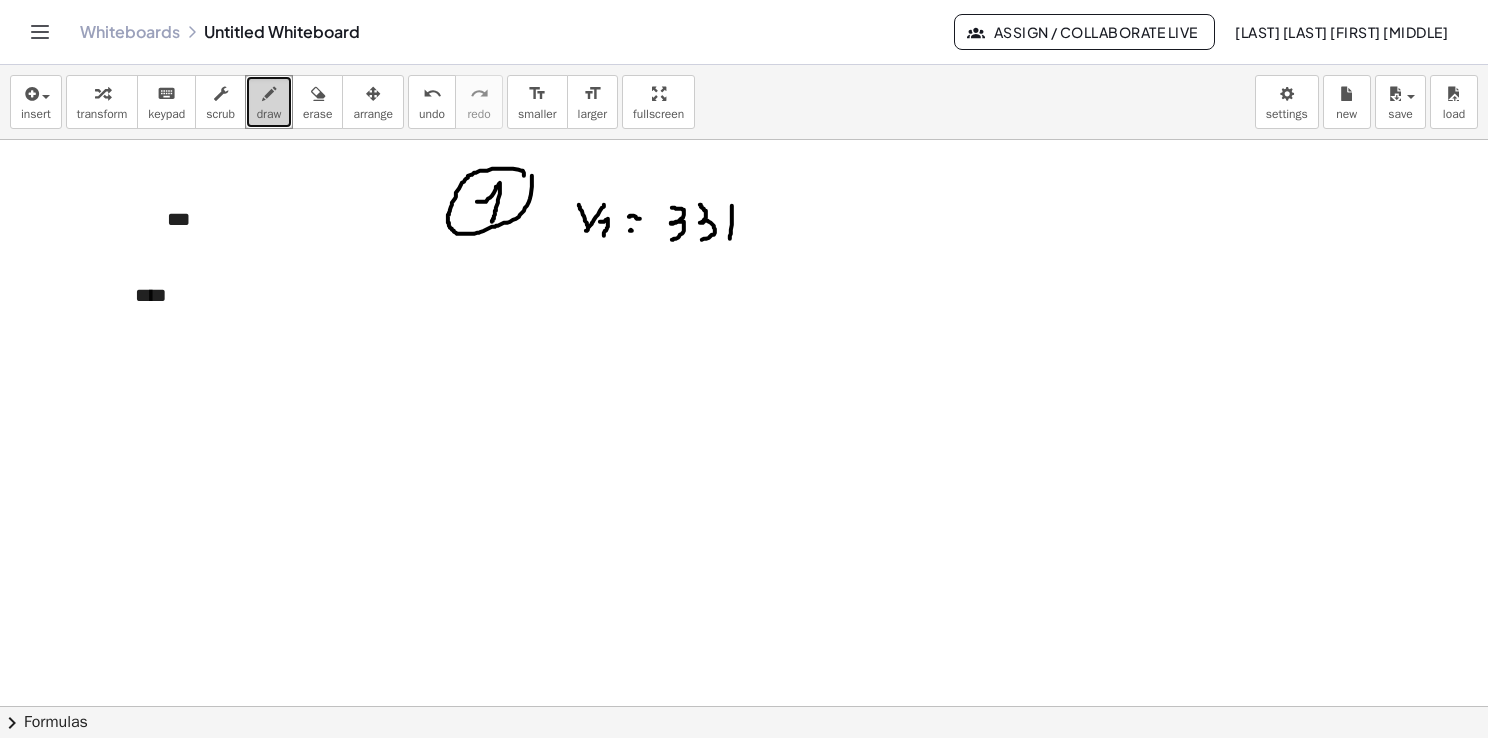 drag, startPoint x: 732, startPoint y: 205, endPoint x: 730, endPoint y: 239, distance: 34.058773 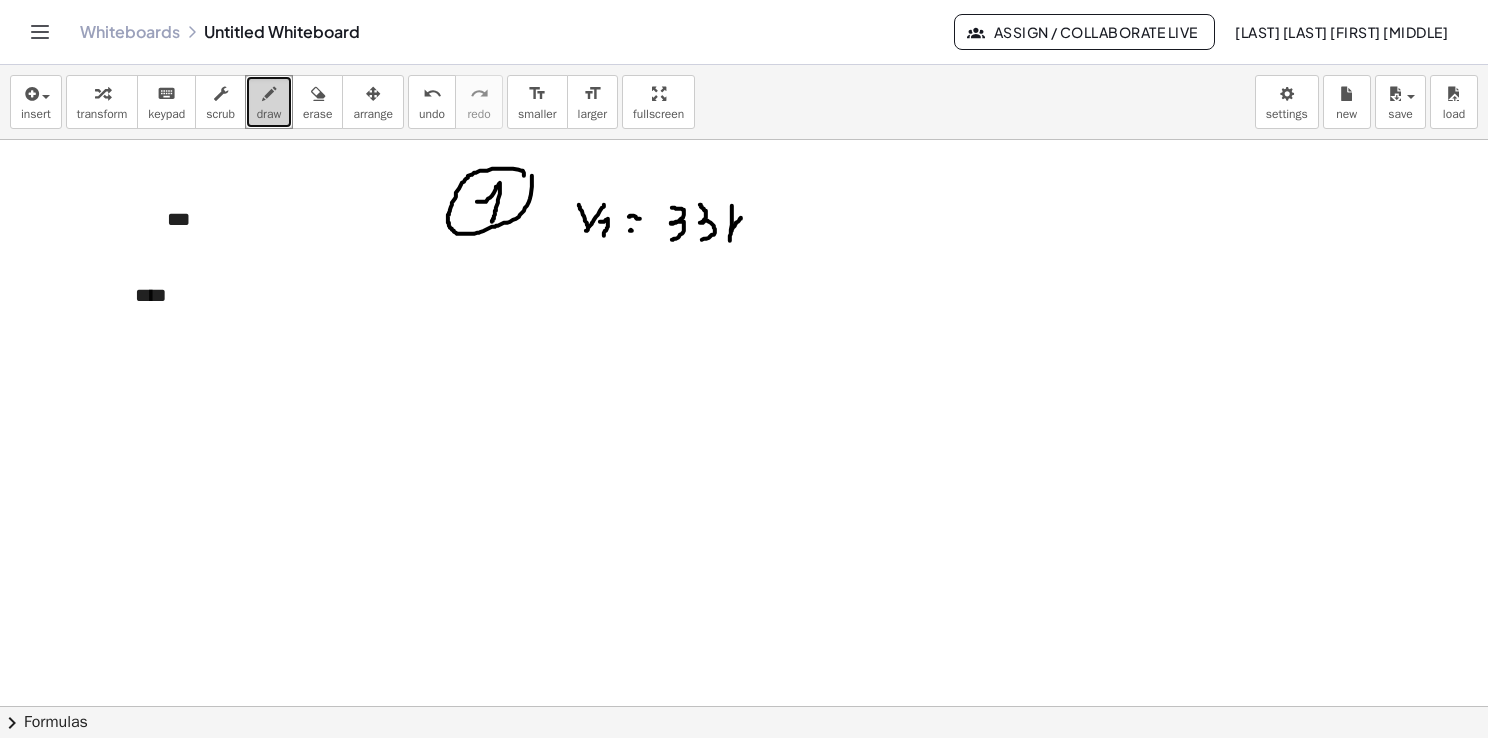 drag, startPoint x: 732, startPoint y: 229, endPoint x: 742, endPoint y: 216, distance: 16.40122 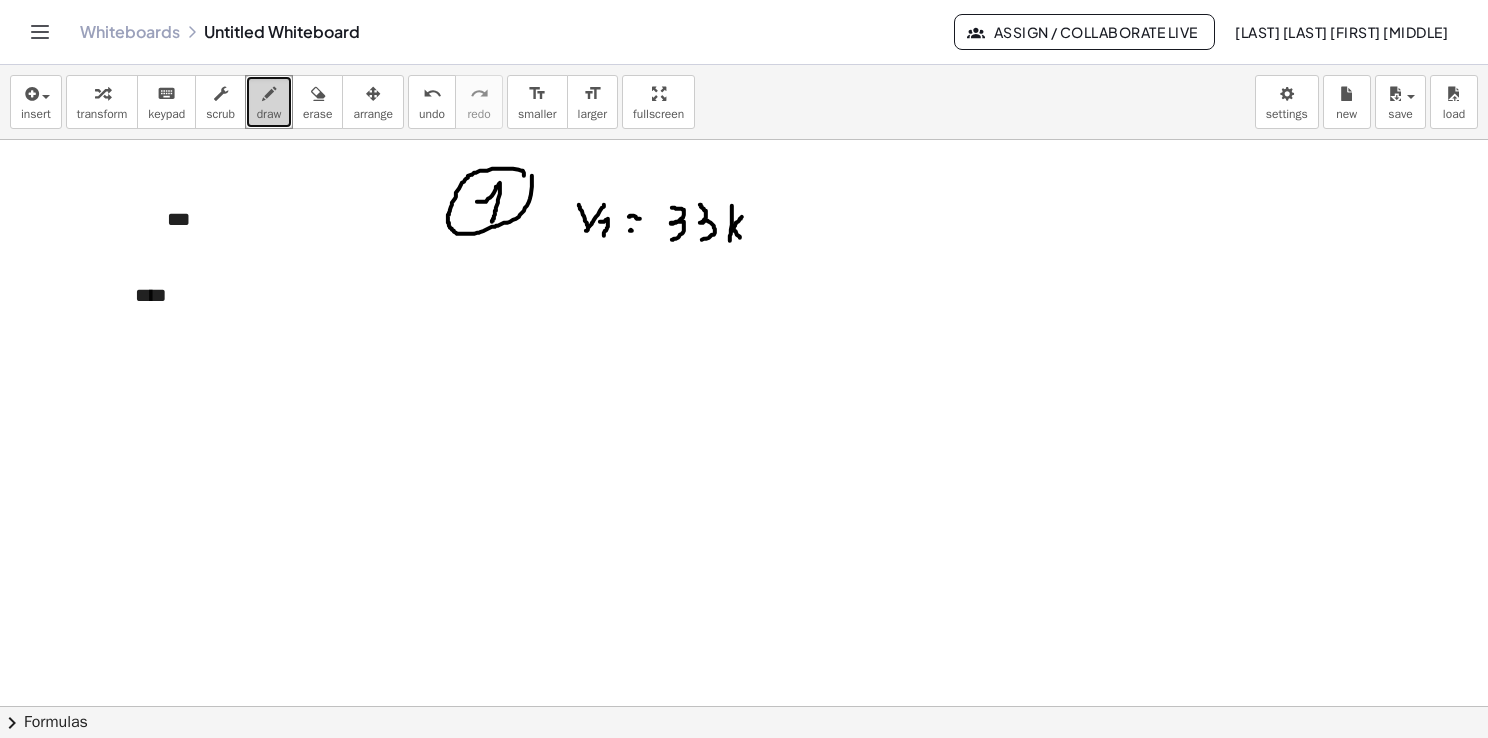 drag, startPoint x: 736, startPoint y: 231, endPoint x: 741, endPoint y: 242, distance: 12.083046 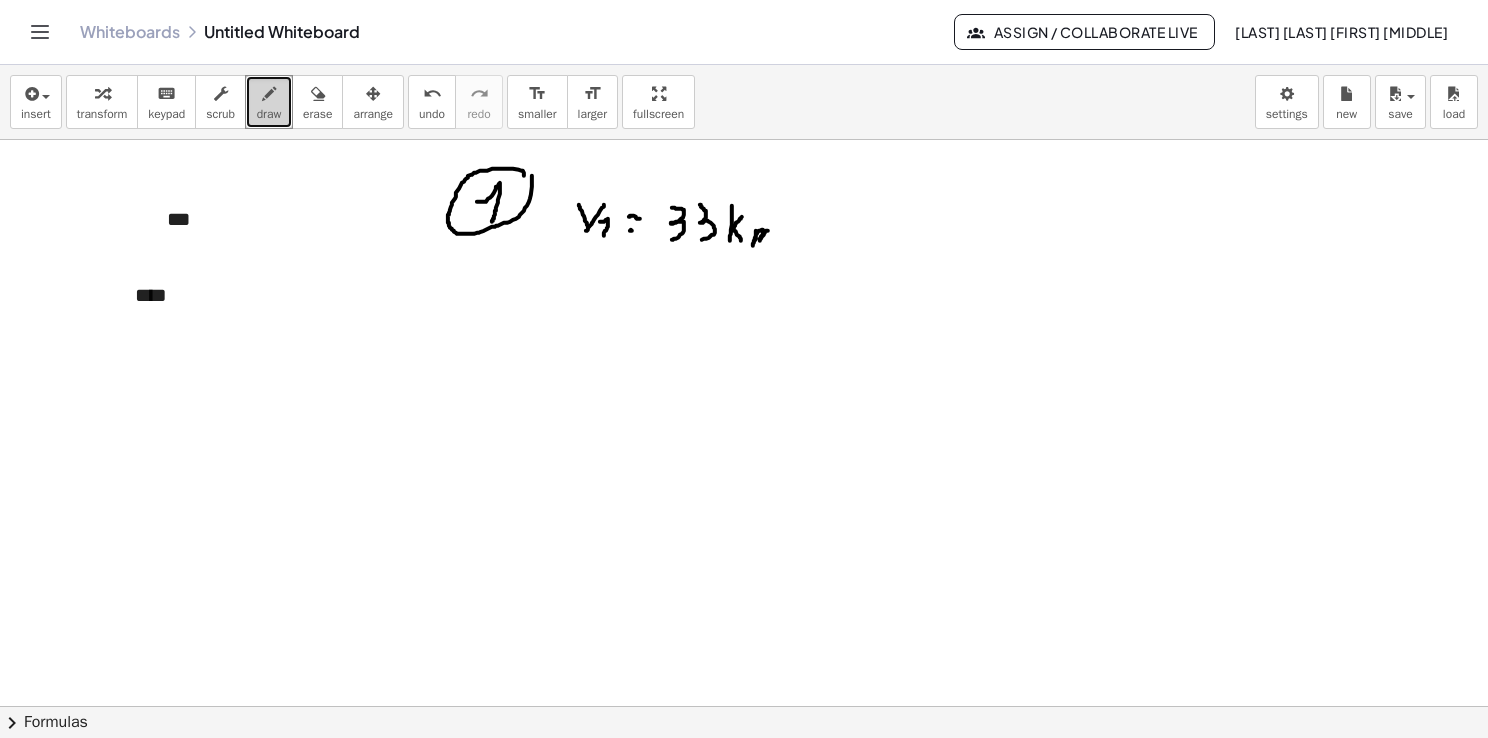drag, startPoint x: 756, startPoint y: 230, endPoint x: 771, endPoint y: 243, distance: 19.849434 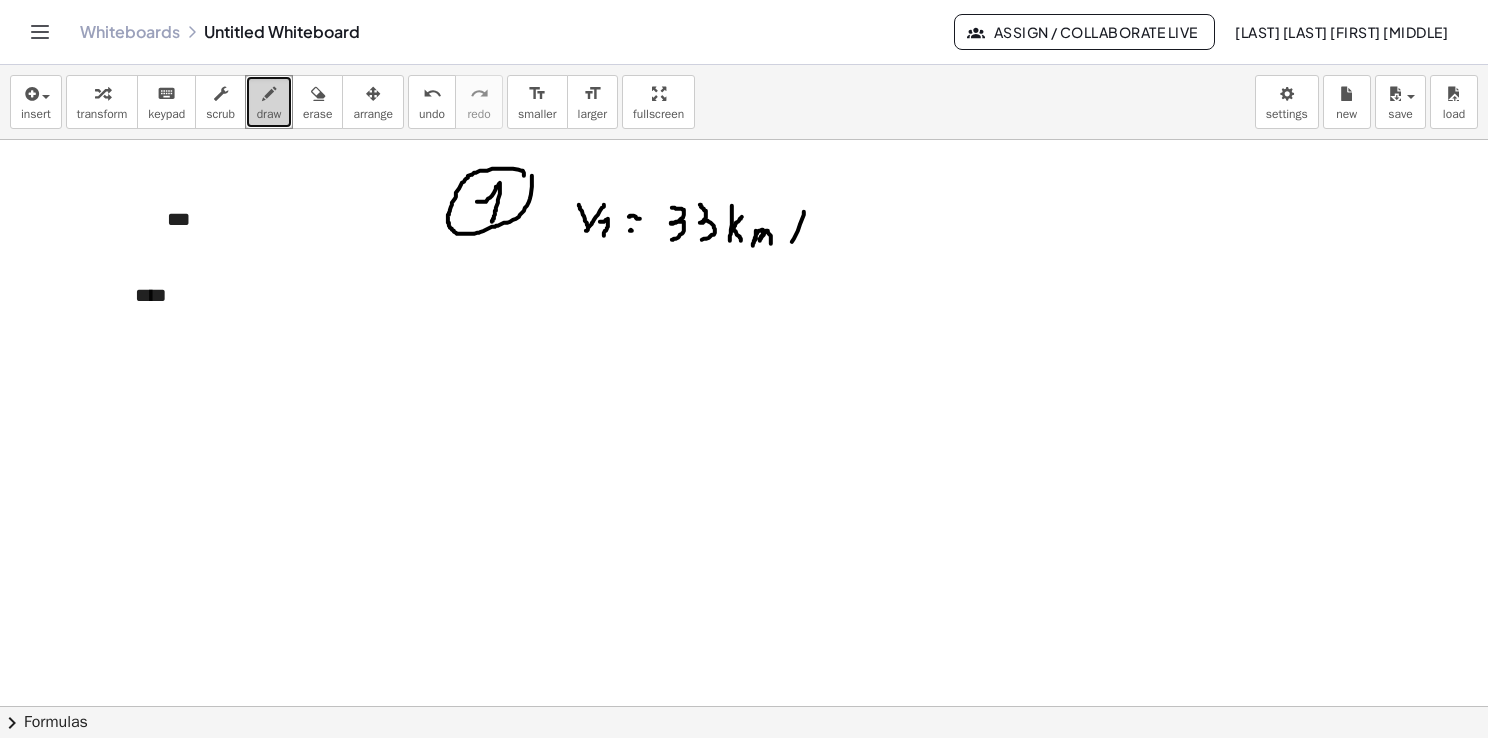 drag, startPoint x: 804, startPoint y: 211, endPoint x: 786, endPoint y: 254, distance: 46.615448 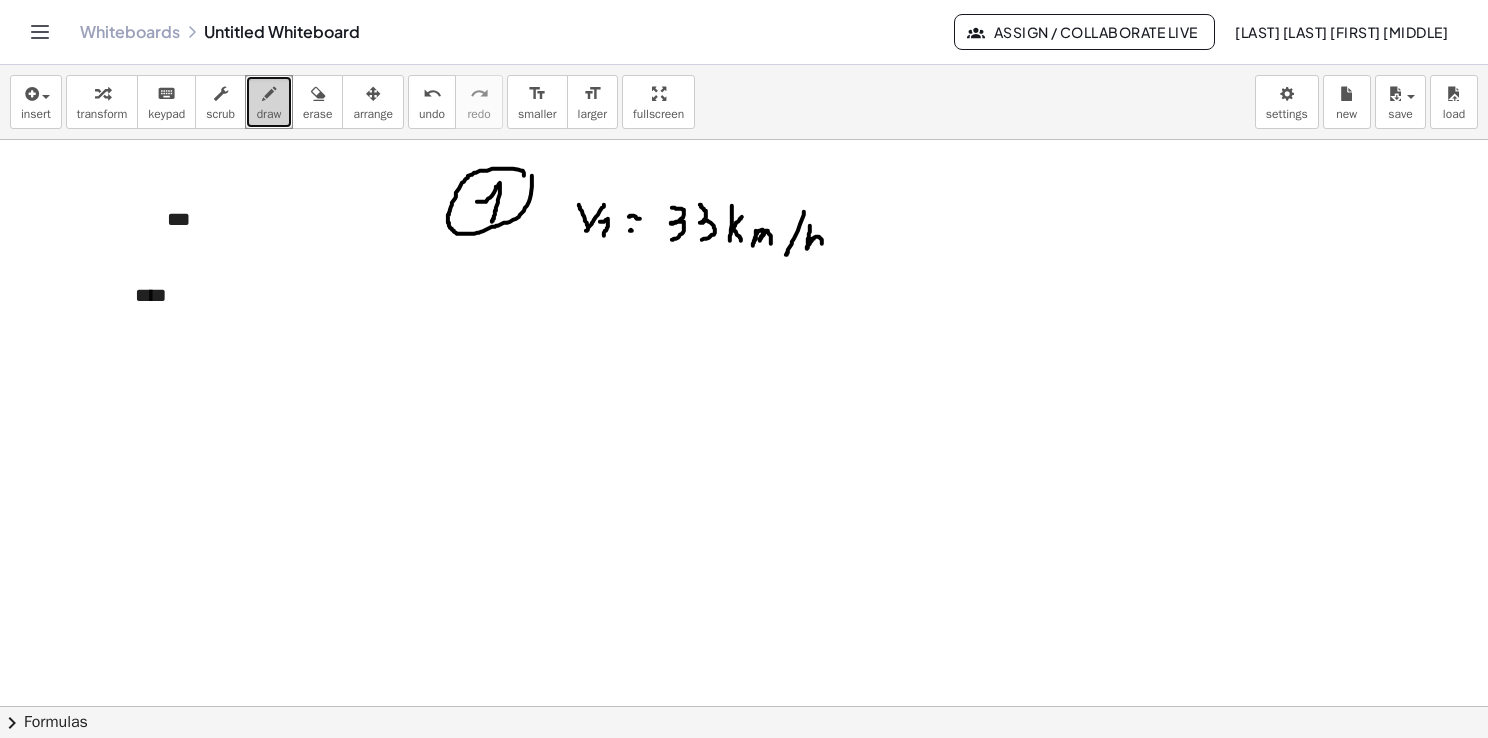 drag, startPoint x: 810, startPoint y: 225, endPoint x: 819, endPoint y: 250, distance: 26.57066 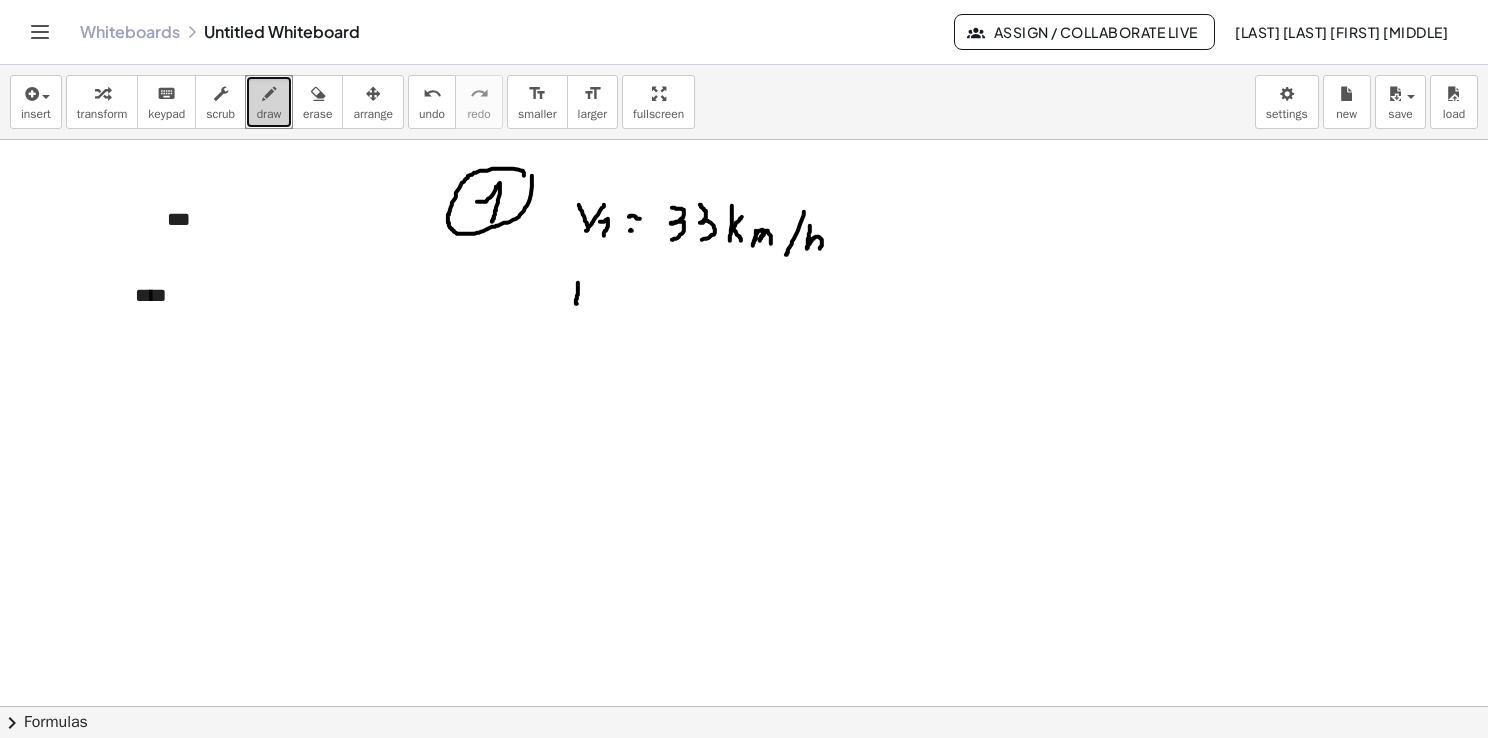 drag, startPoint x: 578, startPoint y: 282, endPoint x: 583, endPoint y: 303, distance: 21.587032 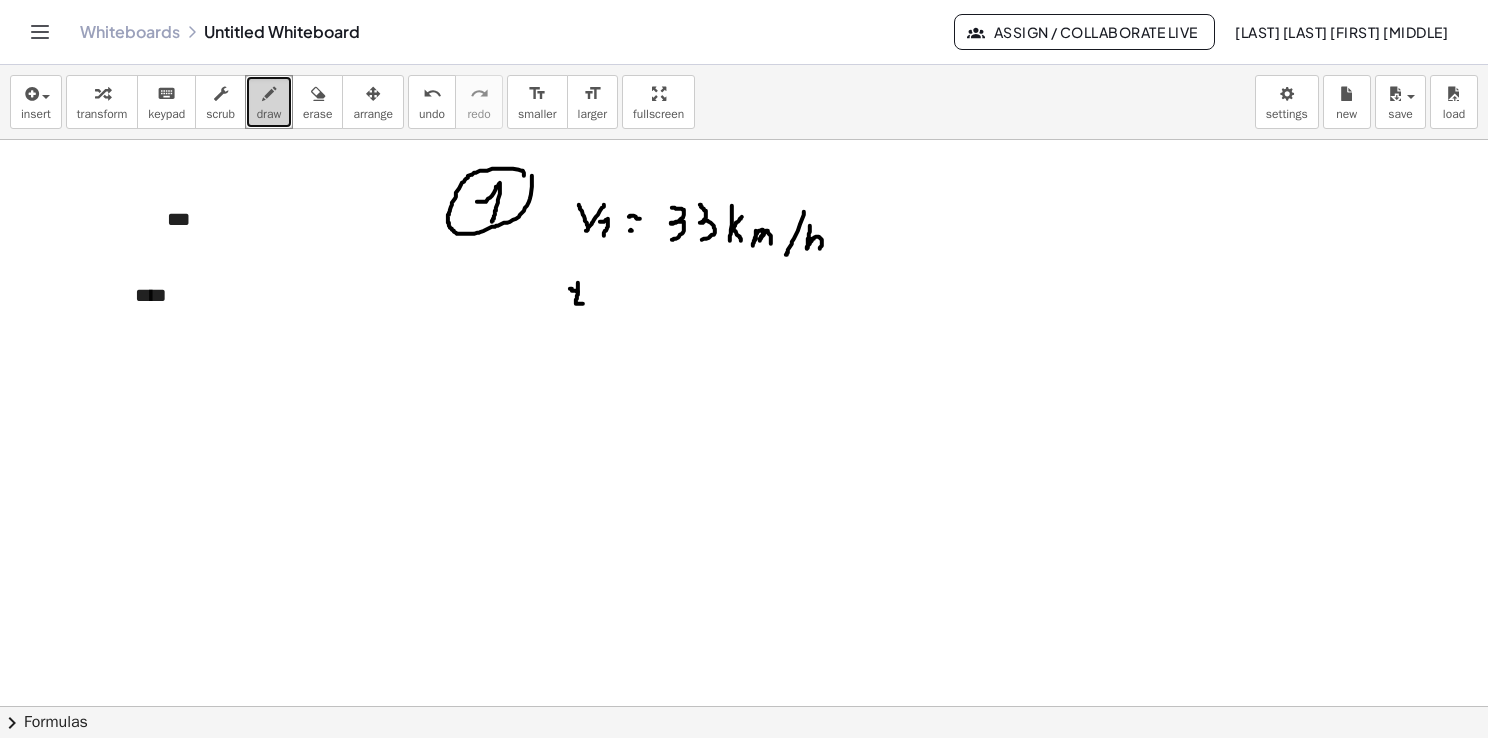 click at bounding box center (744, 695) 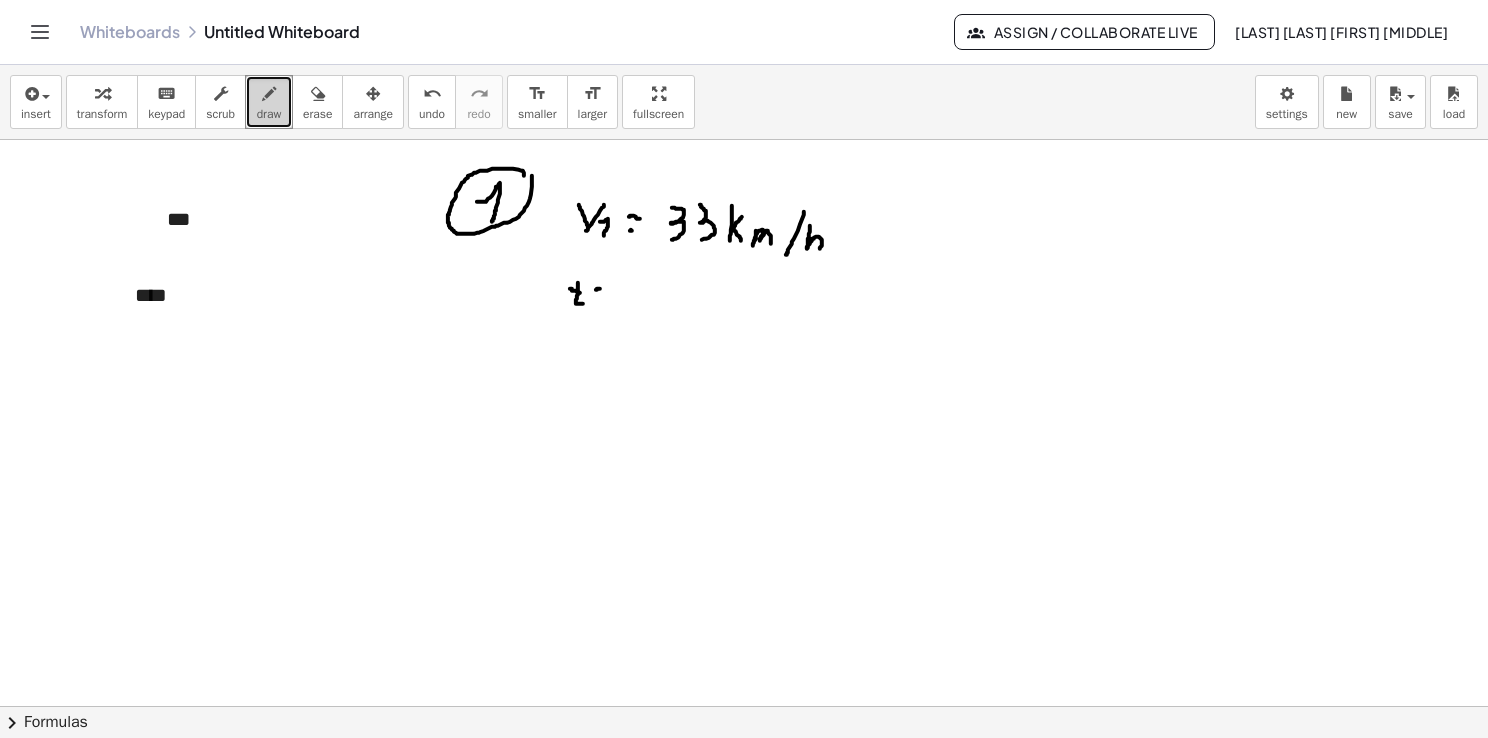 click at bounding box center [744, 695] 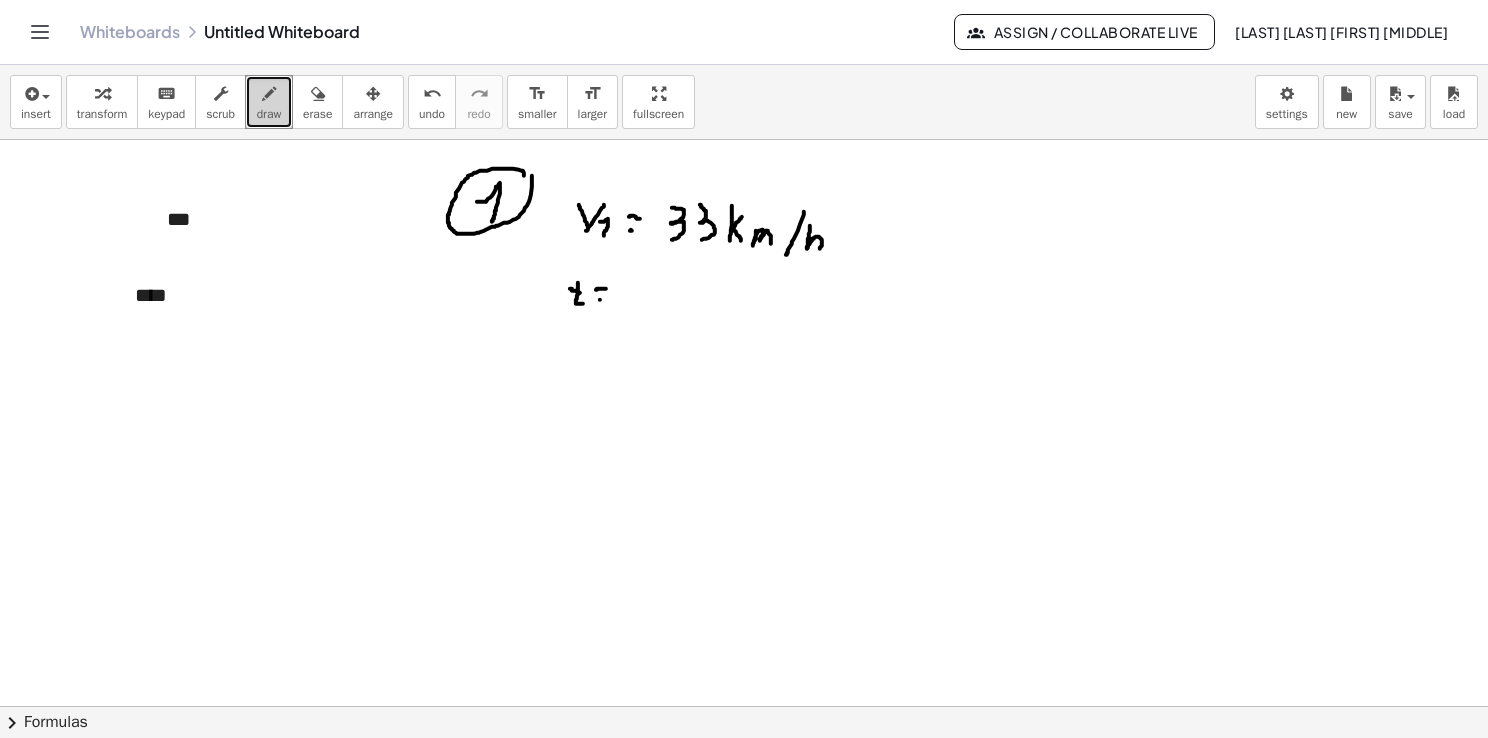 click at bounding box center (744, 695) 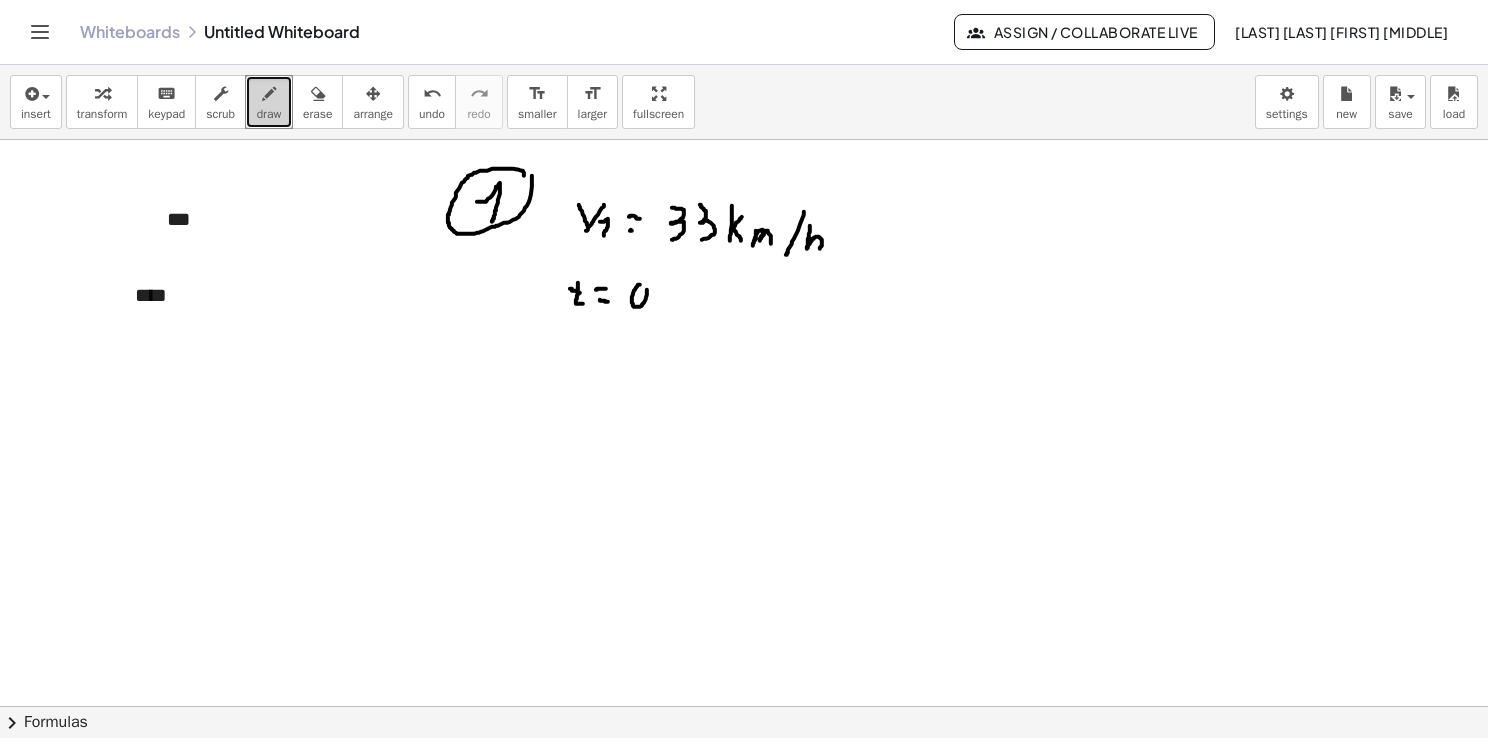 click at bounding box center [744, 695] 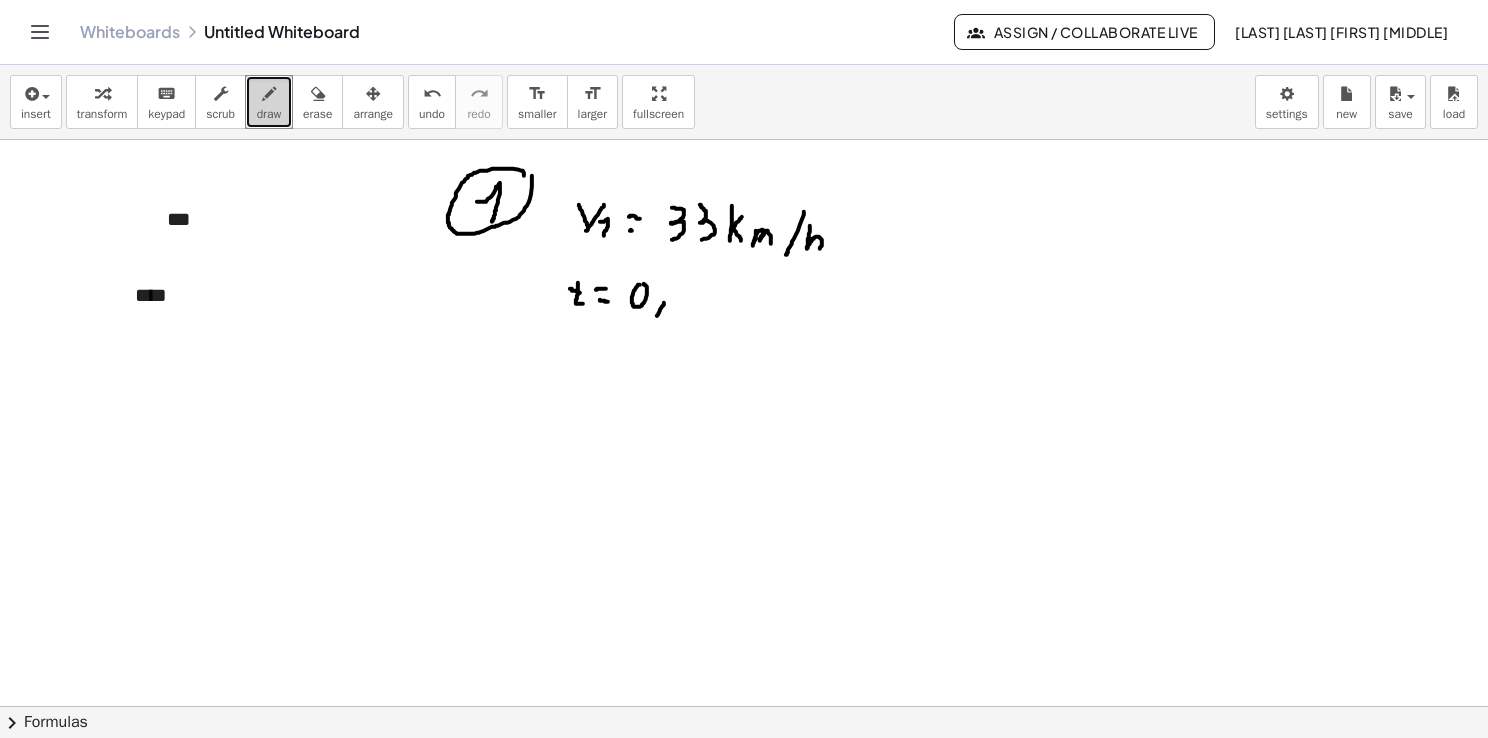 drag, startPoint x: 664, startPoint y: 302, endPoint x: 657, endPoint y: 315, distance: 14.764823 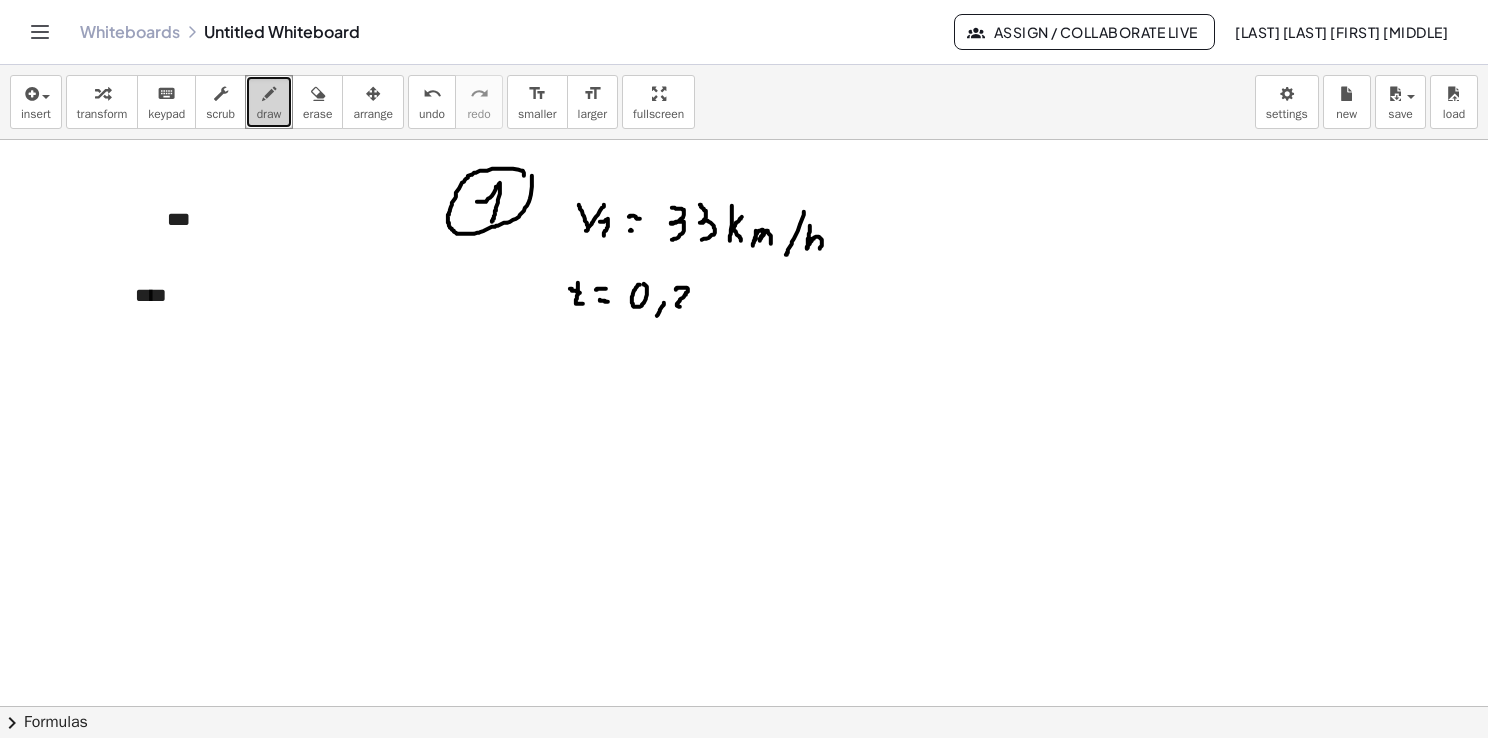 drag, startPoint x: 677, startPoint y: 287, endPoint x: 687, endPoint y: 306, distance: 21.470911 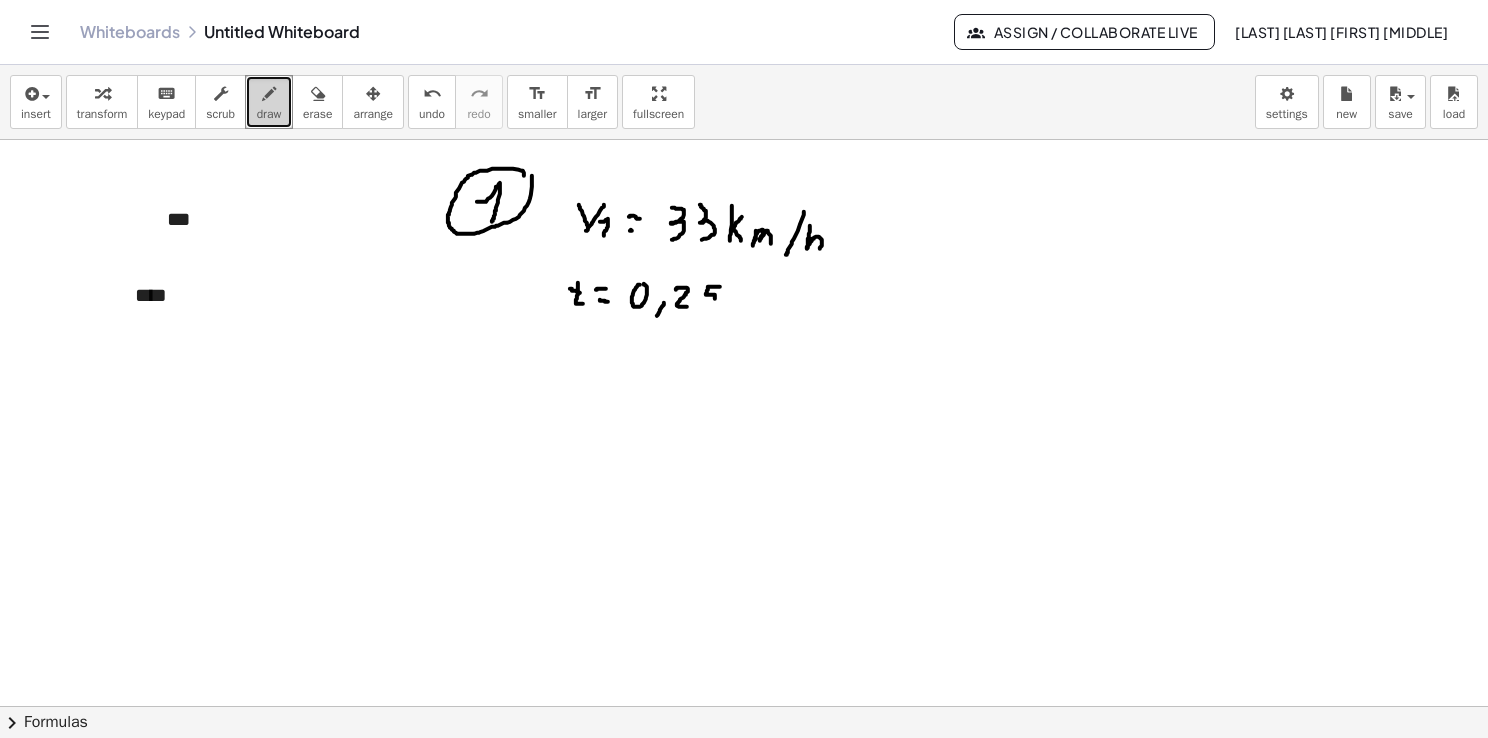 drag, startPoint x: 720, startPoint y: 286, endPoint x: 705, endPoint y: 307, distance: 25.806976 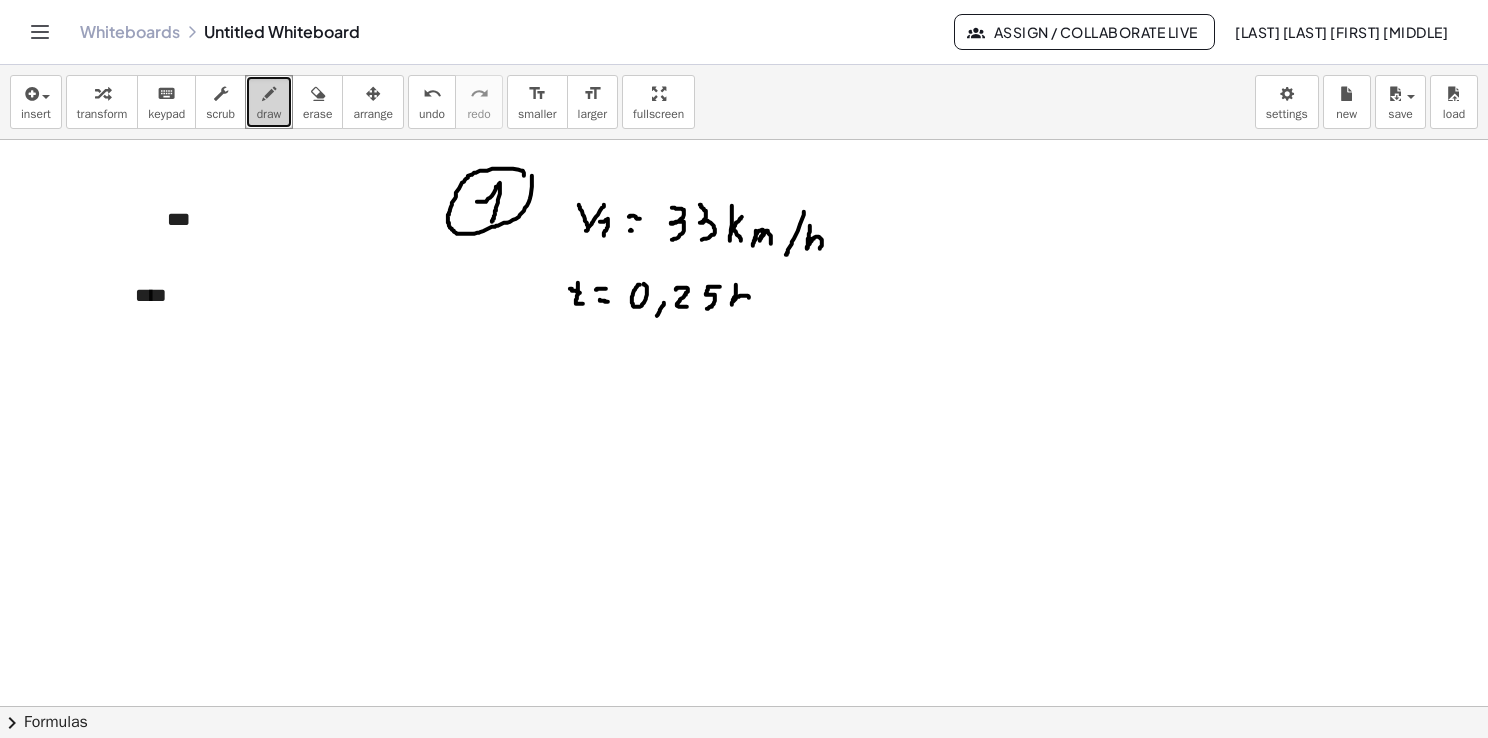 drag, startPoint x: 736, startPoint y: 284, endPoint x: 745, endPoint y: 307, distance: 24.698177 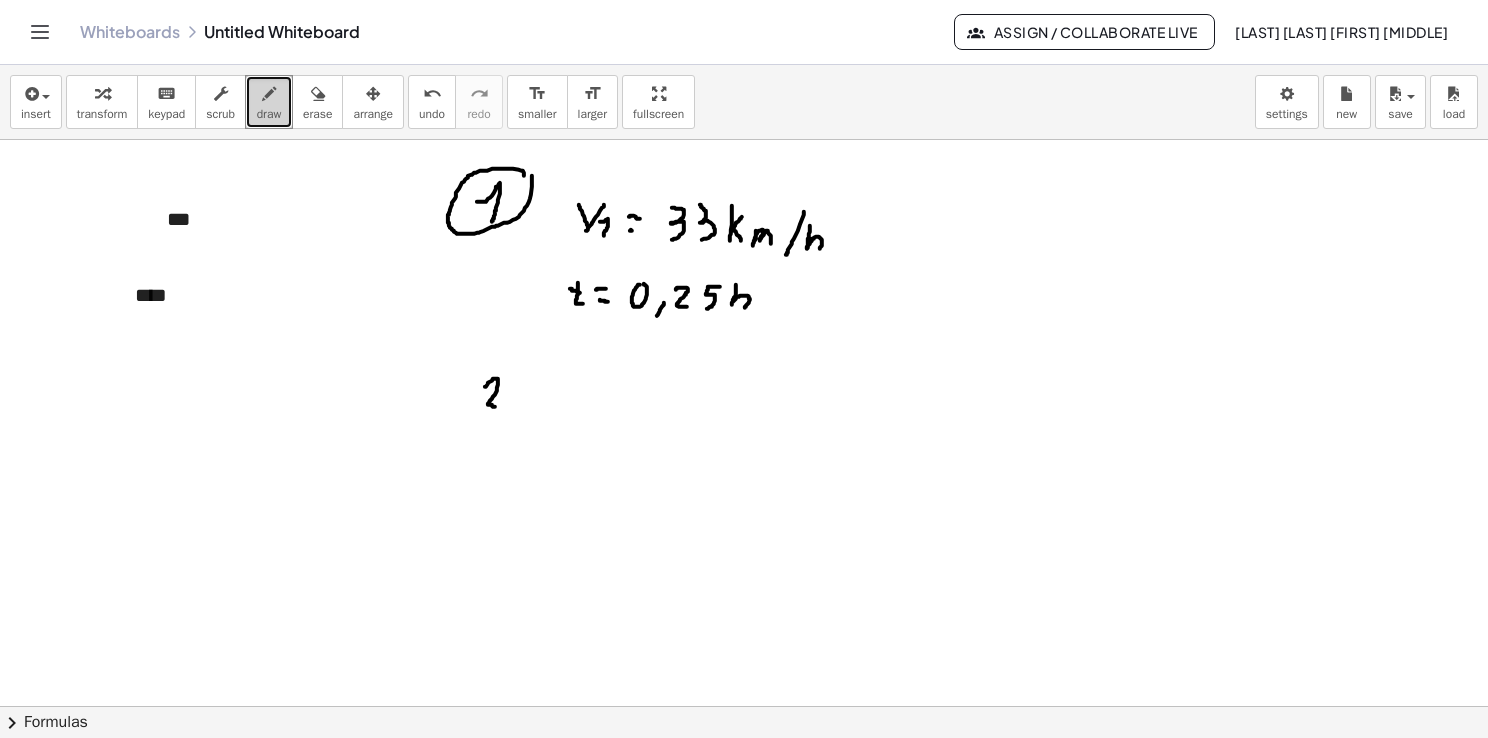 drag, startPoint x: 495, startPoint y: 378, endPoint x: 496, endPoint y: 408, distance: 30.016663 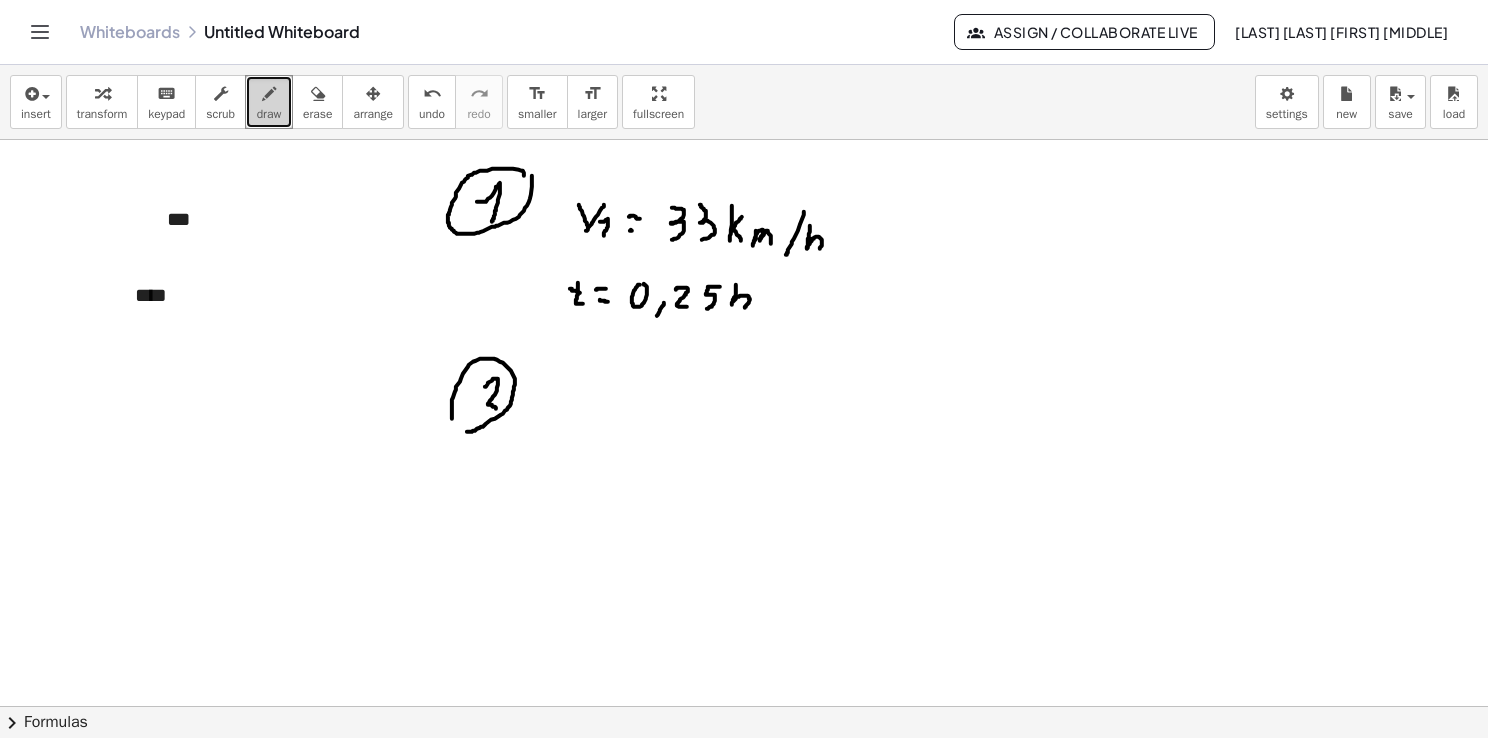 drag, startPoint x: 467, startPoint y: 431, endPoint x: 458, endPoint y: 426, distance: 10.29563 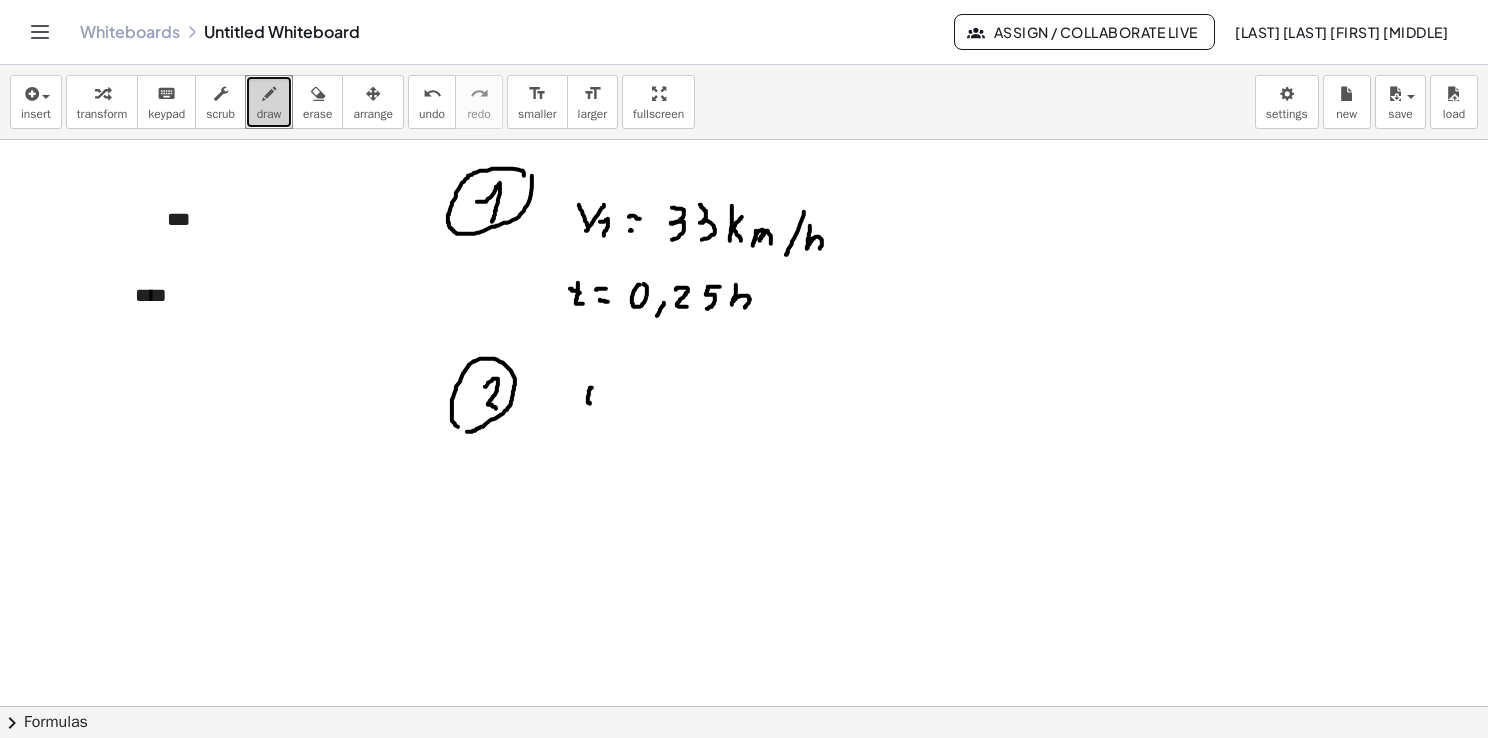 drag, startPoint x: 591, startPoint y: 387, endPoint x: 596, endPoint y: 404, distance: 17.720045 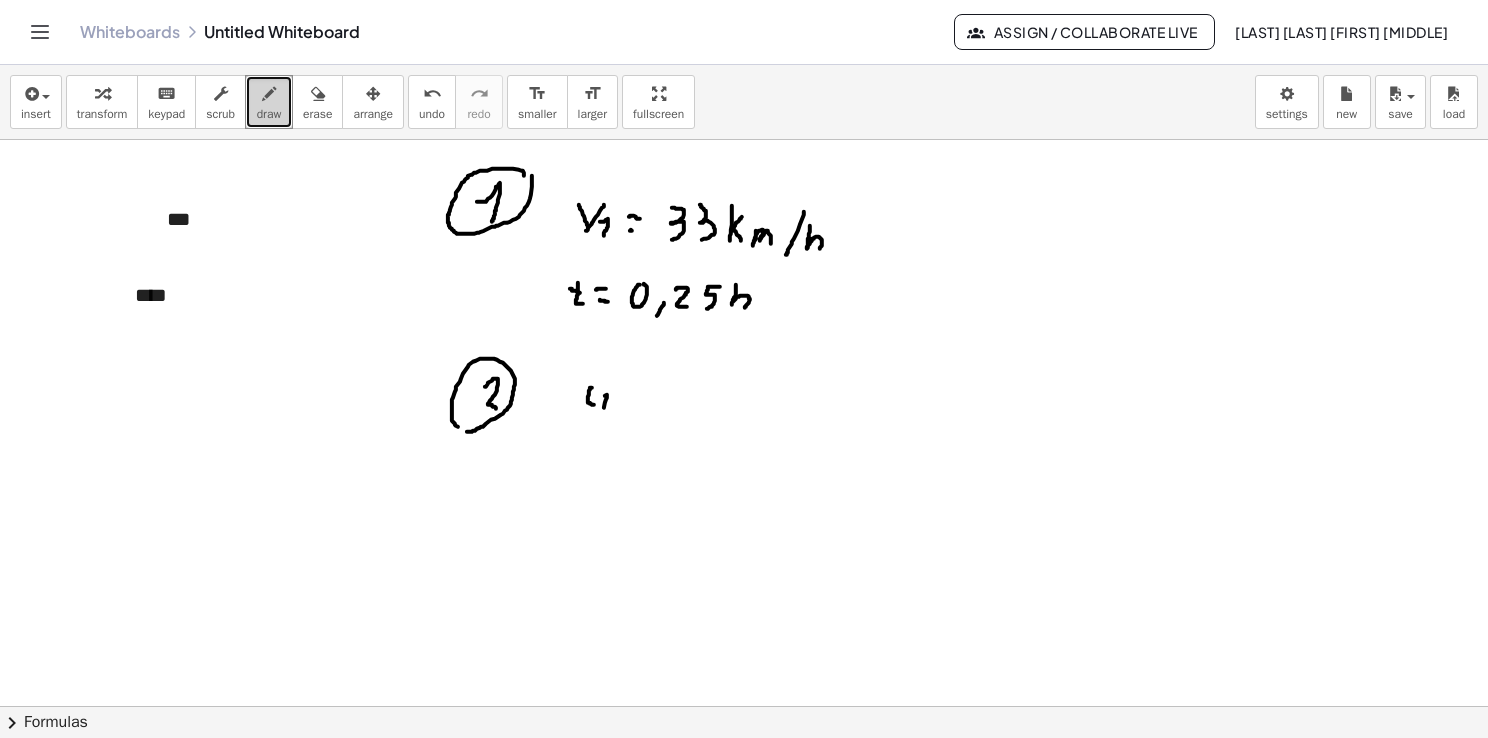 drag, startPoint x: 604, startPoint y: 407, endPoint x: 599, endPoint y: 421, distance: 14.866069 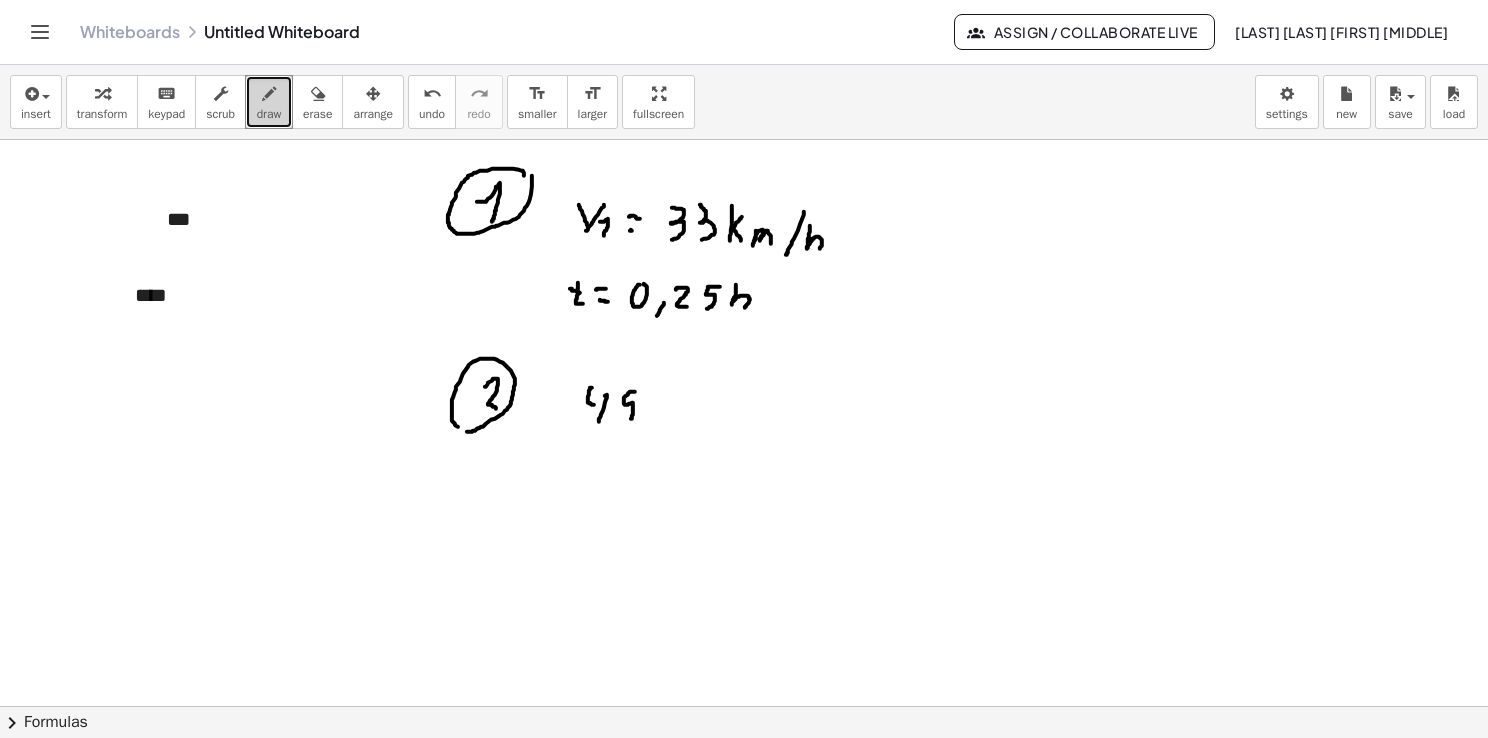 drag, startPoint x: 632, startPoint y: 391, endPoint x: 624, endPoint y: 423, distance: 32.984844 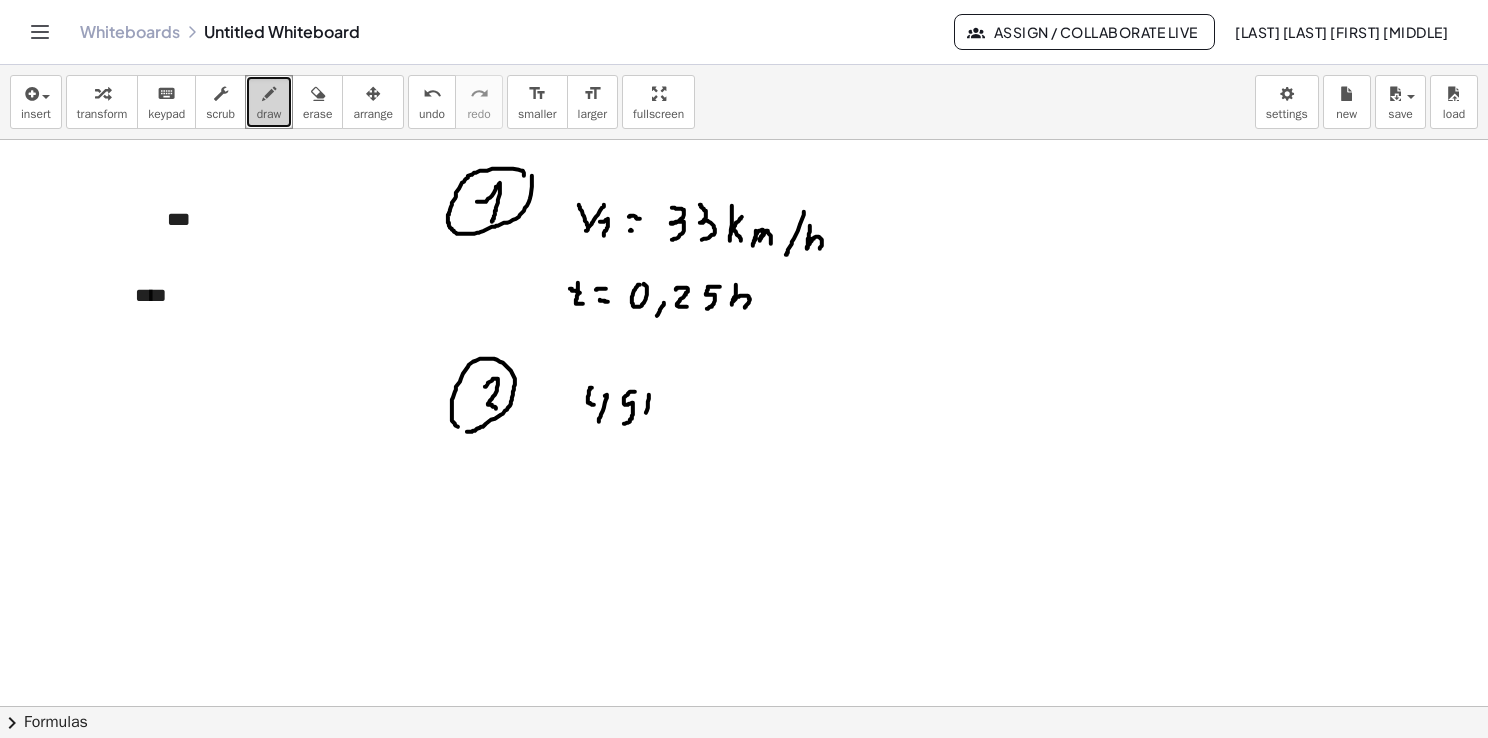 drag, startPoint x: 649, startPoint y: 395, endPoint x: 645, endPoint y: 423, distance: 28.284271 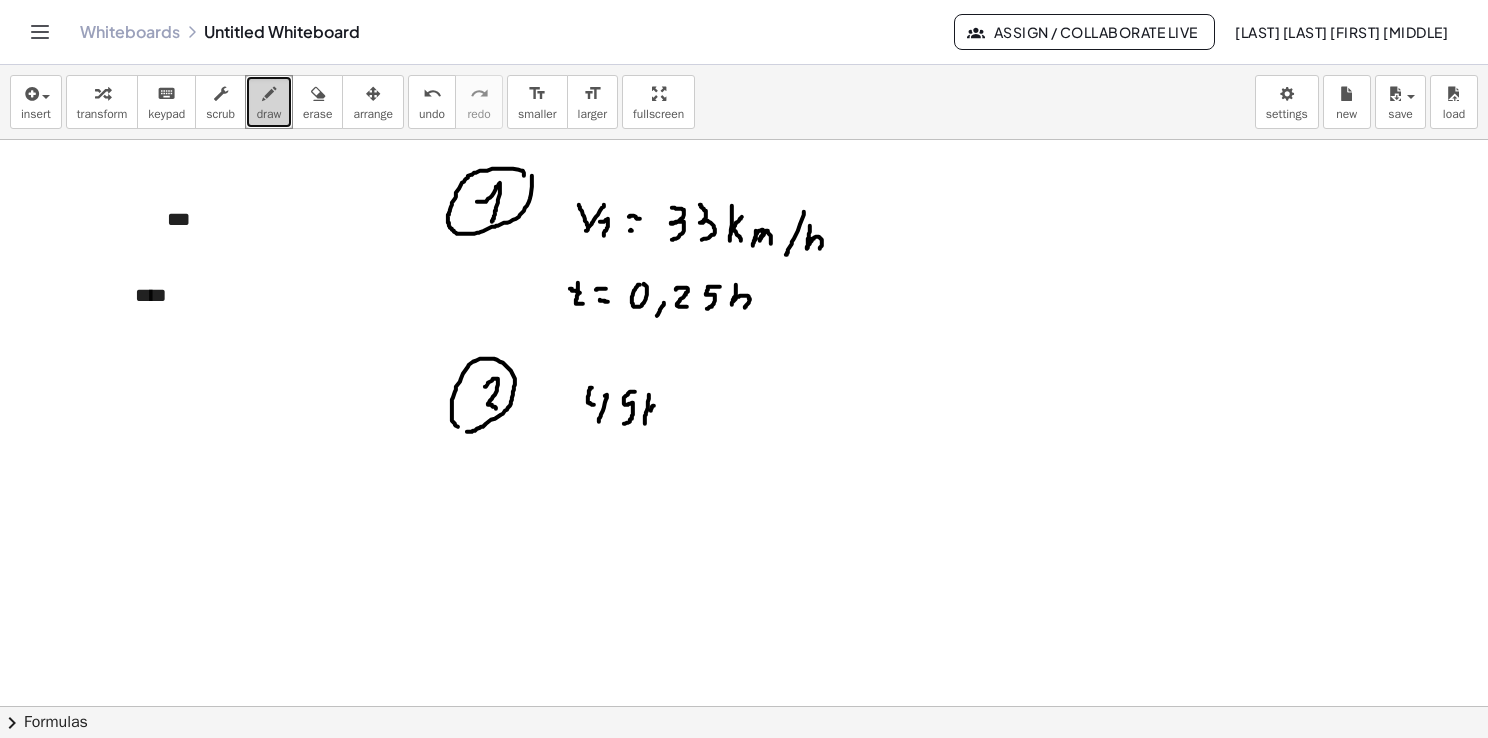 drag, startPoint x: 651, startPoint y: 409, endPoint x: 660, endPoint y: 399, distance: 13.453624 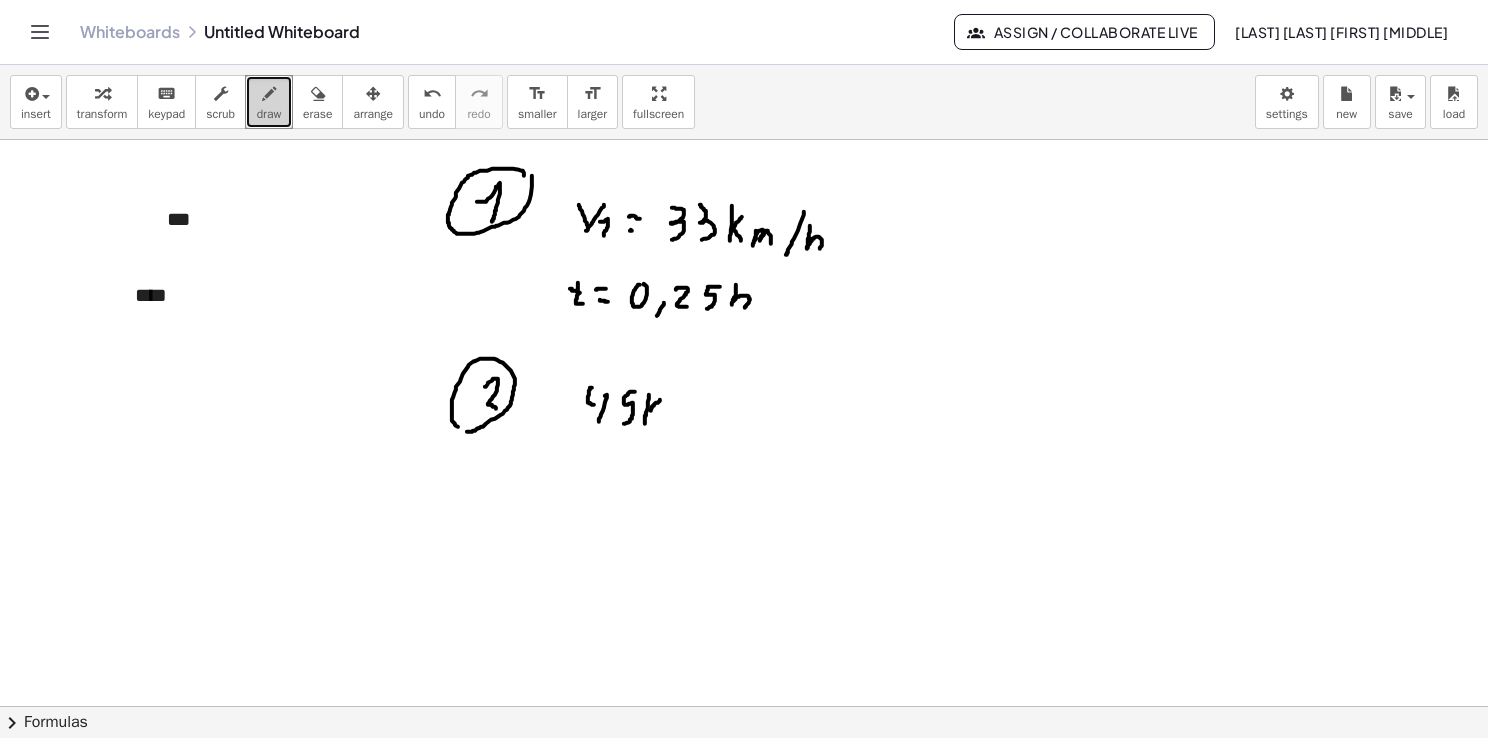 click at bounding box center (744, 695) 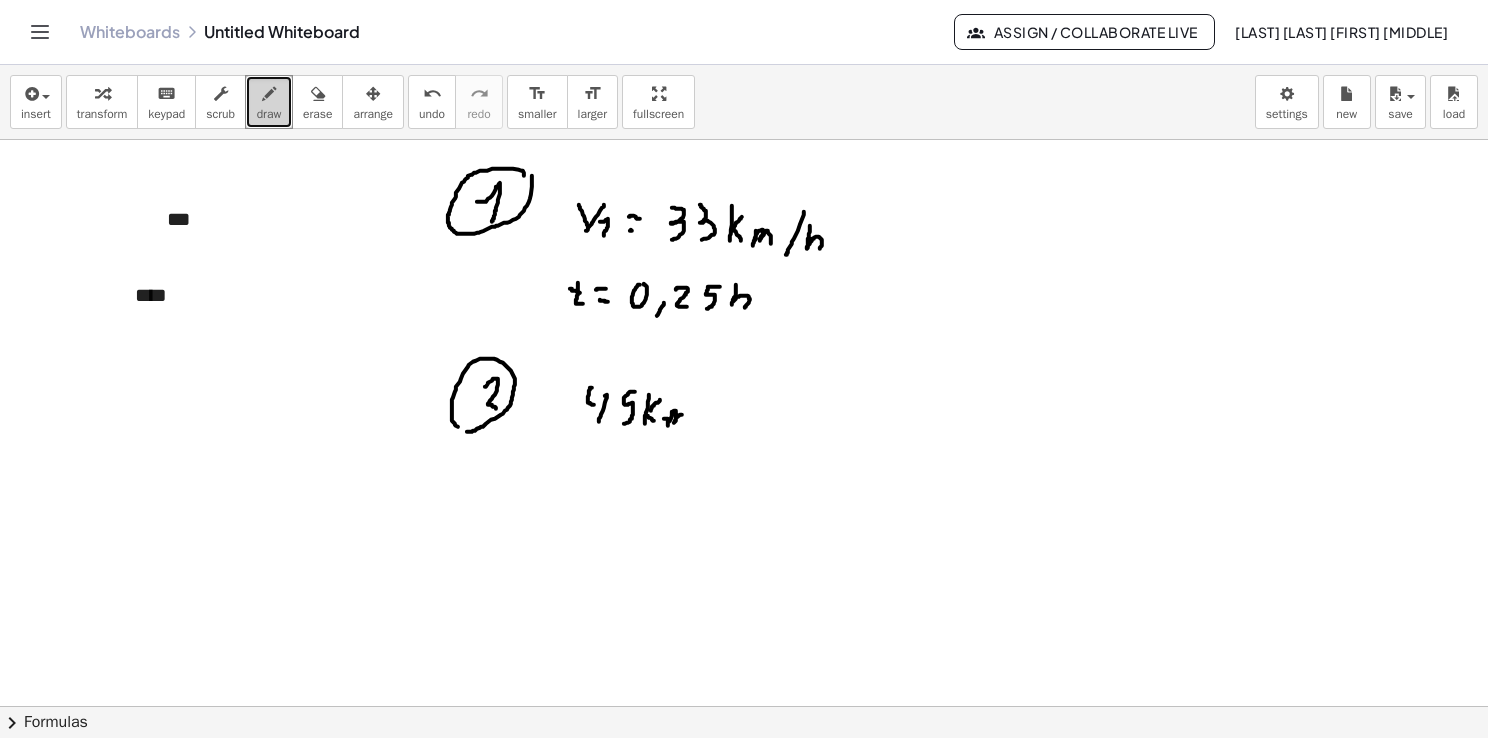 drag, startPoint x: 667, startPoint y: 418, endPoint x: 684, endPoint y: 421, distance: 17.262676 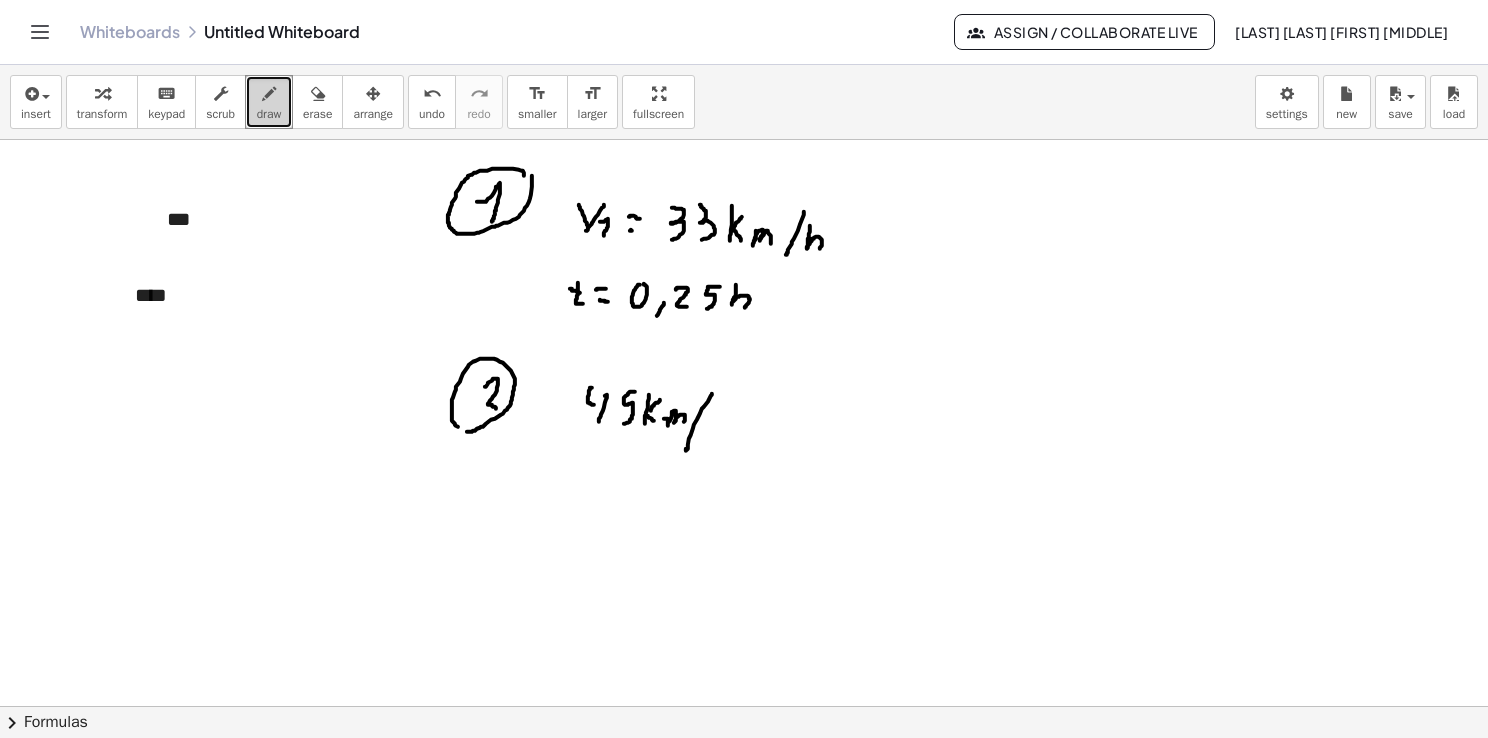 drag, startPoint x: 686, startPoint y: 449, endPoint x: 714, endPoint y: 390, distance: 65.30697 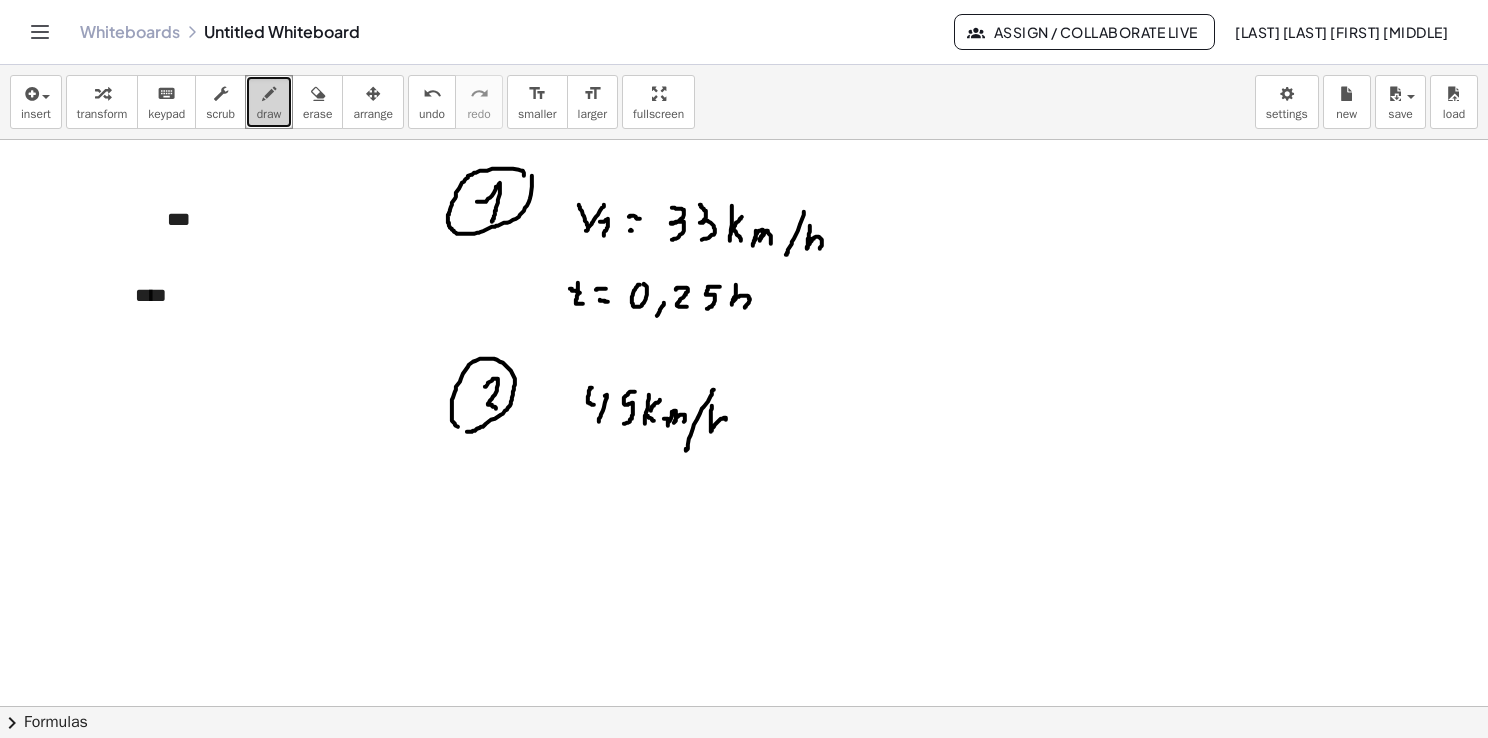 drag, startPoint x: 712, startPoint y: 405, endPoint x: 722, endPoint y: 435, distance: 31.622776 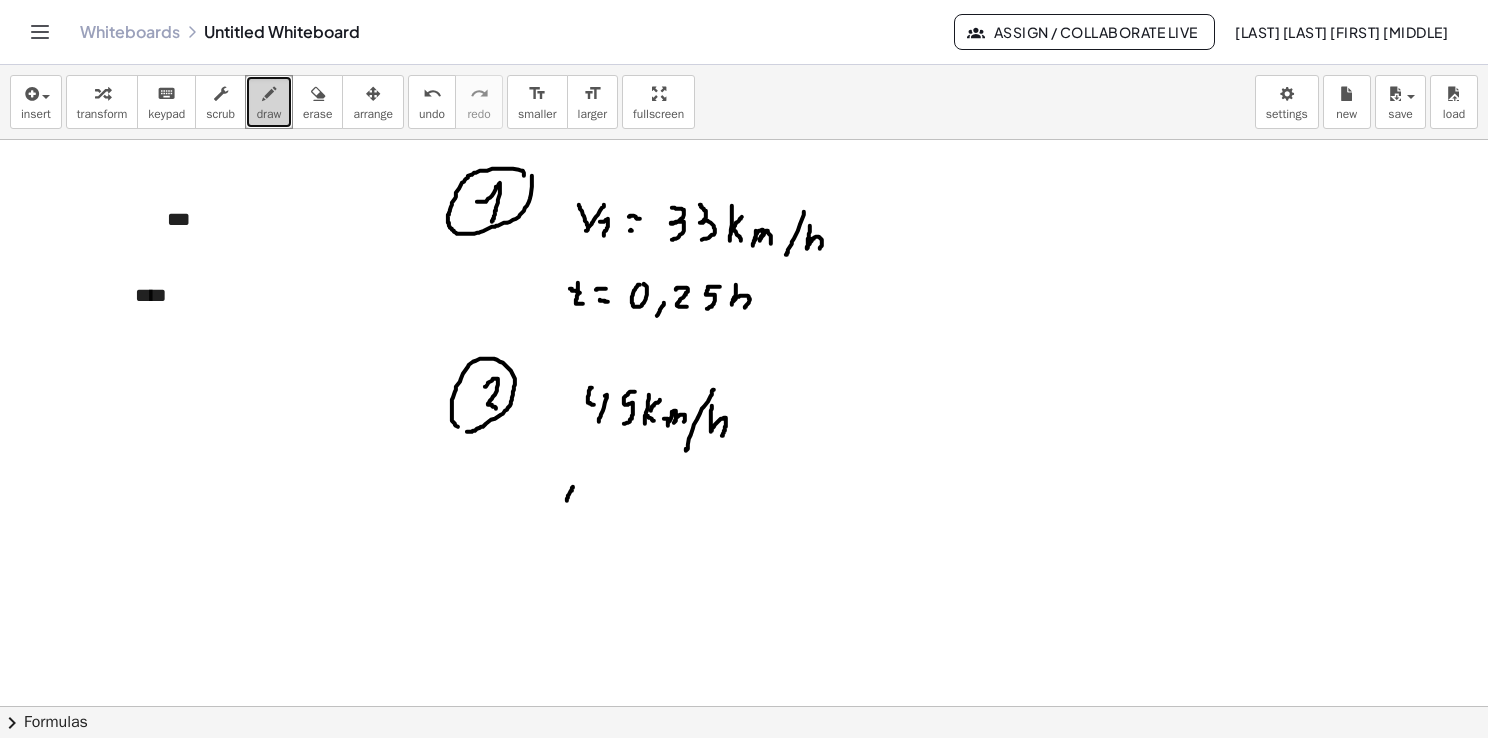 drag, startPoint x: 573, startPoint y: 486, endPoint x: 573, endPoint y: 506, distance: 20 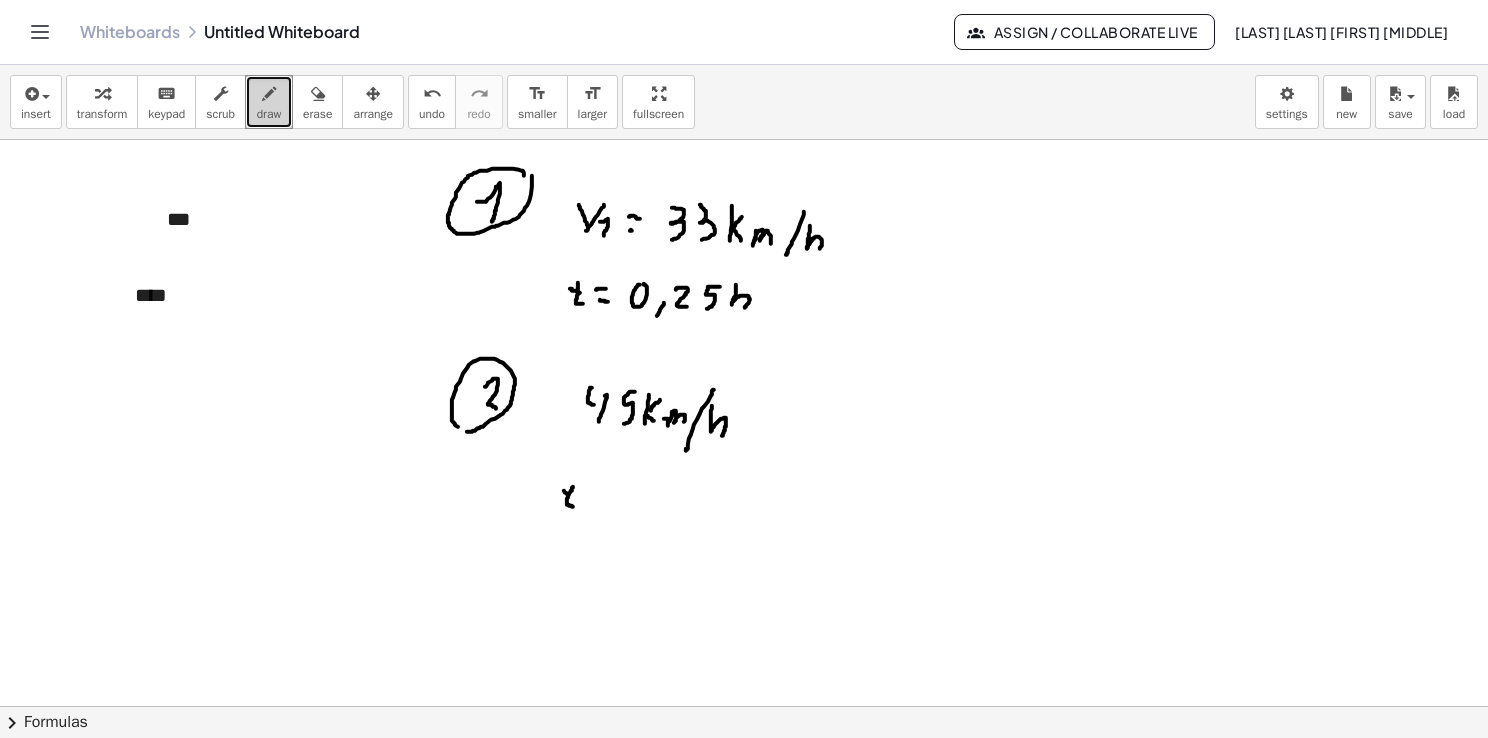 click at bounding box center (744, 695) 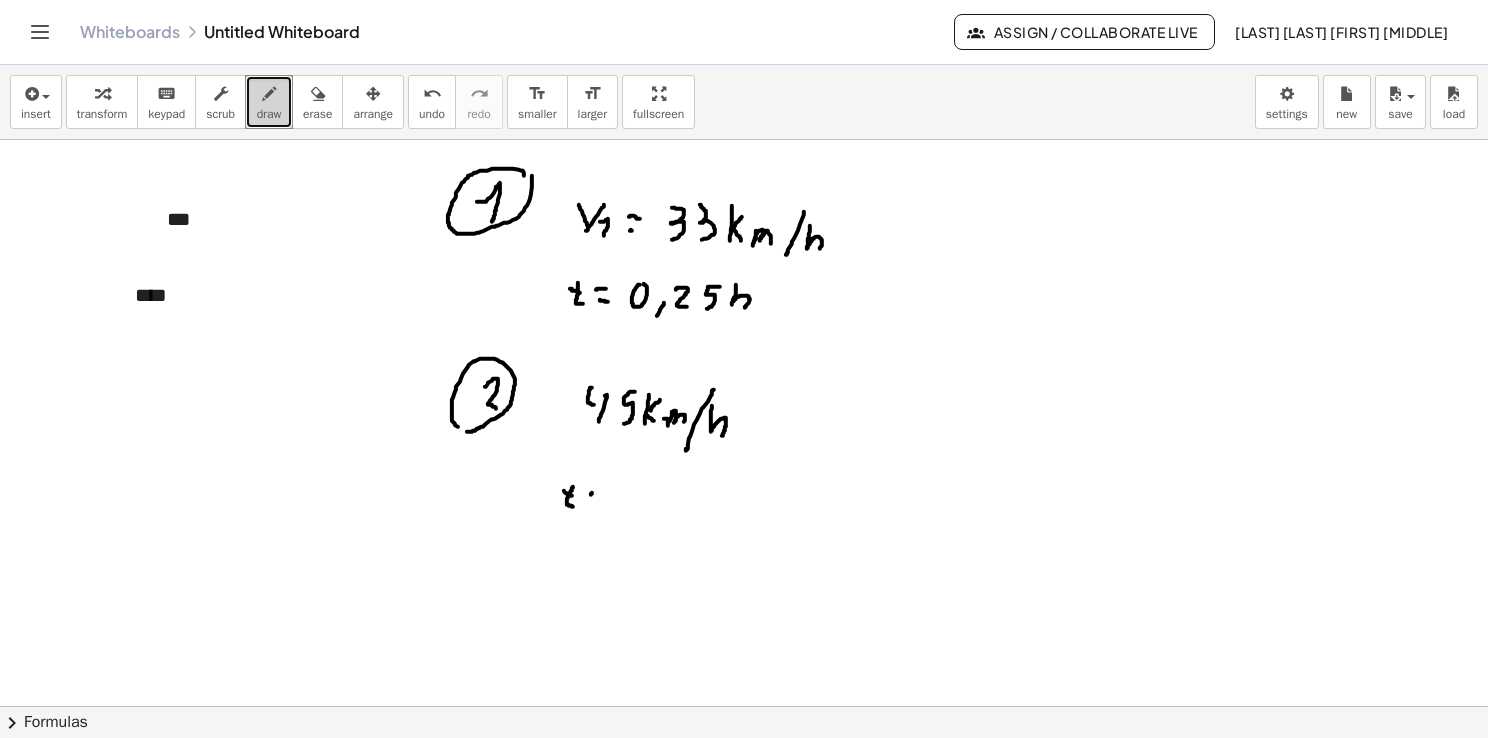 click at bounding box center (744, 695) 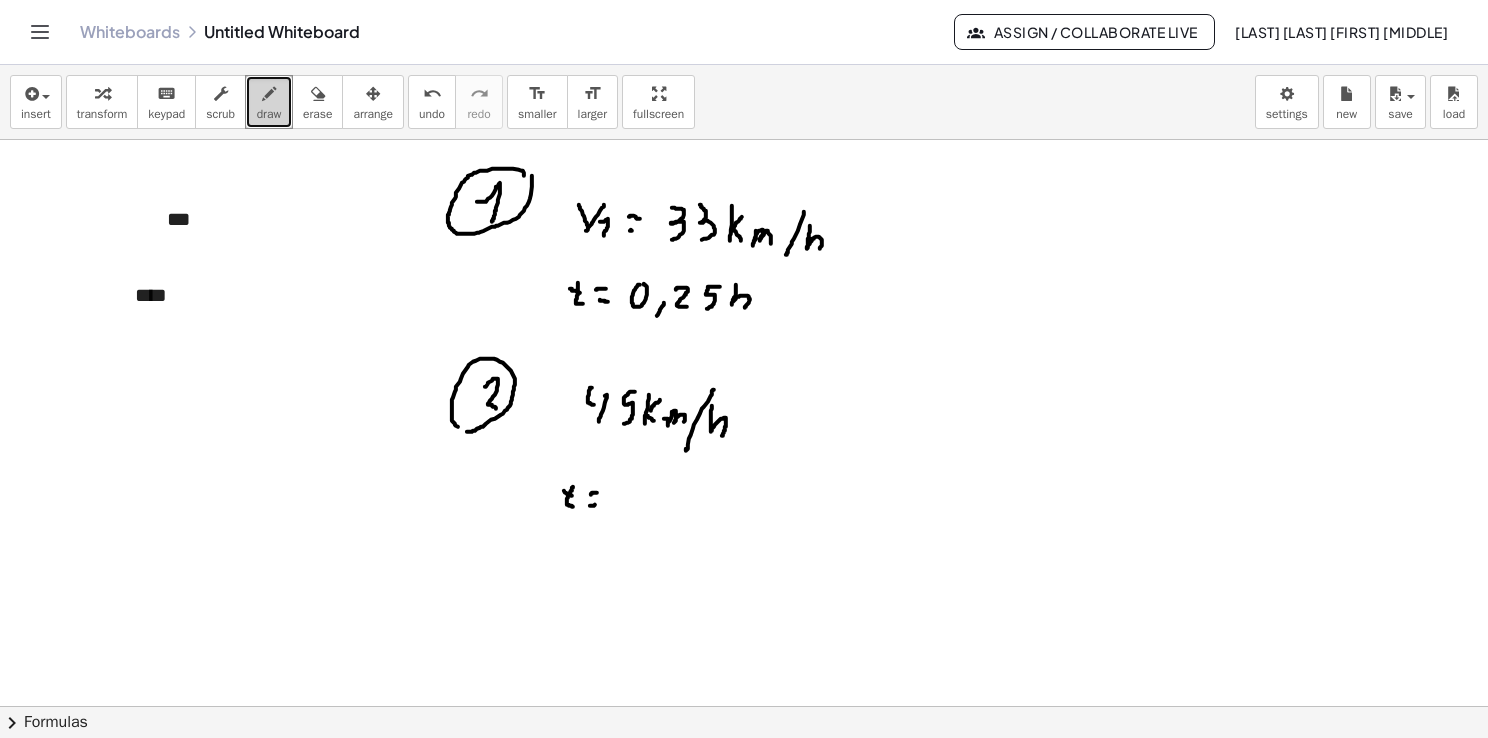 click at bounding box center (744, 695) 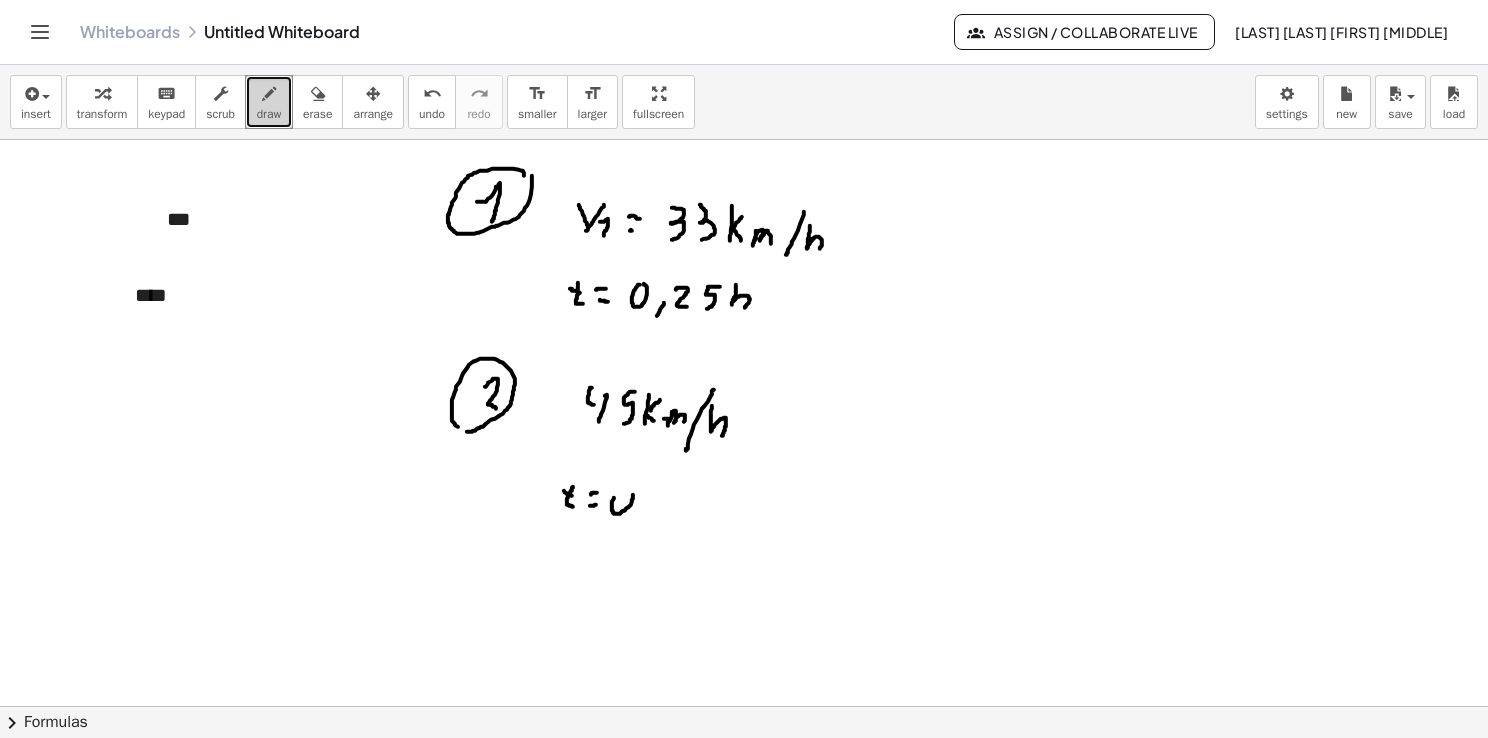 click at bounding box center (744, 695) 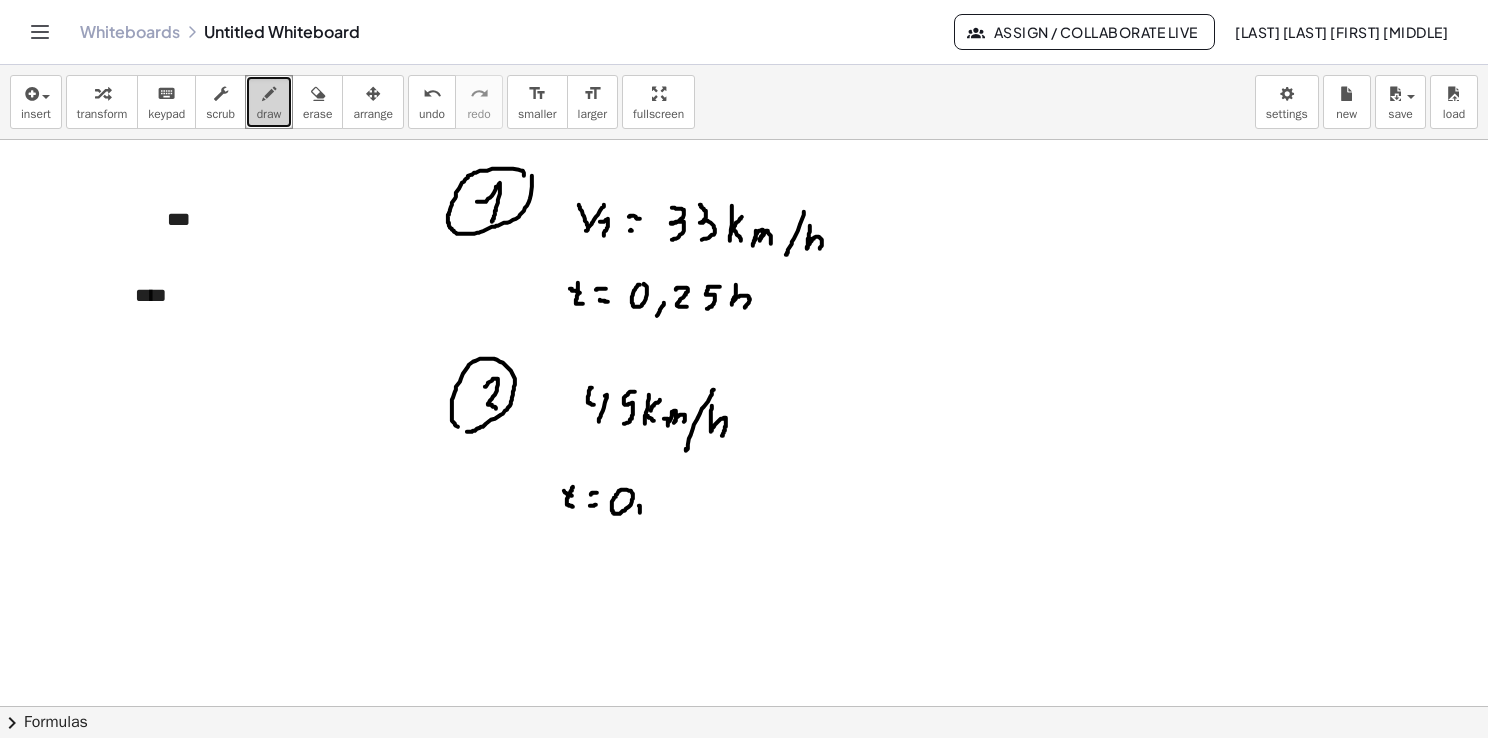 drag, startPoint x: 640, startPoint y: 512, endPoint x: 636, endPoint y: 524, distance: 12.649111 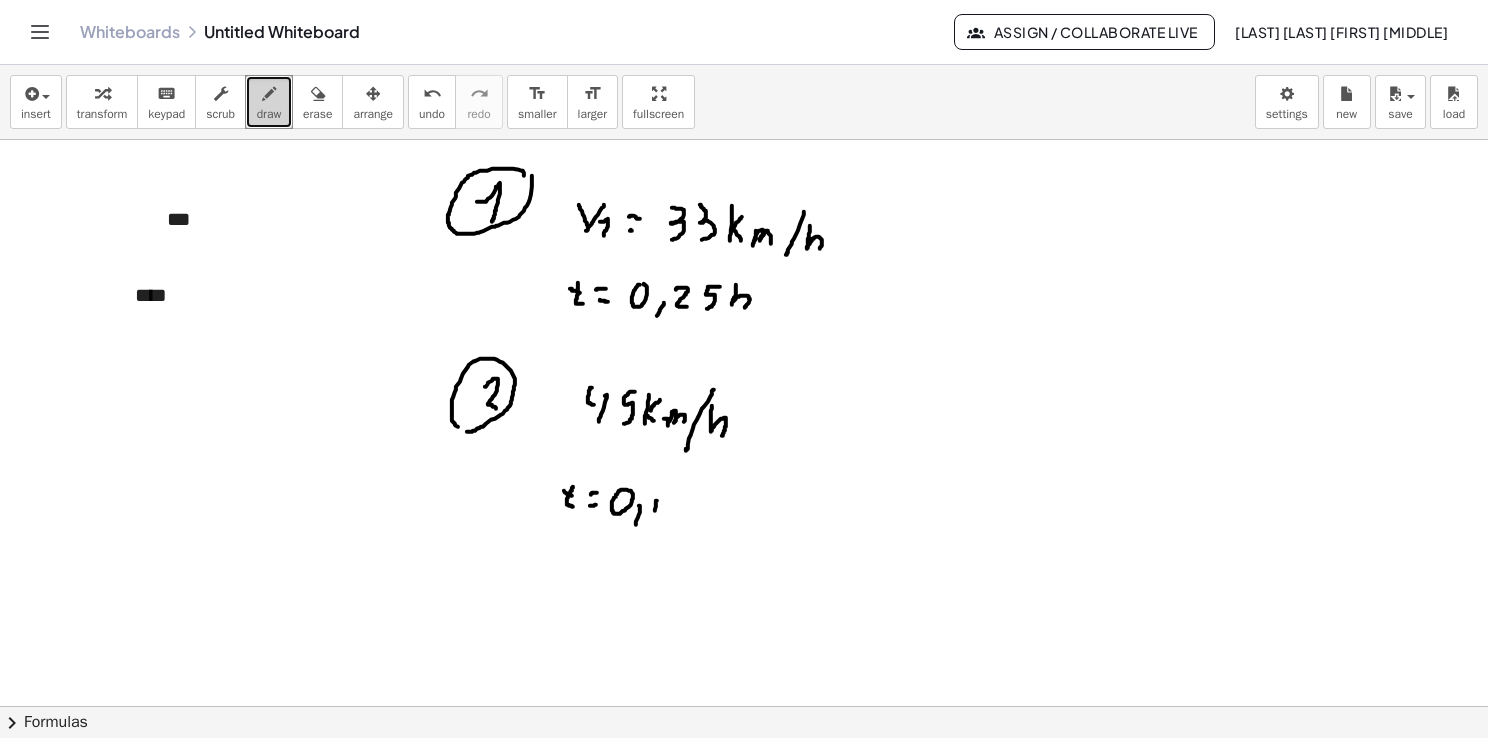 click at bounding box center (744, 695) 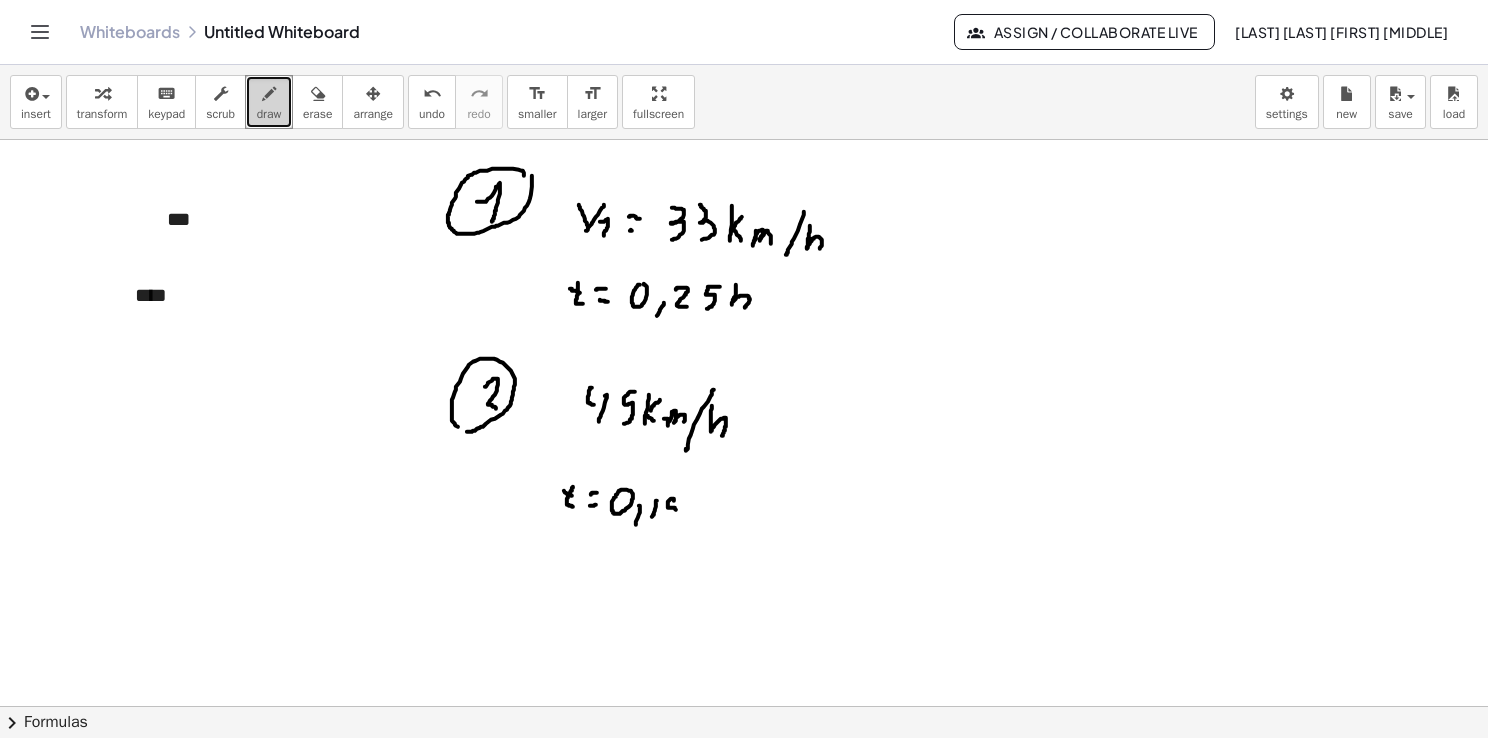 click at bounding box center (744, 695) 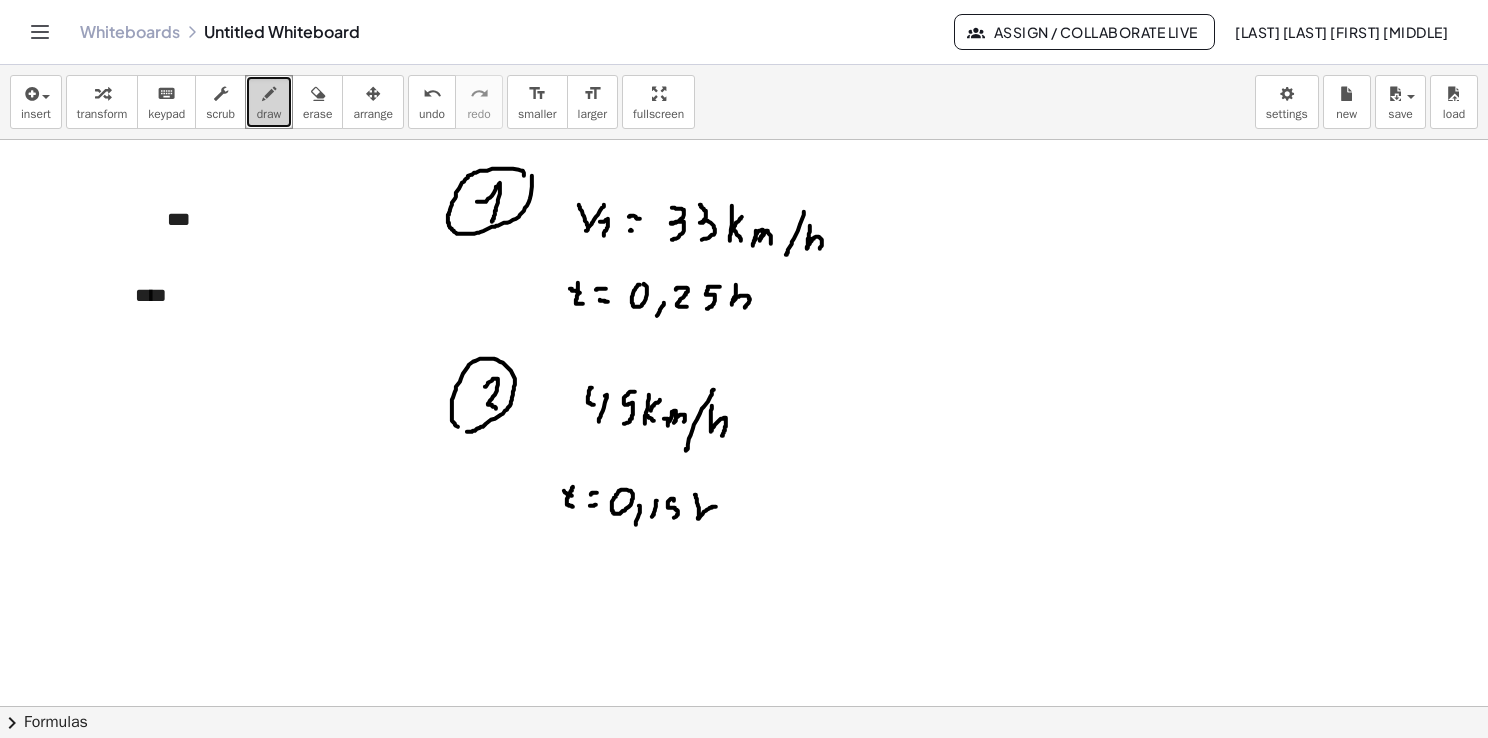 click at bounding box center [744, 695] 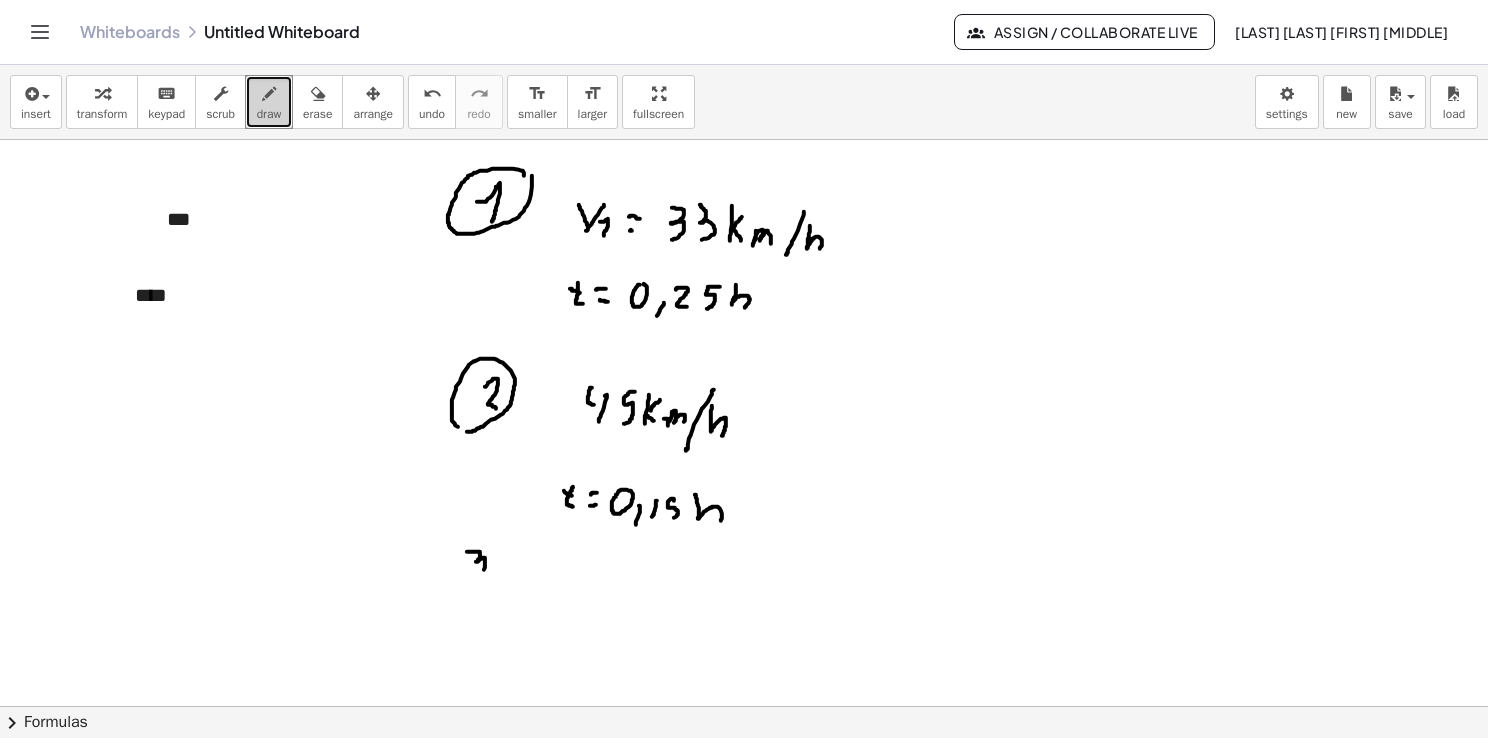 click at bounding box center (744, 695) 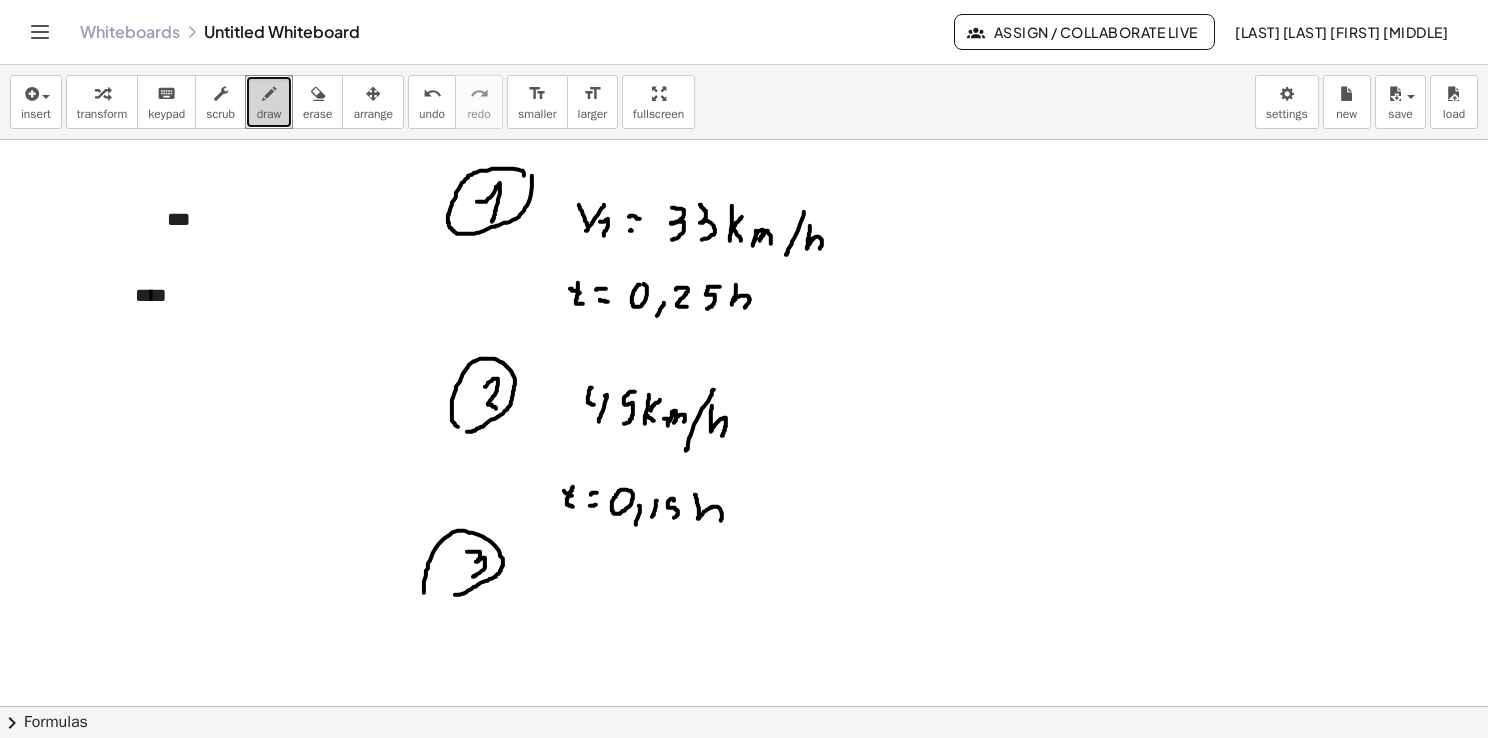click at bounding box center [744, 695] 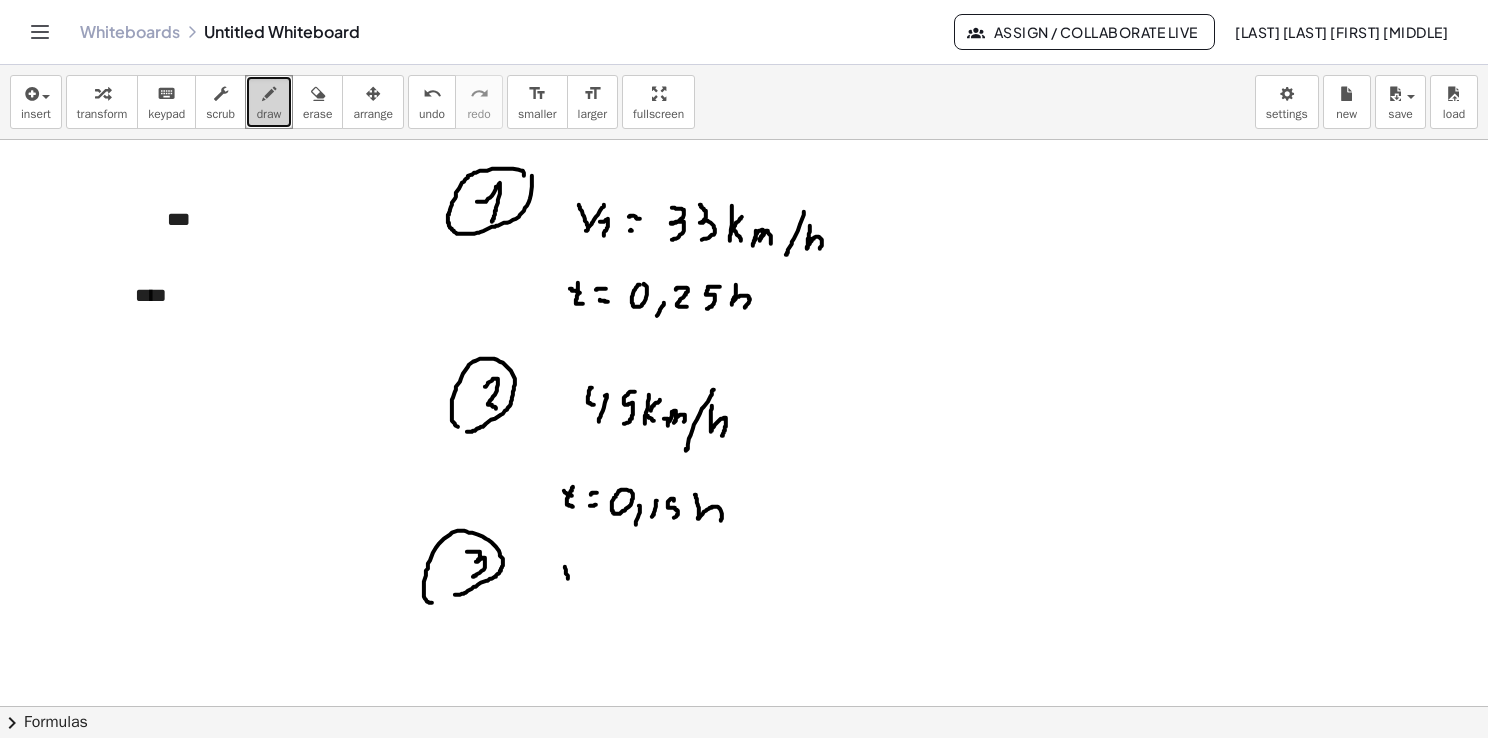 click at bounding box center (744, 695) 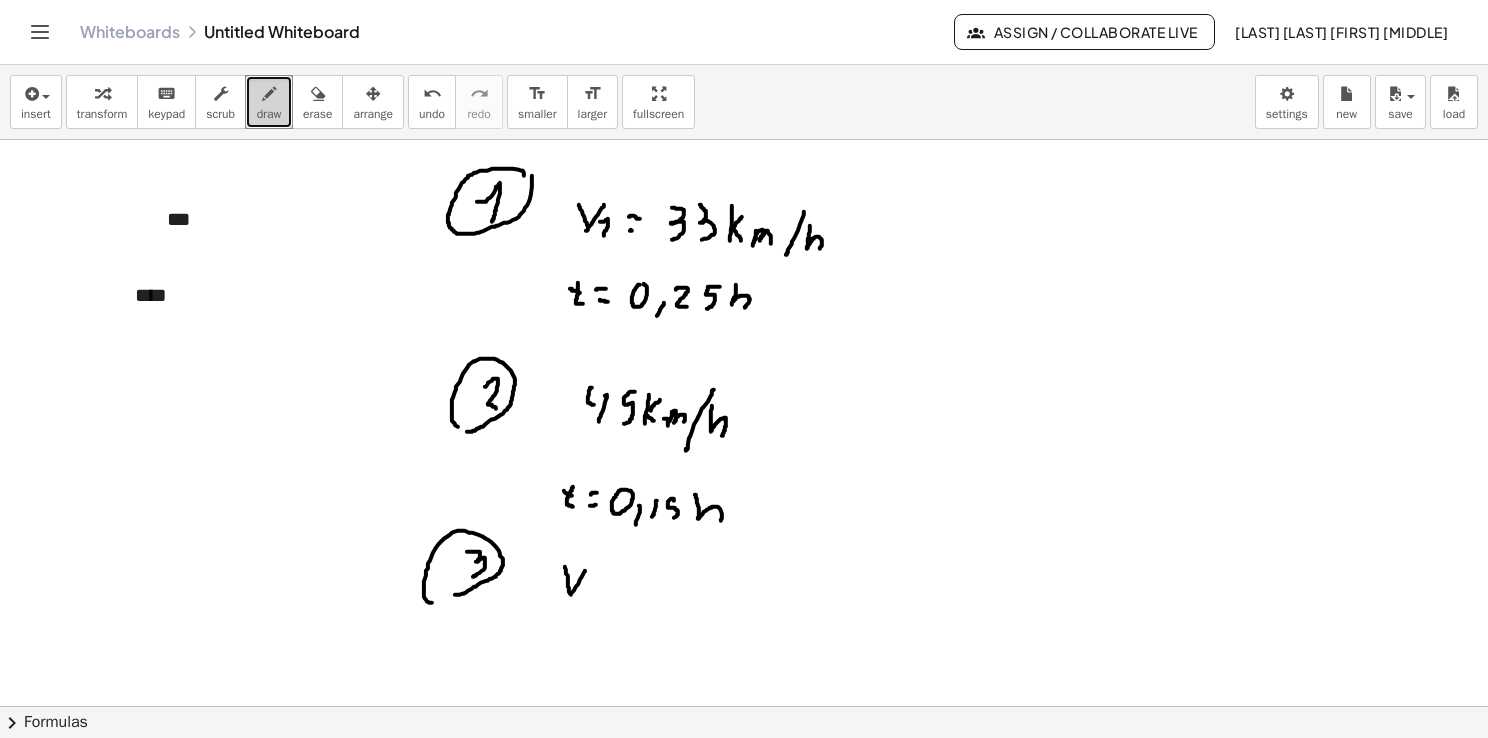 click at bounding box center [744, 695] 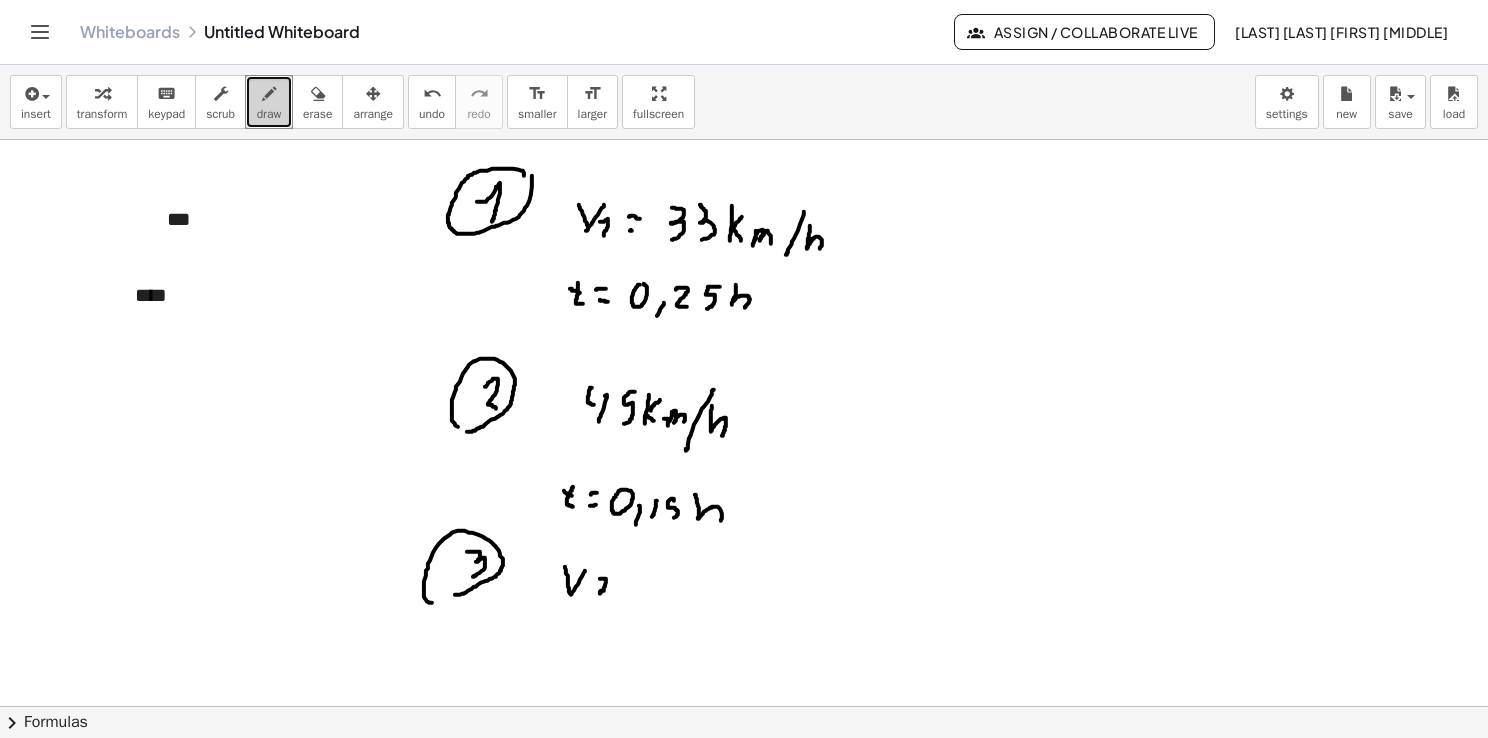 click at bounding box center (744, 695) 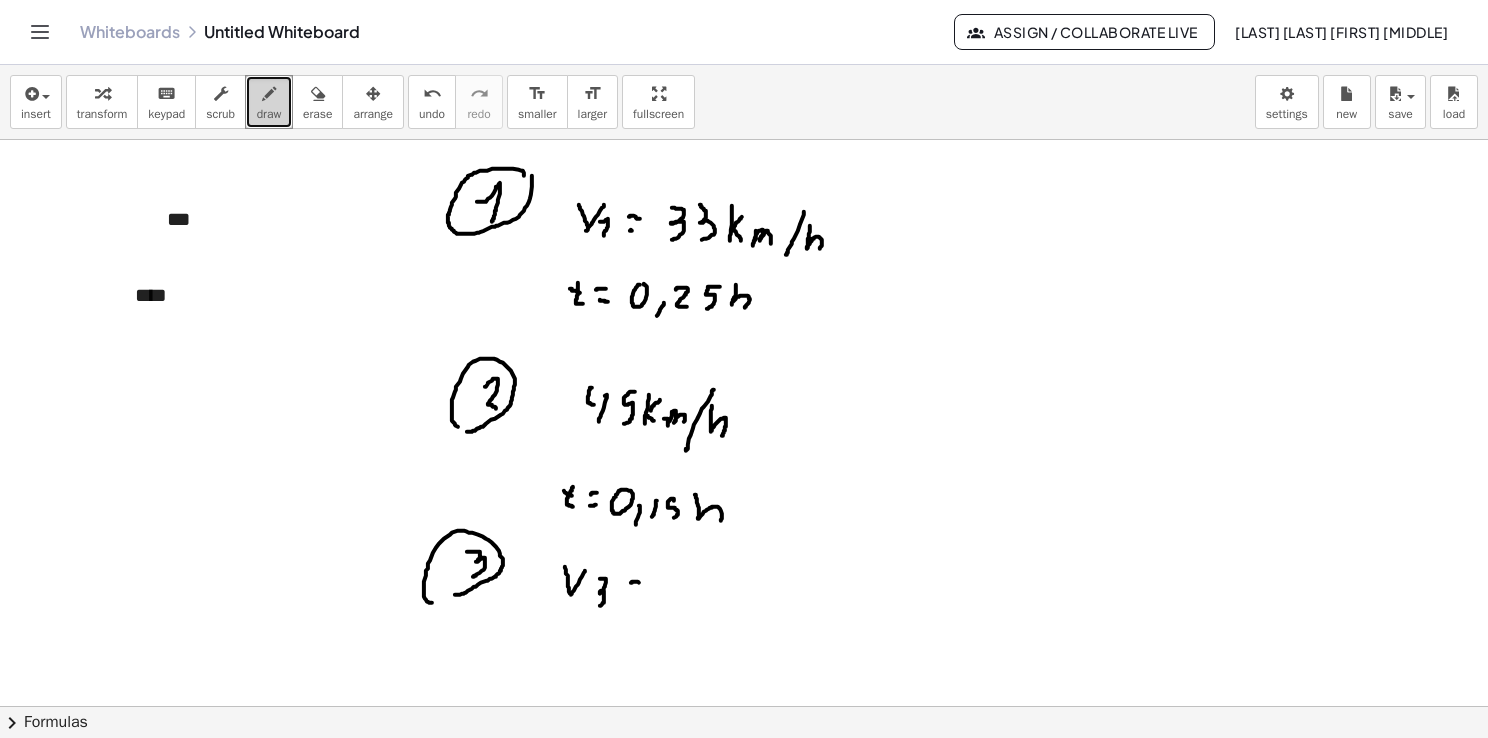 click at bounding box center (744, 695) 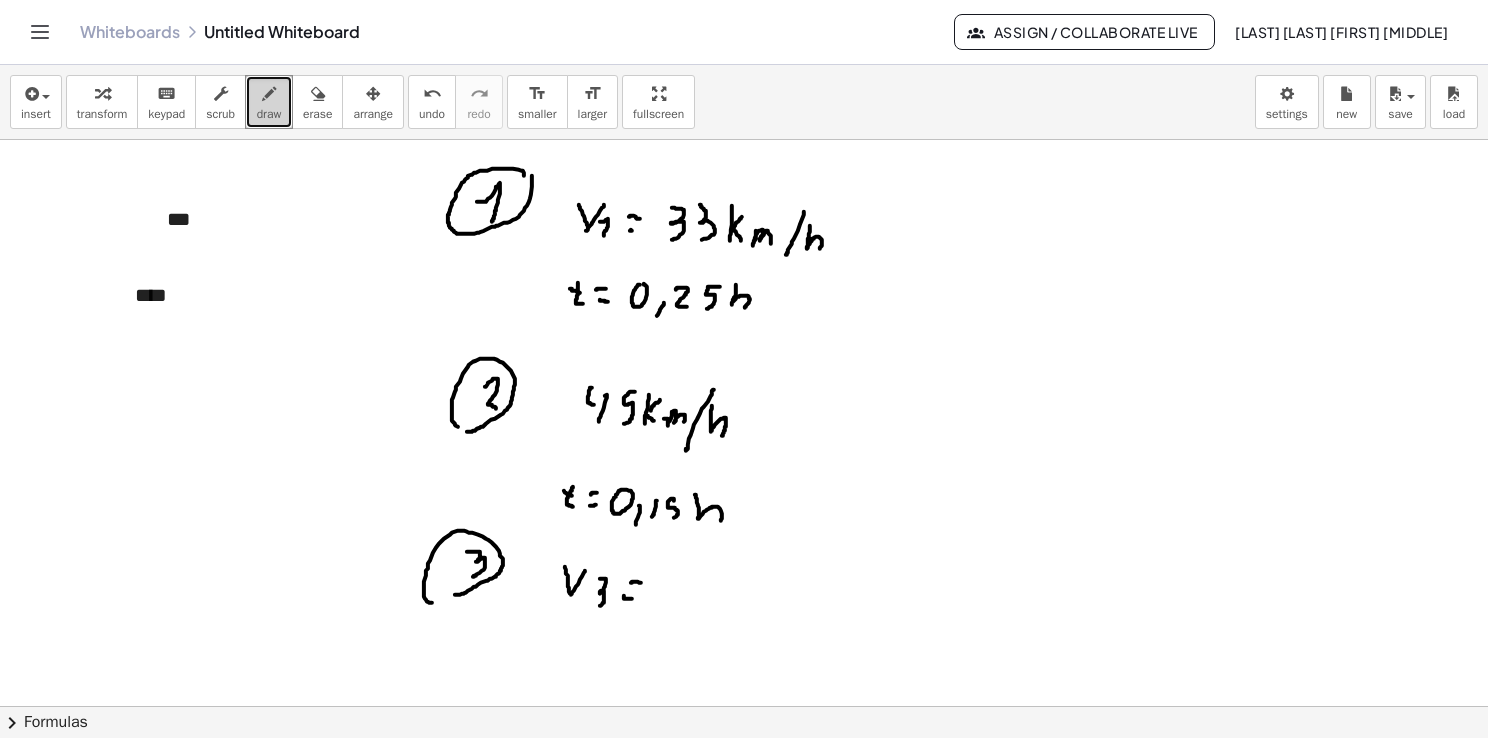 click at bounding box center (744, 695) 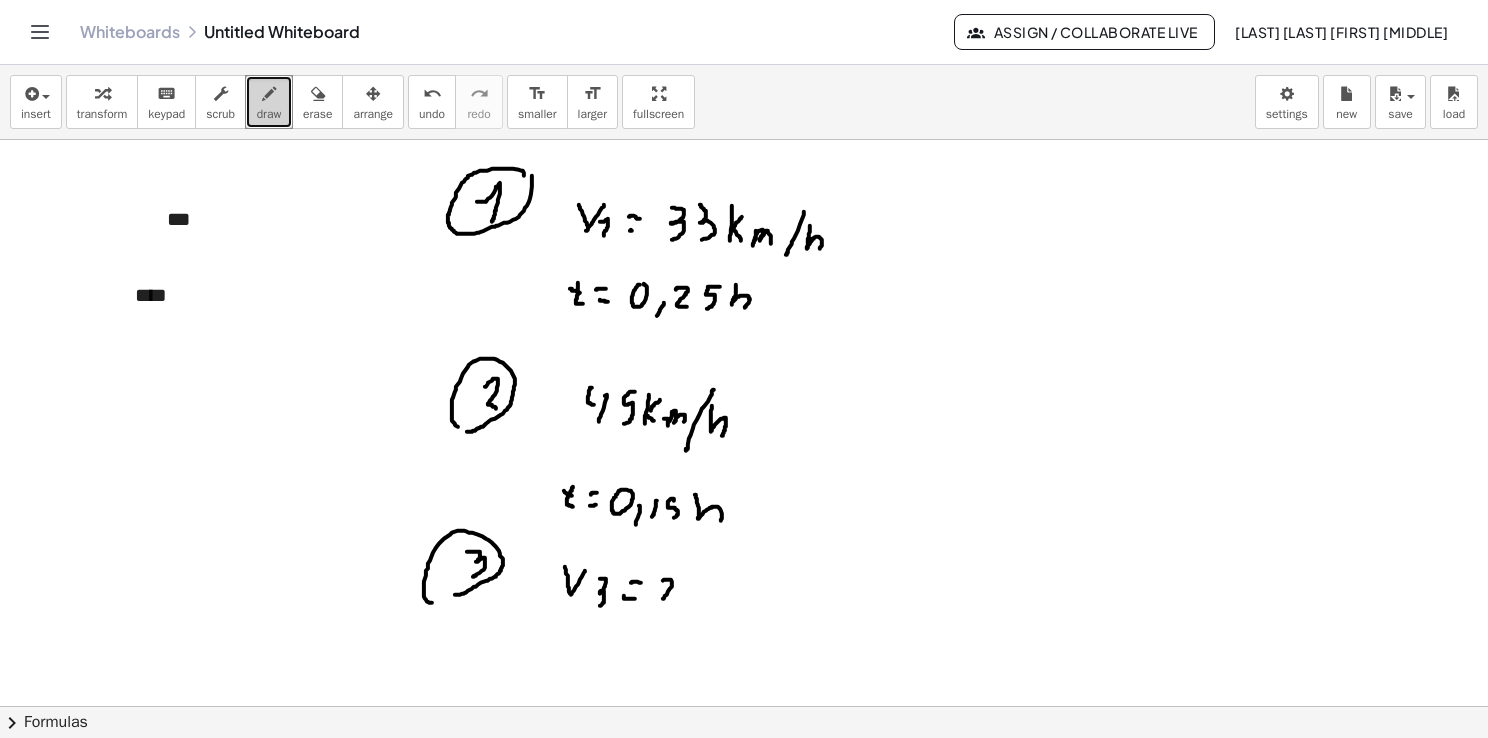 click at bounding box center [744, 695] 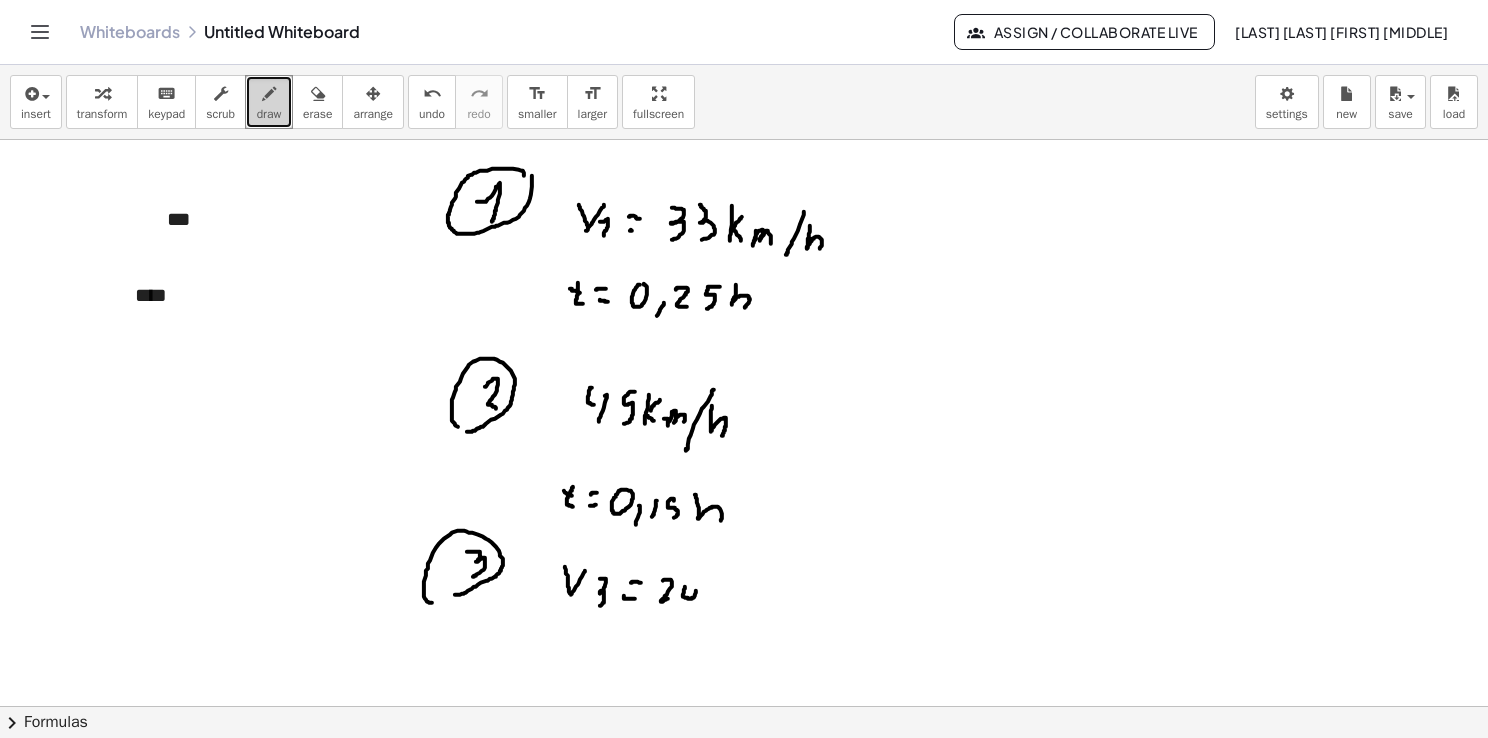 click at bounding box center [744, 695] 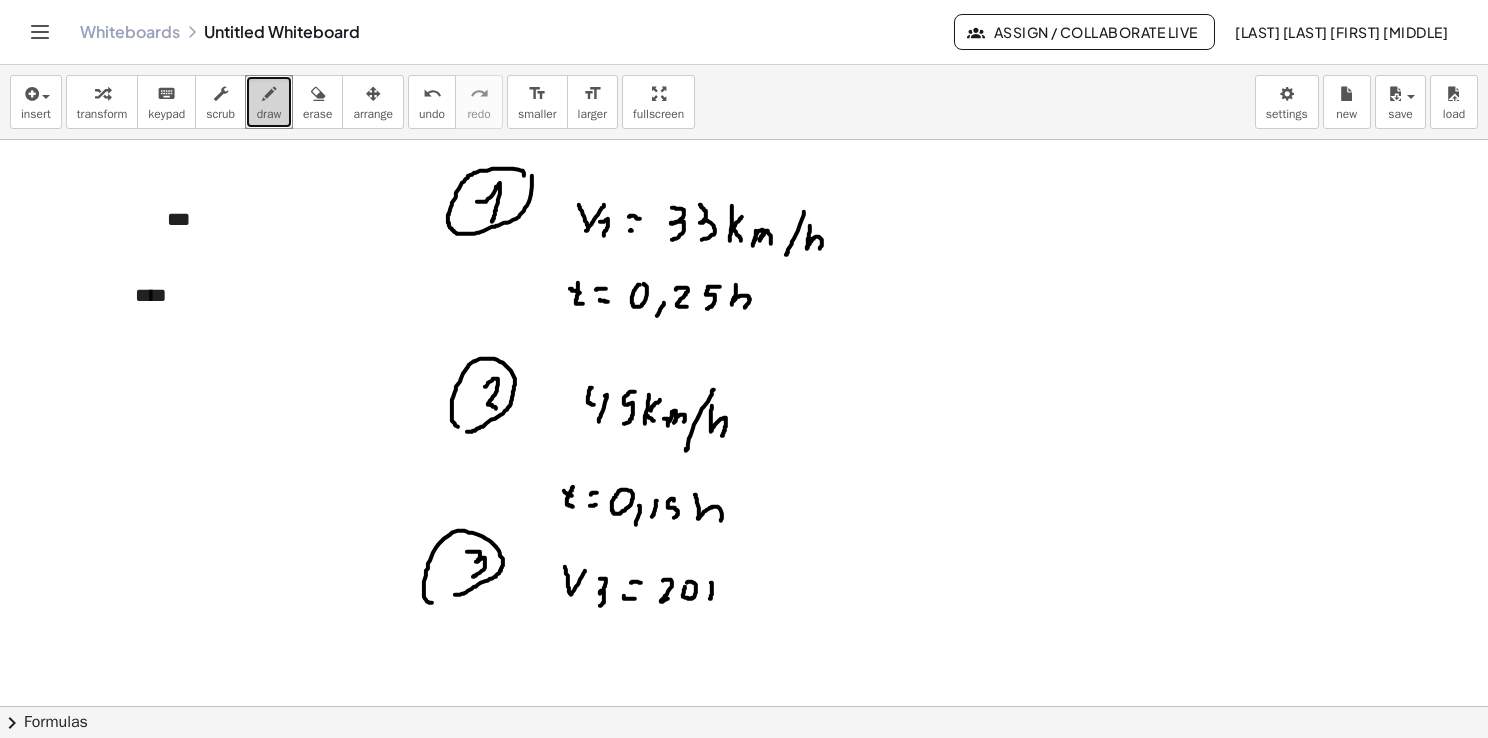 click at bounding box center [744, 695] 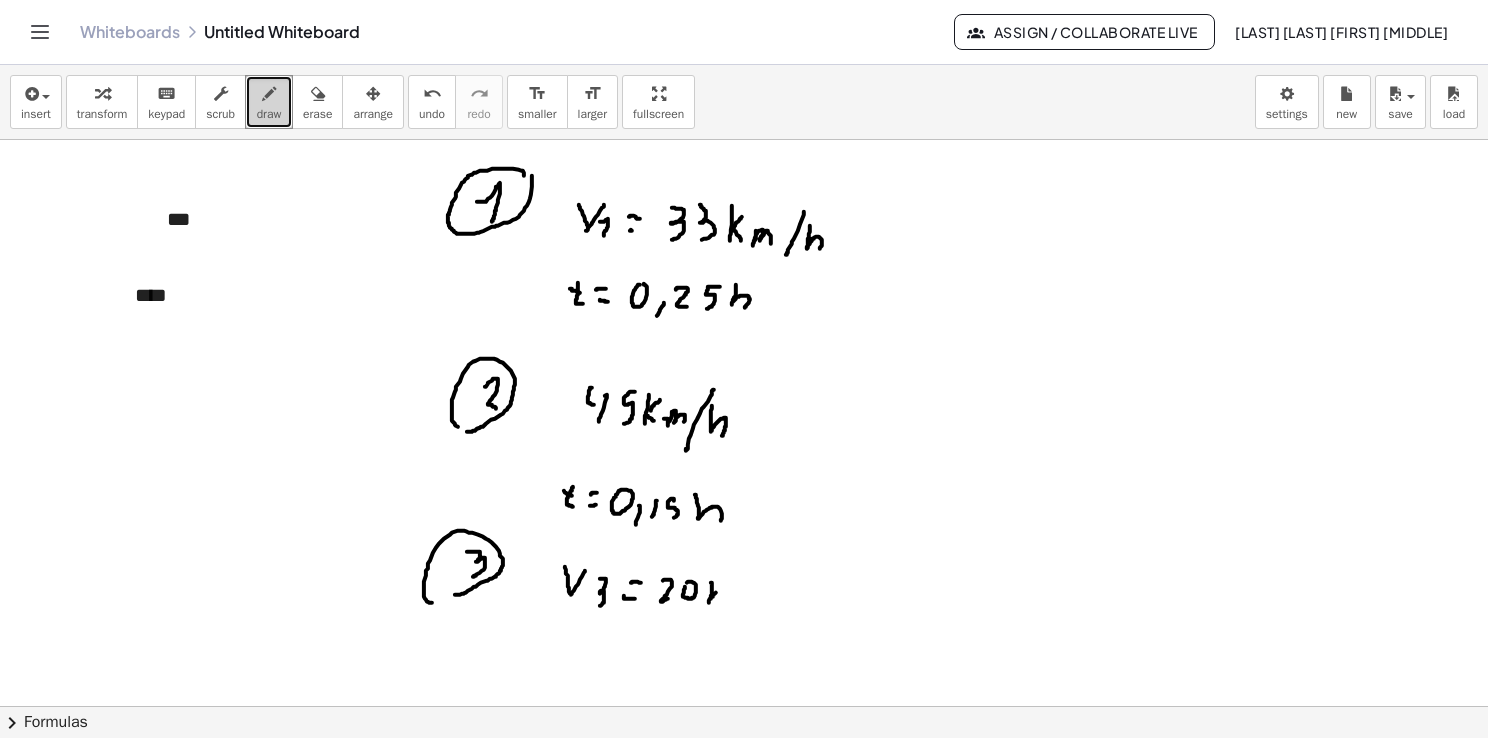 click at bounding box center [744, 695] 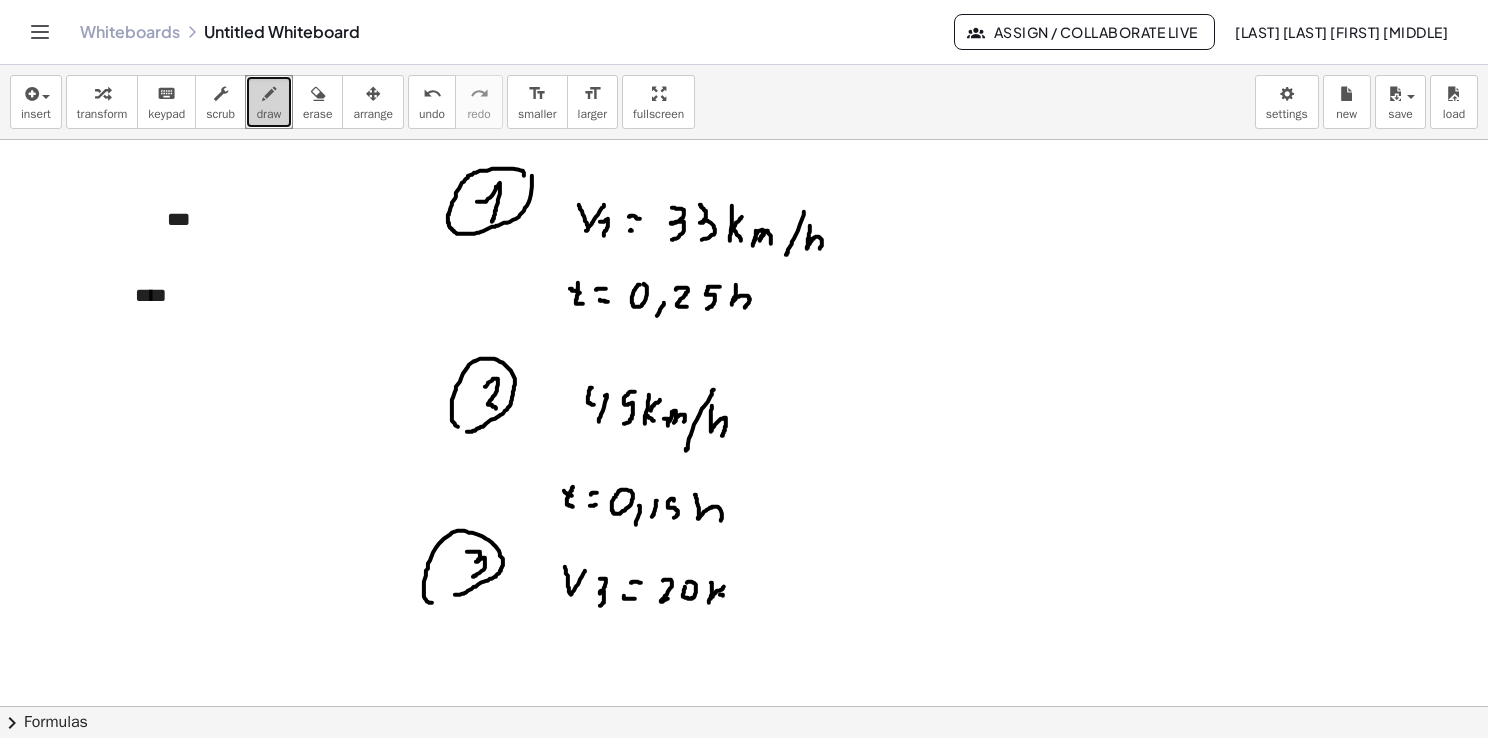 click at bounding box center [744, 695] 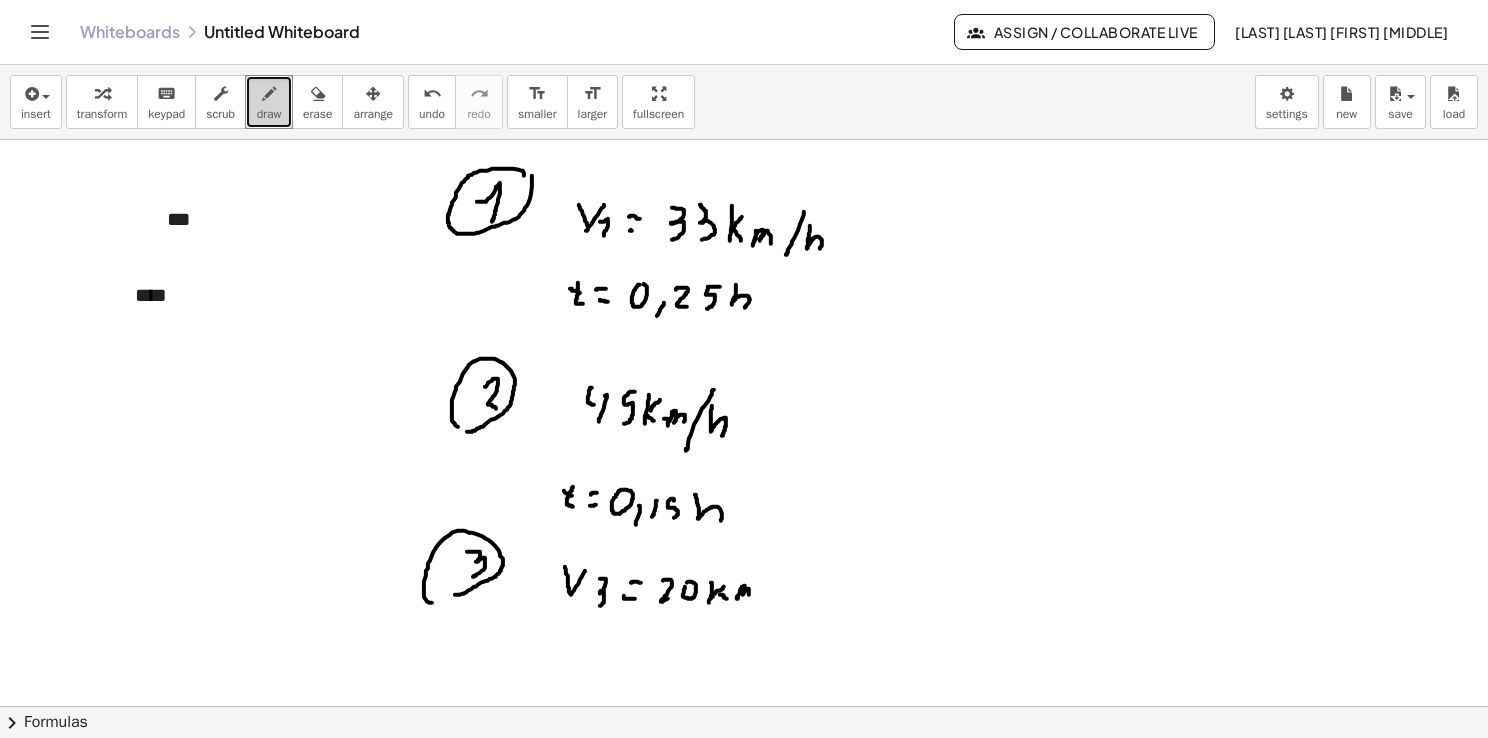 click at bounding box center [744, 695] 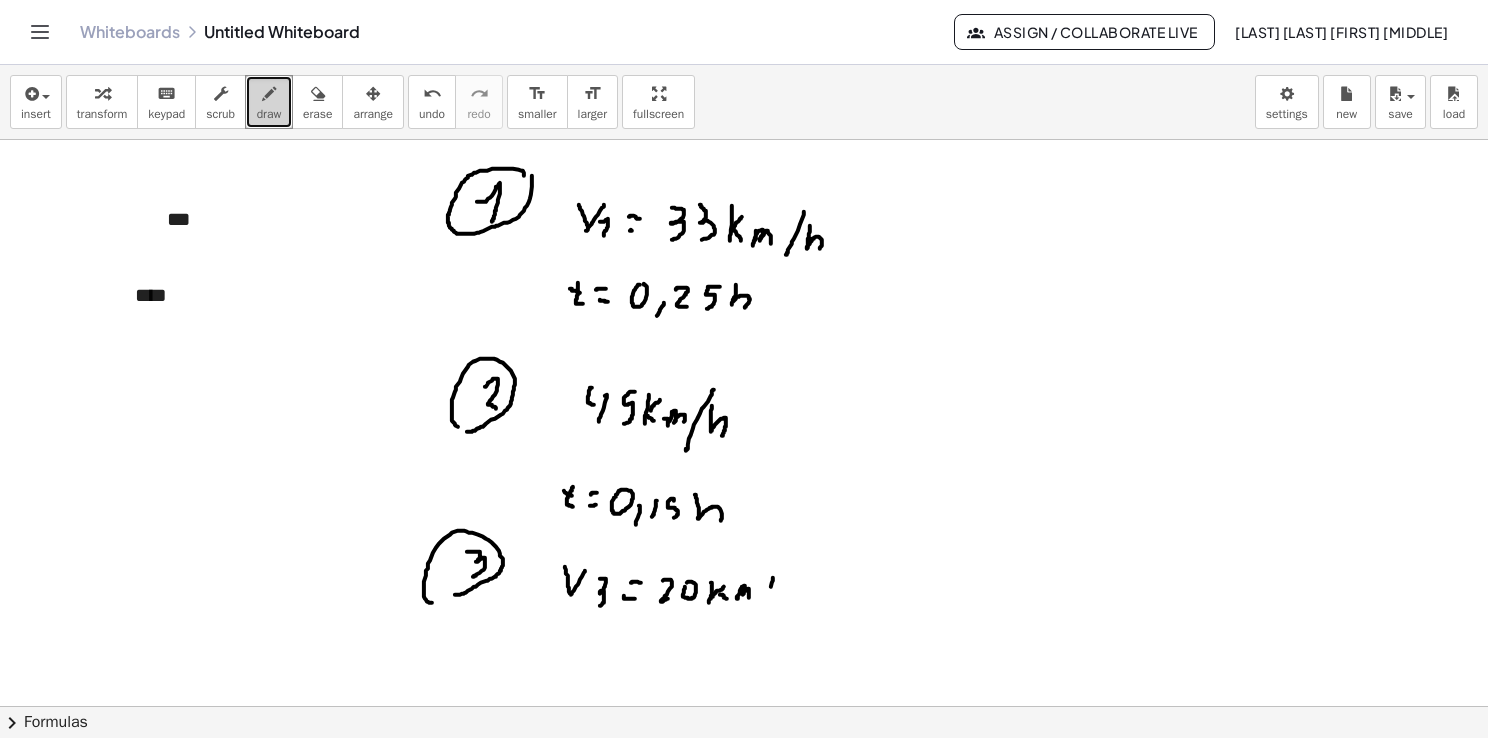 drag, startPoint x: 773, startPoint y: 577, endPoint x: 761, endPoint y: 607, distance: 32.31099 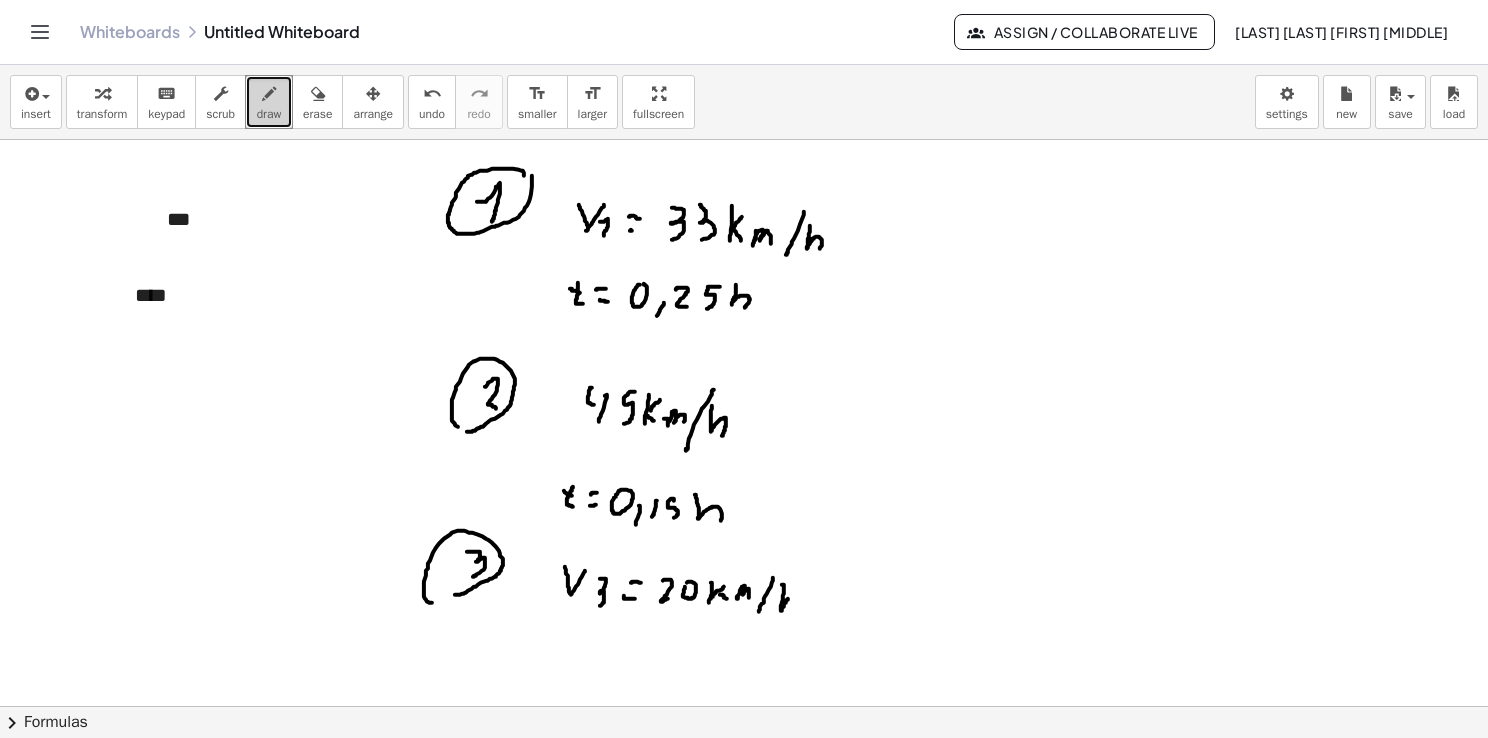drag, startPoint x: 784, startPoint y: 584, endPoint x: 795, endPoint y: 608, distance: 26.400757 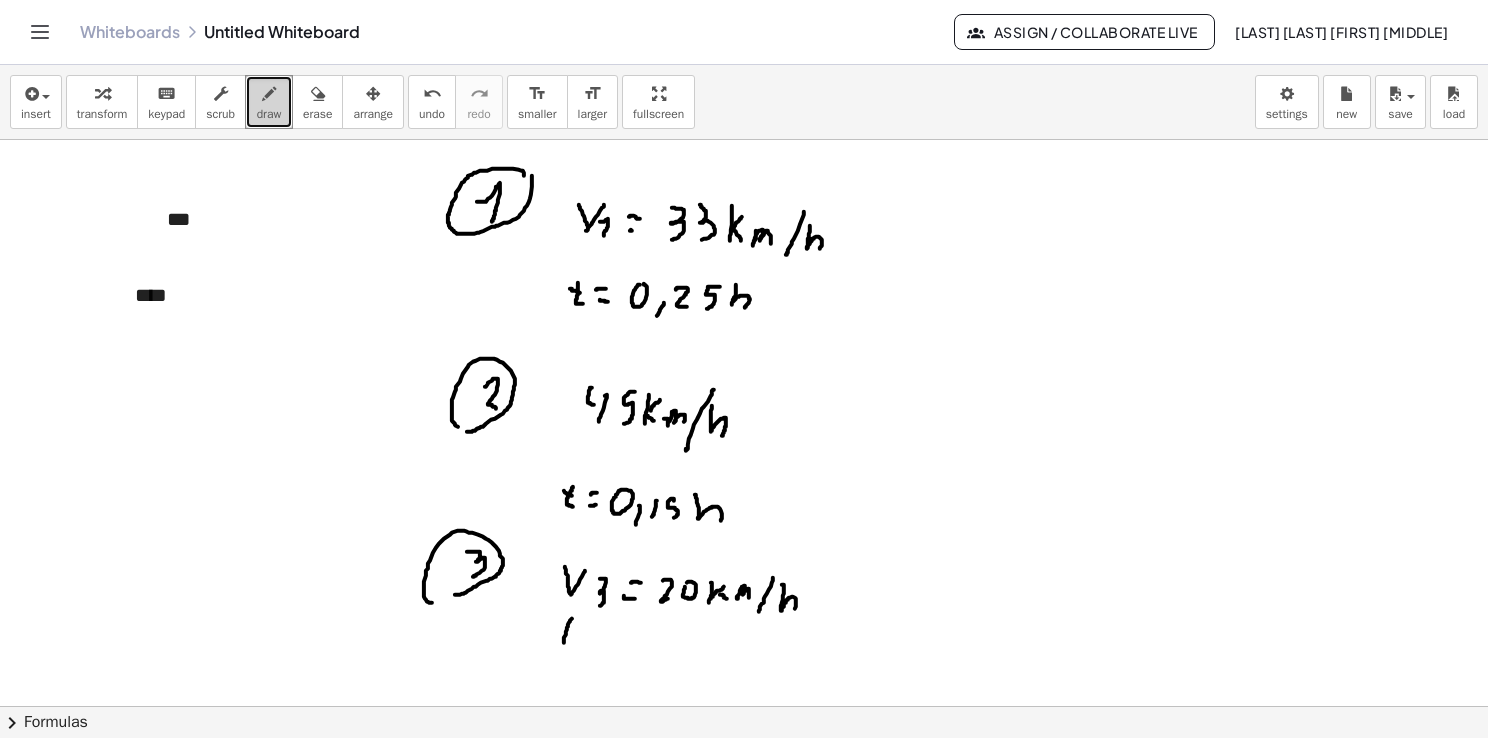 drag, startPoint x: 572, startPoint y: 618, endPoint x: 571, endPoint y: 645, distance: 27.018513 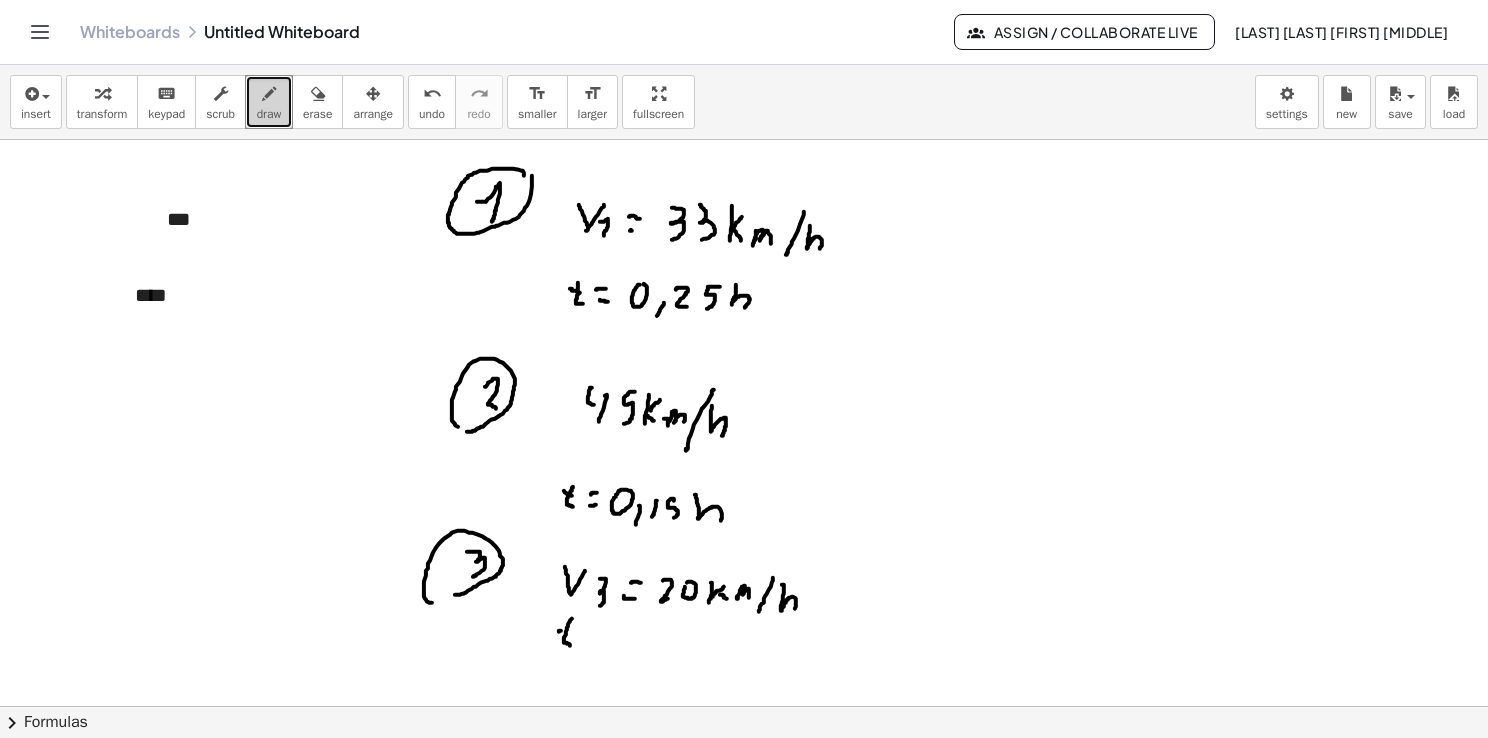 click at bounding box center [744, 695] 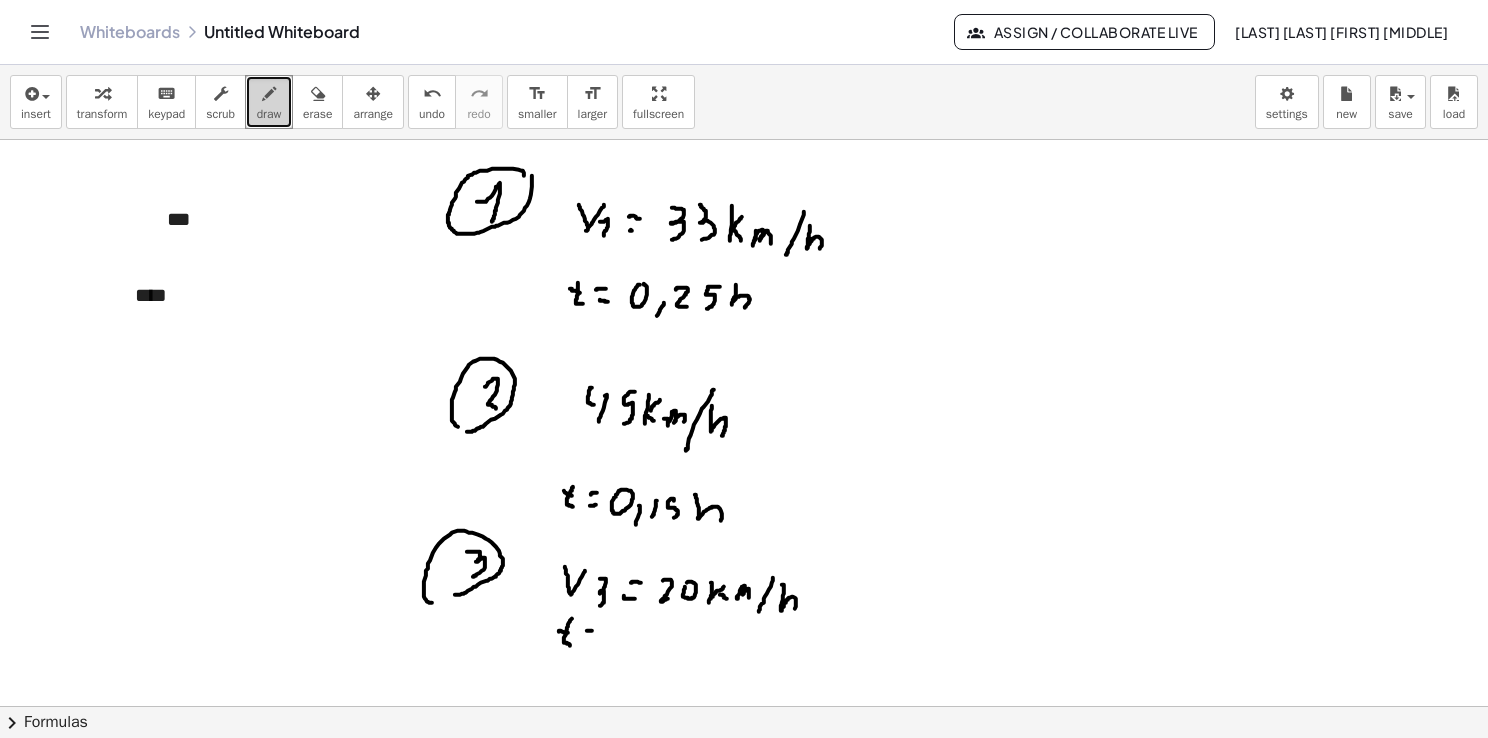 click at bounding box center (744, 695) 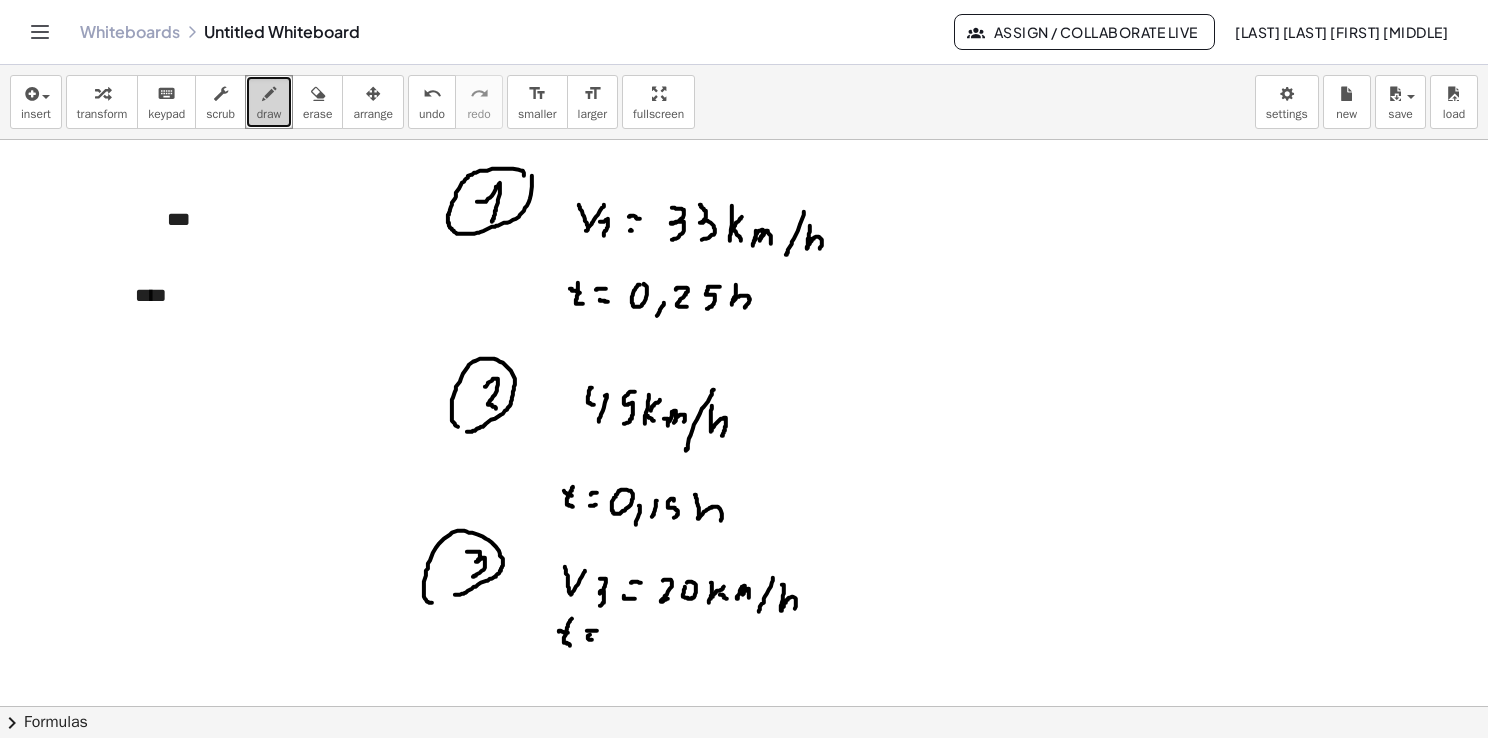 click at bounding box center (744, 695) 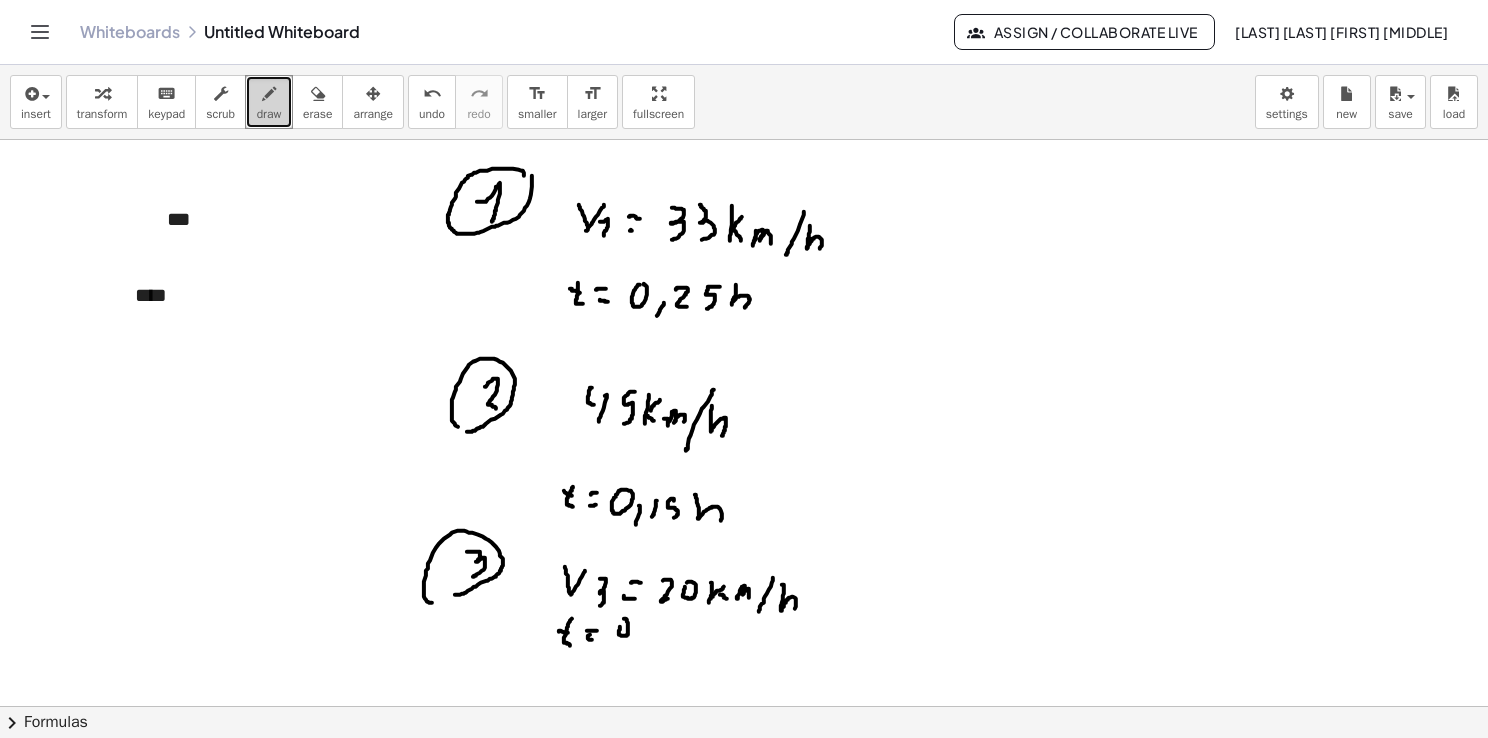 click at bounding box center [744, 695] 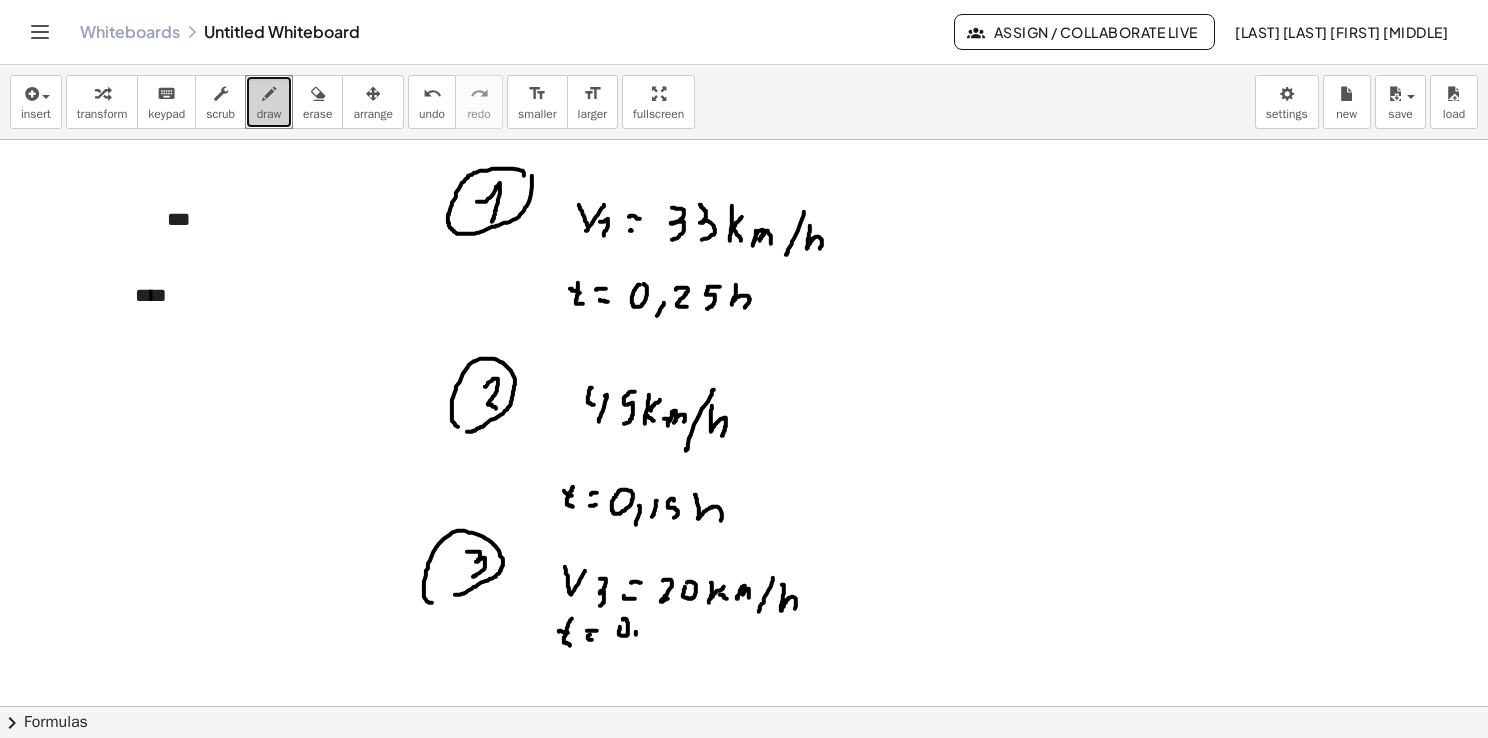 click at bounding box center (744, 695) 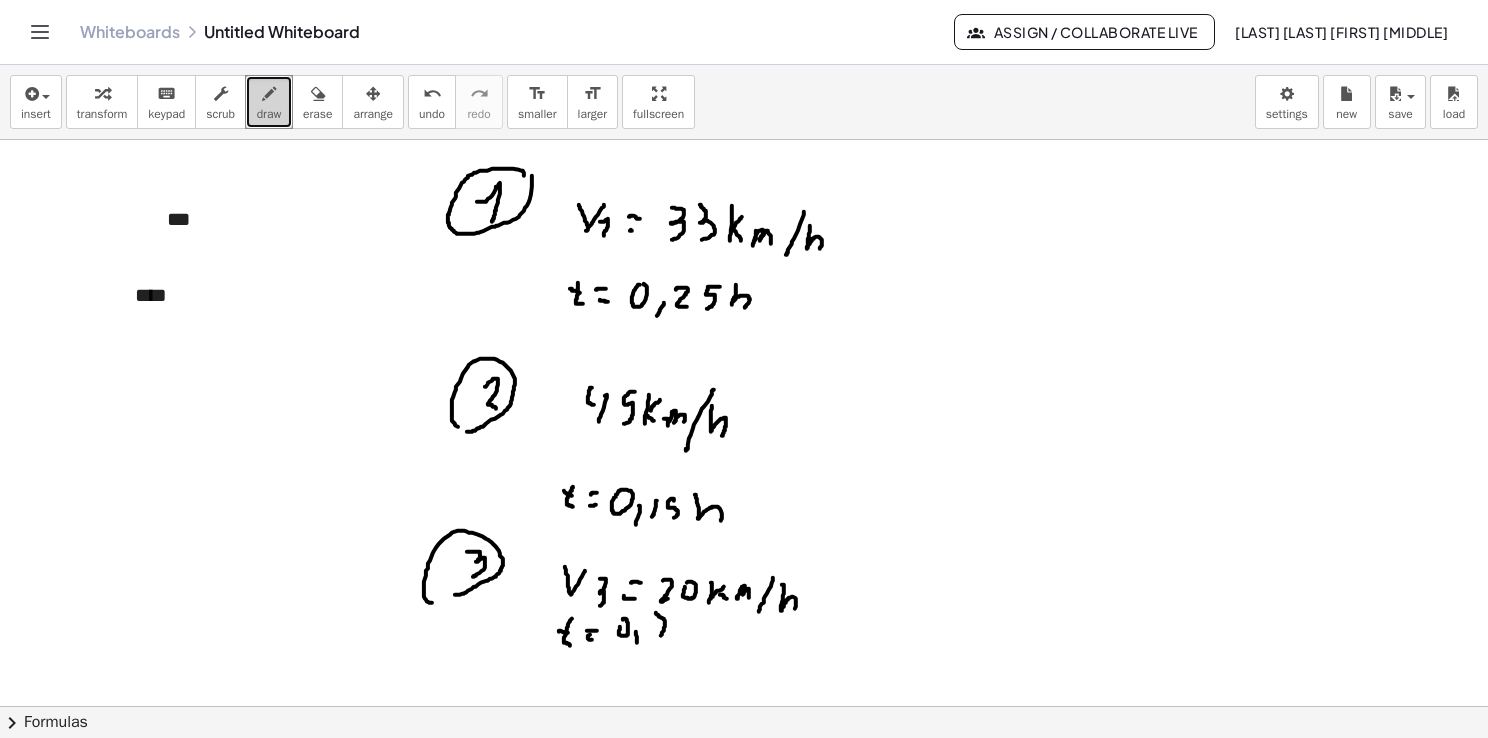drag, startPoint x: 656, startPoint y: 612, endPoint x: 660, endPoint y: 634, distance: 22.36068 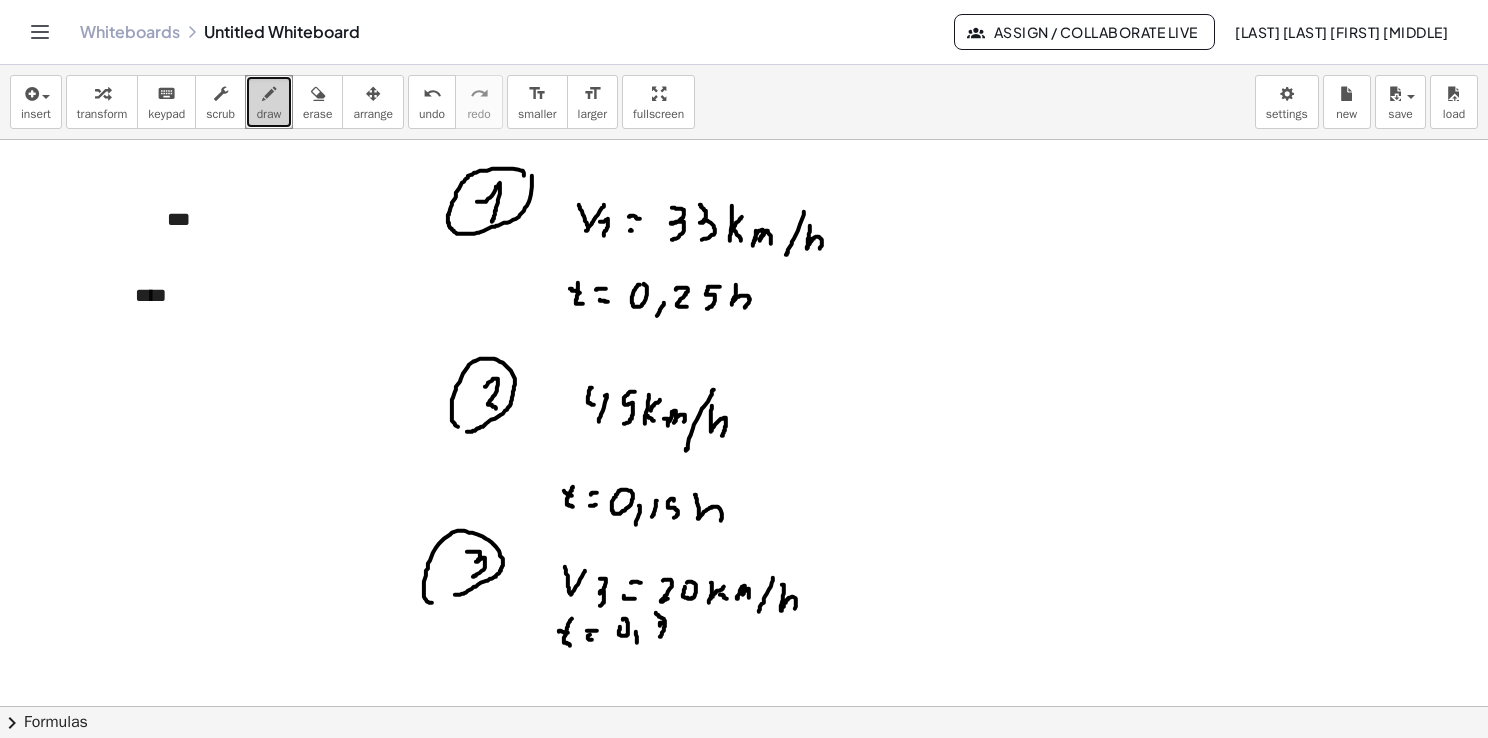 drag, startPoint x: 660, startPoint y: 625, endPoint x: 670, endPoint y: 623, distance: 10.198039 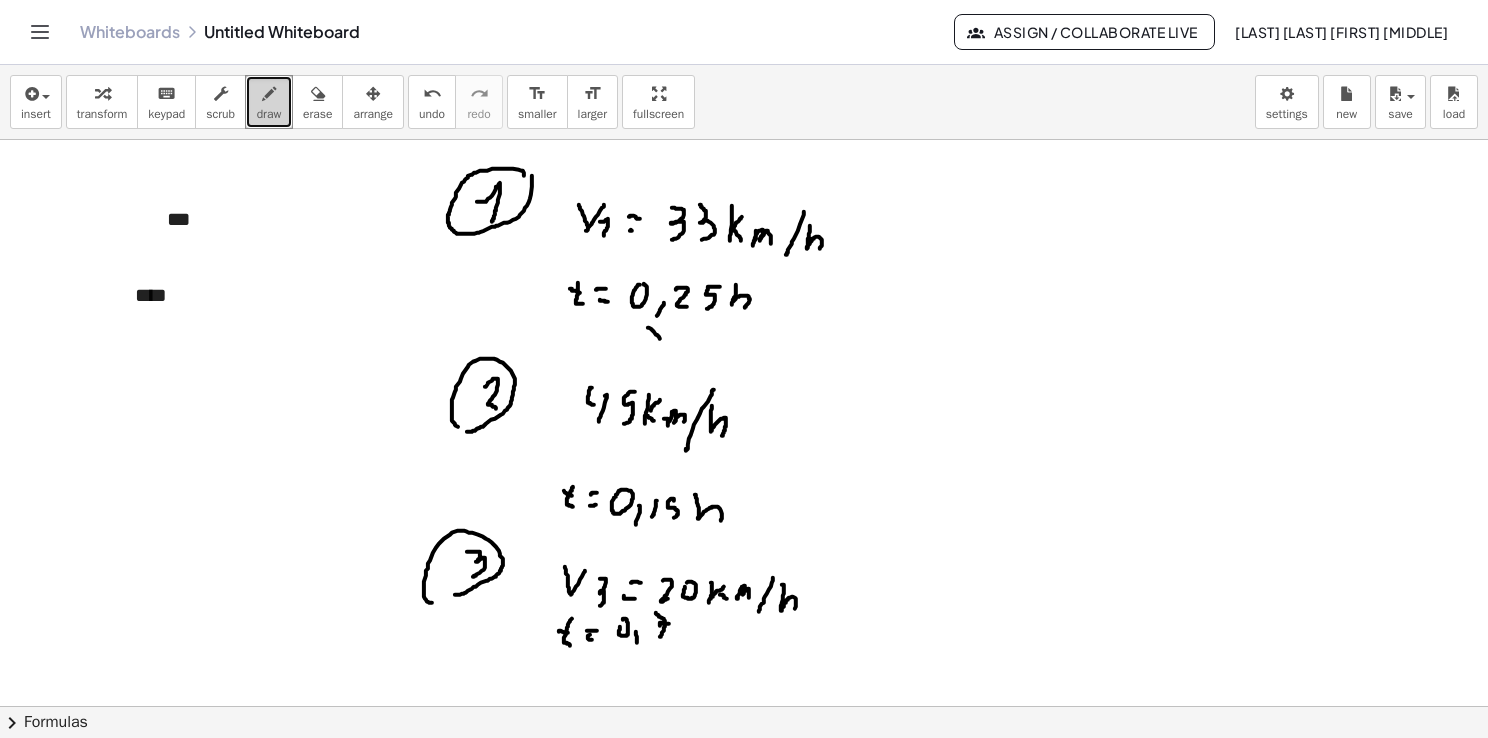 drag, startPoint x: 649, startPoint y: 327, endPoint x: 664, endPoint y: 343, distance: 21.931713 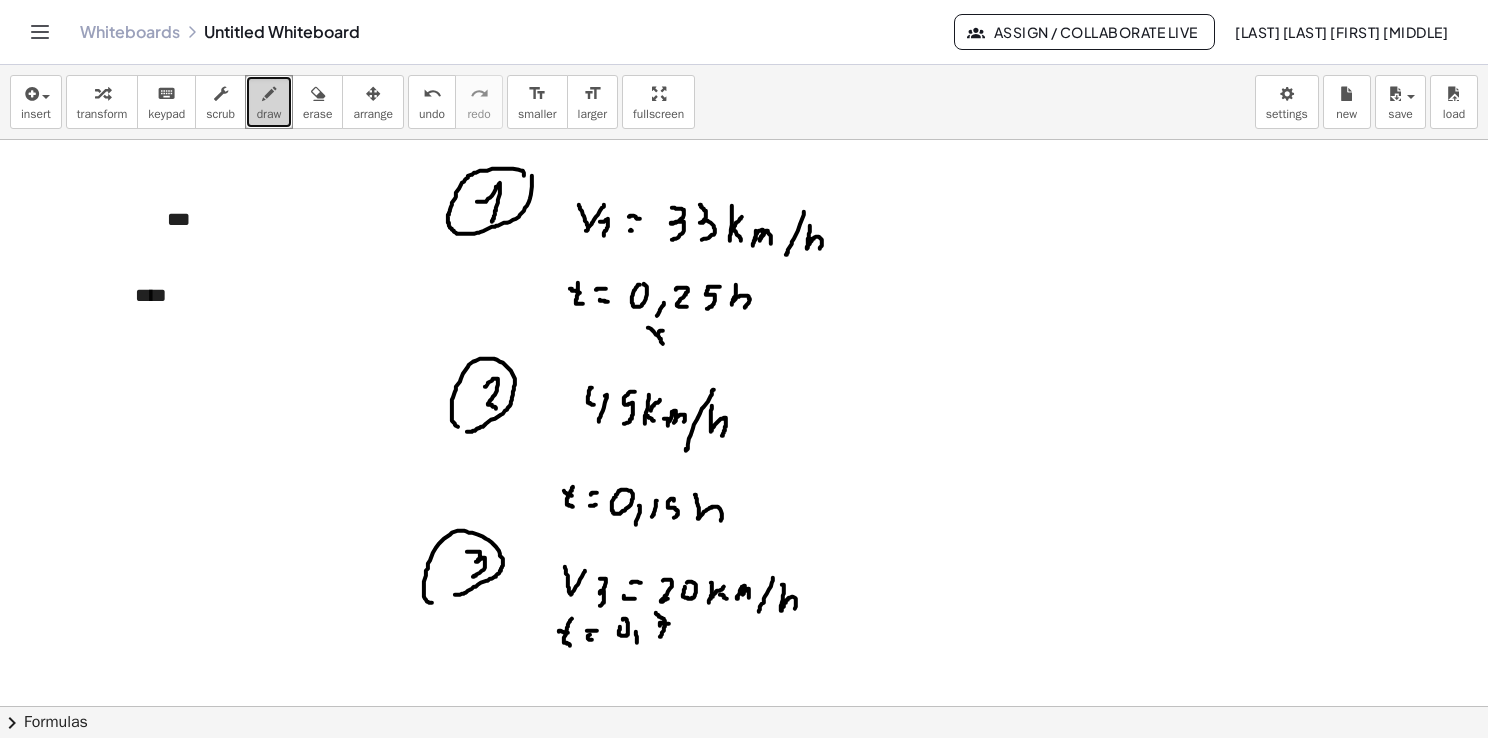 drag, startPoint x: 658, startPoint y: 334, endPoint x: 651, endPoint y: 348, distance: 15.652476 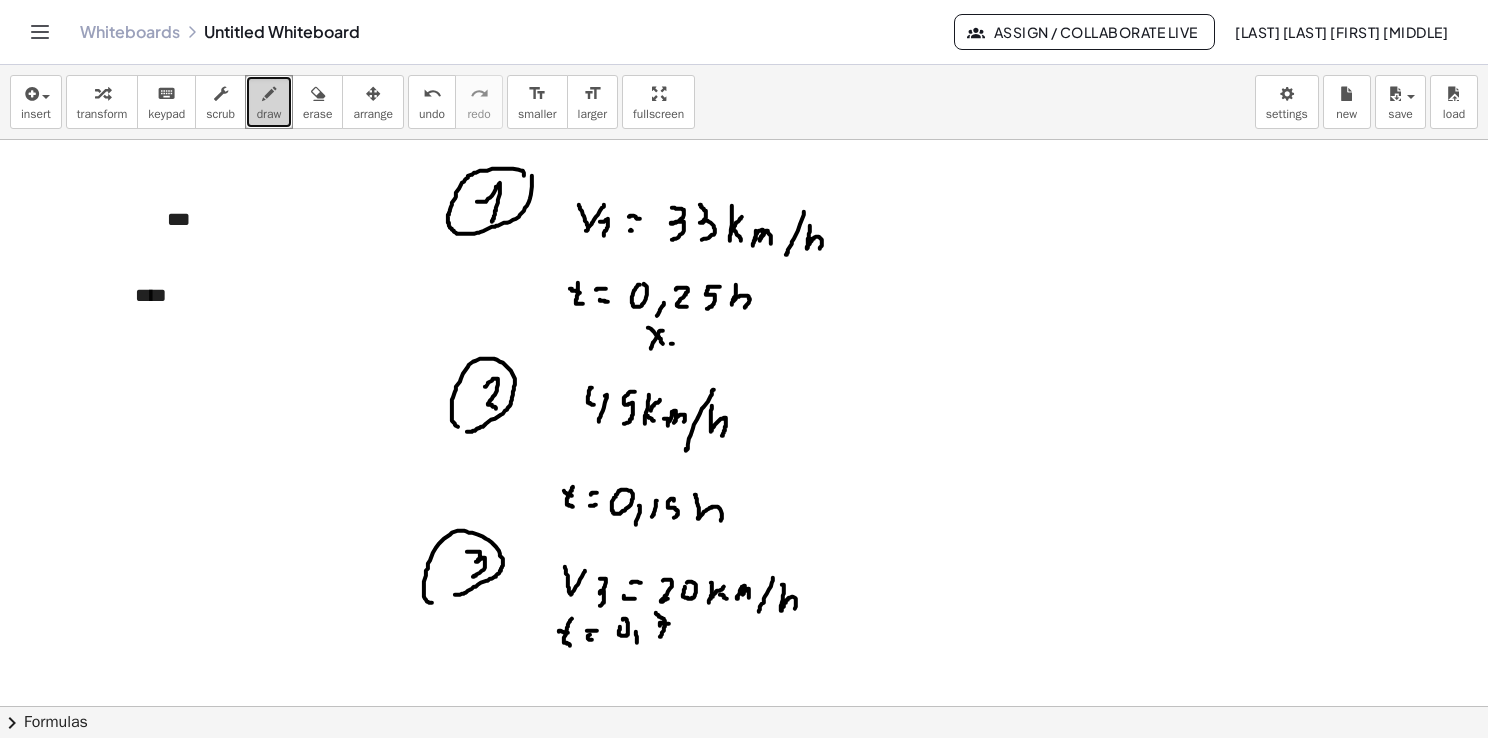 click at bounding box center [744, 695] 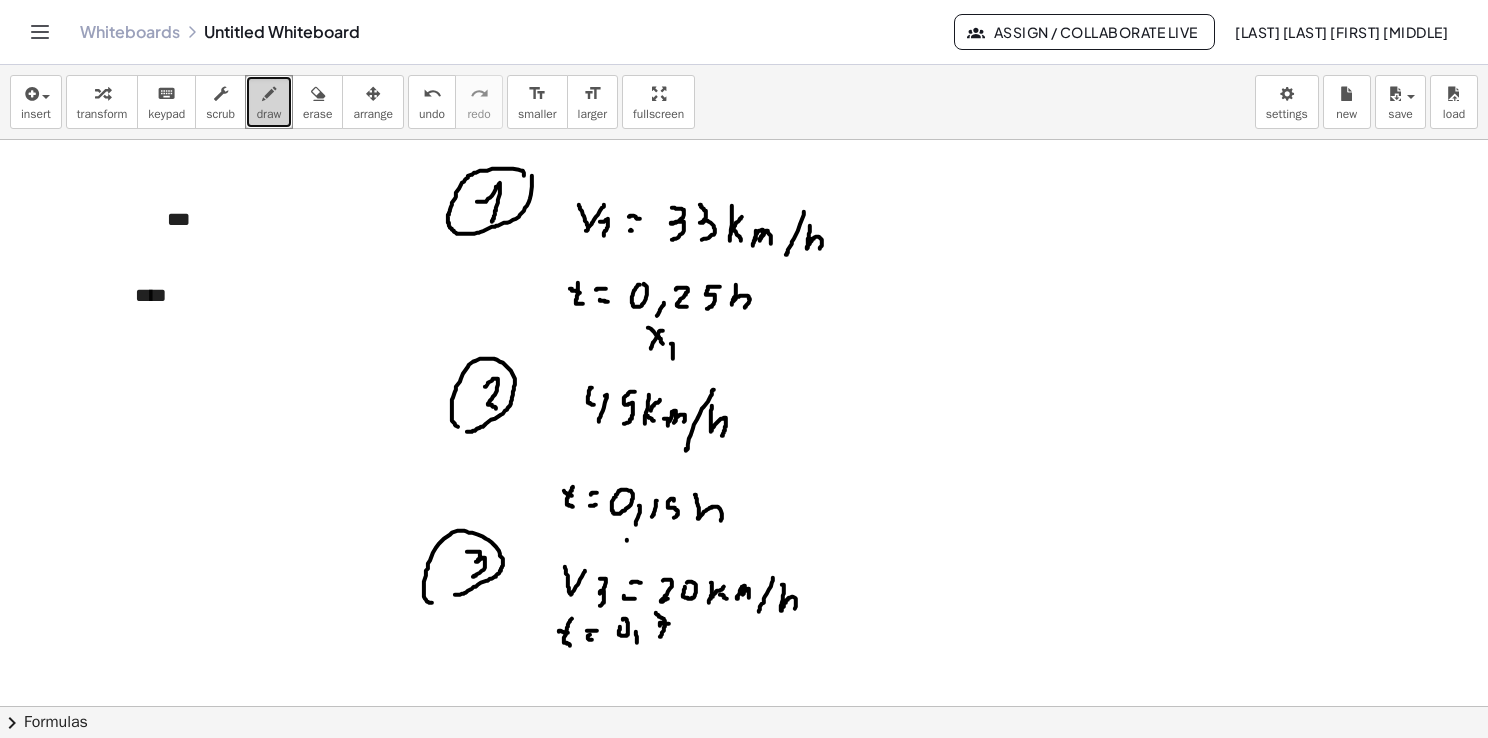 click at bounding box center (744, 695) 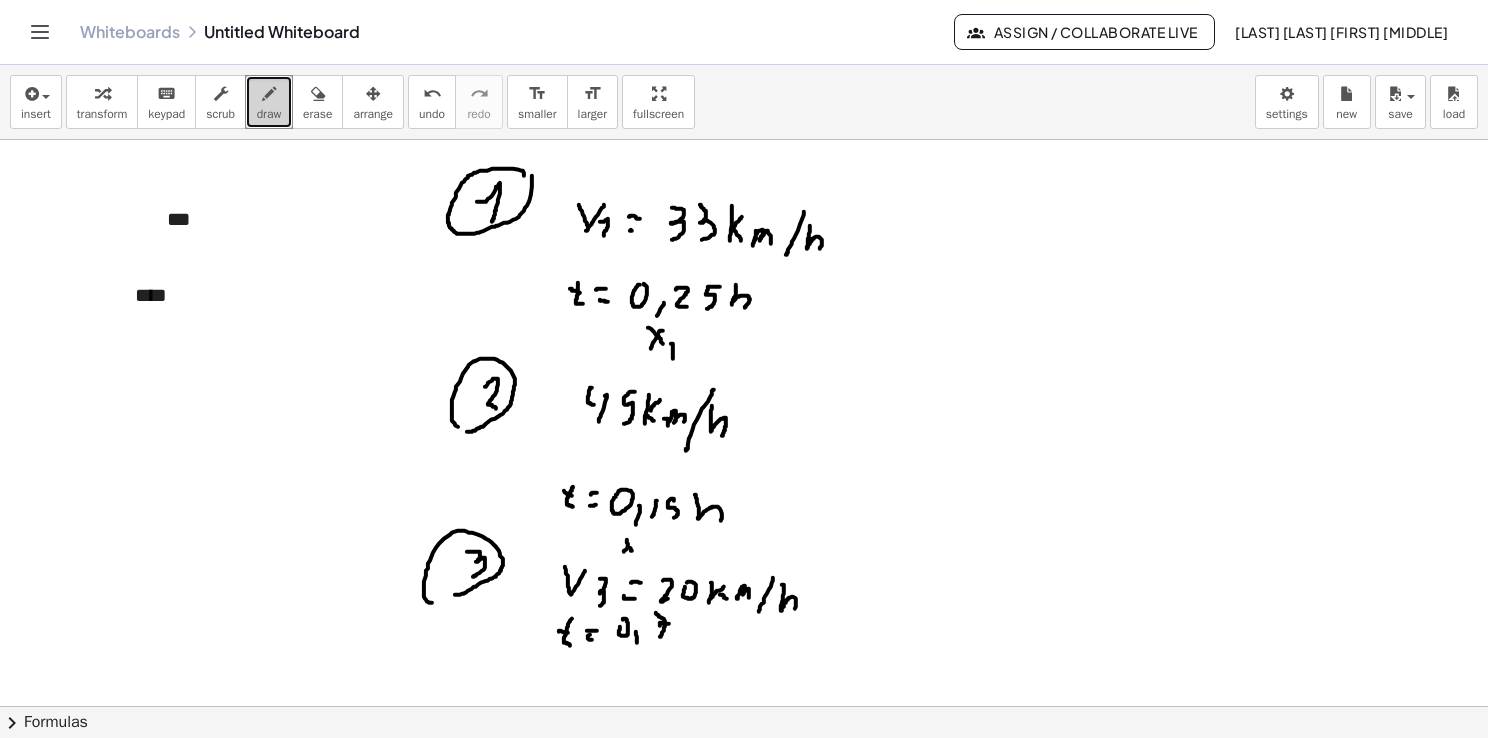 click at bounding box center (744, 695) 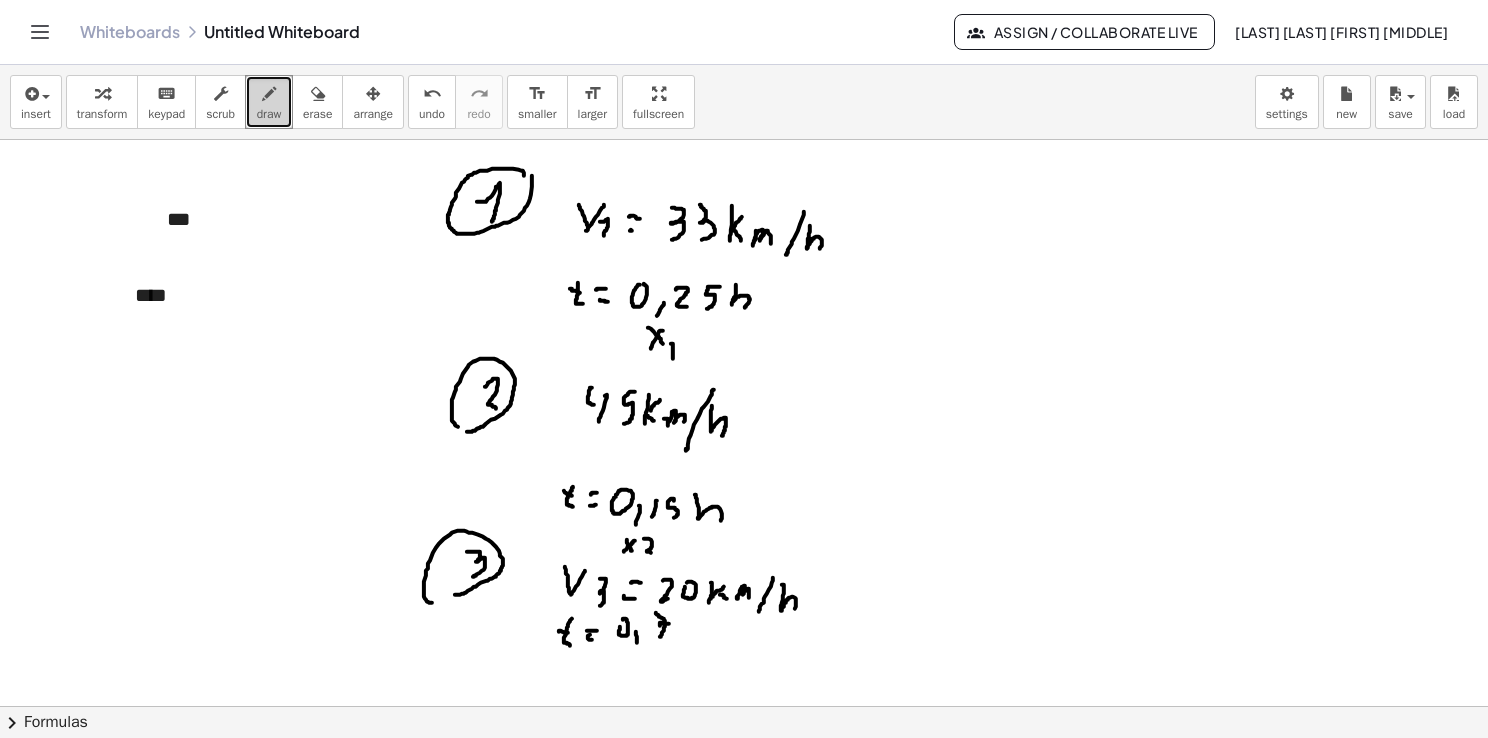 click at bounding box center (744, 695) 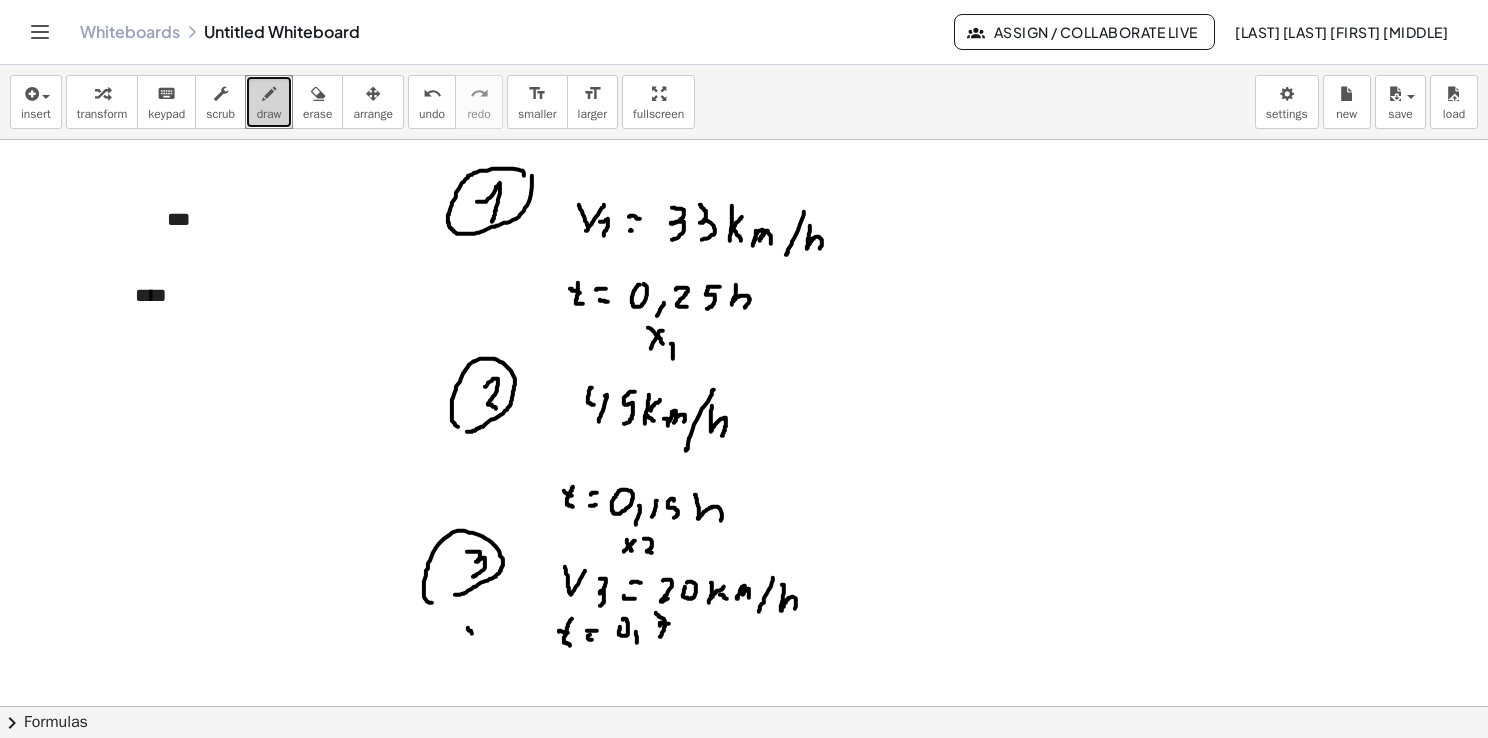 click at bounding box center [744, 695] 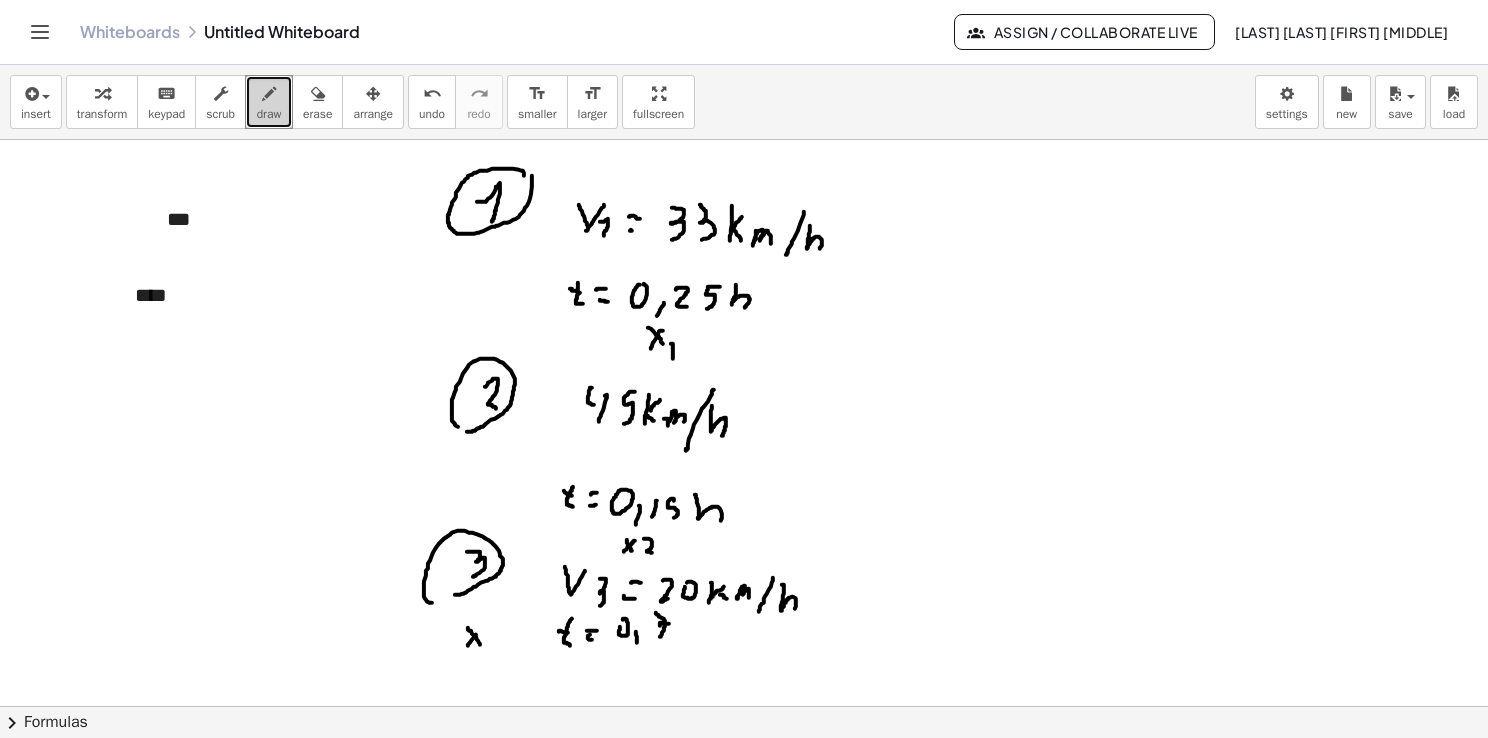 click at bounding box center [744, 695] 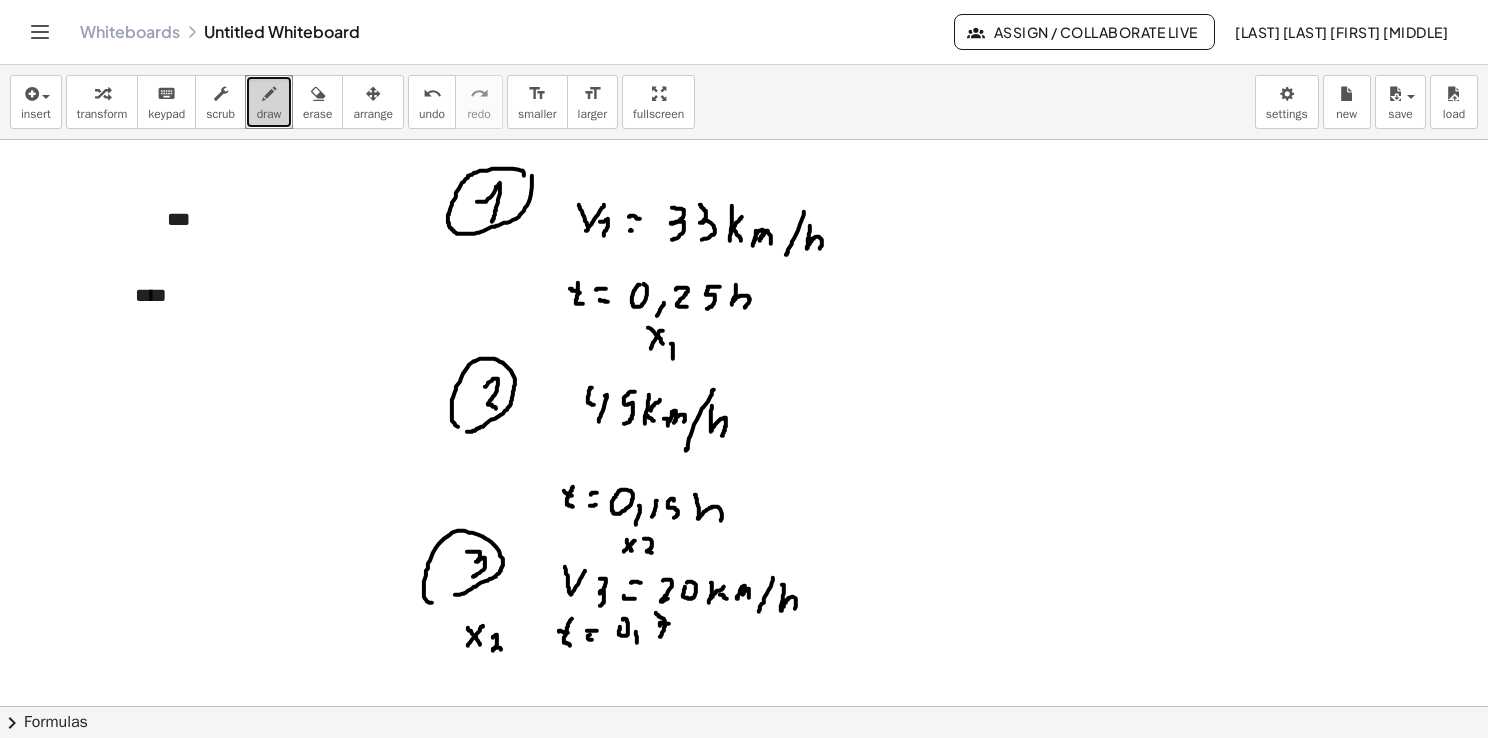 click at bounding box center [744, 695] 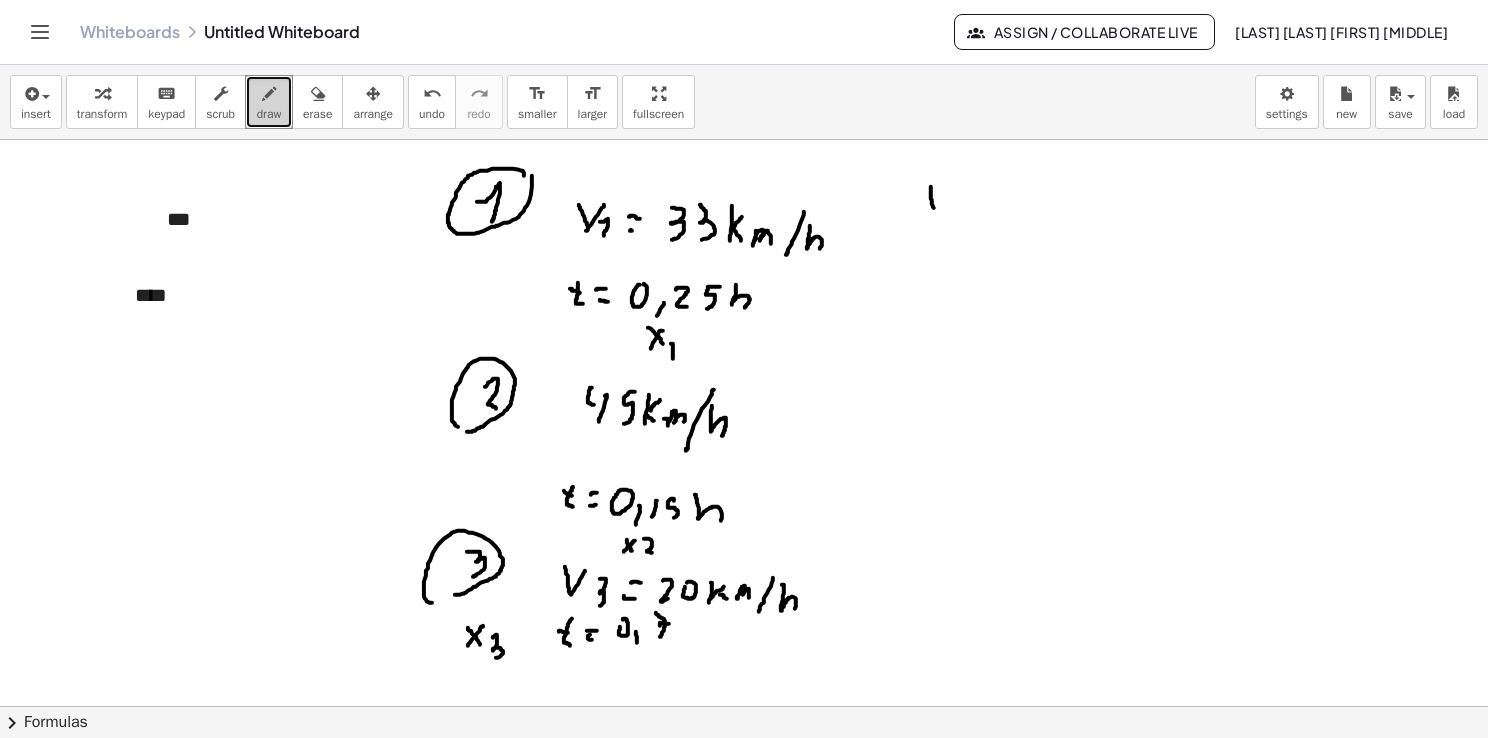 drag, startPoint x: 931, startPoint y: 186, endPoint x: 940, endPoint y: 219, distance: 34.20526 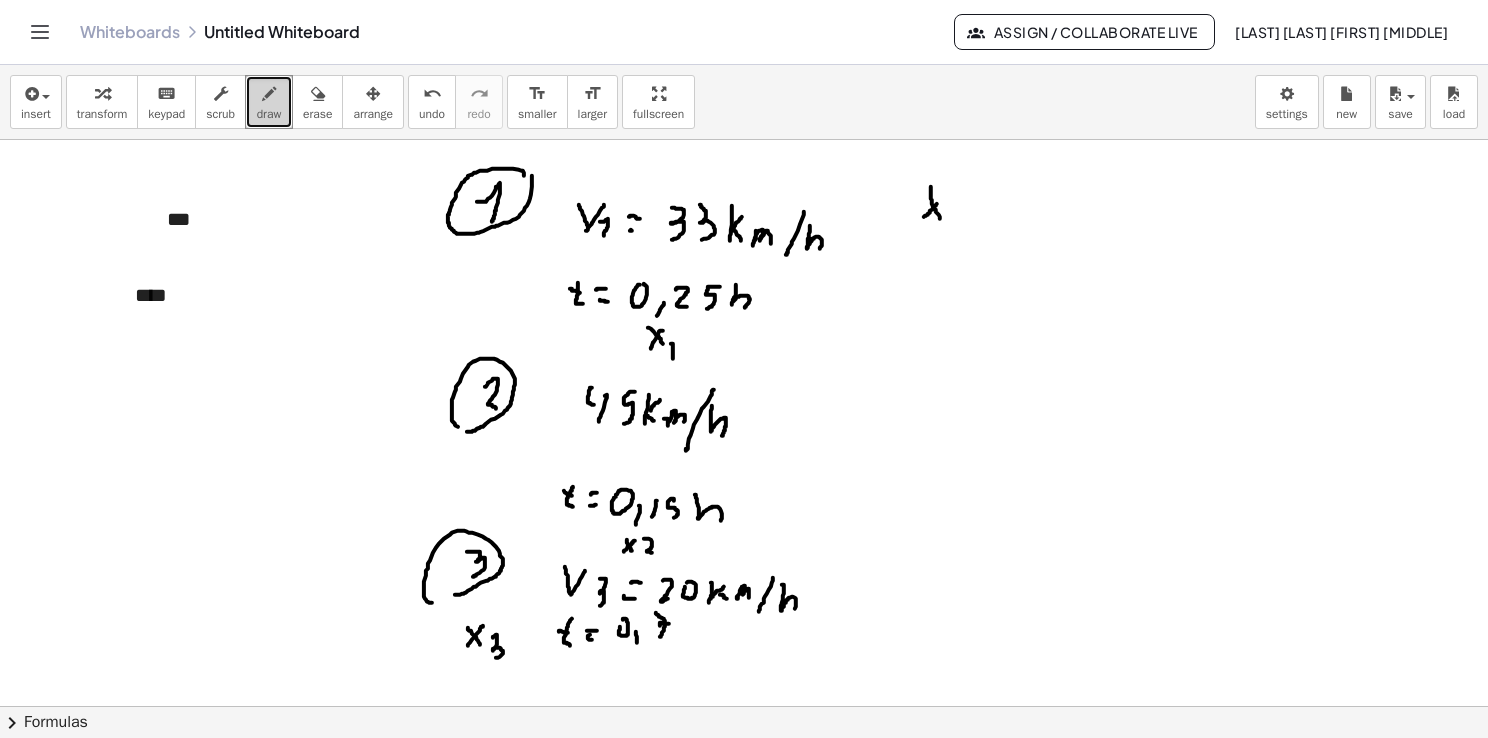 drag, startPoint x: 924, startPoint y: 216, endPoint x: 944, endPoint y: 193, distance: 30.479502 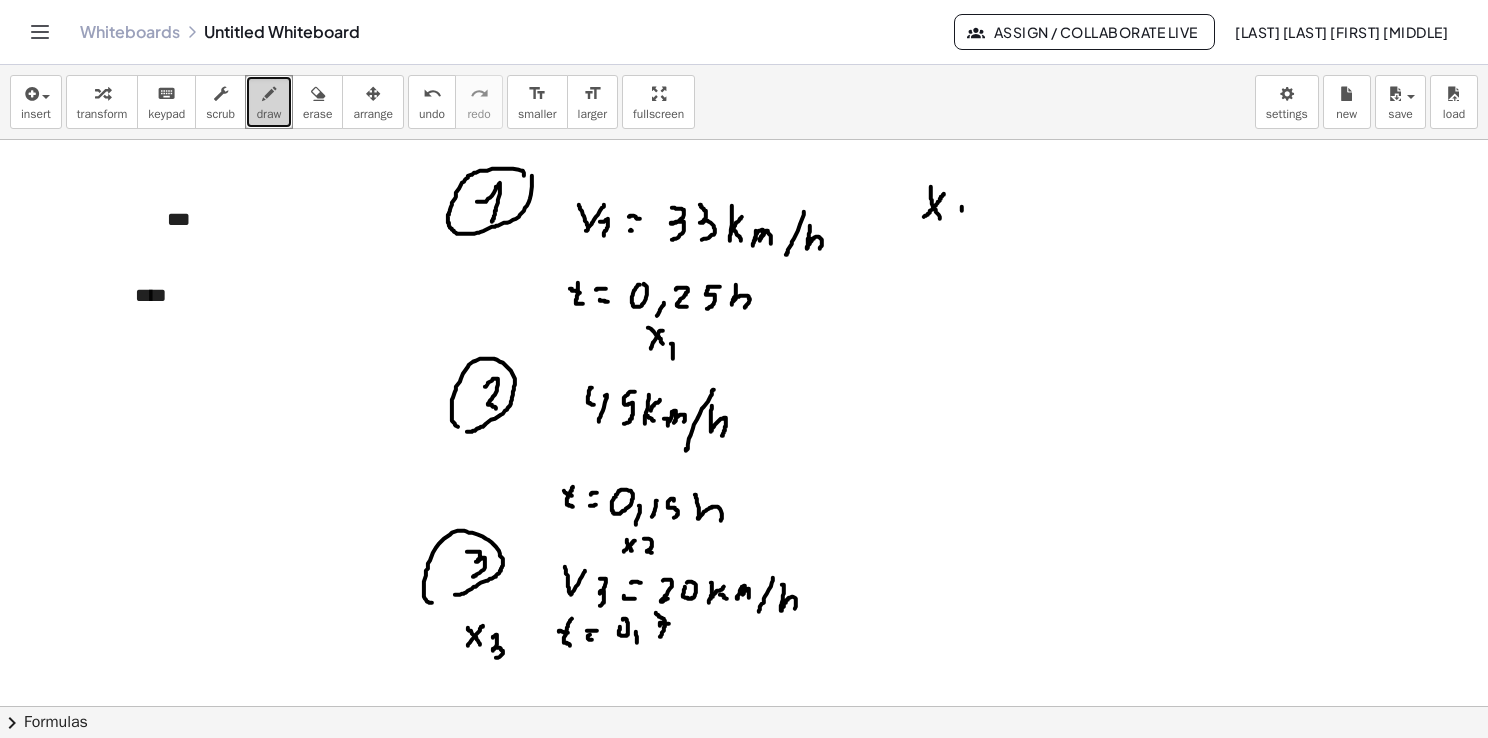 click at bounding box center [744, 695] 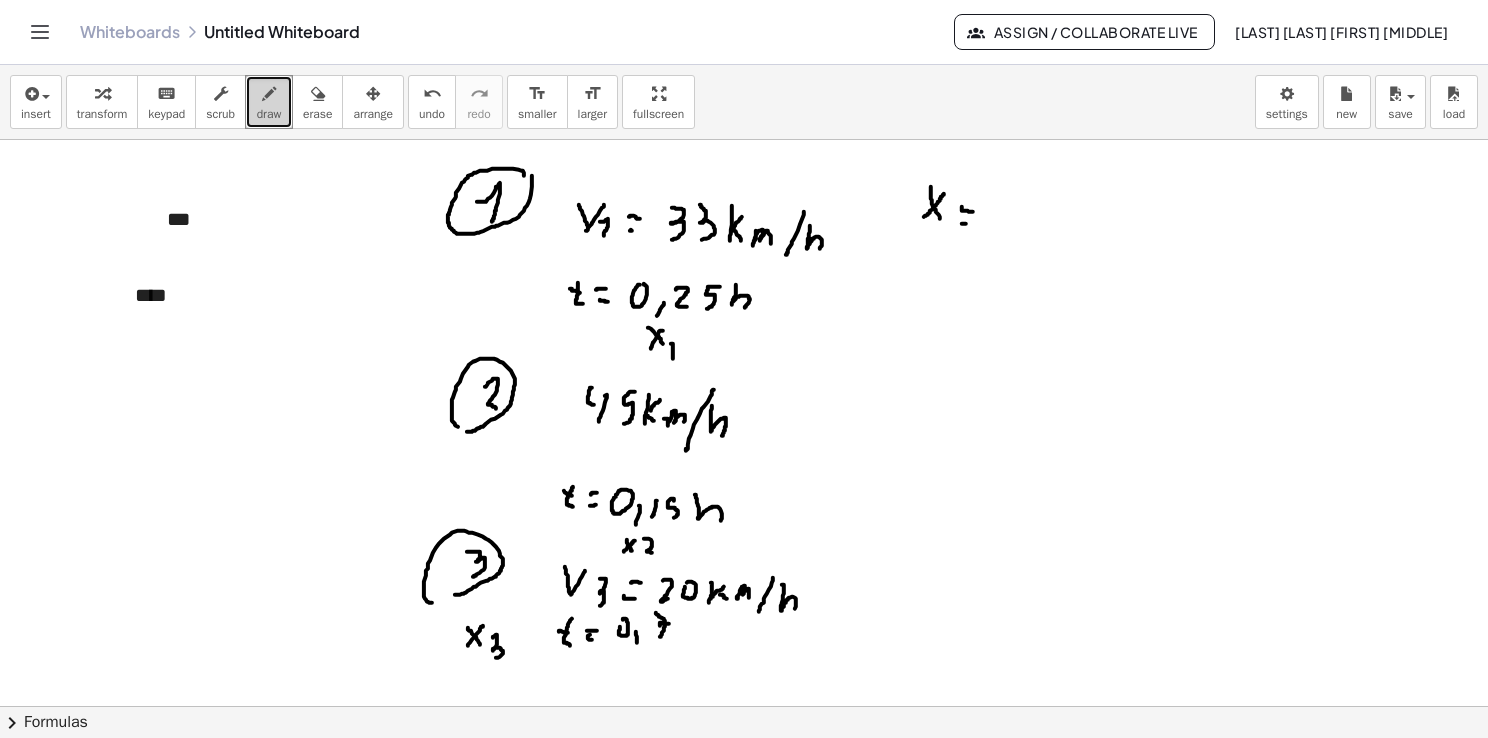 click at bounding box center (744, 695) 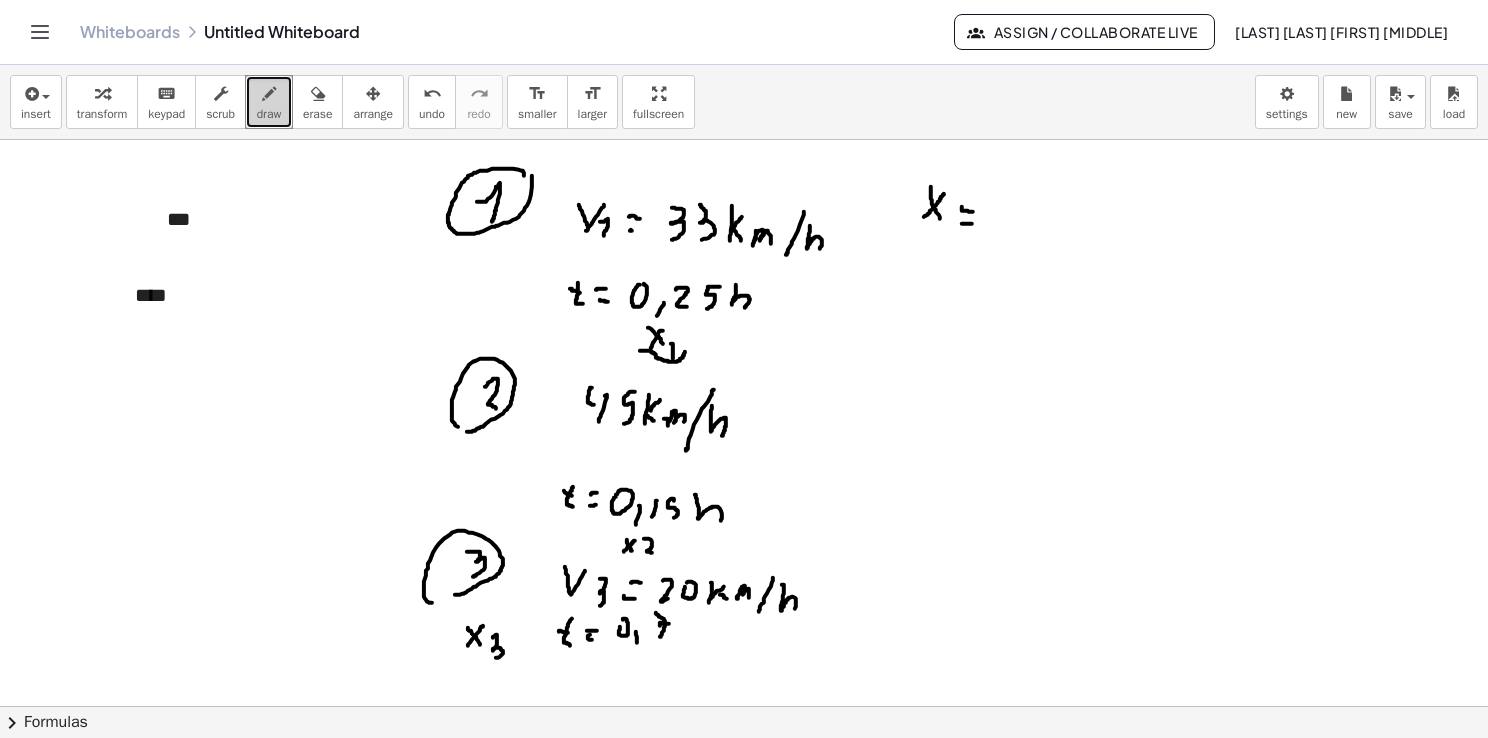 drag, startPoint x: 640, startPoint y: 350, endPoint x: 685, endPoint y: 351, distance: 45.01111 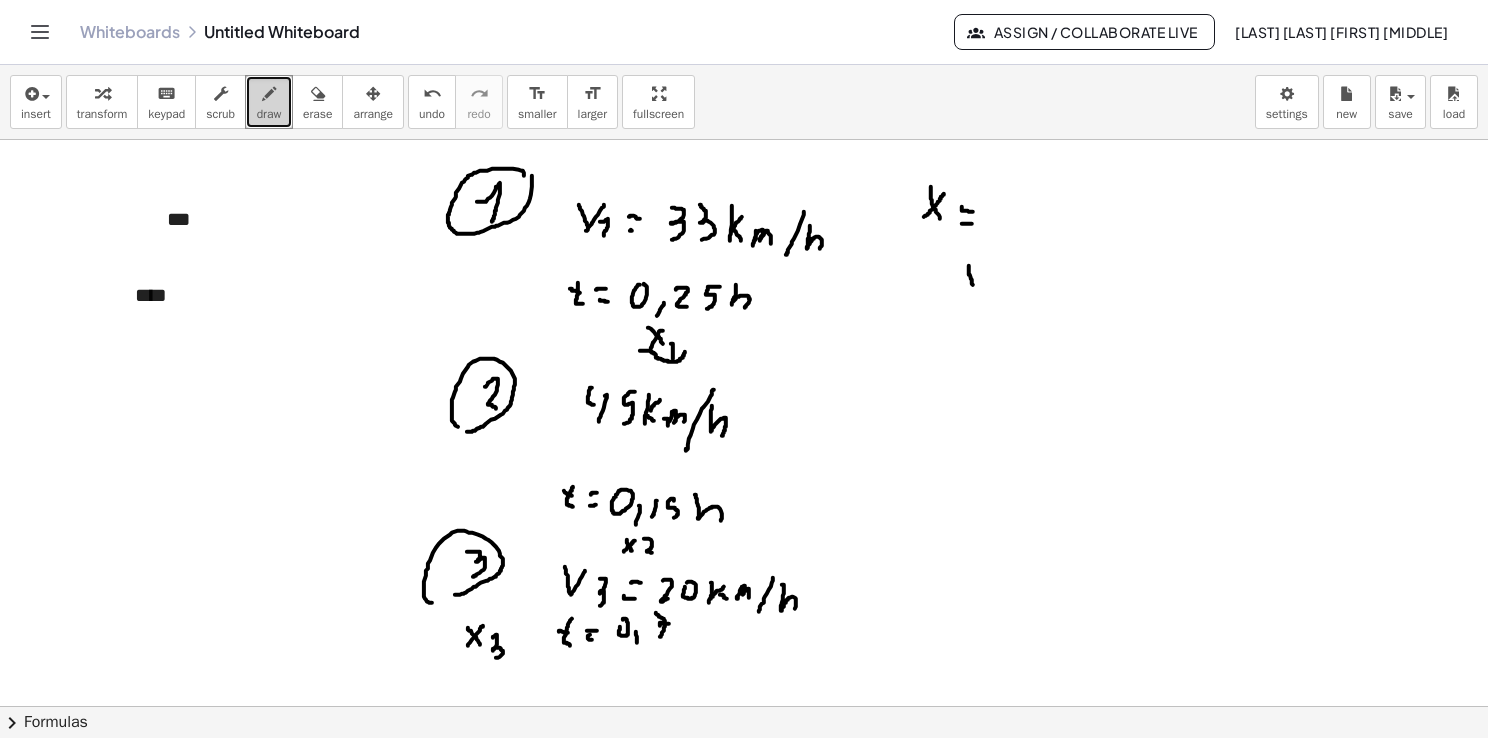 drag, startPoint x: 969, startPoint y: 265, endPoint x: 974, endPoint y: 288, distance: 23.537205 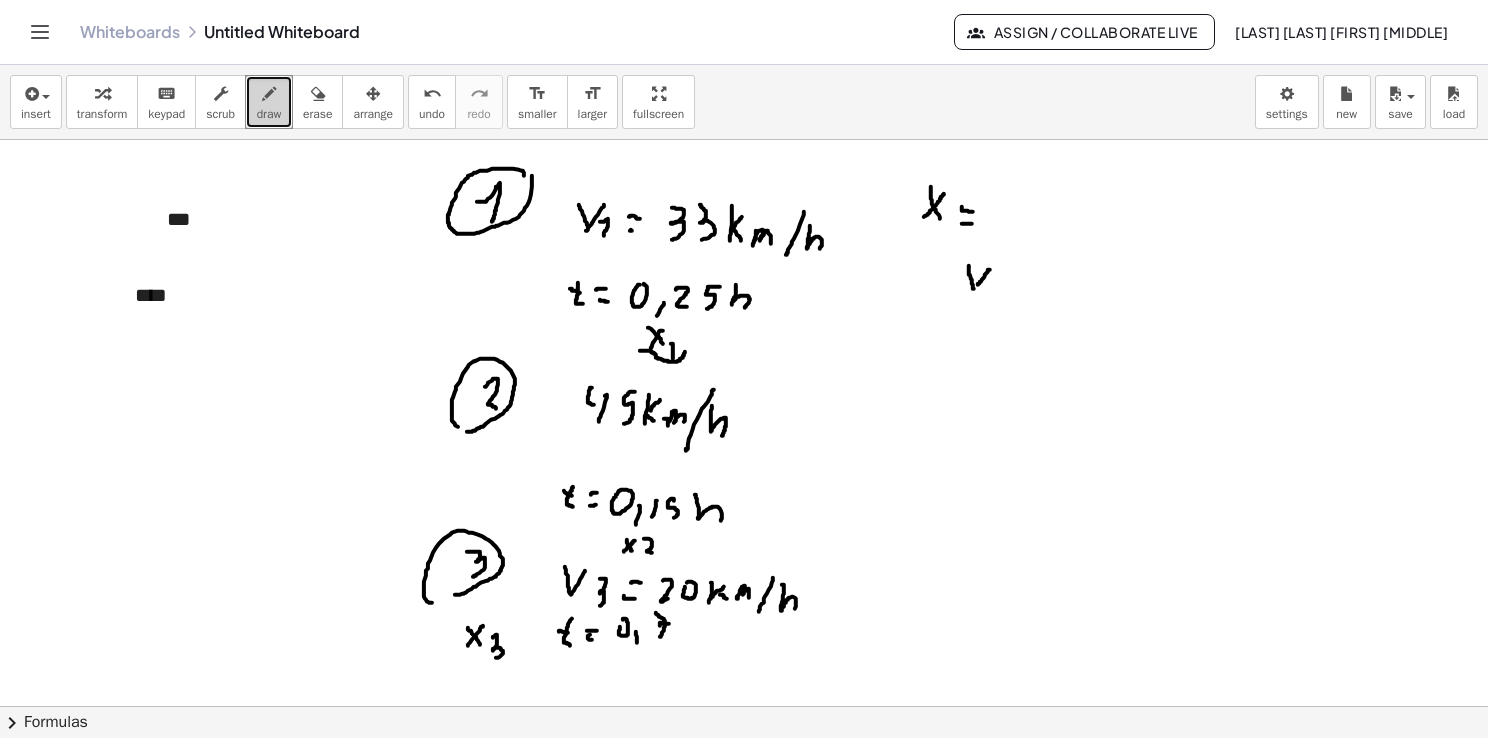 drag, startPoint x: 988, startPoint y: 269, endPoint x: 976, endPoint y: 287, distance: 21.633308 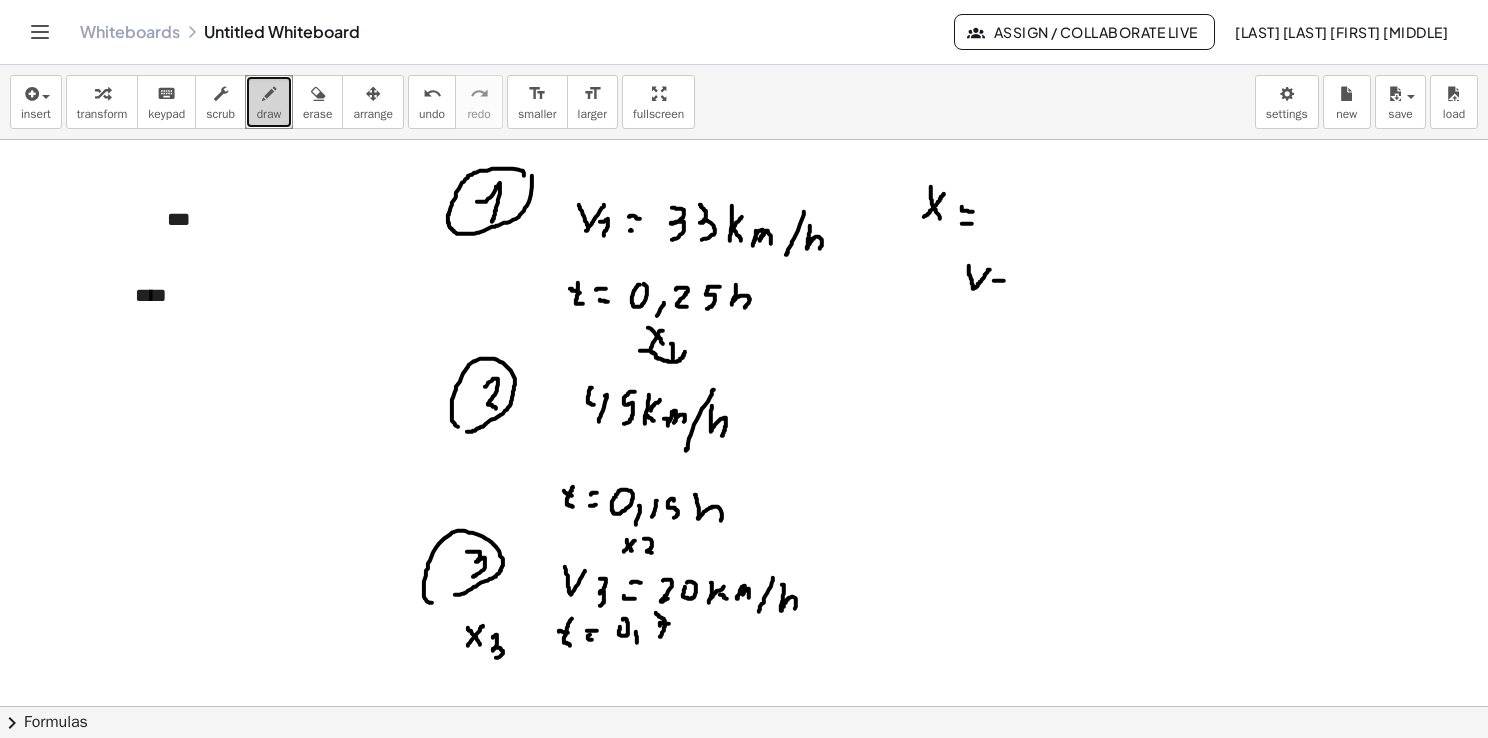 click at bounding box center (744, 695) 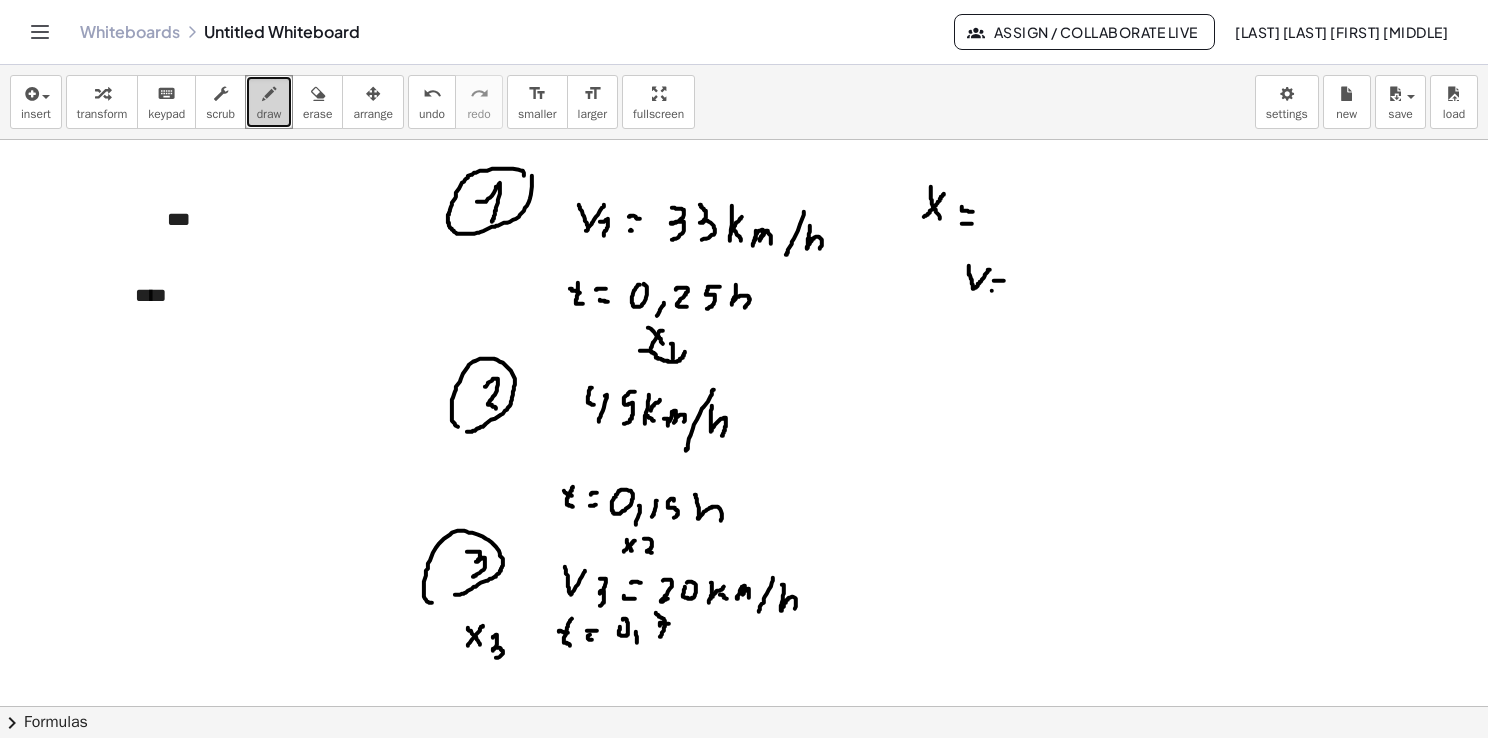 click at bounding box center [744, 695] 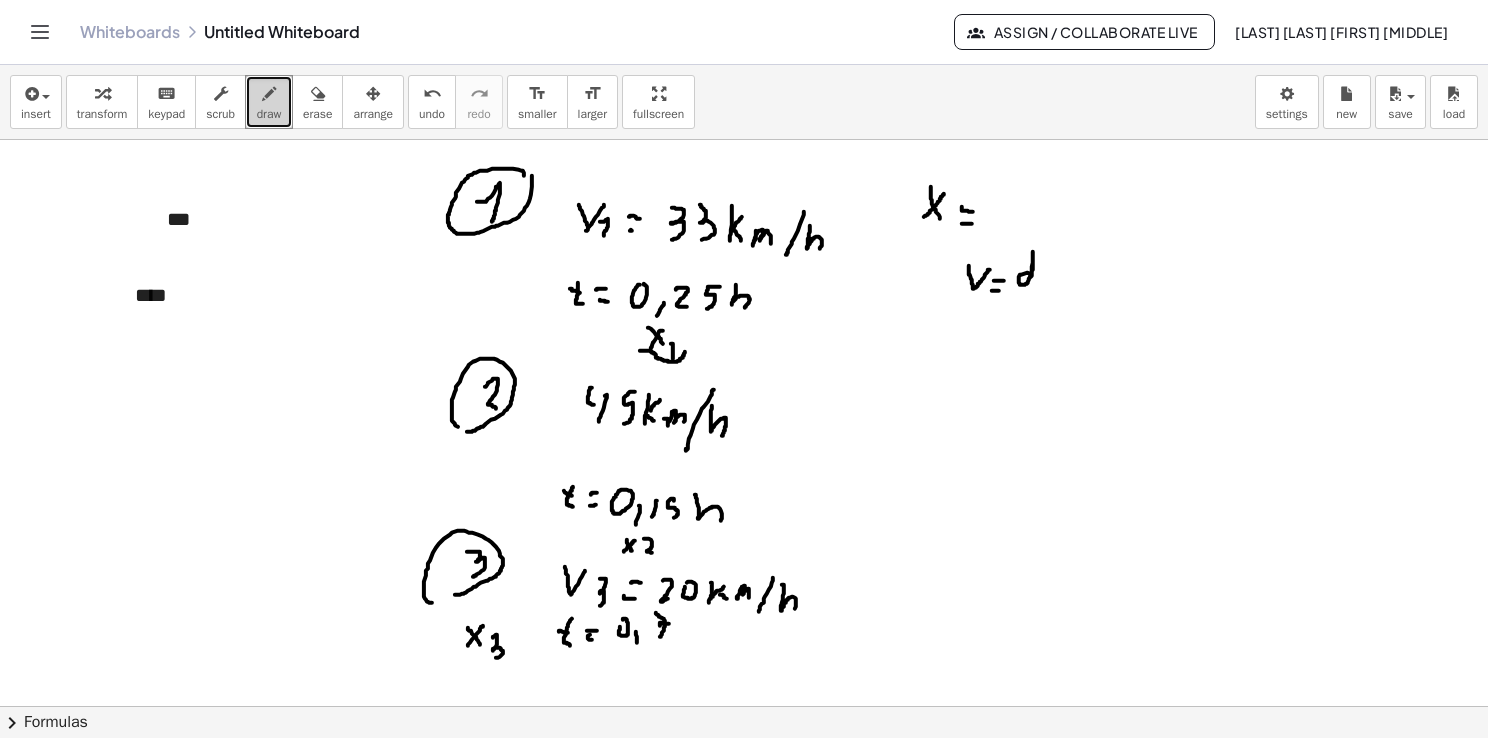 drag, startPoint x: 1031, startPoint y: 276, endPoint x: 1030, endPoint y: 286, distance: 10.049875 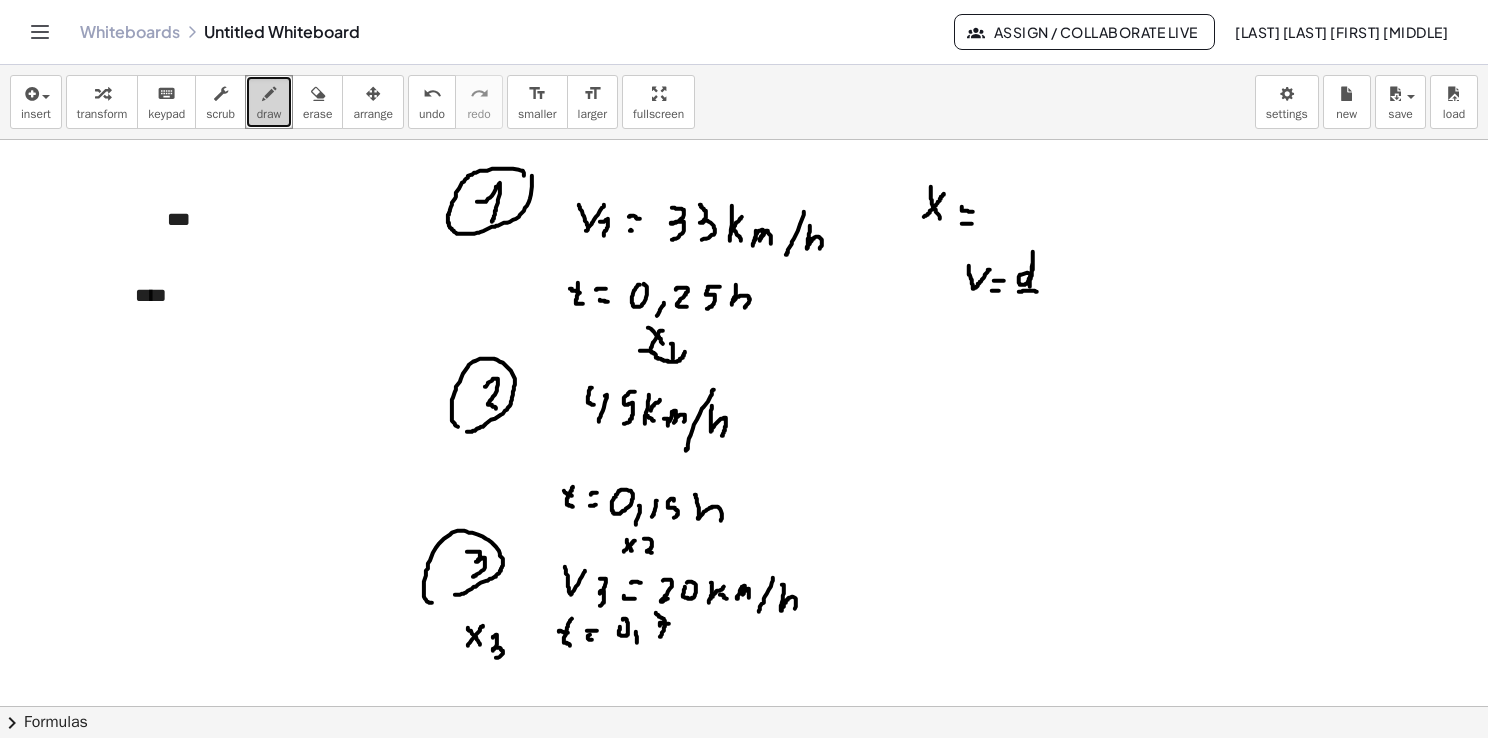 drag, startPoint x: 1019, startPoint y: 291, endPoint x: 1038, endPoint y: 293, distance: 19.104973 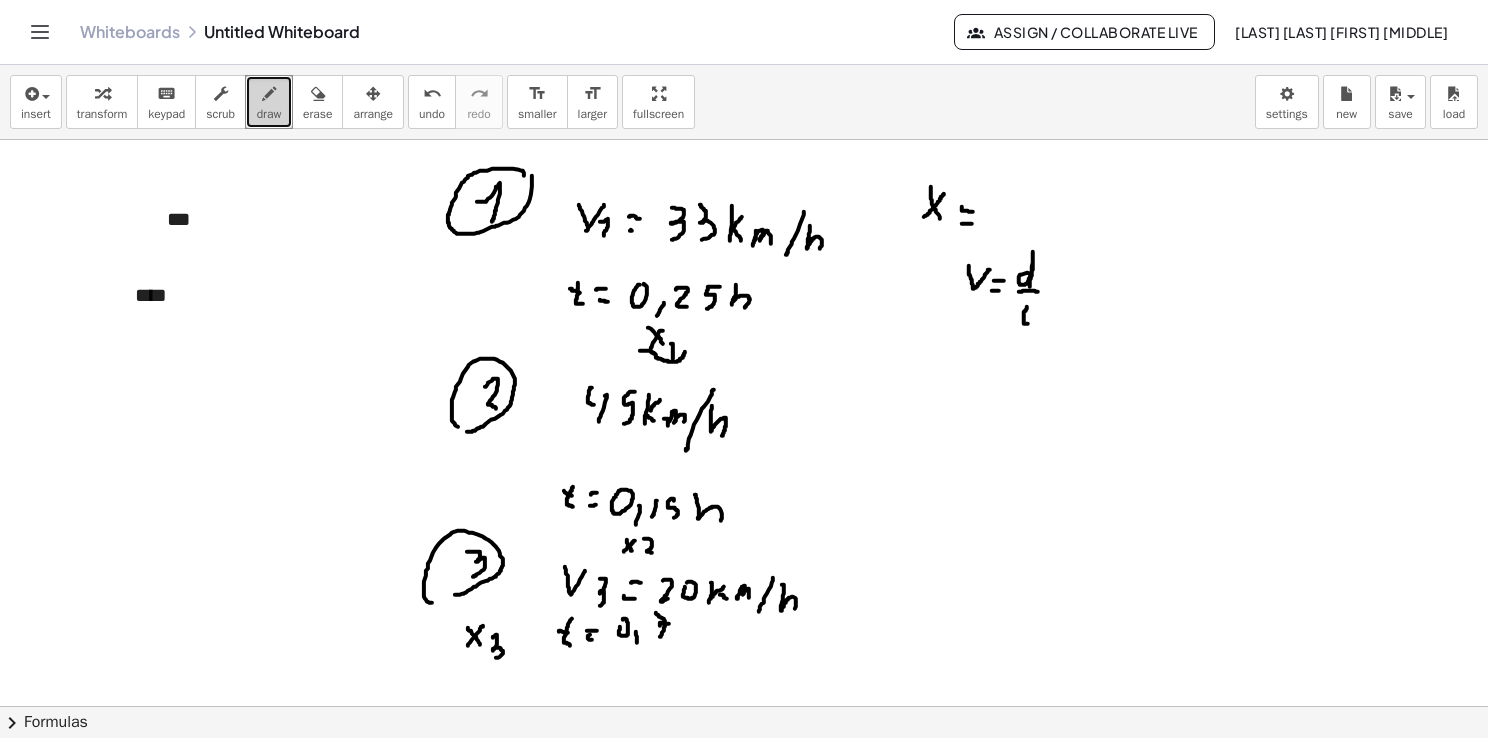 drag, startPoint x: 1027, startPoint y: 308, endPoint x: 1032, endPoint y: 323, distance: 15.811388 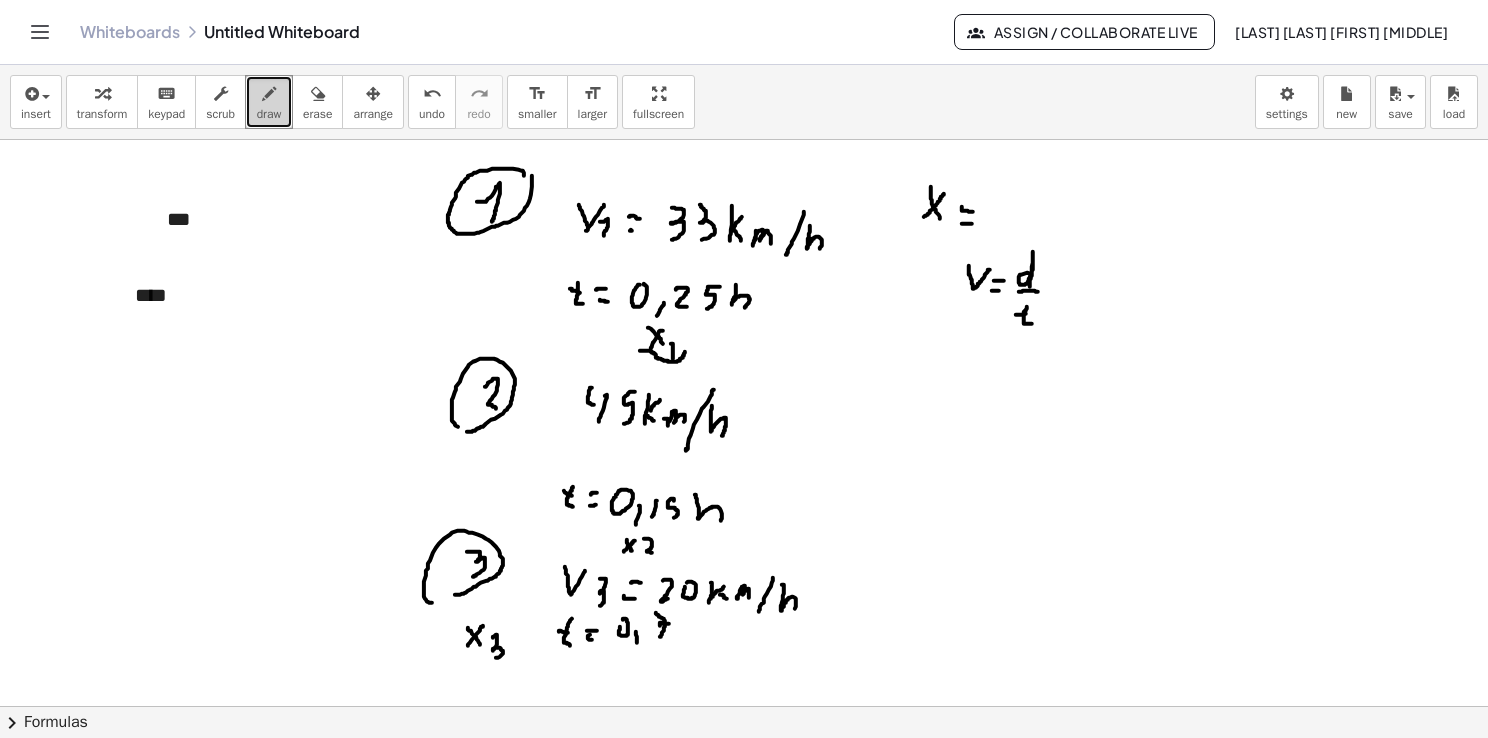 drag, startPoint x: 1017, startPoint y: 314, endPoint x: 1027, endPoint y: 312, distance: 10.198039 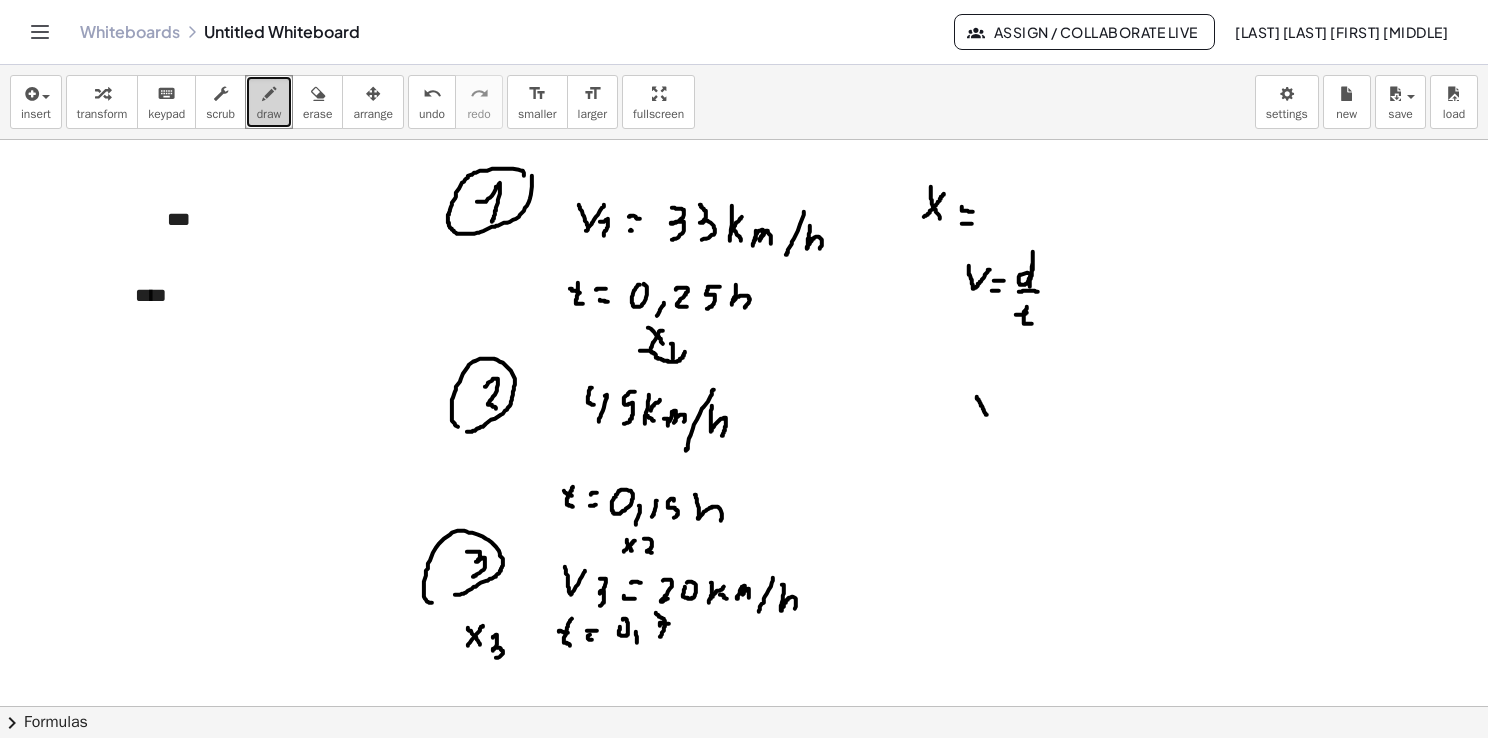 drag, startPoint x: 977, startPoint y: 396, endPoint x: 988, endPoint y: 415, distance: 21.954498 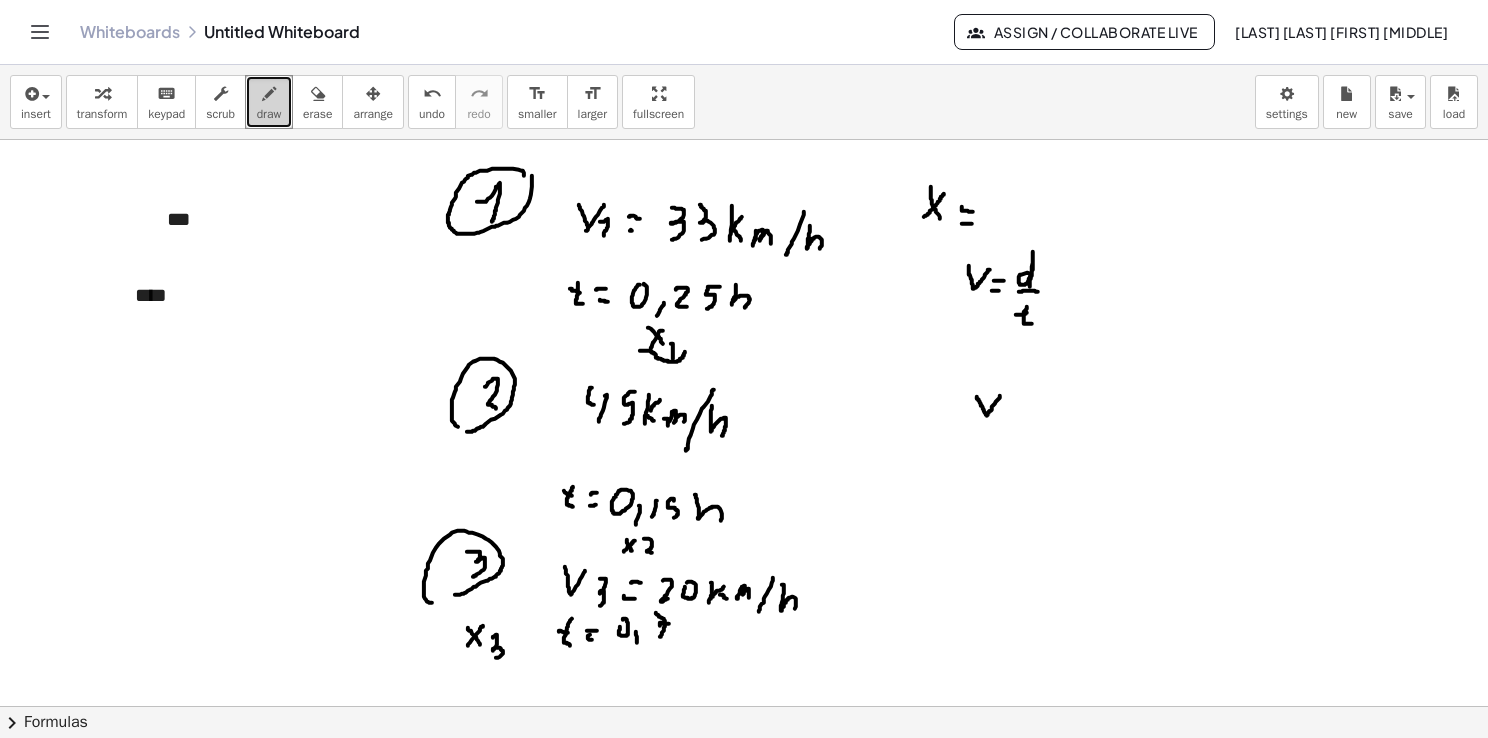drag, startPoint x: 999, startPoint y: 398, endPoint x: 987, endPoint y: 414, distance: 20 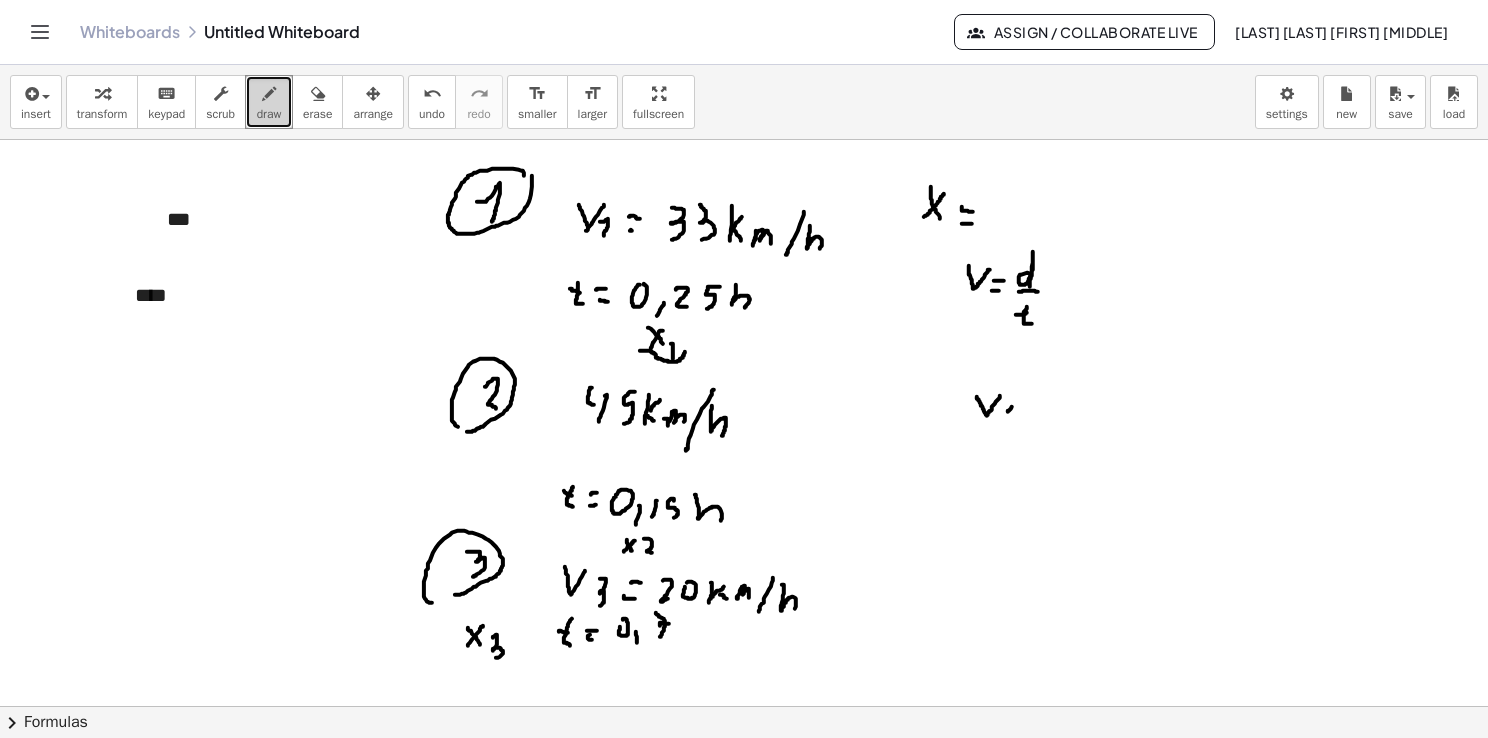 drag, startPoint x: 1008, startPoint y: 410, endPoint x: 1020, endPoint y: 395, distance: 19.209373 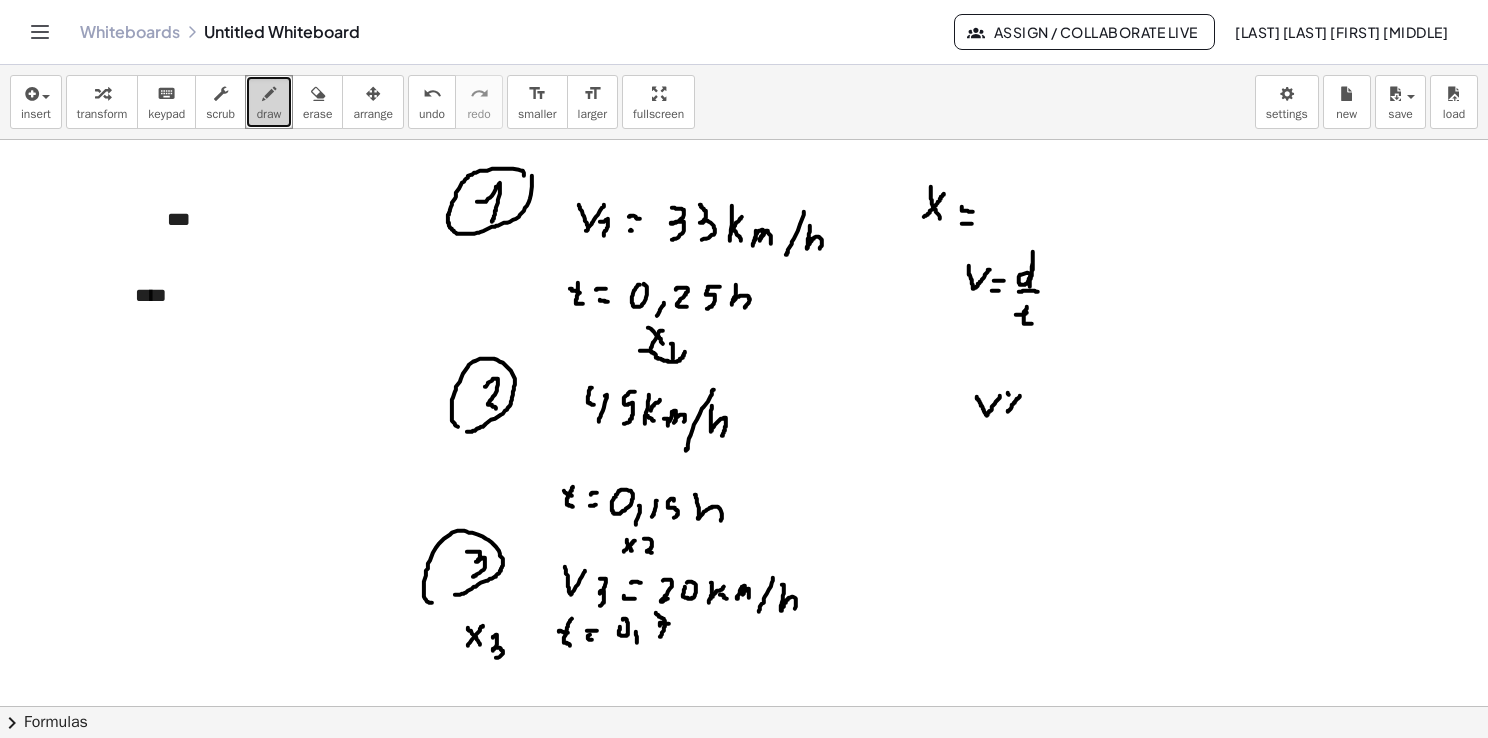 drag, startPoint x: 1009, startPoint y: 394, endPoint x: 1012, endPoint y: 407, distance: 13.341664 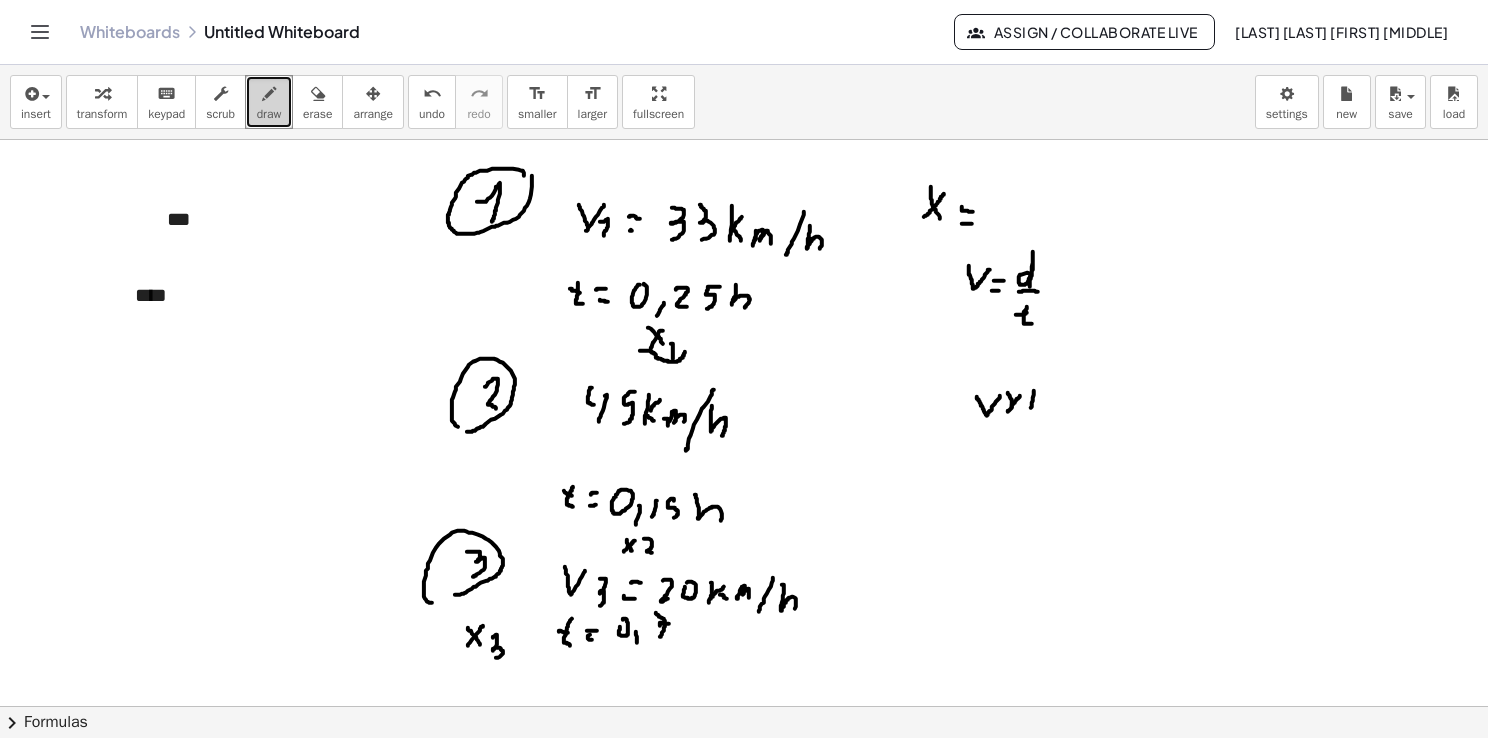 drag, startPoint x: 1034, startPoint y: 390, endPoint x: 1030, endPoint y: 412, distance: 22.36068 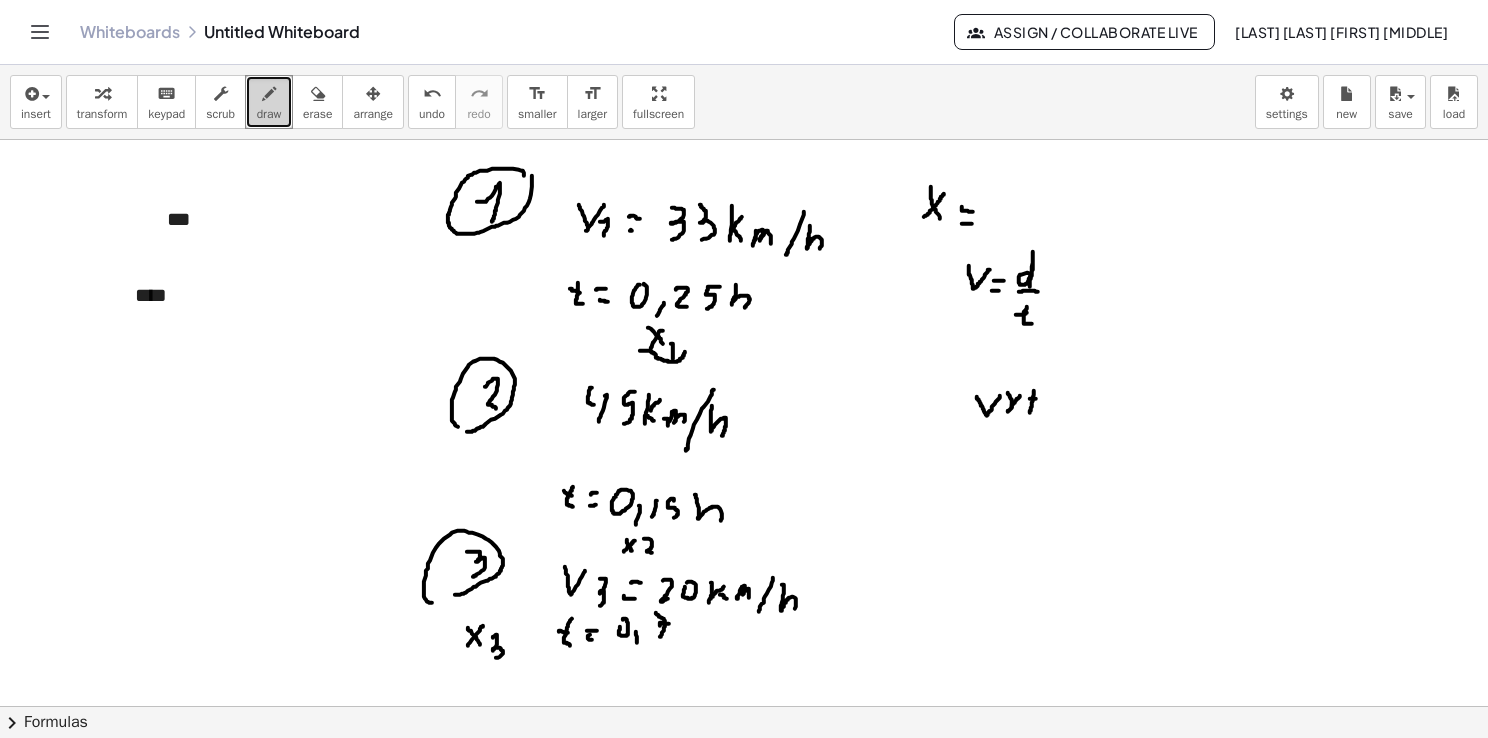 drag, startPoint x: 1030, startPoint y: 398, endPoint x: 1041, endPoint y: 398, distance: 11 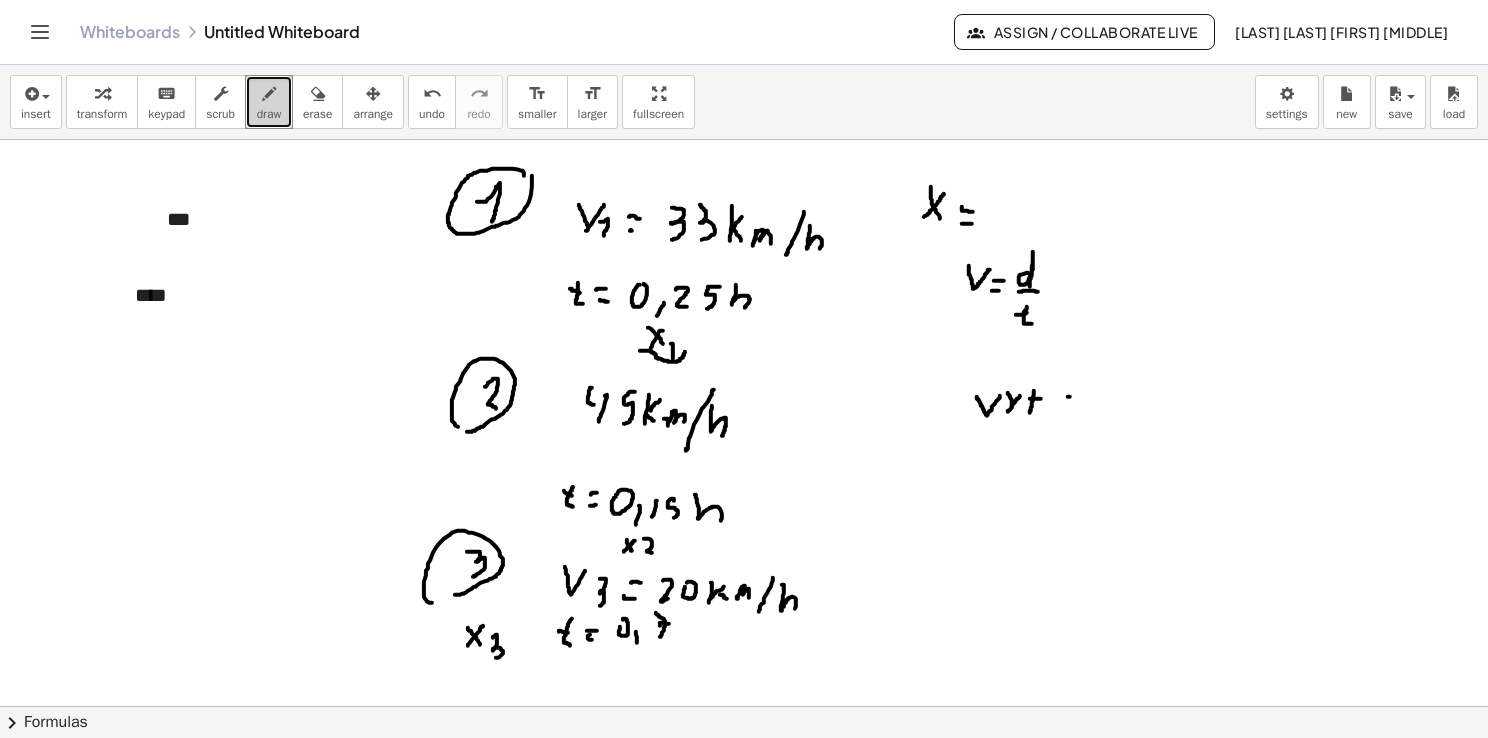 click at bounding box center [744, 695] 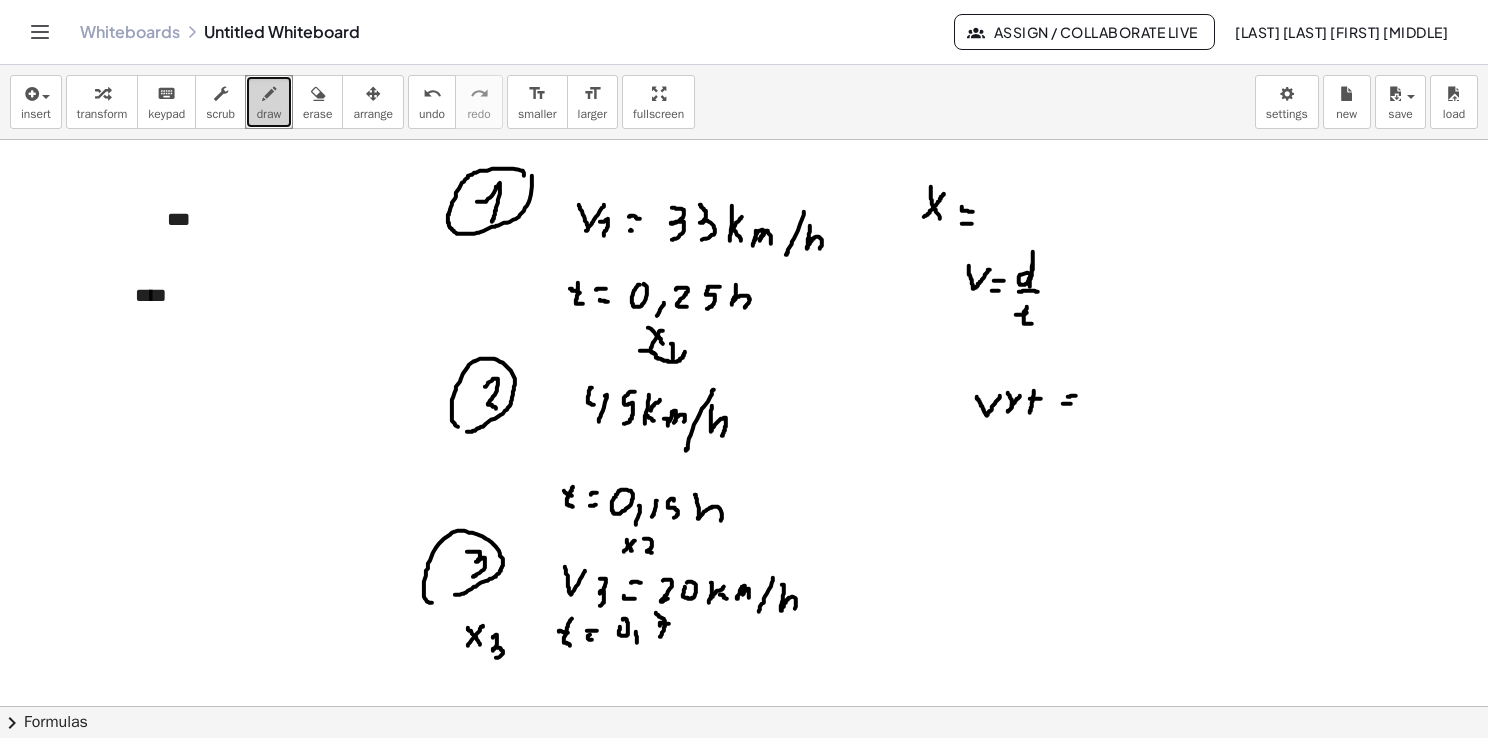 click at bounding box center (744, 695) 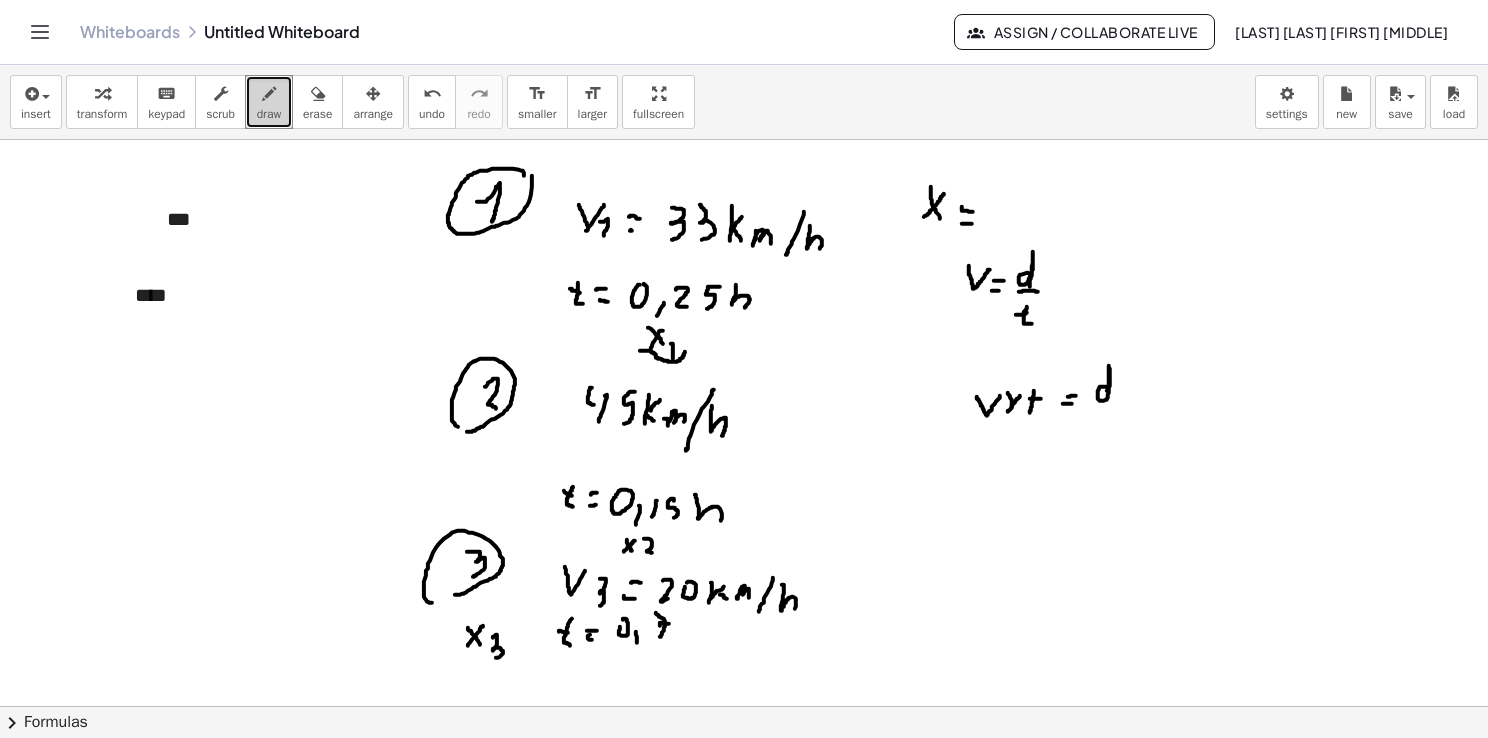 drag, startPoint x: 1108, startPoint y: 386, endPoint x: 1108, endPoint y: 397, distance: 11 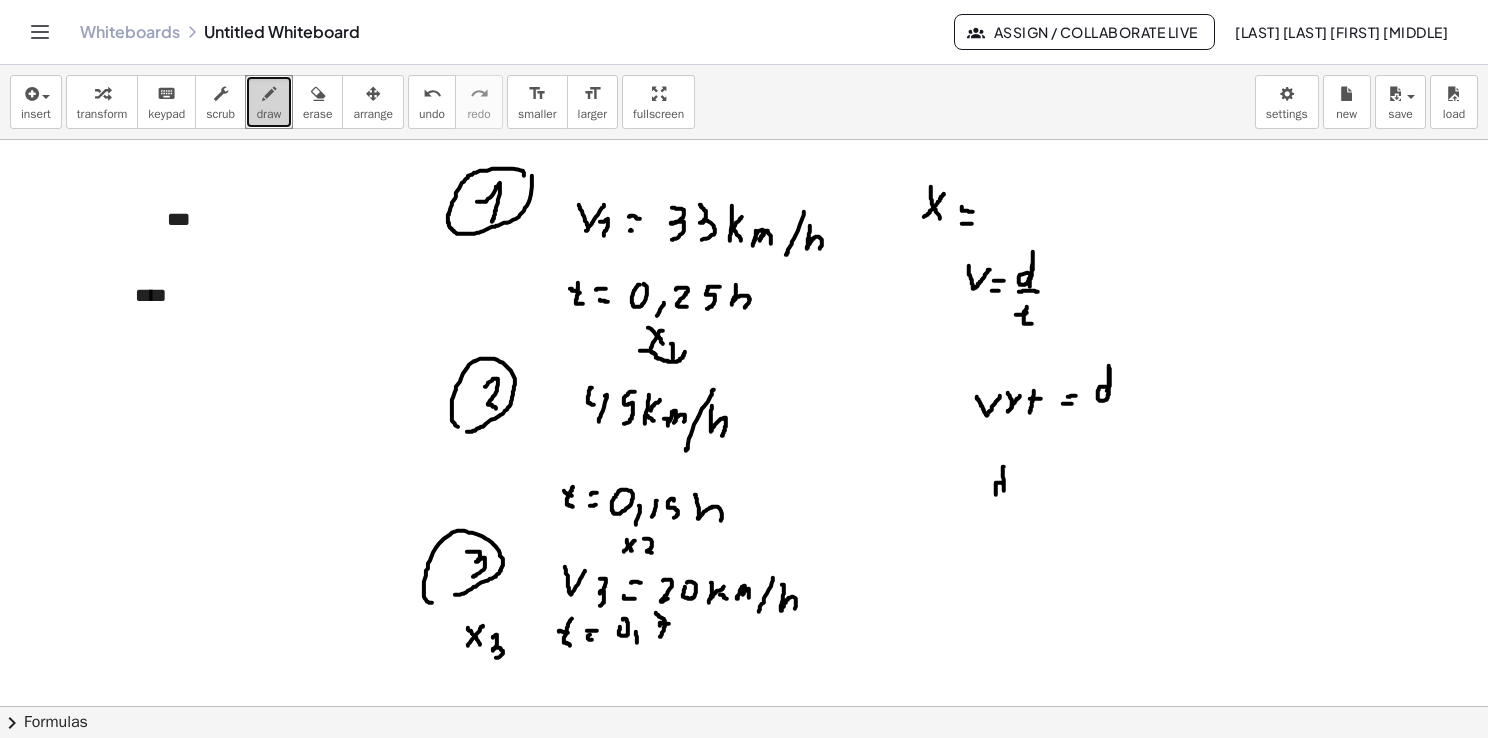 drag, startPoint x: 1003, startPoint y: 466, endPoint x: 1004, endPoint y: 497, distance: 31.016125 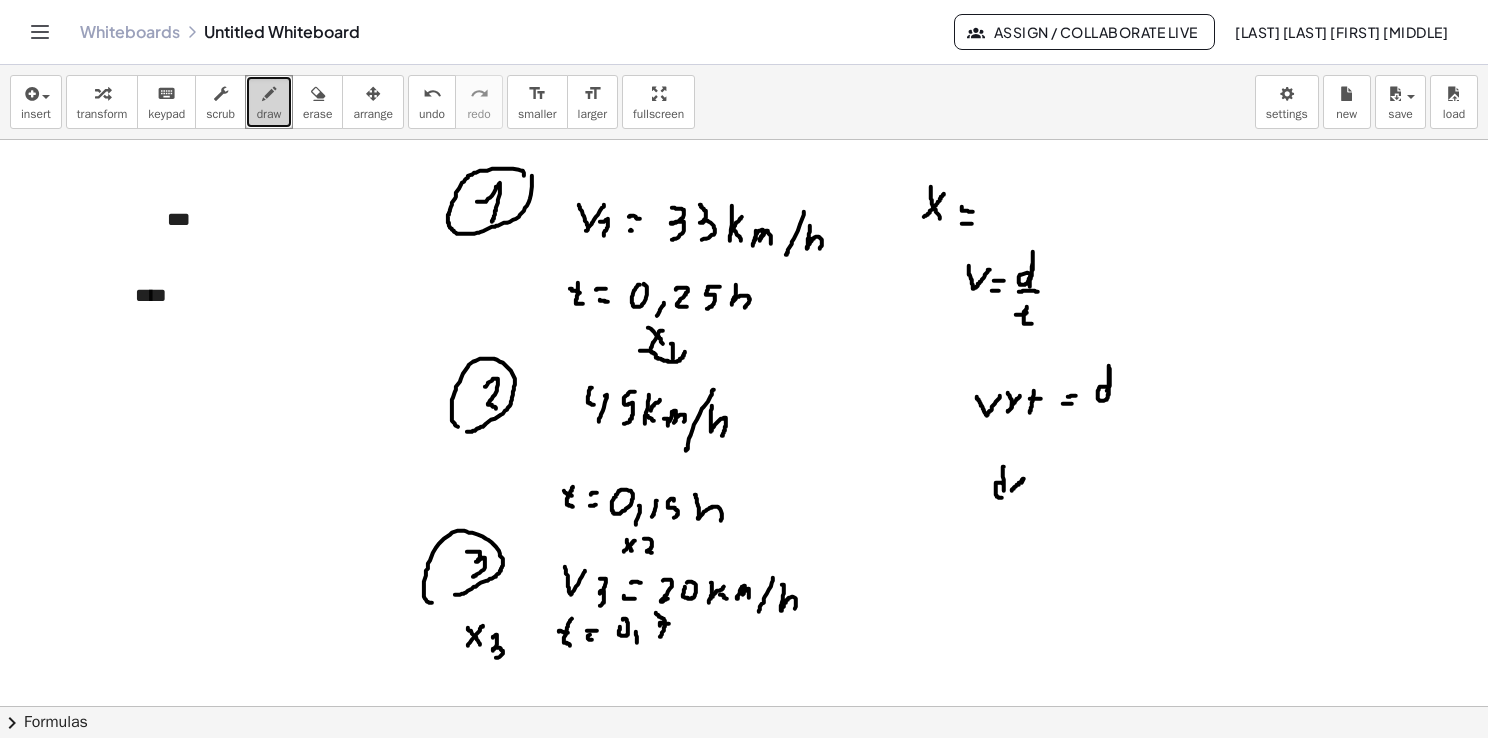 click at bounding box center [744, 695] 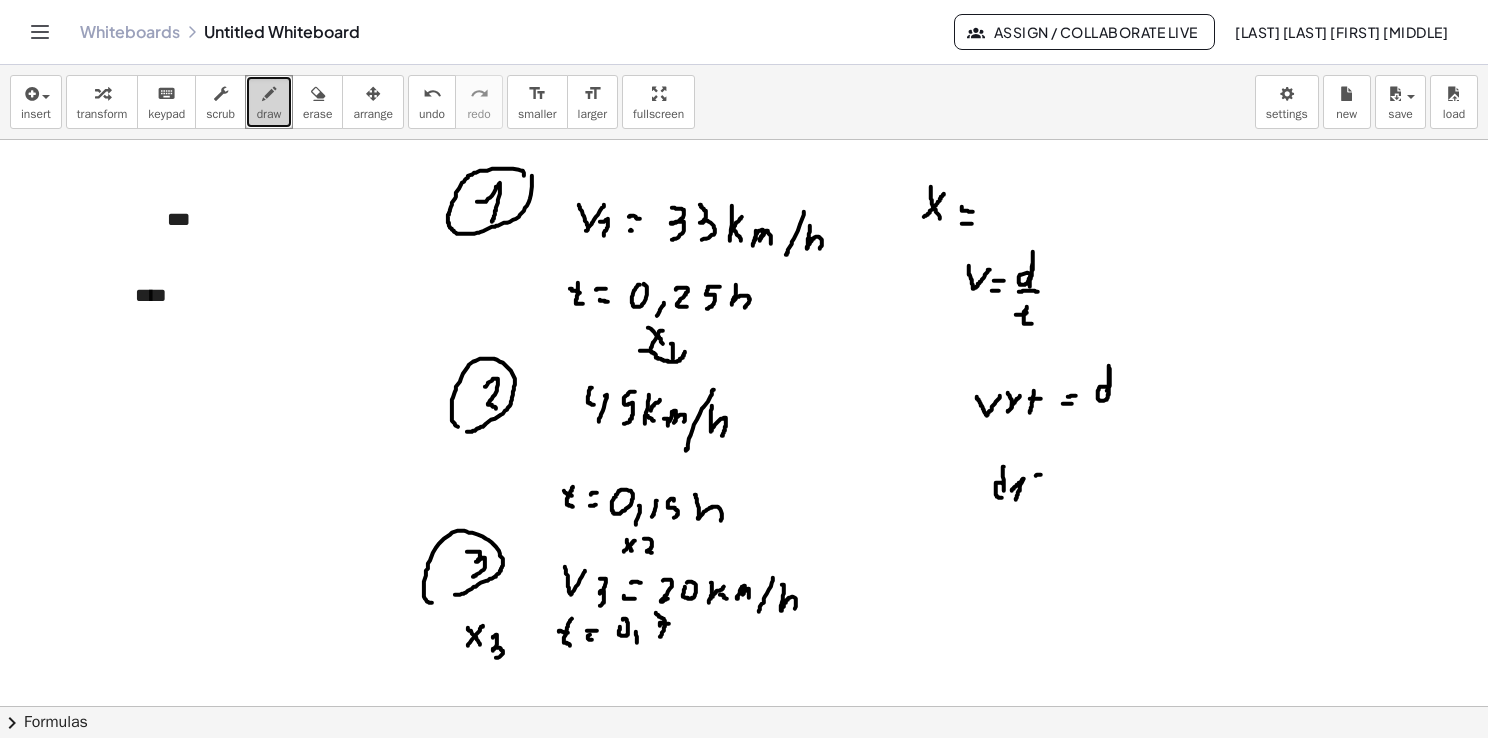 click at bounding box center [744, 695] 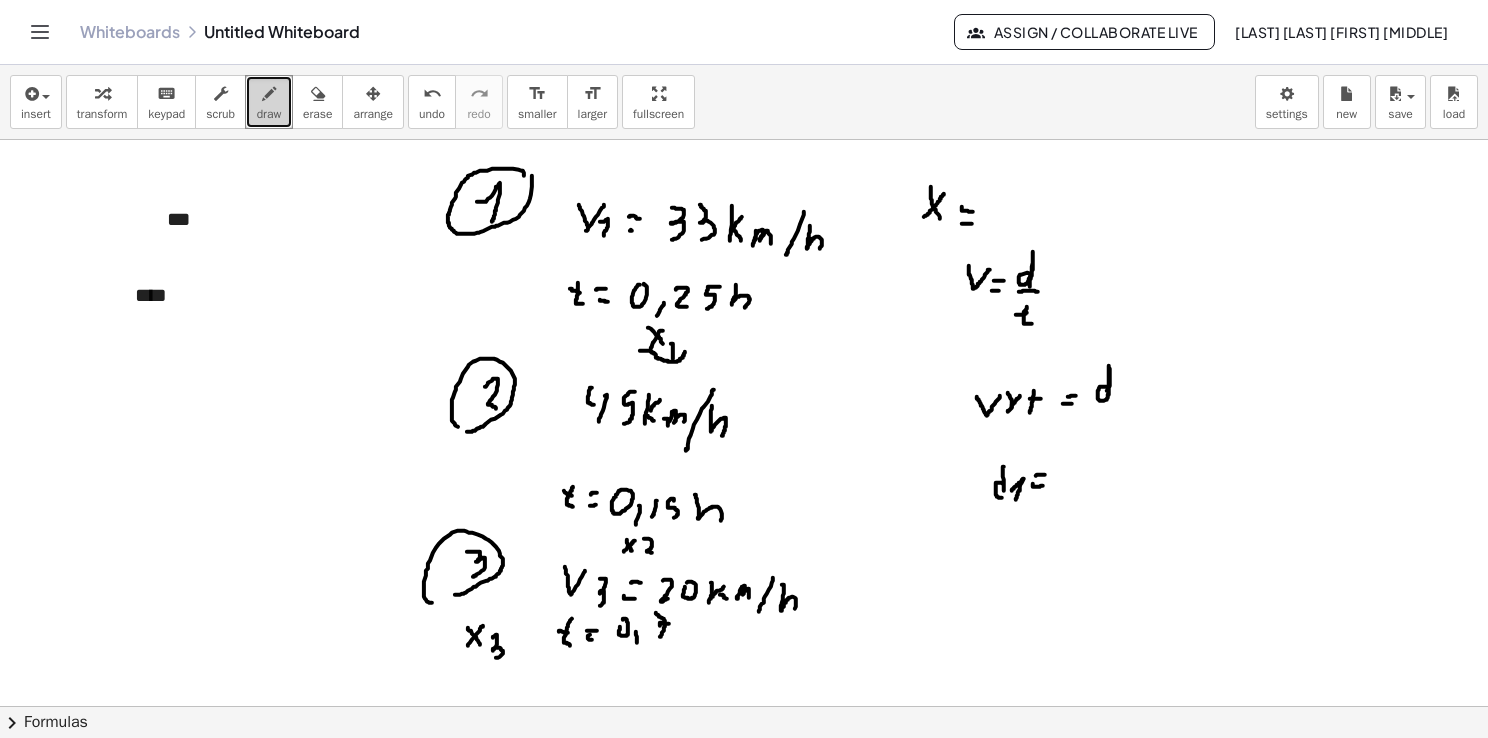 drag, startPoint x: 1033, startPoint y: 483, endPoint x: 1043, endPoint y: 485, distance: 10.198039 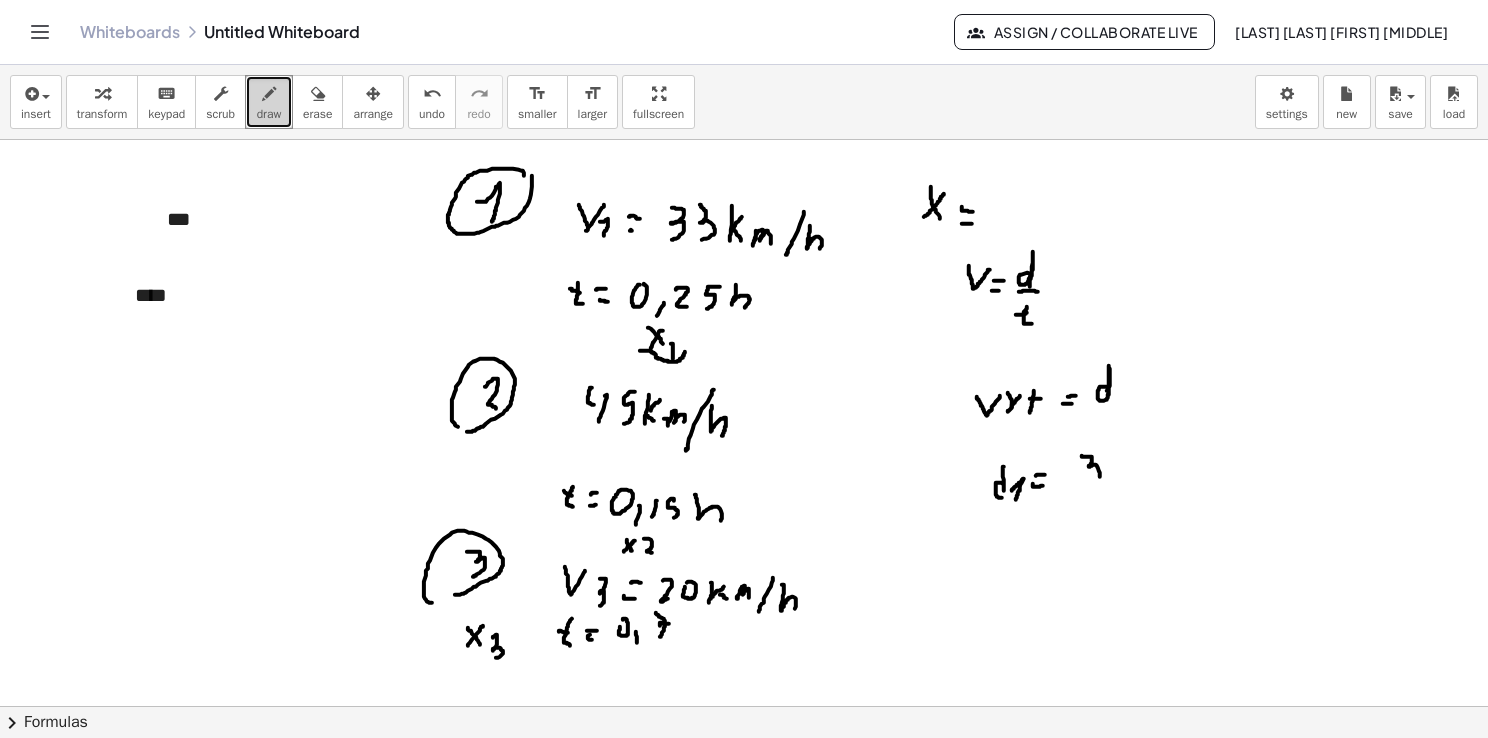 drag, startPoint x: 1082, startPoint y: 455, endPoint x: 1080, endPoint y: 487, distance: 32.06244 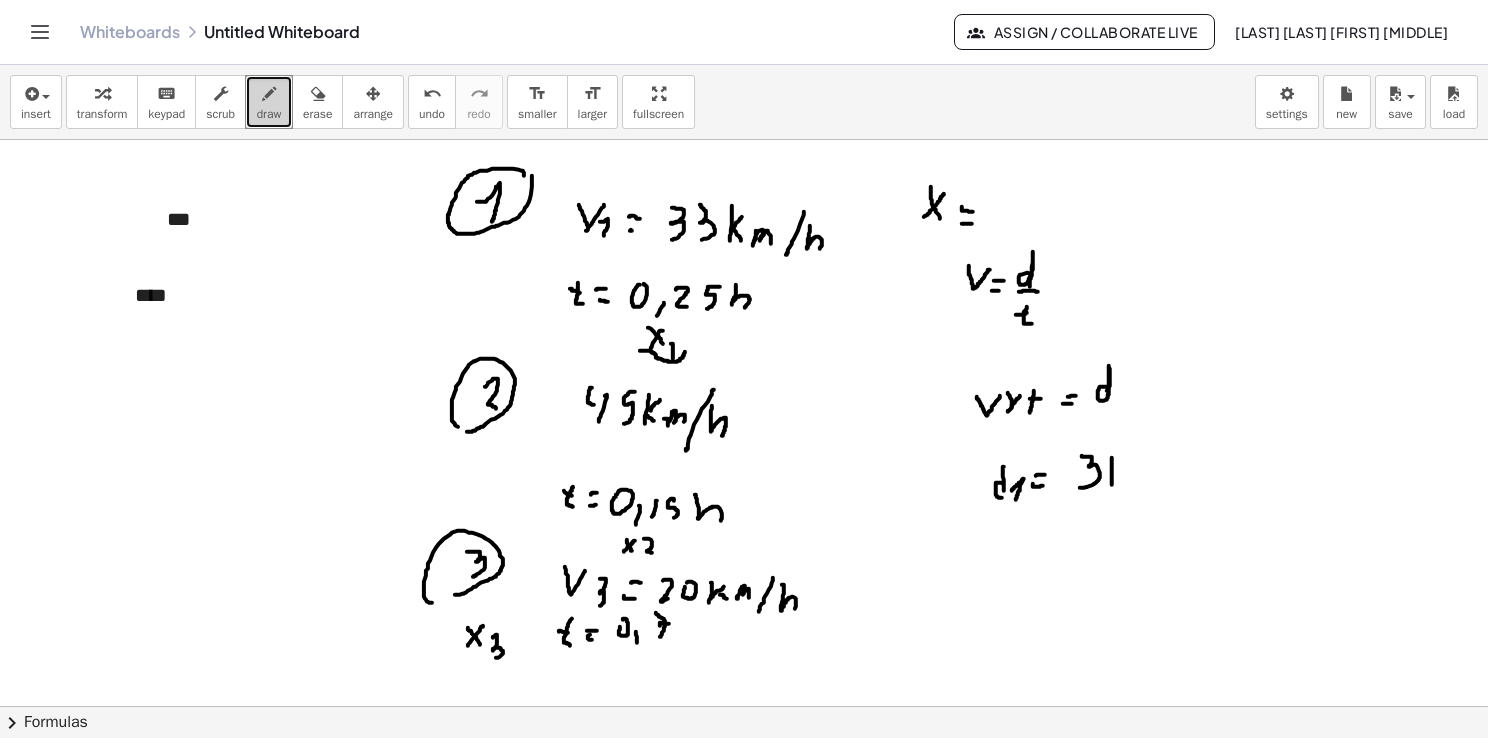 drag, startPoint x: 1112, startPoint y: 457, endPoint x: 1112, endPoint y: 484, distance: 27 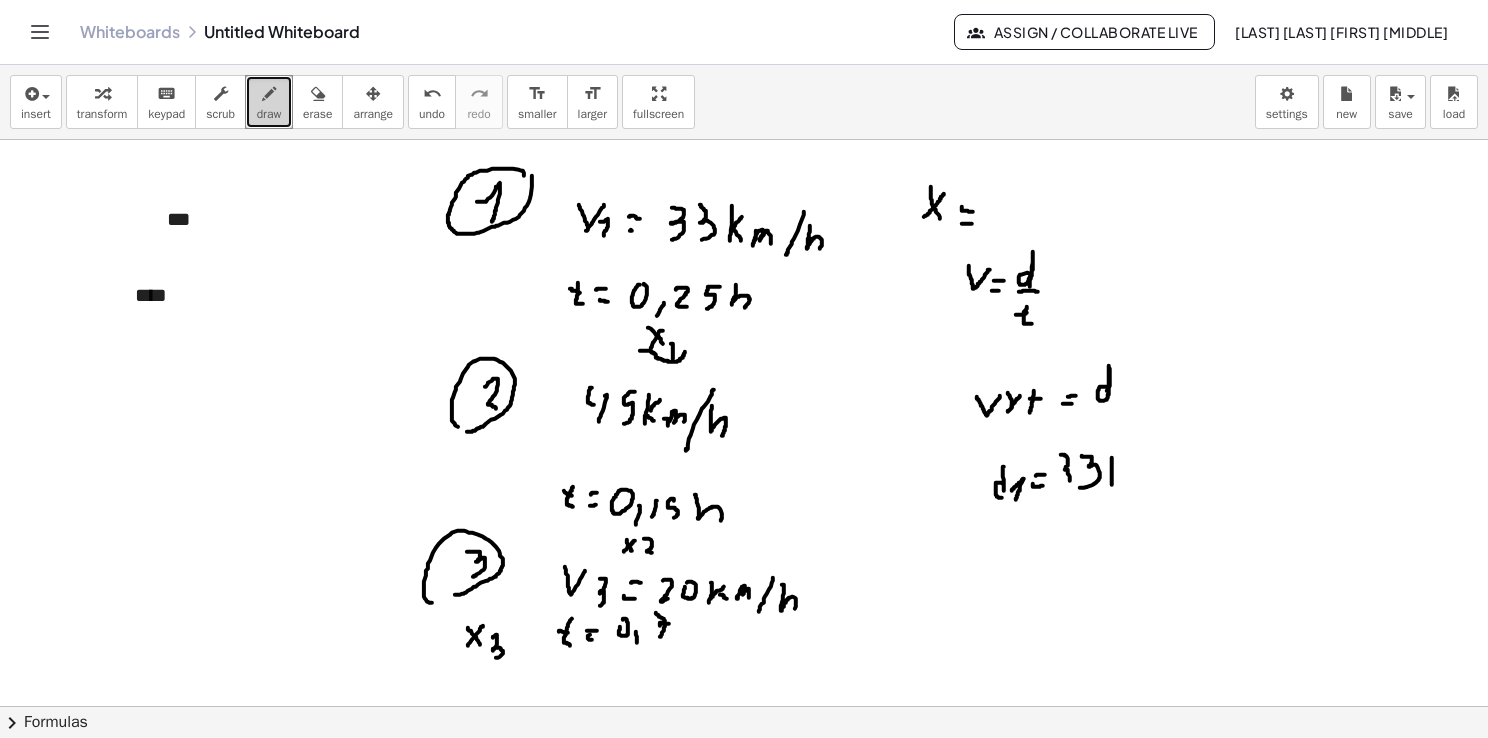 drag, startPoint x: 1061, startPoint y: 454, endPoint x: 1067, endPoint y: 486, distance: 32.55764 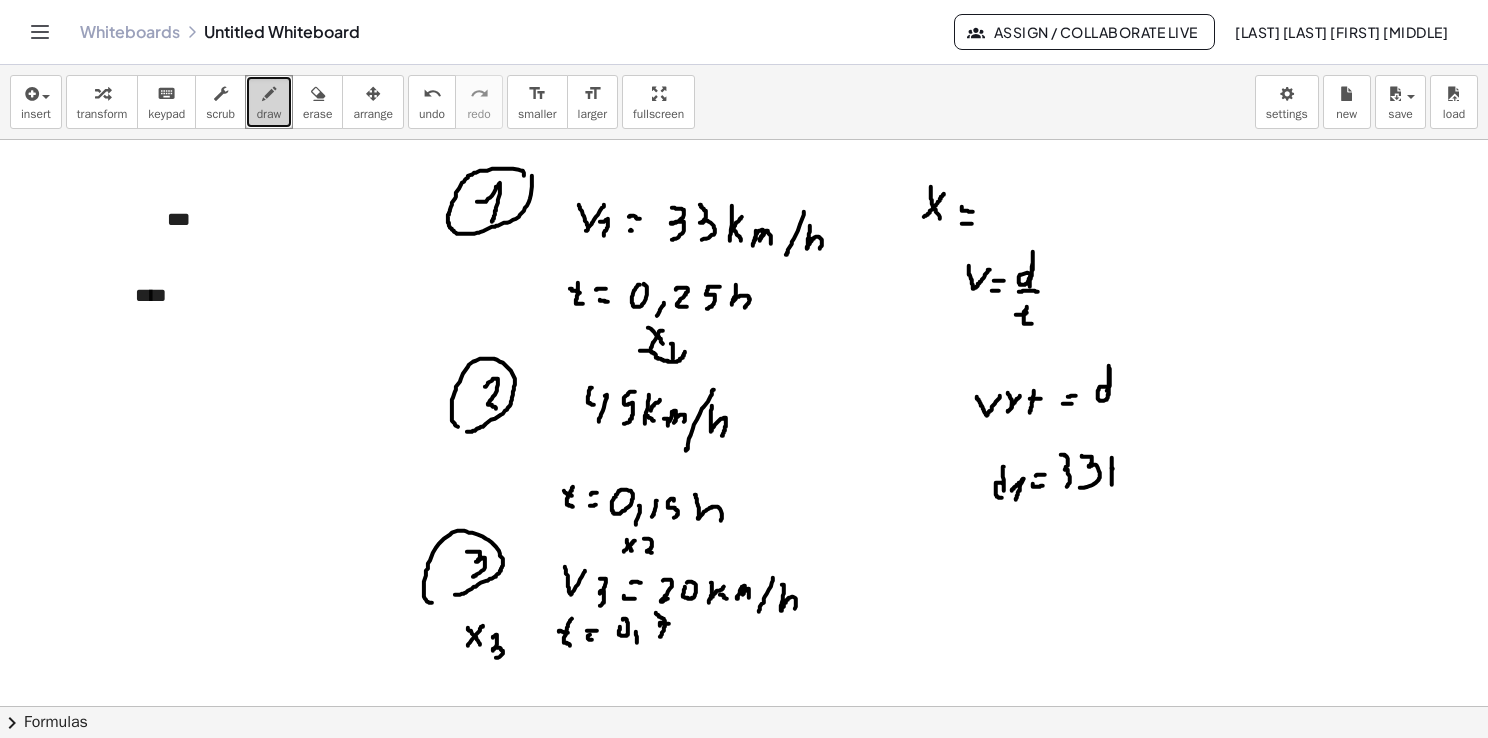 drag, startPoint x: 1113, startPoint y: 468, endPoint x: 1120, endPoint y: 458, distance: 12.206555 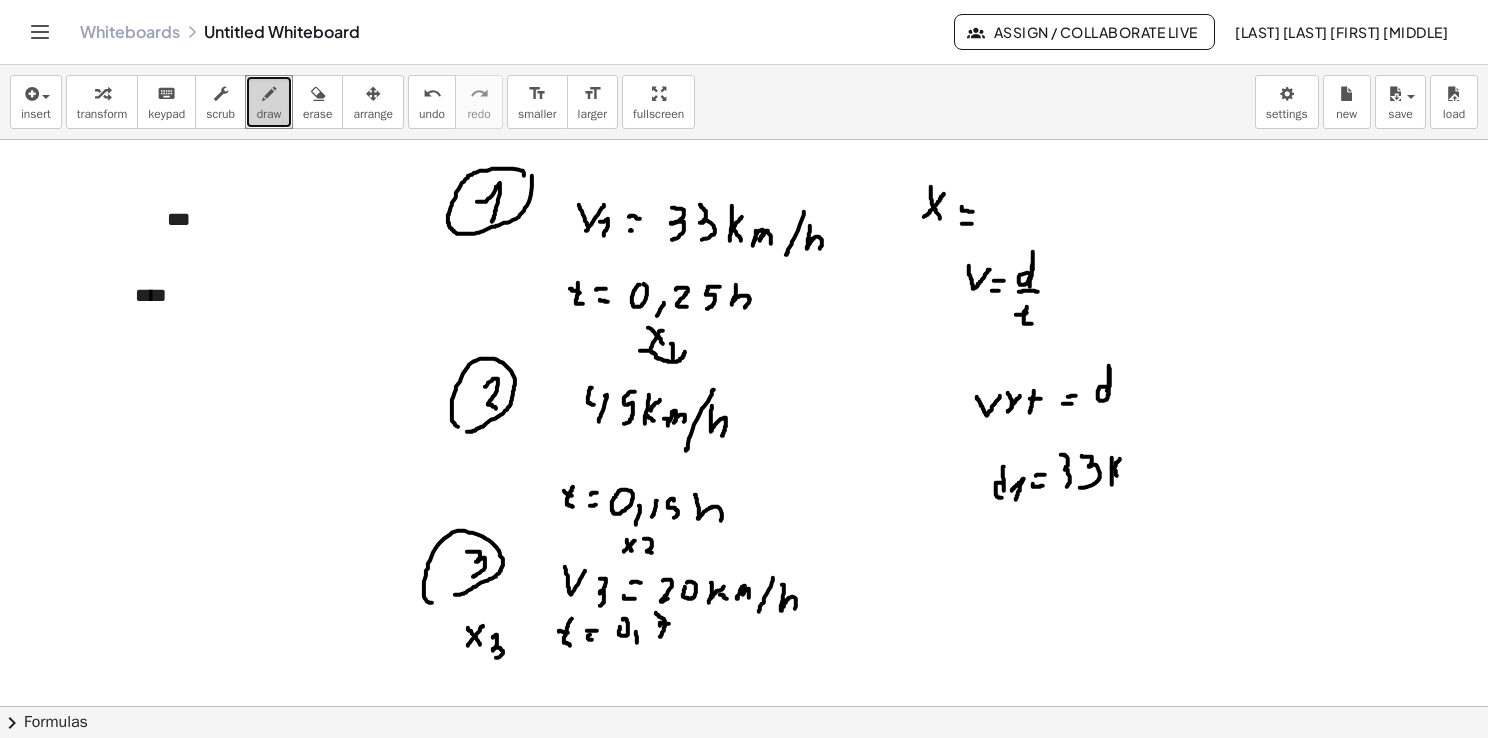 click at bounding box center [744, 695] 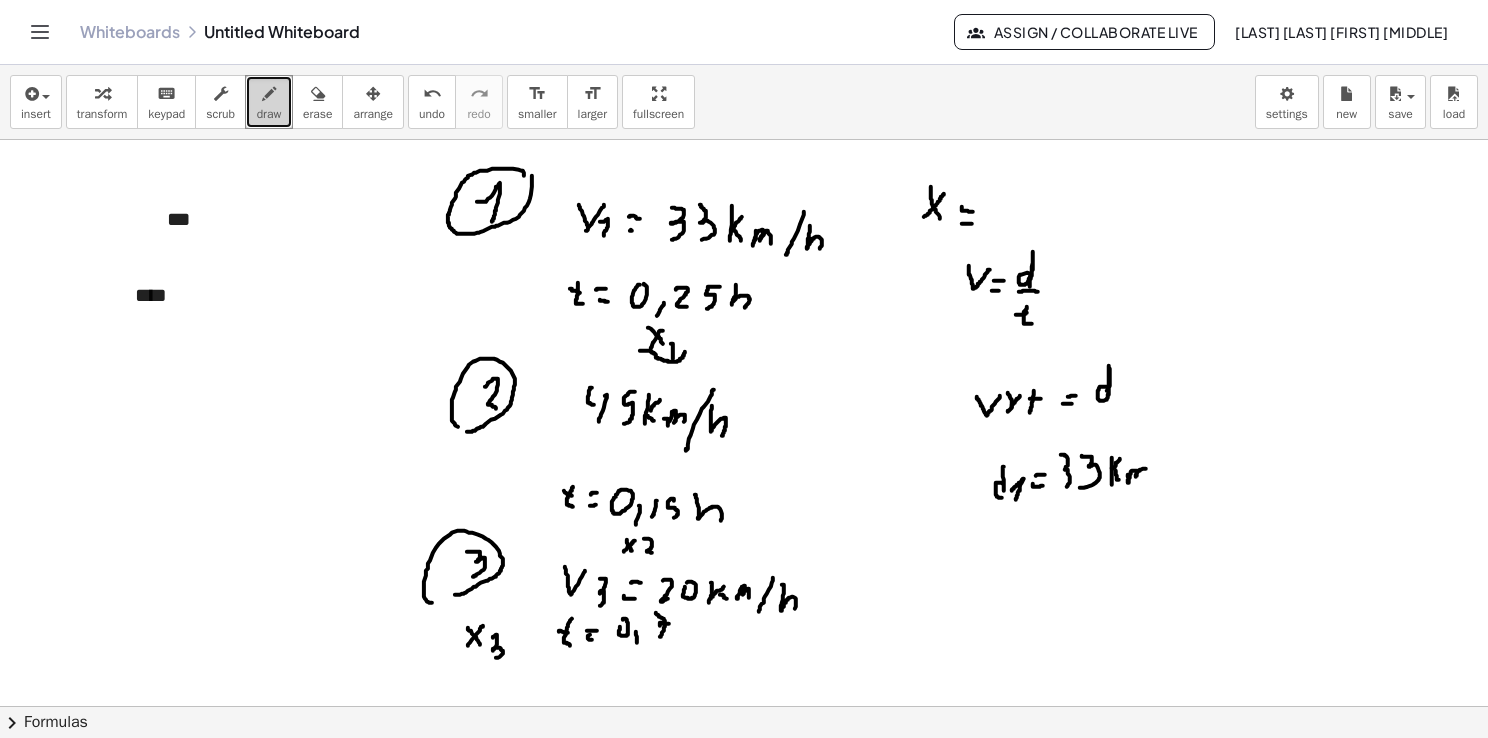 drag, startPoint x: 1128, startPoint y: 476, endPoint x: 1145, endPoint y: 480, distance: 17.464249 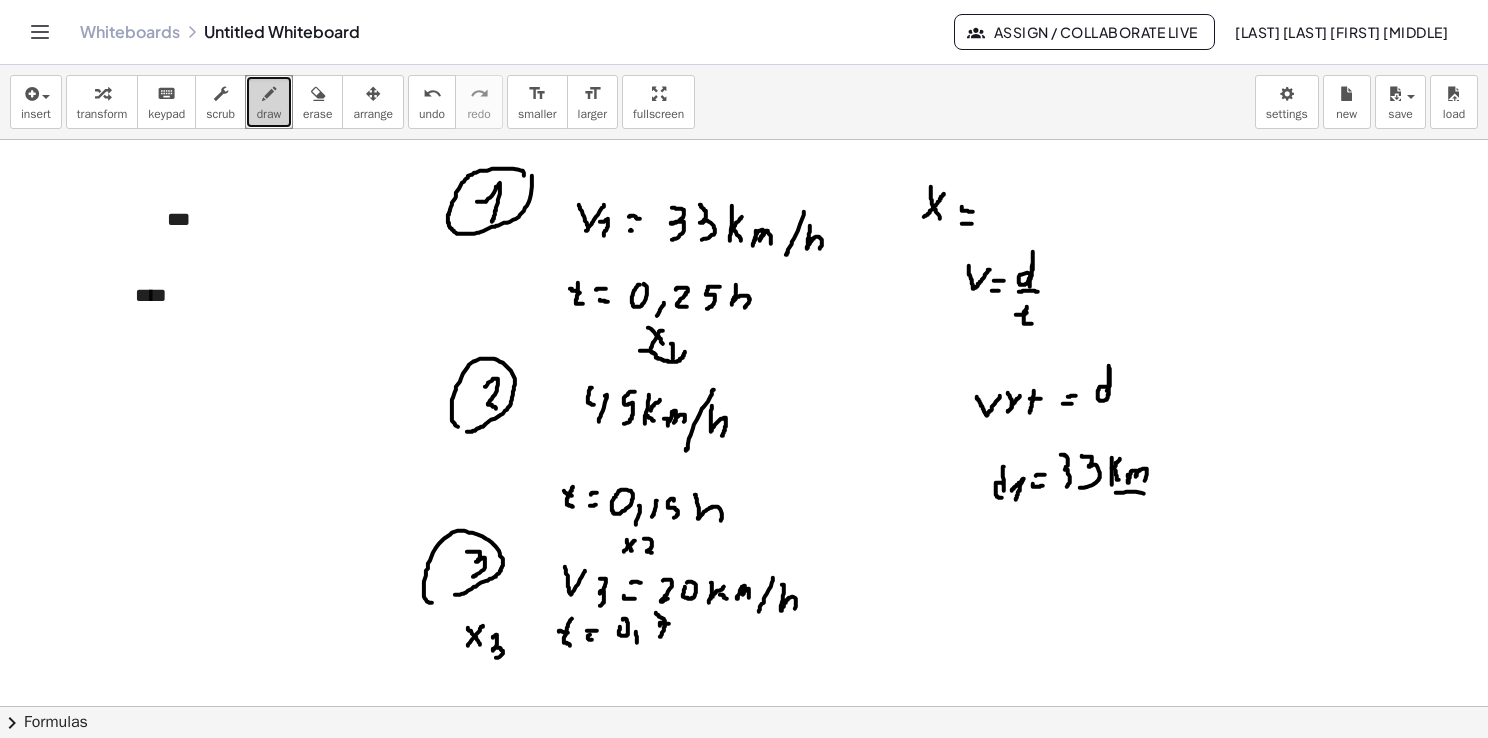 drag, startPoint x: 1116, startPoint y: 492, endPoint x: 1152, endPoint y: 494, distance: 36.05551 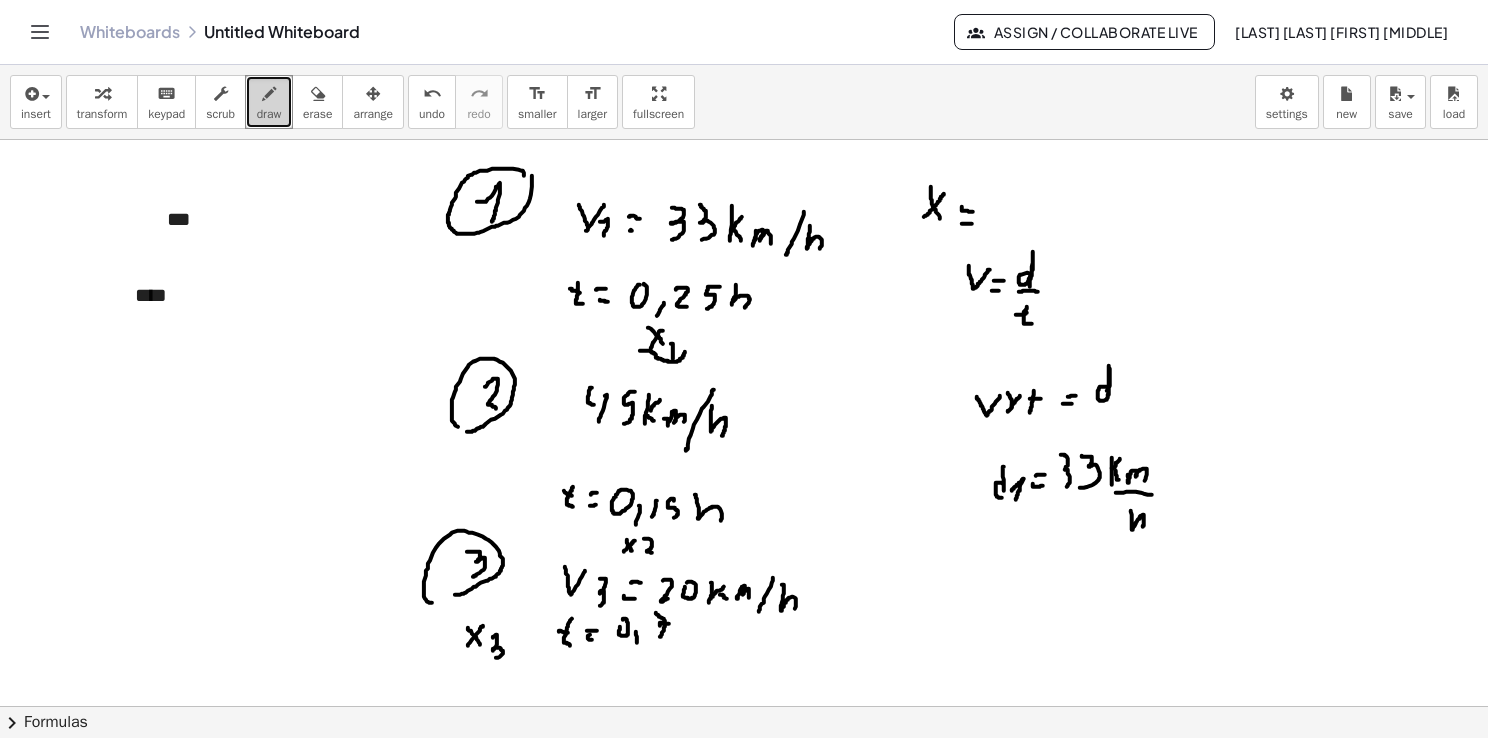 drag, startPoint x: 1131, startPoint y: 510, endPoint x: 1143, endPoint y: 526, distance: 20 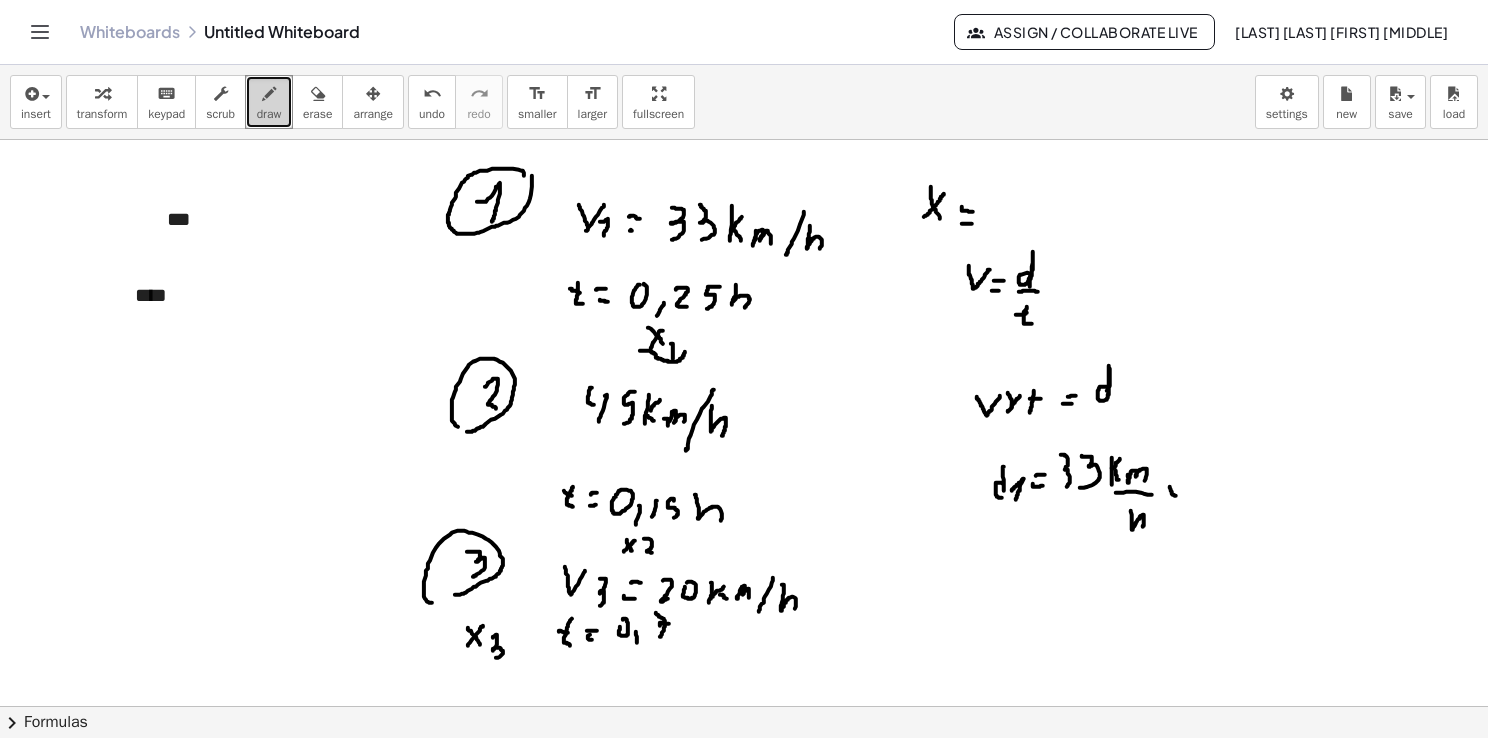 drag, startPoint x: 1170, startPoint y: 486, endPoint x: 1178, endPoint y: 495, distance: 12.0415945 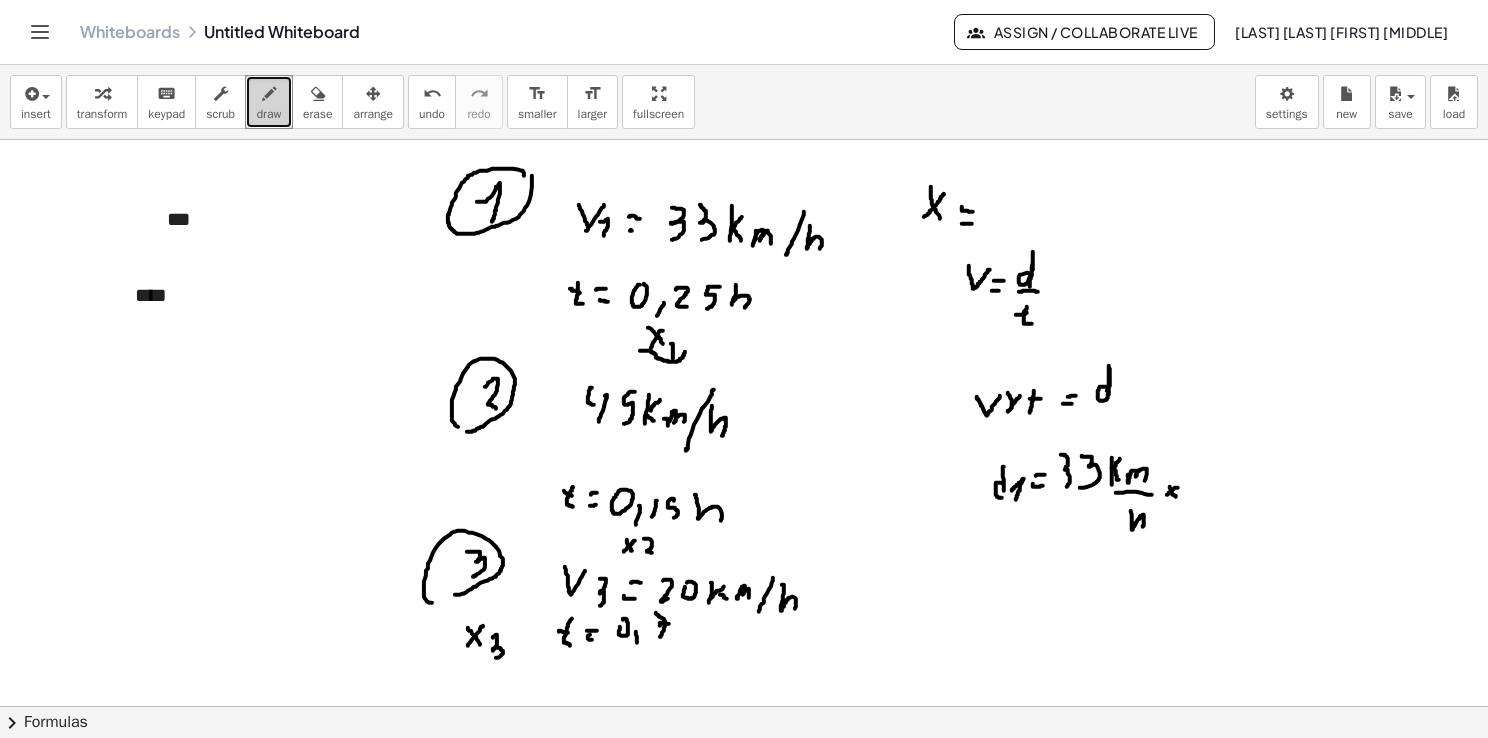 click at bounding box center [744, 695] 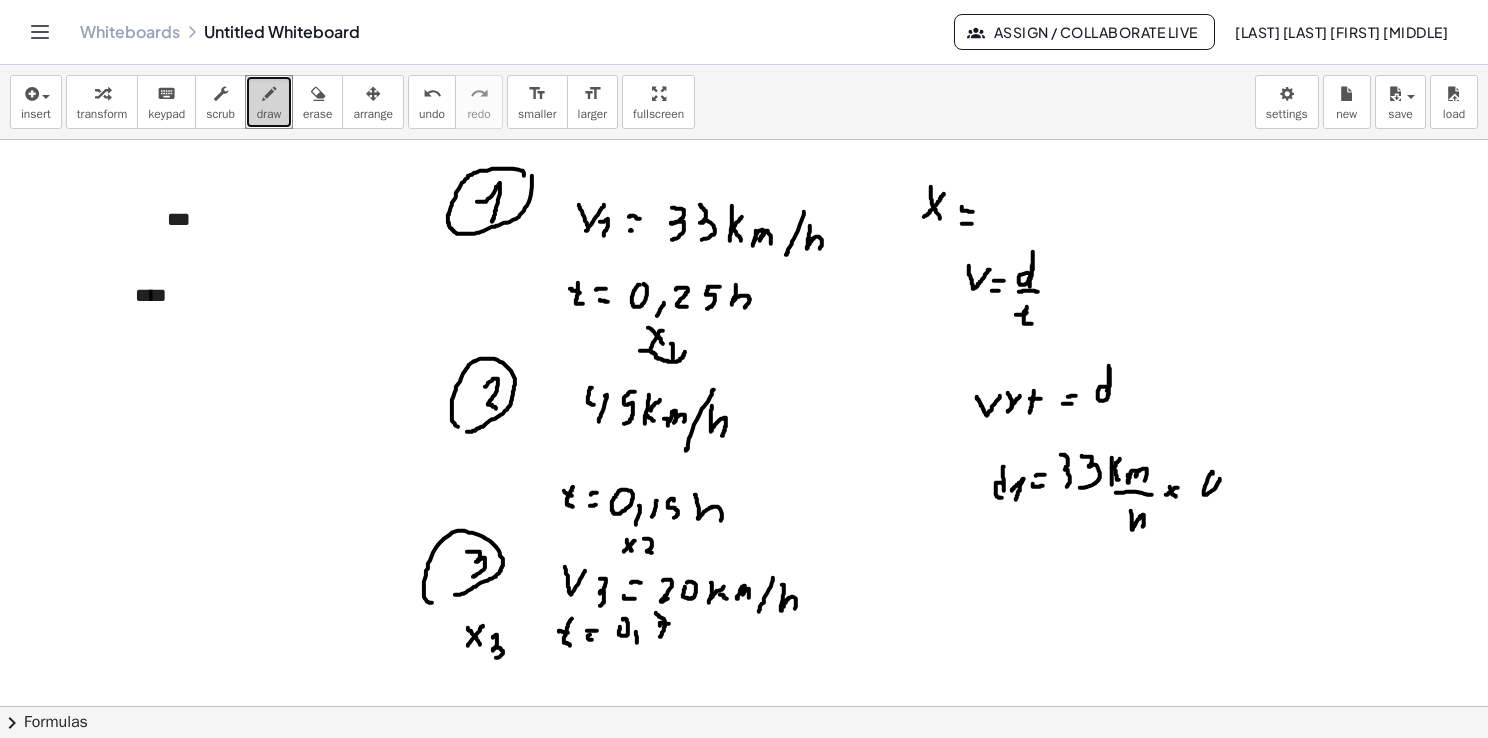 click at bounding box center (744, 695) 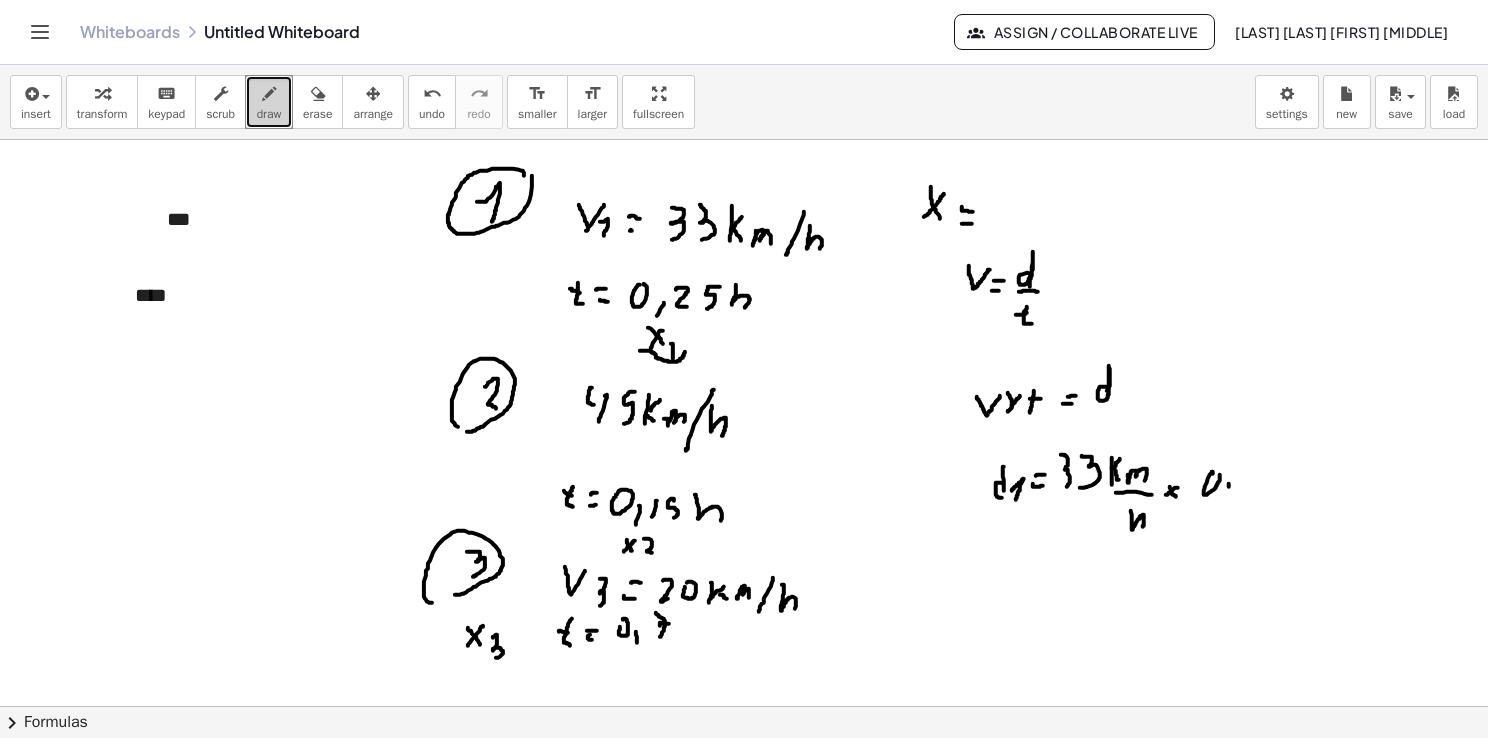 click at bounding box center (744, 695) 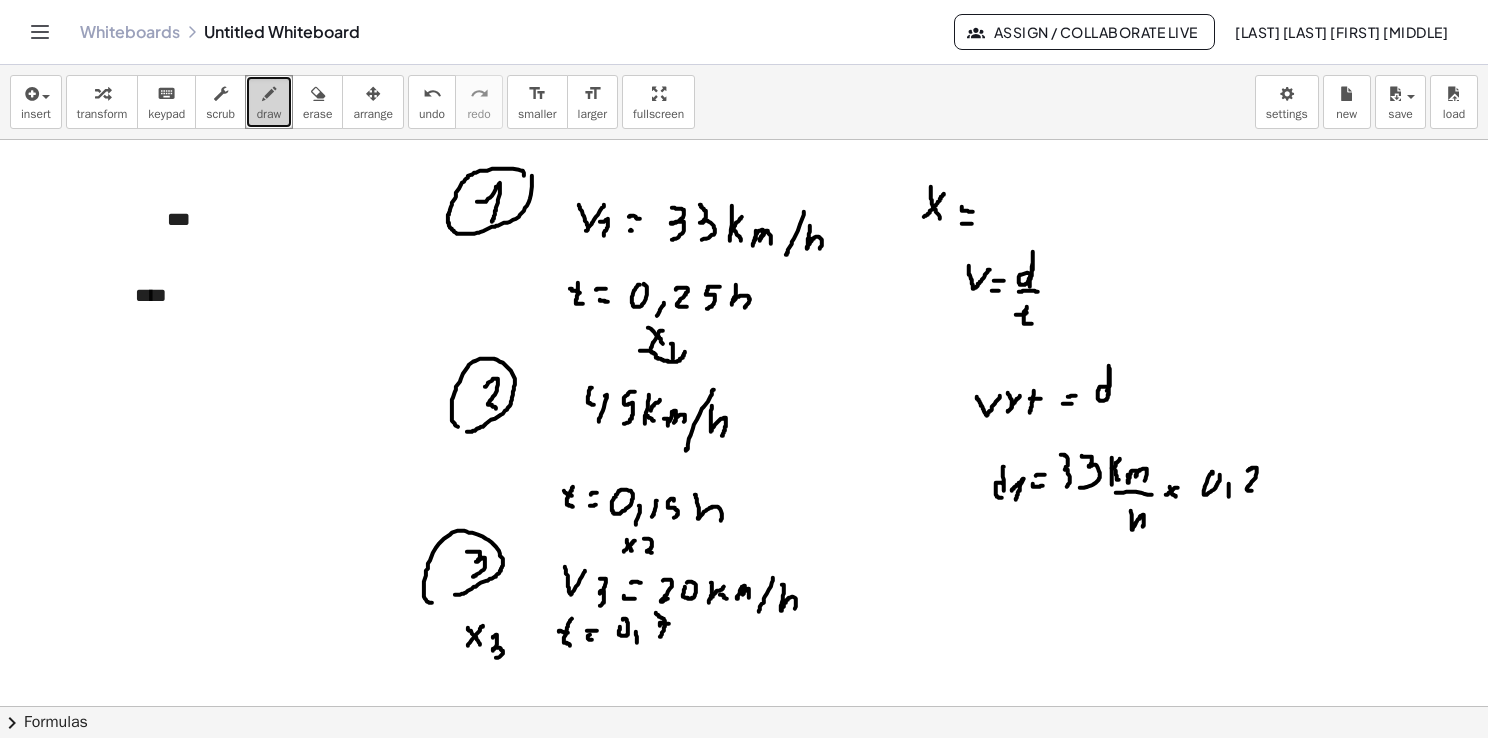 drag, startPoint x: 1248, startPoint y: 470, endPoint x: 1256, endPoint y: 490, distance: 21.540659 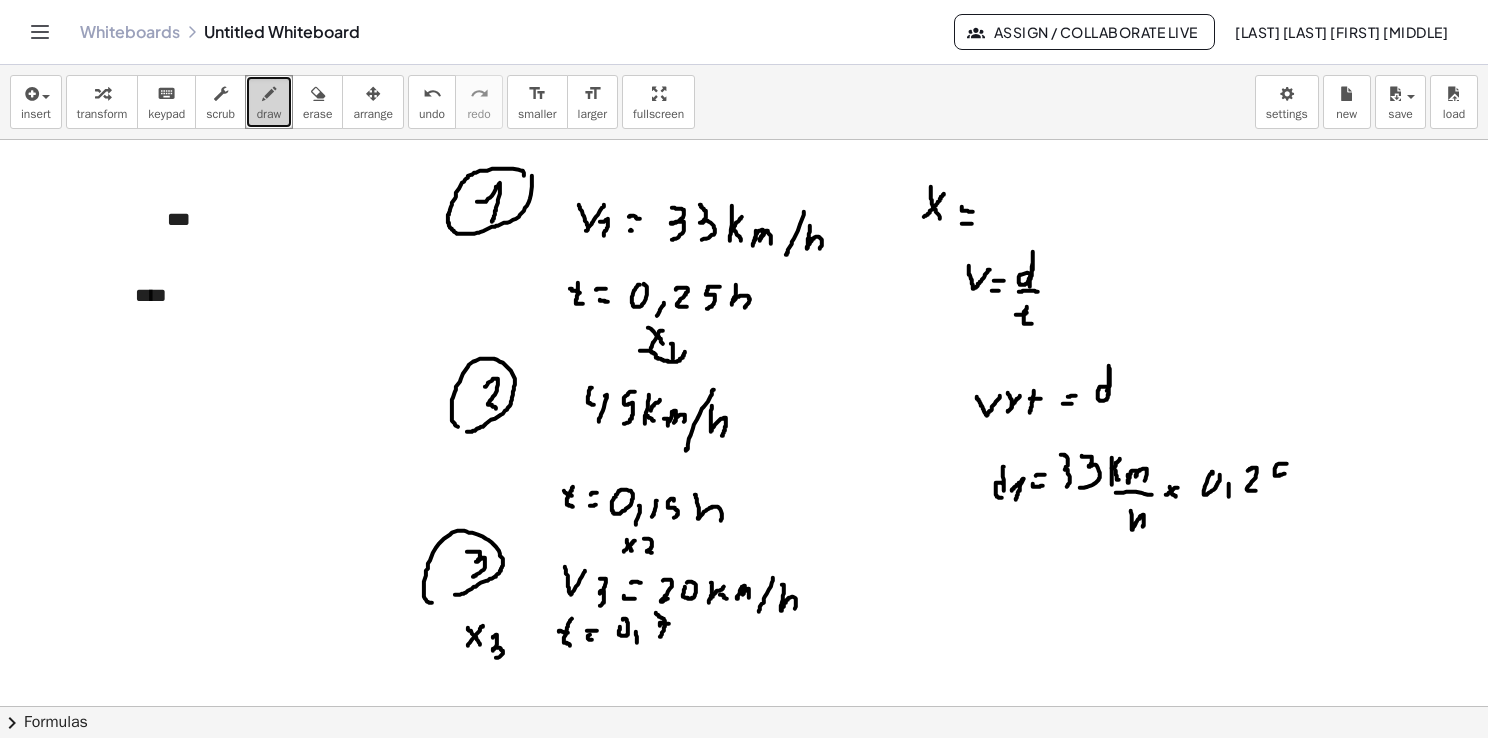 drag, startPoint x: 1286, startPoint y: 463, endPoint x: 1270, endPoint y: 491, distance: 32.24903 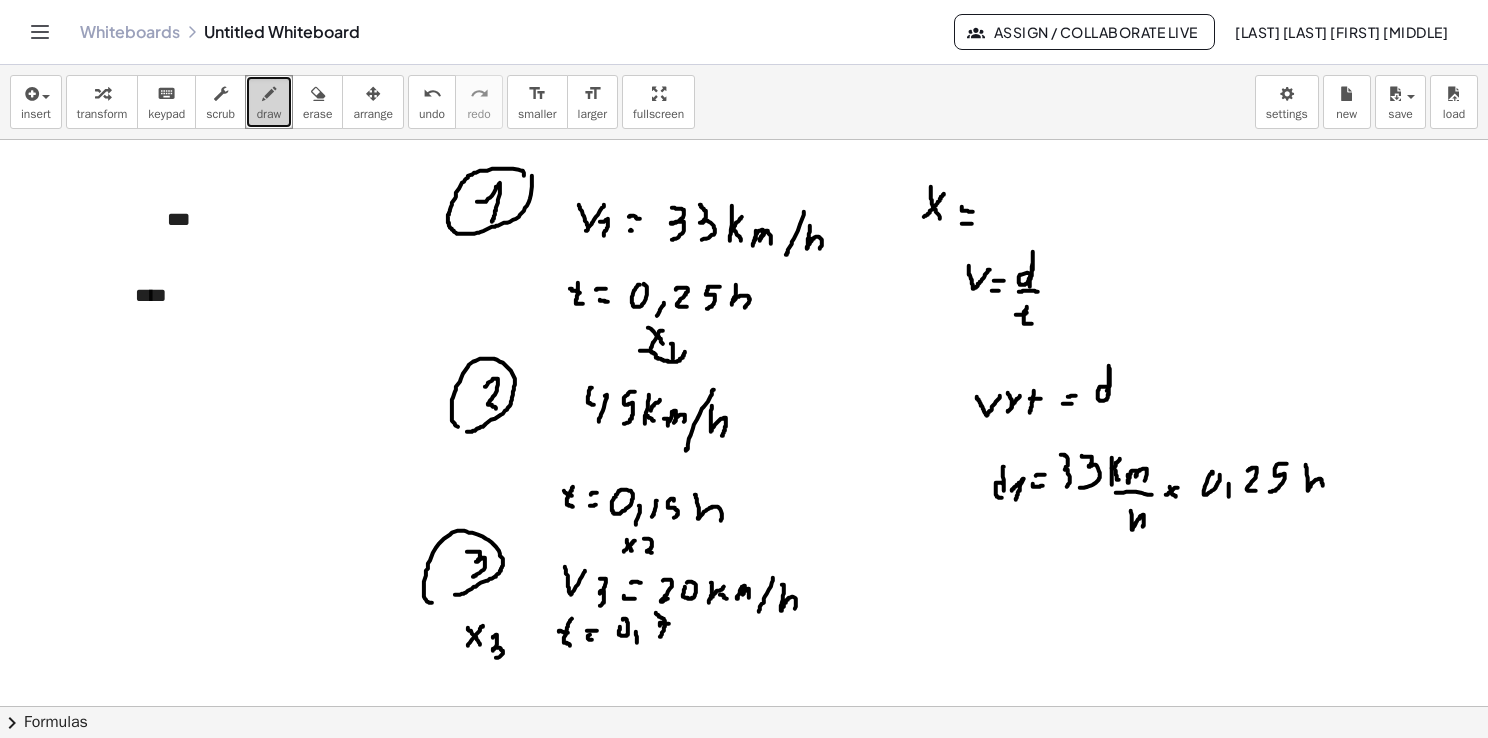 drag, startPoint x: 1306, startPoint y: 464, endPoint x: 1323, endPoint y: 490, distance: 31.06445 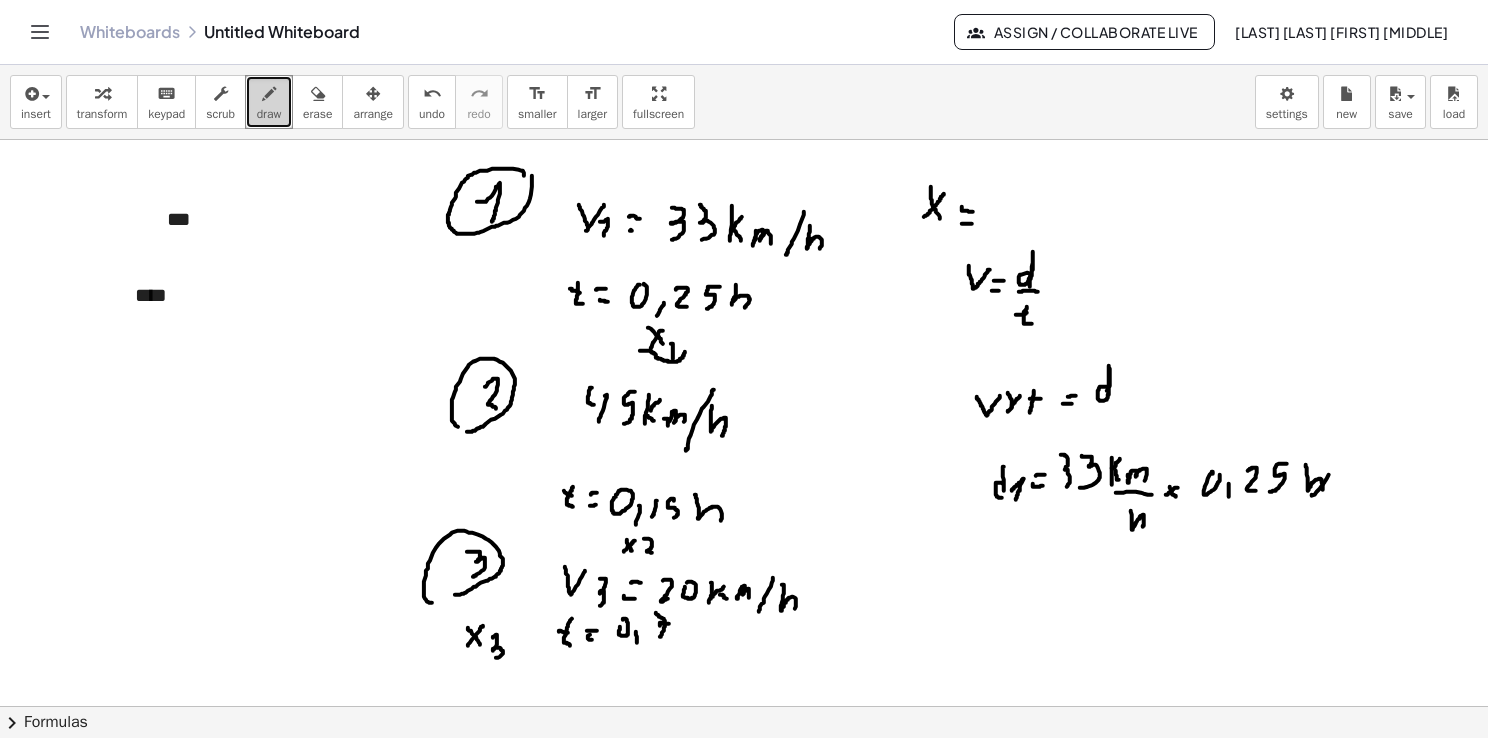 drag, startPoint x: 1312, startPoint y: 495, endPoint x: 1331, endPoint y: 470, distance: 31.400637 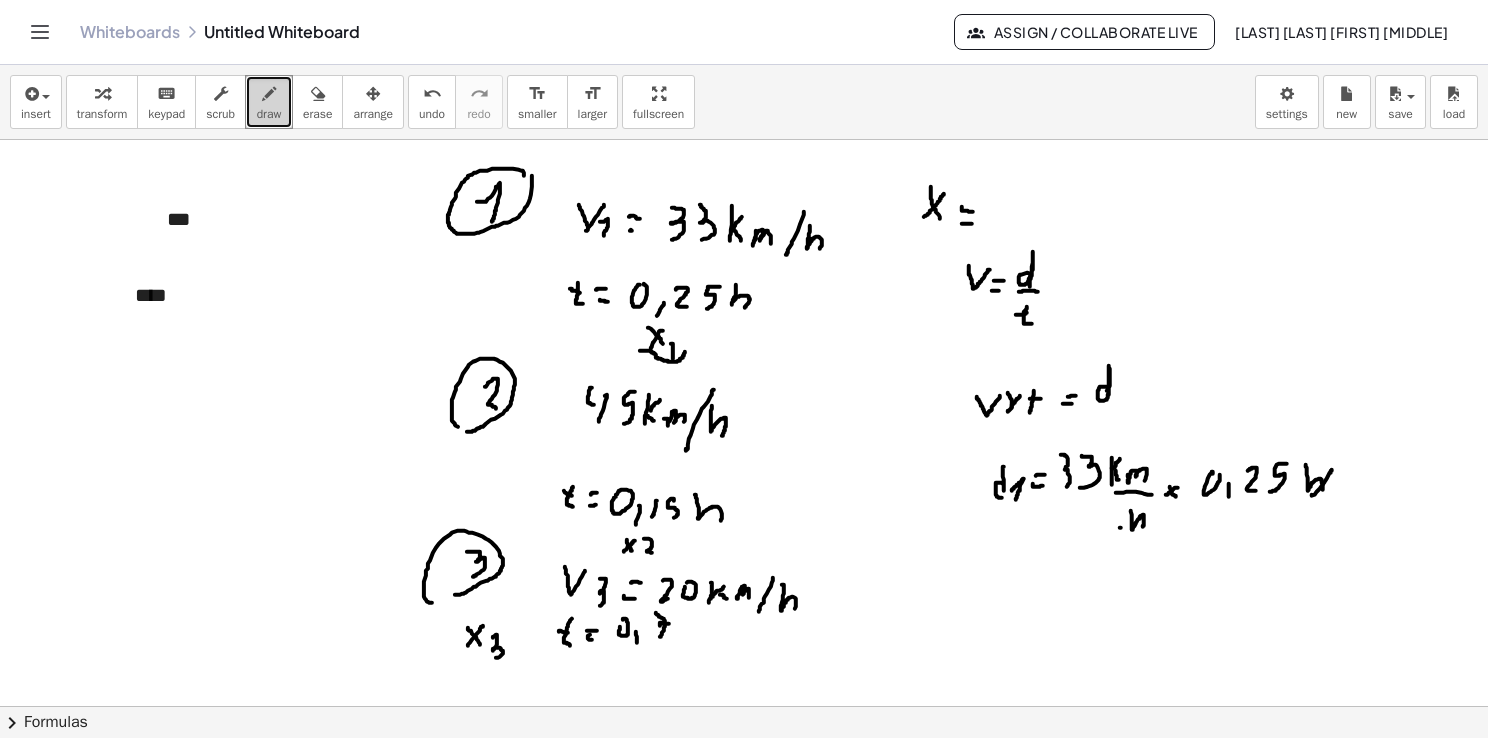 drag, startPoint x: 1121, startPoint y: 527, endPoint x: 1140, endPoint y: 516, distance: 21.954498 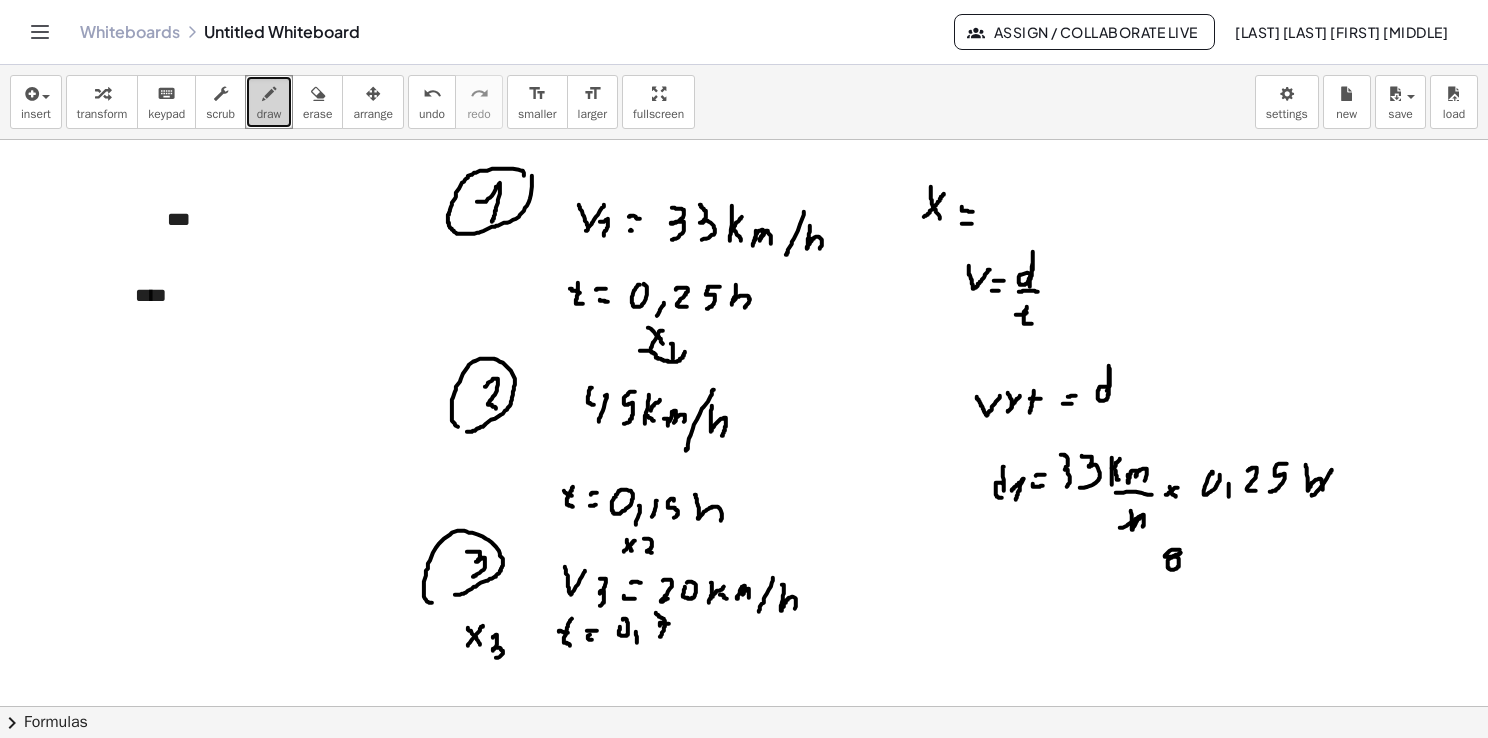 click at bounding box center (744, 695) 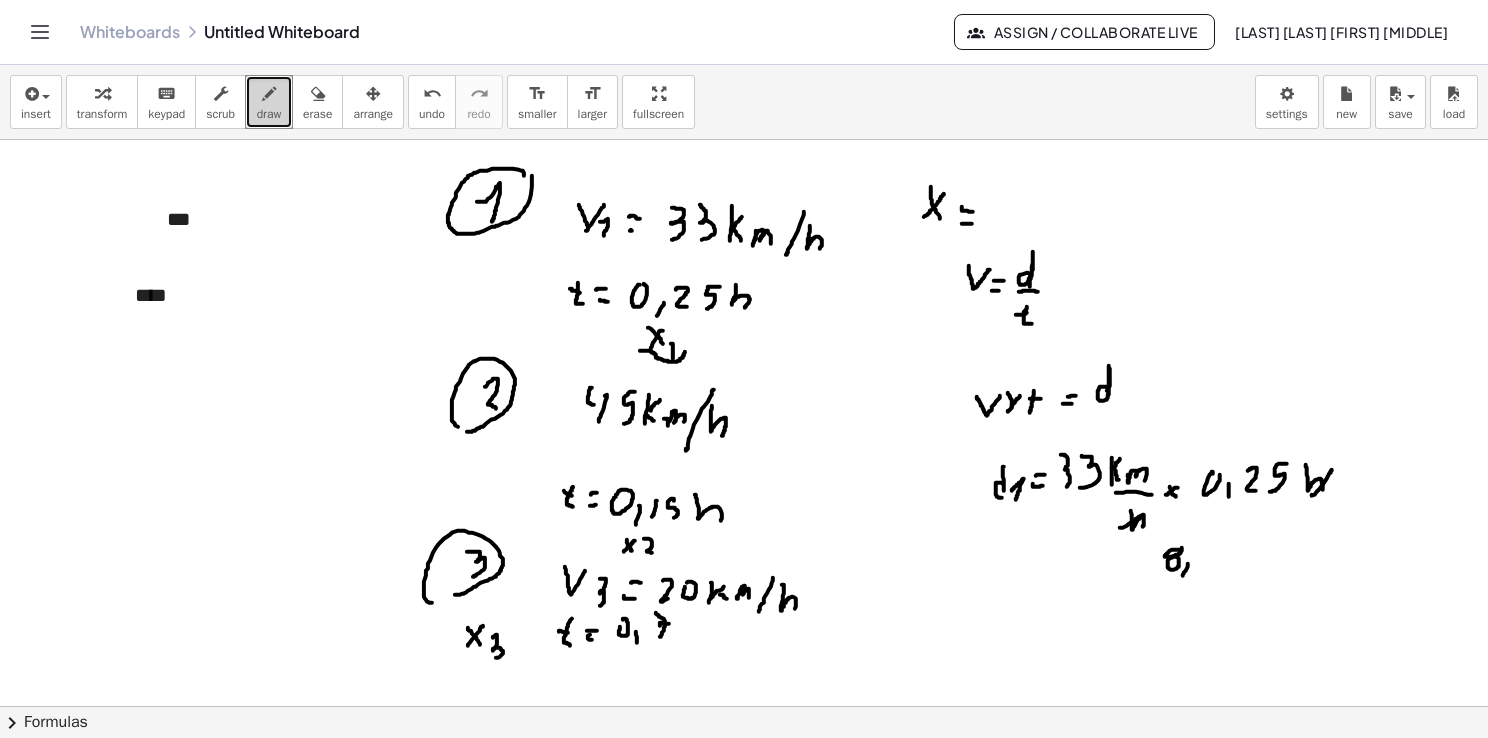 drag, startPoint x: 1188, startPoint y: 564, endPoint x: 1181, endPoint y: 578, distance: 15.652476 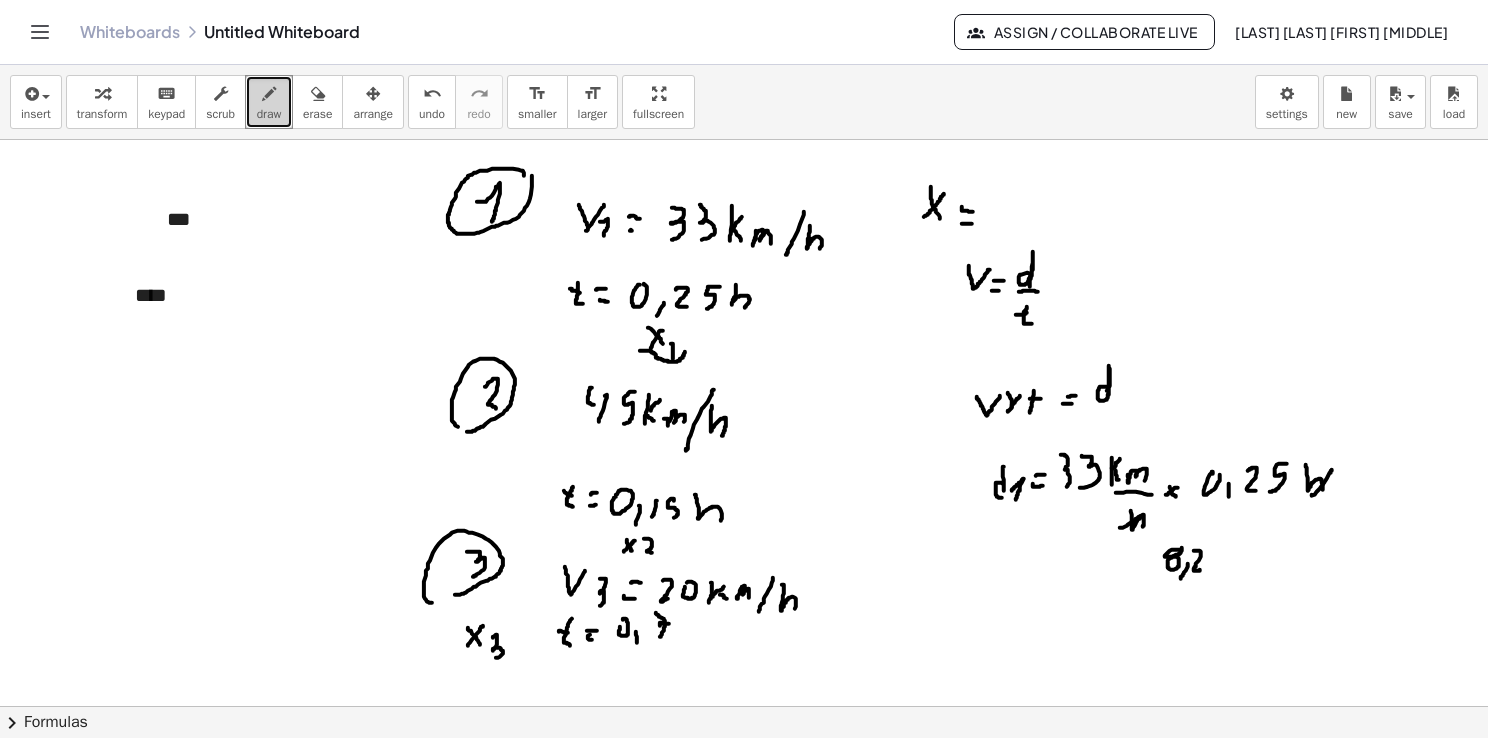 drag, startPoint x: 1194, startPoint y: 550, endPoint x: 1200, endPoint y: 569, distance: 19.924858 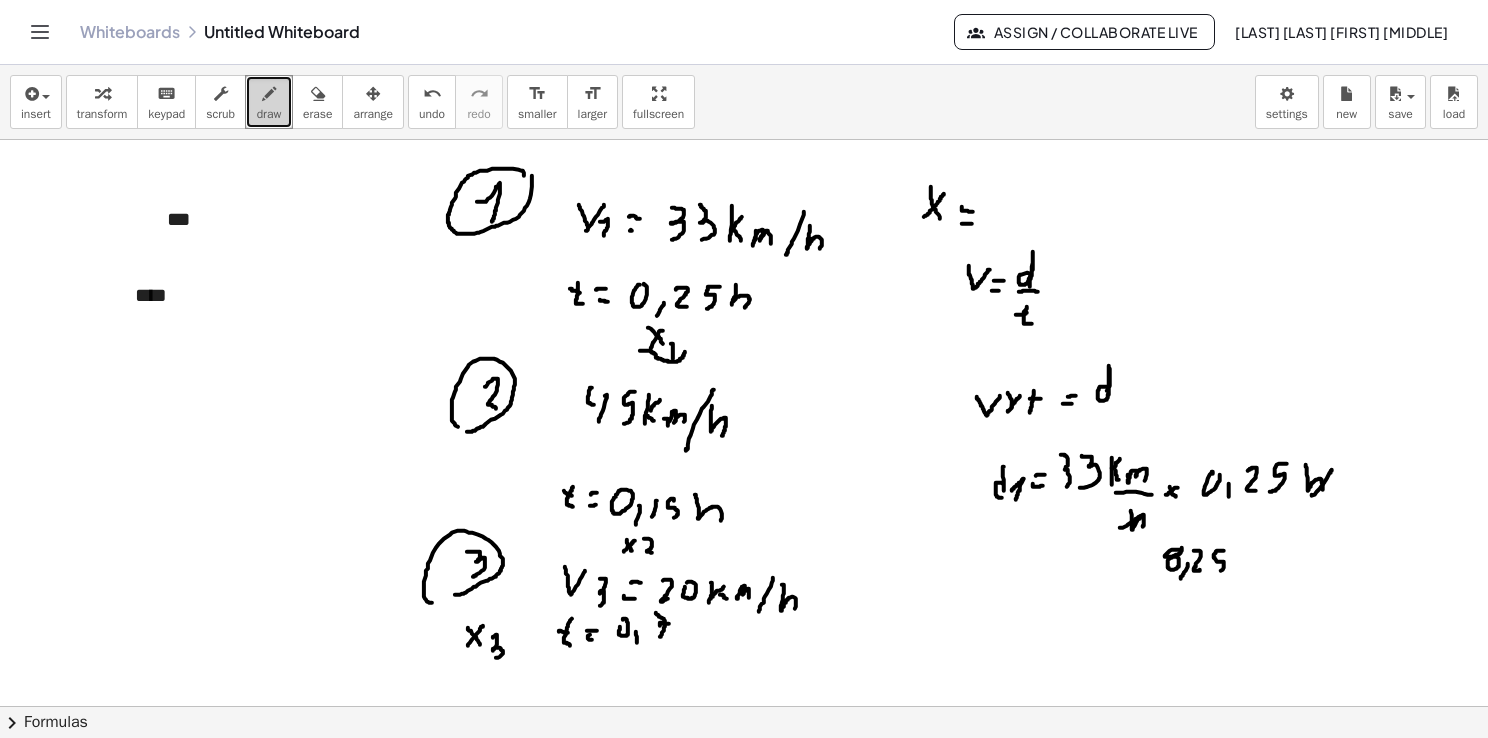 drag, startPoint x: 1224, startPoint y: 550, endPoint x: 1211, endPoint y: 574, distance: 27.294687 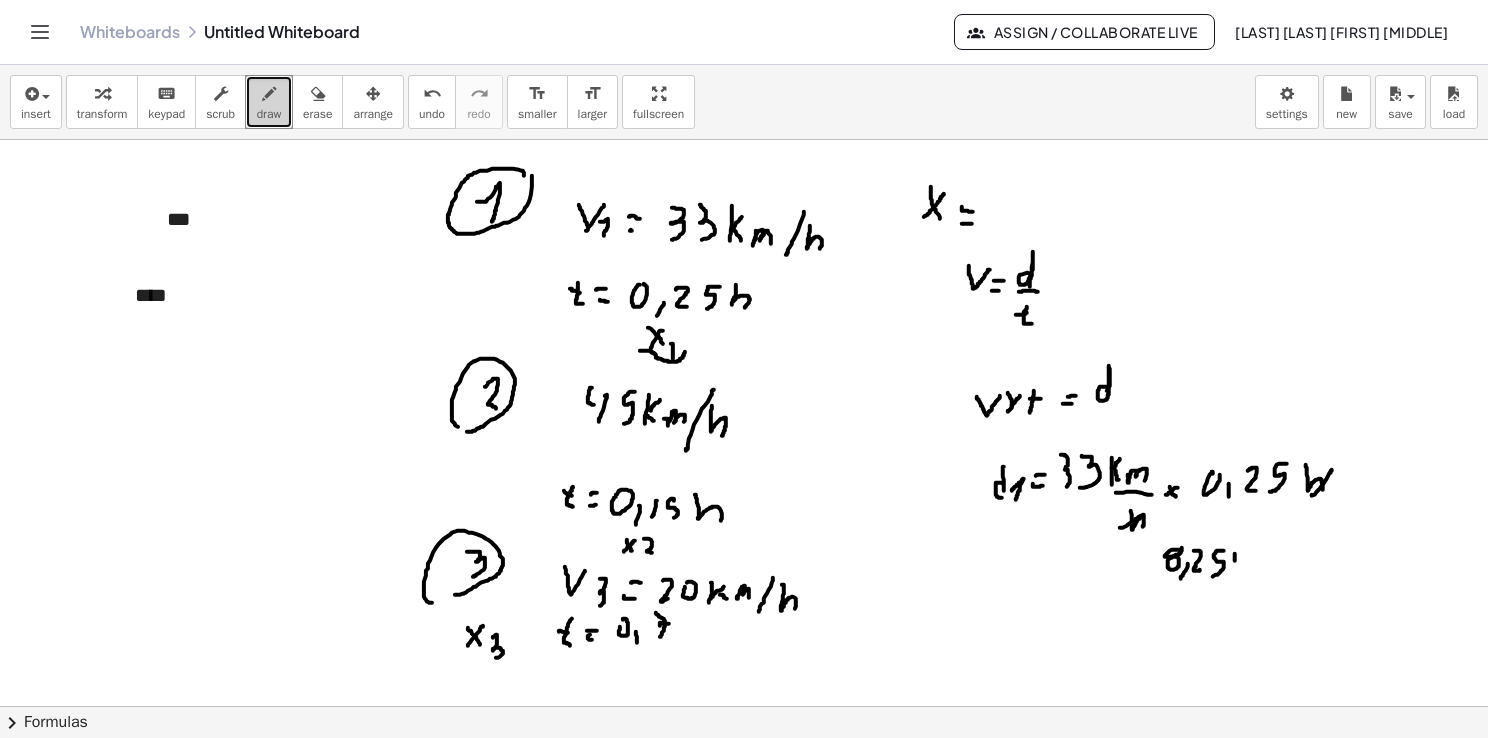 drag, startPoint x: 1235, startPoint y: 558, endPoint x: 1238, endPoint y: 574, distance: 16.27882 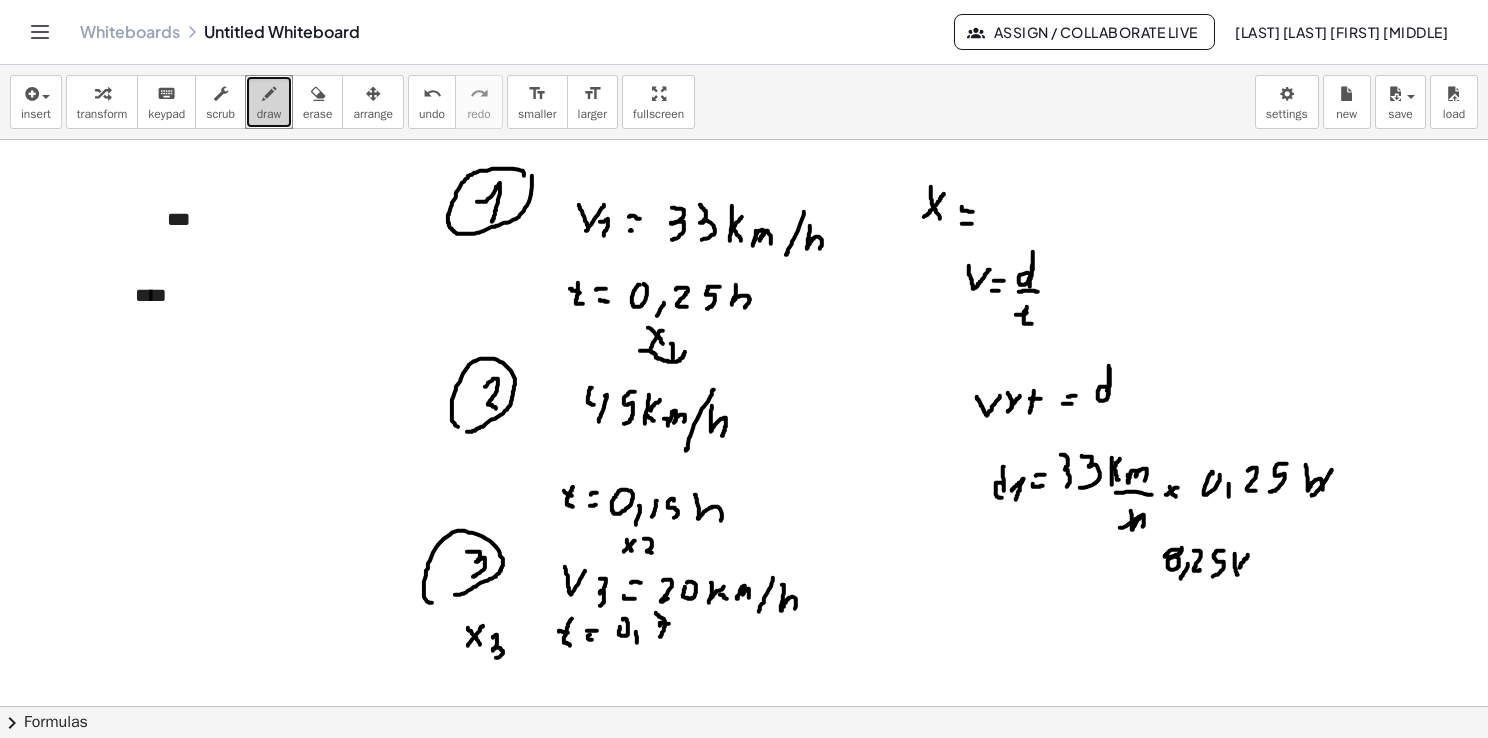 click at bounding box center [744, 695] 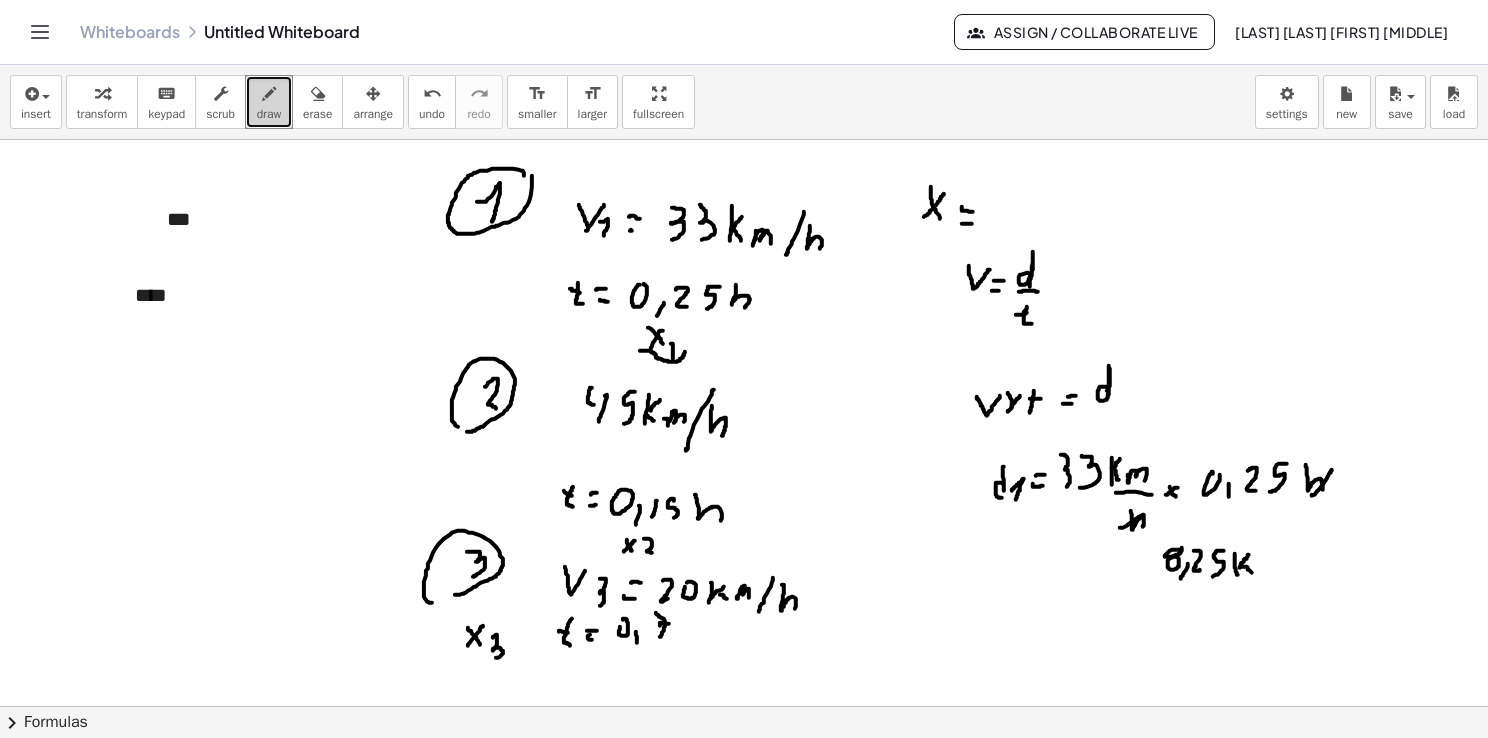 click at bounding box center [744, 695] 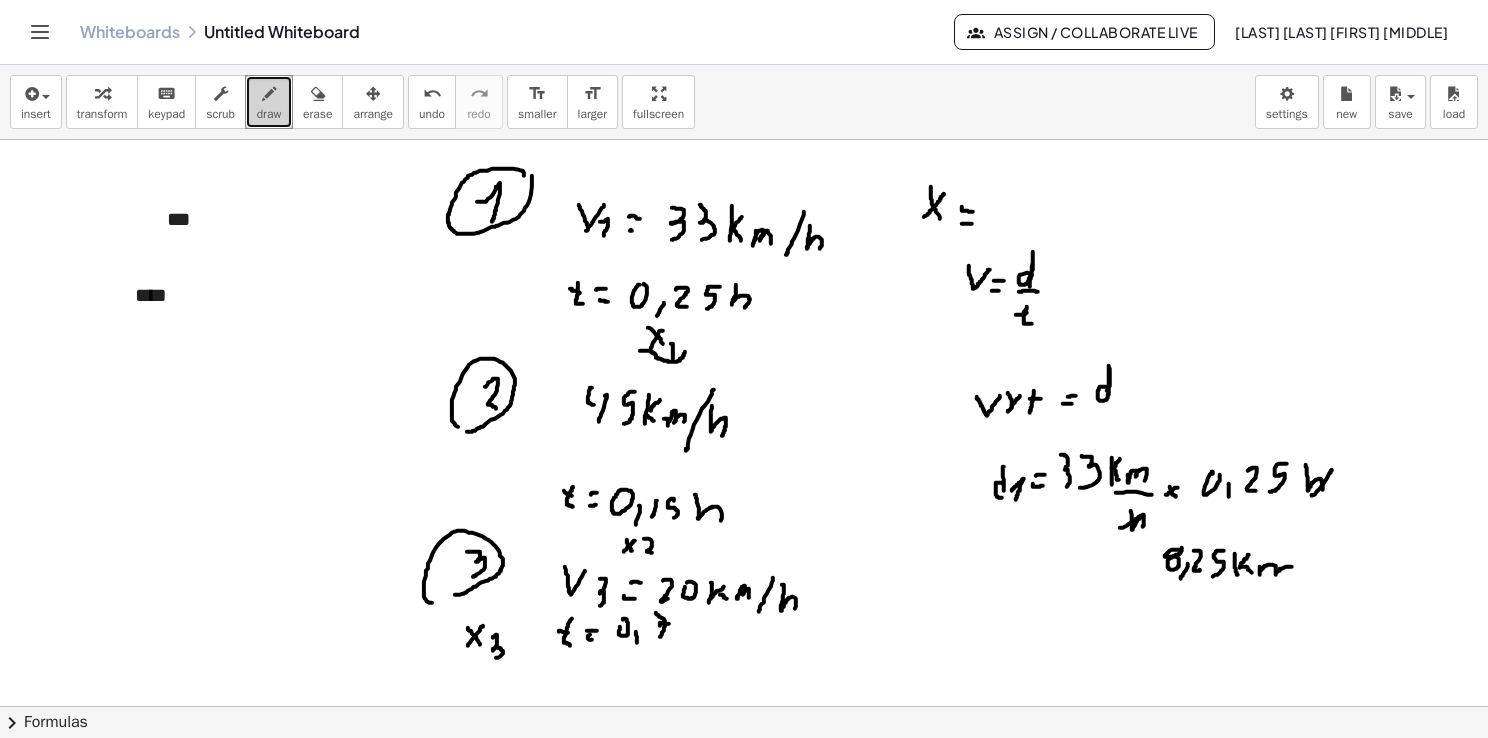 click at bounding box center [744, 695] 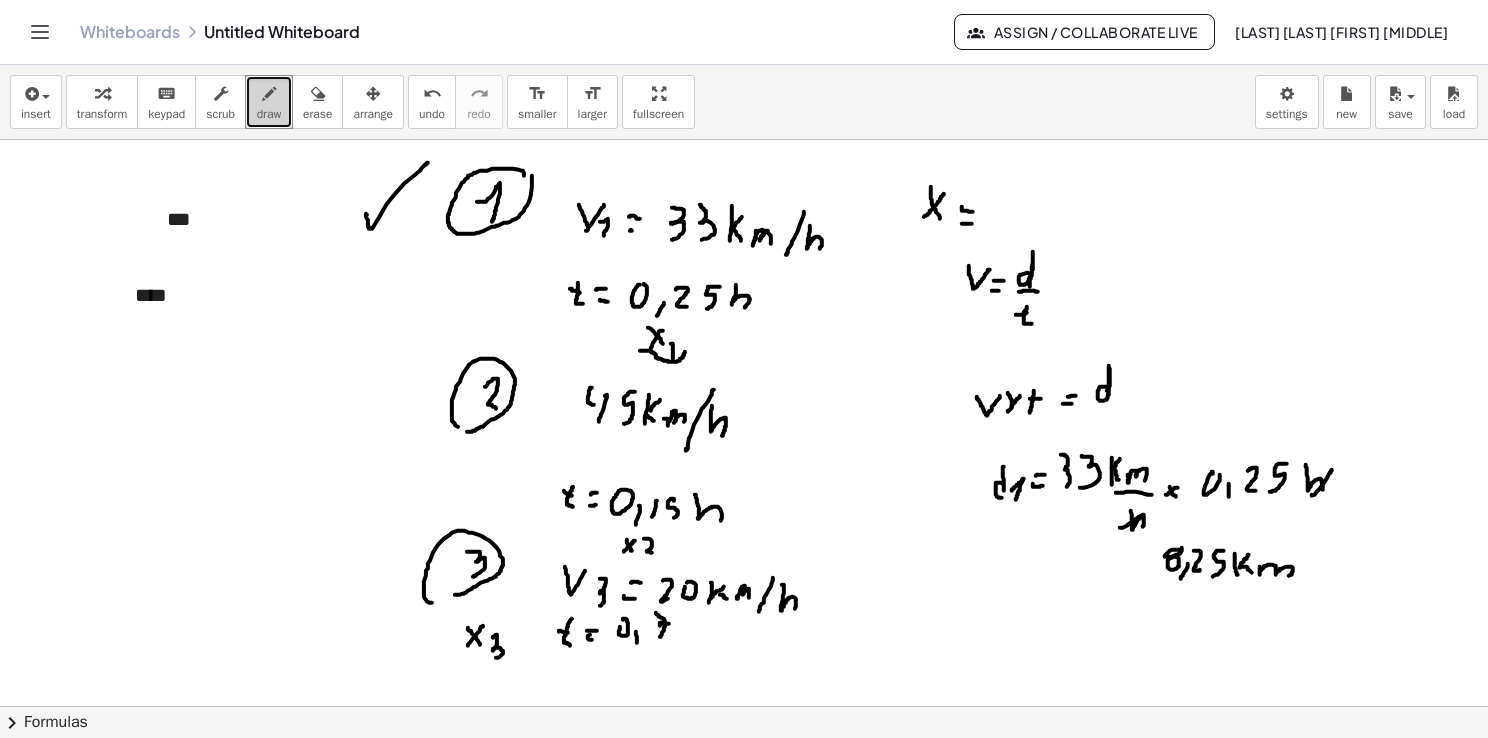 drag, startPoint x: 366, startPoint y: 213, endPoint x: 428, endPoint y: 162, distance: 80.280754 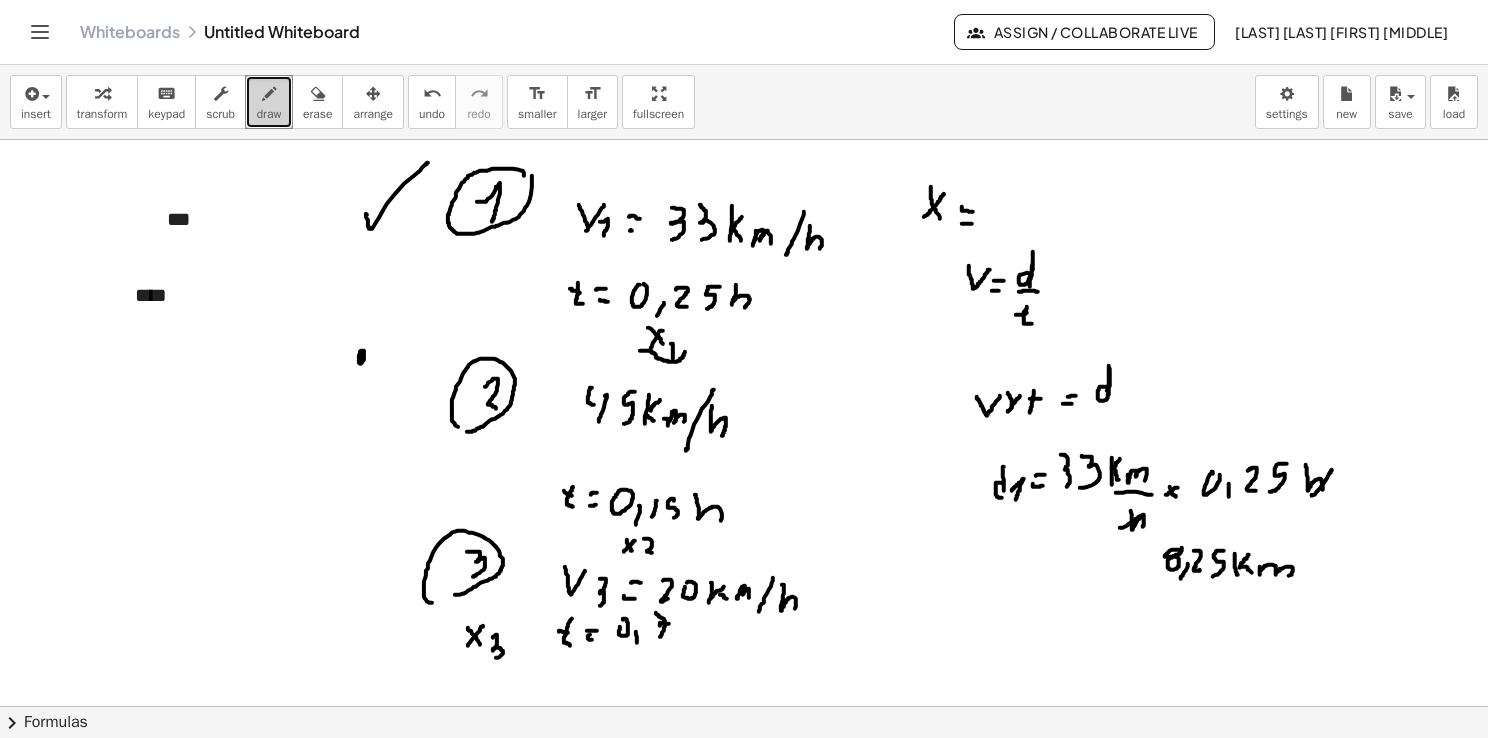 click at bounding box center [744, 695] 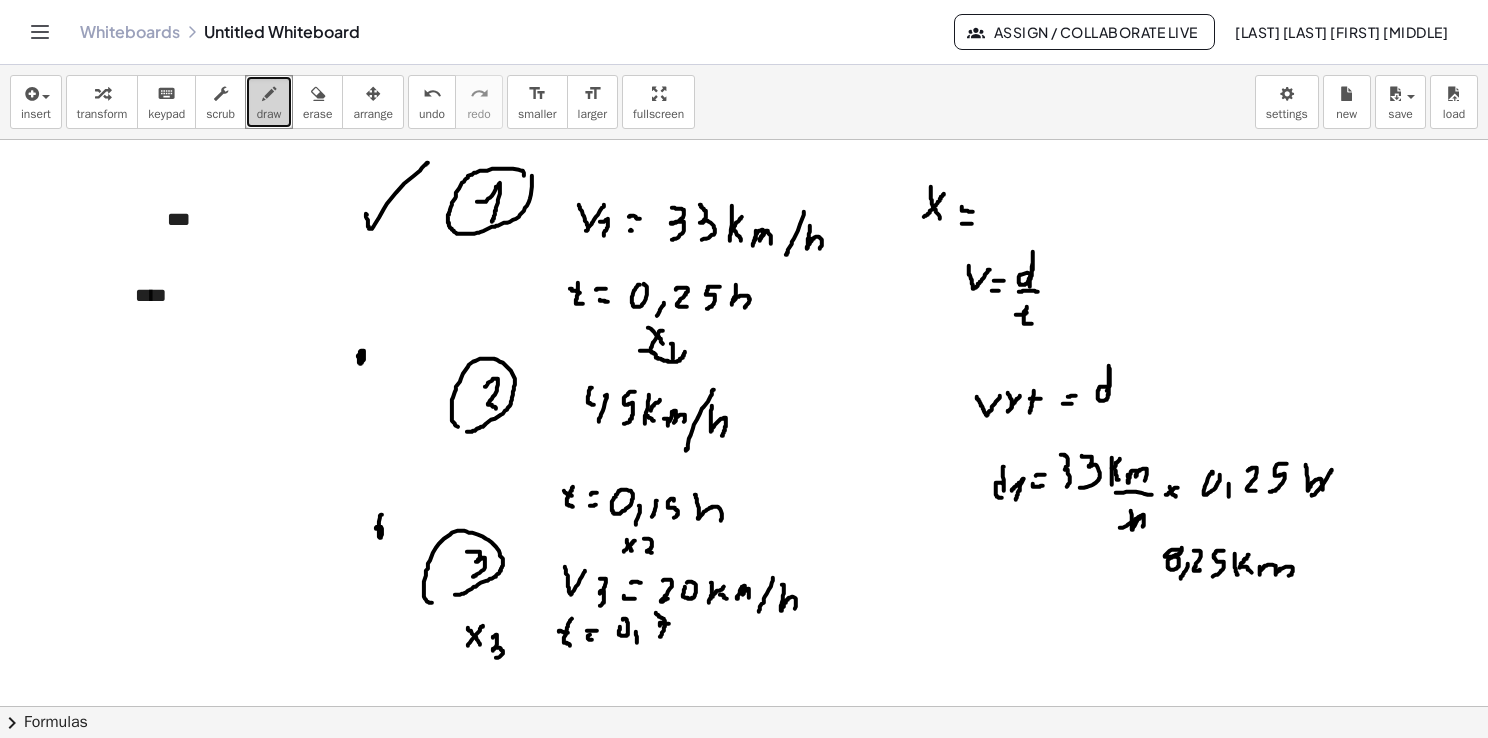 drag, startPoint x: 382, startPoint y: 514, endPoint x: 382, endPoint y: 532, distance: 18 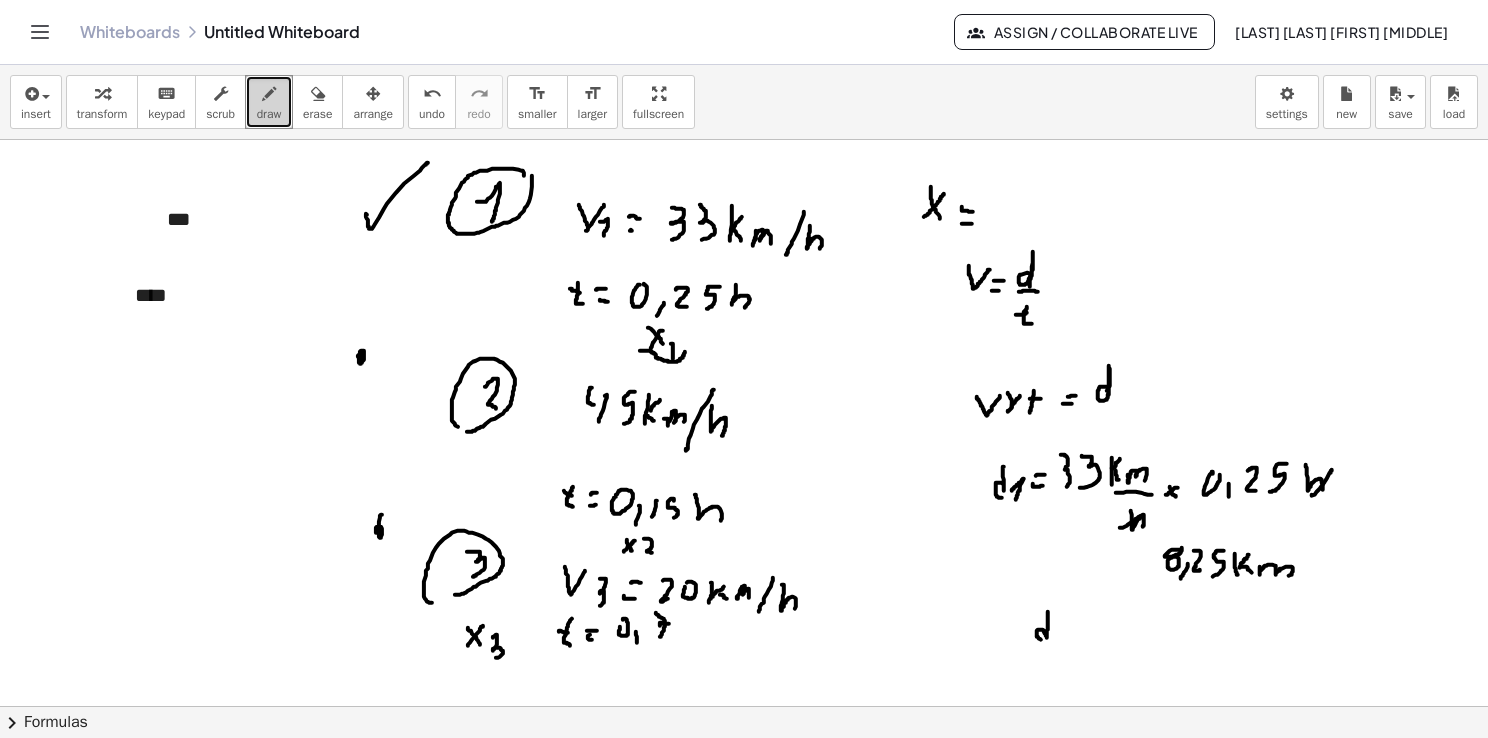 drag, startPoint x: 1048, startPoint y: 613, endPoint x: 1049, endPoint y: 636, distance: 23.021729 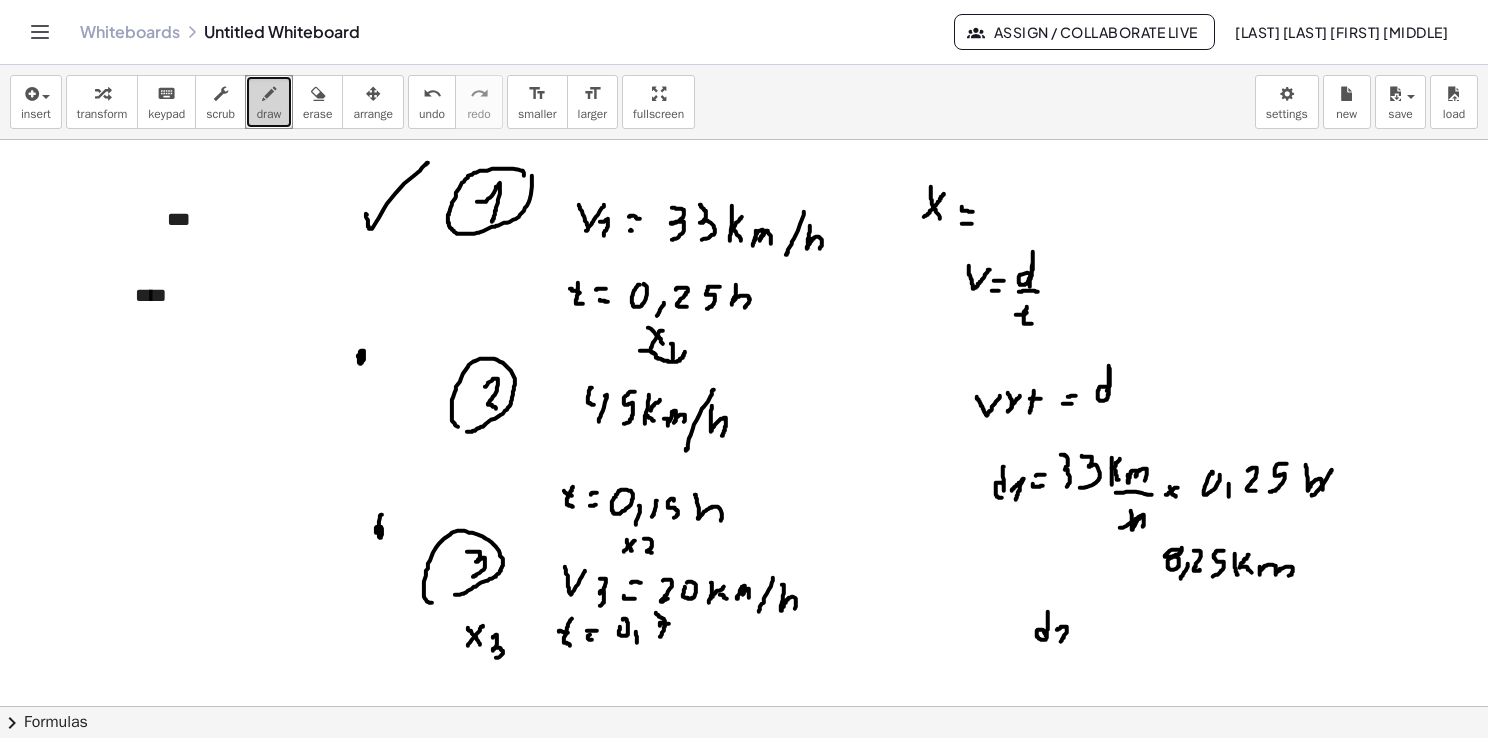 drag, startPoint x: 1058, startPoint y: 628, endPoint x: 1072, endPoint y: 640, distance: 18.439089 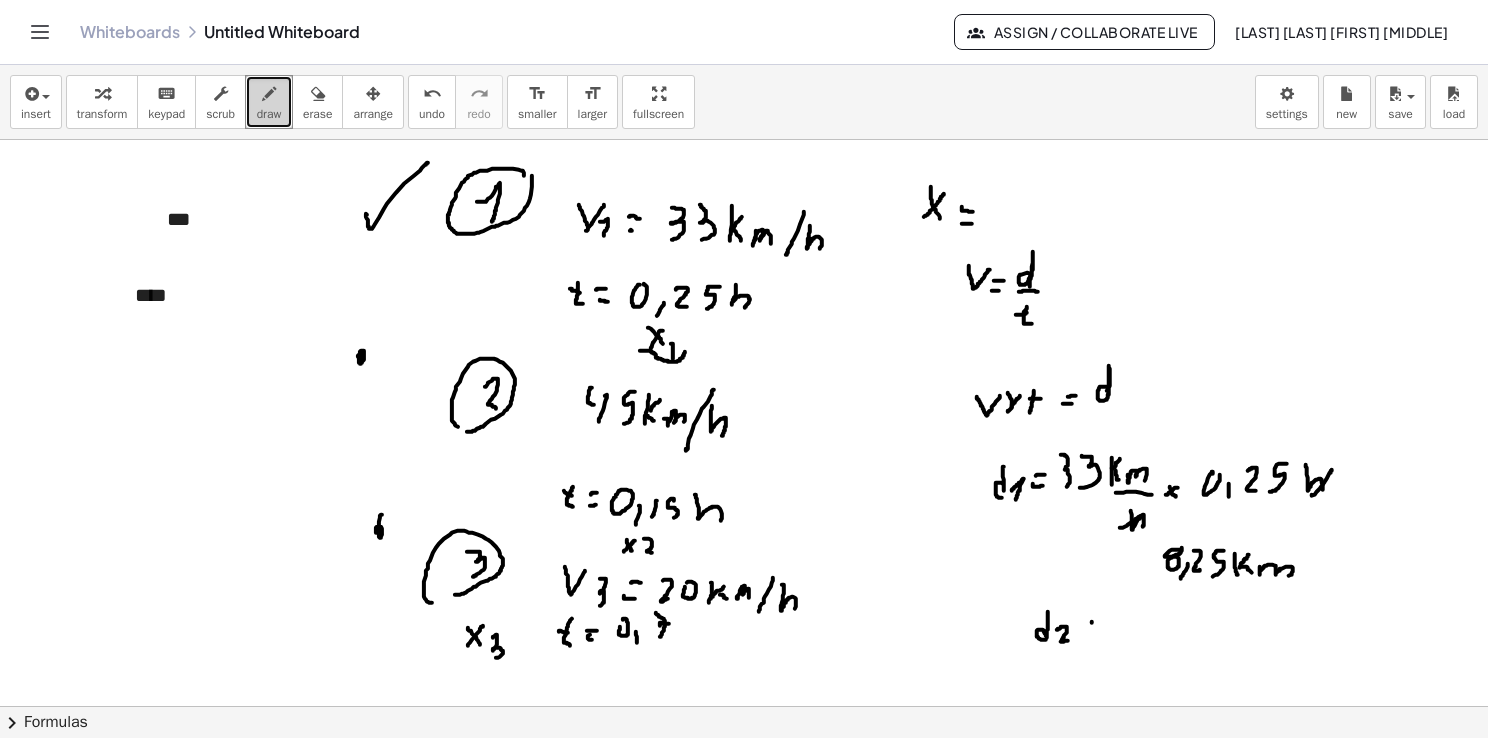 click at bounding box center [744, 695] 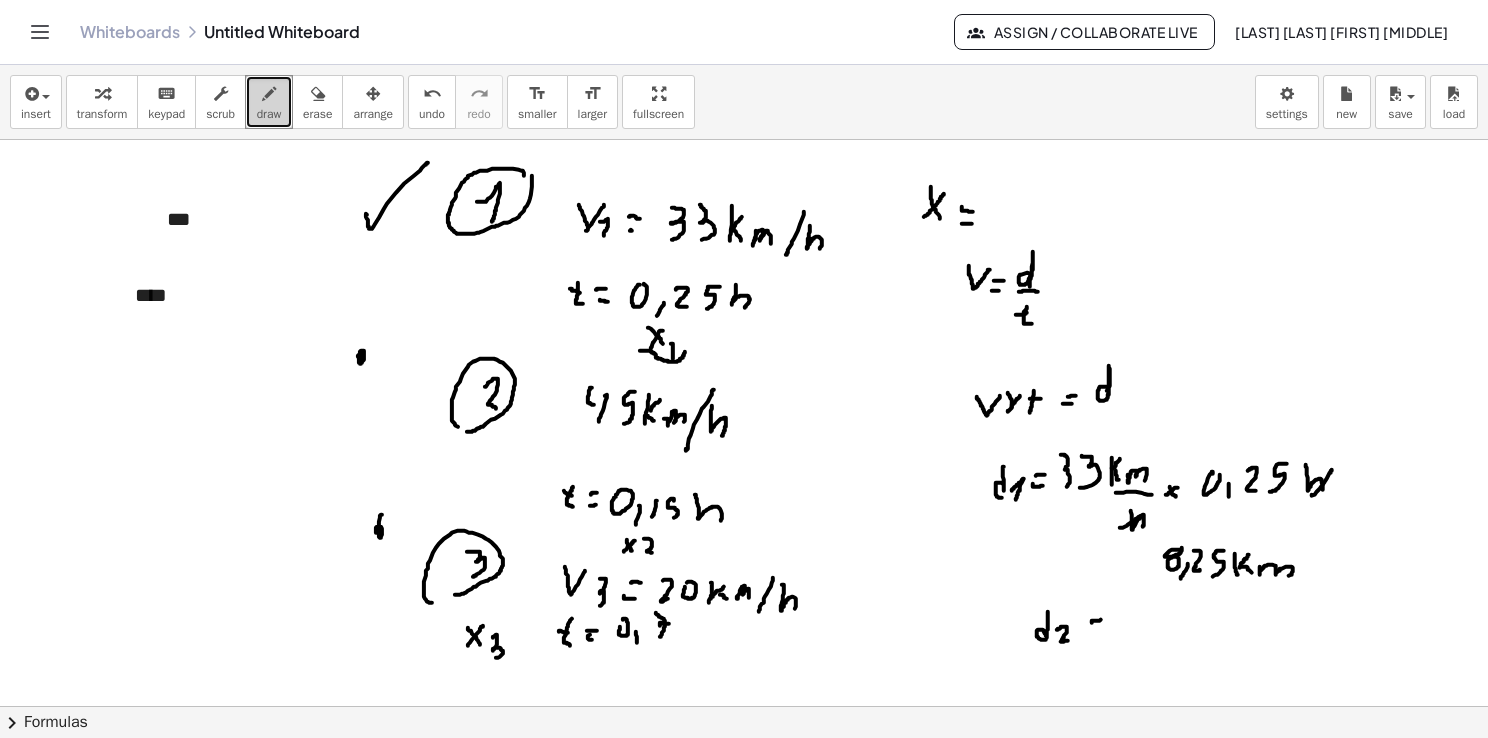 click at bounding box center (744, 695) 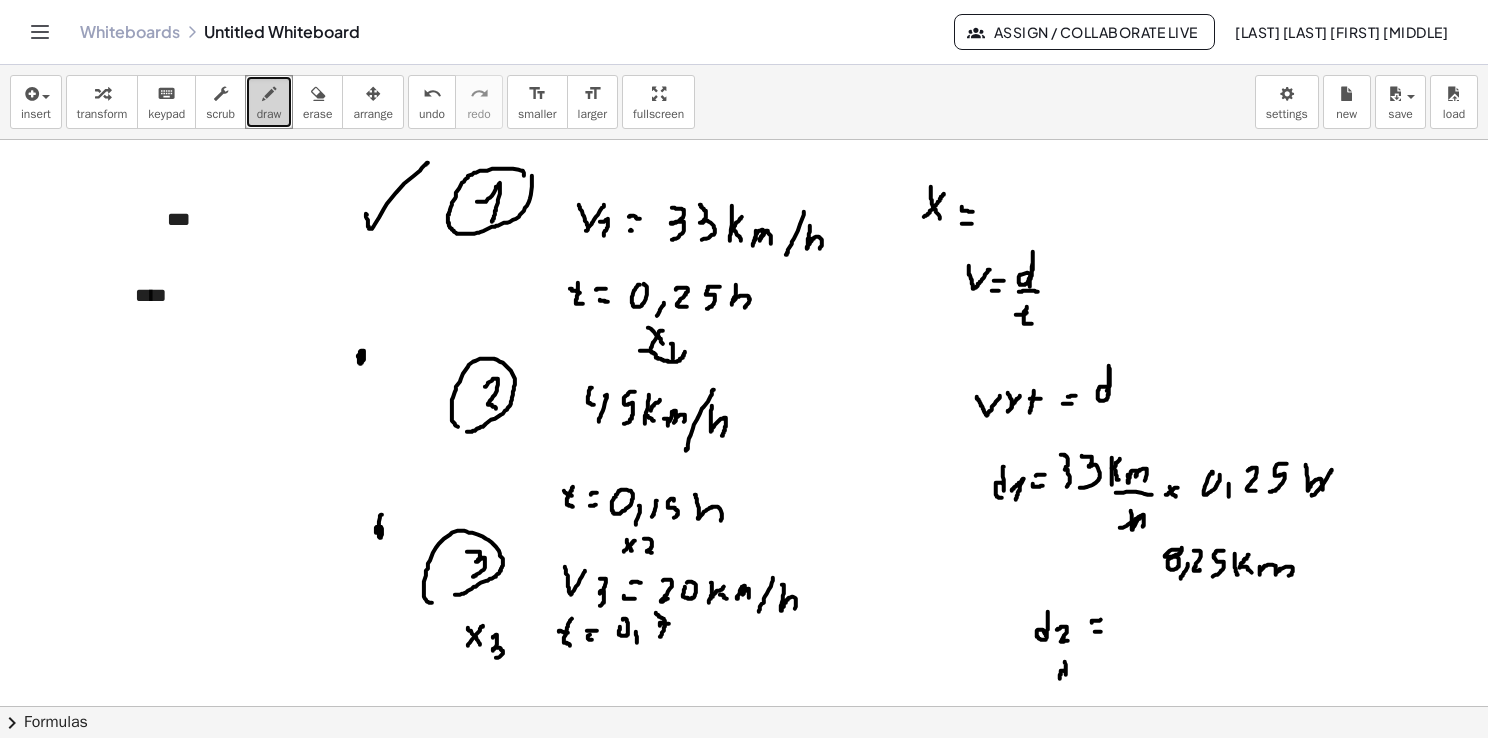 drag, startPoint x: 1065, startPoint y: 662, endPoint x: 1068, endPoint y: 676, distance: 14.3178215 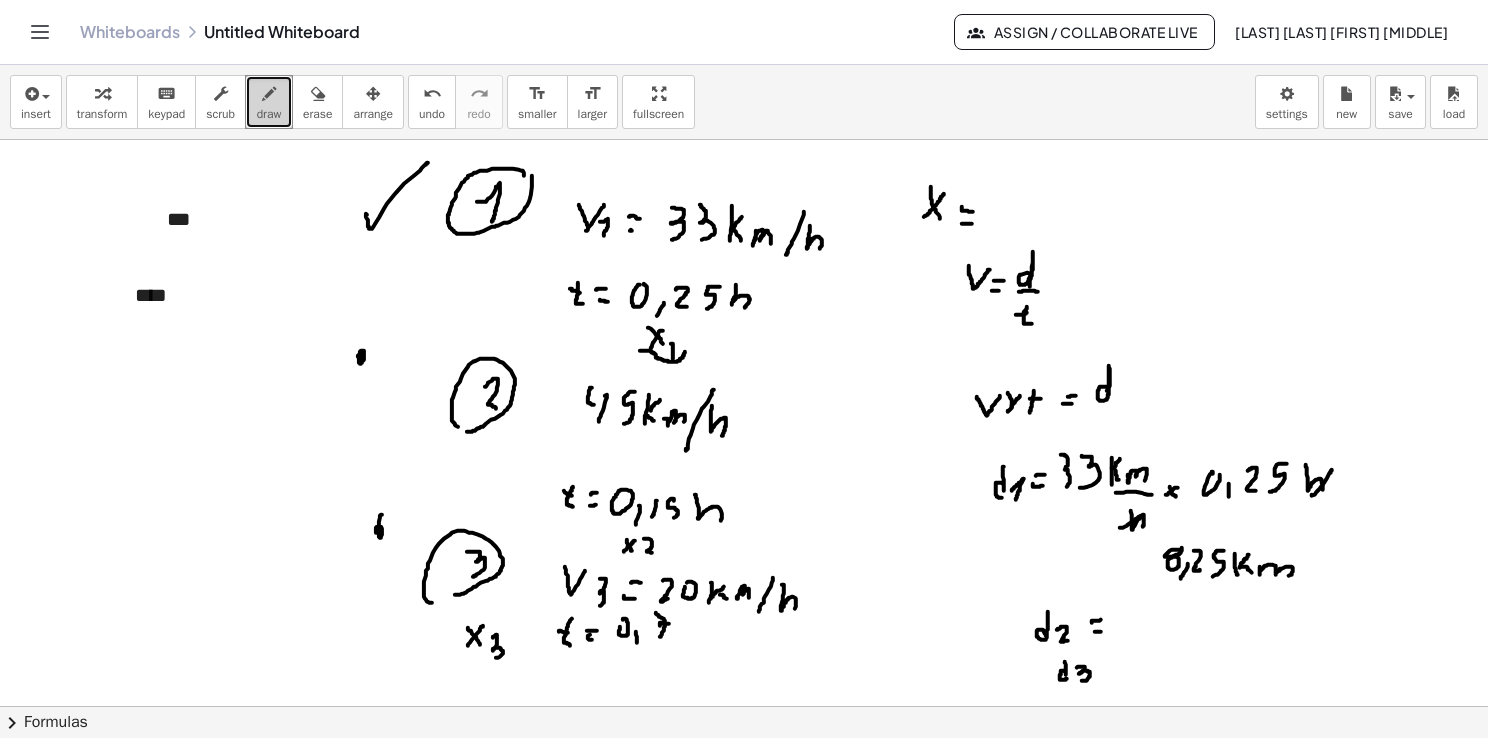 drag, startPoint x: 1077, startPoint y: 667, endPoint x: 1079, endPoint y: 680, distance: 13.152946 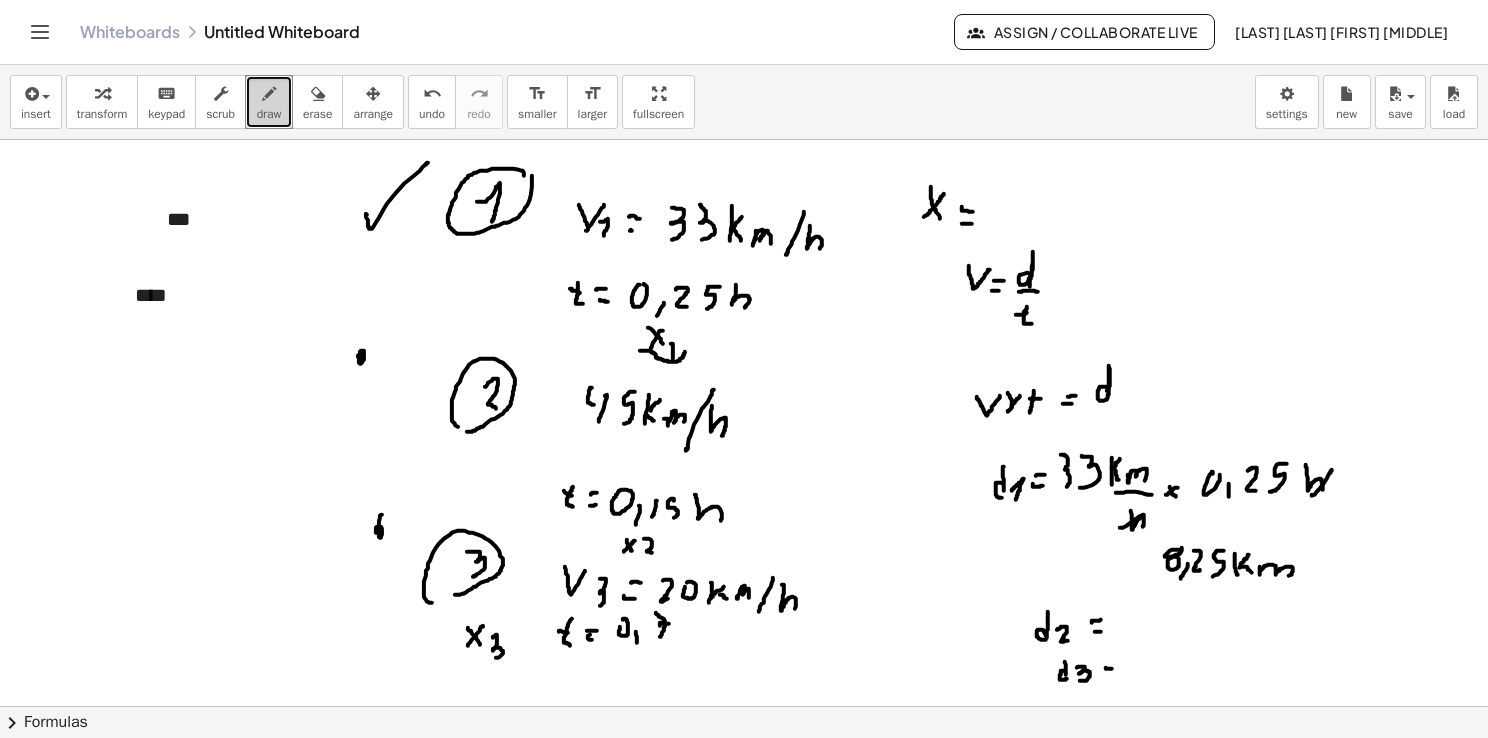click at bounding box center [744, 695] 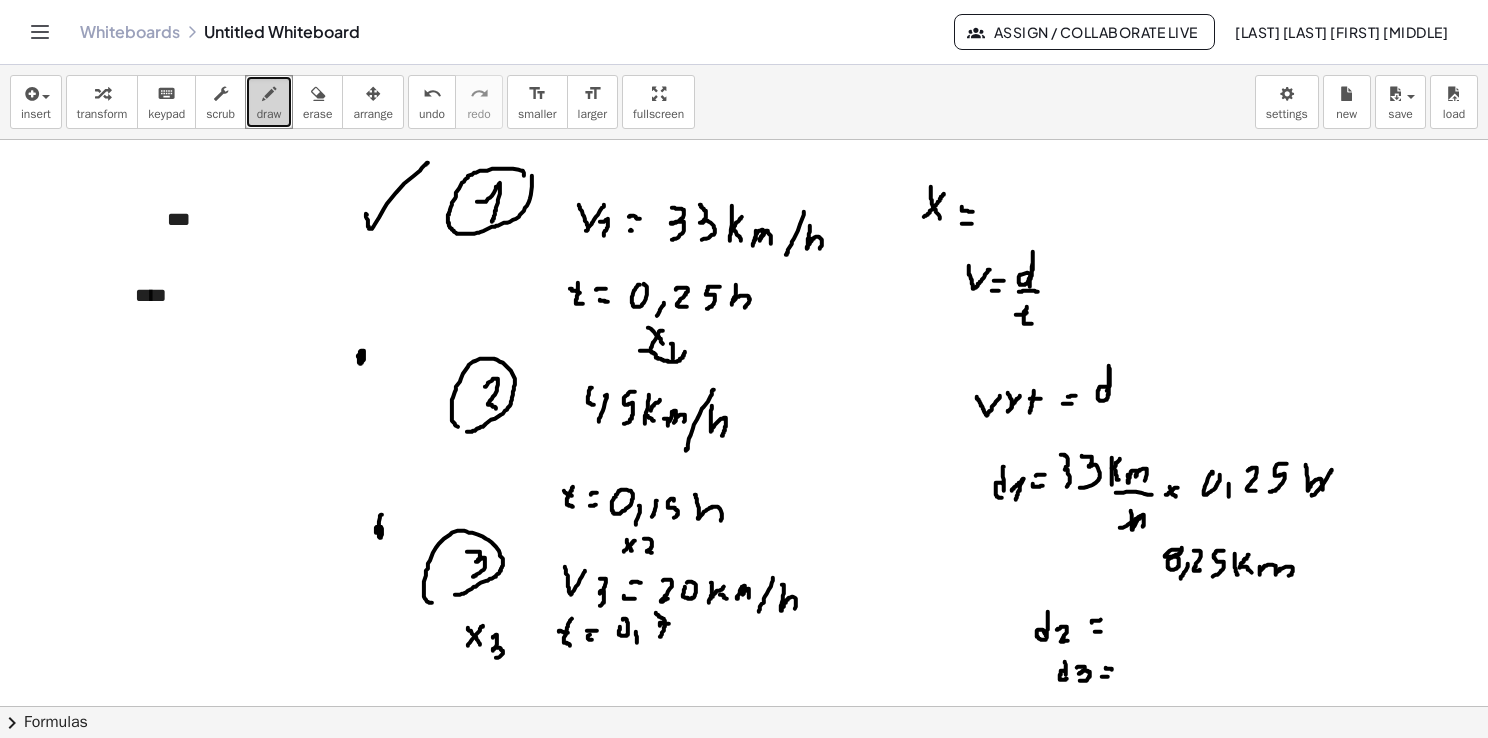 click at bounding box center (744, 695) 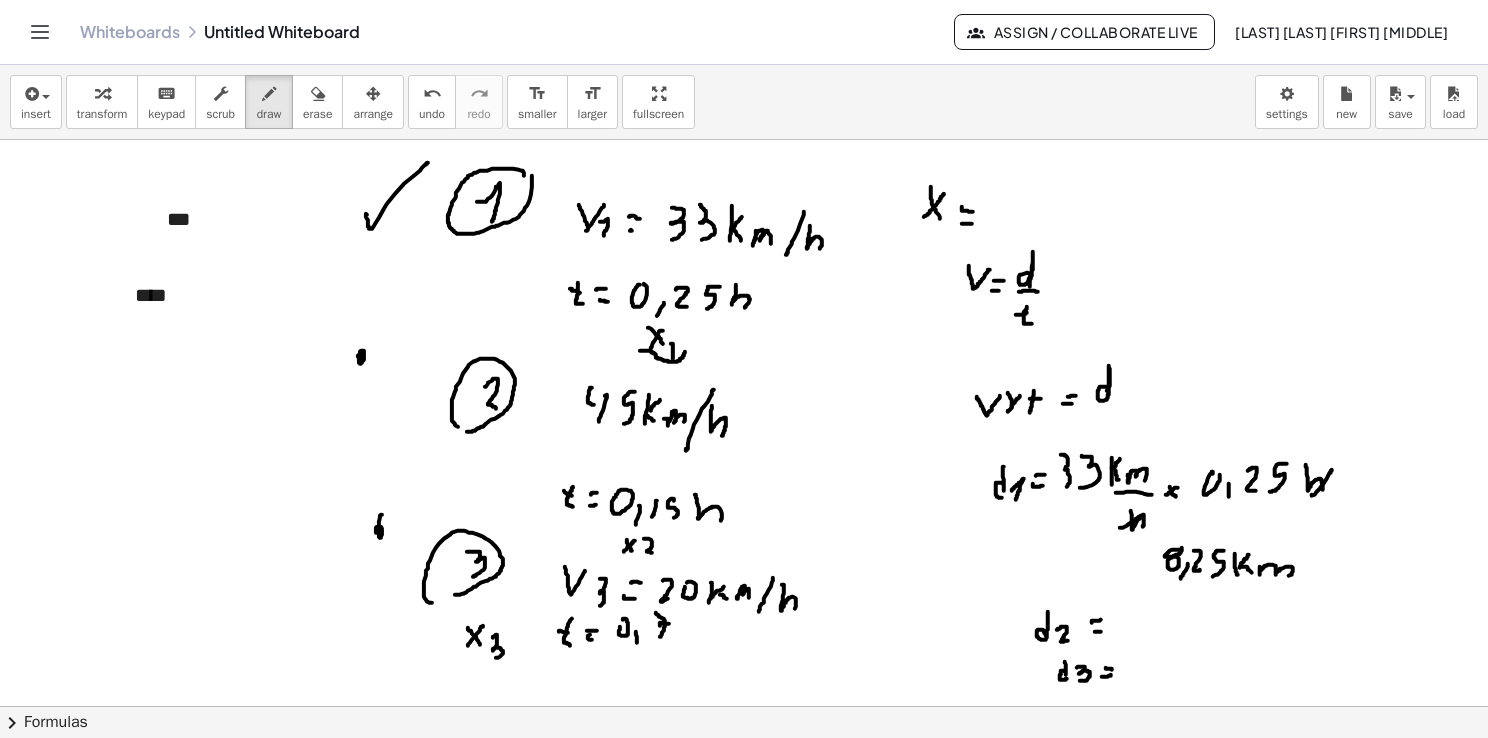 drag, startPoint x: 1149, startPoint y: 592, endPoint x: 1135, endPoint y: 630, distance: 40.496914 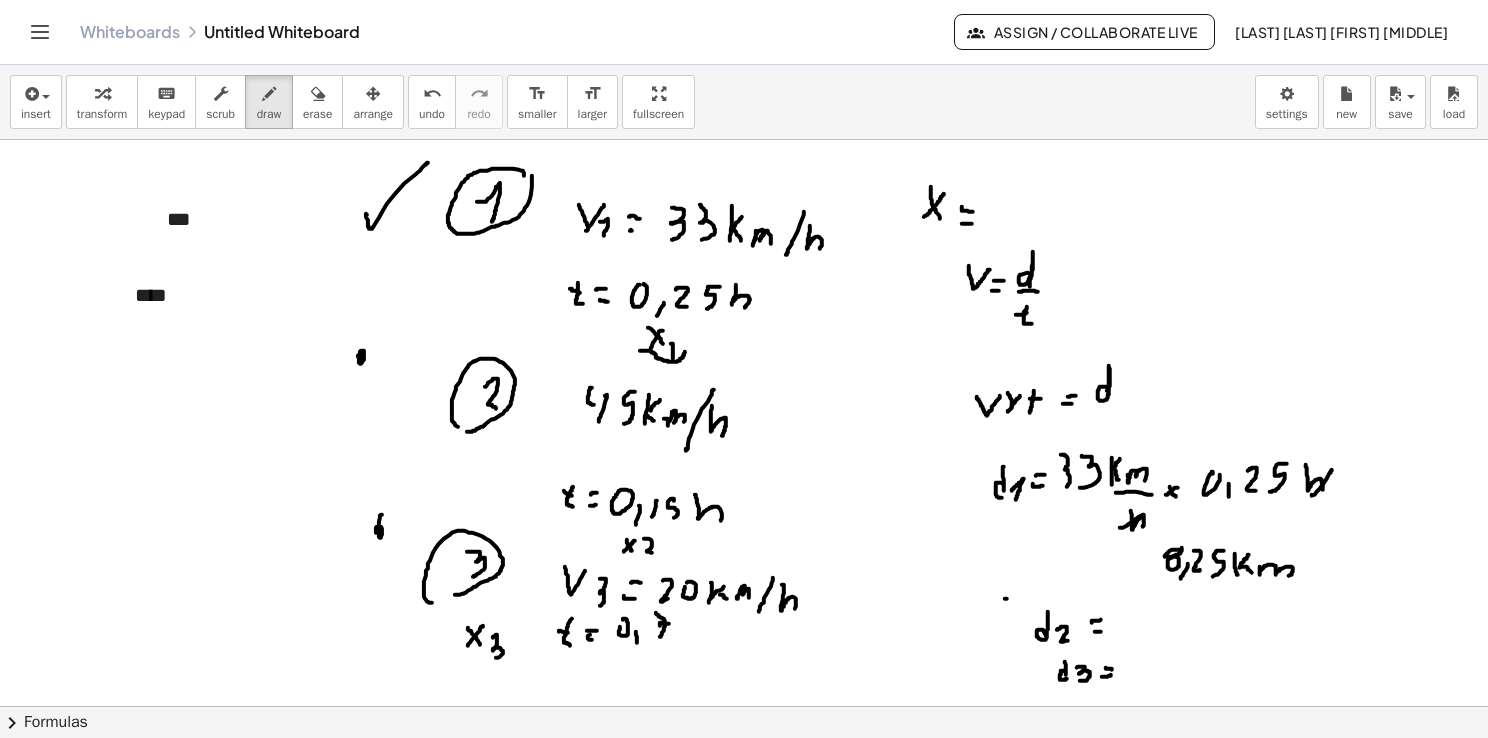 drag, startPoint x: 1135, startPoint y: 630, endPoint x: 1007, endPoint y: 598, distance: 131.93938 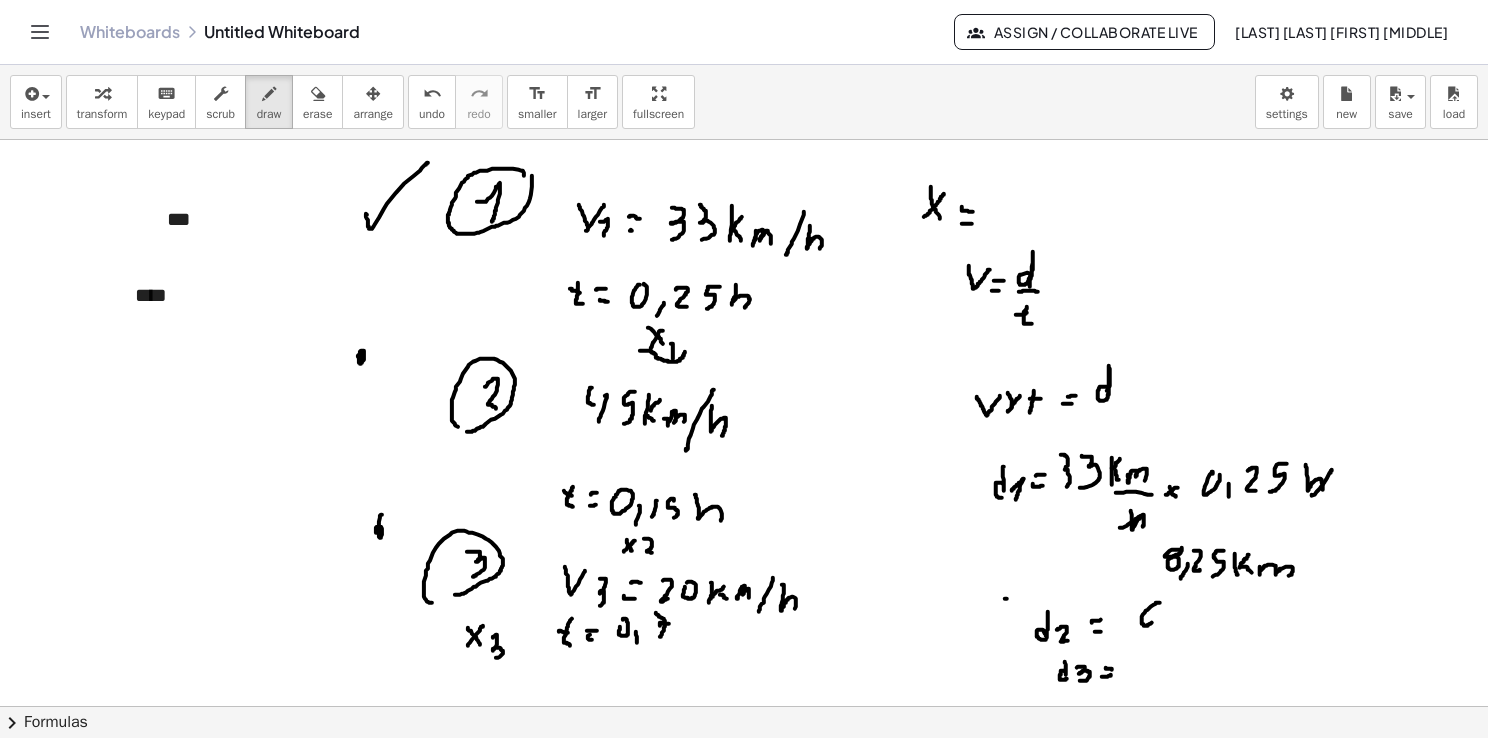 drag, startPoint x: 1160, startPoint y: 602, endPoint x: 1151, endPoint y: 617, distance: 17.492855 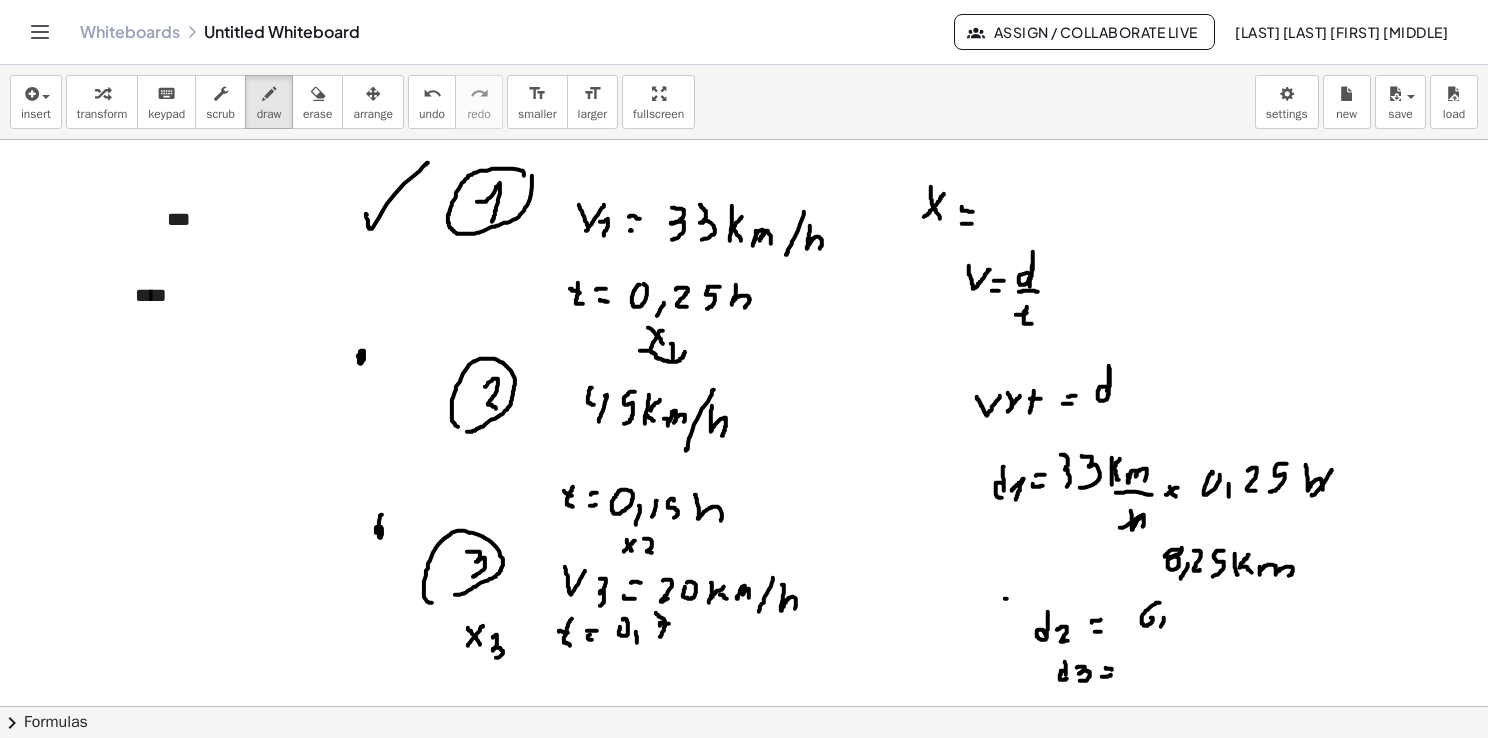 drag, startPoint x: 1164, startPoint y: 617, endPoint x: 1160, endPoint y: 628, distance: 11.7046995 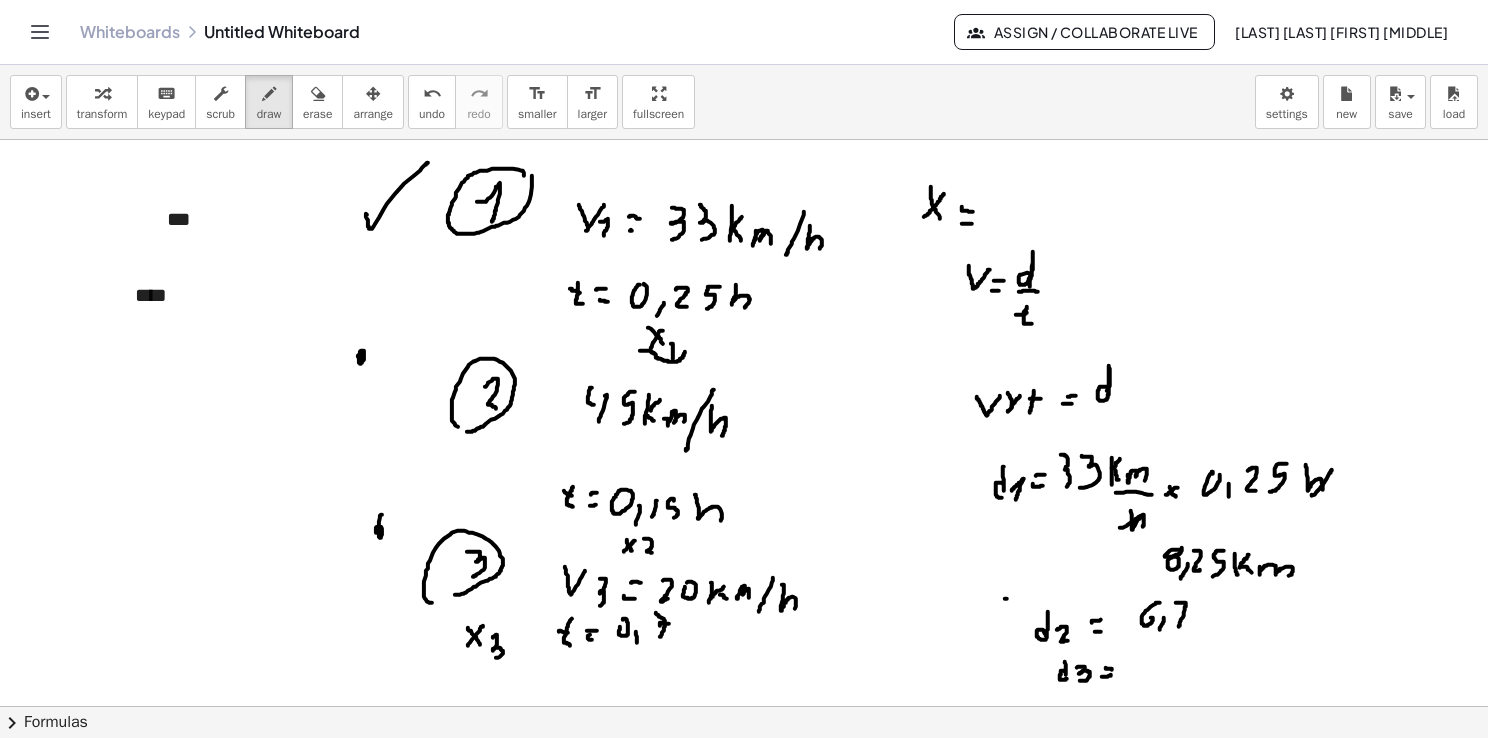 drag, startPoint x: 1176, startPoint y: 602, endPoint x: 1179, endPoint y: 627, distance: 25.179358 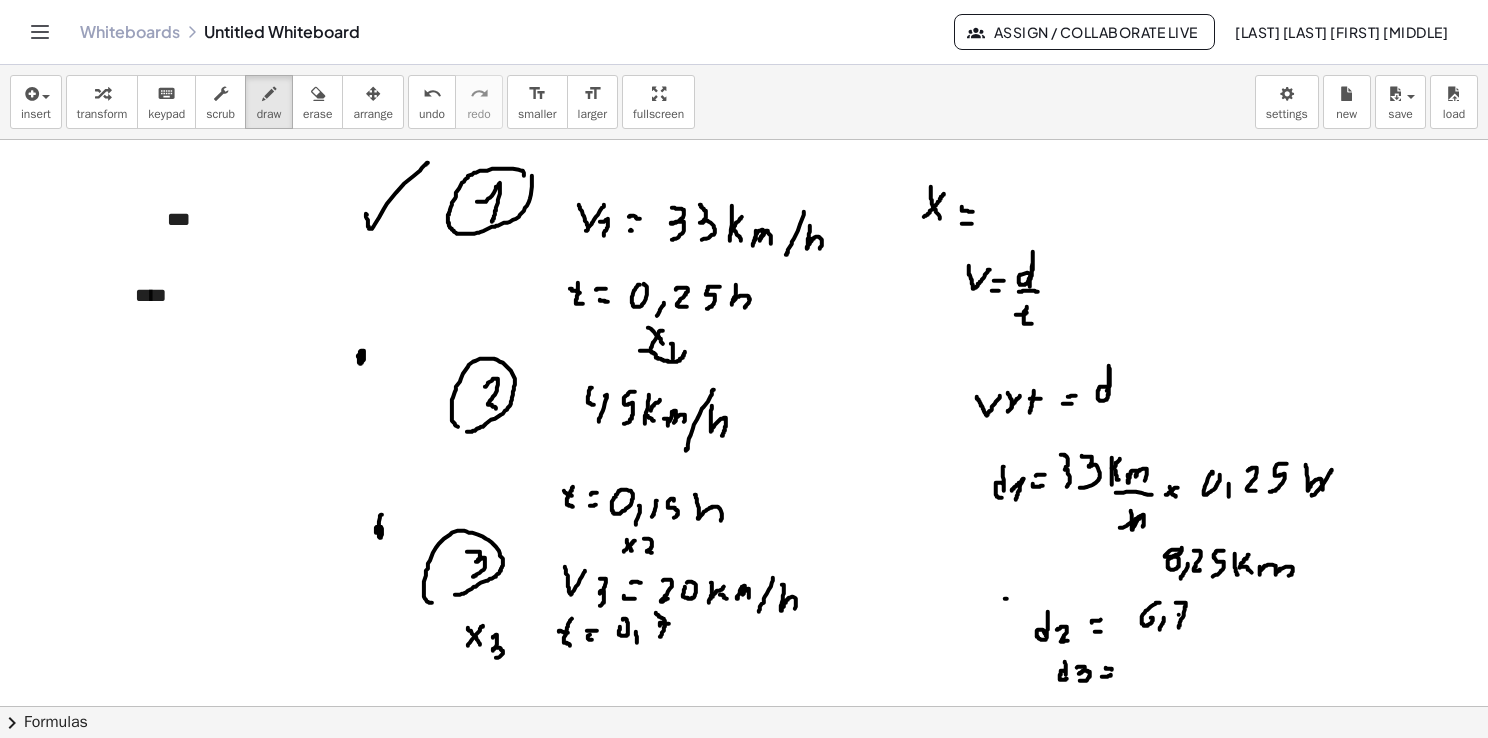 drag, startPoint x: 1179, startPoint y: 614, endPoint x: 1189, endPoint y: 611, distance: 10.440307 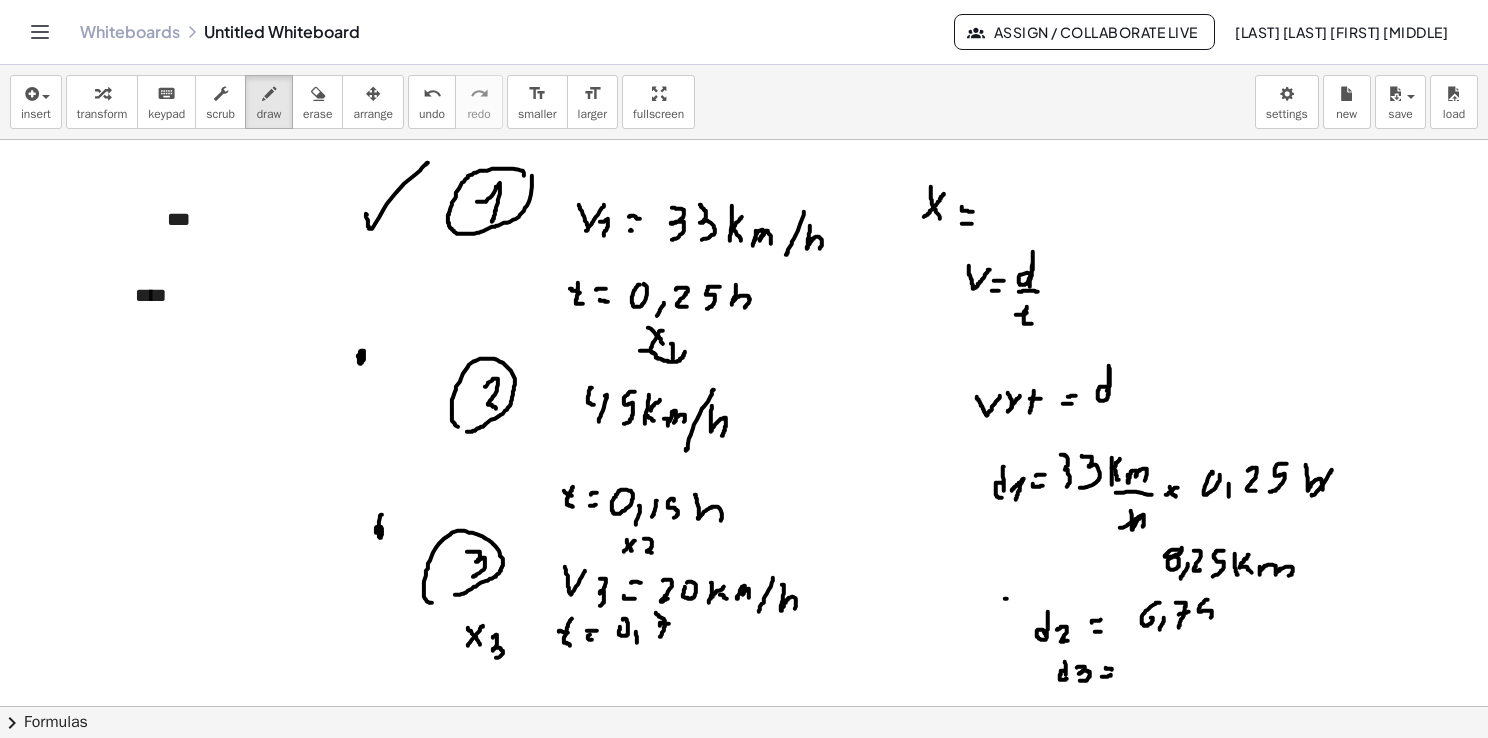 drag, startPoint x: 1207, startPoint y: 599, endPoint x: 1199, endPoint y: 625, distance: 27.202942 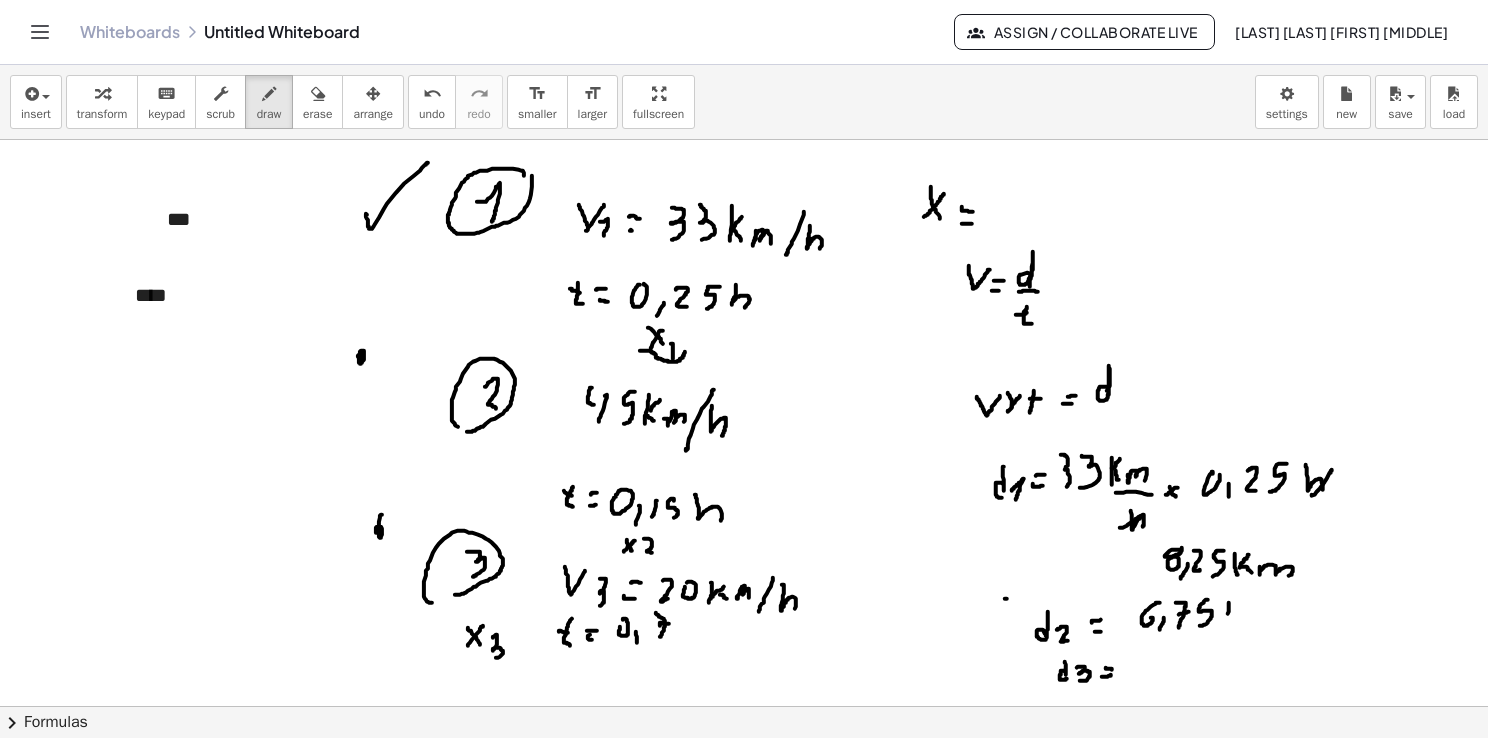 drag, startPoint x: 1229, startPoint y: 602, endPoint x: 1226, endPoint y: 626, distance: 24.186773 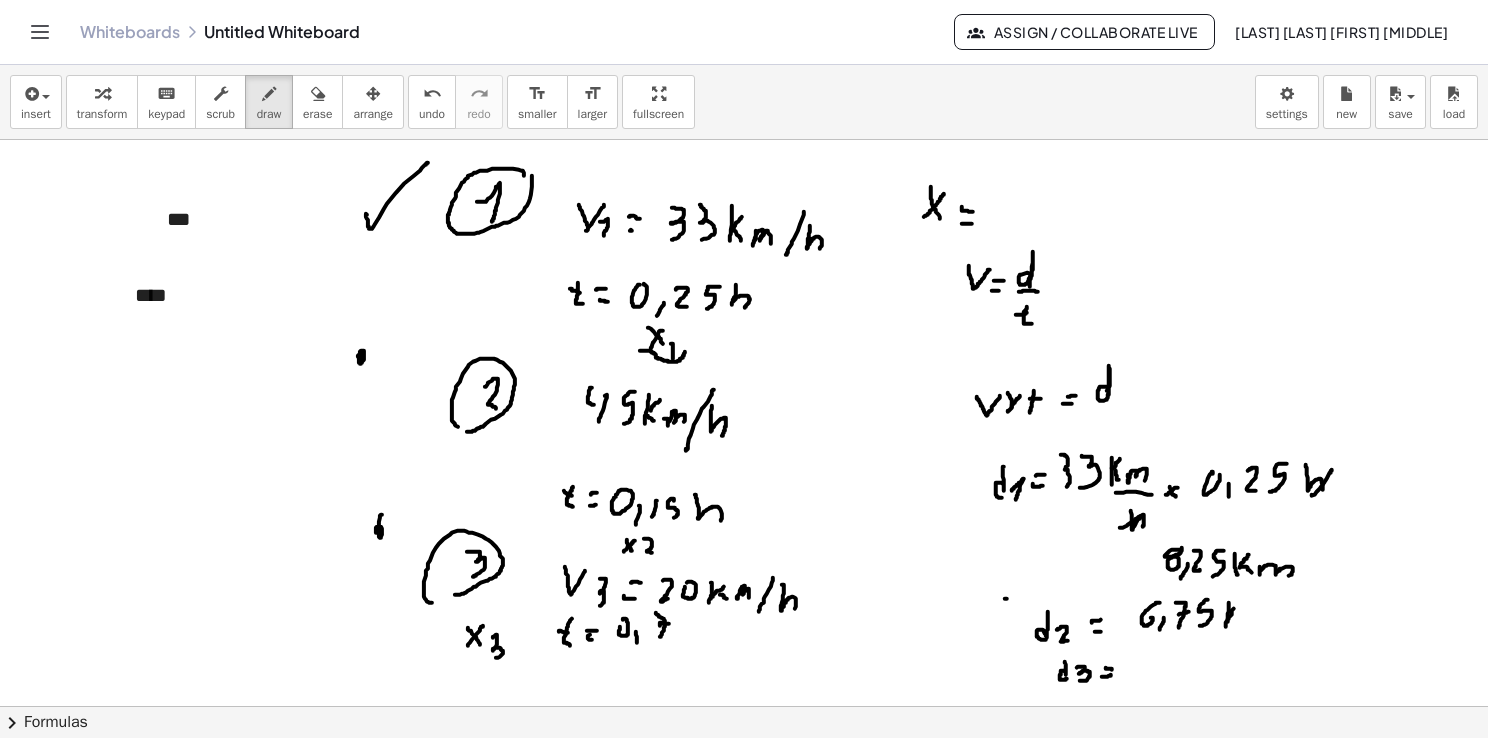 drag, startPoint x: 1228, startPoint y: 620, endPoint x: 1235, endPoint y: 610, distance: 12.206555 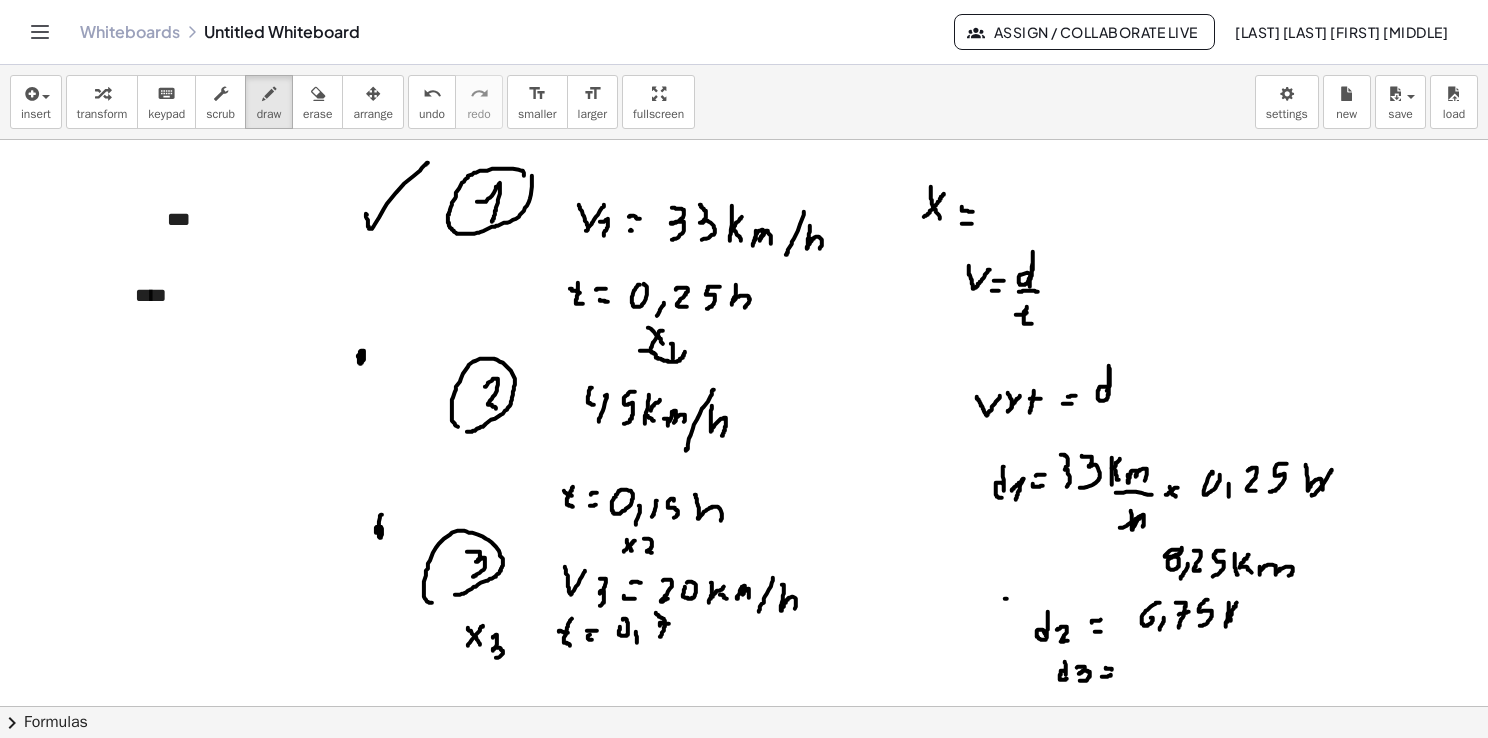click at bounding box center (744, 695) 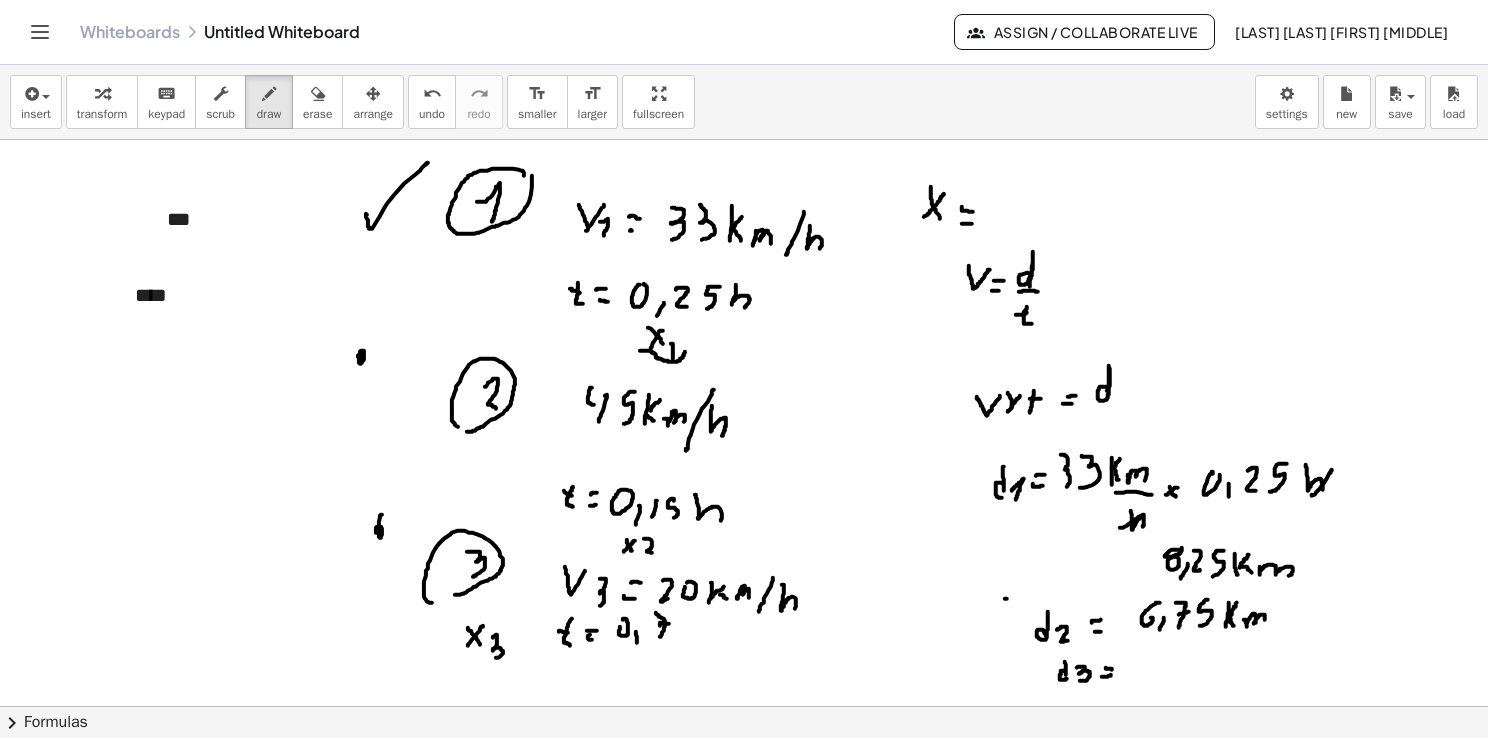 drag, startPoint x: 1244, startPoint y: 619, endPoint x: 1261, endPoint y: 629, distance: 19.723083 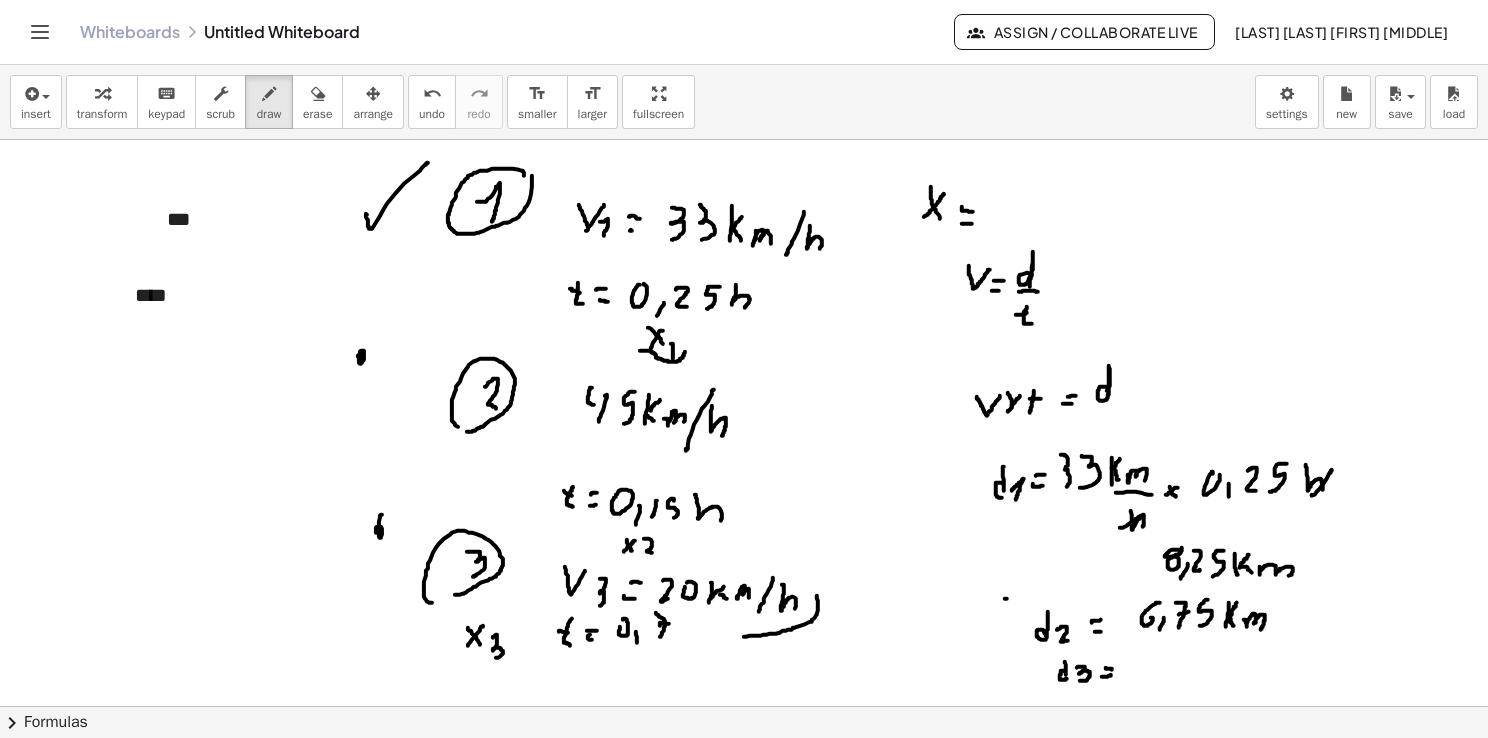 drag, startPoint x: 817, startPoint y: 595, endPoint x: 727, endPoint y: 636, distance: 98.89894 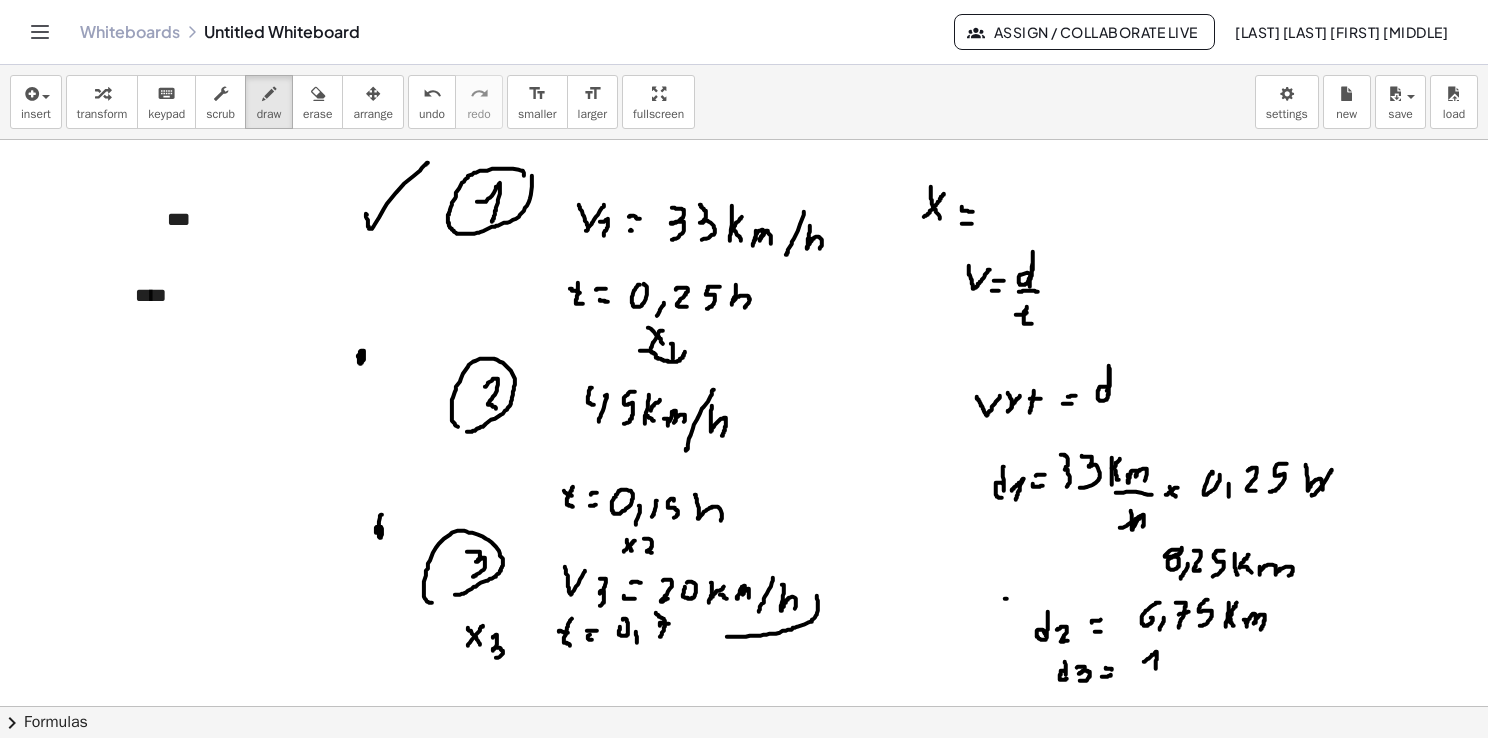 drag, startPoint x: 1144, startPoint y: 661, endPoint x: 1156, endPoint y: 668, distance: 13.892444 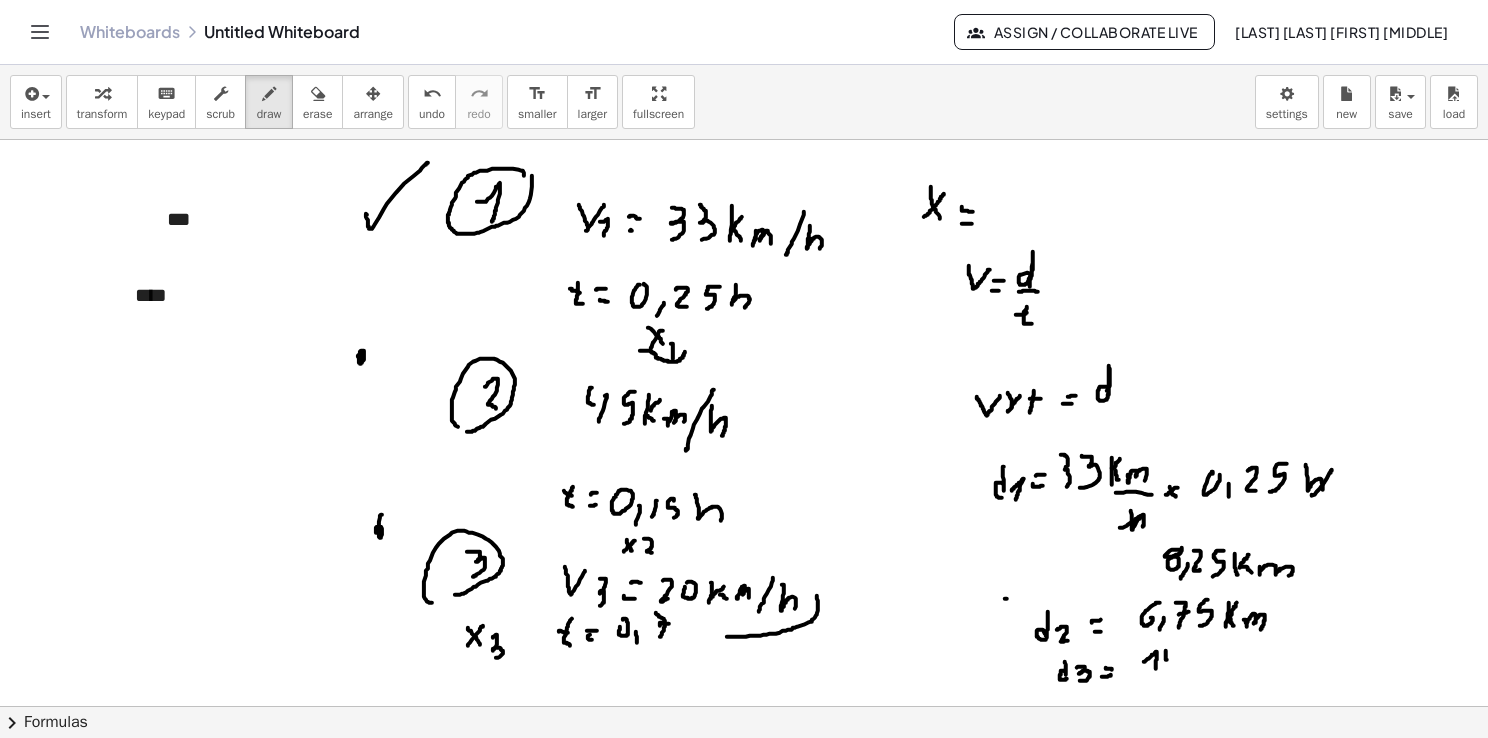 click at bounding box center (744, 695) 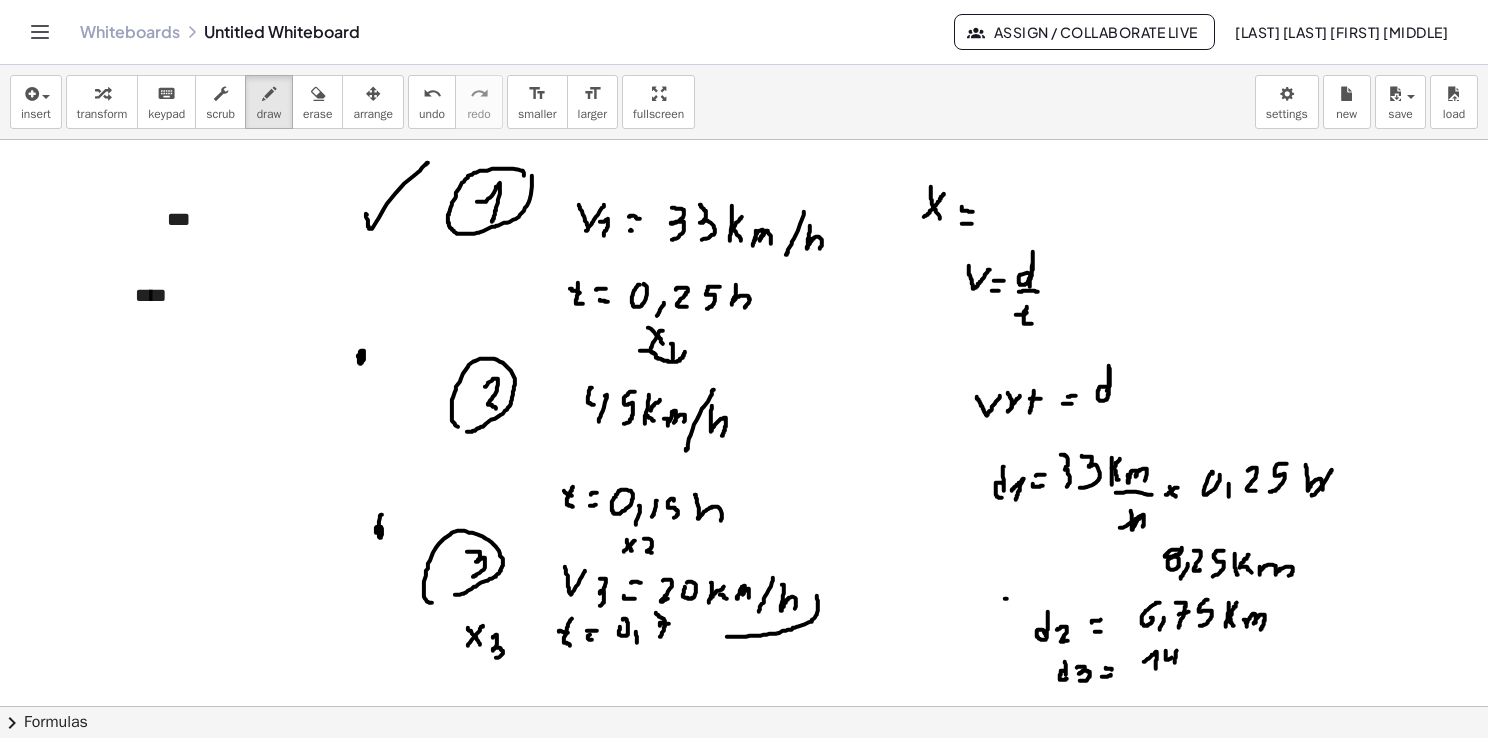 drag, startPoint x: 1176, startPoint y: 654, endPoint x: 1184, endPoint y: 666, distance: 14.422205 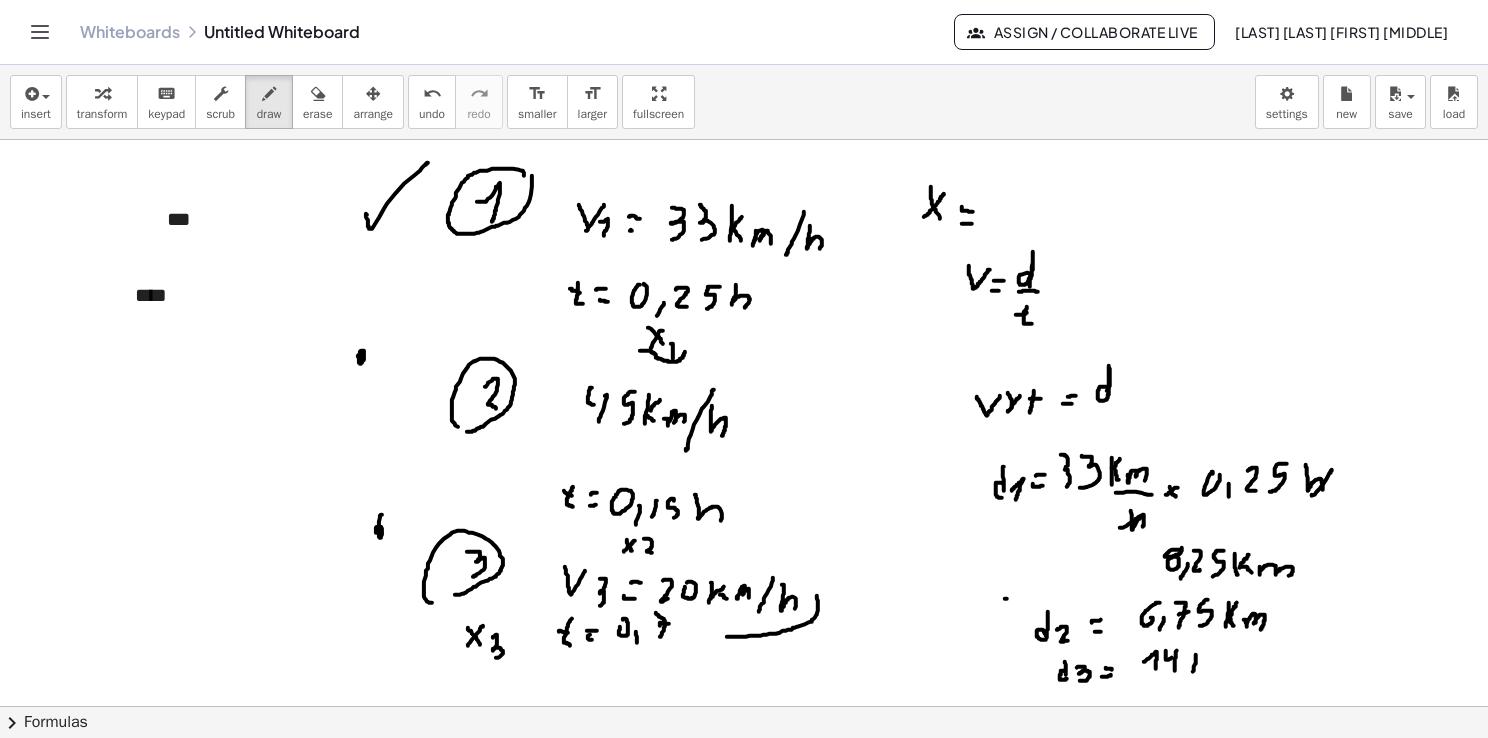 drag, startPoint x: 1196, startPoint y: 654, endPoint x: 1193, endPoint y: 674, distance: 20.22375 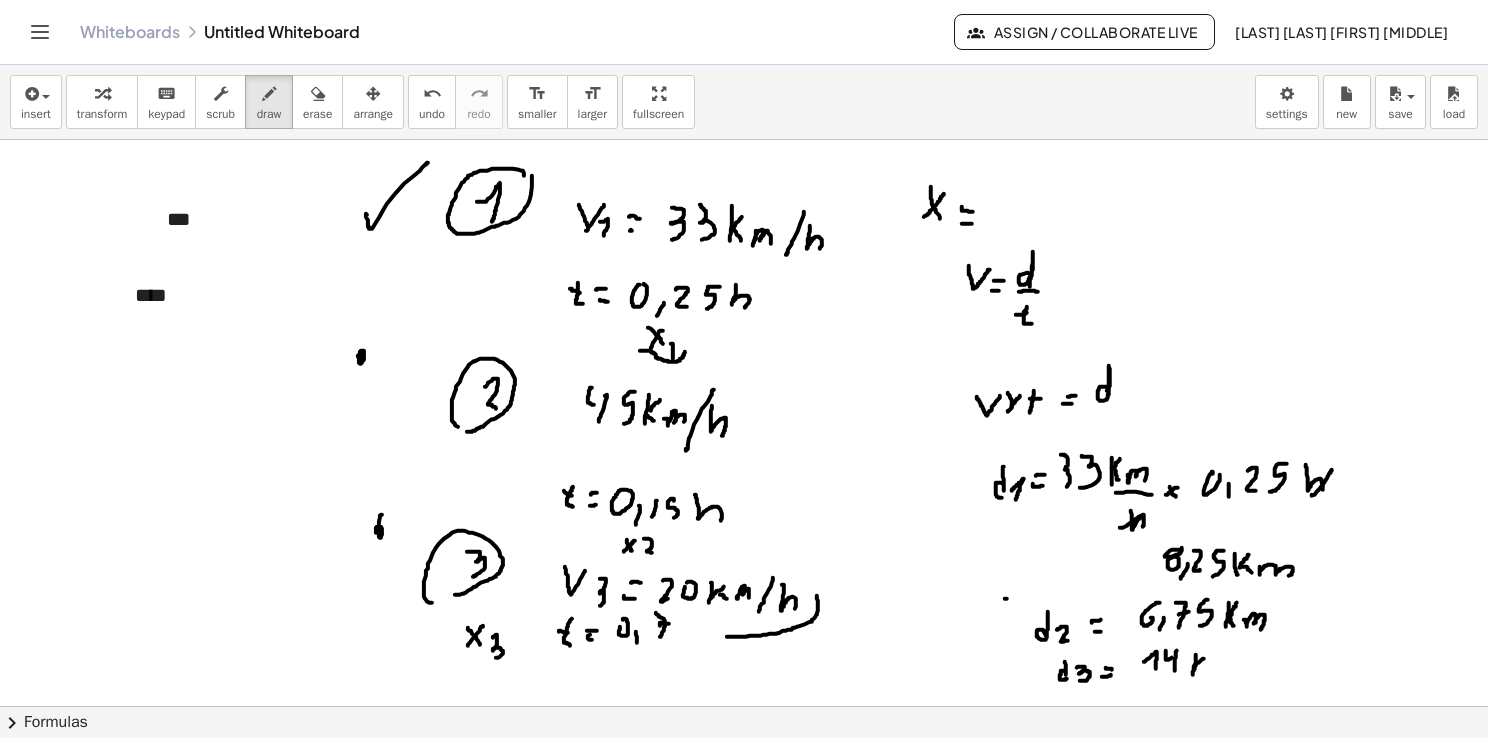 drag, startPoint x: 1195, startPoint y: 667, endPoint x: 1204, endPoint y: 657, distance: 13.453624 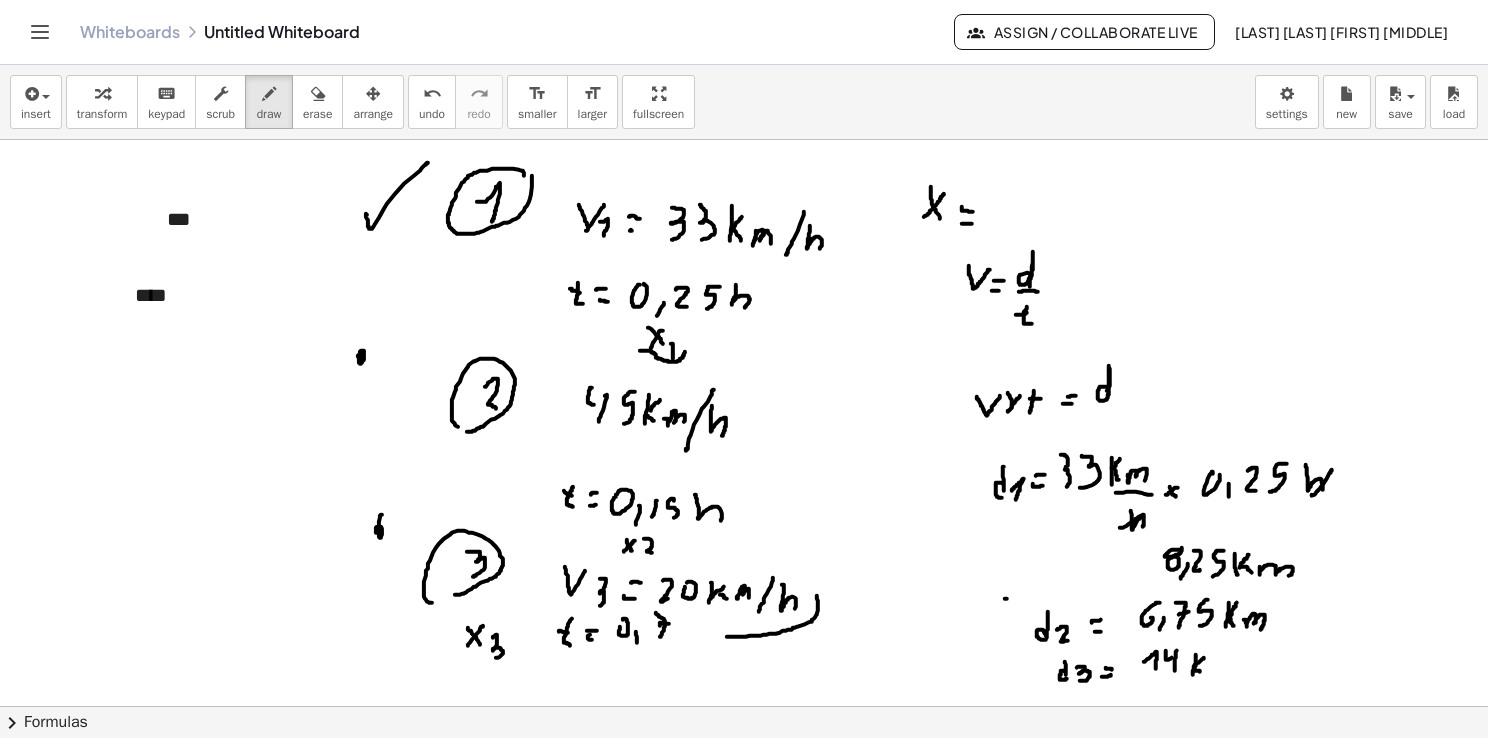 drag, startPoint x: 1194, startPoint y: 670, endPoint x: 1204, endPoint y: 672, distance: 10.198039 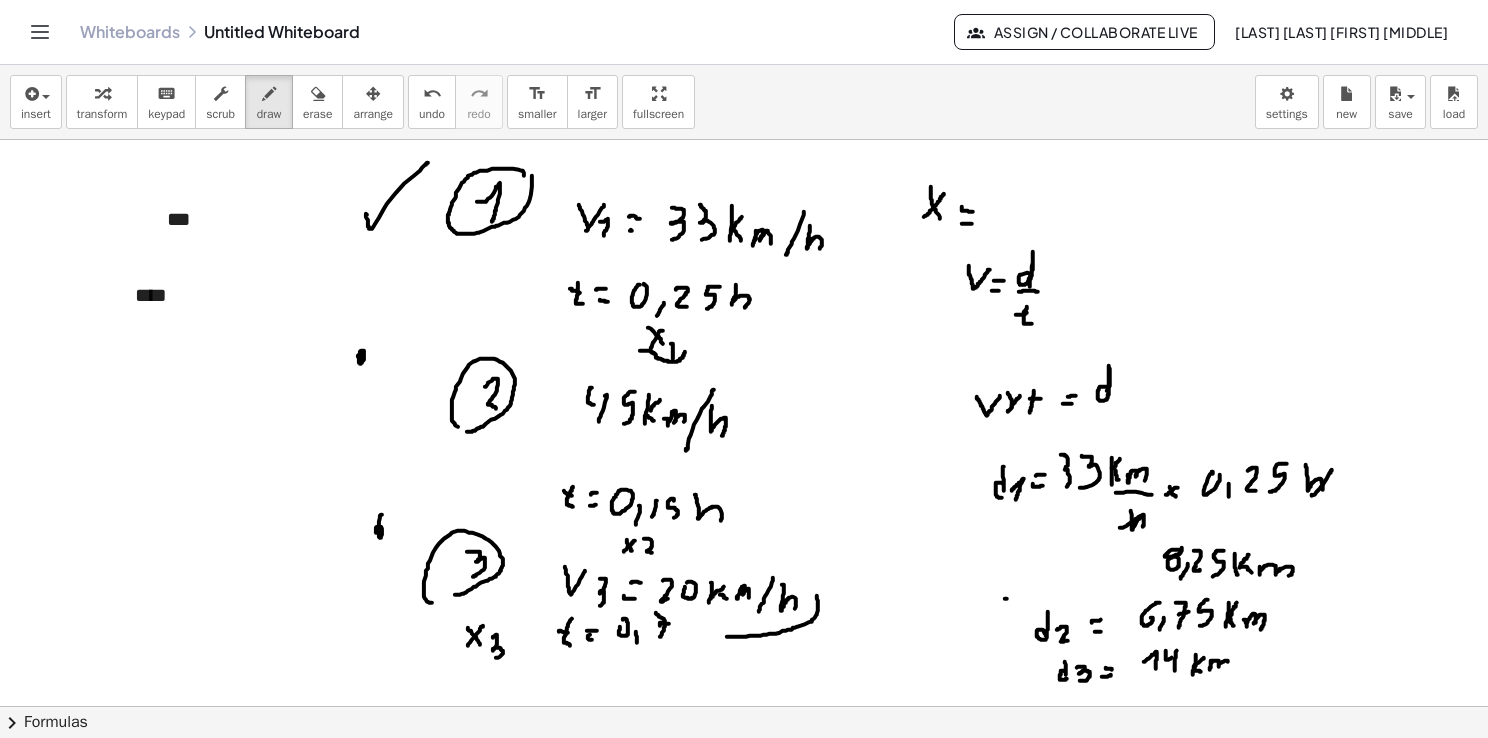 drag, startPoint x: 1211, startPoint y: 660, endPoint x: 1231, endPoint y: 673, distance: 23.853722 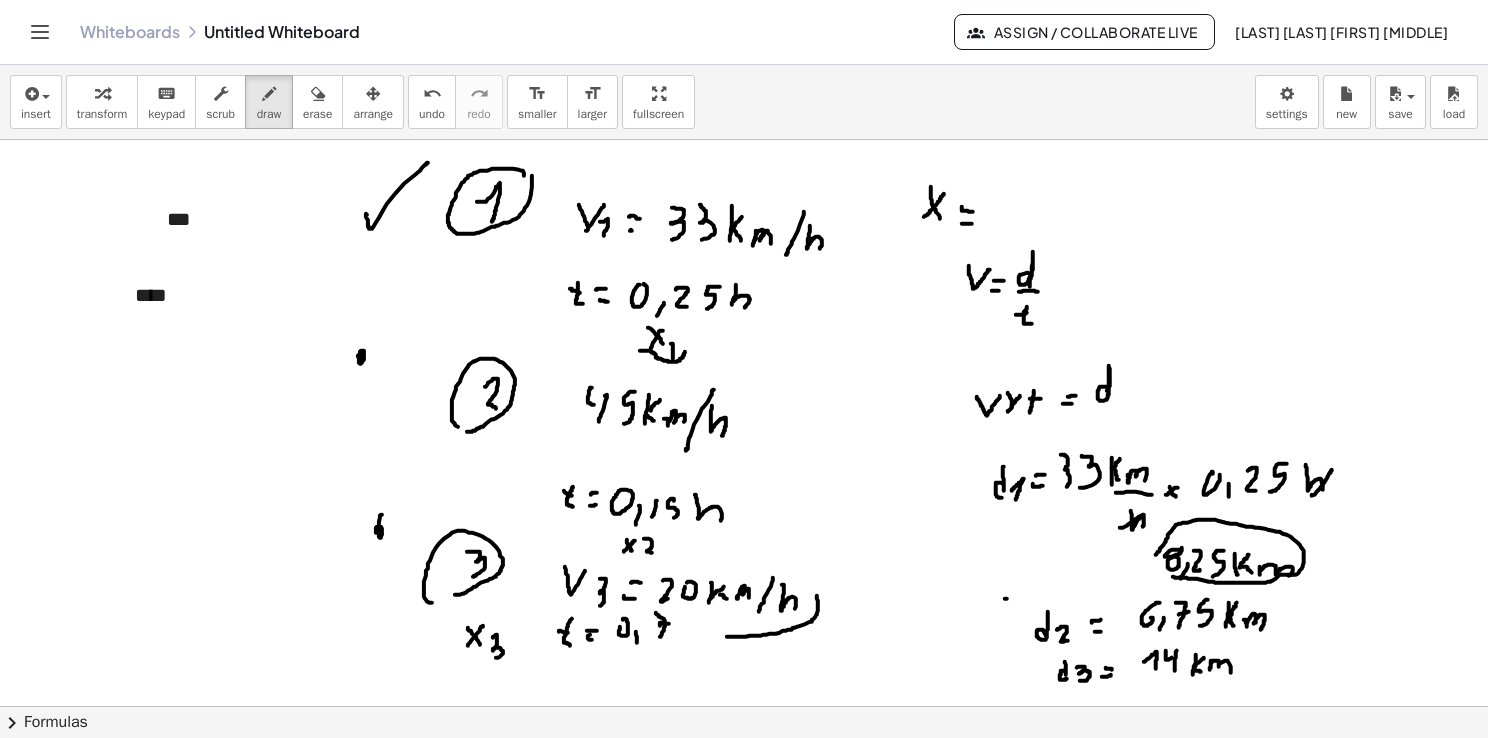drag, startPoint x: 1173, startPoint y: 576, endPoint x: 1156, endPoint y: 554, distance: 27.802877 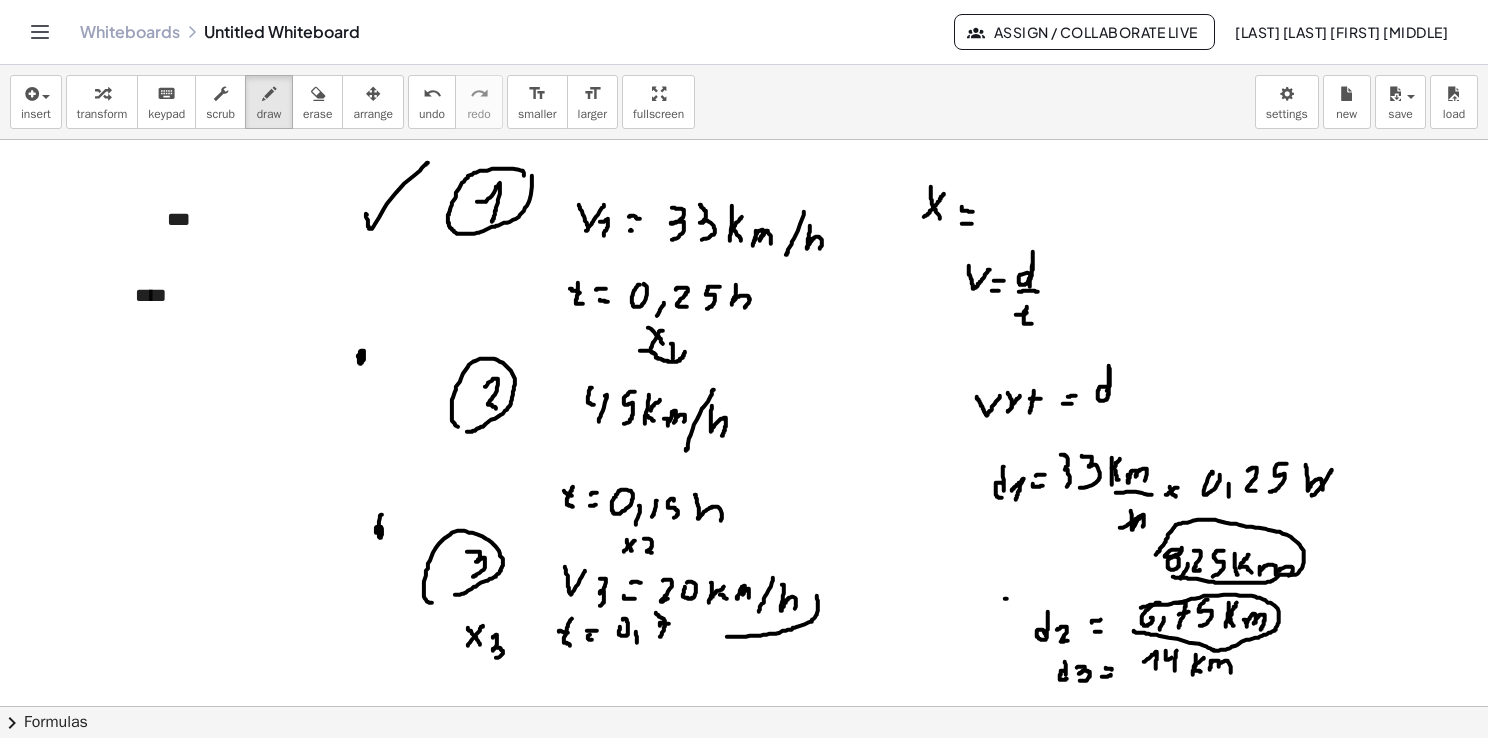 drag, startPoint x: 1134, startPoint y: 630, endPoint x: 1139, endPoint y: 613, distance: 17.720045 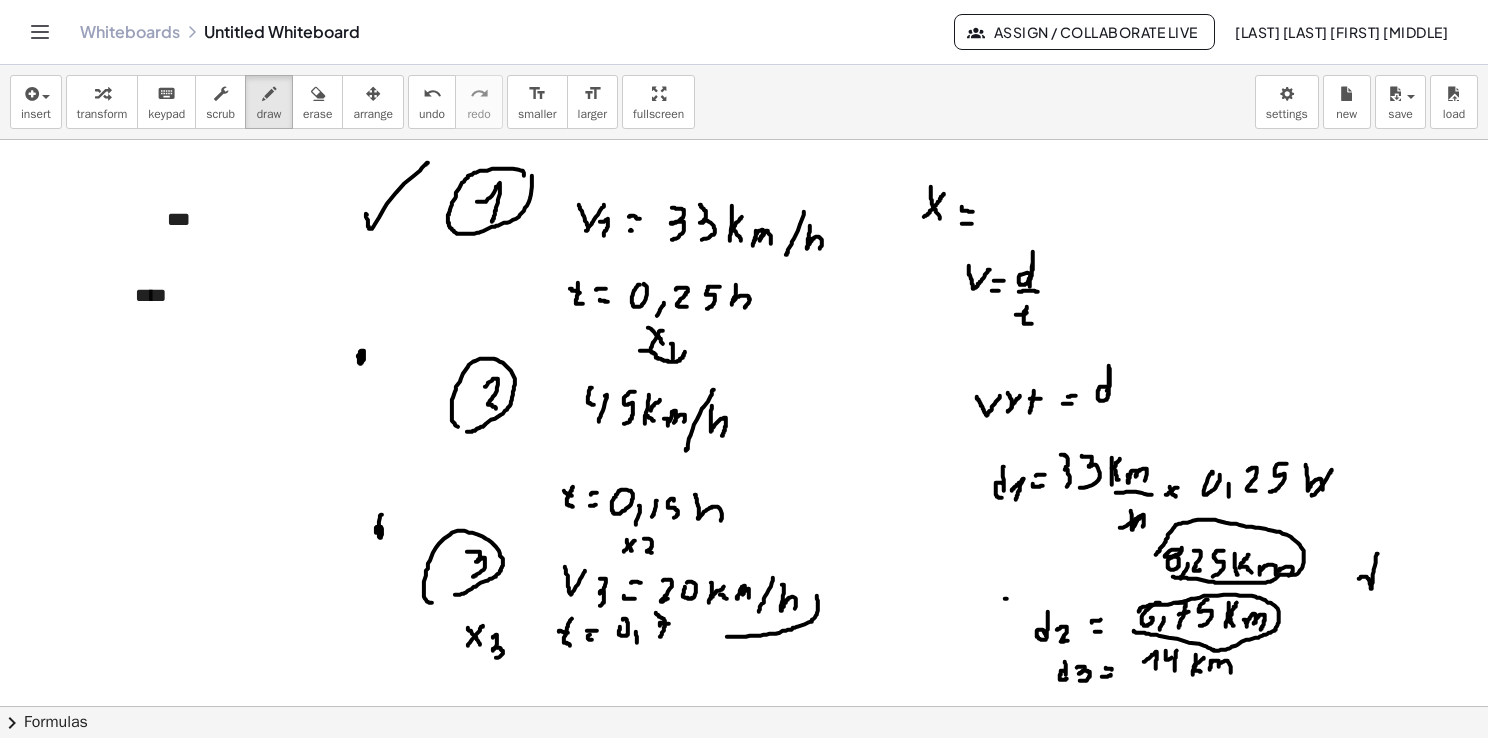drag, startPoint x: 1378, startPoint y: 553, endPoint x: 1368, endPoint y: 589, distance: 37.363083 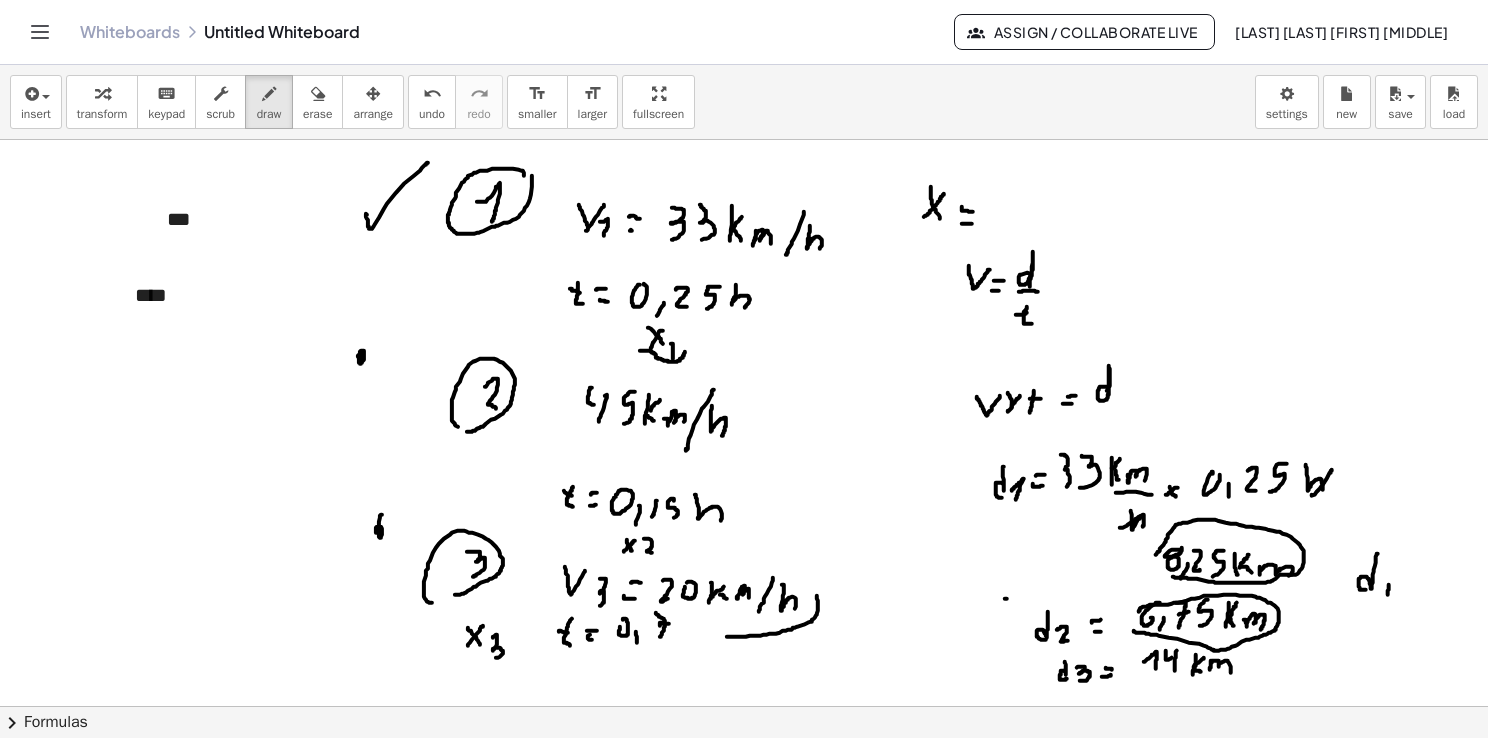 drag, startPoint x: 1389, startPoint y: 584, endPoint x: 1386, endPoint y: 598, distance: 14.3178215 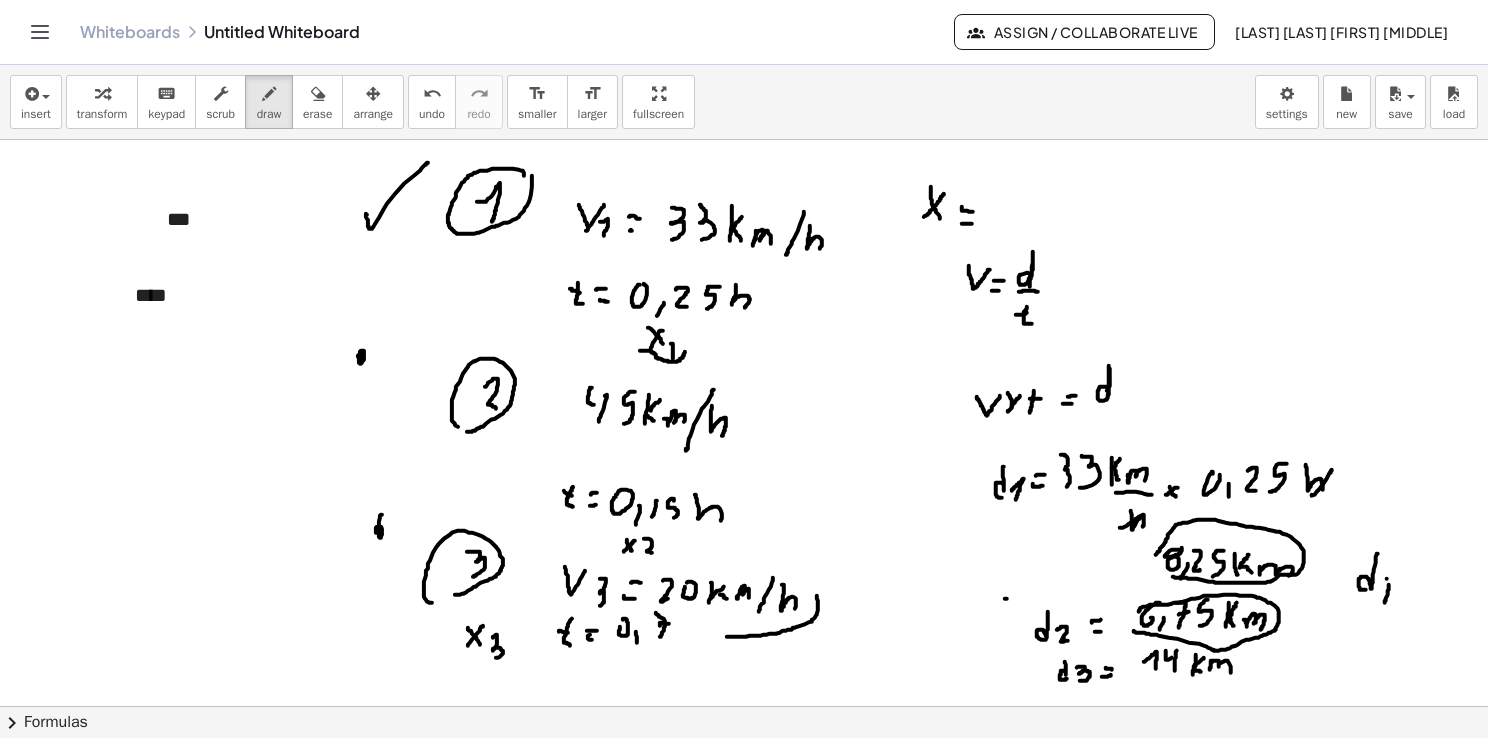 click at bounding box center [744, 695] 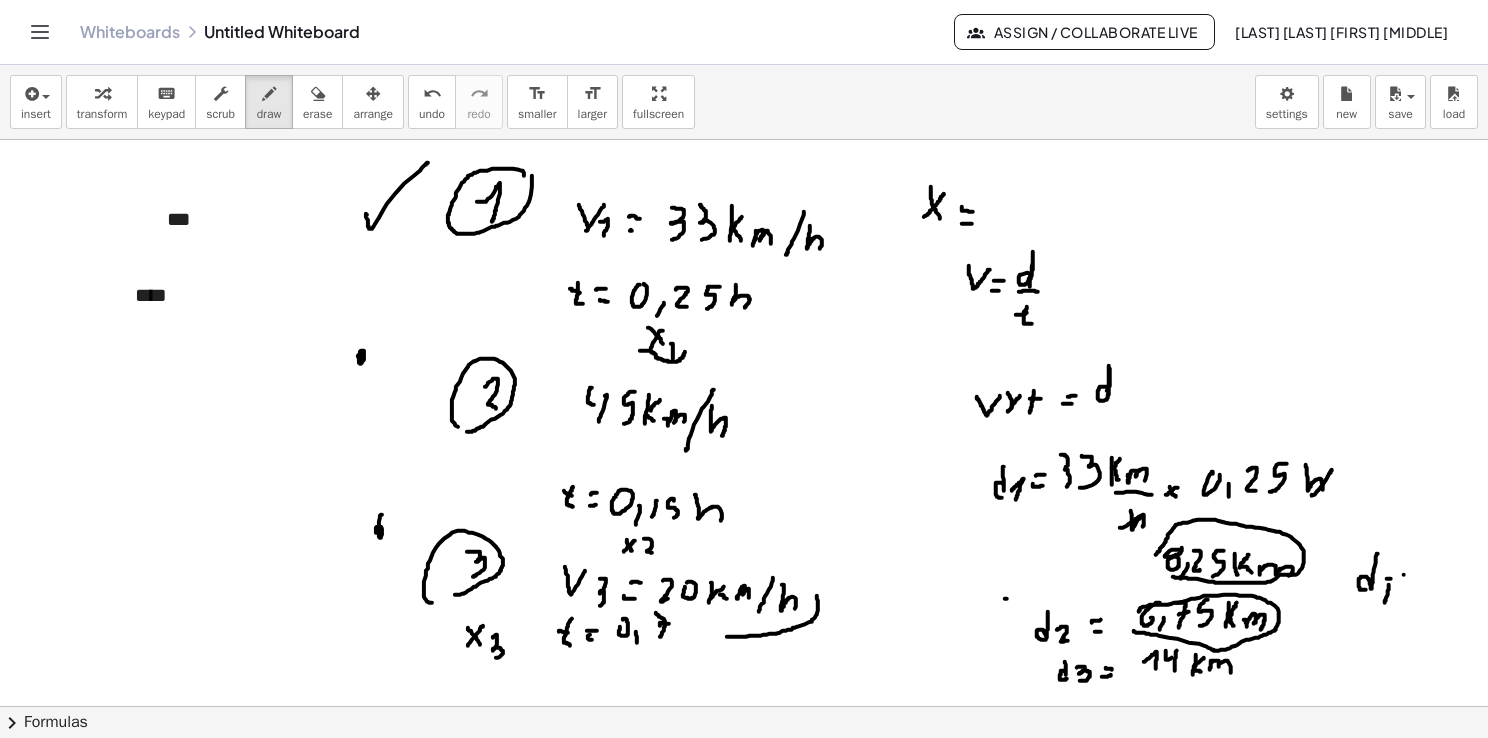 click at bounding box center (744, 695) 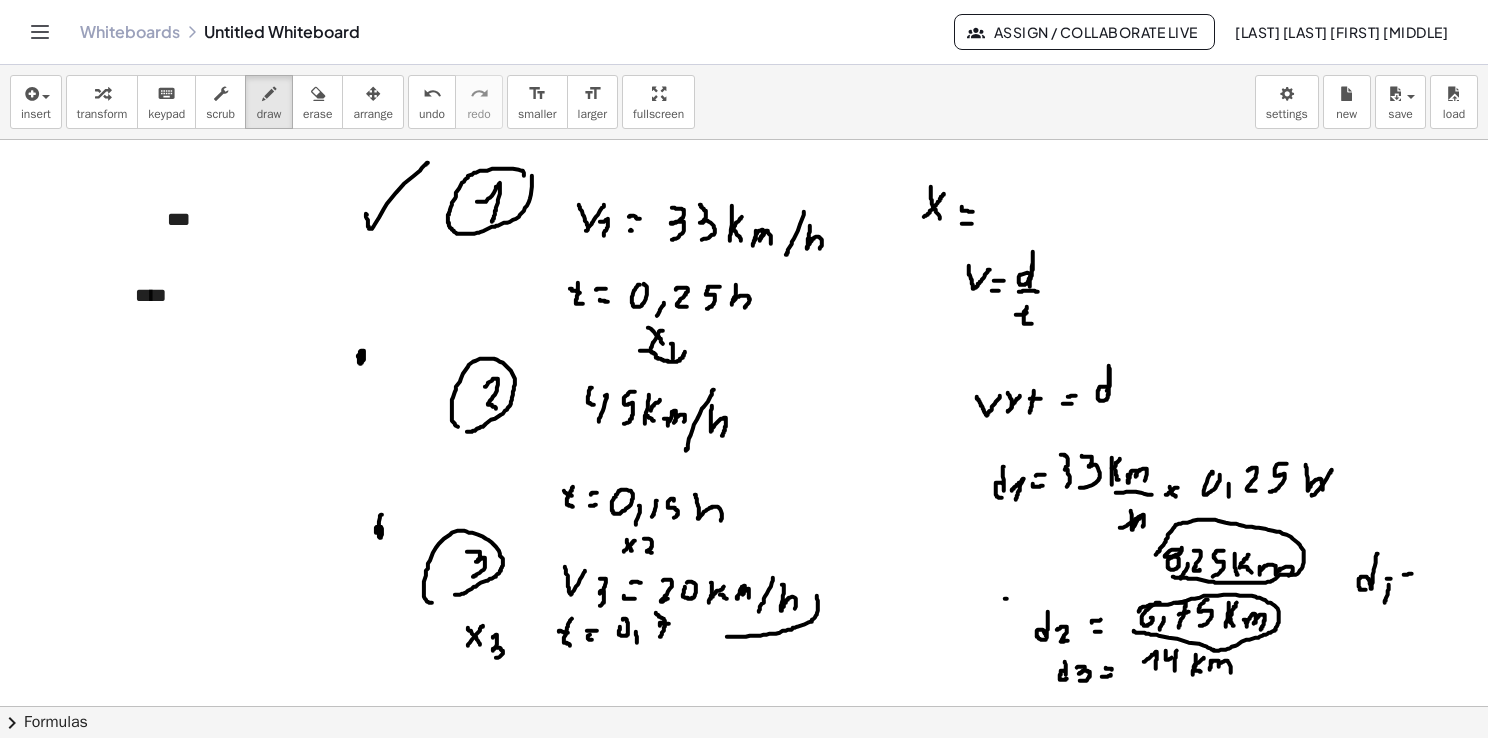 click at bounding box center [744, 695] 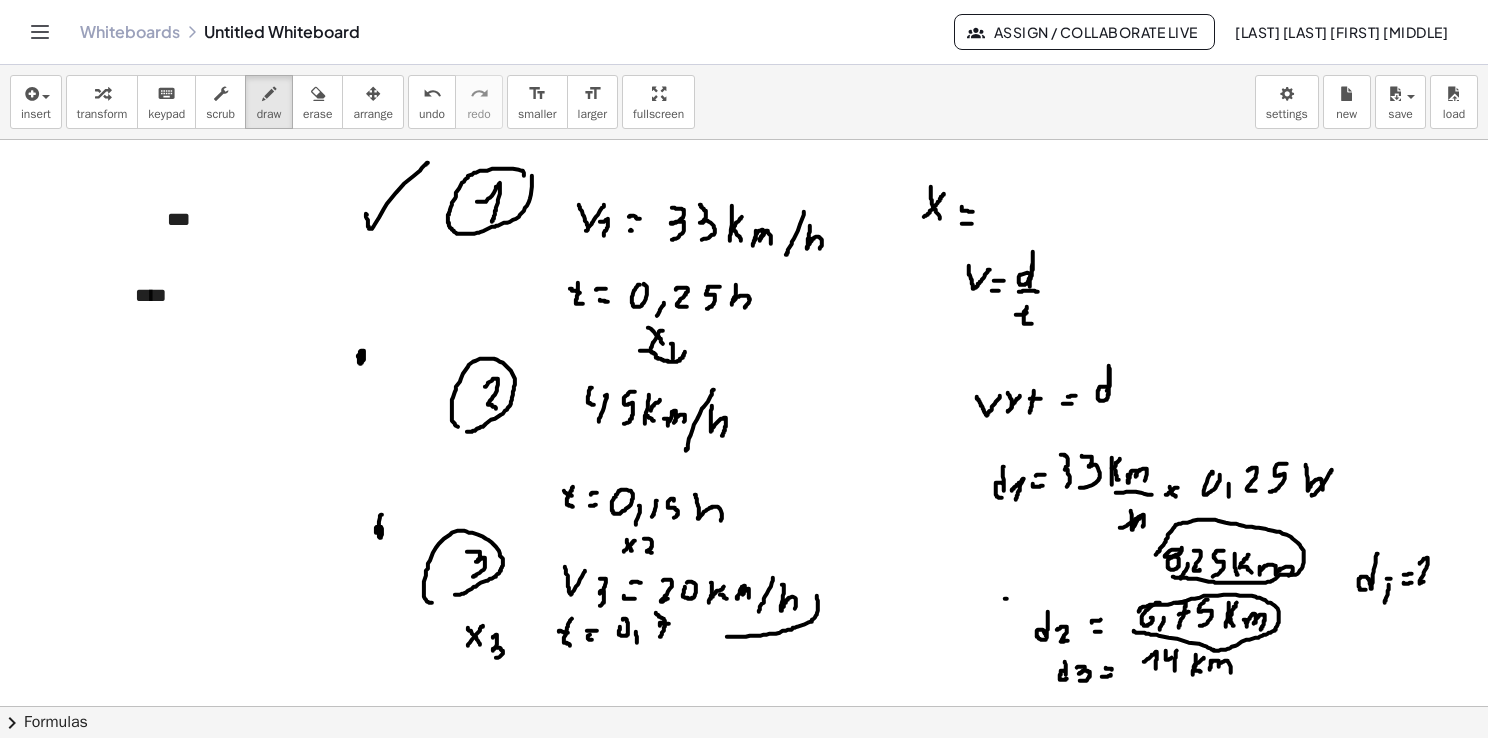 drag, startPoint x: 1426, startPoint y: 558, endPoint x: 1427, endPoint y: 579, distance: 21.023796 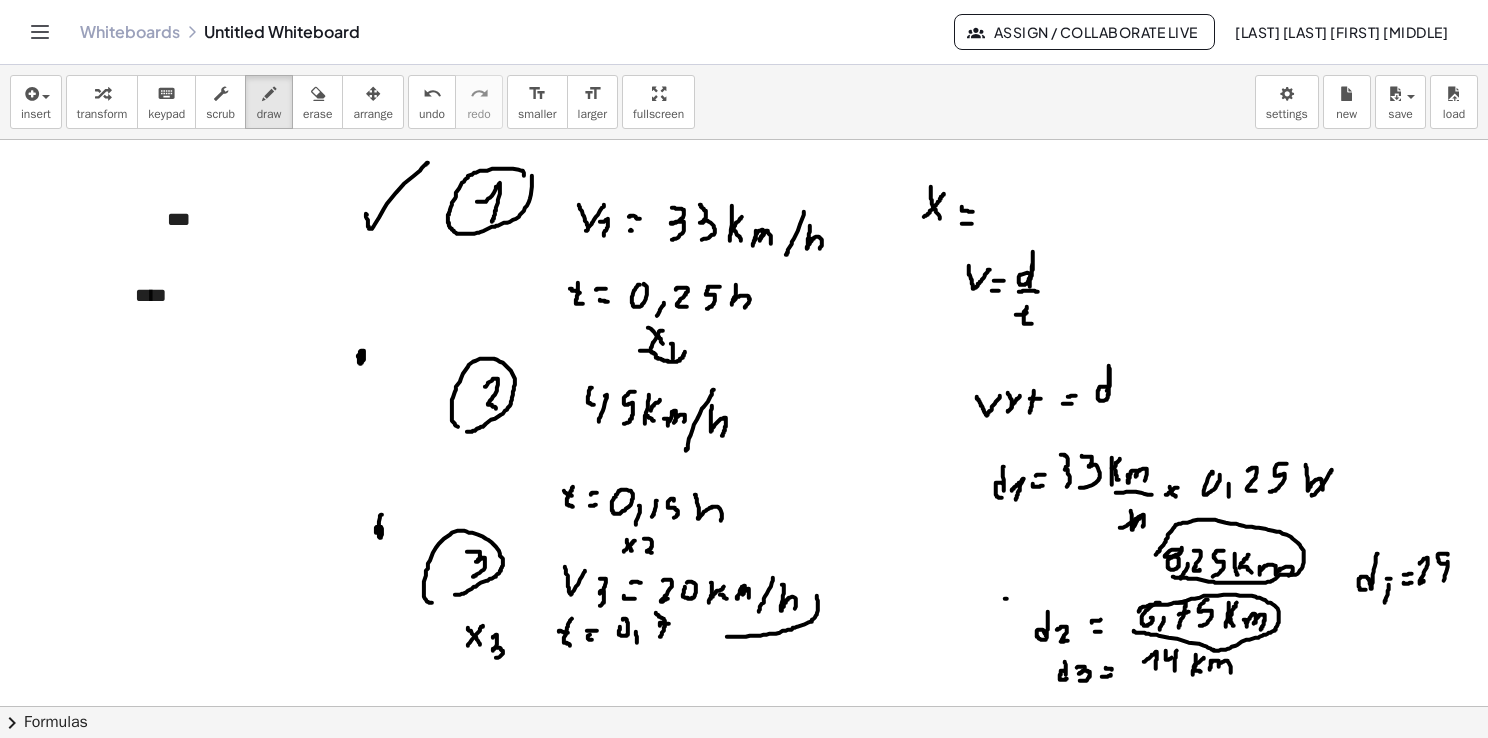 drag, startPoint x: 1444, startPoint y: 553, endPoint x: 1444, endPoint y: 585, distance: 32 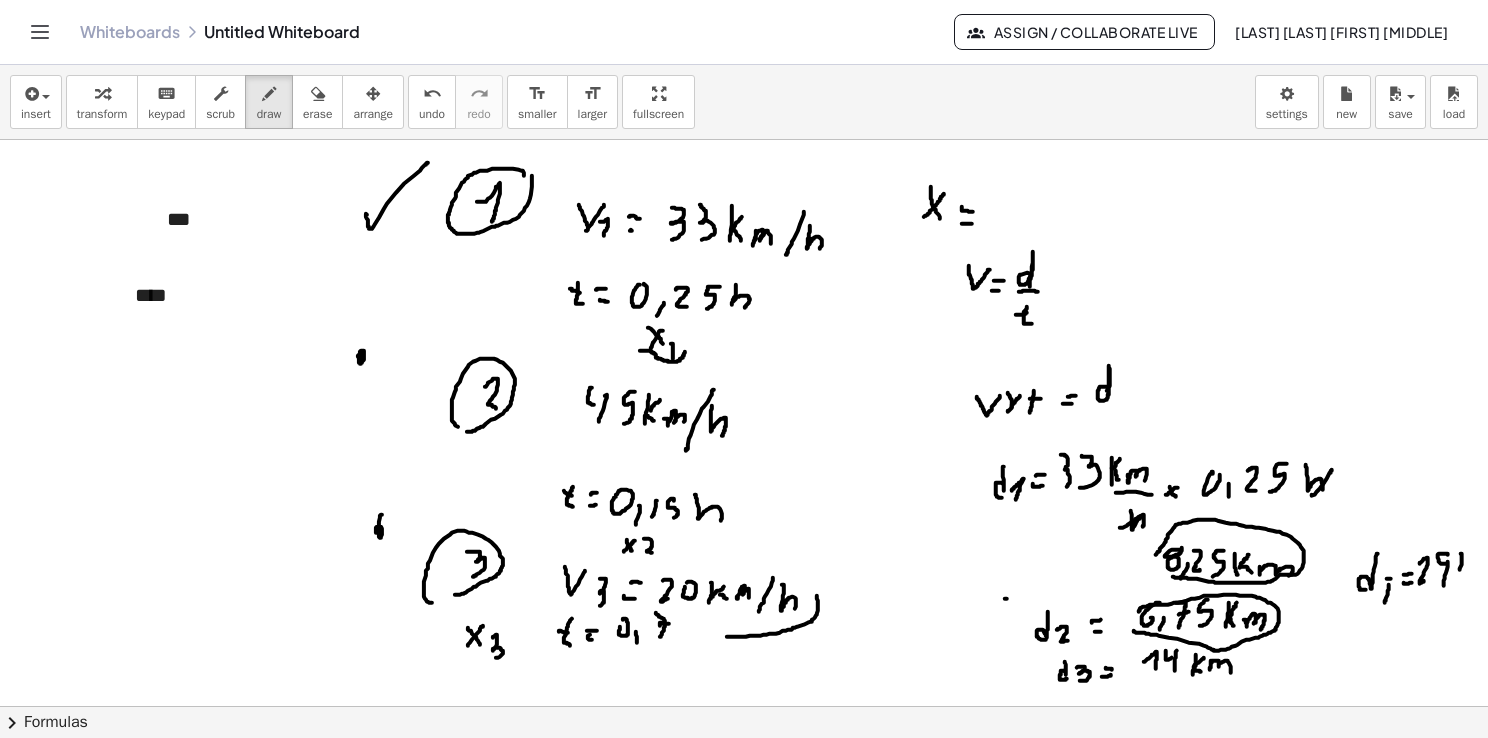 drag, startPoint x: 1461, startPoint y: 553, endPoint x: 1458, endPoint y: 573, distance: 20.22375 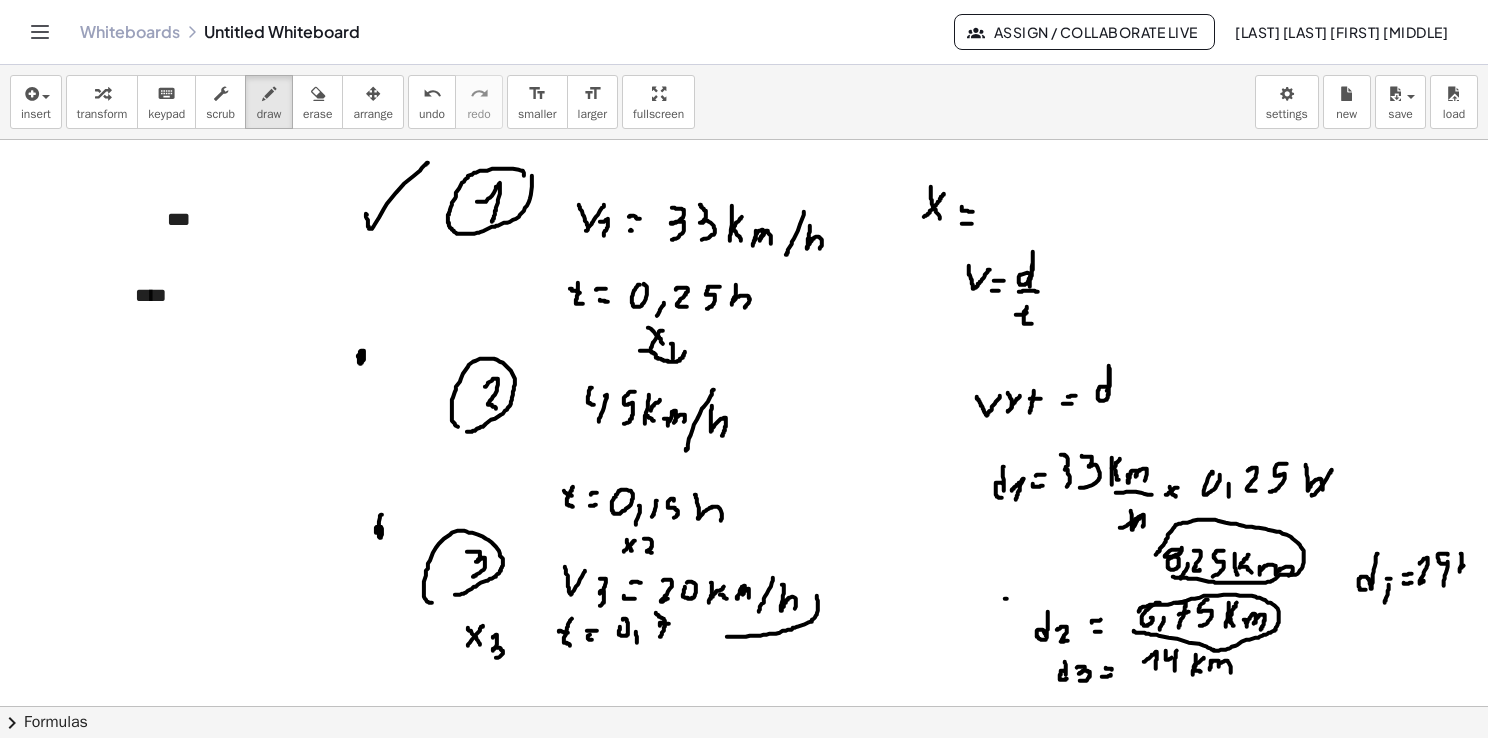 drag, startPoint x: 1461, startPoint y: 567, endPoint x: 1467, endPoint y: 558, distance: 10.816654 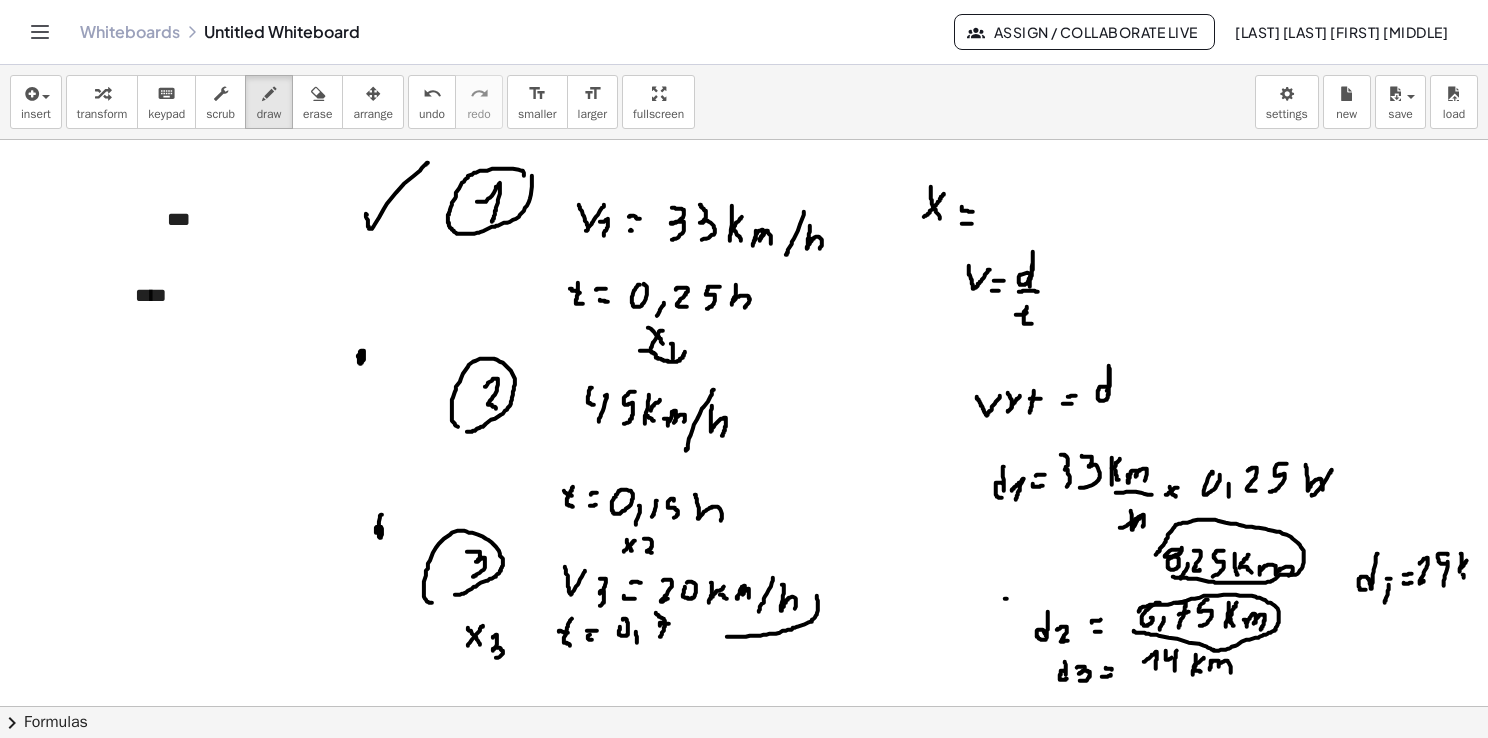 click at bounding box center [744, 695] 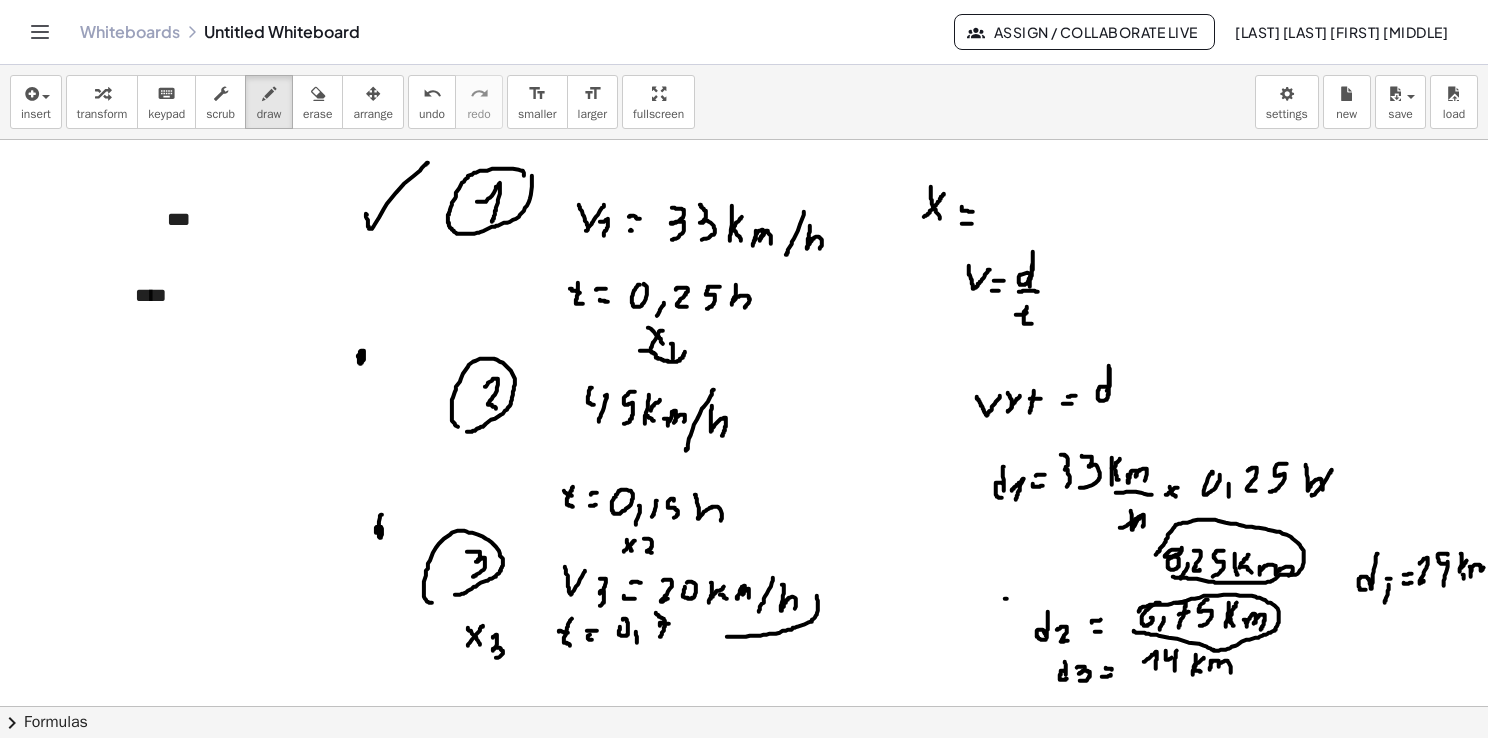 drag, startPoint x: 1470, startPoint y: 566, endPoint x: 1487, endPoint y: 565, distance: 17.029387 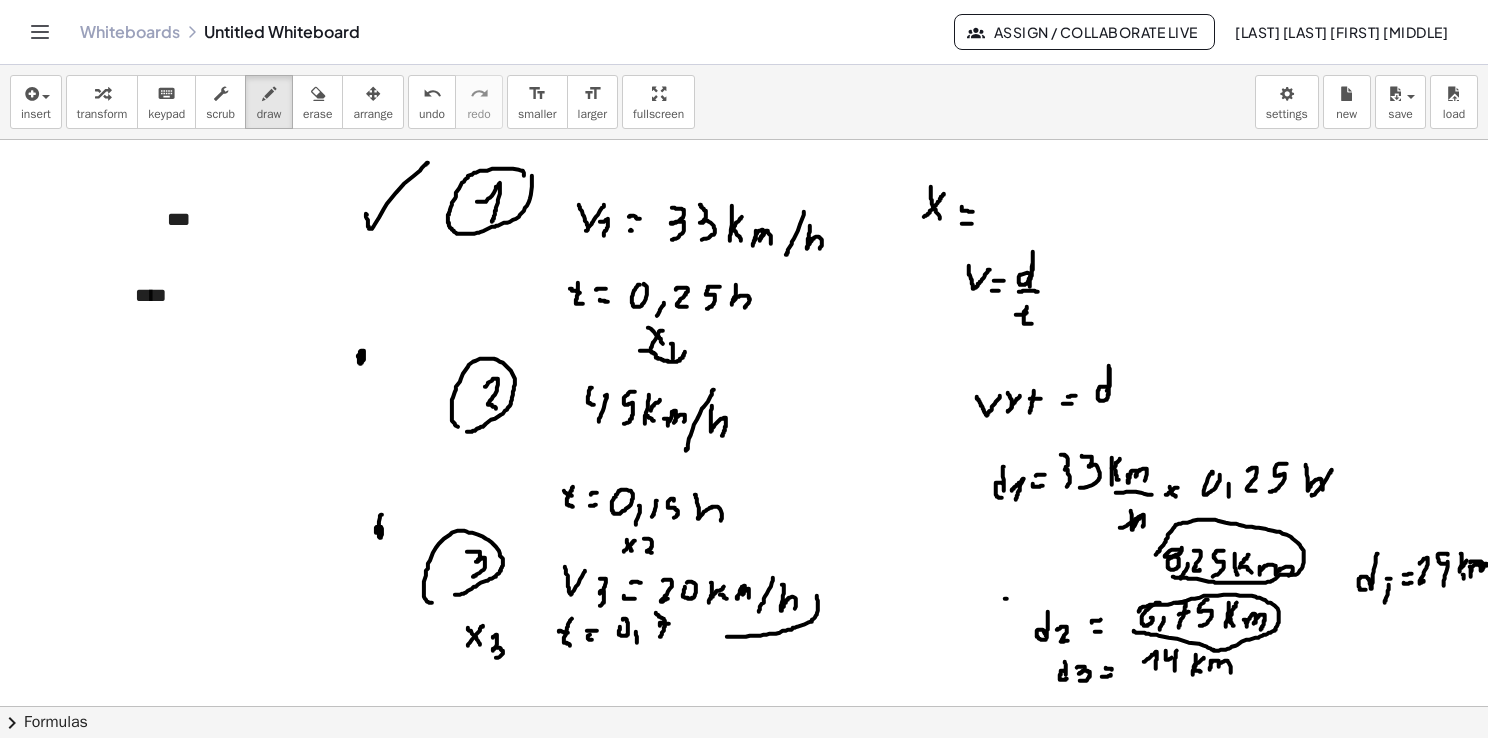 drag, startPoint x: 1471, startPoint y: 562, endPoint x: 1483, endPoint y: 565, distance: 12.369317 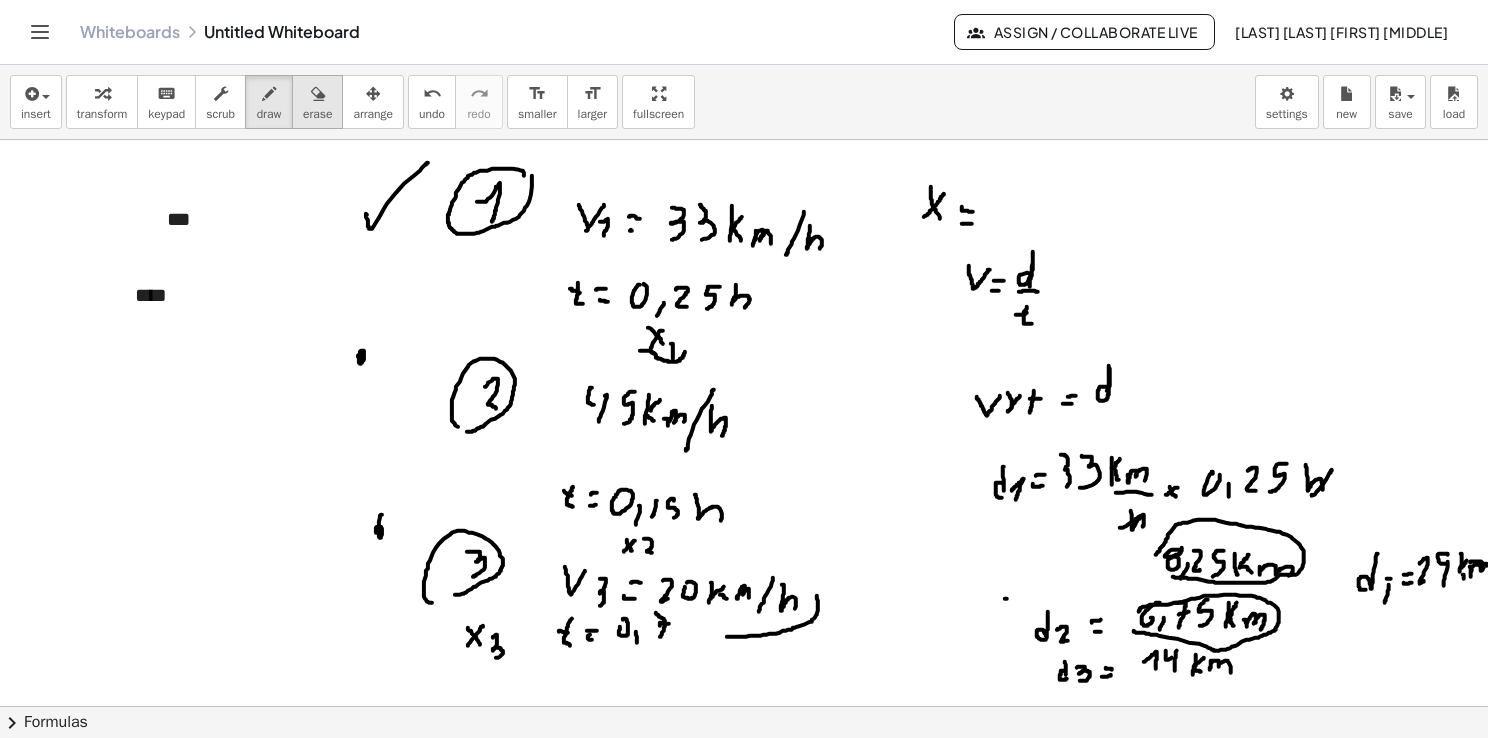 click on "erase" at bounding box center (317, 114) 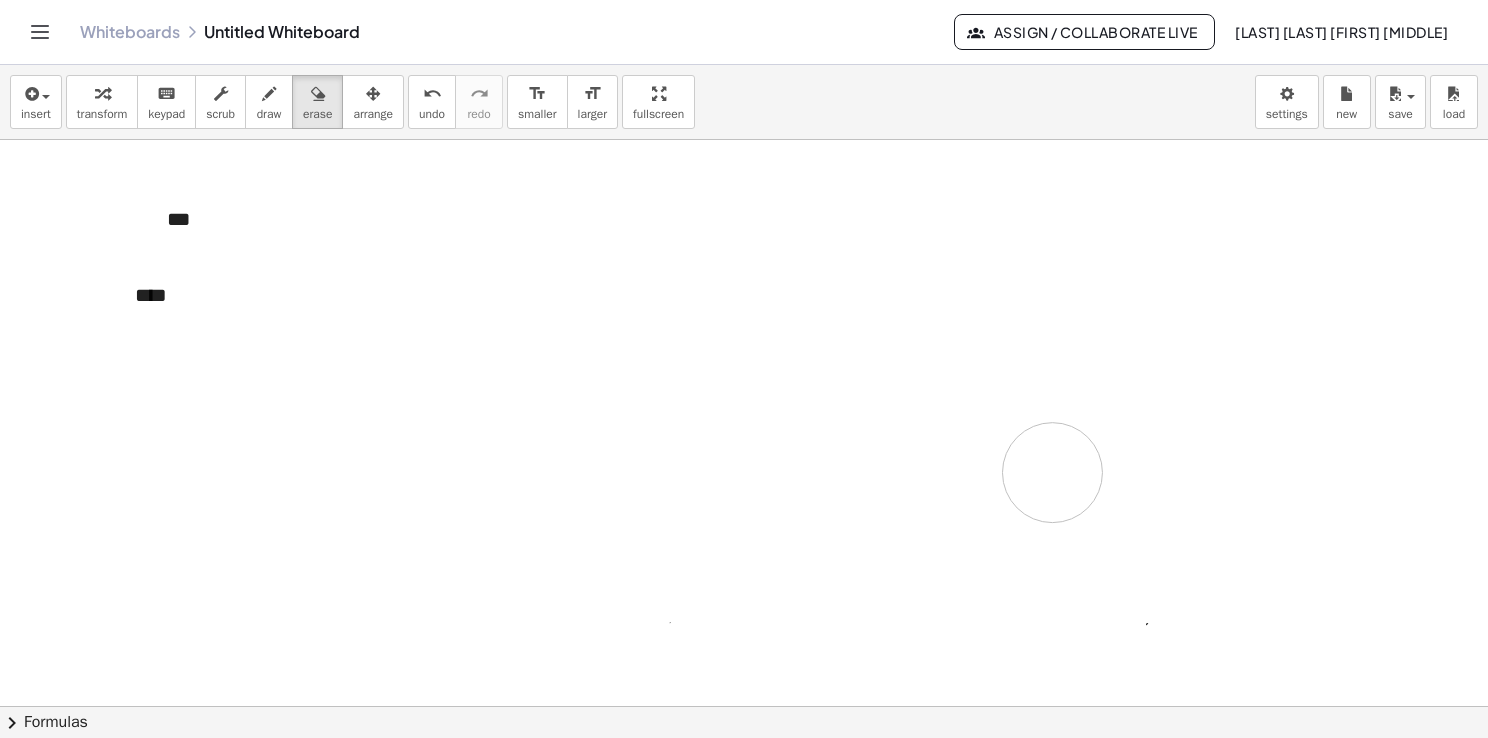 drag, startPoint x: 524, startPoint y: 209, endPoint x: 576, endPoint y: 184, distance: 57.697487 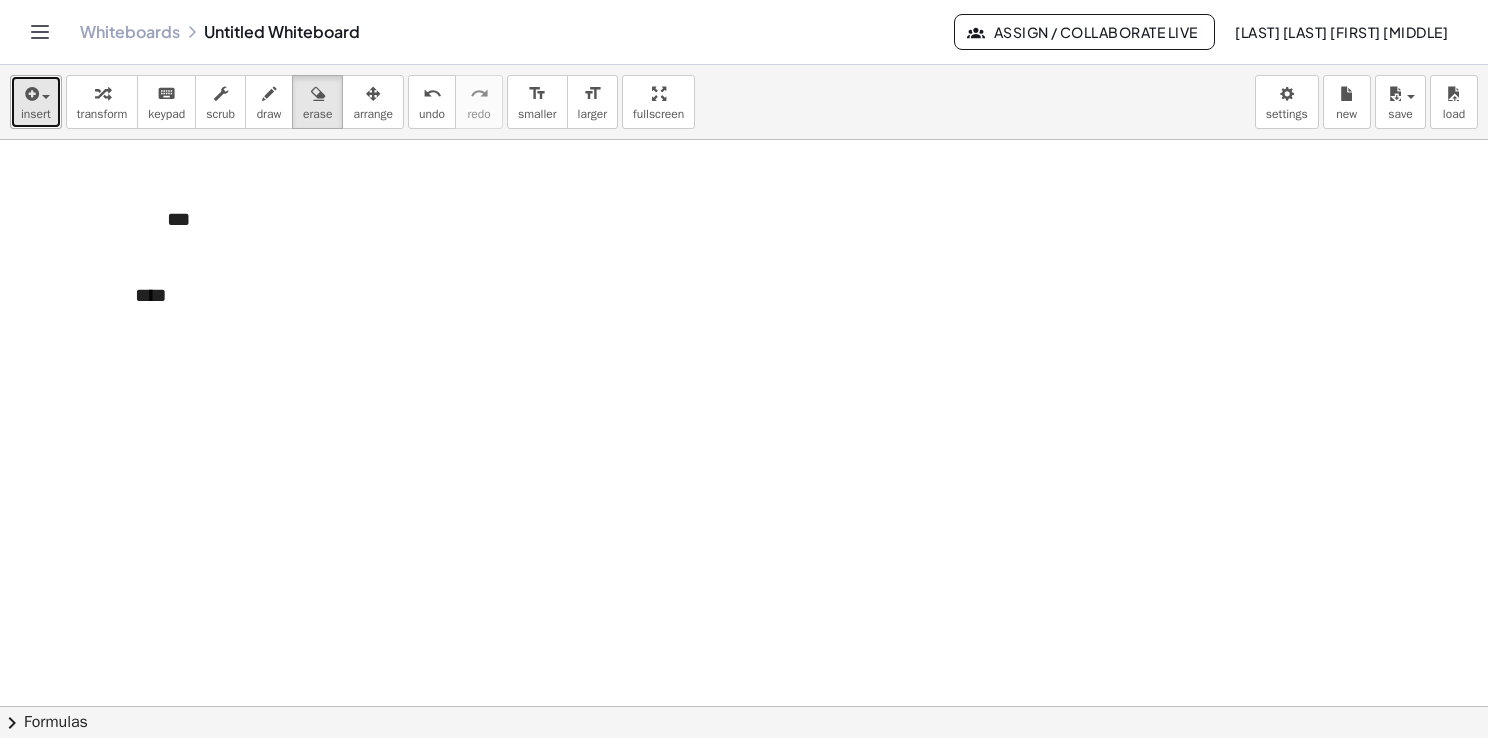 click on "insert" at bounding box center (36, 102) 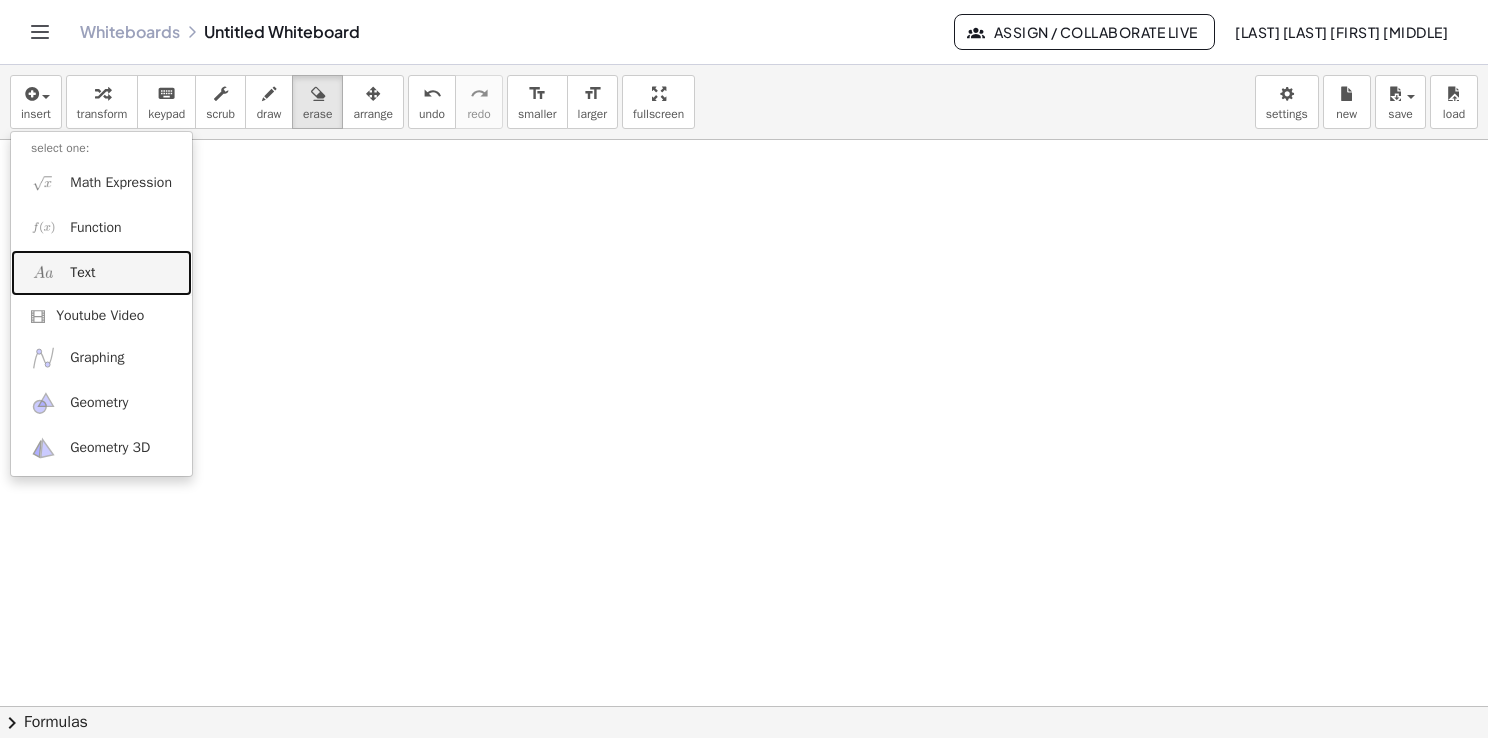 click on "Text" at bounding box center [82, 273] 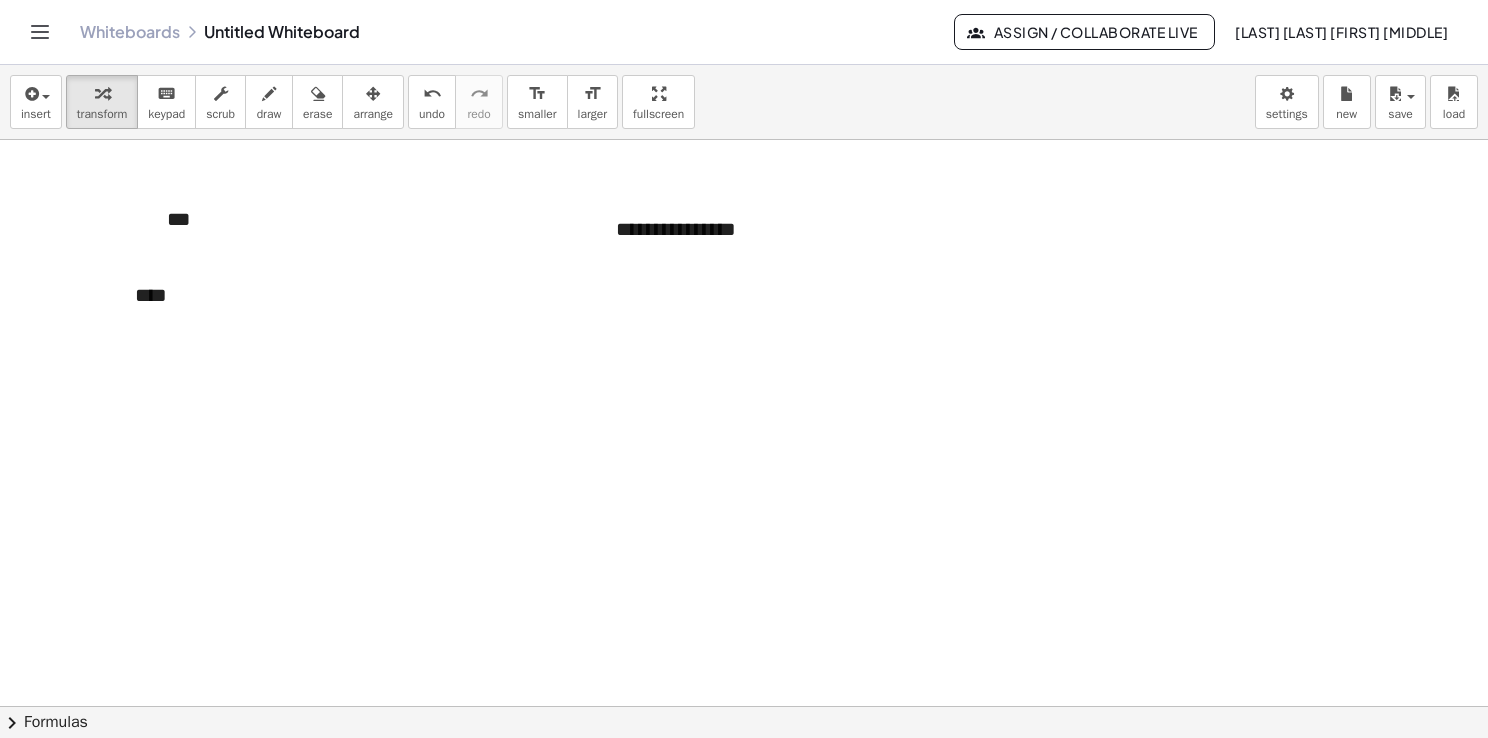 type 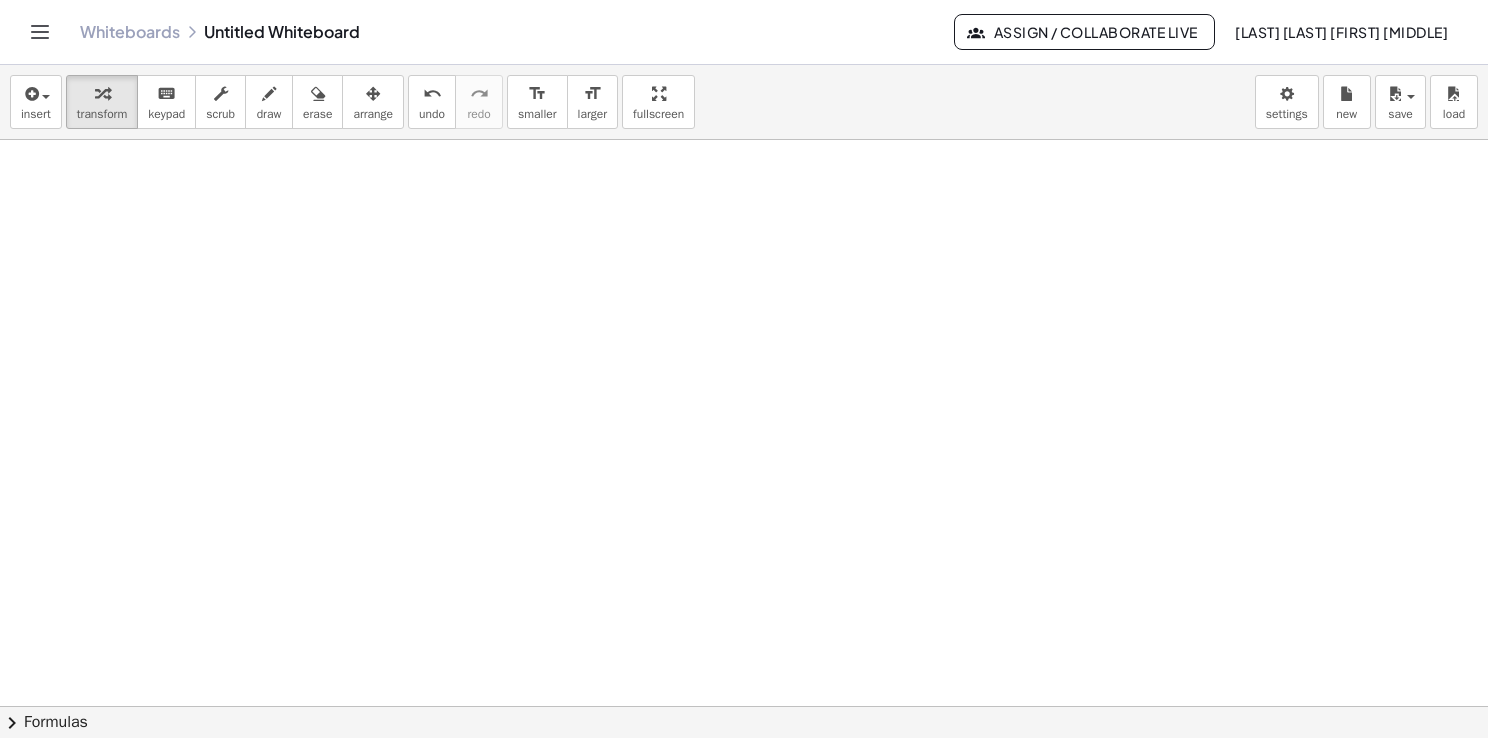 scroll, scrollTop: 494, scrollLeft: 0, axis: vertical 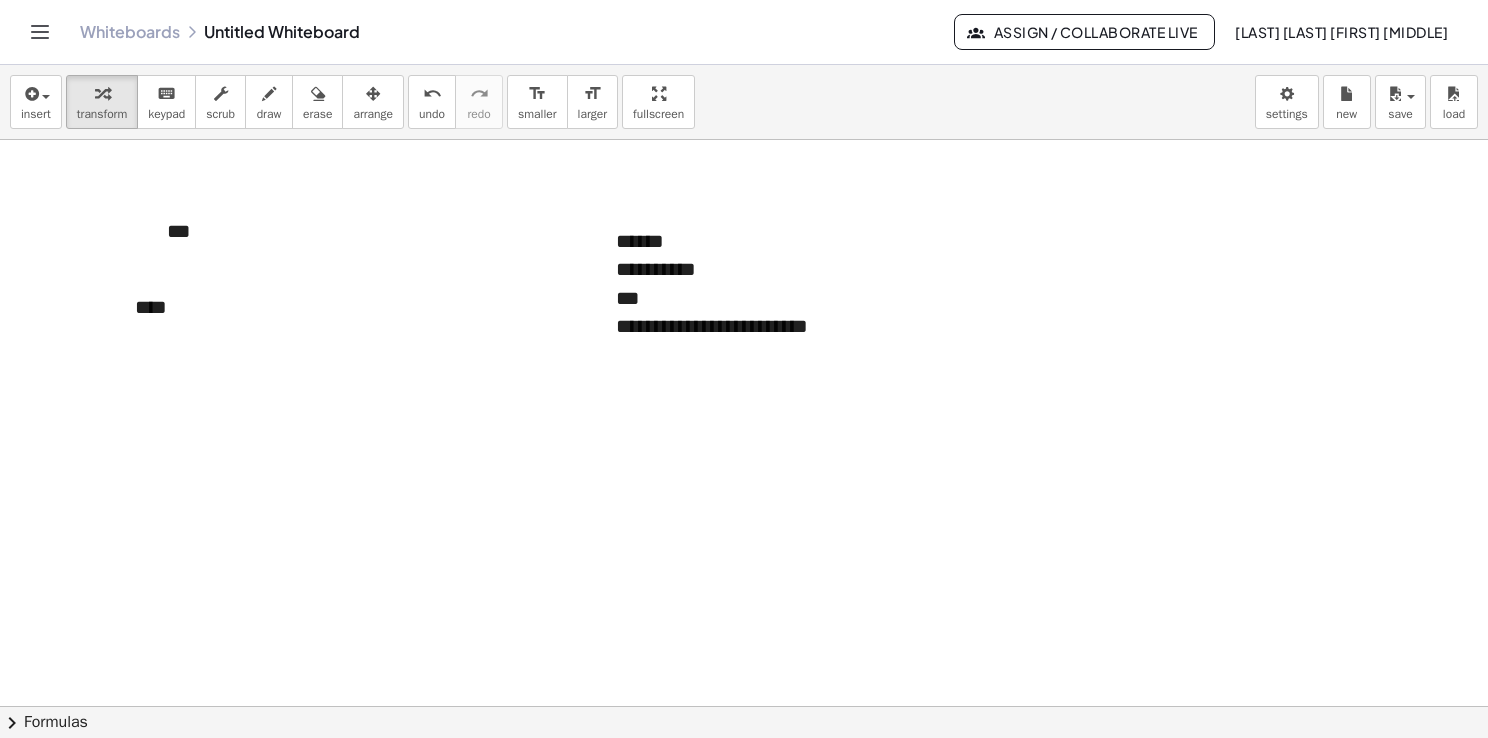 click at bounding box center [747, 707] 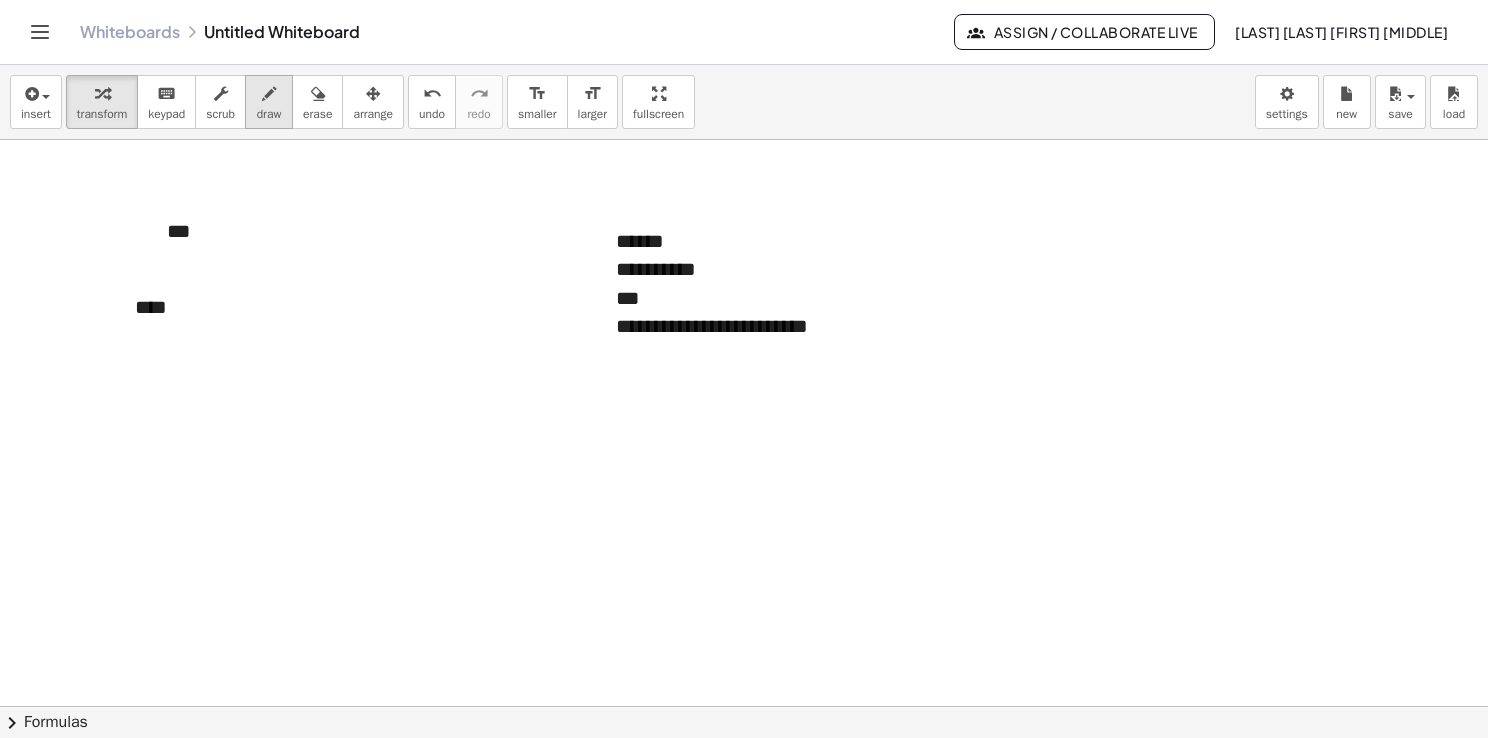 click at bounding box center [269, 94] 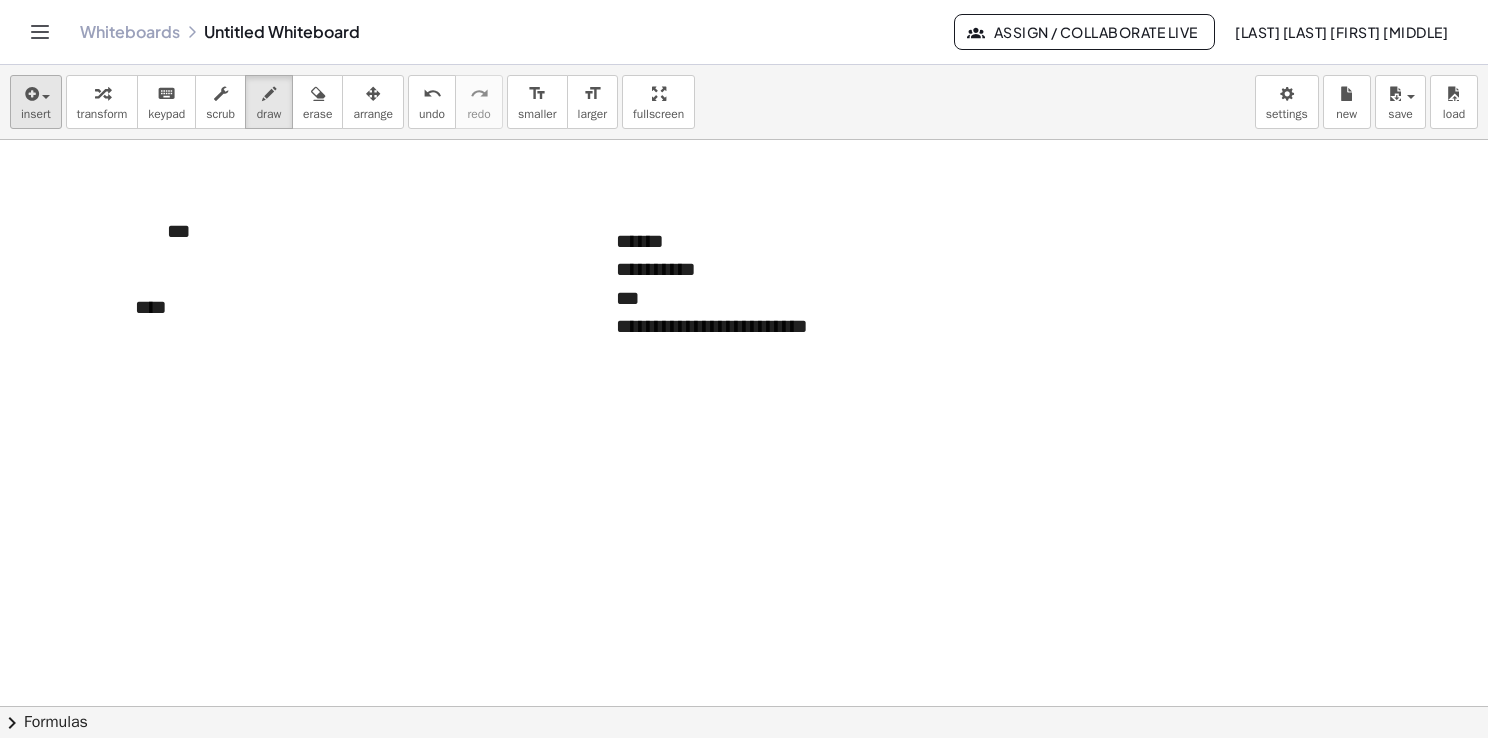 click on "insert select one: Math Expression Function Text Youtube Video Graphing Geometry Geometry 3D transform keyboard keypad scrub draw erase arrange undo undo redo redo format_size smaller format_size larger fullscreen load   save new settings" at bounding box center (744, 102) 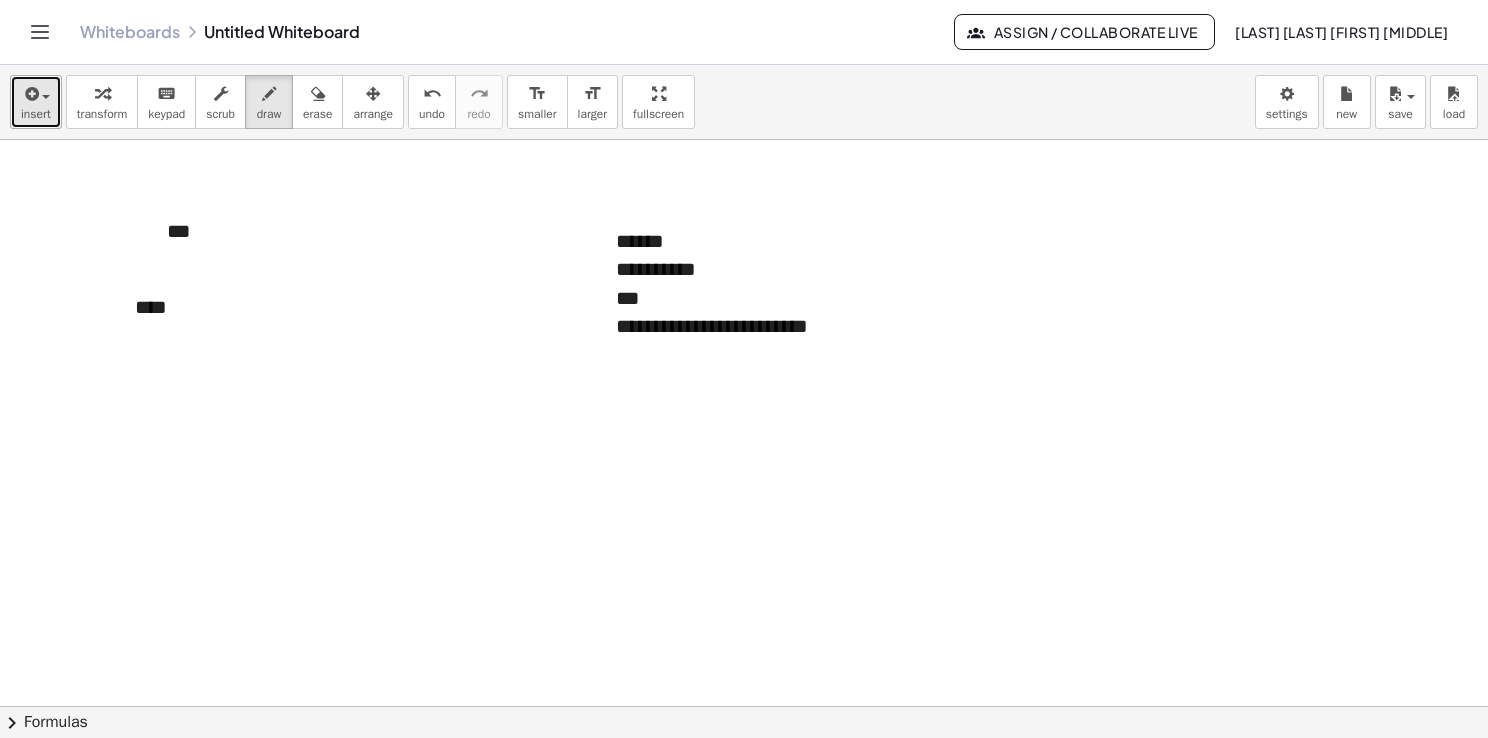 click on "insert" at bounding box center (36, 102) 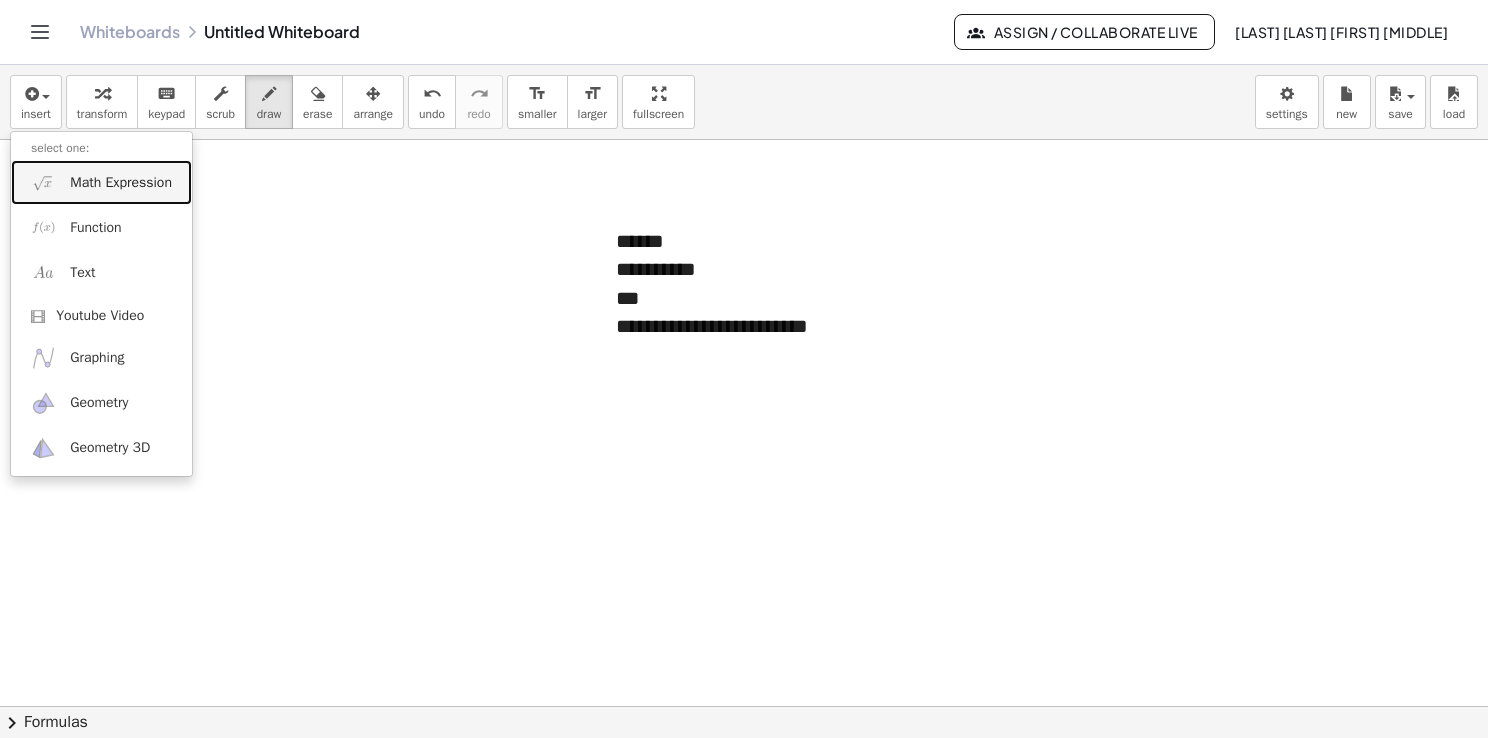 click on "Math Expression" at bounding box center (101, 182) 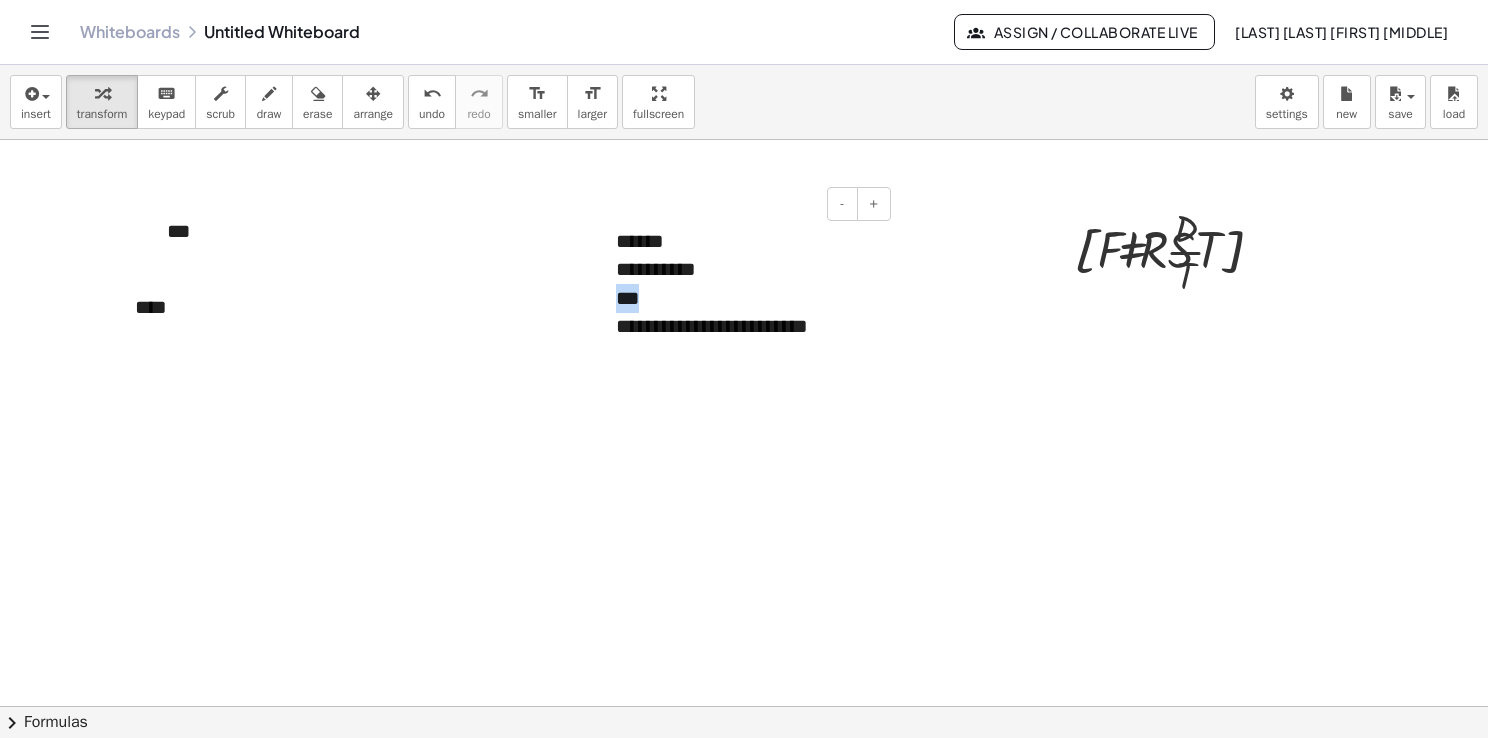 drag, startPoint x: 662, startPoint y: 306, endPoint x: 606, endPoint y: 311, distance: 56.22277 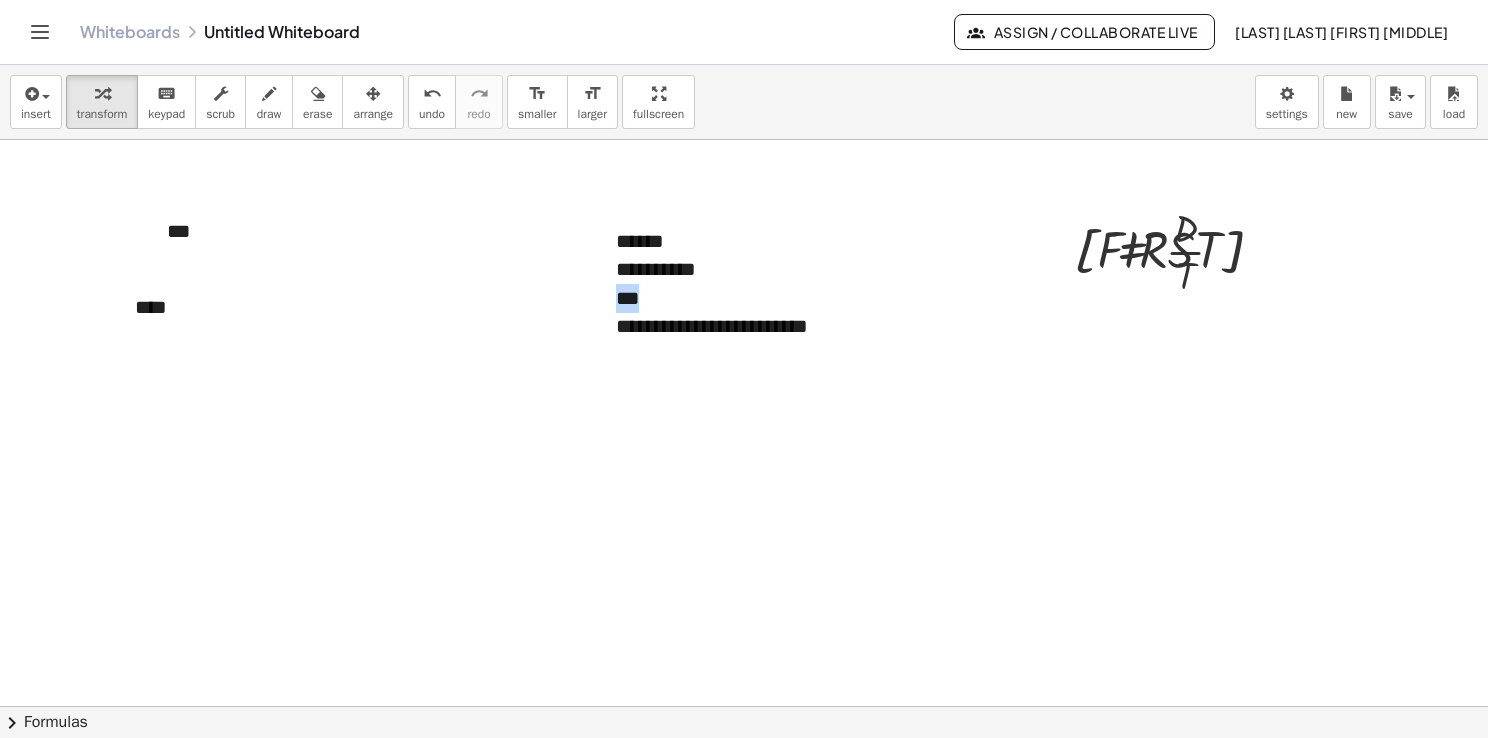 click at bounding box center [747, 707] 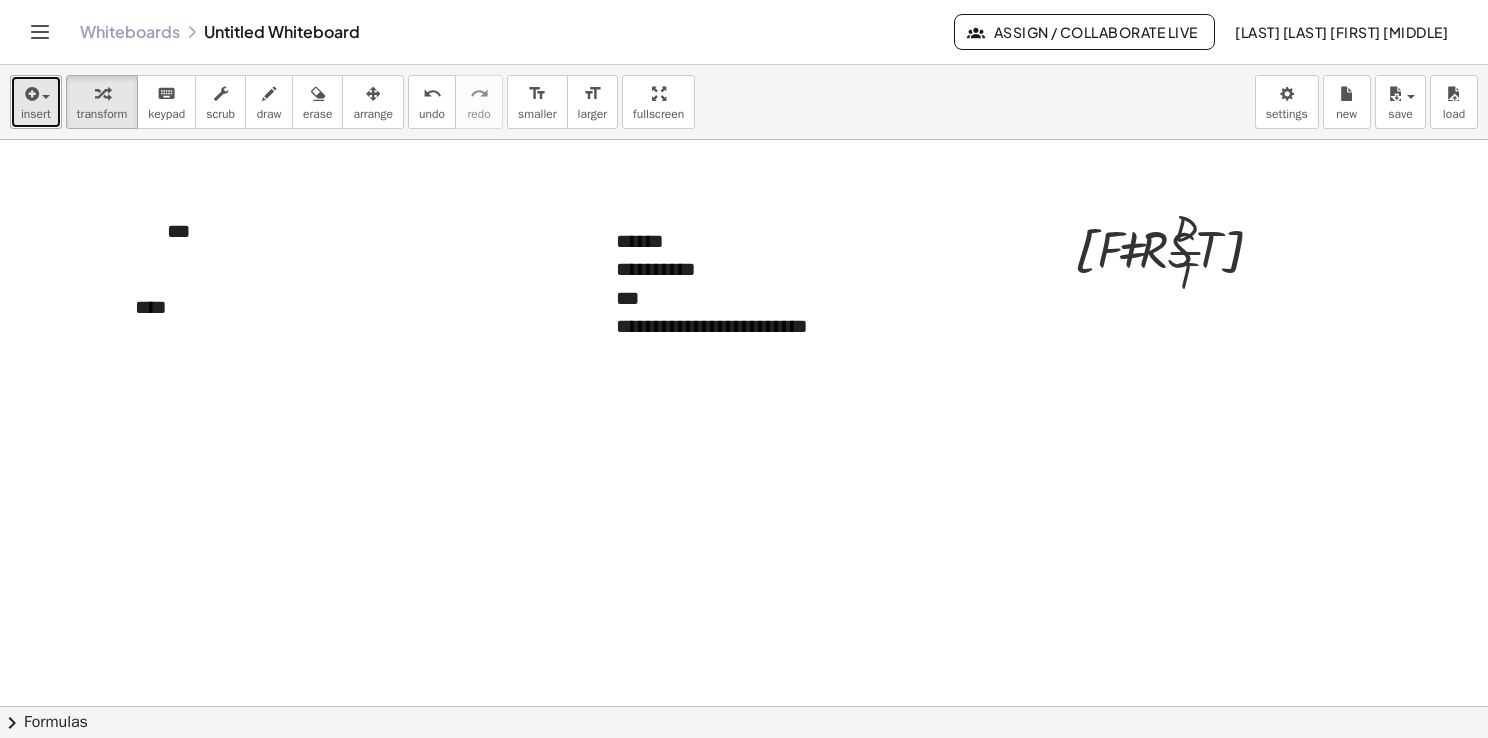 click on "insert" at bounding box center (36, 102) 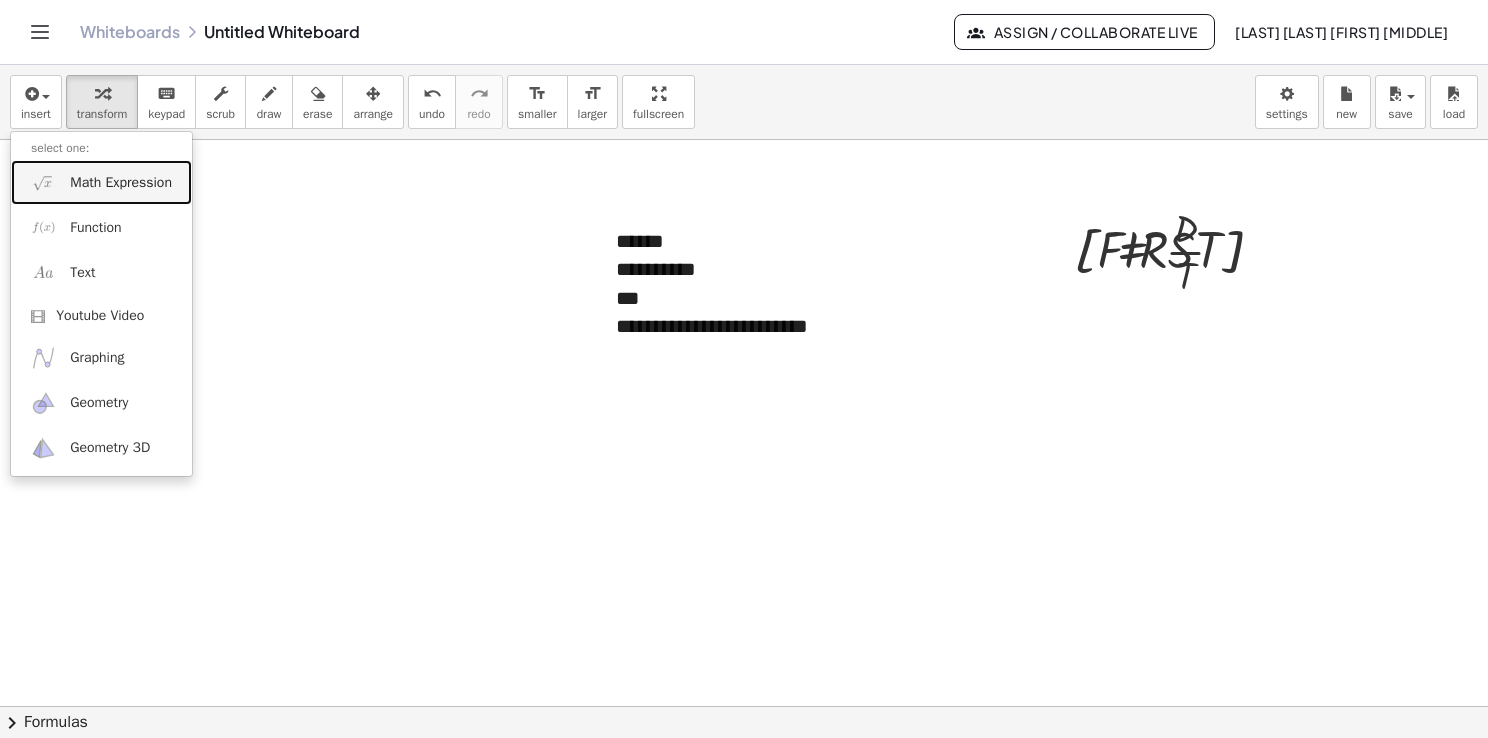 click on "Math Expression" at bounding box center (121, 183) 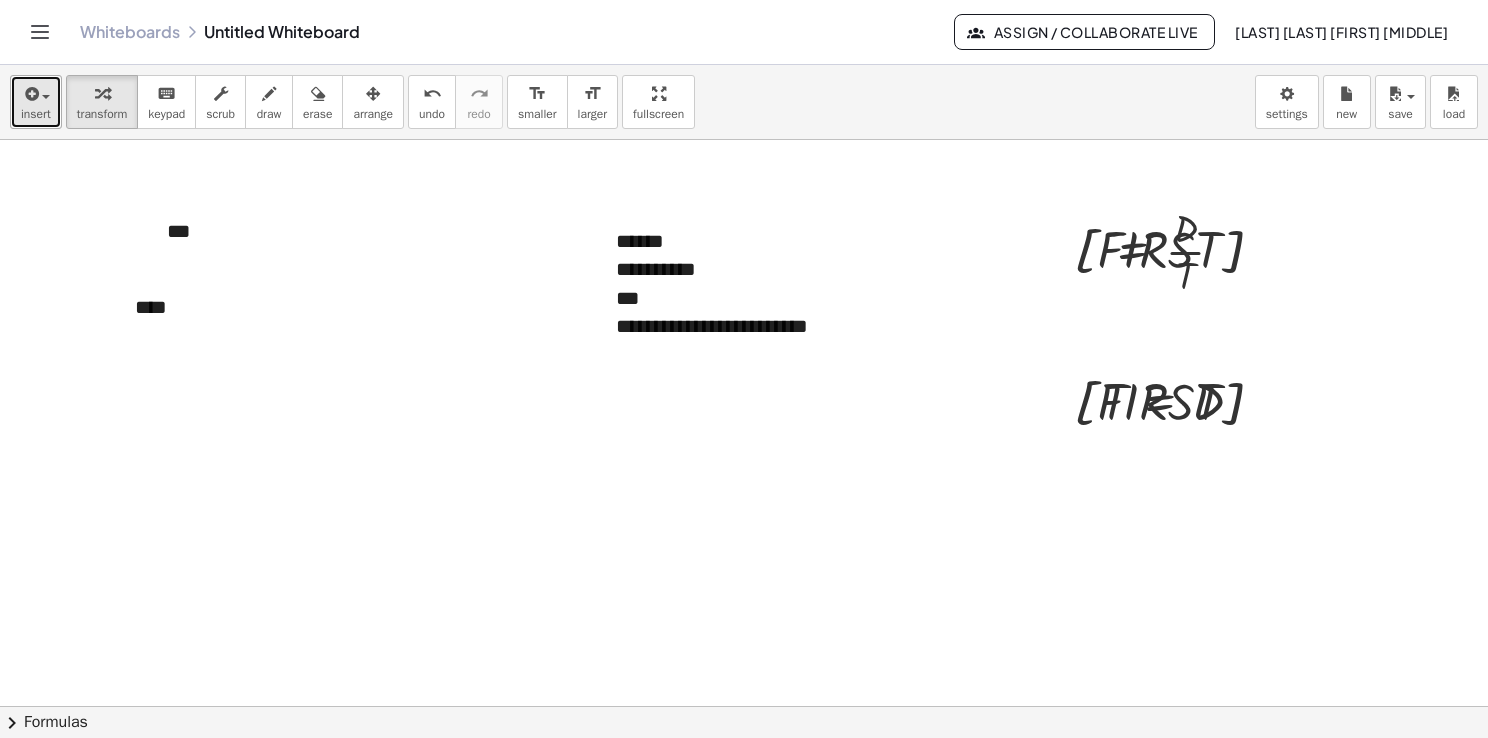 click on "insert" at bounding box center (36, 114) 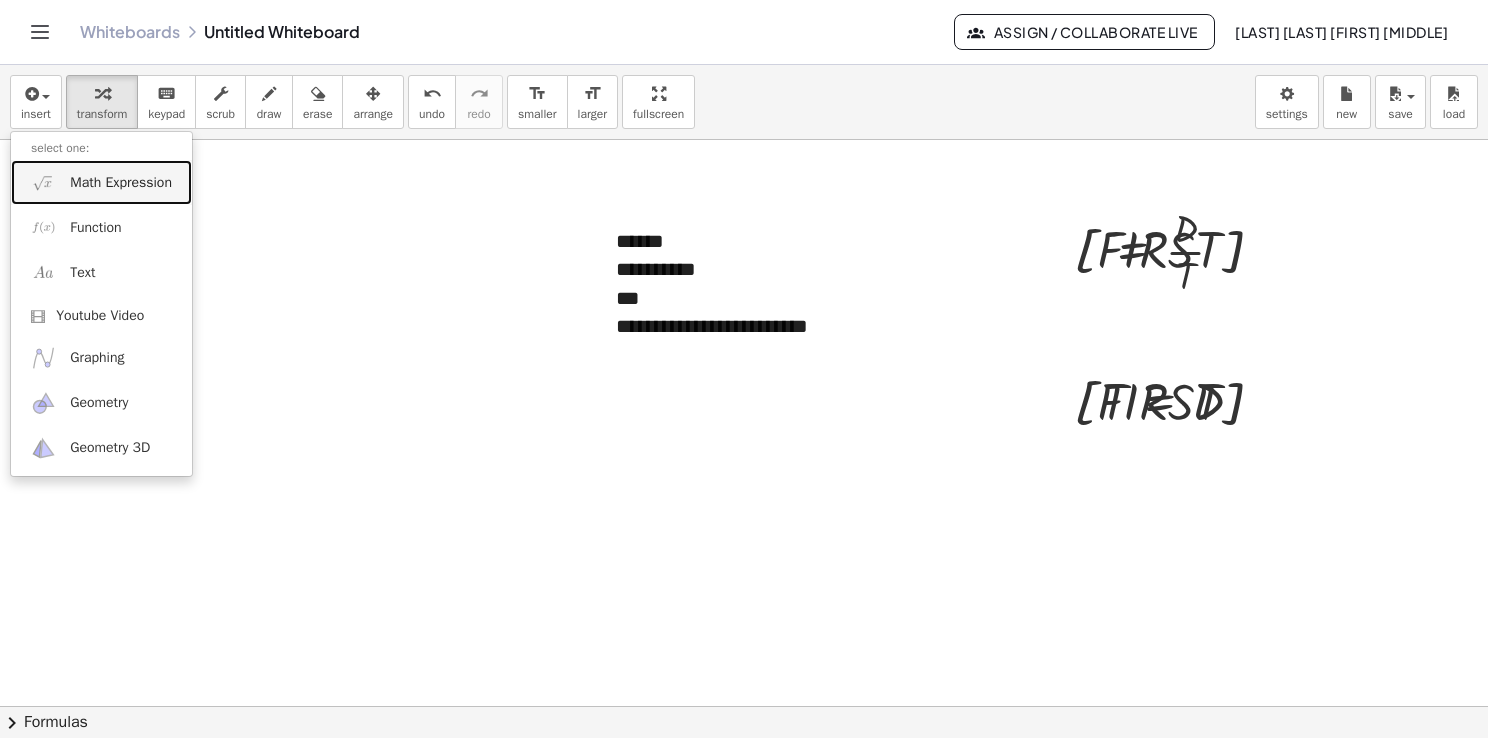 click on "Math Expression" at bounding box center [121, 183] 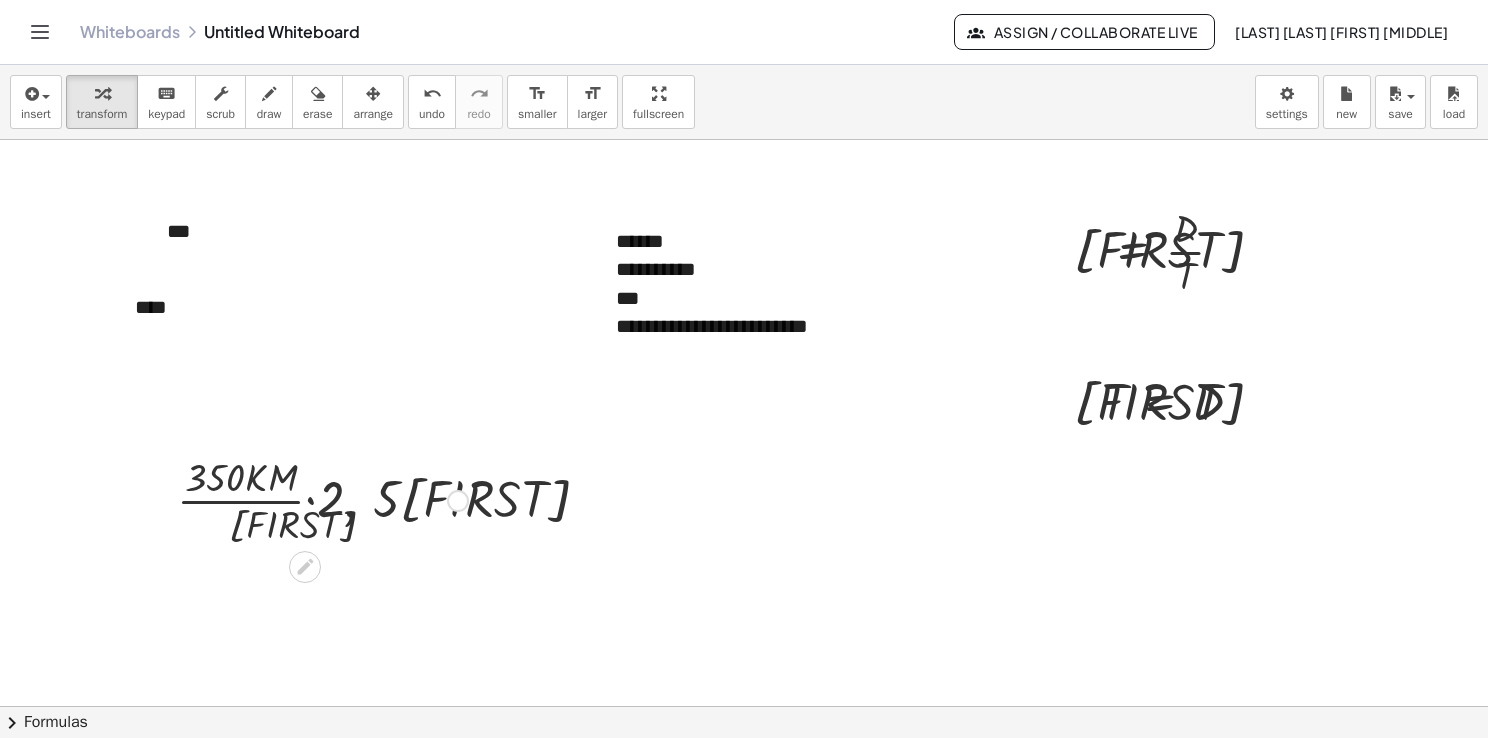 click at bounding box center [322, 499] 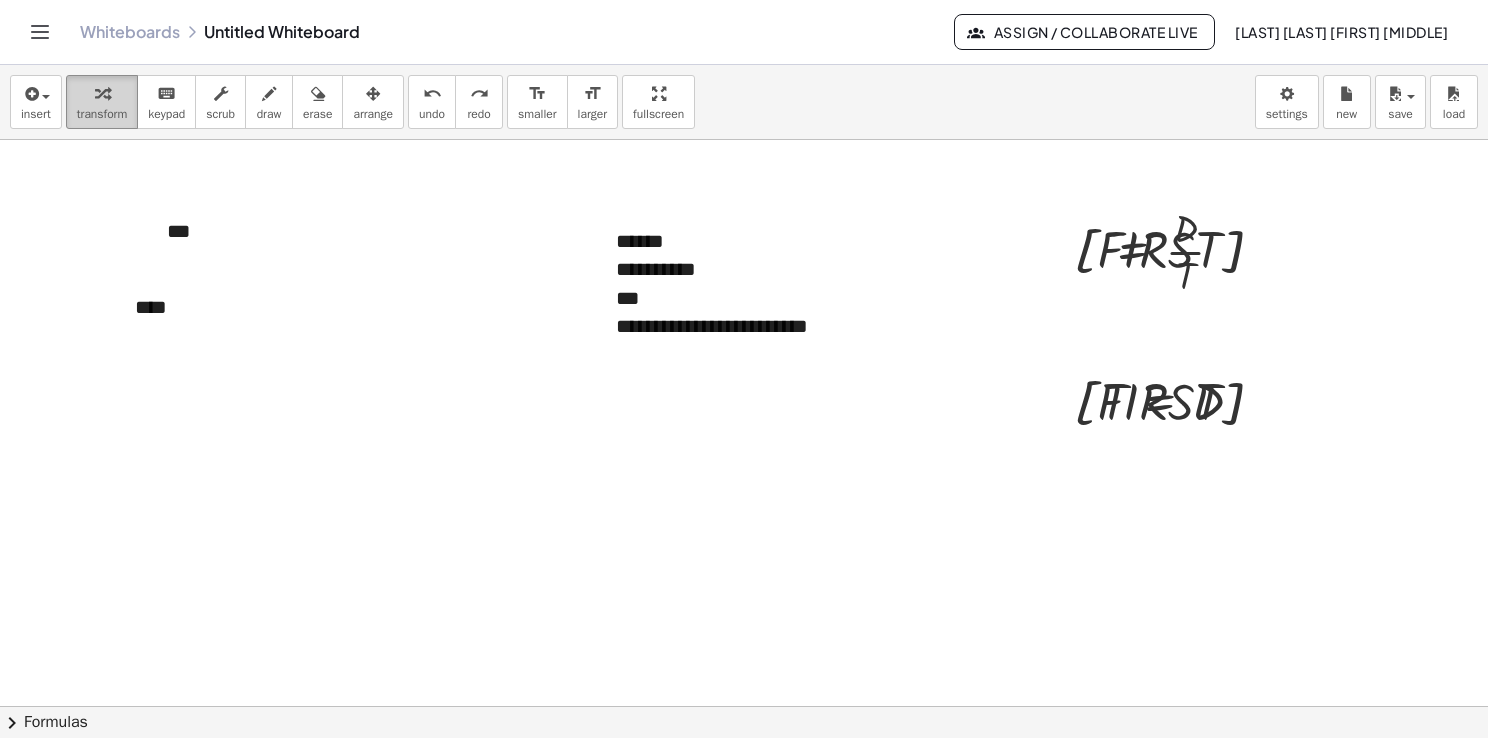 click on "transform" at bounding box center [102, 102] 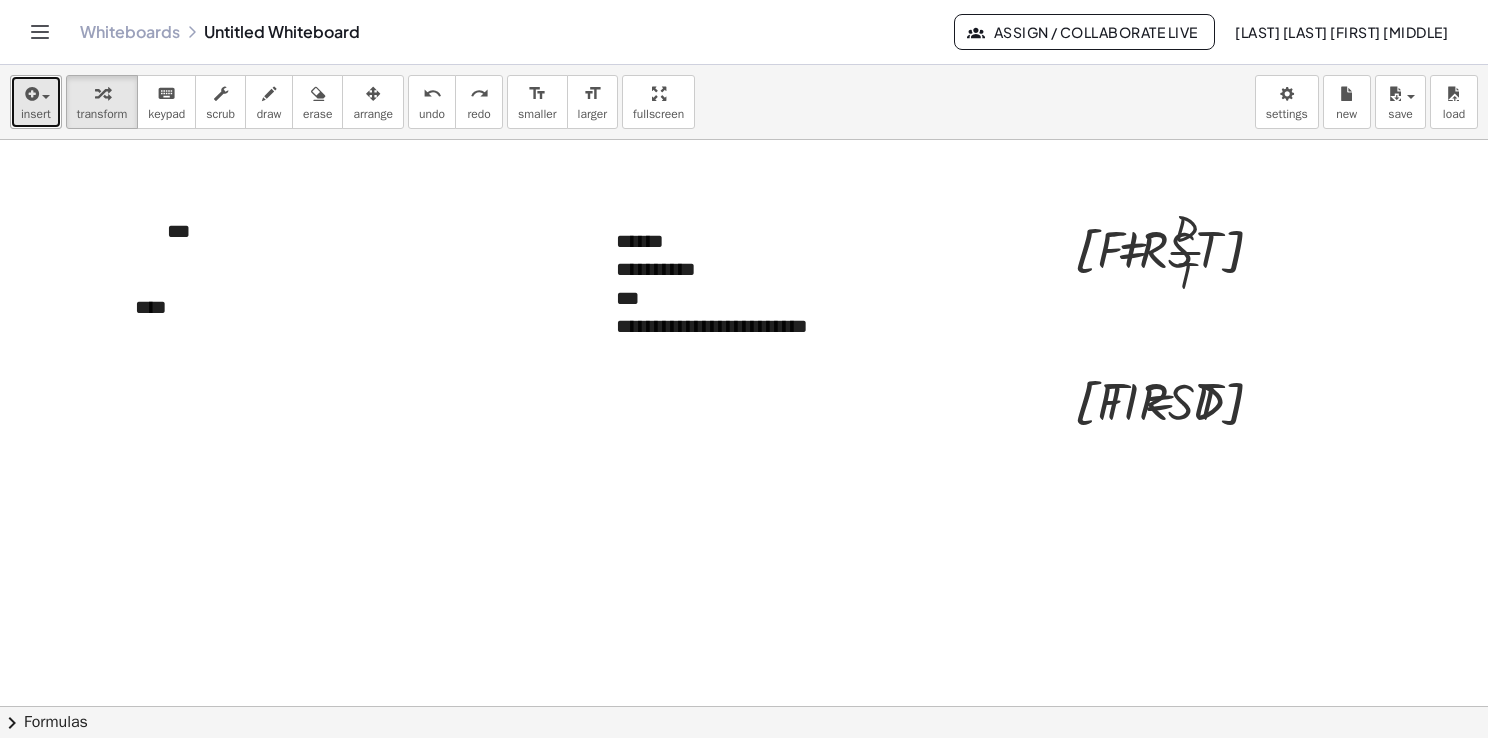 click on "insert" at bounding box center (36, 114) 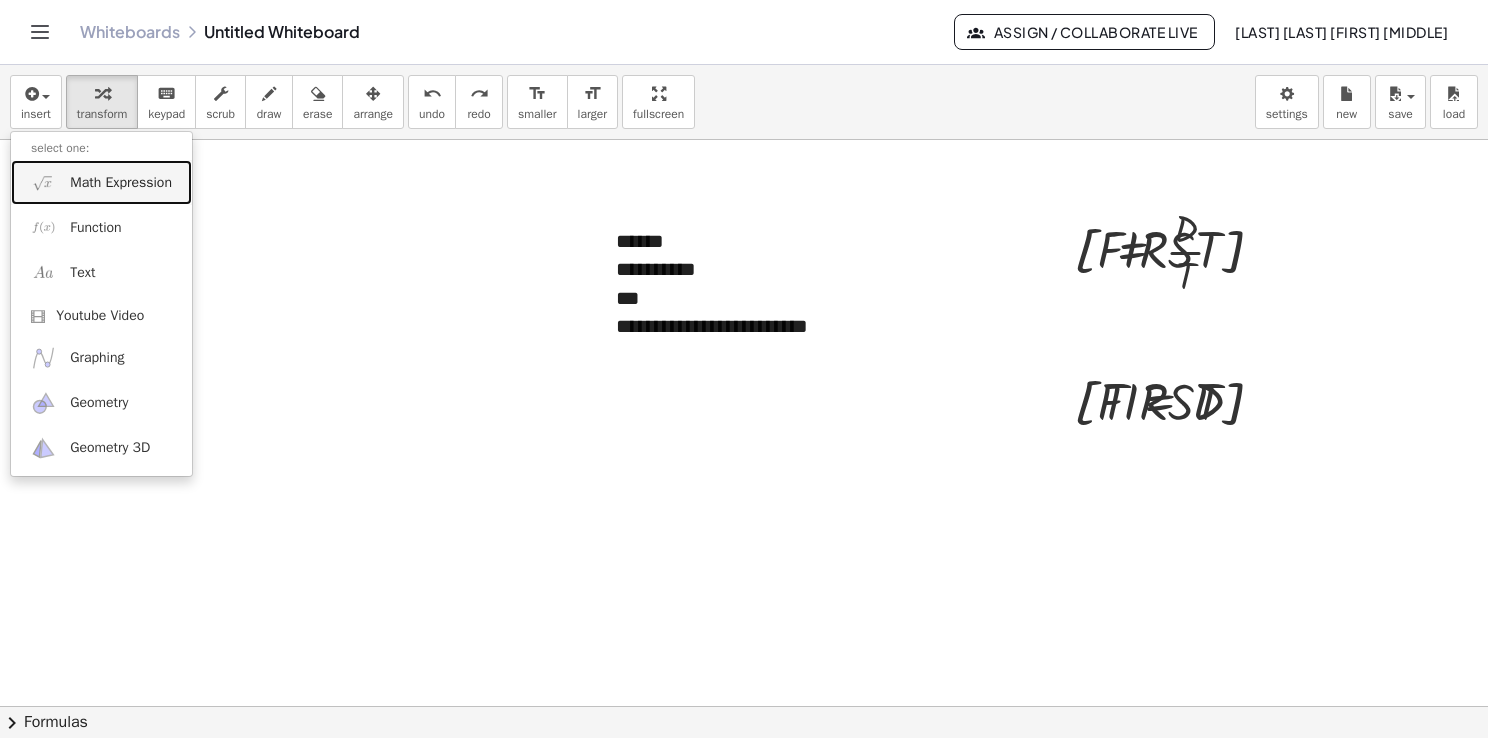click on "Math Expression" at bounding box center [101, 182] 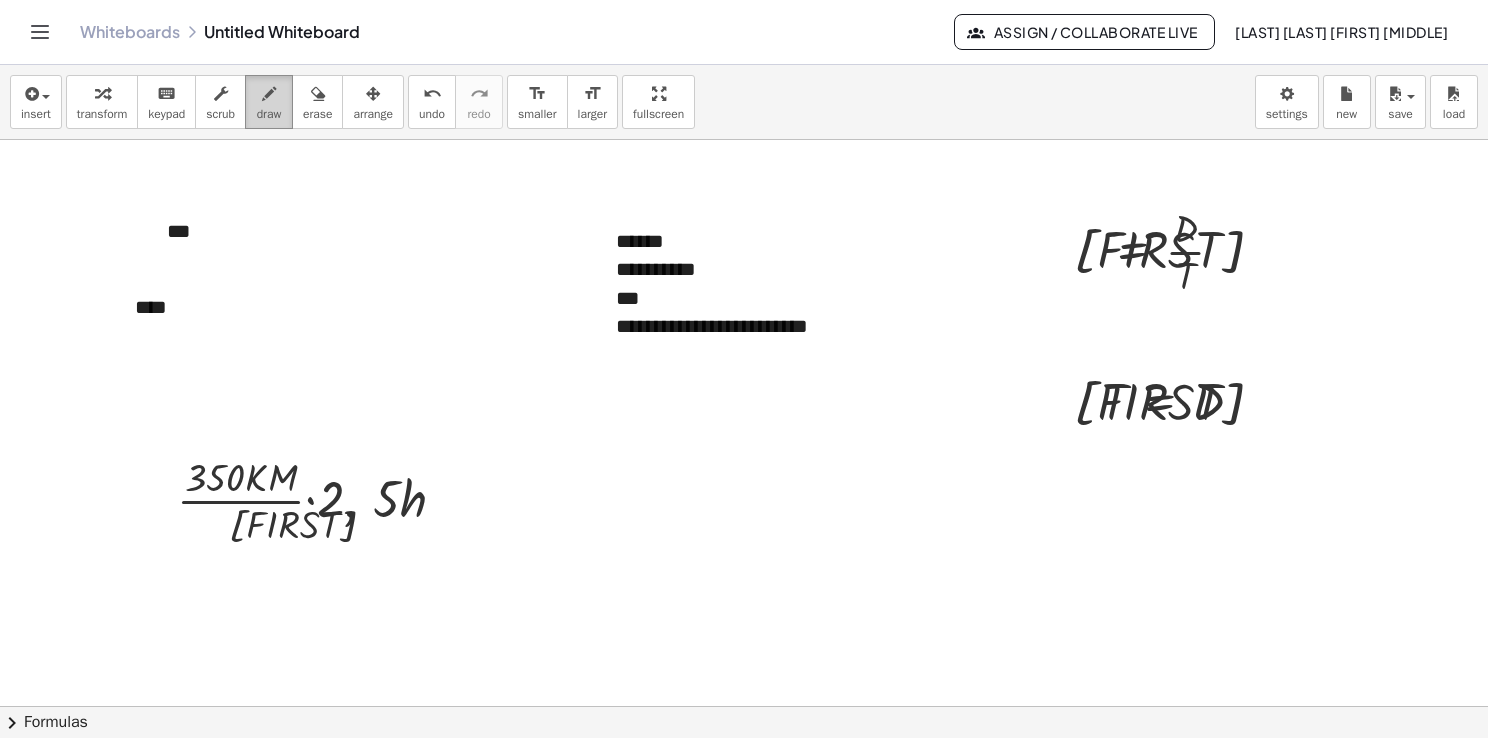 click on "draw" at bounding box center (269, 114) 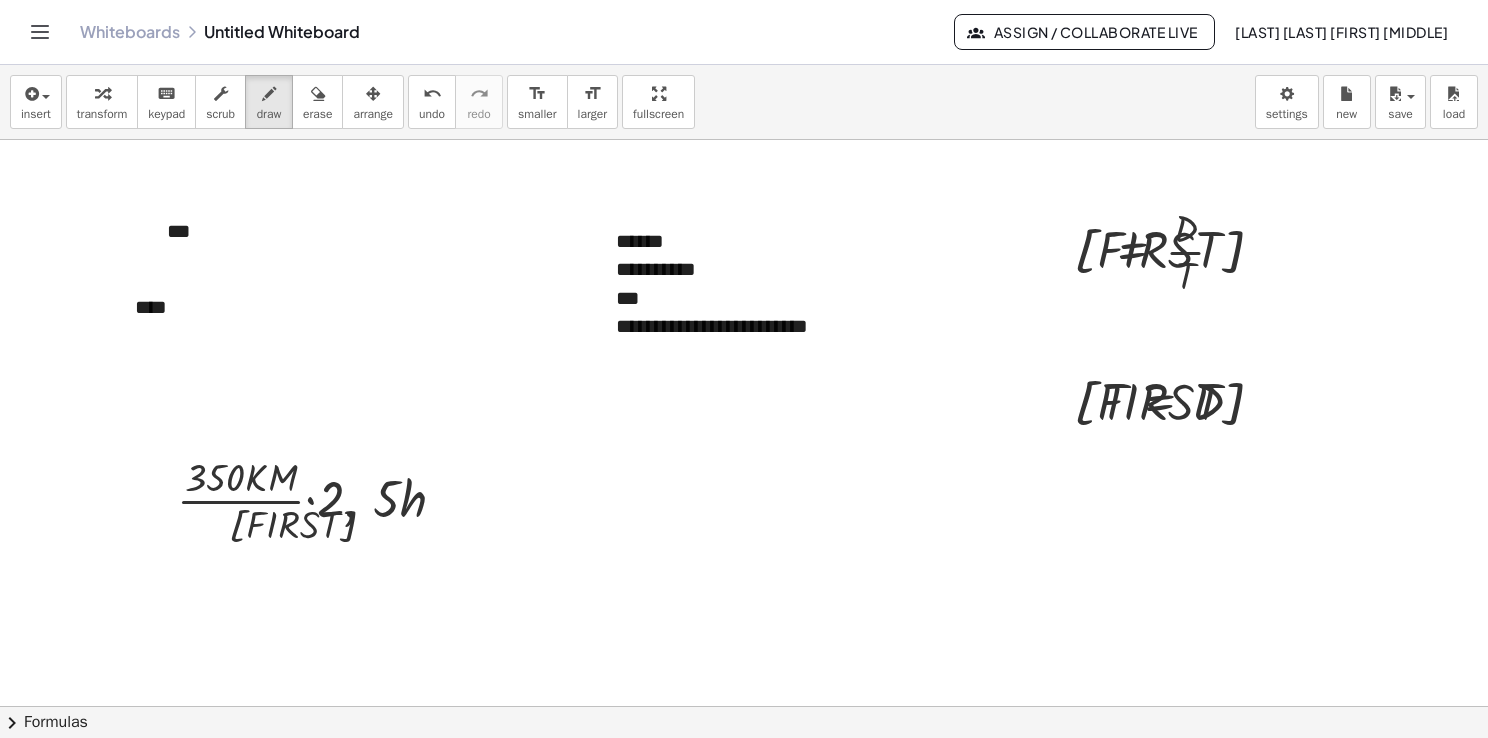 drag, startPoint x: 404, startPoint y: 515, endPoint x: 436, endPoint y: 490, distance: 40.60788 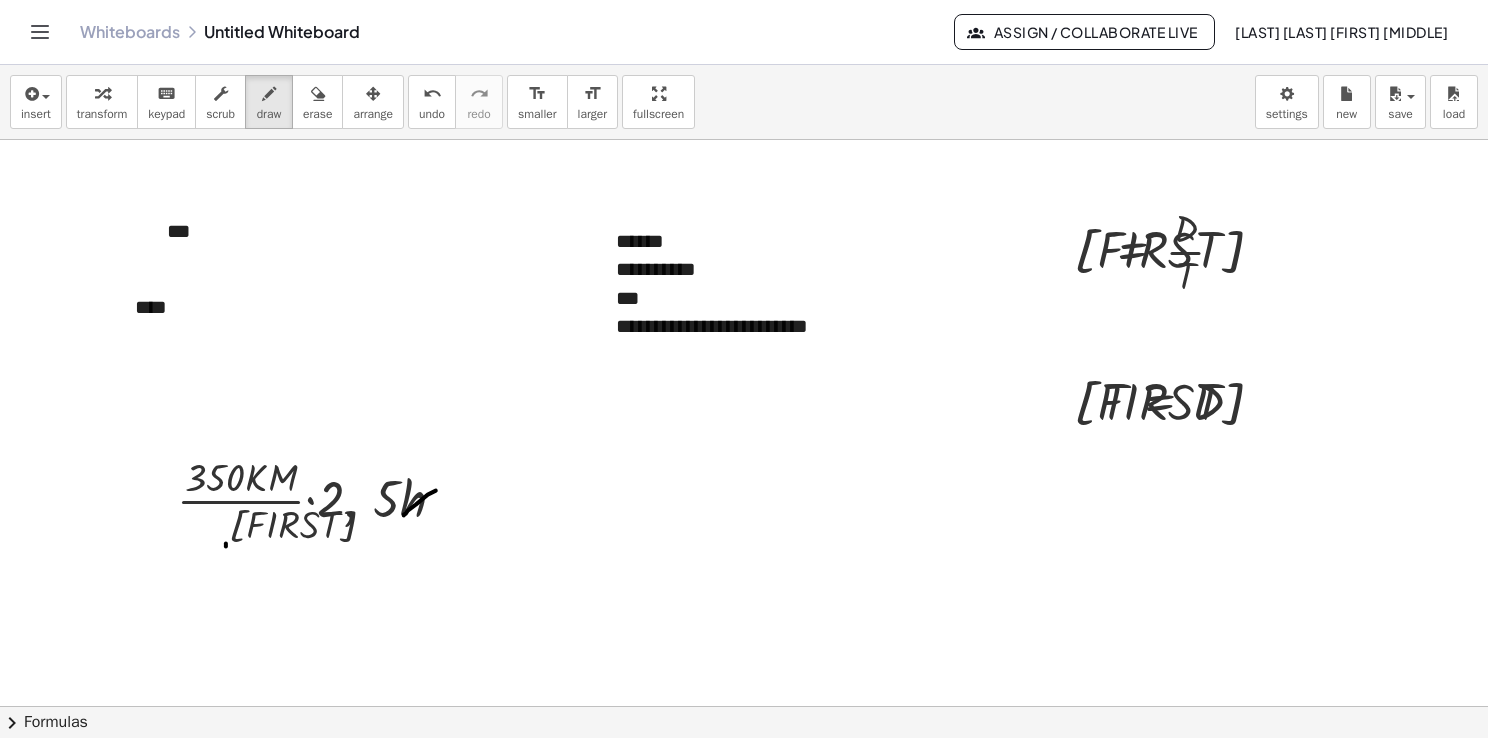 drag, startPoint x: 226, startPoint y: 543, endPoint x: 240, endPoint y: 526, distance: 22.022715 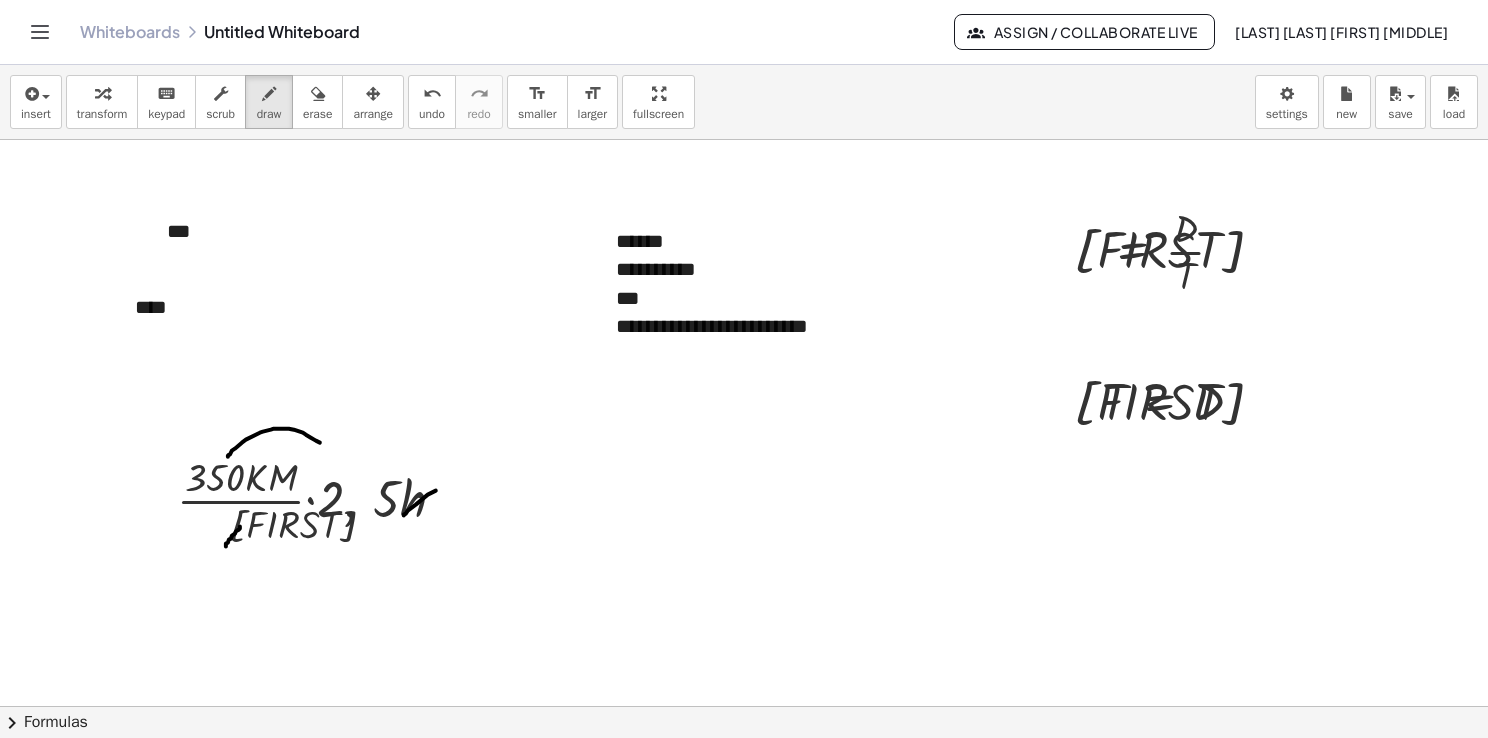drag, startPoint x: 228, startPoint y: 456, endPoint x: 355, endPoint y: 475, distance: 128.41339 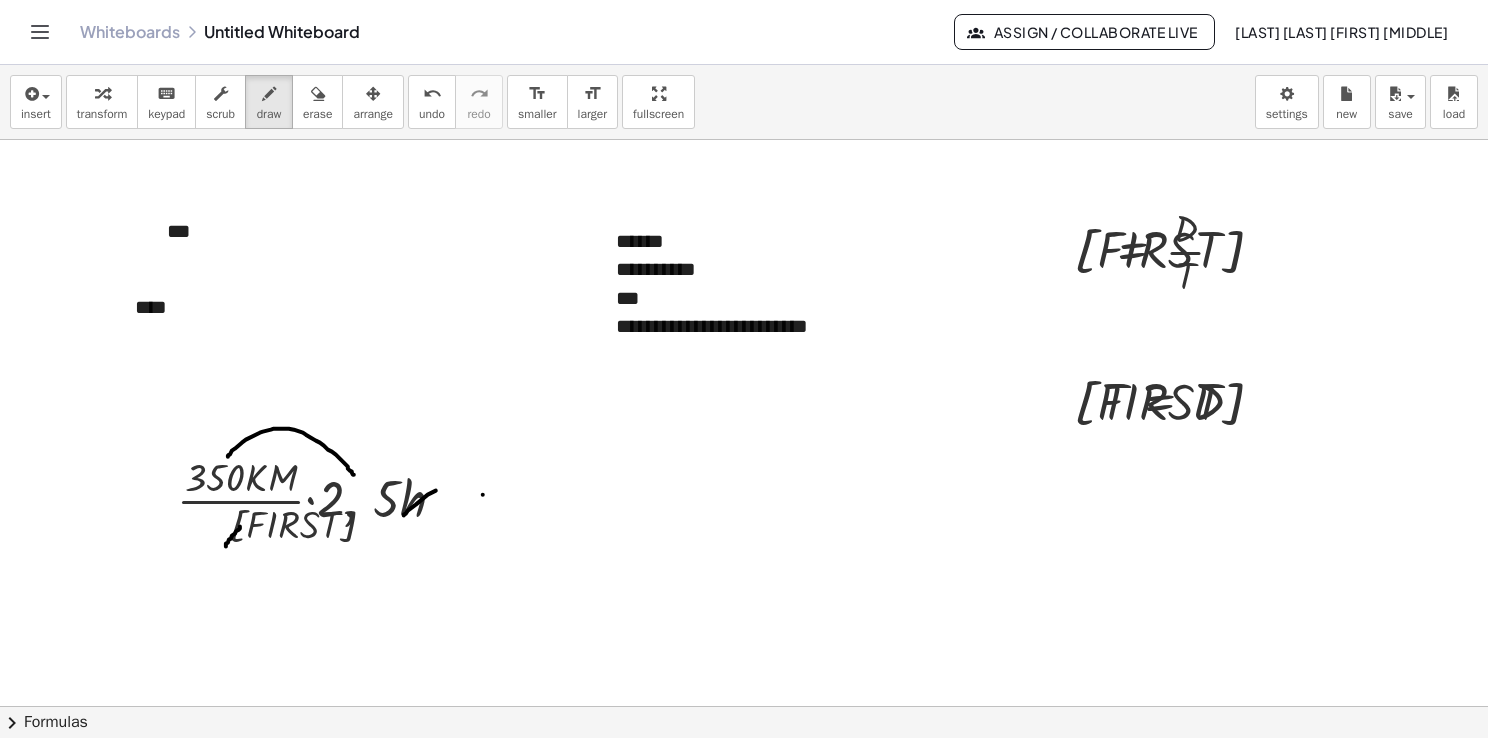 drag, startPoint x: 483, startPoint y: 494, endPoint x: 495, endPoint y: 494, distance: 12 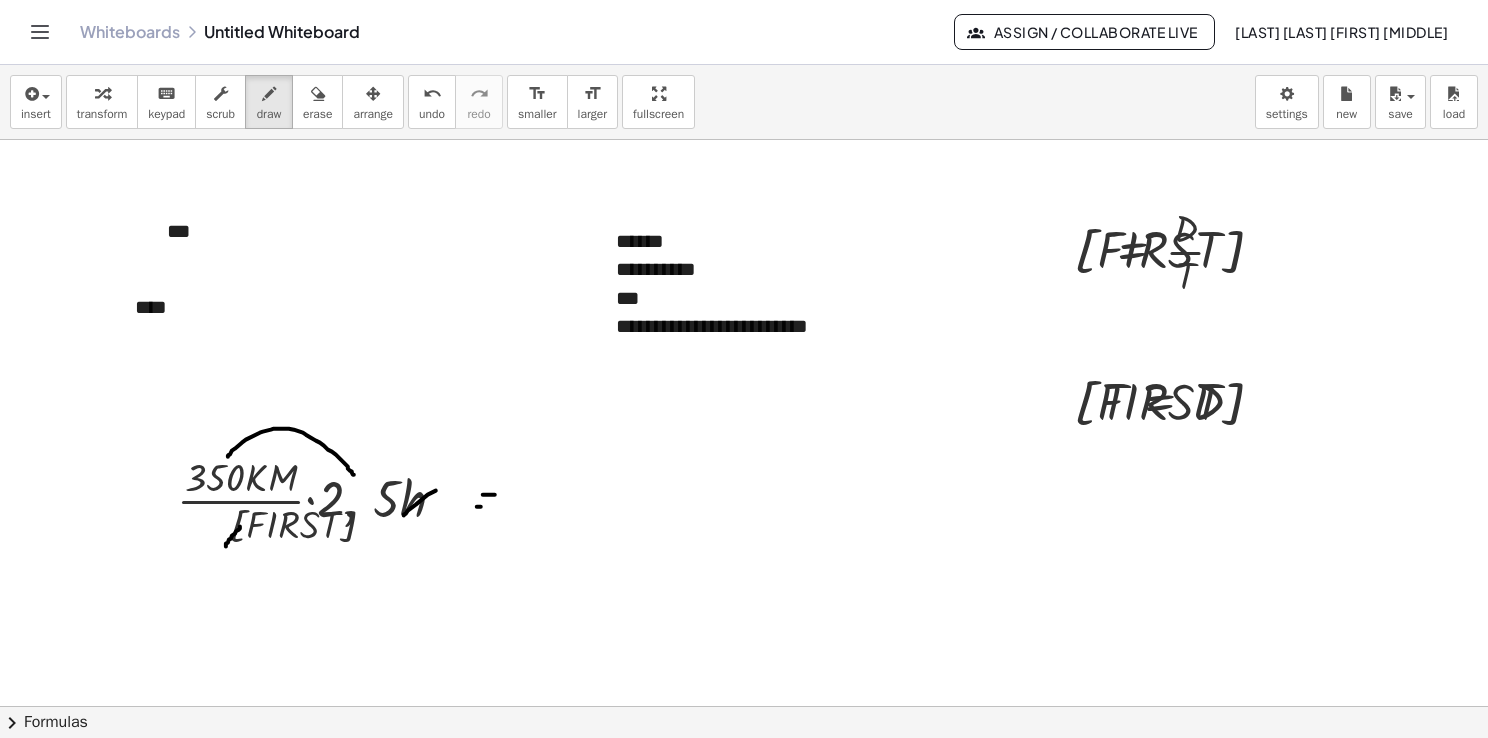 click at bounding box center (747, 707) 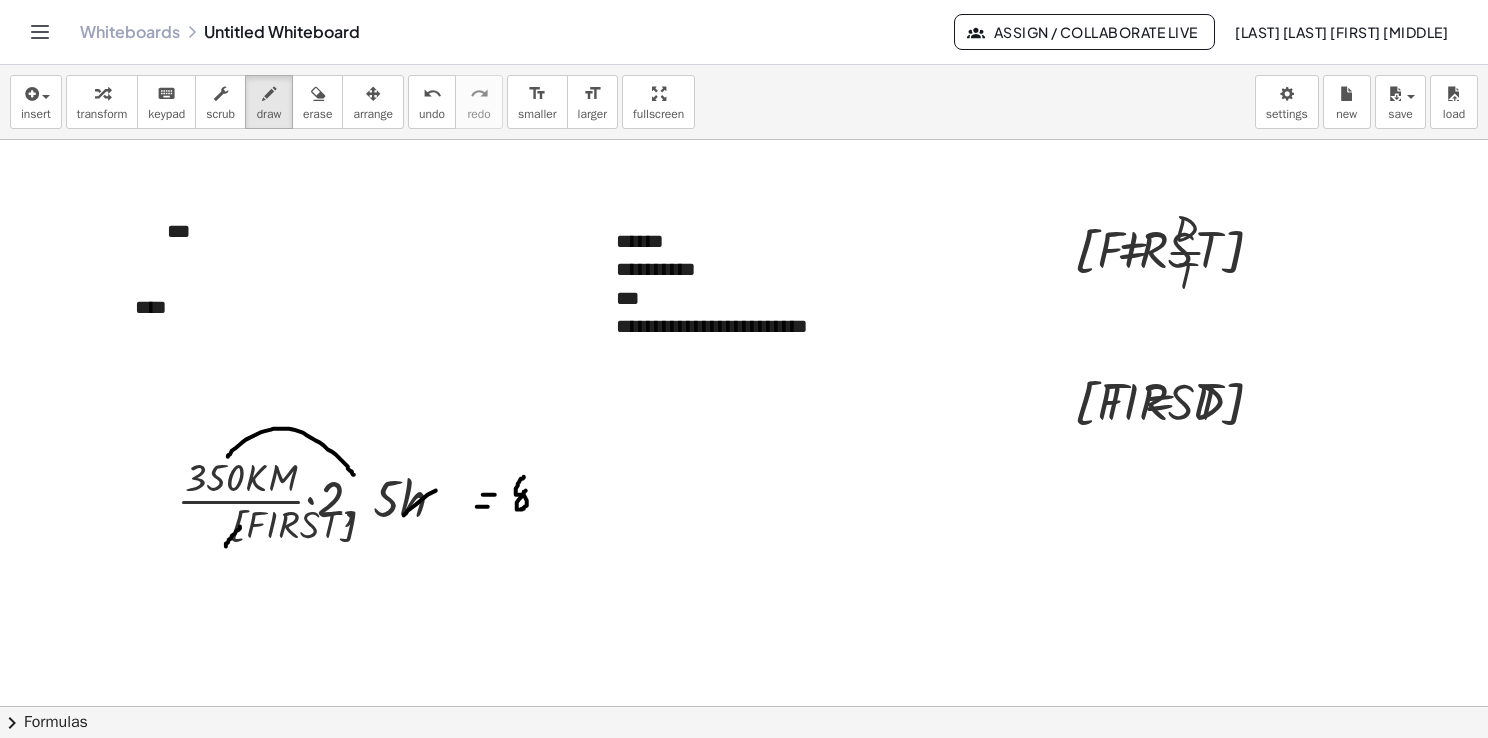 click at bounding box center (747, 707) 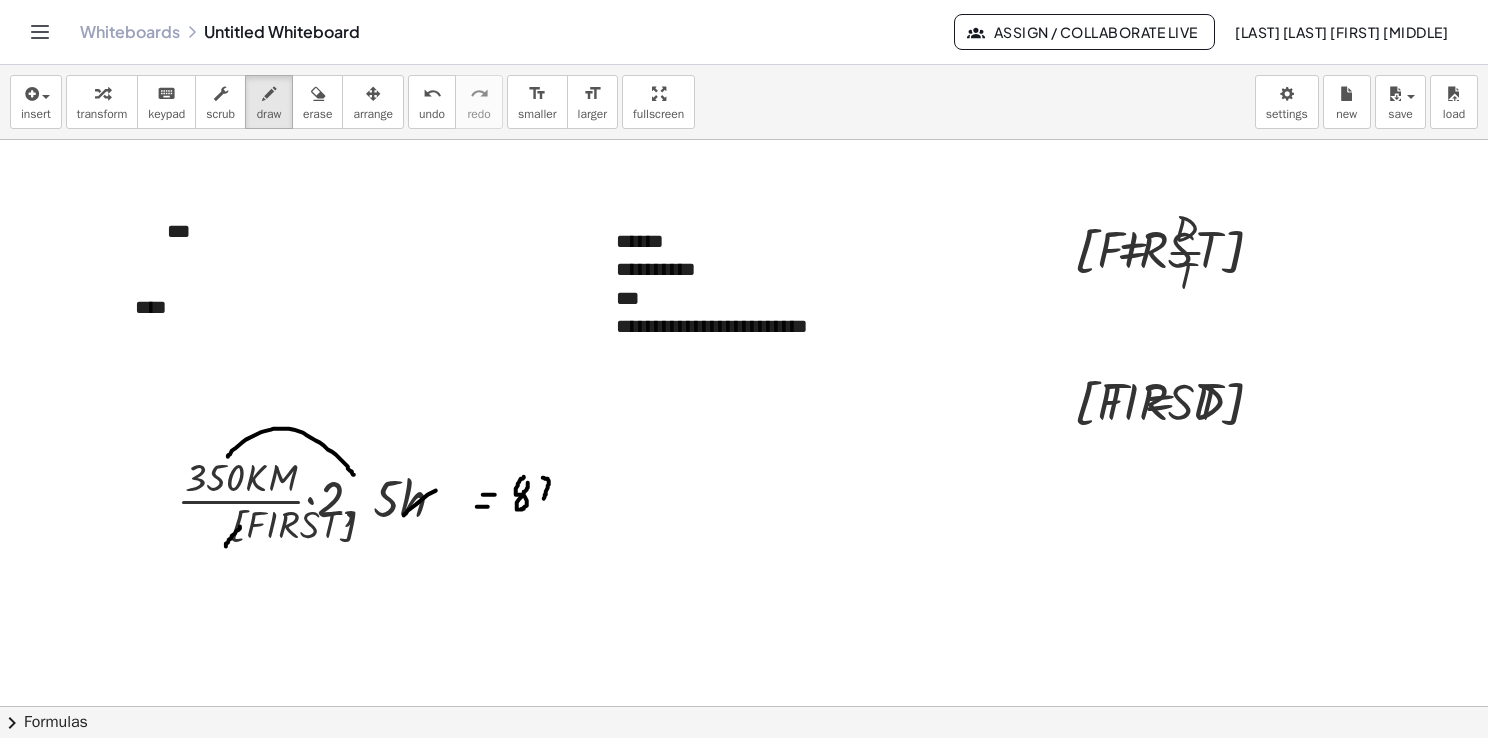 drag, startPoint x: 543, startPoint y: 477, endPoint x: 543, endPoint y: 502, distance: 25 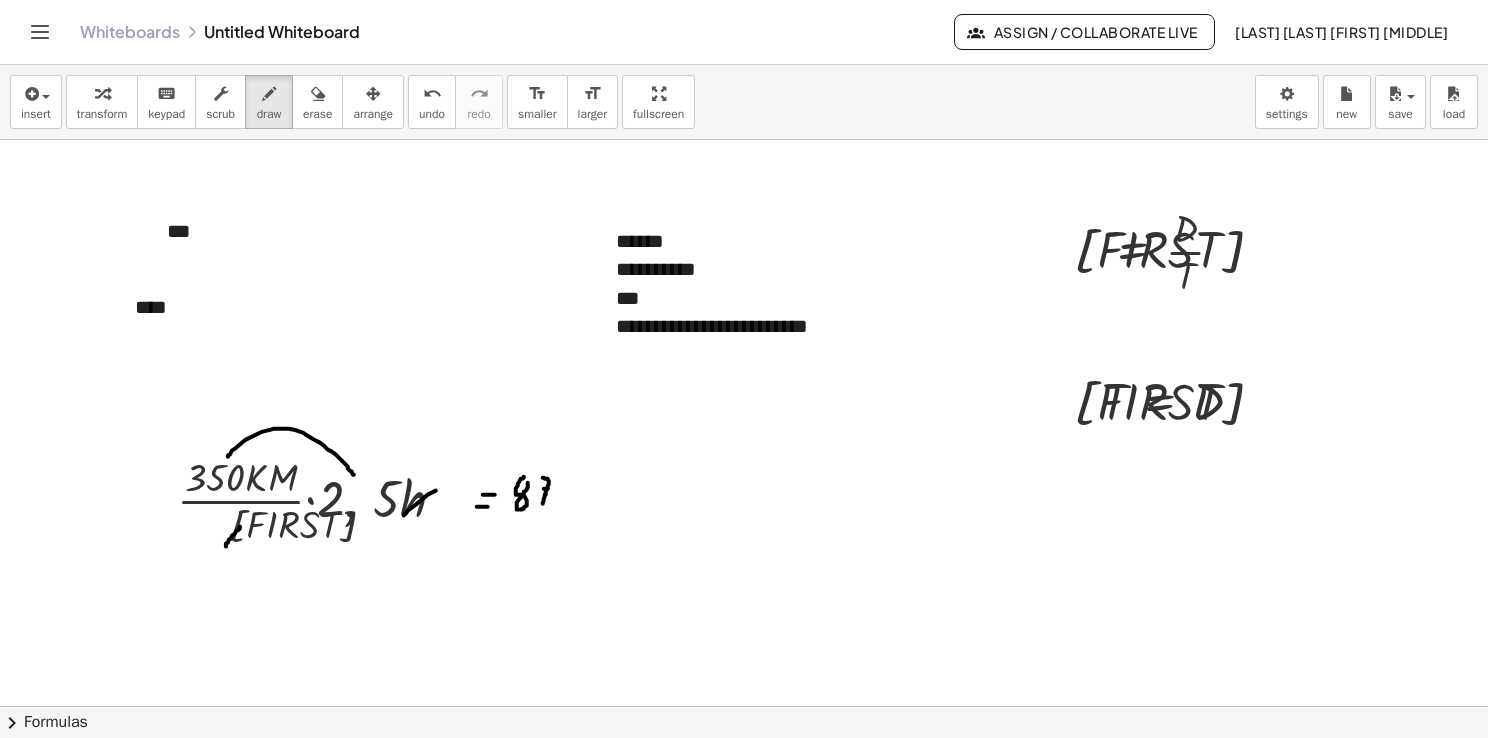 click at bounding box center [747, 707] 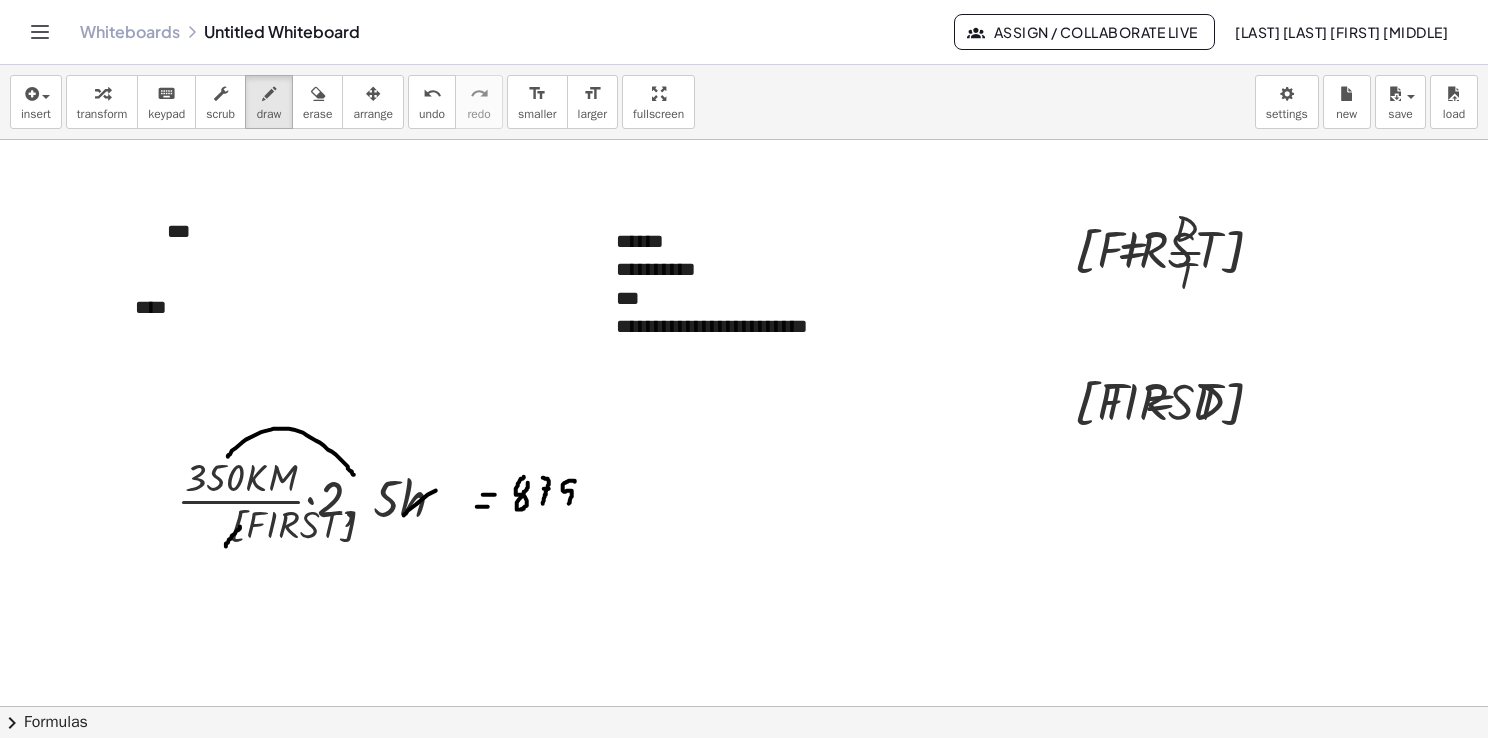drag, startPoint x: 575, startPoint y: 481, endPoint x: 560, endPoint y: 506, distance: 29.15476 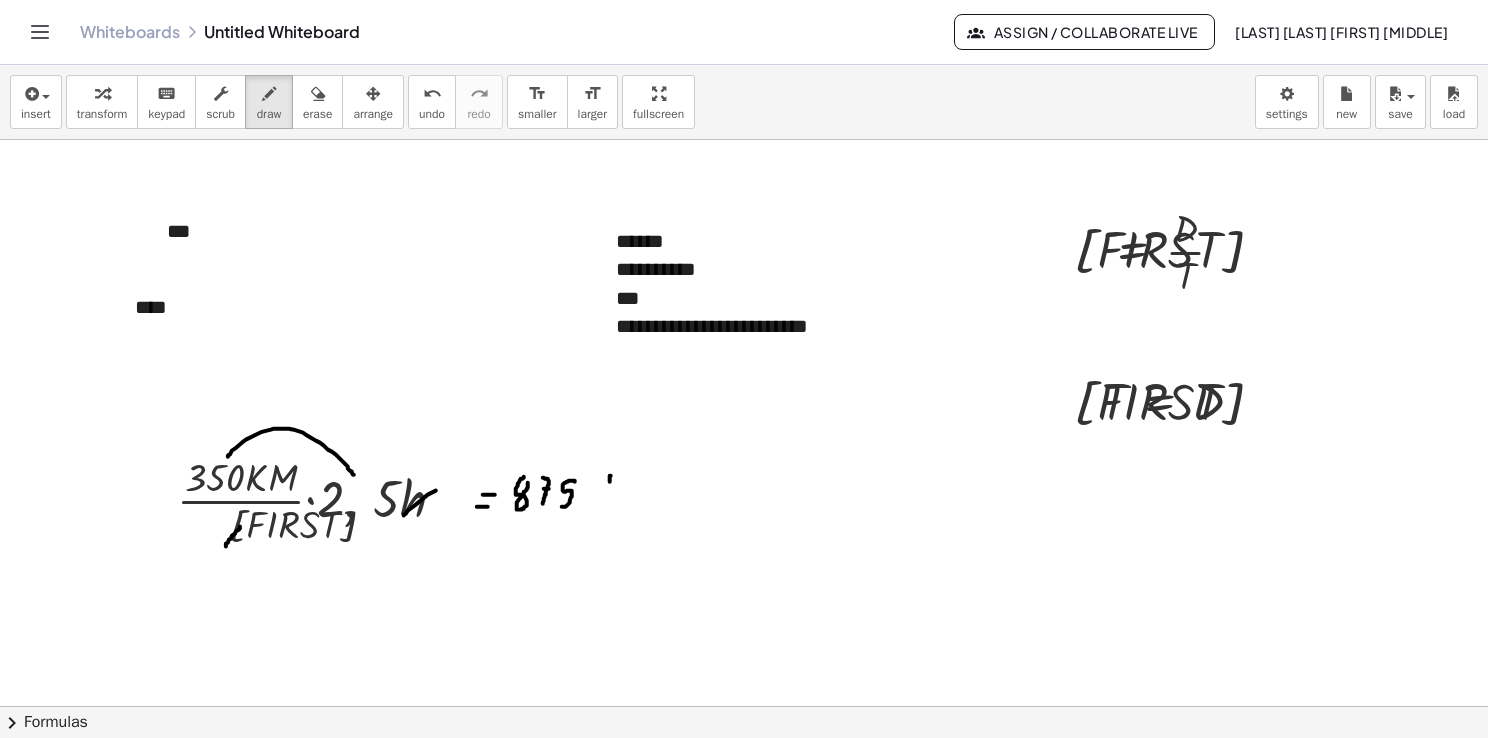 drag, startPoint x: 611, startPoint y: 475, endPoint x: 608, endPoint y: 504, distance: 29.15476 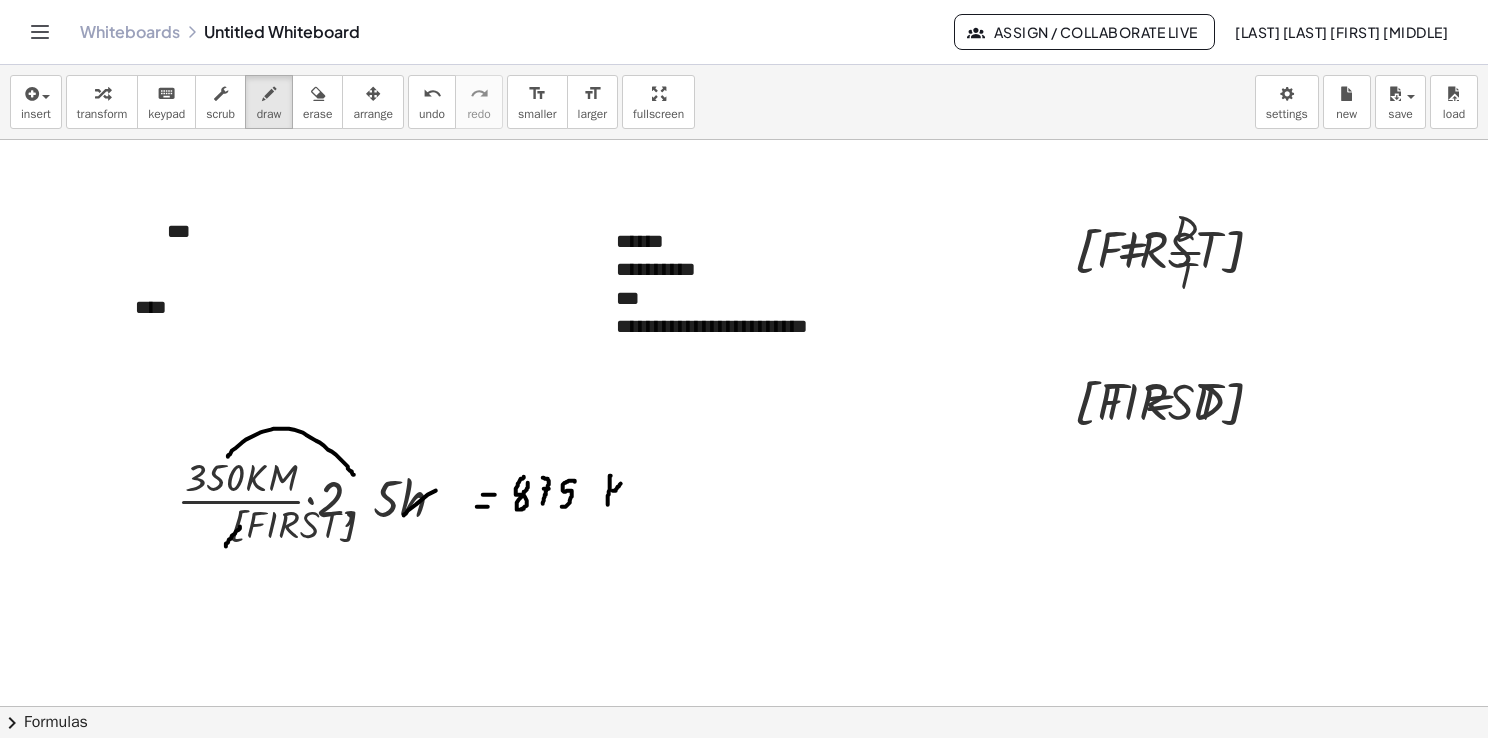 drag, startPoint x: 613, startPoint y: 490, endPoint x: 624, endPoint y: 480, distance: 14.866069 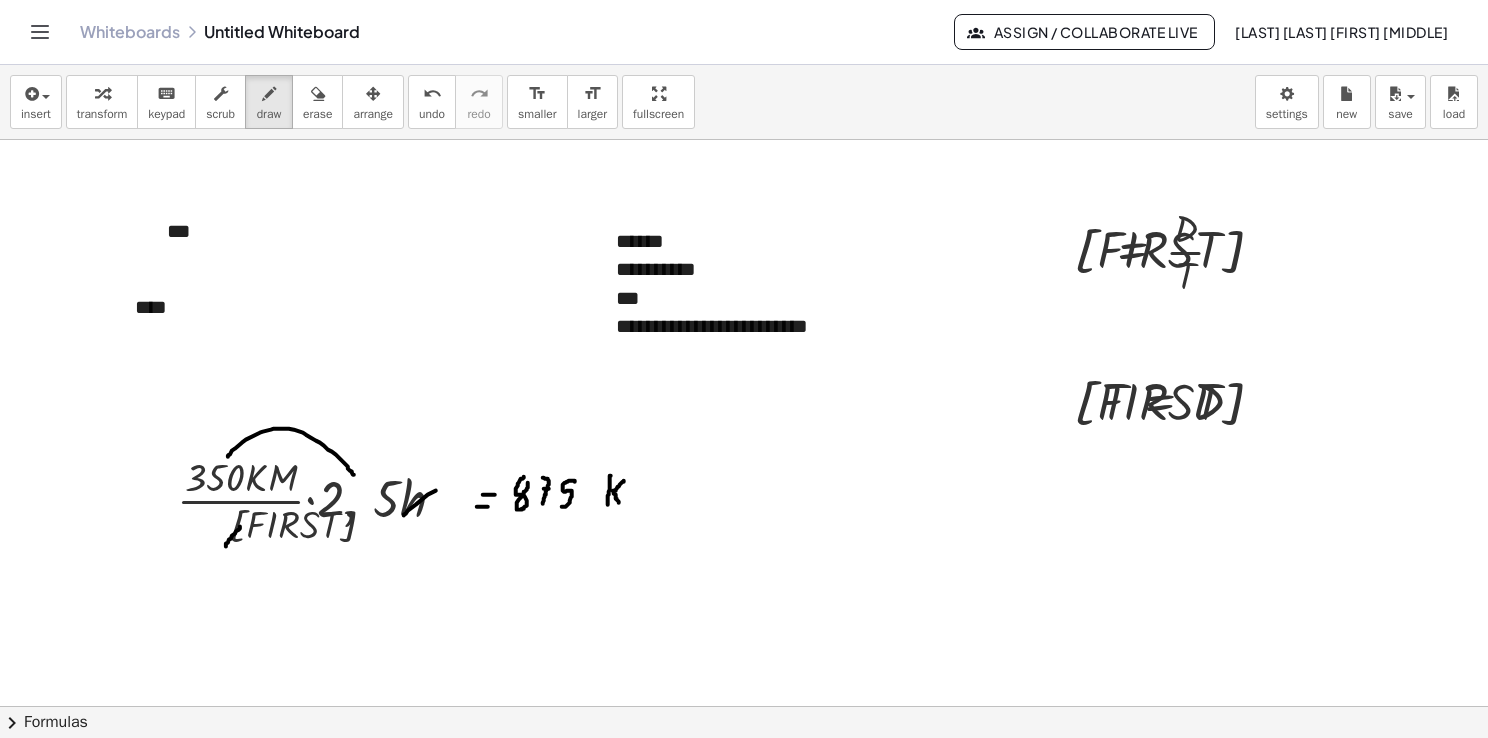 drag, startPoint x: 614, startPoint y: 490, endPoint x: 619, endPoint y: 502, distance: 13 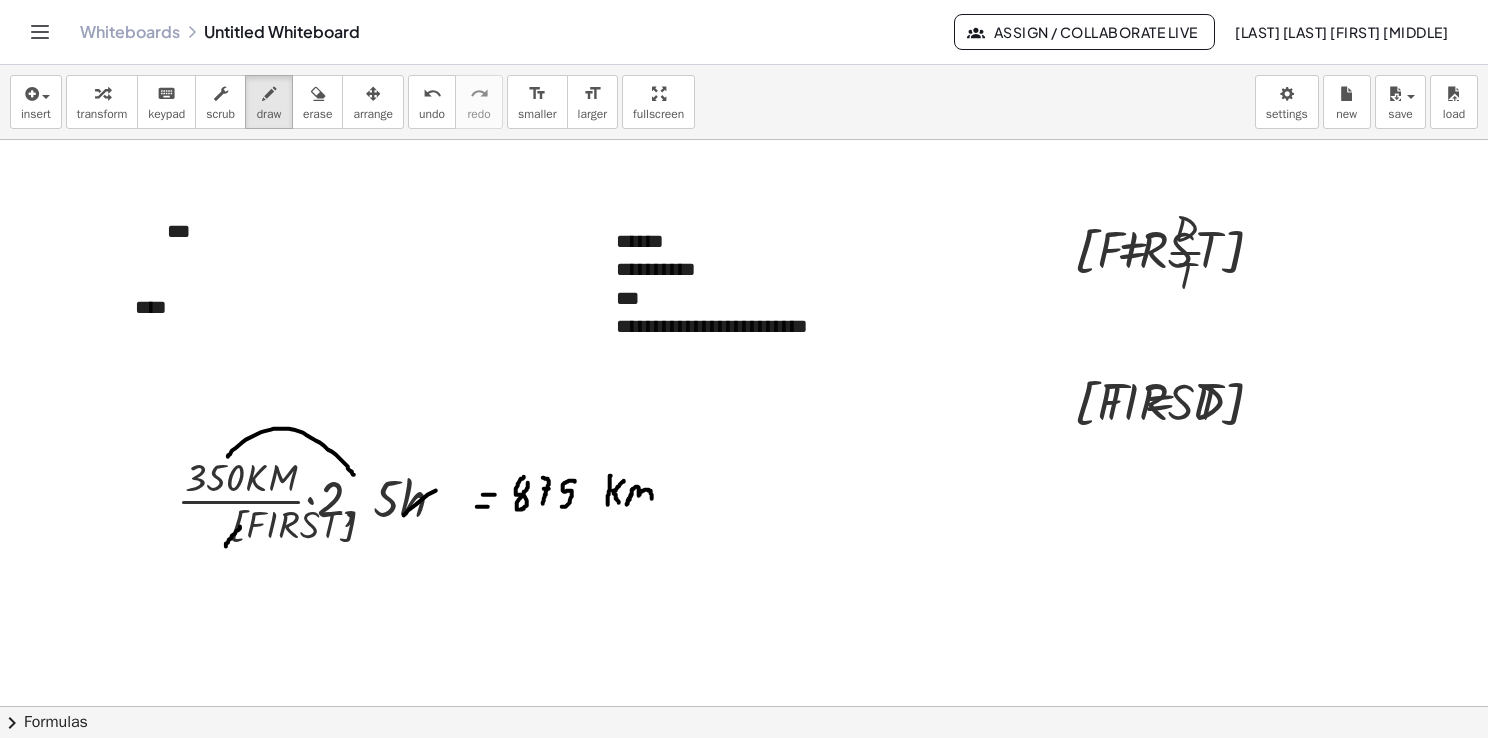 drag, startPoint x: 632, startPoint y: 489, endPoint x: 652, endPoint y: 499, distance: 22.36068 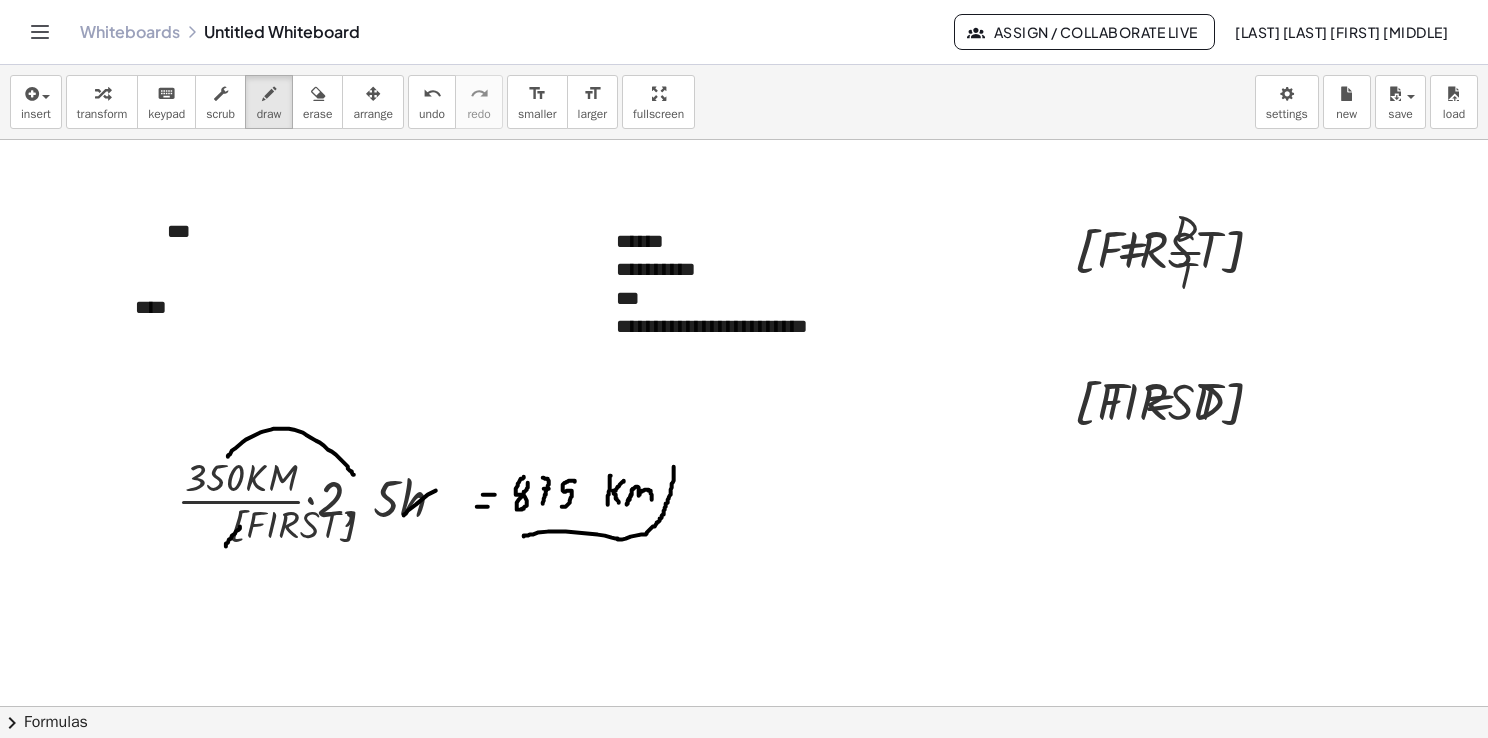 drag, startPoint x: 524, startPoint y: 536, endPoint x: 674, endPoint y: 463, distance: 166.82027 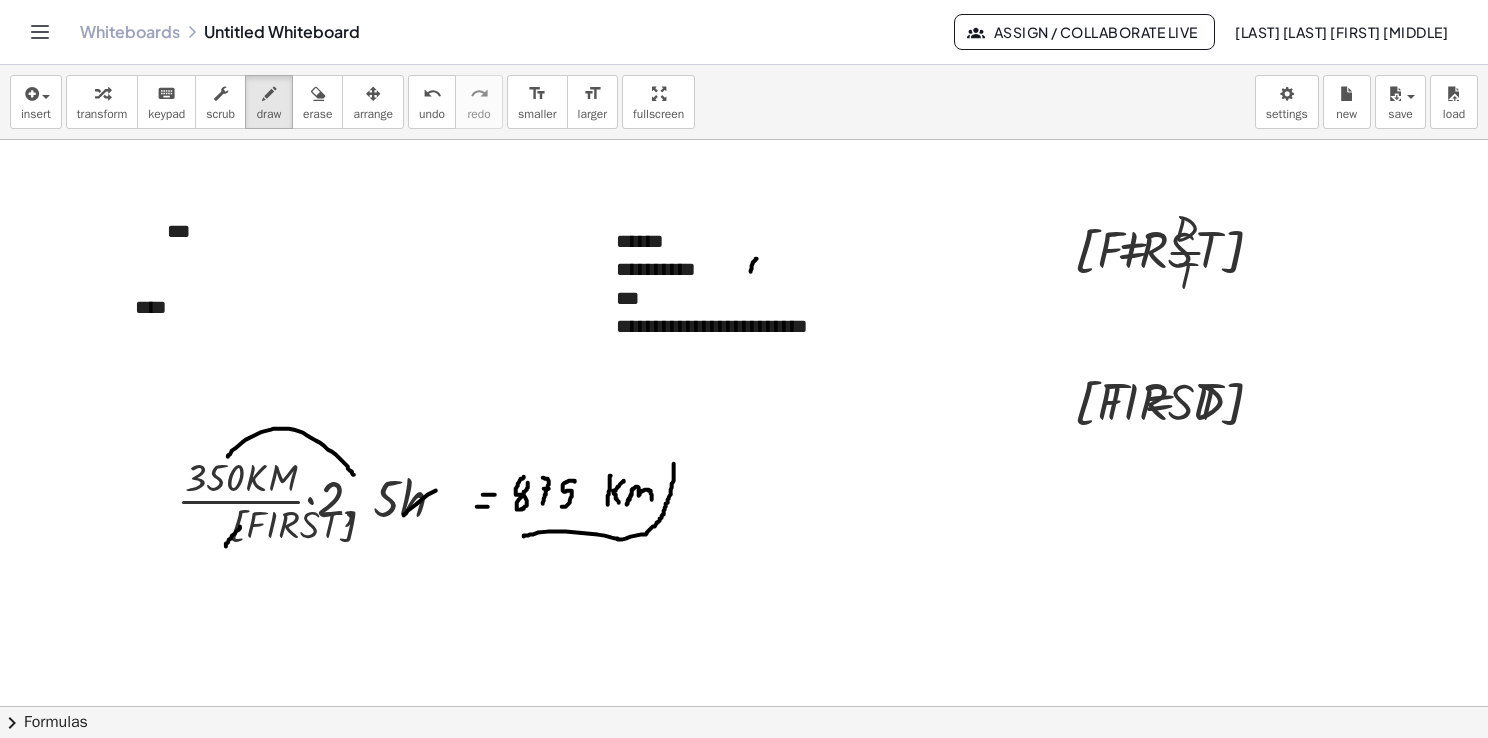 drag, startPoint x: 757, startPoint y: 258, endPoint x: 754, endPoint y: 278, distance: 20.22375 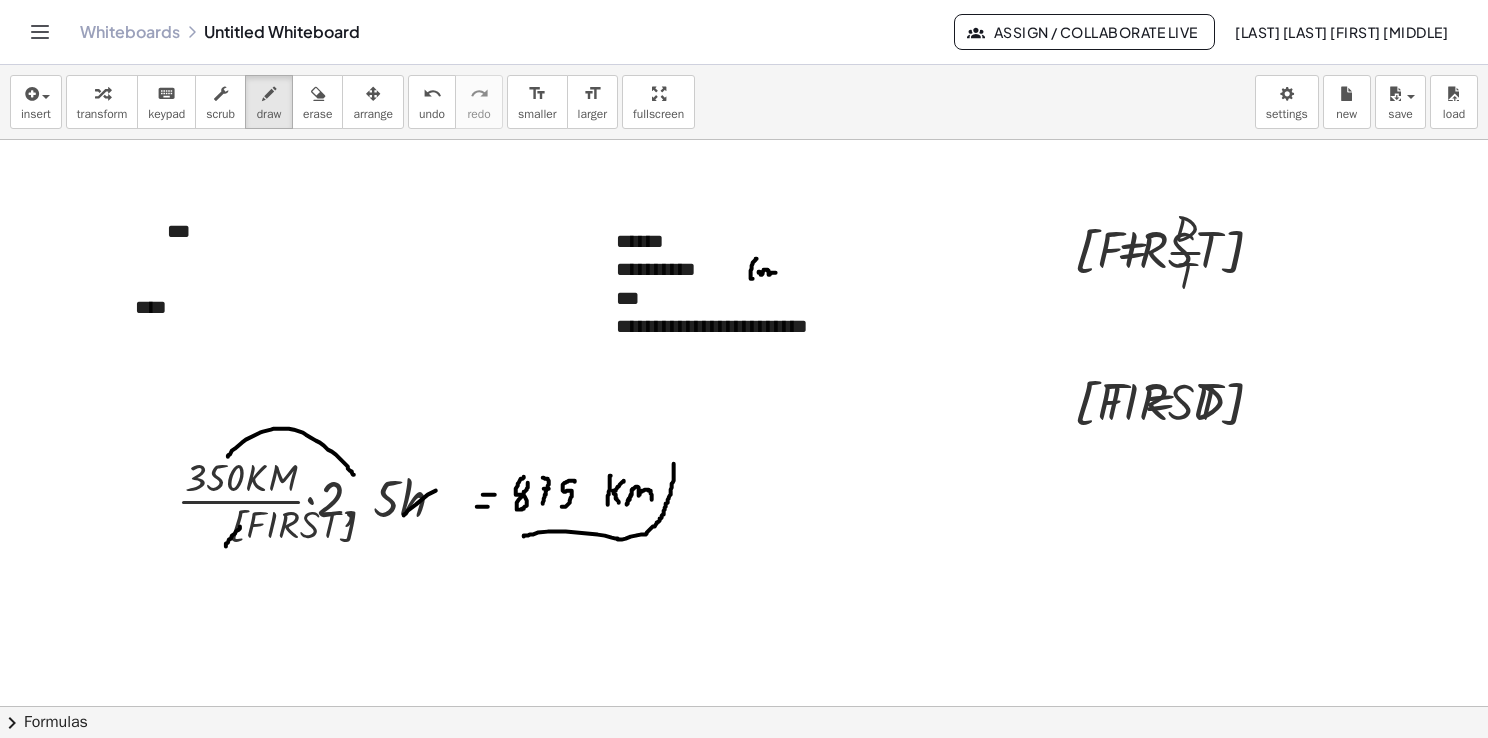 drag, startPoint x: 759, startPoint y: 272, endPoint x: 776, endPoint y: 278, distance: 18.027756 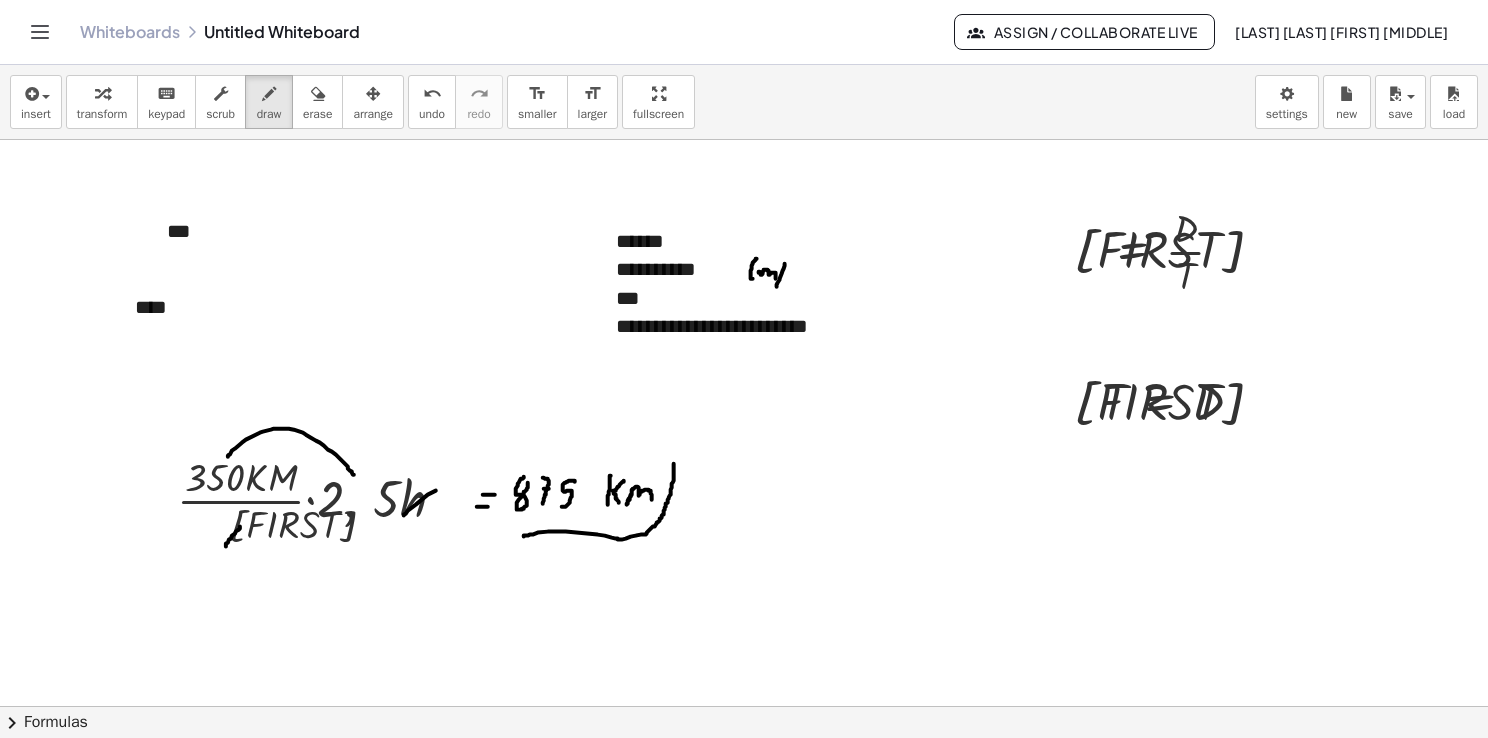drag, startPoint x: 777, startPoint y: 286, endPoint x: 788, endPoint y: 254, distance: 33.83785 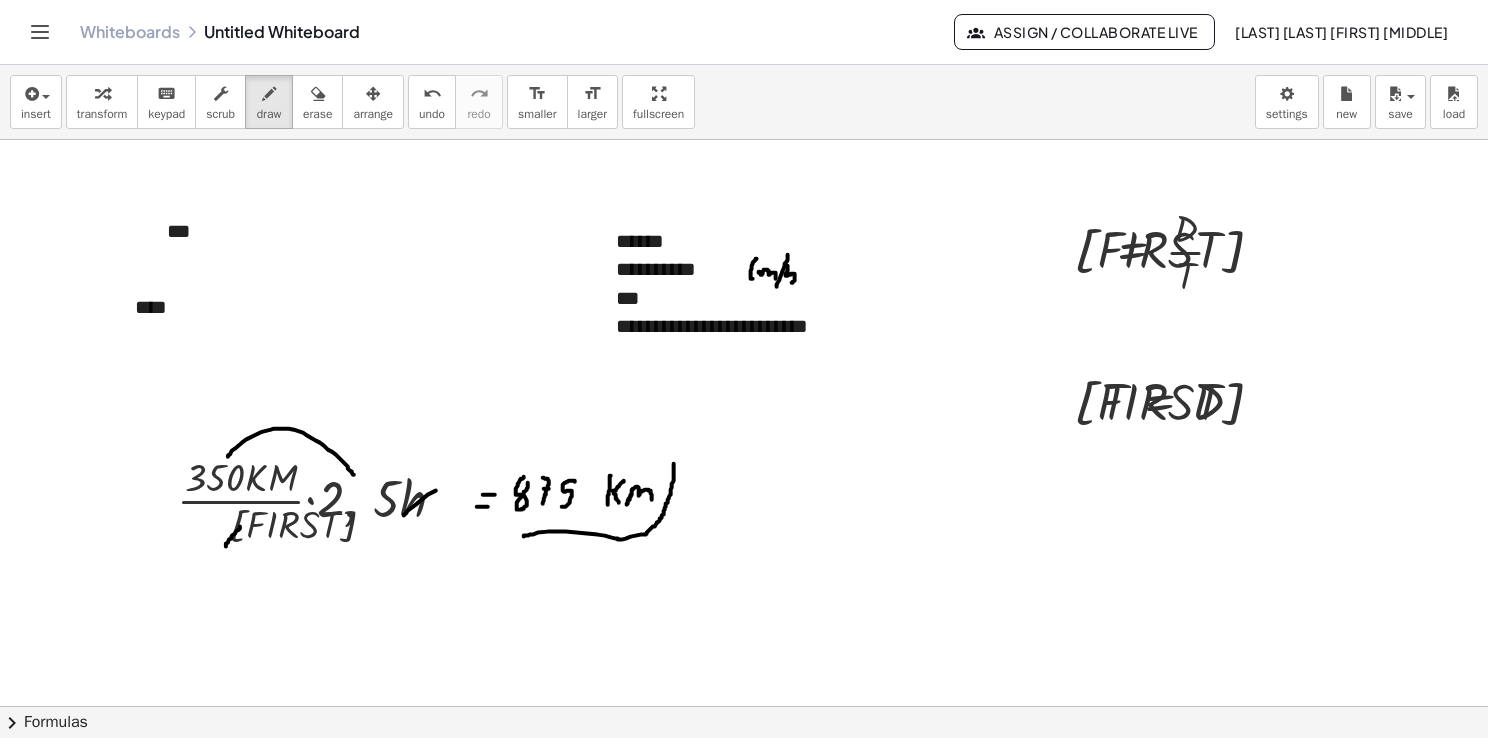 drag, startPoint x: 788, startPoint y: 265, endPoint x: 790, endPoint y: 282, distance: 17.117243 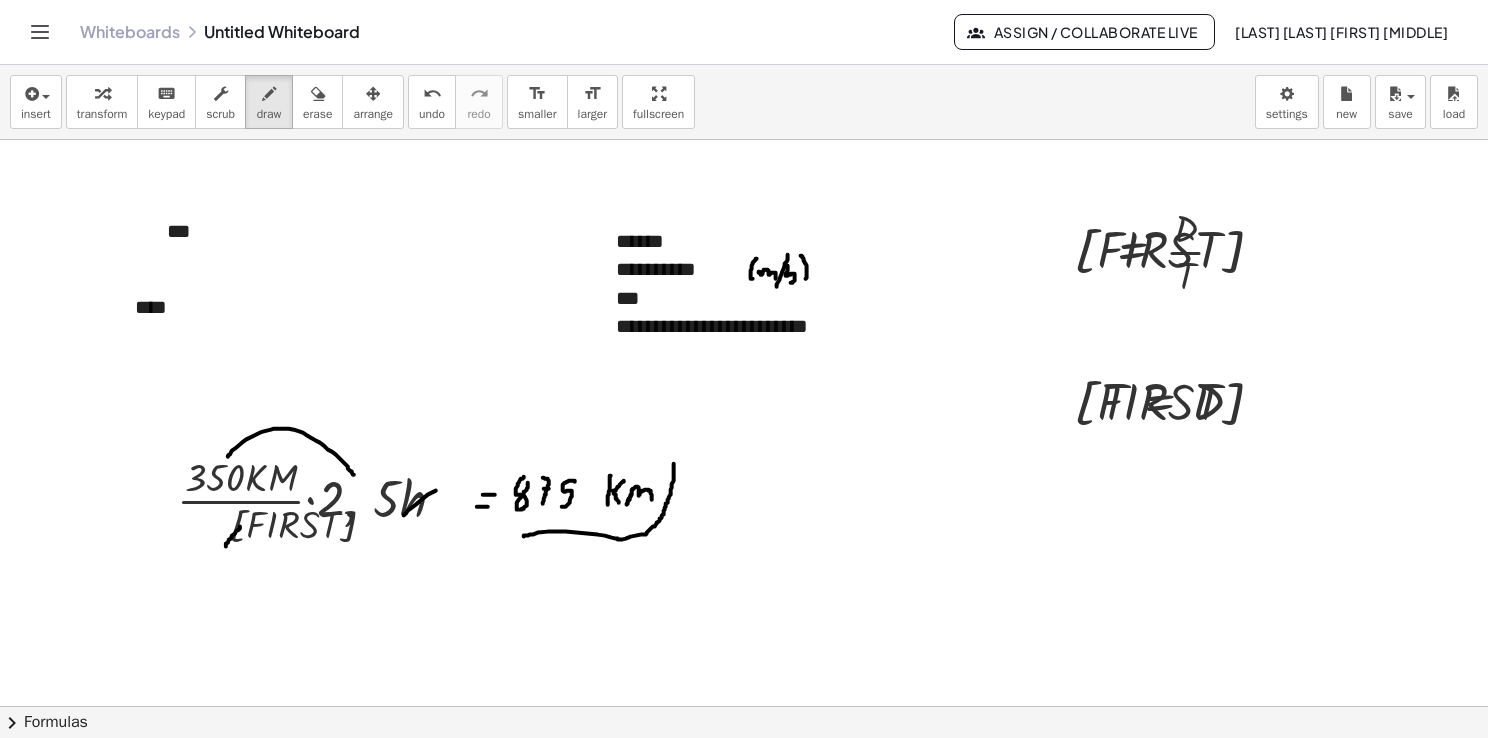 drag, startPoint x: 801, startPoint y: 255, endPoint x: 804, endPoint y: 284, distance: 29.15476 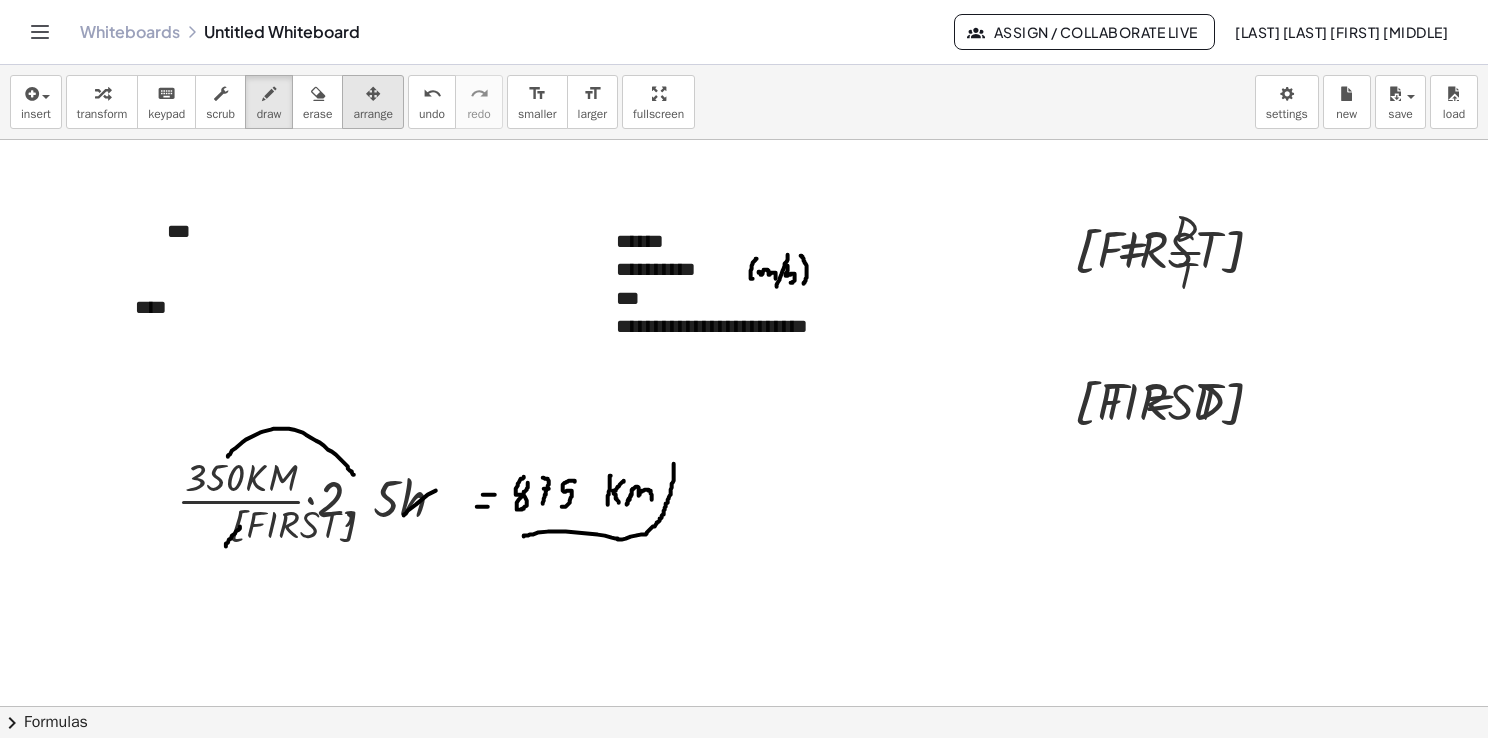 click on "arrange" at bounding box center [373, 114] 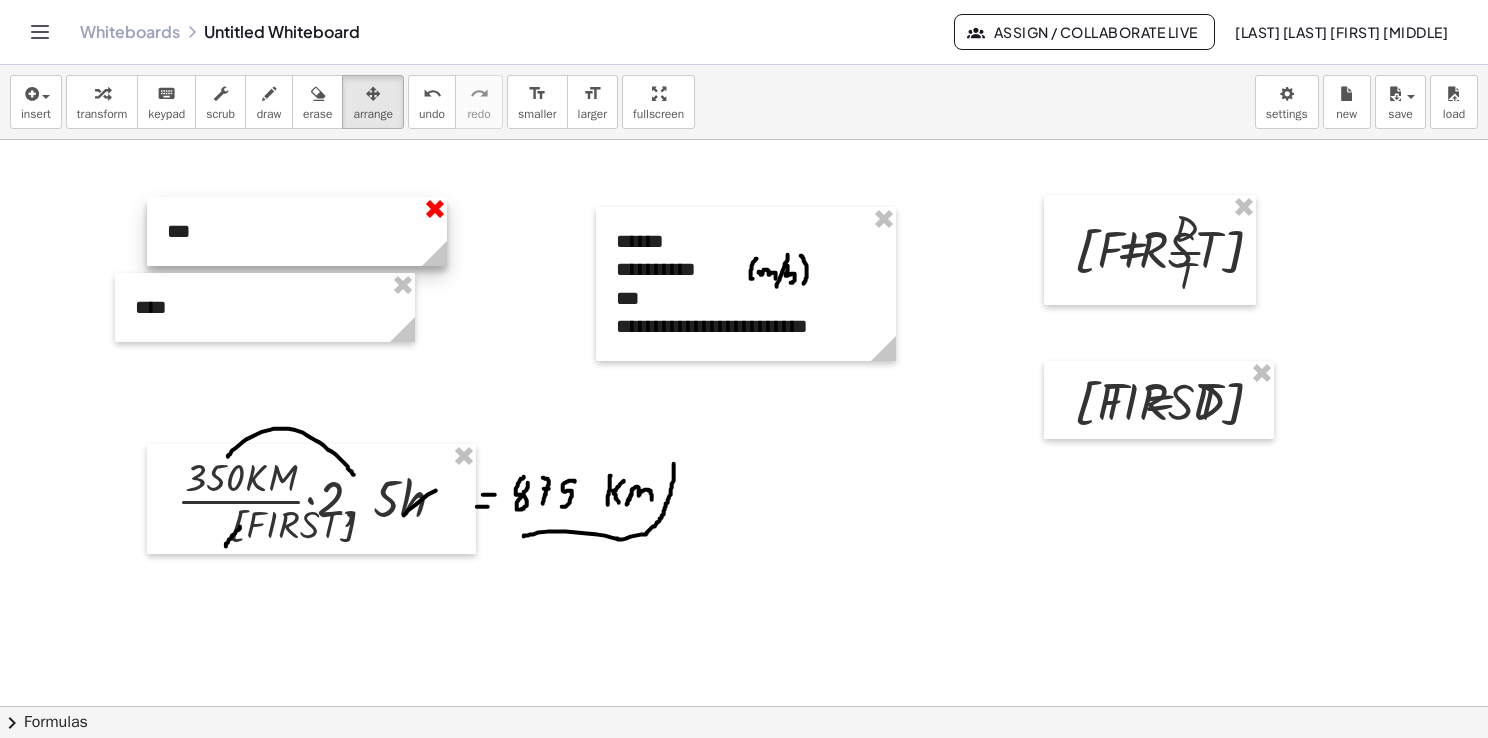 drag, startPoint x: 441, startPoint y: 206, endPoint x: 412, endPoint y: 248, distance: 51.0392 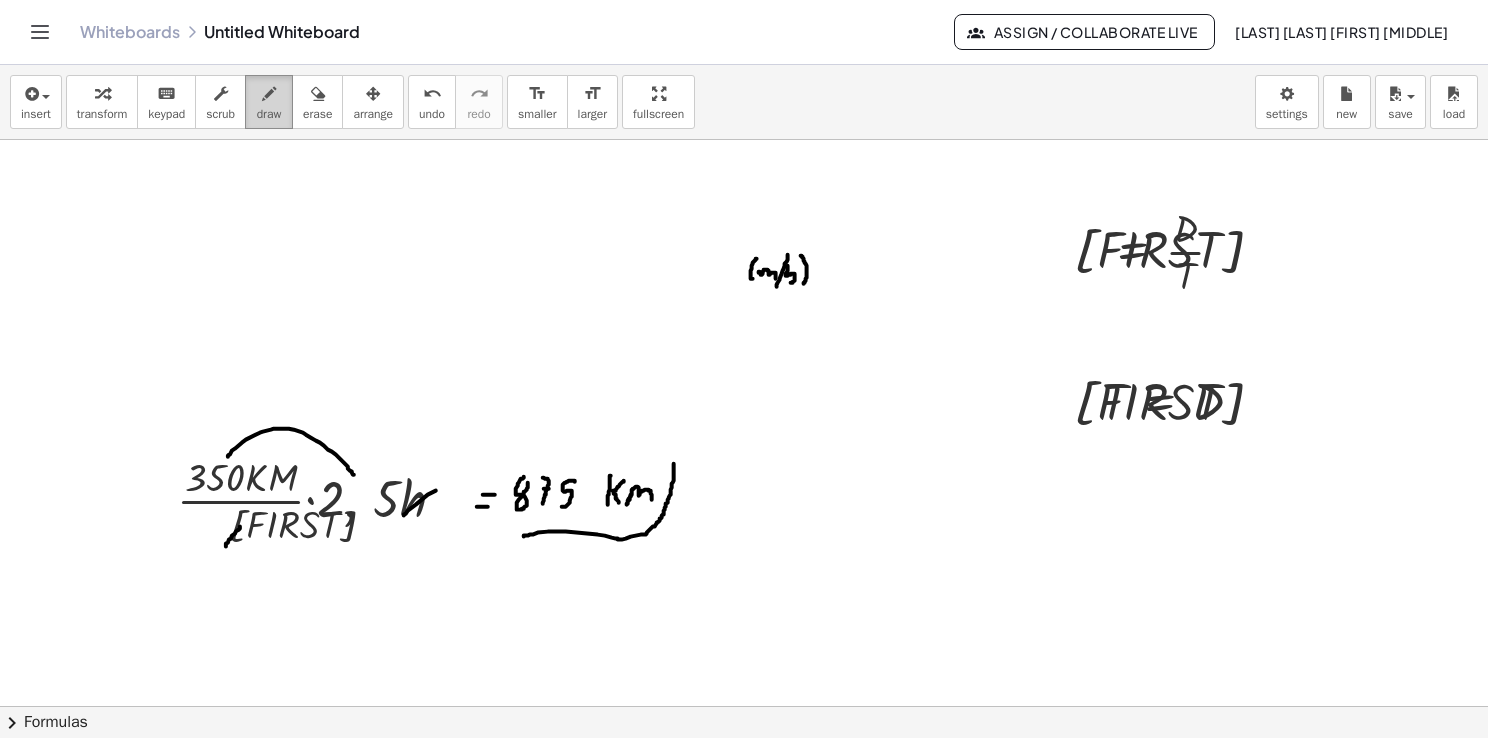 click on "draw" at bounding box center (269, 102) 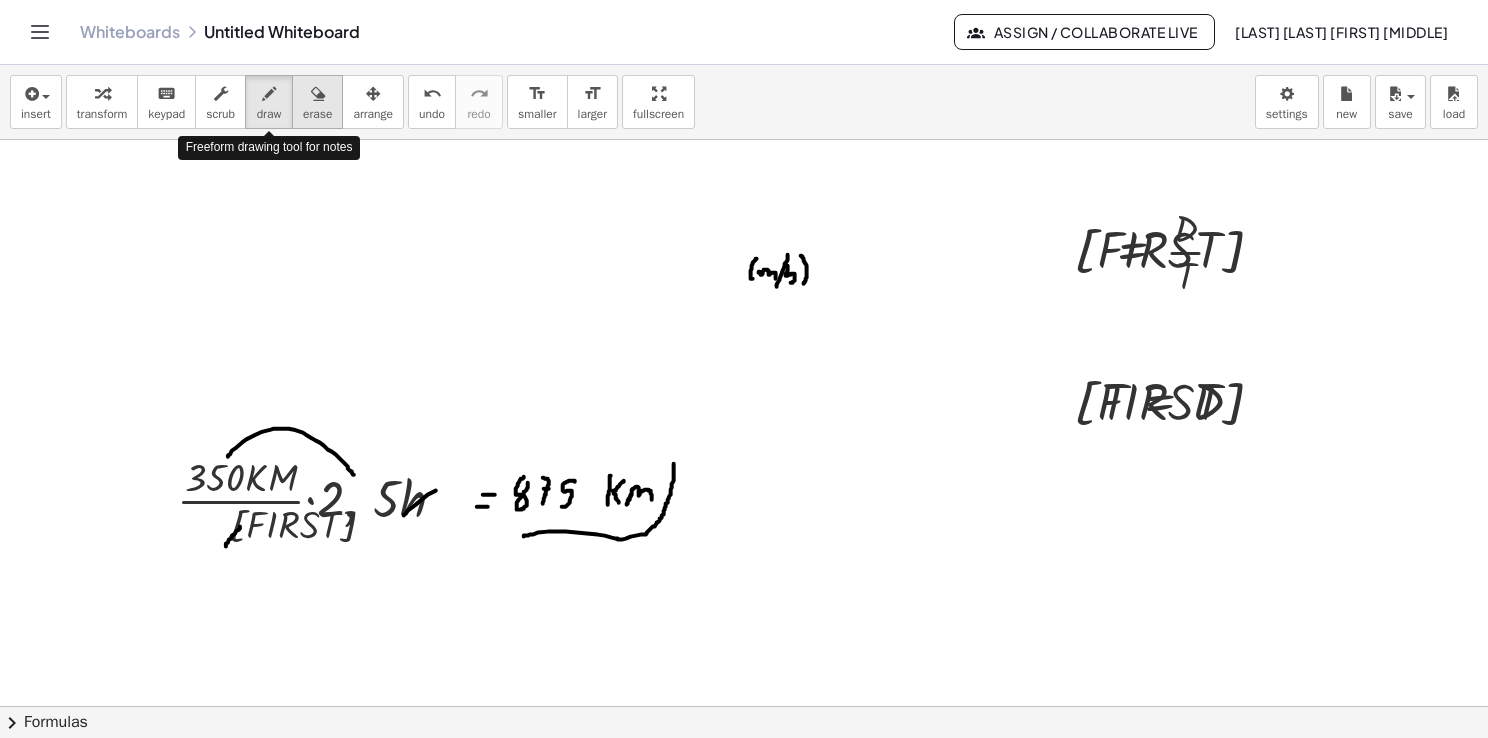 click on "erase" at bounding box center [317, 102] 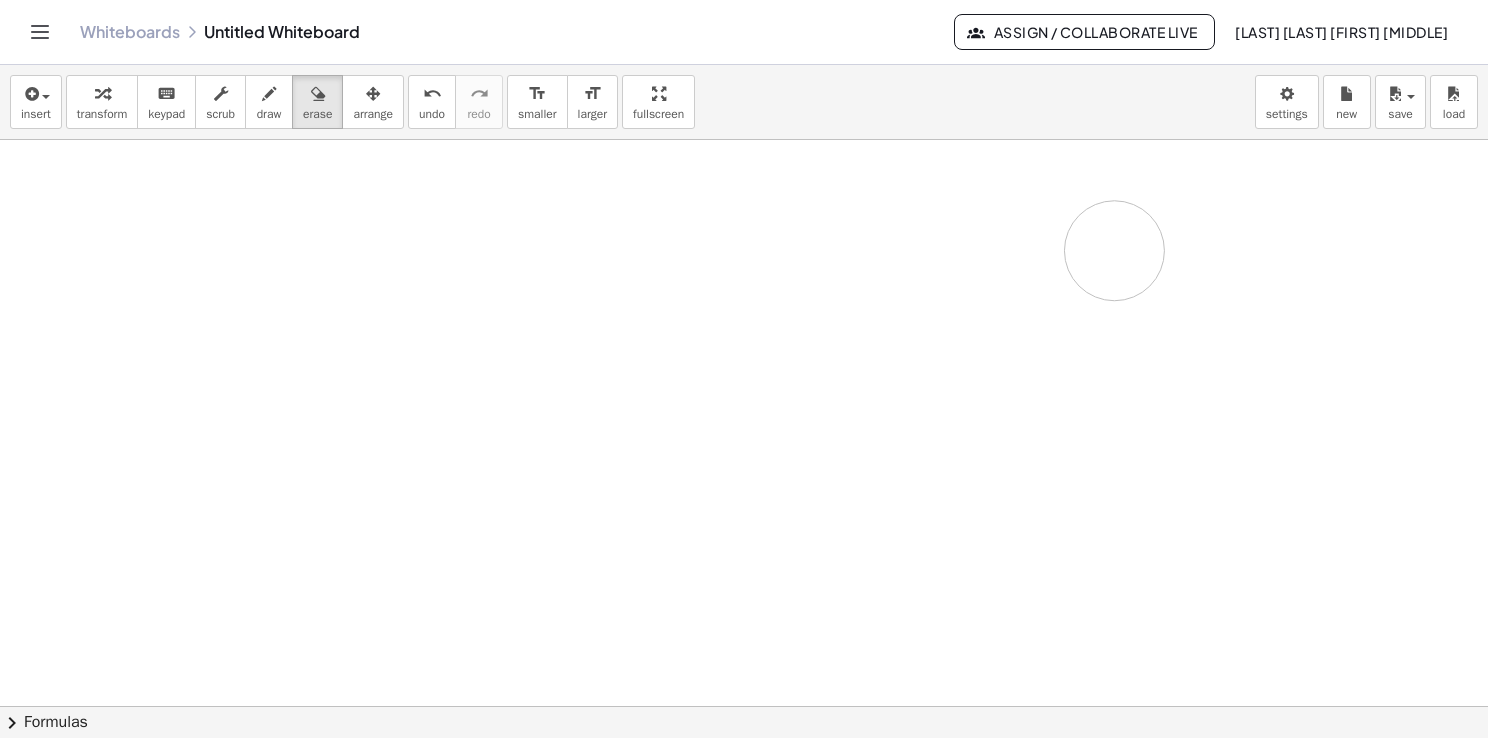 drag, startPoint x: 399, startPoint y: 463, endPoint x: 1119, endPoint y: 290, distance: 740.49243 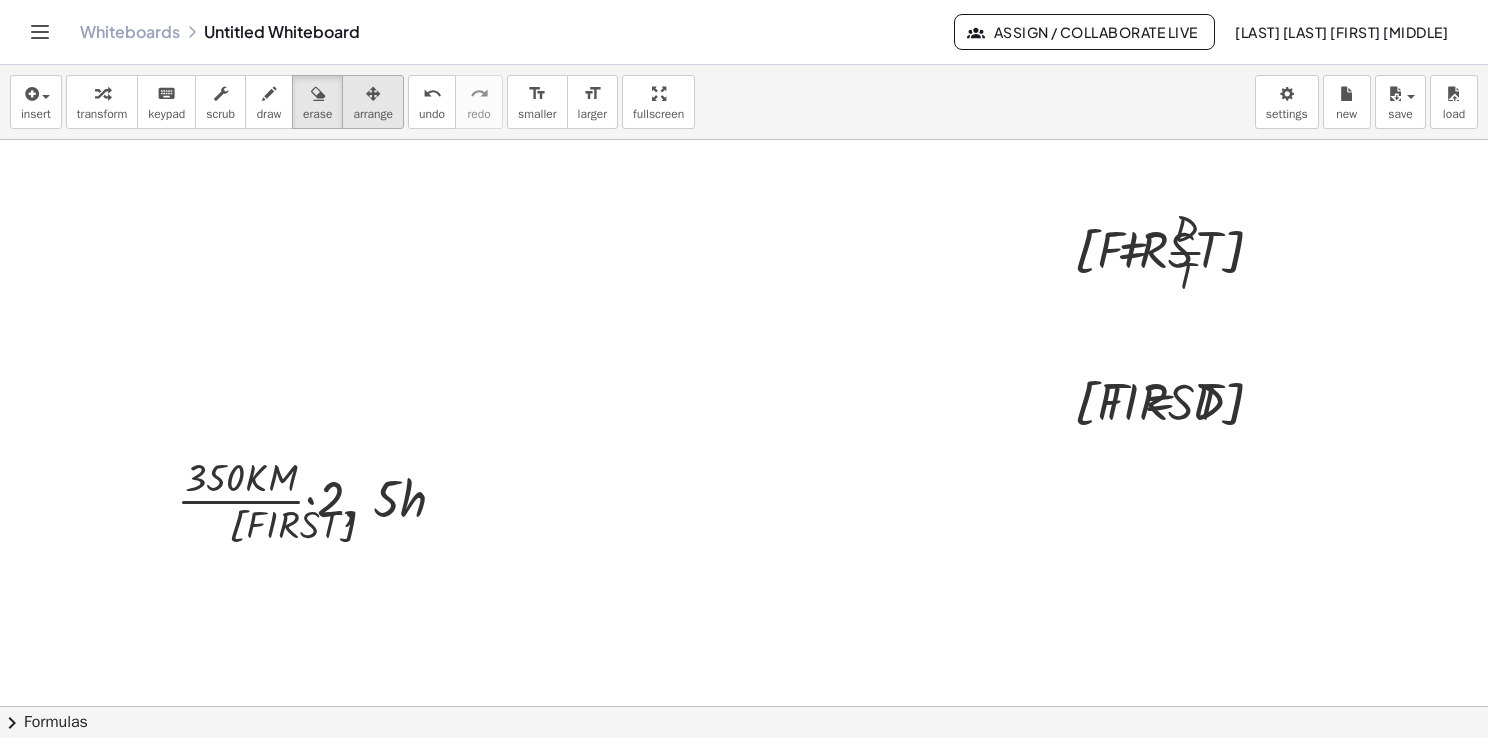 click on "arrange" at bounding box center [373, 102] 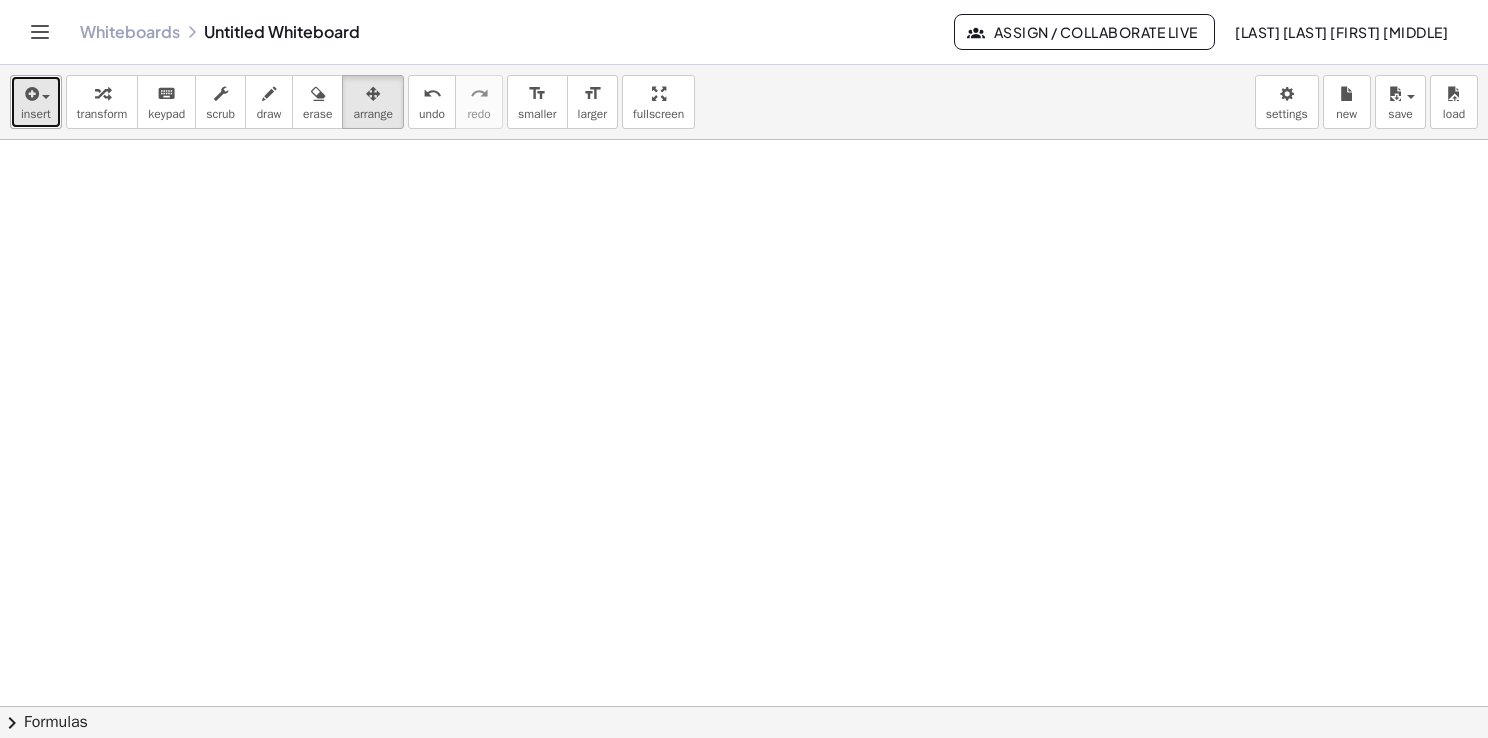 click on "insert" at bounding box center [36, 114] 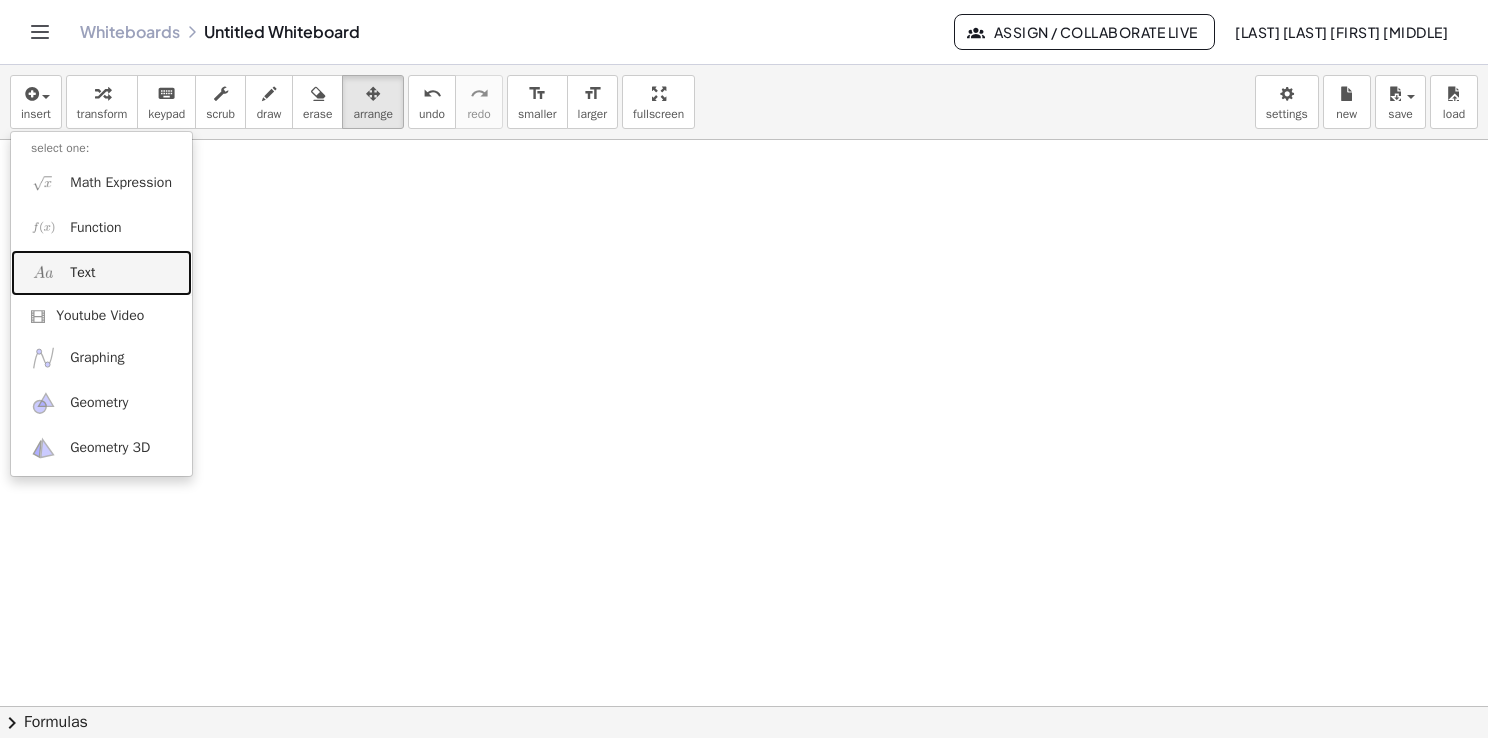 click on "Text" at bounding box center [82, 273] 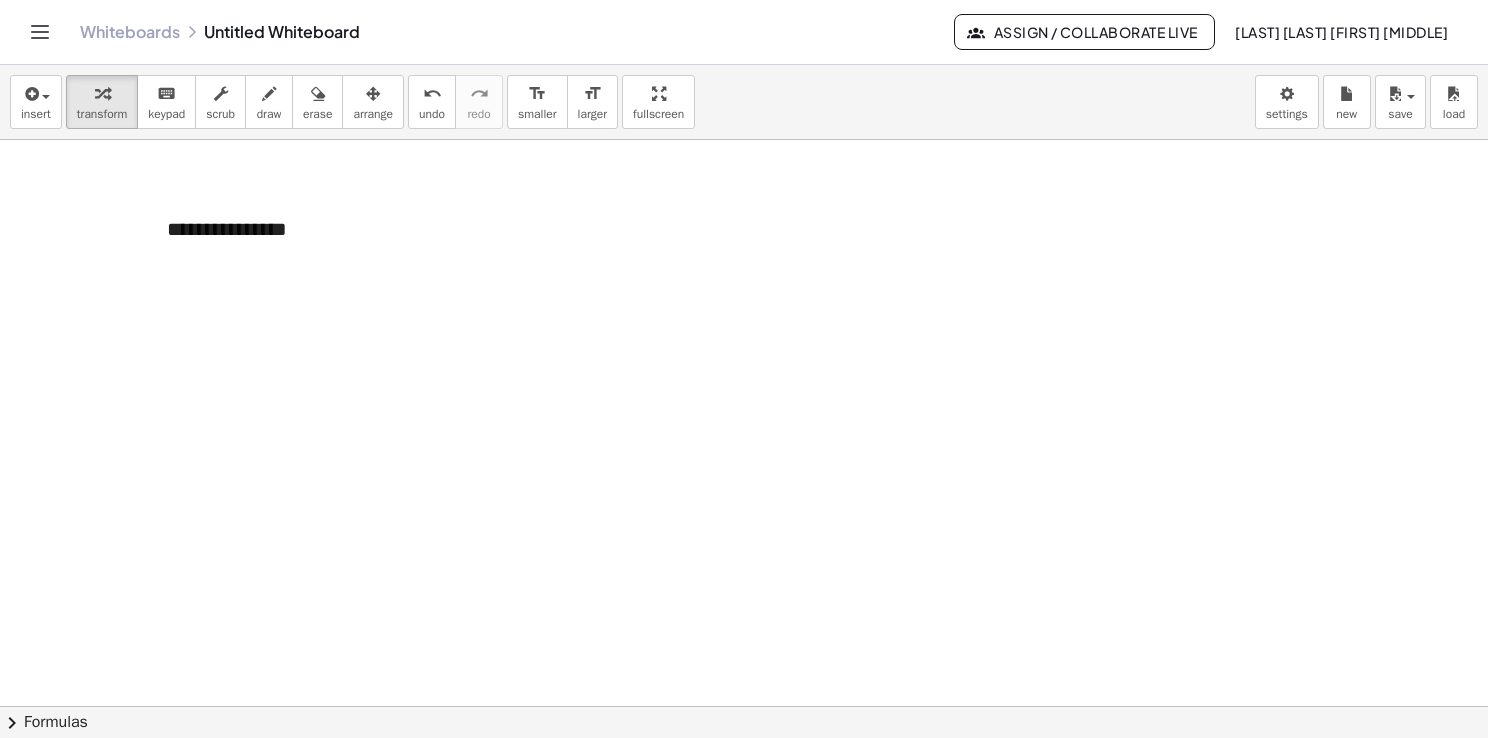 type 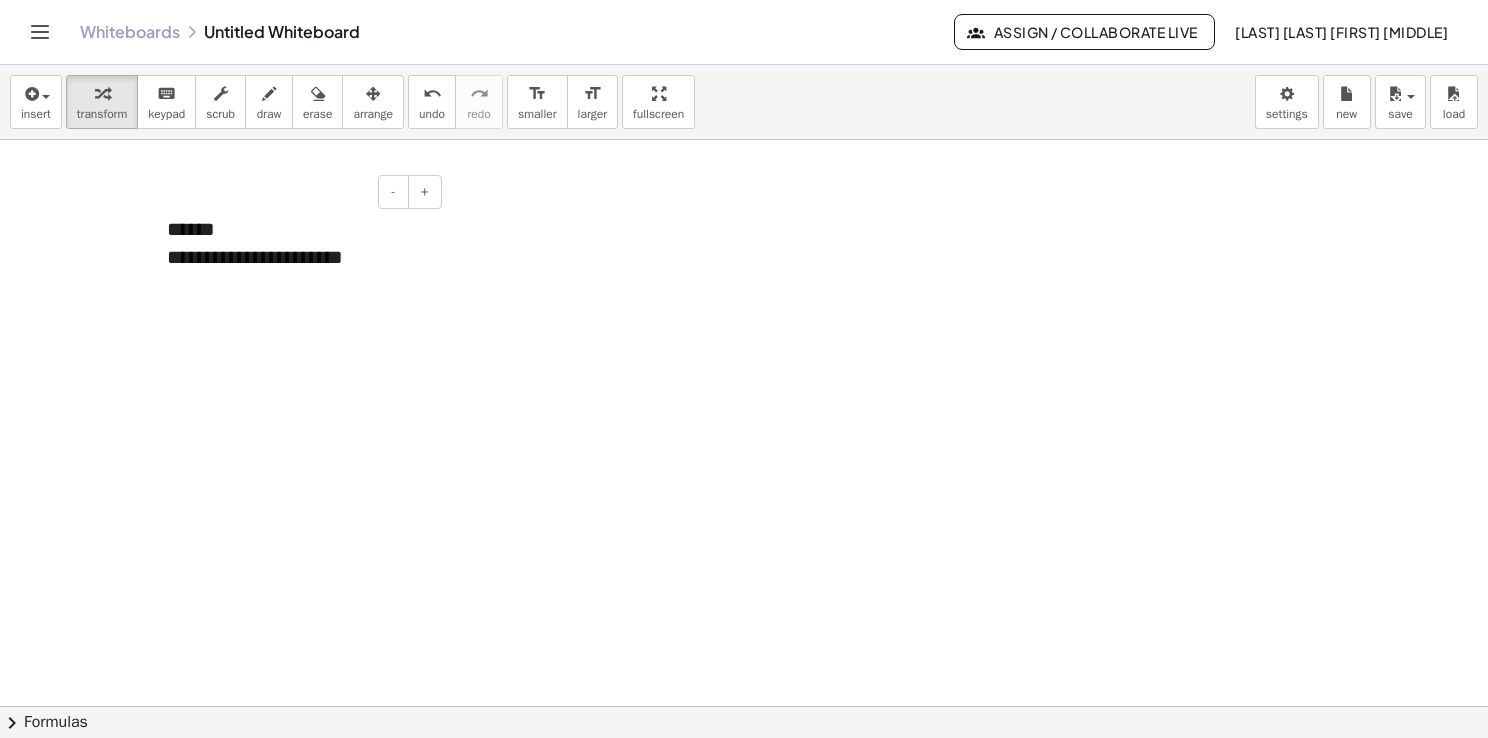click on "[LAST]" at bounding box center [297, 257] 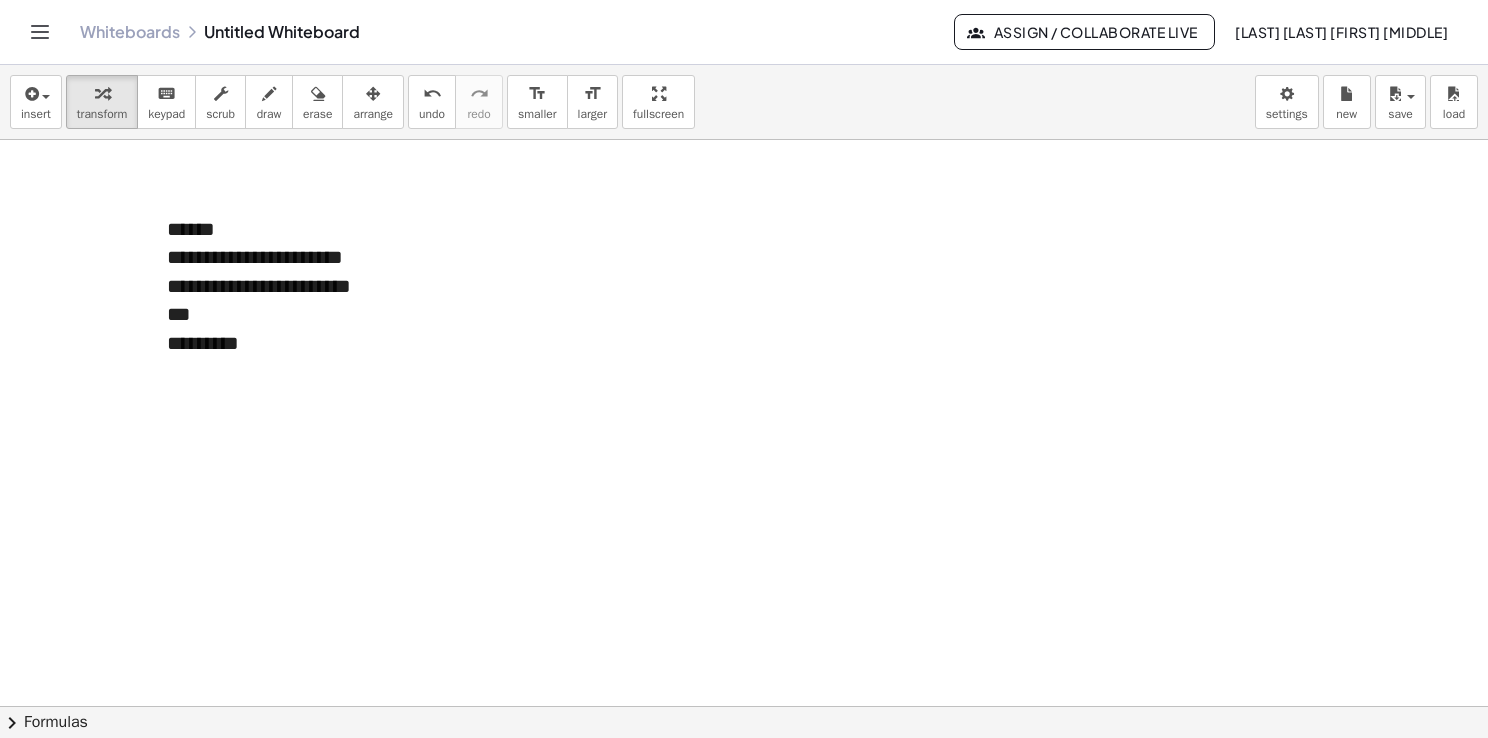 click at bounding box center [747, 707] 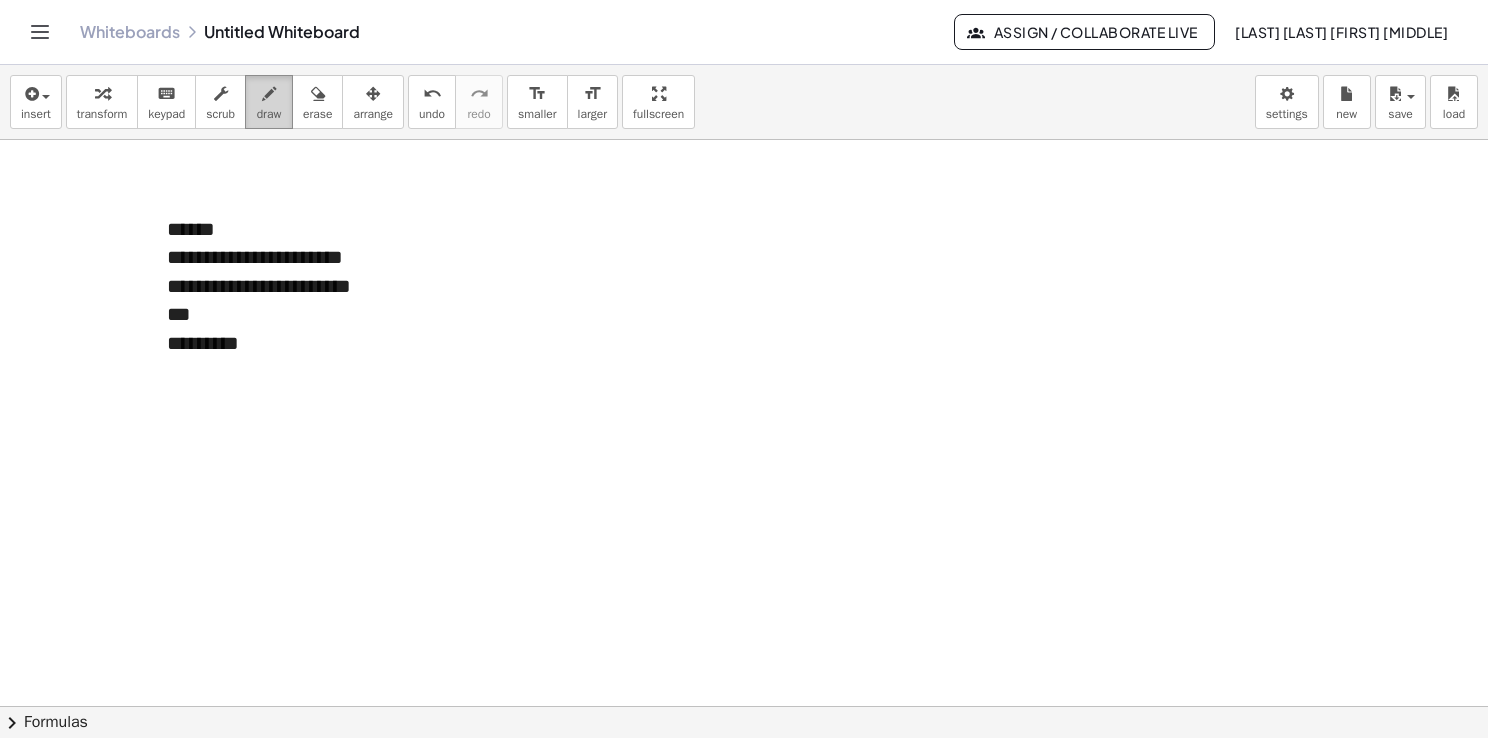 click on "draw" at bounding box center (269, 102) 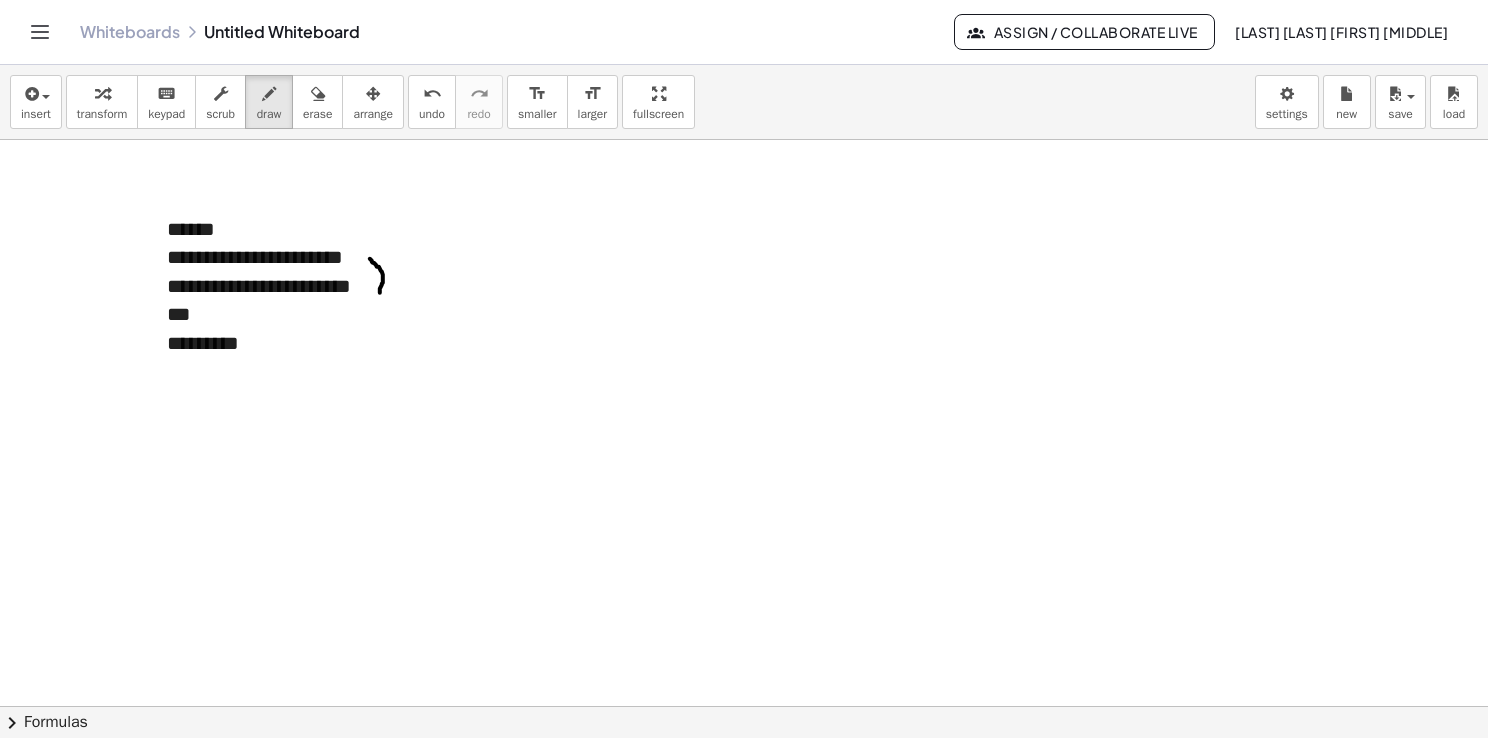 drag, startPoint x: 380, startPoint y: 292, endPoint x: 366, endPoint y: 254, distance: 40.496914 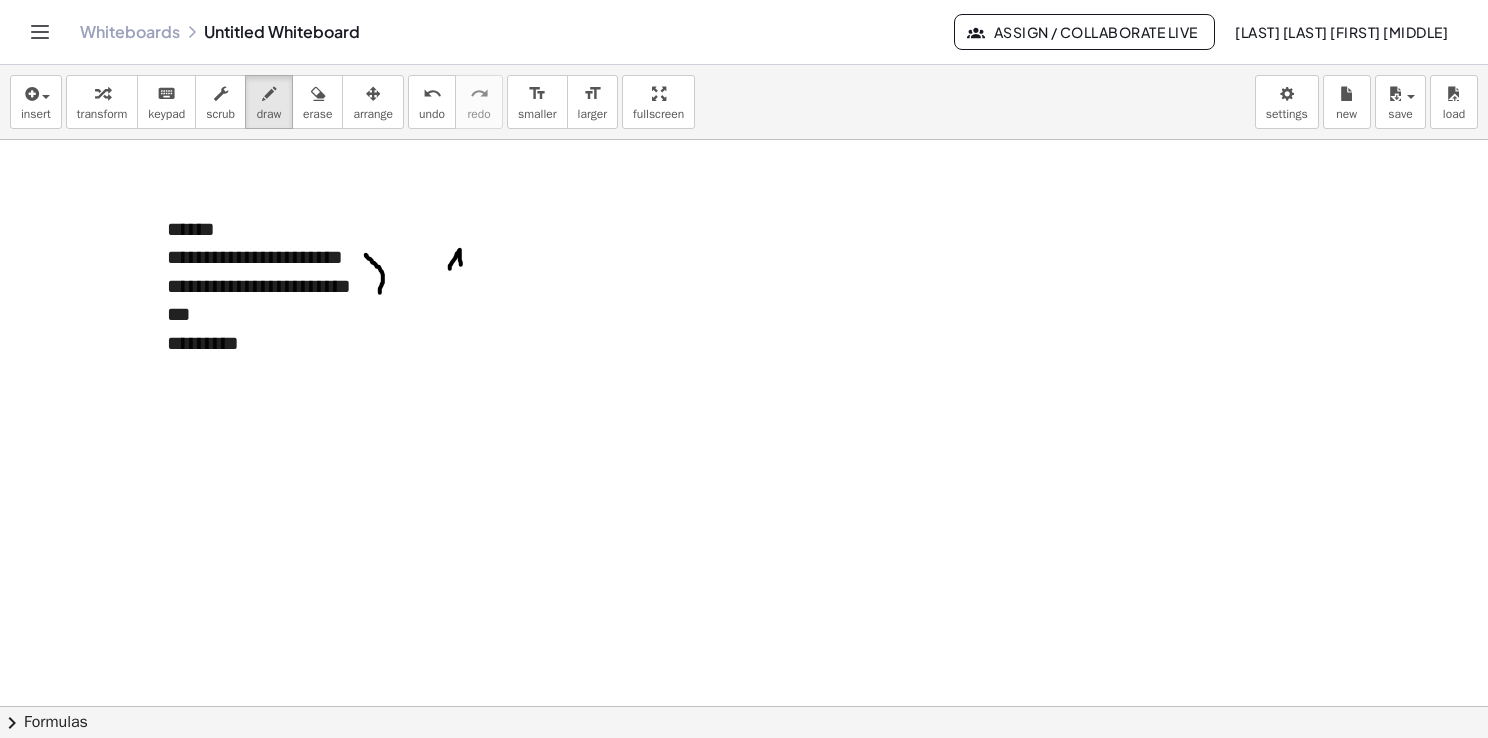drag, startPoint x: 450, startPoint y: 268, endPoint x: 461, endPoint y: 270, distance: 11.18034 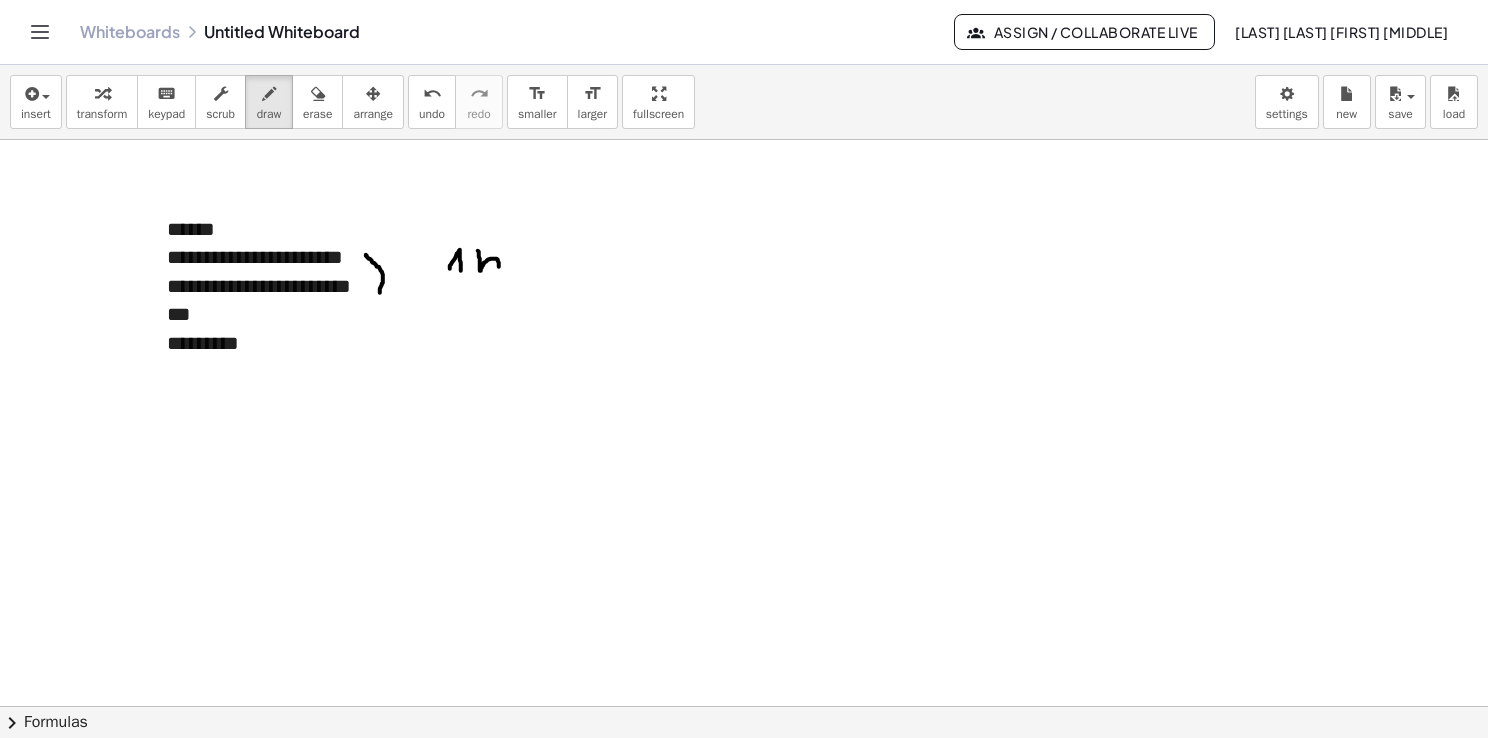 drag, startPoint x: 478, startPoint y: 250, endPoint x: 500, endPoint y: 272, distance: 31.112698 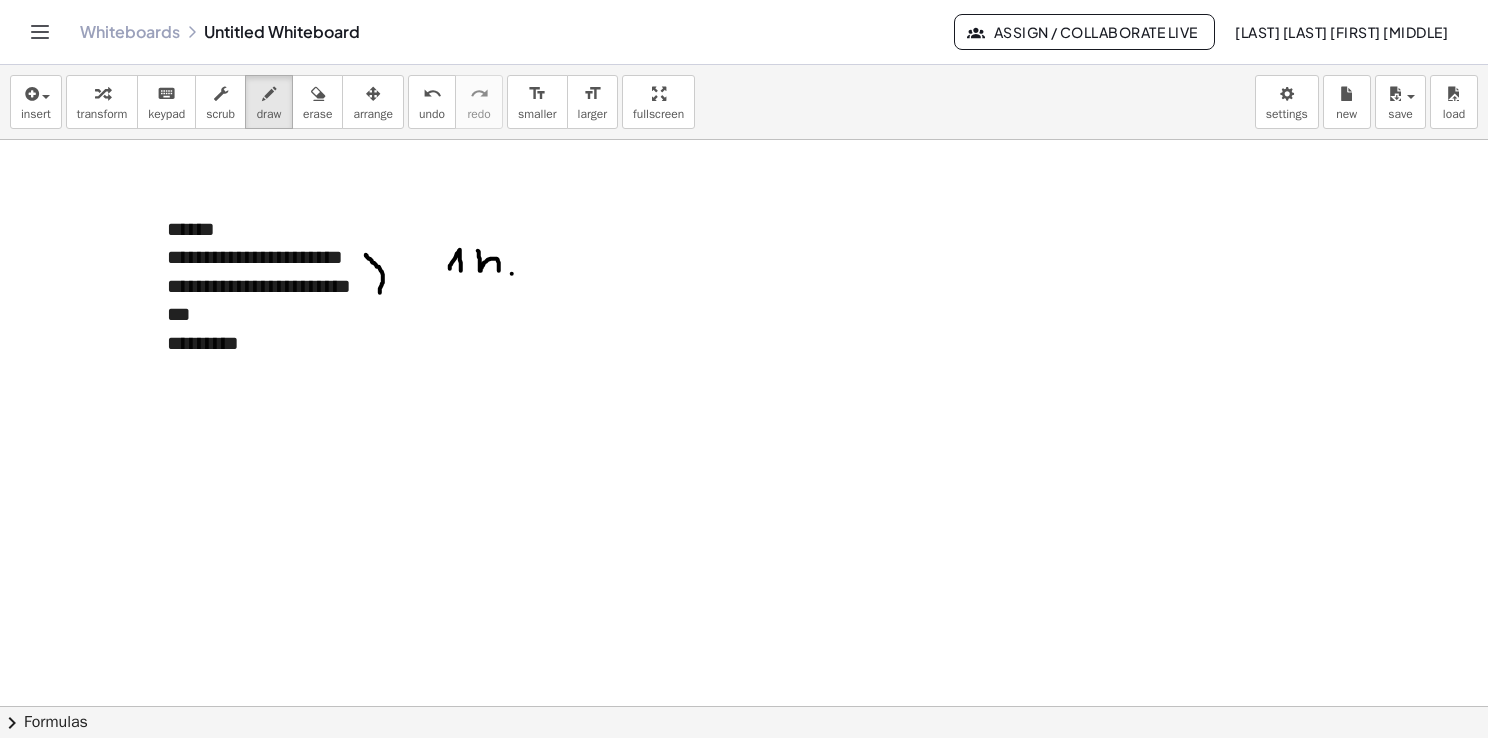 click at bounding box center (747, 707) 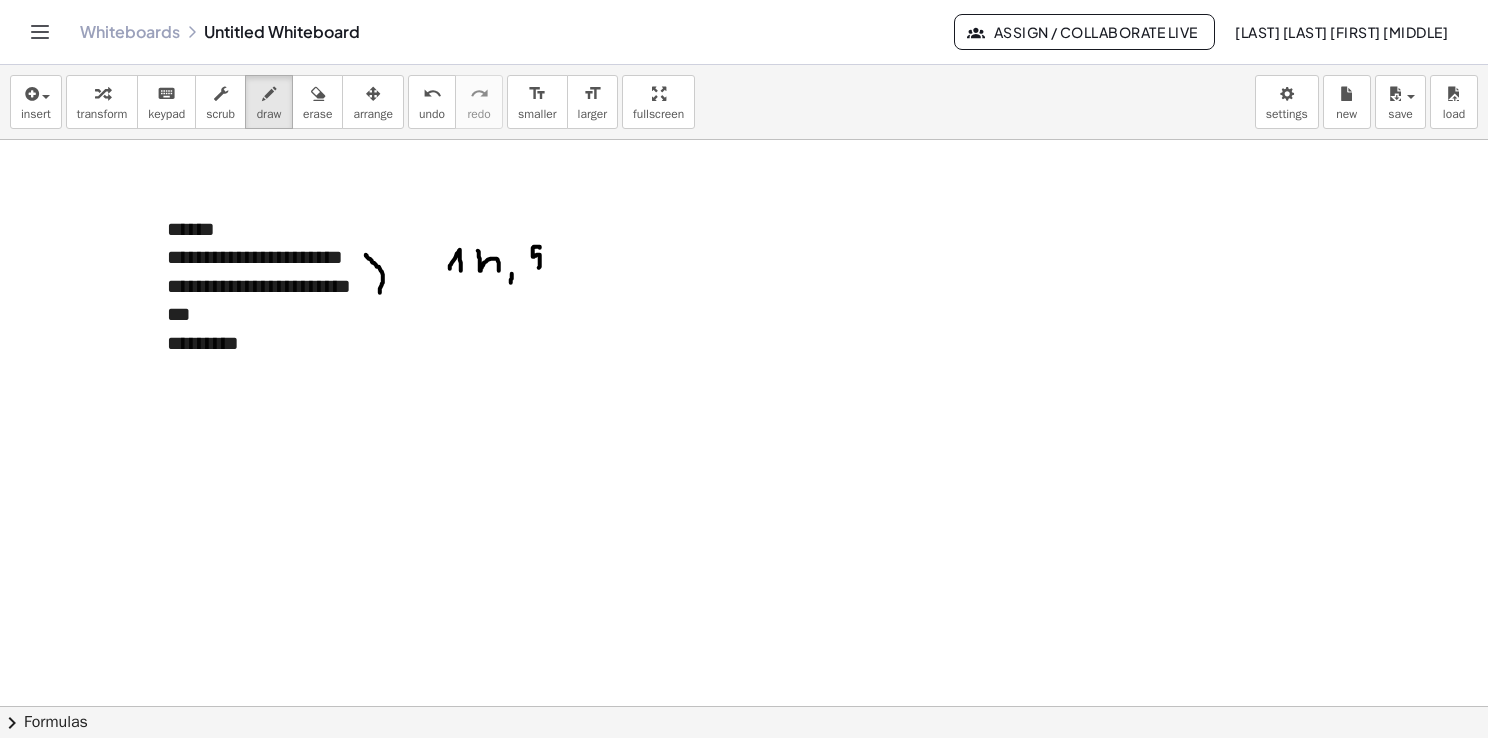 drag, startPoint x: 540, startPoint y: 247, endPoint x: 534, endPoint y: 269, distance: 22.803509 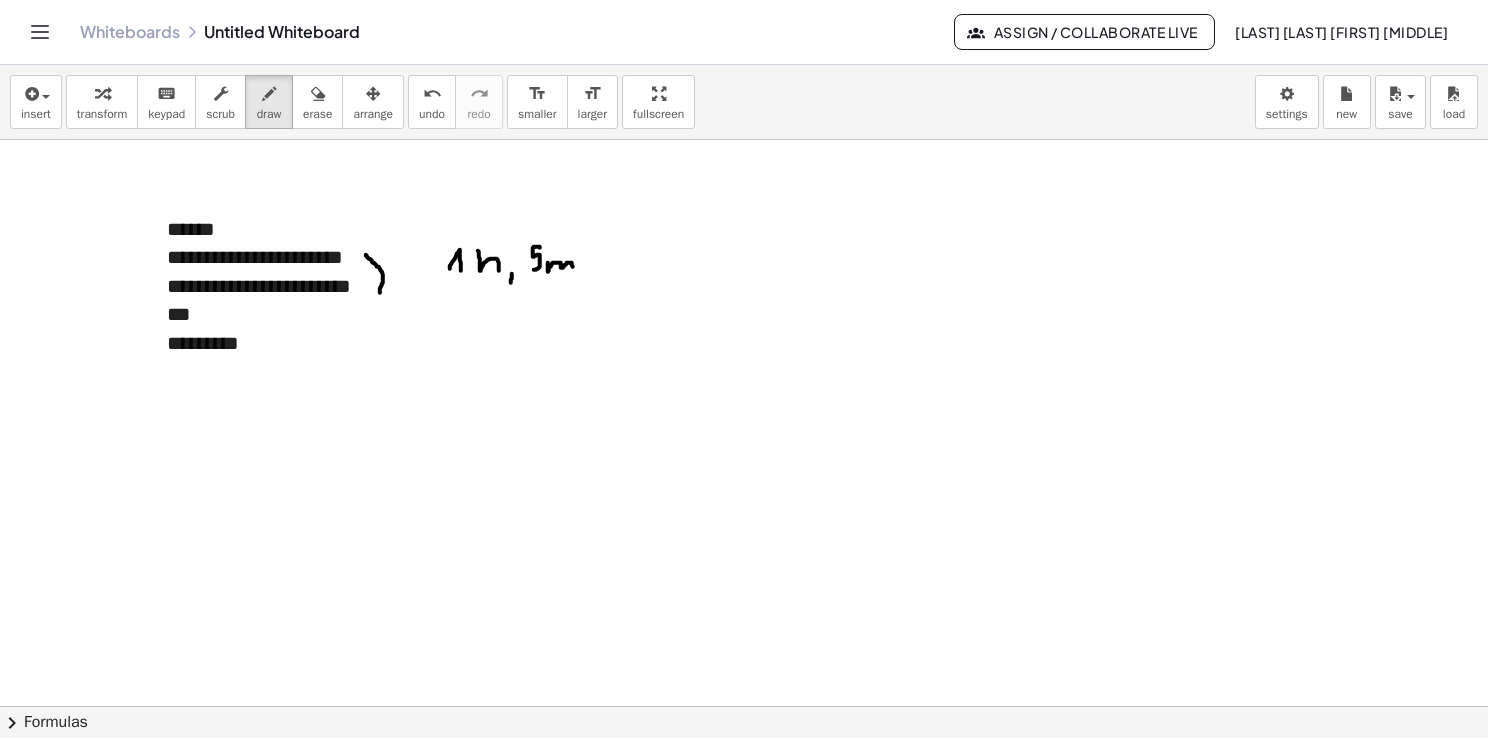 drag, startPoint x: 548, startPoint y: 263, endPoint x: 574, endPoint y: 269, distance: 26.683329 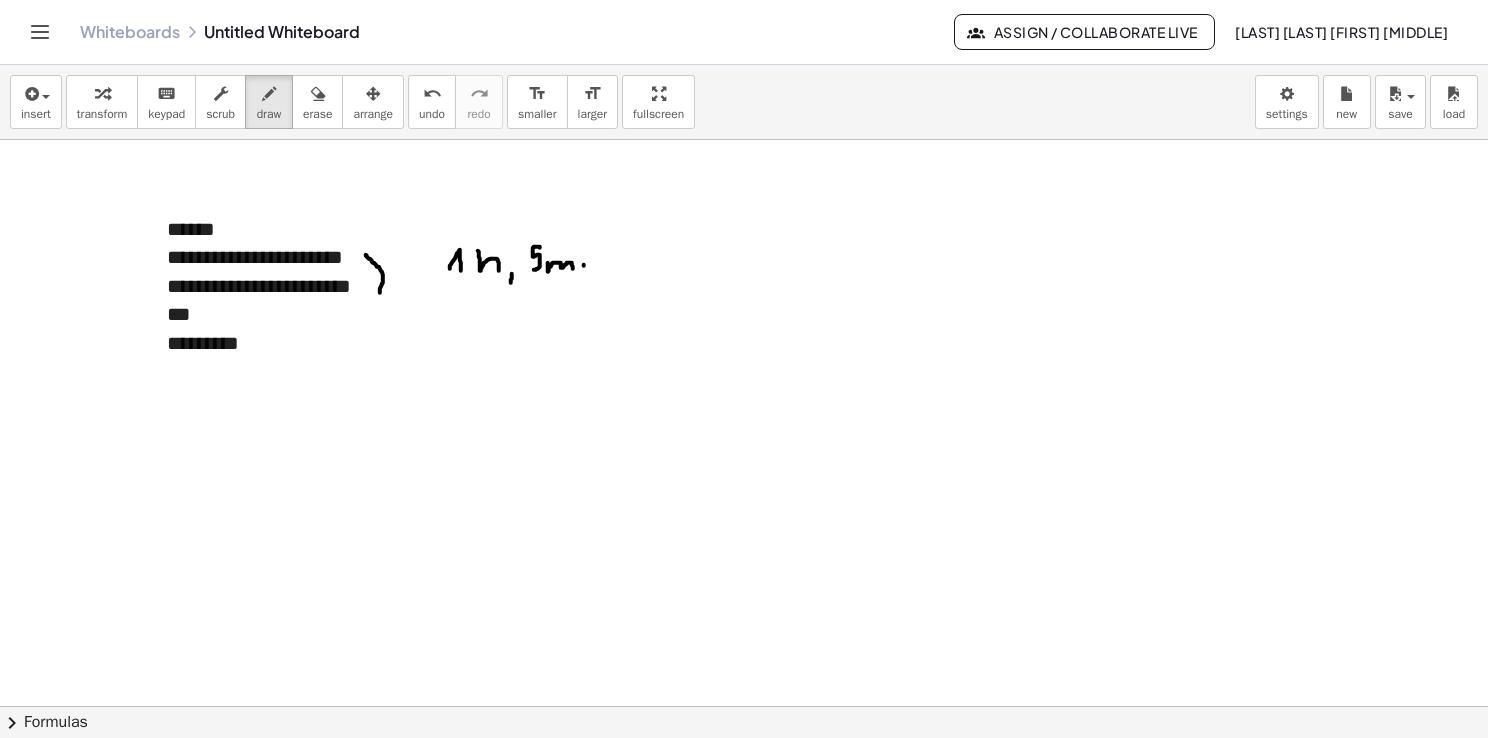 click at bounding box center (747, 707) 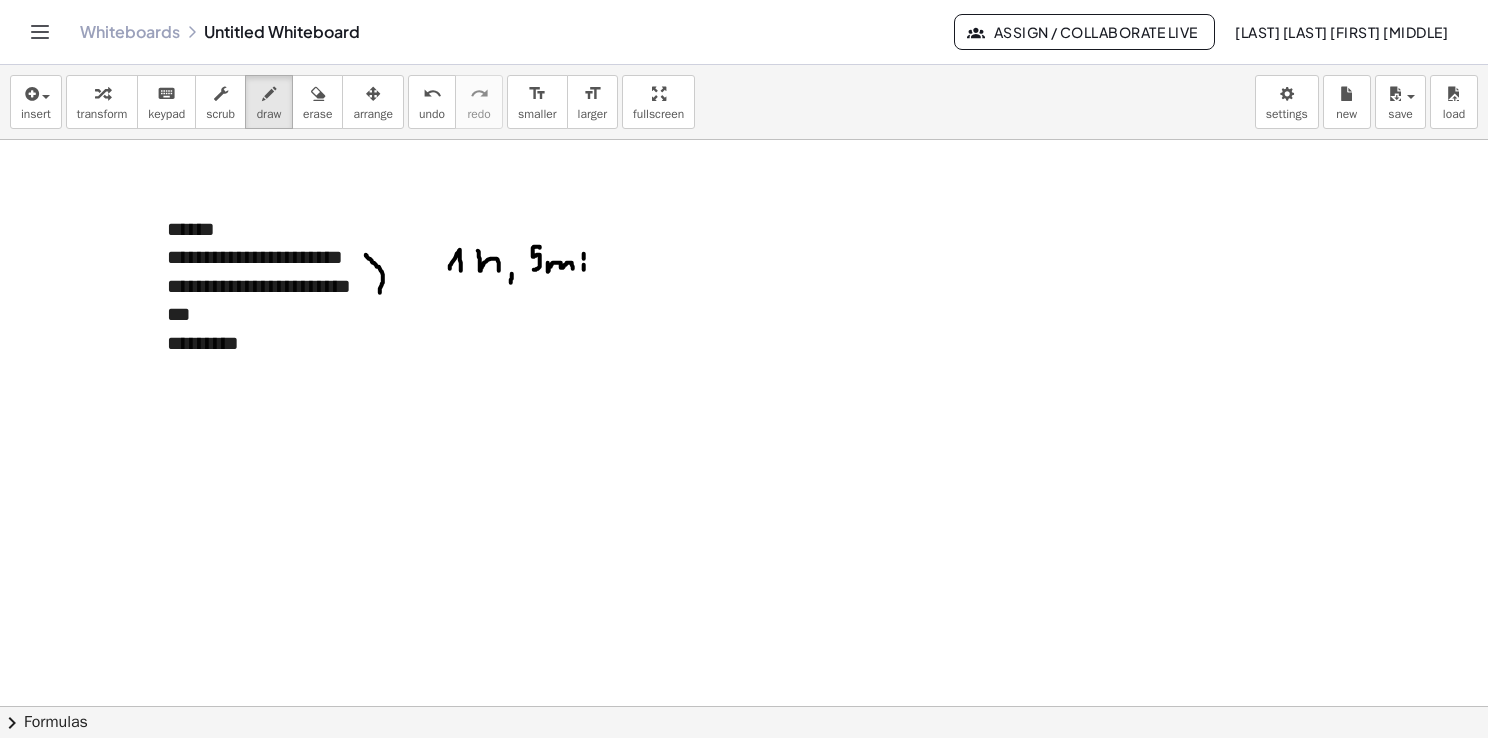 click at bounding box center [747, 707] 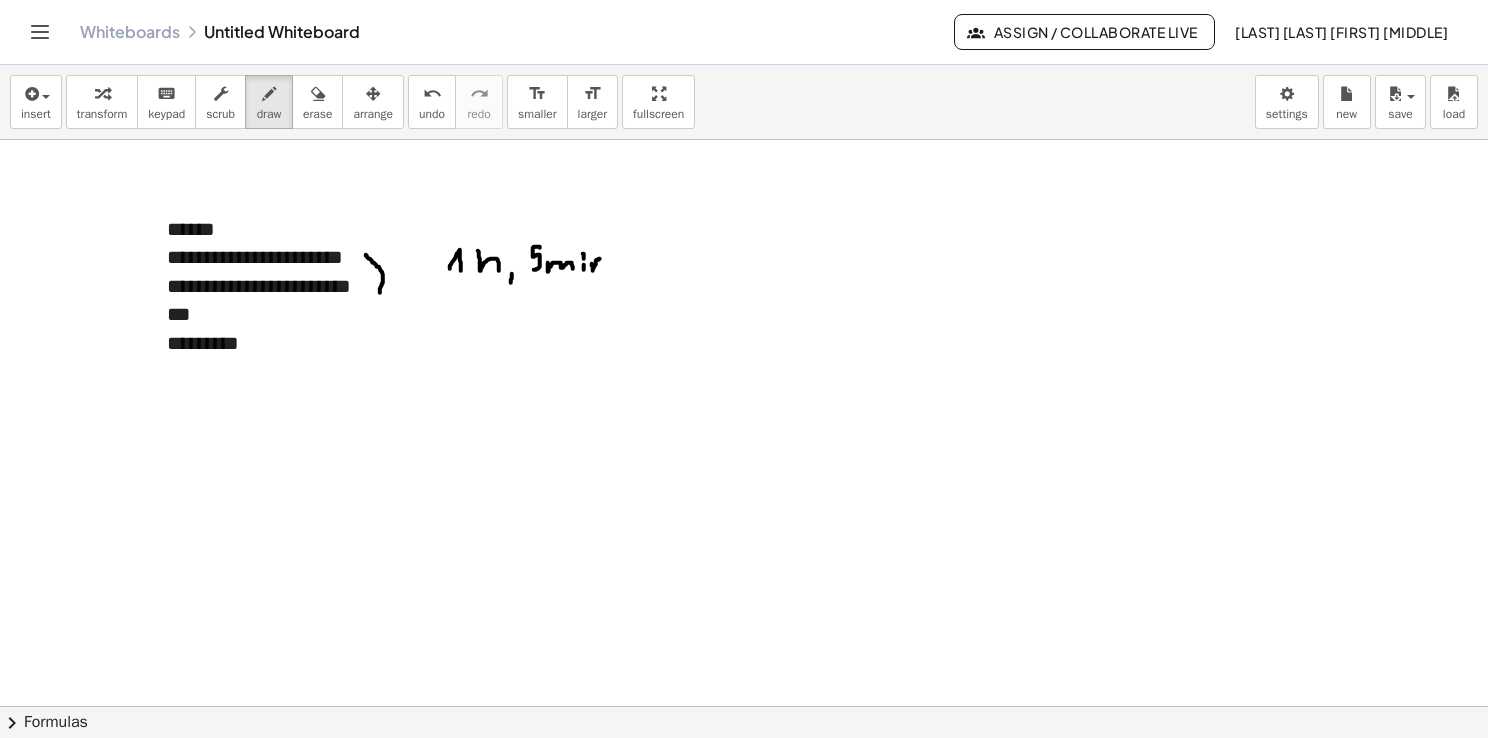 drag, startPoint x: 592, startPoint y: 263, endPoint x: 602, endPoint y: 268, distance: 11.18034 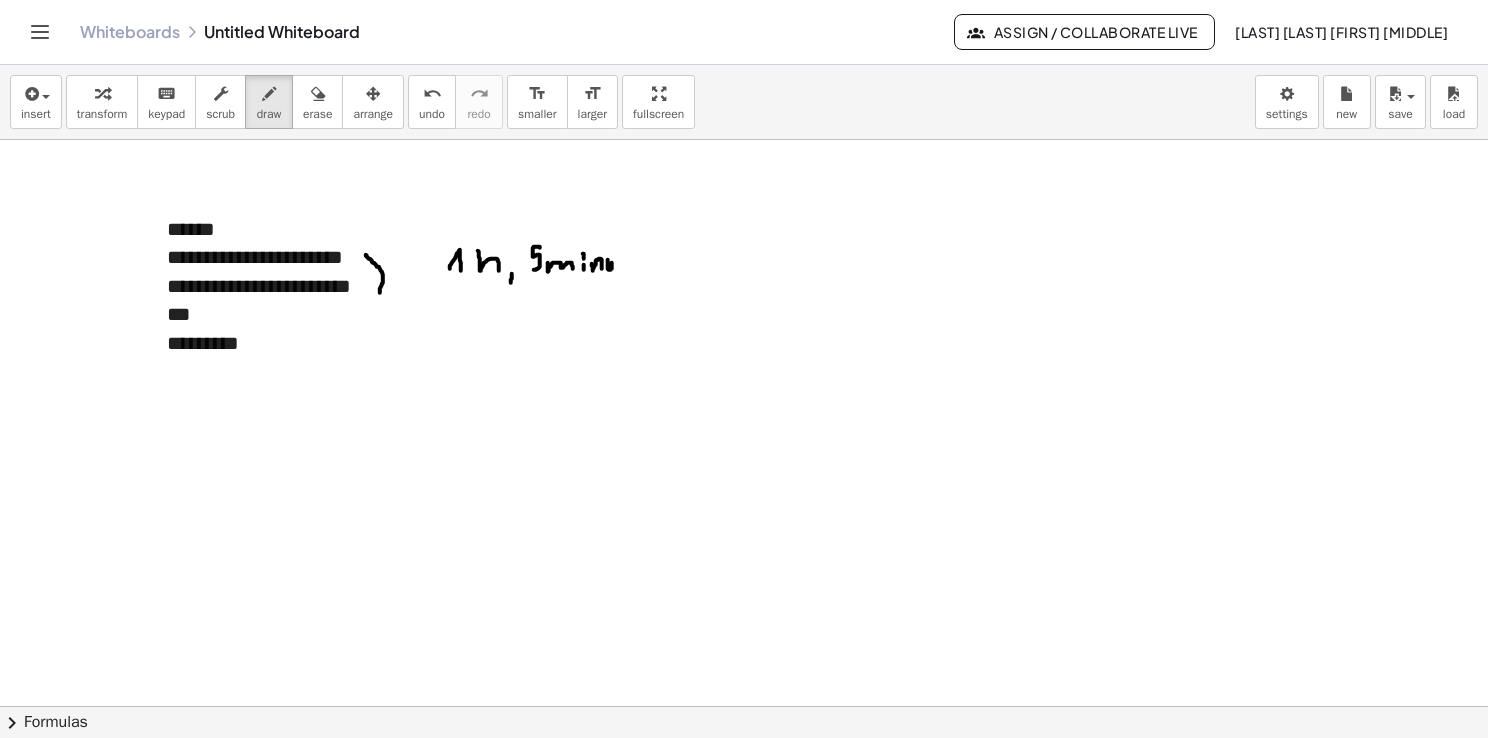 click at bounding box center (747, 707) 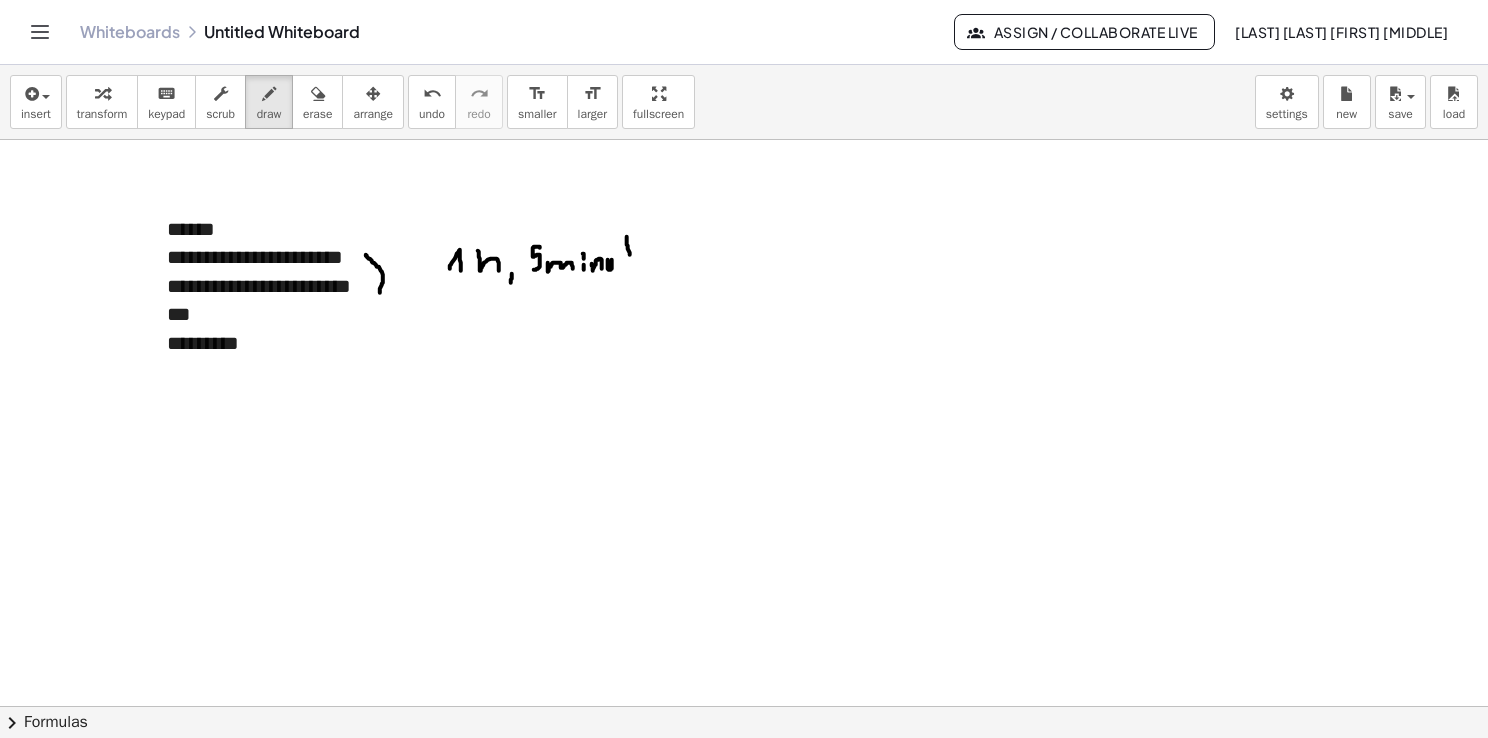drag, startPoint x: 627, startPoint y: 237, endPoint x: 631, endPoint y: 260, distance: 23.345236 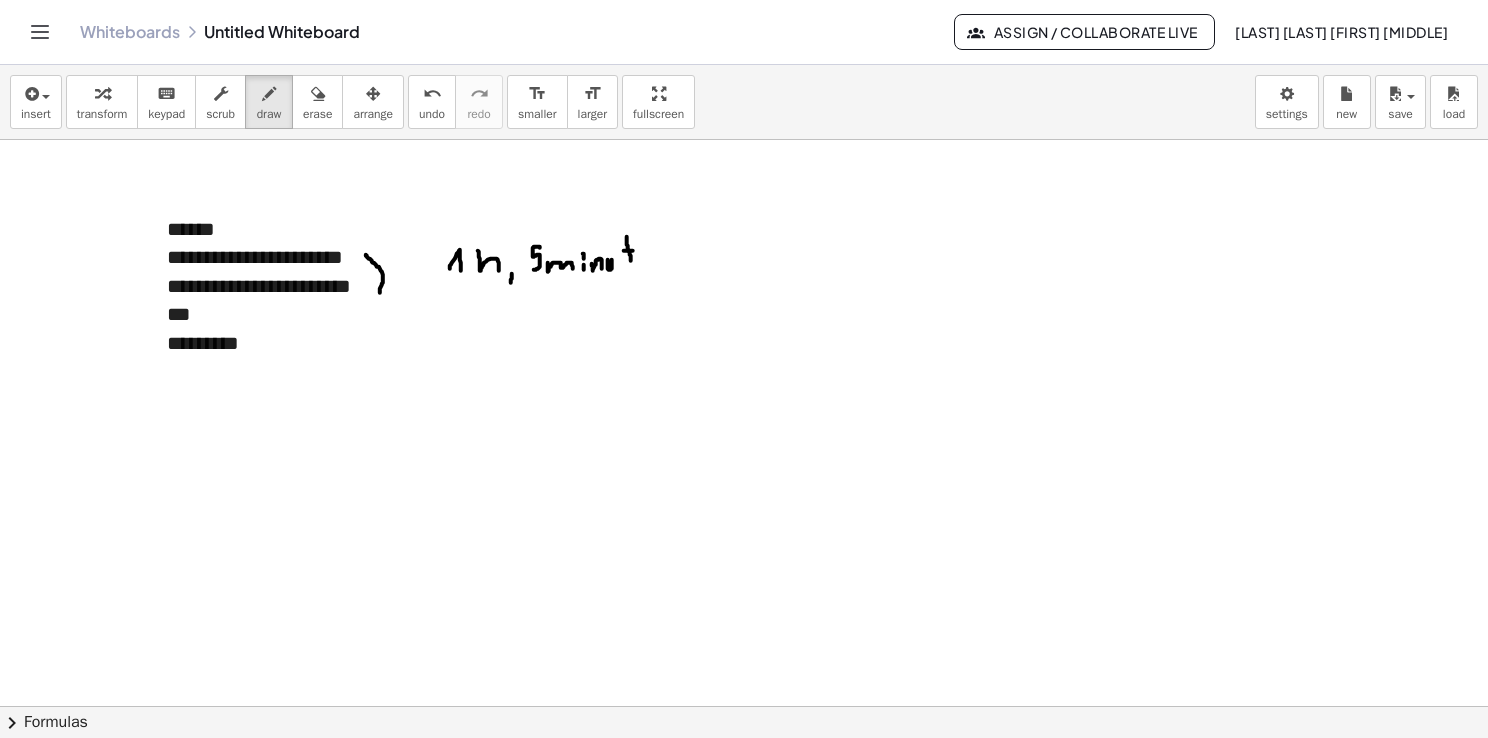 drag, startPoint x: 624, startPoint y: 250, endPoint x: 636, endPoint y: 248, distance: 12.165525 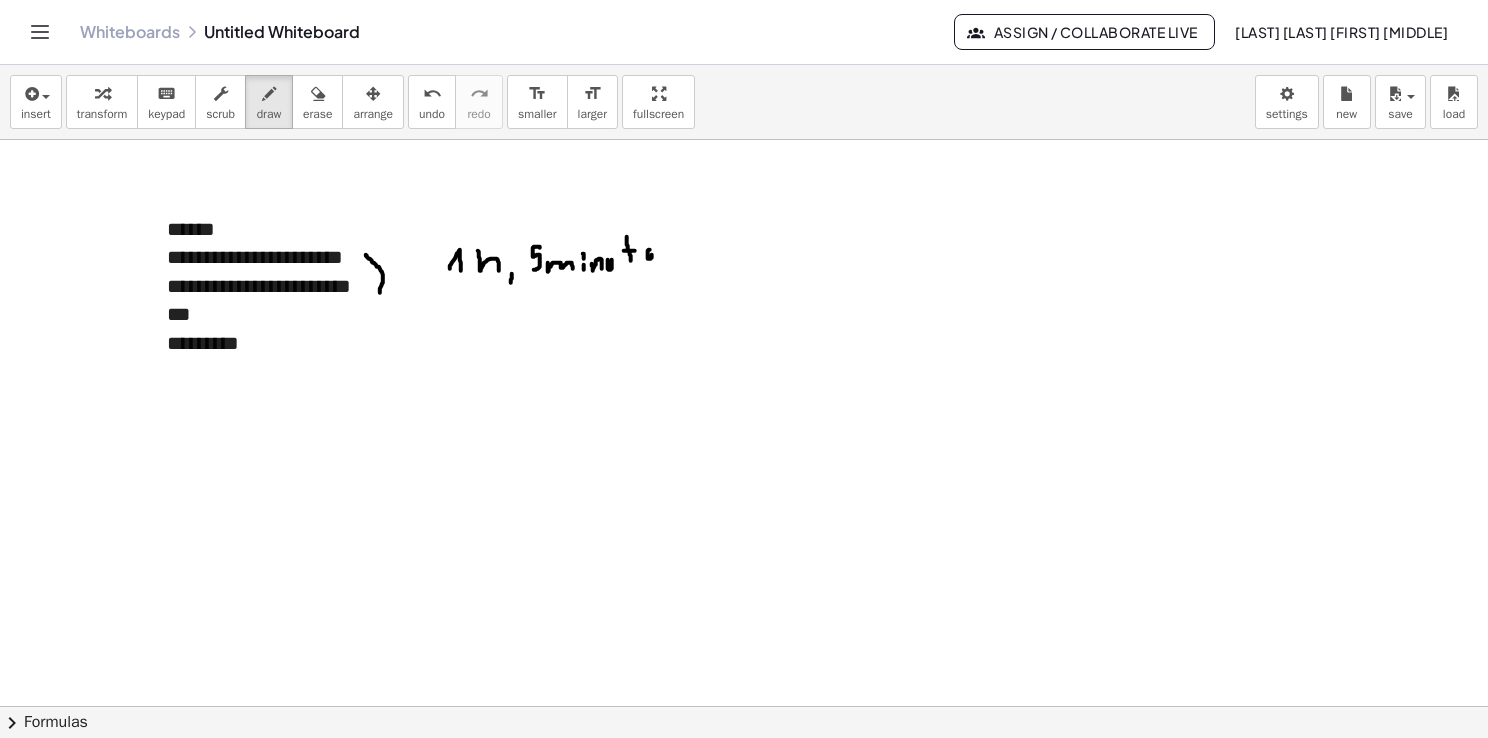 click at bounding box center [747, 707] 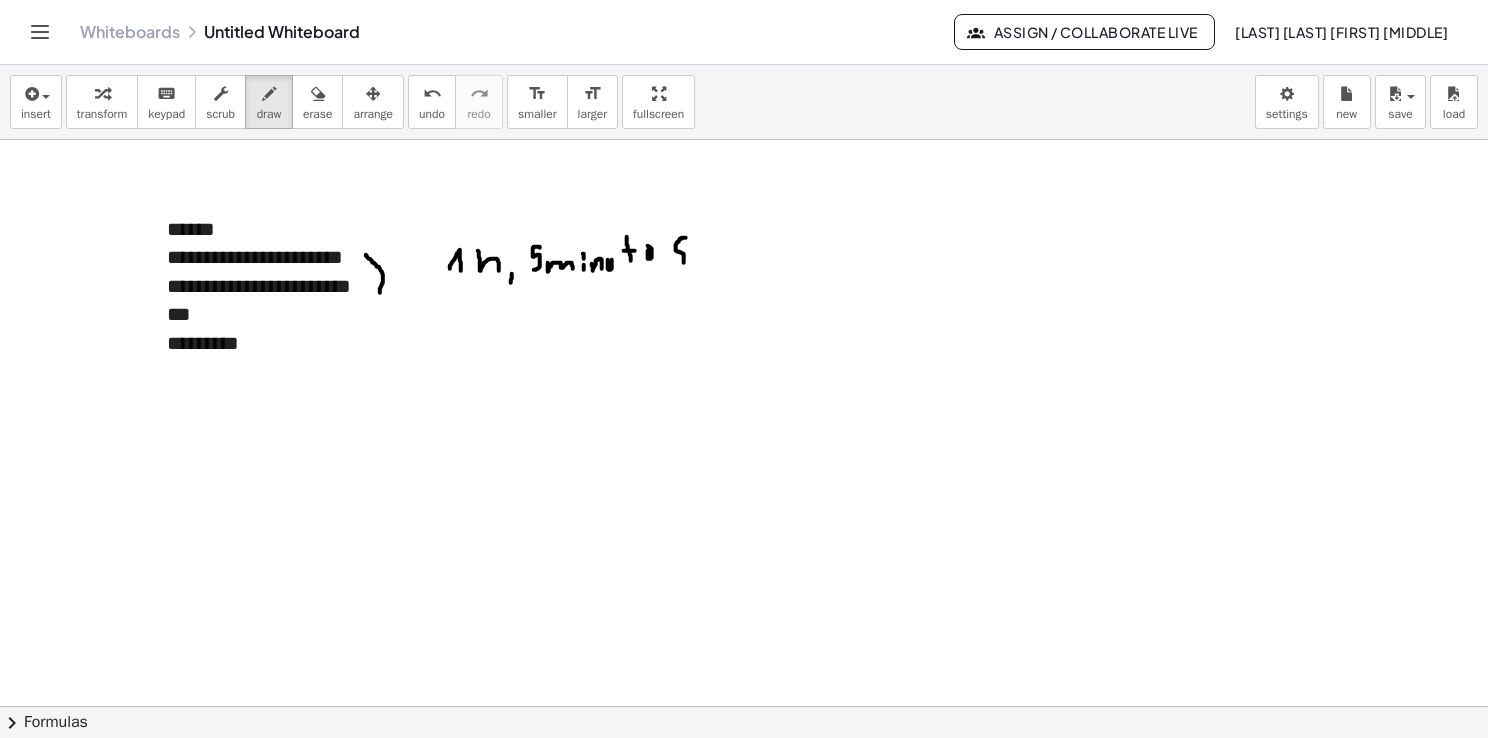 drag, startPoint x: 686, startPoint y: 237, endPoint x: 674, endPoint y: 265, distance: 30.463093 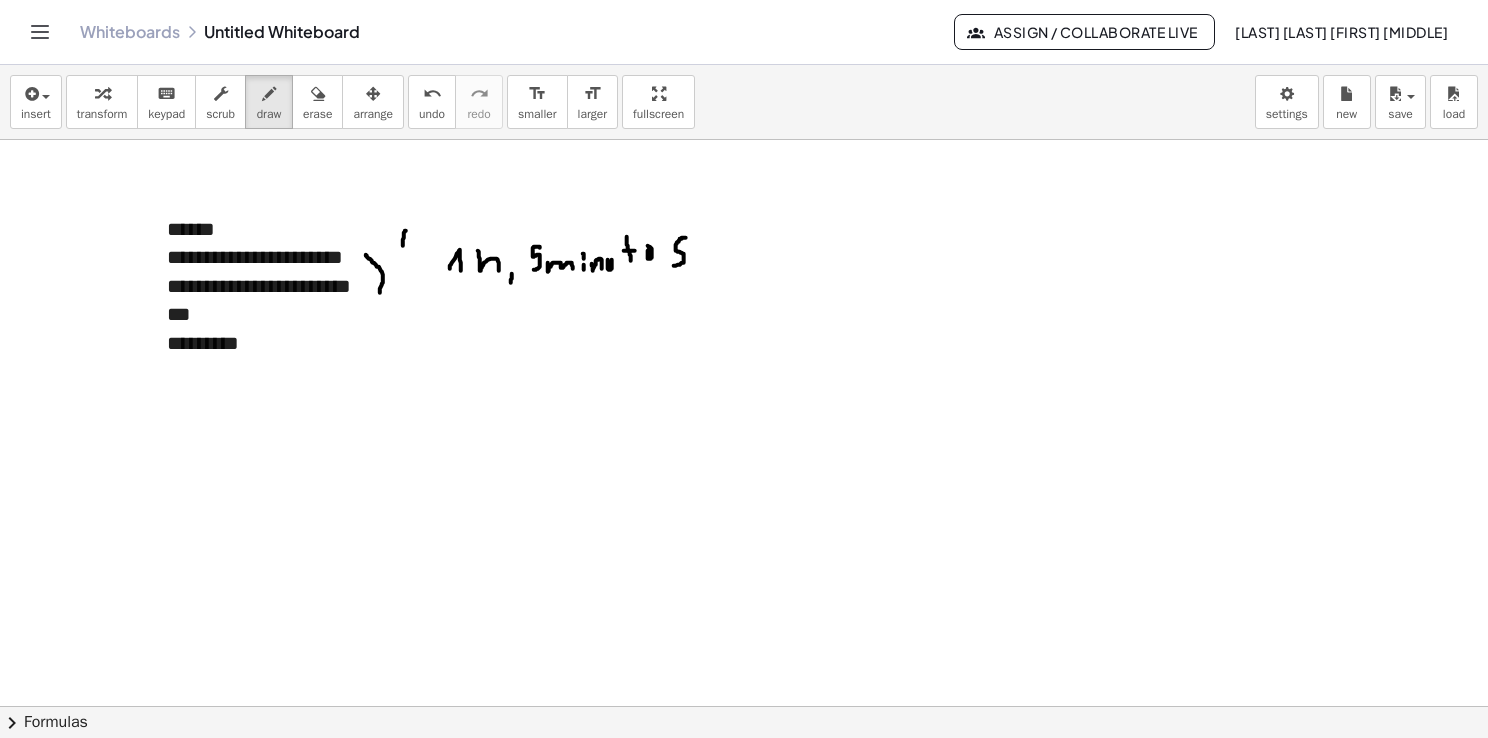 drag, startPoint x: 406, startPoint y: 230, endPoint x: 408, endPoint y: 248, distance: 18.110771 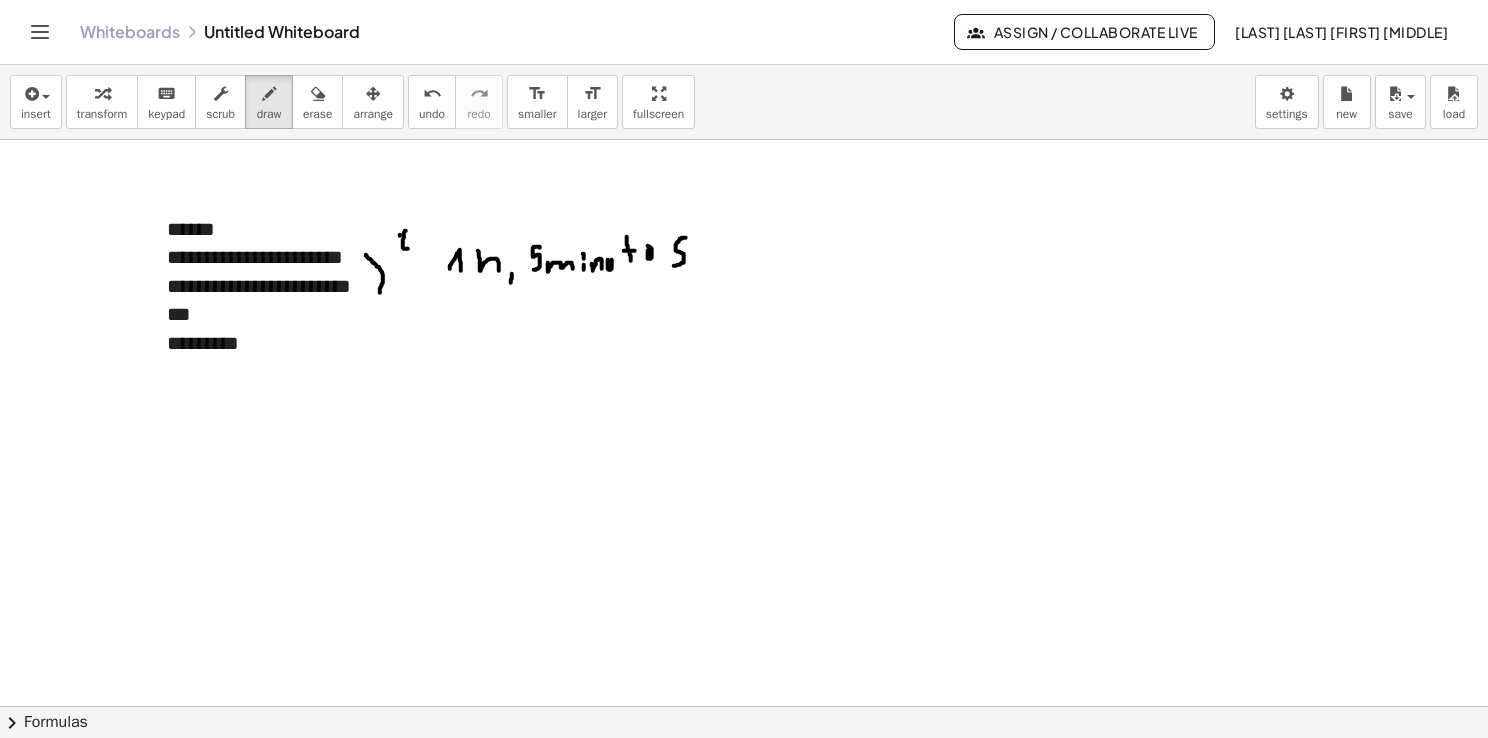 click at bounding box center (747, 707) 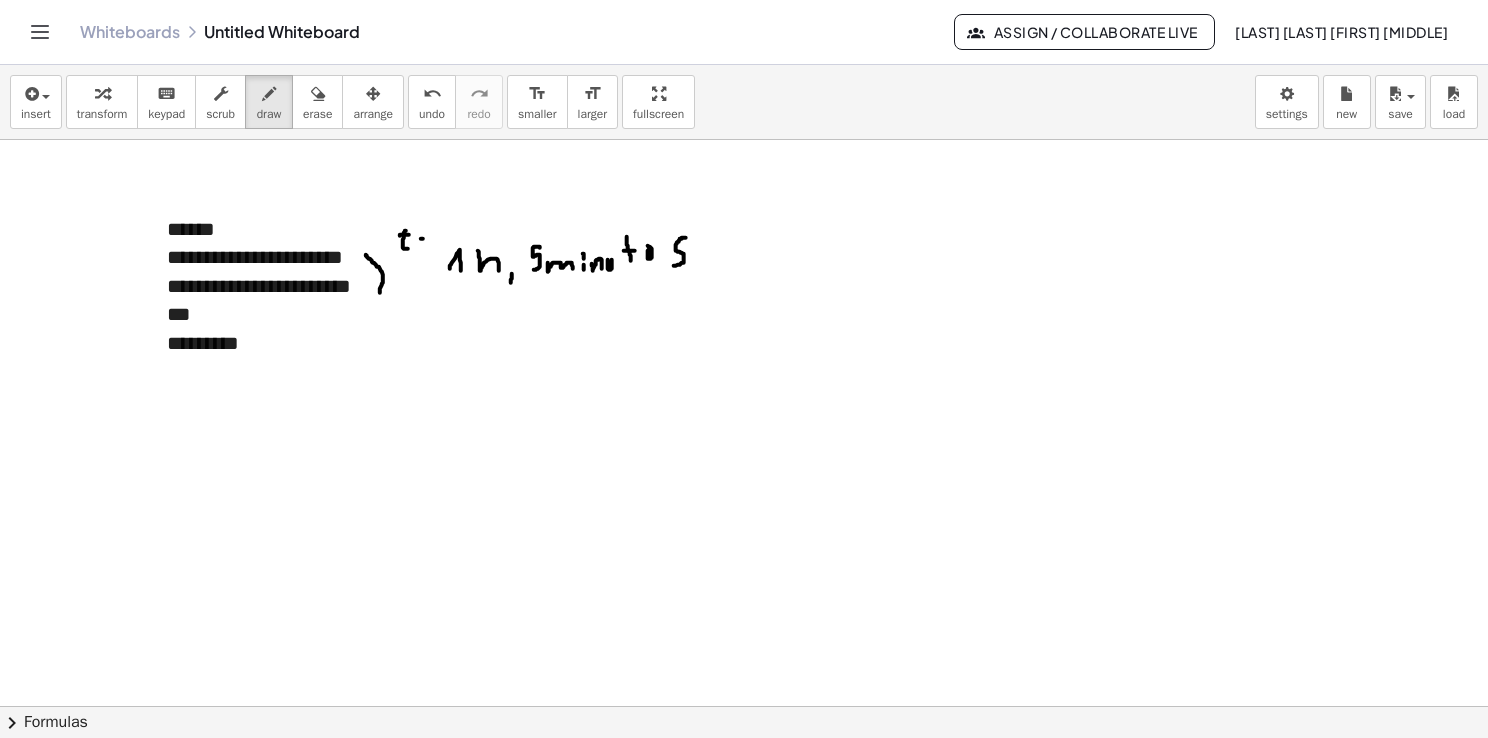 click at bounding box center [747, 707] 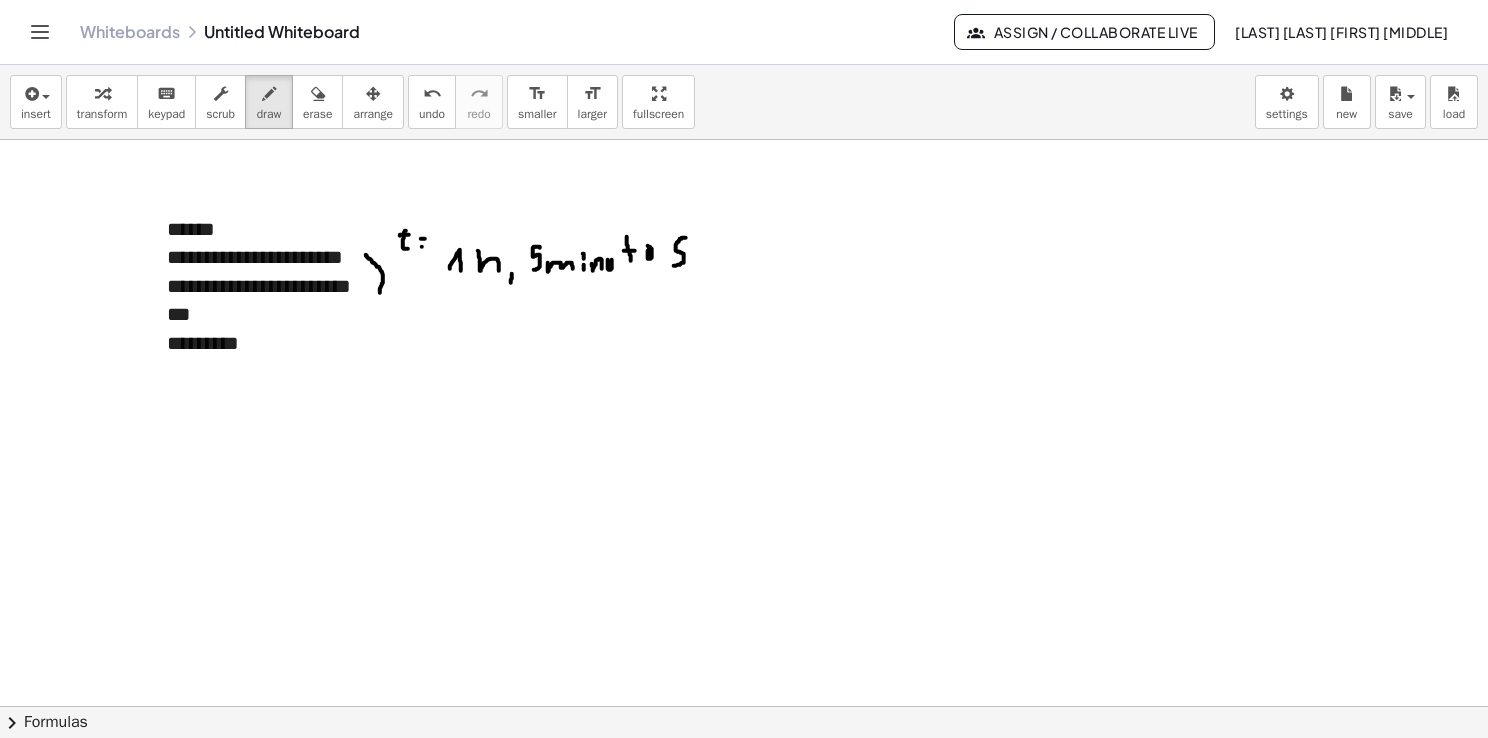 click at bounding box center (747, 707) 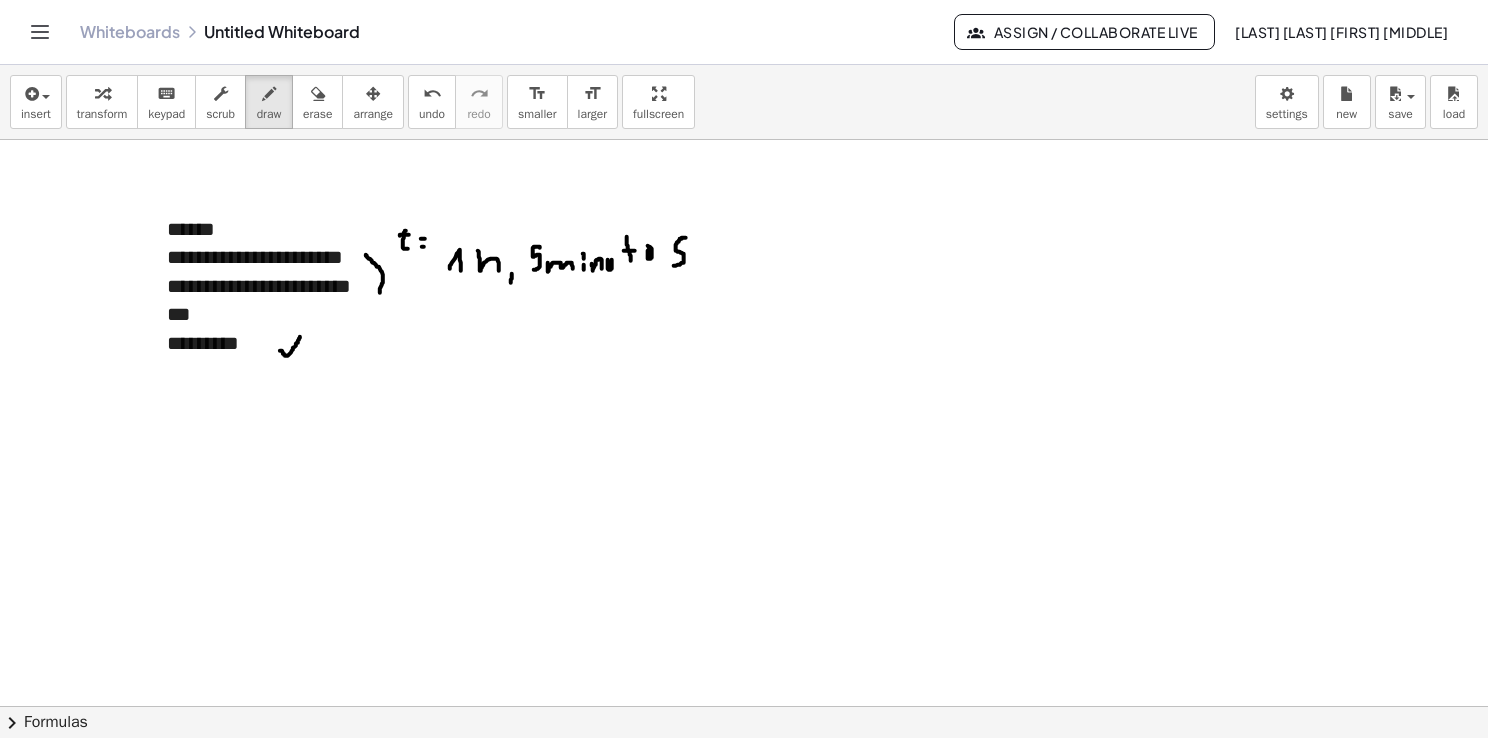 drag, startPoint x: 280, startPoint y: 350, endPoint x: 302, endPoint y: 333, distance: 27.802877 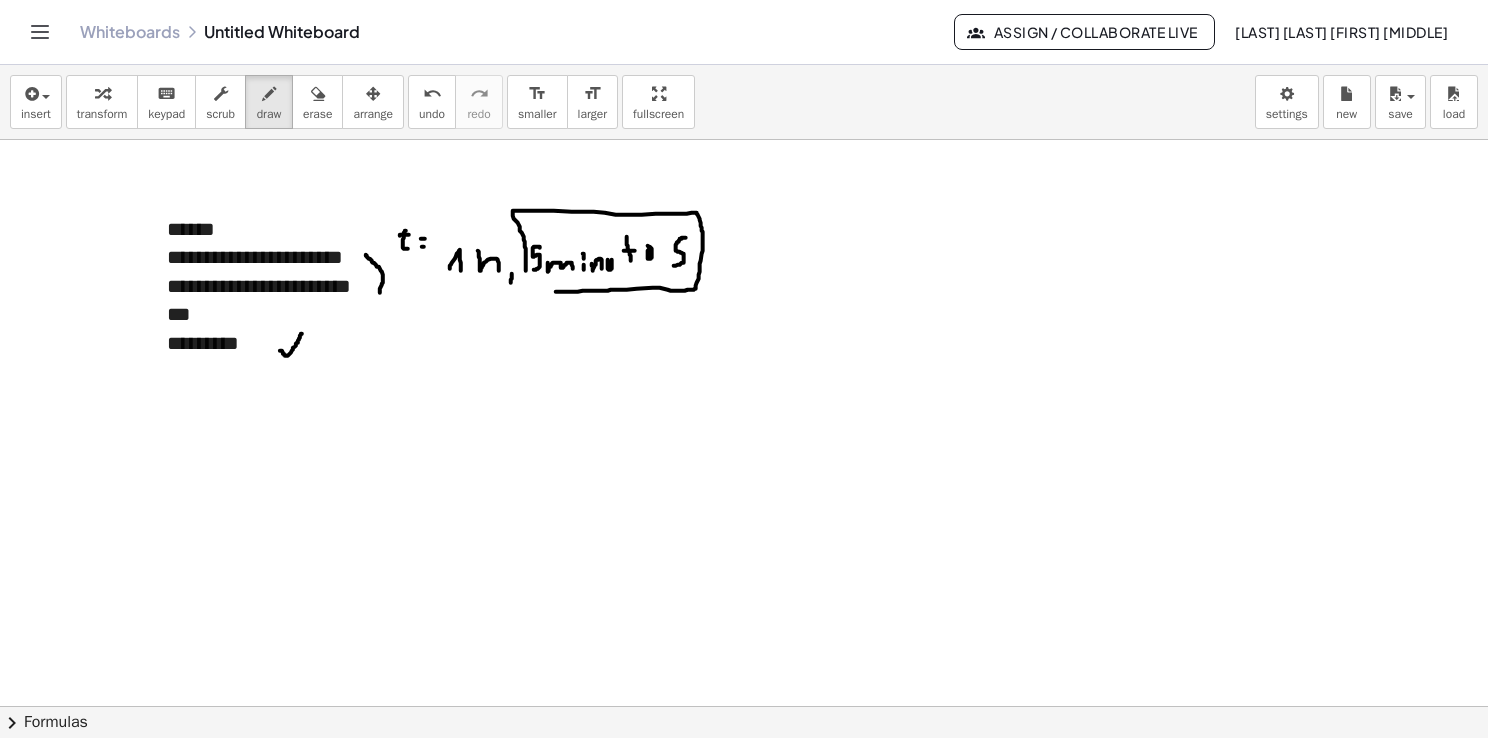 drag, startPoint x: 556, startPoint y: 291, endPoint x: 529, endPoint y: 280, distance: 29.15476 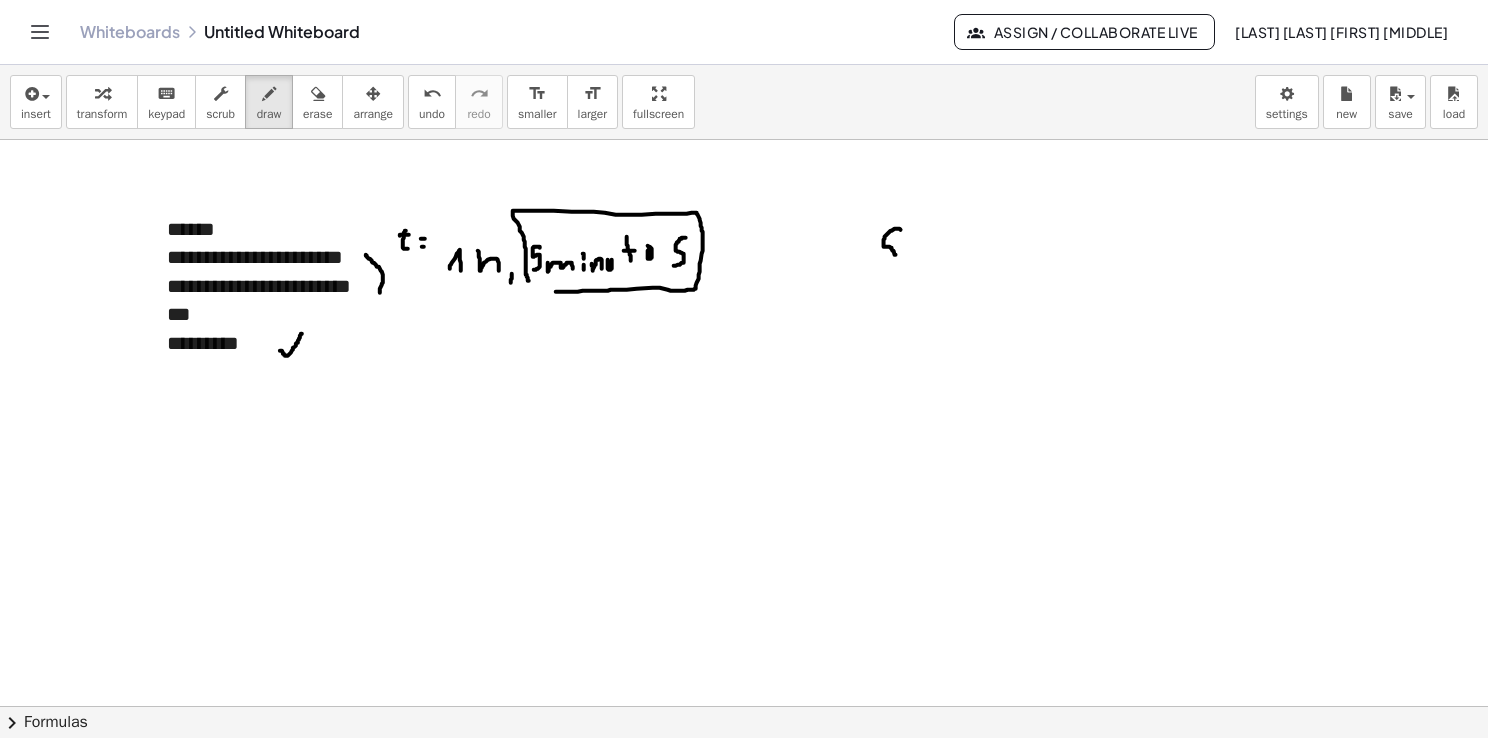 drag, startPoint x: 900, startPoint y: 228, endPoint x: 884, endPoint y: 263, distance: 38.483765 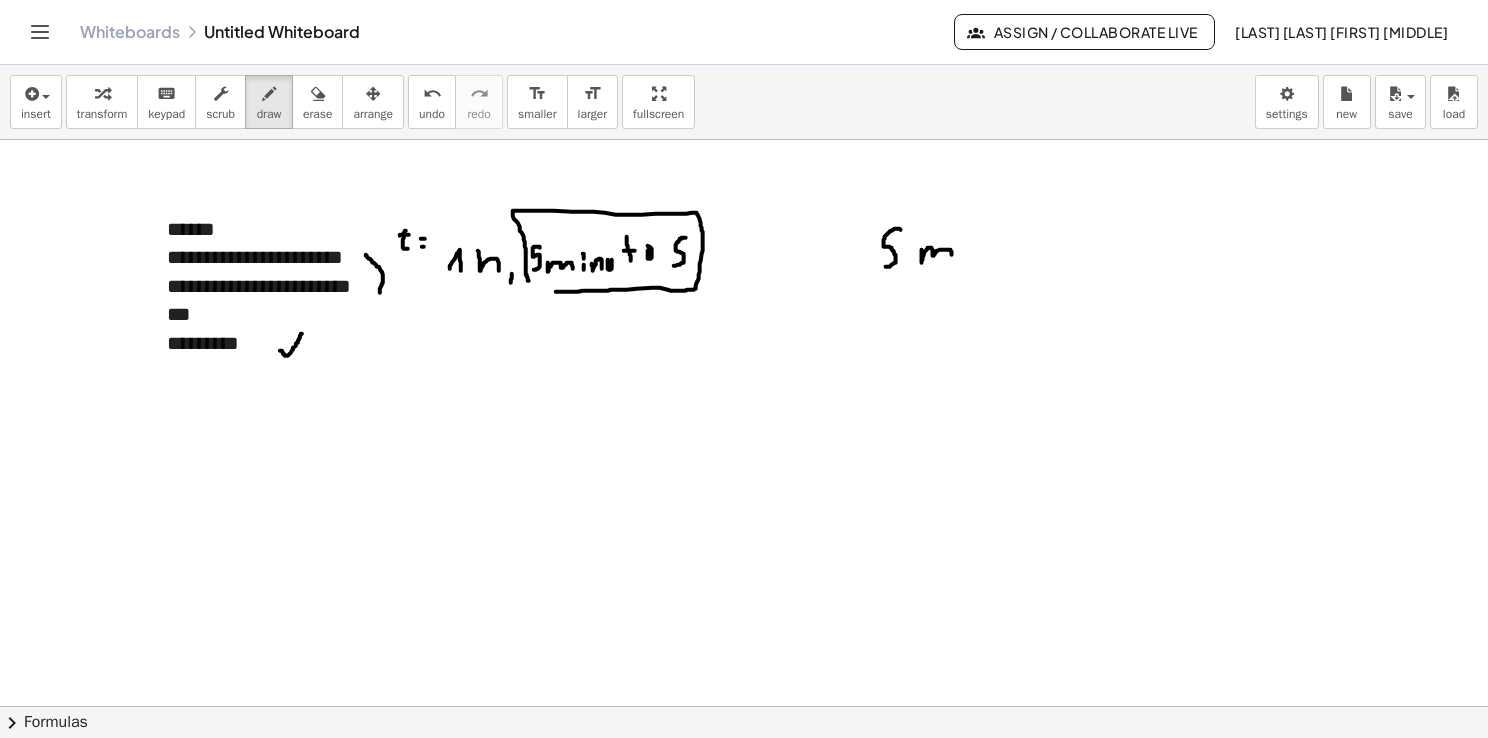drag, startPoint x: 922, startPoint y: 249, endPoint x: 952, endPoint y: 261, distance: 32.31099 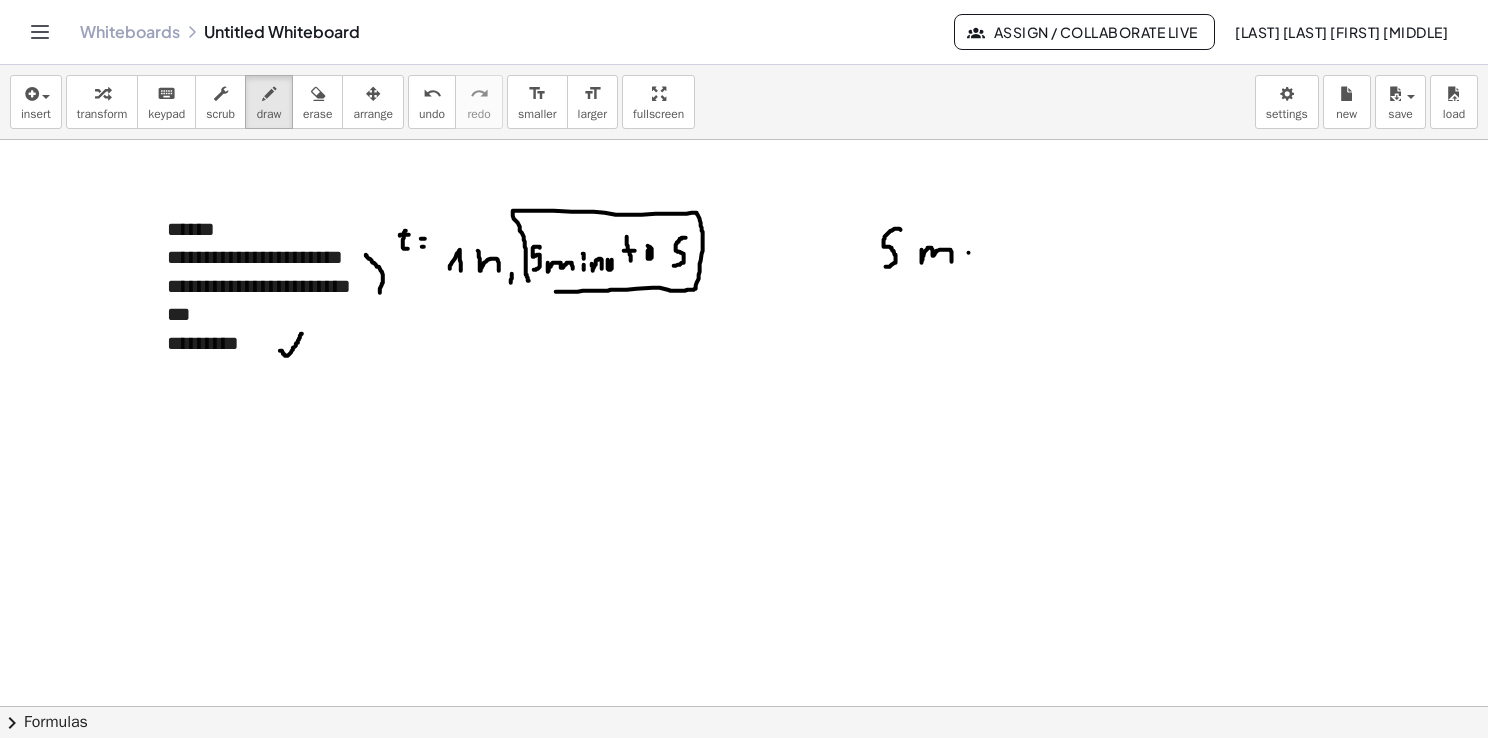 click at bounding box center [747, 707] 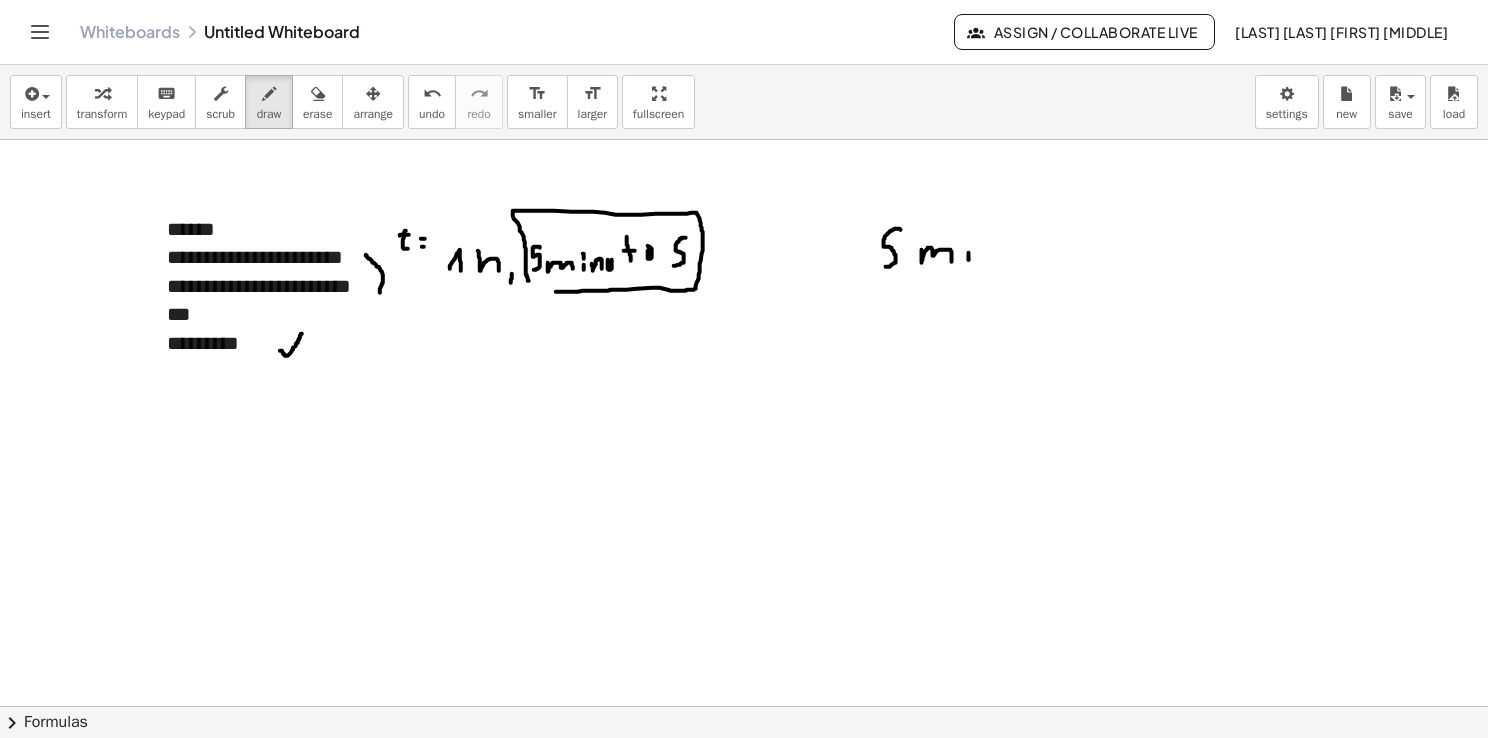 click at bounding box center [747, 707] 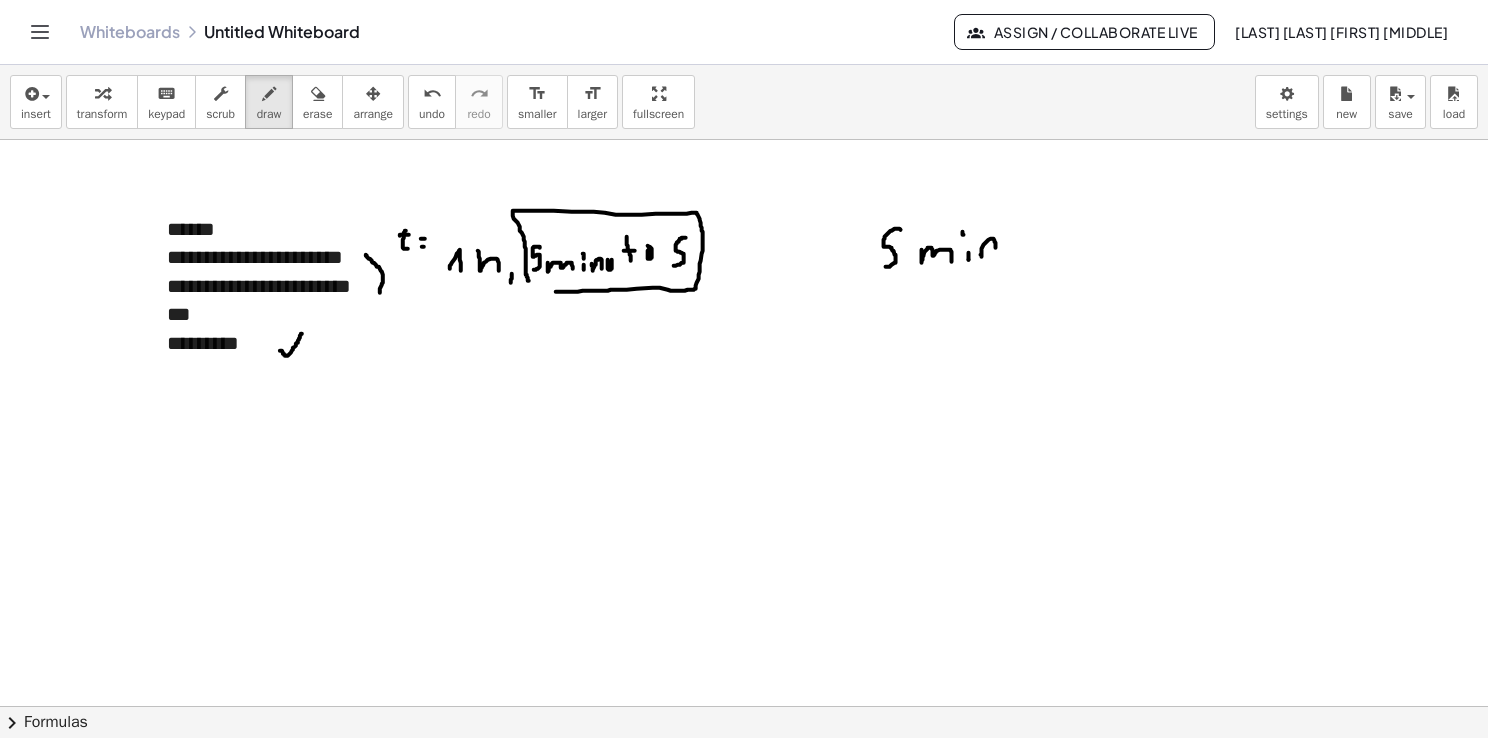 drag, startPoint x: 981, startPoint y: 254, endPoint x: 996, endPoint y: 250, distance: 15.524175 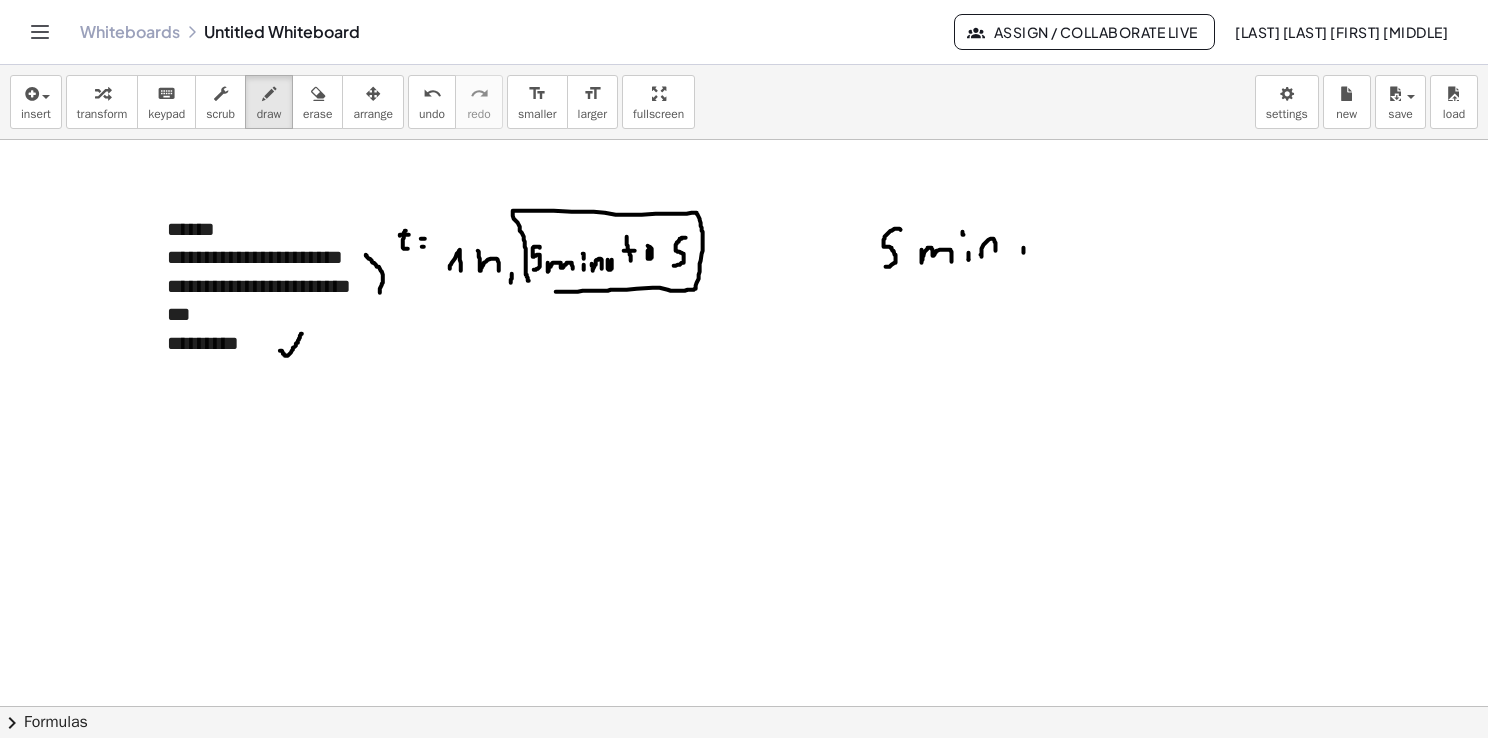 drag, startPoint x: 1024, startPoint y: 247, endPoint x: 1028, endPoint y: 258, distance: 11.7046995 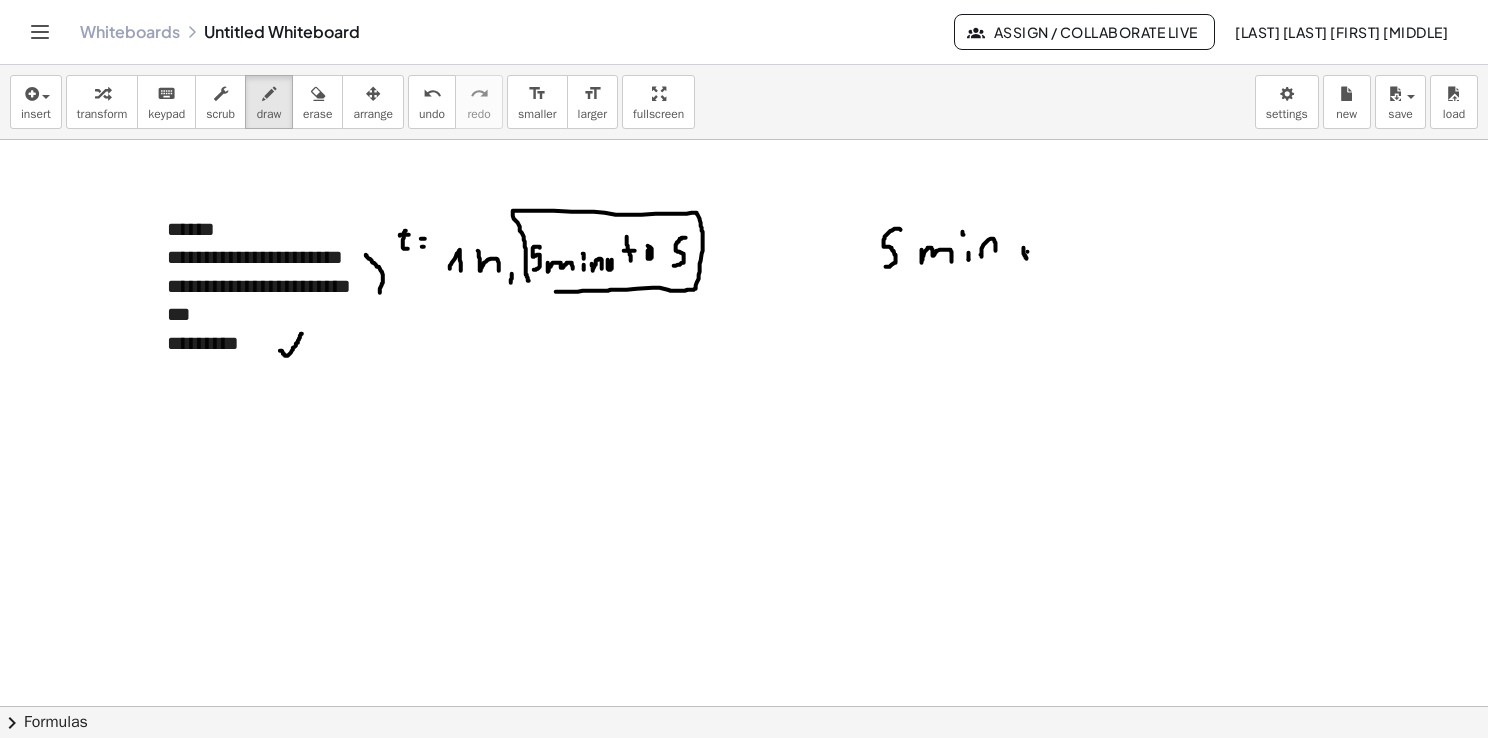 drag, startPoint x: 1028, startPoint y: 251, endPoint x: 1020, endPoint y: 259, distance: 11.313708 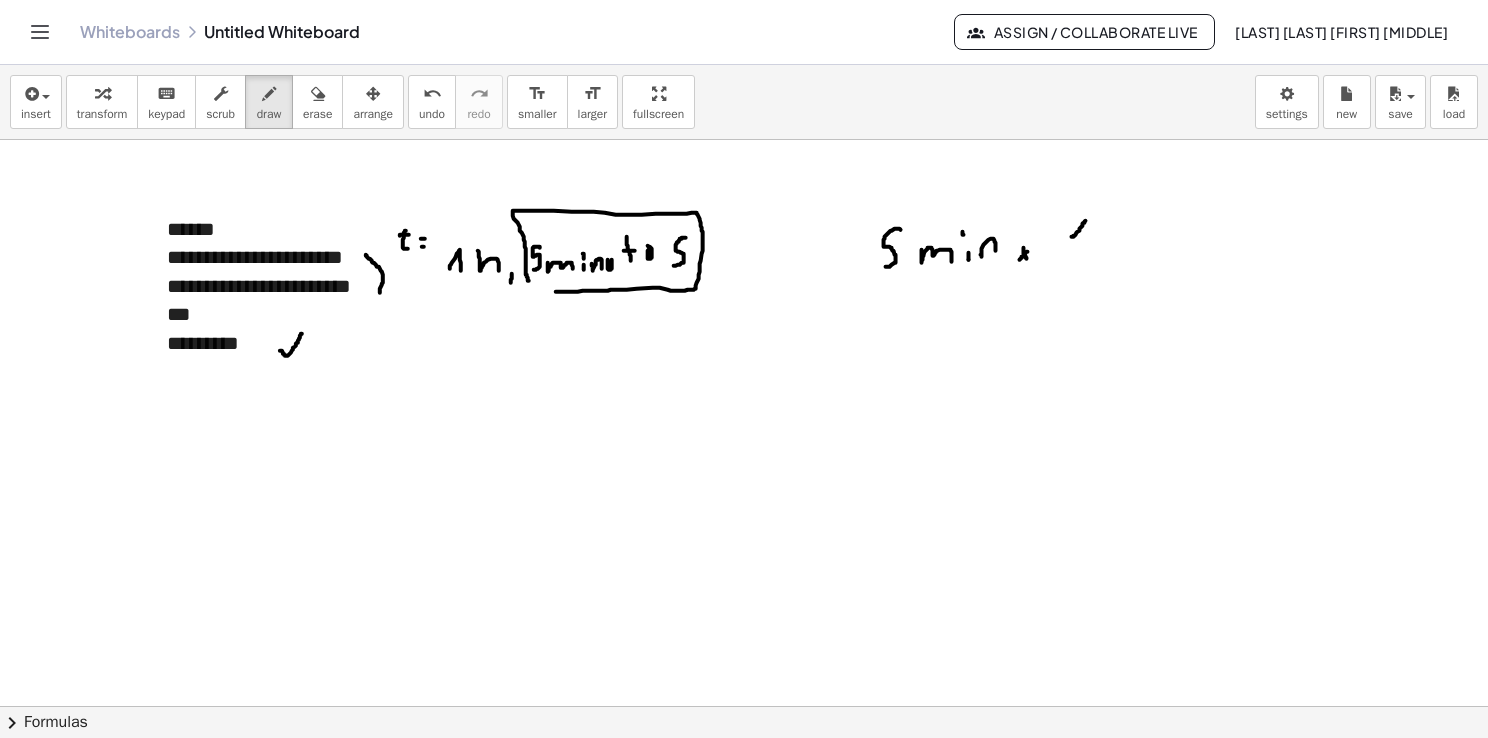 drag, startPoint x: 1072, startPoint y: 236, endPoint x: 1090, endPoint y: 243, distance: 19.313208 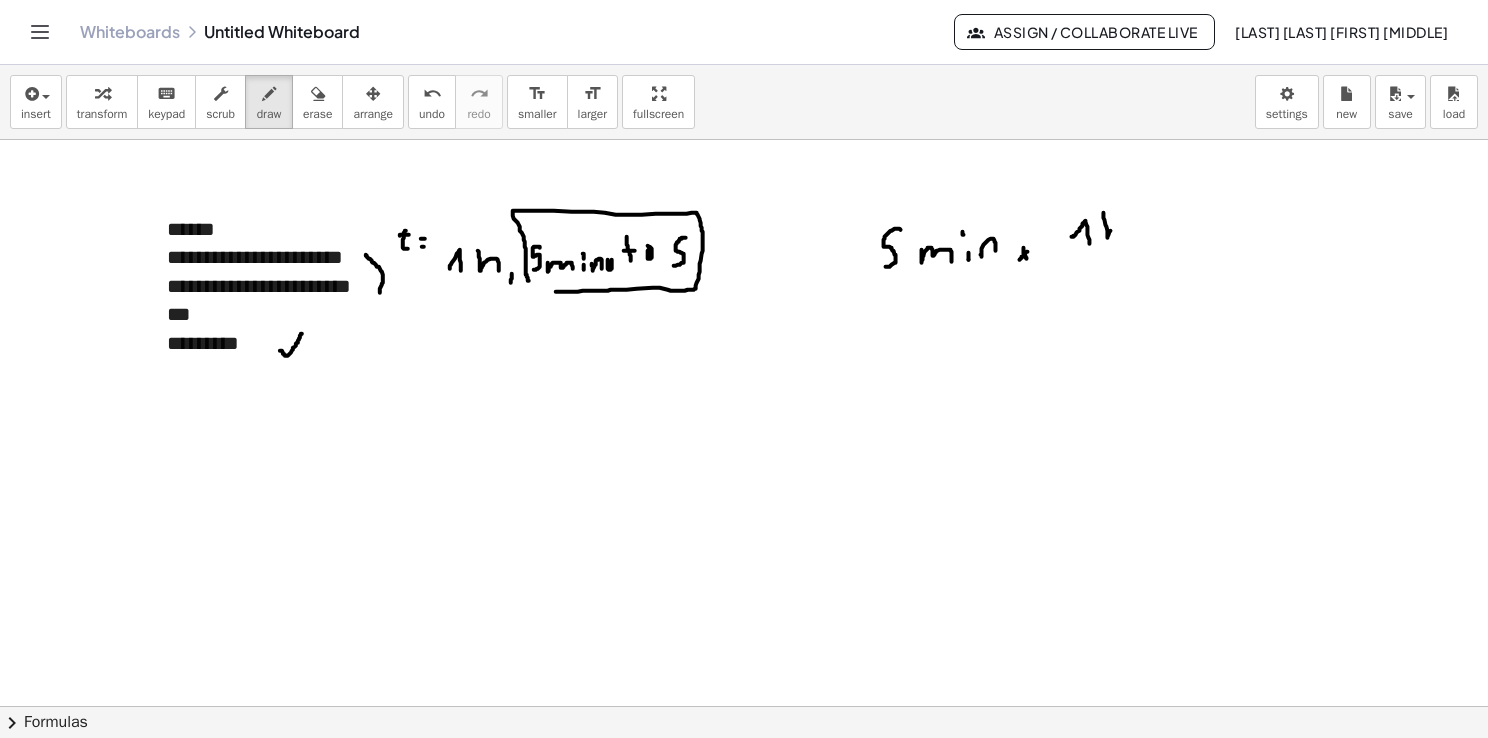 drag, startPoint x: 1104, startPoint y: 212, endPoint x: 1122, endPoint y: 239, distance: 32.449963 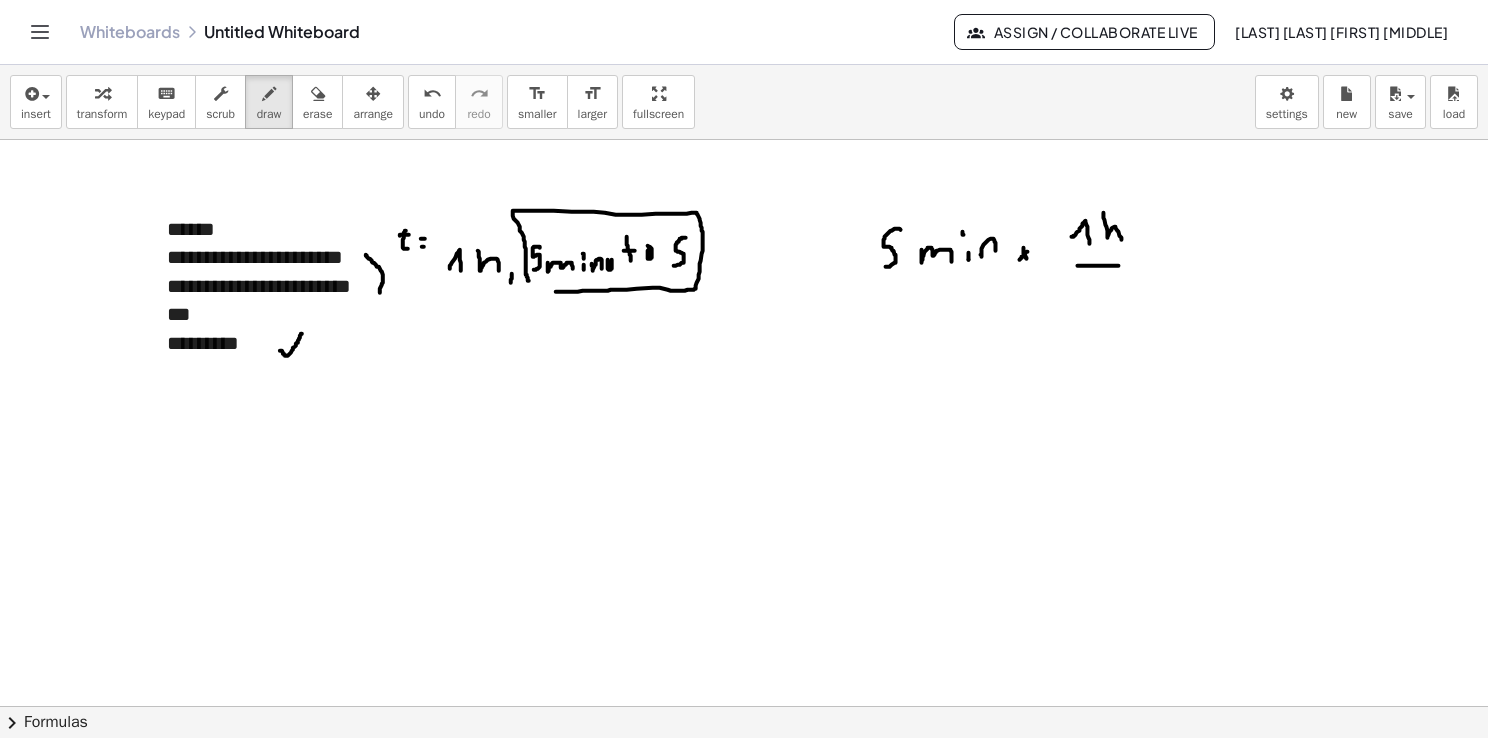 drag, startPoint x: 1080, startPoint y: 265, endPoint x: 1120, endPoint y: 265, distance: 40 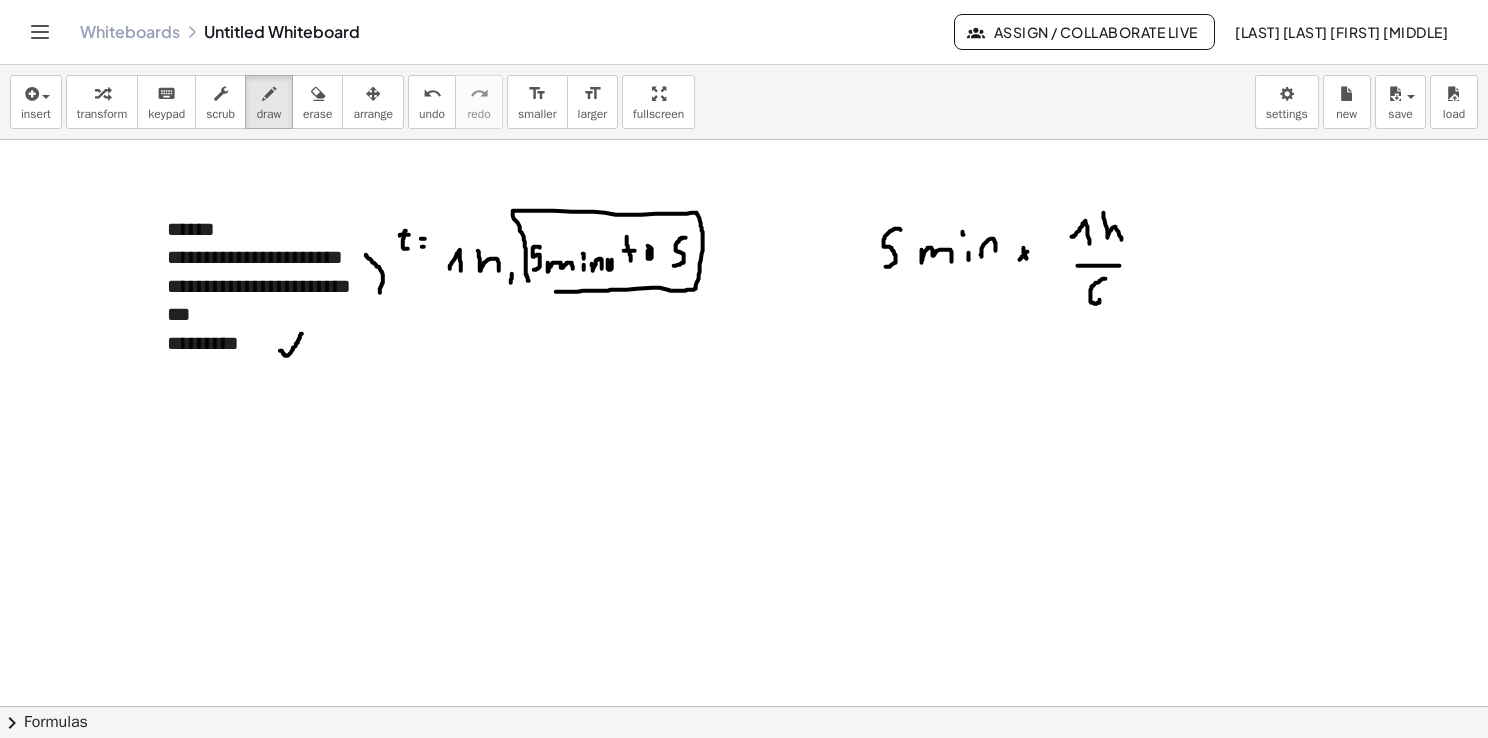 drag, startPoint x: 1102, startPoint y: 279, endPoint x: 1096, endPoint y: 298, distance: 19.924858 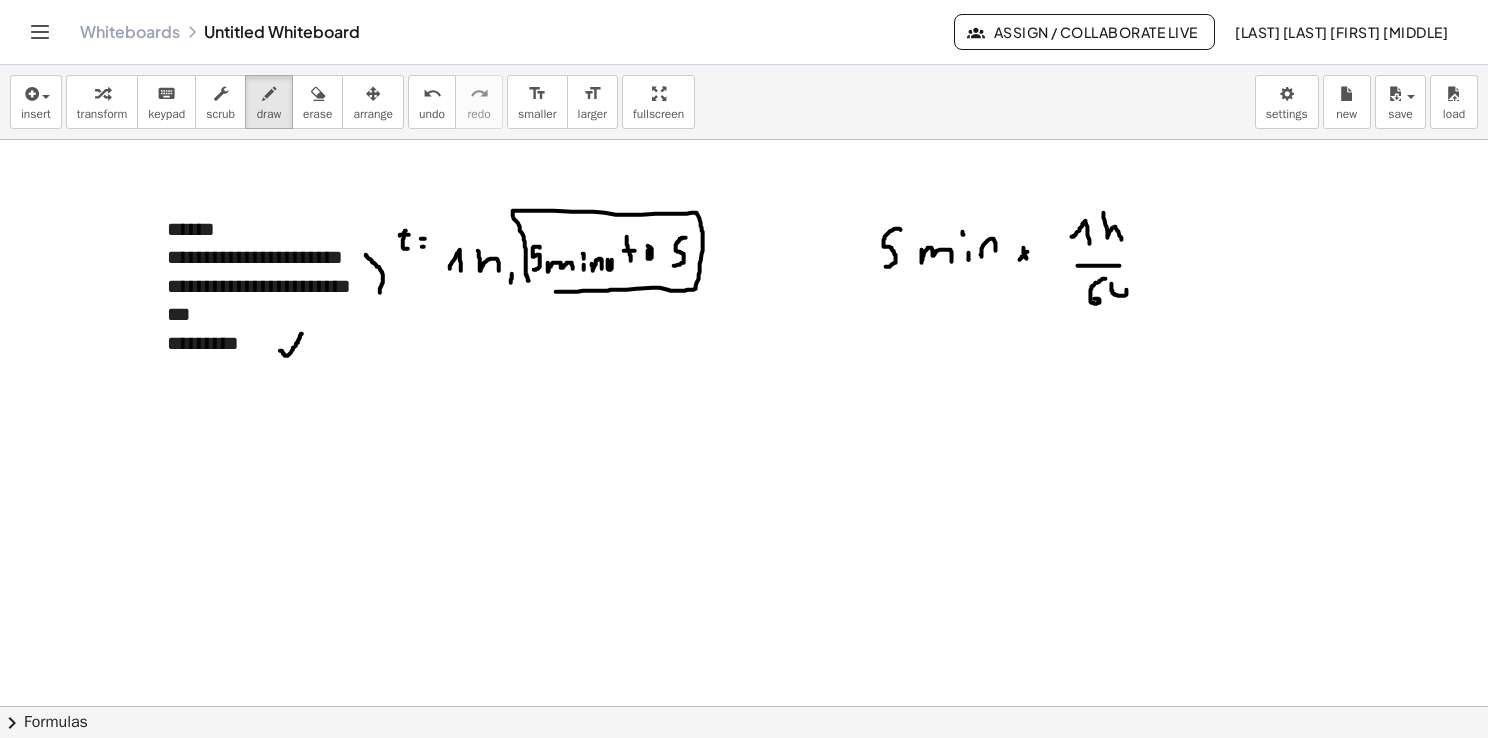 click at bounding box center [747, 707] 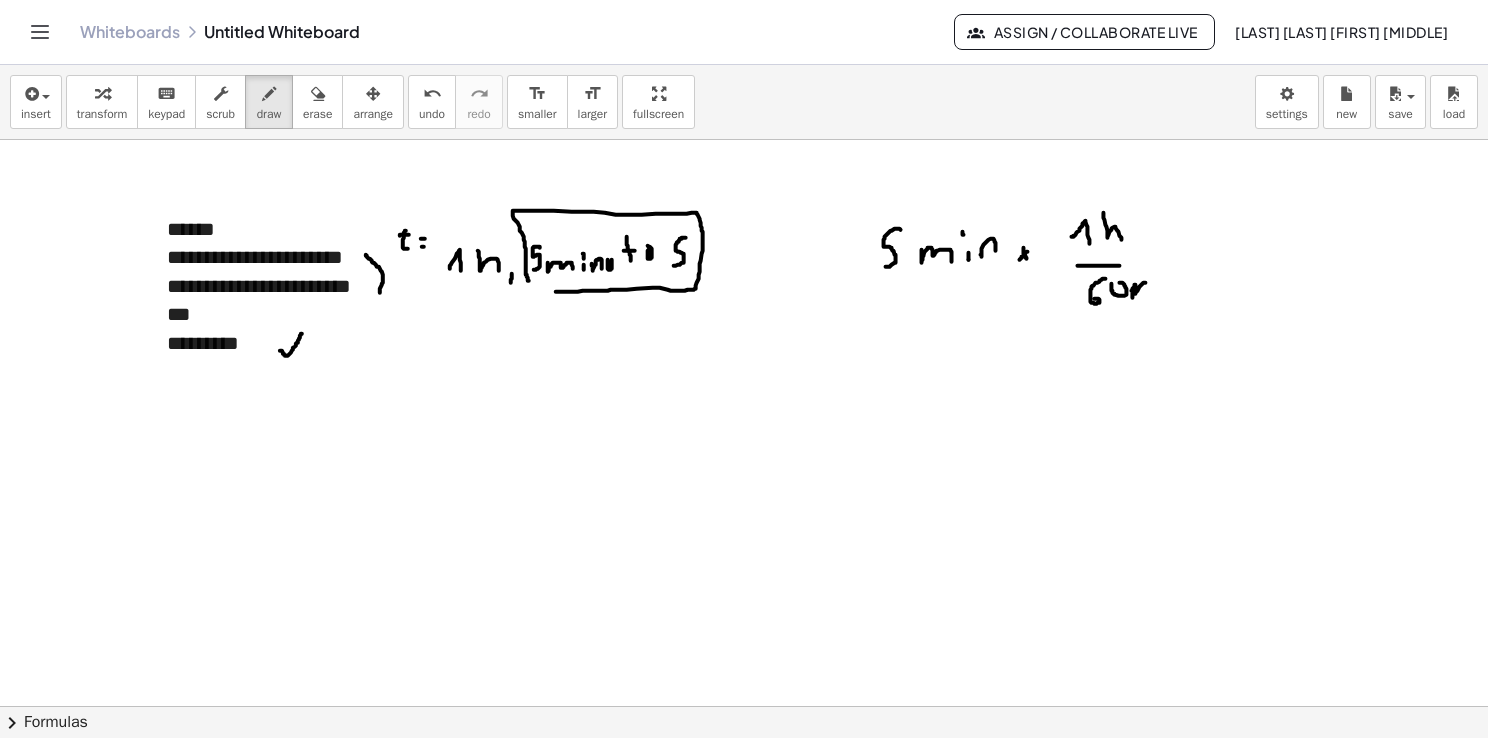 drag, startPoint x: 1132, startPoint y: 290, endPoint x: 1149, endPoint y: 296, distance: 18.027756 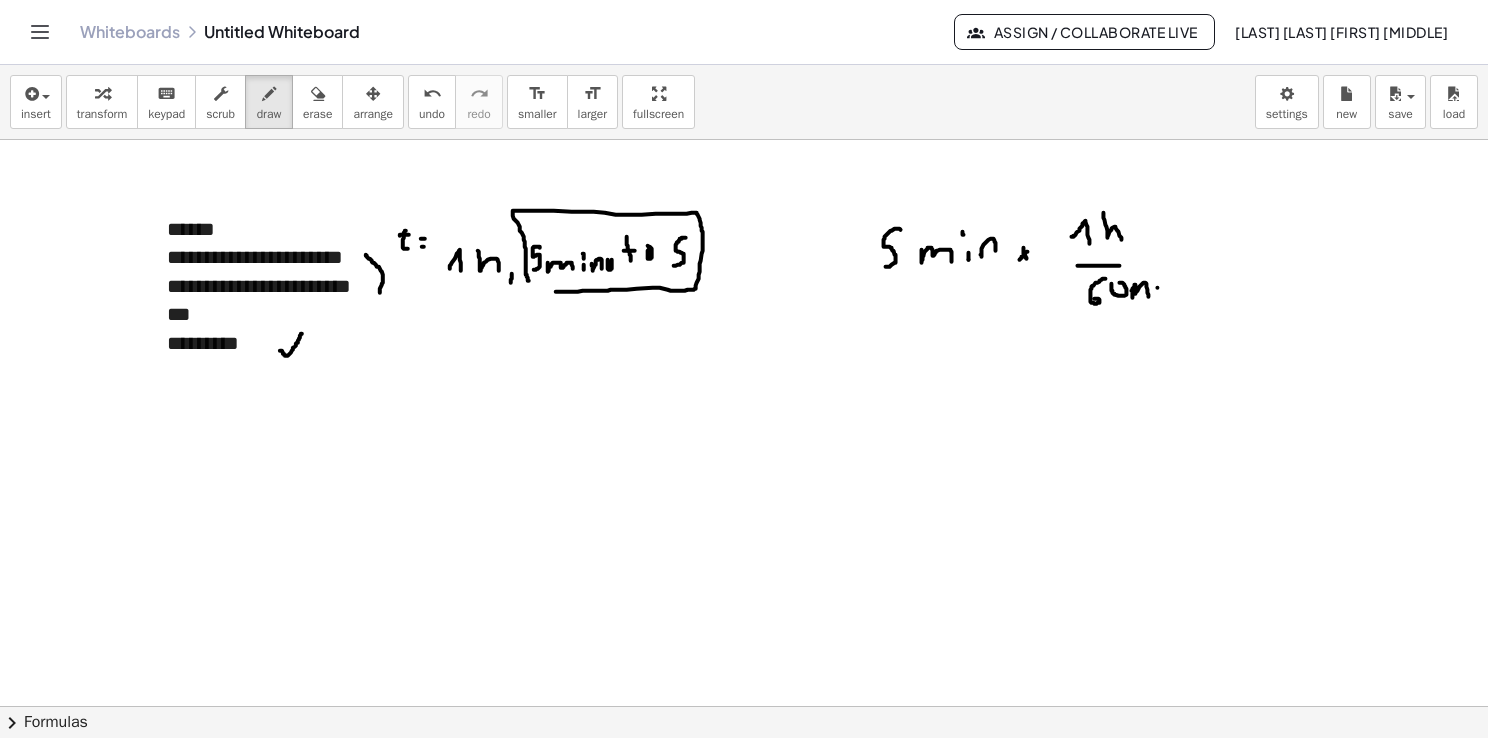 drag, startPoint x: 1158, startPoint y: 287, endPoint x: 1172, endPoint y: 301, distance: 19.79899 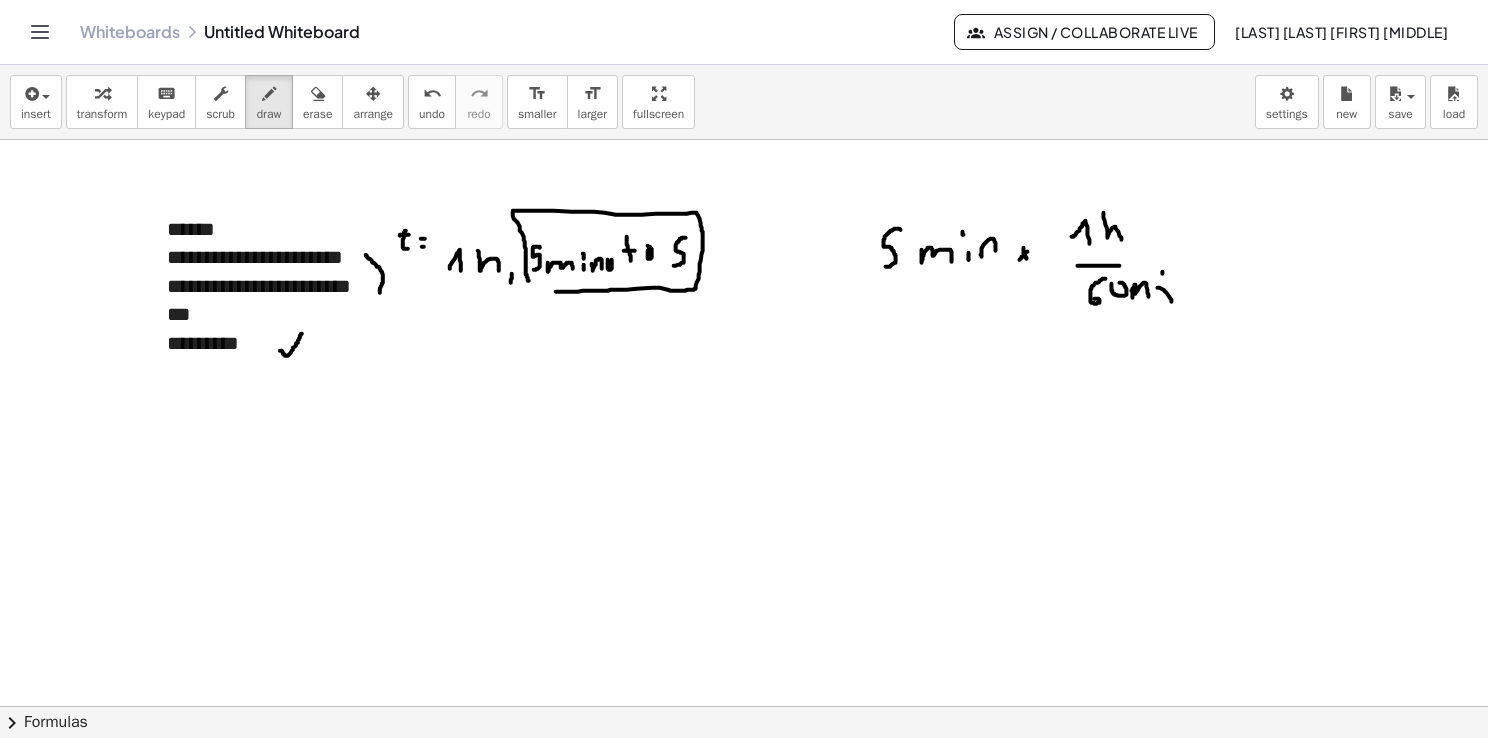 click at bounding box center [747, 707] 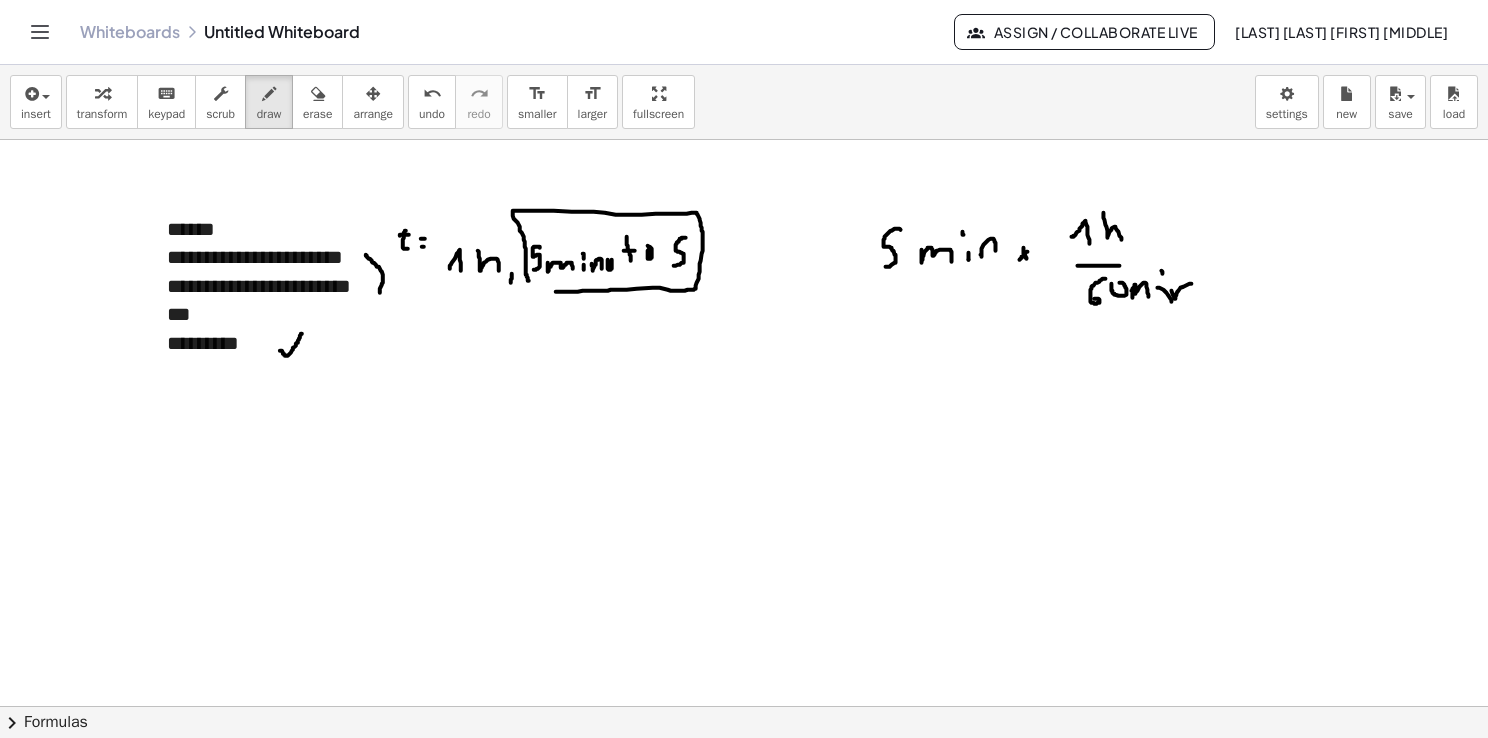 drag, startPoint x: 1176, startPoint y: 298, endPoint x: 1198, endPoint y: 294, distance: 22.36068 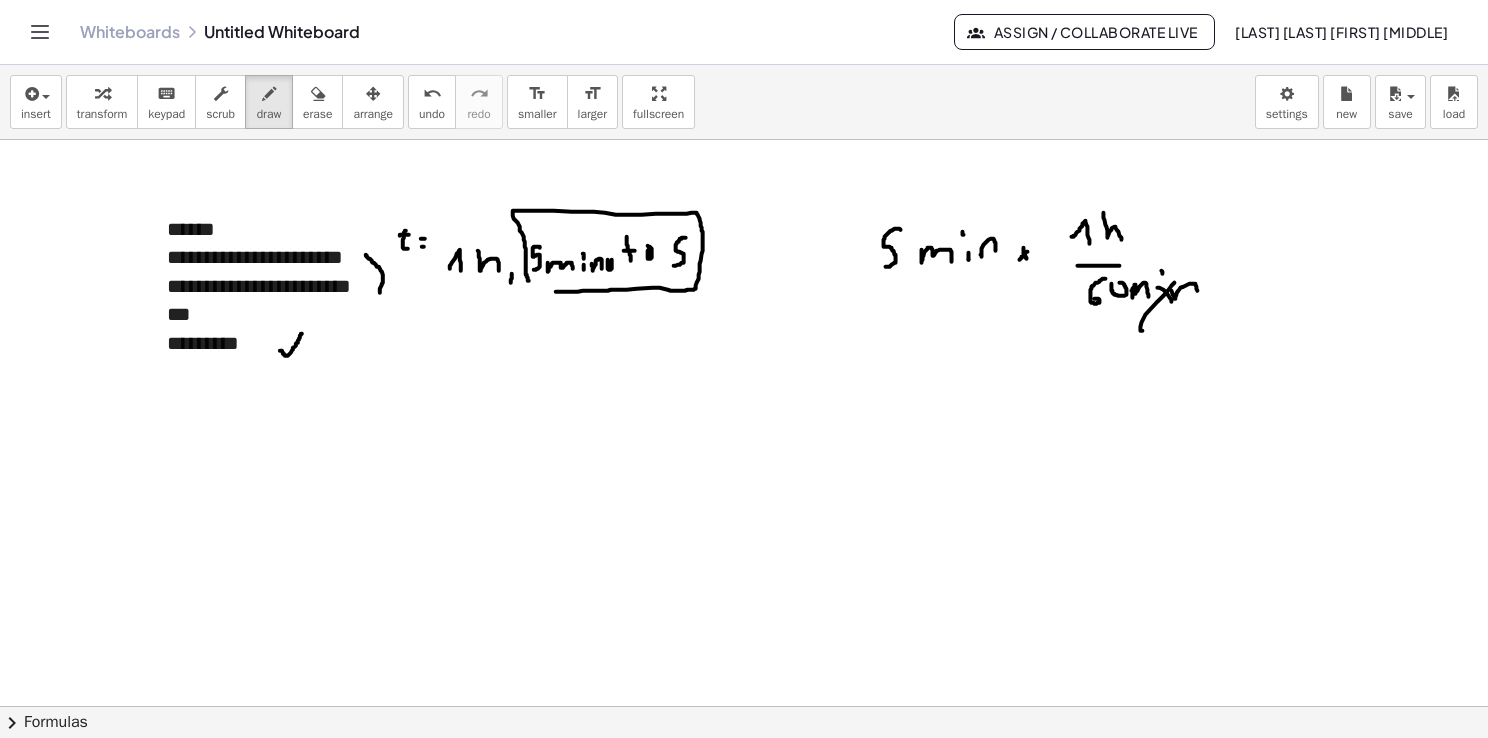 drag, startPoint x: 1143, startPoint y: 330, endPoint x: 1177, endPoint y: 279, distance: 61.294373 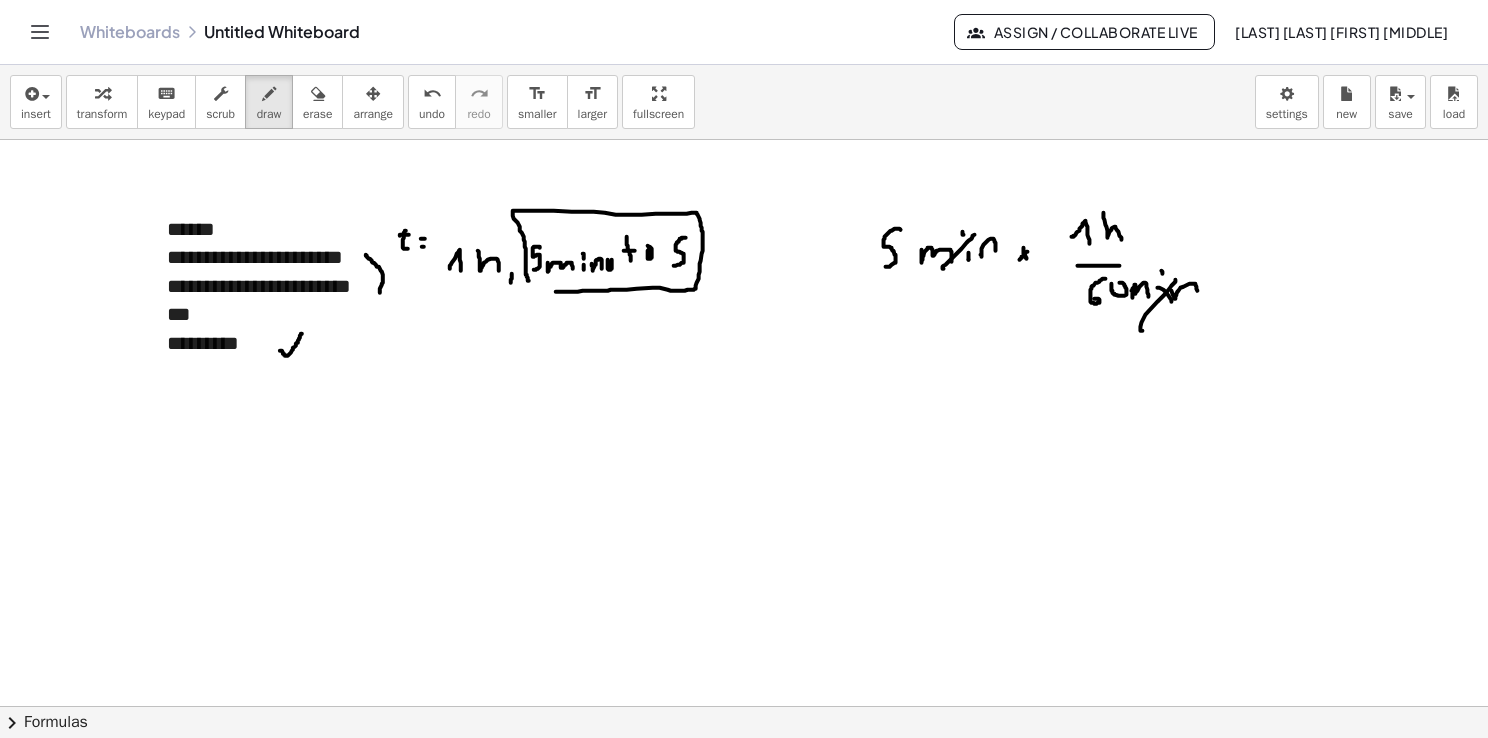 drag, startPoint x: 943, startPoint y: 268, endPoint x: 1024, endPoint y: 228, distance: 90.33826 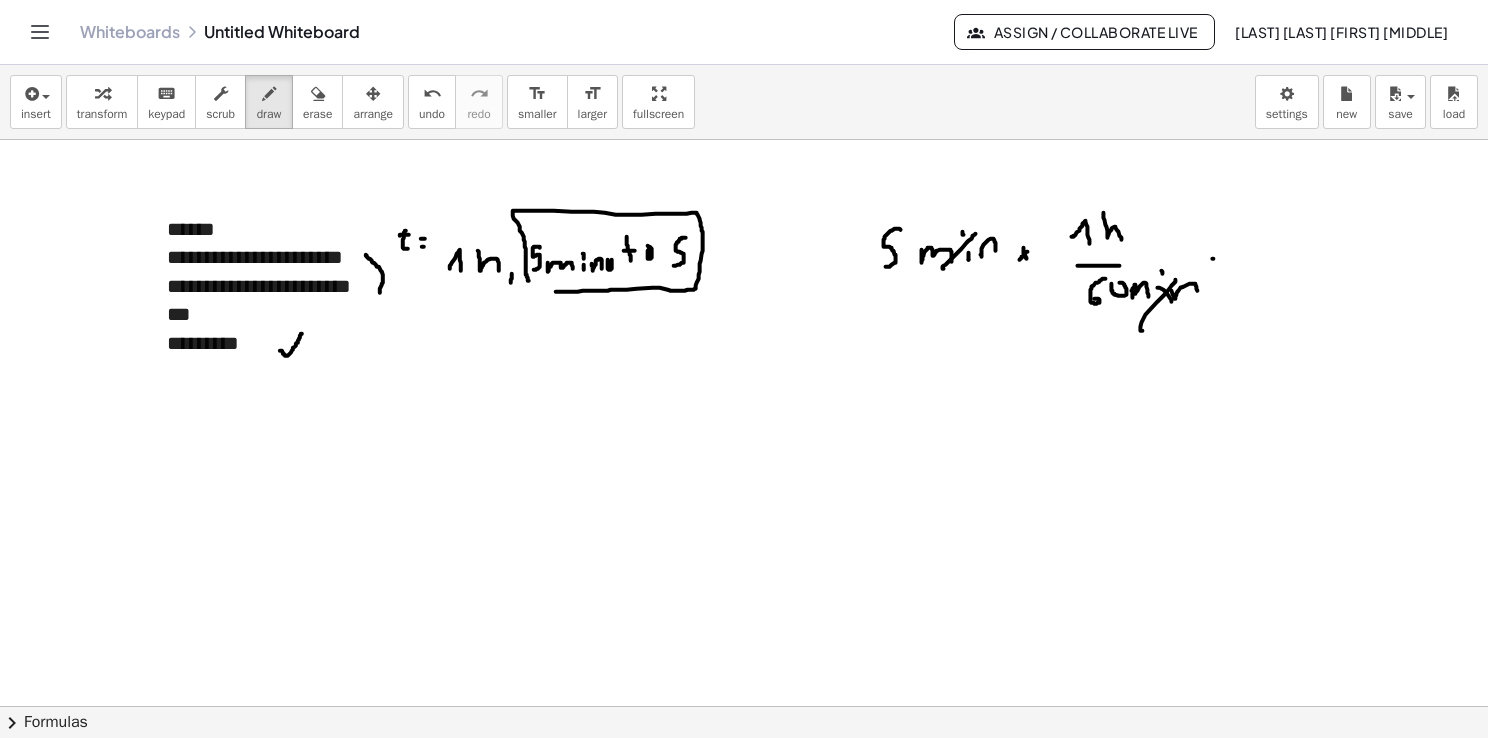 drag, startPoint x: 1213, startPoint y: 258, endPoint x: 1228, endPoint y: 258, distance: 15 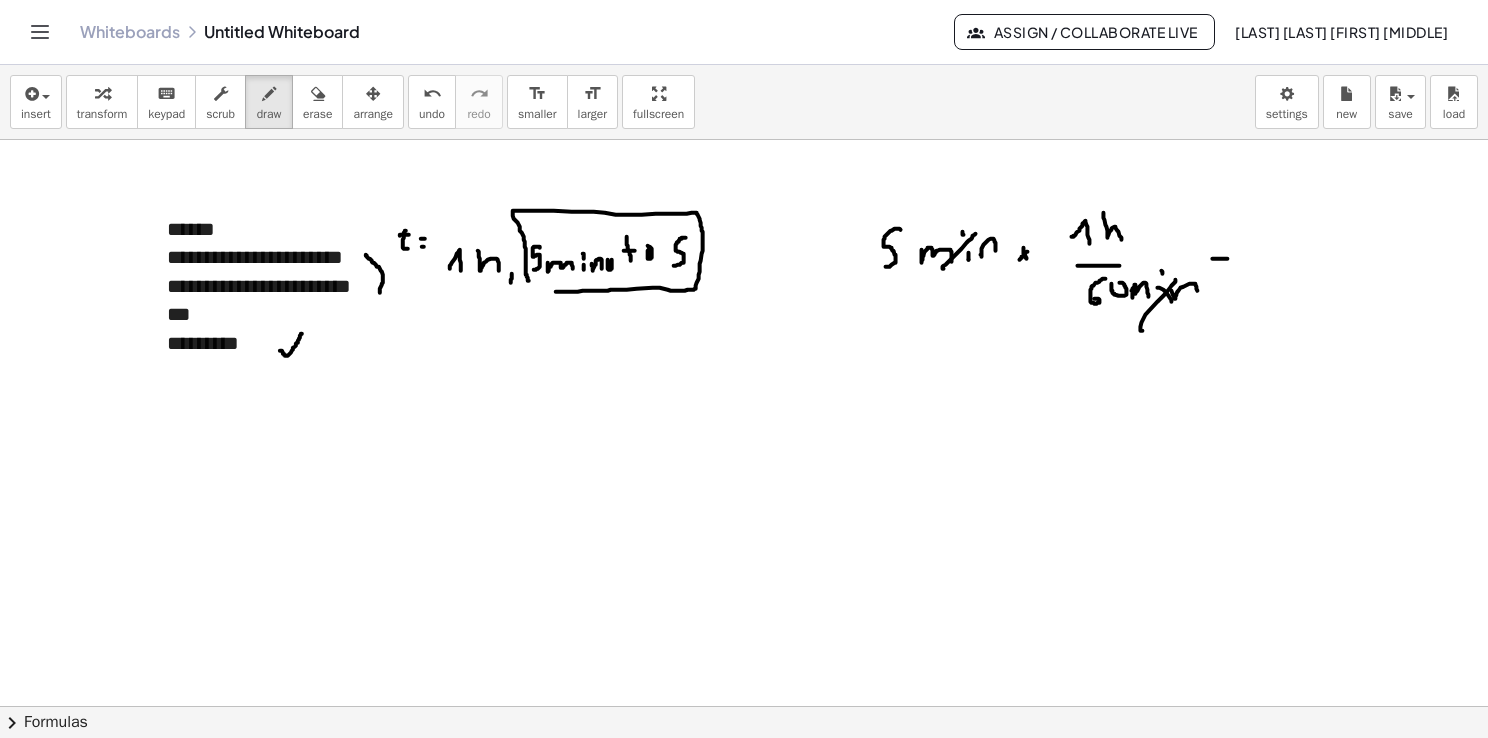 drag, startPoint x: 1224, startPoint y: 270, endPoint x: 1235, endPoint y: 269, distance: 11.045361 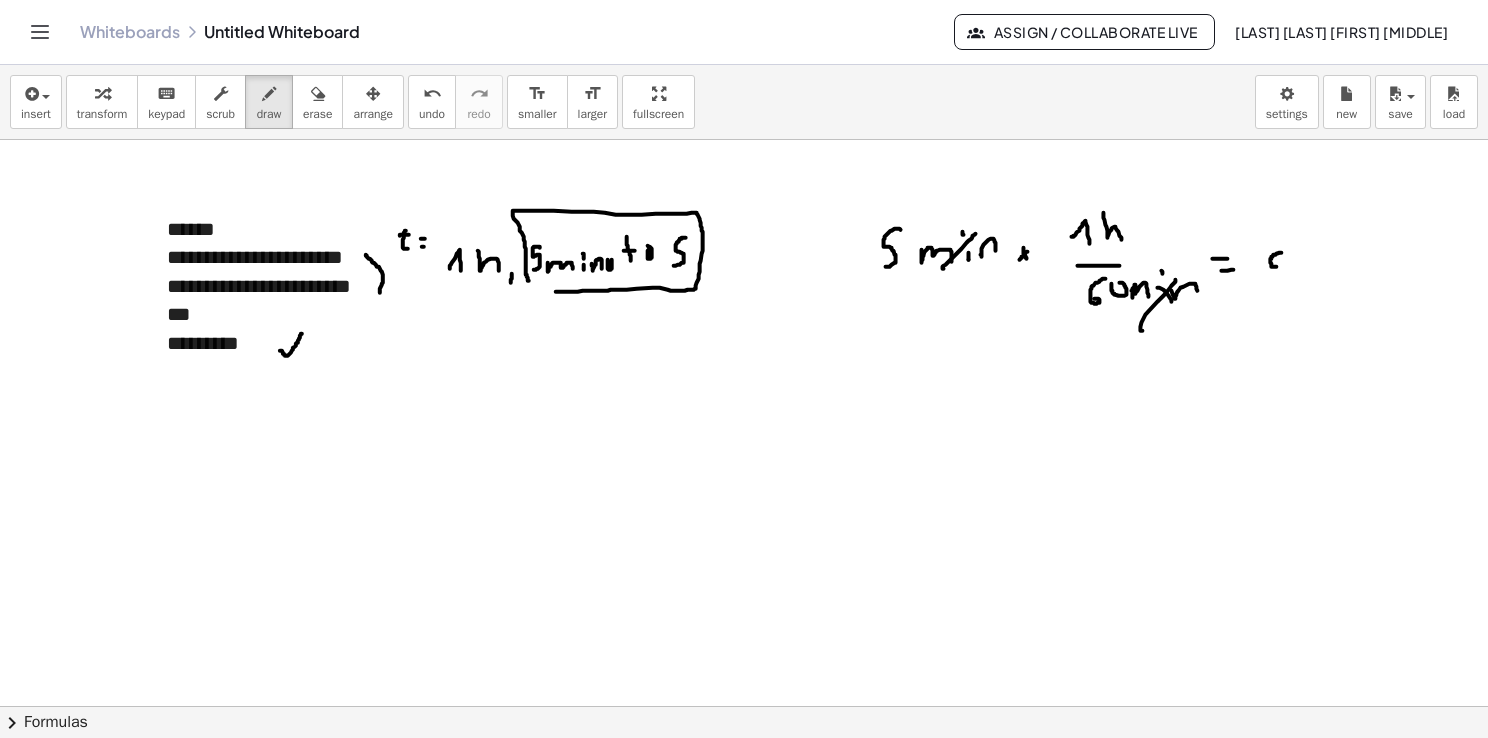 click at bounding box center (747, 707) 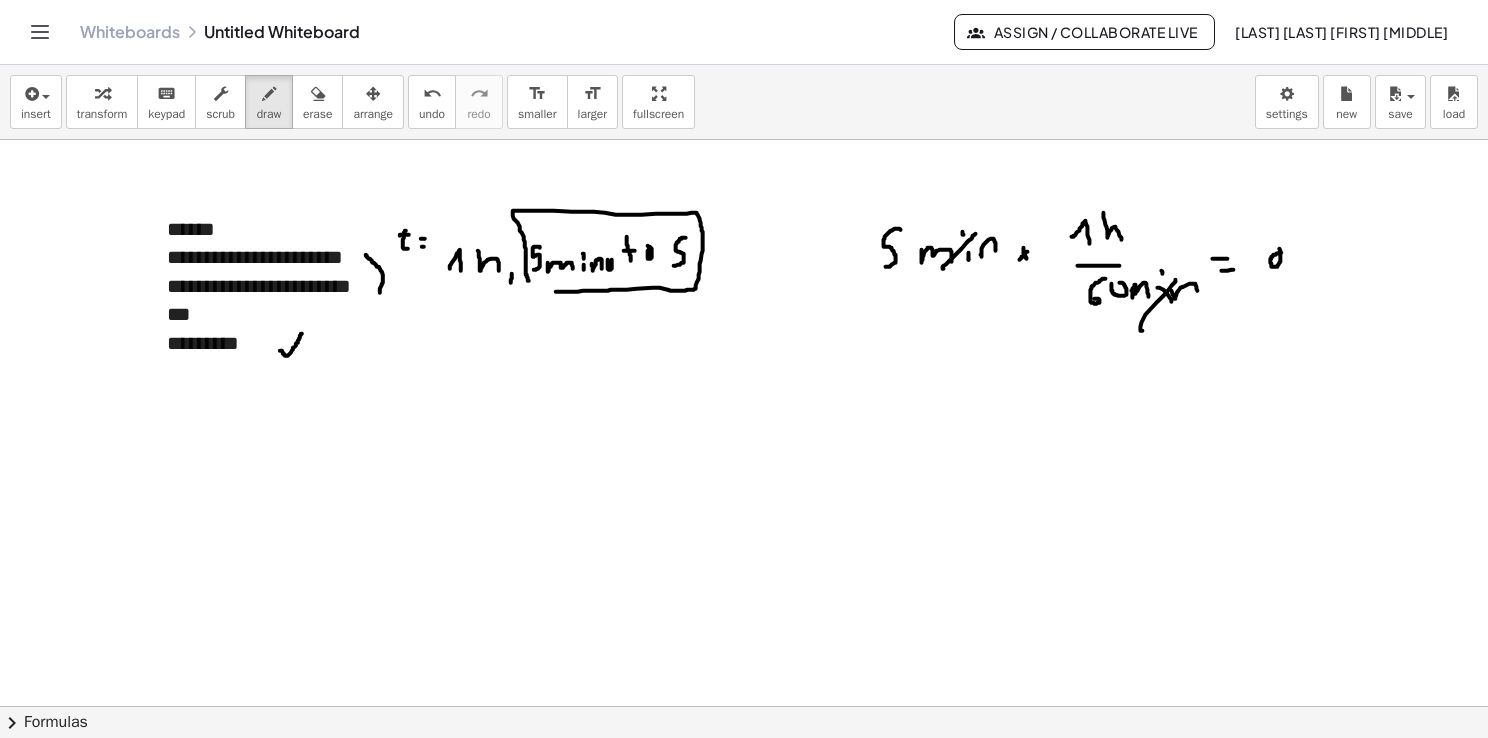 drag, startPoint x: 1296, startPoint y: 262, endPoint x: 1296, endPoint y: 274, distance: 12 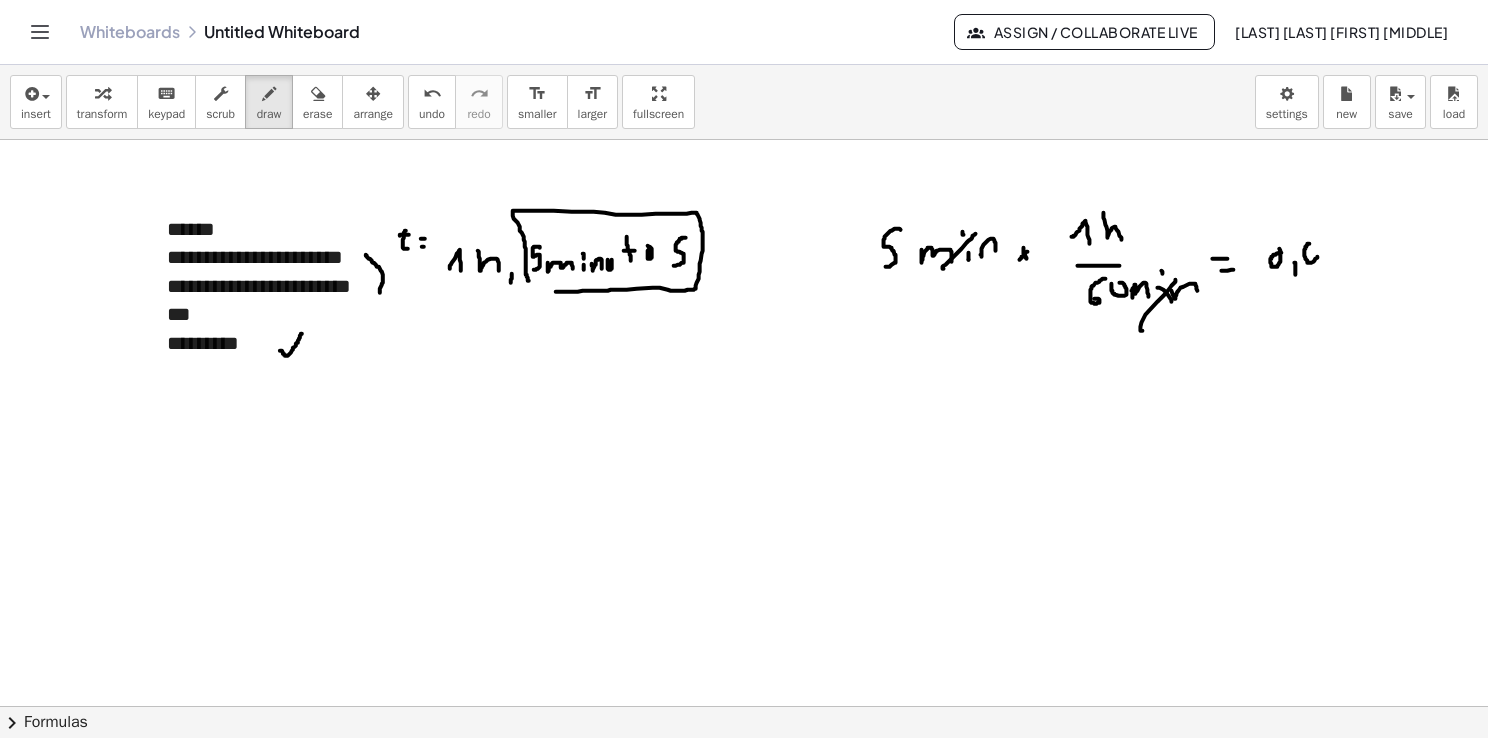 click at bounding box center (747, 707) 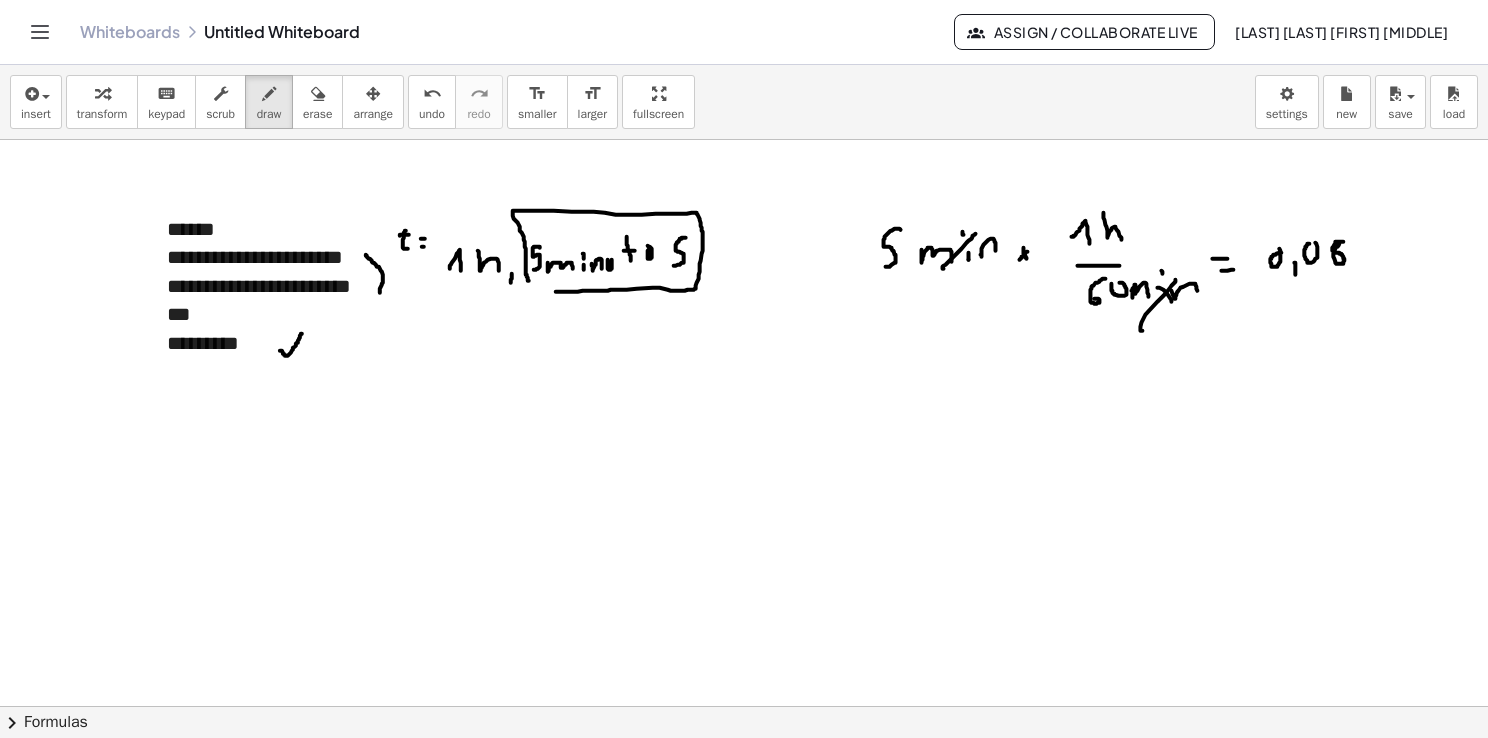 click at bounding box center (747, 707) 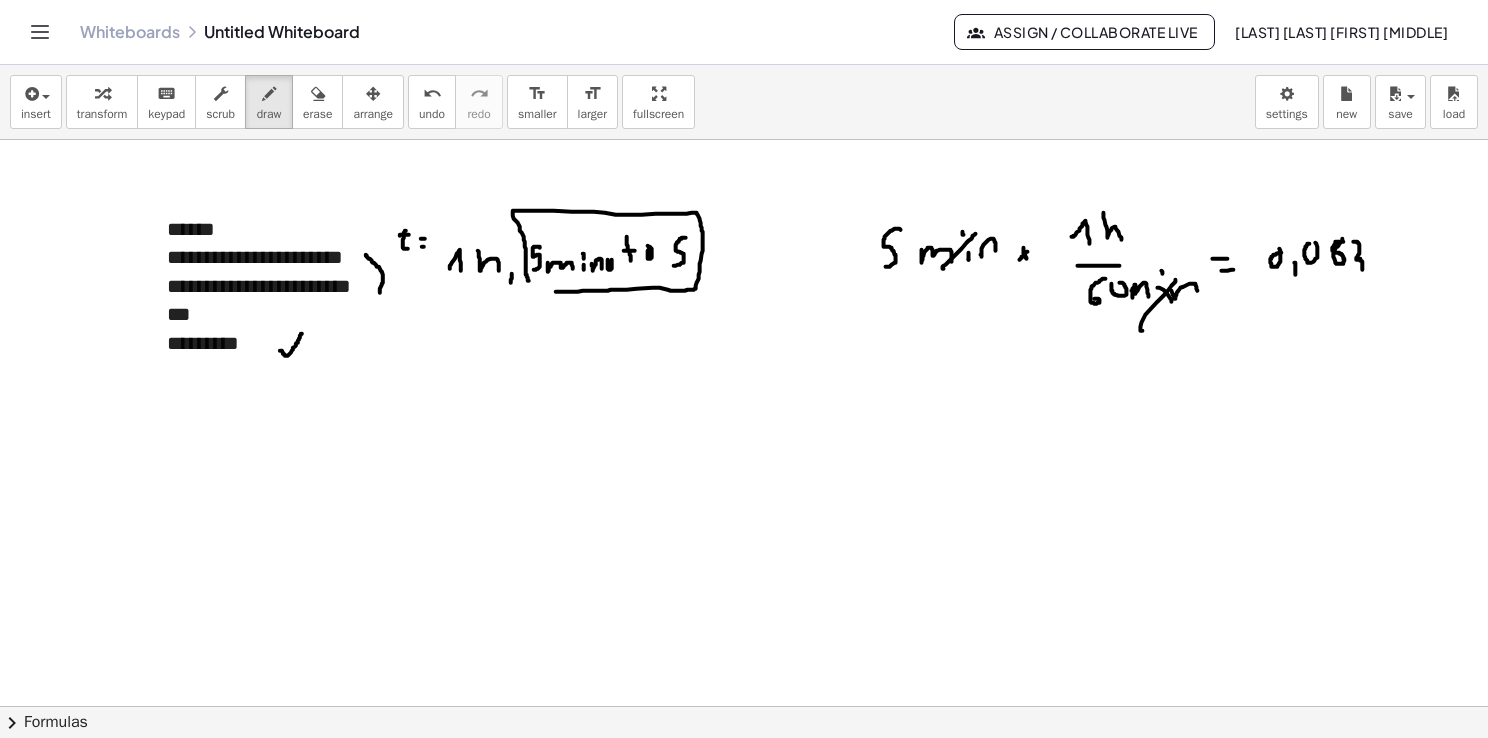 drag, startPoint x: 1354, startPoint y: 241, endPoint x: 1360, endPoint y: 270, distance: 29.614185 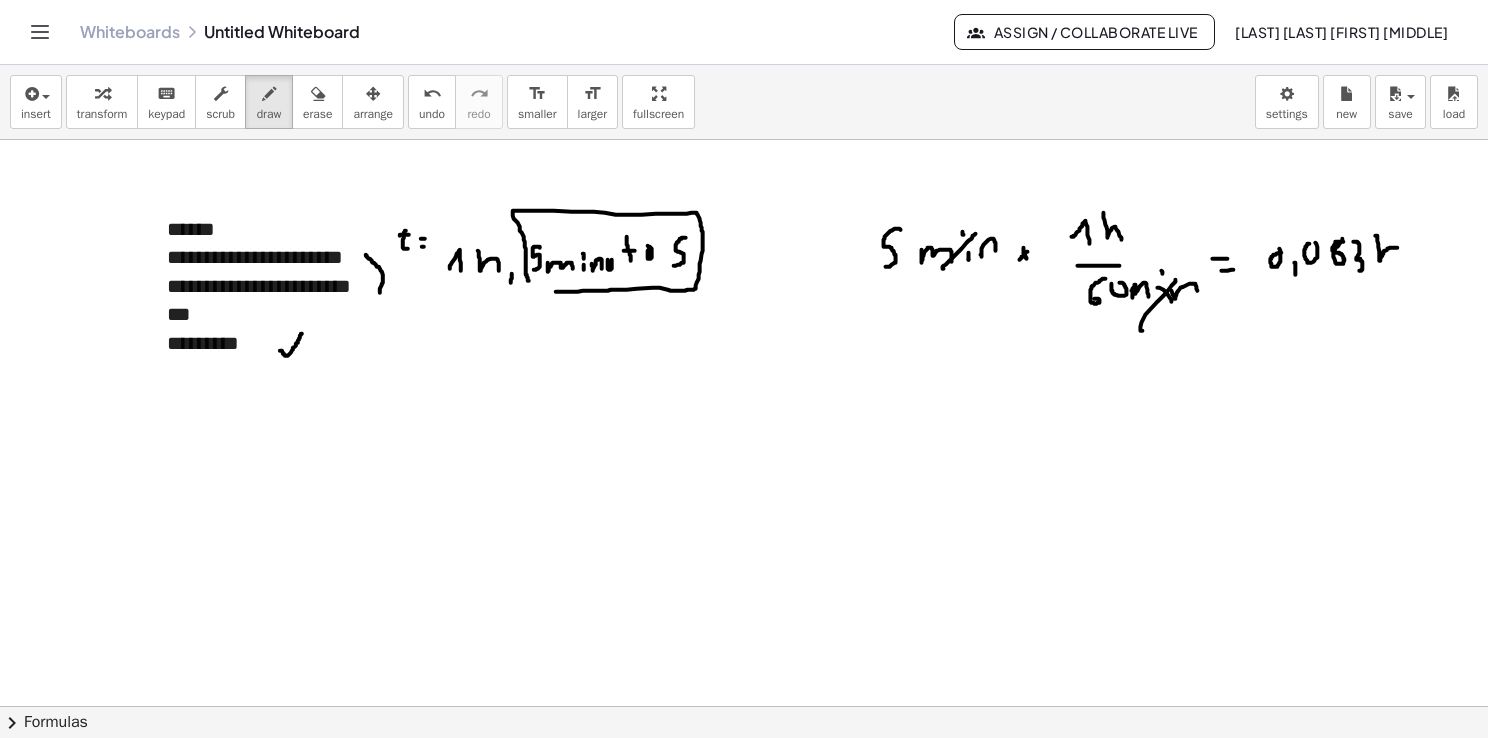 drag, startPoint x: 1377, startPoint y: 235, endPoint x: 1400, endPoint y: 258, distance: 32.526913 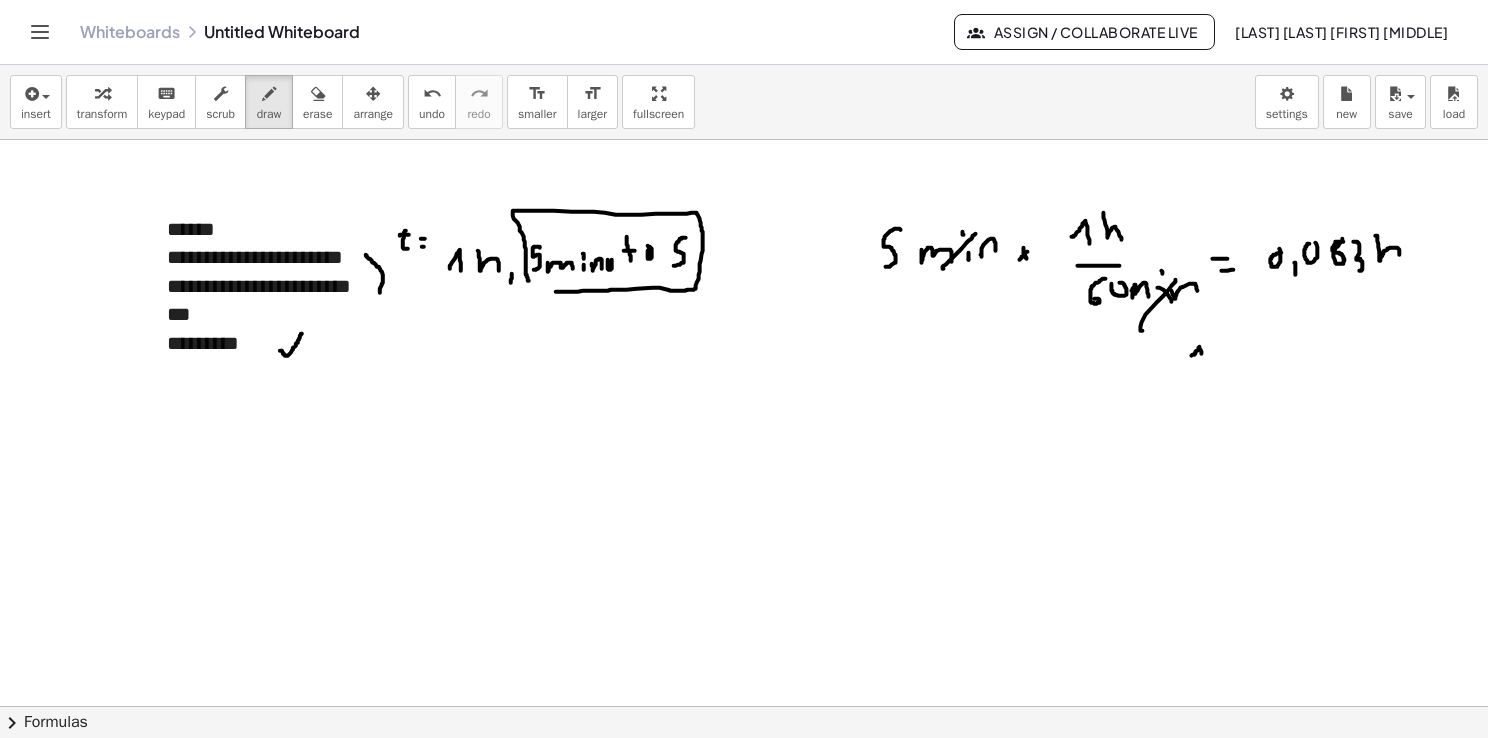 drag, startPoint x: 1192, startPoint y: 355, endPoint x: 1204, endPoint y: 364, distance: 15 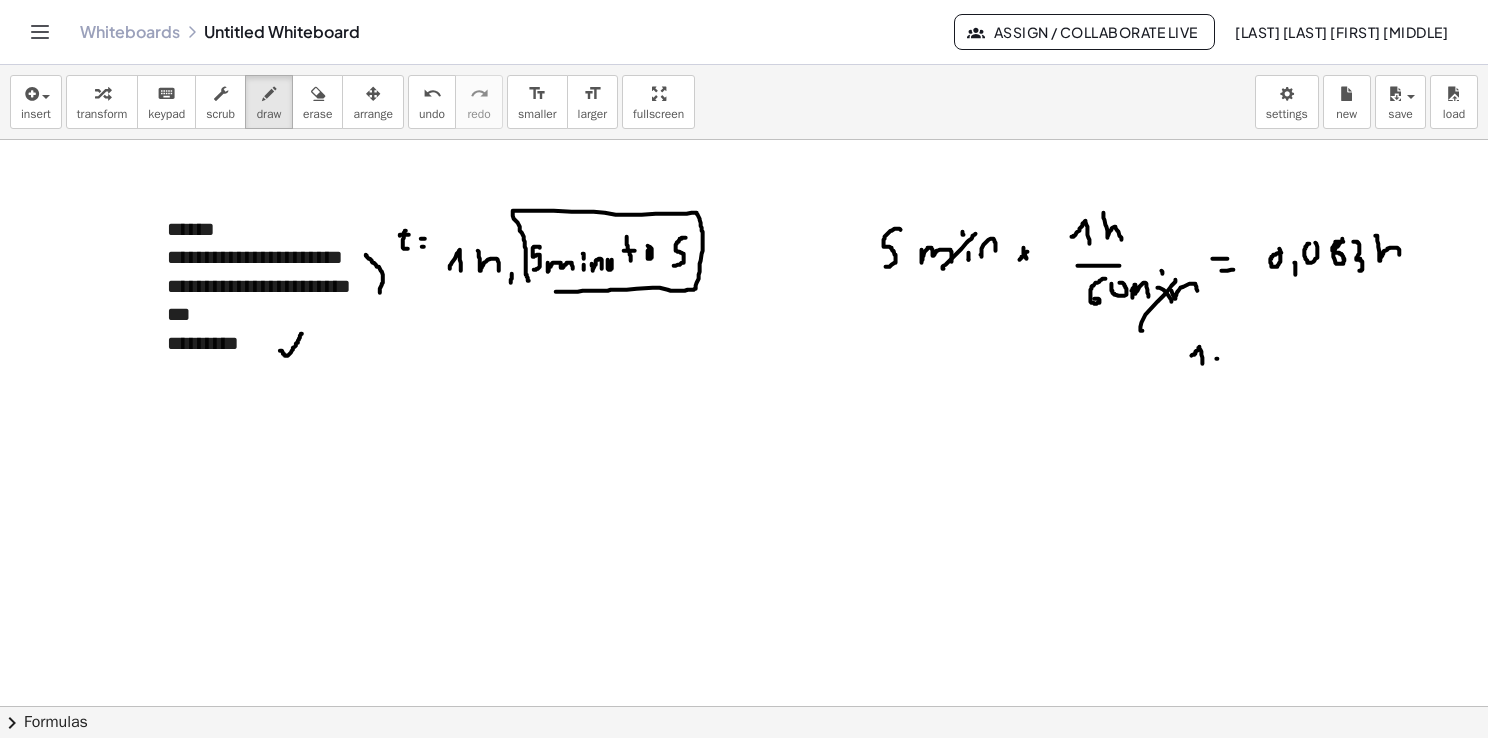 click at bounding box center (747, 707) 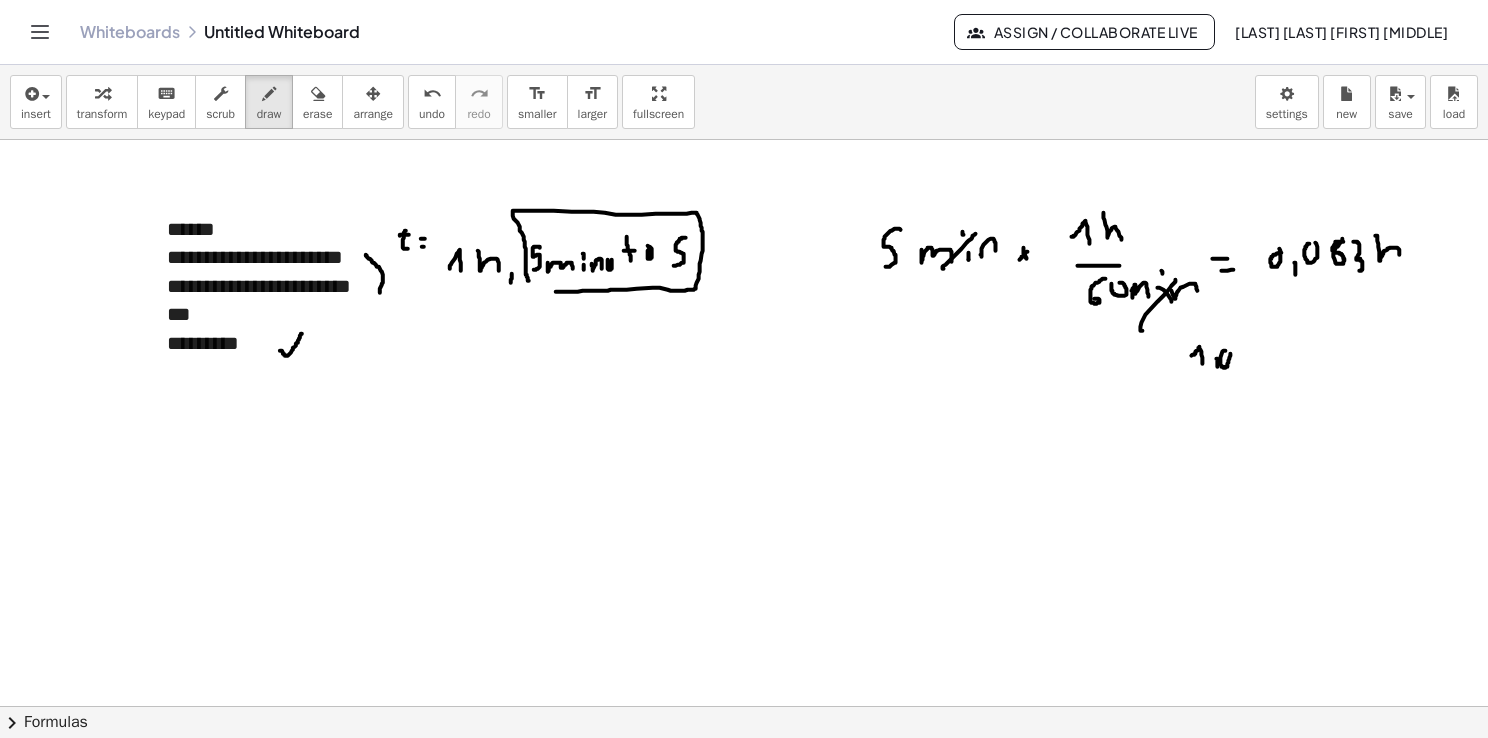 click at bounding box center (747, 707) 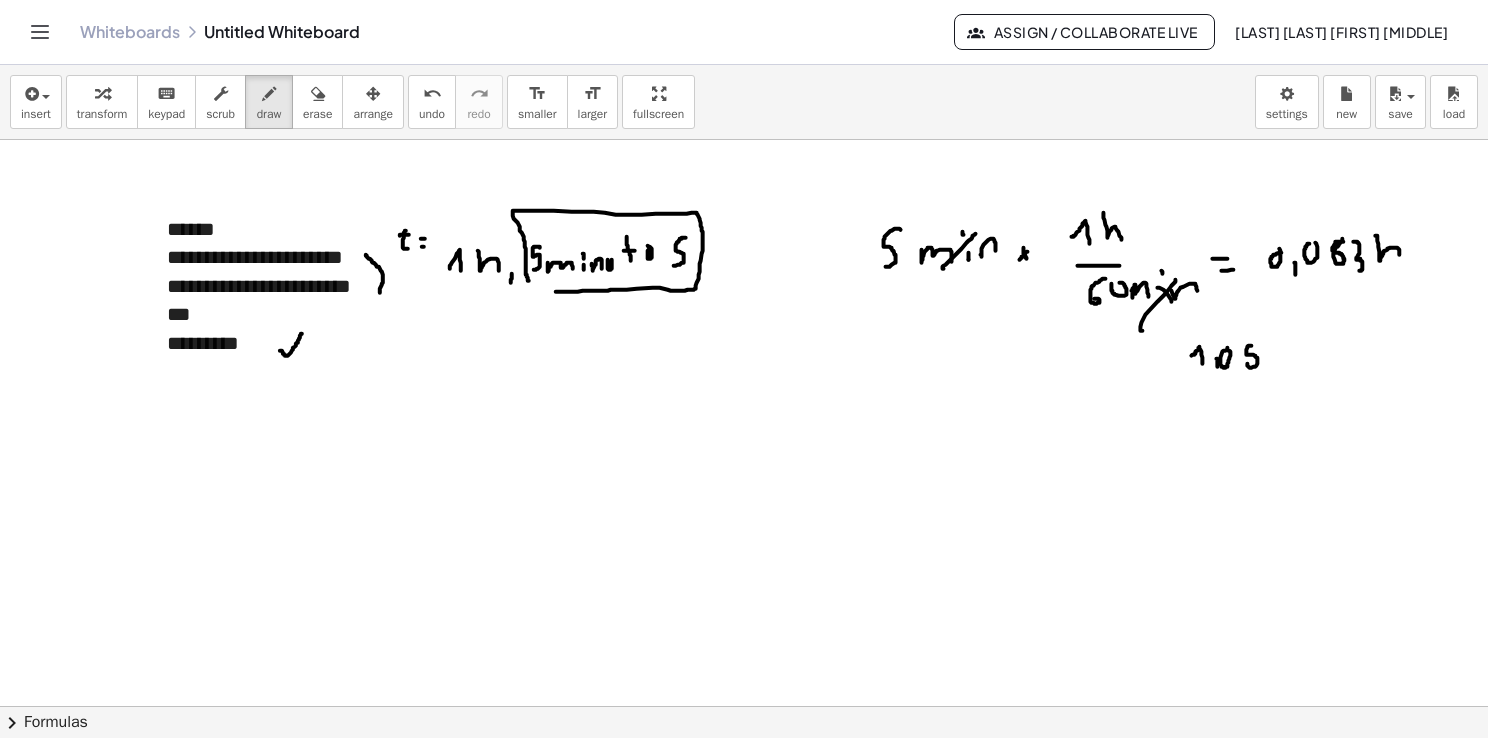 click at bounding box center [747, 707] 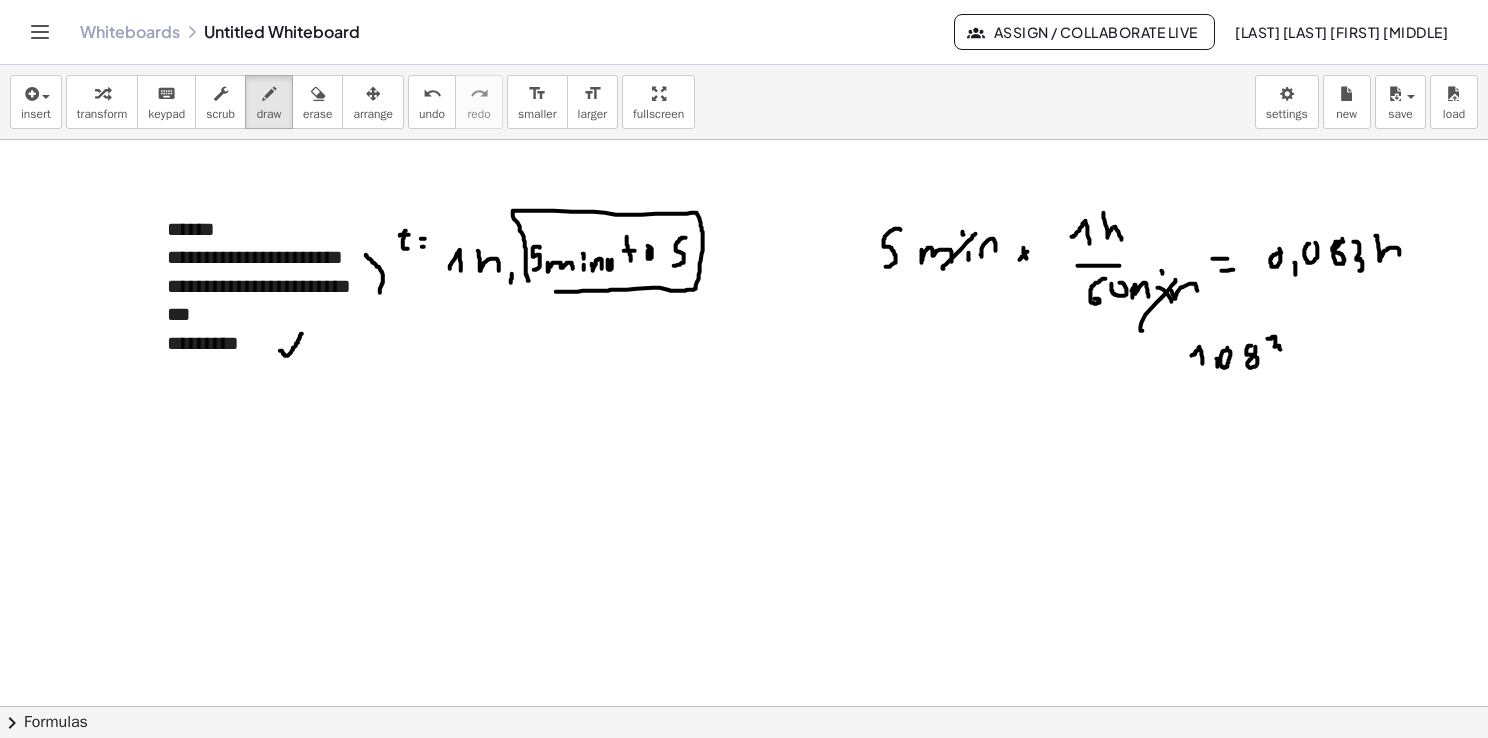 drag, startPoint x: 1270, startPoint y: 338, endPoint x: 1278, endPoint y: 358, distance: 21.540659 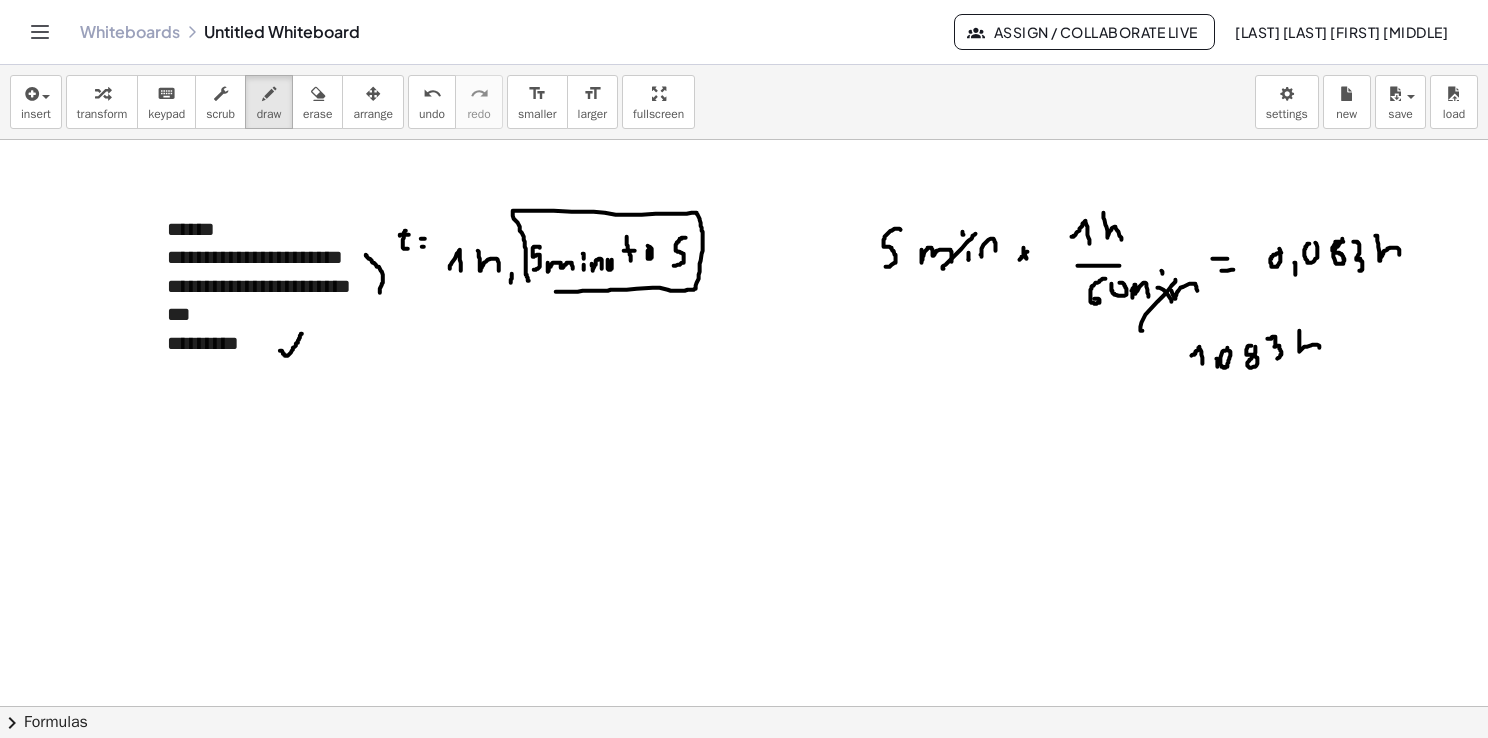 drag, startPoint x: 1300, startPoint y: 330, endPoint x: 1322, endPoint y: 366, distance: 42.190044 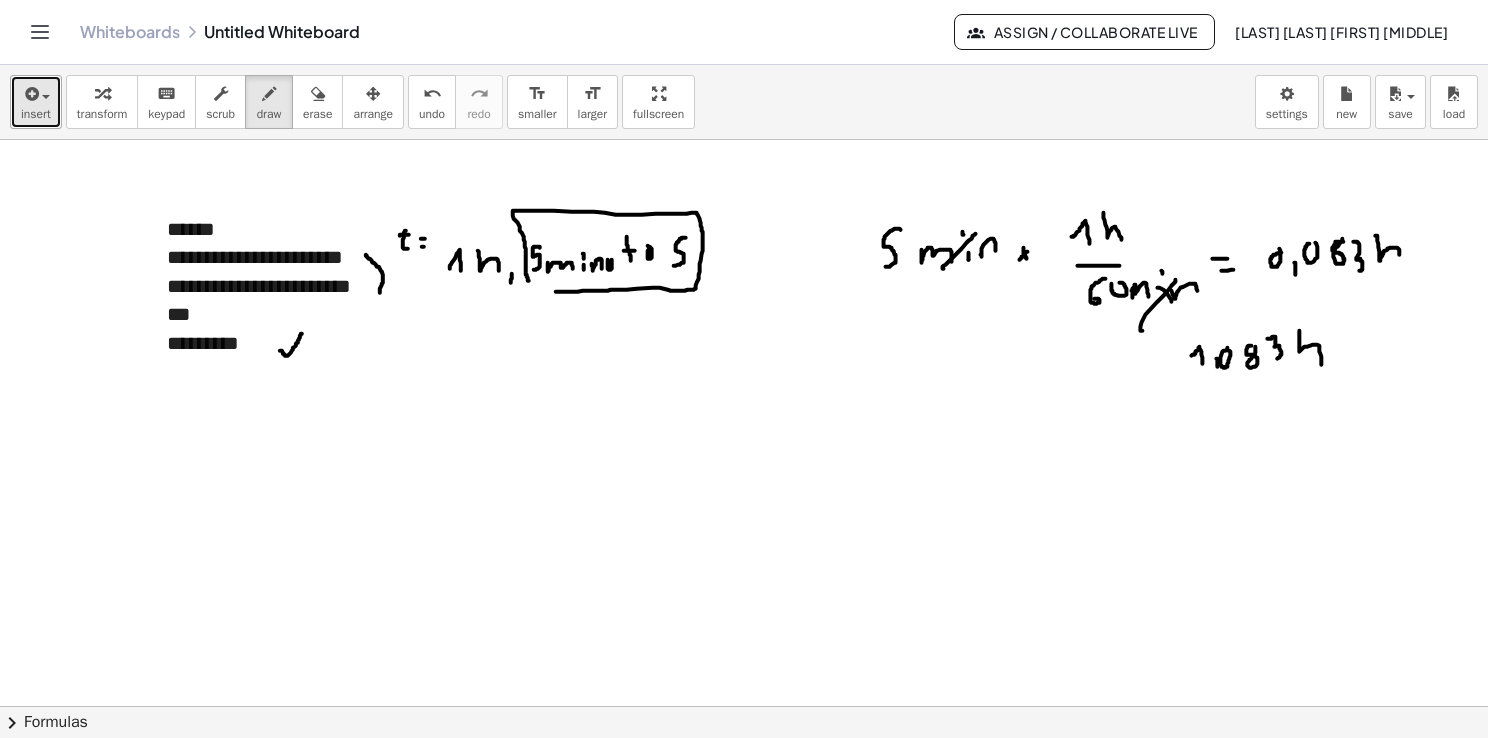 click on "insert" at bounding box center [36, 102] 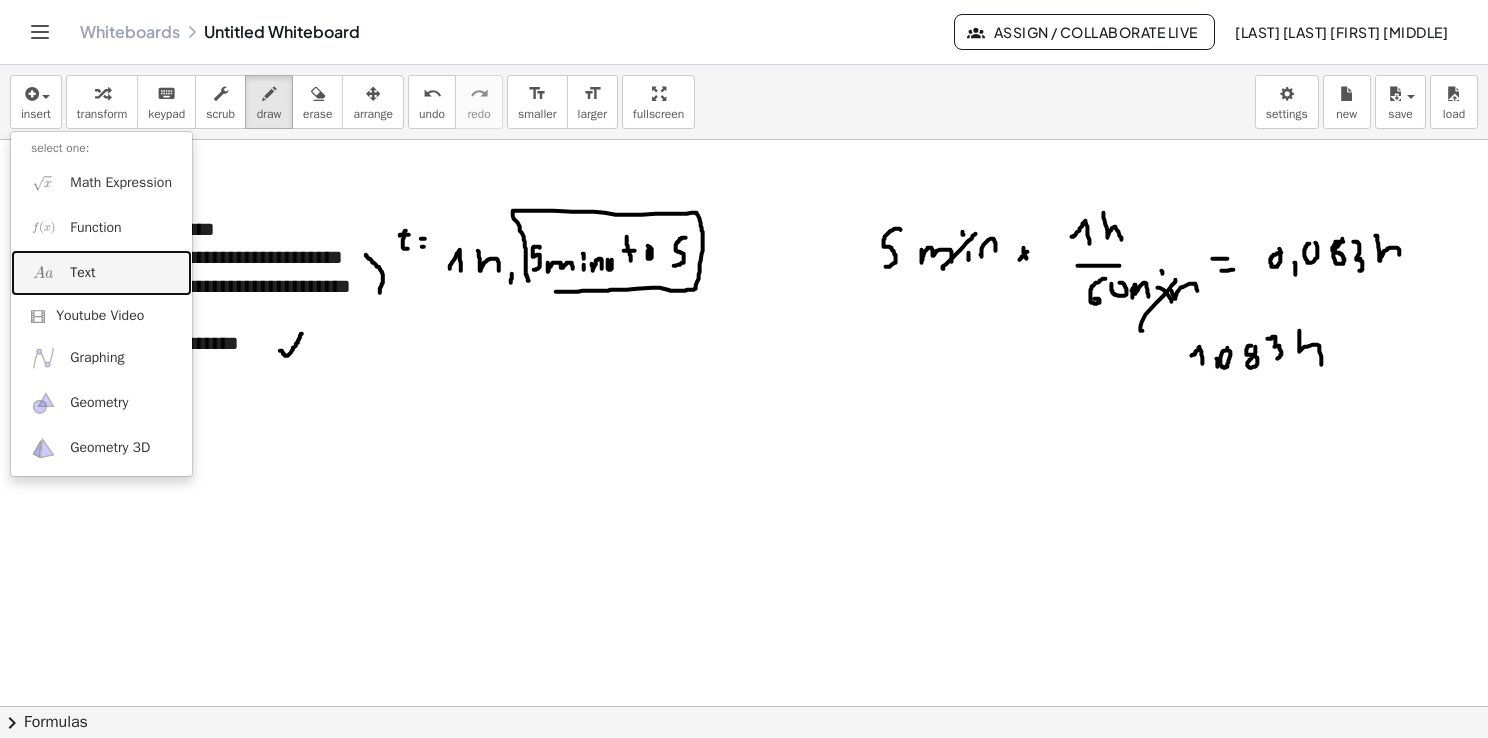 click on "Text" at bounding box center (101, 272) 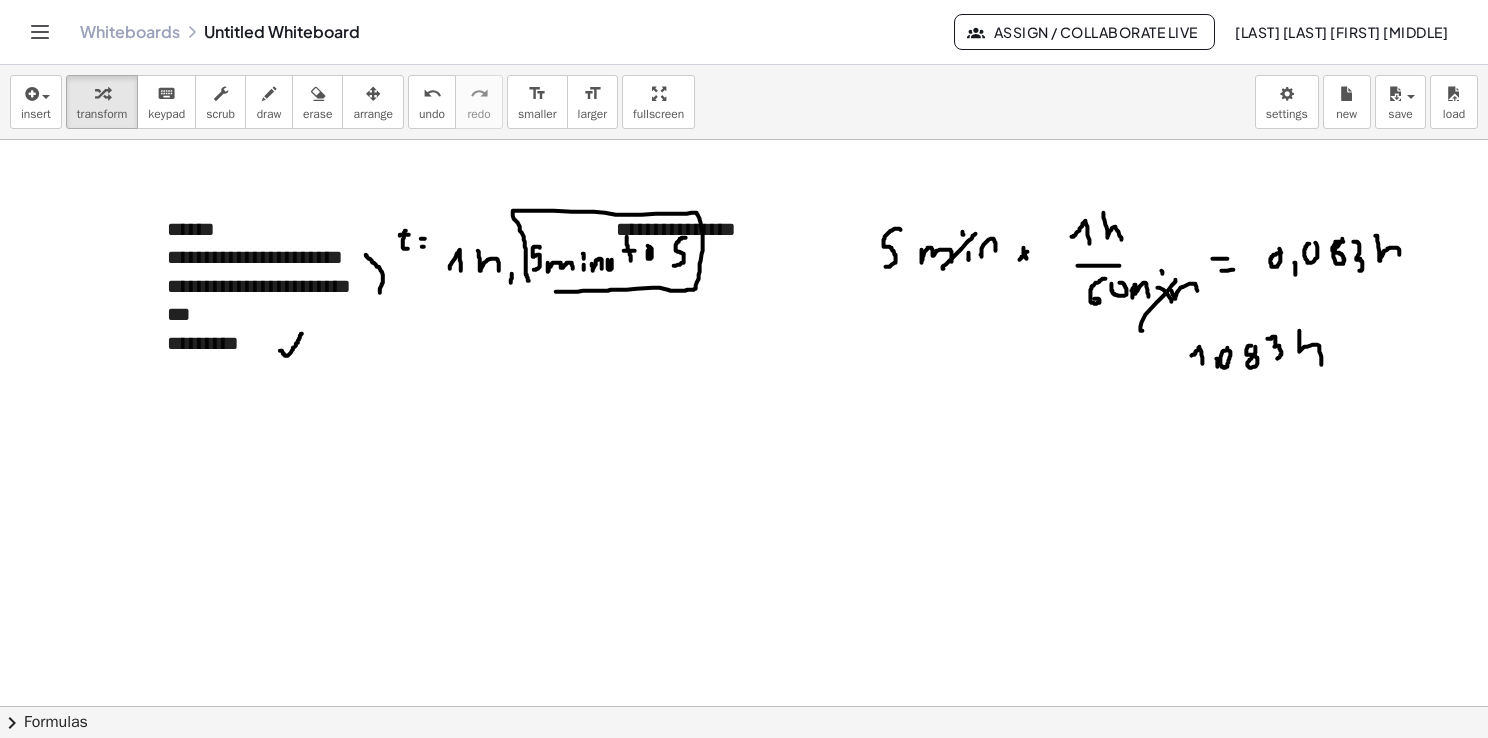 type 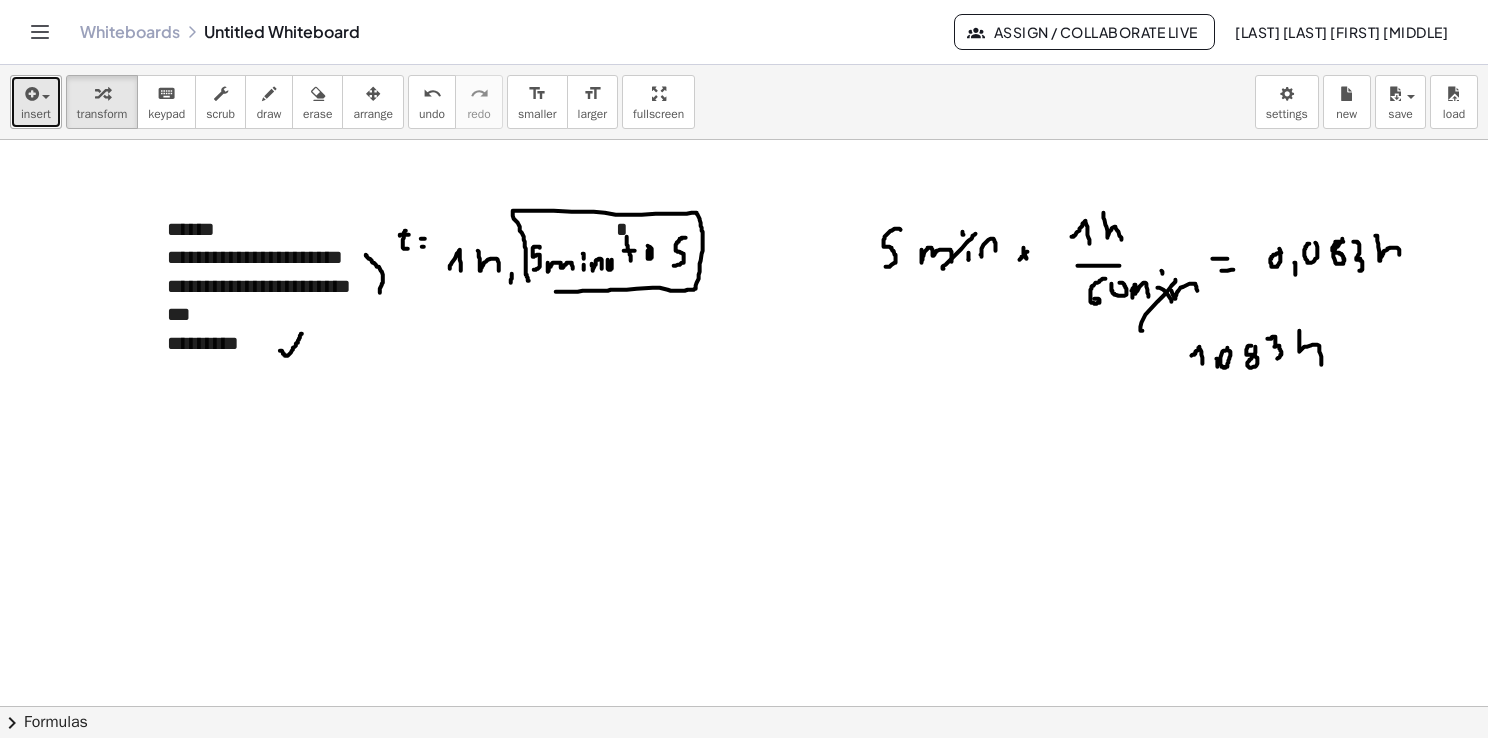 click at bounding box center (46, 97) 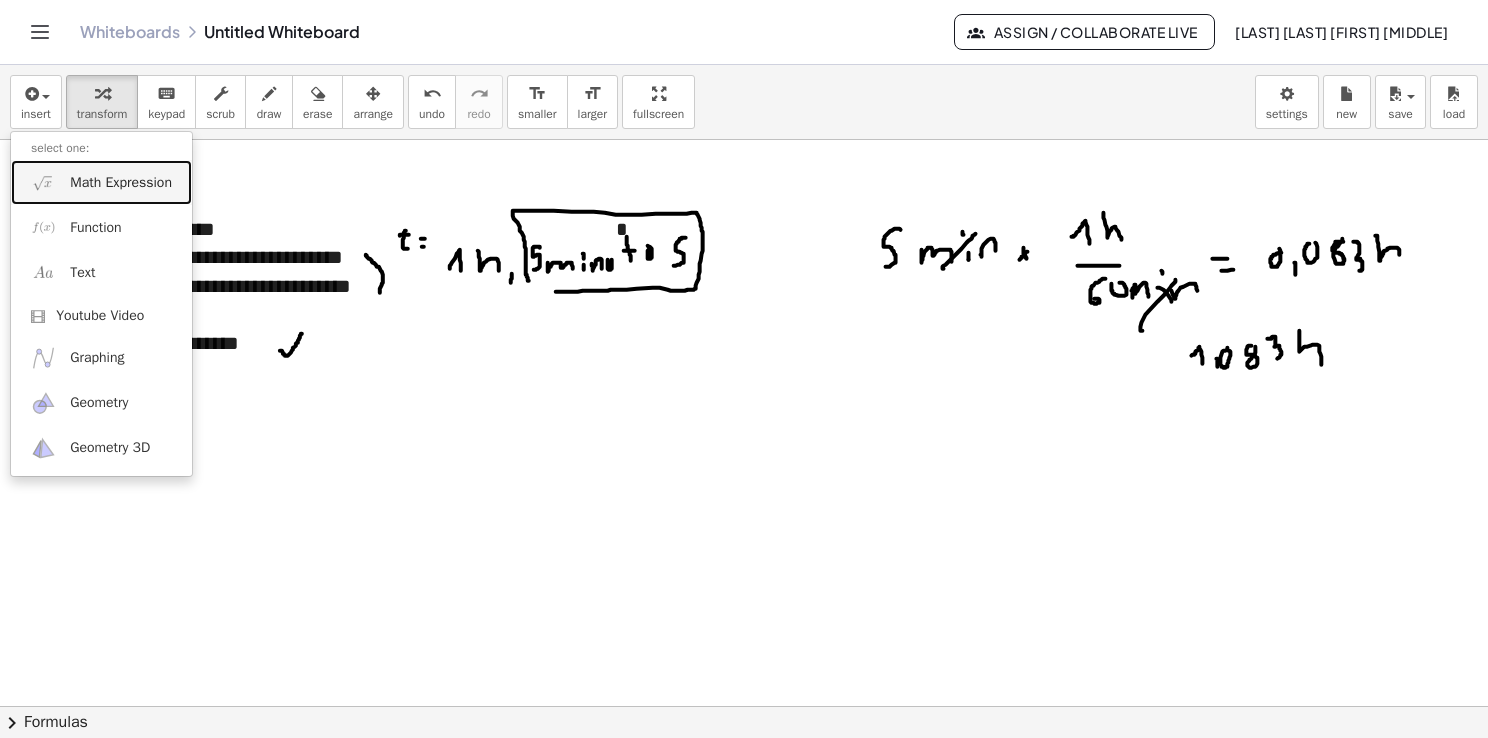 click on "Math Expression" at bounding box center (101, 182) 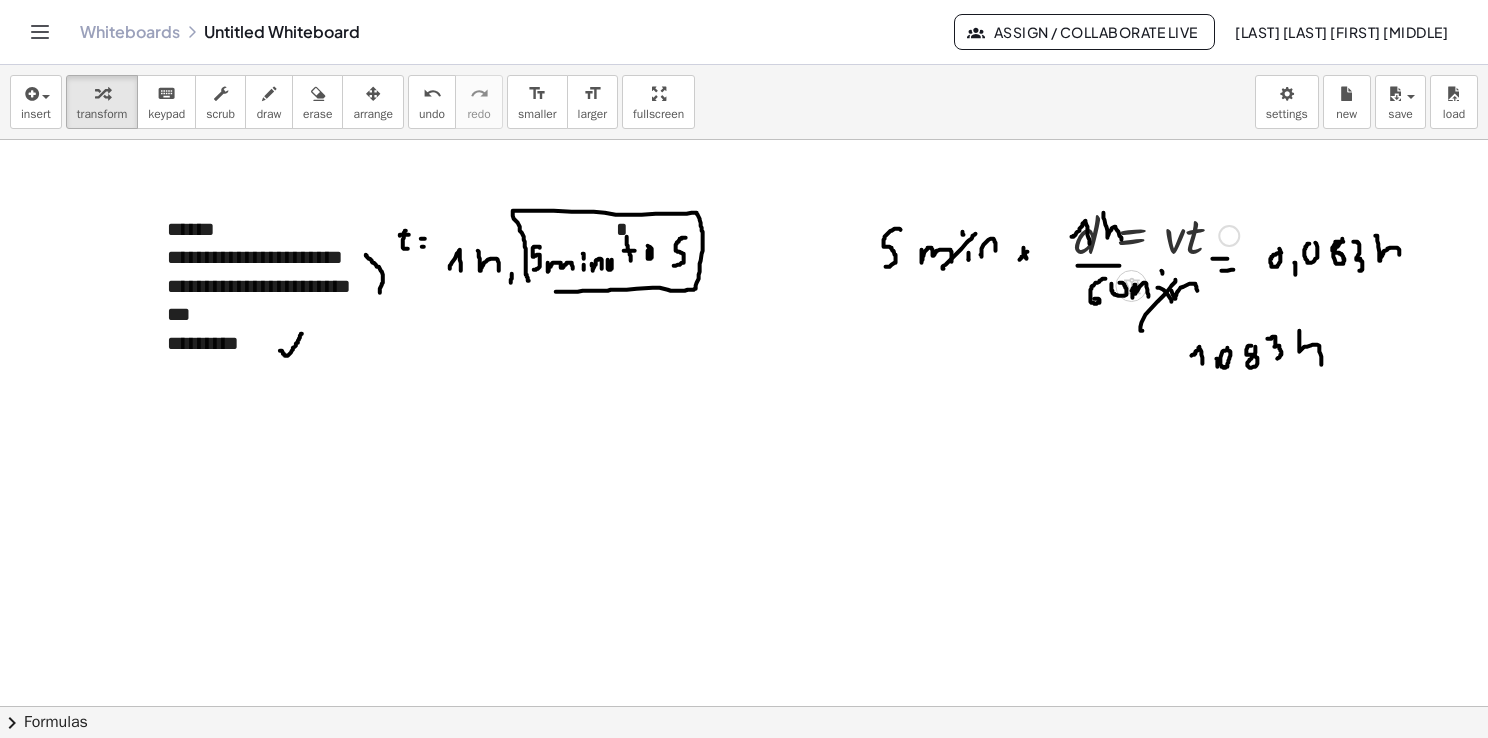 click at bounding box center [1156, 234] 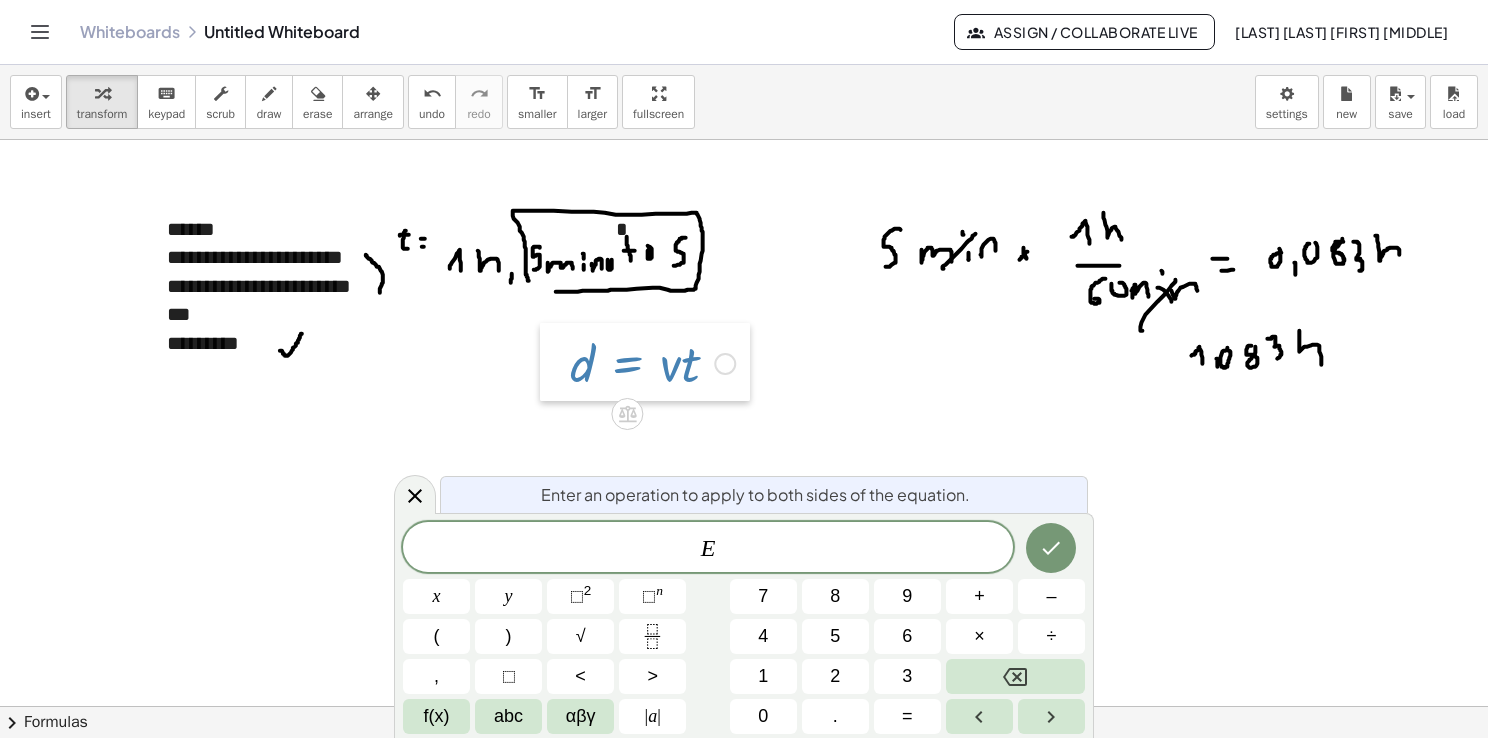 drag, startPoint x: 1060, startPoint y: 248, endPoint x: 545, endPoint y: 361, distance: 527.25134 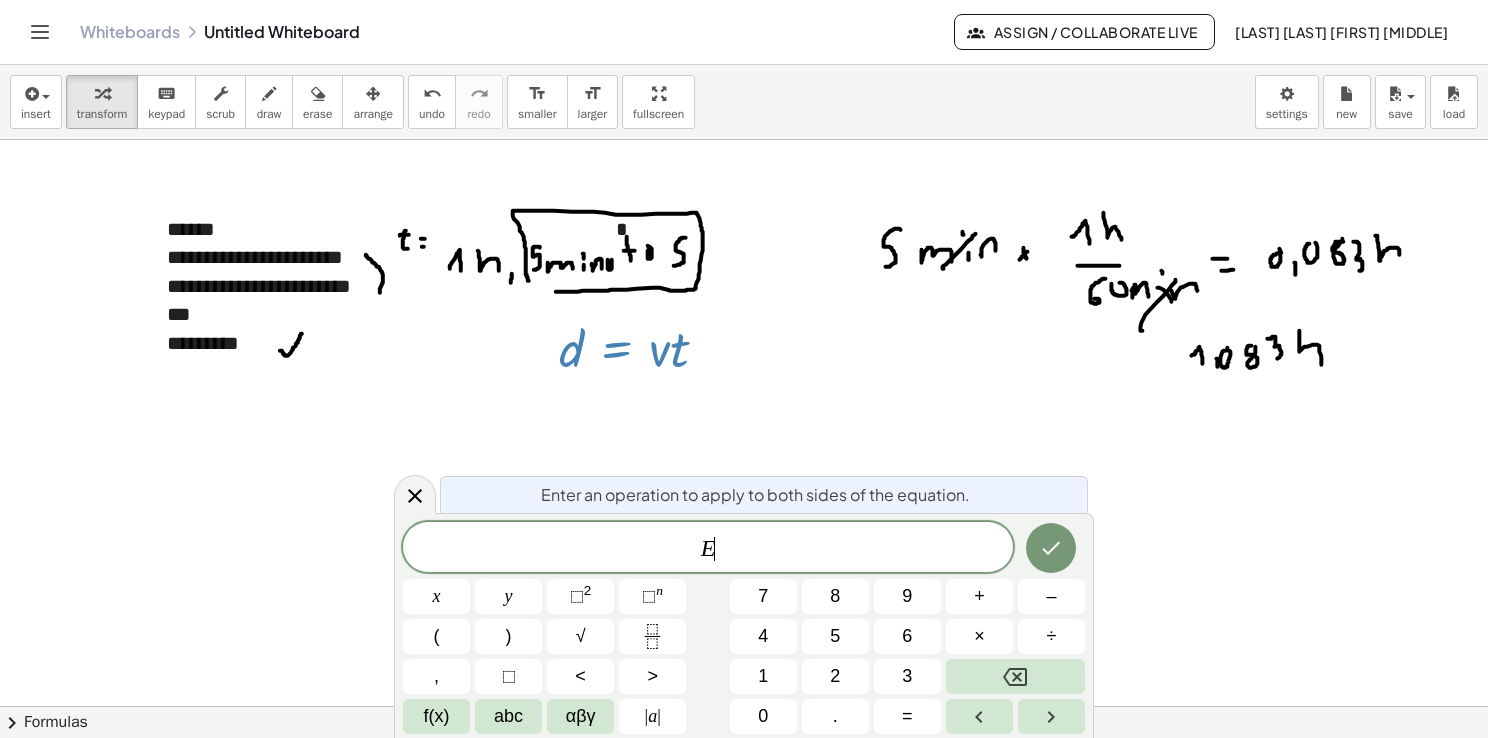 click at bounding box center (747, 707) 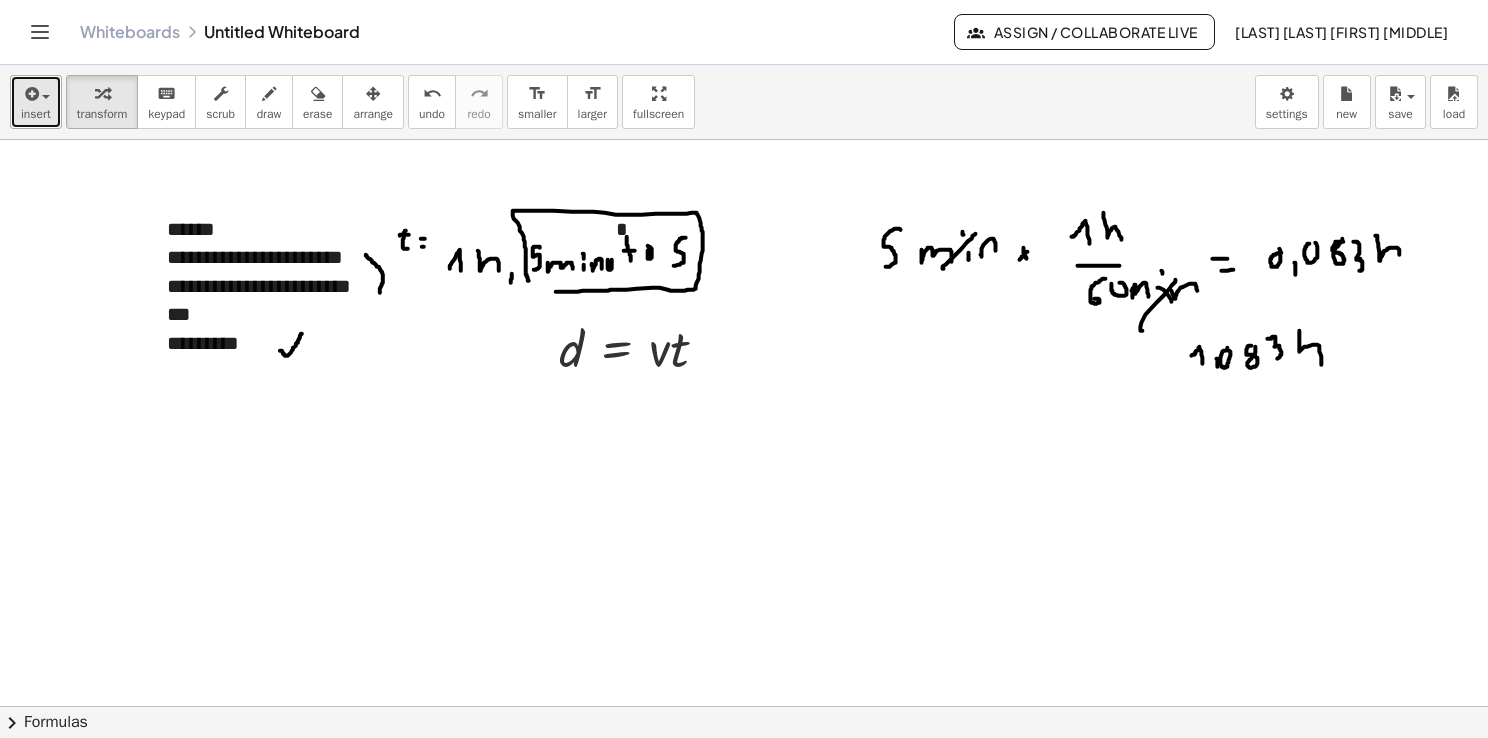 click on "insert" at bounding box center [36, 102] 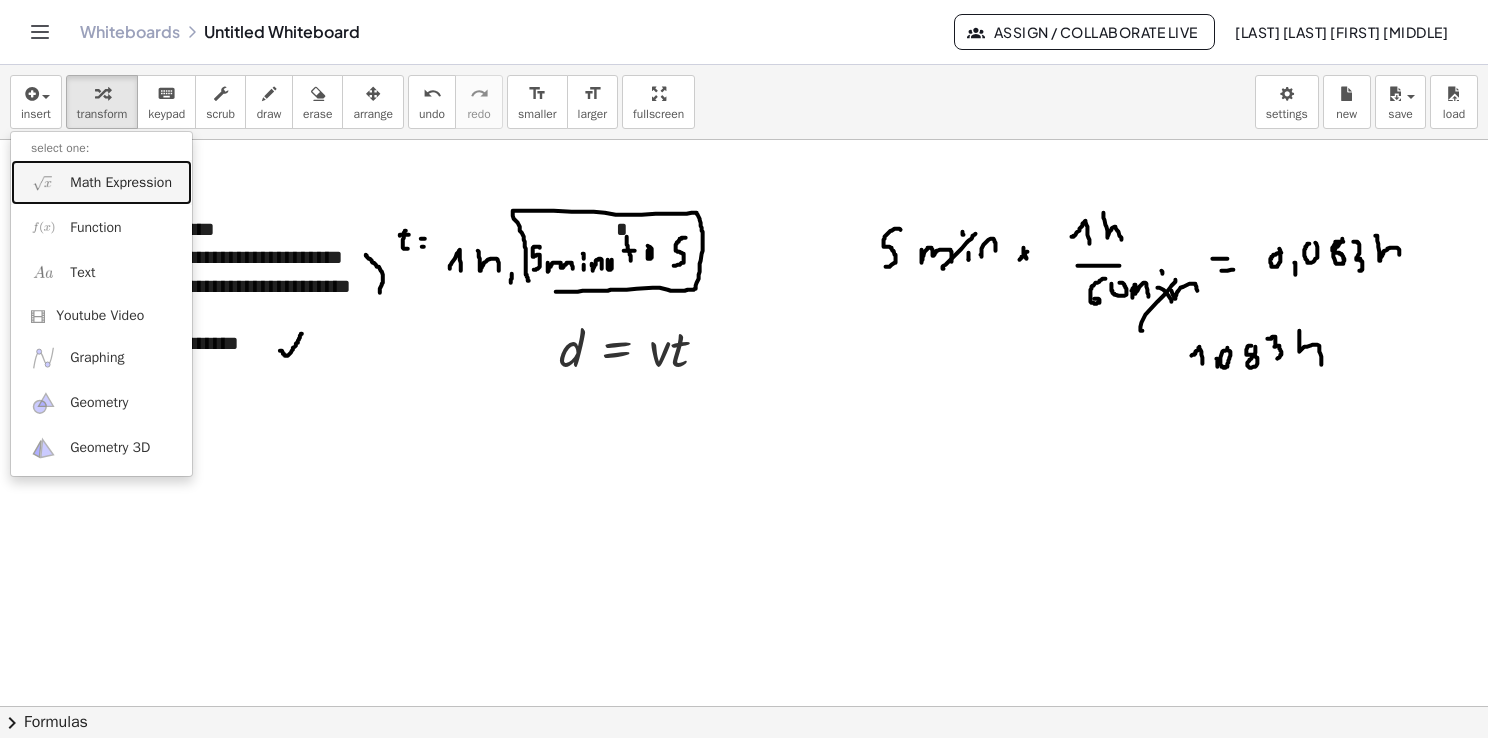 click on "Math Expression" at bounding box center (121, 183) 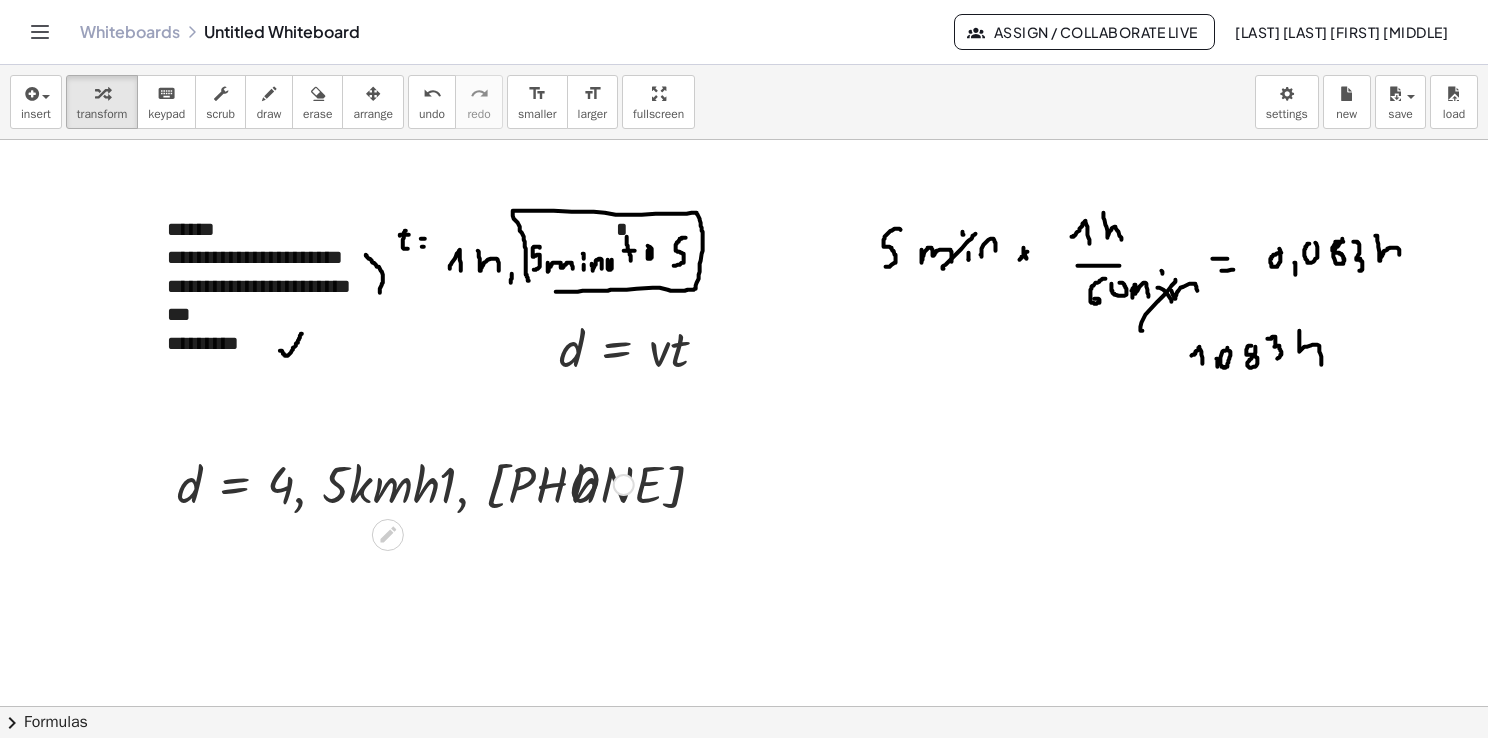 click at bounding box center [405, 483] 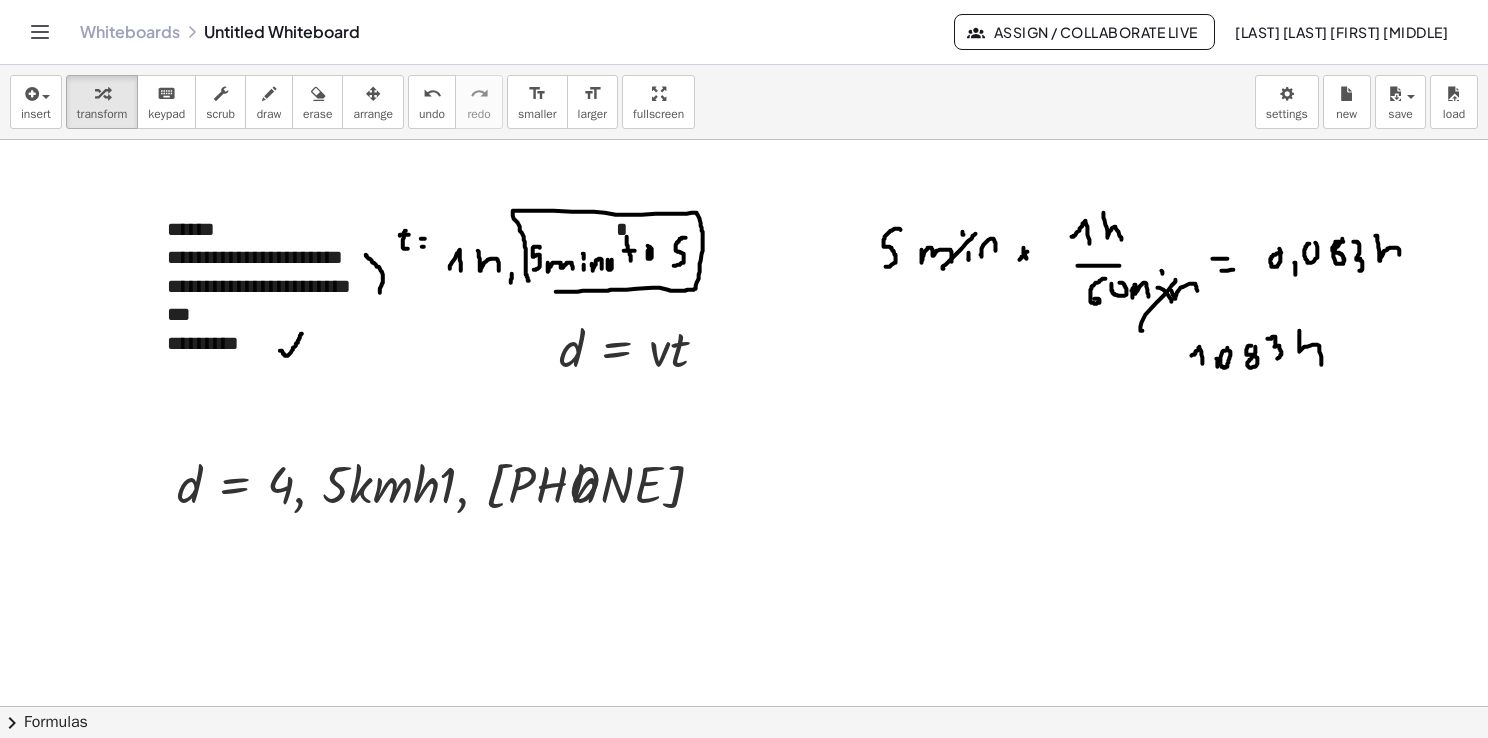 click on "insert select one: Math Expression Function Text Youtube Video Graphing Geometry Geometry 3D transform keyboard keypad scrub draw erase arrange undo undo redo redo format_size smaller format_size larger fullscreen load   save new settings" at bounding box center (744, 102) 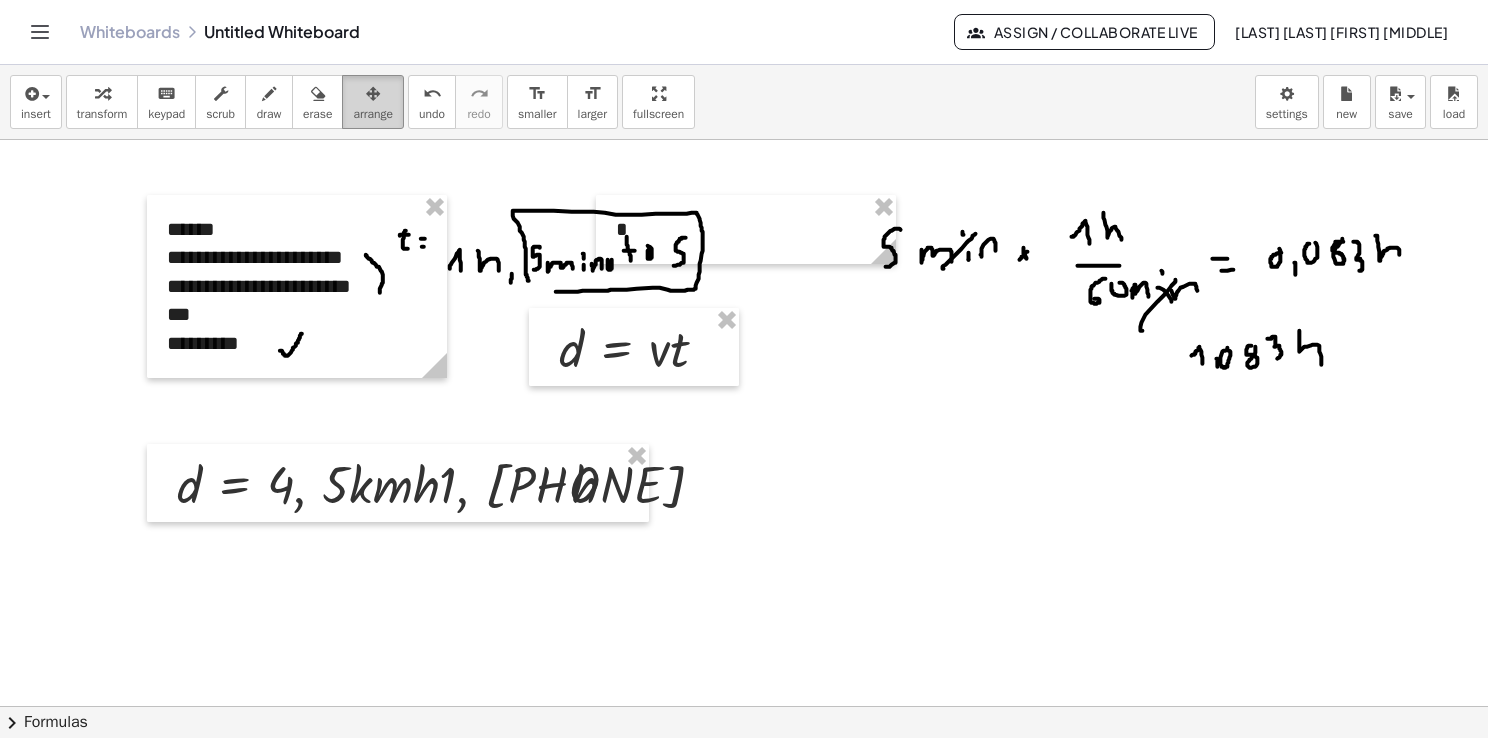 click on "arrange" at bounding box center (373, 102) 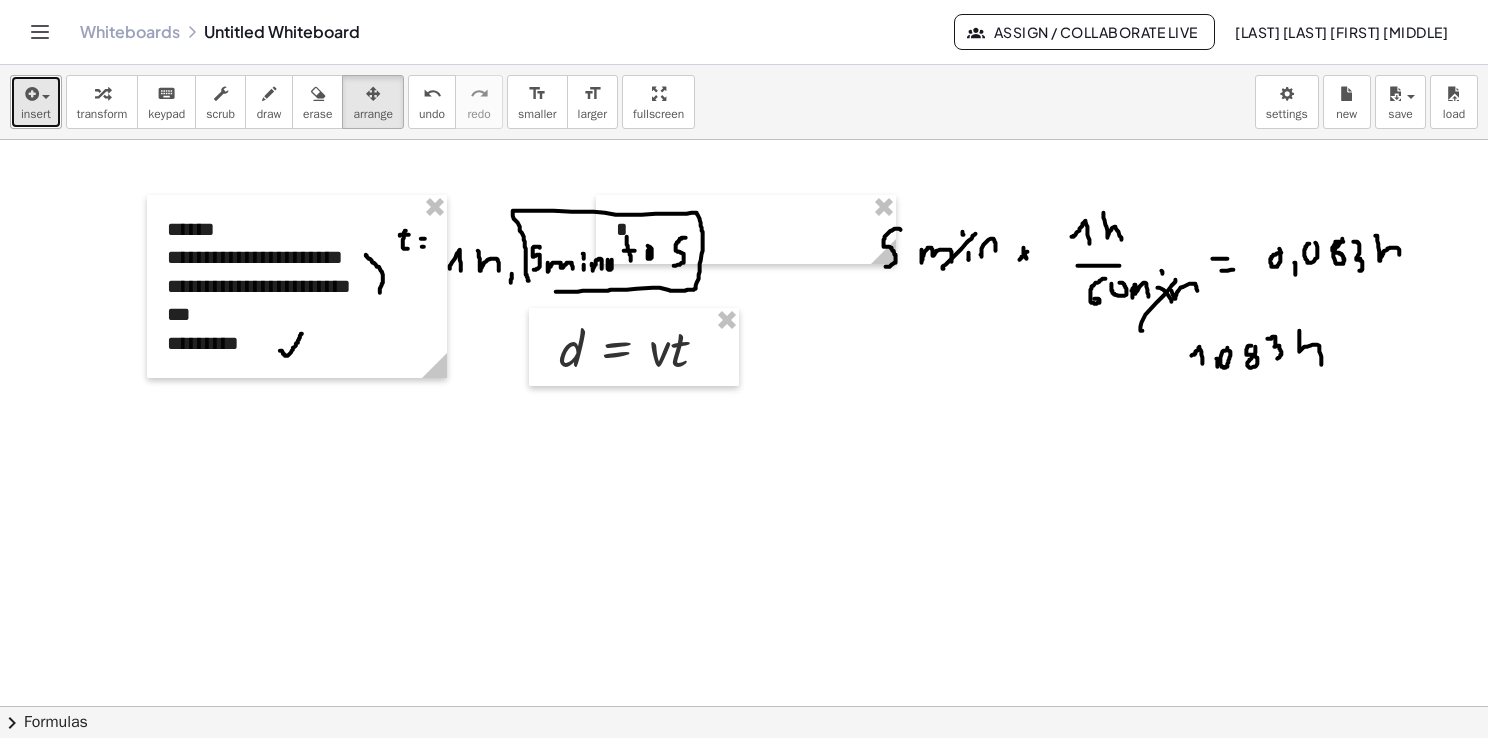 click on "insert" at bounding box center [36, 114] 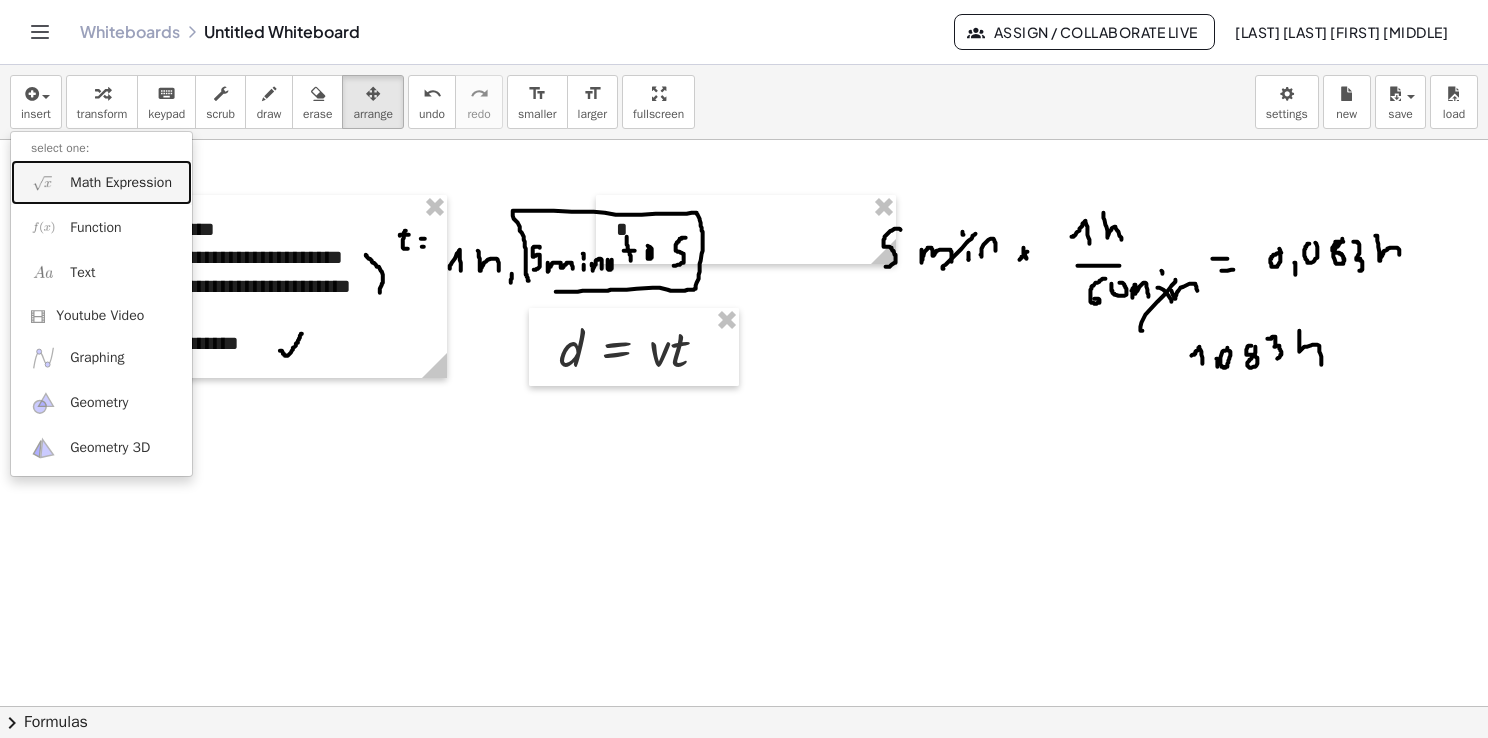 click on "Math Expression" at bounding box center (121, 183) 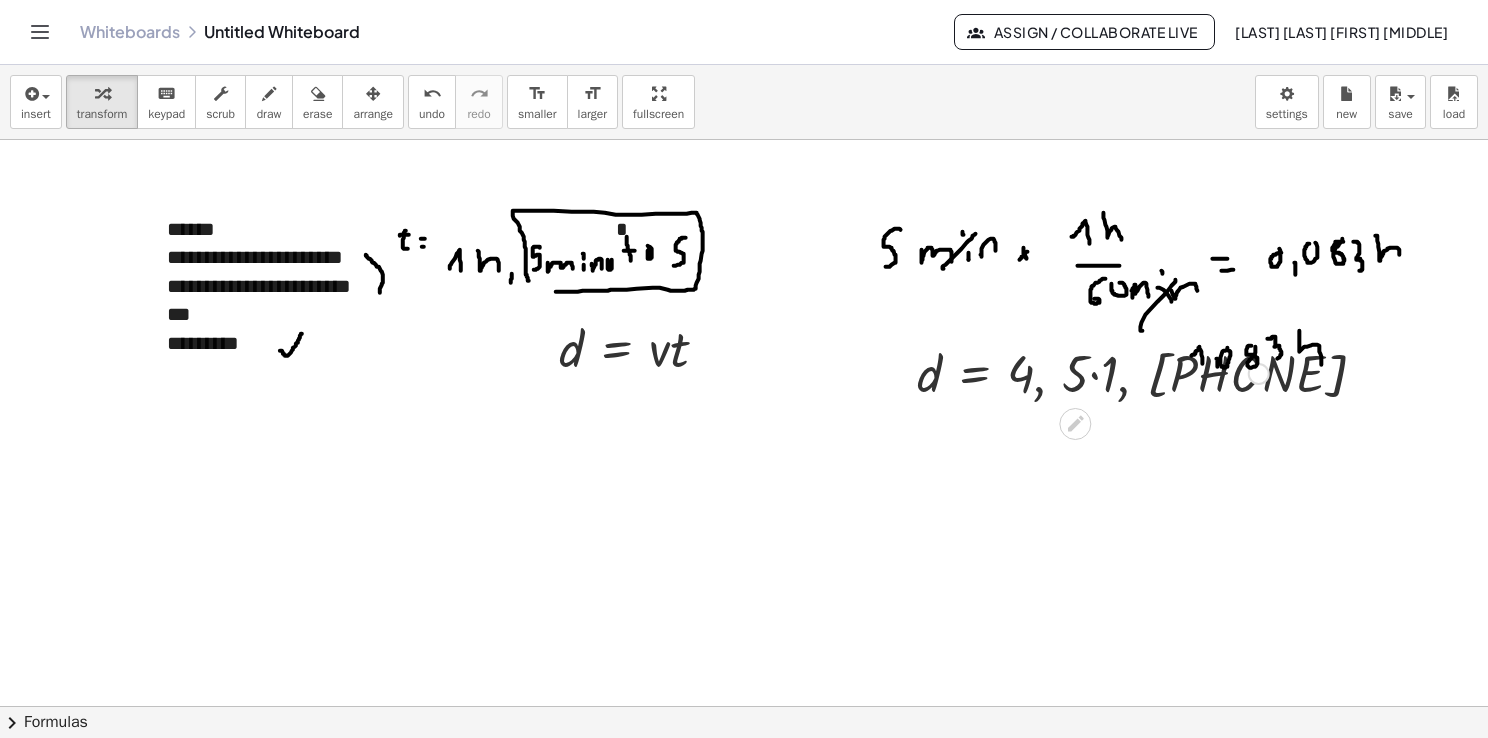 click at bounding box center (1093, 372) 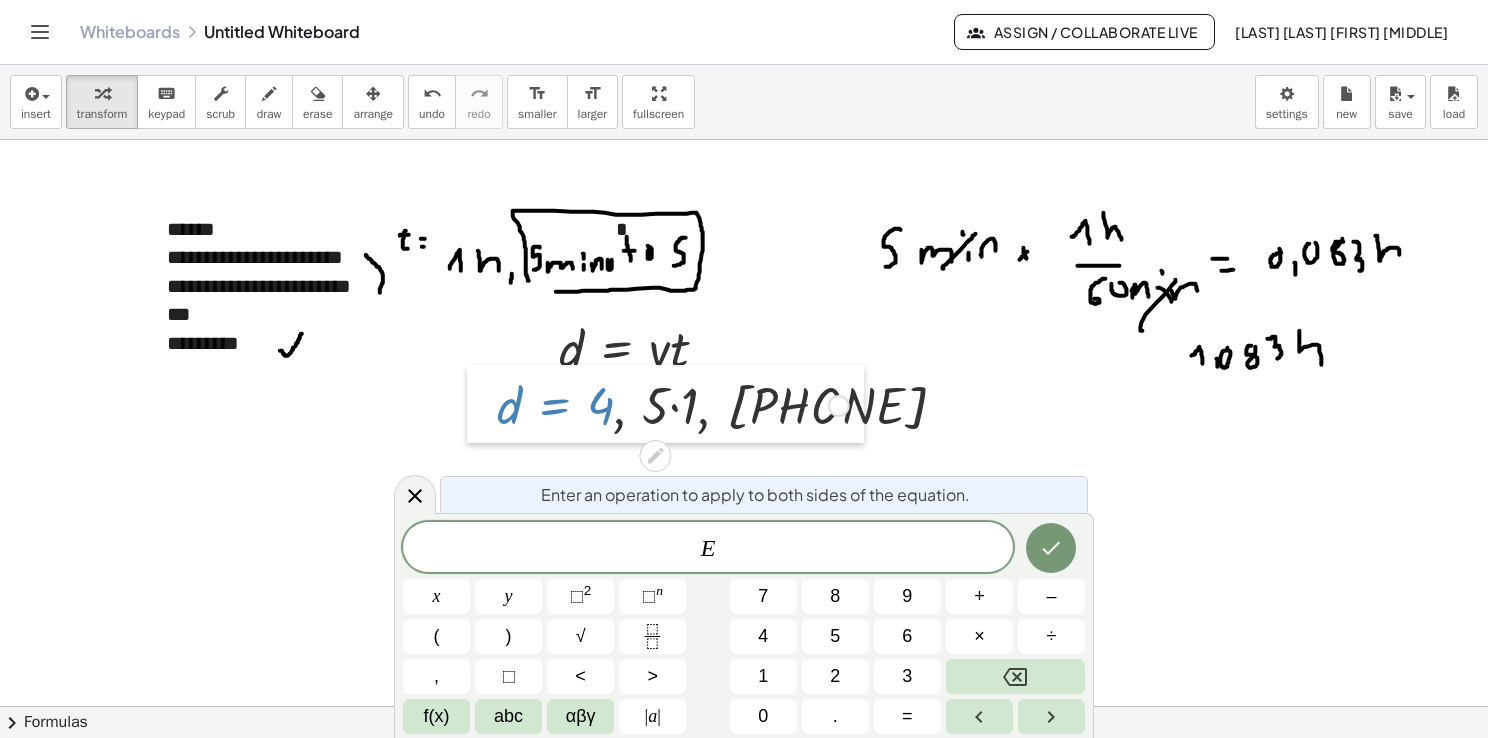 drag, startPoint x: 908, startPoint y: 394, endPoint x: 488, endPoint y: 426, distance: 421.2173 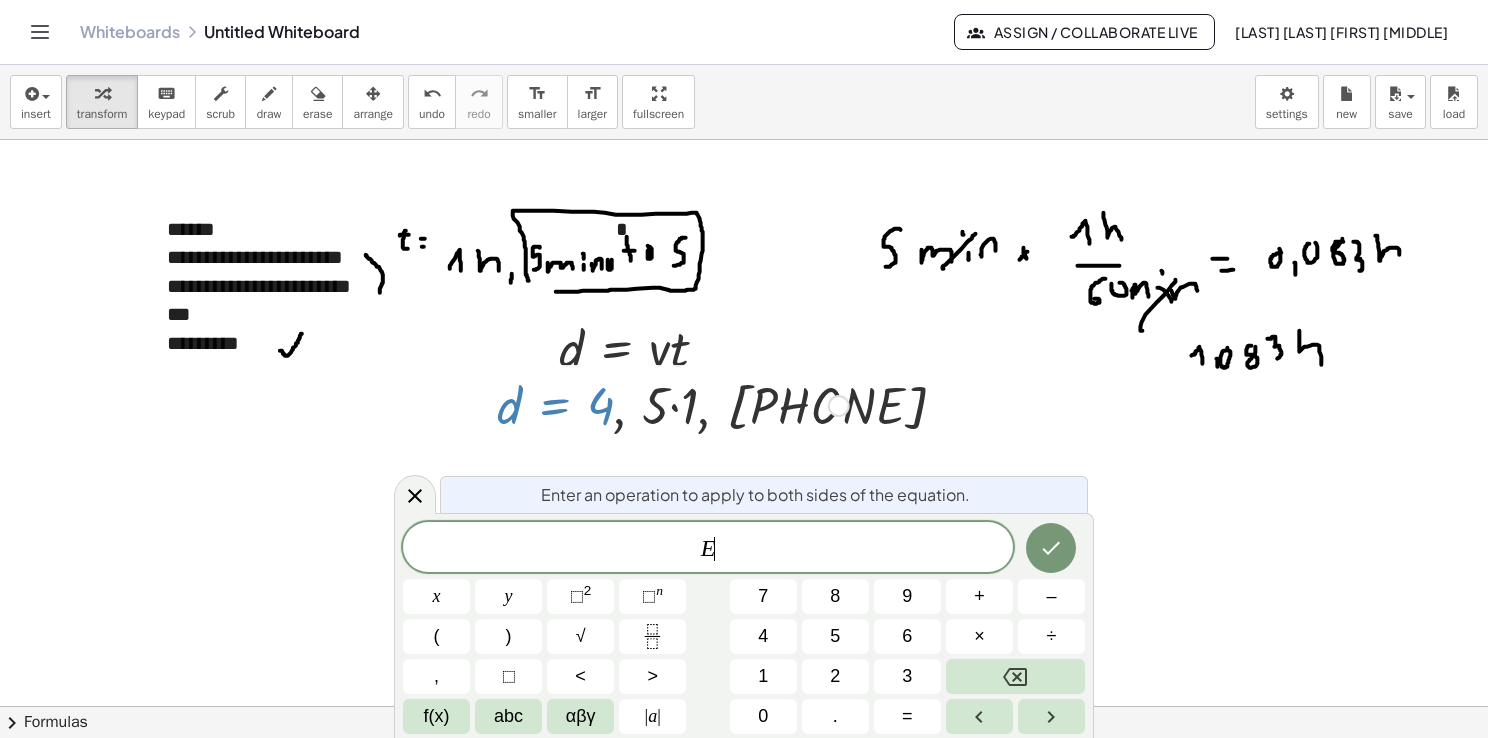 click at bounding box center (673, 404) 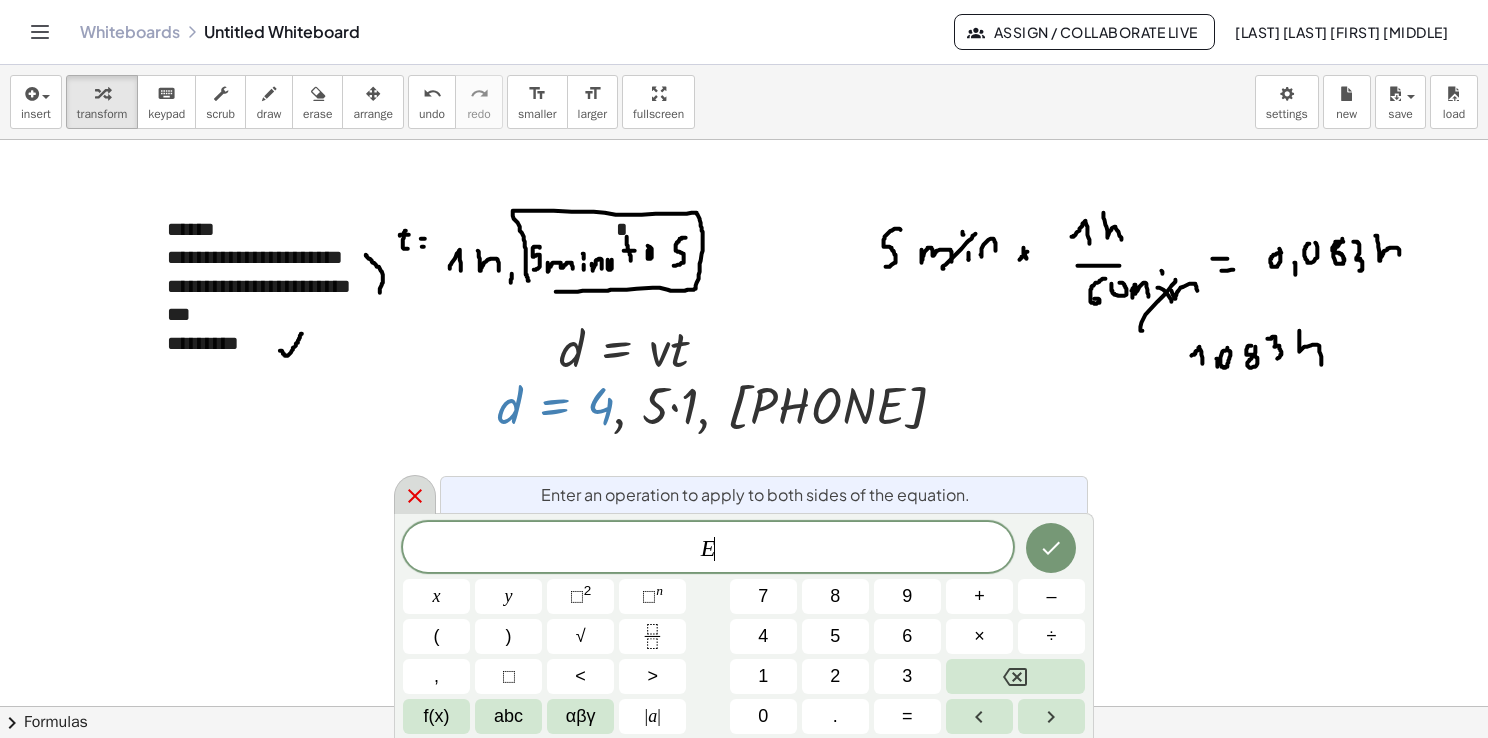 click 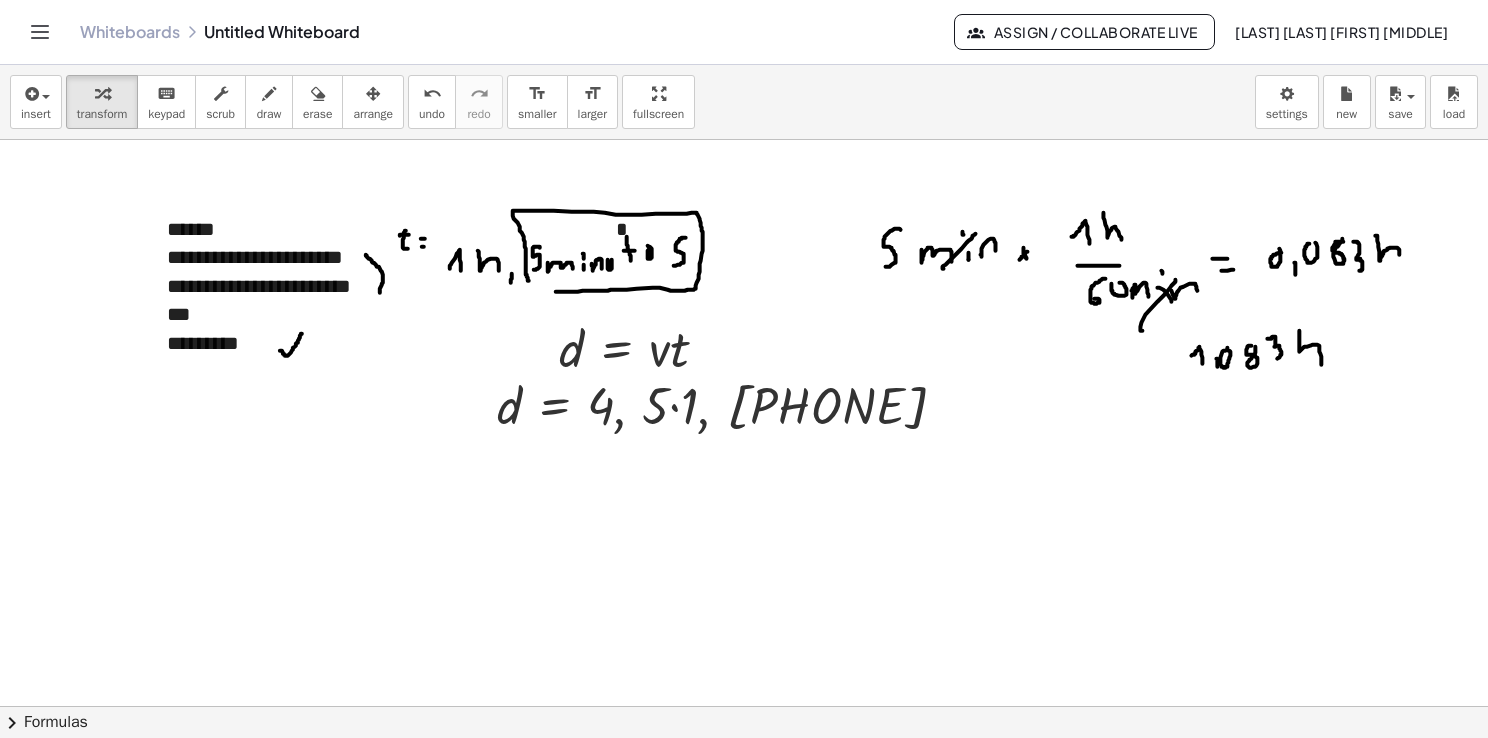 drag, startPoint x: 519, startPoint y: 478, endPoint x: 516, endPoint y: 509, distance: 31.144823 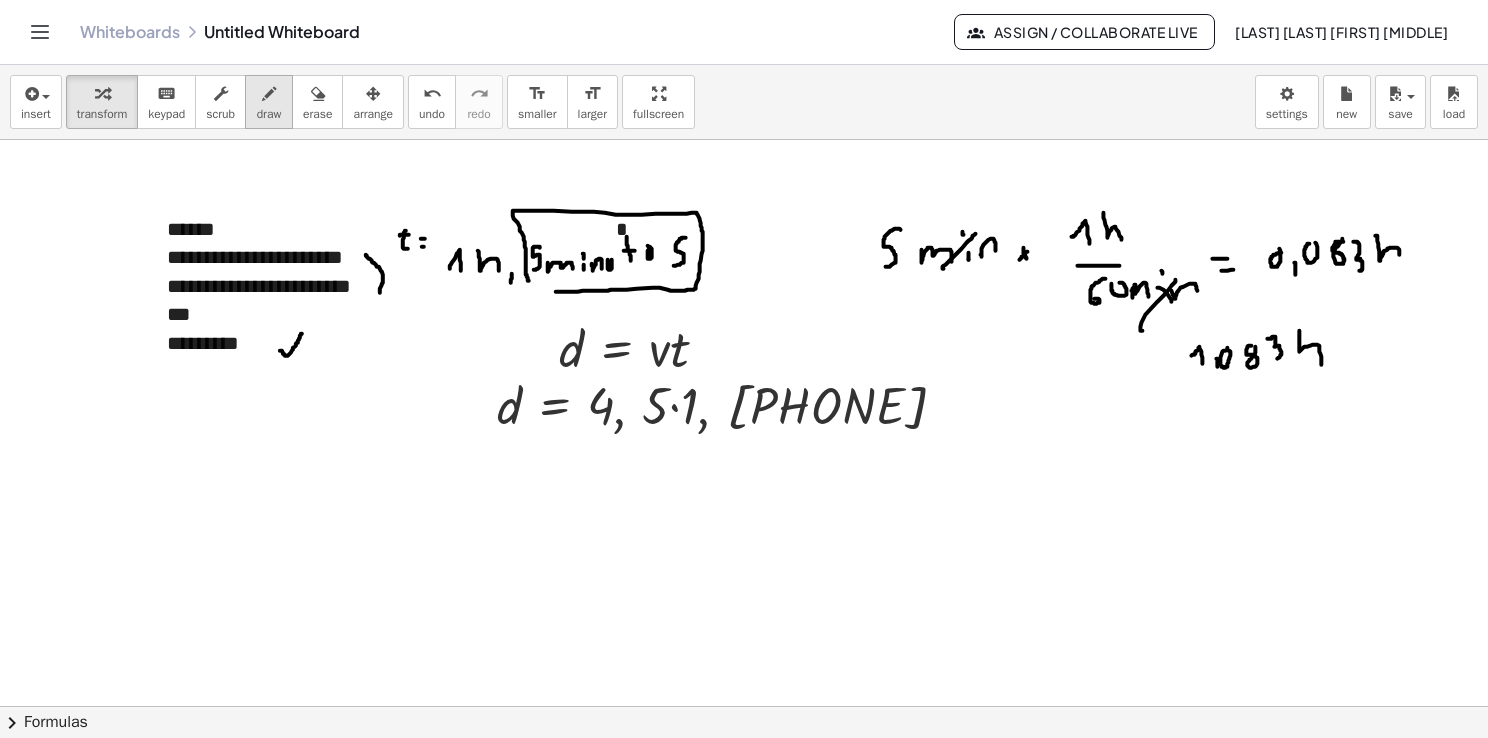 click on "draw" at bounding box center (269, 114) 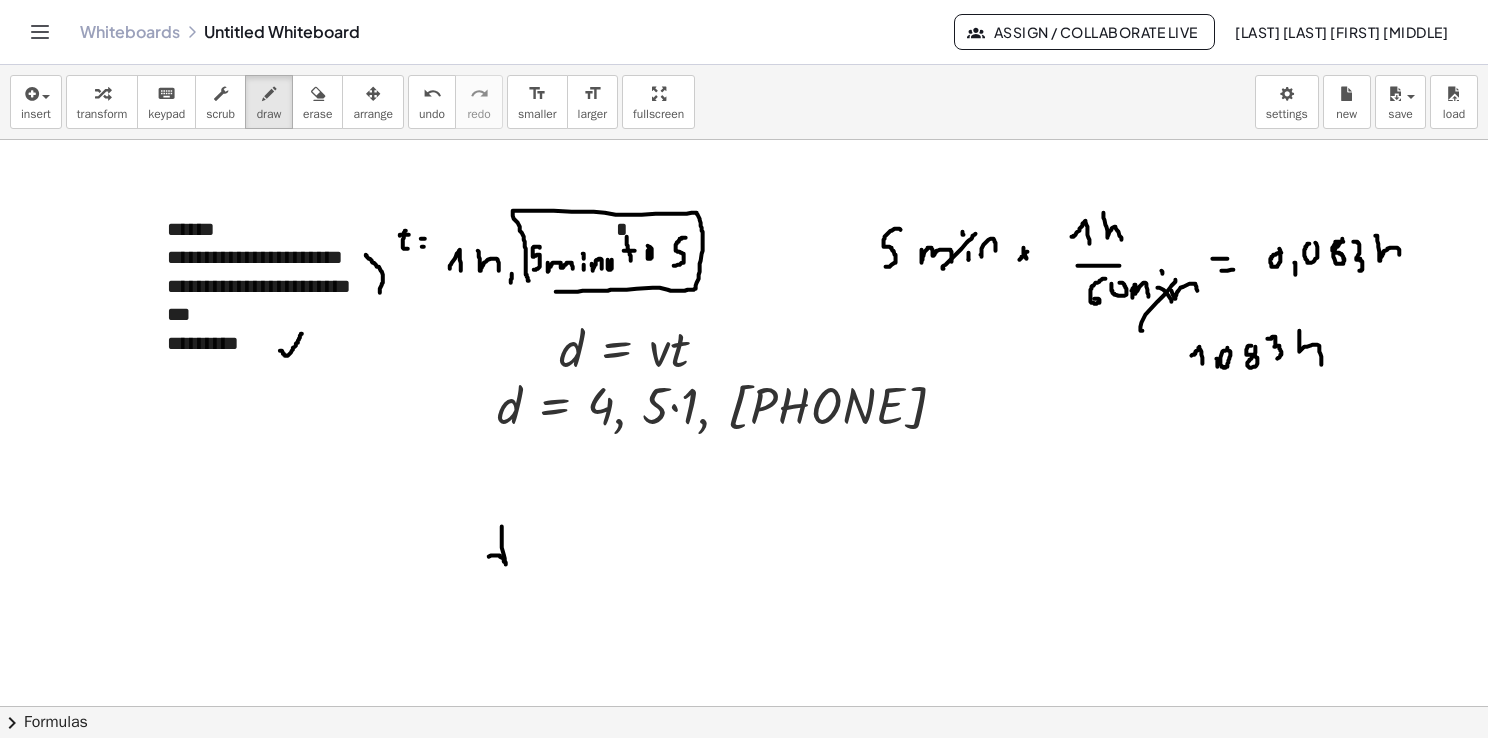 drag, startPoint x: 502, startPoint y: 526, endPoint x: 504, endPoint y: 562, distance: 36.05551 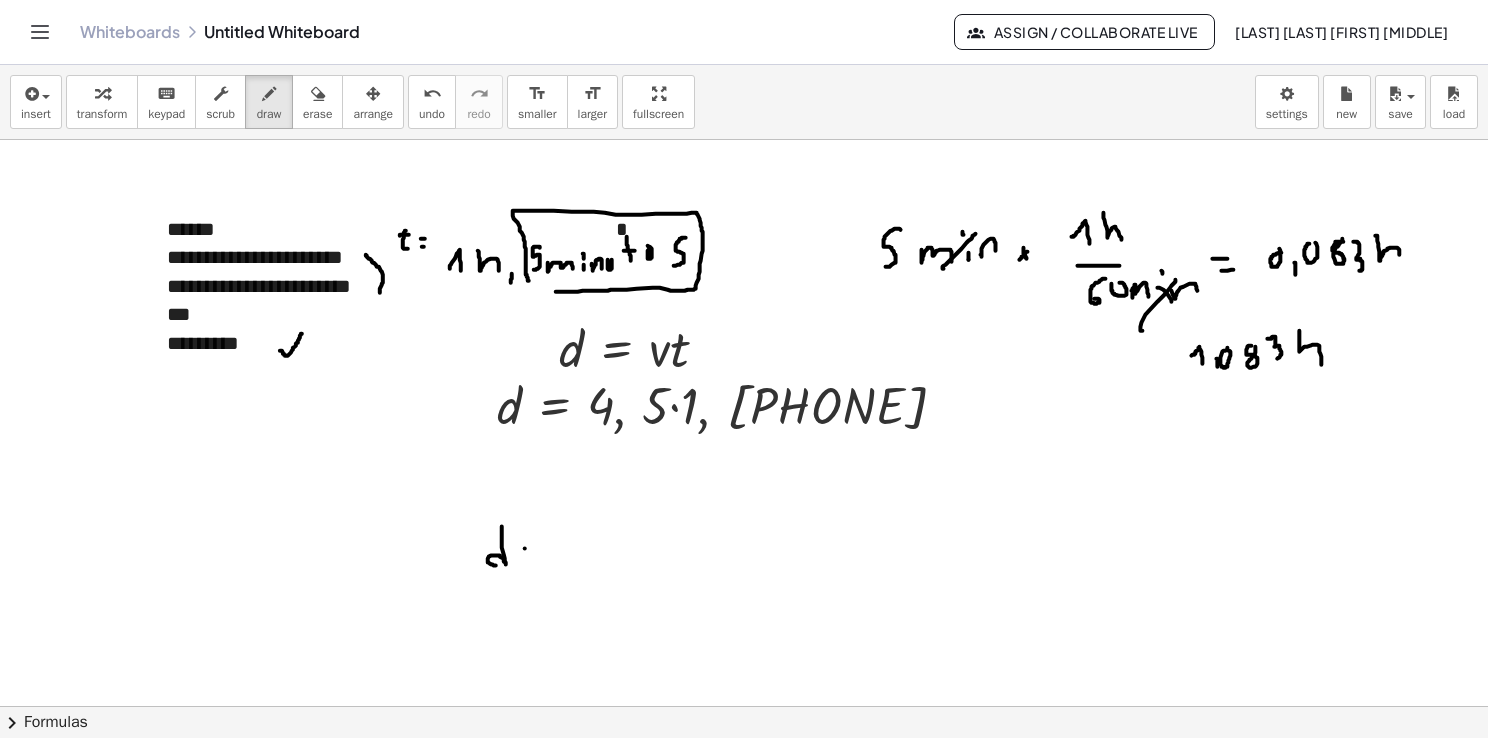 drag, startPoint x: 525, startPoint y: 548, endPoint x: 537, endPoint y: 546, distance: 12.165525 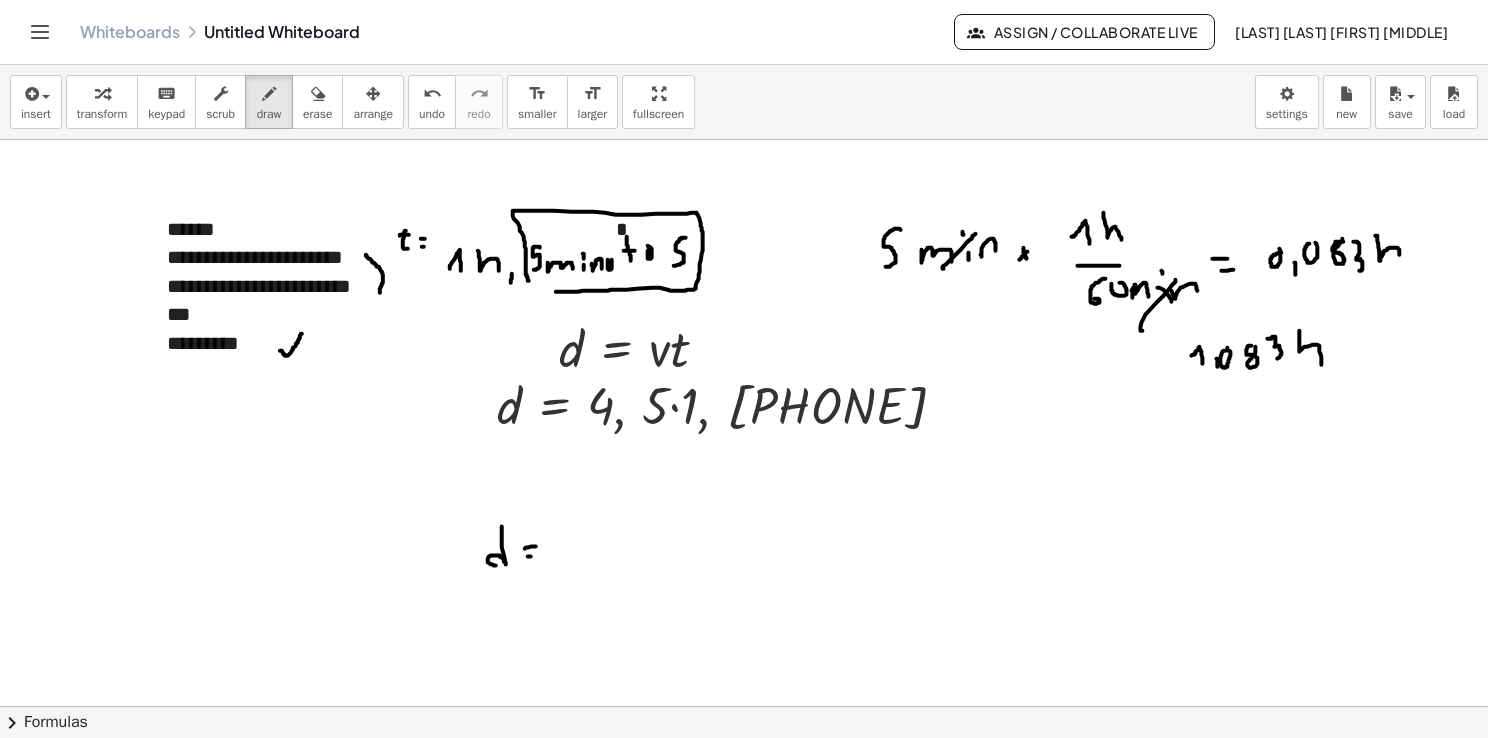 drag, startPoint x: 528, startPoint y: 556, endPoint x: 540, endPoint y: 556, distance: 12 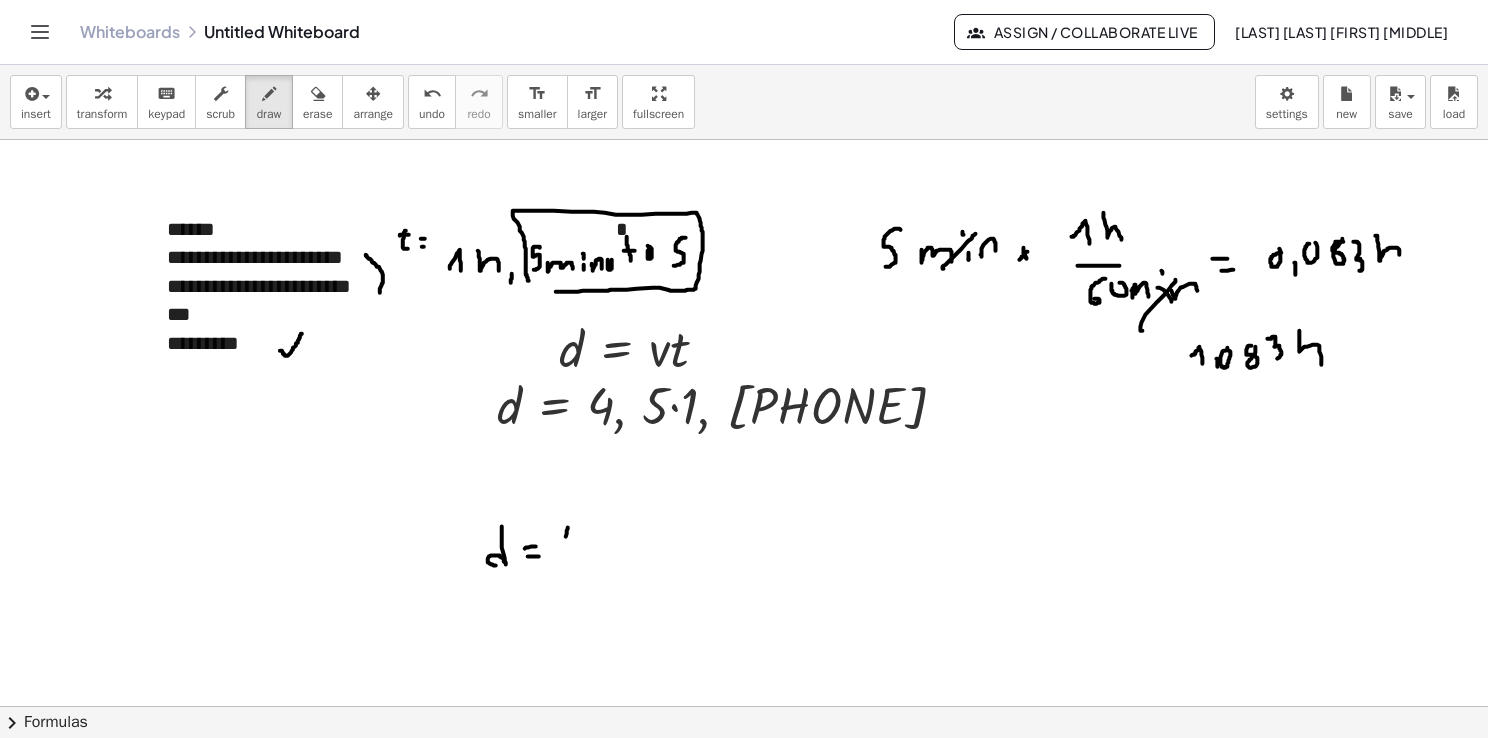 drag, startPoint x: 568, startPoint y: 527, endPoint x: 568, endPoint y: 546, distance: 19 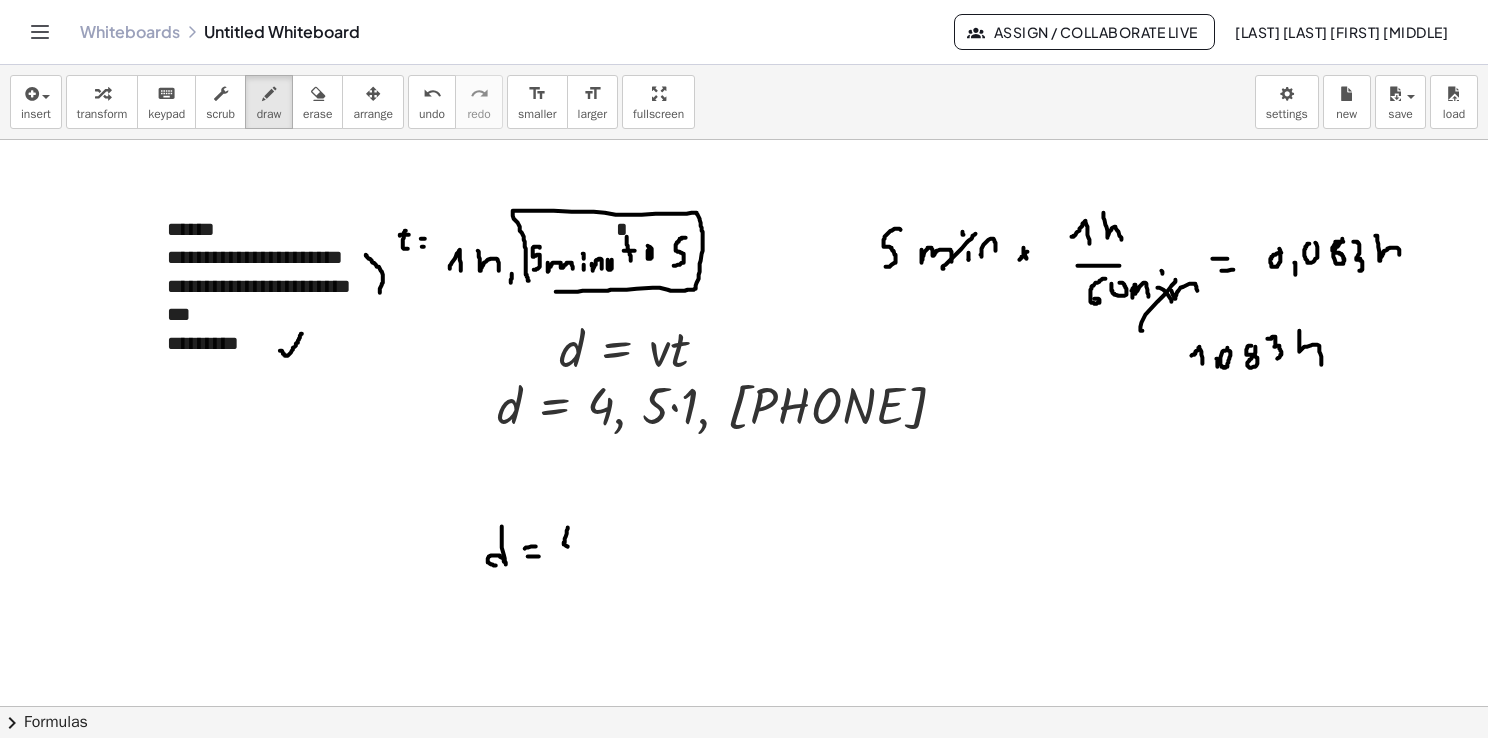drag, startPoint x: 574, startPoint y: 537, endPoint x: 569, endPoint y: 558, distance: 21.587032 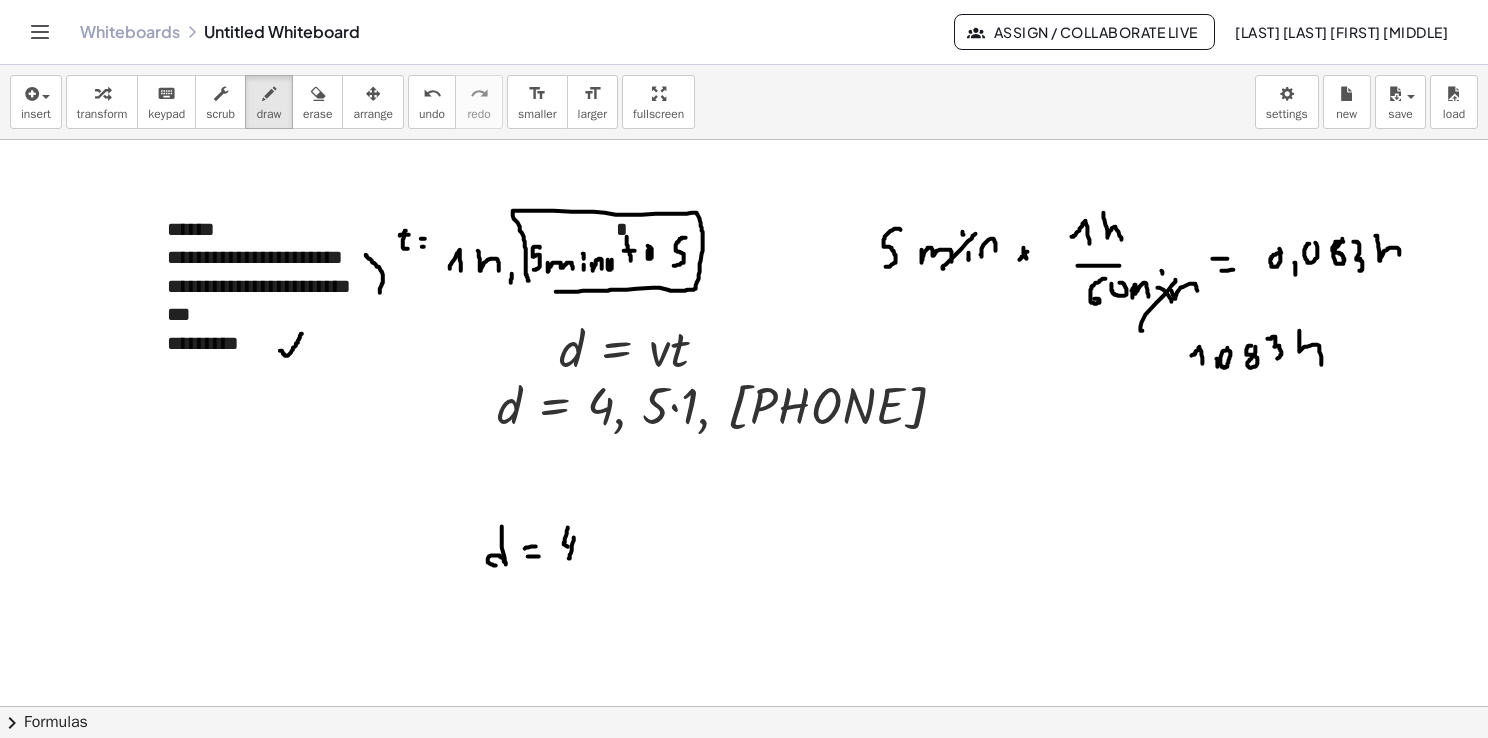 drag, startPoint x: 597, startPoint y: 549, endPoint x: 591, endPoint y: 568, distance: 19.924858 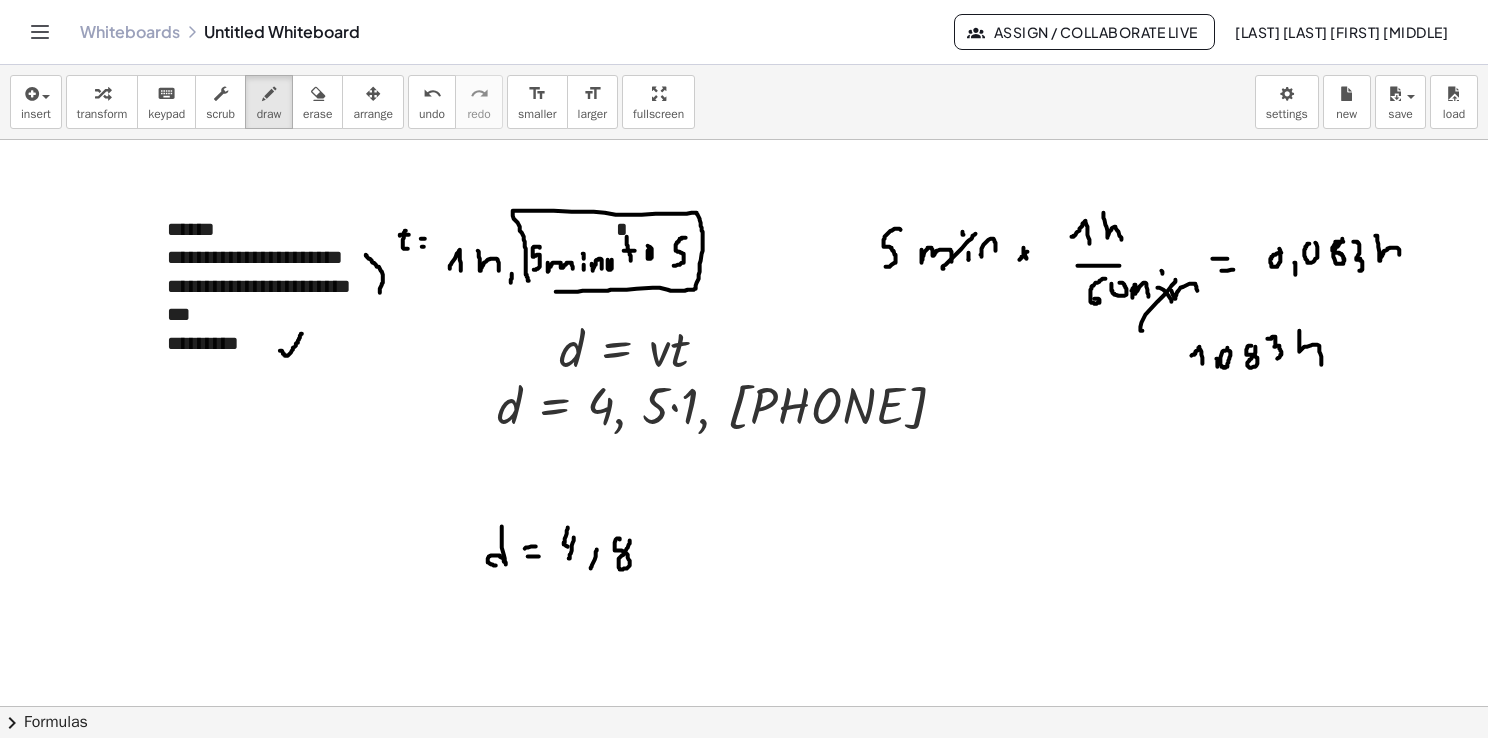 drag, startPoint x: 617, startPoint y: 538, endPoint x: 629, endPoint y: 536, distance: 12.165525 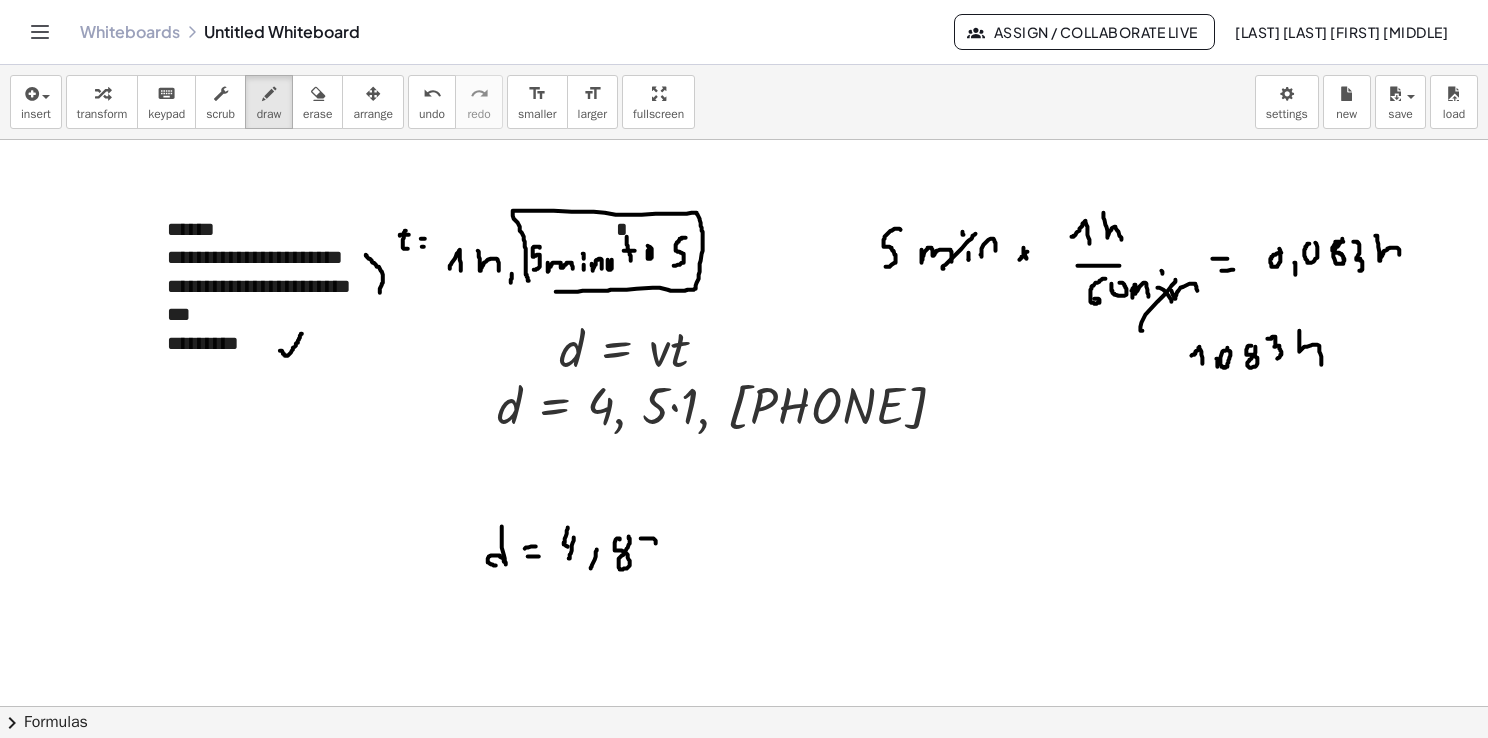drag, startPoint x: 641, startPoint y: 538, endPoint x: 653, endPoint y: 562, distance: 26.832815 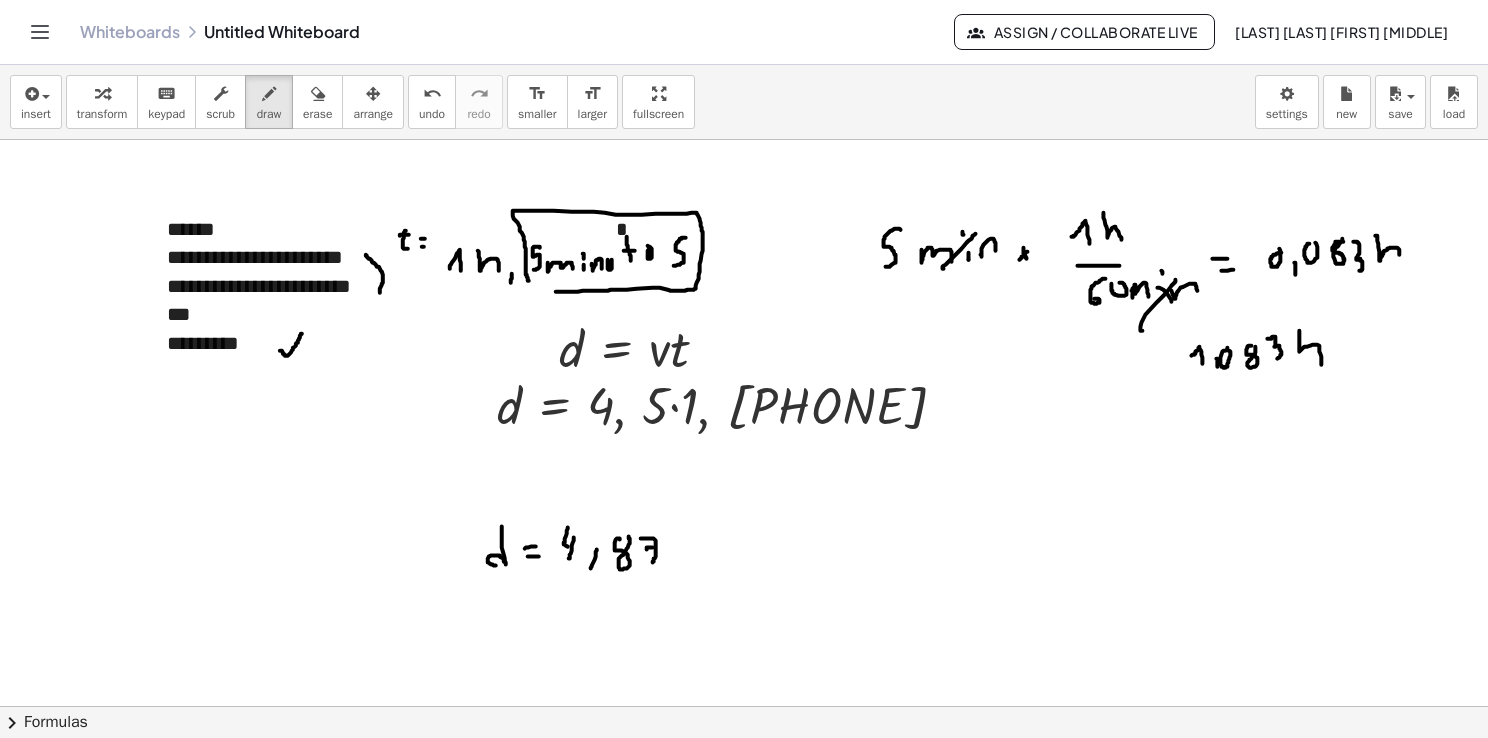 drag, startPoint x: 647, startPoint y: 547, endPoint x: 658, endPoint y: 549, distance: 11.18034 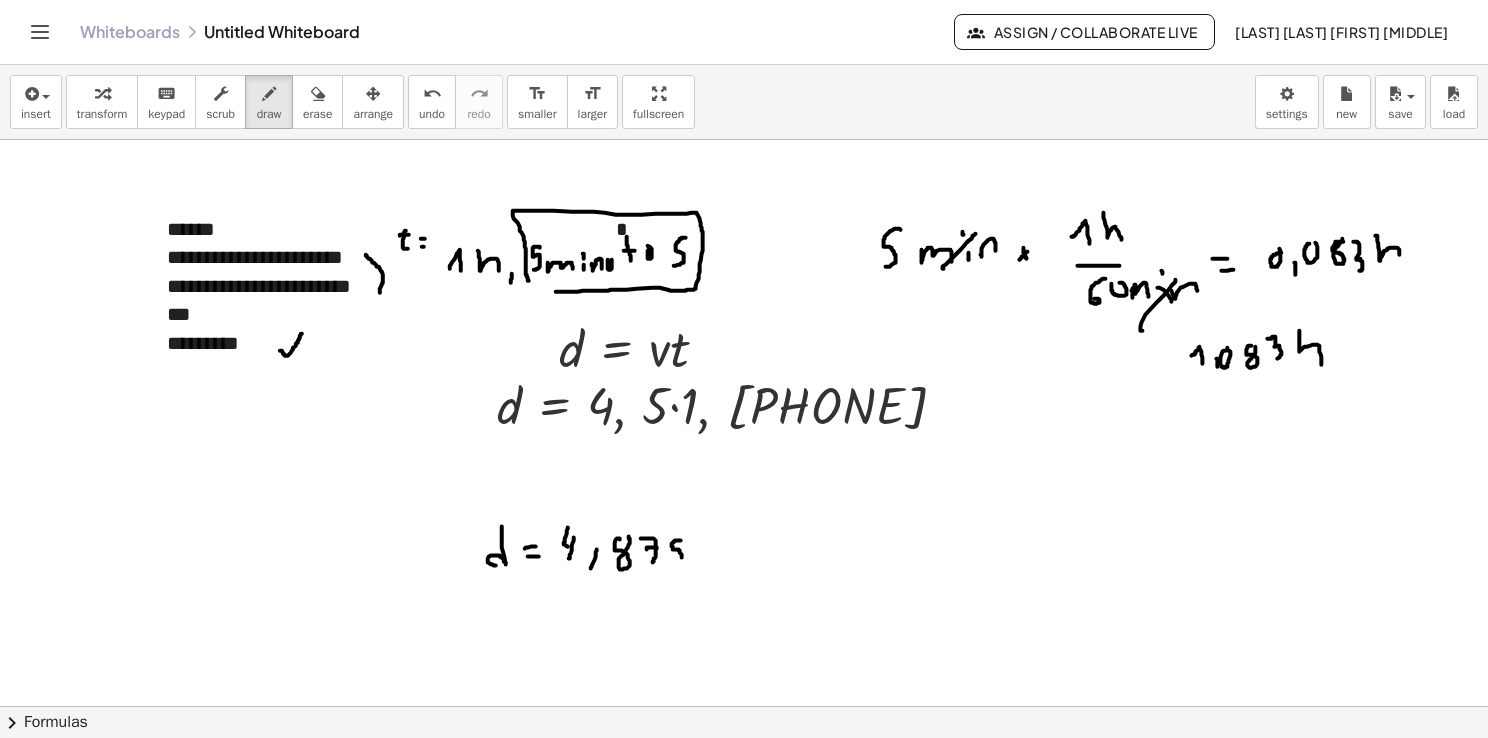 drag, startPoint x: 680, startPoint y: 540, endPoint x: 676, endPoint y: 562, distance: 22.36068 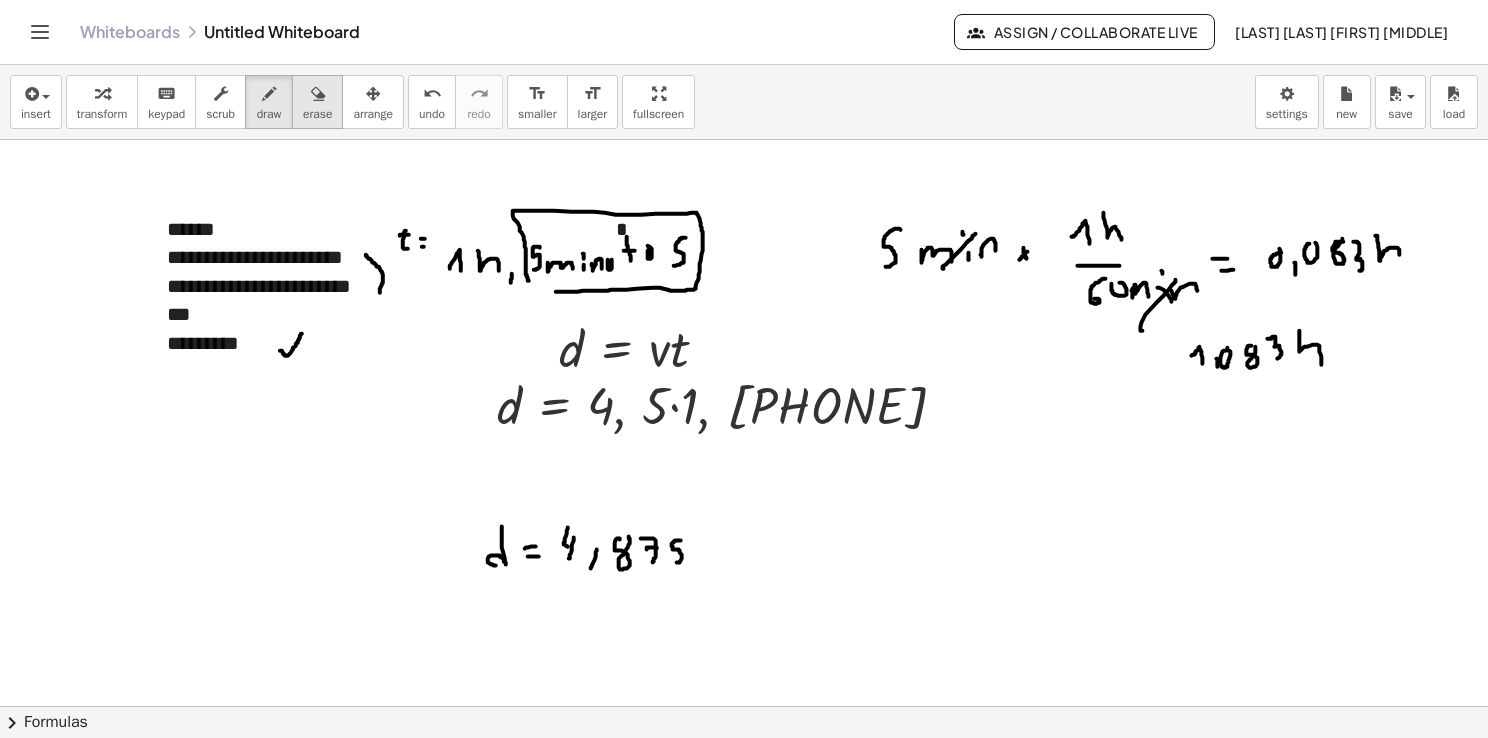 click at bounding box center [318, 94] 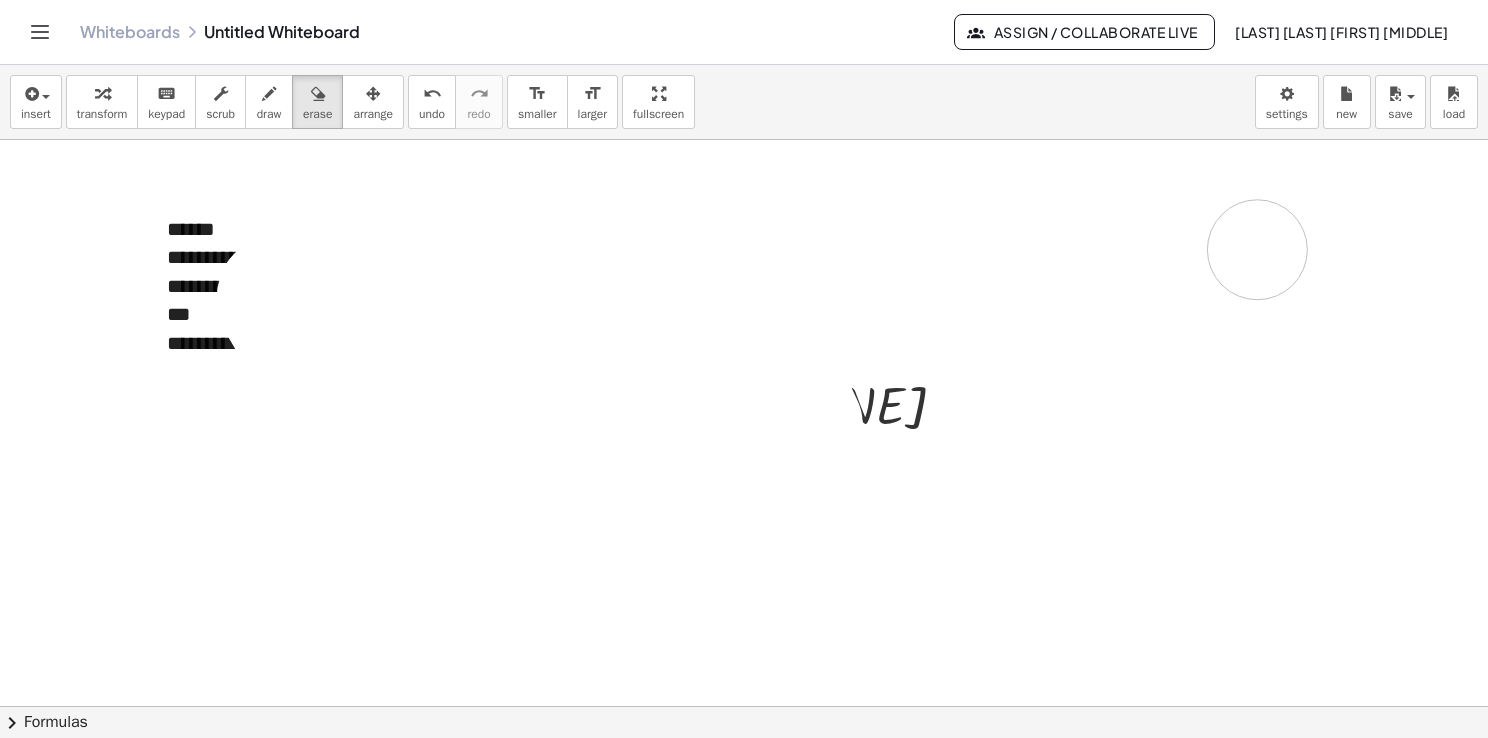 drag, startPoint x: 508, startPoint y: 283, endPoint x: 1103, endPoint y: 293, distance: 595.08405 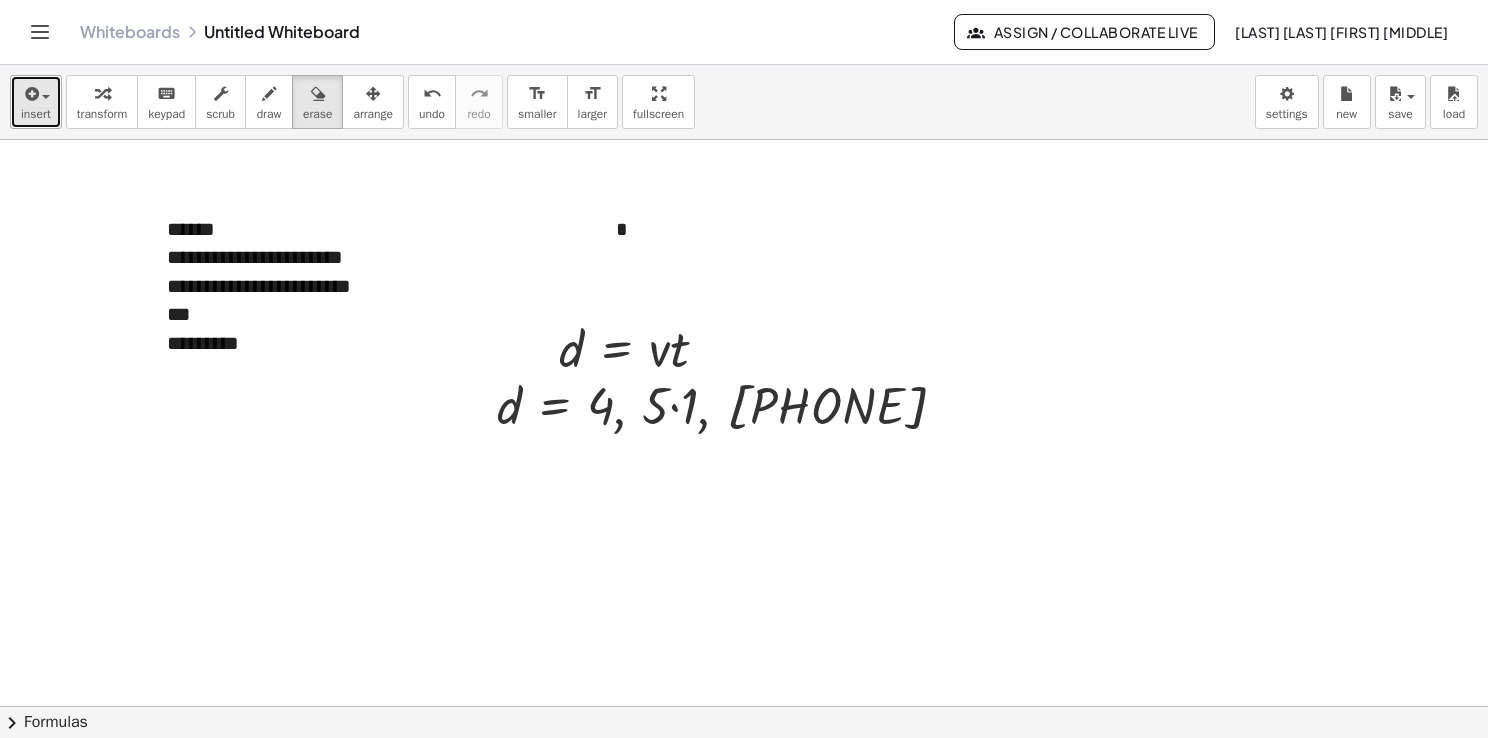 click on "insert" at bounding box center (36, 102) 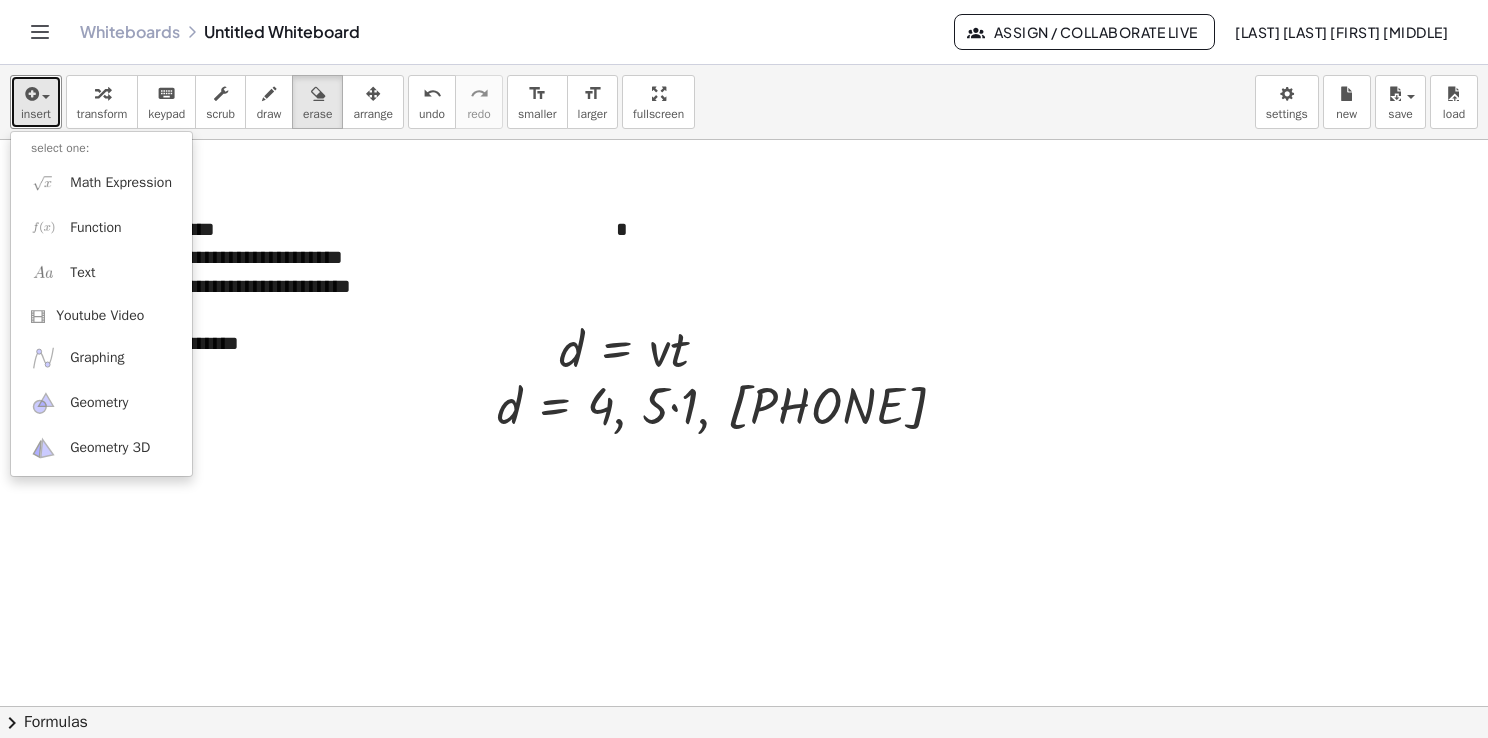 click at bounding box center (747, 707) 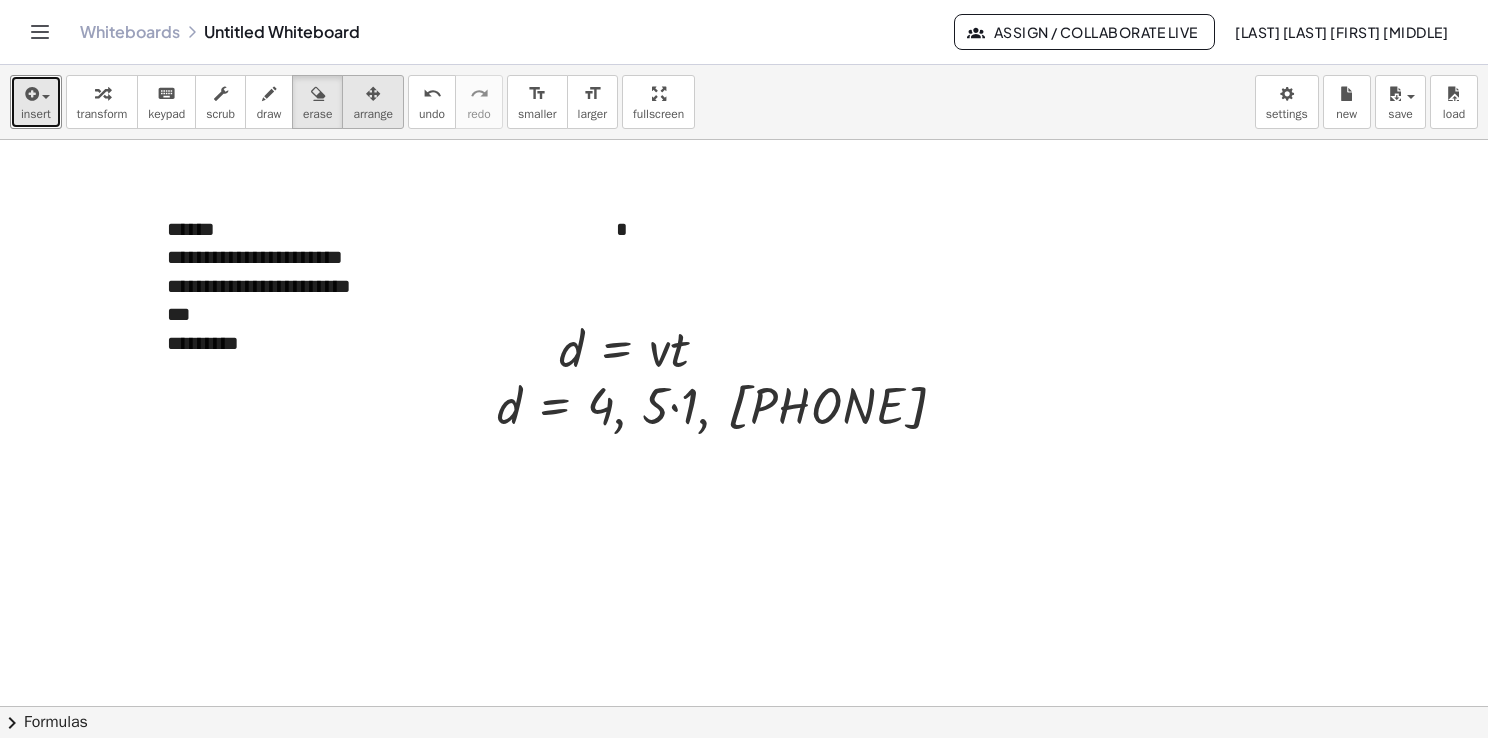 click on "arrange" at bounding box center (373, 114) 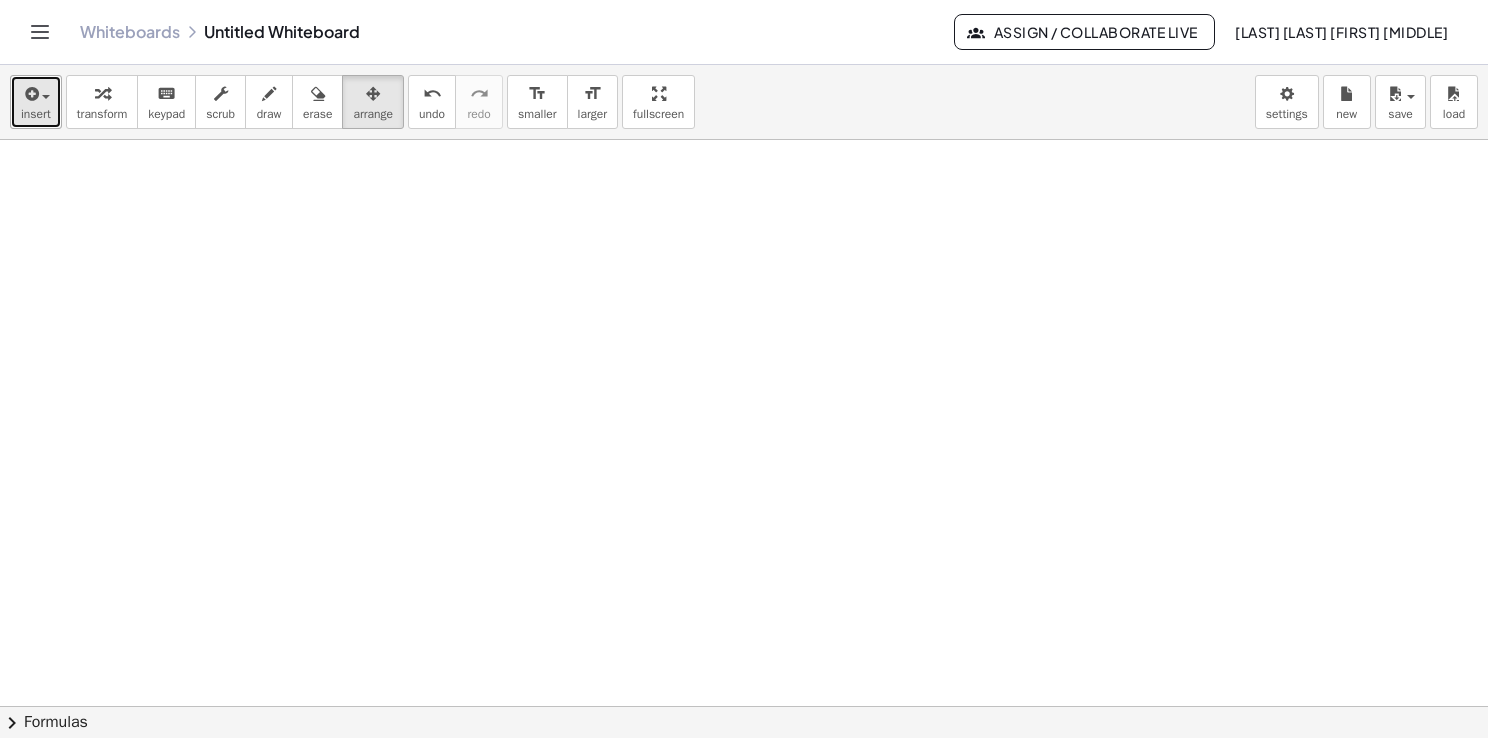 click on "insert" at bounding box center (36, 102) 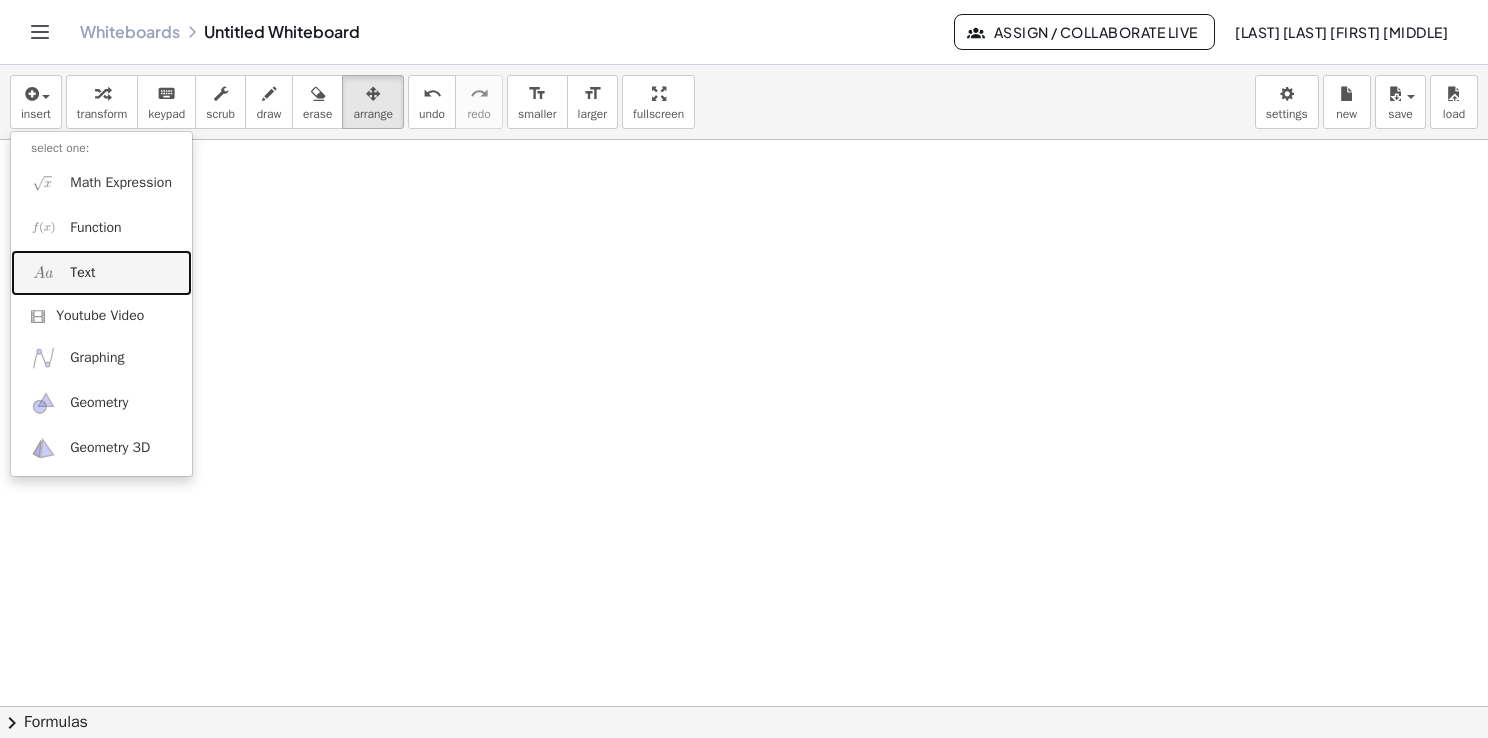 click on "Text" at bounding box center (82, 273) 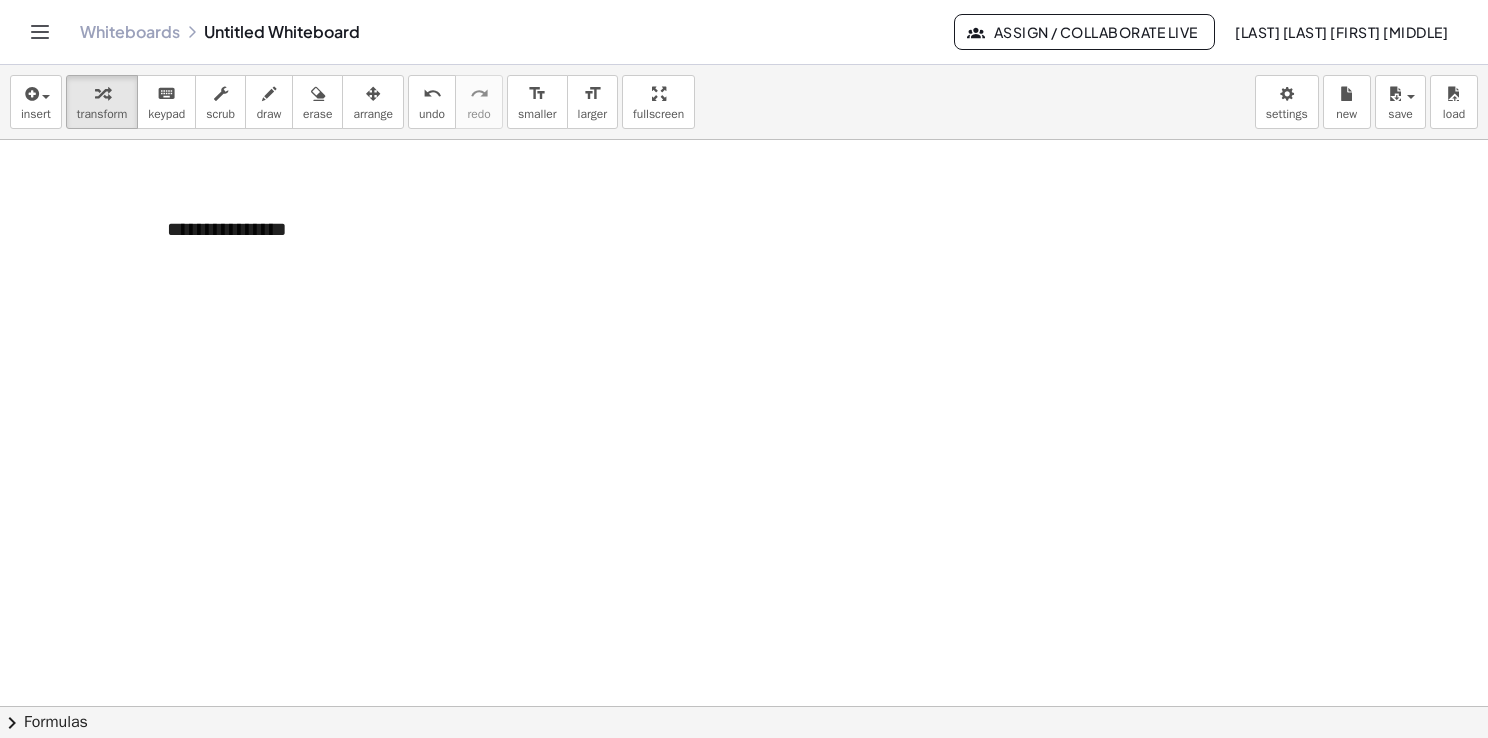 type 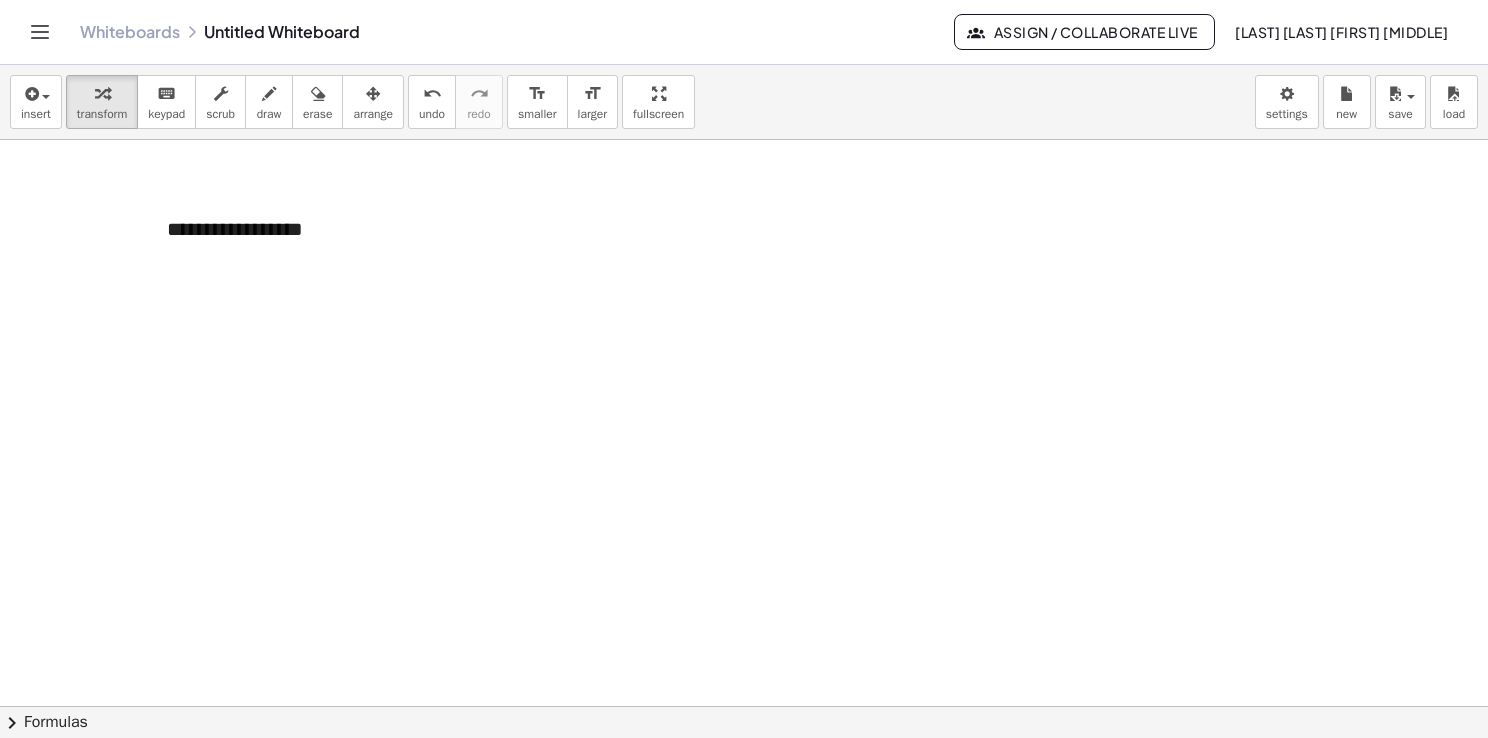 click at bounding box center (747, 707) 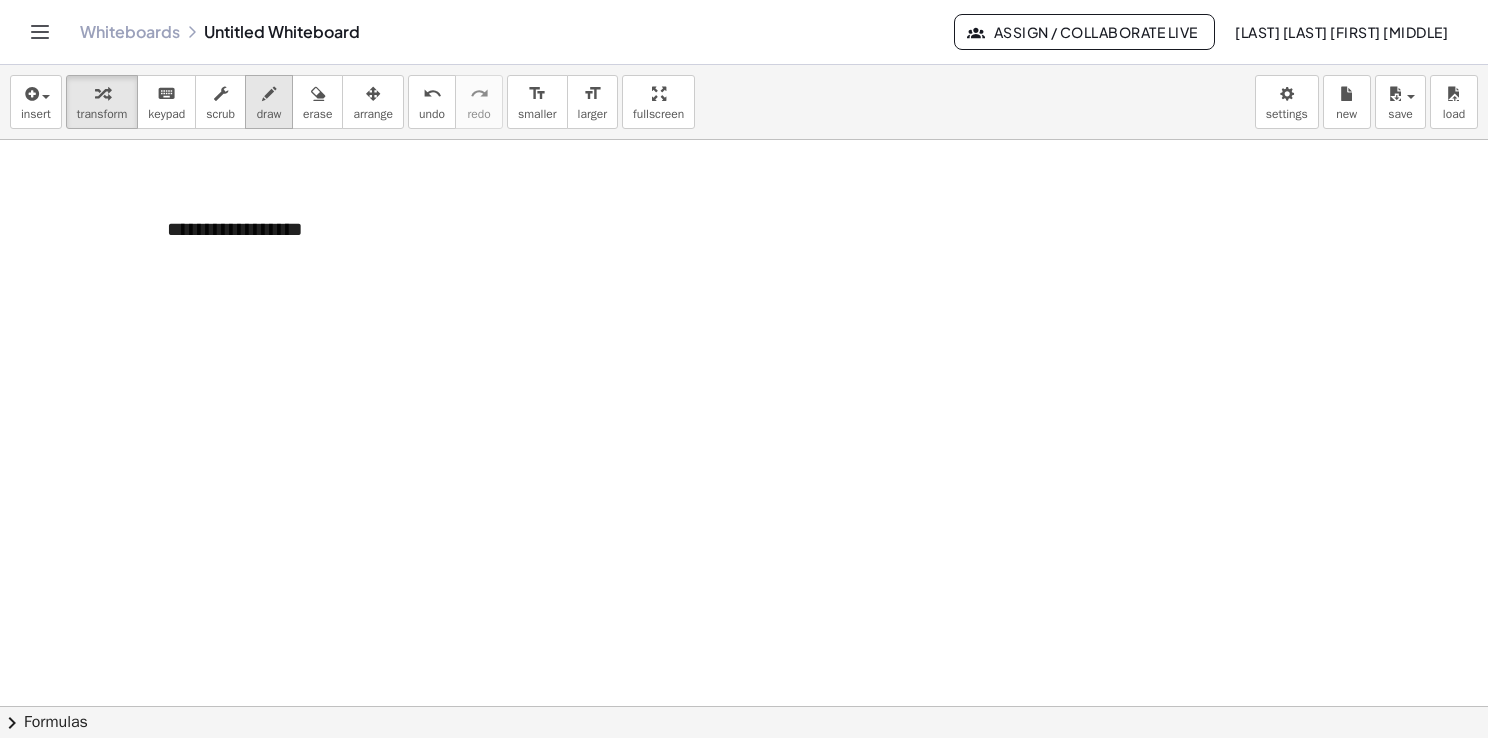 click on "draw" at bounding box center (269, 102) 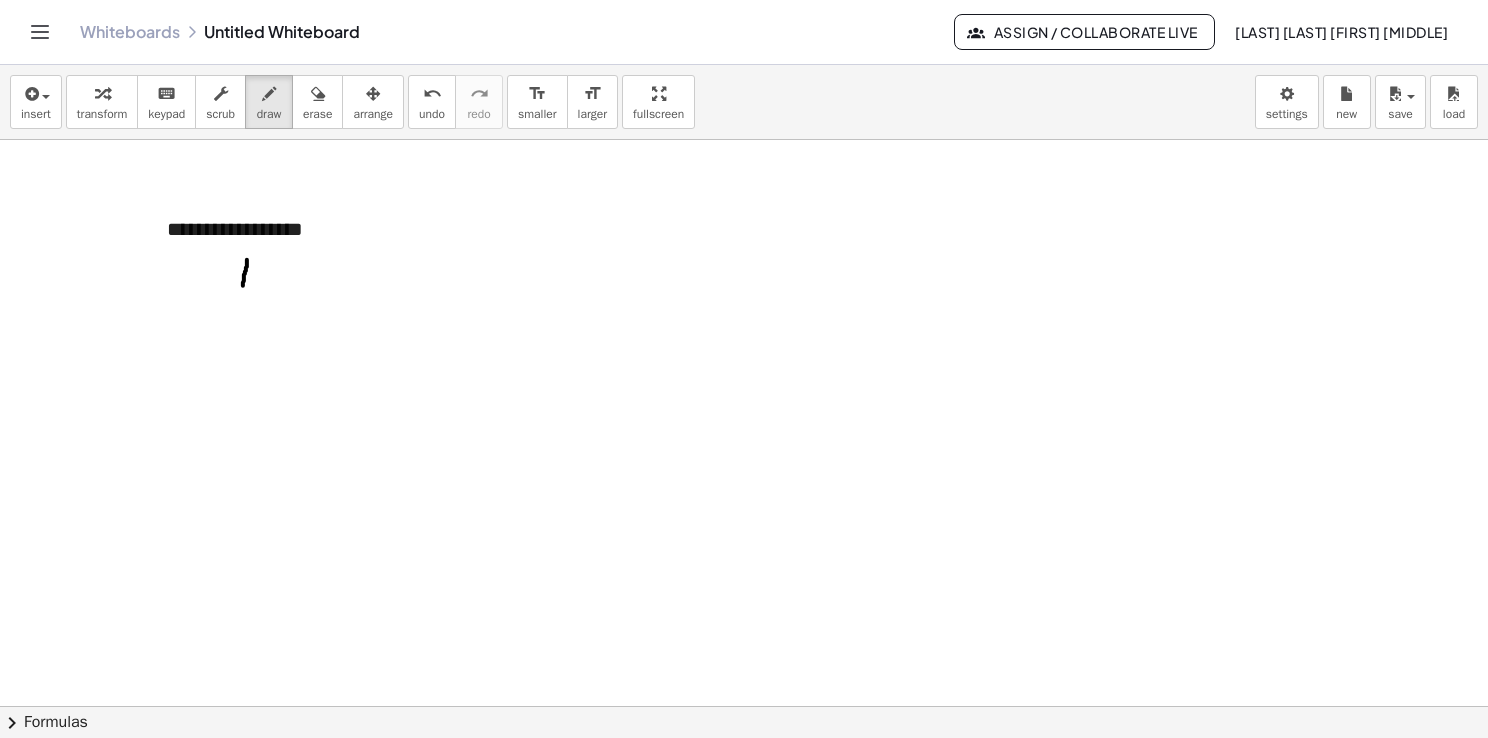 drag, startPoint x: 247, startPoint y: 266, endPoint x: 251, endPoint y: 285, distance: 19.416489 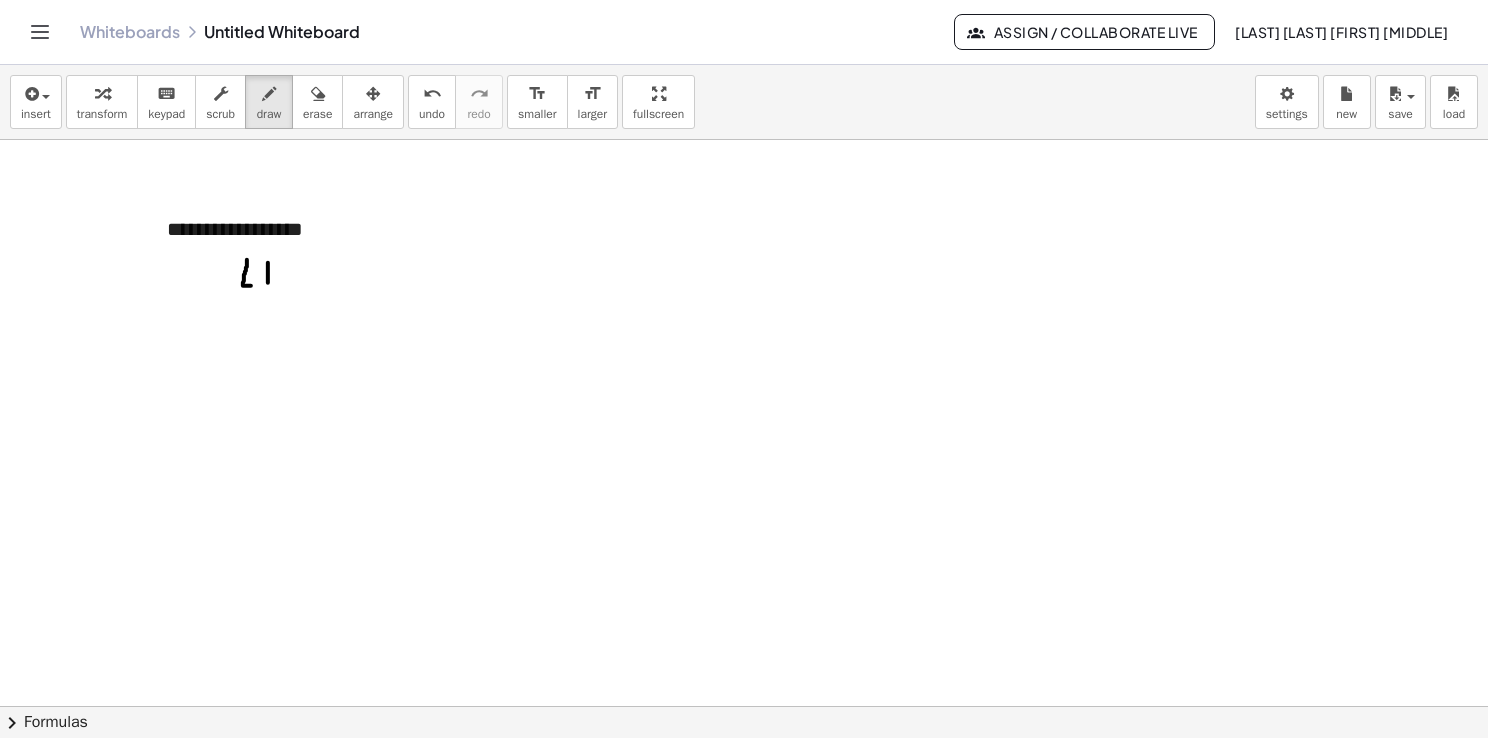 drag, startPoint x: 268, startPoint y: 262, endPoint x: 268, endPoint y: 282, distance: 20 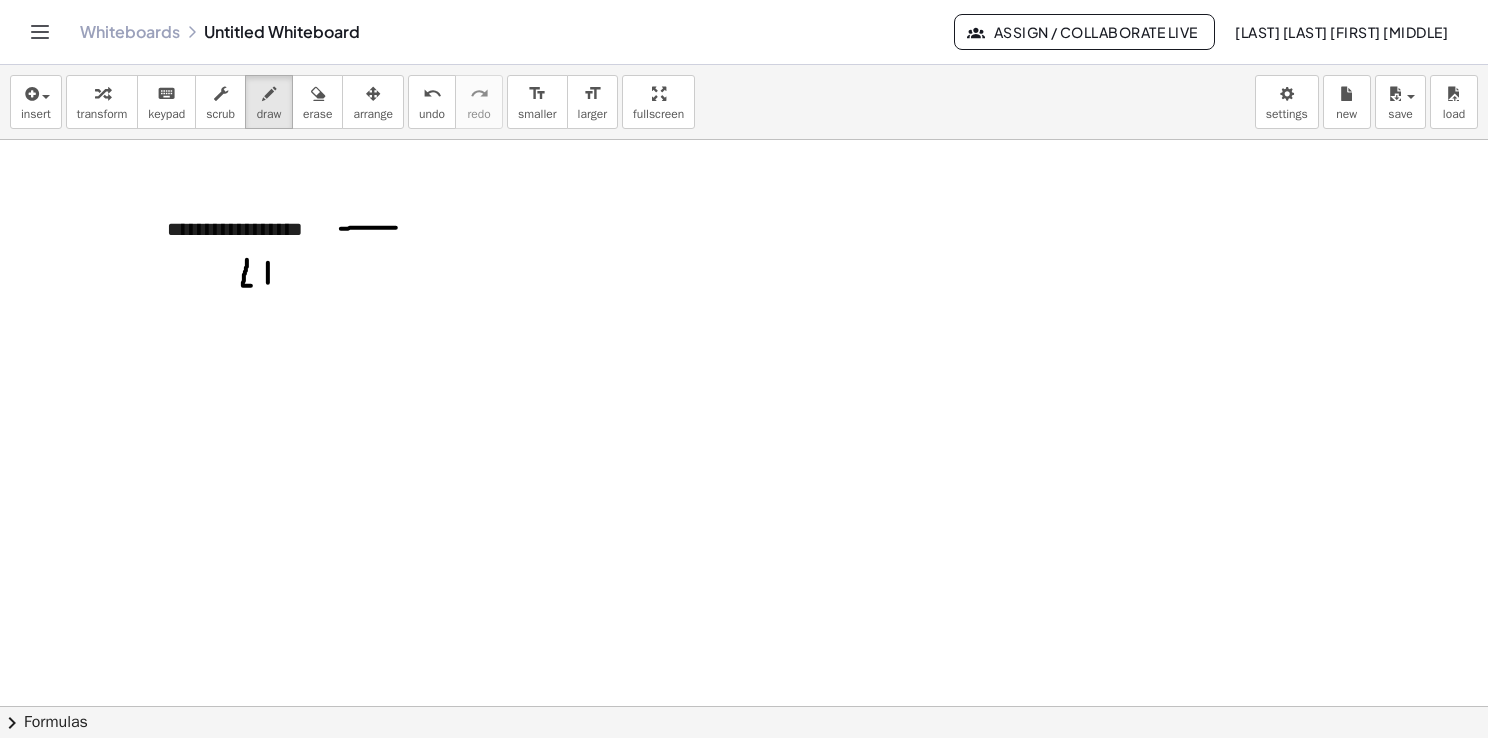 drag, startPoint x: 344, startPoint y: 228, endPoint x: 398, endPoint y: 227, distance: 54.00926 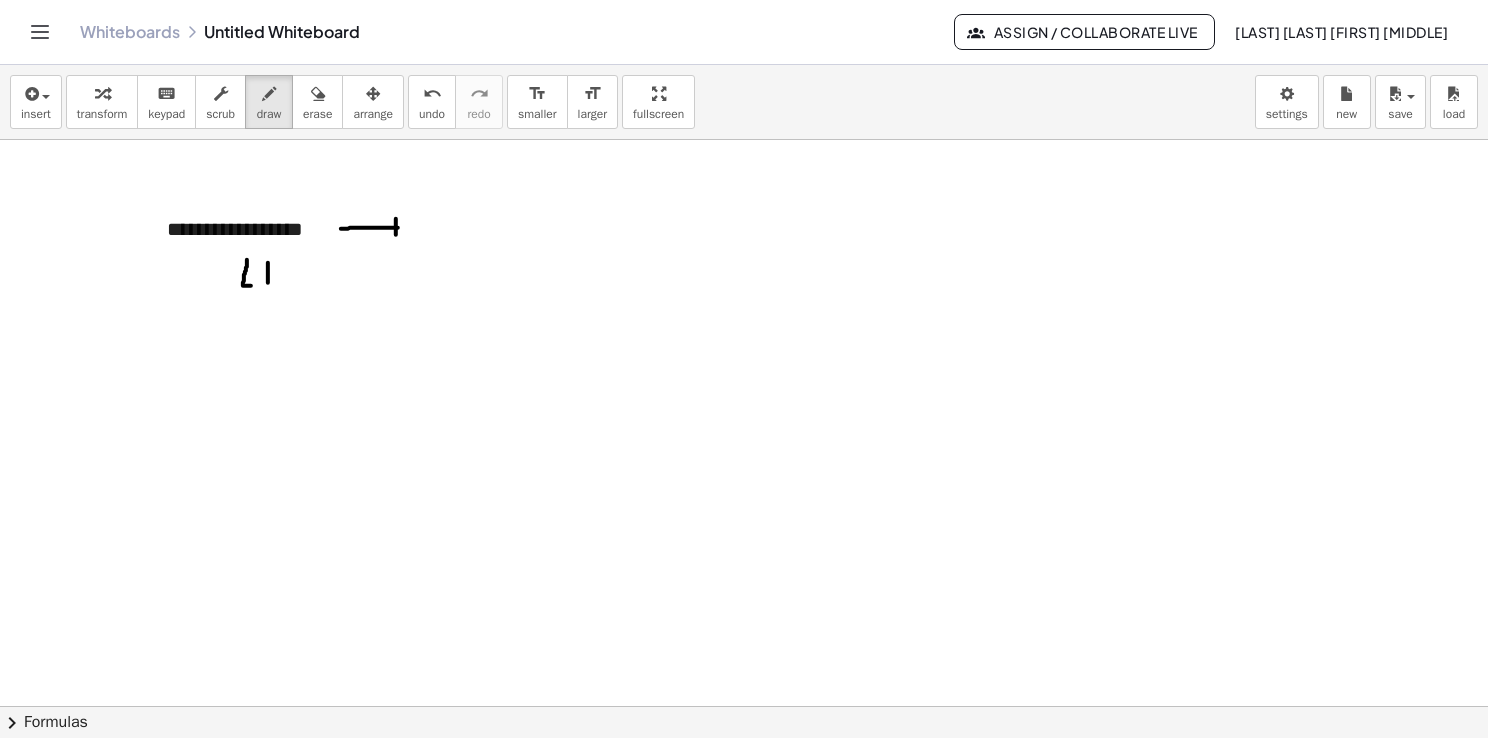 click at bounding box center (747, 707) 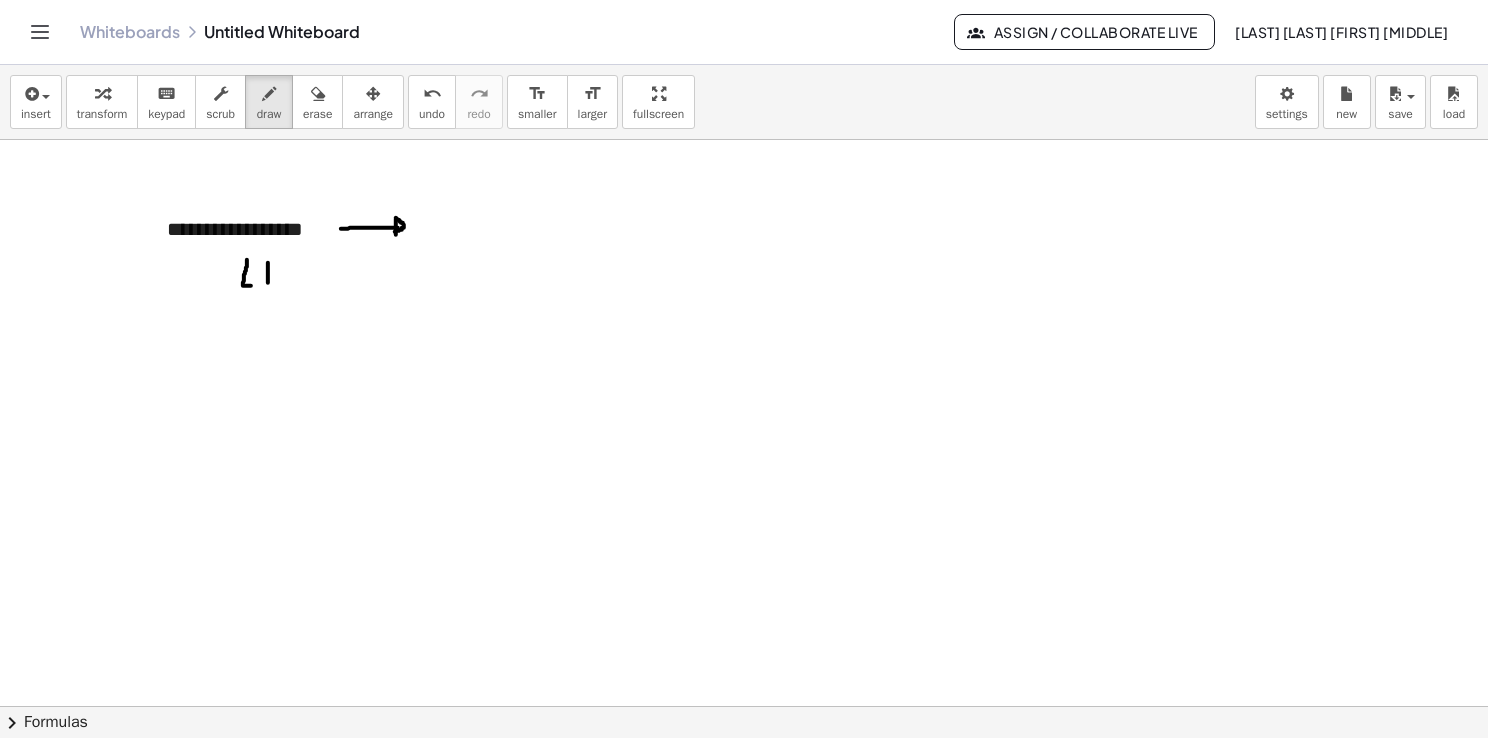 drag, startPoint x: 396, startPoint y: 217, endPoint x: 398, endPoint y: 230, distance: 13.152946 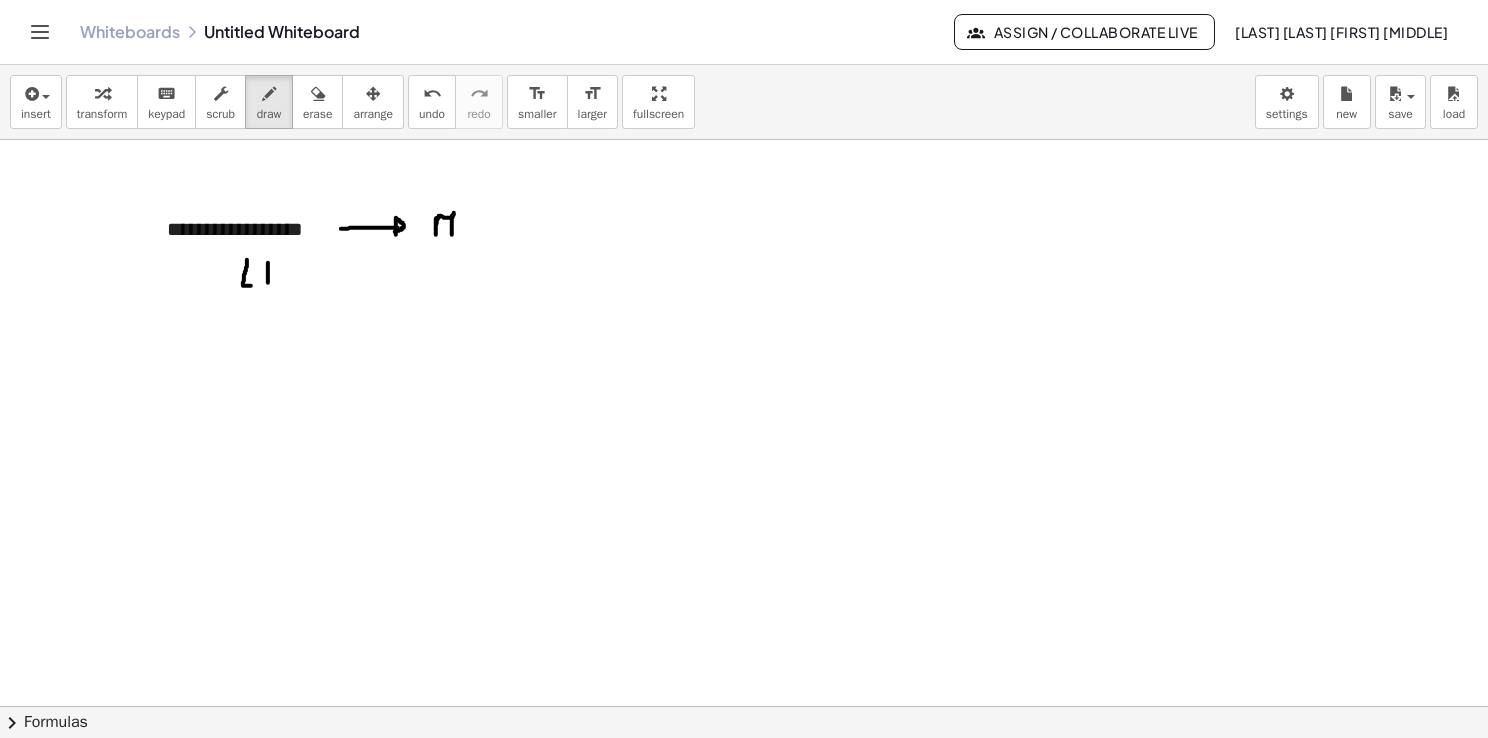 drag, startPoint x: 437, startPoint y: 217, endPoint x: 452, endPoint y: 234, distance: 22.671568 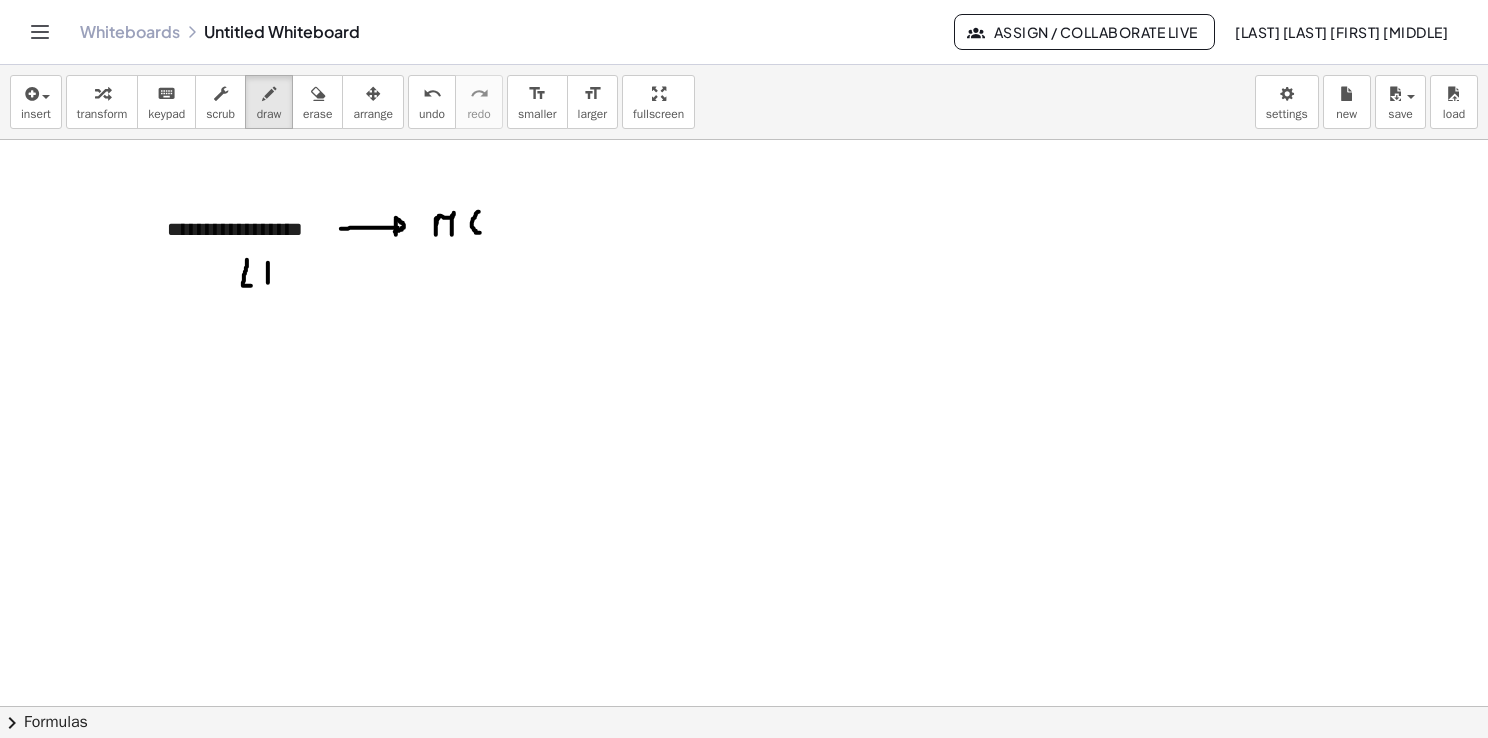 drag, startPoint x: 479, startPoint y: 211, endPoint x: 481, endPoint y: 232, distance: 21.095022 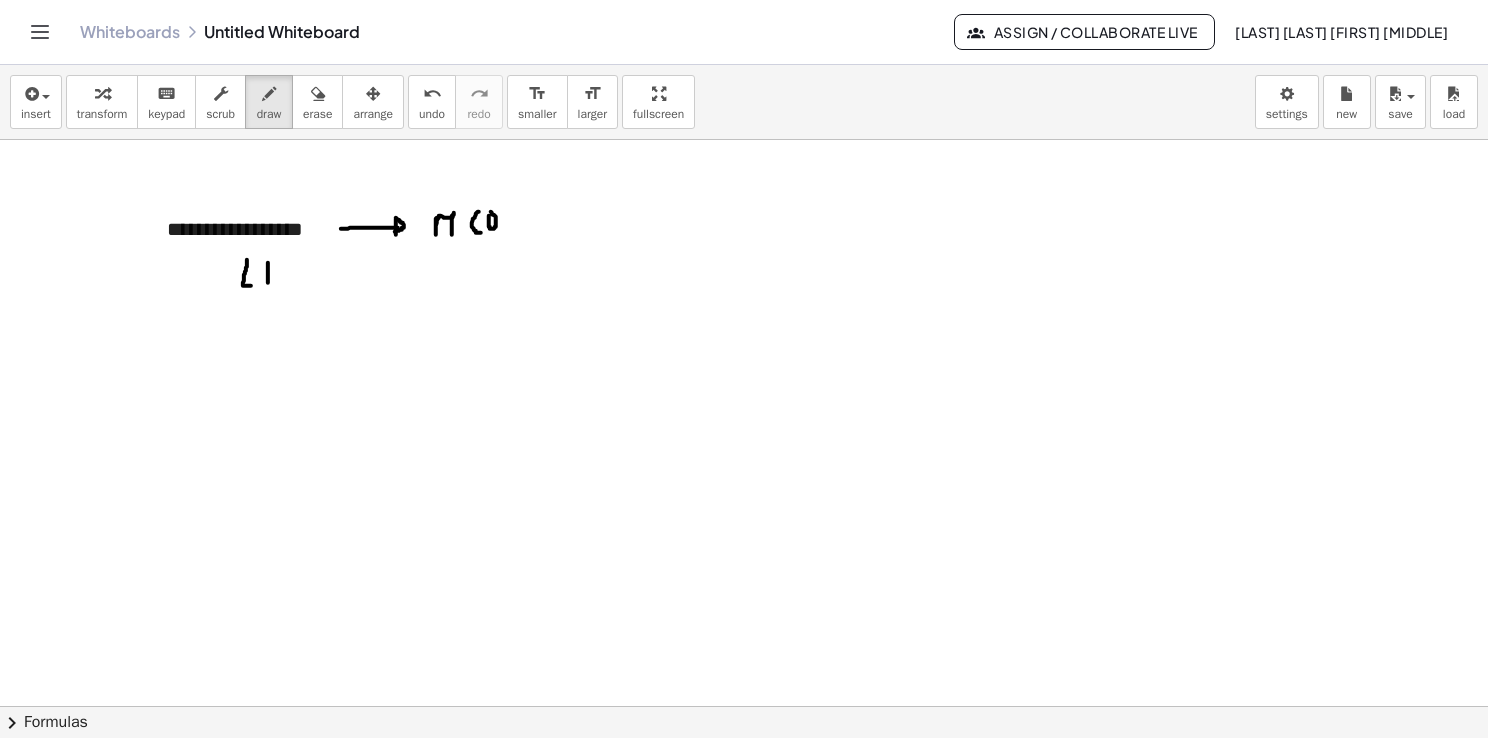 click at bounding box center (747, 707) 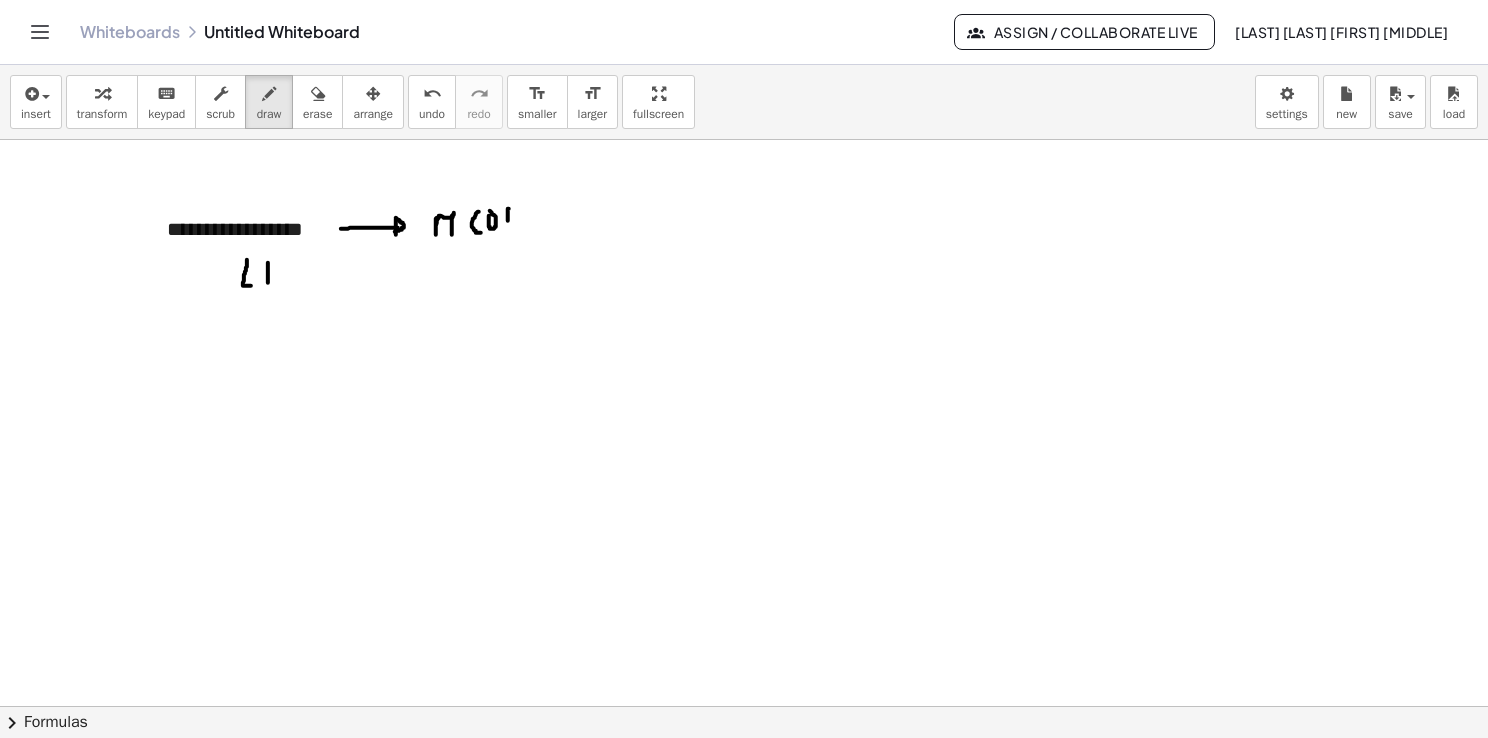 drag, startPoint x: 508, startPoint y: 208, endPoint x: 508, endPoint y: 228, distance: 20 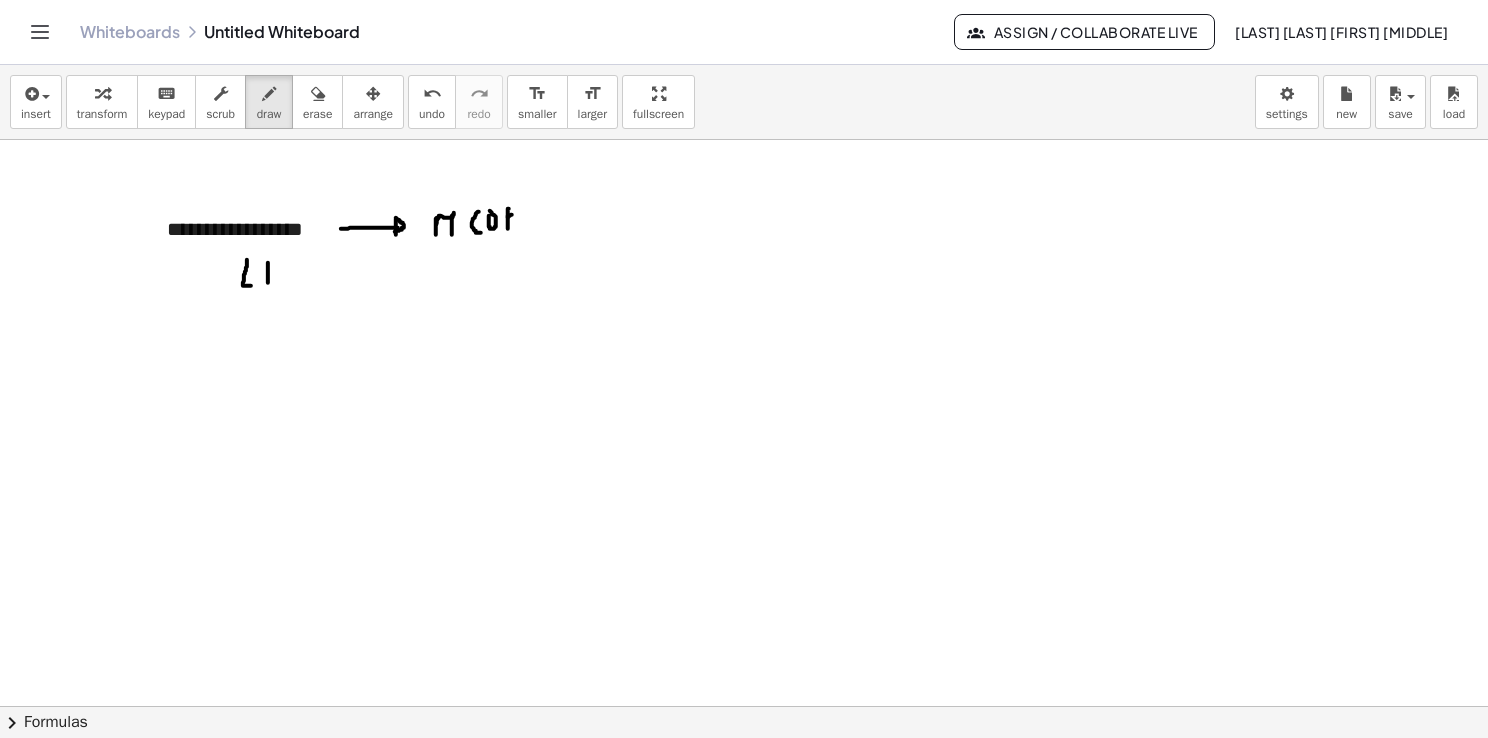 click at bounding box center [747, 707] 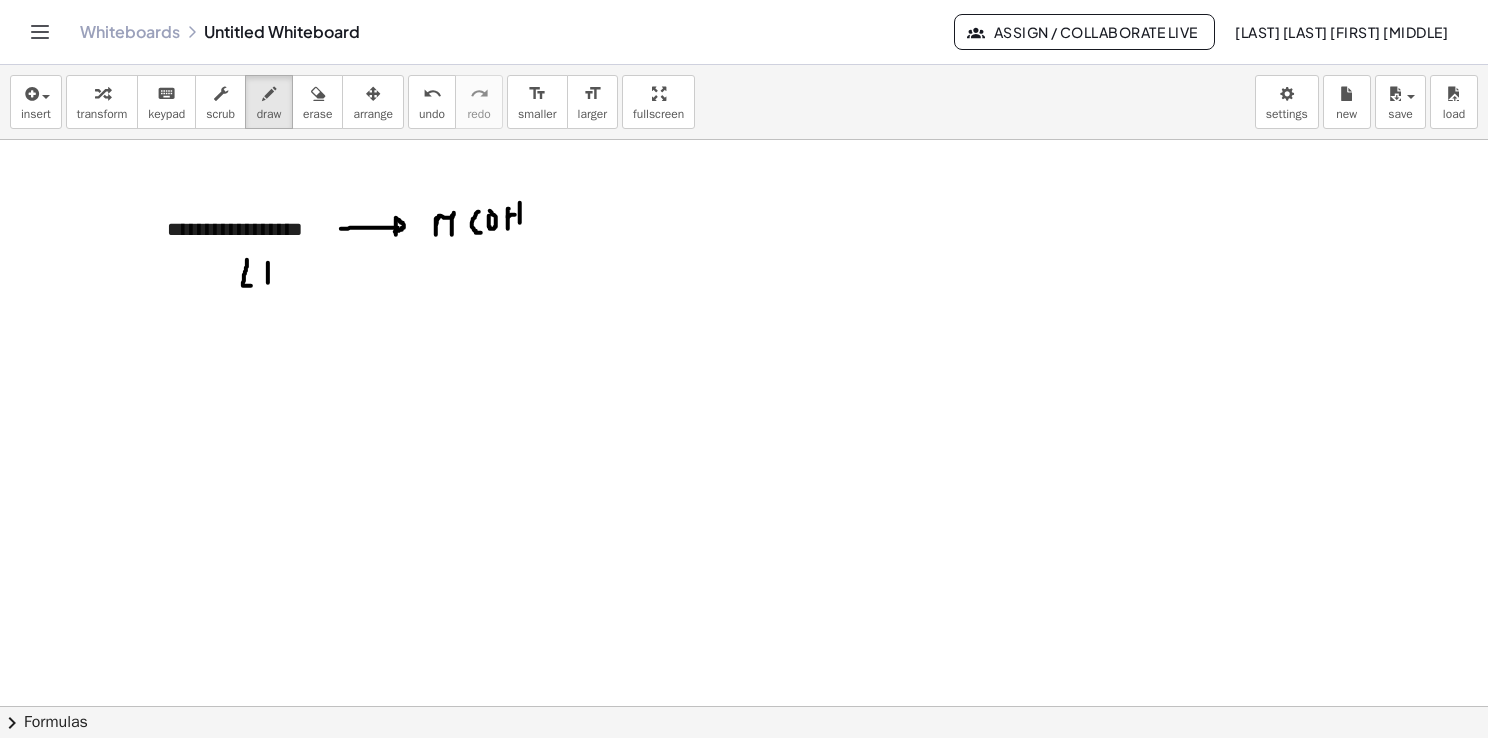 drag, startPoint x: 520, startPoint y: 202, endPoint x: 521, endPoint y: 226, distance: 24.020824 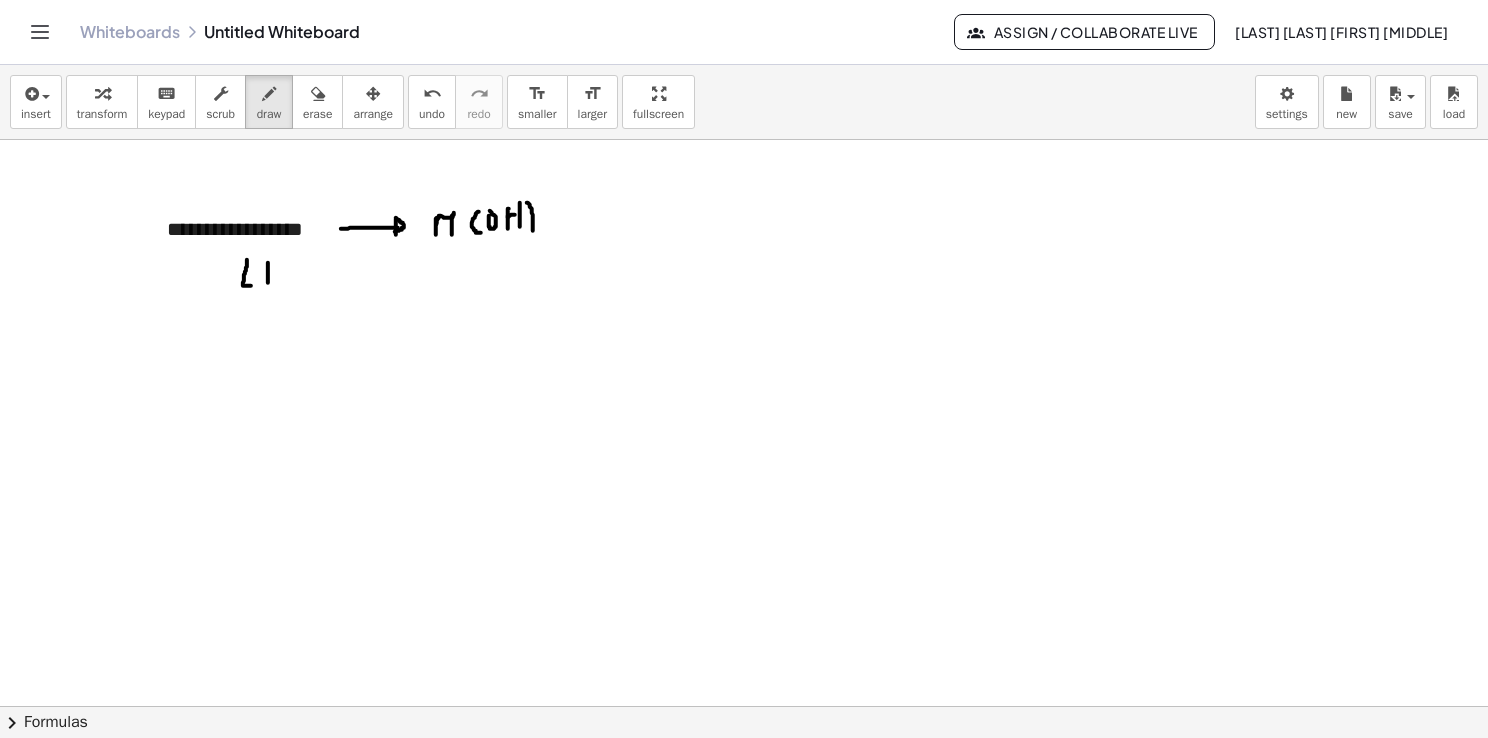 drag, startPoint x: 527, startPoint y: 202, endPoint x: 528, endPoint y: 233, distance: 31.016125 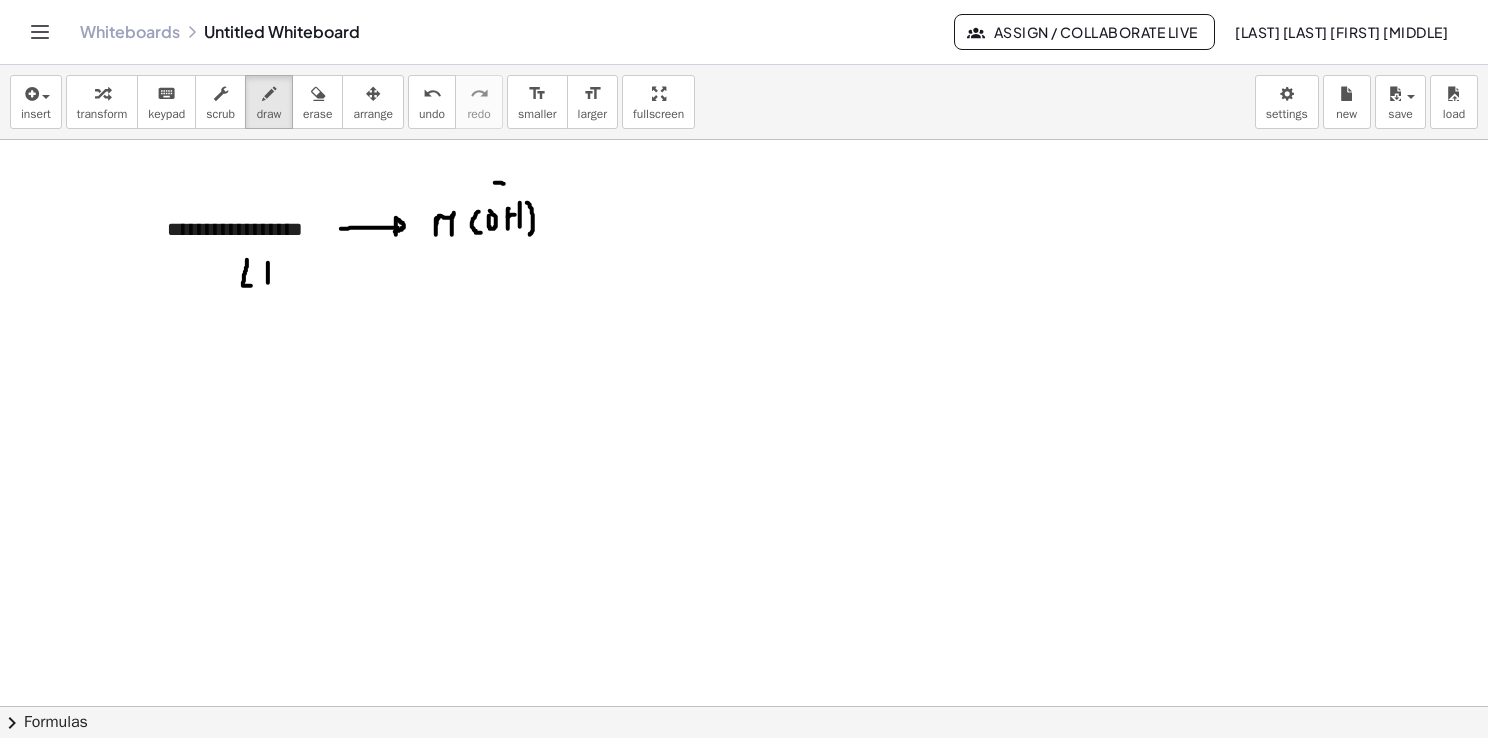 drag, startPoint x: 495, startPoint y: 182, endPoint x: 505, endPoint y: 183, distance: 10.049875 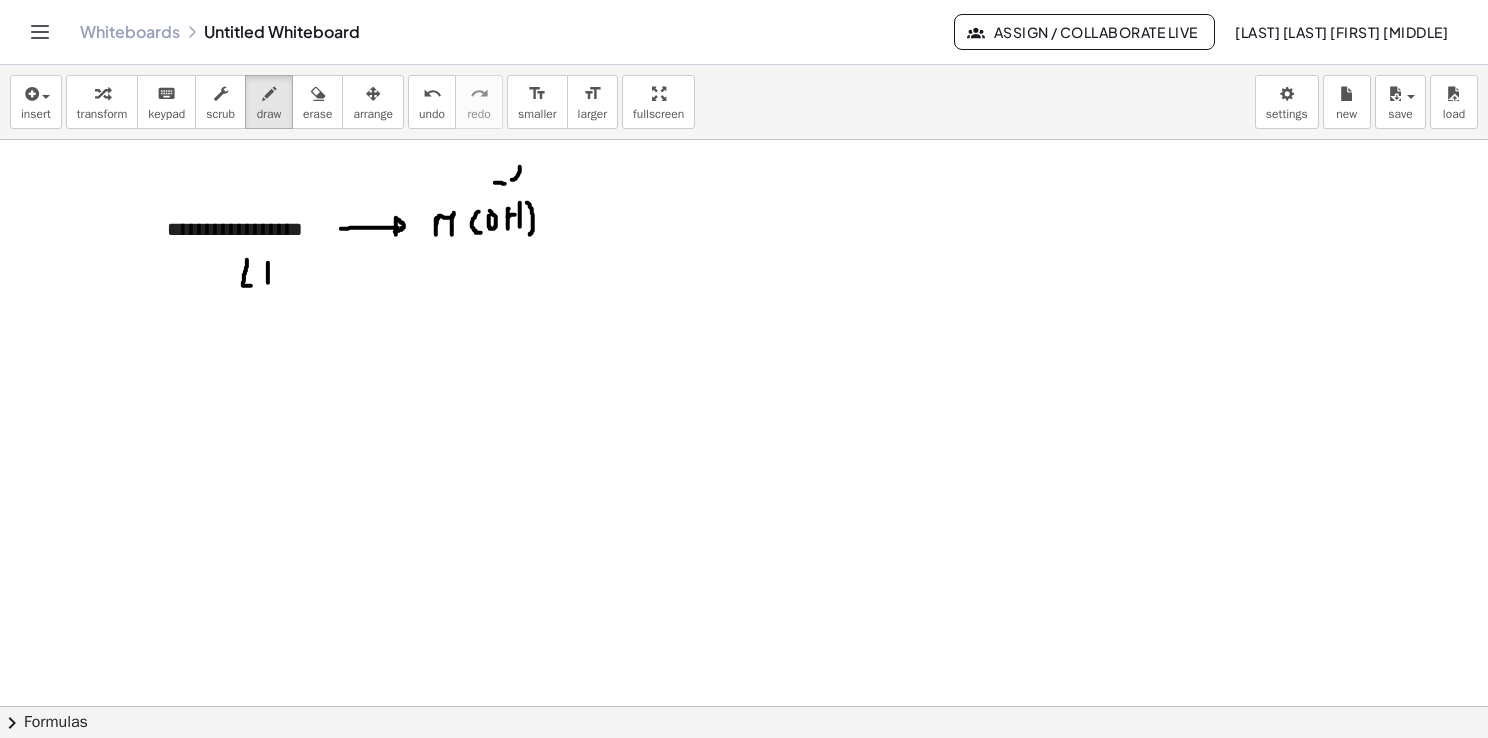 drag, startPoint x: 512, startPoint y: 179, endPoint x: 520, endPoint y: 189, distance: 12.806249 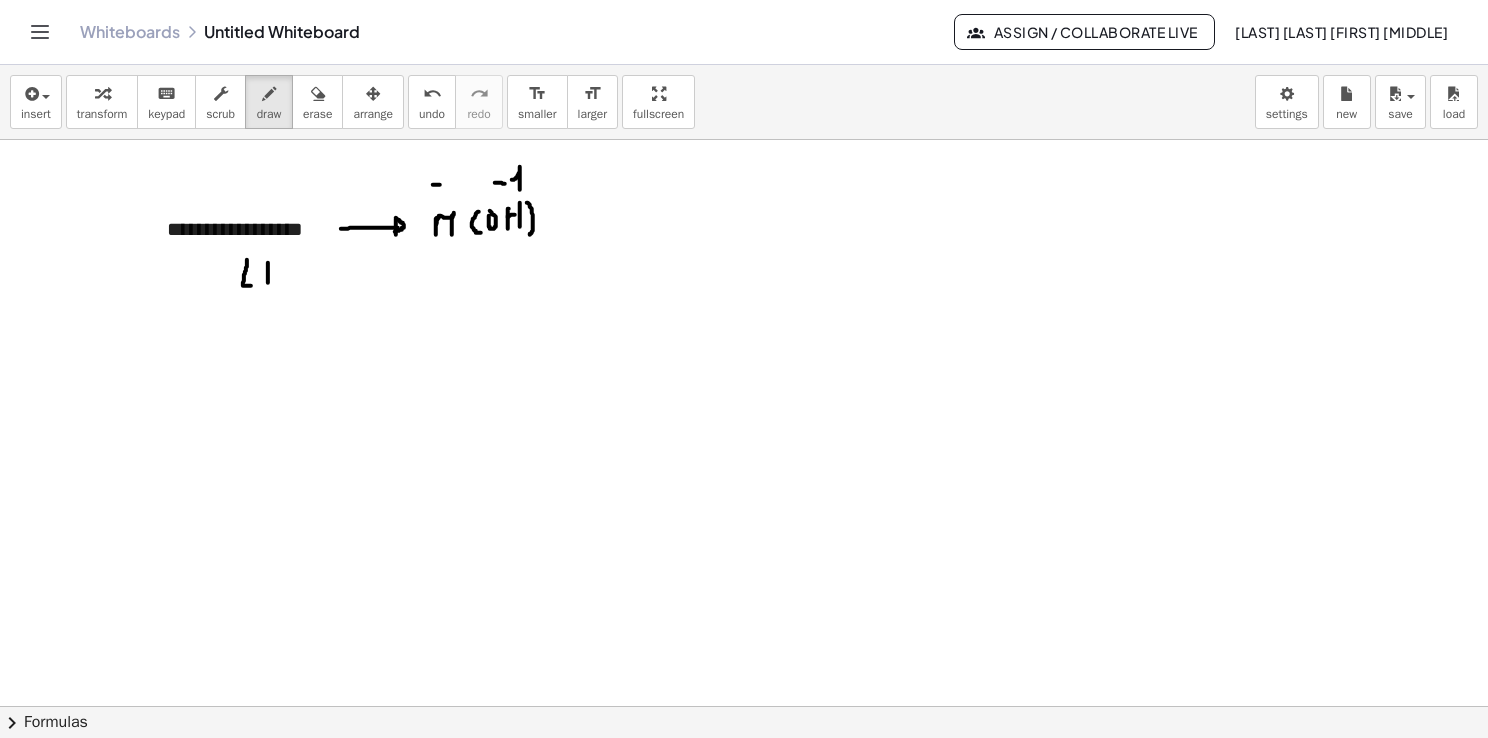 drag, startPoint x: 433, startPoint y: 184, endPoint x: 444, endPoint y: 184, distance: 11 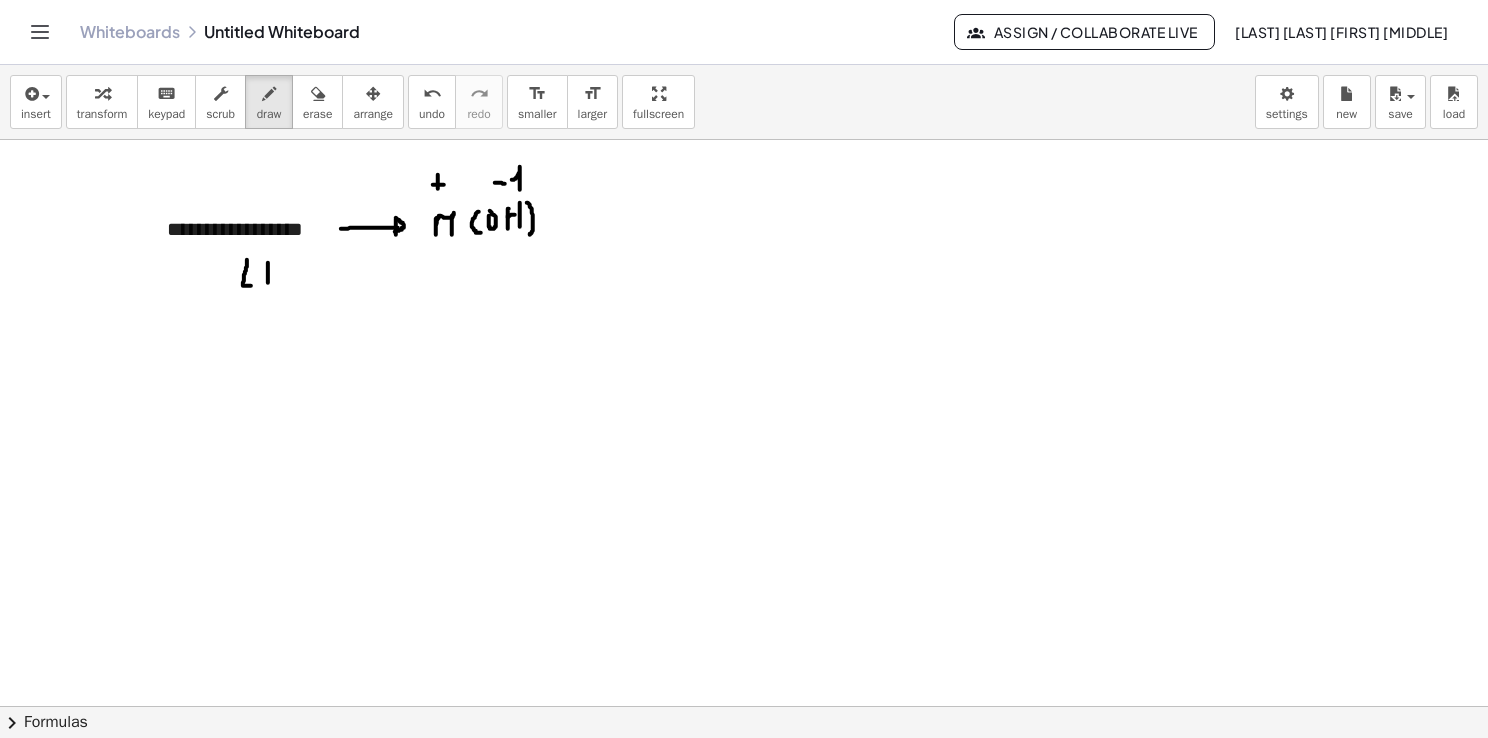 drag, startPoint x: 438, startPoint y: 174, endPoint x: 439, endPoint y: 192, distance: 18.027756 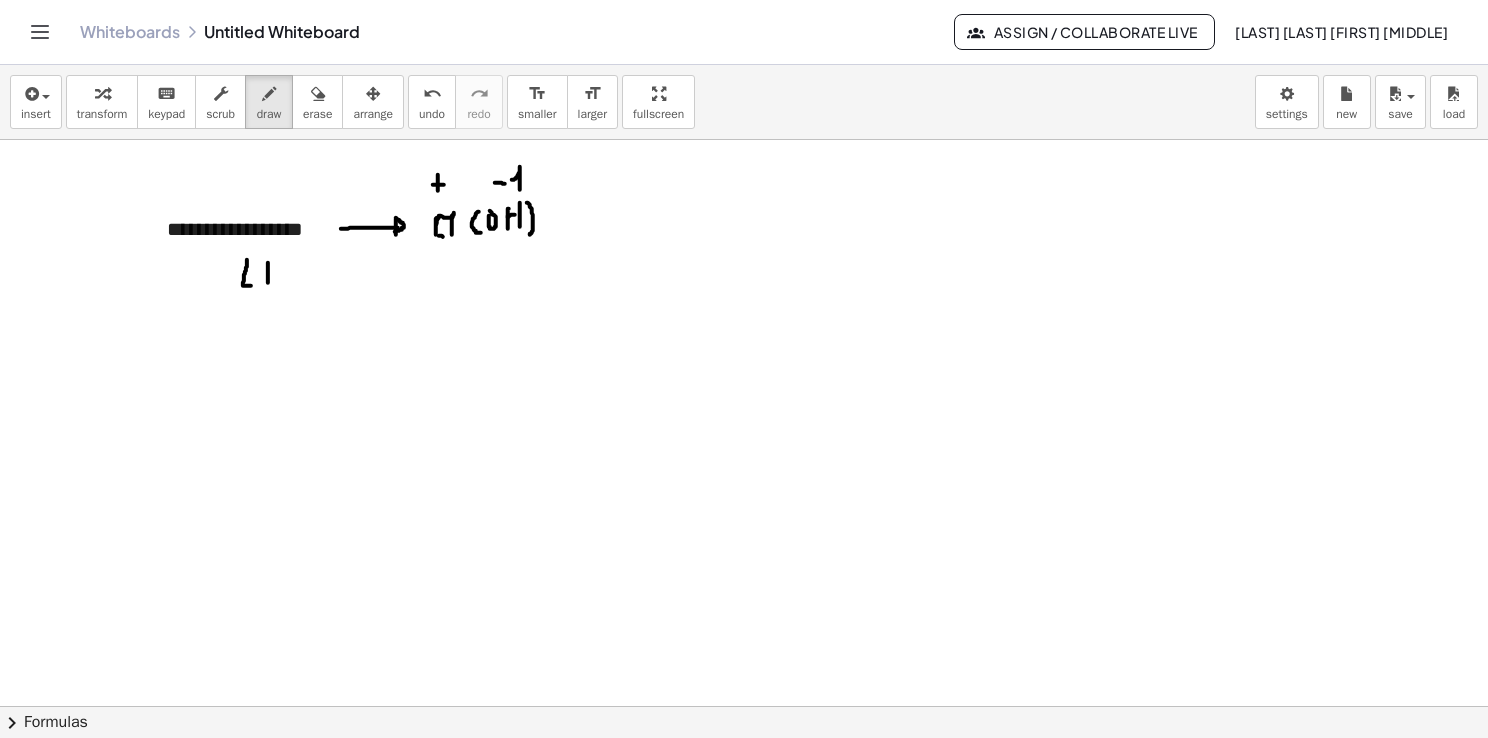 click at bounding box center [747, 707] 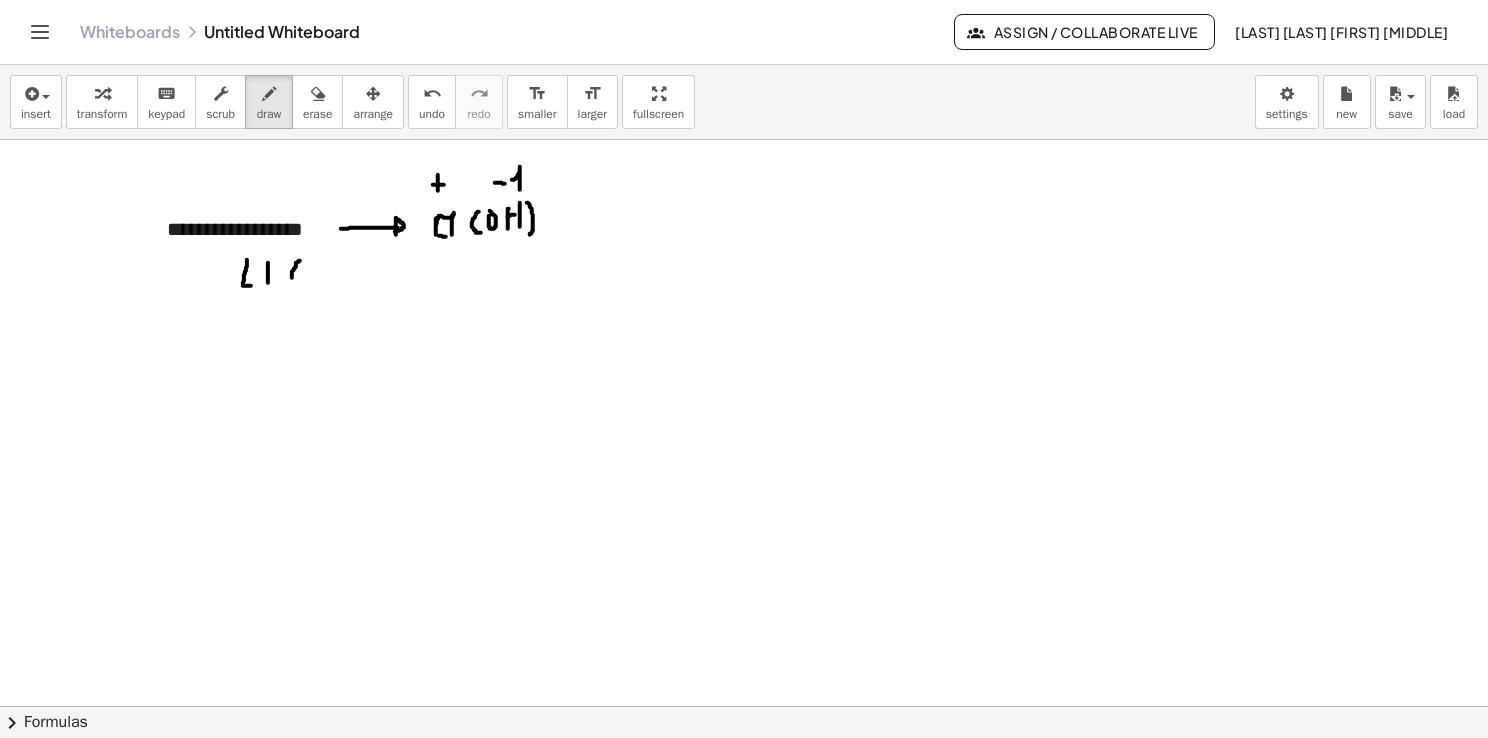drag, startPoint x: 300, startPoint y: 260, endPoint x: 298, endPoint y: 280, distance: 20.09975 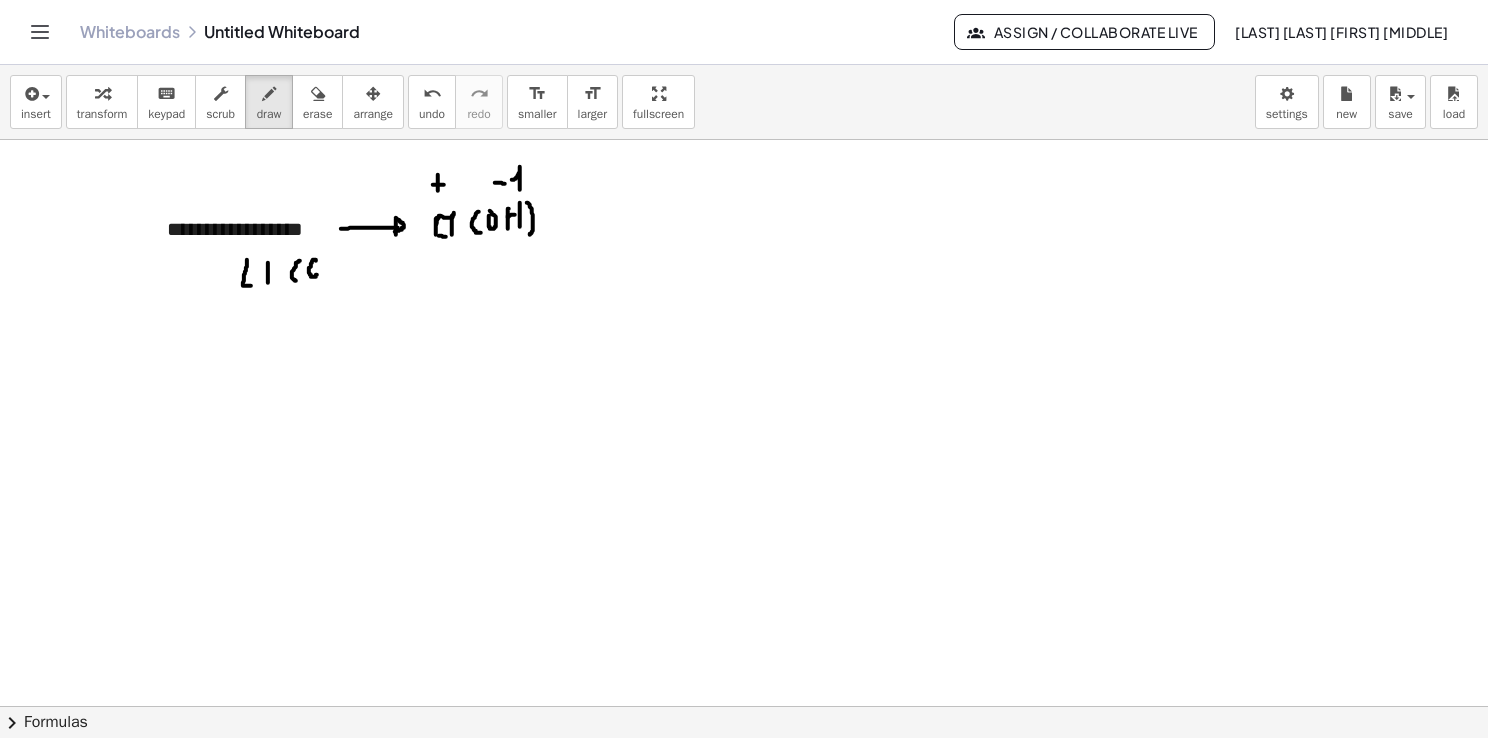 click at bounding box center (747, 707) 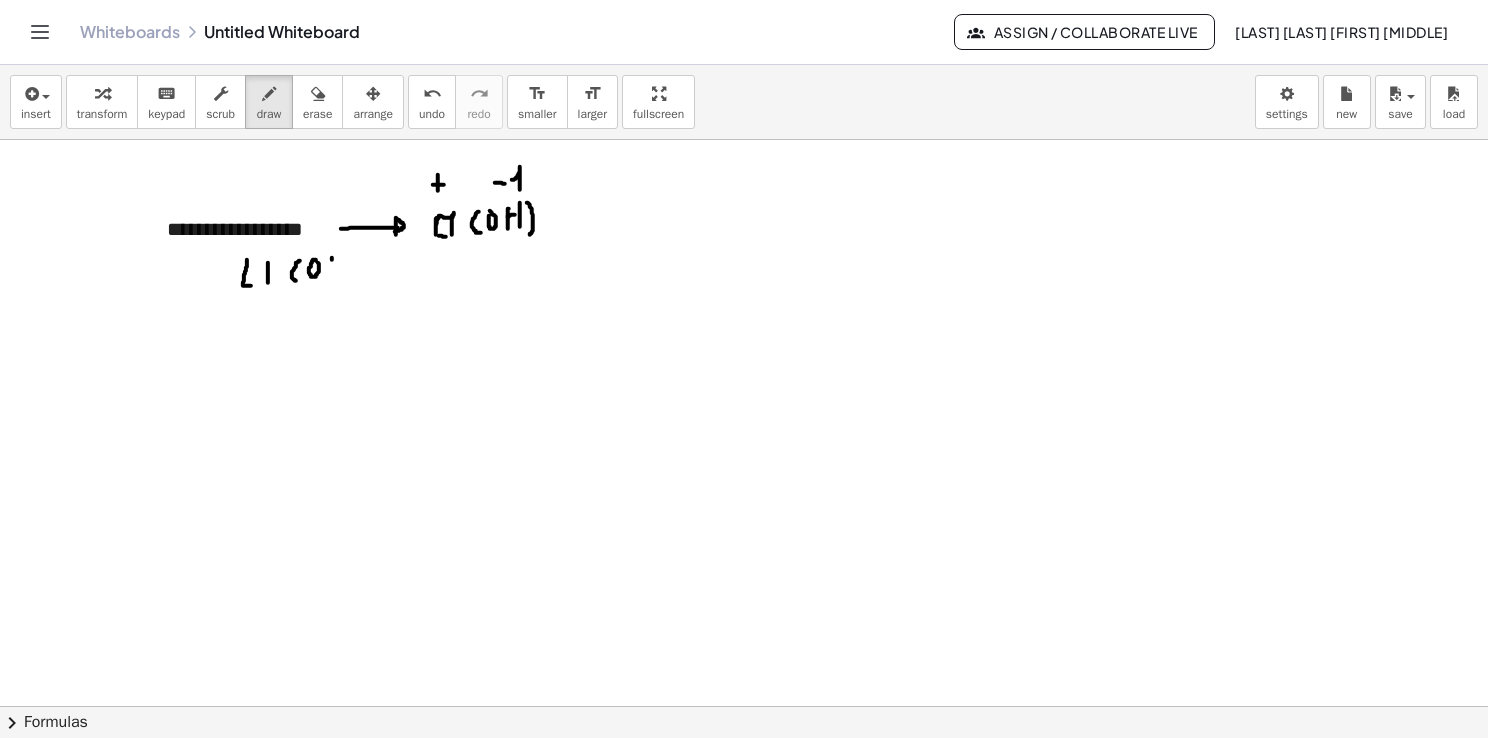 drag, startPoint x: 332, startPoint y: 257, endPoint x: 332, endPoint y: 278, distance: 21 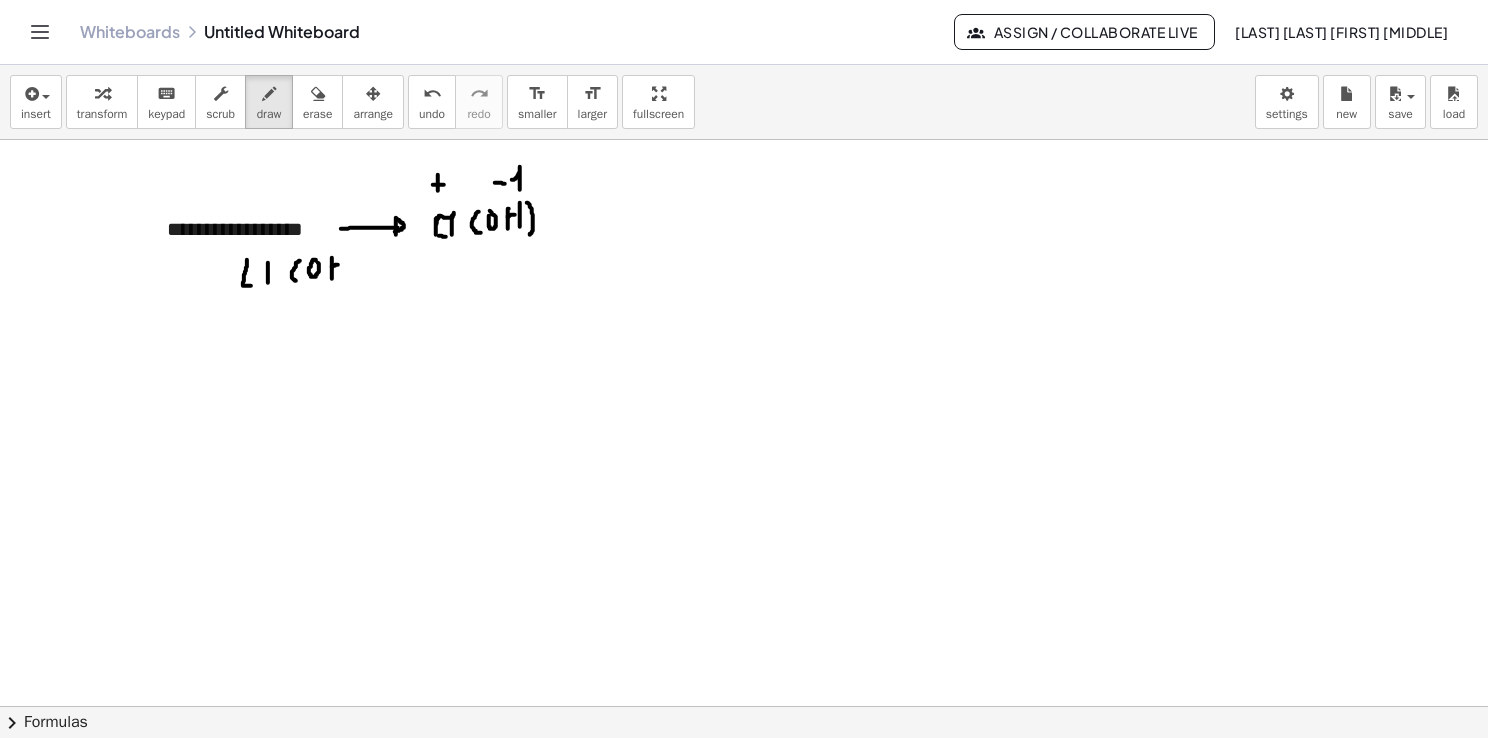 click at bounding box center (747, 707) 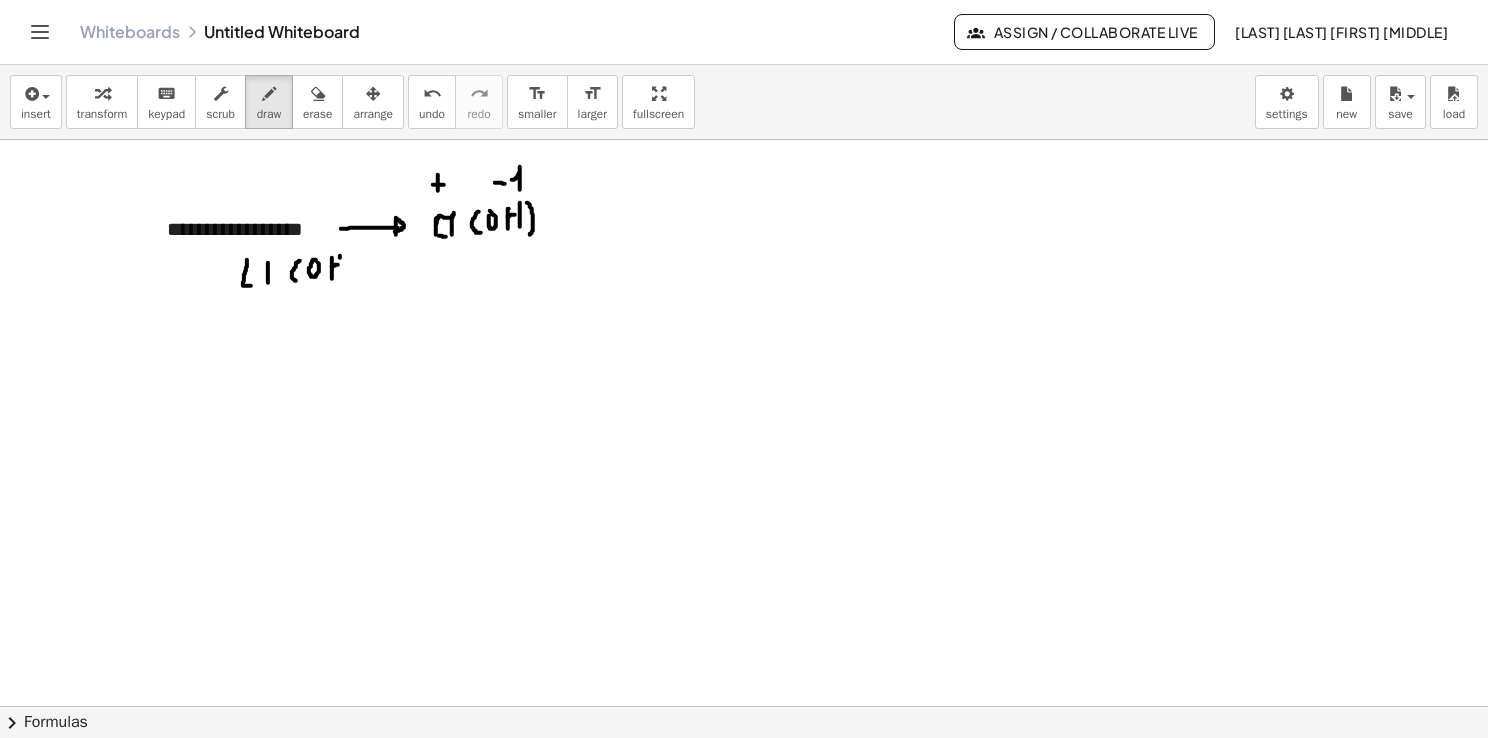 drag, startPoint x: 340, startPoint y: 257, endPoint x: 340, endPoint y: 274, distance: 17 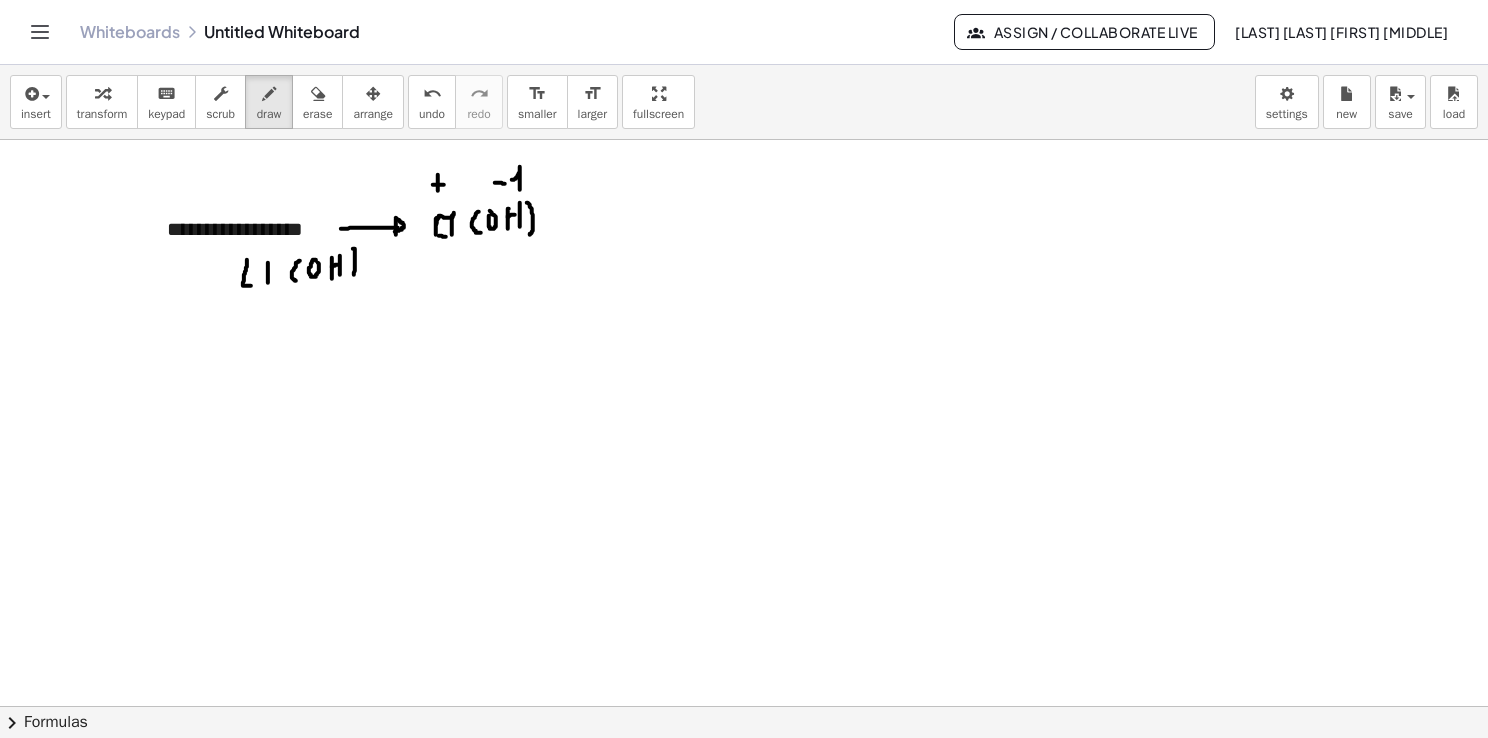 drag, startPoint x: 353, startPoint y: 248, endPoint x: 348, endPoint y: 279, distance: 31.400637 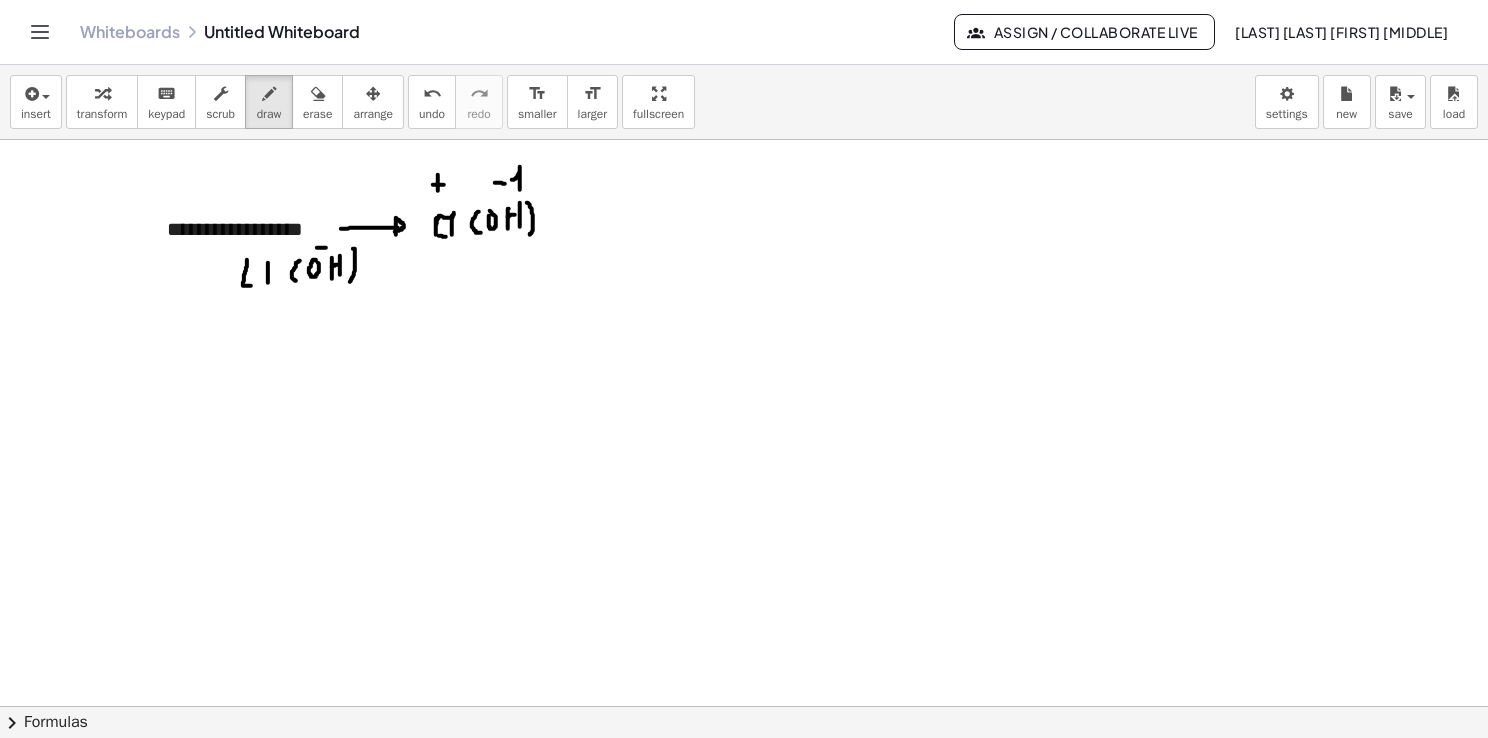 click at bounding box center (747, 707) 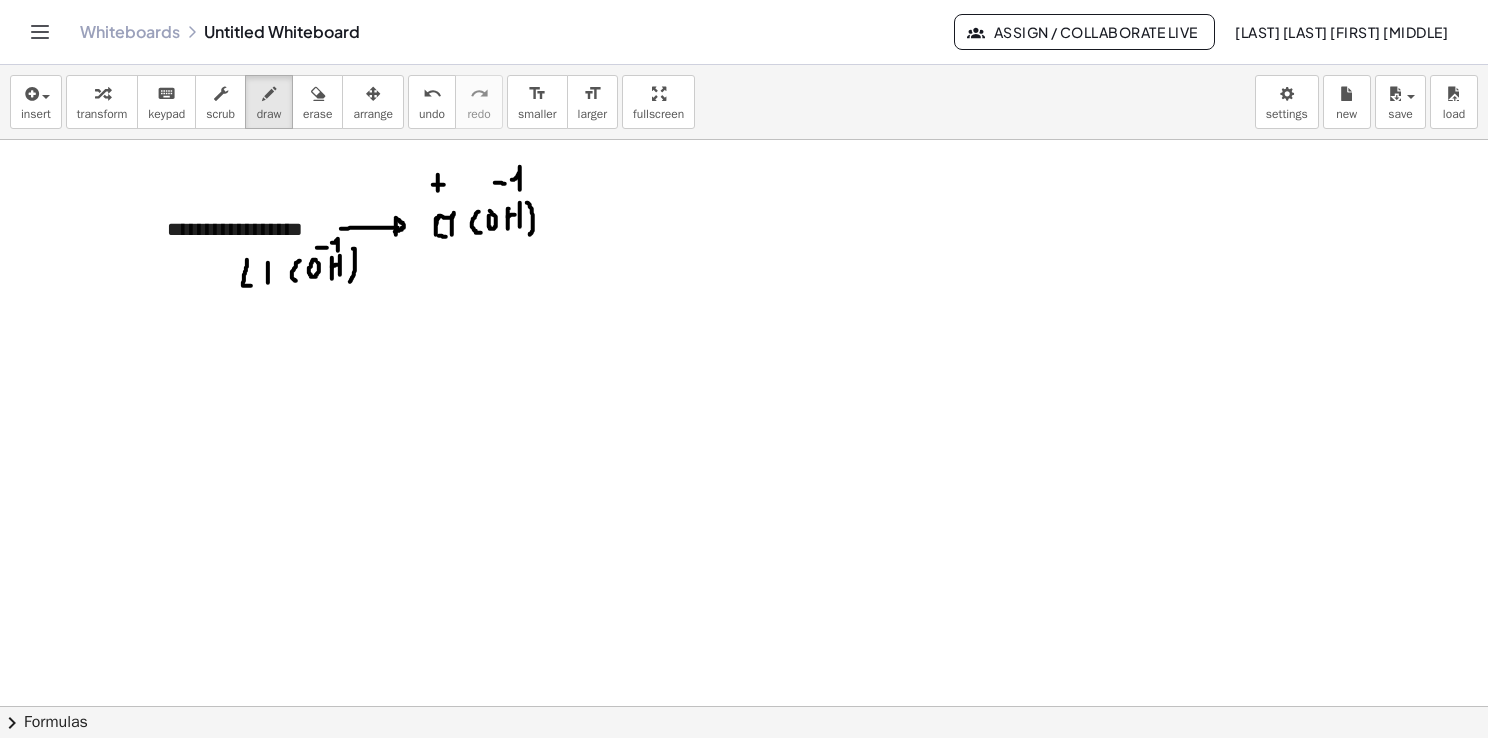 drag, startPoint x: 332, startPoint y: 242, endPoint x: 338, endPoint y: 254, distance: 13.416408 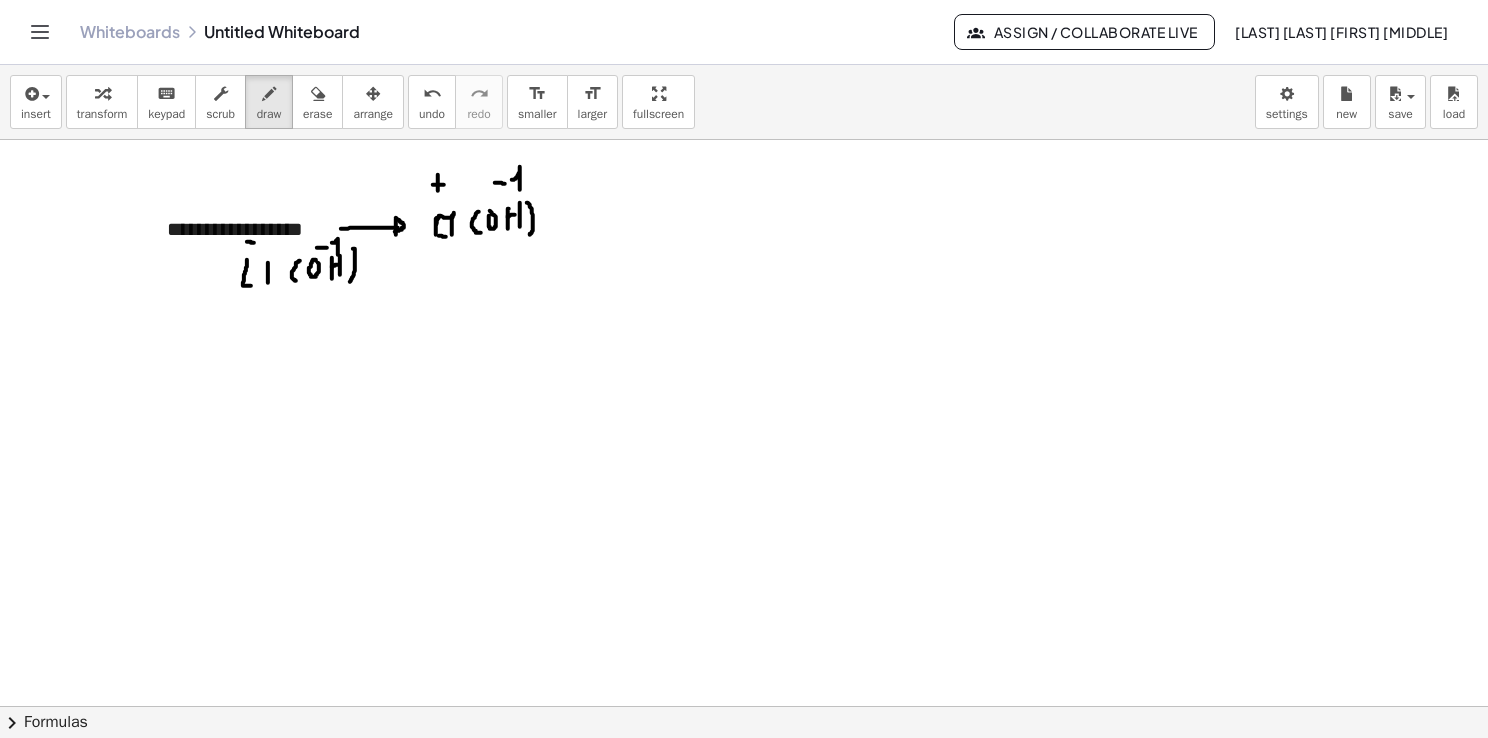 click at bounding box center [747, 707] 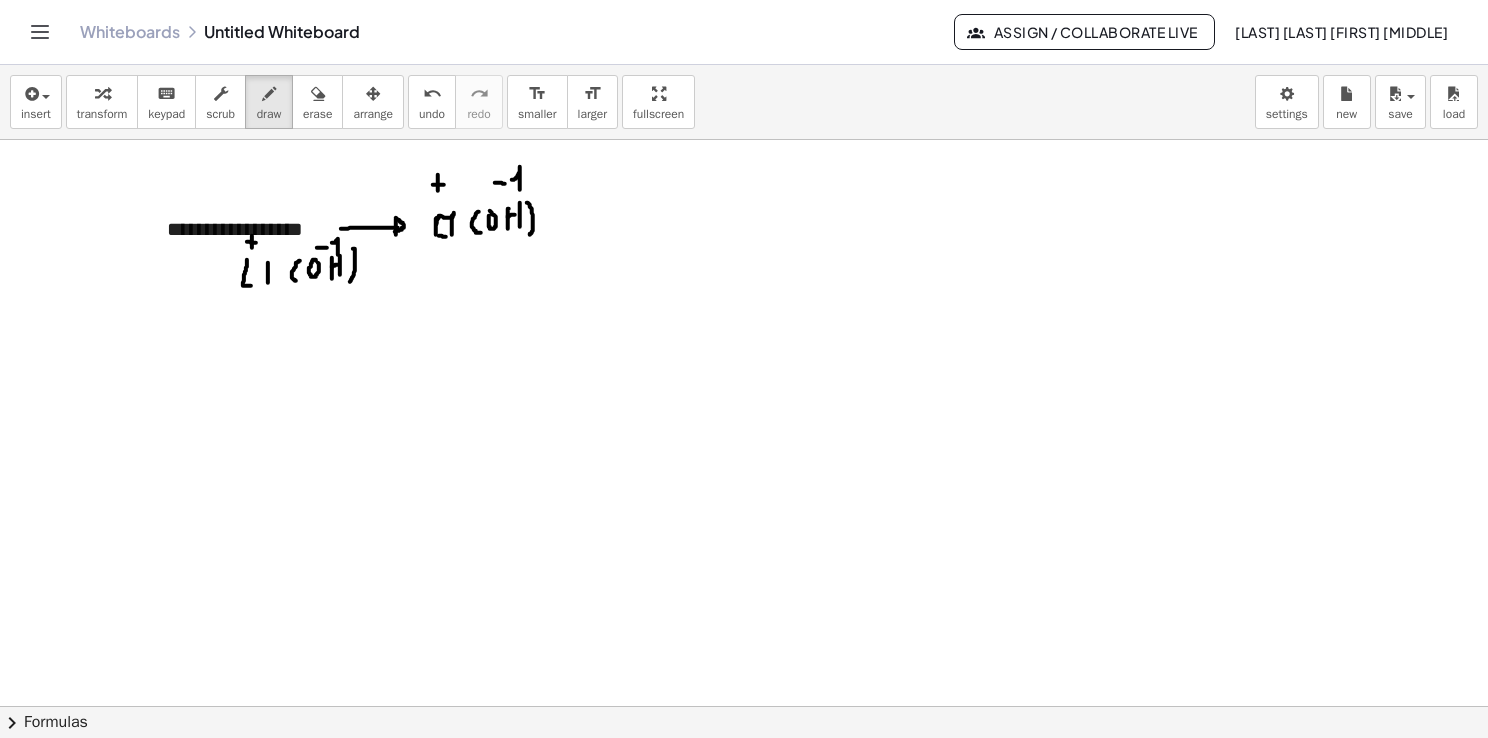 drag, startPoint x: 252, startPoint y: 235, endPoint x: 252, endPoint y: 248, distance: 13 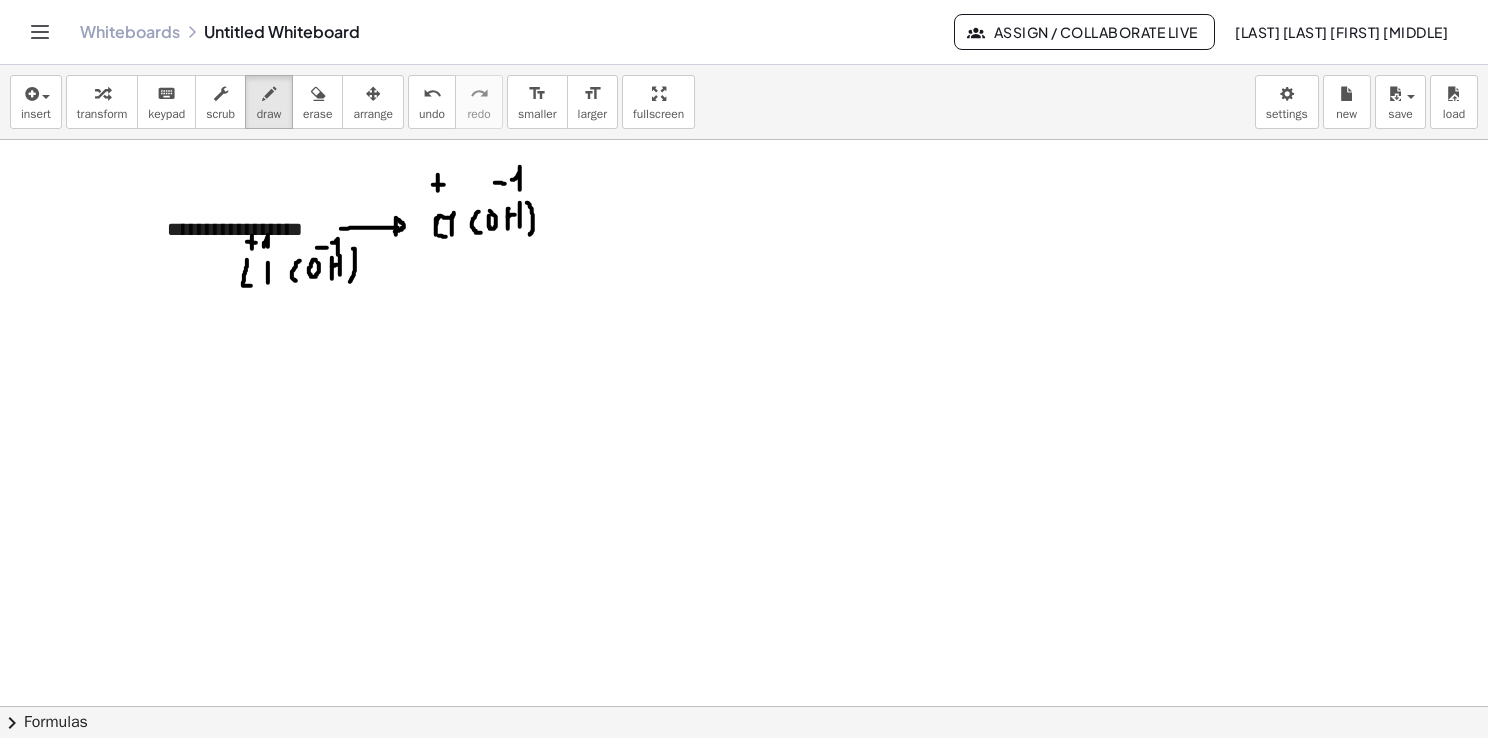 click at bounding box center [747, 707] 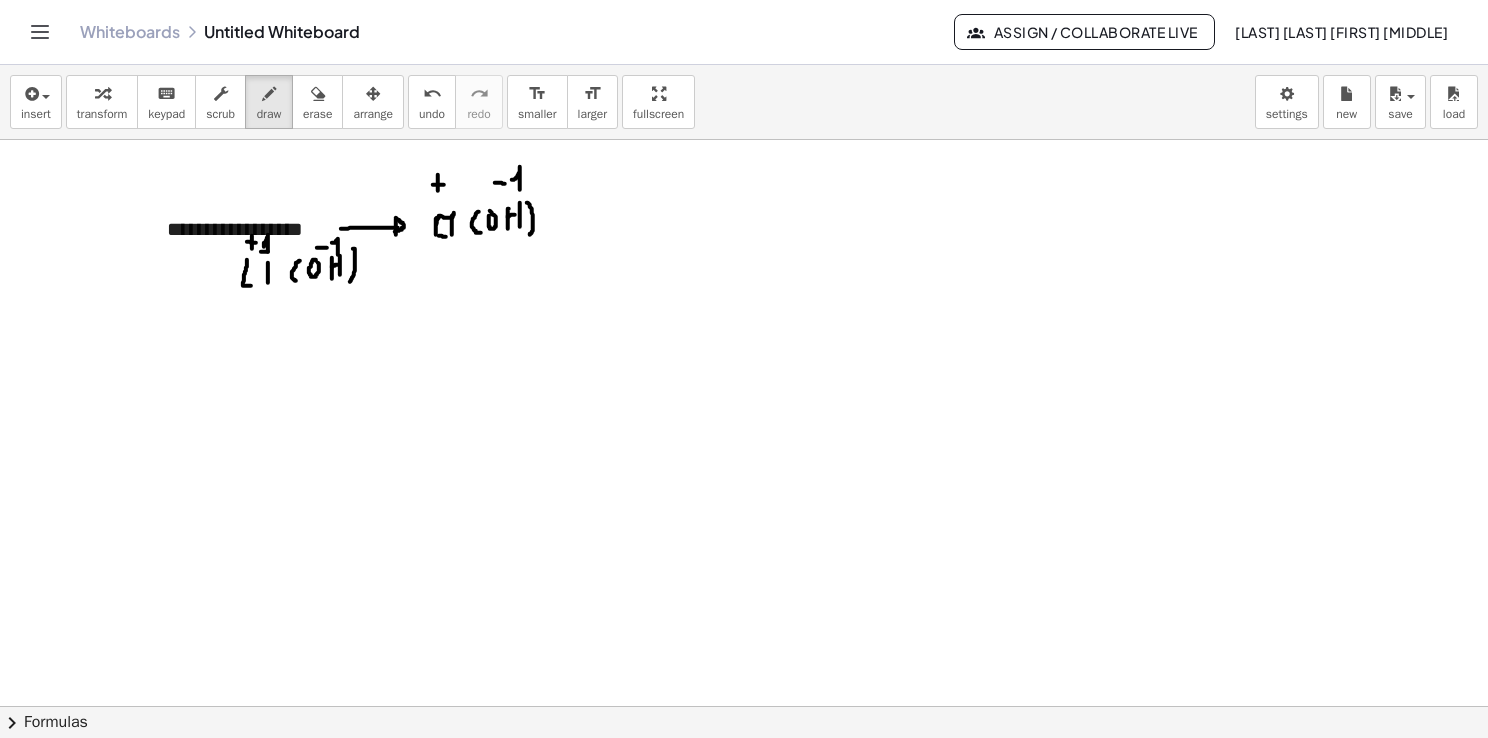 click at bounding box center (747, 707) 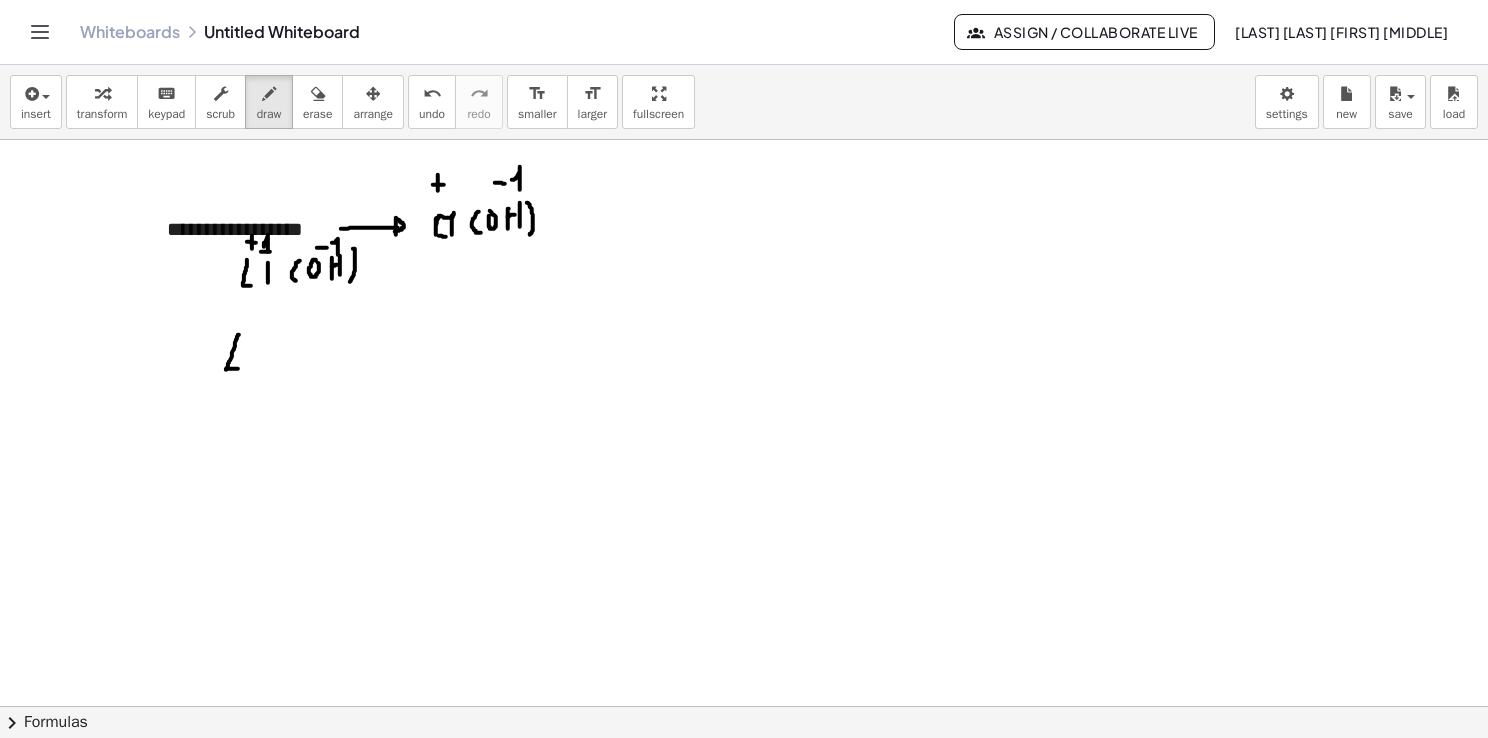 drag, startPoint x: 239, startPoint y: 334, endPoint x: 240, endPoint y: 369, distance: 35.014282 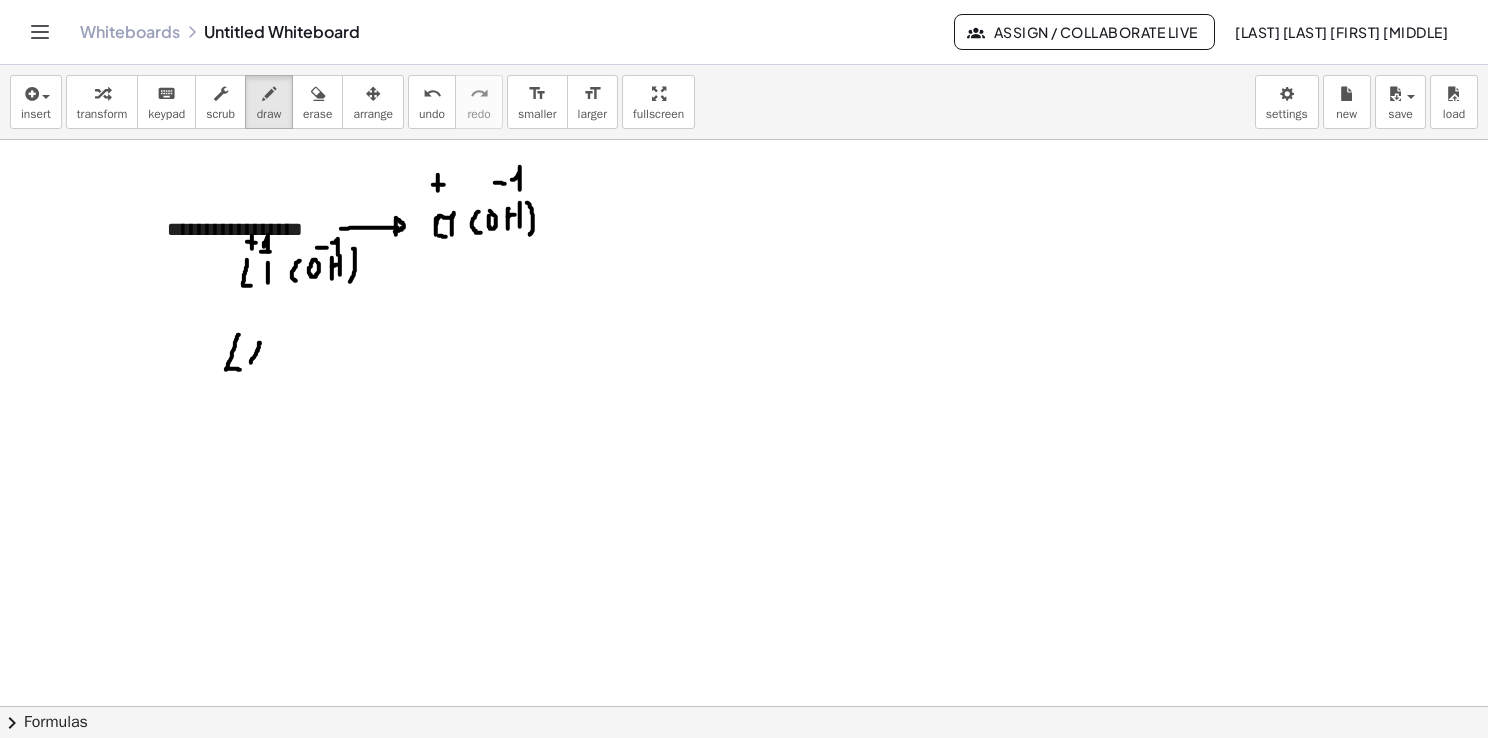 drag, startPoint x: 251, startPoint y: 362, endPoint x: 260, endPoint y: 343, distance: 21.023796 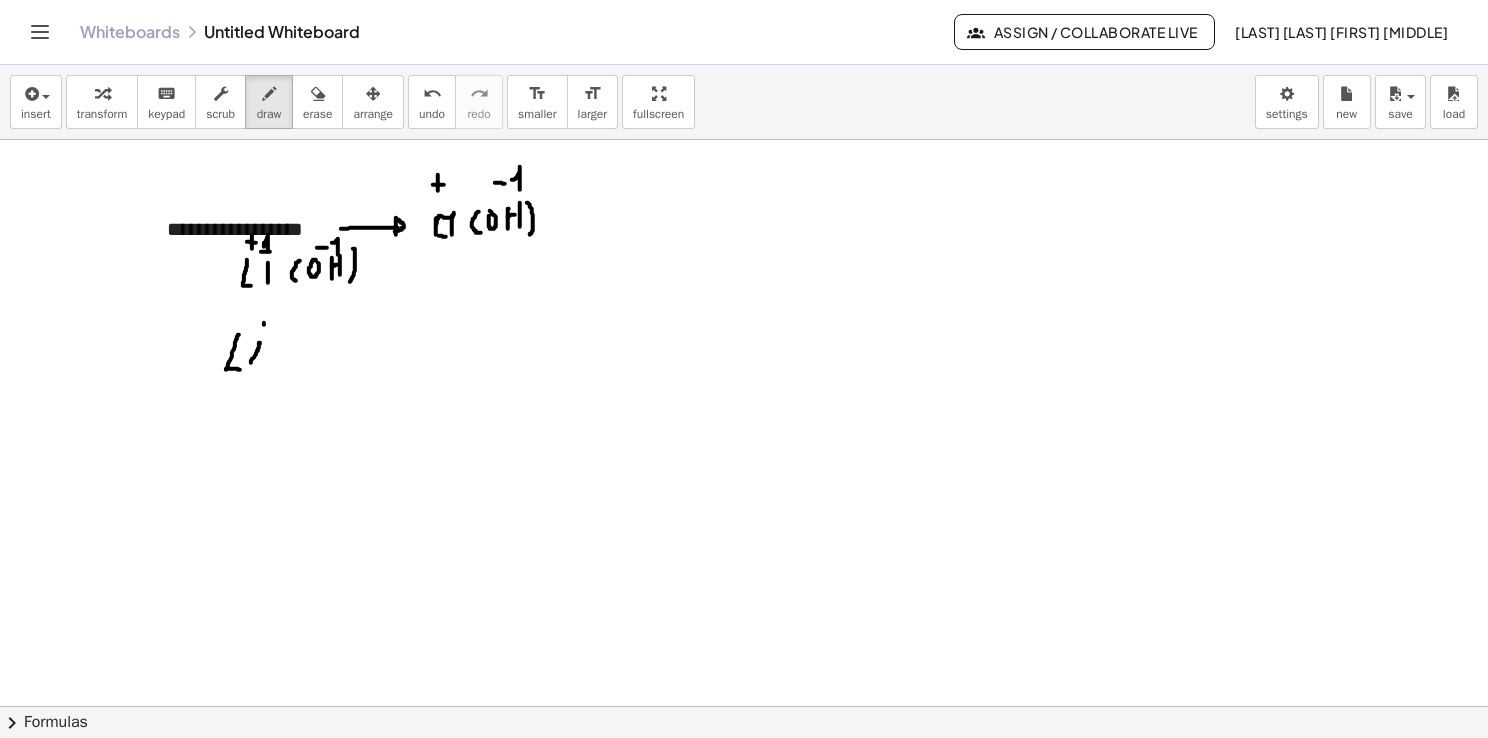 click at bounding box center (747, 707) 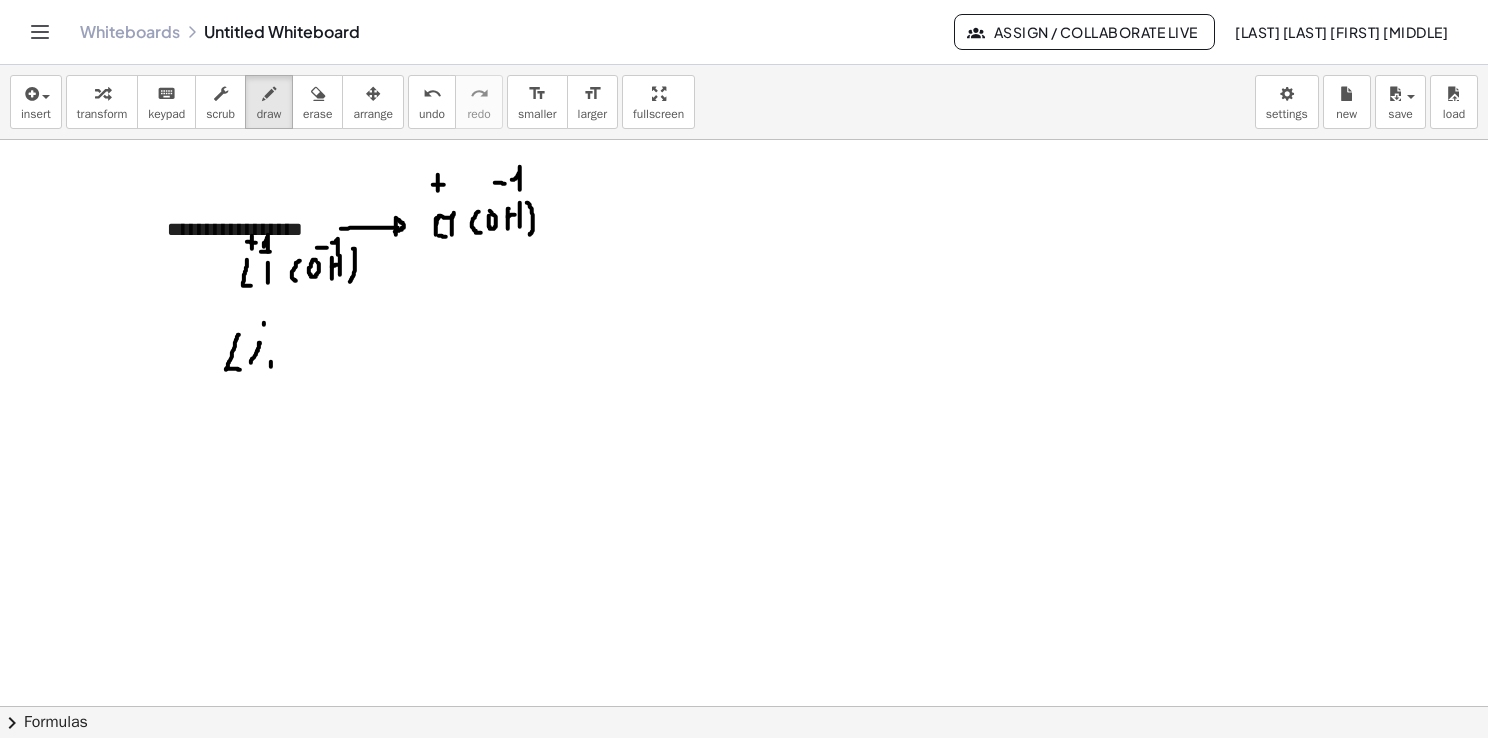 drag, startPoint x: 271, startPoint y: 366, endPoint x: 269, endPoint y: 382, distance: 16.124516 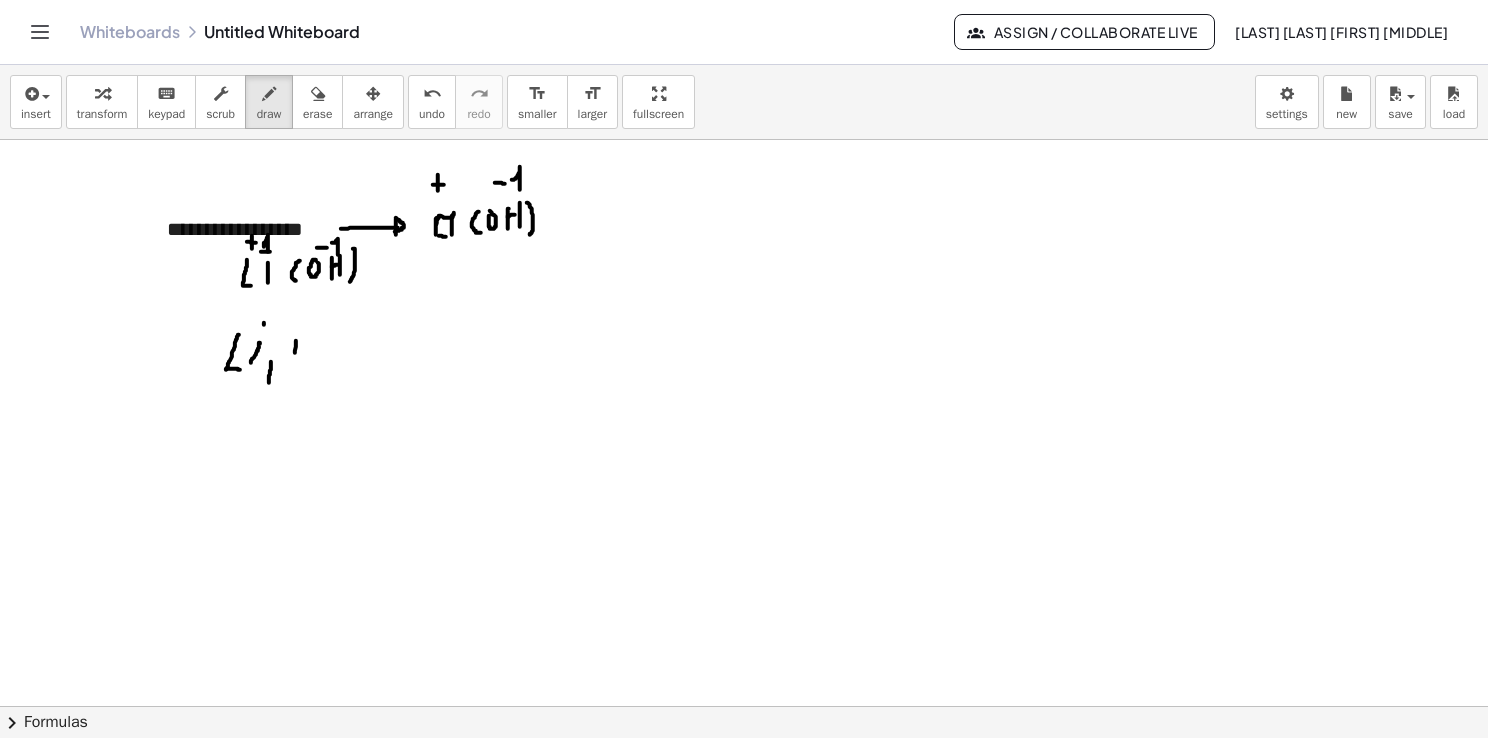 drag, startPoint x: 296, startPoint y: 340, endPoint x: 295, endPoint y: 370, distance: 30.016663 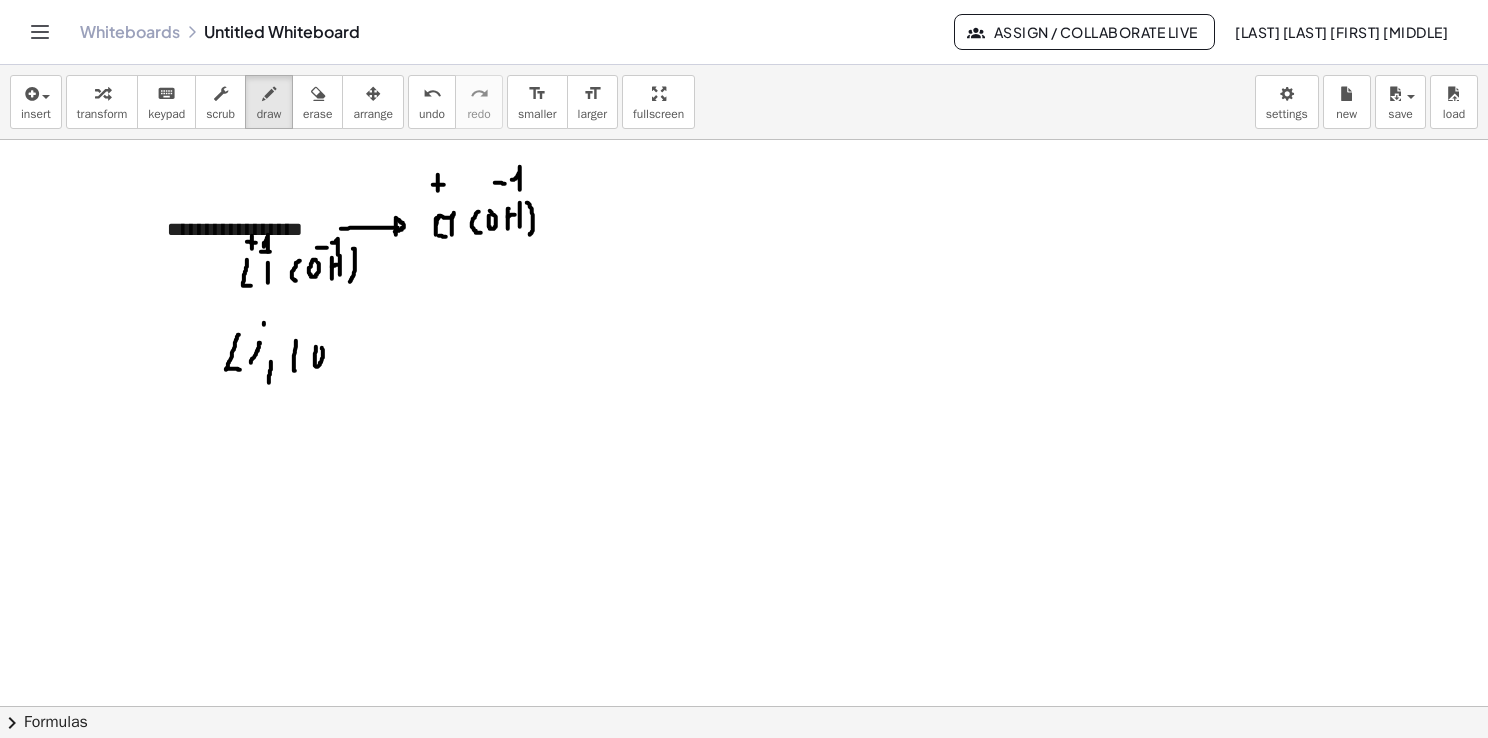 click at bounding box center [747, 707] 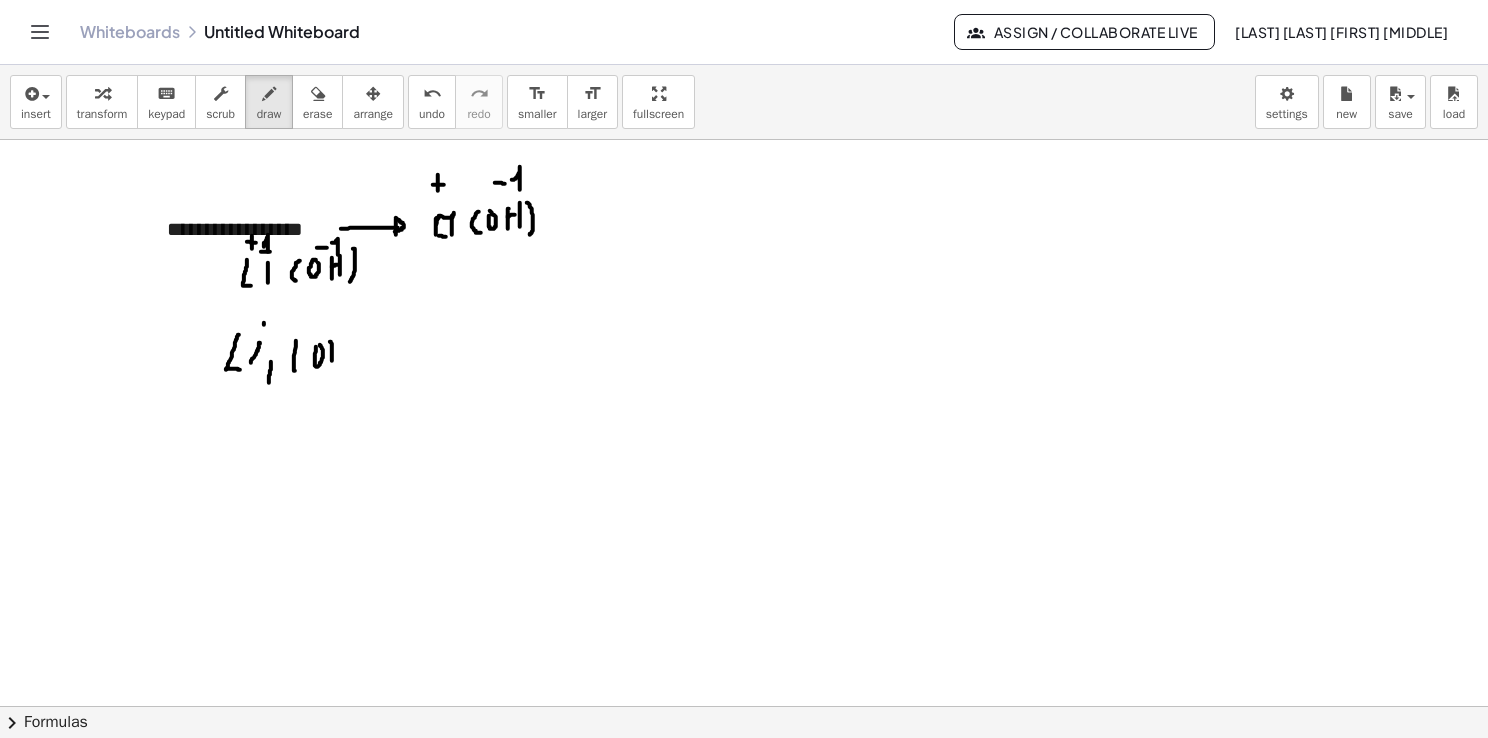 drag, startPoint x: 330, startPoint y: 341, endPoint x: 334, endPoint y: 358, distance: 17.464249 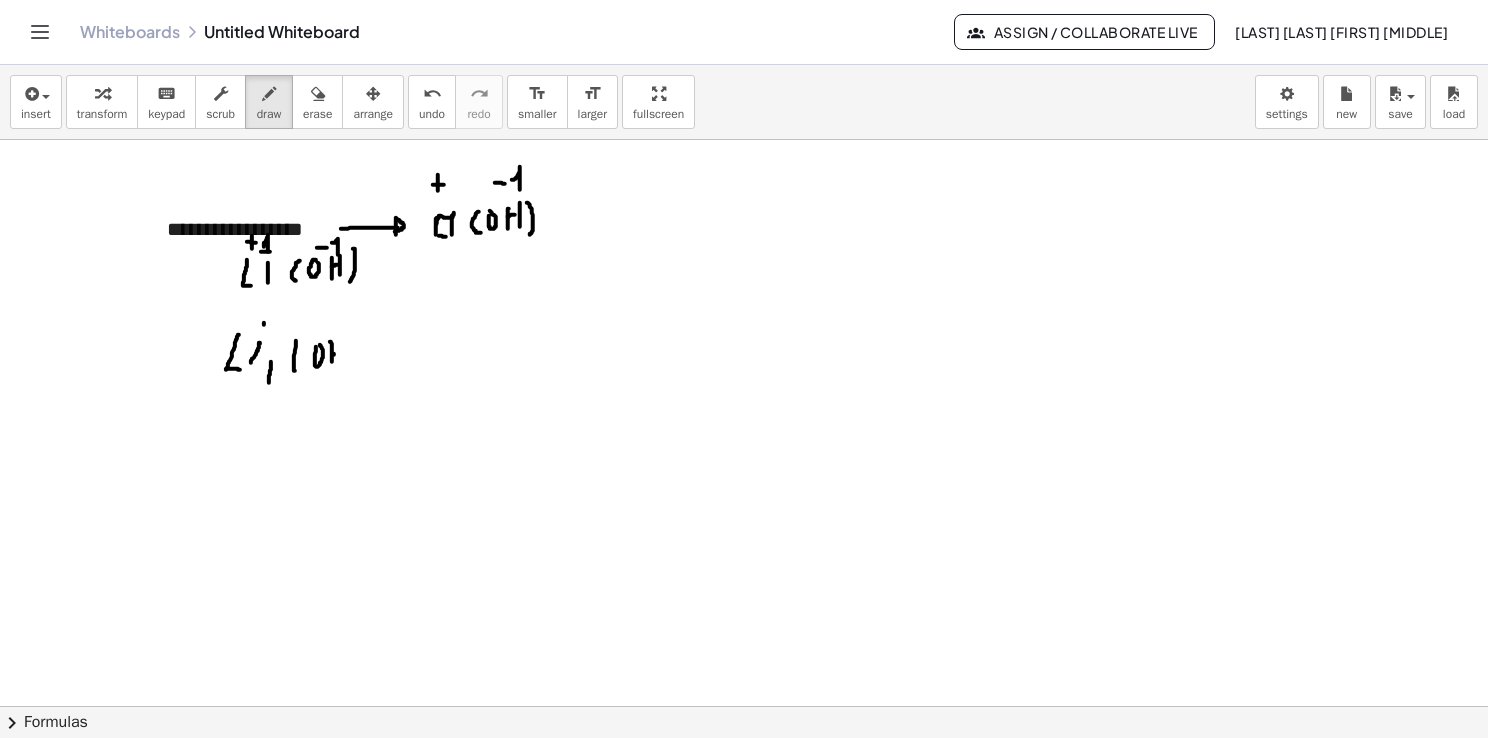 drag, startPoint x: 334, startPoint y: 353, endPoint x: 344, endPoint y: 348, distance: 11.18034 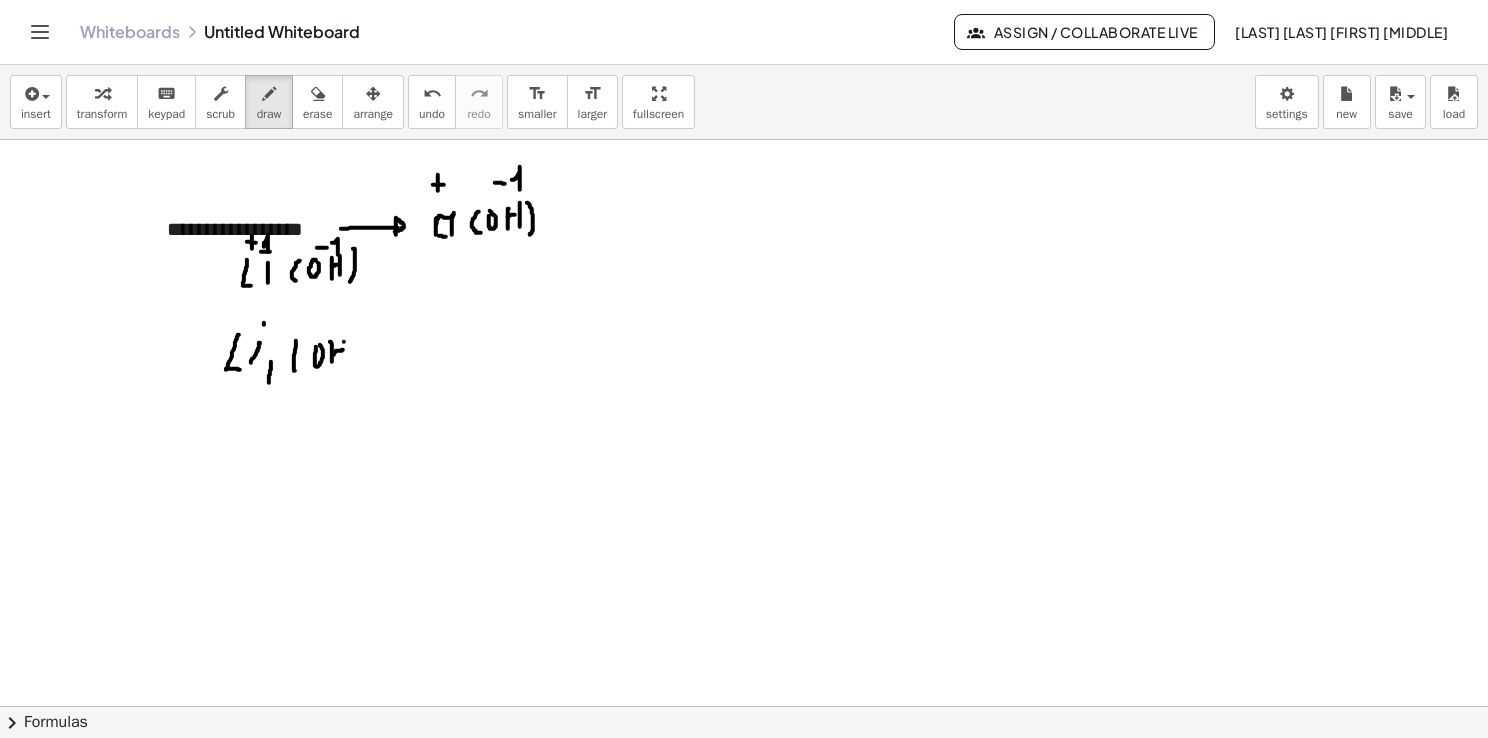 drag, startPoint x: 344, startPoint y: 341, endPoint x: 344, endPoint y: 355, distance: 14 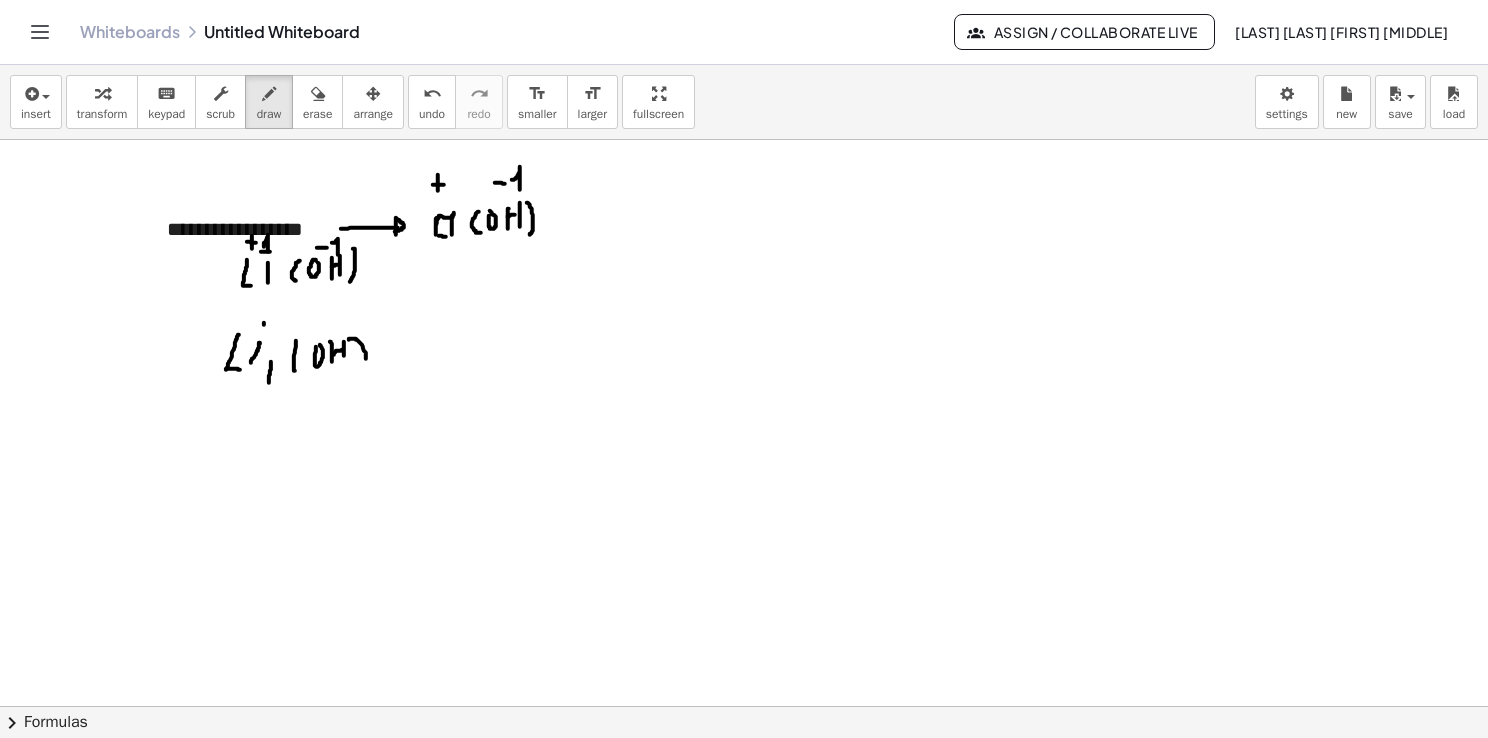 drag, startPoint x: 350, startPoint y: 338, endPoint x: 362, endPoint y: 368, distance: 32.31099 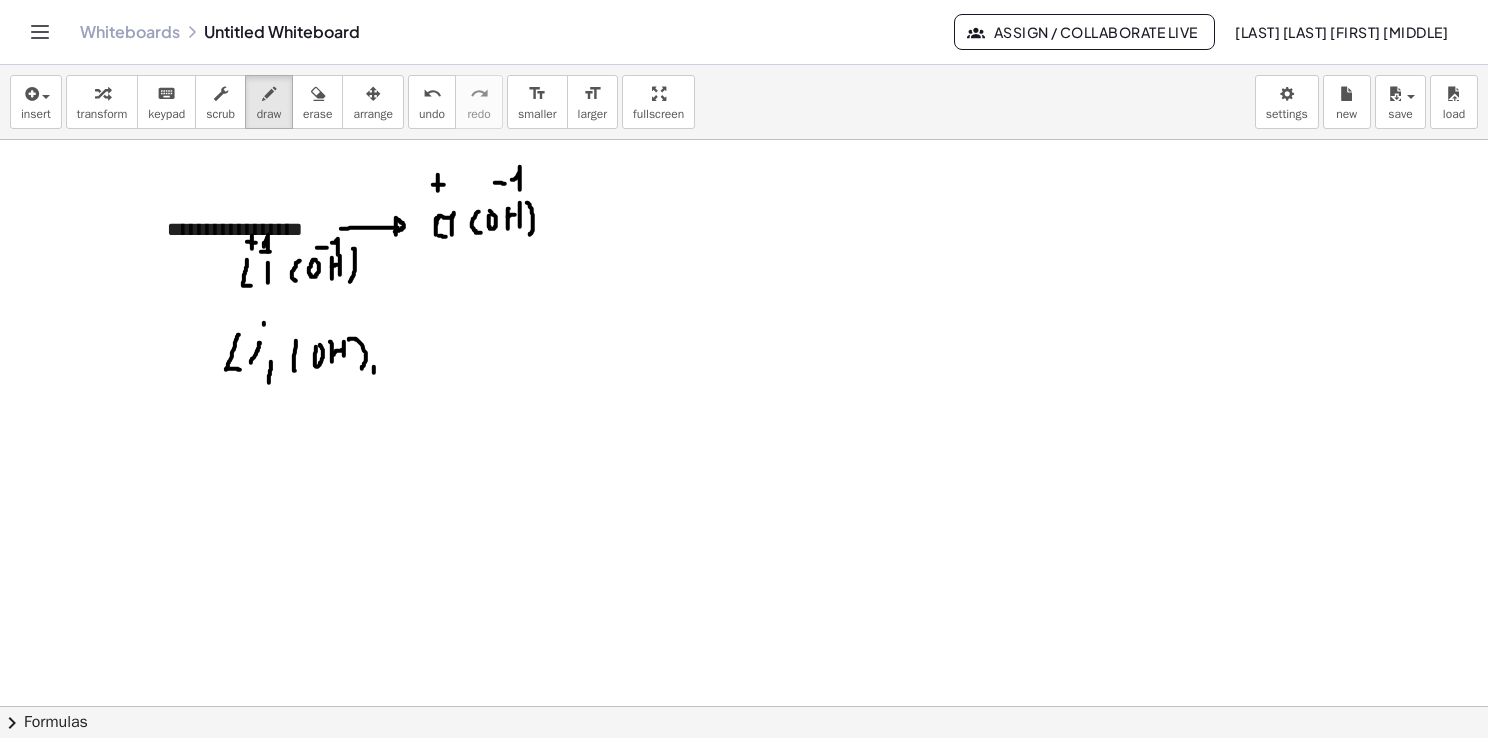 drag, startPoint x: 374, startPoint y: 366, endPoint x: 374, endPoint y: 381, distance: 15 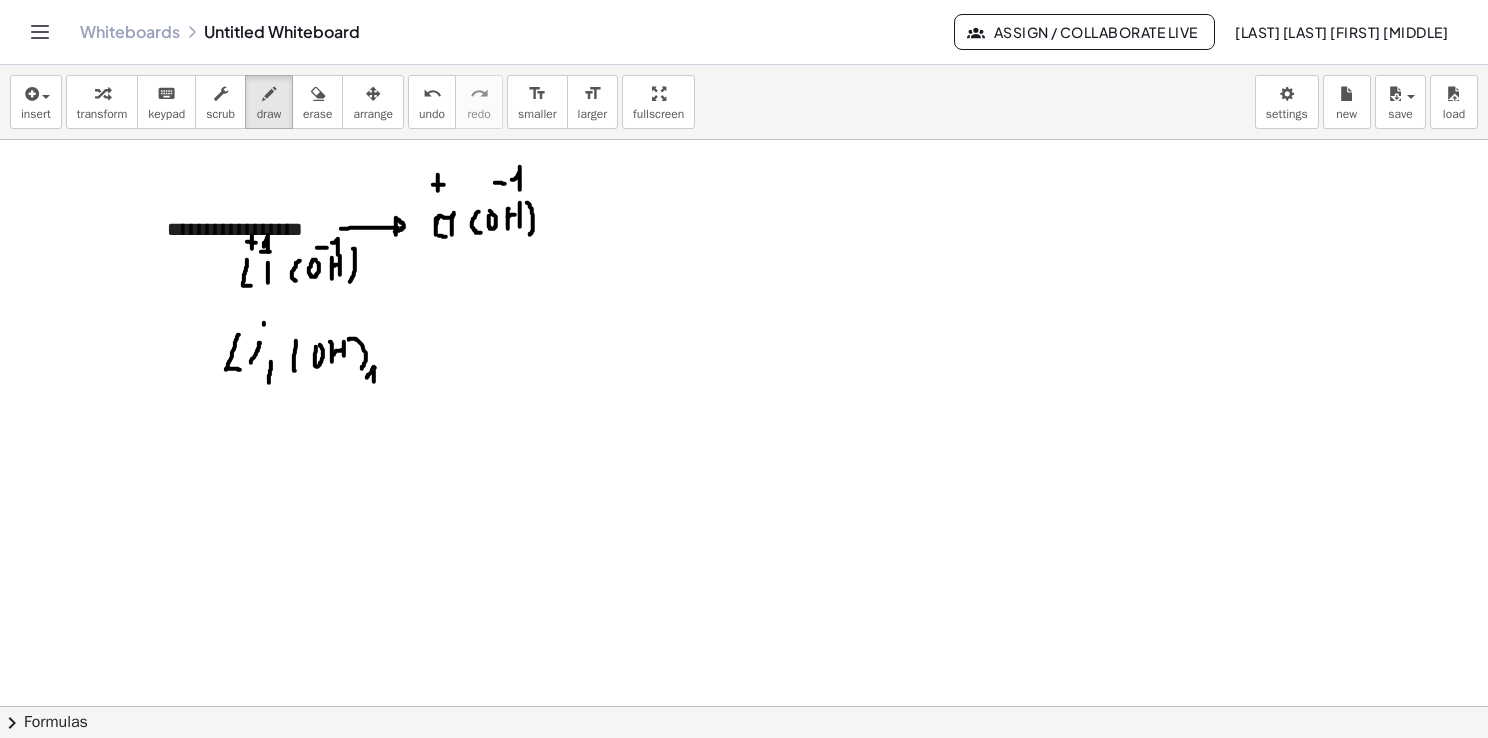 drag, startPoint x: 367, startPoint y: 377, endPoint x: 375, endPoint y: 366, distance: 13.601471 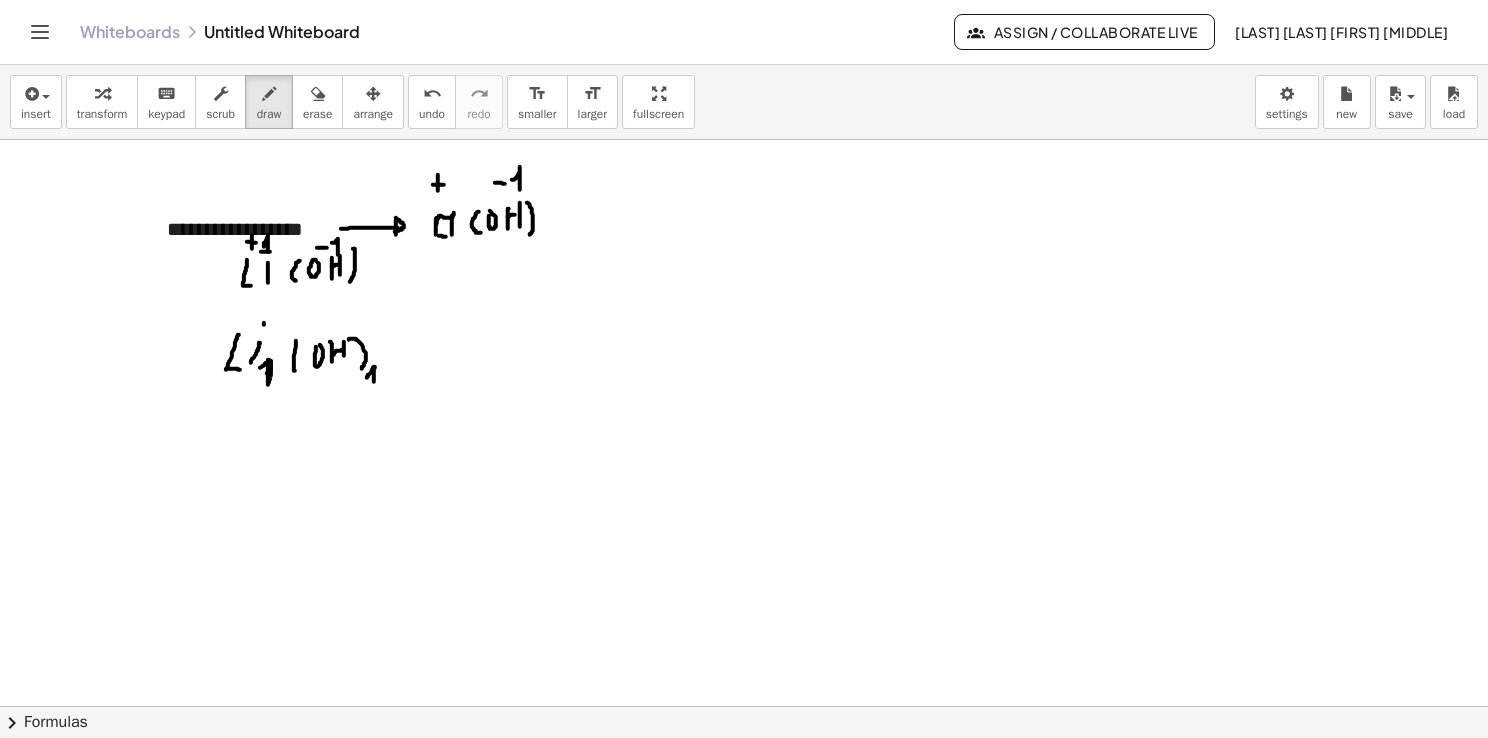 click at bounding box center (747, 707) 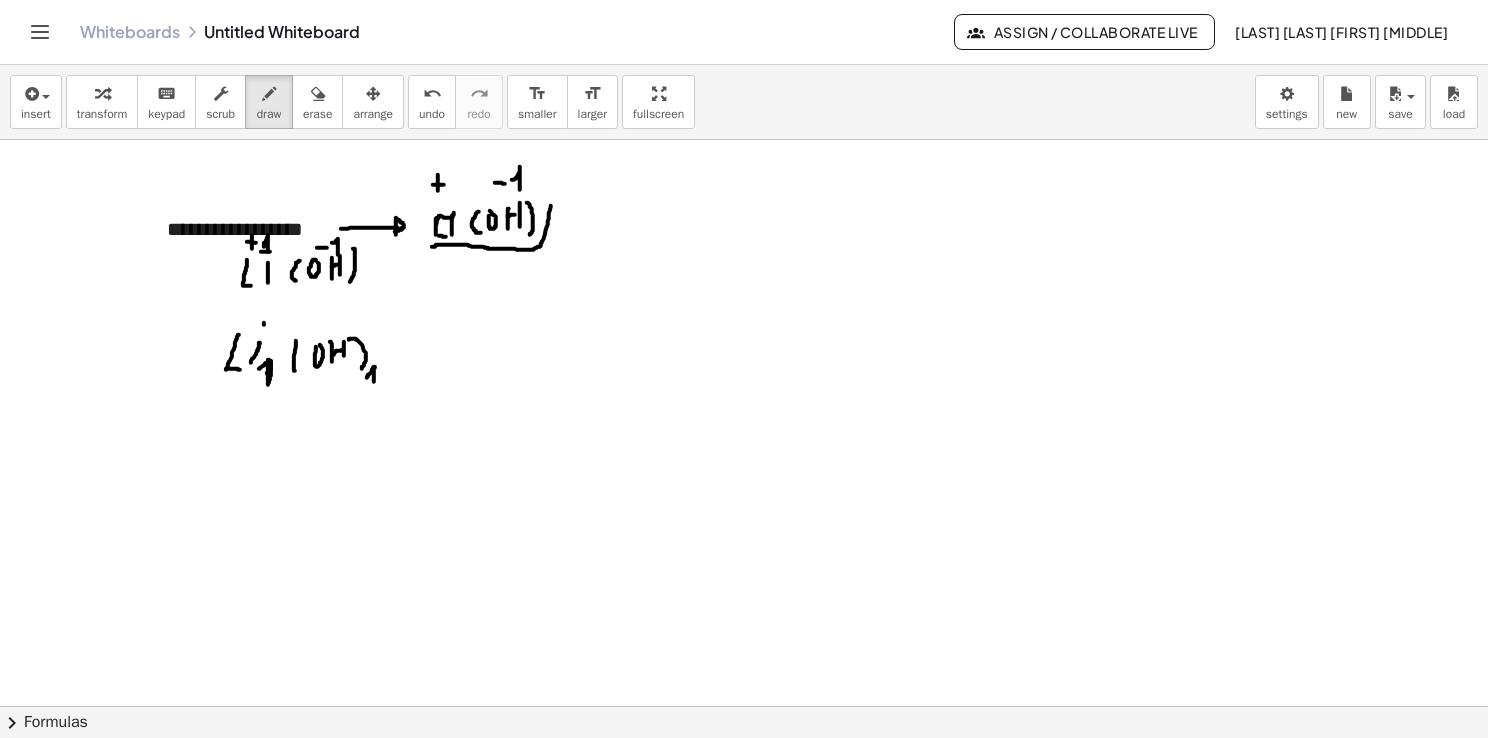 drag, startPoint x: 432, startPoint y: 246, endPoint x: 551, endPoint y: 198, distance: 128.31601 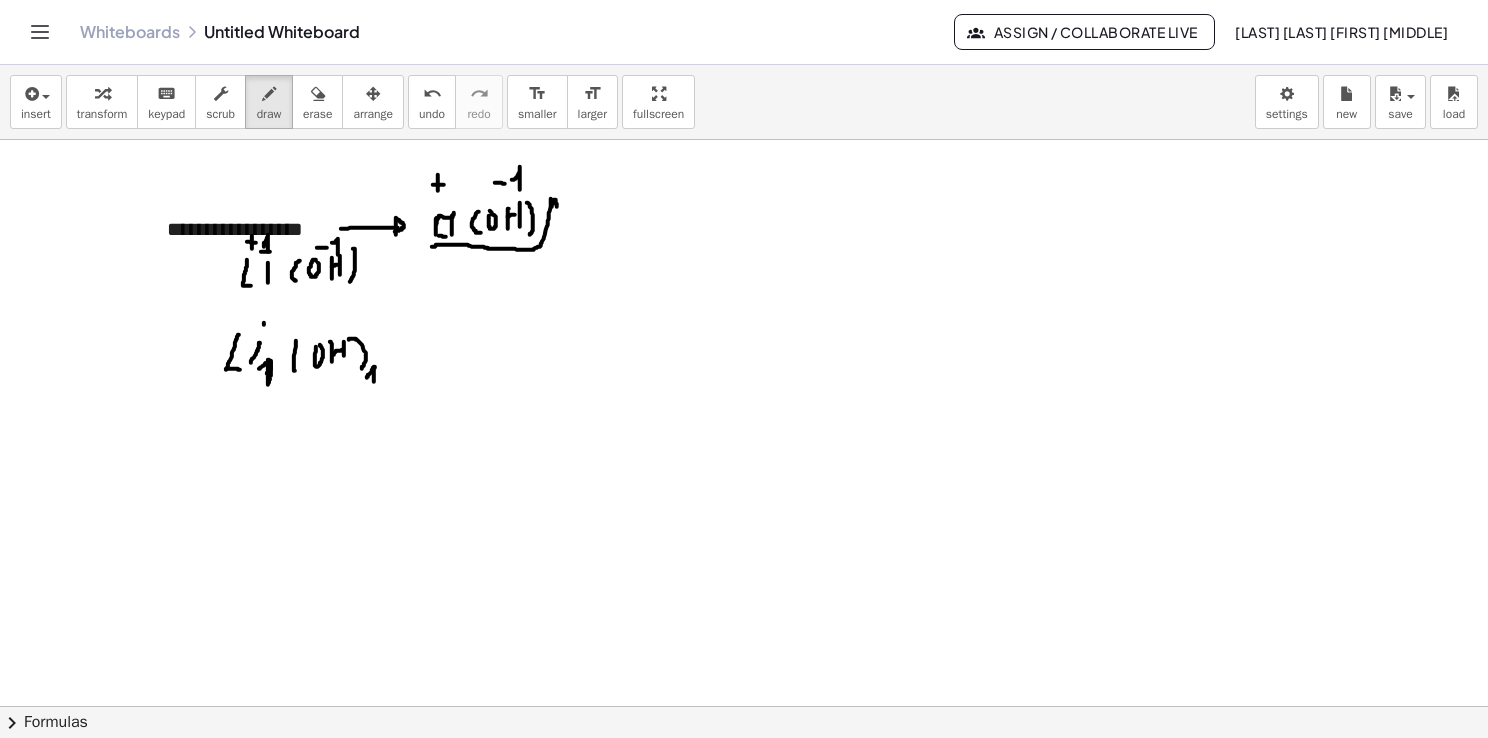 click at bounding box center (747, 707) 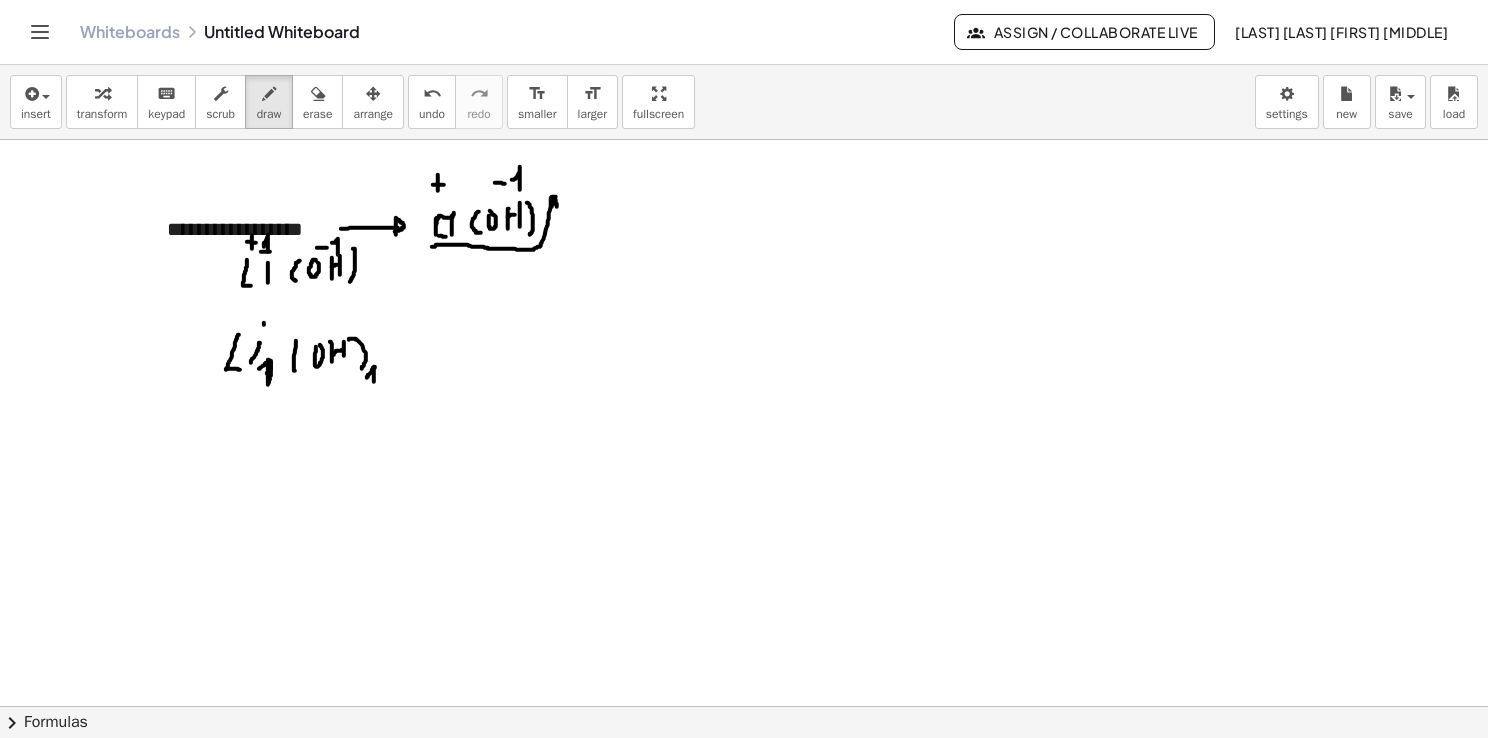 click at bounding box center (747, 707) 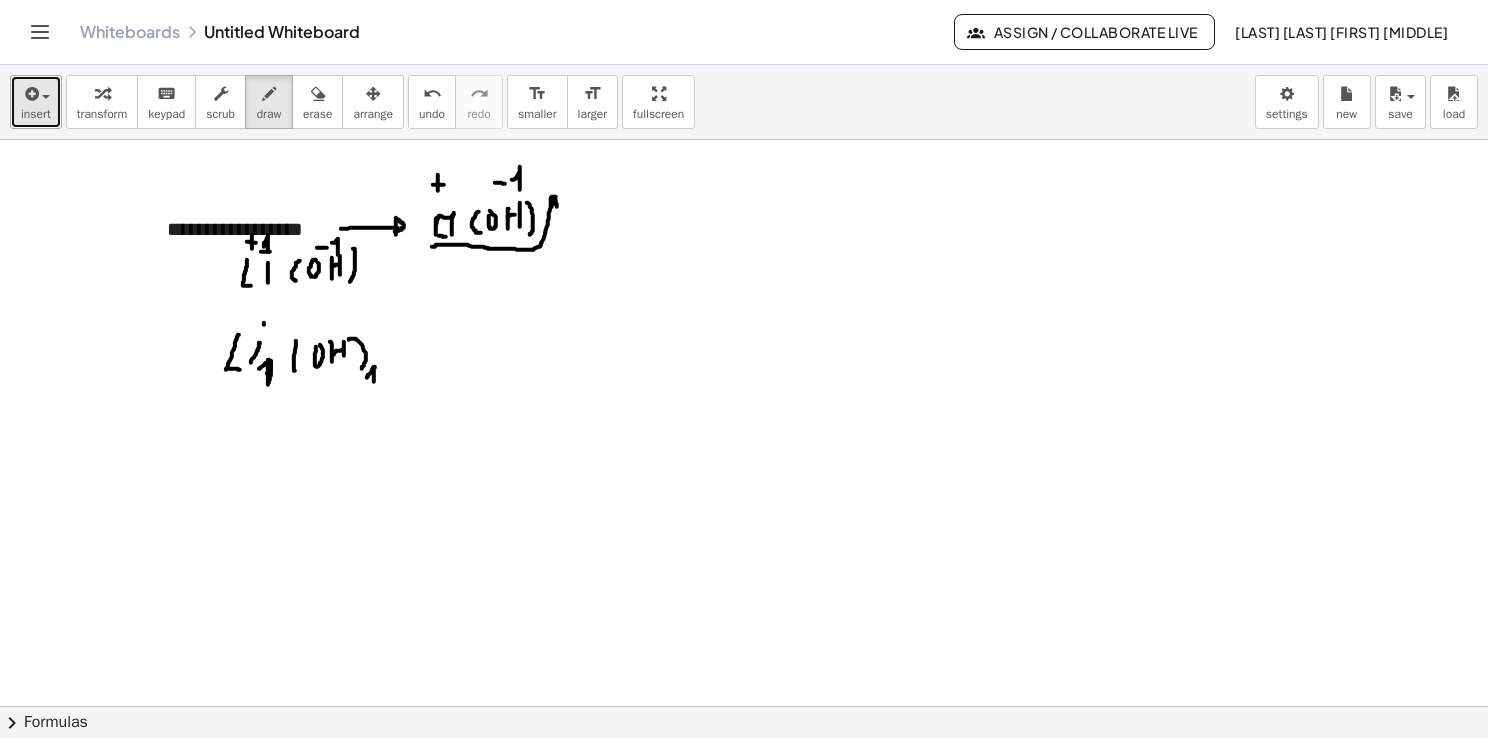 click on "insert" at bounding box center (36, 102) 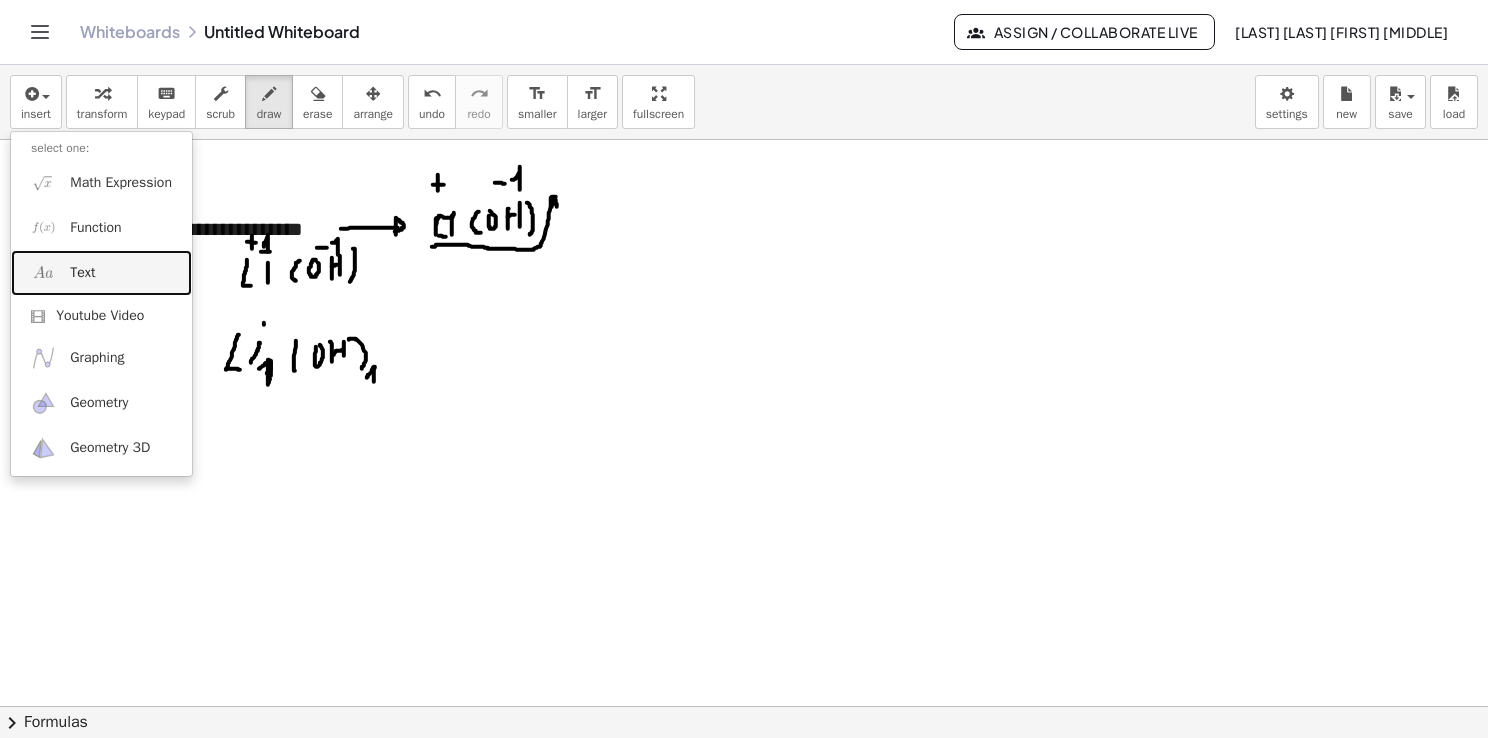 click on "Text" at bounding box center (101, 272) 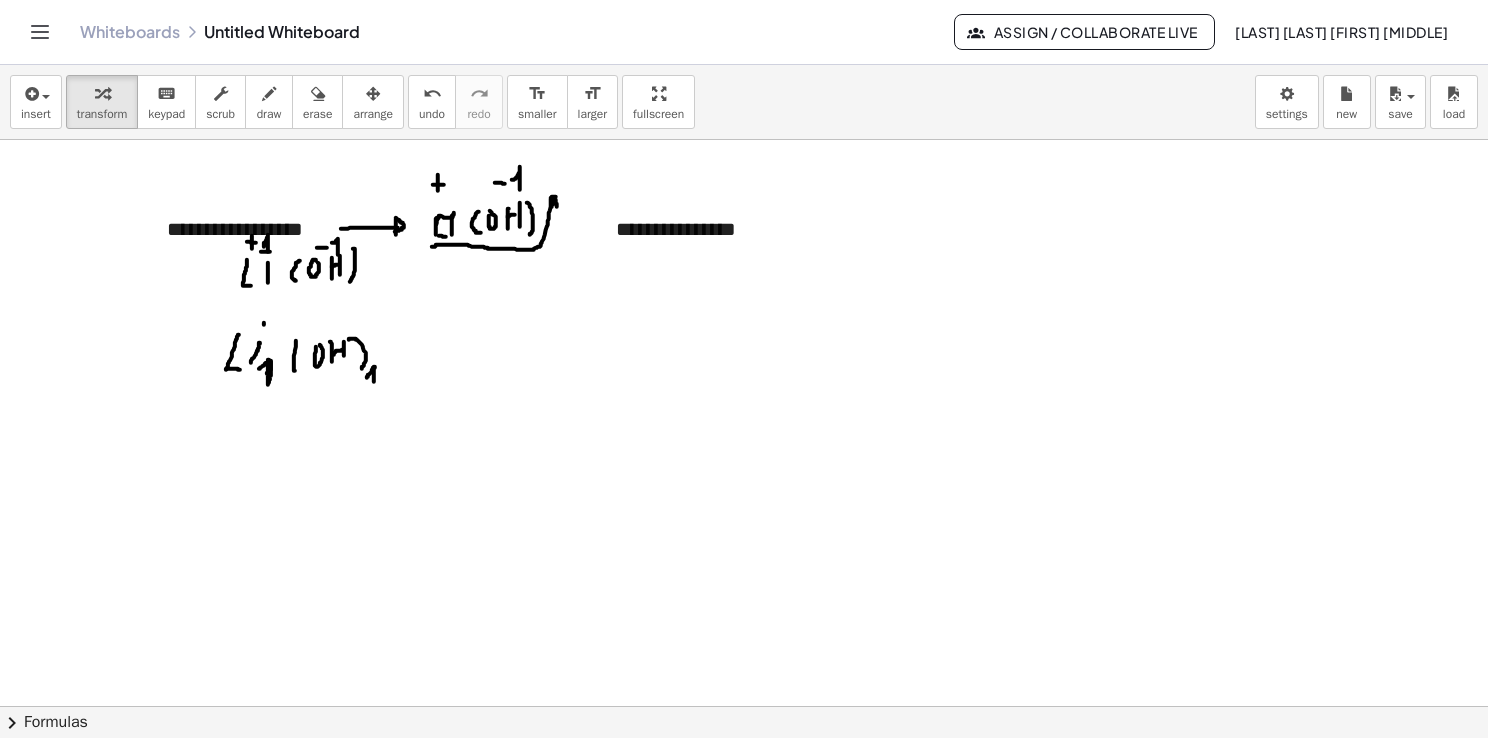 type 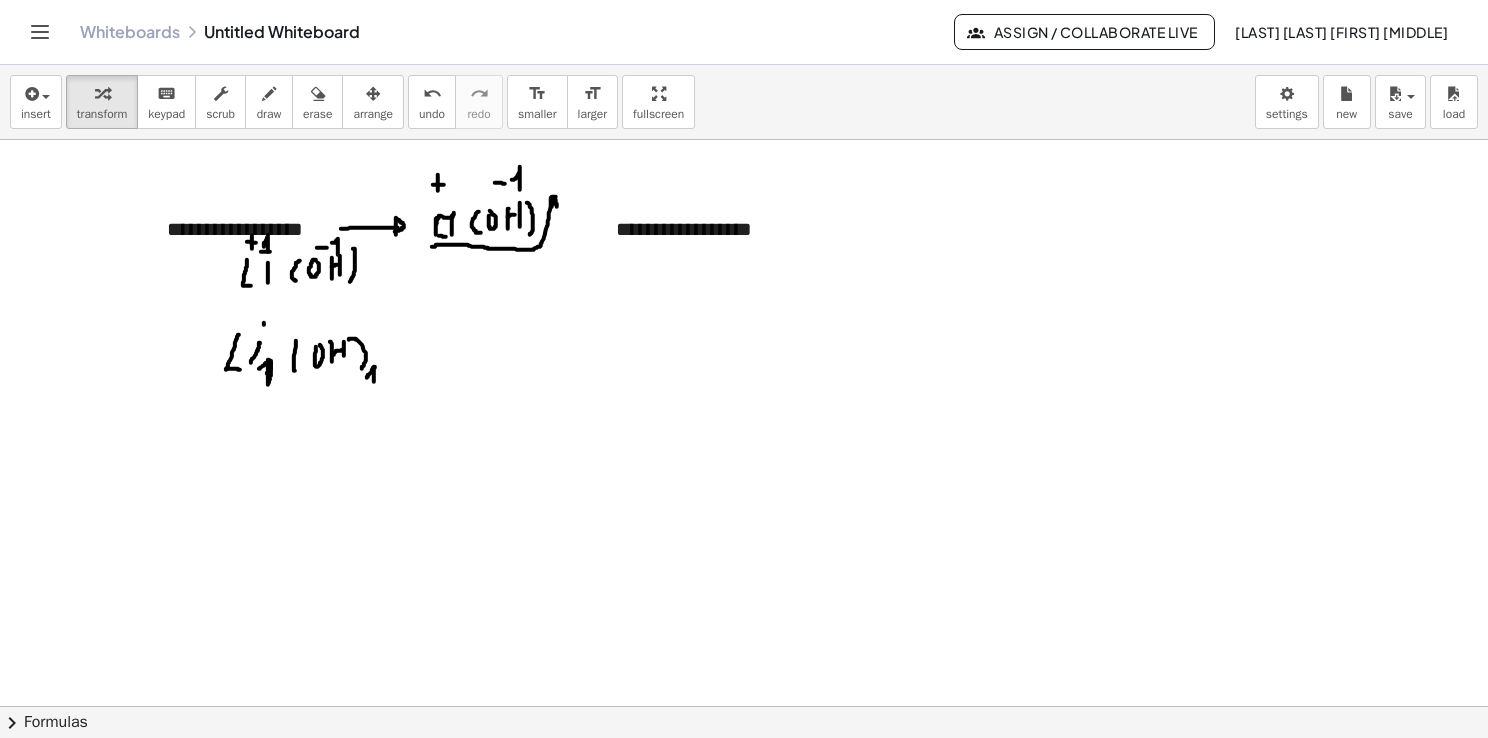 click at bounding box center [747, 707] 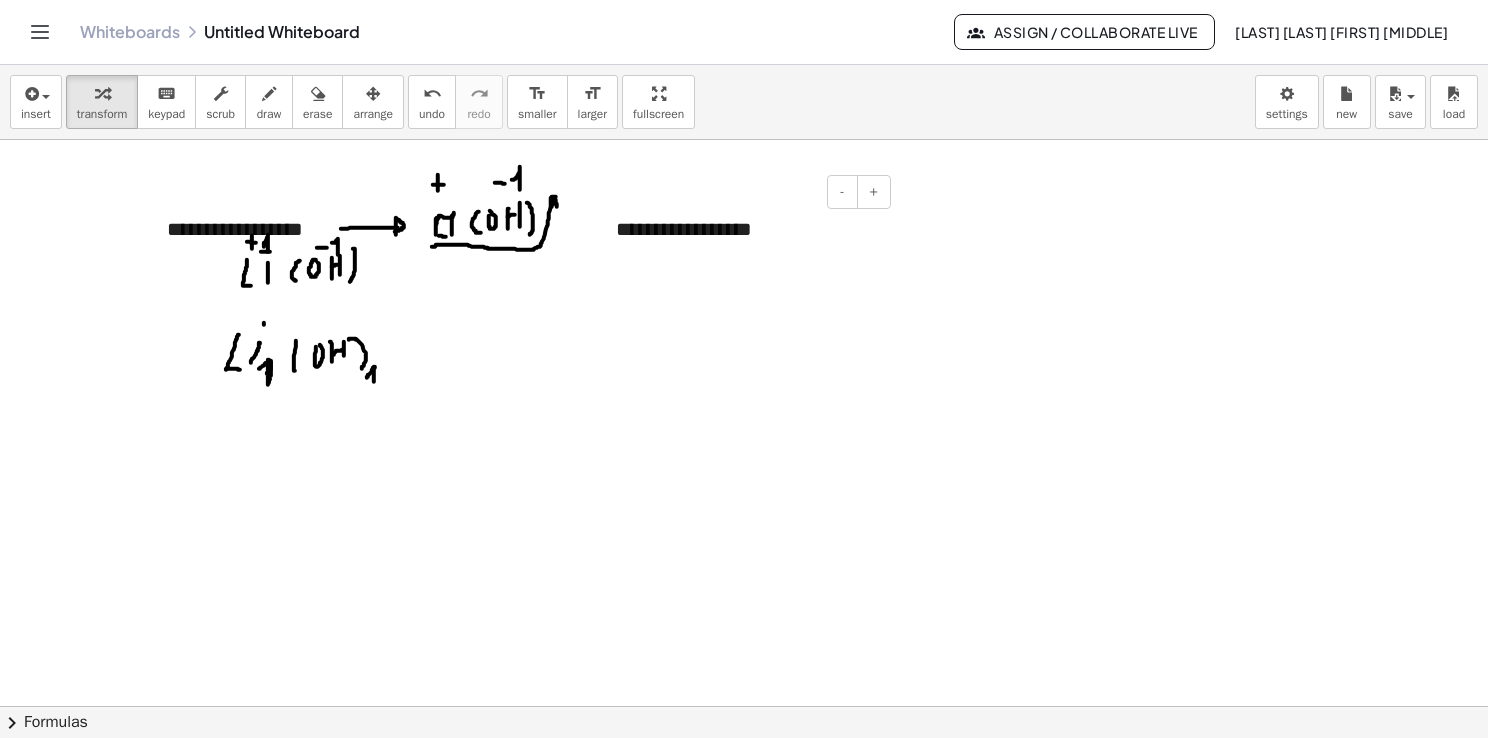 click on "**********" at bounding box center [746, 229] 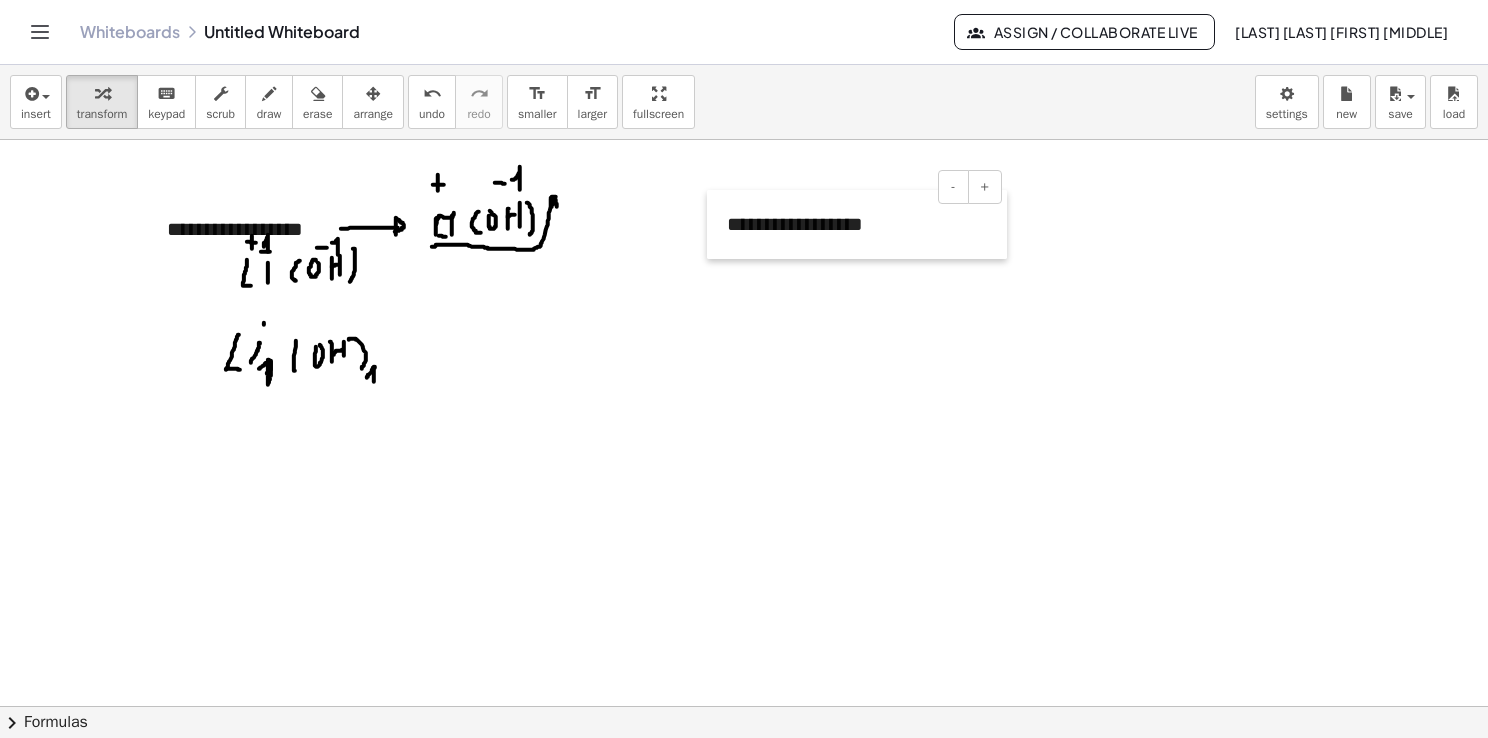 drag, startPoint x: 596, startPoint y: 254, endPoint x: 707, endPoint y: 249, distance: 111.11256 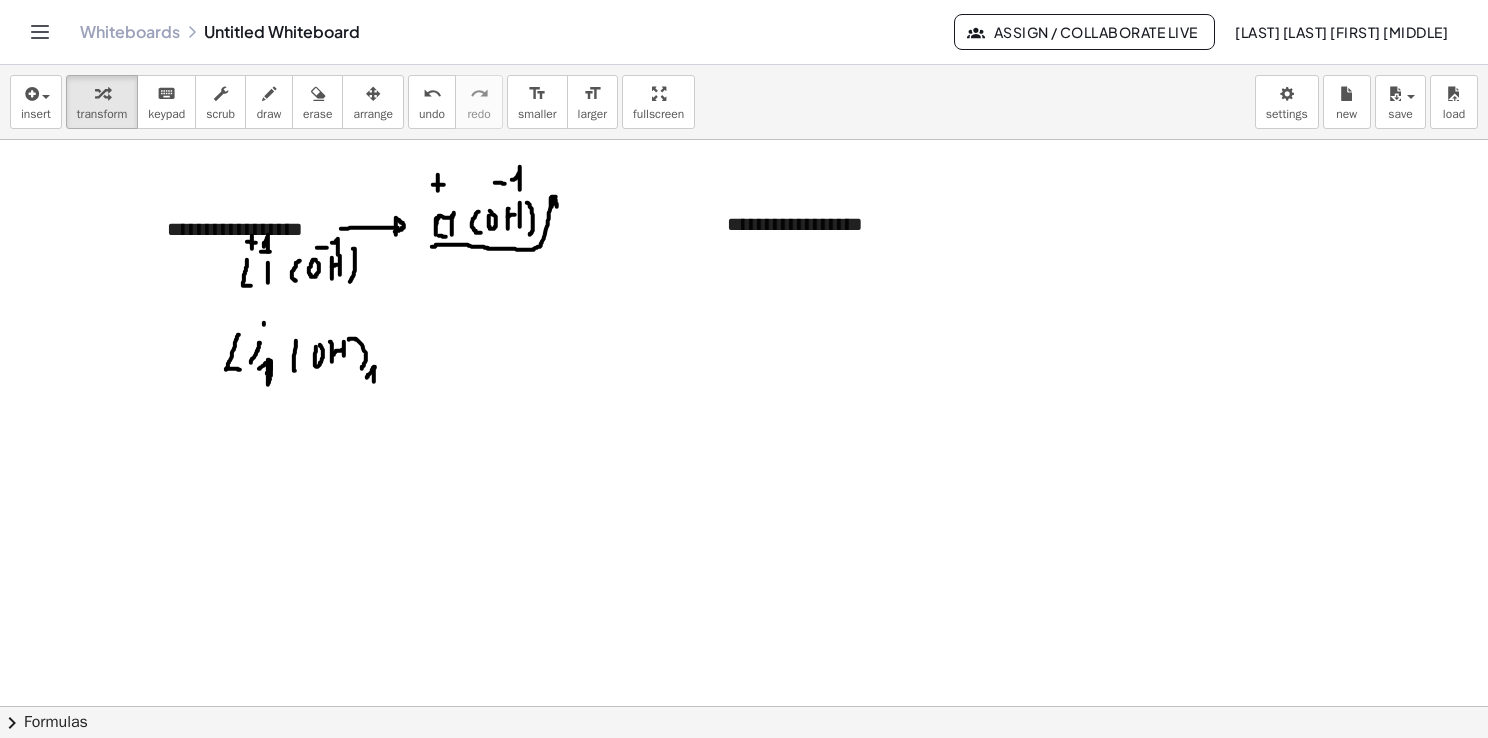 click at bounding box center [747, 707] 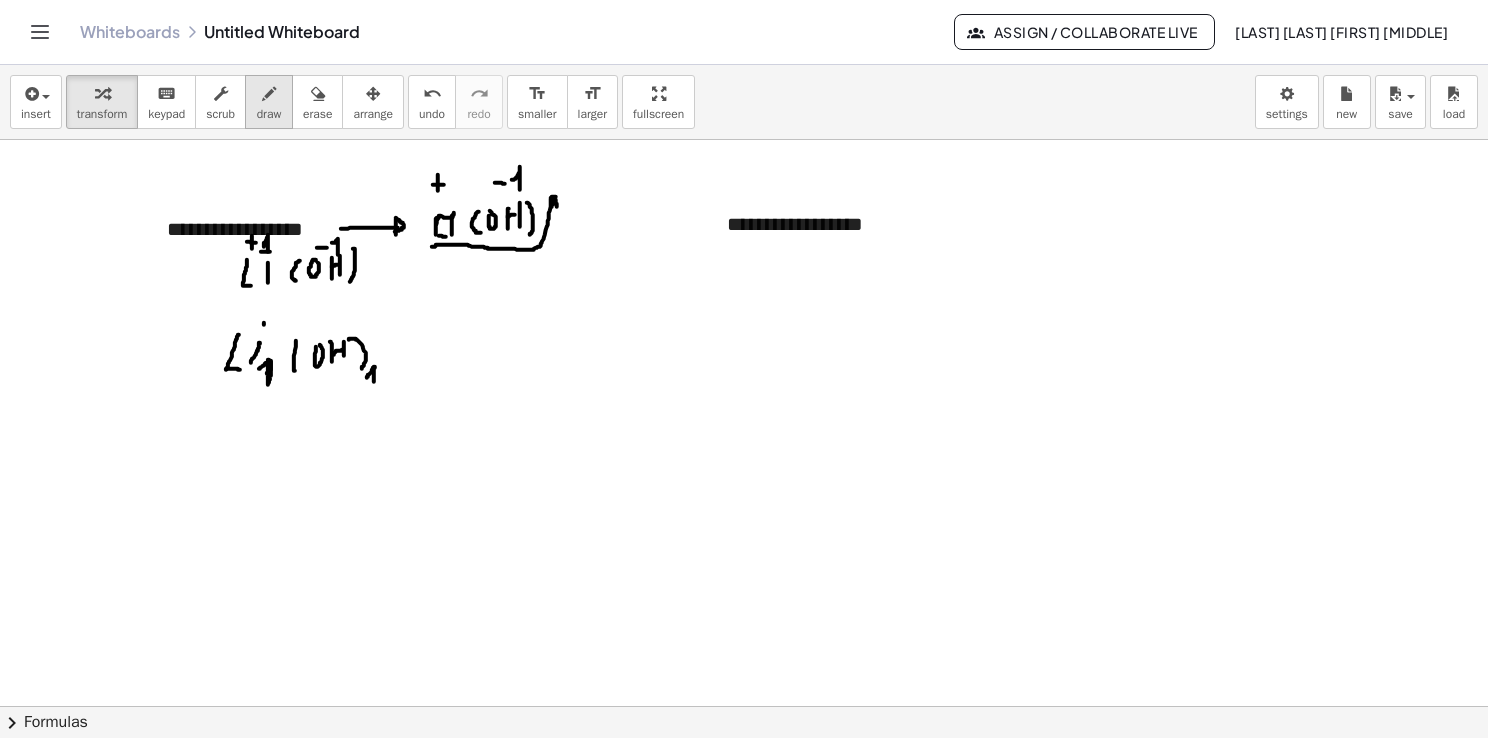 click at bounding box center [269, 93] 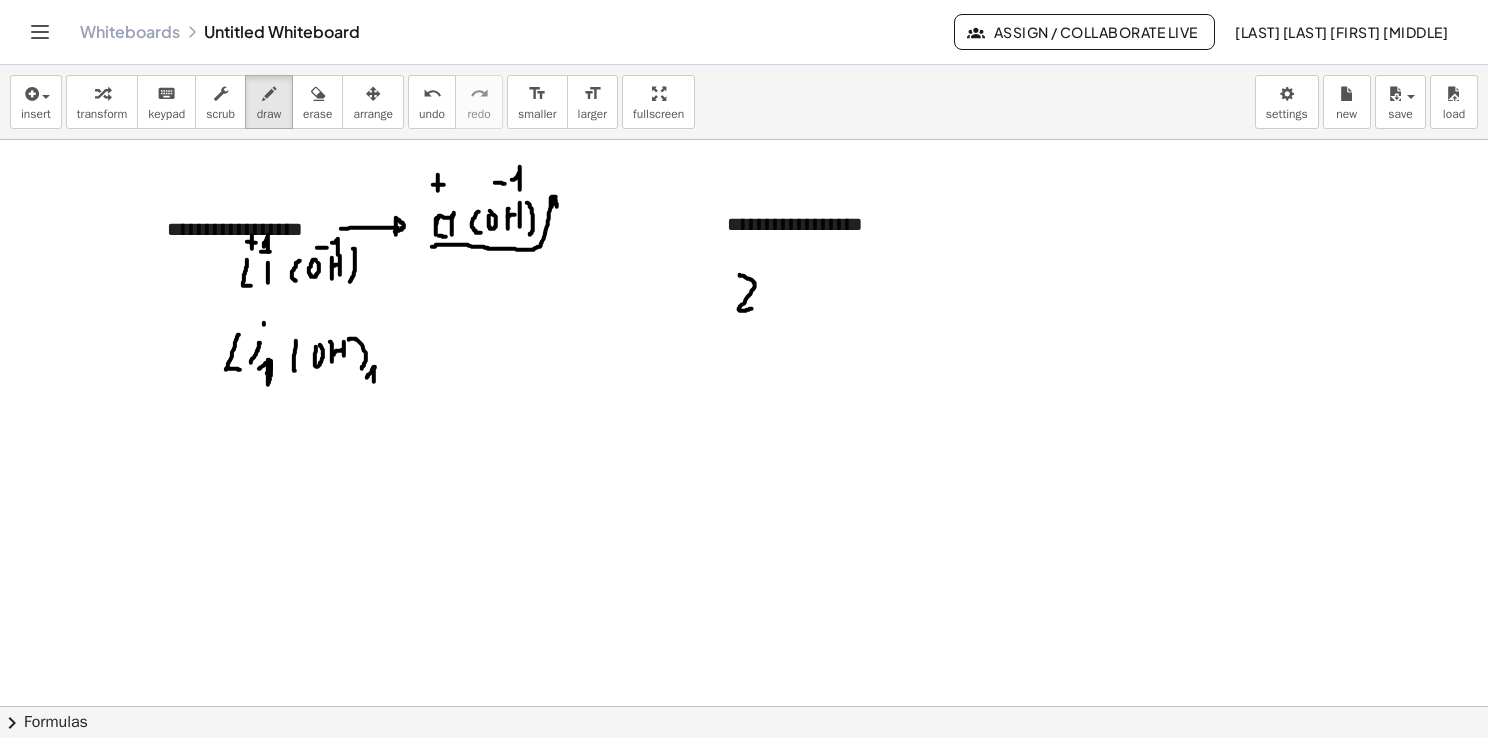 drag, startPoint x: 740, startPoint y: 275, endPoint x: 756, endPoint y: 307, distance: 35.77709 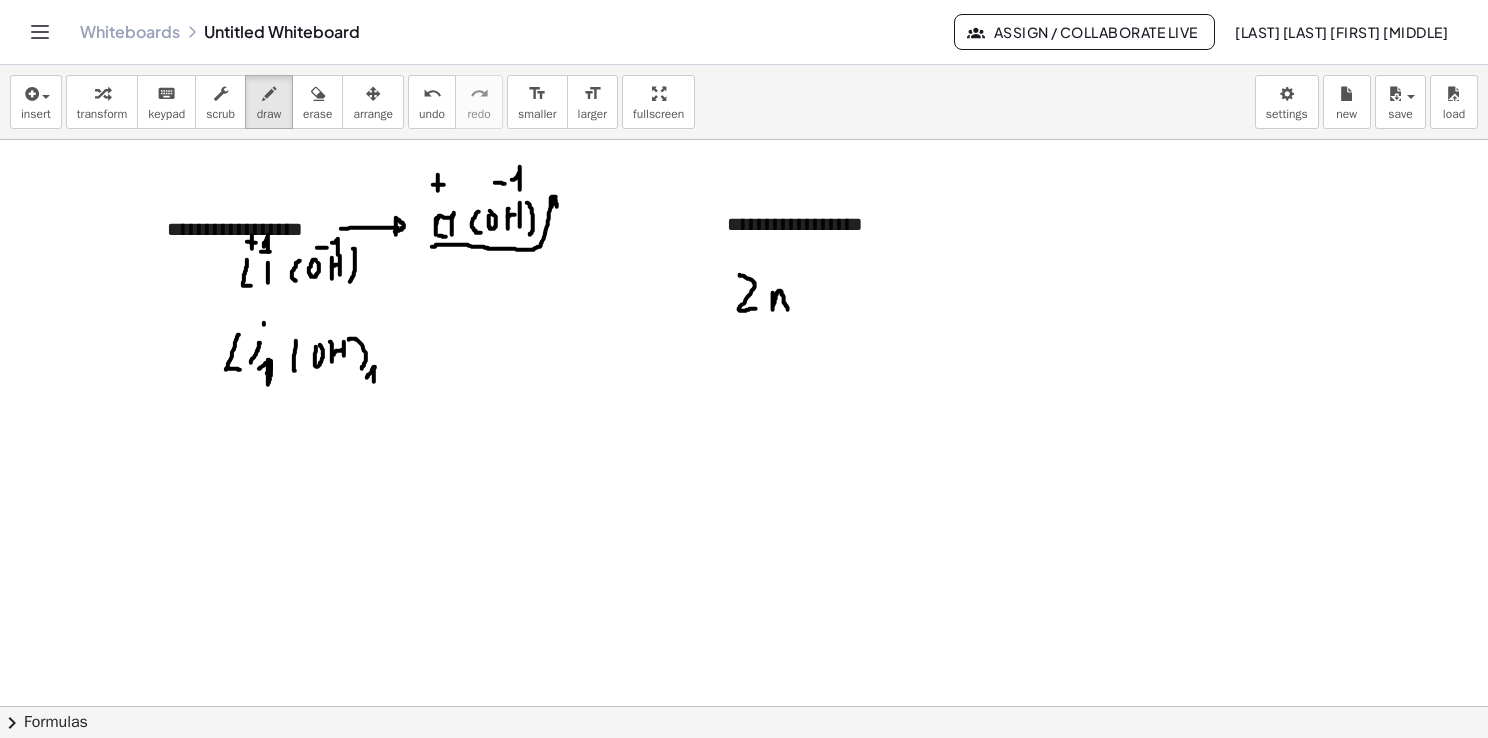 drag, startPoint x: 773, startPoint y: 292, endPoint x: 788, endPoint y: 310, distance: 23.43075 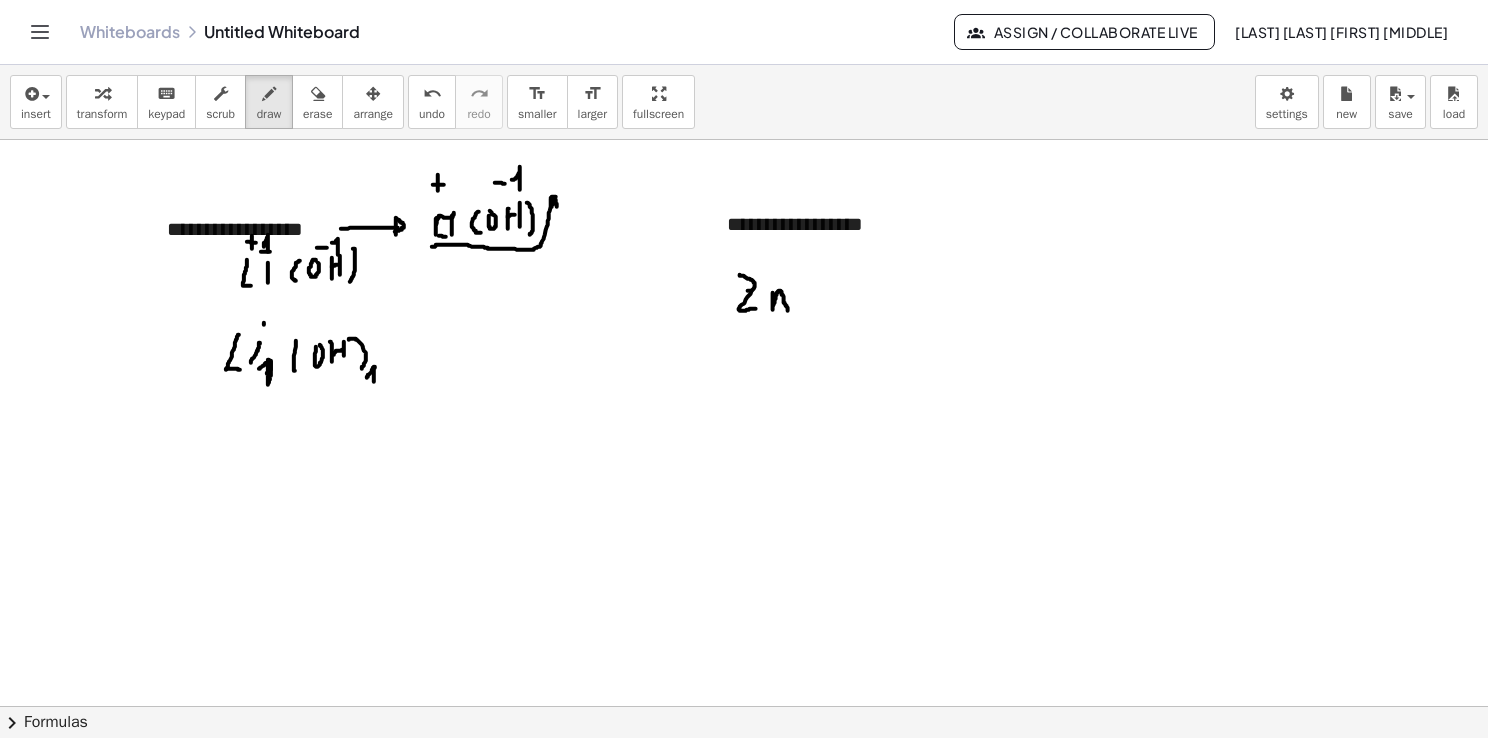click at bounding box center (747, 707) 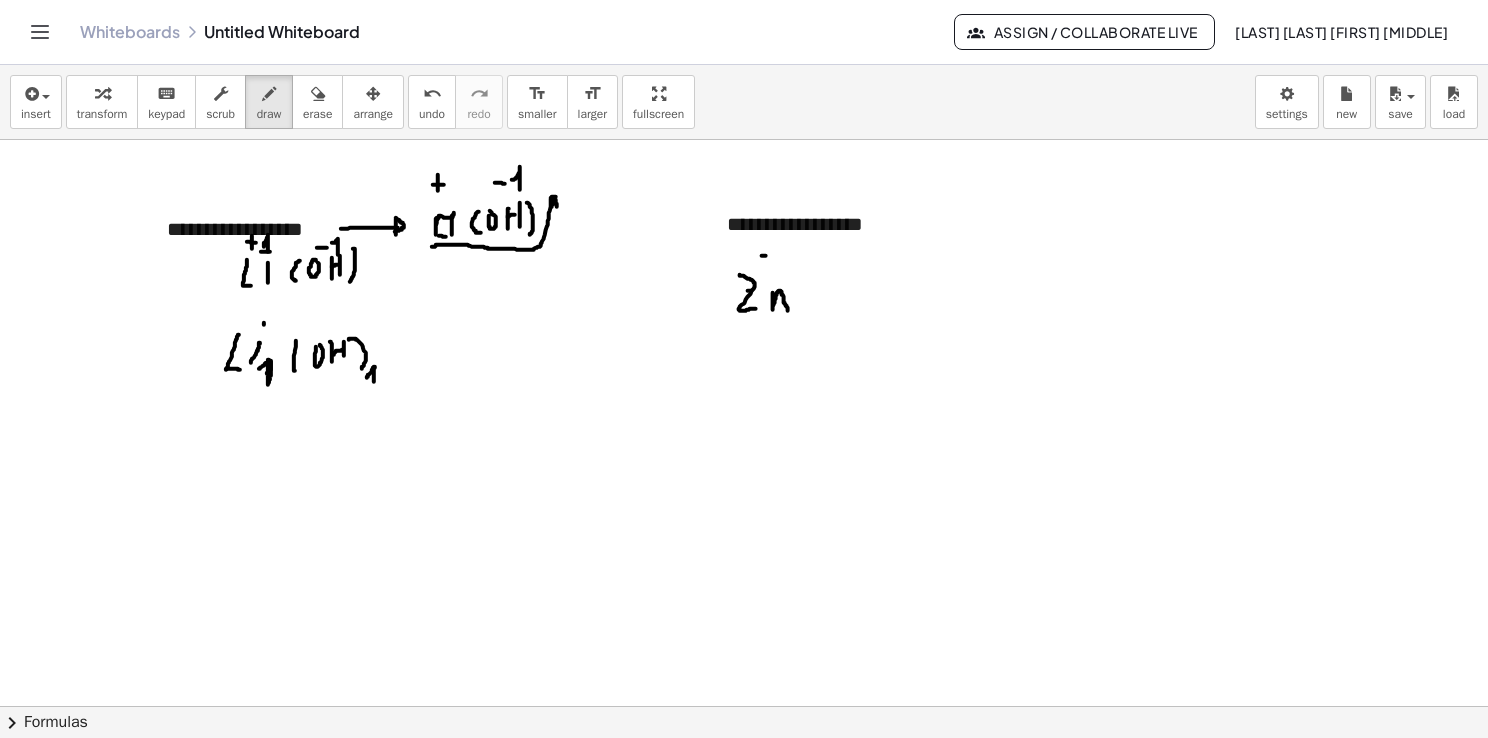 drag, startPoint x: 762, startPoint y: 255, endPoint x: 774, endPoint y: 254, distance: 12.0415945 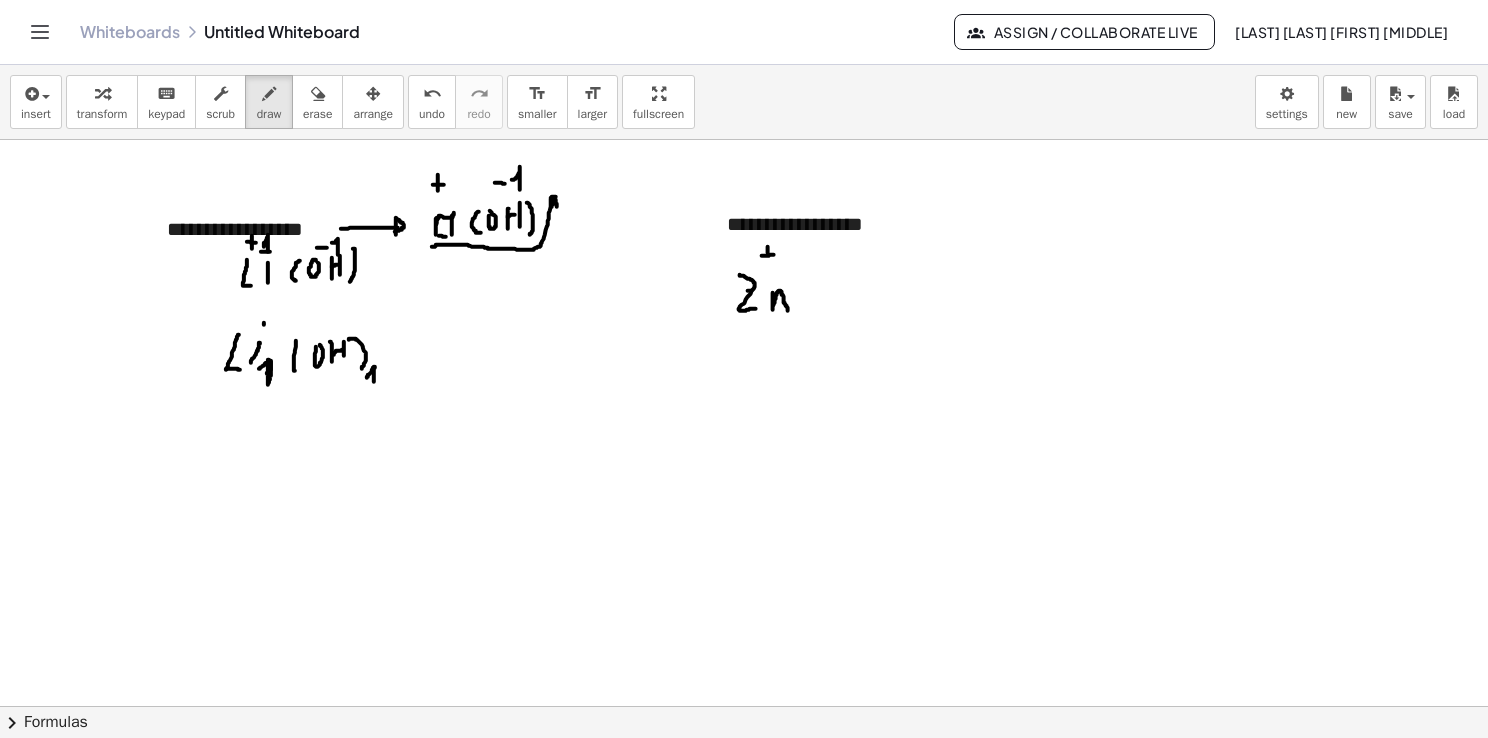 drag, startPoint x: 768, startPoint y: 246, endPoint x: 768, endPoint y: 260, distance: 14 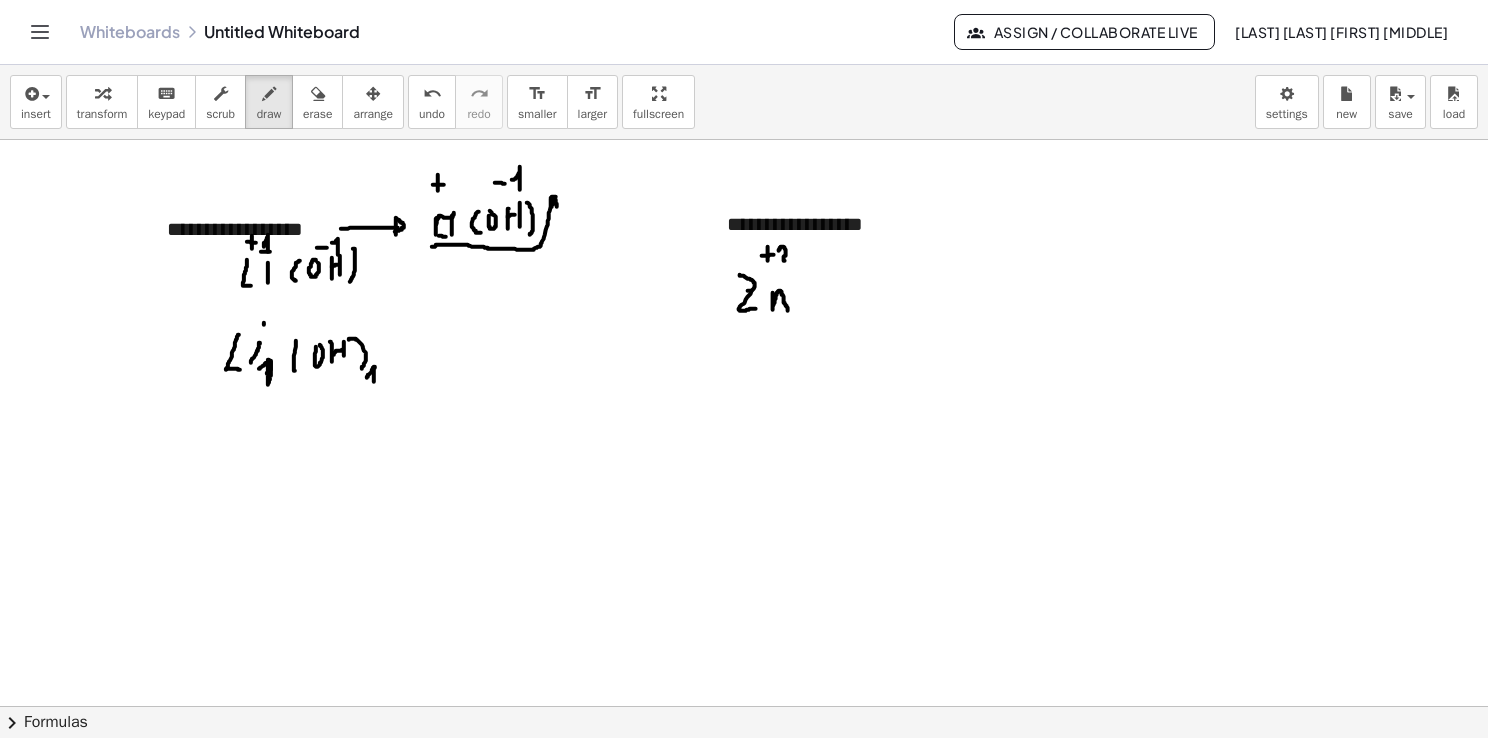 drag, startPoint x: 780, startPoint y: 248, endPoint x: 788, endPoint y: 260, distance: 14.422205 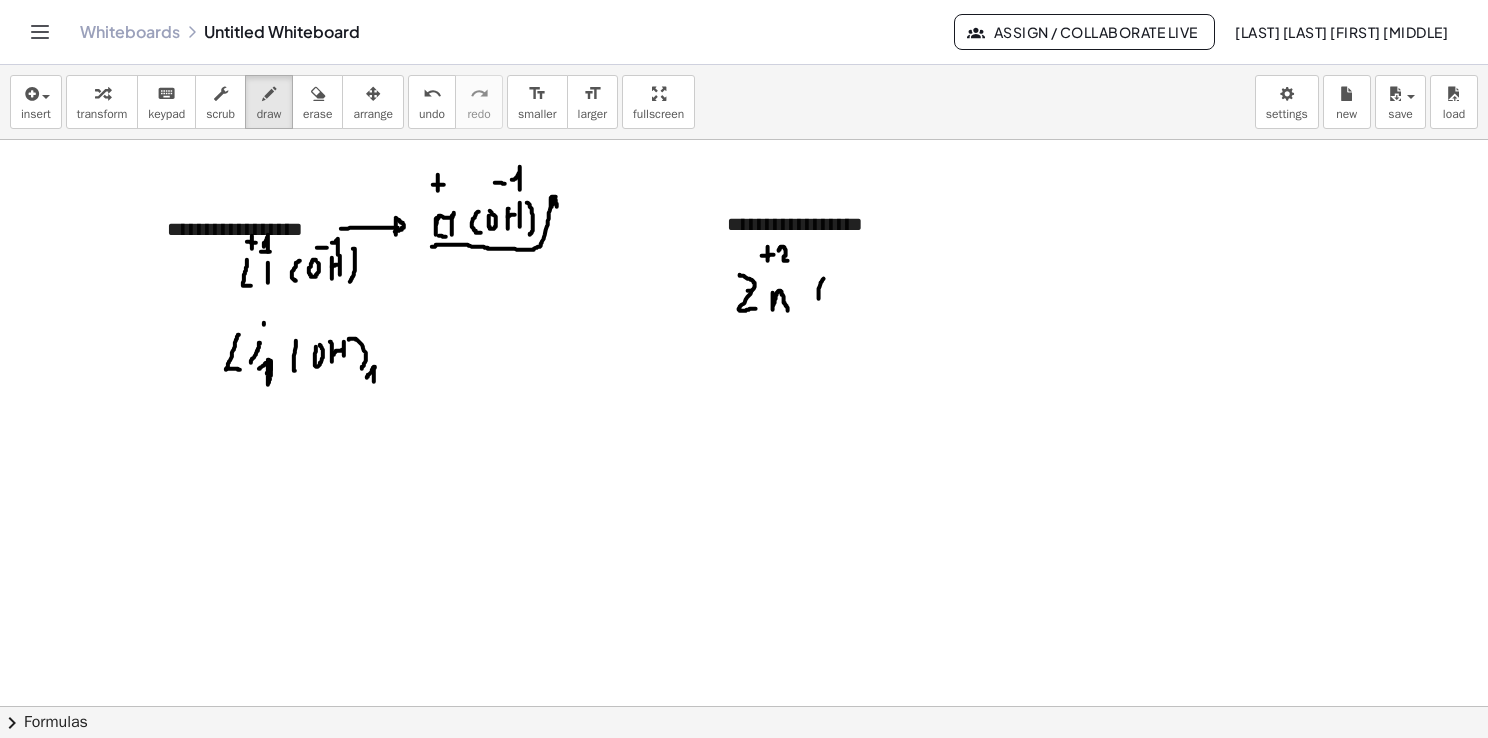 drag, startPoint x: 824, startPoint y: 278, endPoint x: 823, endPoint y: 307, distance: 29.017237 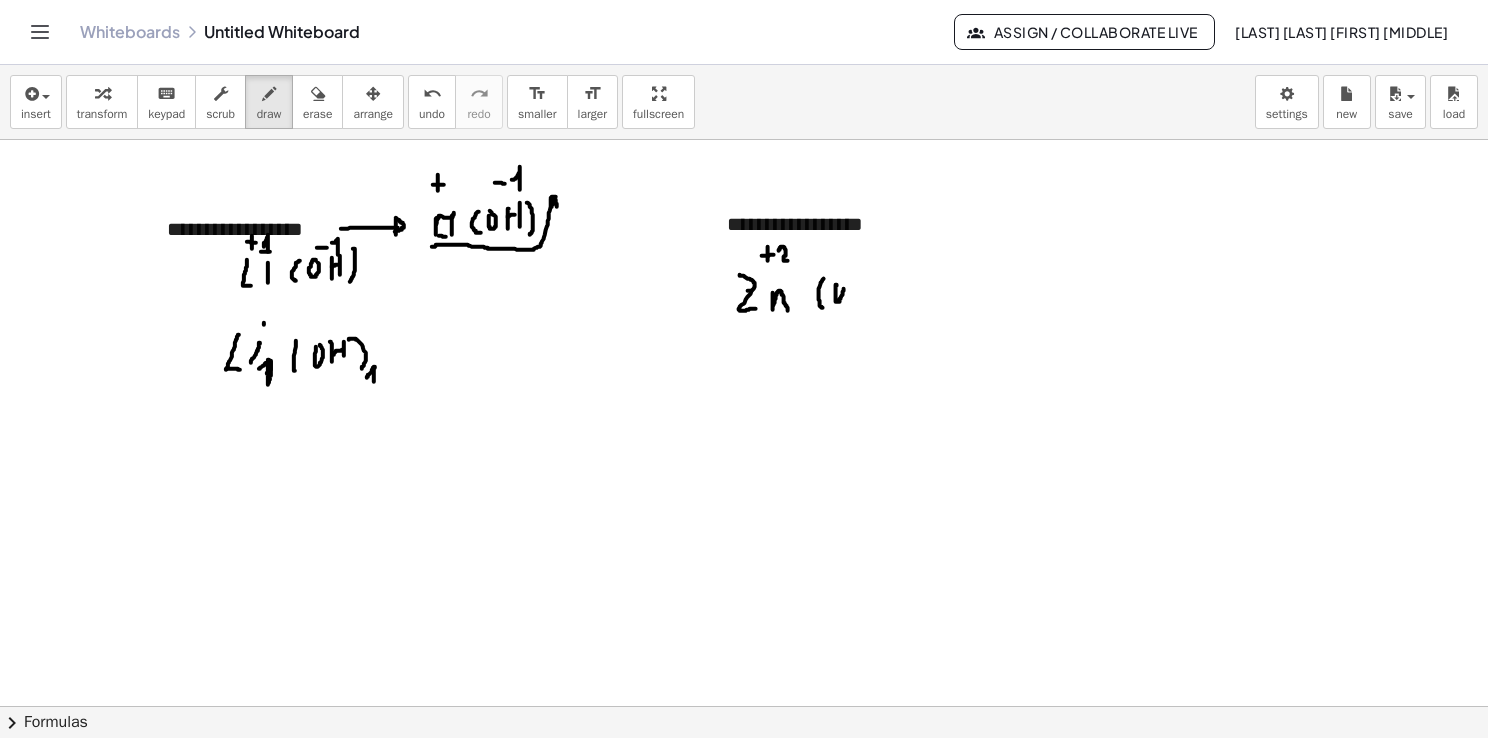 drag, startPoint x: 836, startPoint y: 288, endPoint x: 840, endPoint y: 278, distance: 10.770329 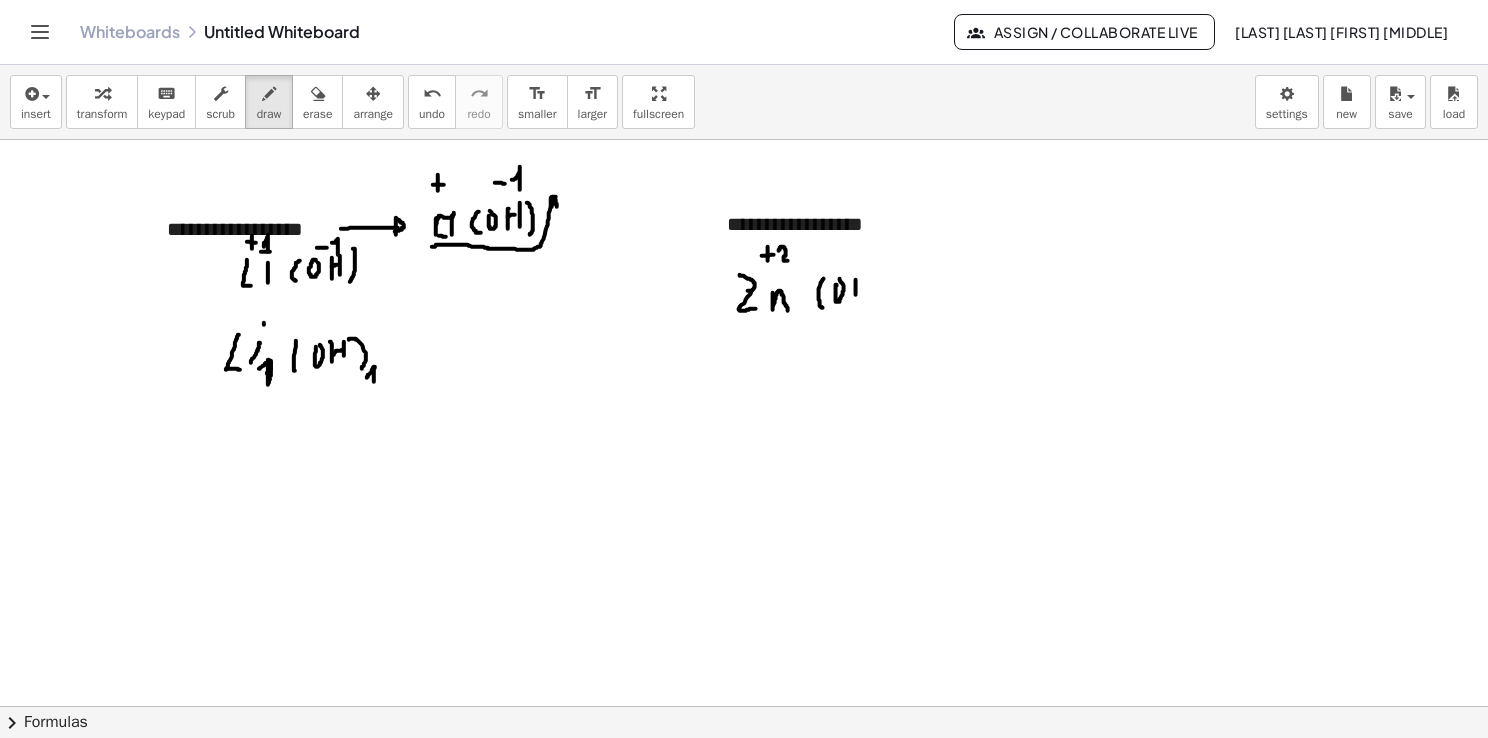 drag, startPoint x: 856, startPoint y: 279, endPoint x: 856, endPoint y: 302, distance: 23 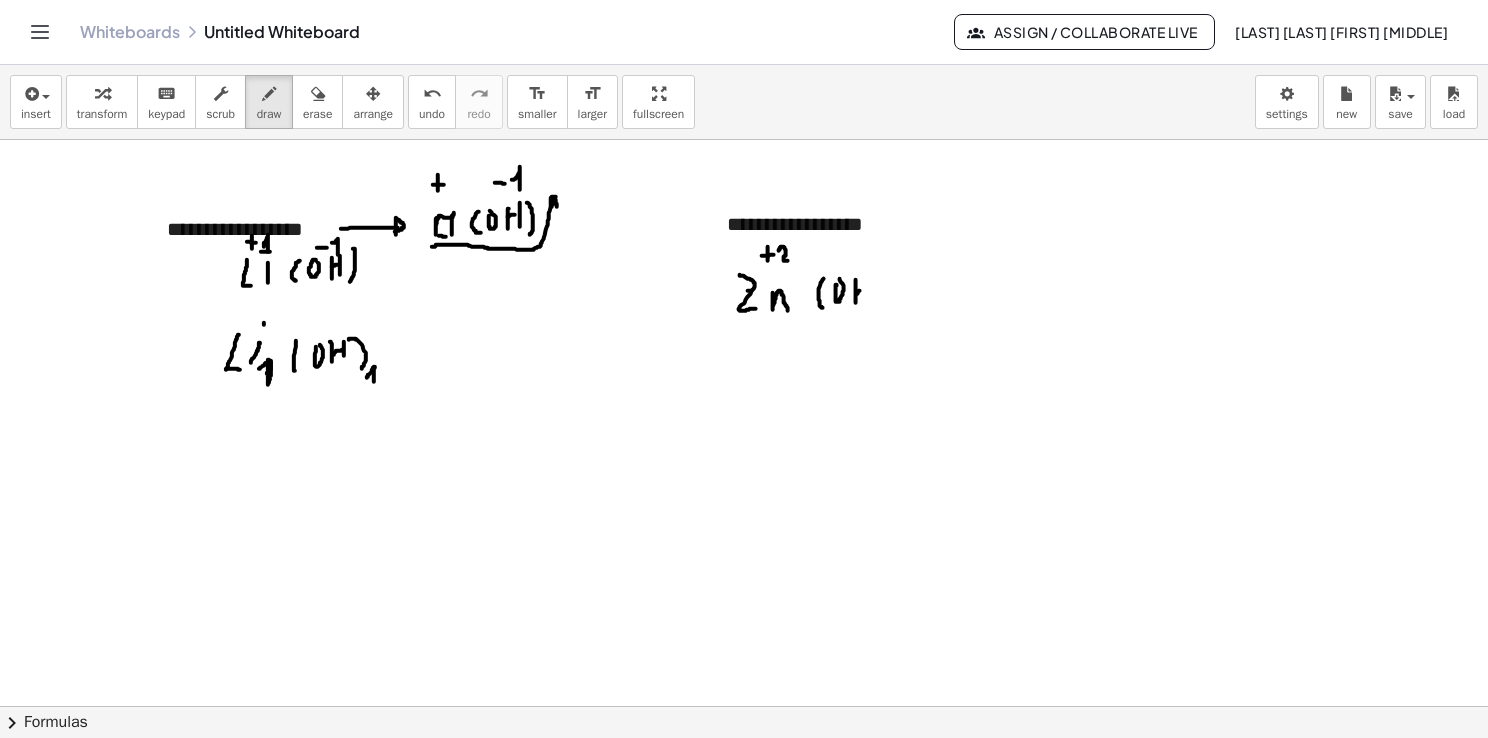 click at bounding box center (747, 707) 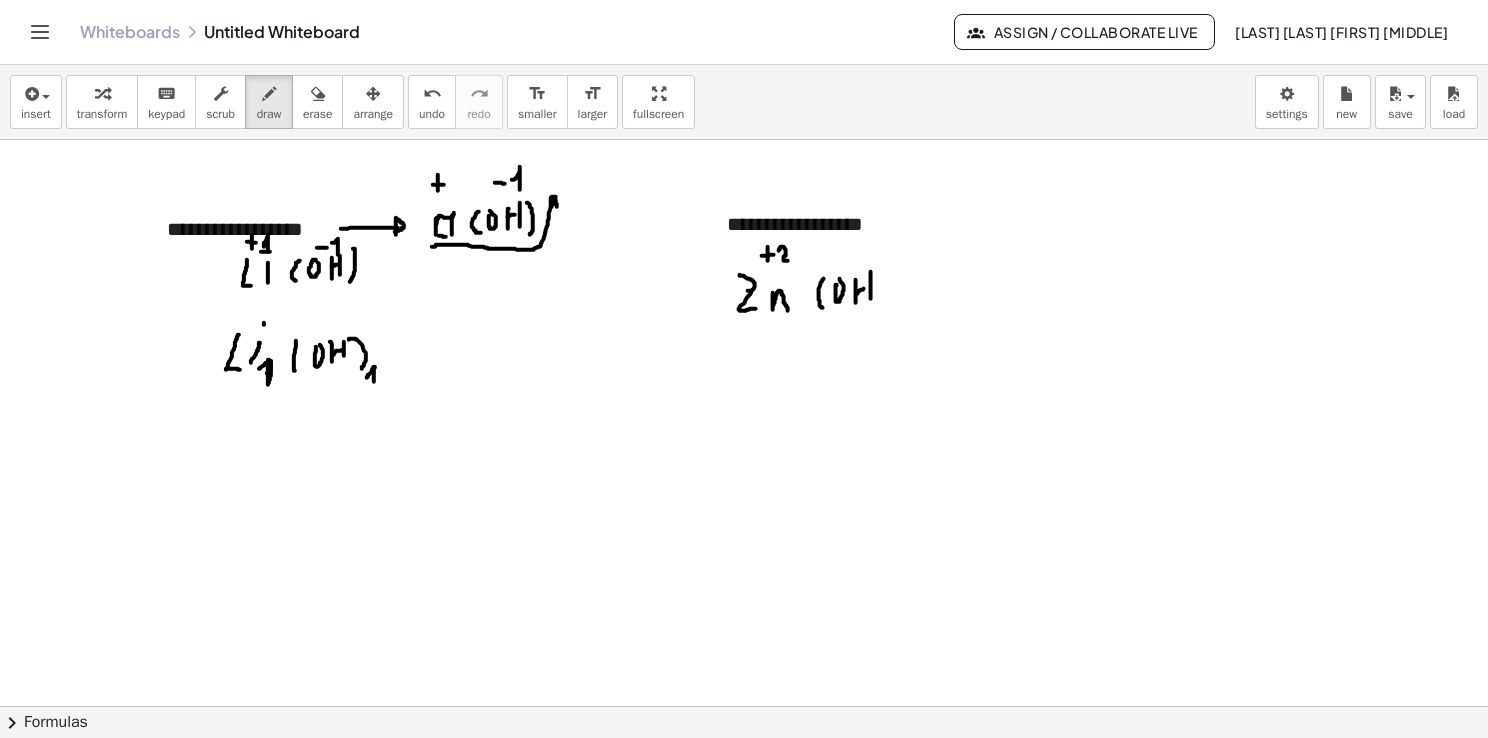 drag, startPoint x: 871, startPoint y: 271, endPoint x: 871, endPoint y: 301, distance: 30 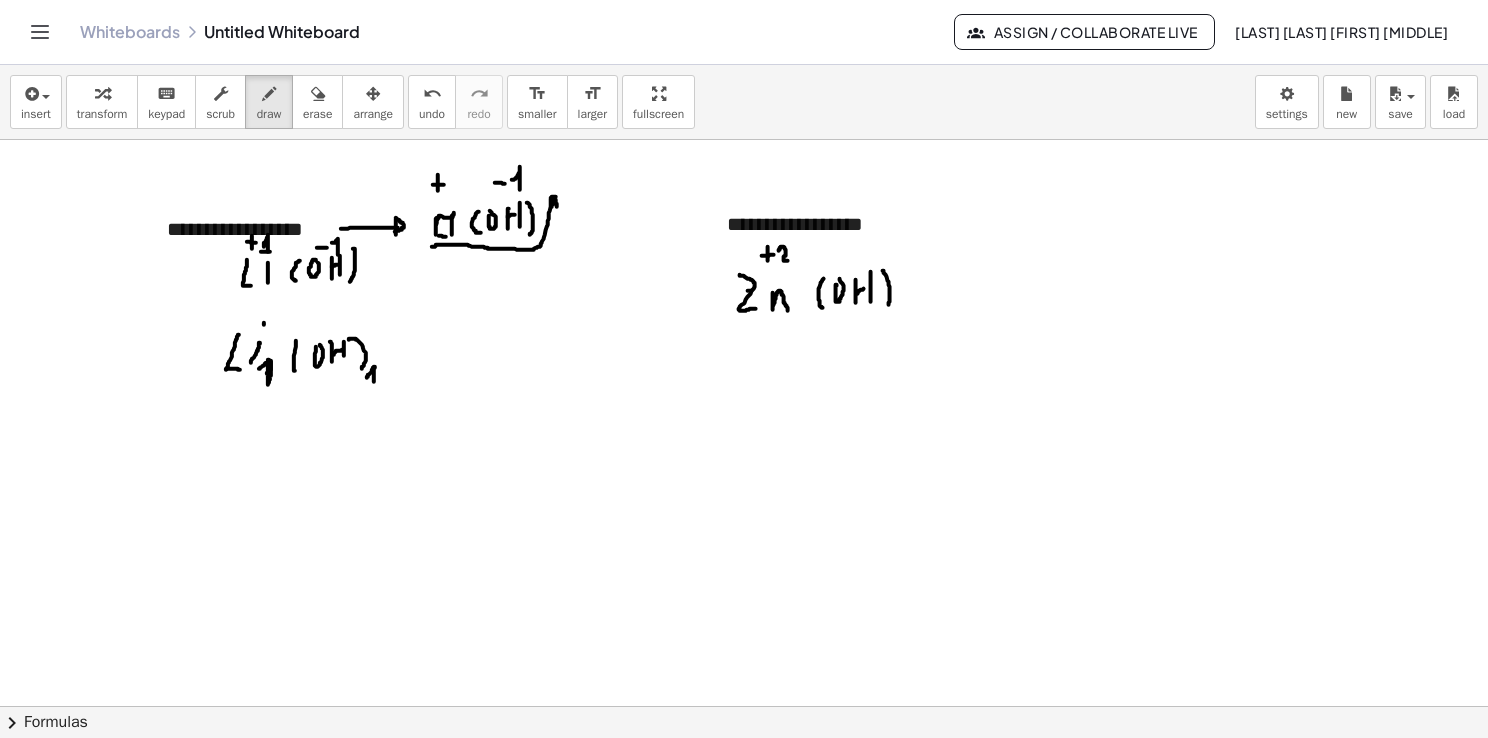 drag, startPoint x: 883, startPoint y: 270, endPoint x: 888, endPoint y: 306, distance: 36.345562 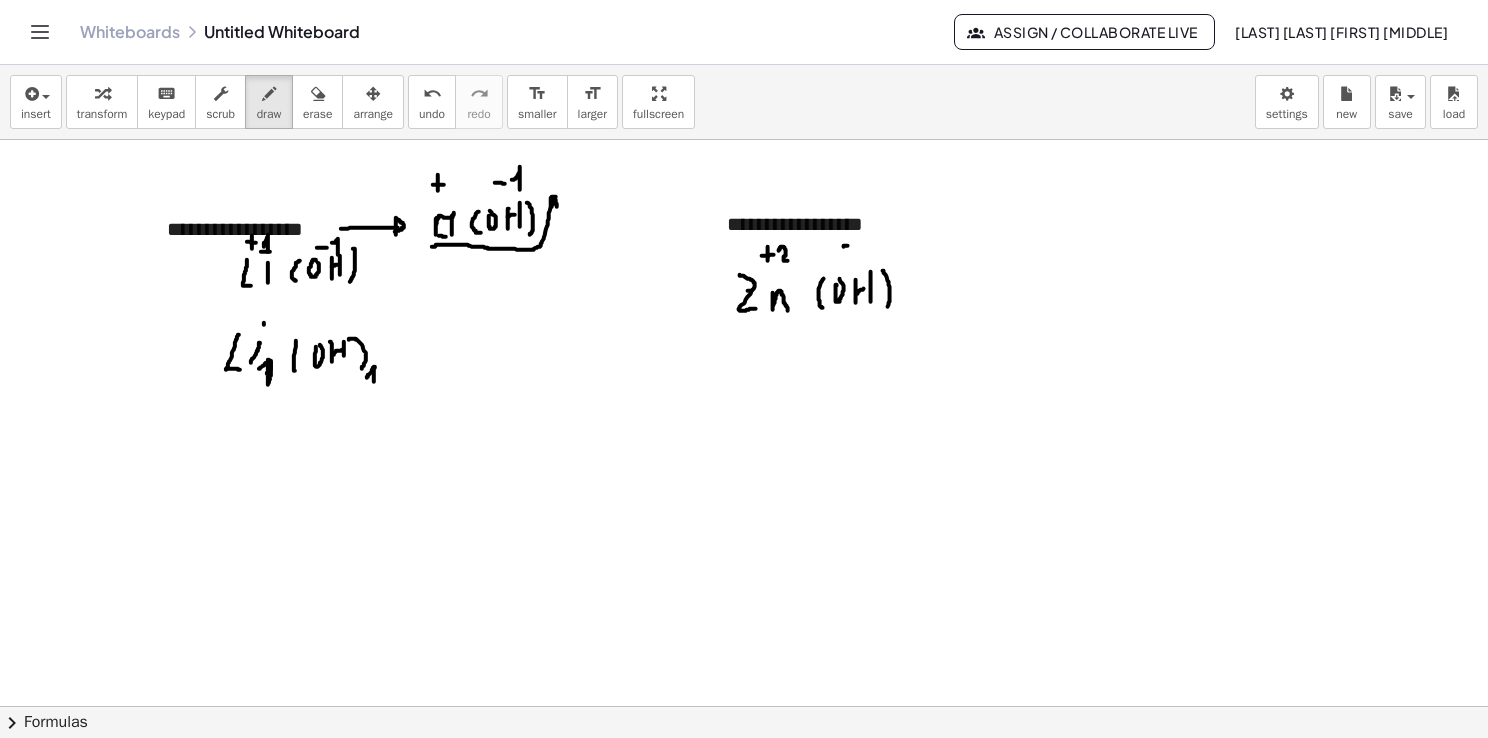 drag, startPoint x: 844, startPoint y: 246, endPoint x: 854, endPoint y: 247, distance: 10.049875 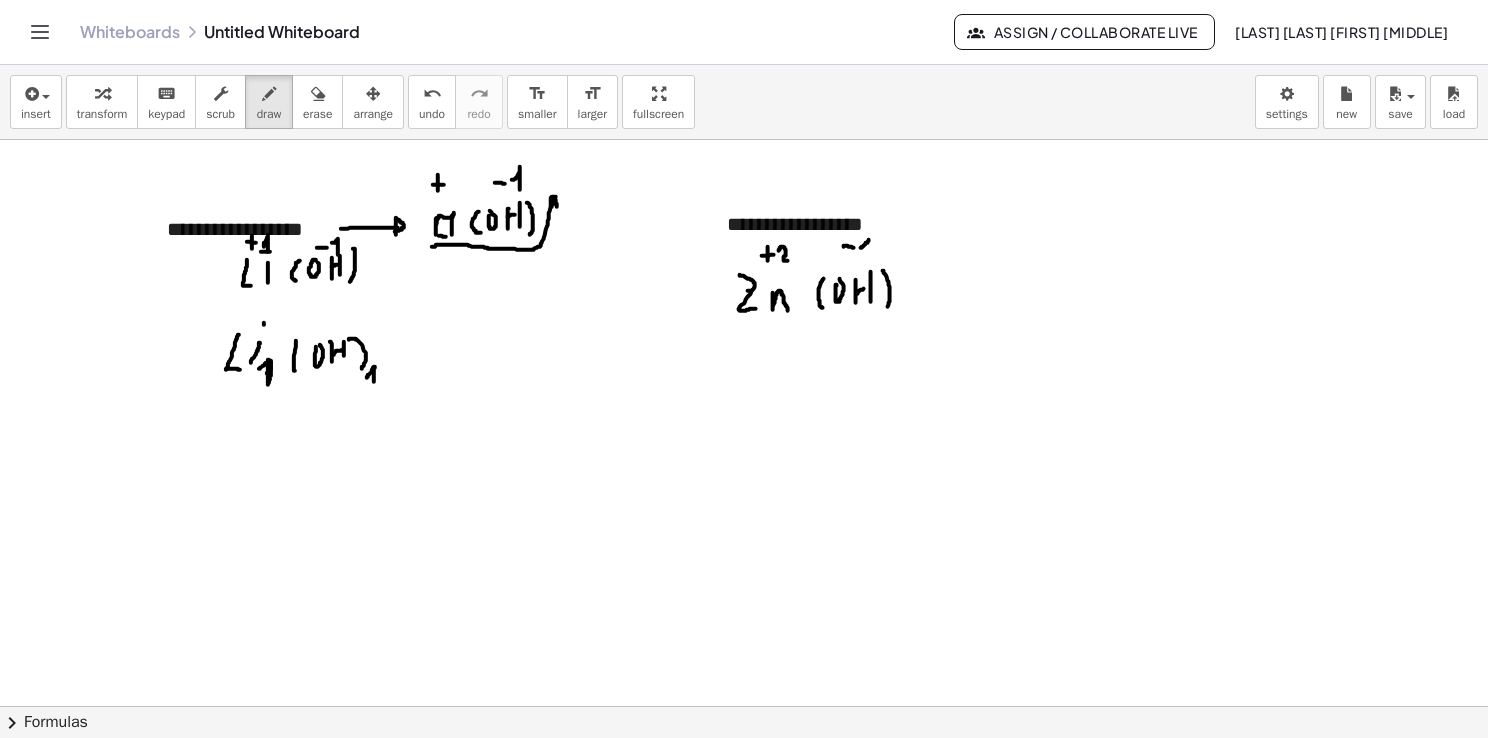 drag, startPoint x: 864, startPoint y: 245, endPoint x: 869, endPoint y: 258, distance: 13.928389 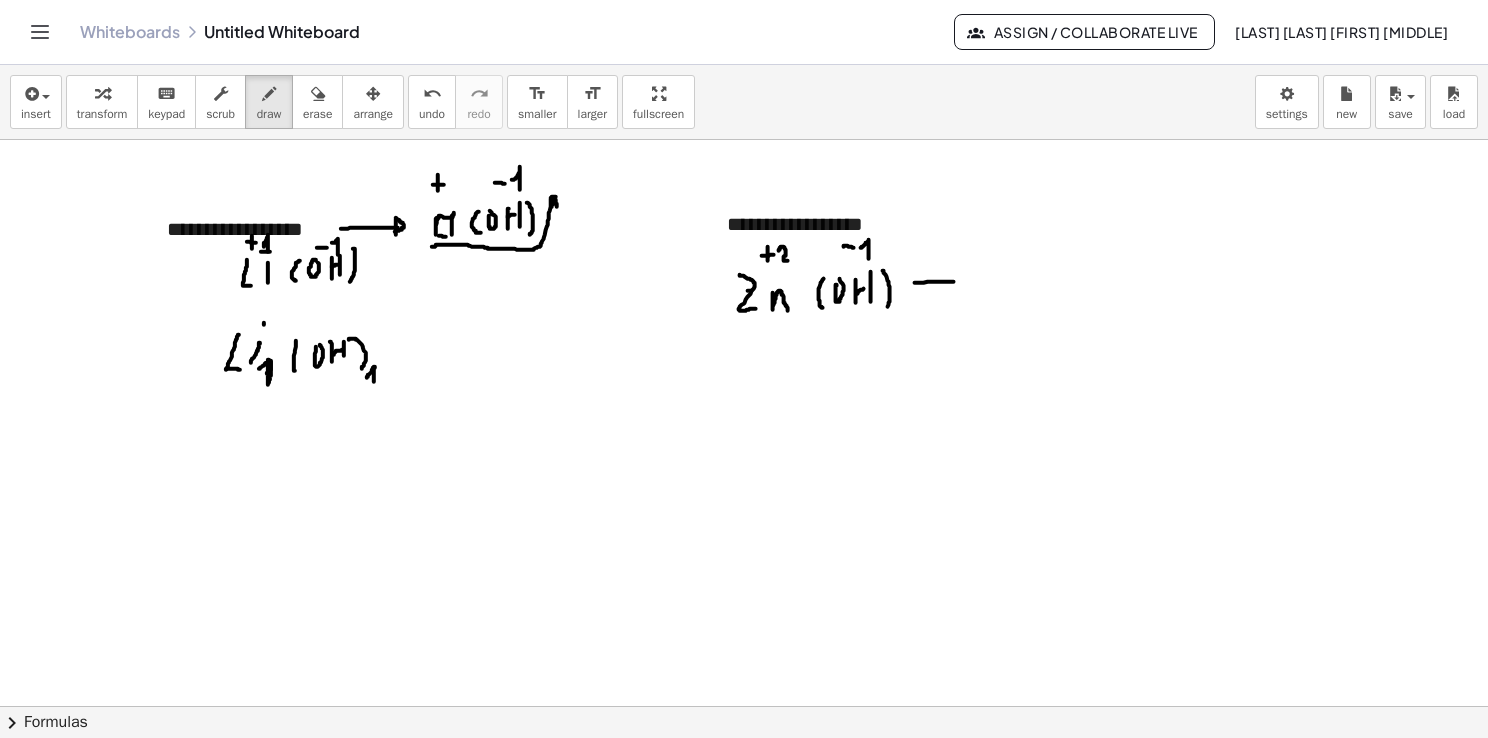 drag, startPoint x: 915, startPoint y: 282, endPoint x: 954, endPoint y: 281, distance: 39.012817 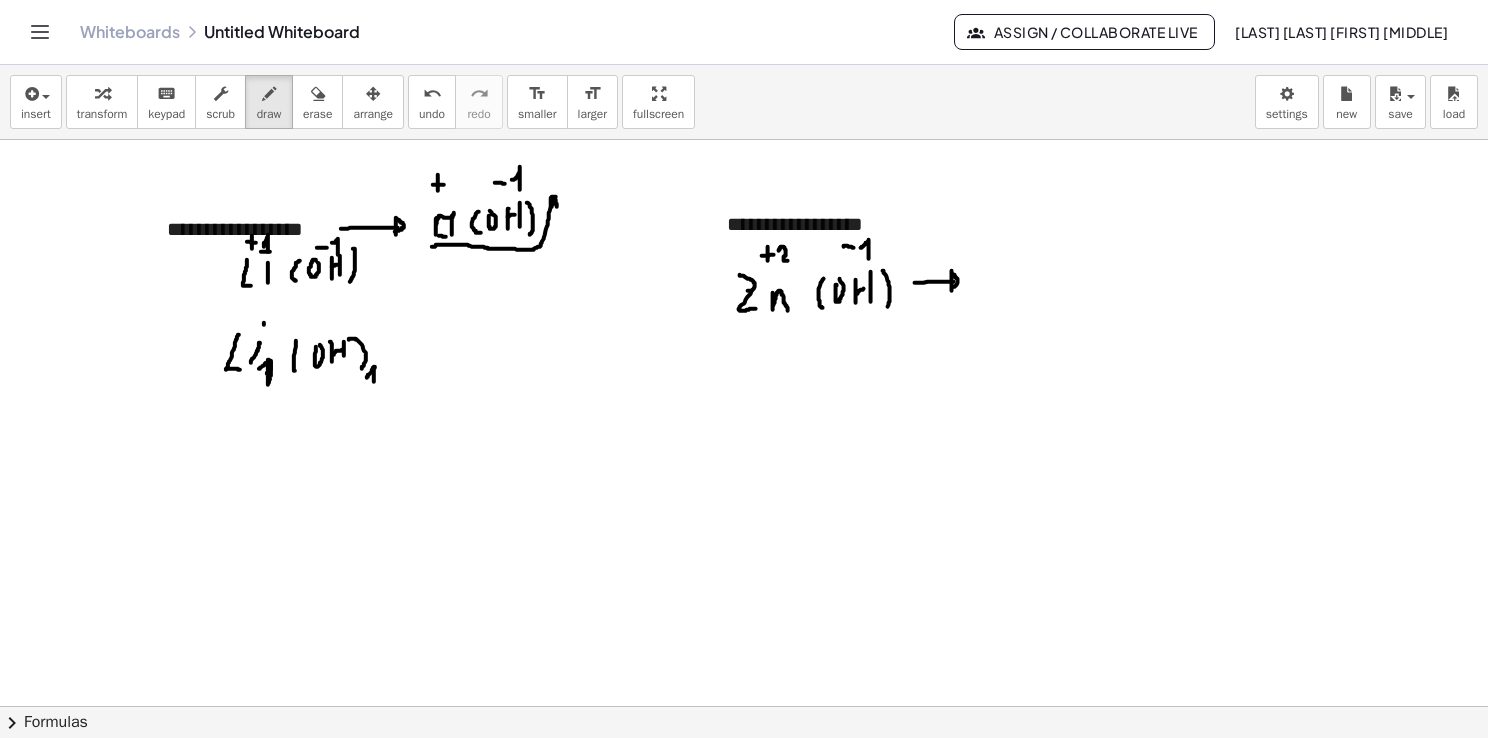 drag, startPoint x: 952, startPoint y: 271, endPoint x: 952, endPoint y: 289, distance: 18 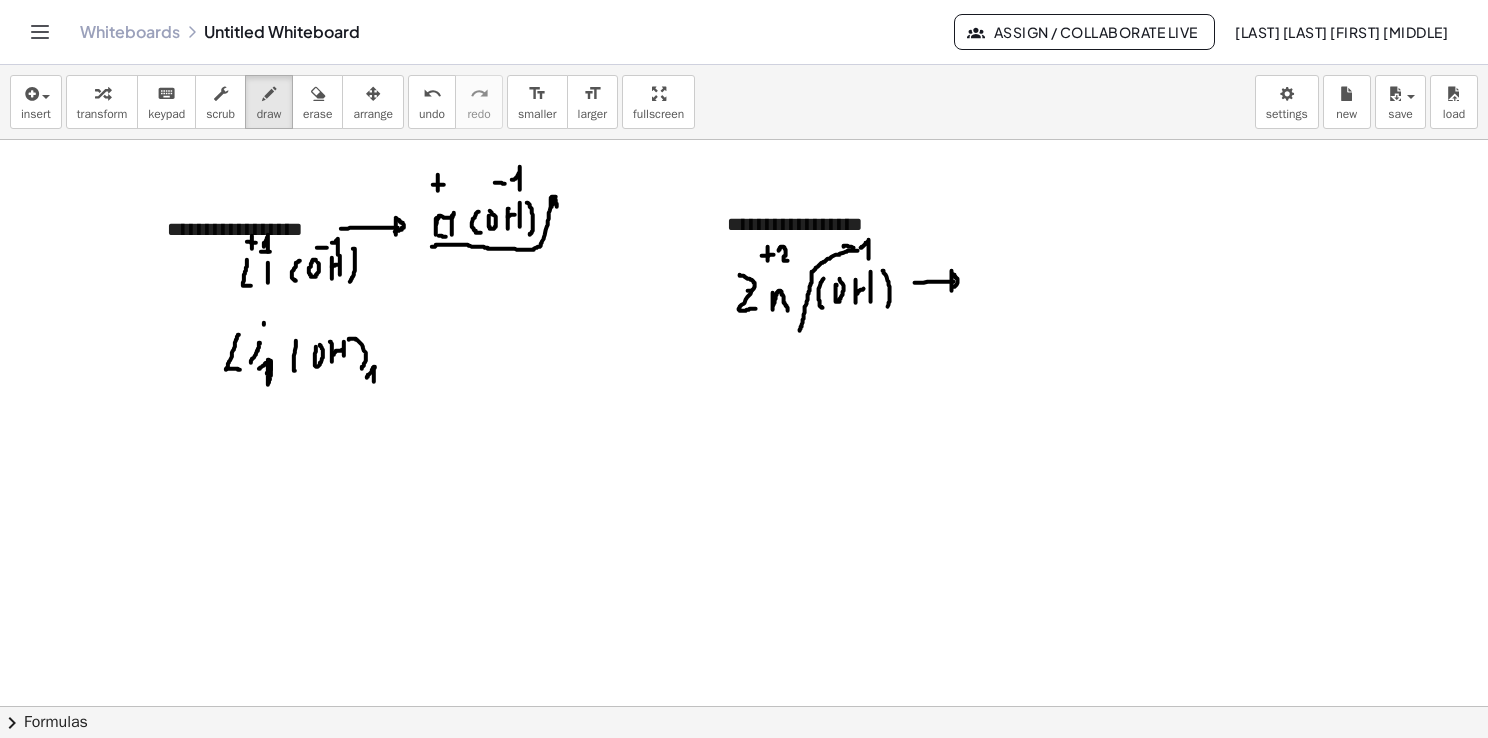 drag, startPoint x: 858, startPoint y: 250, endPoint x: 790, endPoint y: 333, distance: 107.298645 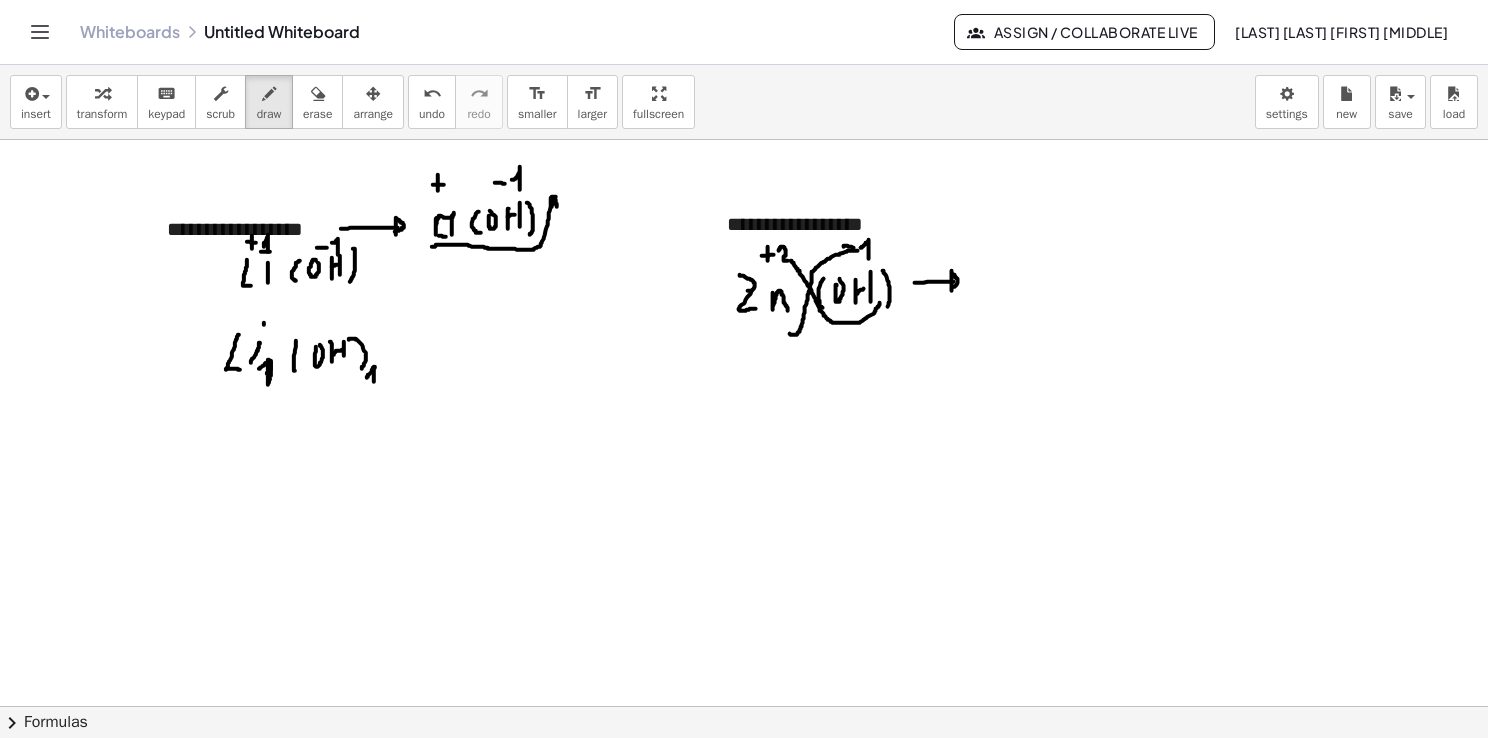 drag, startPoint x: 791, startPoint y: 260, endPoint x: 881, endPoint y: 302, distance: 99.31767 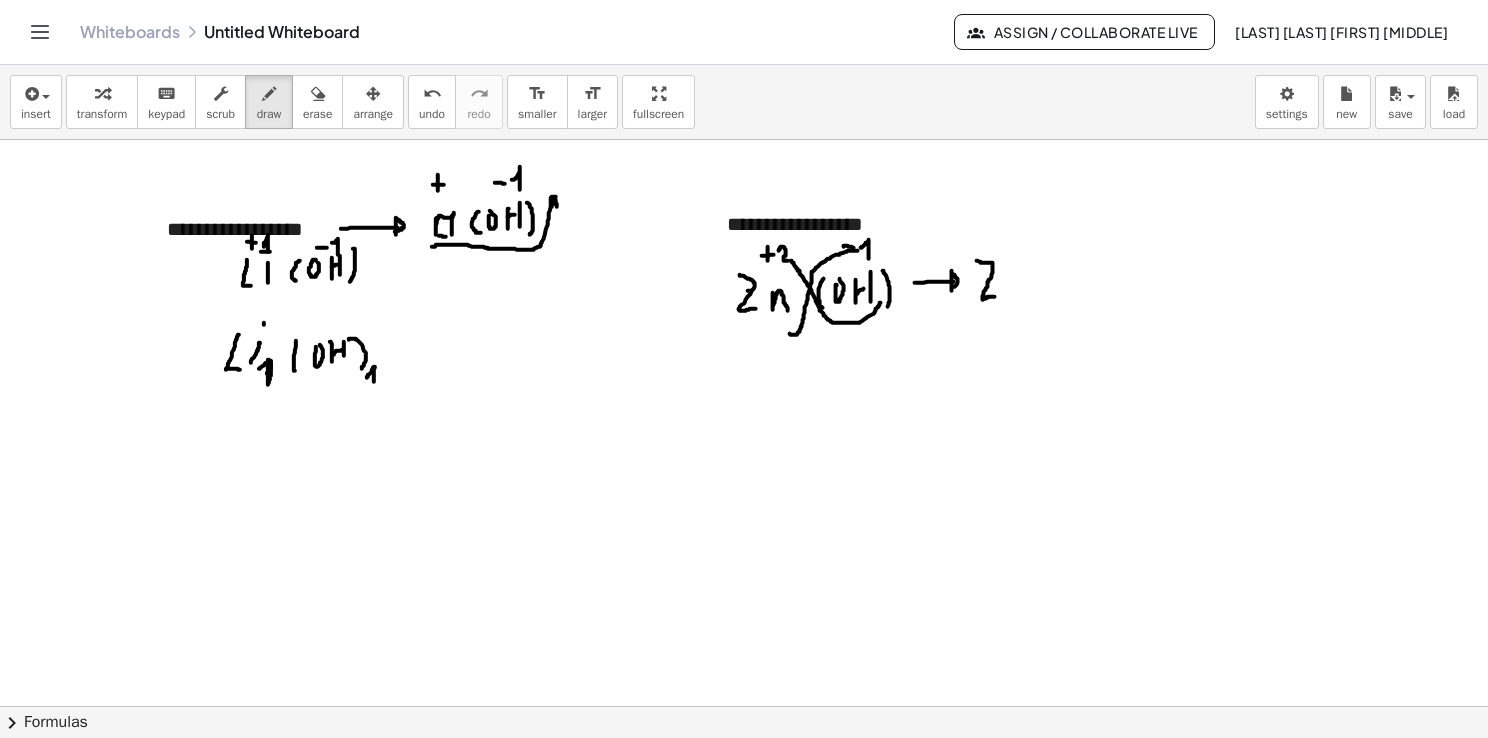 drag, startPoint x: 977, startPoint y: 260, endPoint x: 995, endPoint y: 296, distance: 40.24922 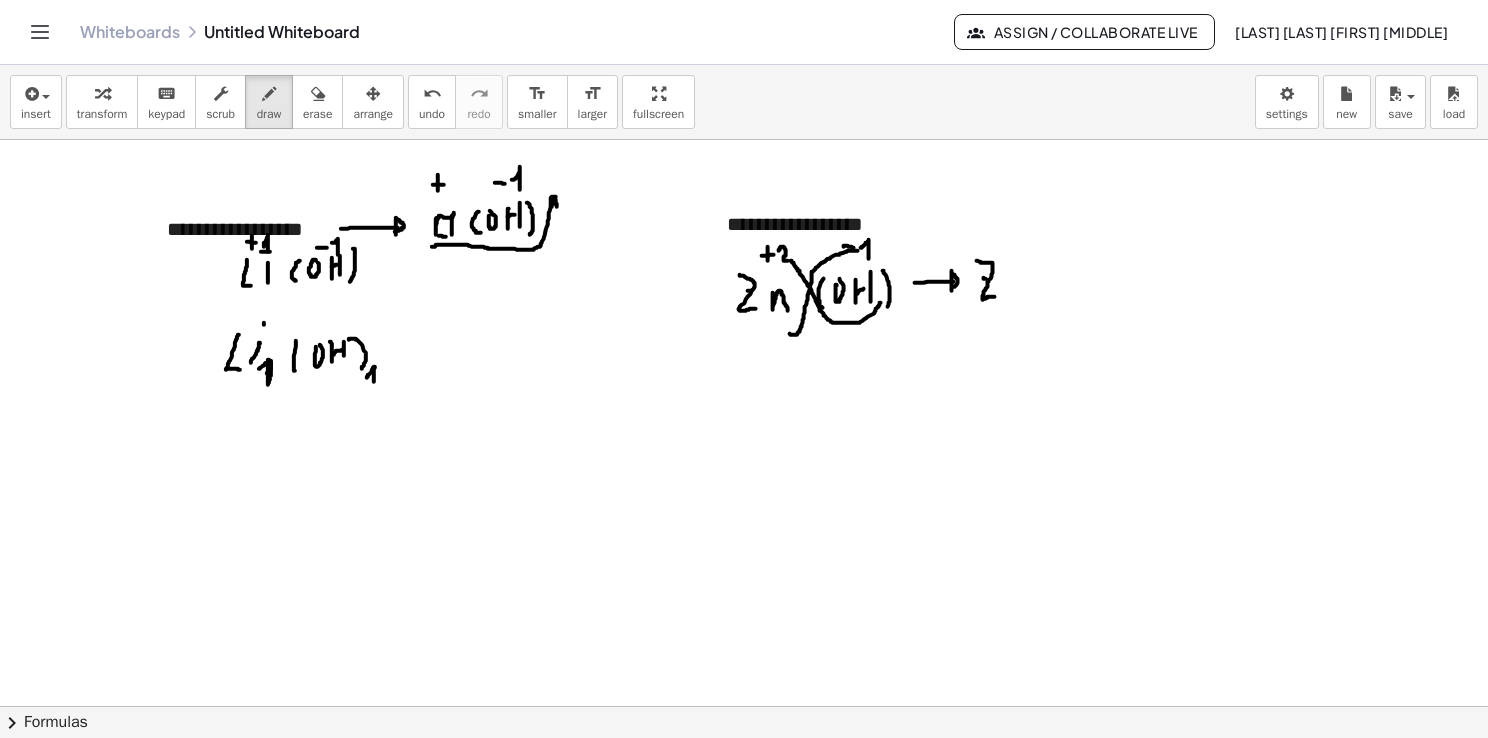 click at bounding box center (747, 707) 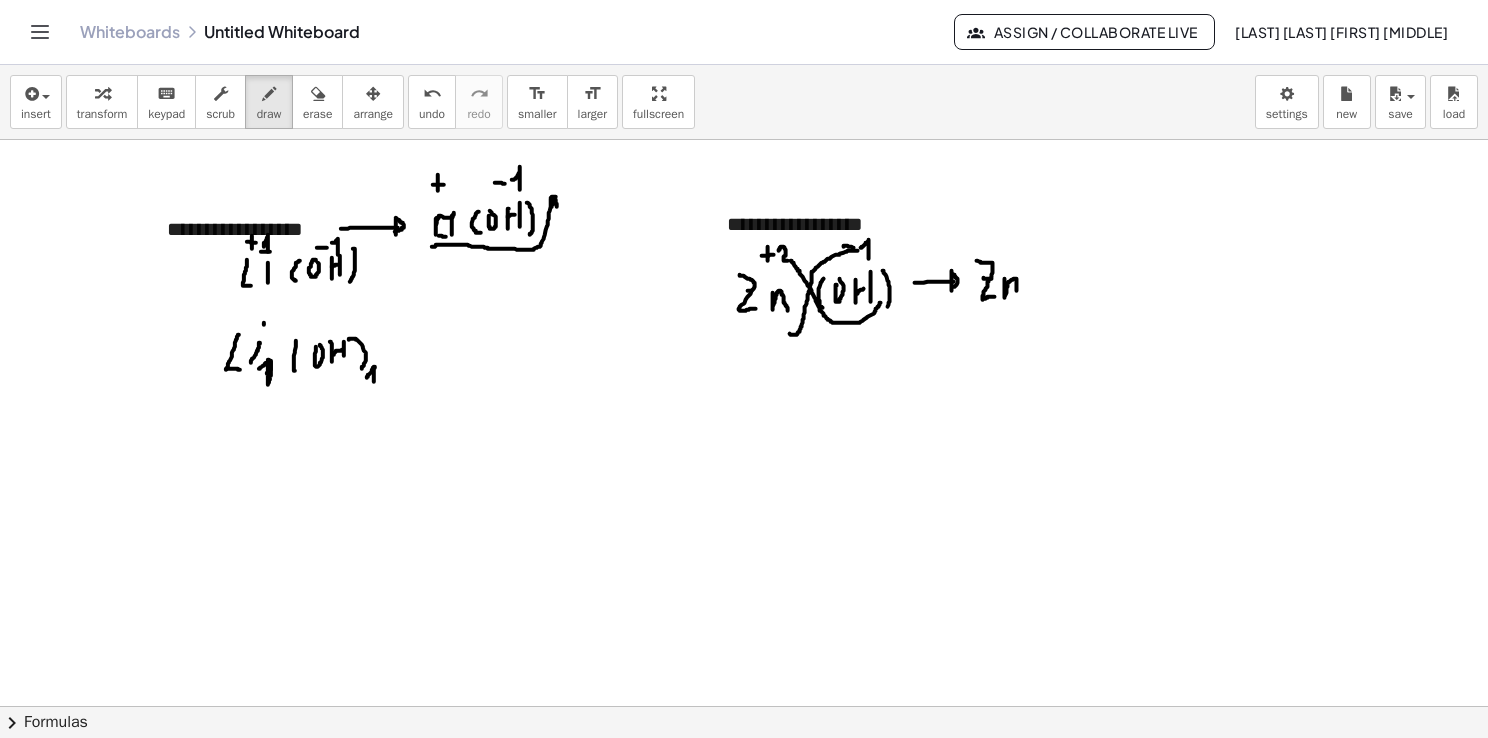 drag, startPoint x: 1005, startPoint y: 279, endPoint x: 1016, endPoint y: 296, distance: 20.248457 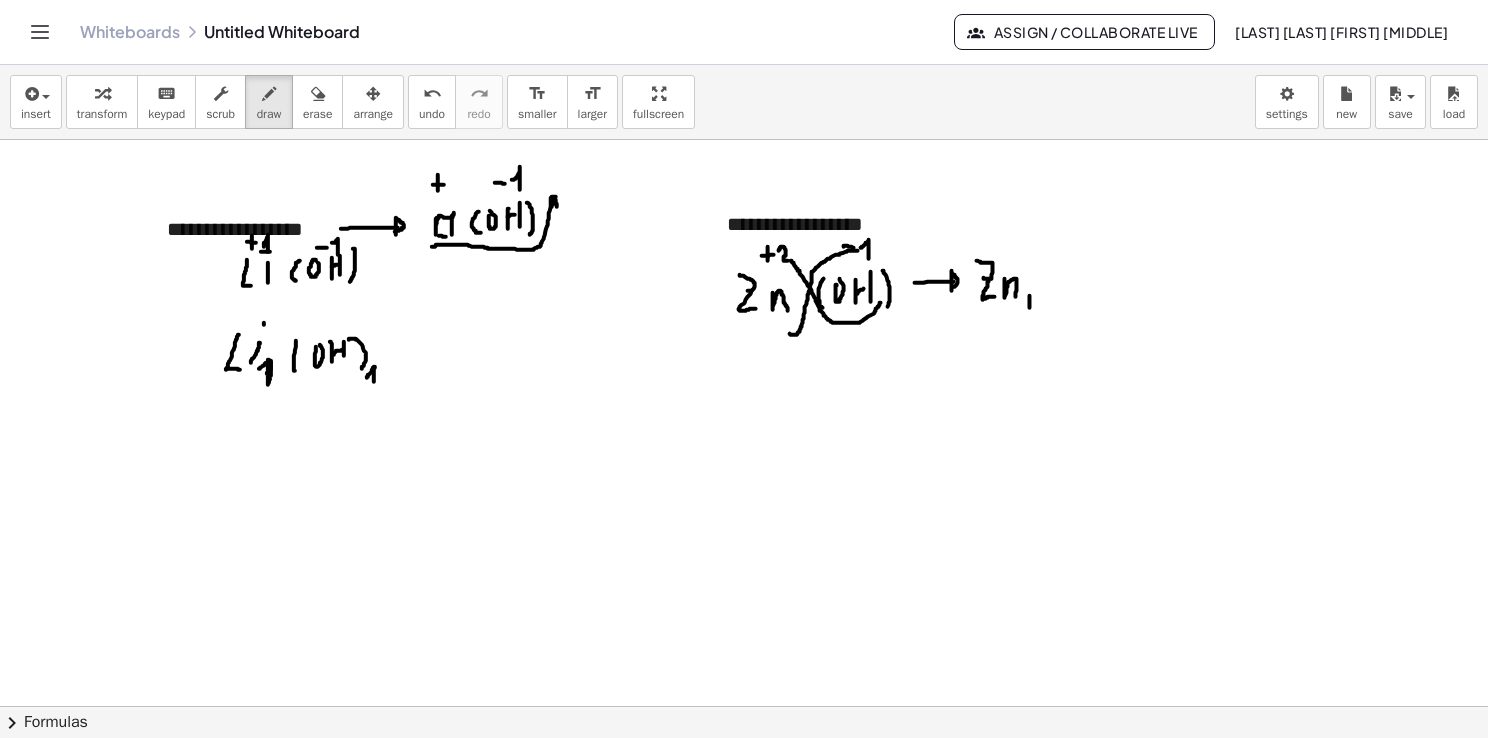 drag, startPoint x: 1030, startPoint y: 297, endPoint x: 1030, endPoint y: 310, distance: 13 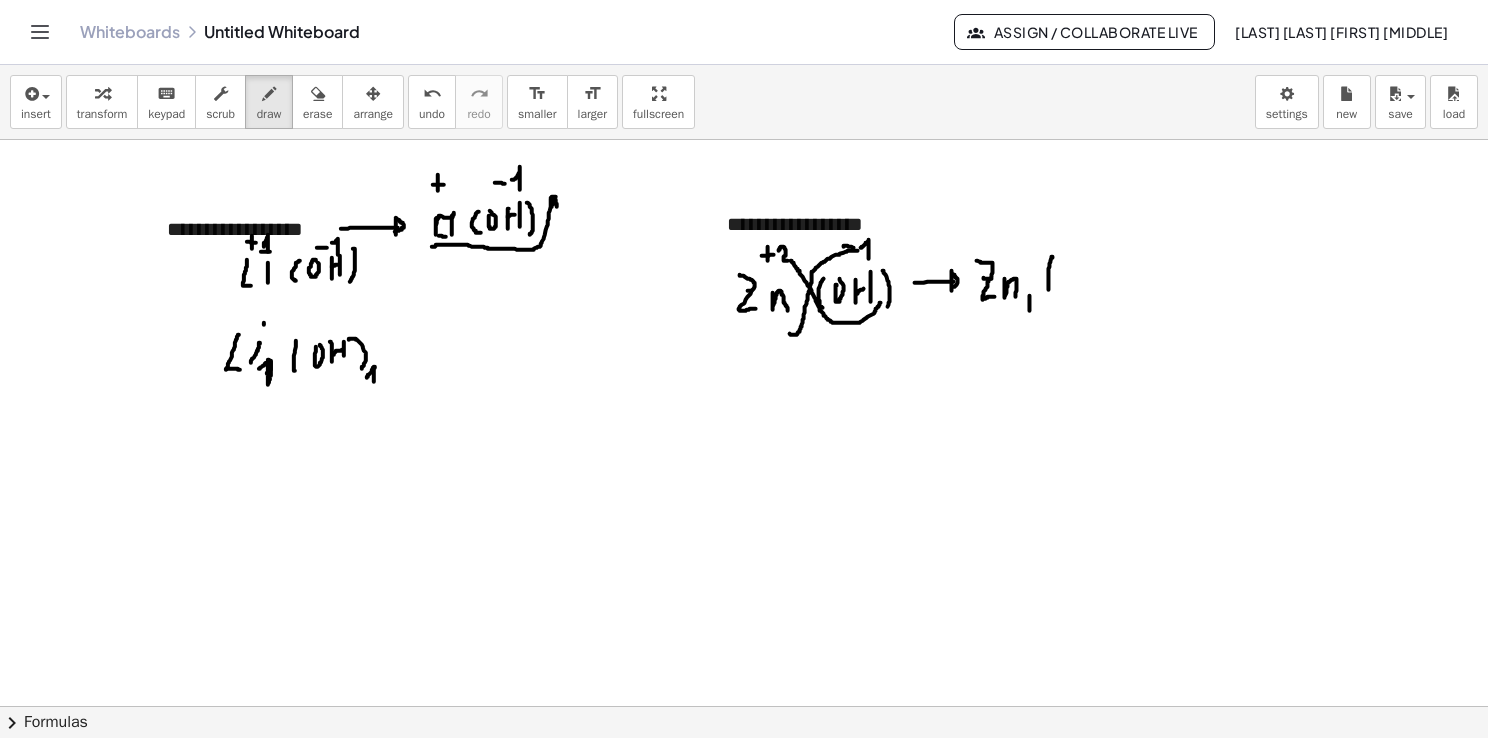 drag, startPoint x: 1052, startPoint y: 256, endPoint x: 1055, endPoint y: 295, distance: 39.115215 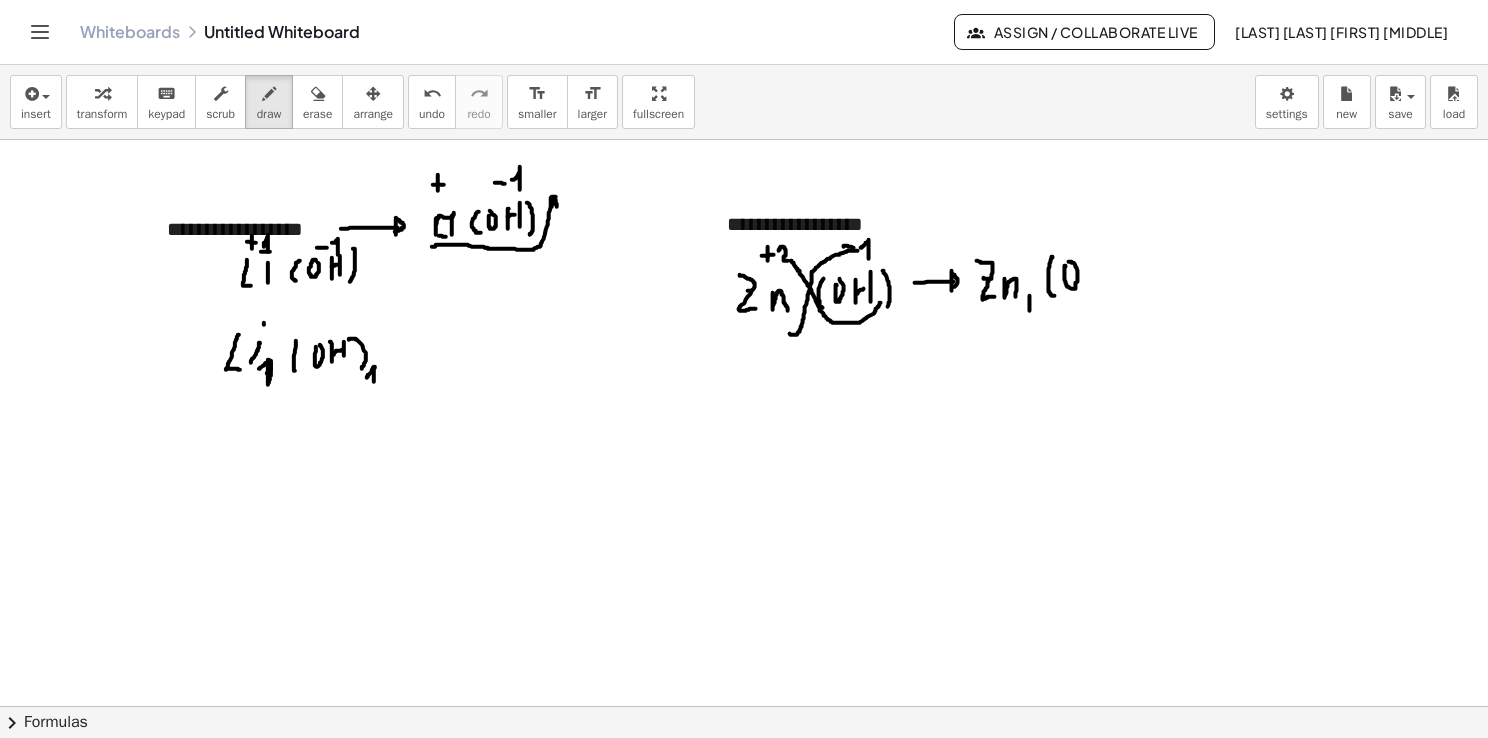 click at bounding box center [747, 707] 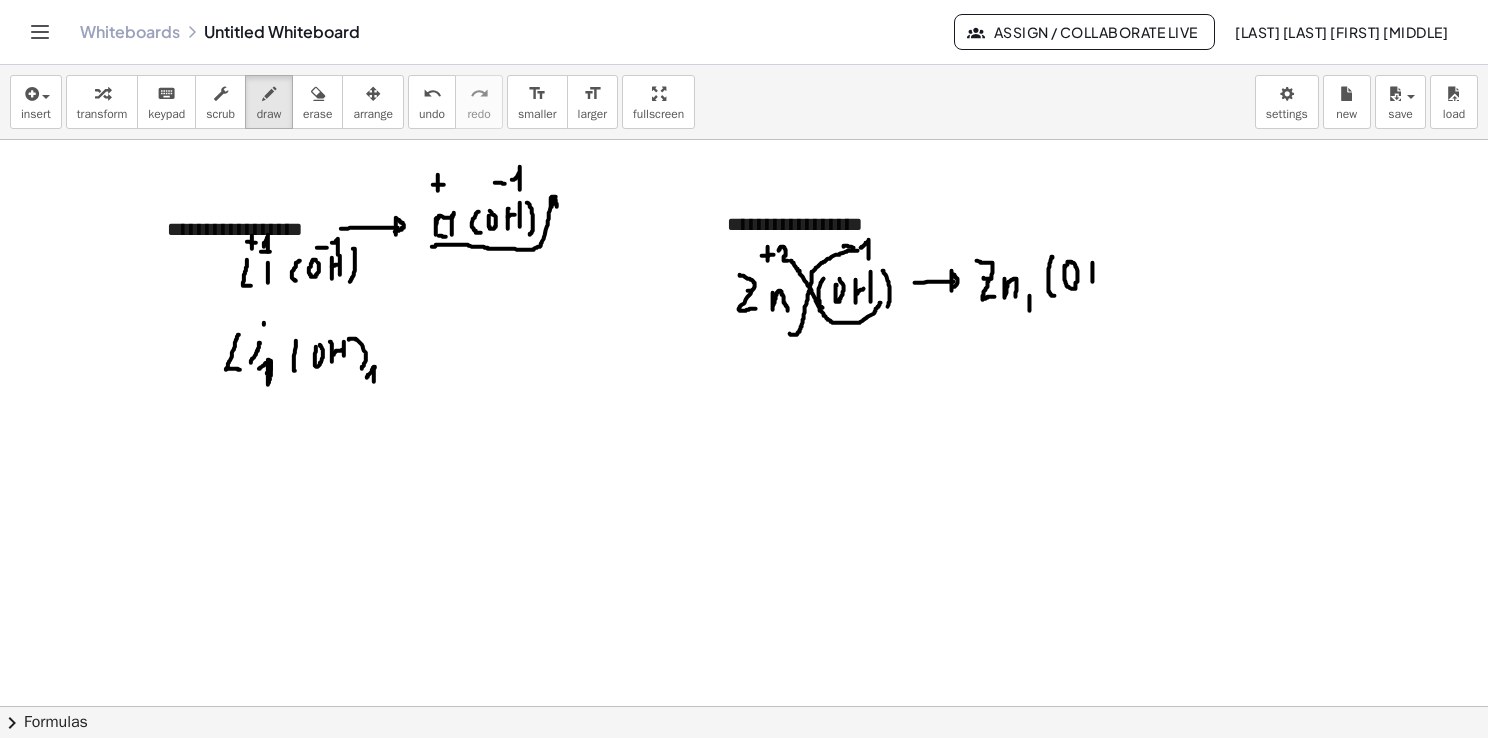 drag, startPoint x: 1093, startPoint y: 262, endPoint x: 1093, endPoint y: 287, distance: 25 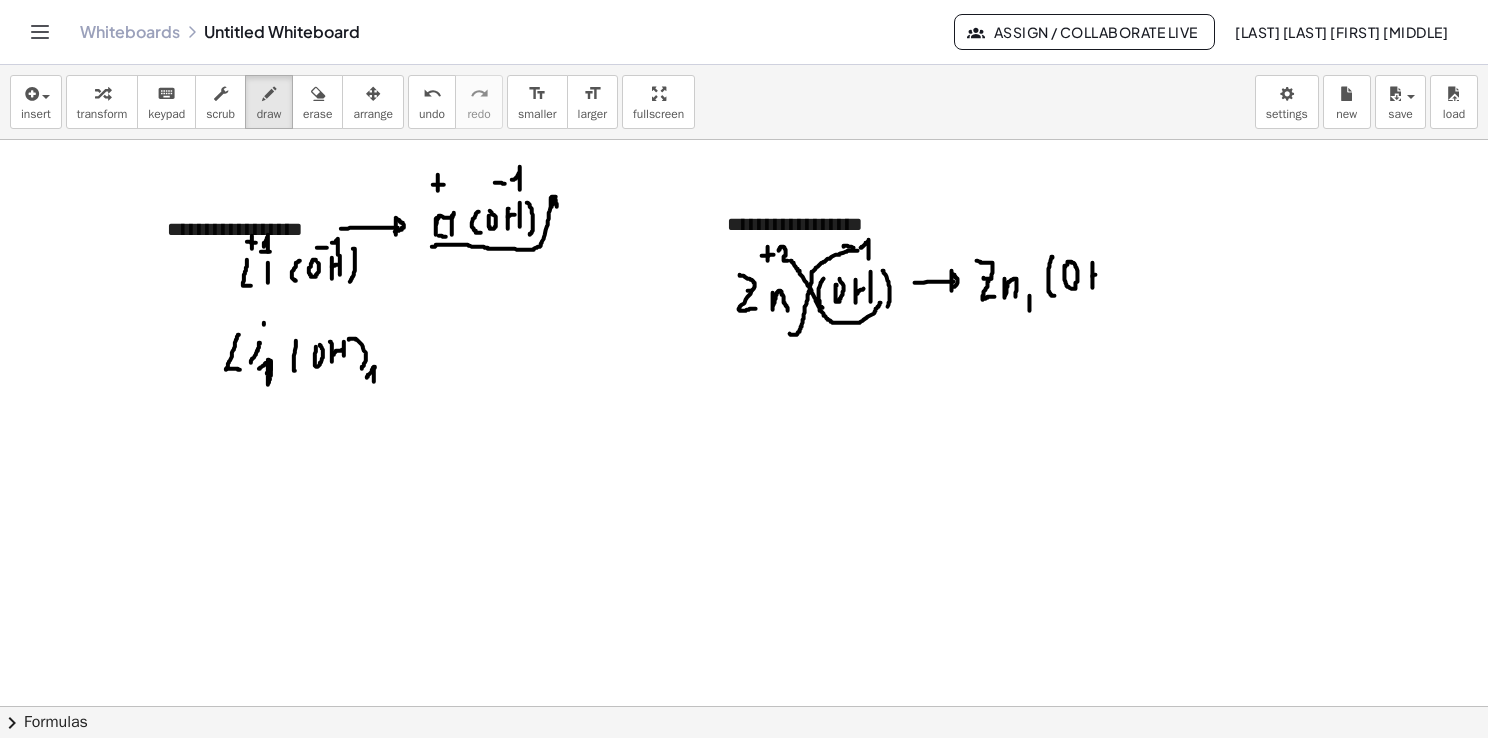 drag, startPoint x: 1095, startPoint y: 274, endPoint x: 1106, endPoint y: 274, distance: 11 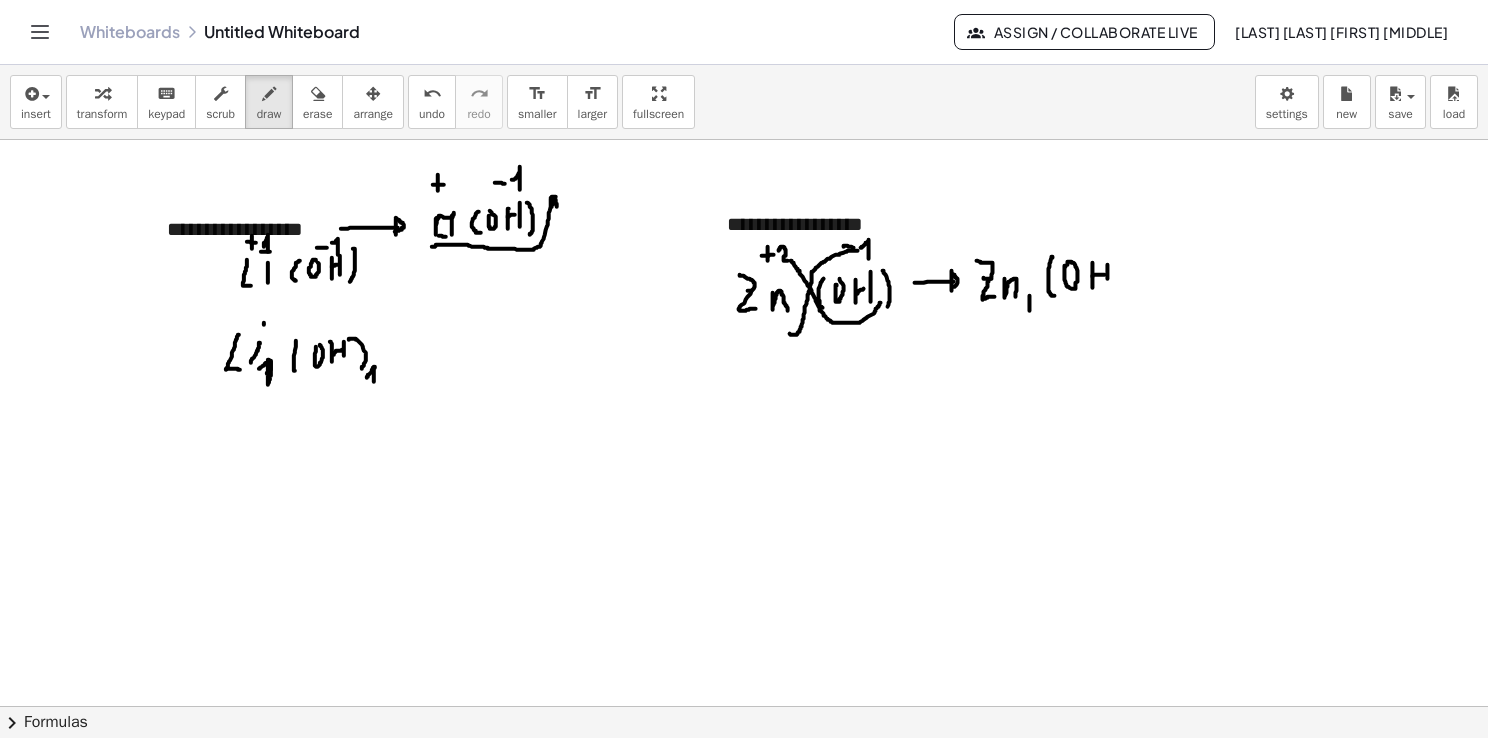 drag, startPoint x: 1108, startPoint y: 264, endPoint x: 1108, endPoint y: 288, distance: 24 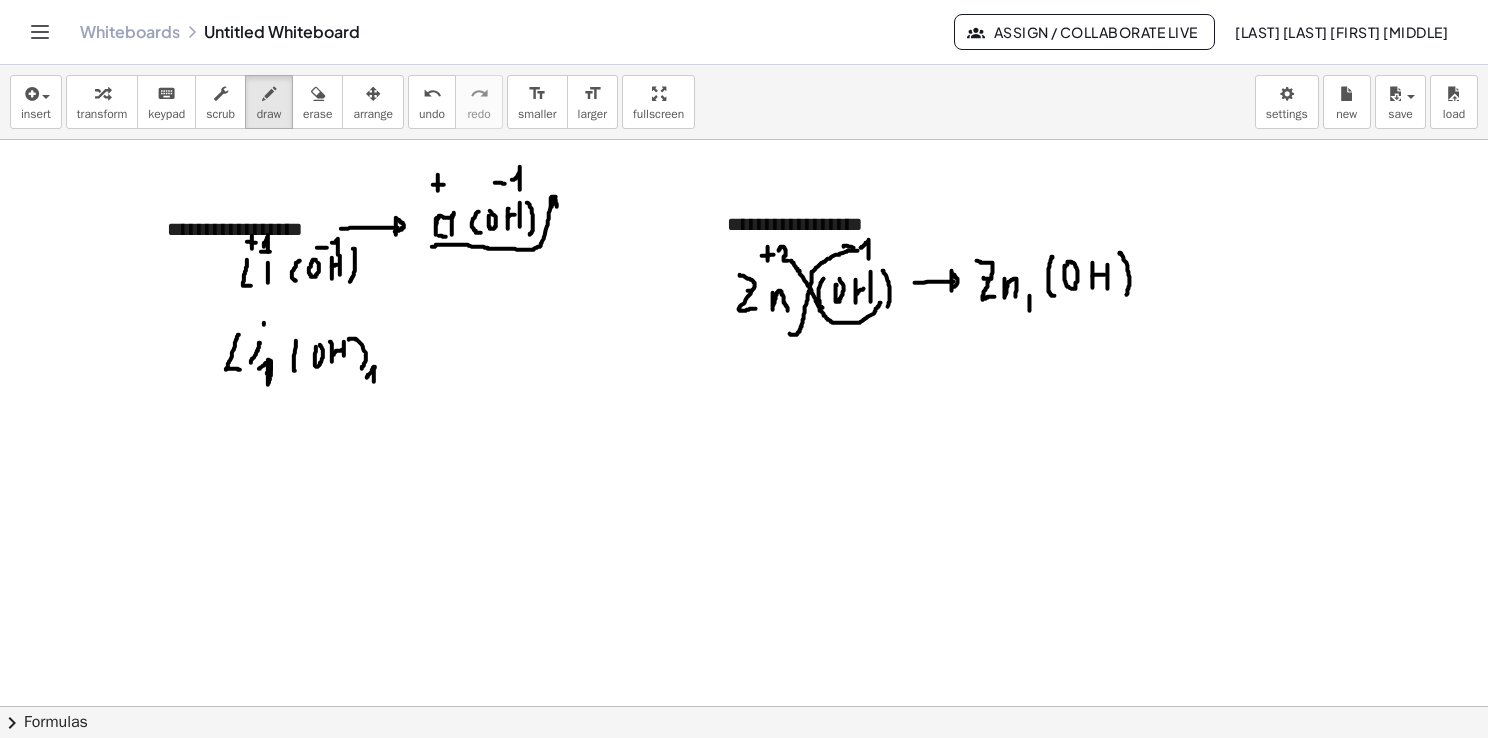 drag, startPoint x: 1120, startPoint y: 253, endPoint x: 1127, endPoint y: 293, distance: 40.60788 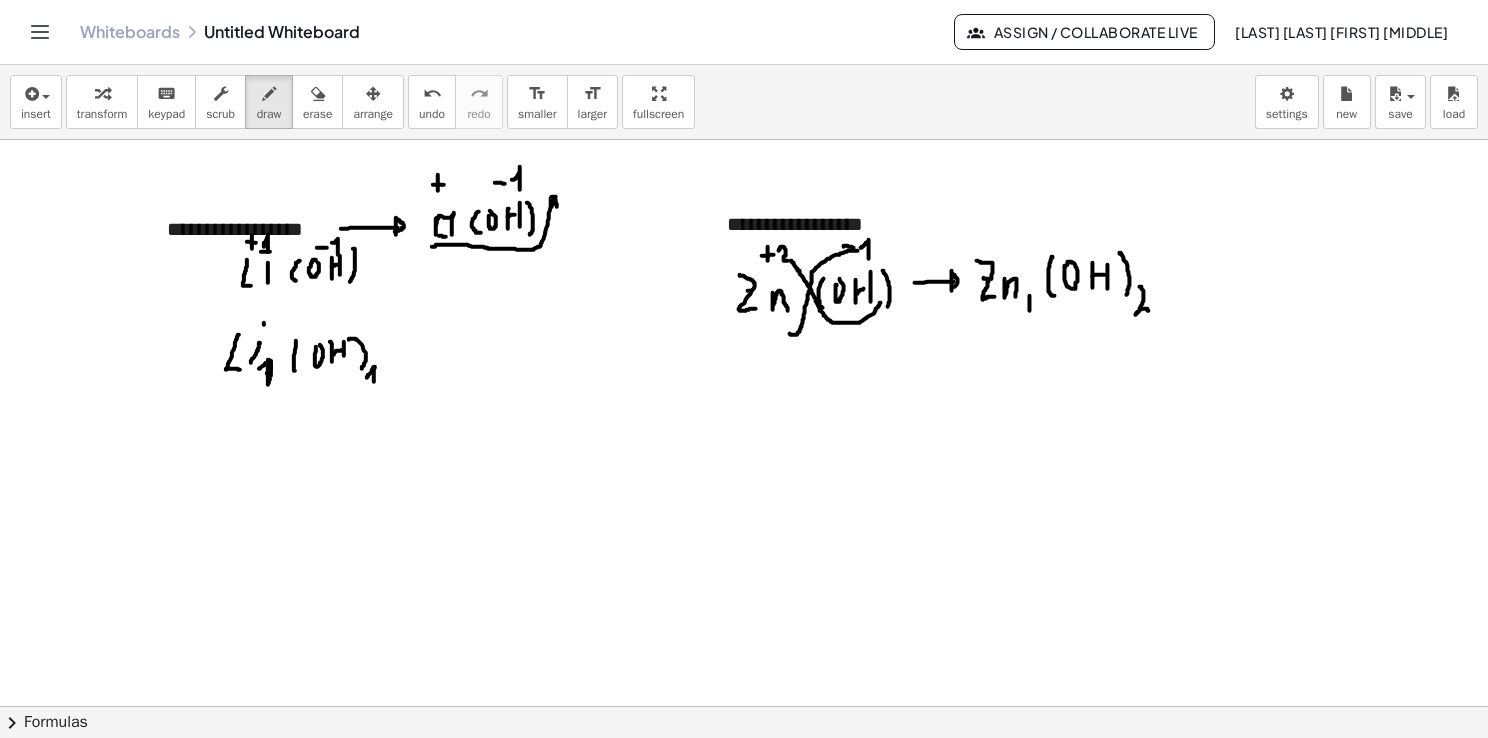 drag, startPoint x: 1140, startPoint y: 286, endPoint x: 1150, endPoint y: 310, distance: 26 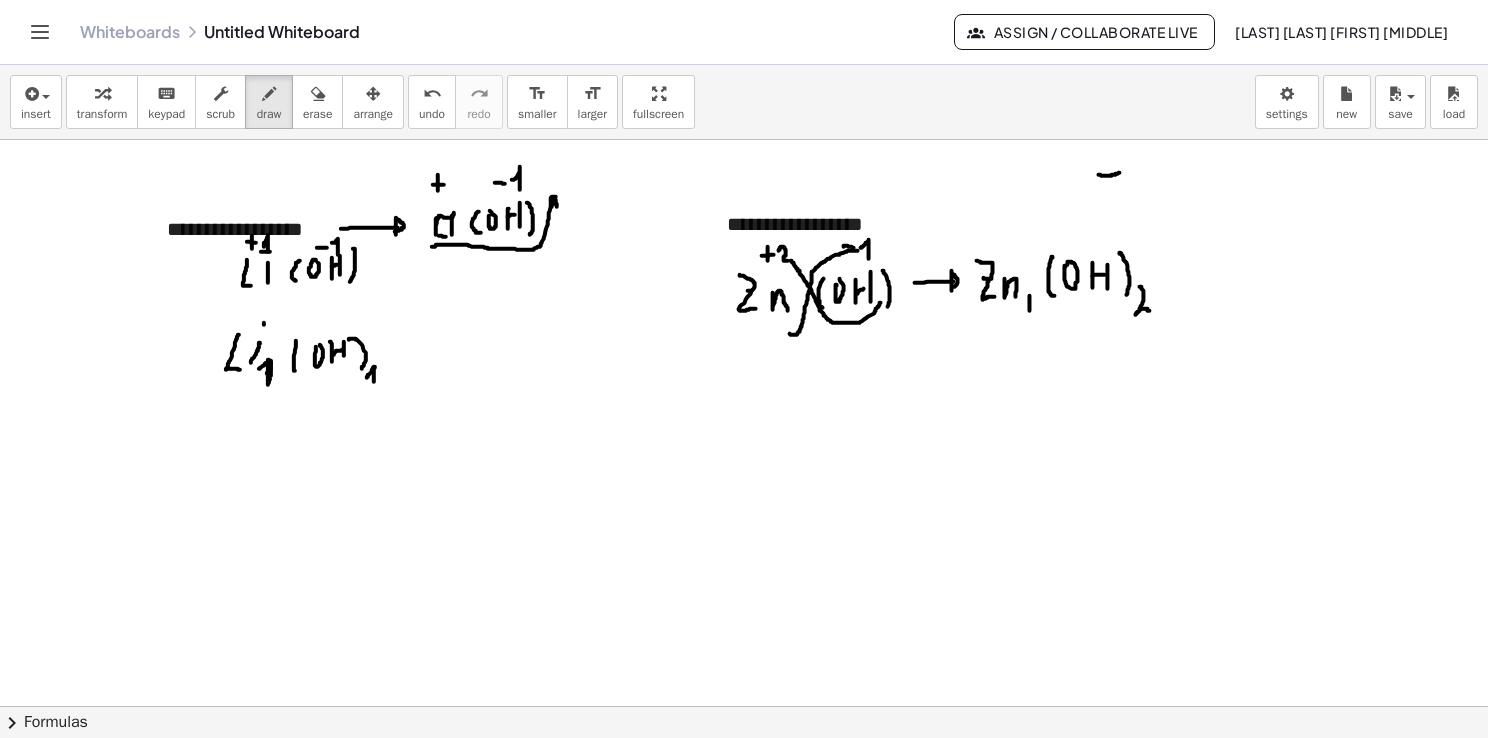 drag, startPoint x: 1099, startPoint y: 174, endPoint x: 1122, endPoint y: 171, distance: 23.194826 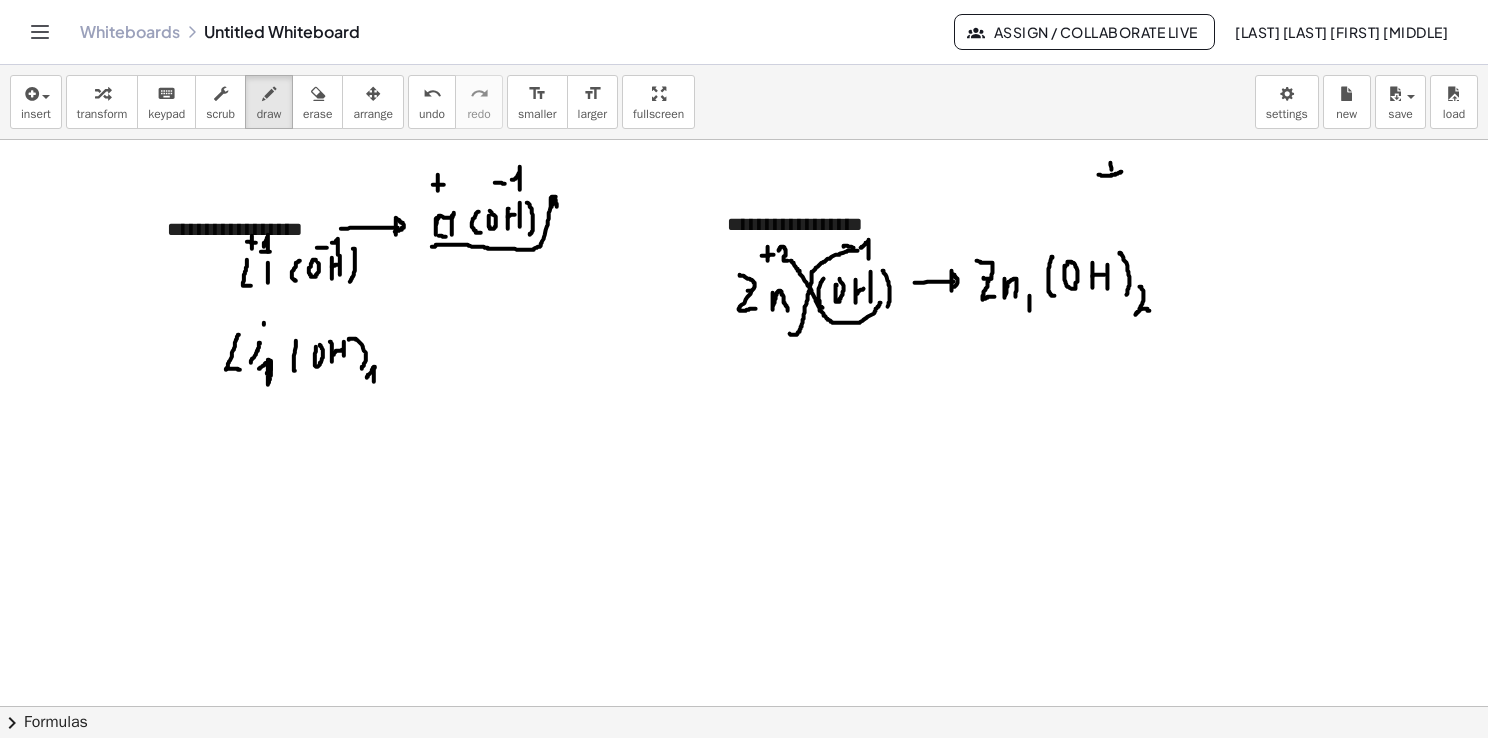 drag, startPoint x: 1111, startPoint y: 162, endPoint x: 1113, endPoint y: 188, distance: 26.076809 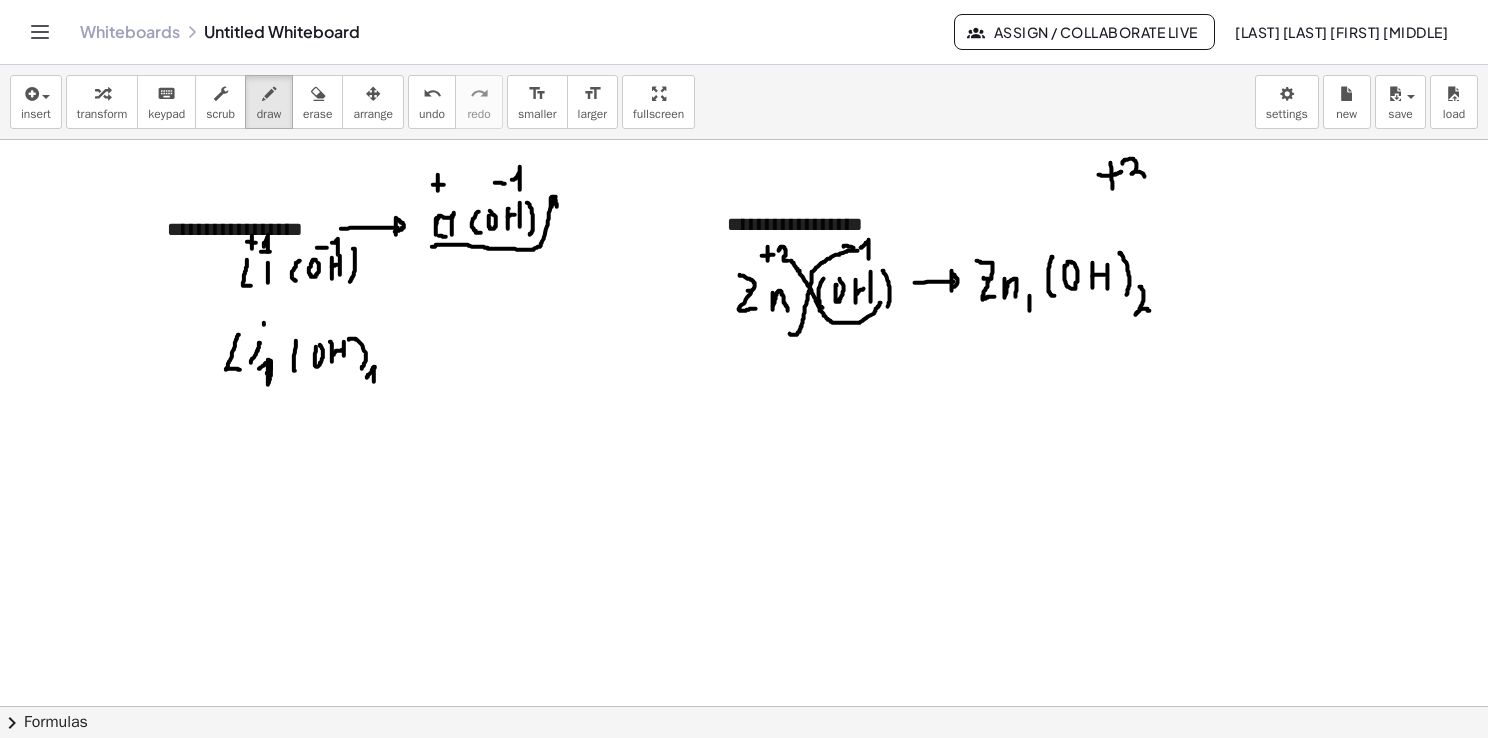 drag, startPoint x: 1123, startPoint y: 161, endPoint x: 1132, endPoint y: 186, distance: 26.57066 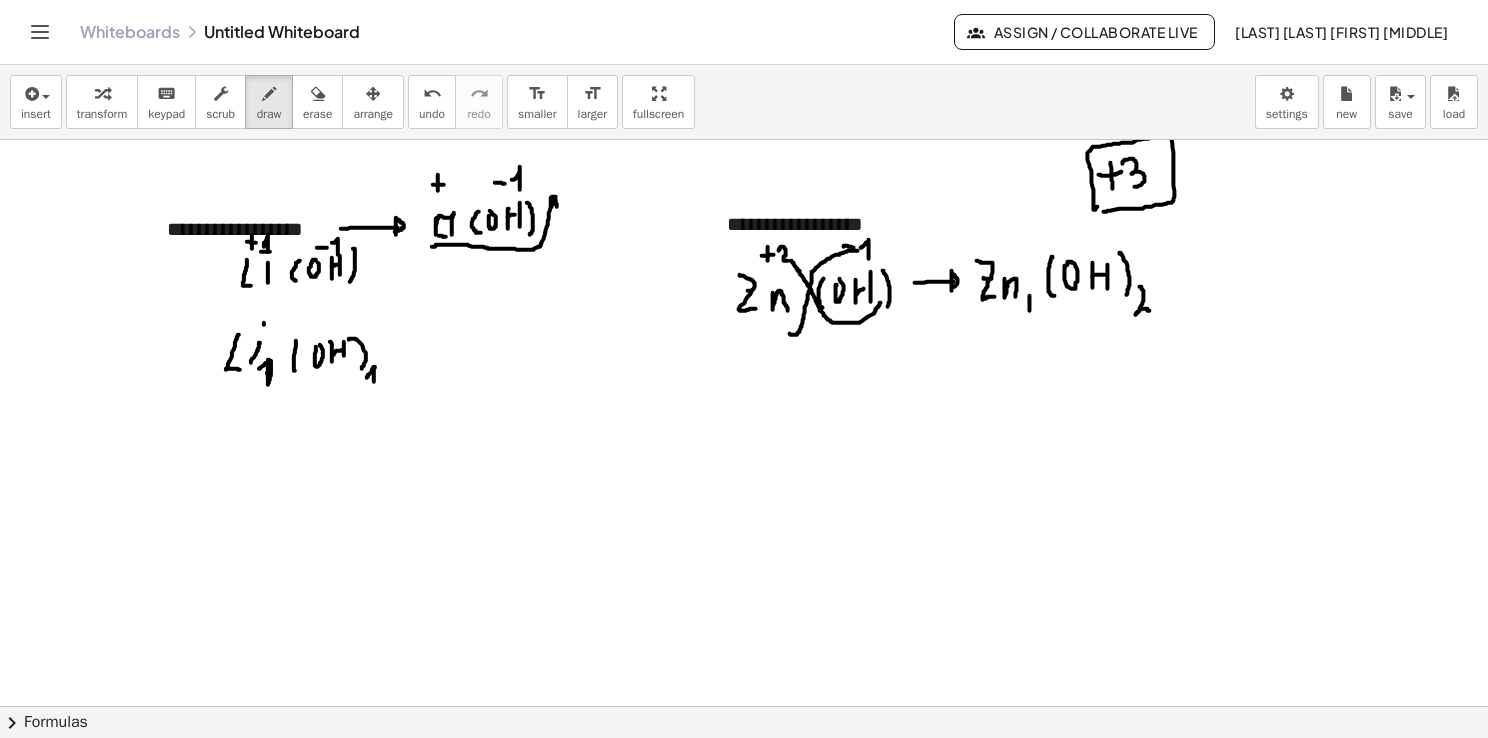drag, startPoint x: 1106, startPoint y: 211, endPoint x: 1103, endPoint y: 201, distance: 10.440307 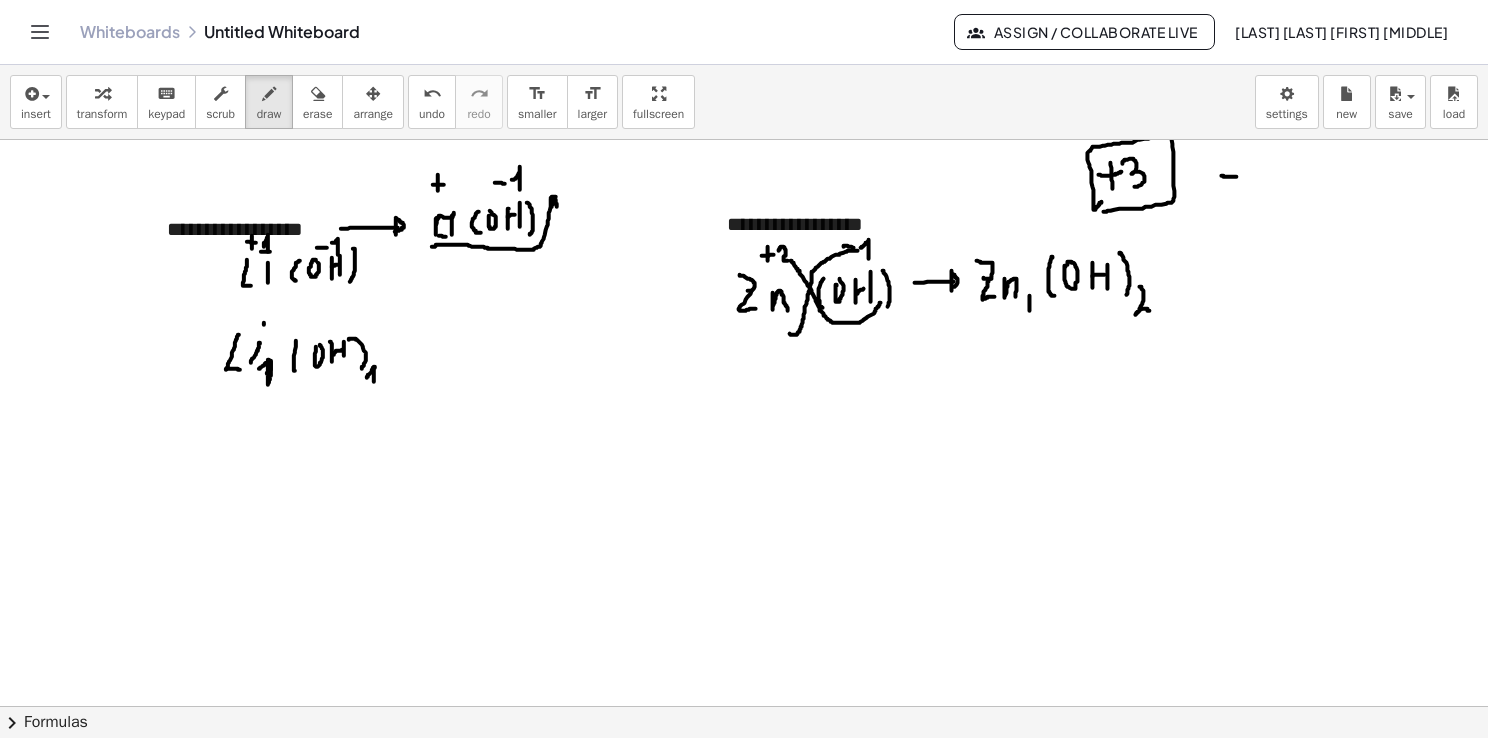 drag, startPoint x: 1222, startPoint y: 175, endPoint x: 1240, endPoint y: 176, distance: 18.027756 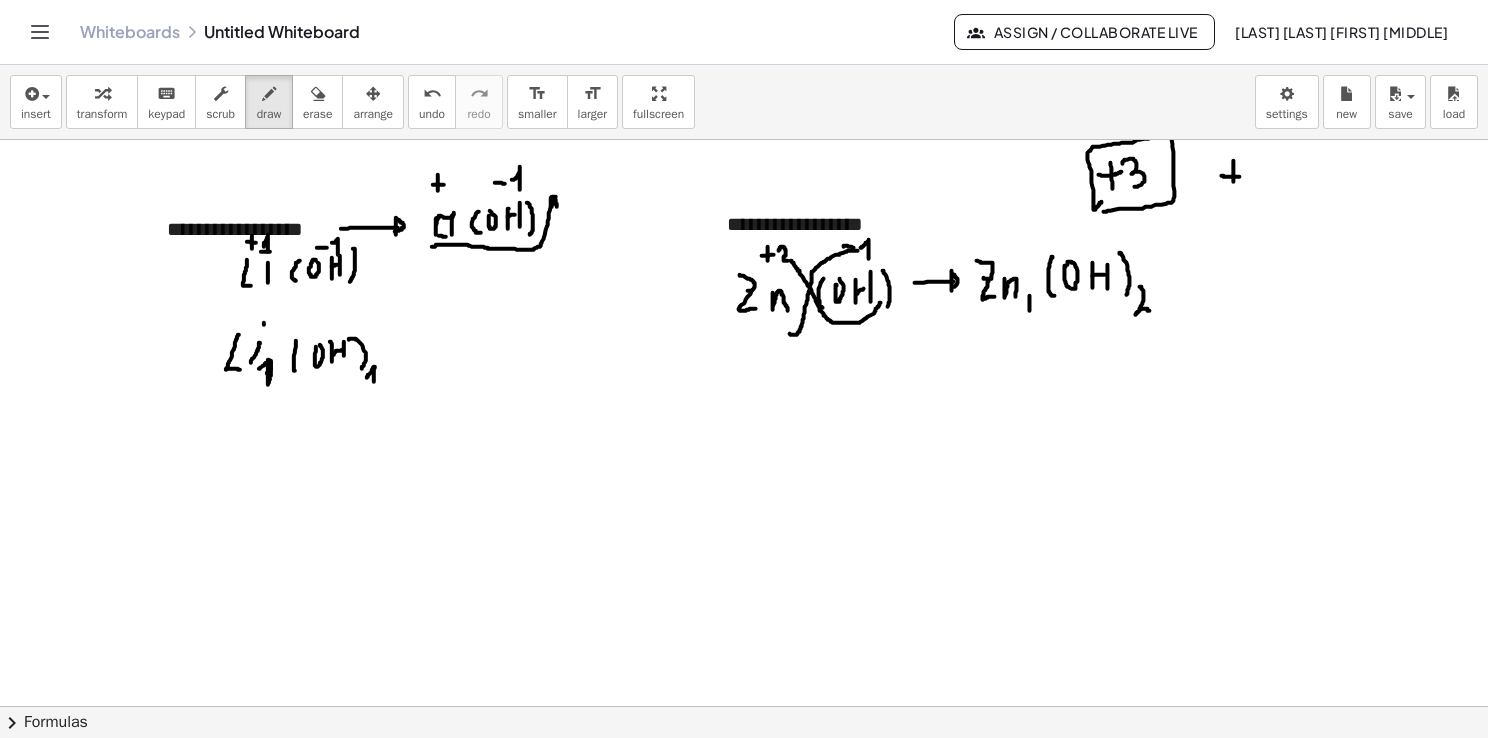 drag, startPoint x: 1234, startPoint y: 160, endPoint x: 1234, endPoint y: 186, distance: 26 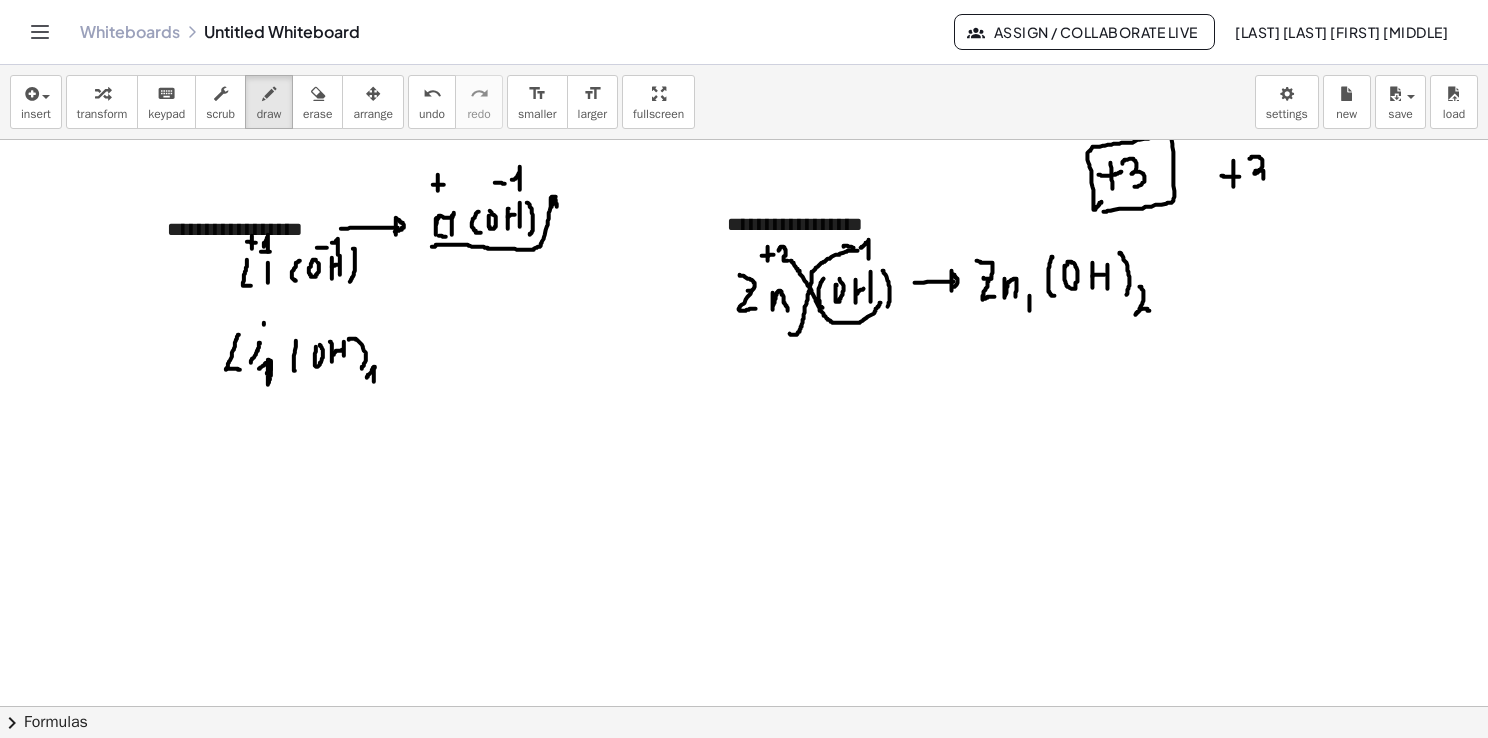 drag, startPoint x: 1252, startPoint y: 156, endPoint x: 1256, endPoint y: 184, distance: 28.284271 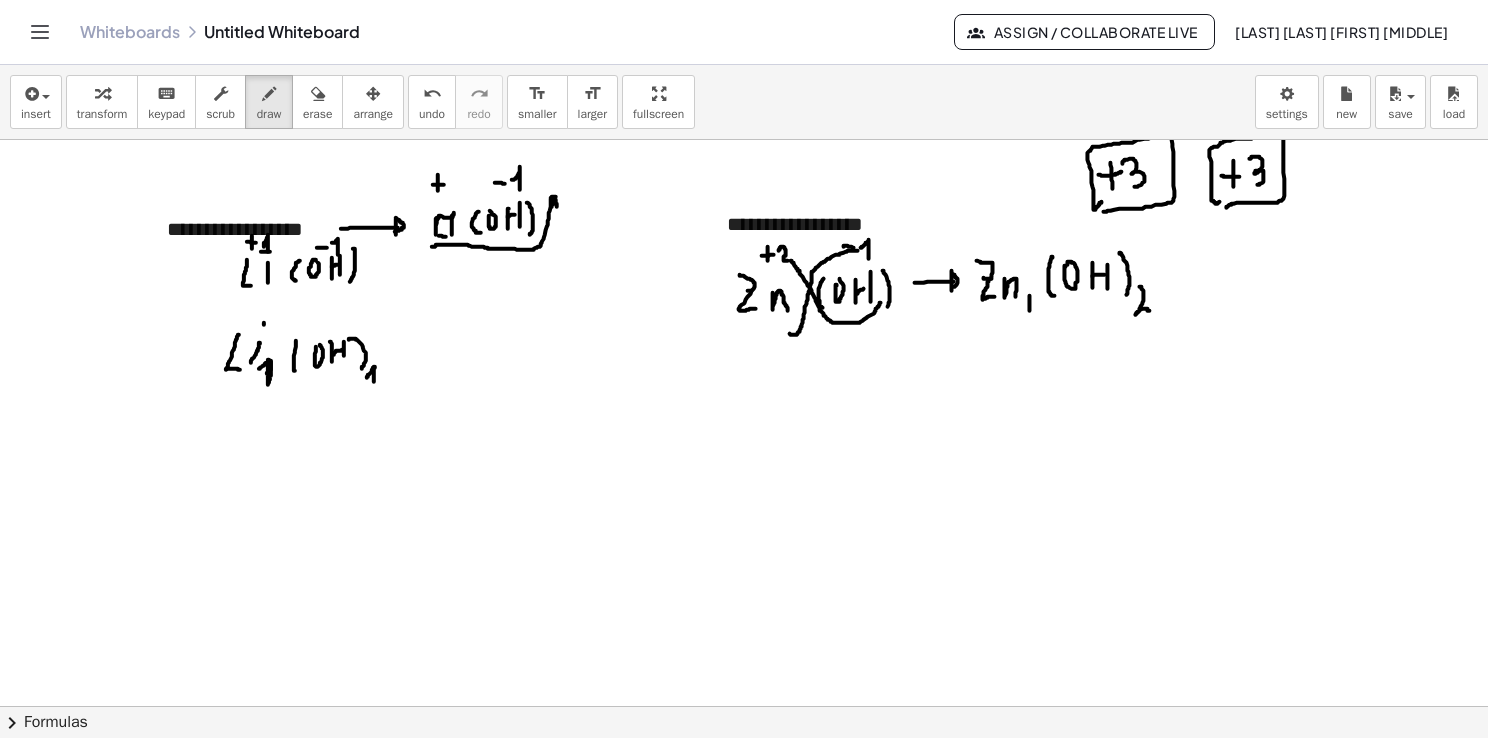 drag, startPoint x: 1227, startPoint y: 207, endPoint x: 1225, endPoint y: 197, distance: 10.198039 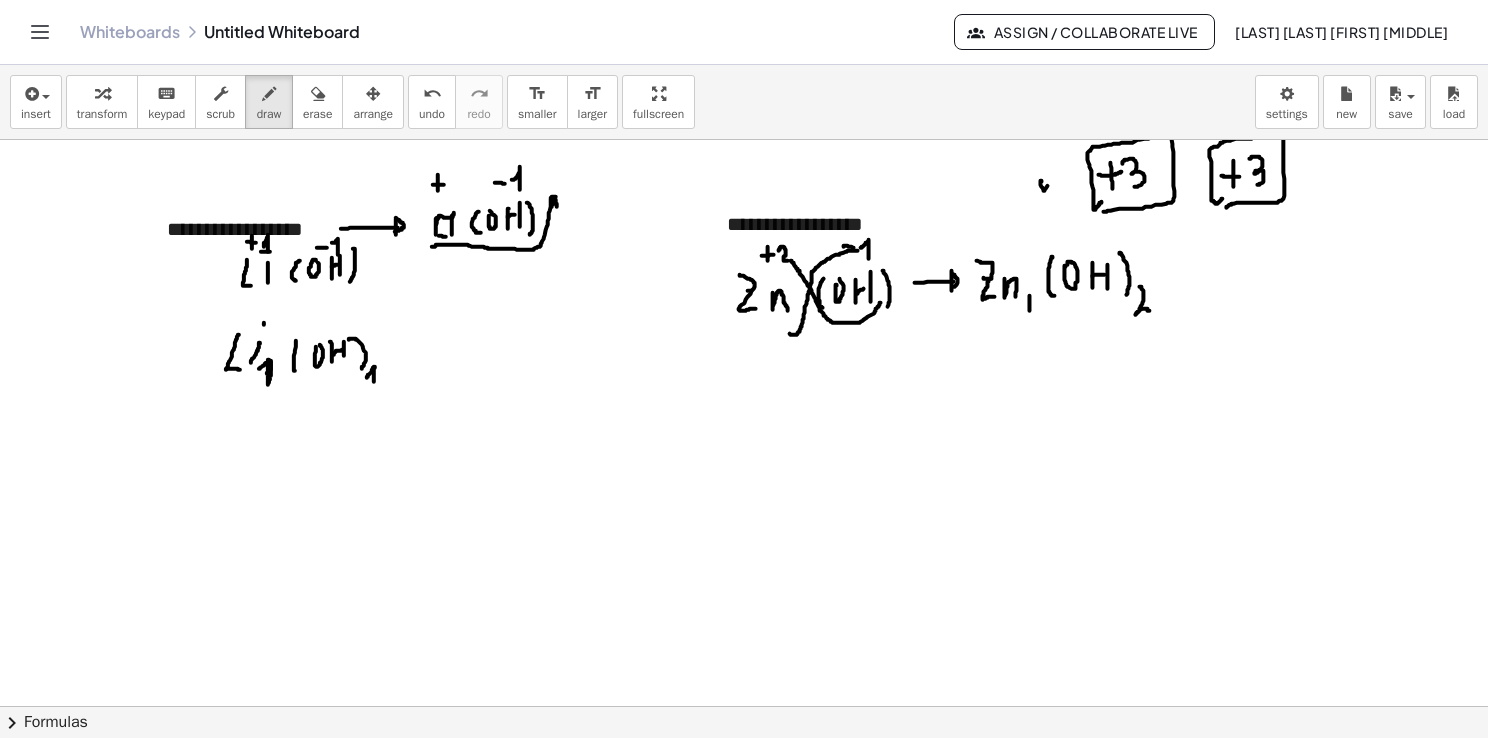 drag, startPoint x: 1041, startPoint y: 180, endPoint x: 1056, endPoint y: 170, distance: 18.027756 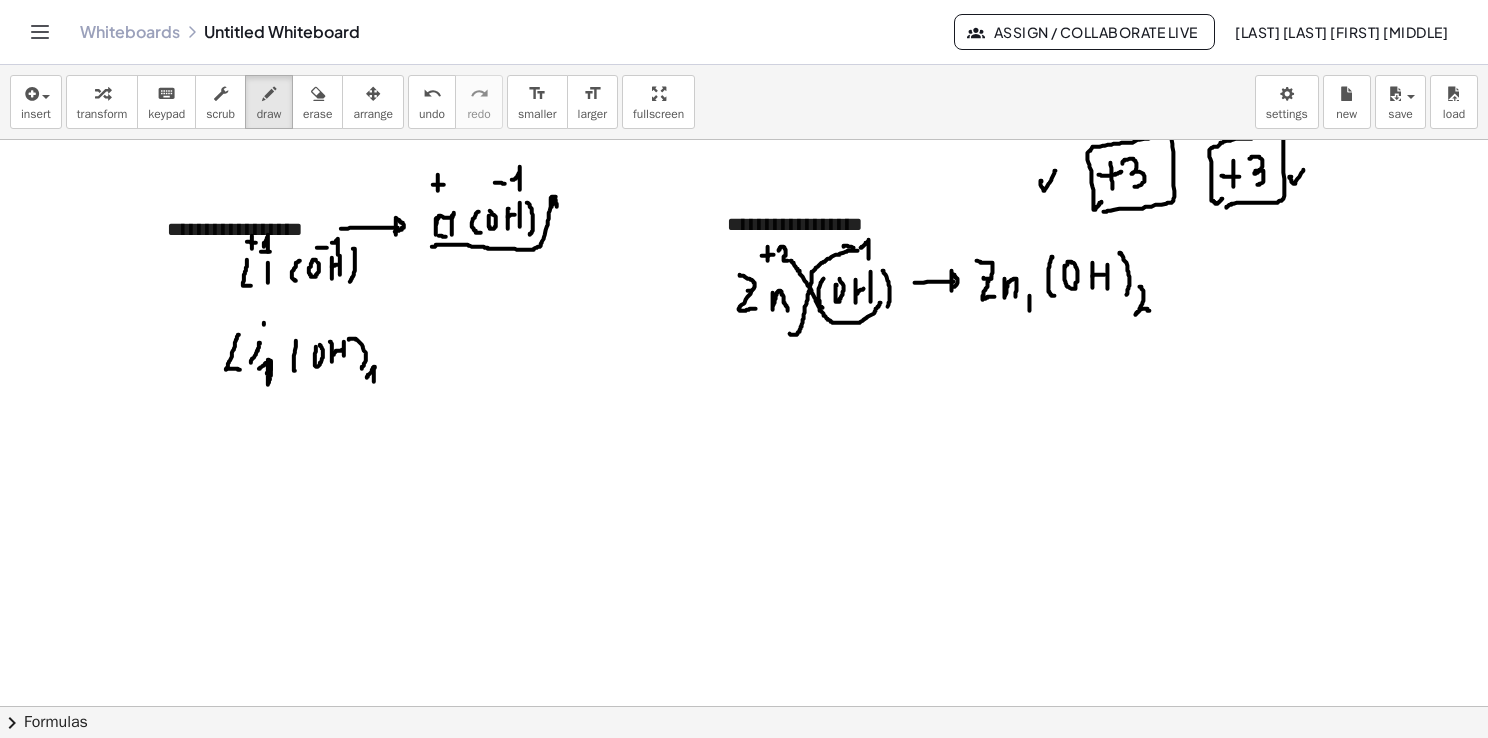 drag, startPoint x: 1291, startPoint y: 176, endPoint x: 1310, endPoint y: 160, distance: 24.839485 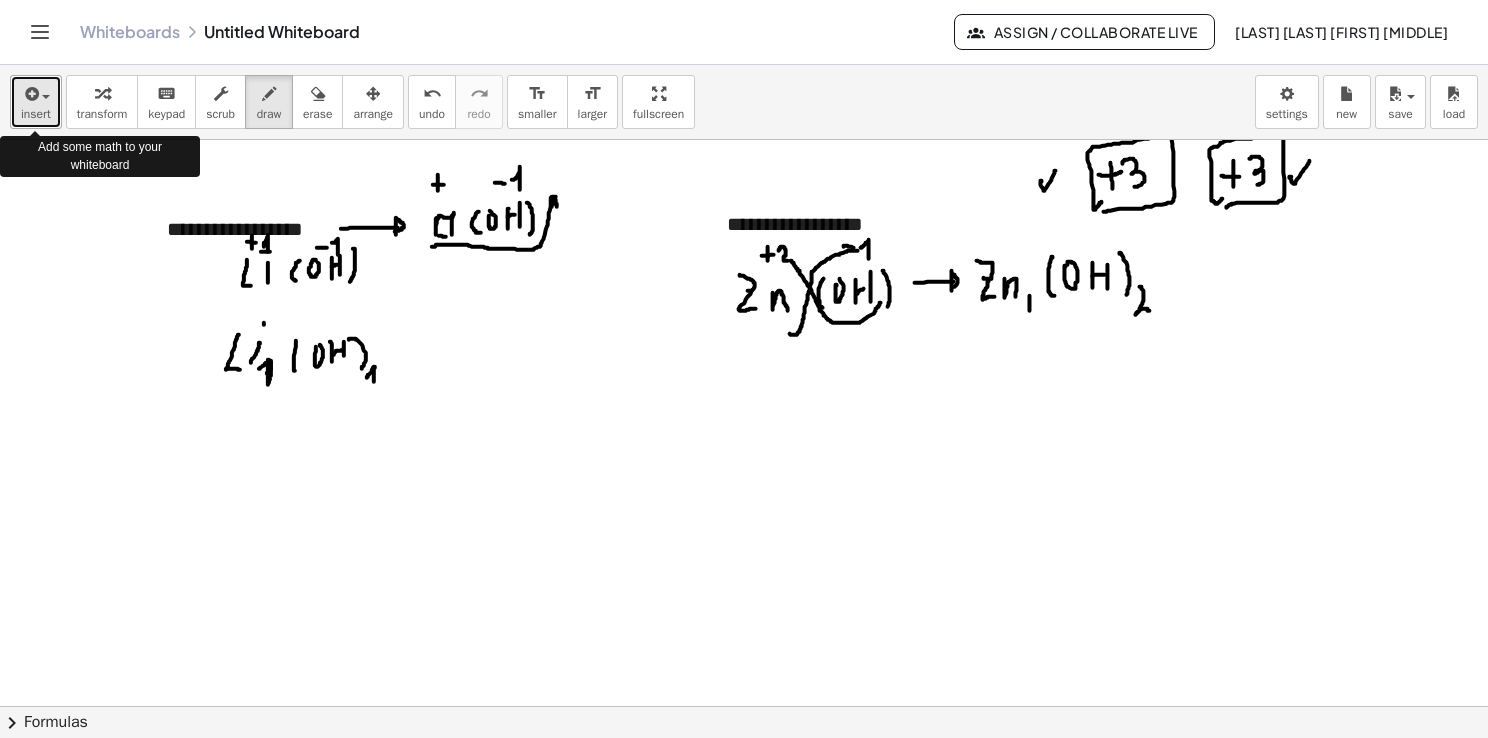 click on "insert" at bounding box center (36, 114) 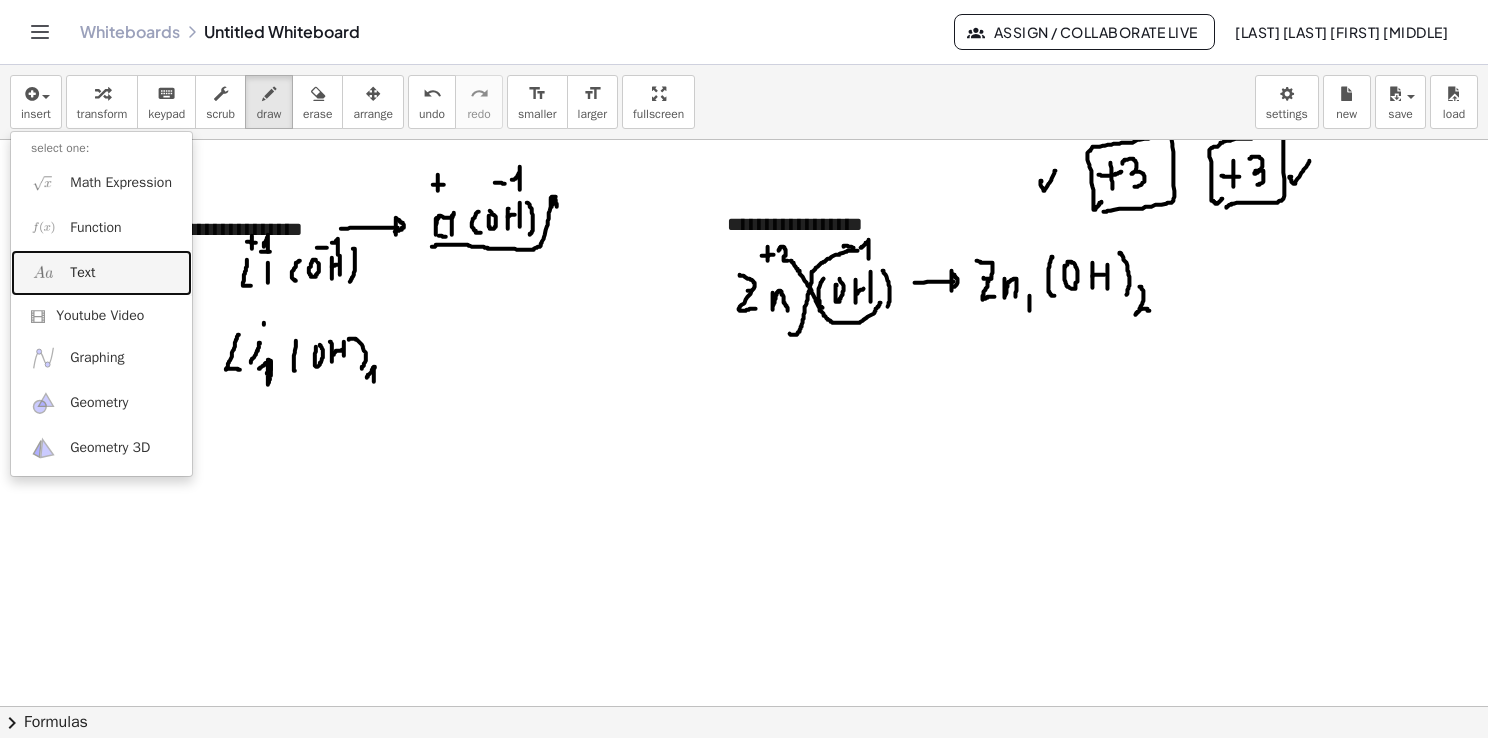 click on "Text" at bounding box center [101, 272] 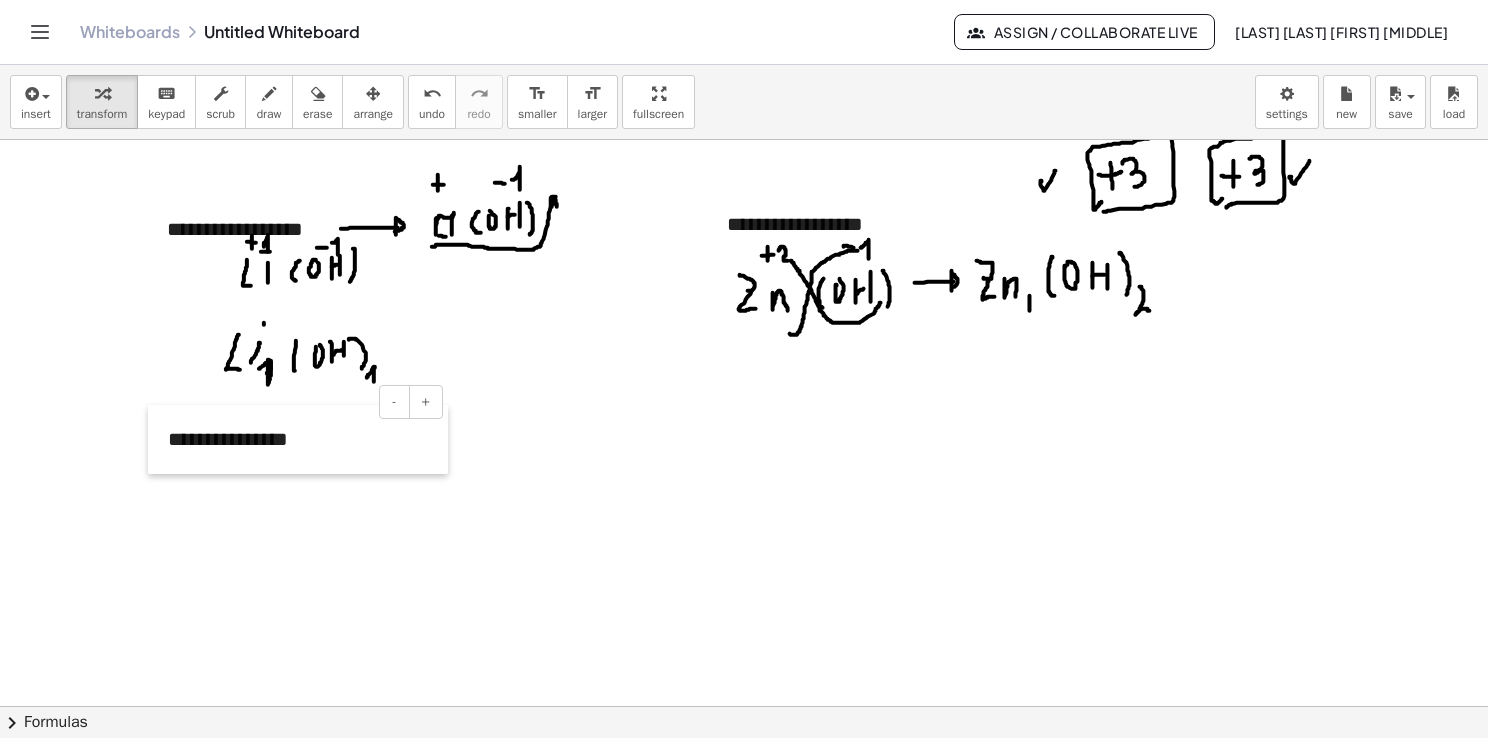 drag, startPoint x: 153, startPoint y: 394, endPoint x: 156, endPoint y: 472, distance: 78.05767 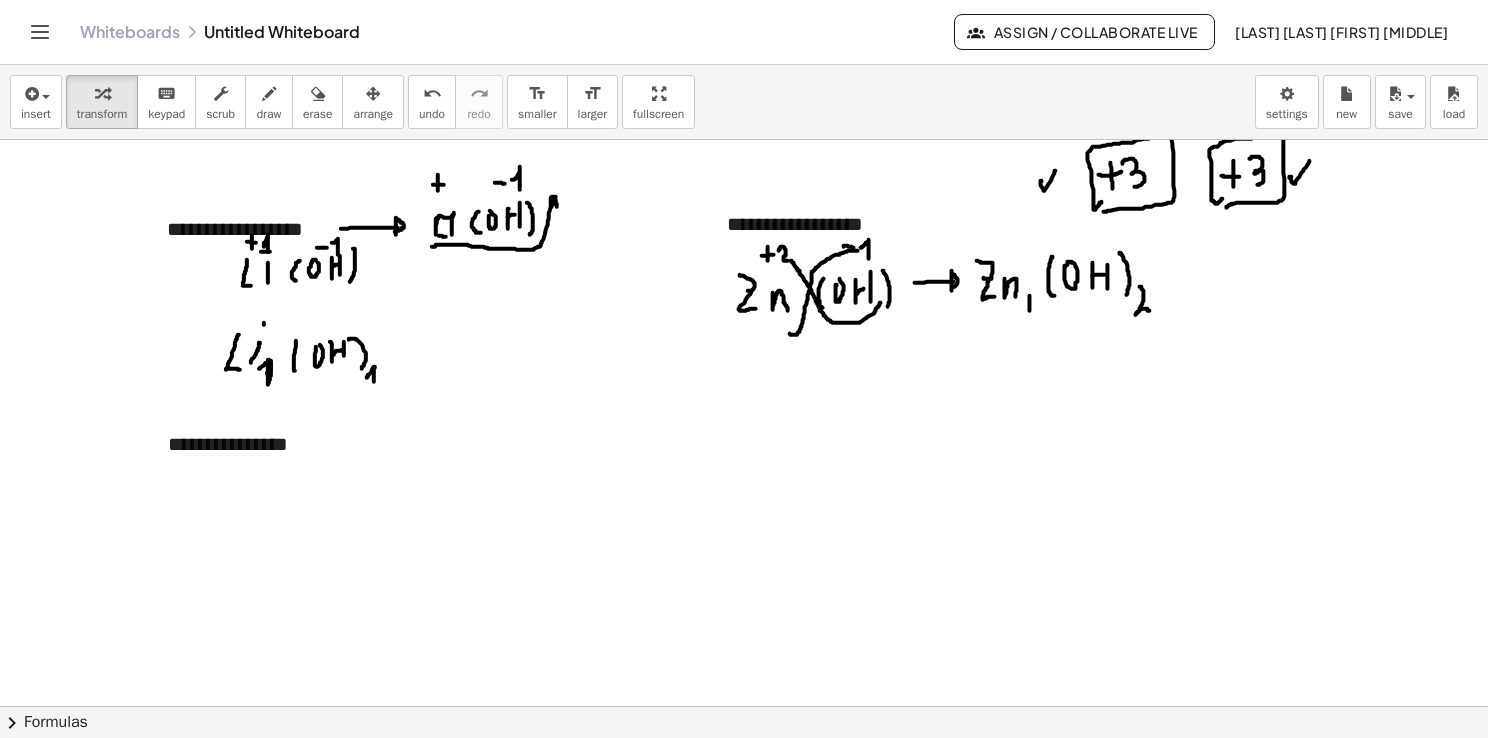 type 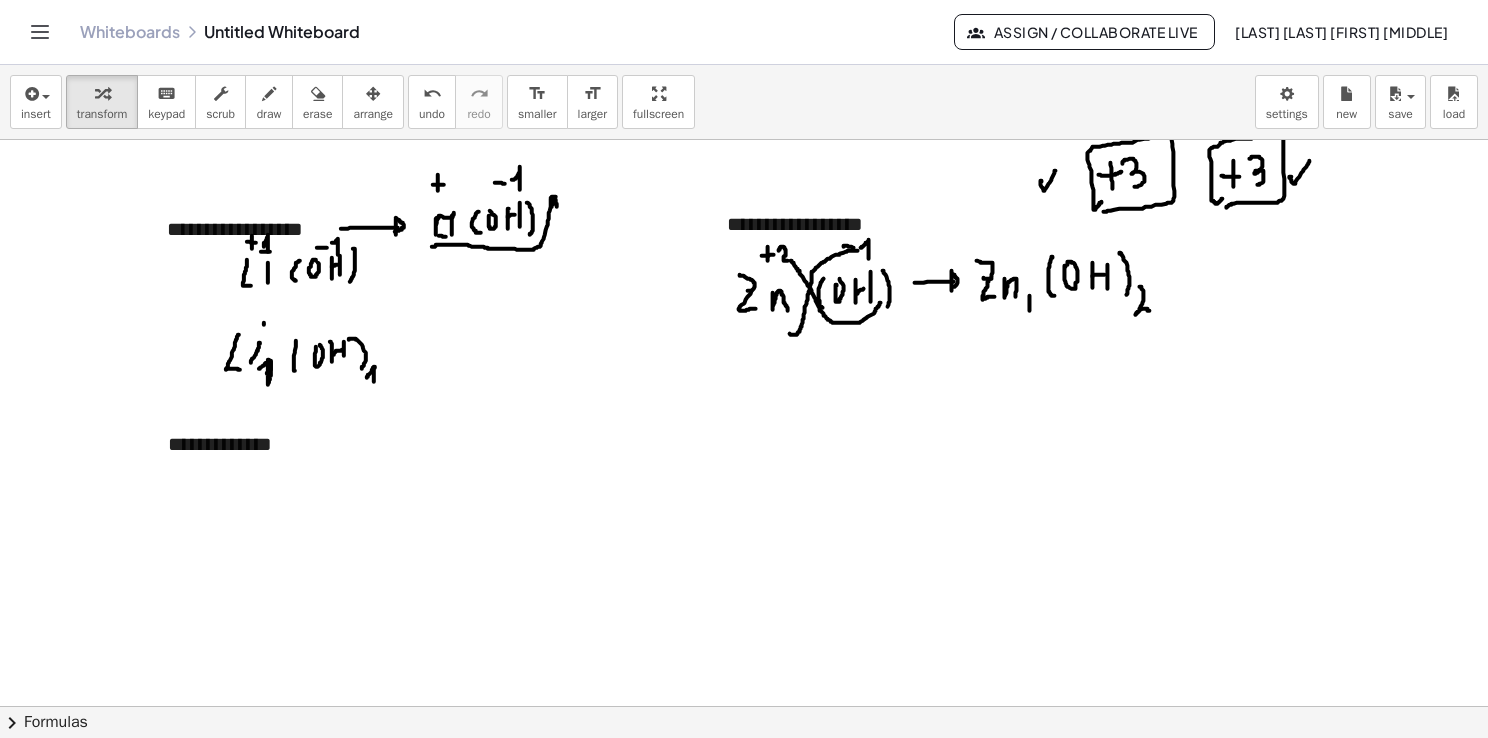 click at bounding box center [747, 707] 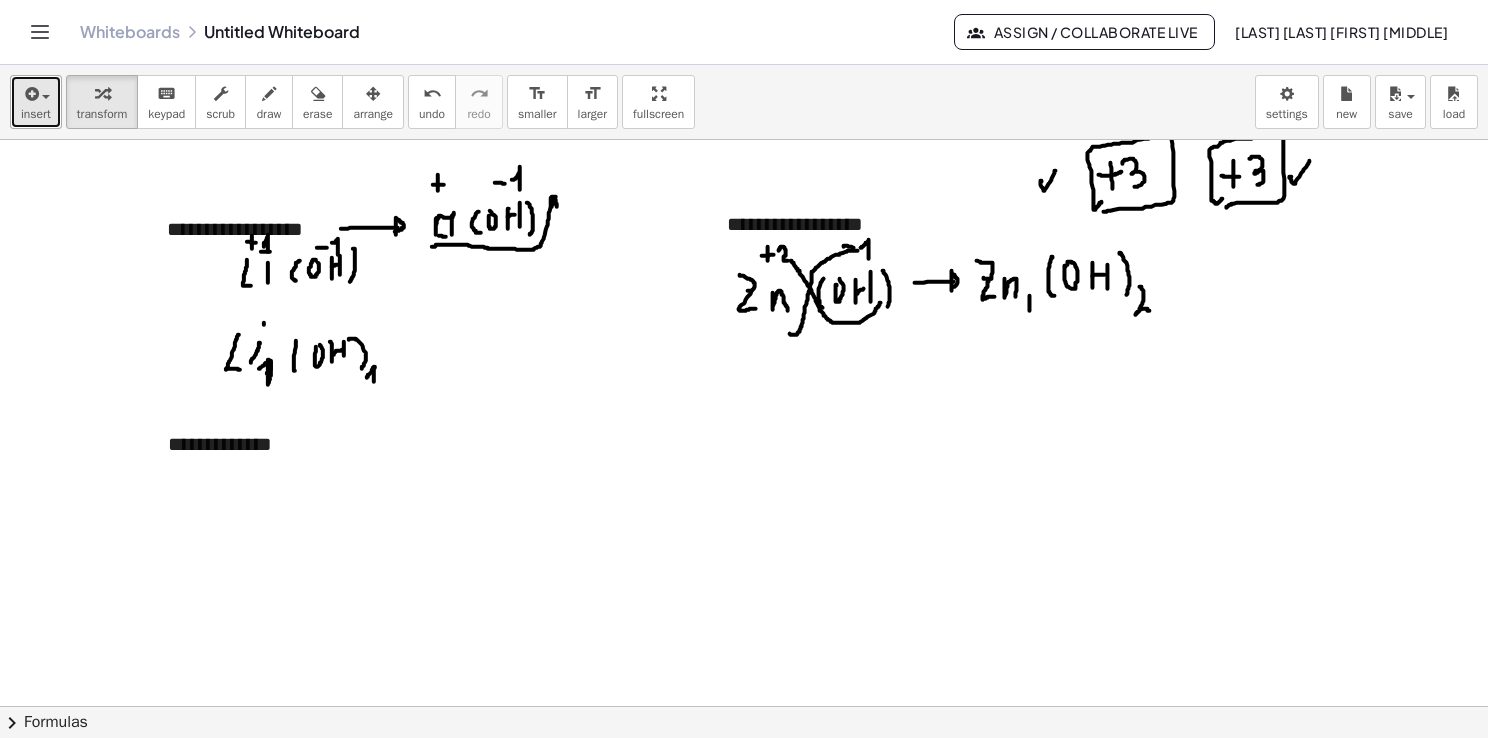 click on "insert" at bounding box center [36, 114] 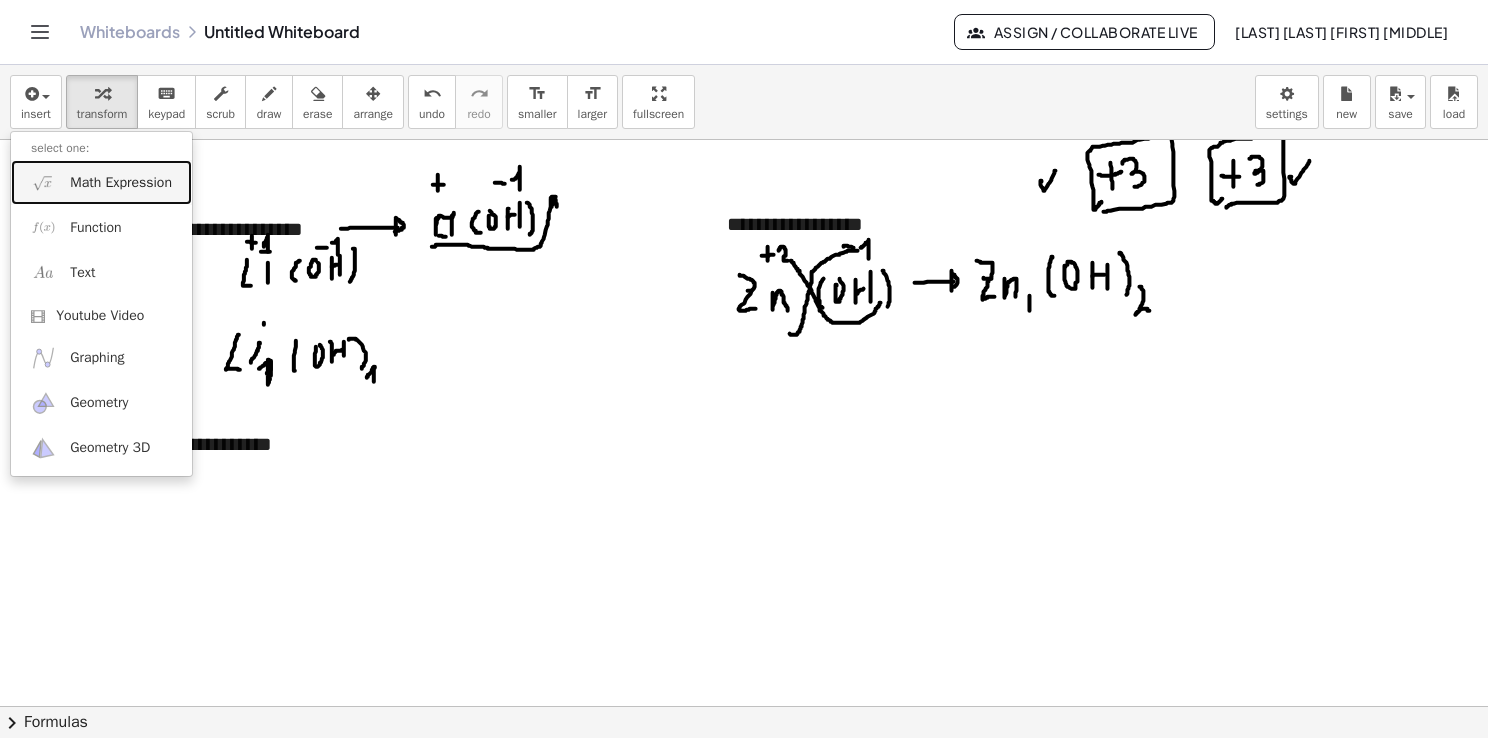 click on "Math Expression" at bounding box center (101, 182) 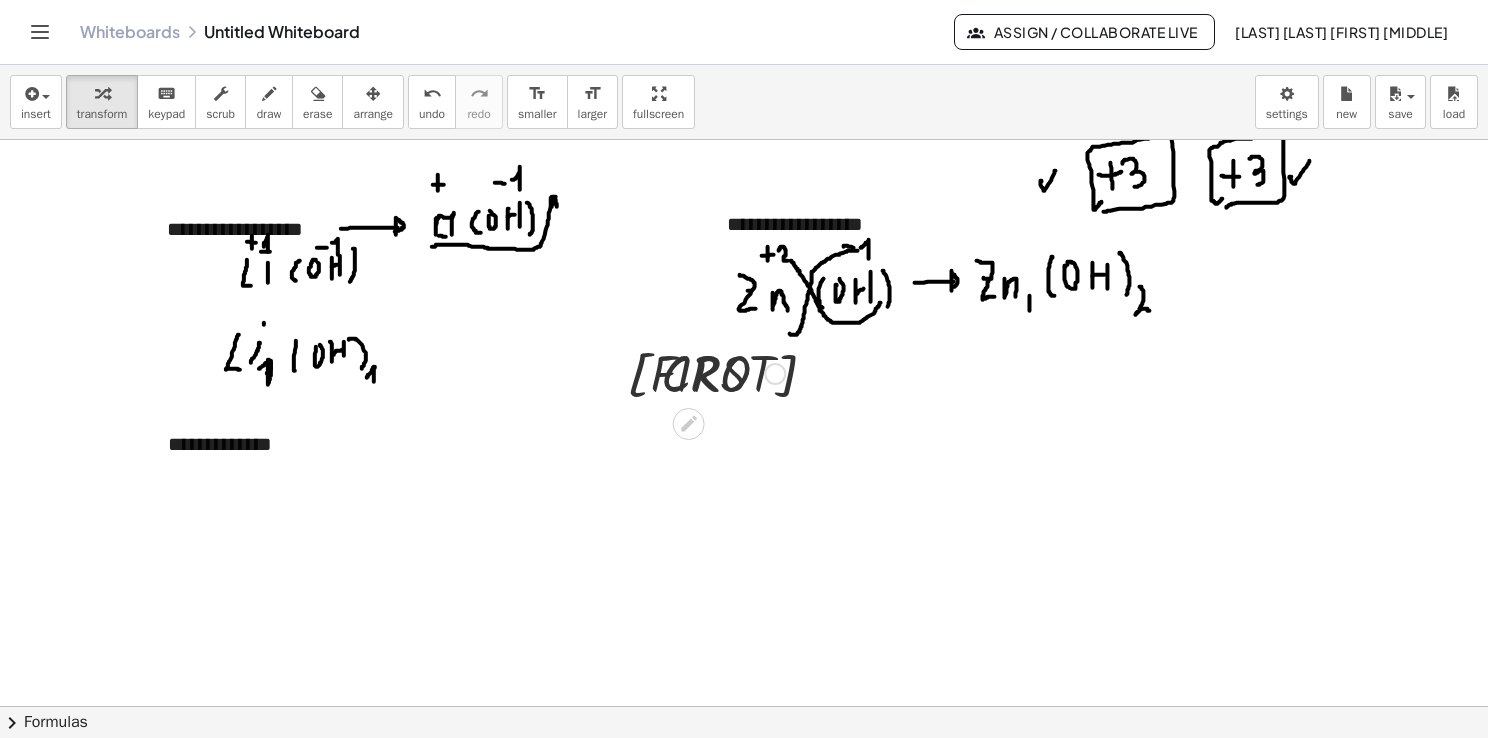 click at bounding box center (706, 372) 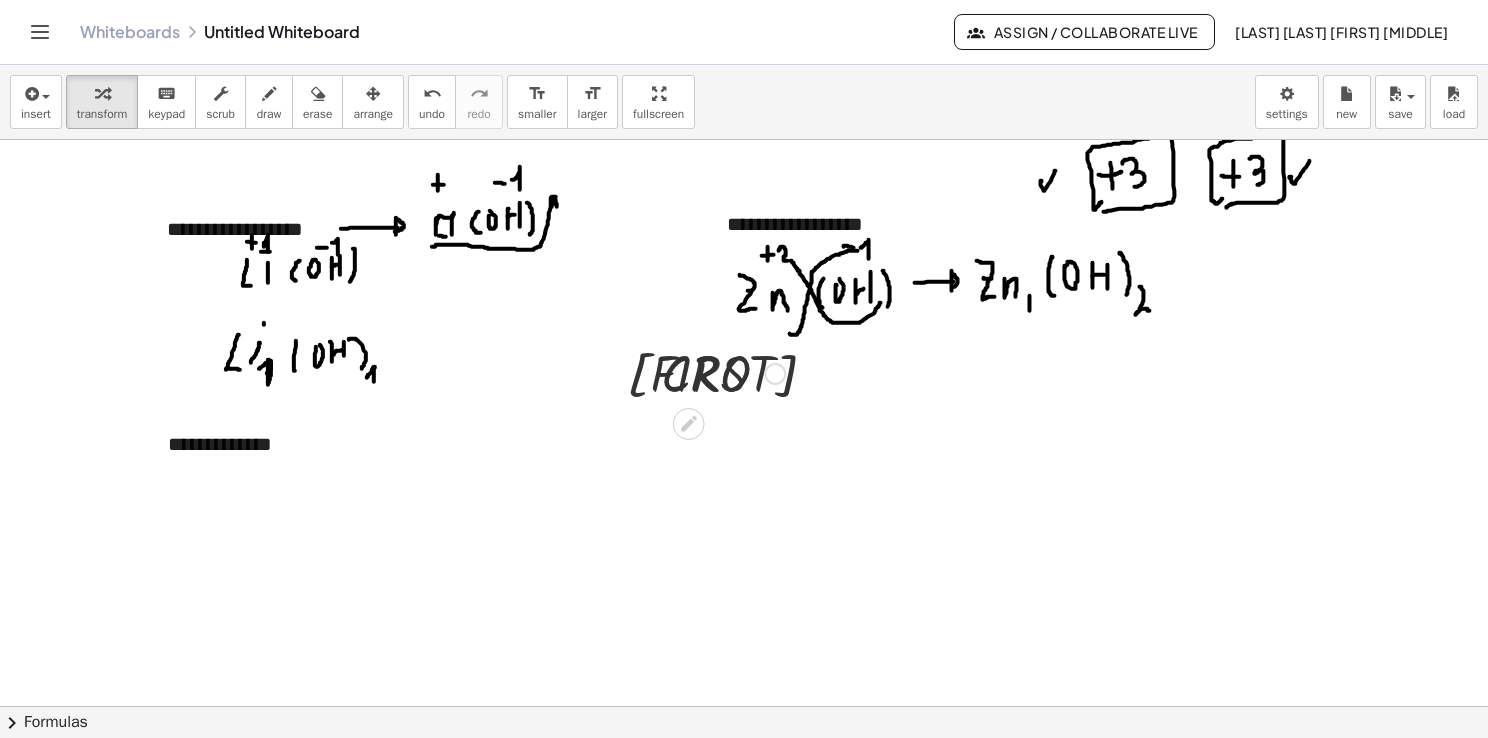 click at bounding box center [706, 372] 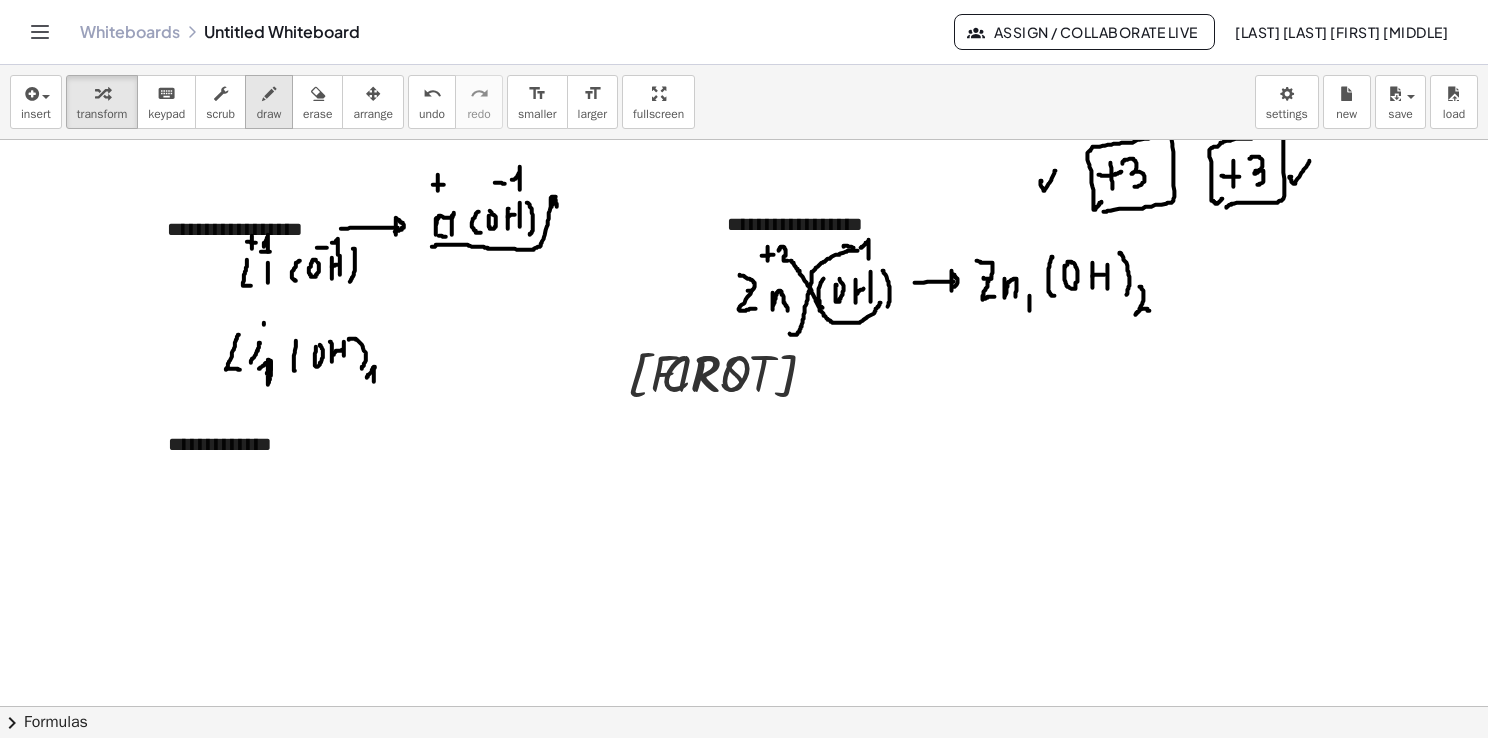 click on "draw" at bounding box center (269, 114) 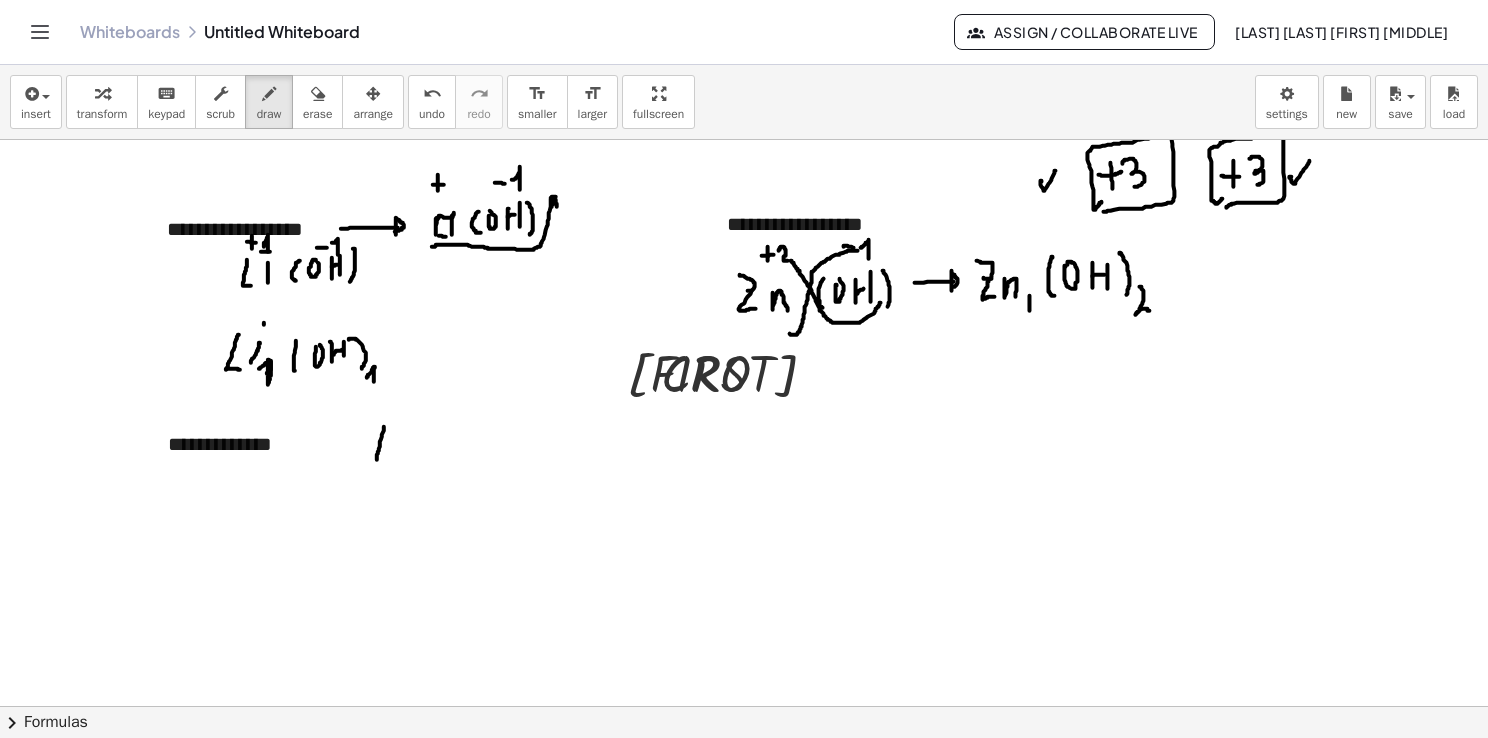 drag, startPoint x: 384, startPoint y: 426, endPoint x: 377, endPoint y: 459, distance: 33.734257 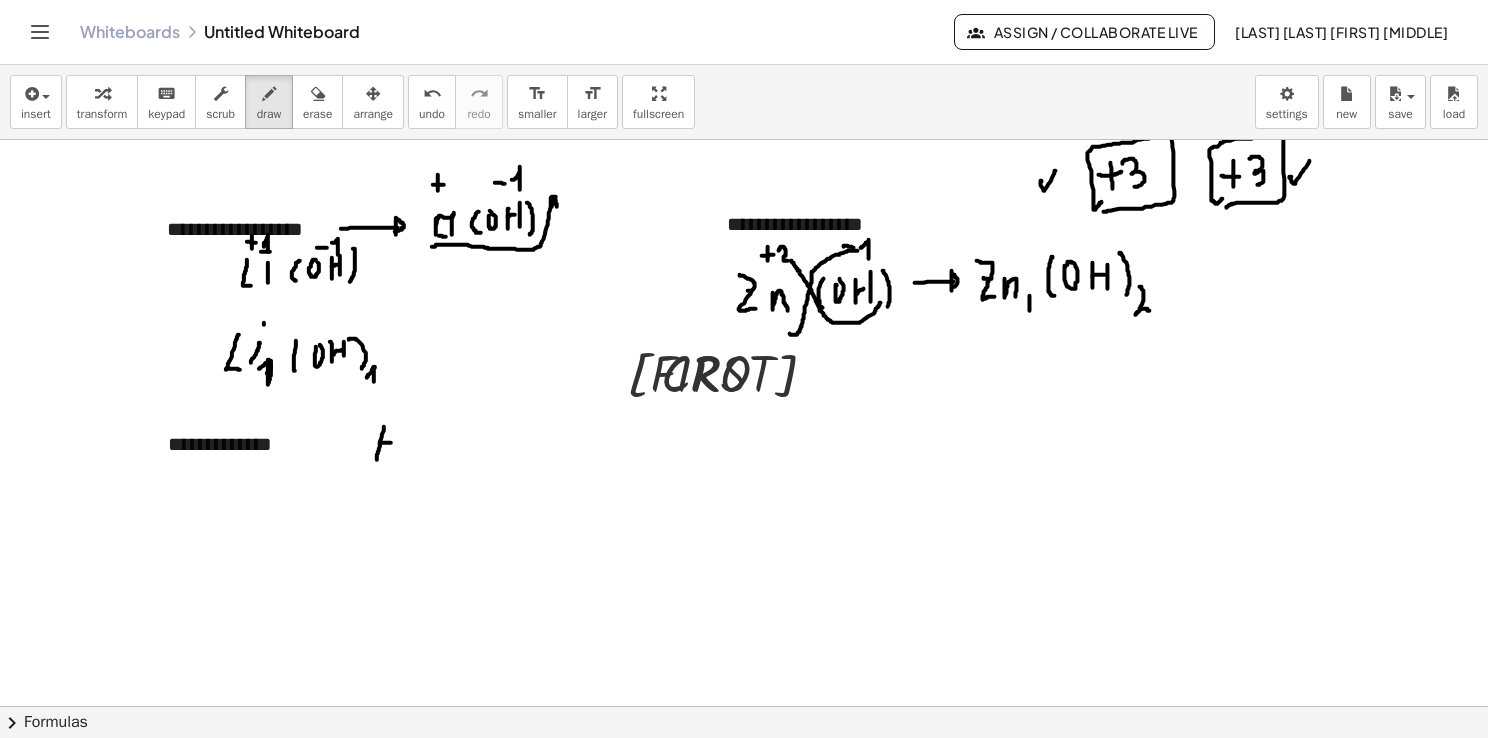 drag, startPoint x: 380, startPoint y: 443, endPoint x: 396, endPoint y: 442, distance: 16.03122 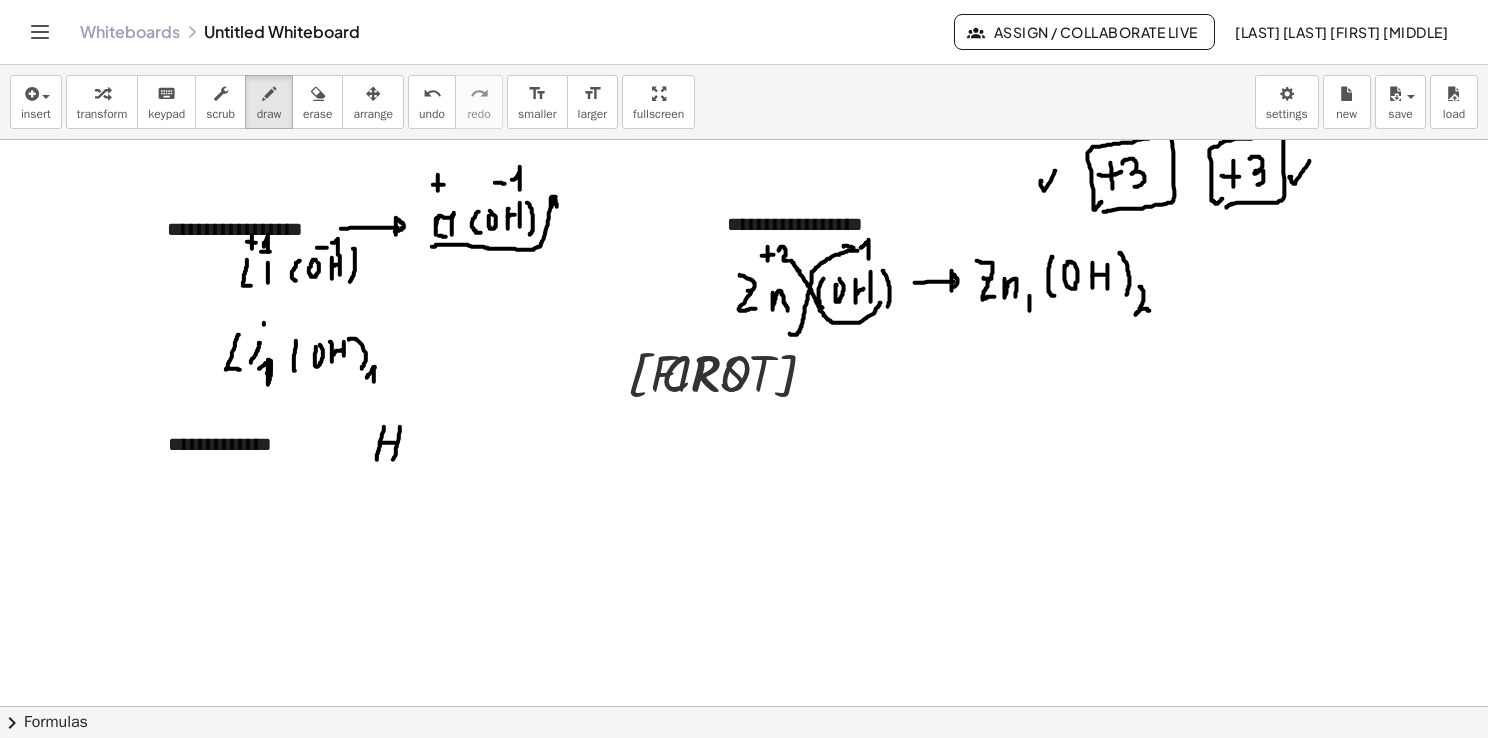 drag, startPoint x: 400, startPoint y: 426, endPoint x: 393, endPoint y: 462, distance: 36.67424 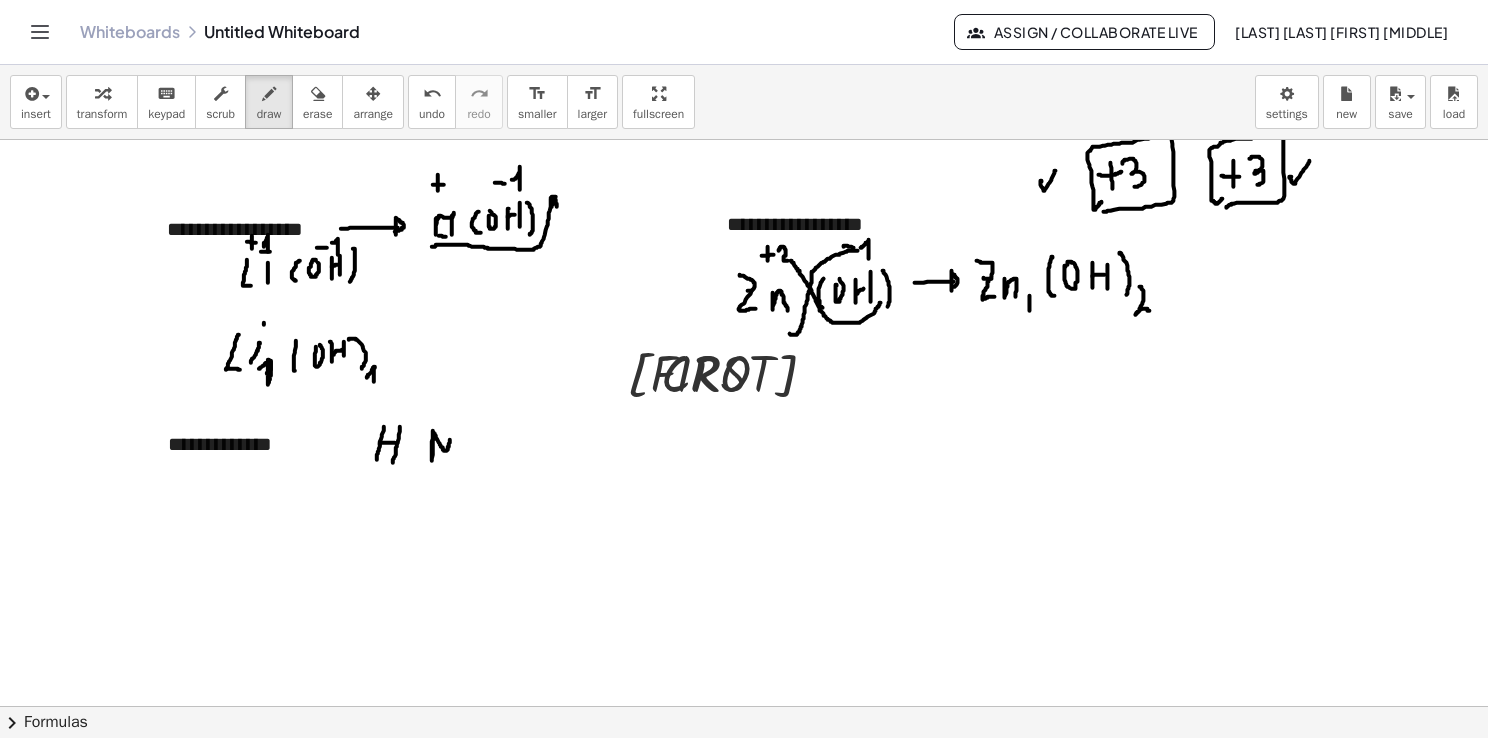 drag, startPoint x: 433, startPoint y: 434, endPoint x: 452, endPoint y: 432, distance: 19.104973 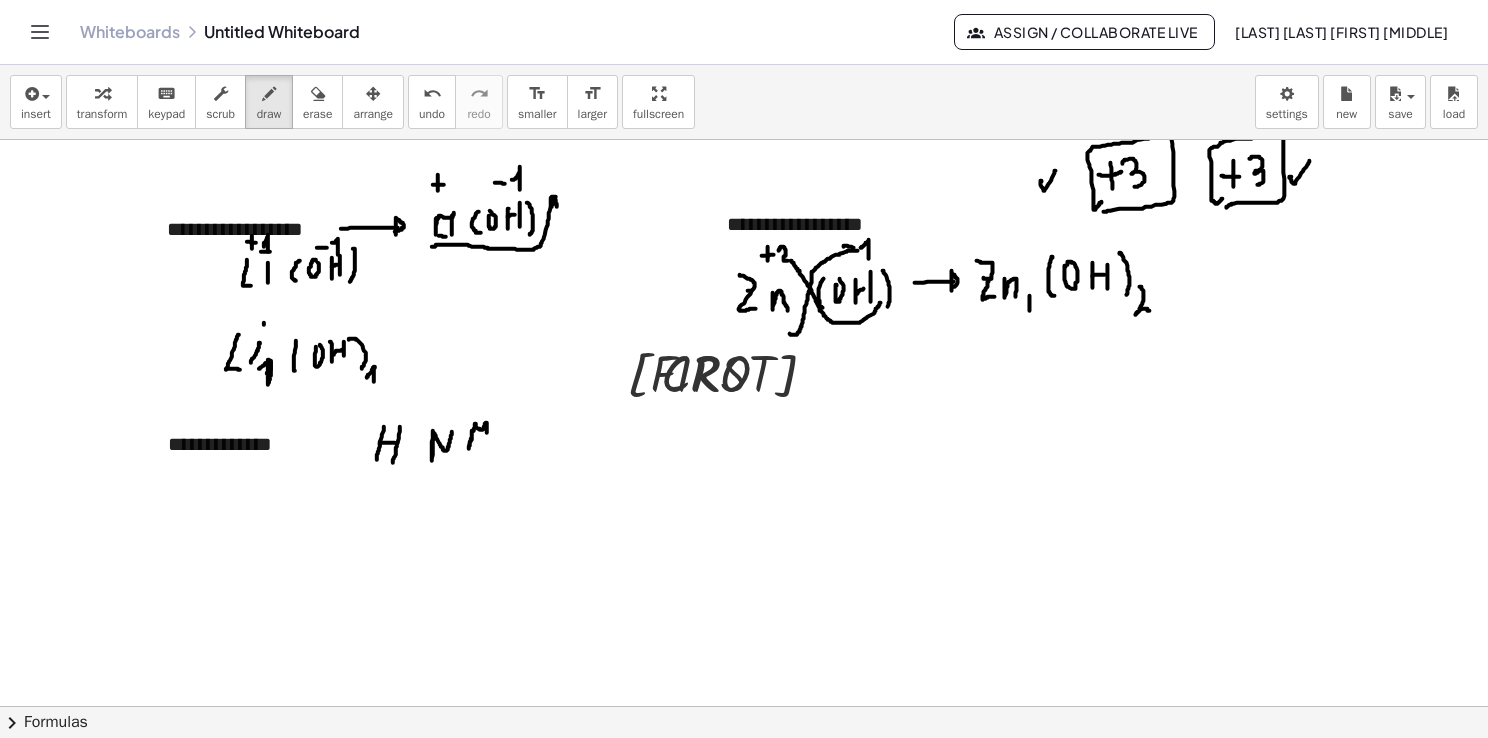 drag, startPoint x: 472, startPoint y: 430, endPoint x: 488, endPoint y: 446, distance: 22.627417 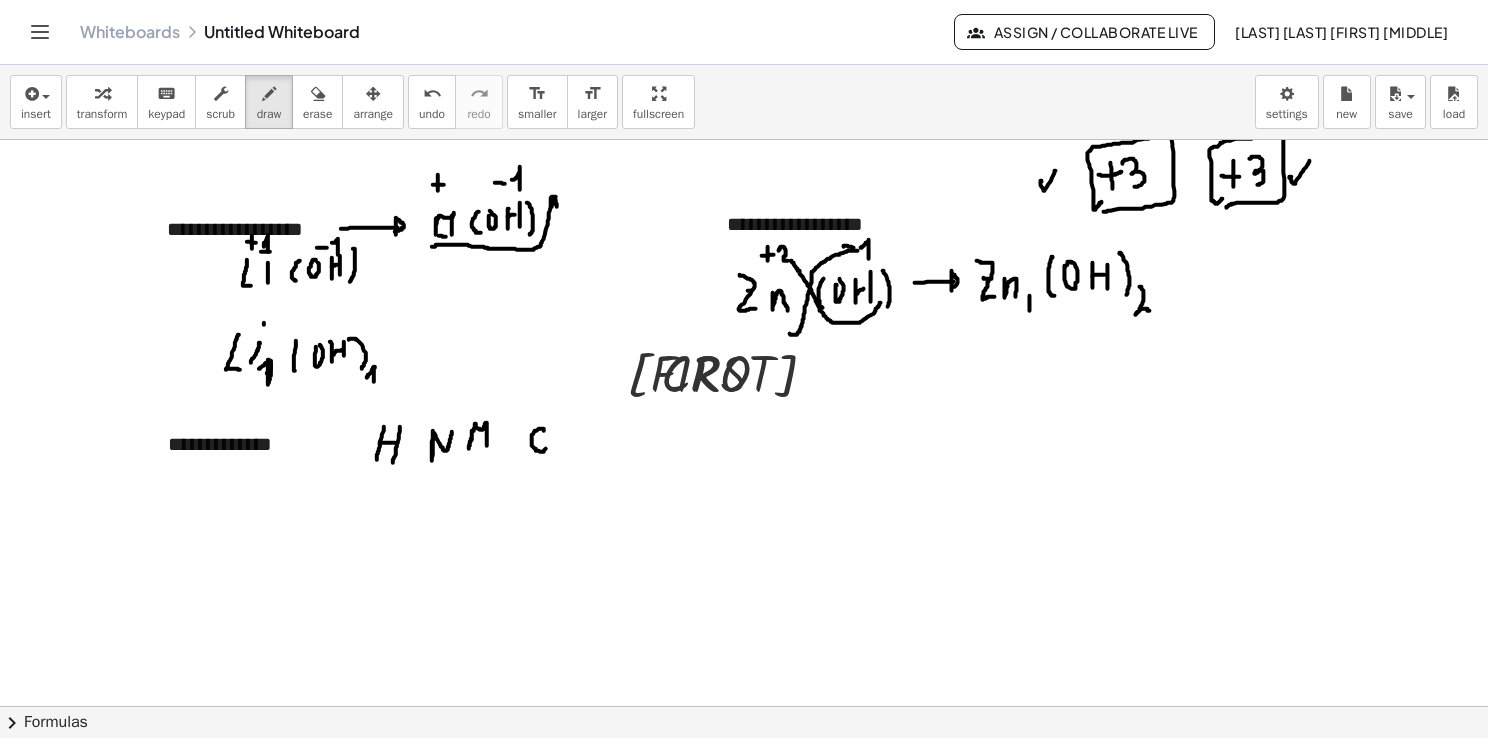 click at bounding box center [747, 707] 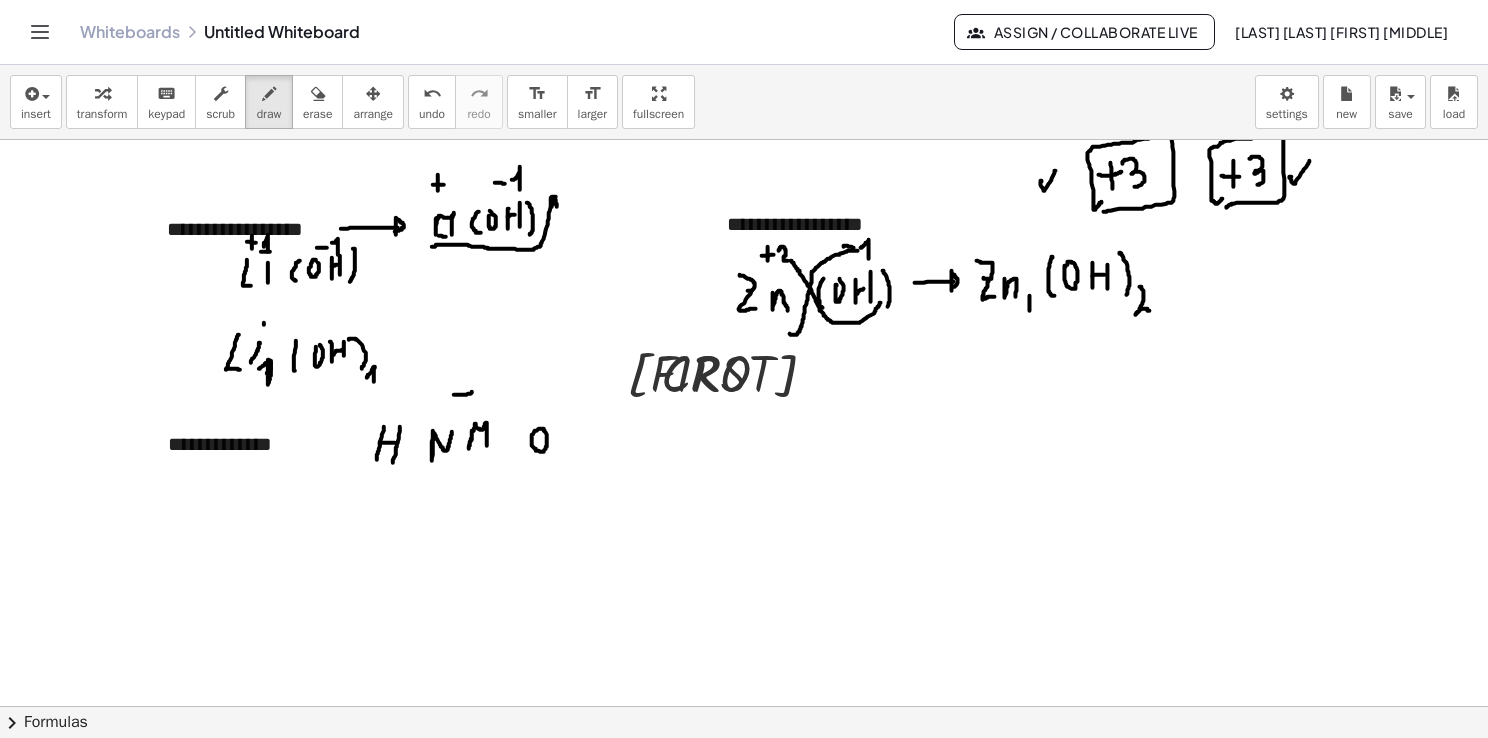 drag, startPoint x: 454, startPoint y: 394, endPoint x: 472, endPoint y: 391, distance: 18.248287 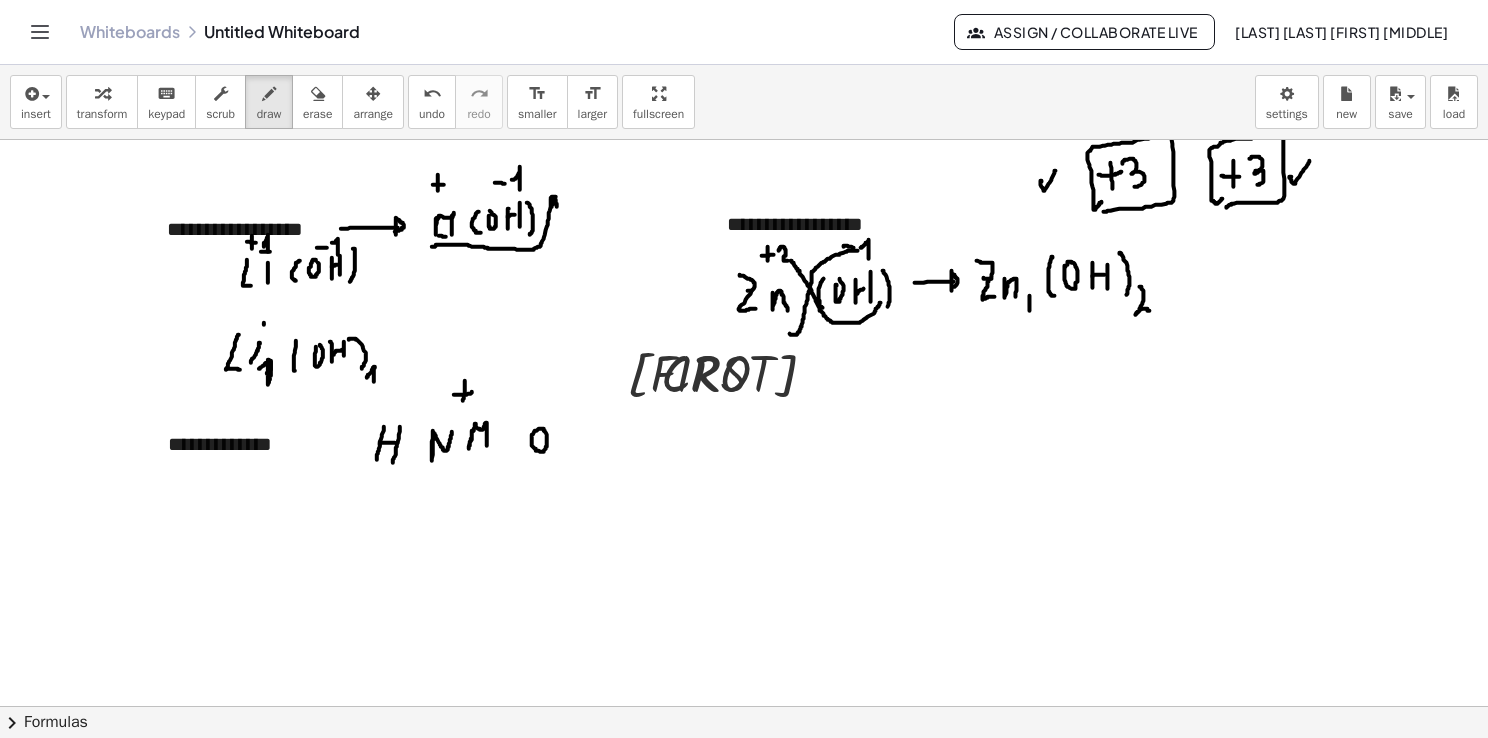 drag, startPoint x: 465, startPoint y: 380, endPoint x: 460, endPoint y: 407, distance: 27.45906 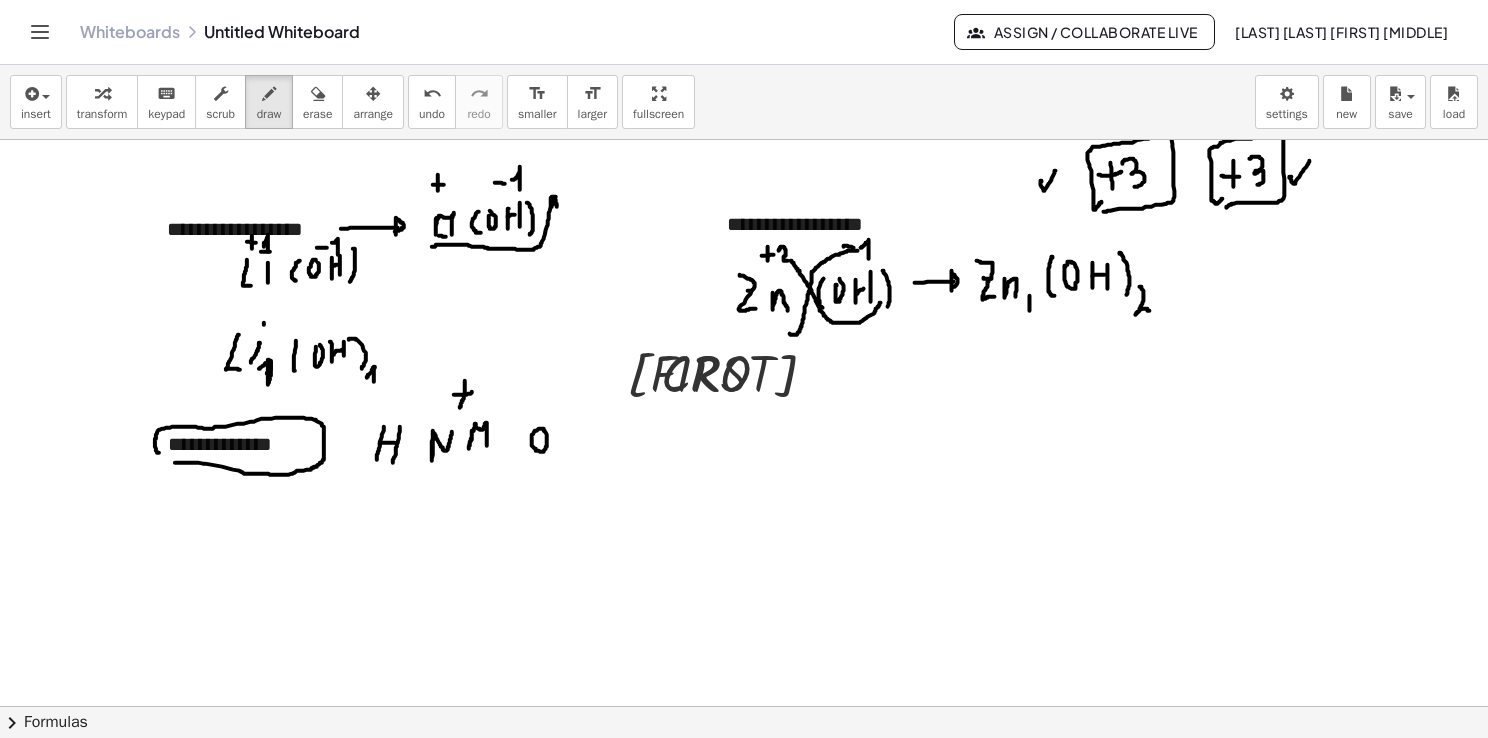 drag, startPoint x: 176, startPoint y: 462, endPoint x: 161, endPoint y: 452, distance: 18.027756 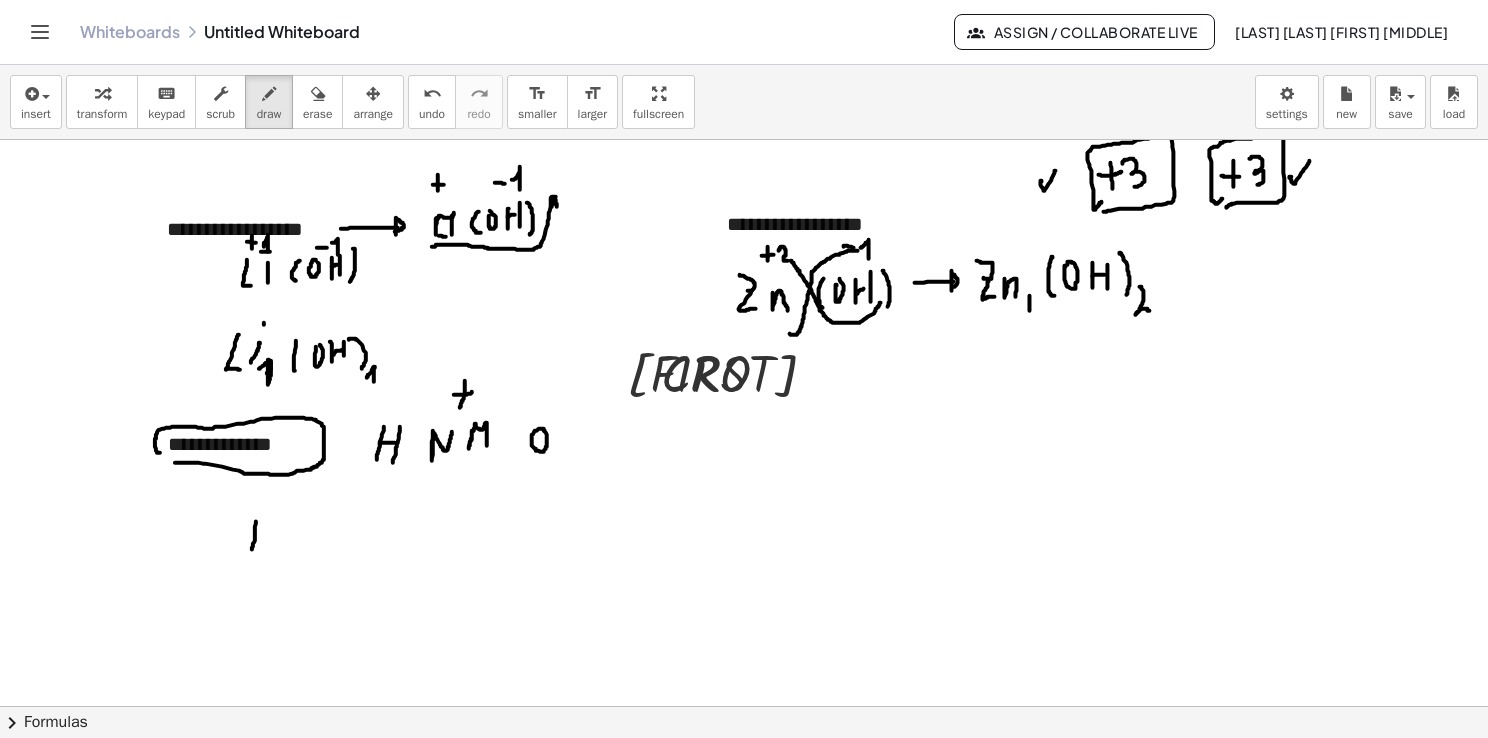 drag, startPoint x: 256, startPoint y: 521, endPoint x: 250, endPoint y: 555, distance: 34.525352 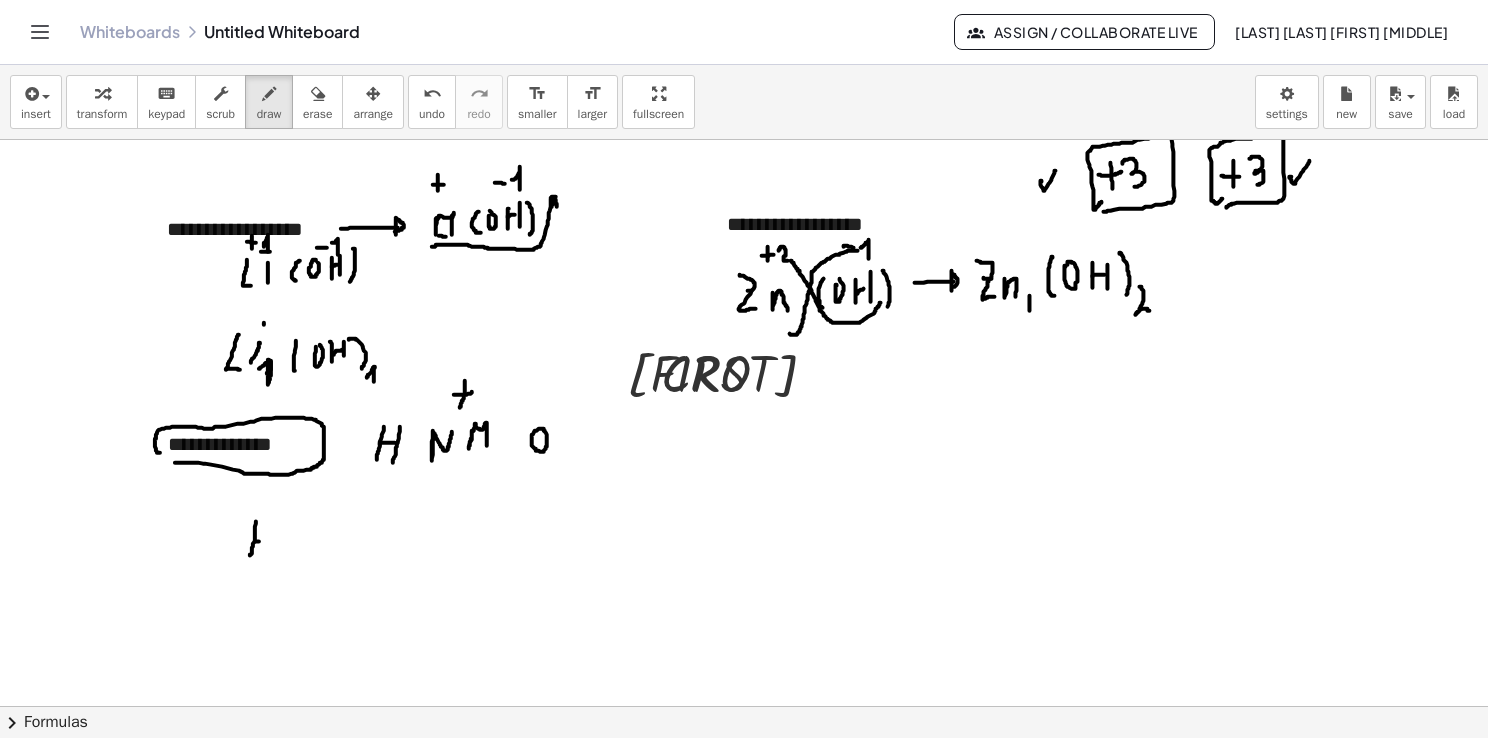 drag, startPoint x: 255, startPoint y: 541, endPoint x: 265, endPoint y: 539, distance: 10.198039 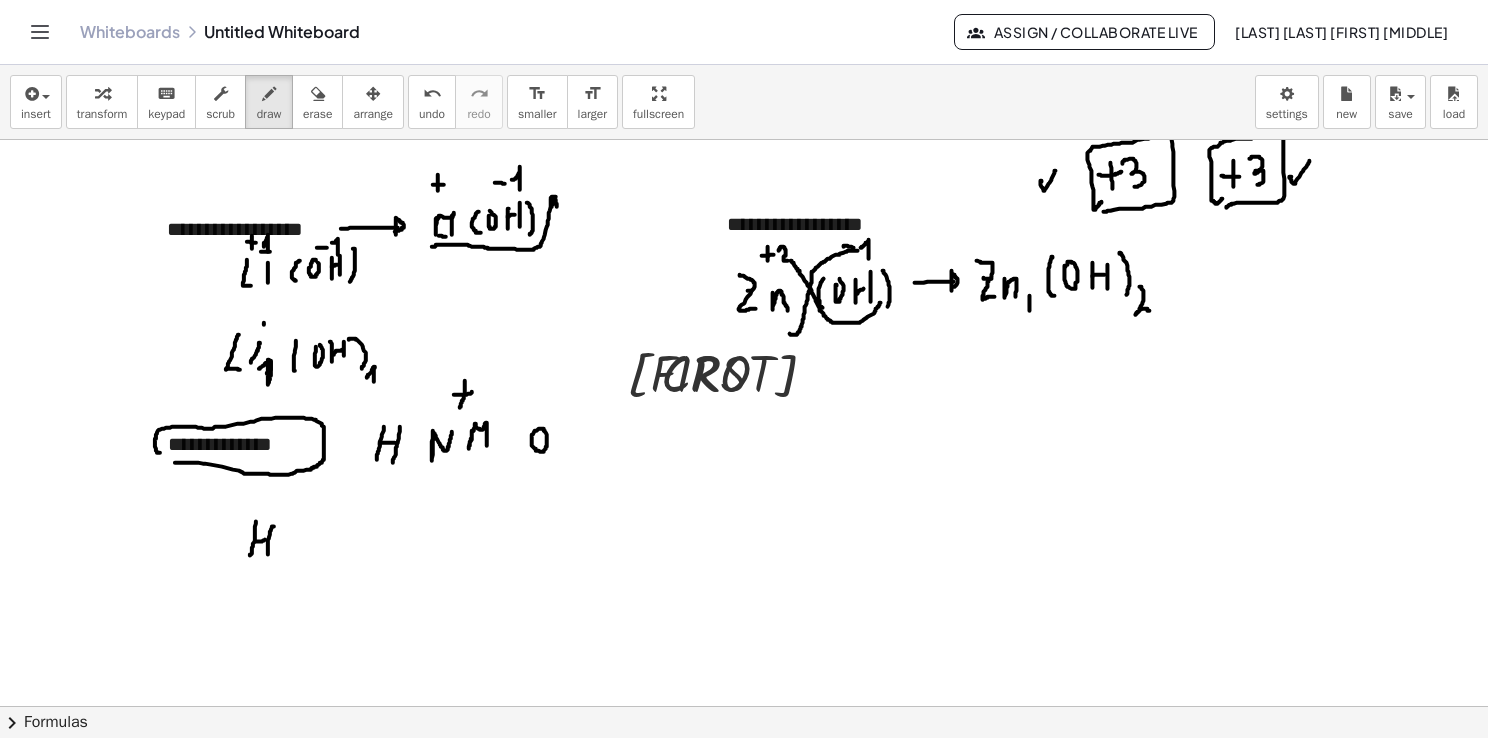 drag, startPoint x: 274, startPoint y: 526, endPoint x: 269, endPoint y: 555, distance: 29.427877 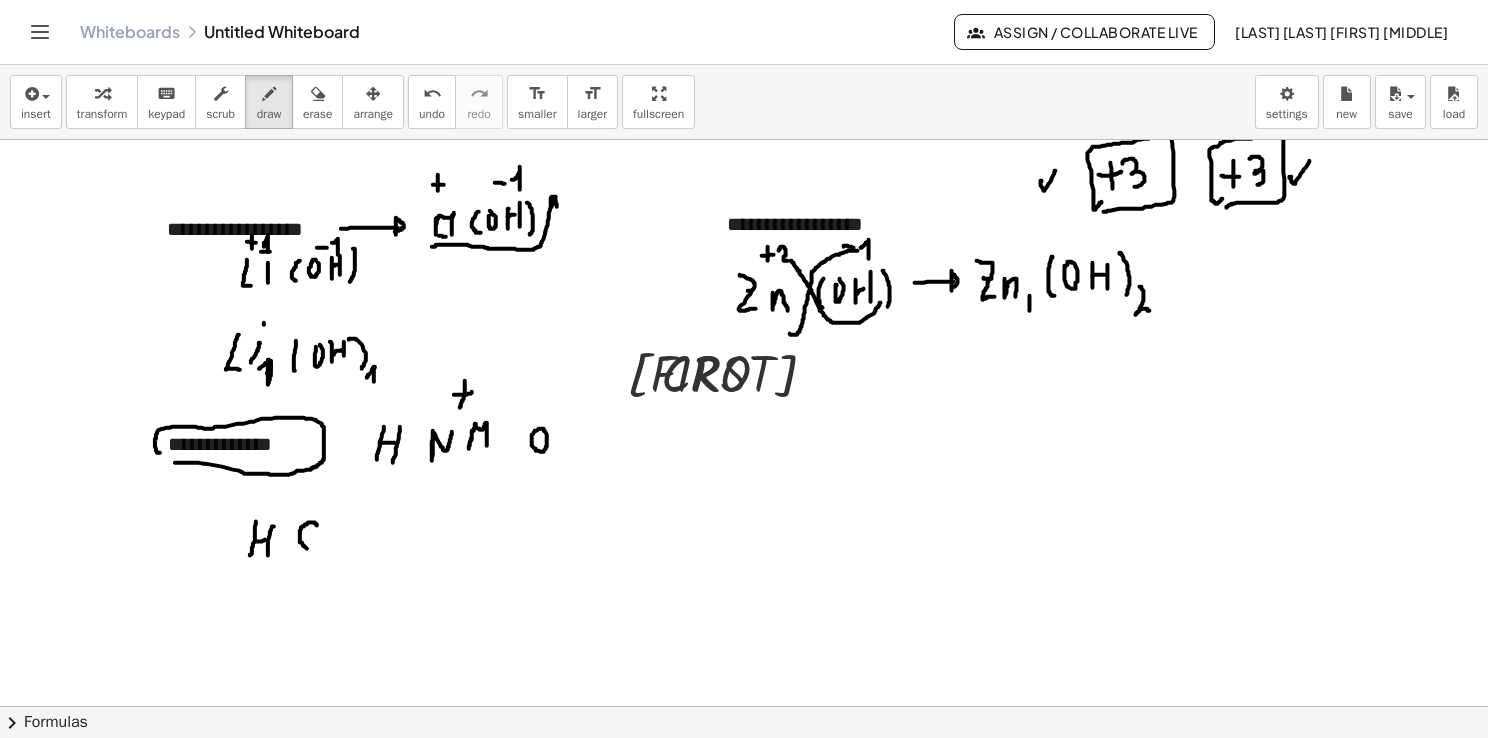 drag, startPoint x: 316, startPoint y: 523, endPoint x: 312, endPoint y: 550, distance: 27.294687 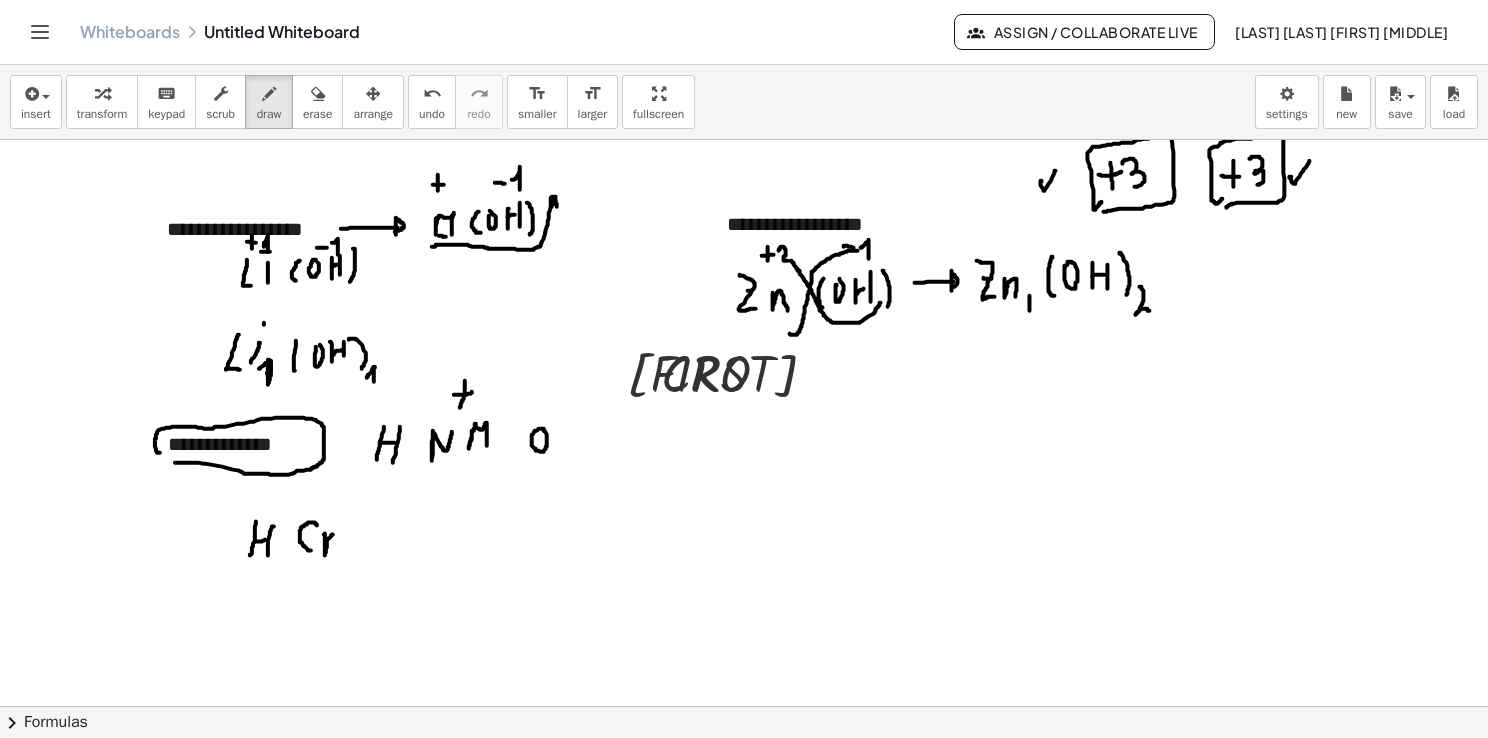drag, startPoint x: 324, startPoint y: 534, endPoint x: 339, endPoint y: 534, distance: 15 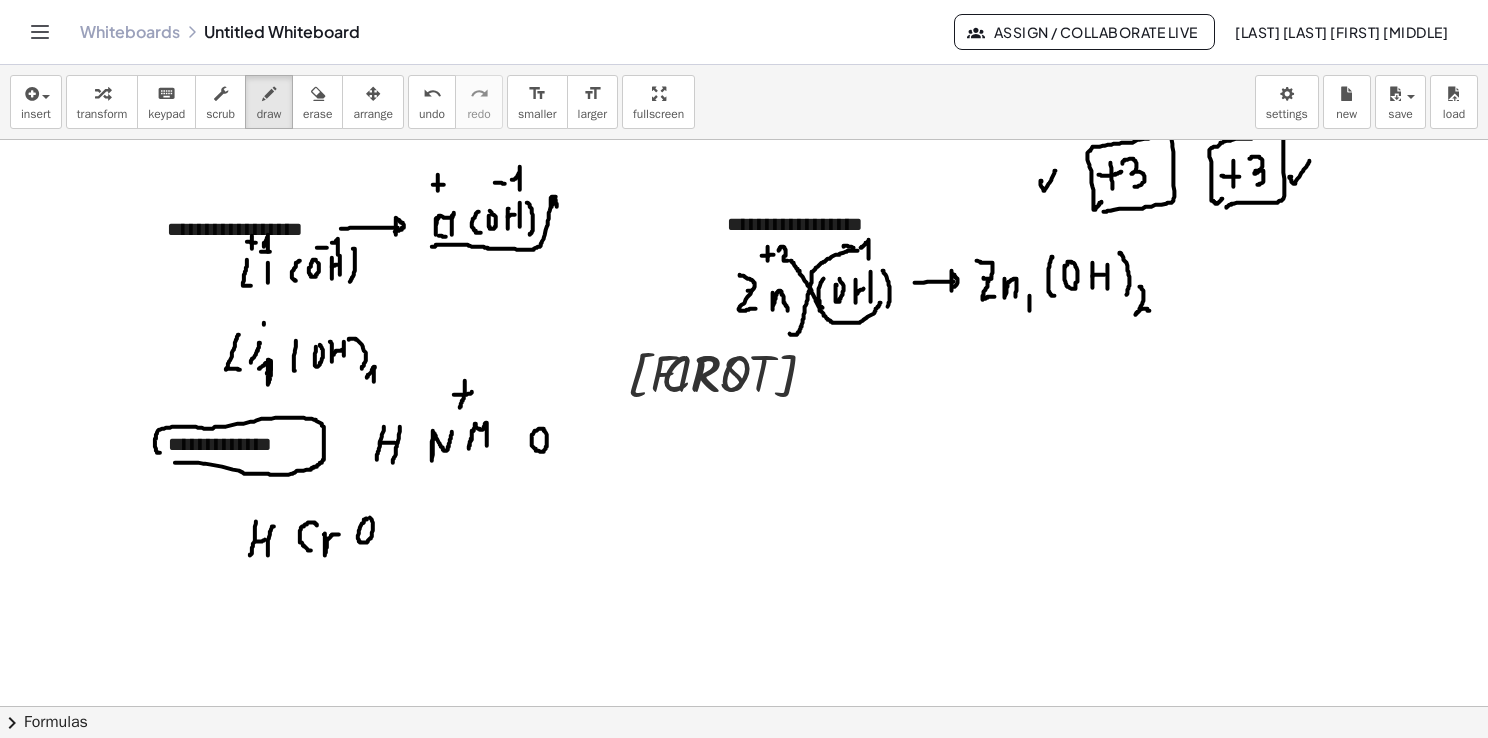 click at bounding box center [747, 707] 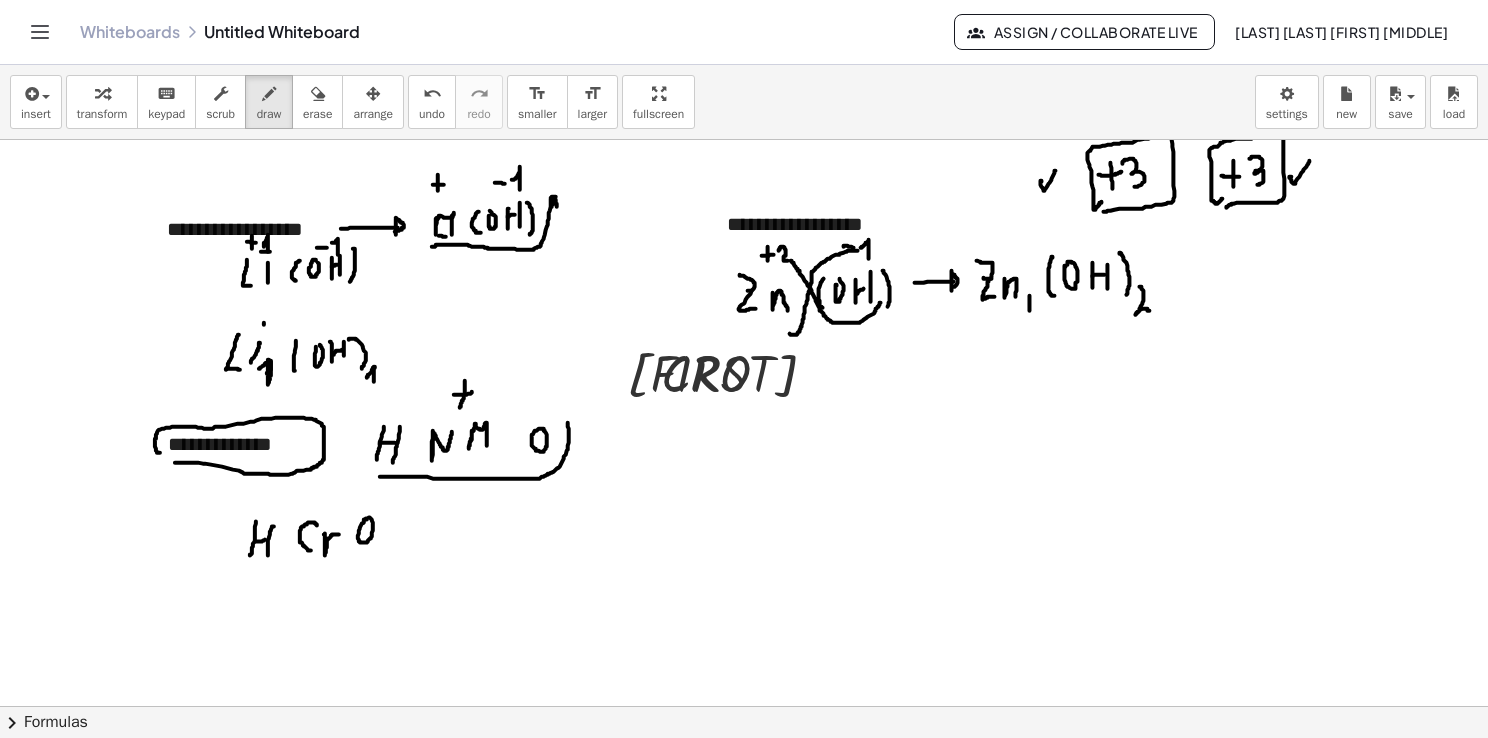 drag, startPoint x: 380, startPoint y: 476, endPoint x: 566, endPoint y: 422, distance: 193.68015 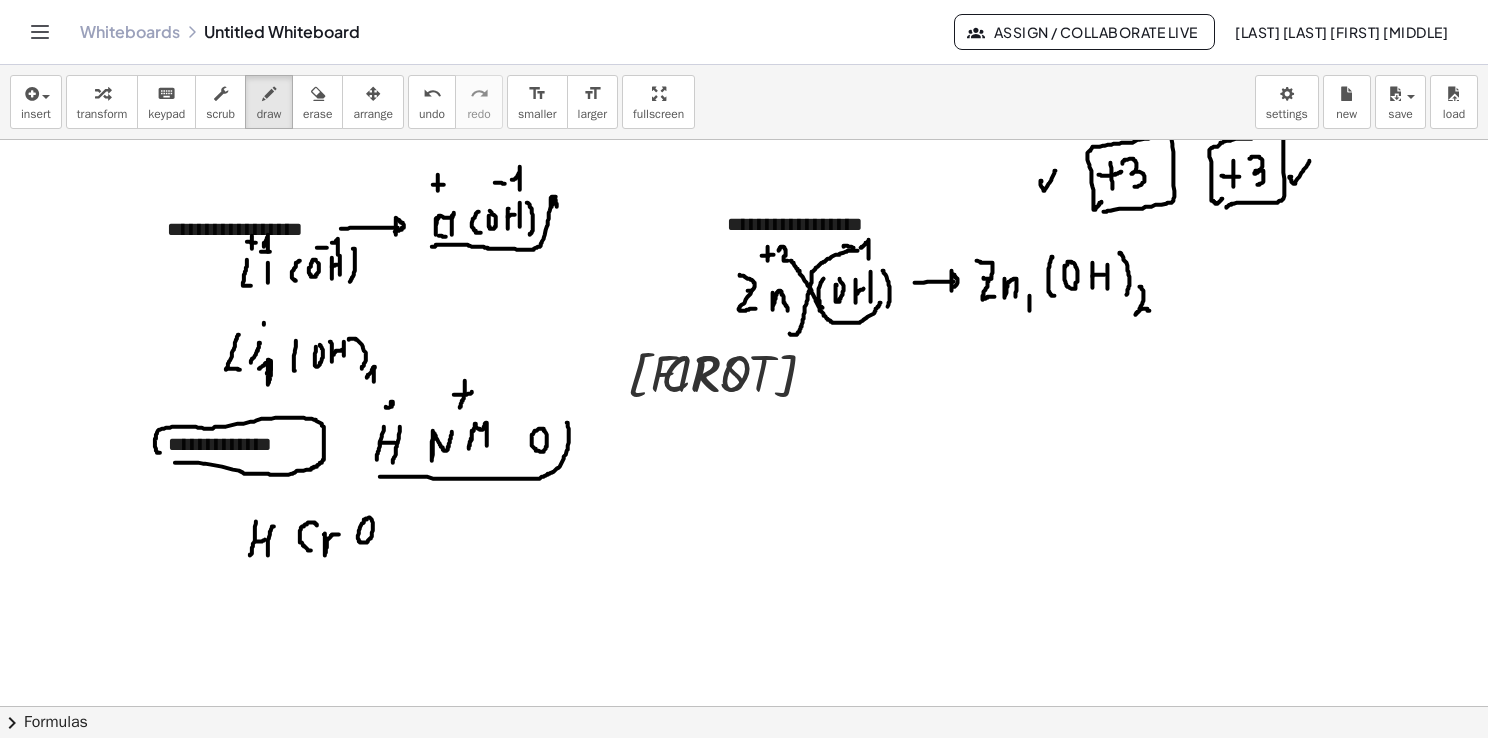 drag, startPoint x: 386, startPoint y: 406, endPoint x: 396, endPoint y: 399, distance: 12.206555 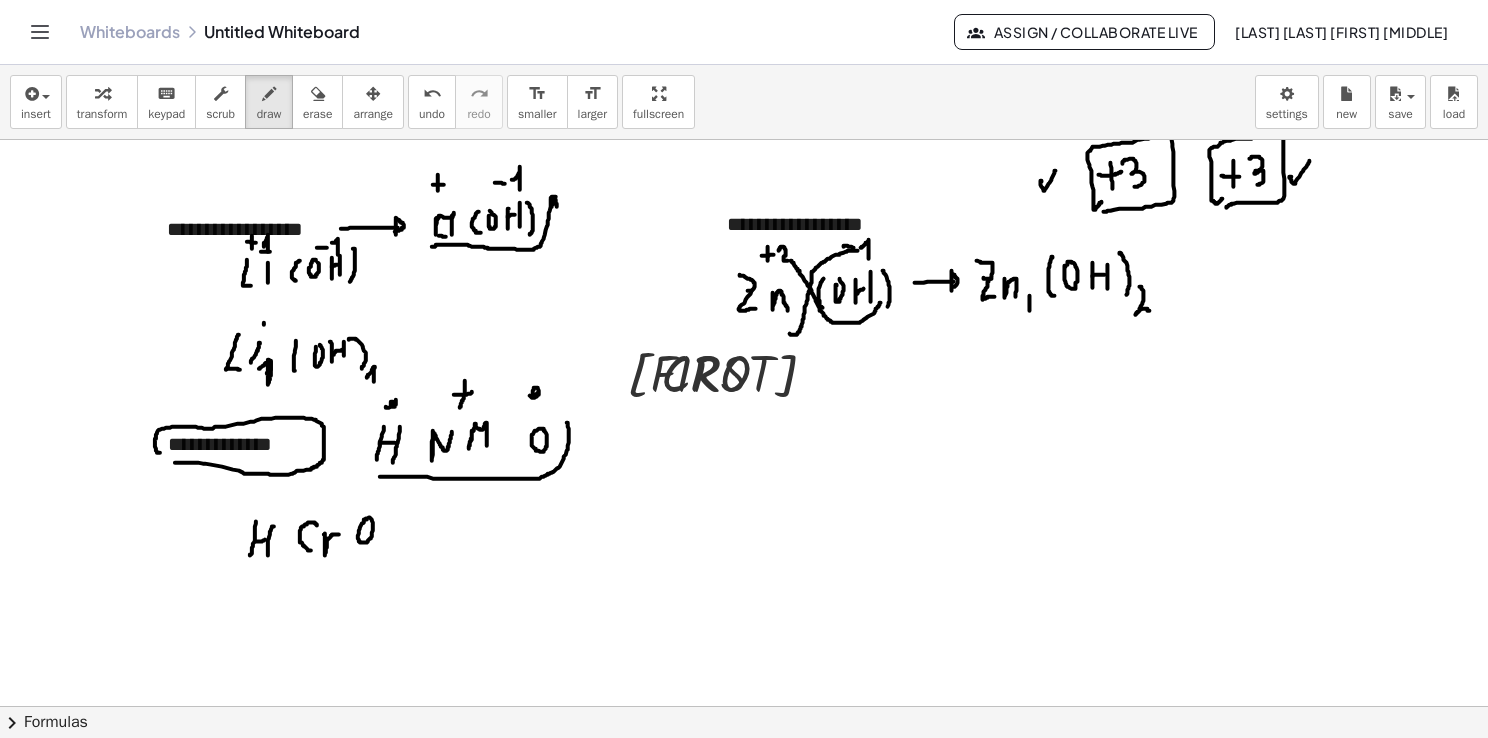 click at bounding box center (747, 707) 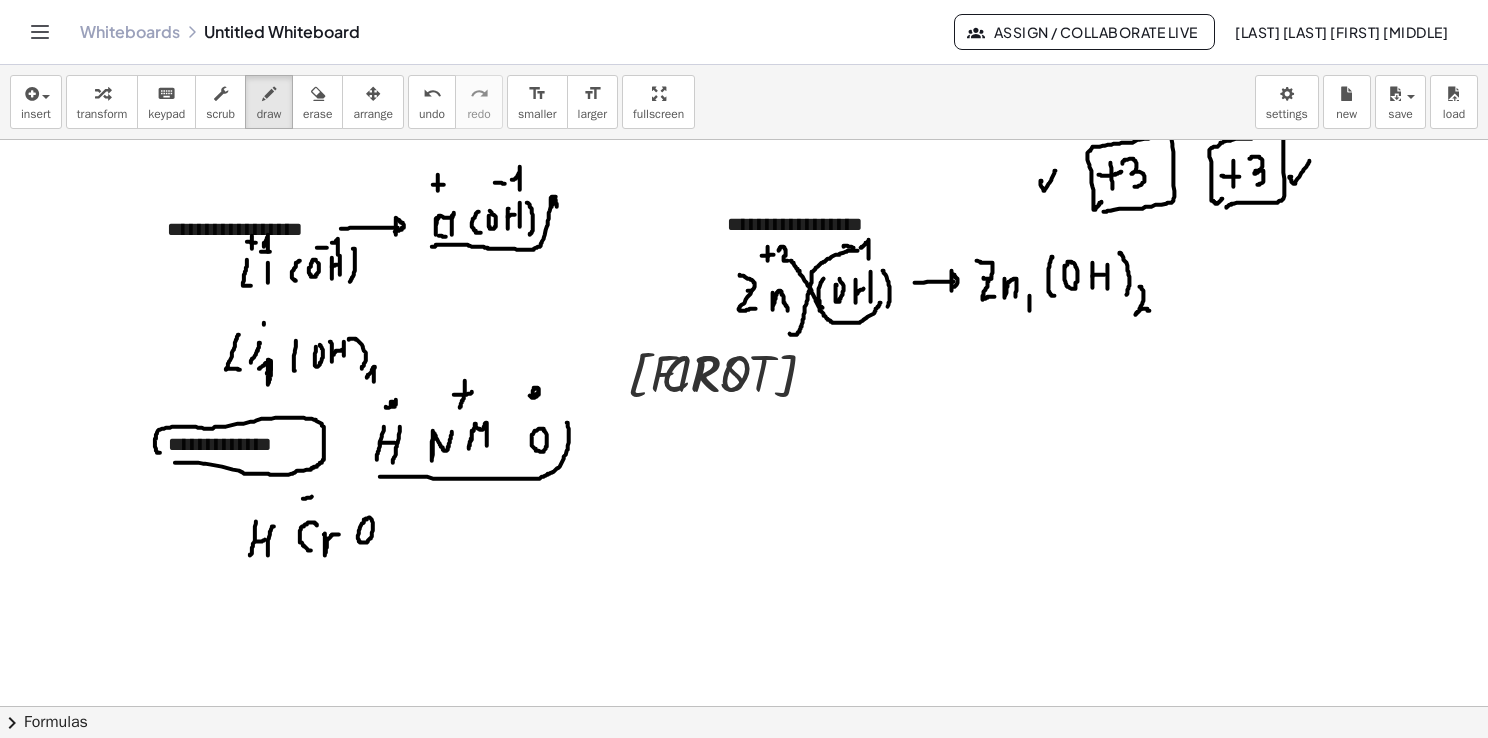 drag, startPoint x: 303, startPoint y: 498, endPoint x: 315, endPoint y: 494, distance: 12.649111 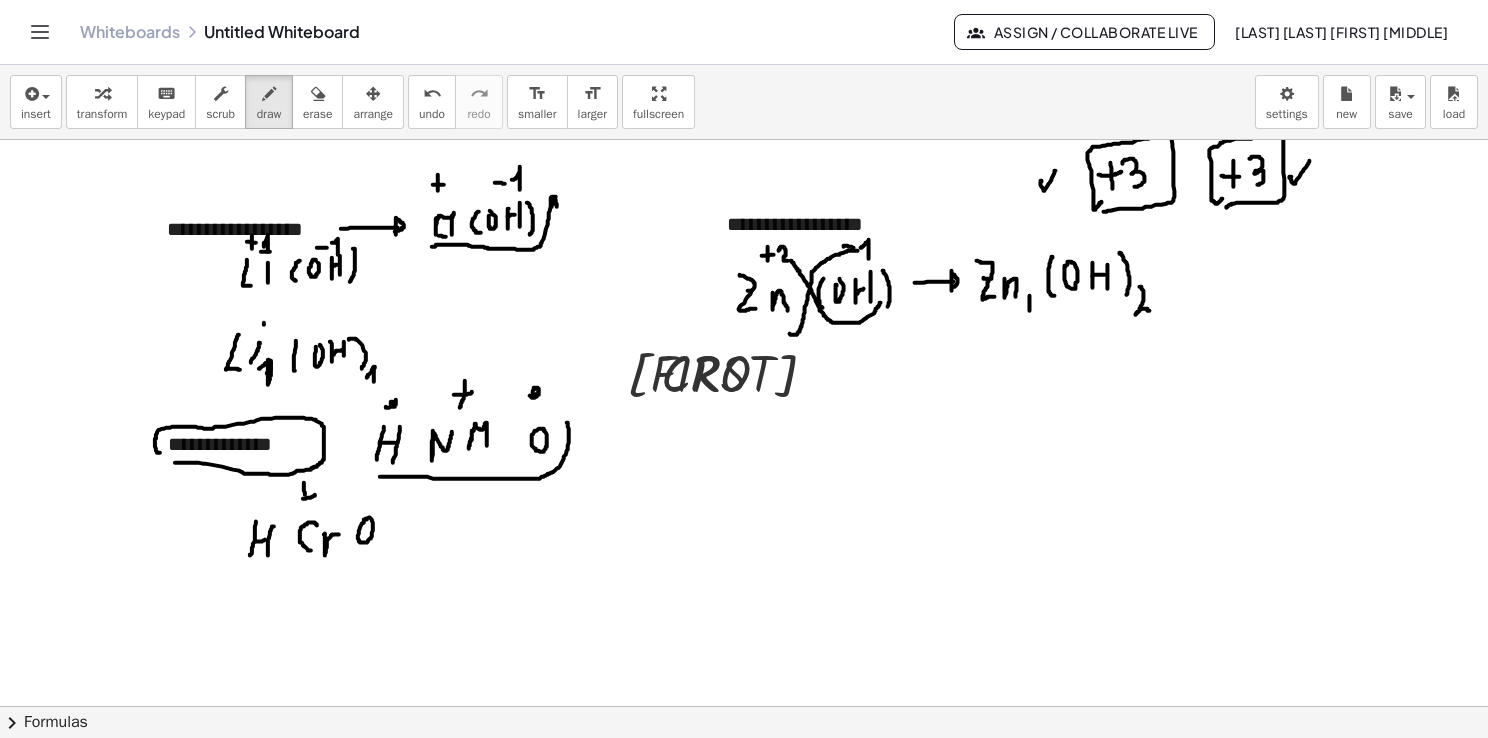 drag, startPoint x: 304, startPoint y: 482, endPoint x: 305, endPoint y: 502, distance: 20.024984 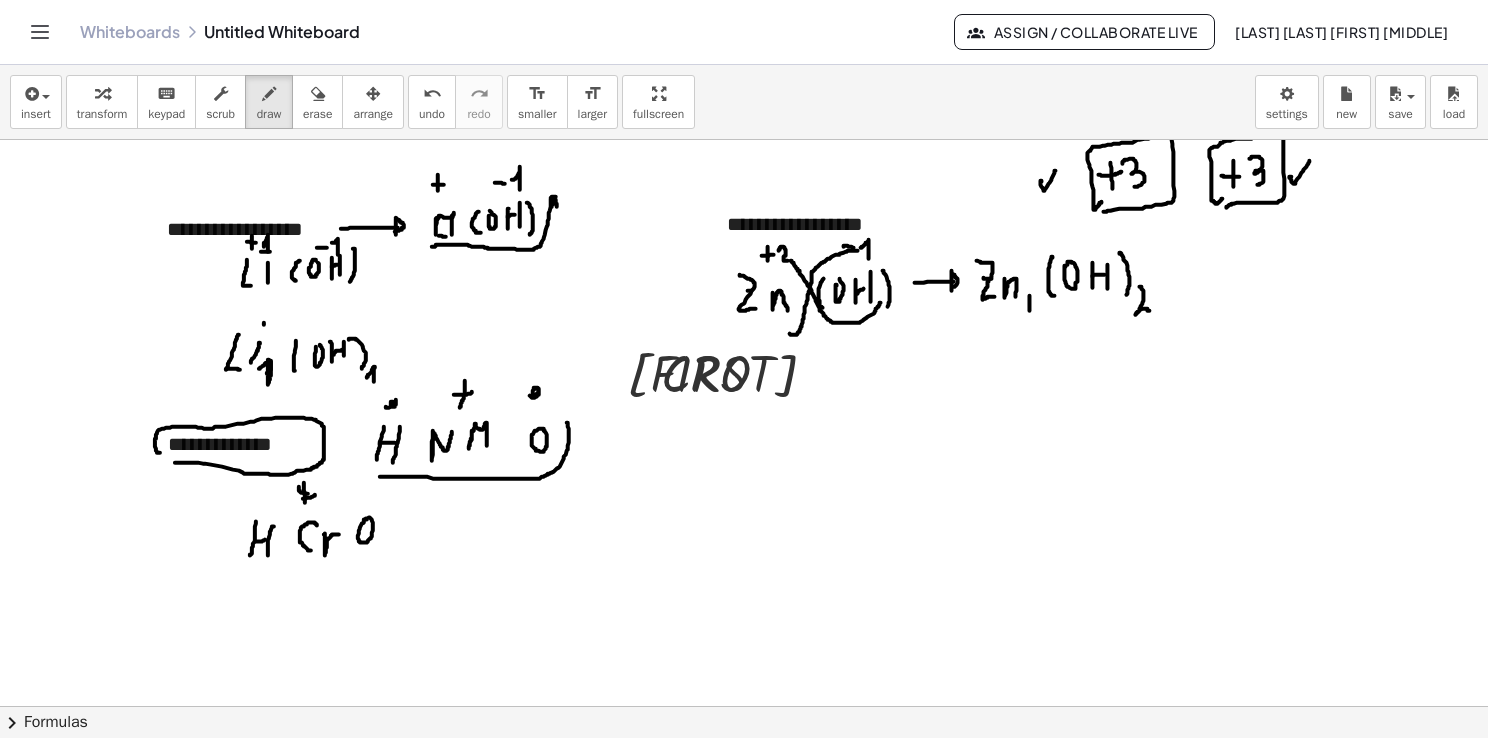 drag, startPoint x: 308, startPoint y: 493, endPoint x: 299, endPoint y: 485, distance: 12.0415945 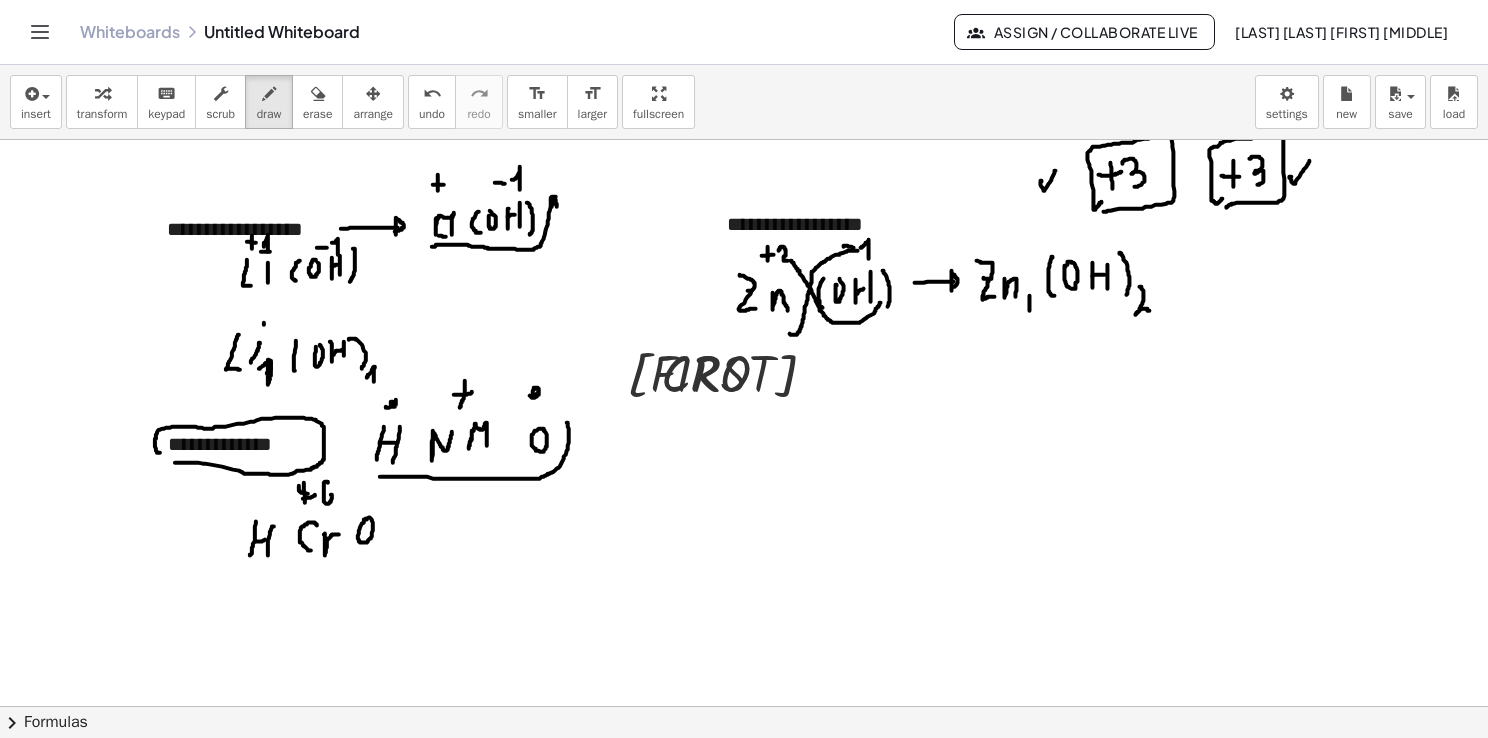 drag, startPoint x: 328, startPoint y: 482, endPoint x: 326, endPoint y: 499, distance: 17.117243 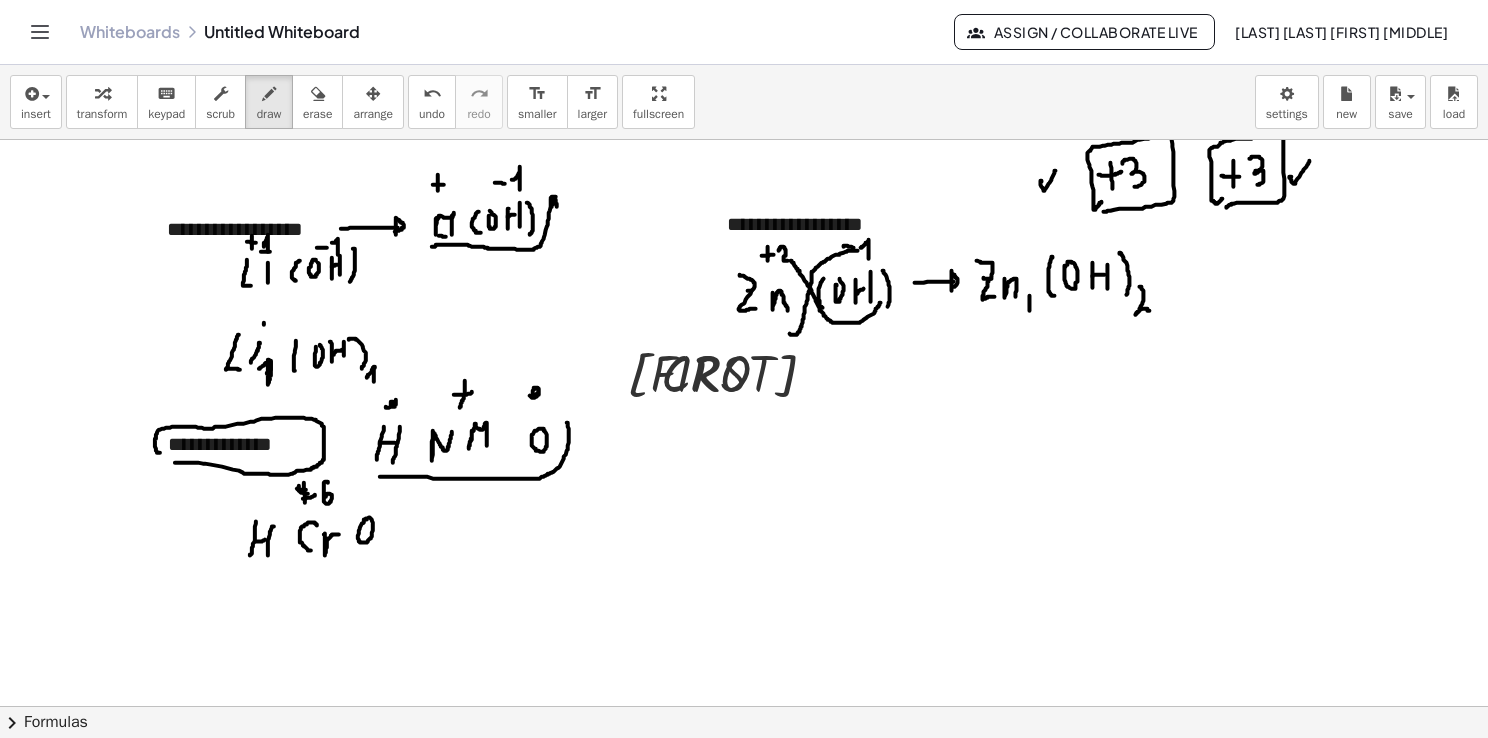 drag, startPoint x: 297, startPoint y: 488, endPoint x: 312, endPoint y: 490, distance: 15.132746 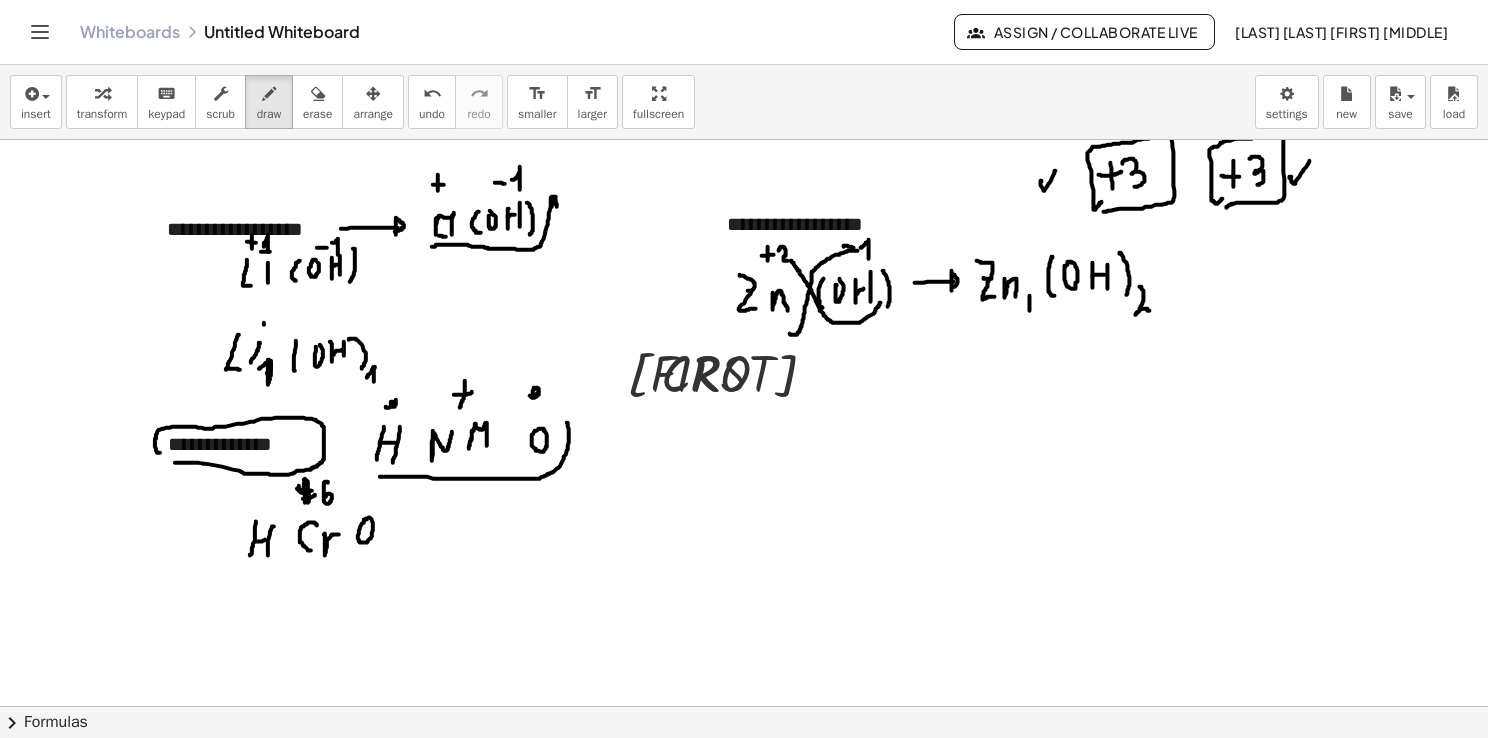 drag, startPoint x: 304, startPoint y: 479, endPoint x: 311, endPoint y: 497, distance: 19.313208 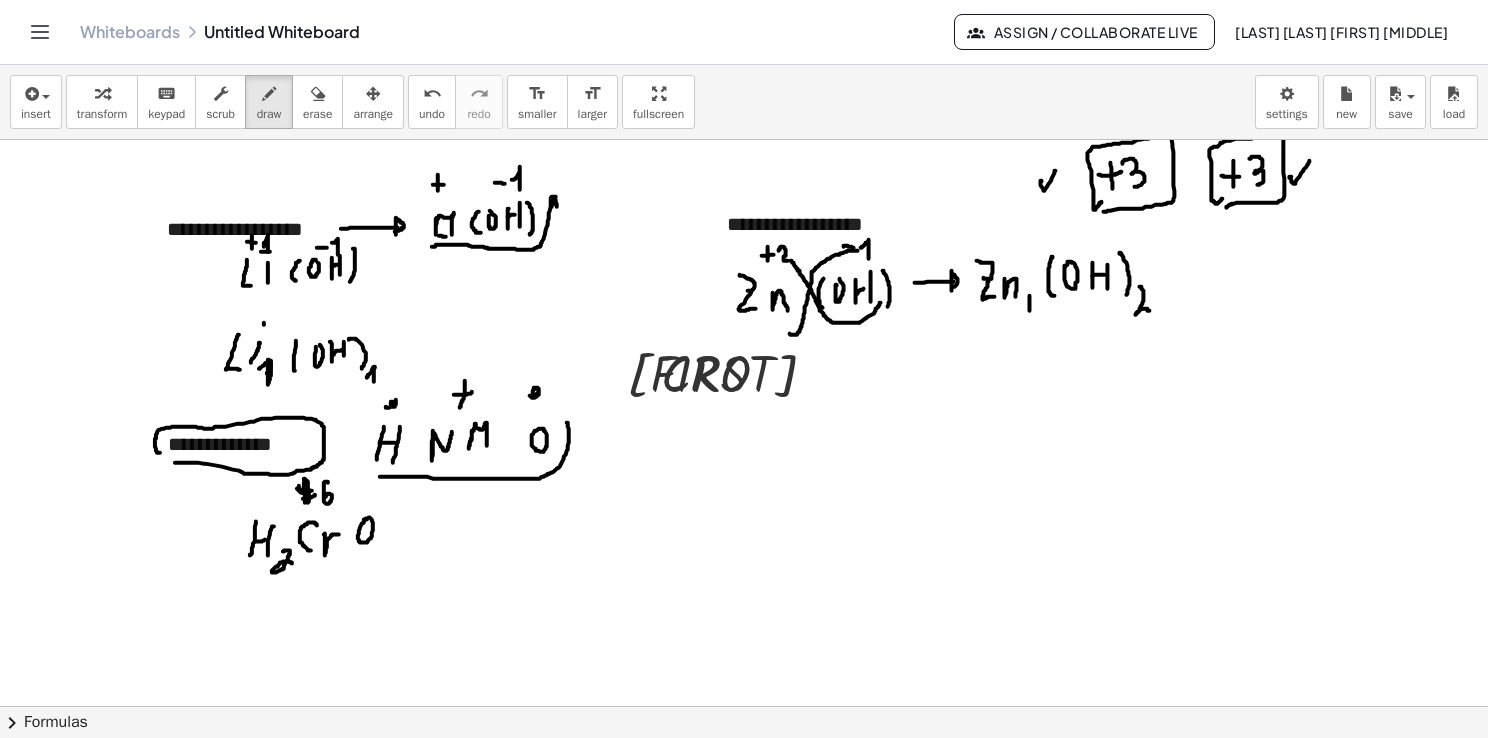 drag, startPoint x: 283, startPoint y: 551, endPoint x: 292, endPoint y: 566, distance: 17.492855 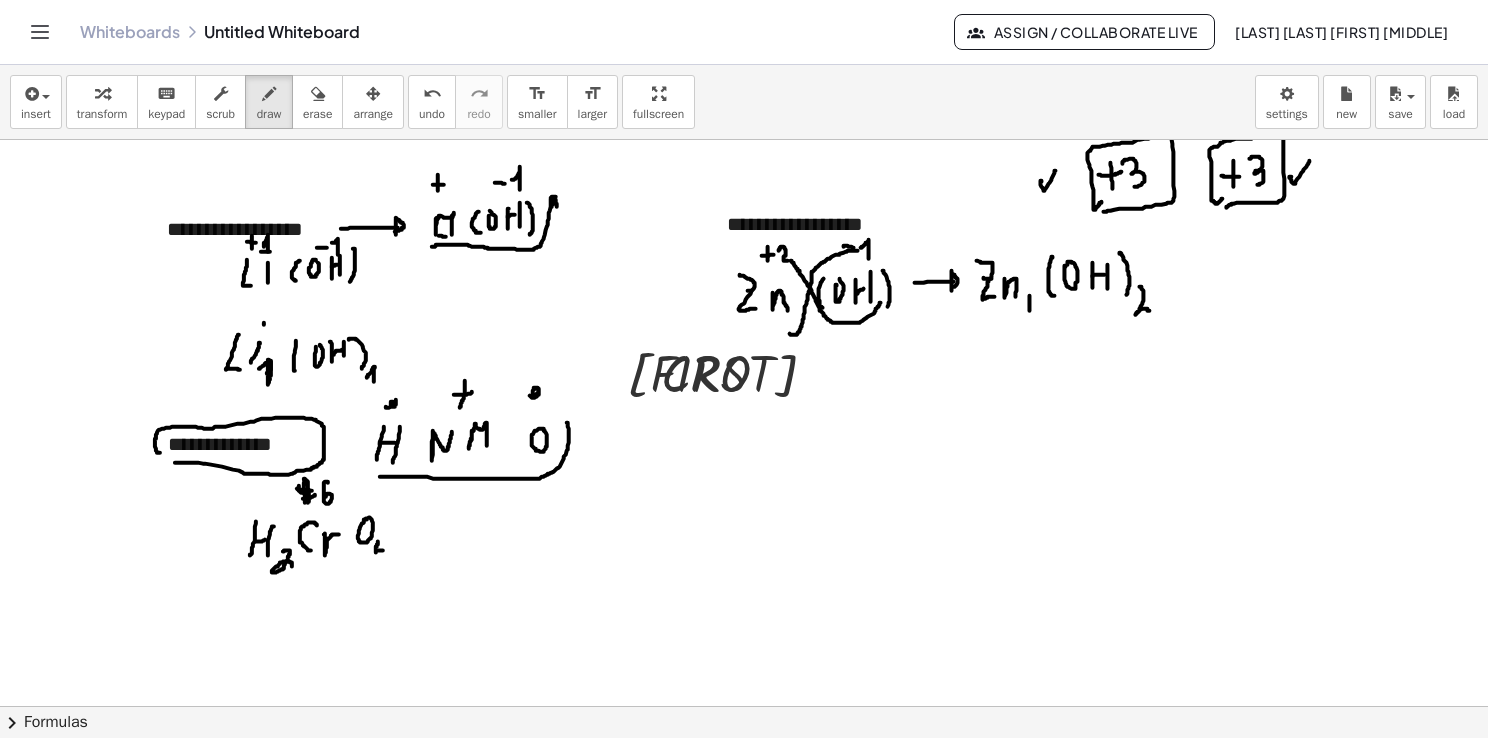 drag, startPoint x: 378, startPoint y: 541, endPoint x: 383, endPoint y: 550, distance: 10.29563 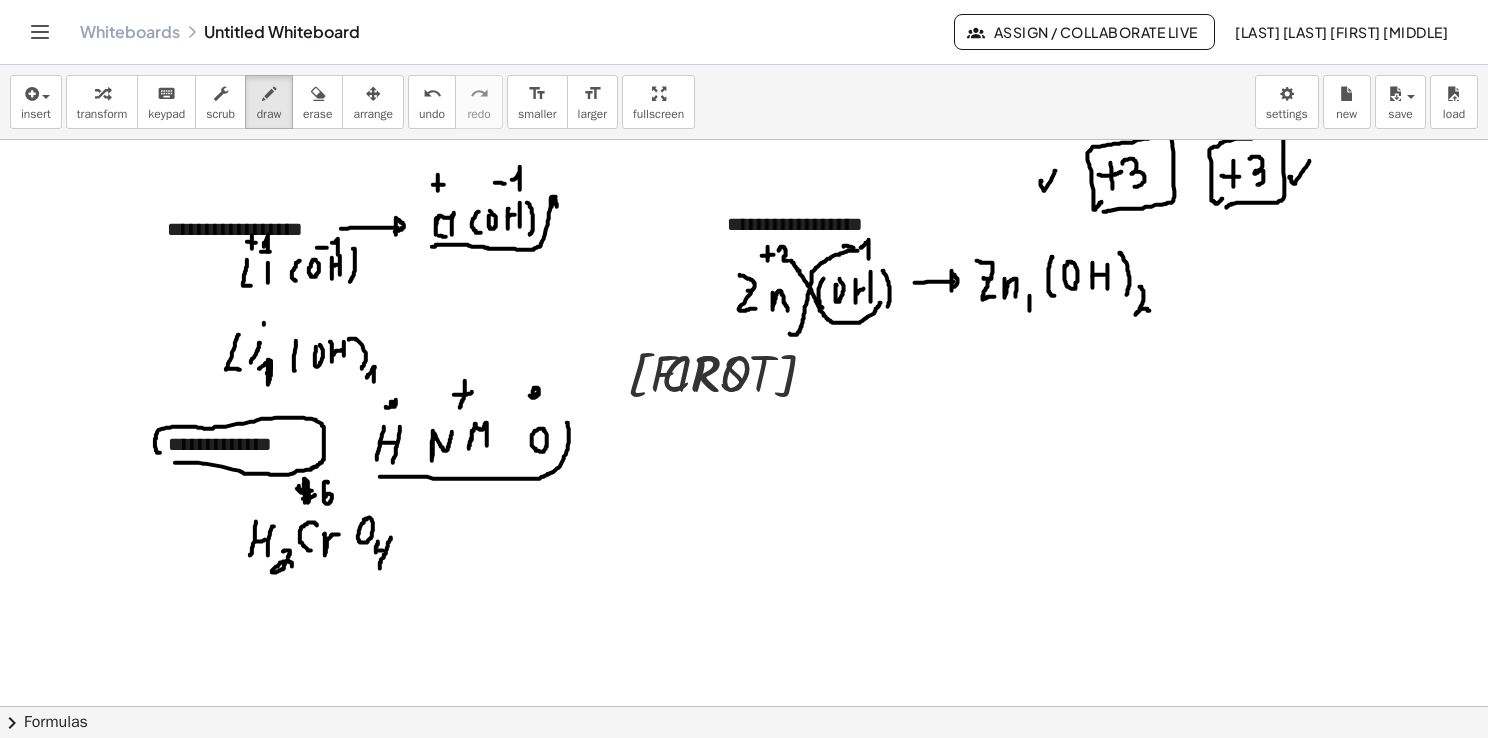 drag, startPoint x: 391, startPoint y: 537, endPoint x: 380, endPoint y: 570, distance: 34.785053 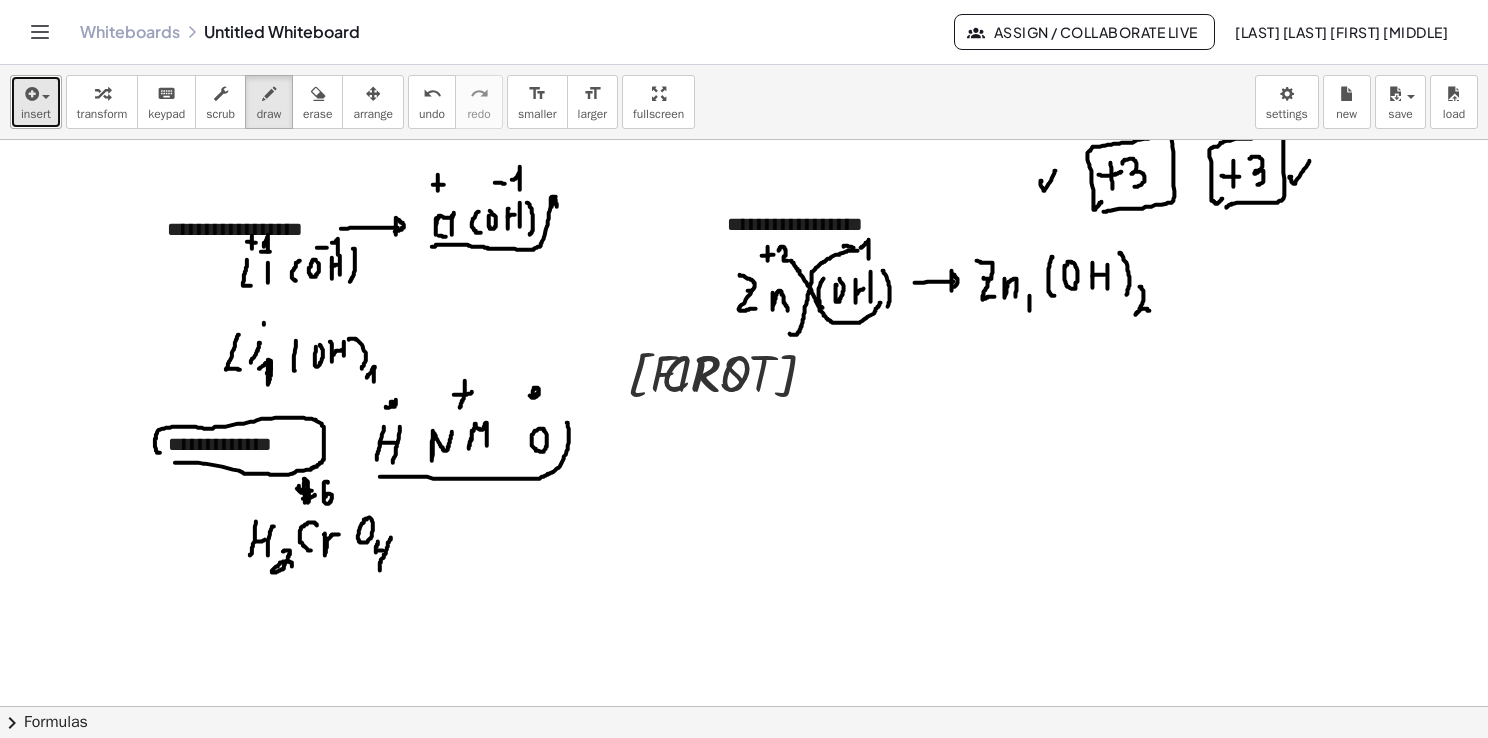 click at bounding box center [36, 93] 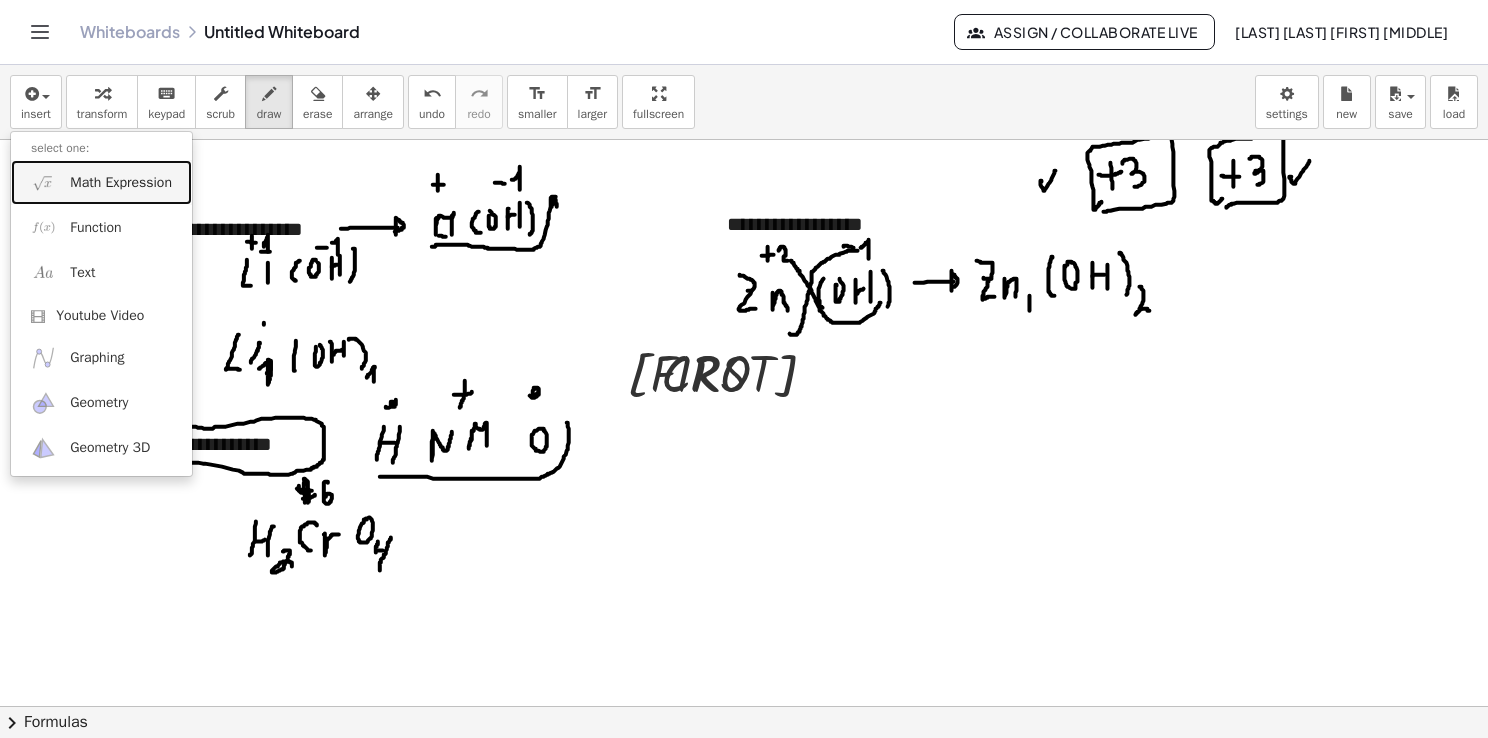 click on "Math Expression" at bounding box center [121, 183] 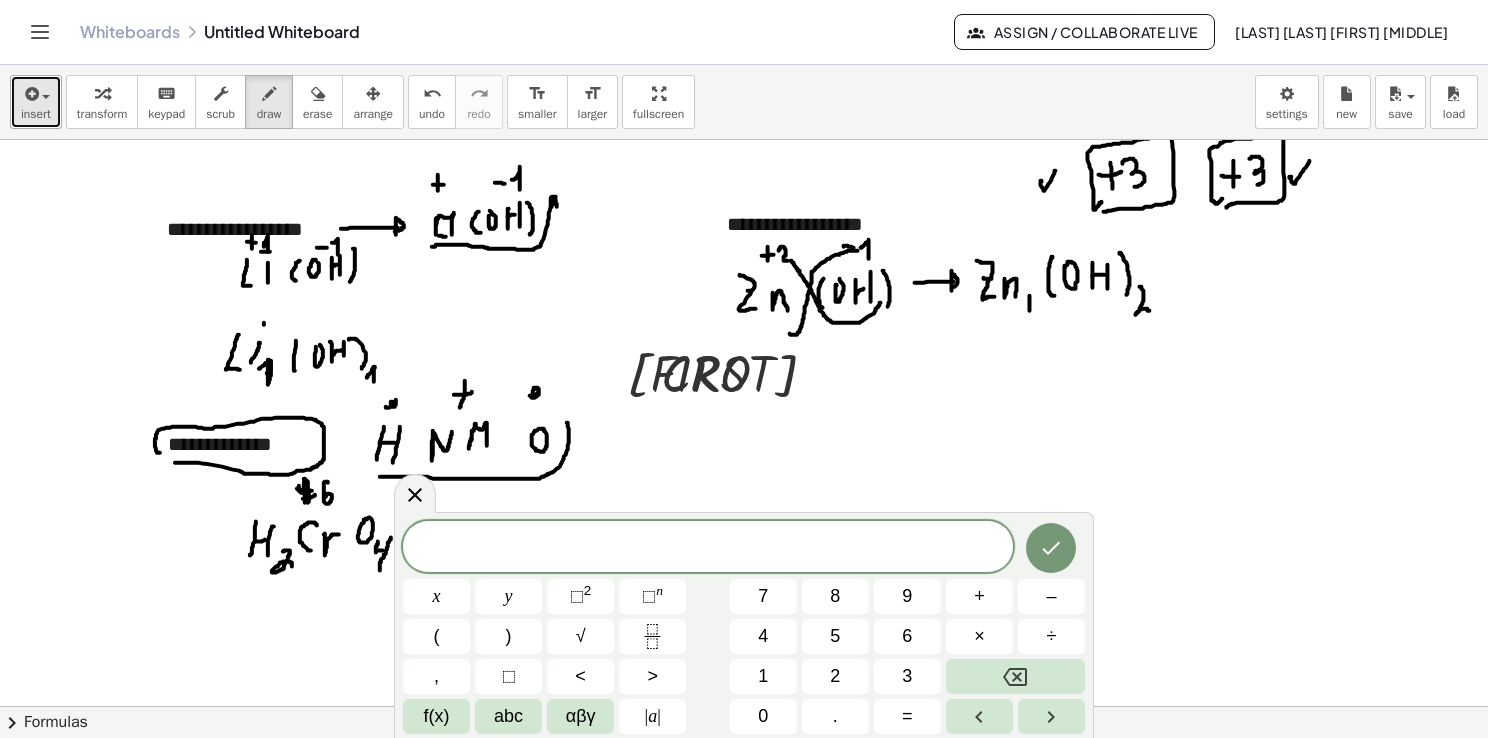 click at bounding box center [36, 93] 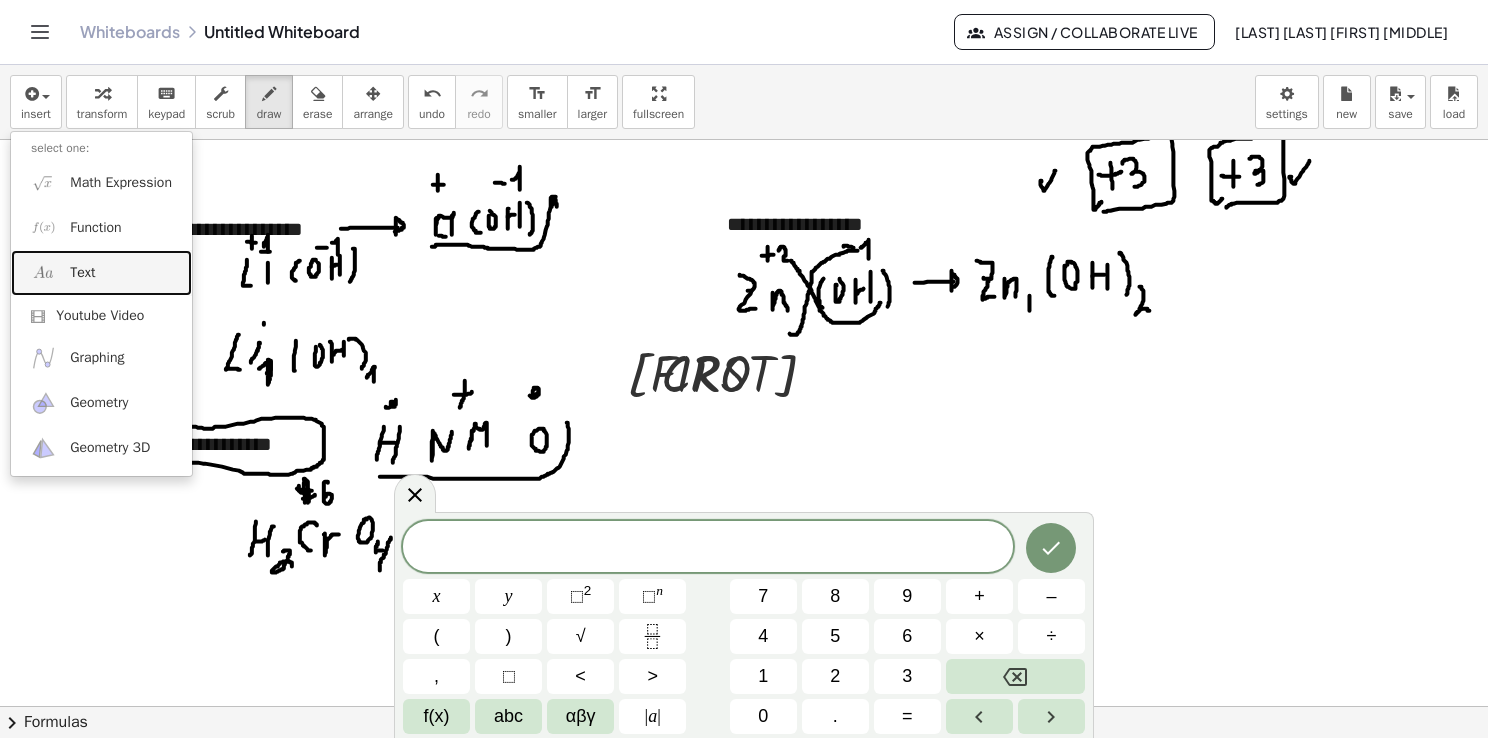 click on "Text" at bounding box center (101, 272) 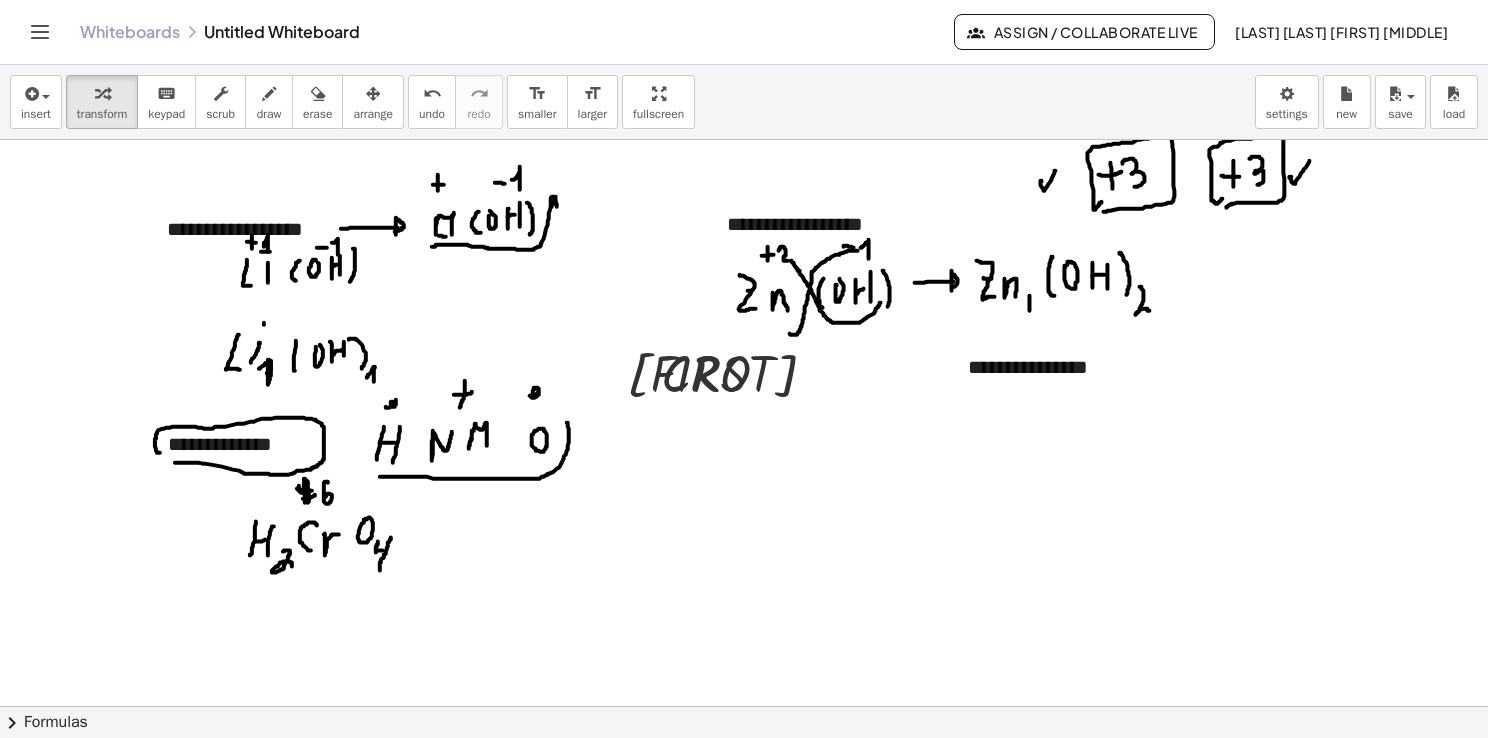 type 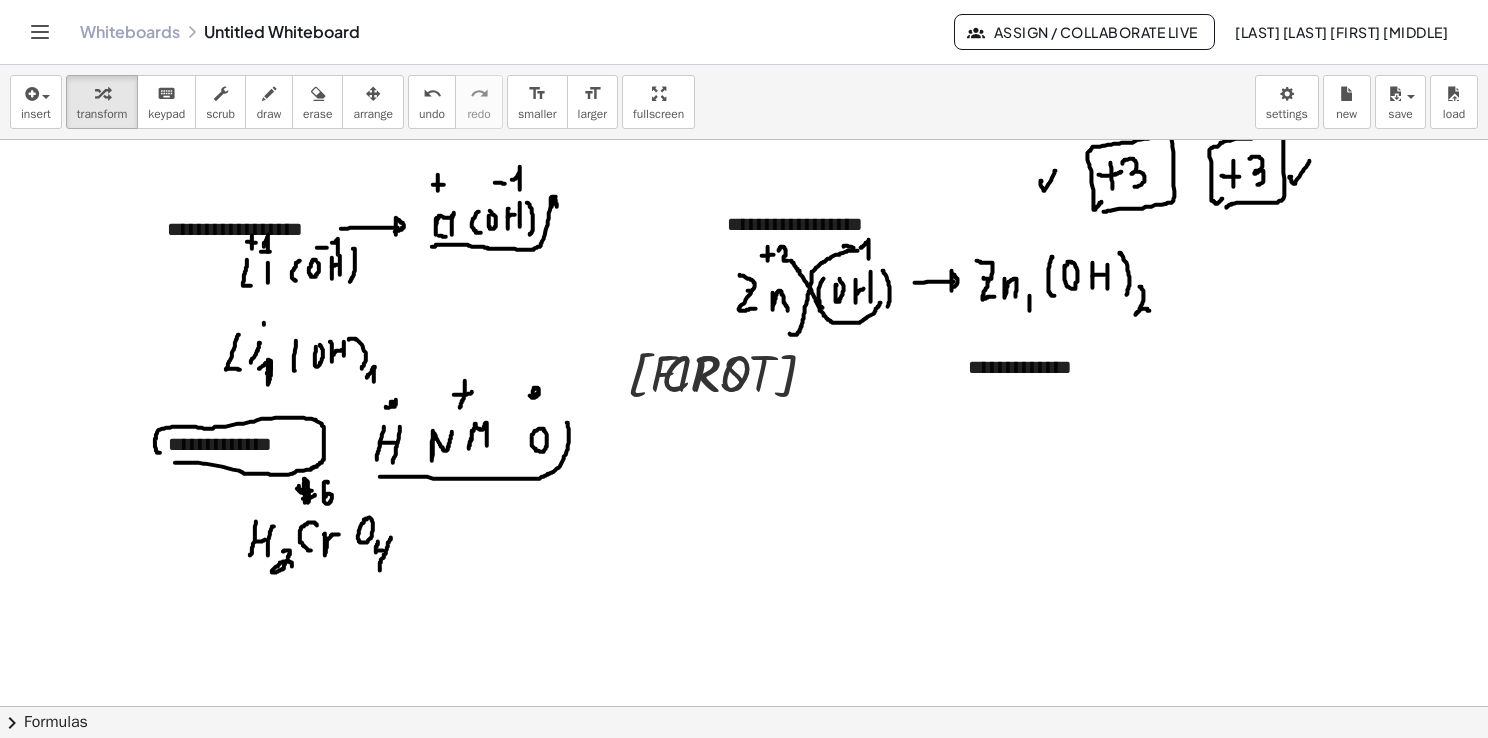 click at bounding box center [747, 707] 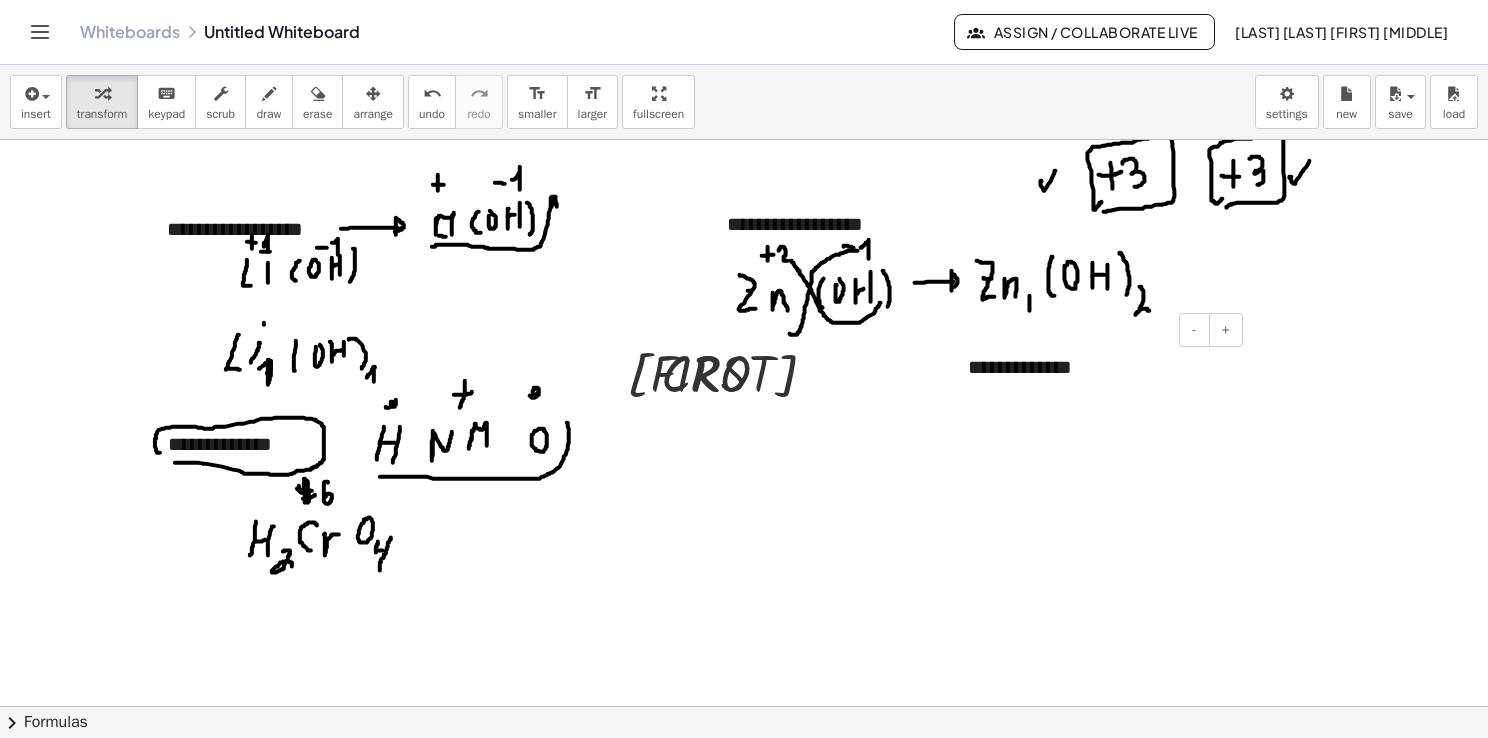 click on "**********" at bounding box center [1098, 367] 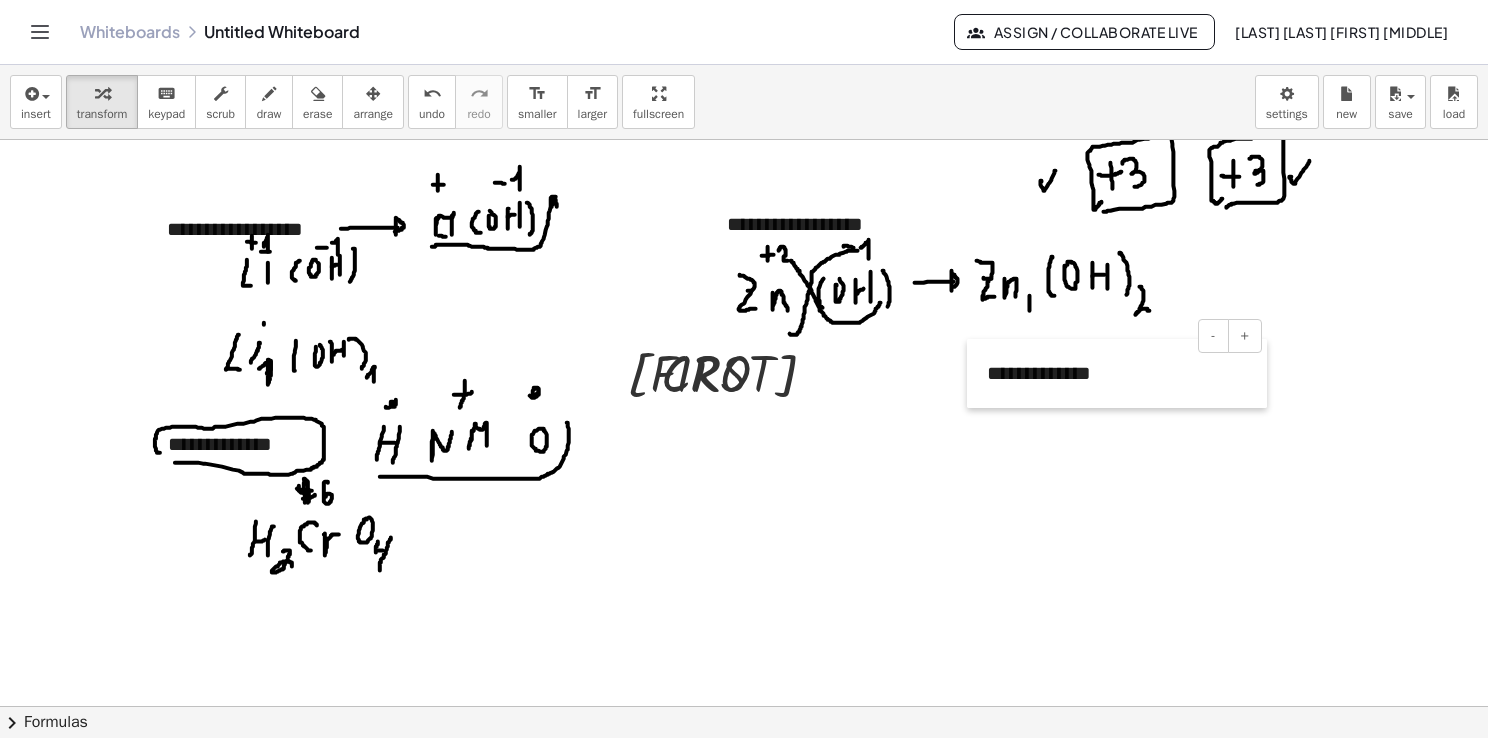 drag, startPoint x: 953, startPoint y: 394, endPoint x: 975, endPoint y: 400, distance: 22.803509 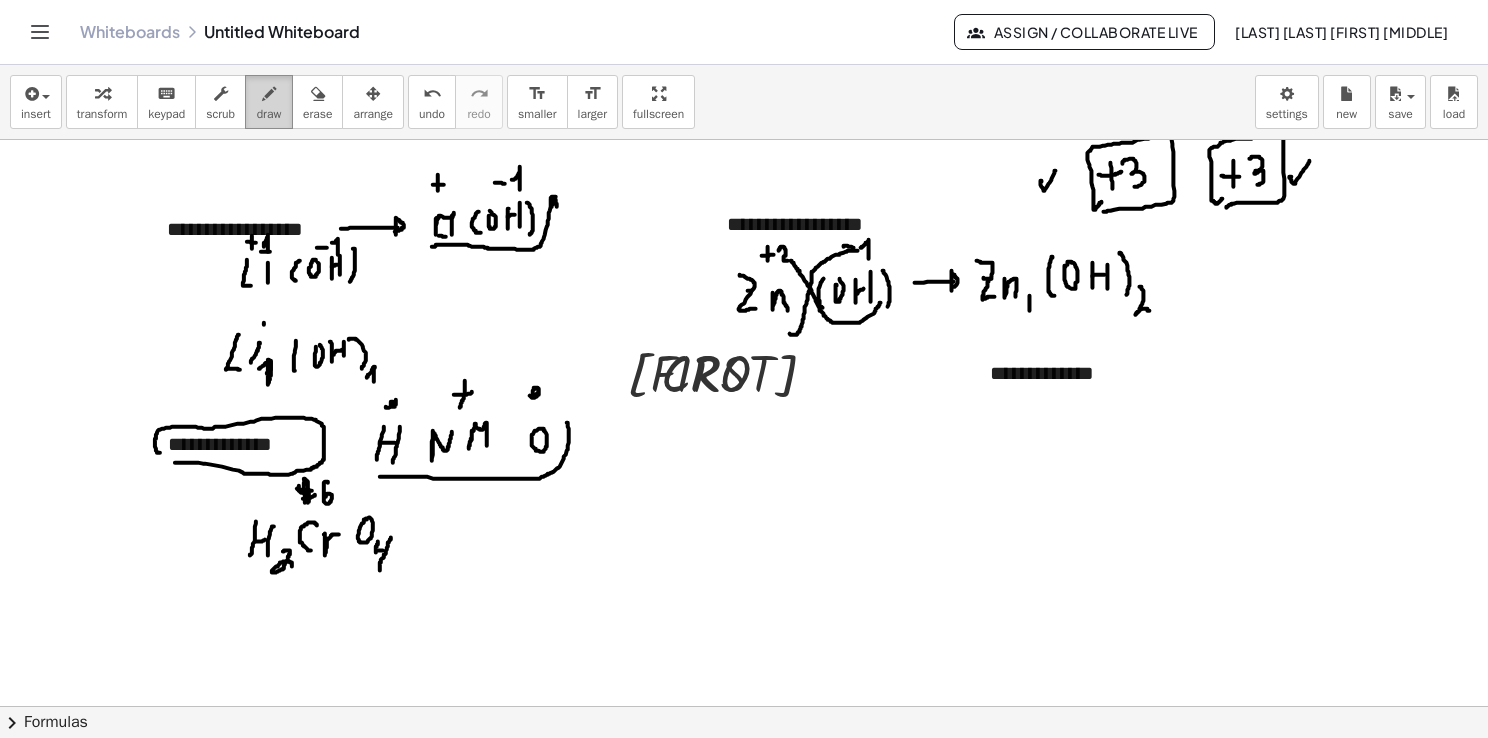 click on "draw" at bounding box center [269, 102] 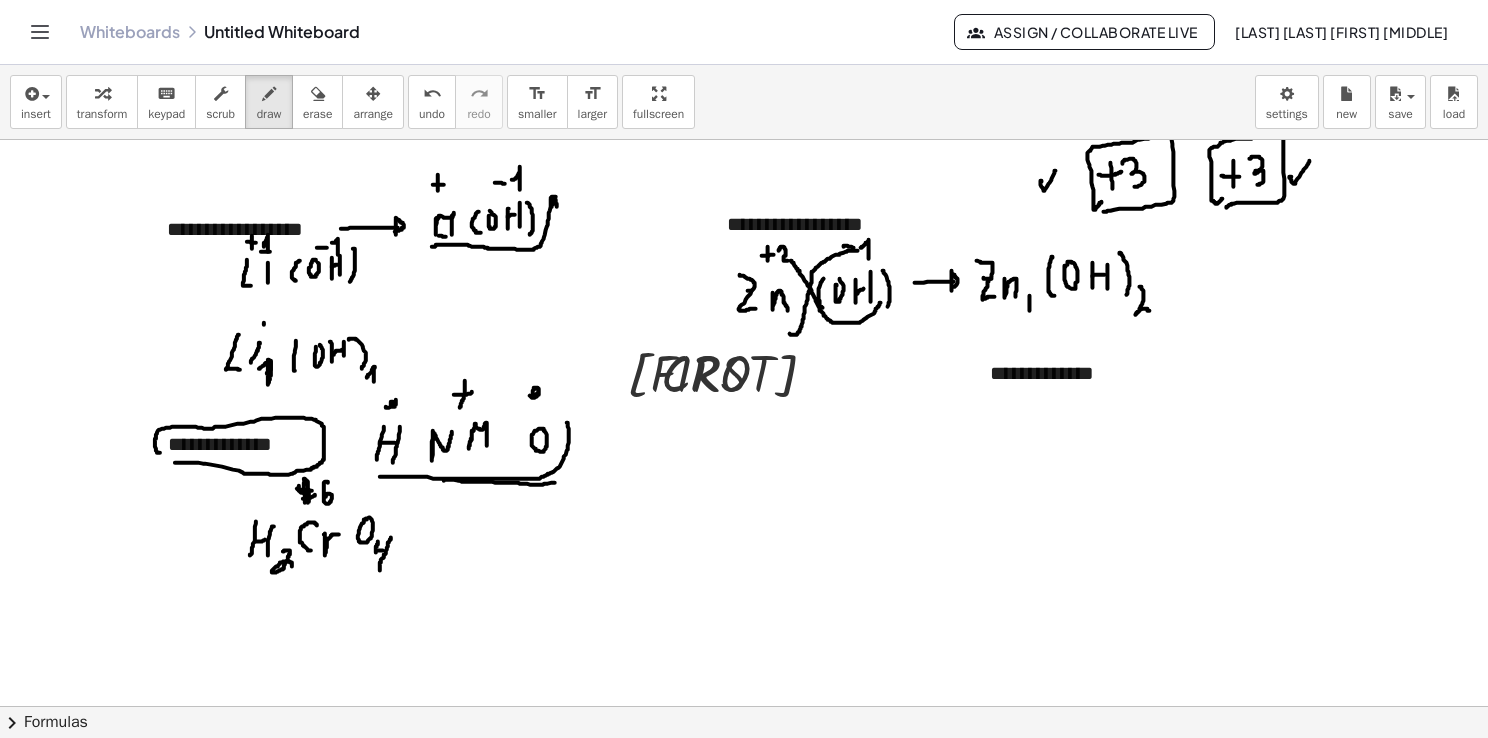 drag, startPoint x: 444, startPoint y: 480, endPoint x: 564, endPoint y: 478, distance: 120.01666 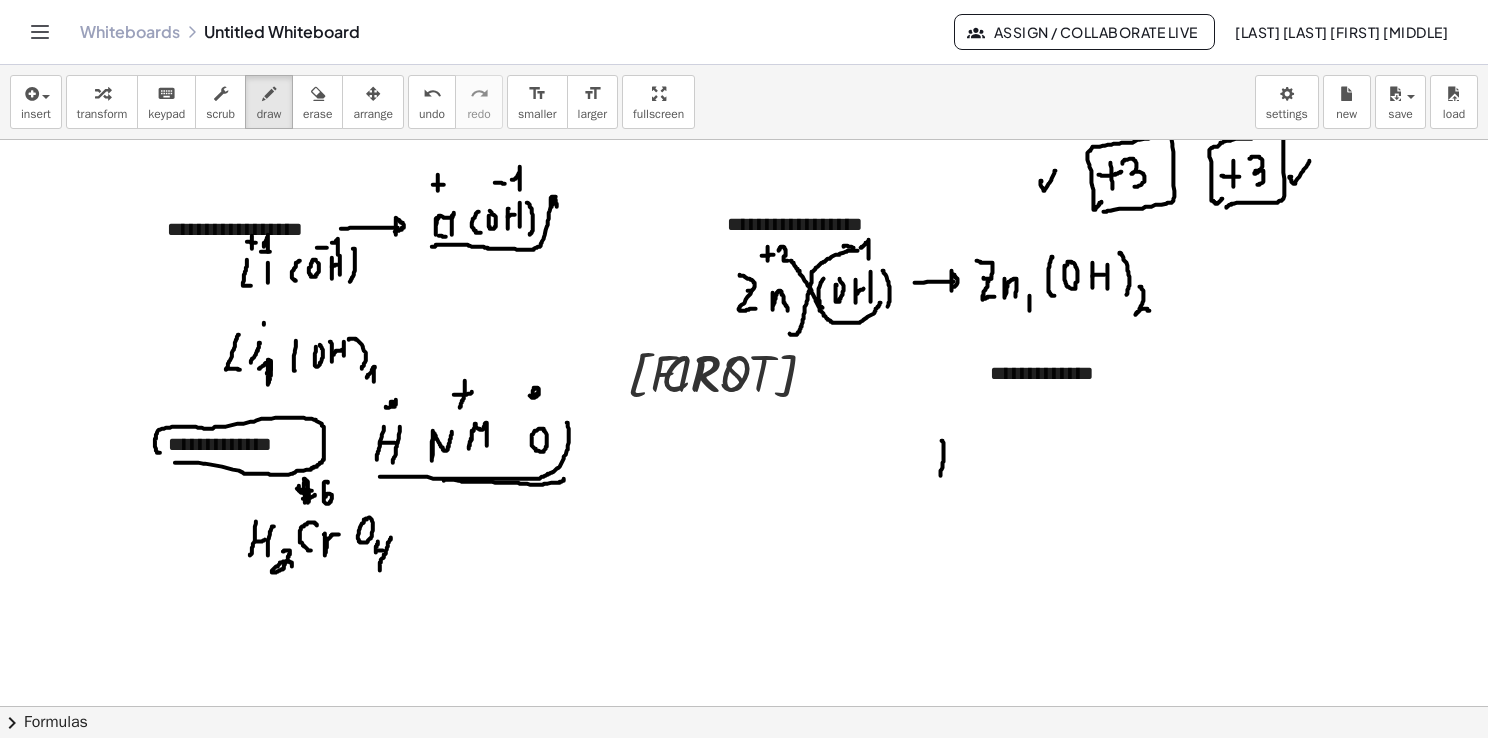 drag, startPoint x: 942, startPoint y: 440, endPoint x: 941, endPoint y: 475, distance: 35.014282 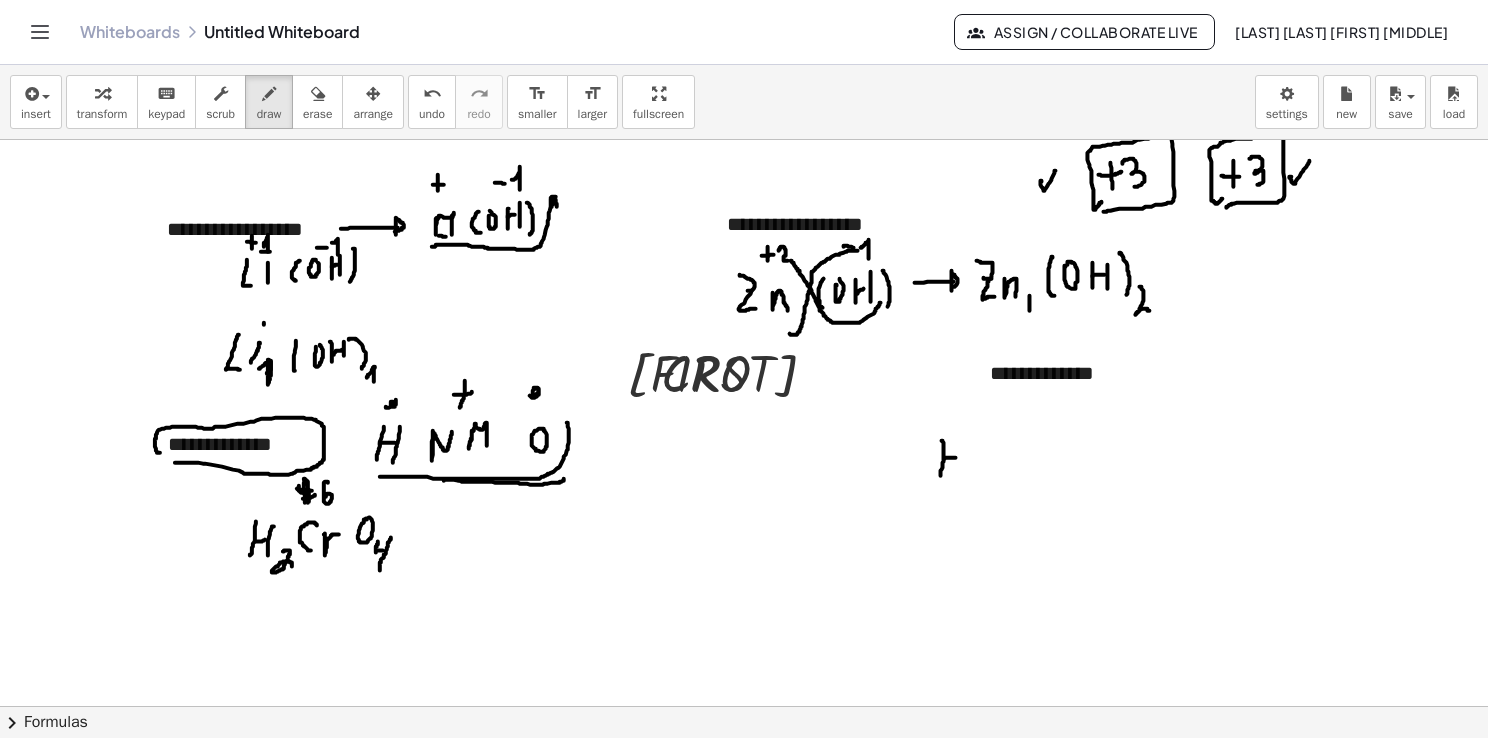 drag, startPoint x: 945, startPoint y: 457, endPoint x: 959, endPoint y: 457, distance: 14 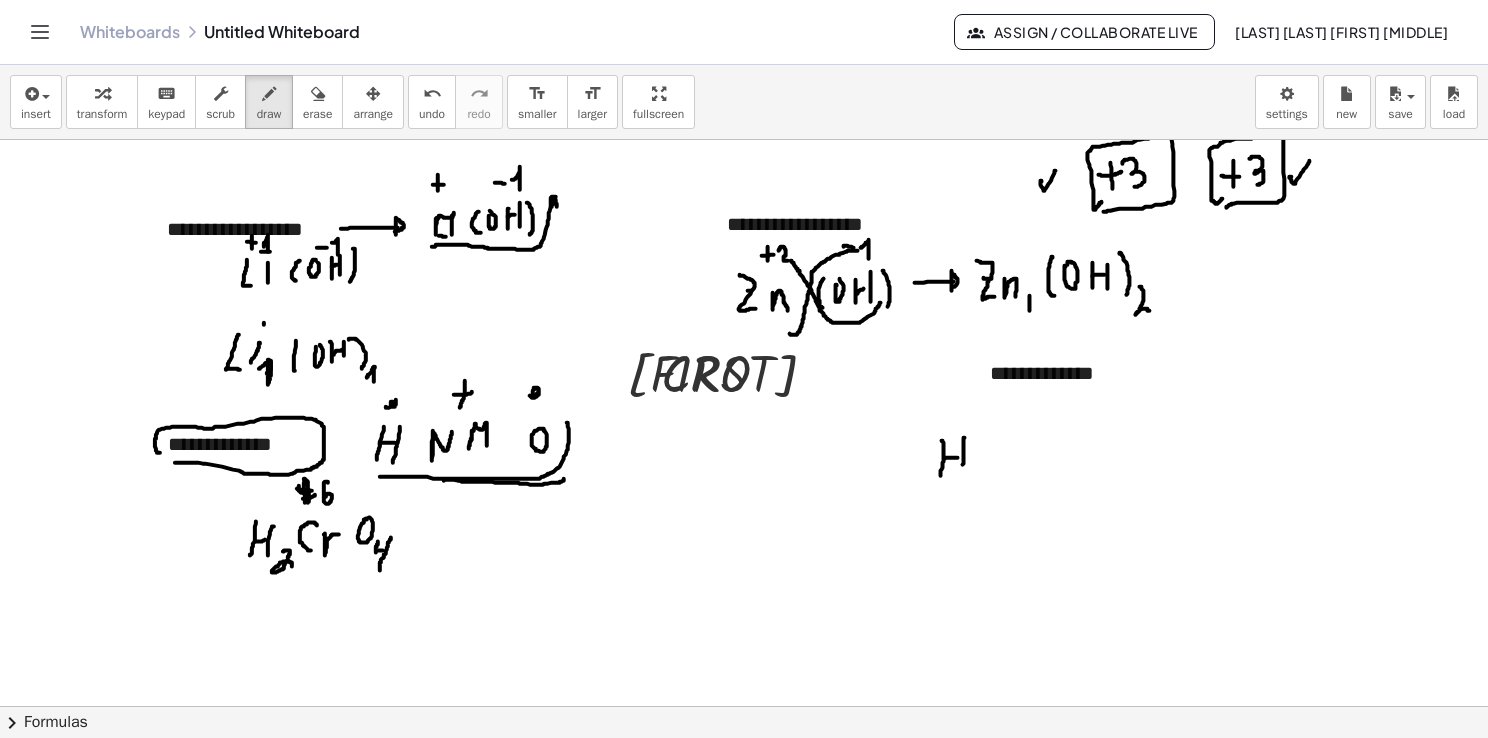 drag, startPoint x: 964, startPoint y: 438, endPoint x: 963, endPoint y: 470, distance: 32.01562 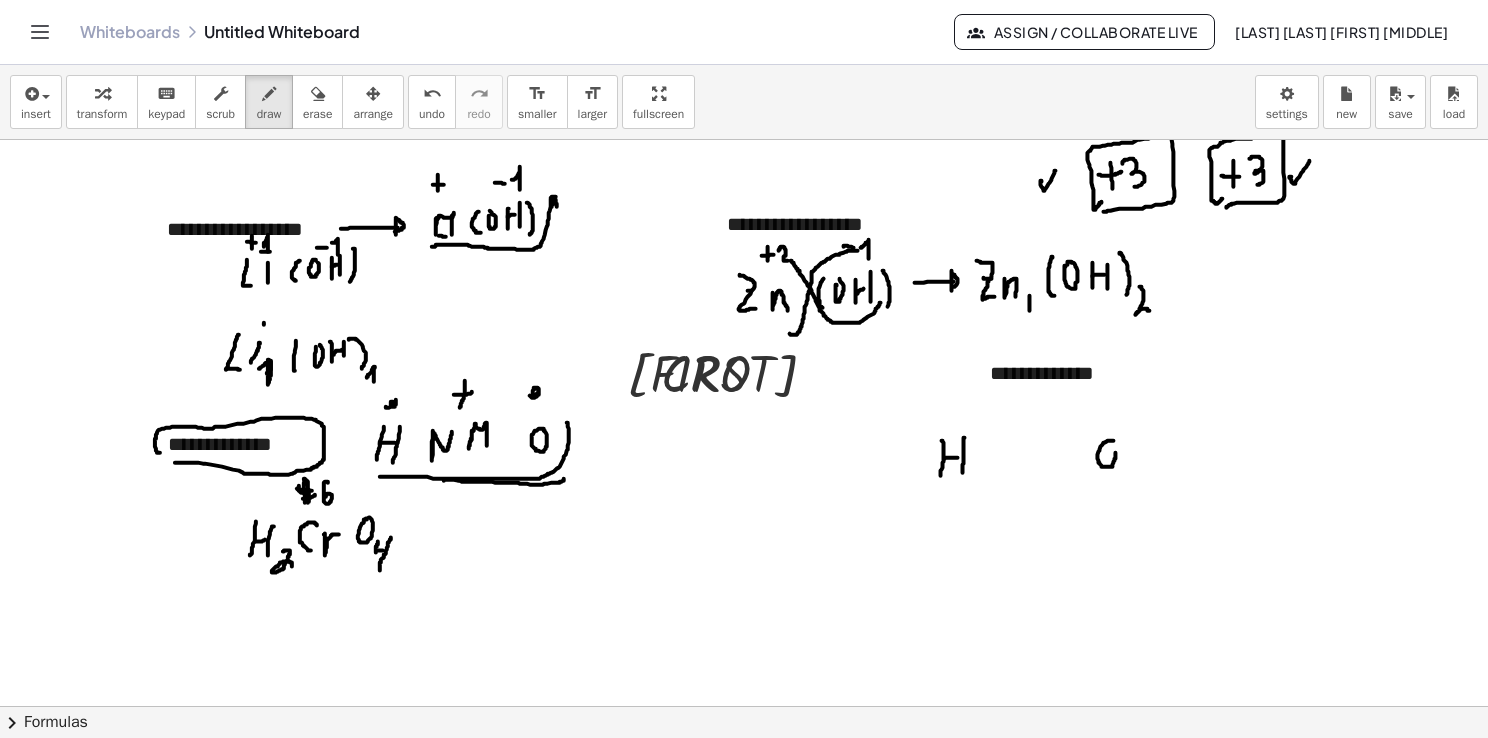 click at bounding box center (747, 707) 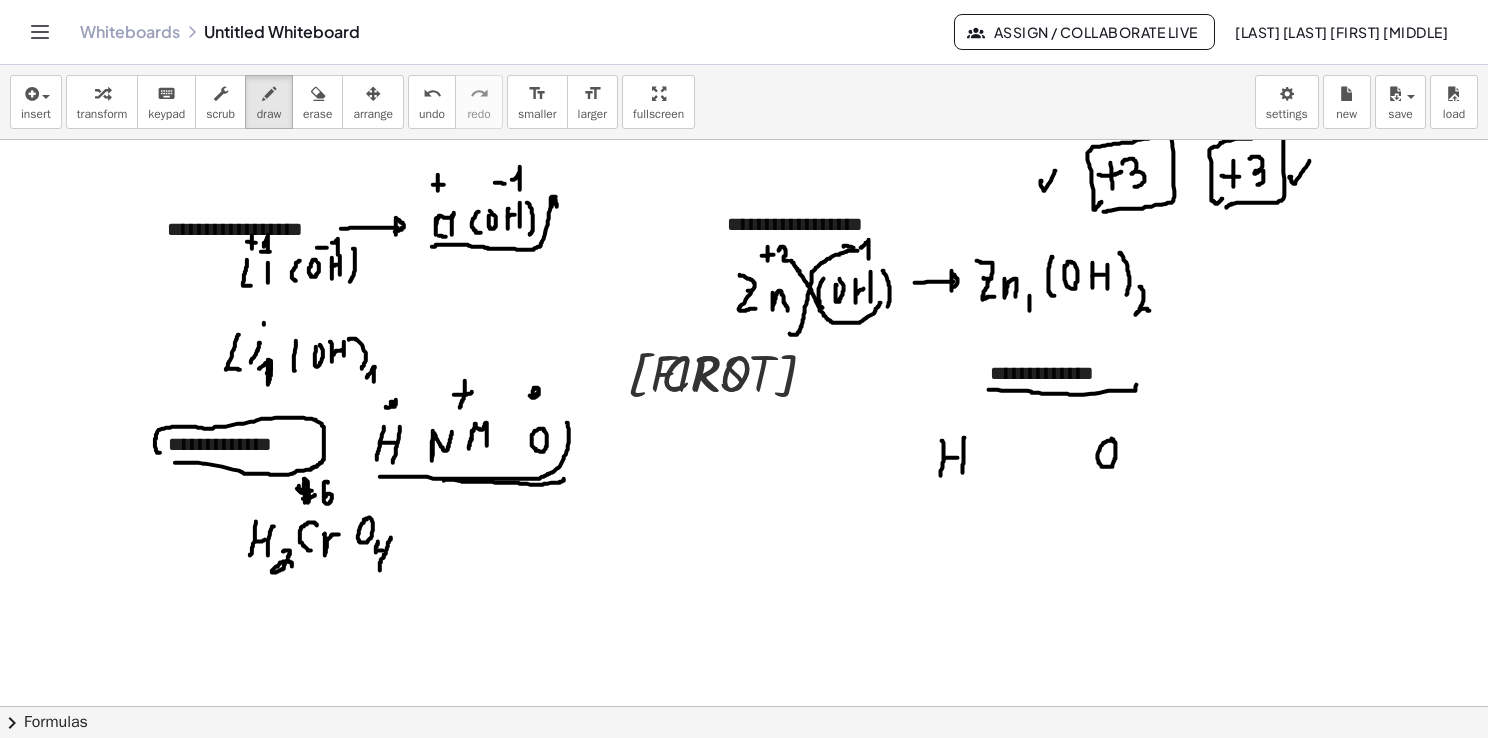 drag, startPoint x: 989, startPoint y: 389, endPoint x: 1141, endPoint y: 368, distance: 153.4438 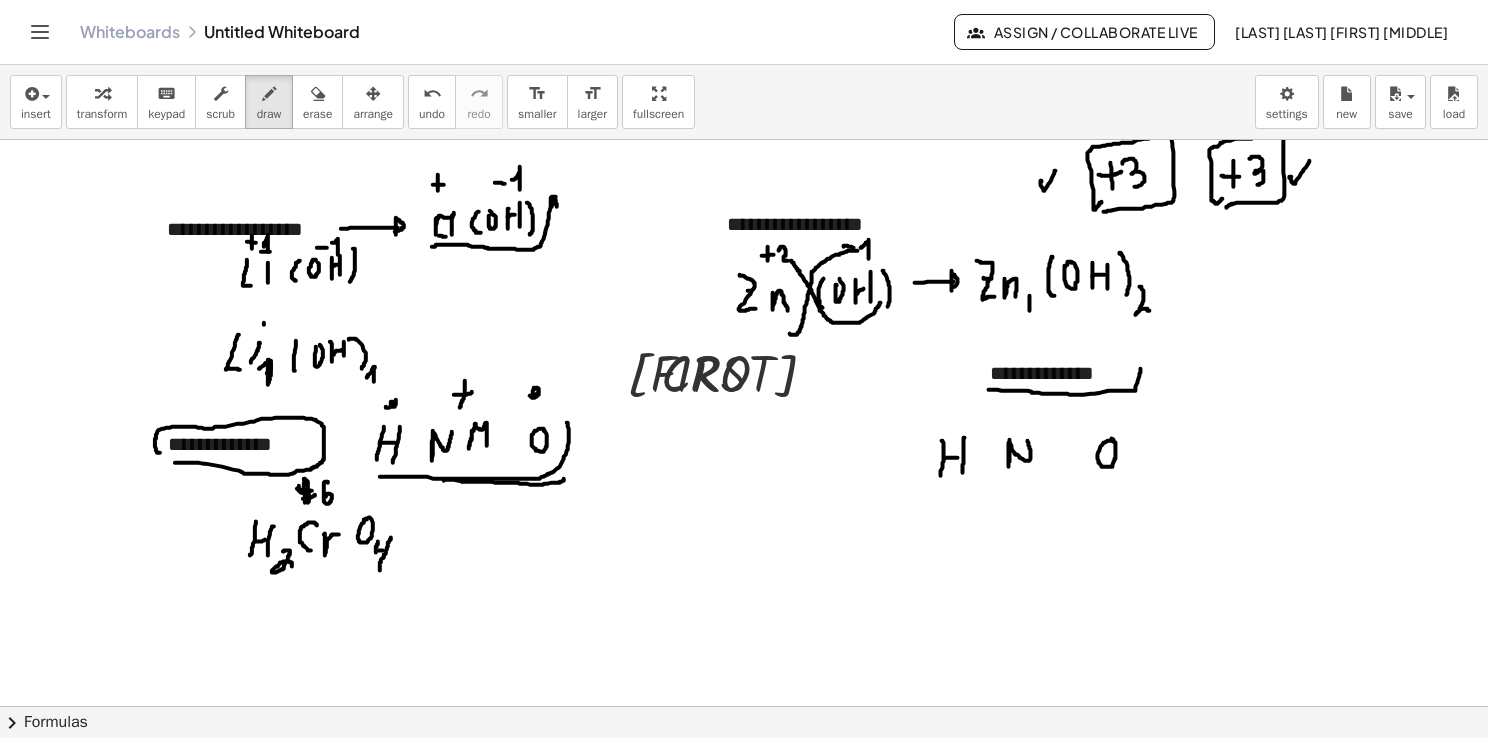 drag, startPoint x: 1010, startPoint y: 442, endPoint x: 1026, endPoint y: 431, distance: 19.416489 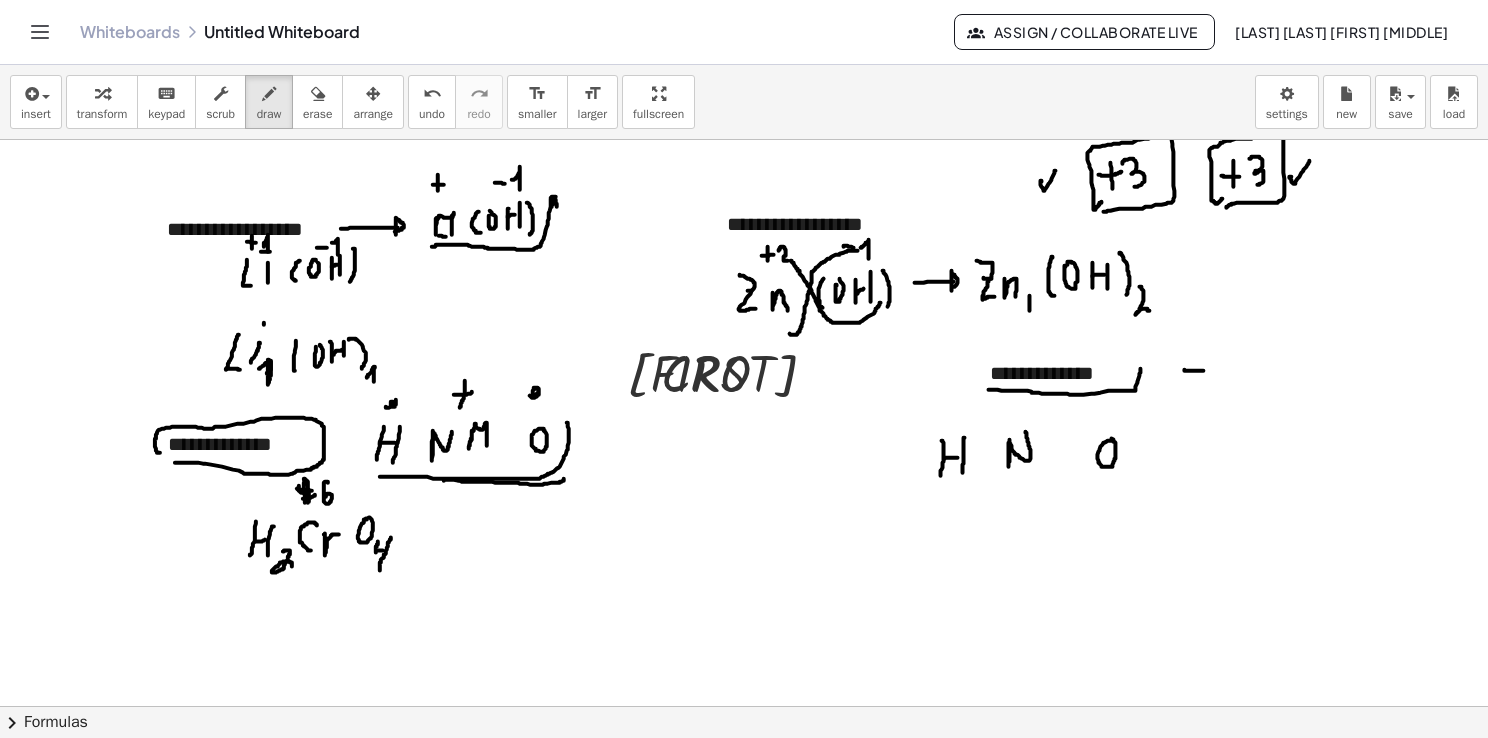 drag, startPoint x: 1185, startPoint y: 369, endPoint x: 1212, endPoint y: 370, distance: 27.018513 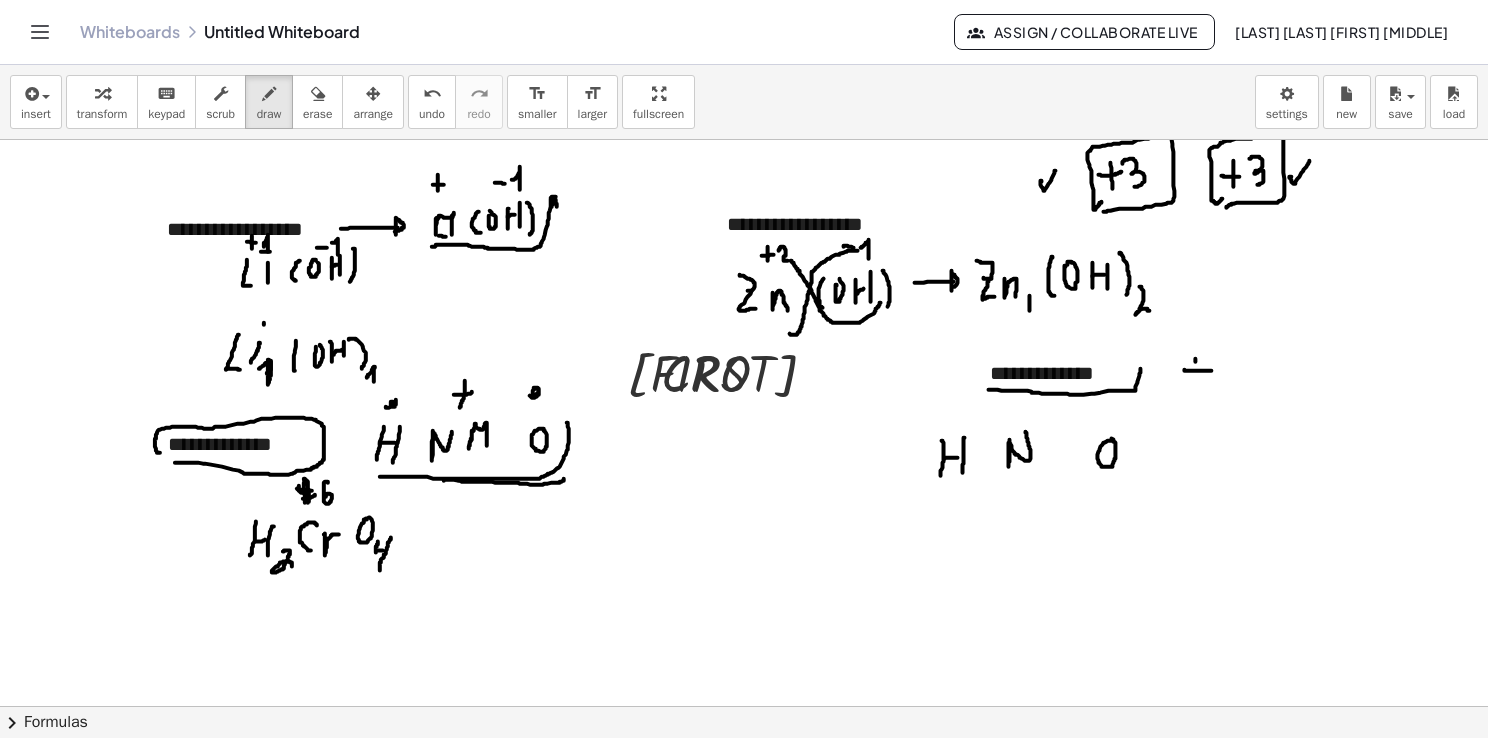 drag, startPoint x: 1196, startPoint y: 358, endPoint x: 1196, endPoint y: 382, distance: 24 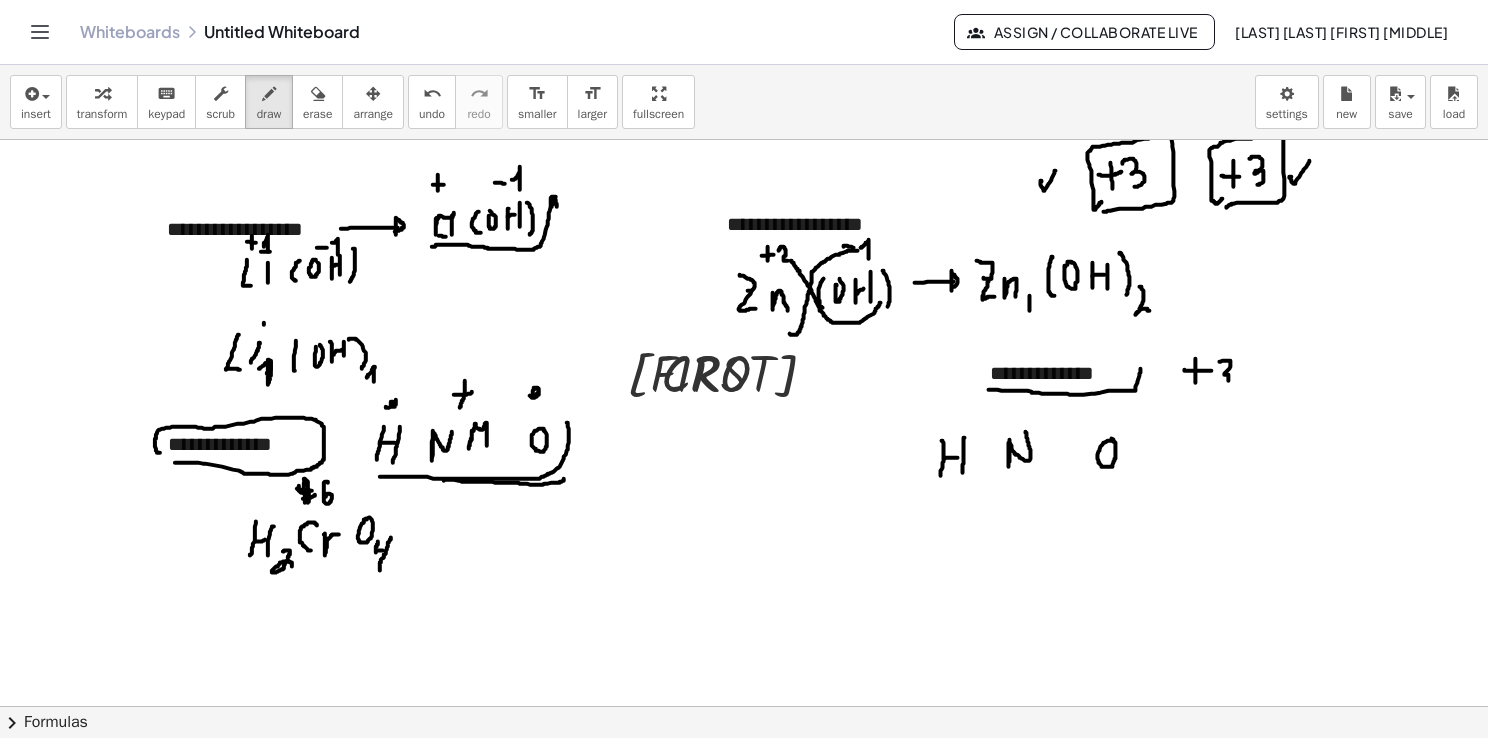 drag, startPoint x: 1228, startPoint y: 360, endPoint x: 1221, endPoint y: 387, distance: 27.89265 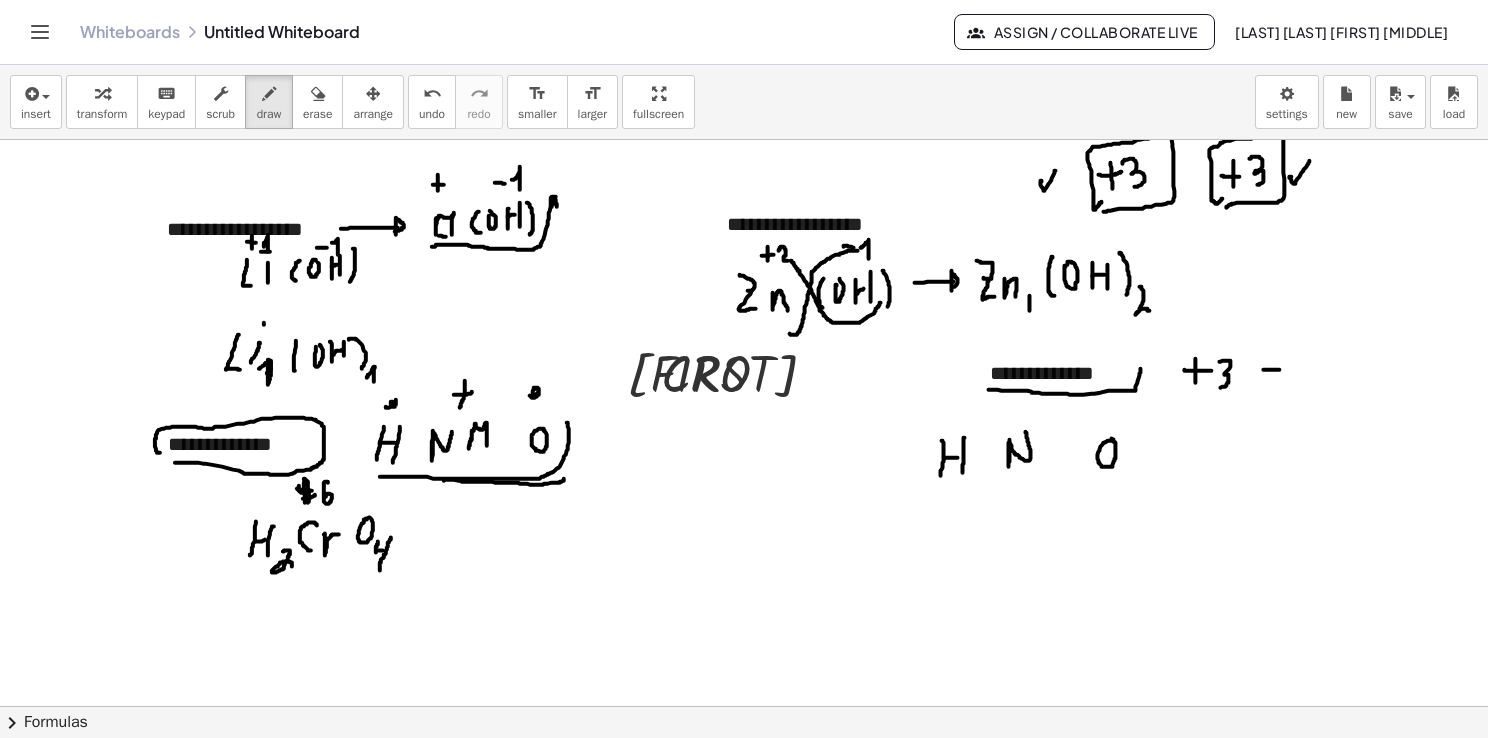 drag, startPoint x: 1265, startPoint y: 369, endPoint x: 1282, endPoint y: 369, distance: 17 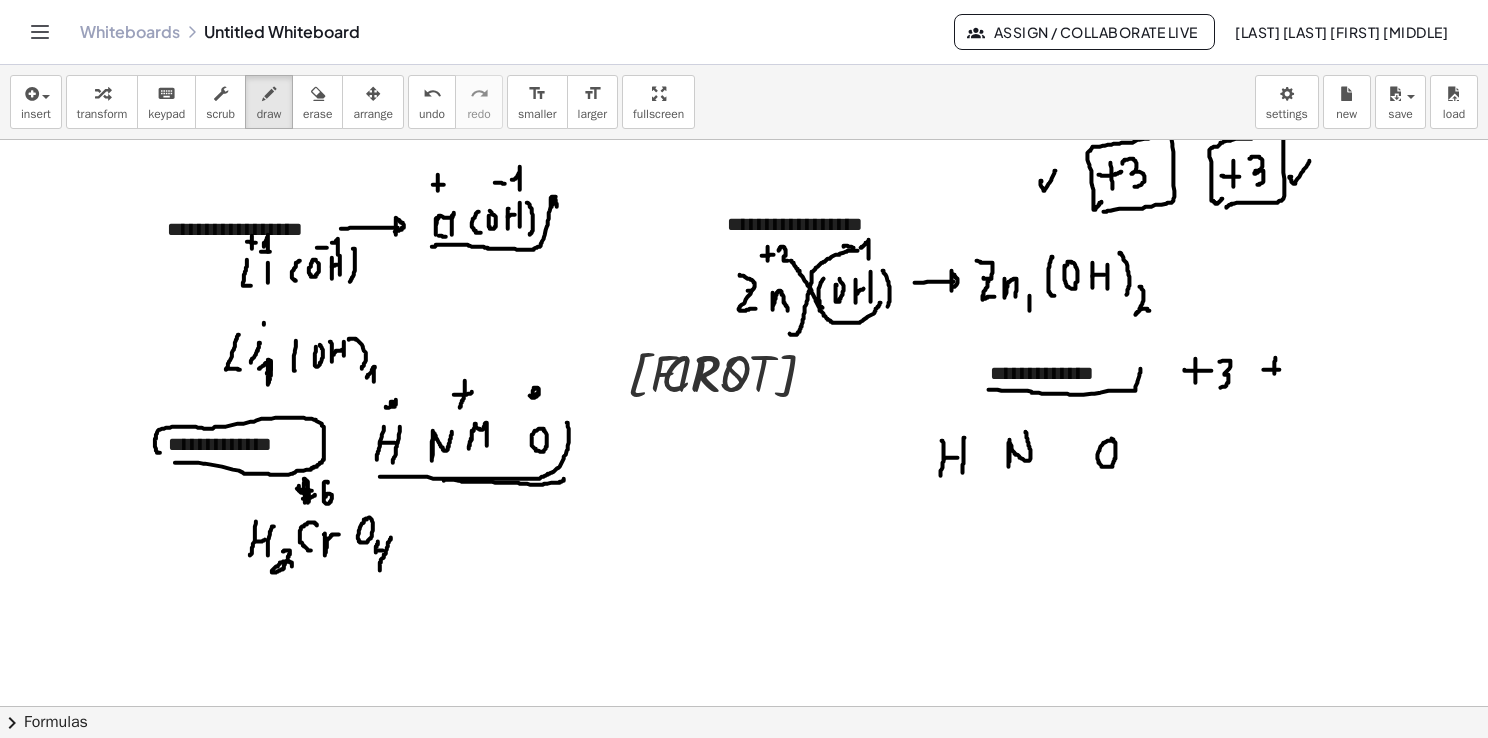 drag, startPoint x: 1276, startPoint y: 357, endPoint x: 1275, endPoint y: 380, distance: 23.021729 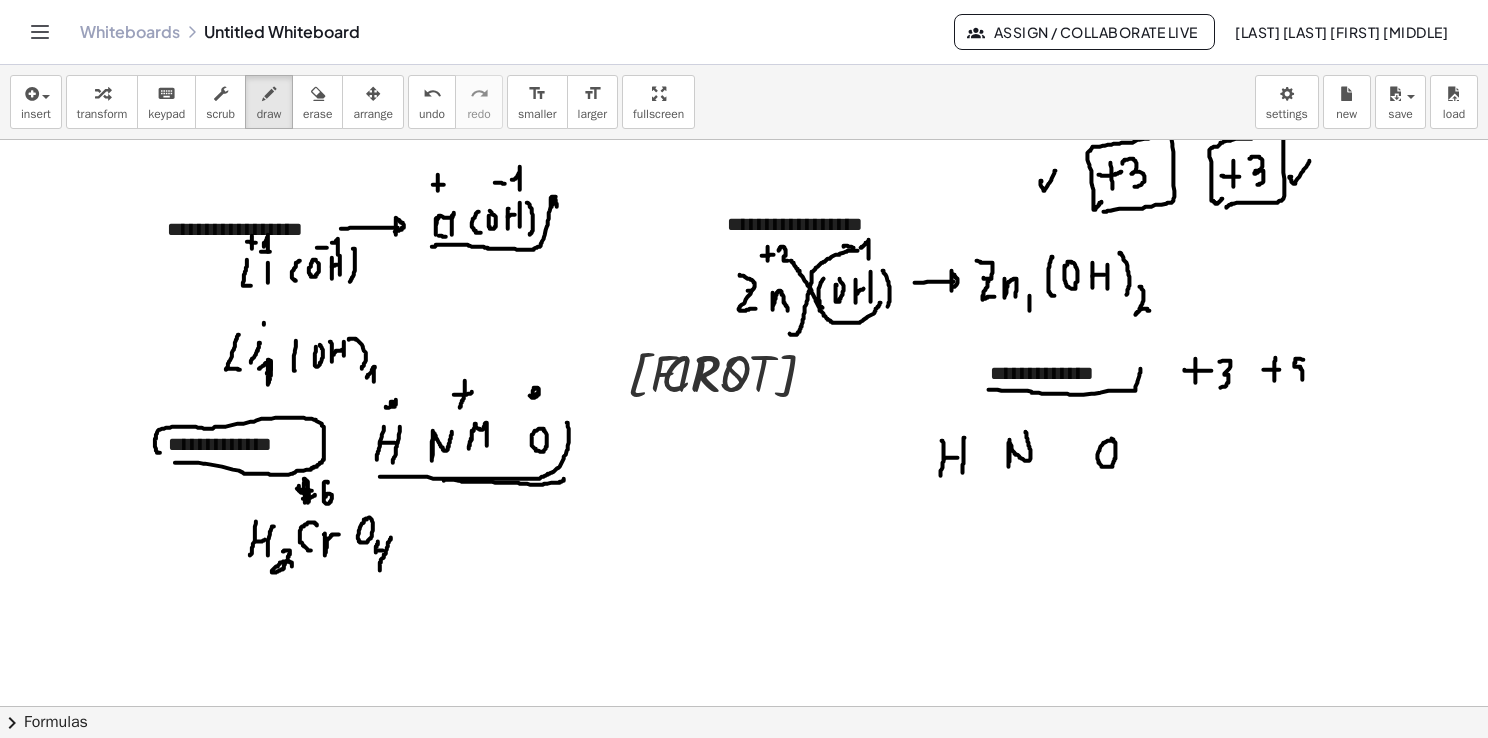drag, startPoint x: 1304, startPoint y: 359, endPoint x: 1296, endPoint y: 383, distance: 25.298222 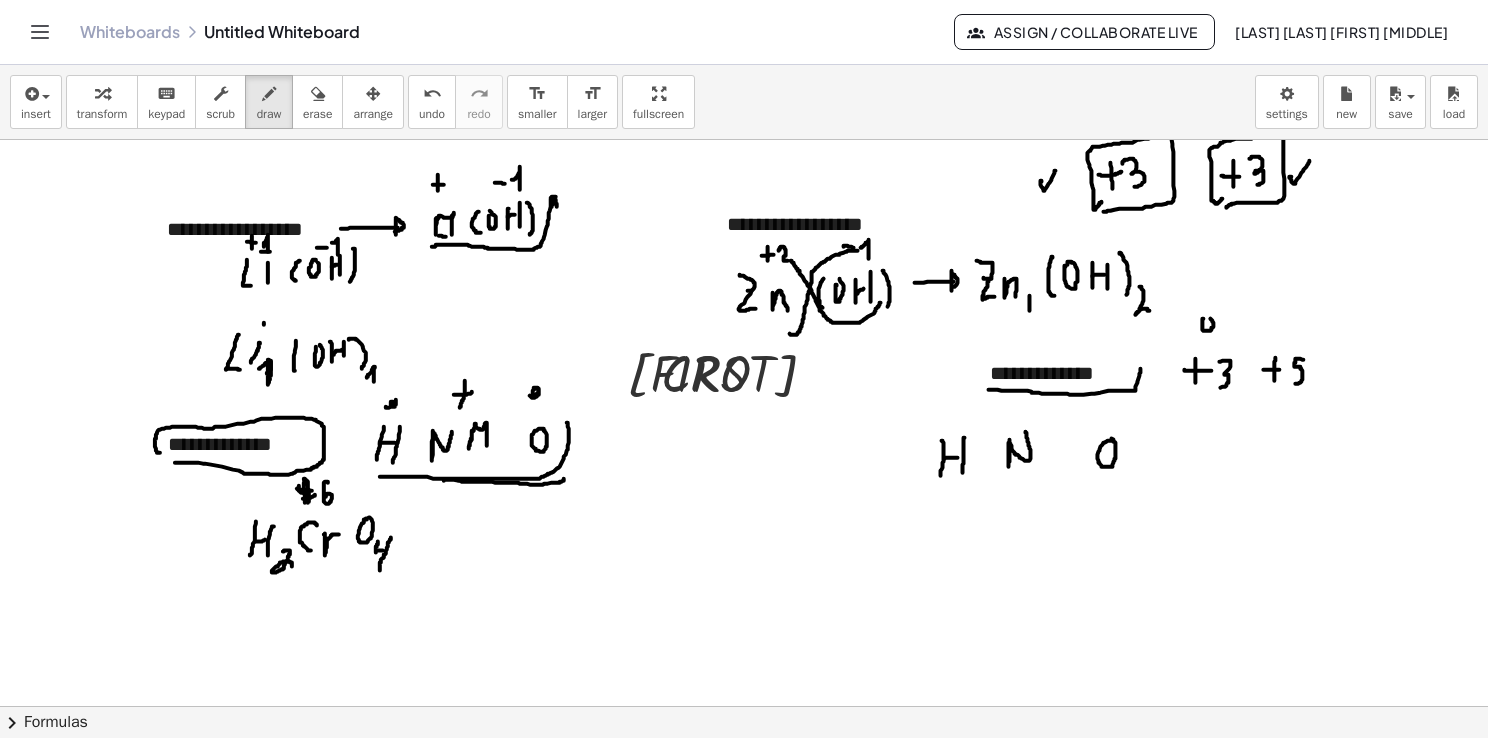 click at bounding box center [747, 707] 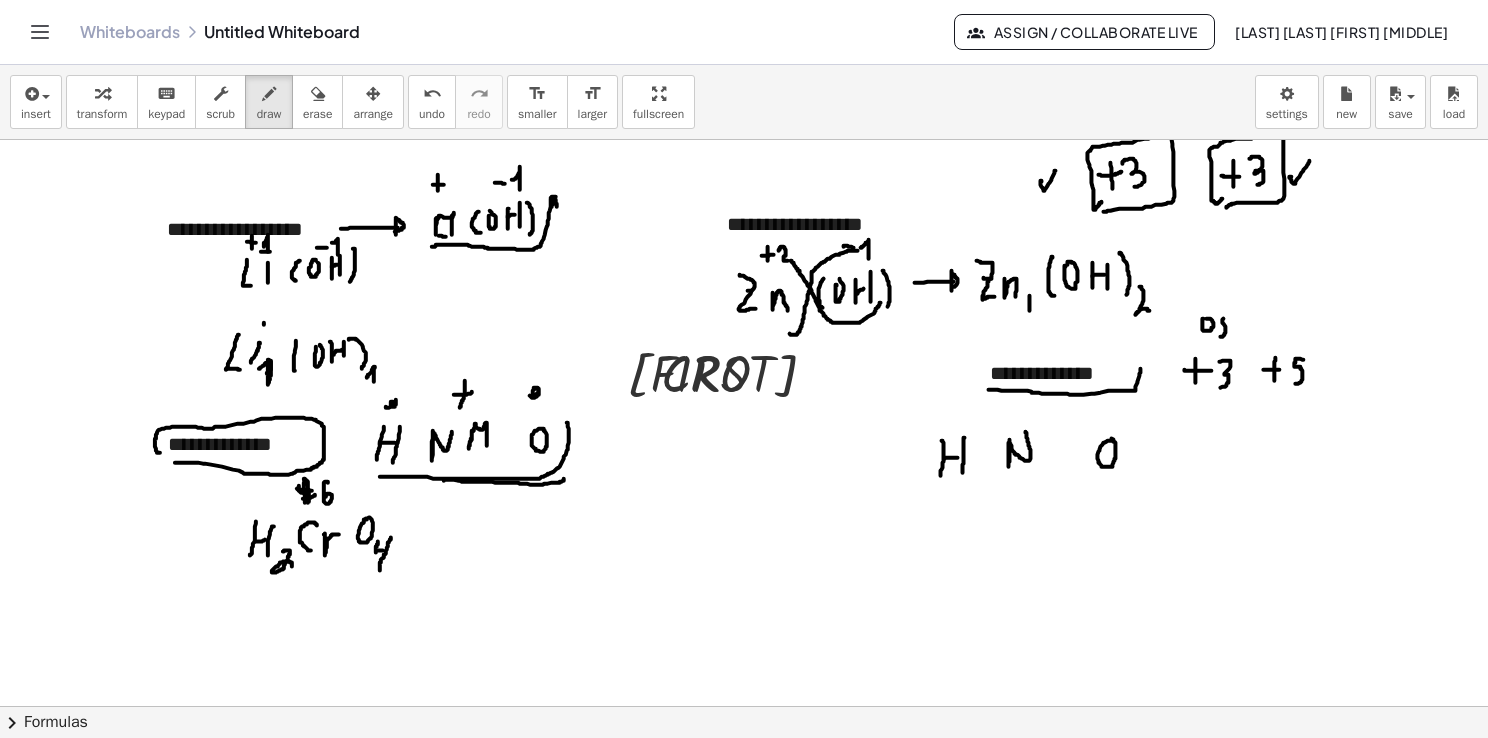 drag, startPoint x: 1224, startPoint y: 318, endPoint x: 1220, endPoint y: 332, distance: 14.56022 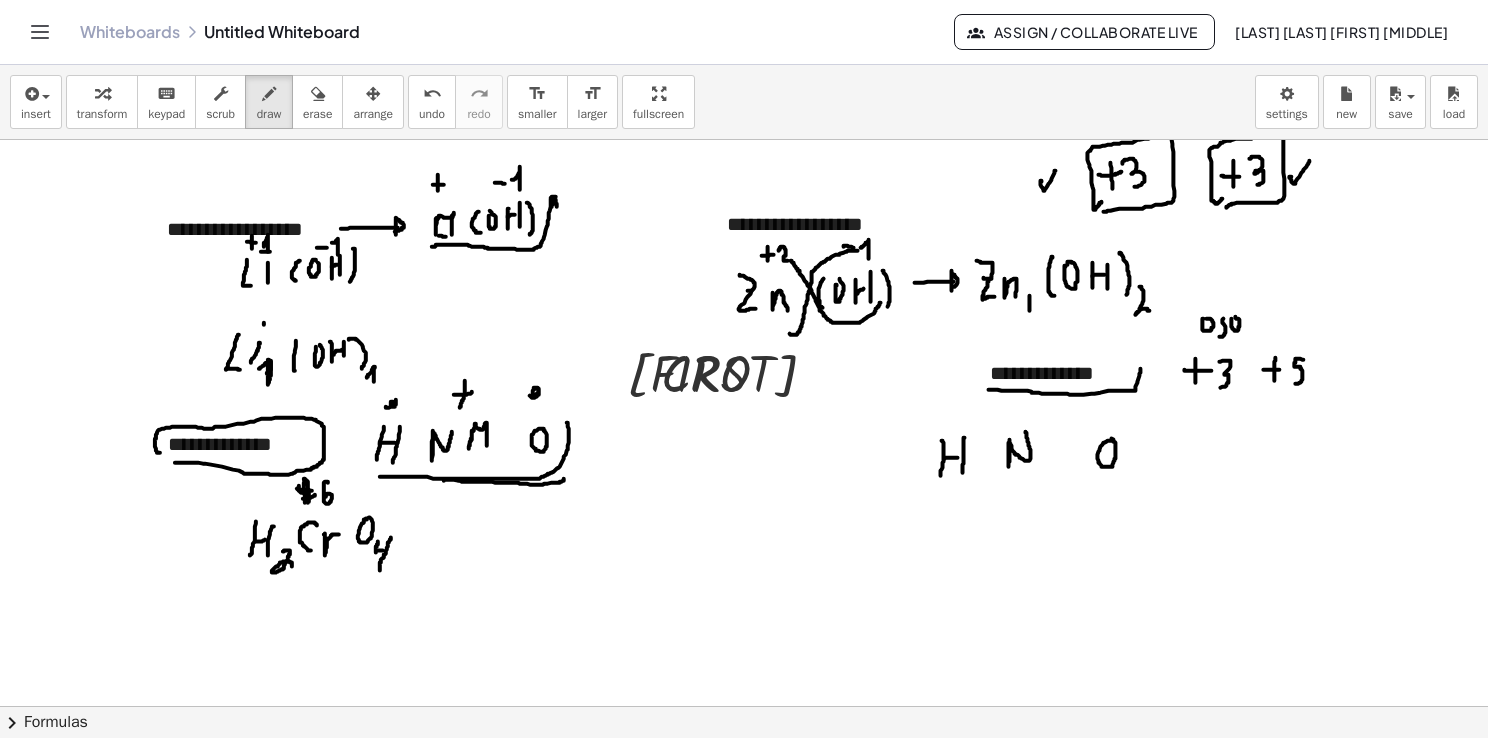 click at bounding box center (747, 707) 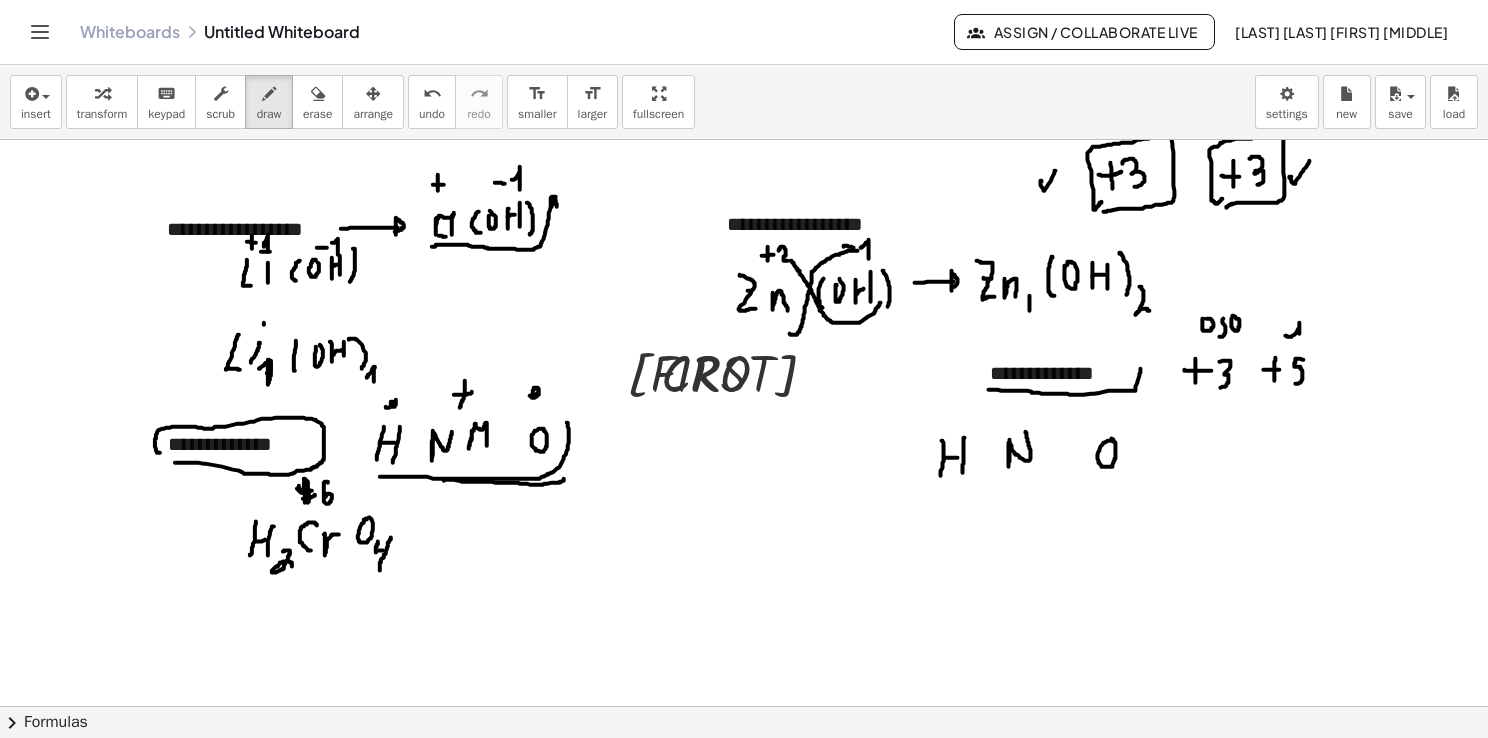 drag, startPoint x: 1286, startPoint y: 335, endPoint x: 1302, endPoint y: 339, distance: 16.492422 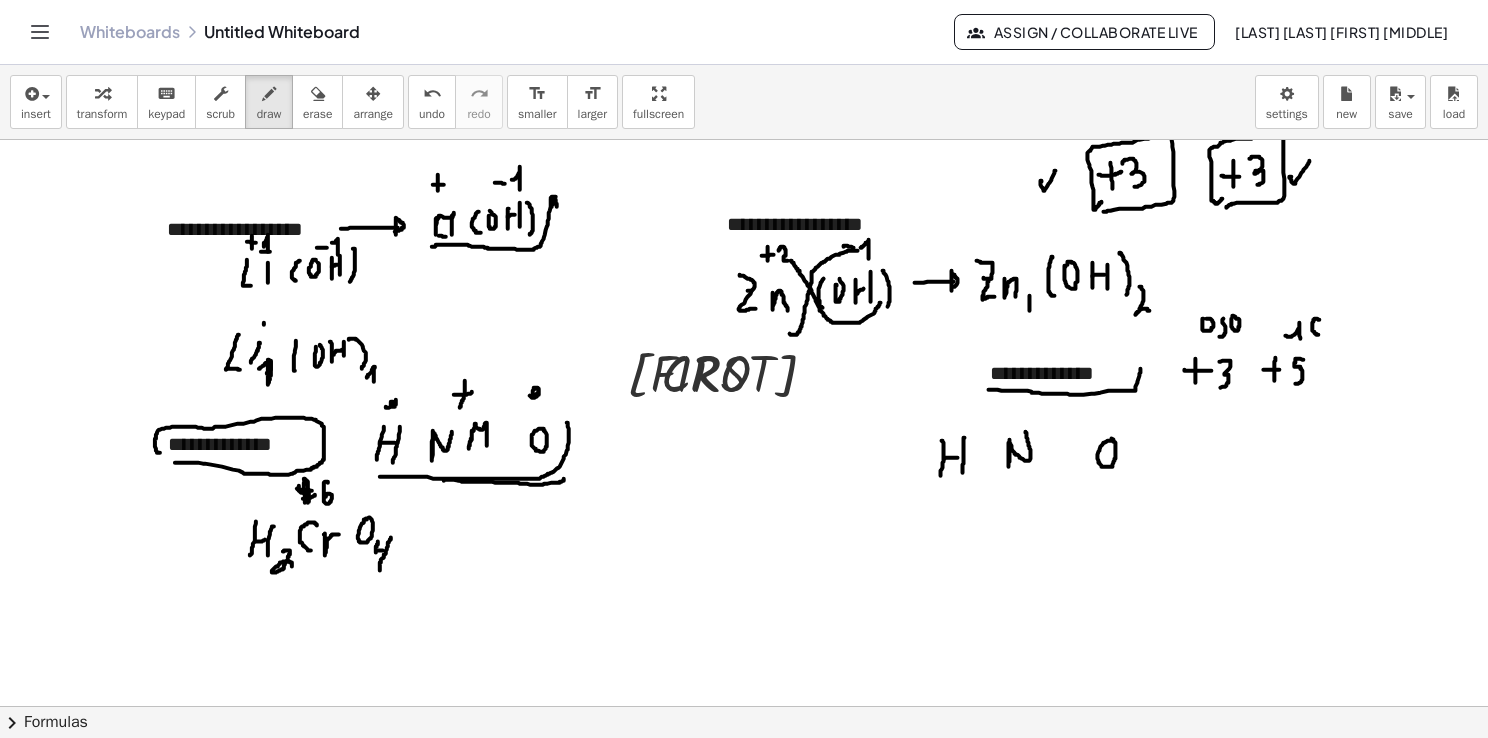 drag, startPoint x: 1316, startPoint y: 318, endPoint x: 1324, endPoint y: 334, distance: 17.888544 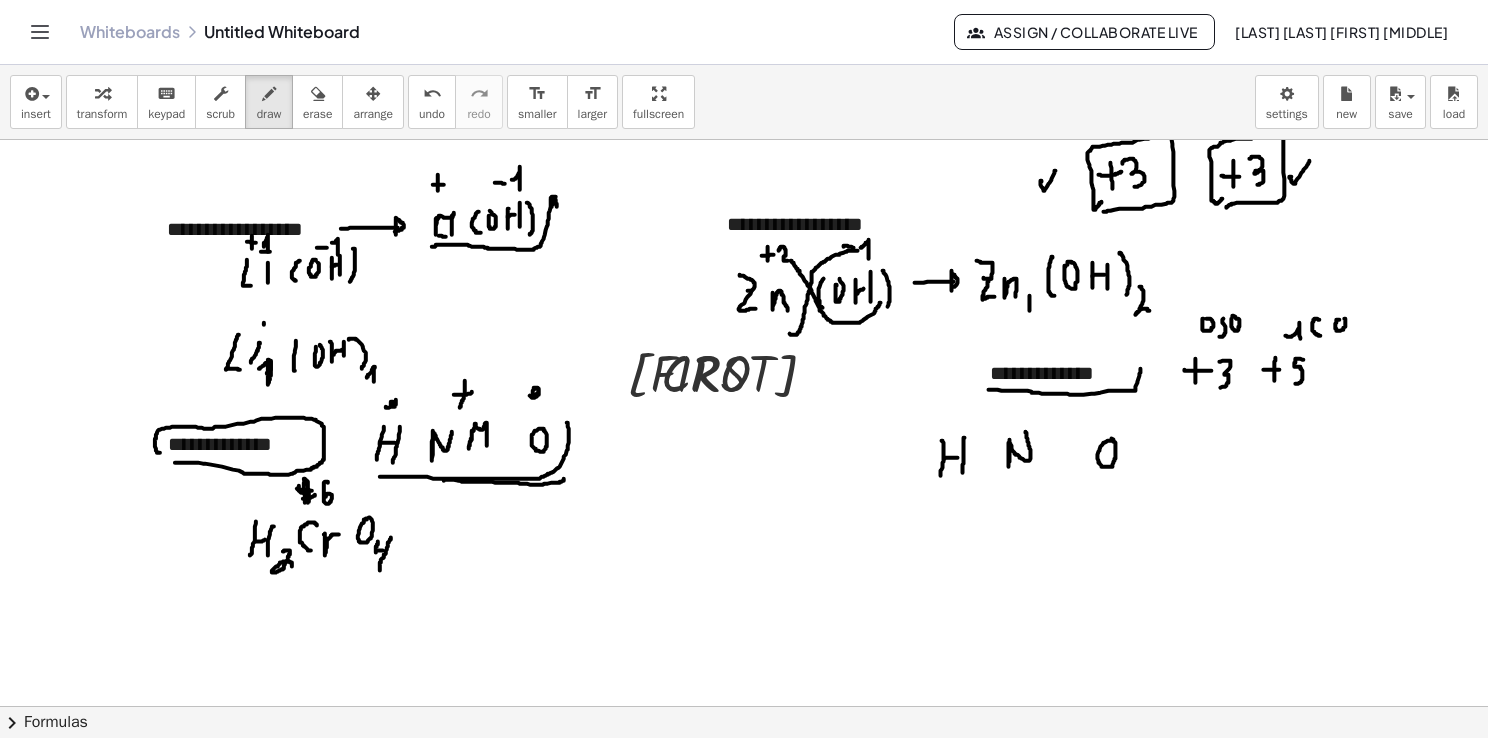 click at bounding box center (747, 707) 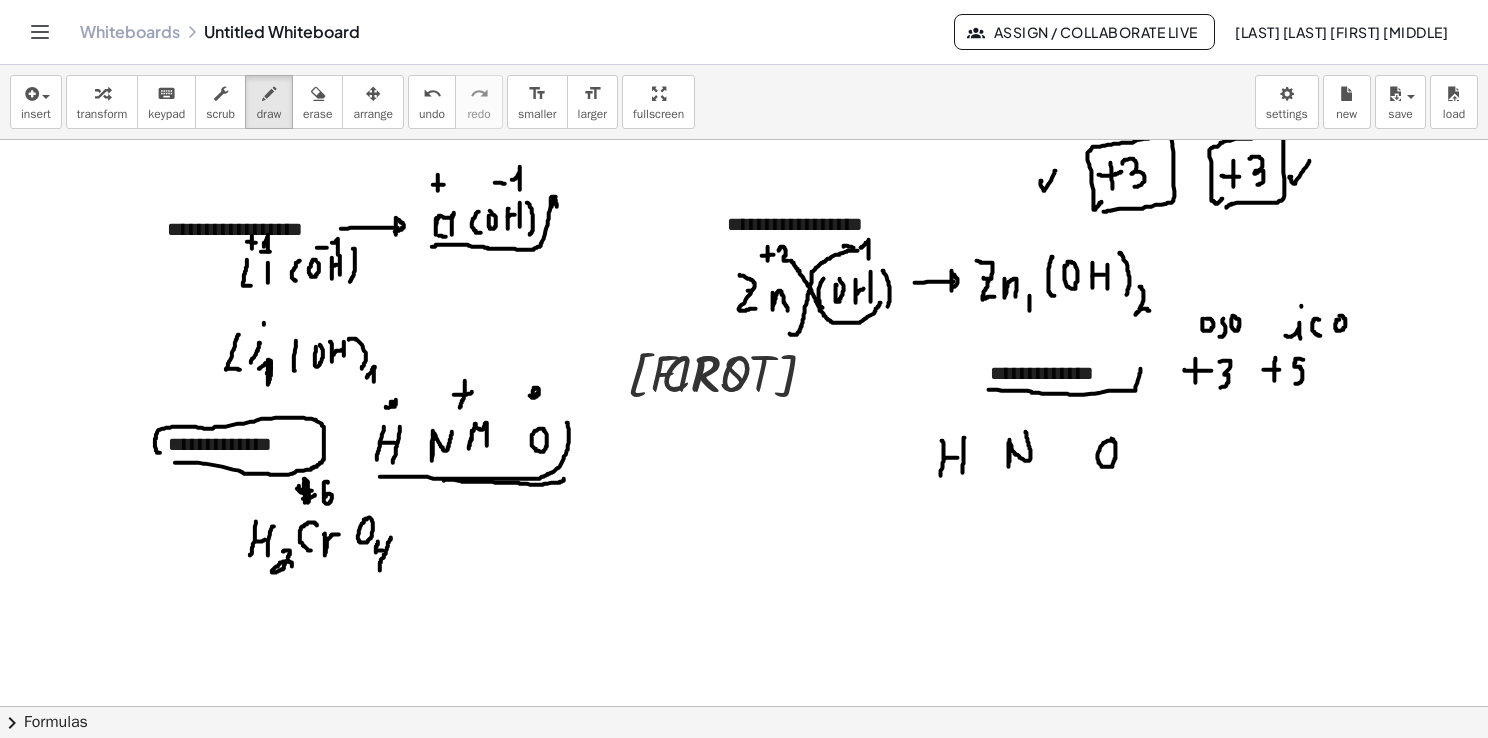 click at bounding box center [747, 707] 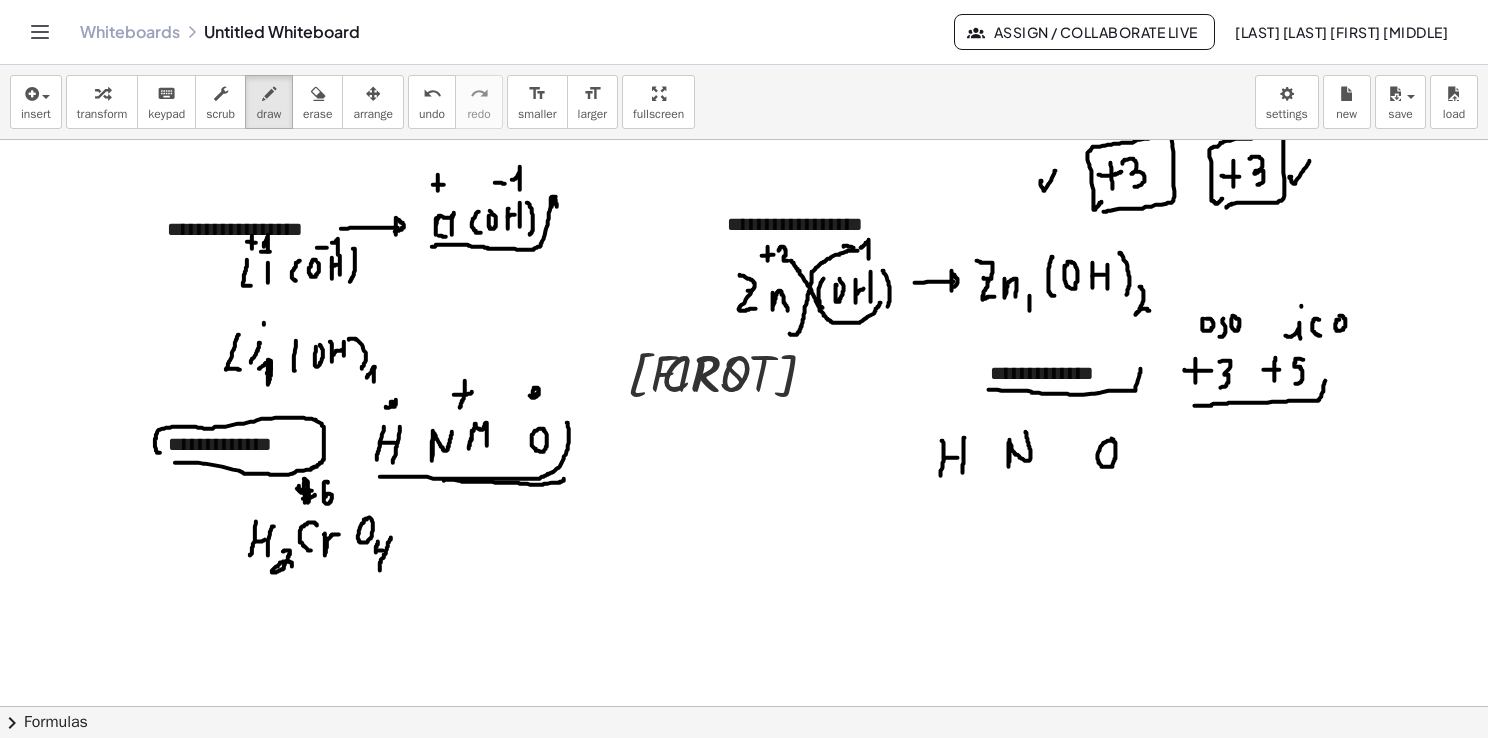 drag, startPoint x: 1195, startPoint y: 405, endPoint x: 1327, endPoint y: 377, distance: 134.93703 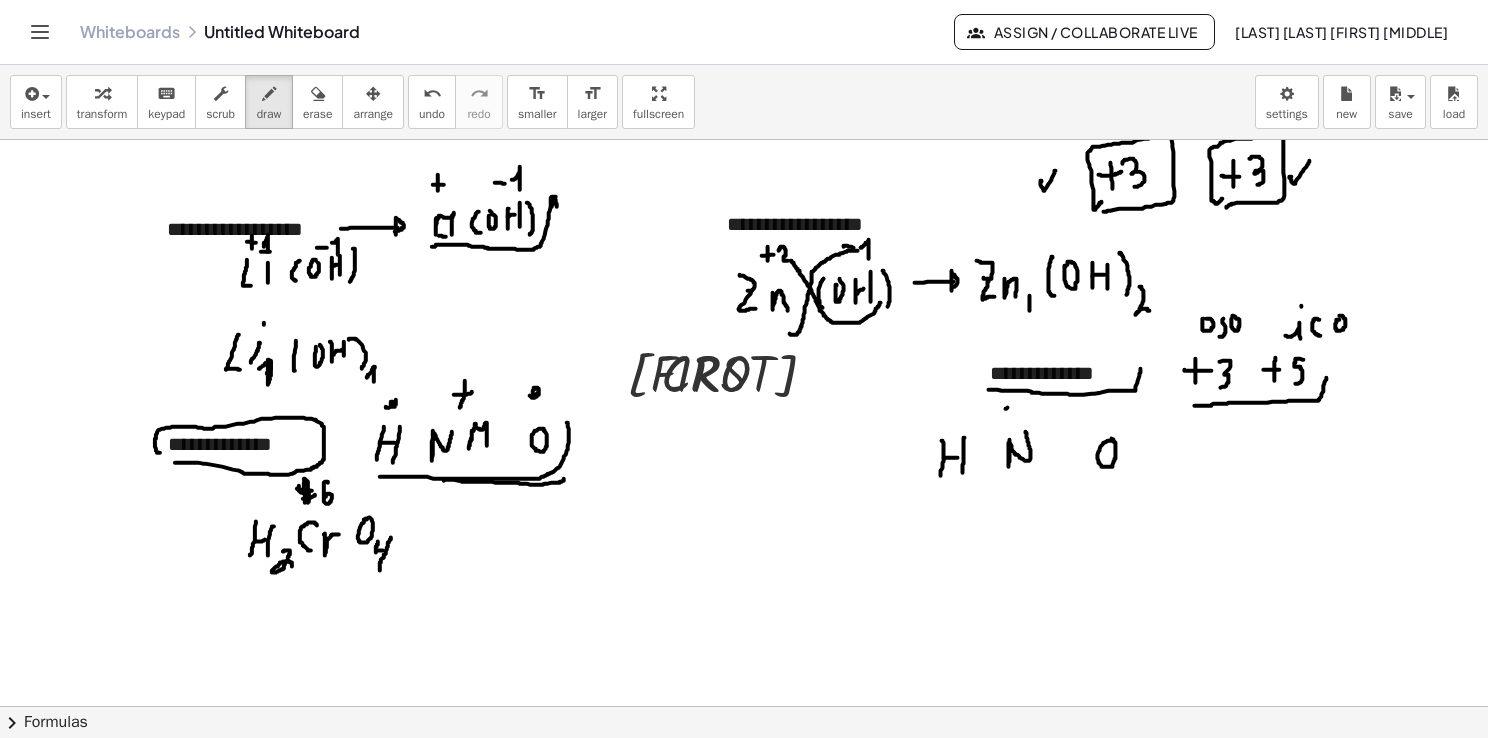 drag, startPoint x: 1006, startPoint y: 408, endPoint x: 1019, endPoint y: 407, distance: 13.038404 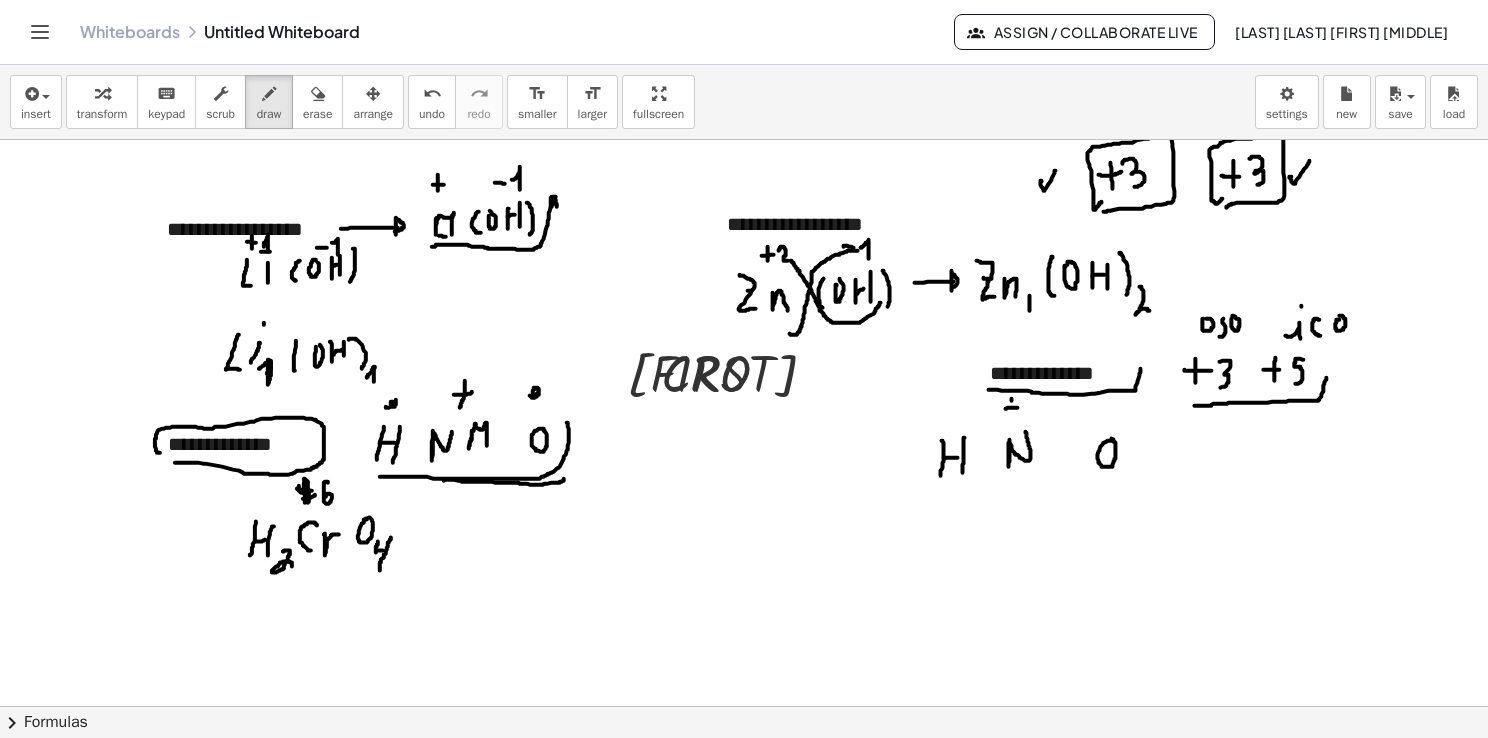 drag, startPoint x: 1012, startPoint y: 398, endPoint x: 1016, endPoint y: 413, distance: 15.524175 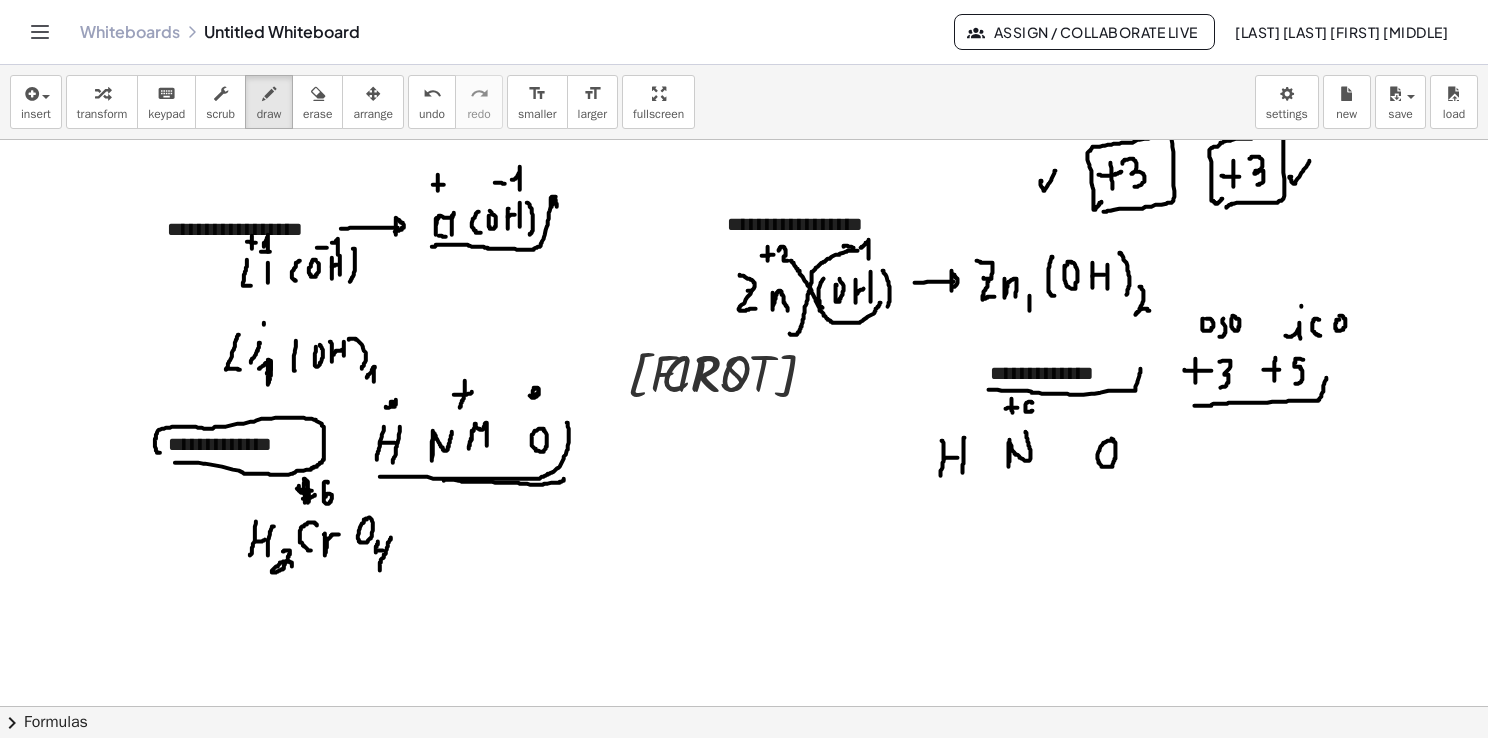 drag, startPoint x: 1029, startPoint y: 401, endPoint x: 1033, endPoint y: 421, distance: 20.396078 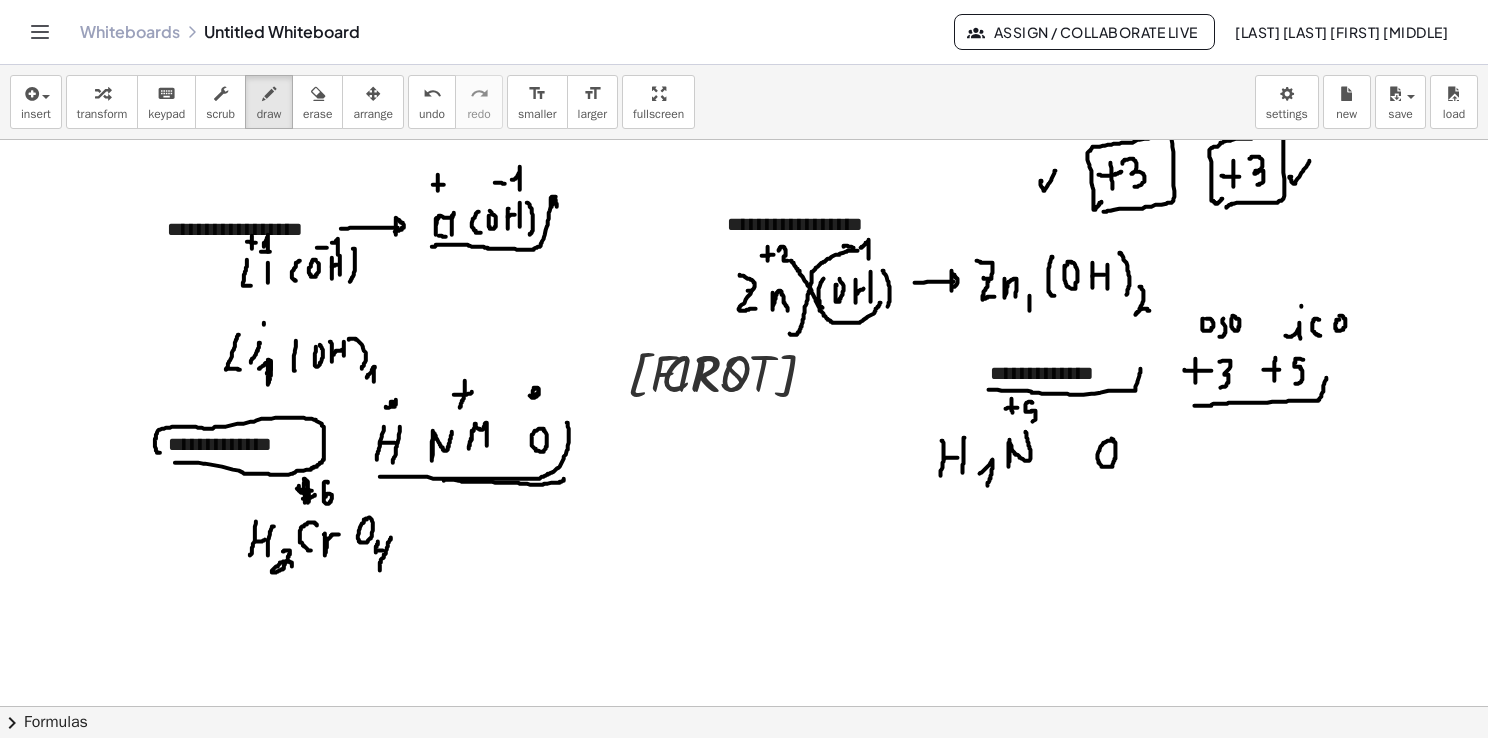 drag, startPoint x: 980, startPoint y: 473, endPoint x: 988, endPoint y: 487, distance: 16.124516 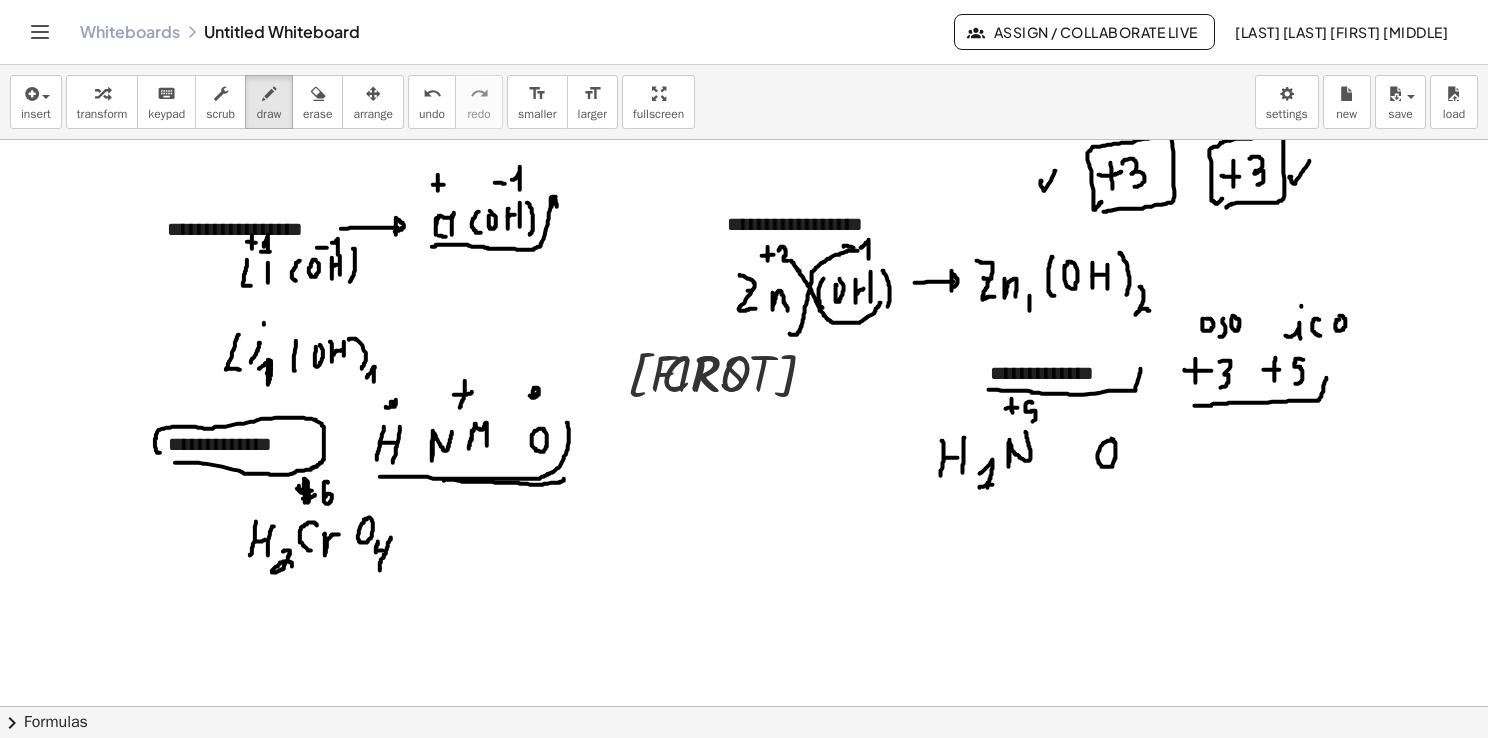 drag, startPoint x: 980, startPoint y: 487, endPoint x: 994, endPoint y: 484, distance: 14.3178215 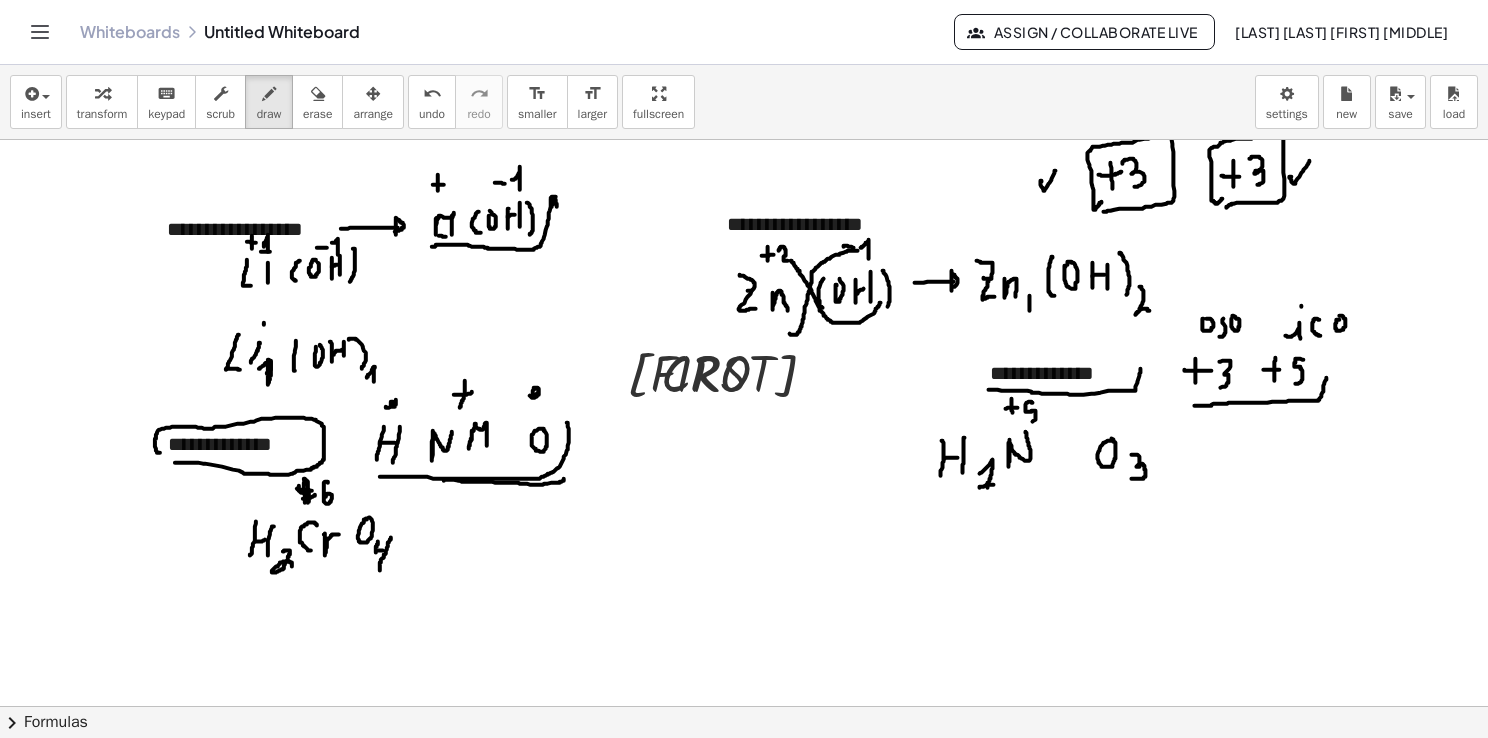 drag, startPoint x: 1132, startPoint y: 454, endPoint x: 1132, endPoint y: 478, distance: 24 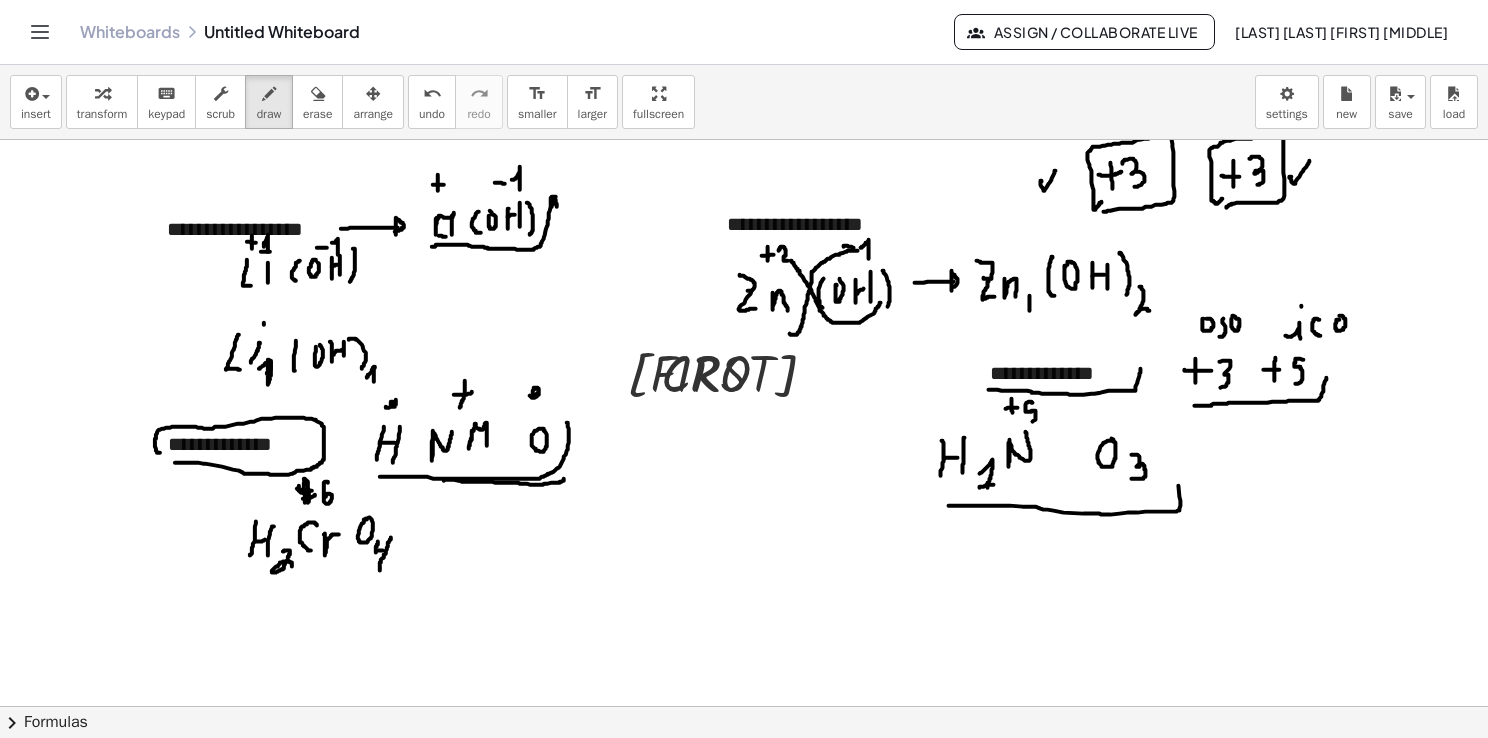 drag, startPoint x: 949, startPoint y: 505, endPoint x: 1170, endPoint y: 430, distance: 233.37952 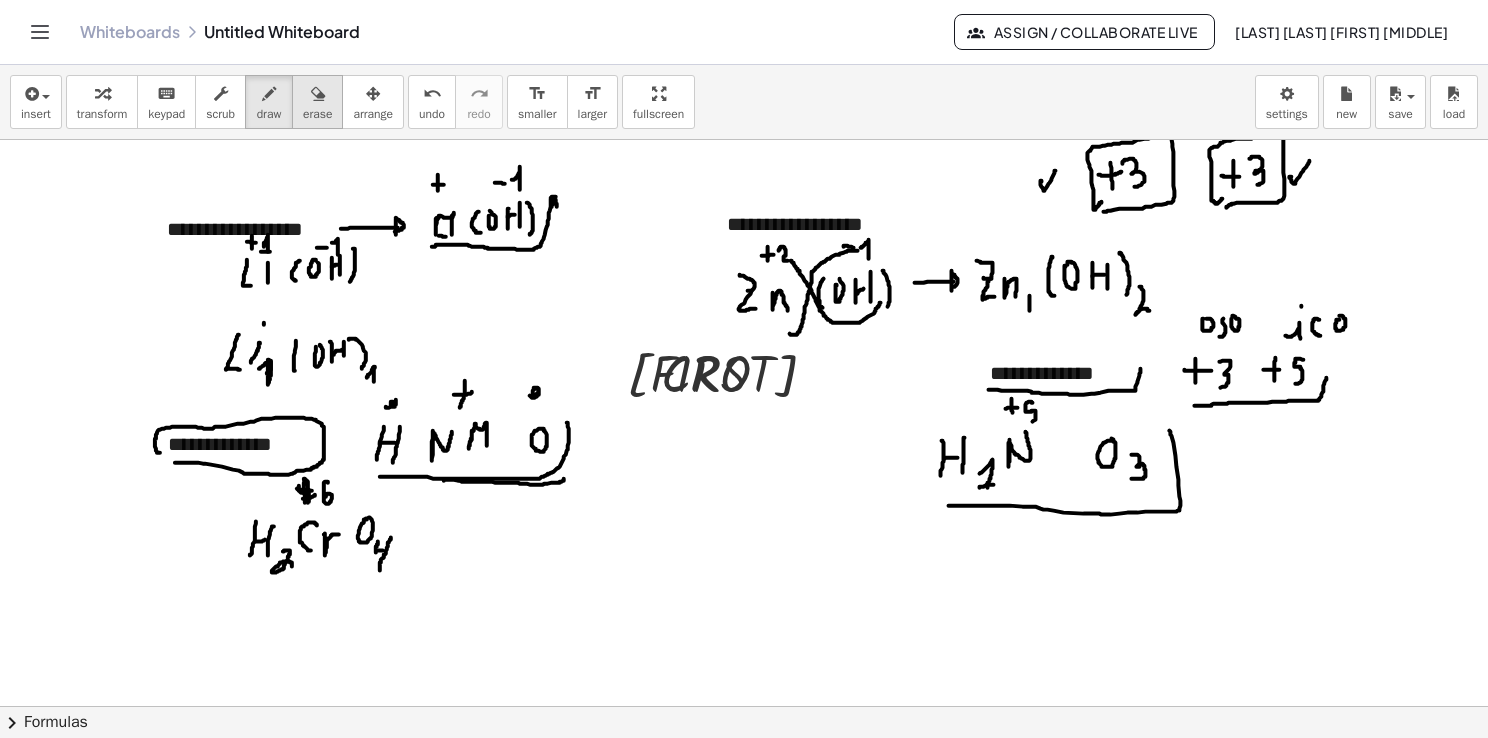 click on "erase" at bounding box center (317, 114) 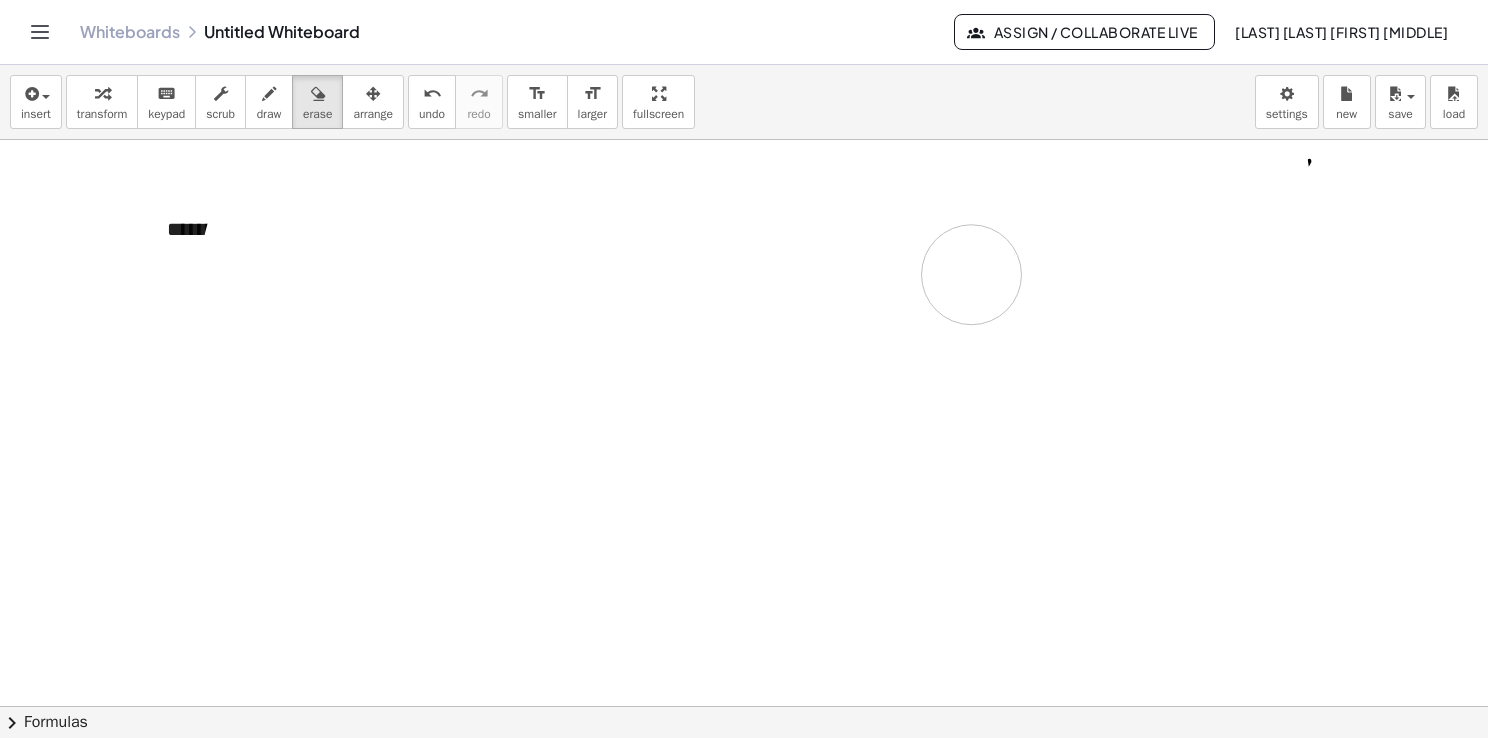 drag, startPoint x: 499, startPoint y: 210, endPoint x: 532, endPoint y: 186, distance: 40.804413 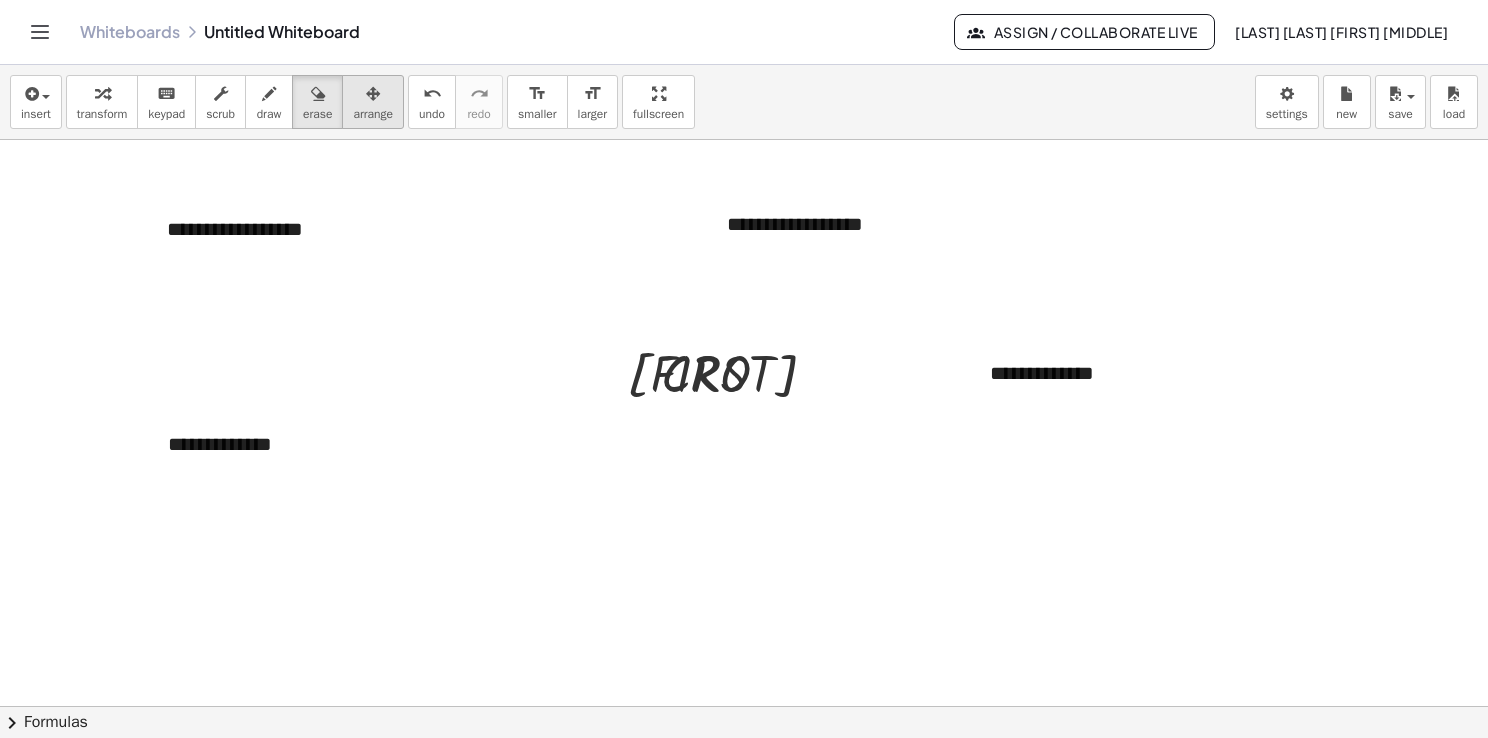click on "arrange" at bounding box center (373, 102) 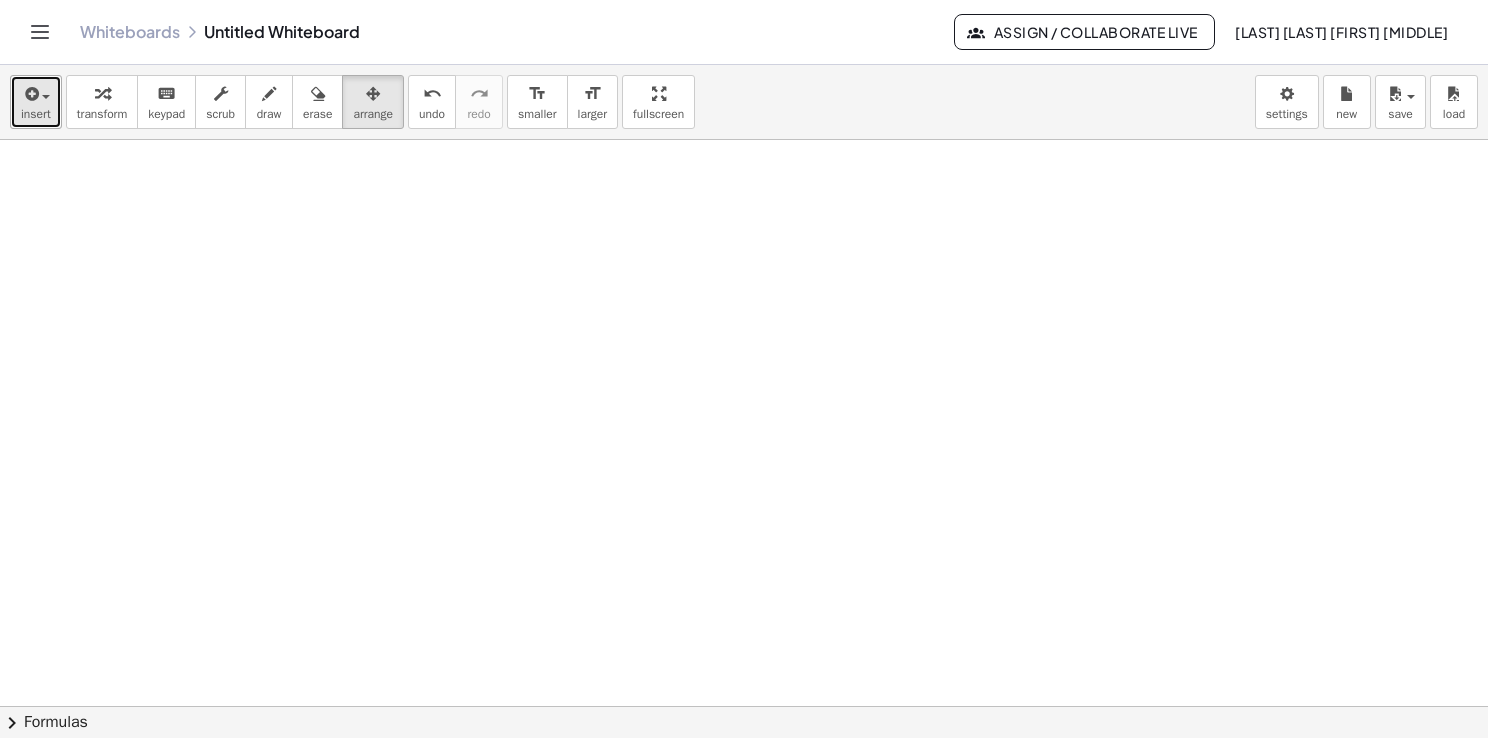 click on "insert" at bounding box center (36, 102) 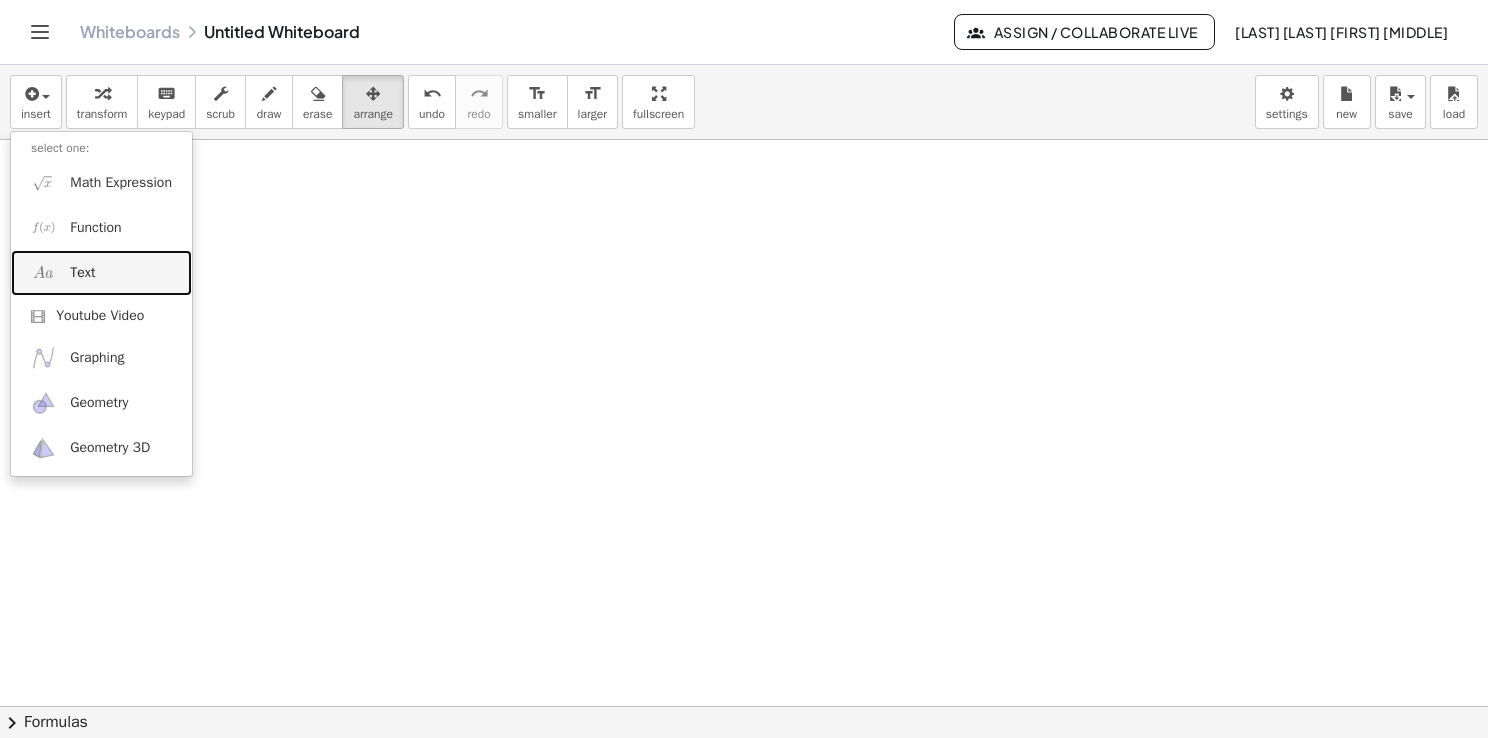 click on "Text" at bounding box center (101, 272) 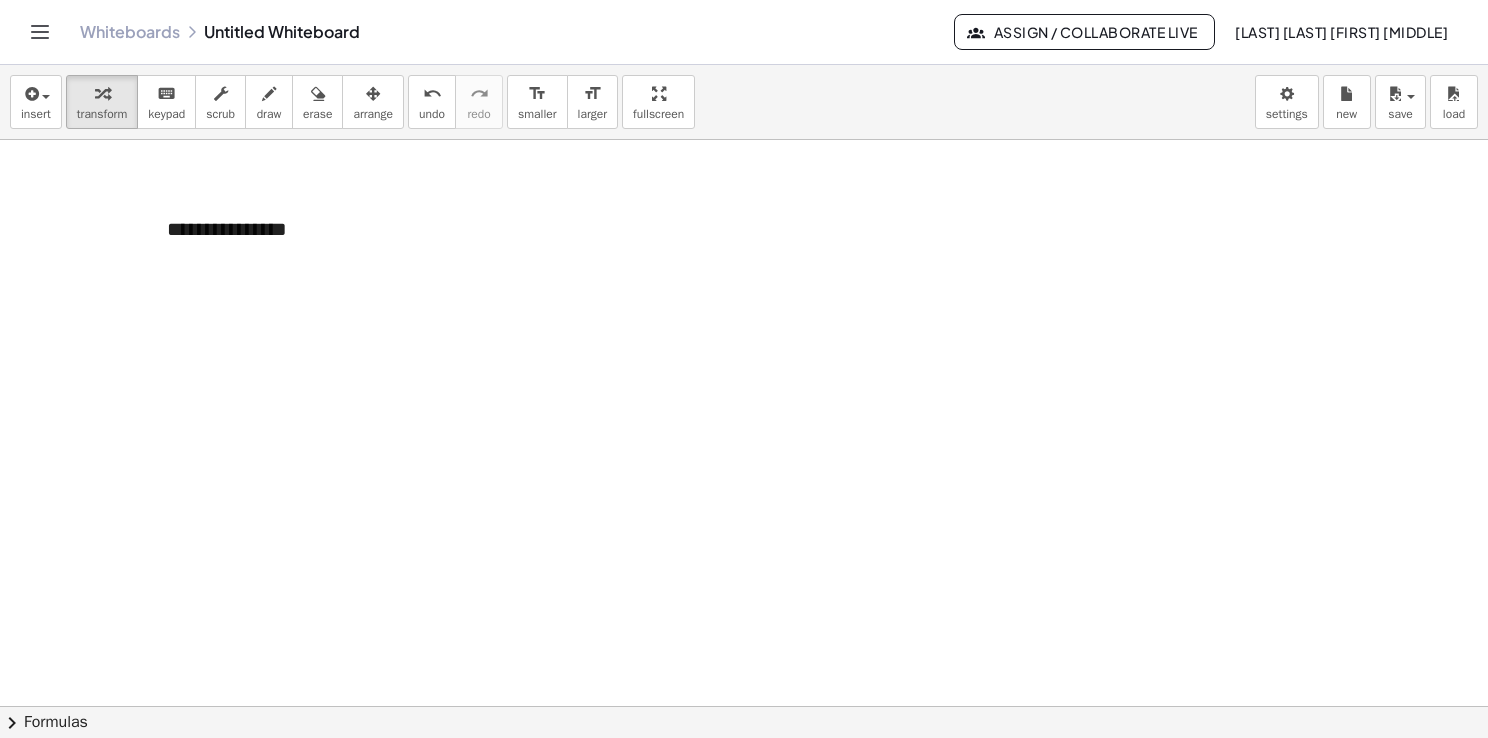 type 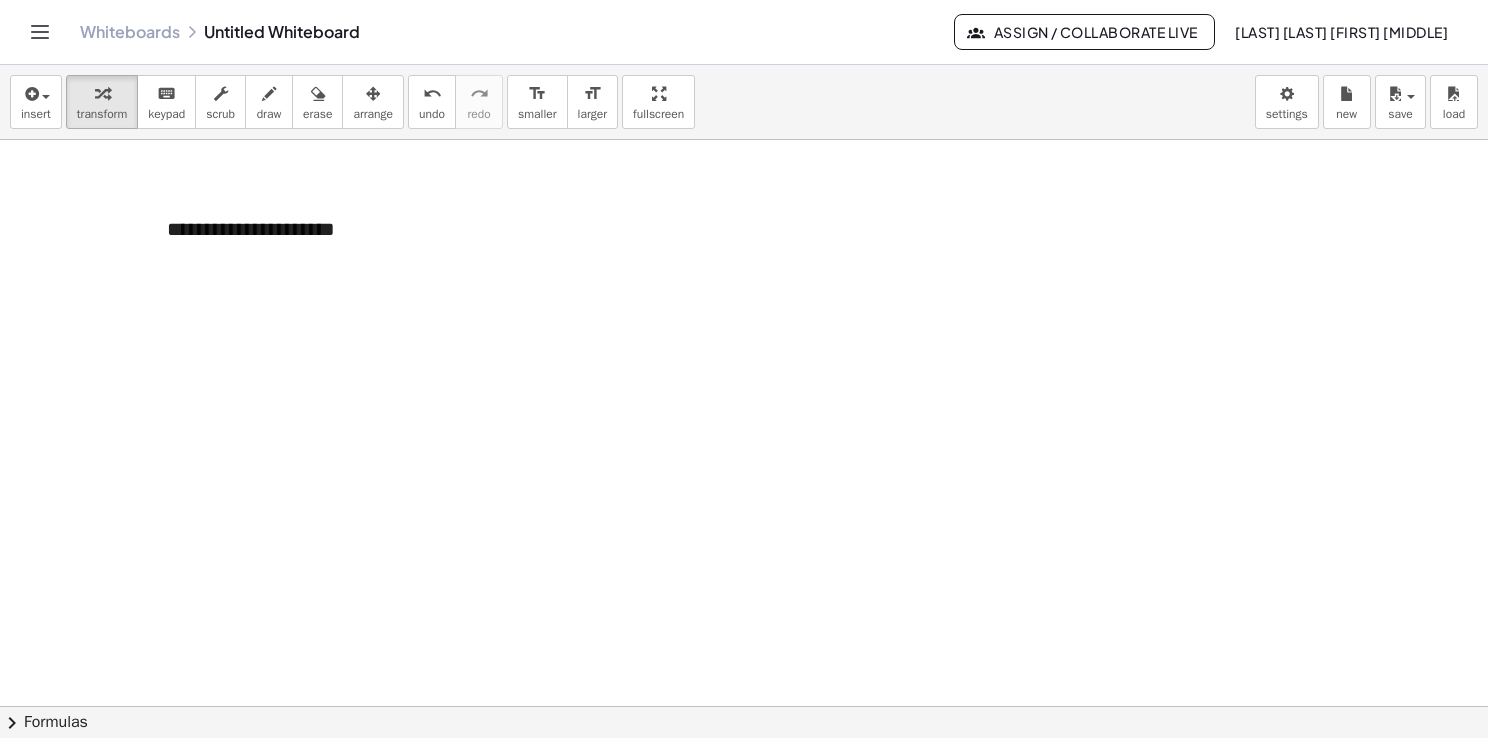 click at bounding box center [747, 707] 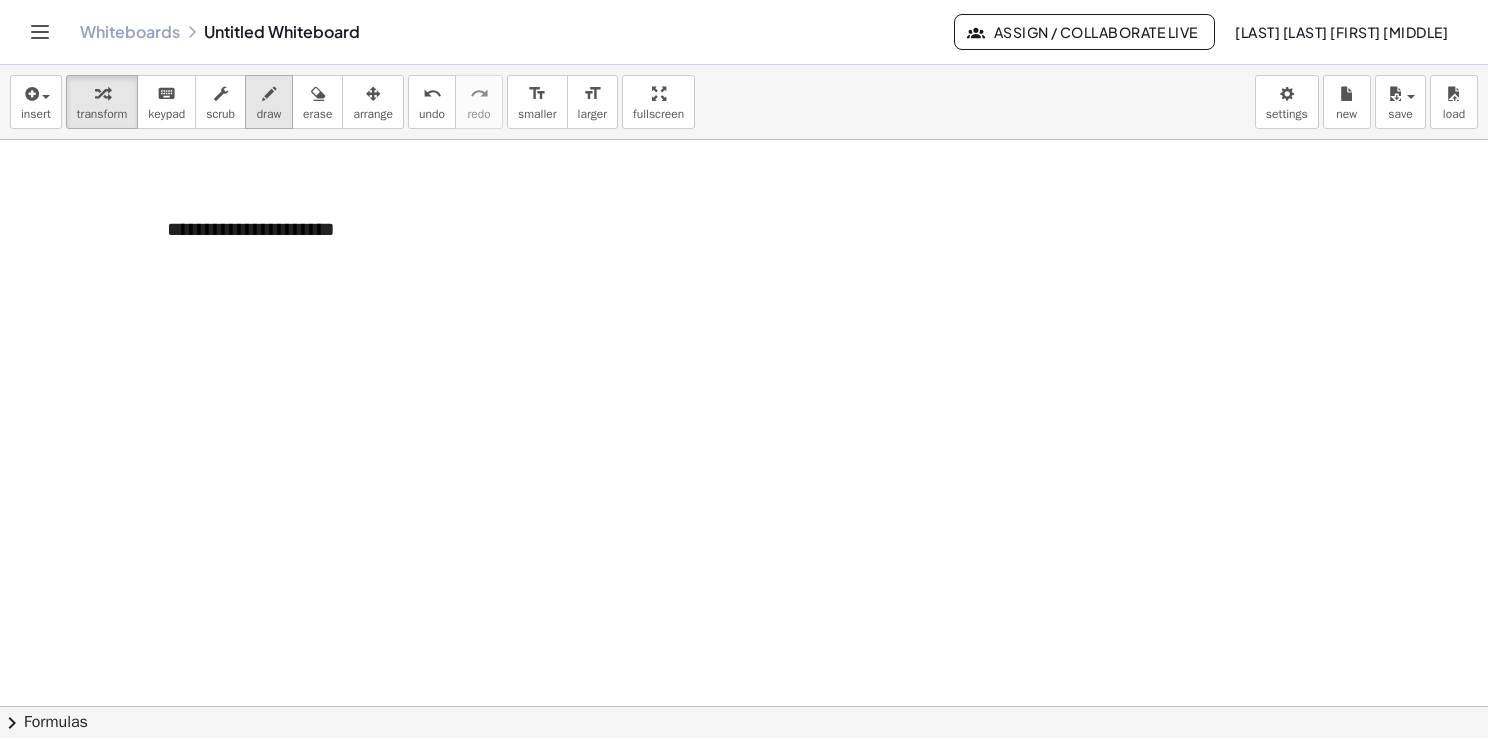 click on "draw" at bounding box center [269, 102] 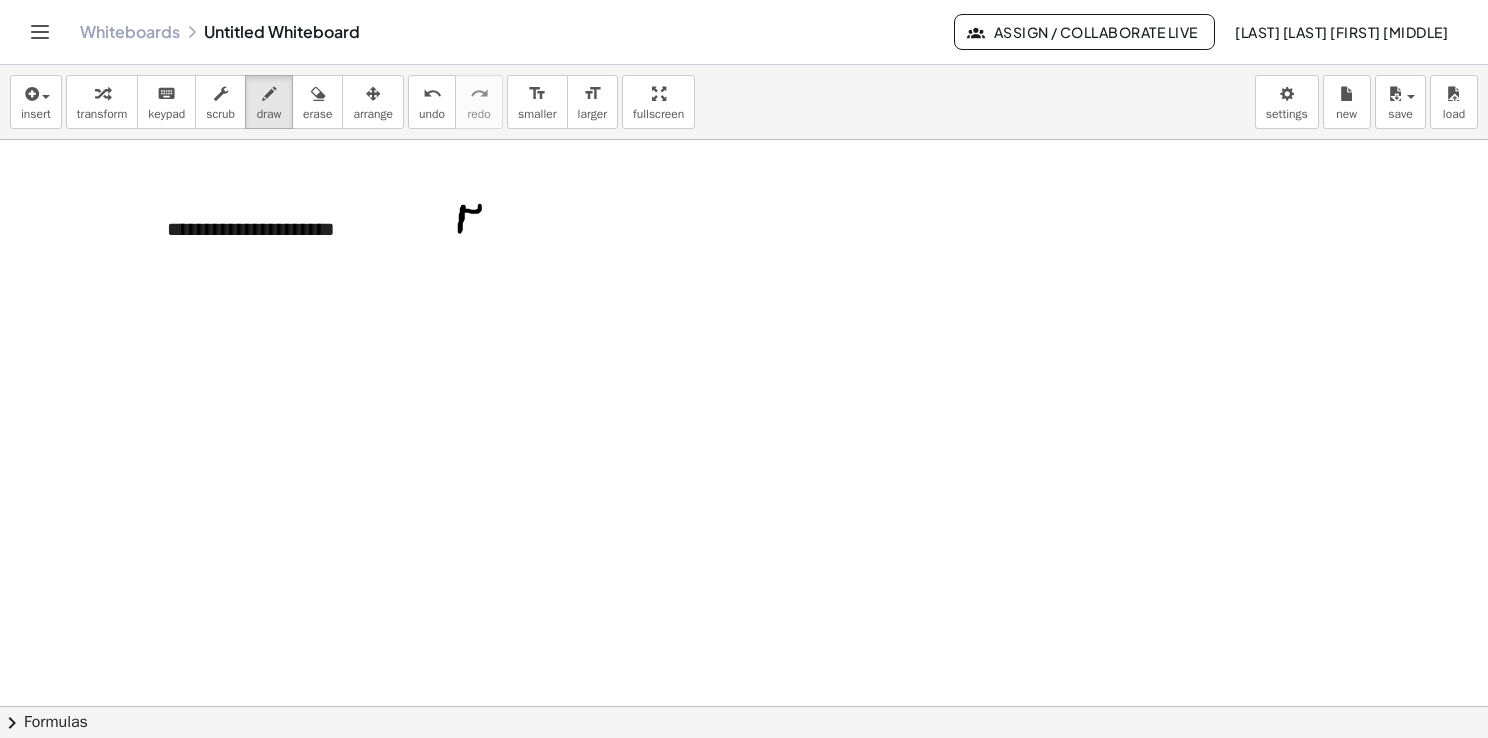 drag, startPoint x: 464, startPoint y: 207, endPoint x: 481, endPoint y: 226, distance: 25.495098 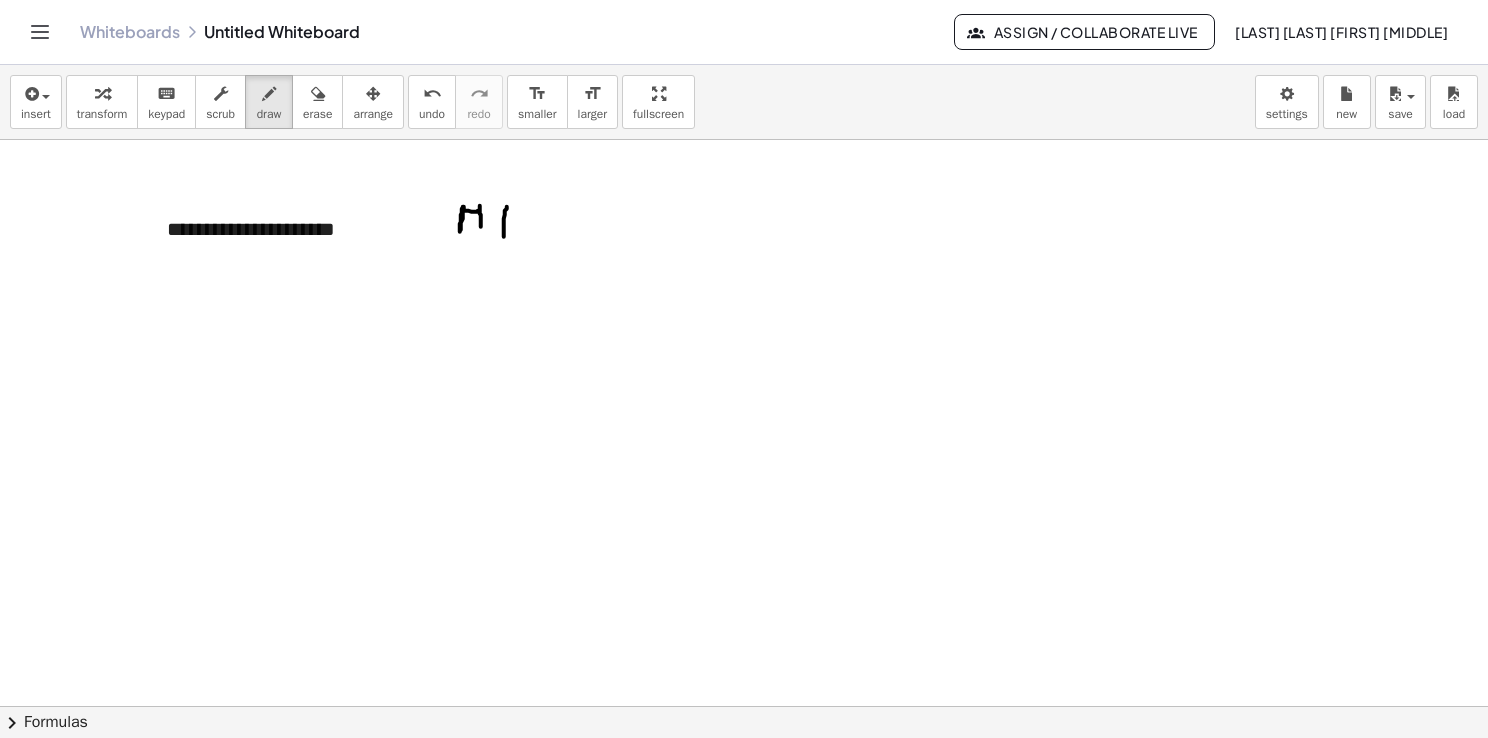 drag, startPoint x: 507, startPoint y: 206, endPoint x: 506, endPoint y: 238, distance: 32.01562 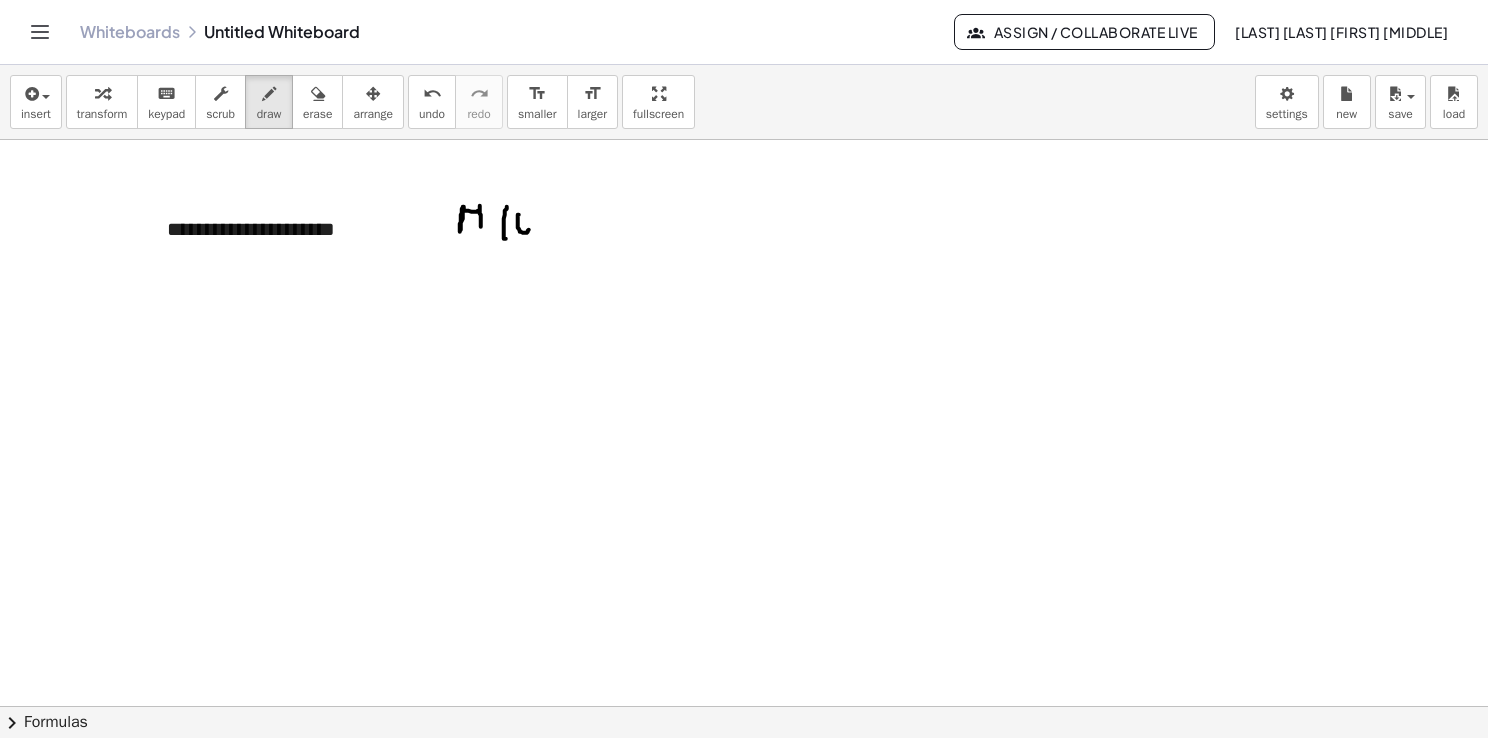click at bounding box center (747, 707) 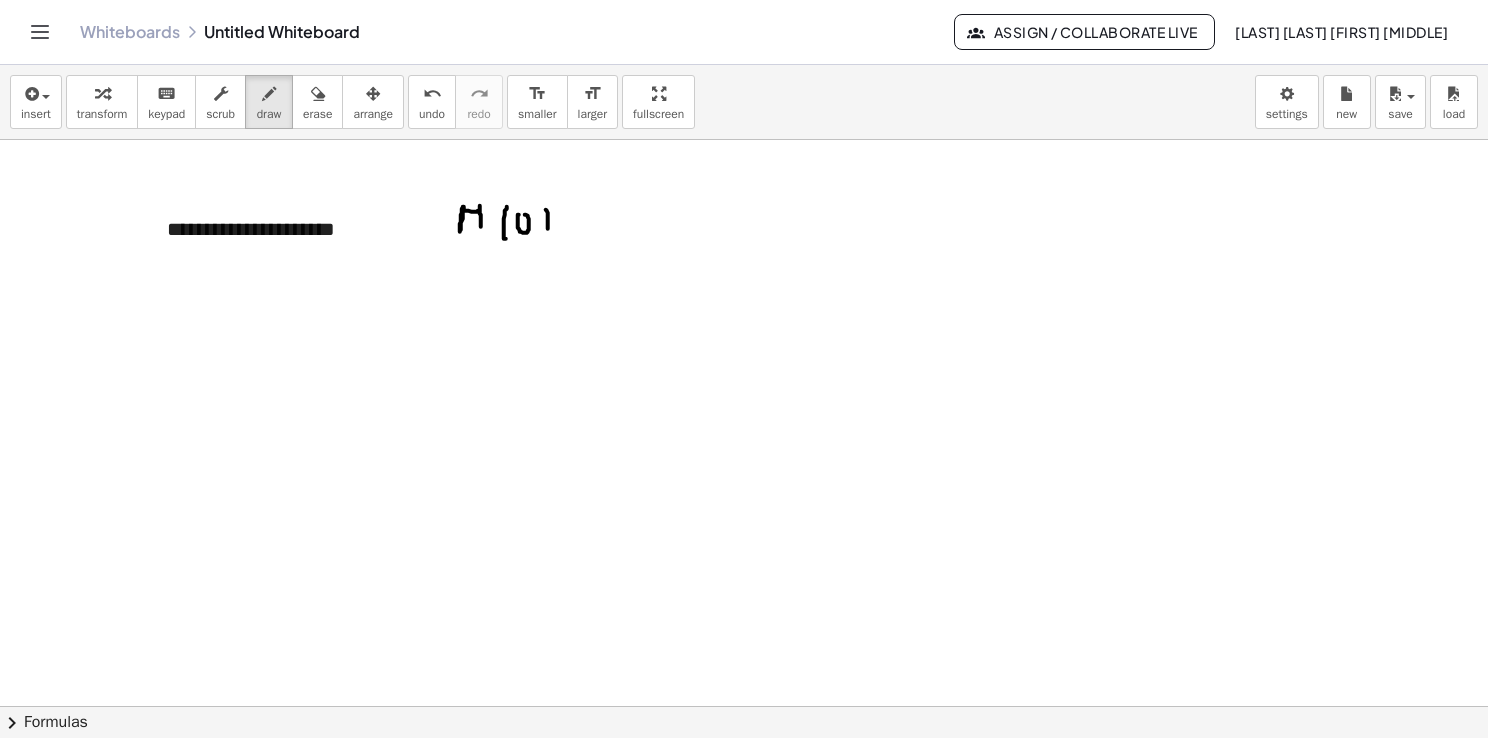 drag, startPoint x: 548, startPoint y: 217, endPoint x: 548, endPoint y: 229, distance: 12 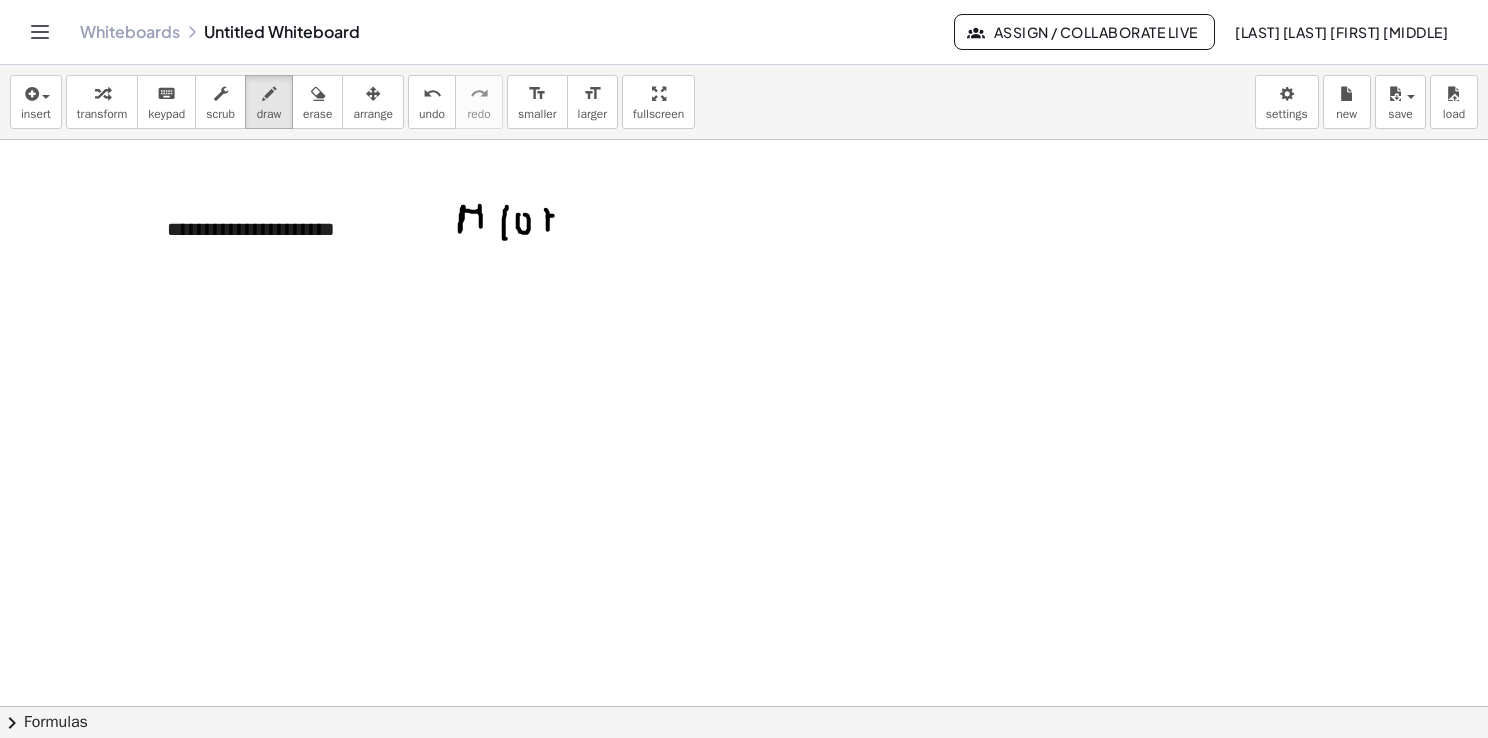 click at bounding box center (747, 707) 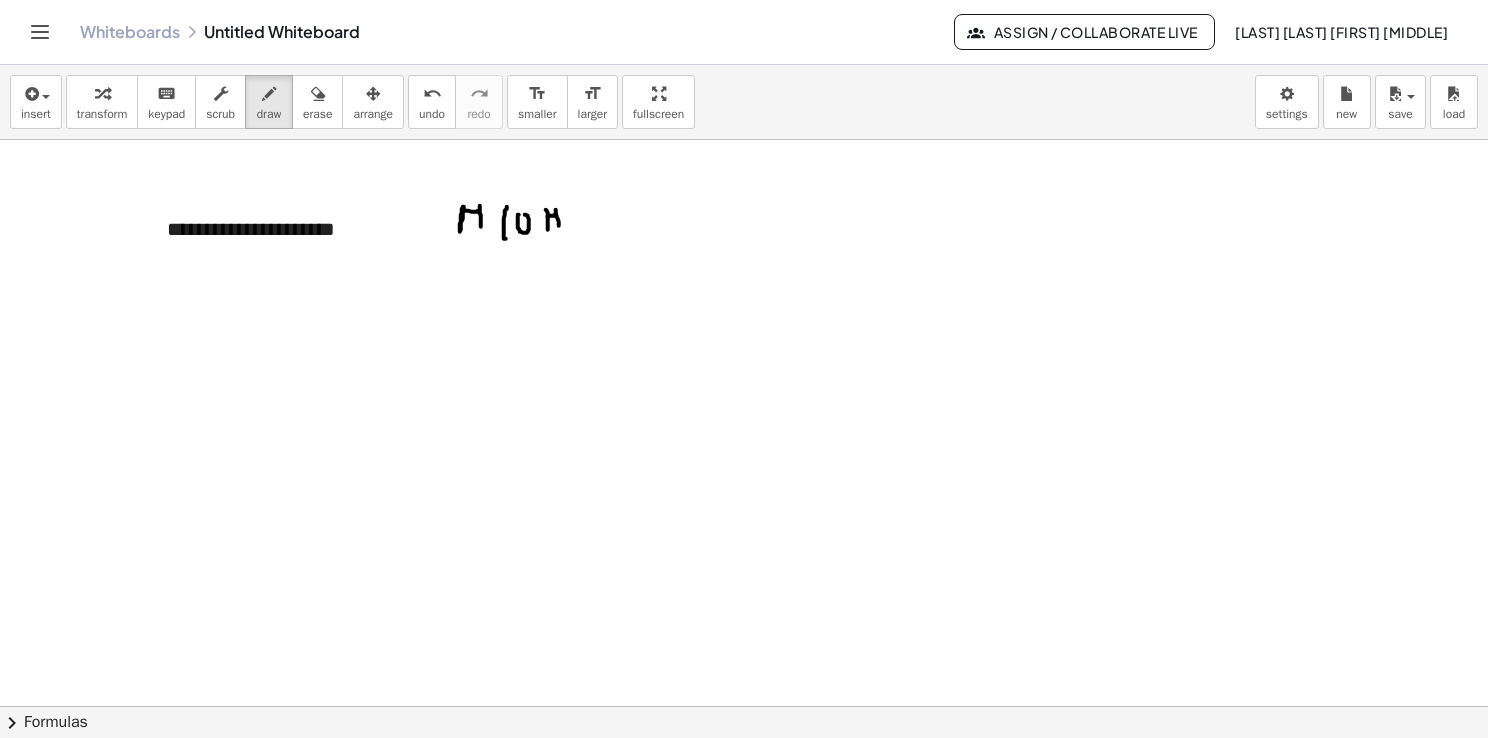 drag, startPoint x: 556, startPoint y: 209, endPoint x: 563, endPoint y: 222, distance: 14.764823 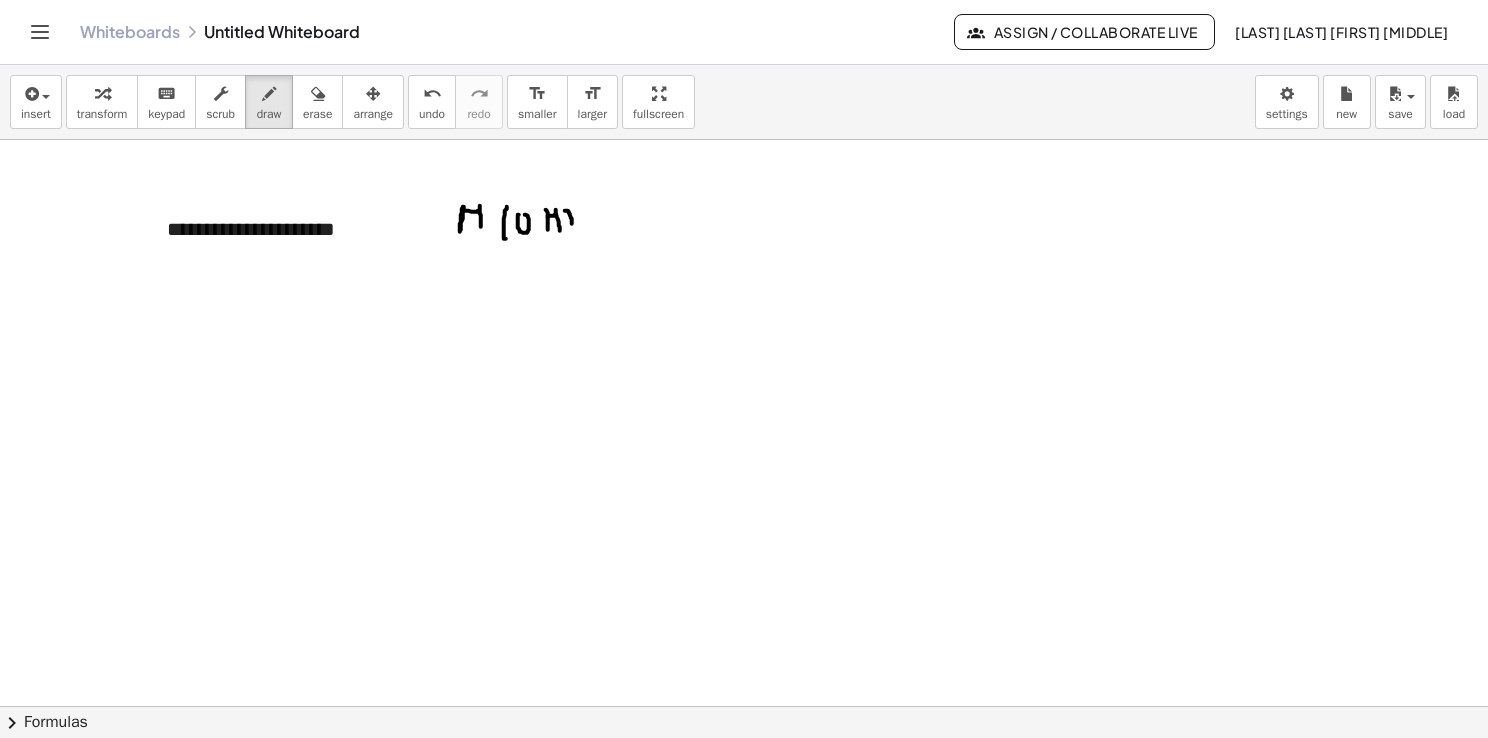 drag, startPoint x: 566, startPoint y: 210, endPoint x: 569, endPoint y: 236, distance: 26.172504 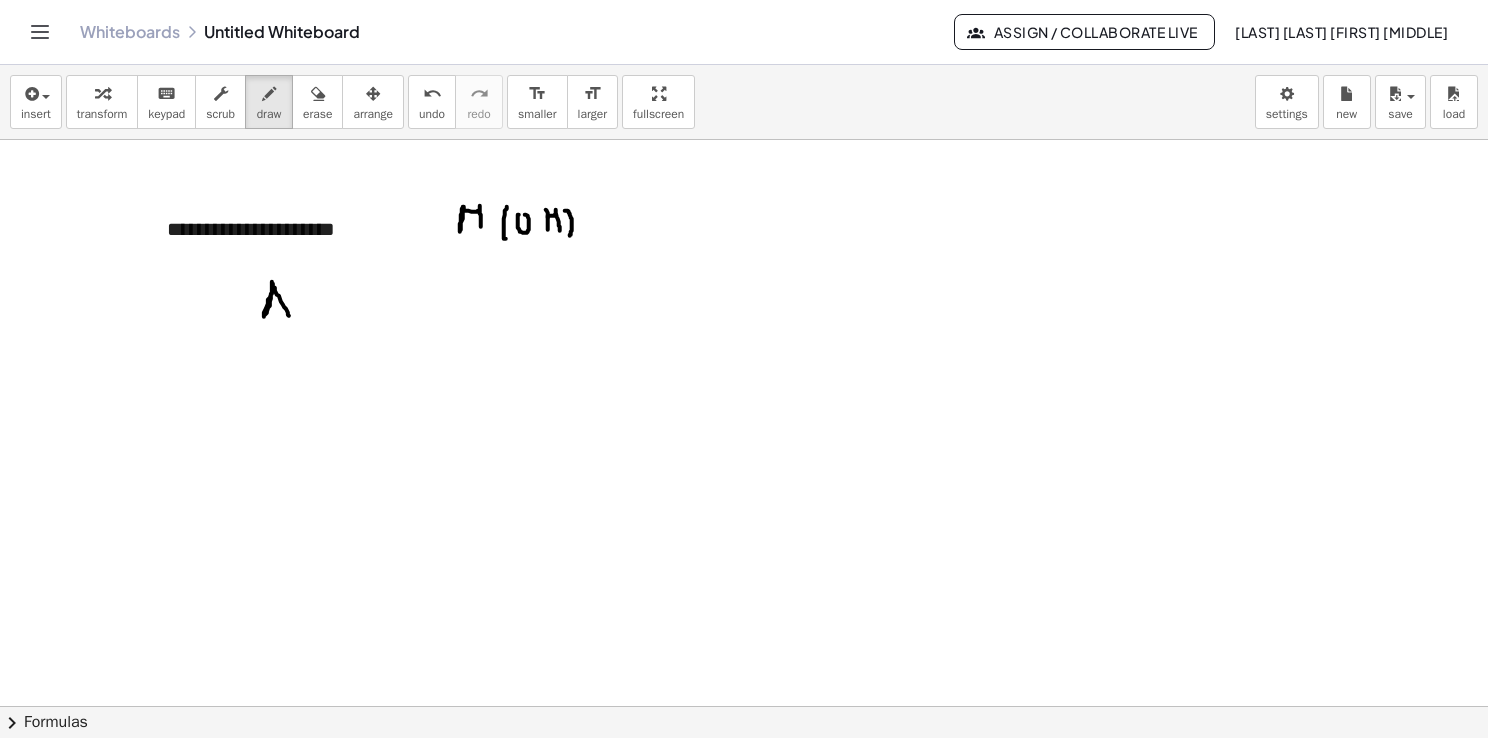 drag, startPoint x: 271, startPoint y: 293, endPoint x: 289, endPoint y: 315, distance: 28.42534 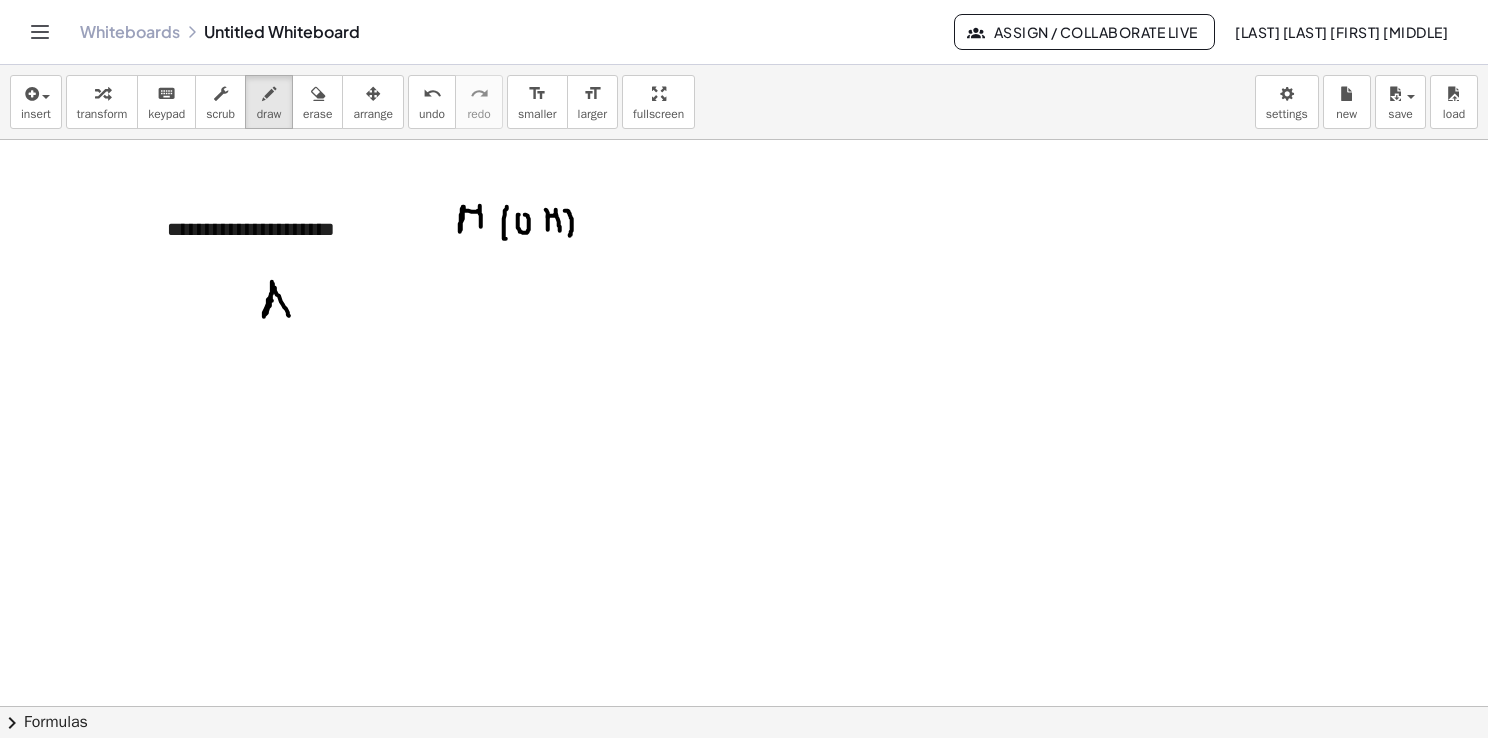 drag, startPoint x: 269, startPoint y: 300, endPoint x: 284, endPoint y: 303, distance: 15.297058 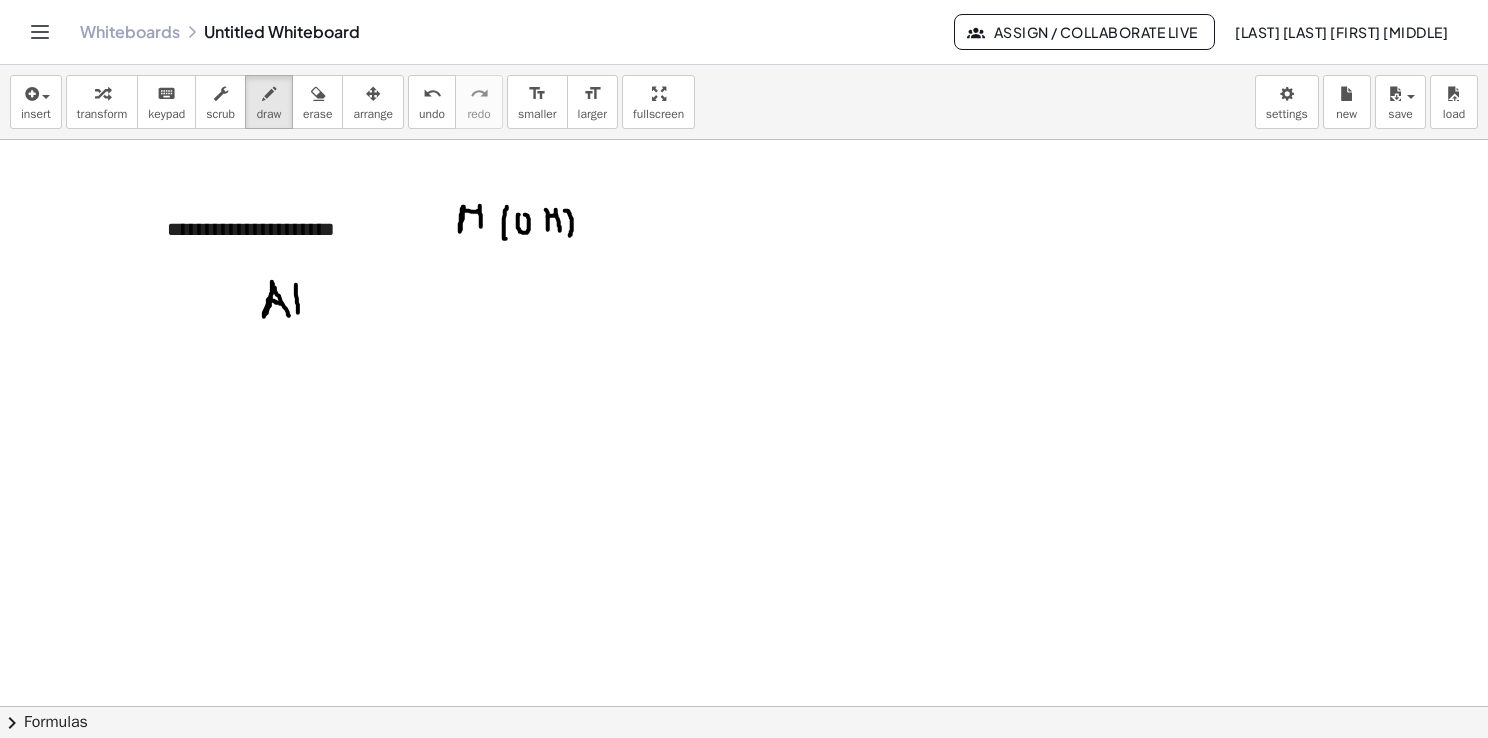 drag, startPoint x: 296, startPoint y: 284, endPoint x: 302, endPoint y: 306, distance: 22.803509 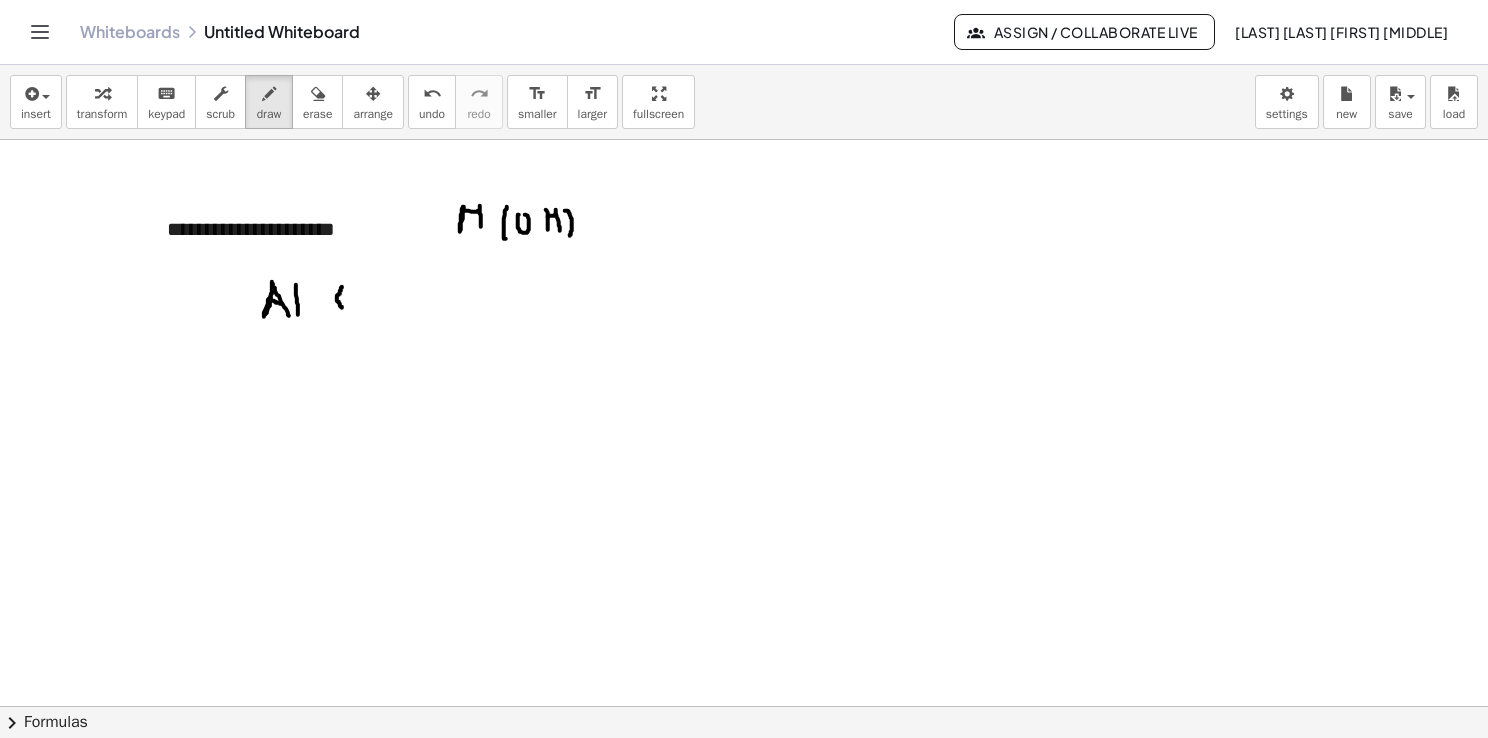 drag, startPoint x: 342, startPoint y: 287, endPoint x: 347, endPoint y: 311, distance: 24.5153 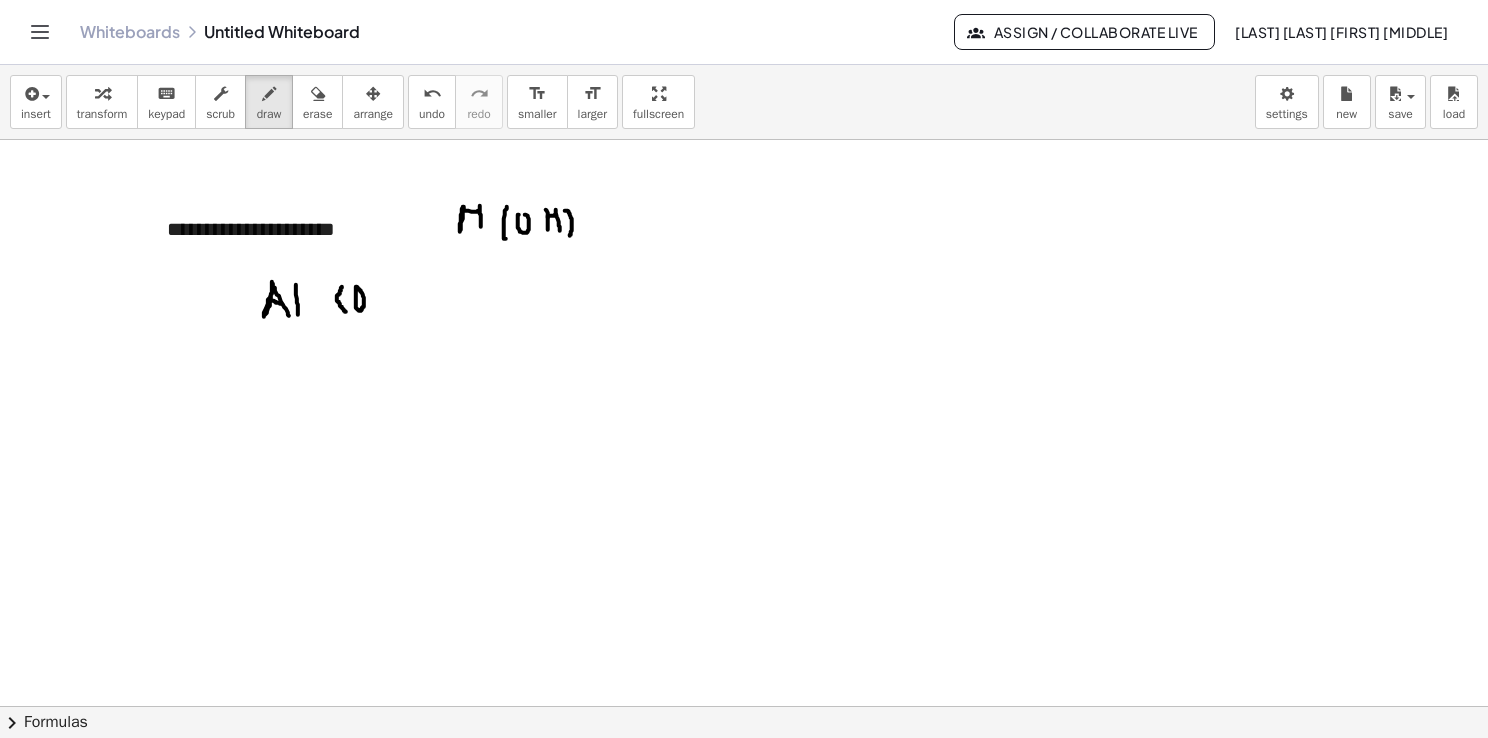 click at bounding box center [747, 707] 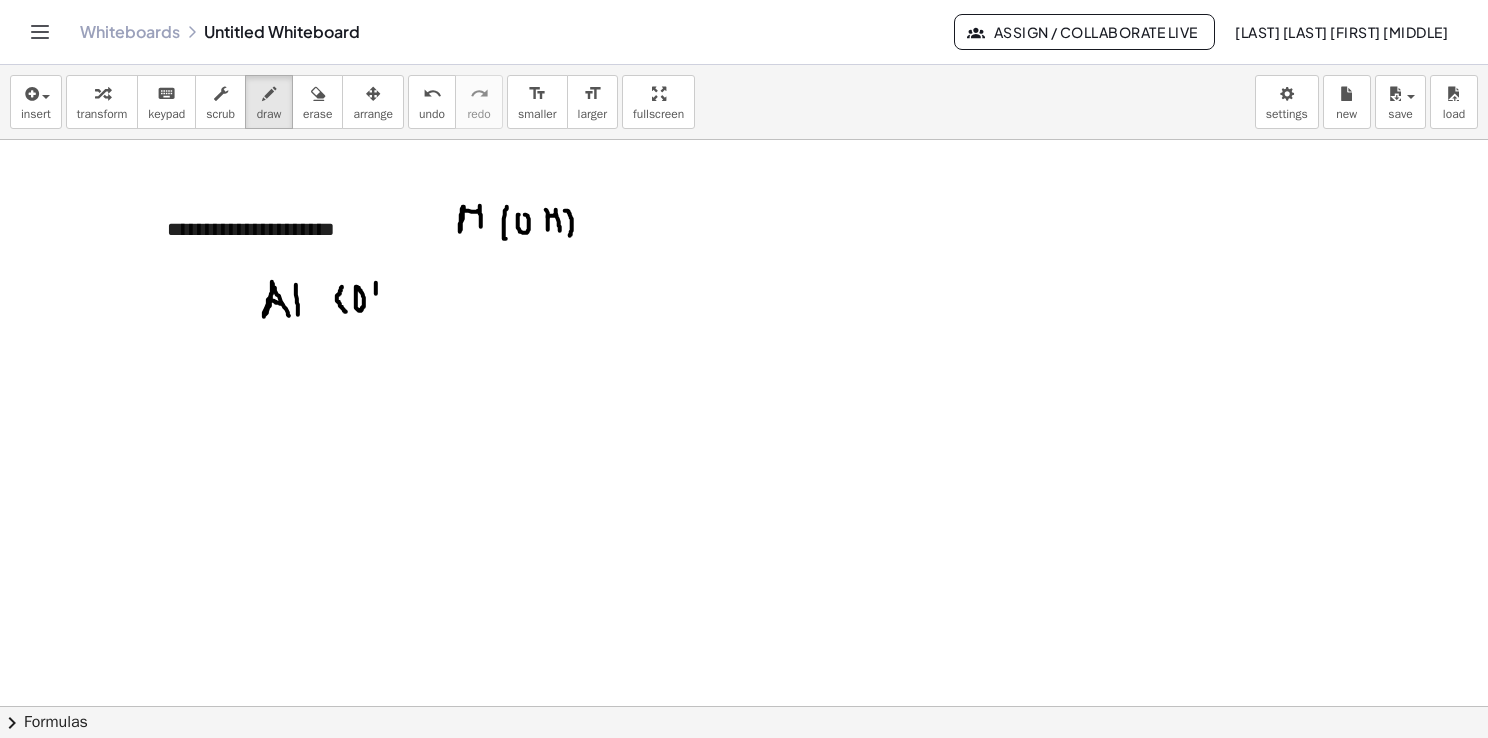 drag, startPoint x: 376, startPoint y: 282, endPoint x: 375, endPoint y: 304, distance: 22.022715 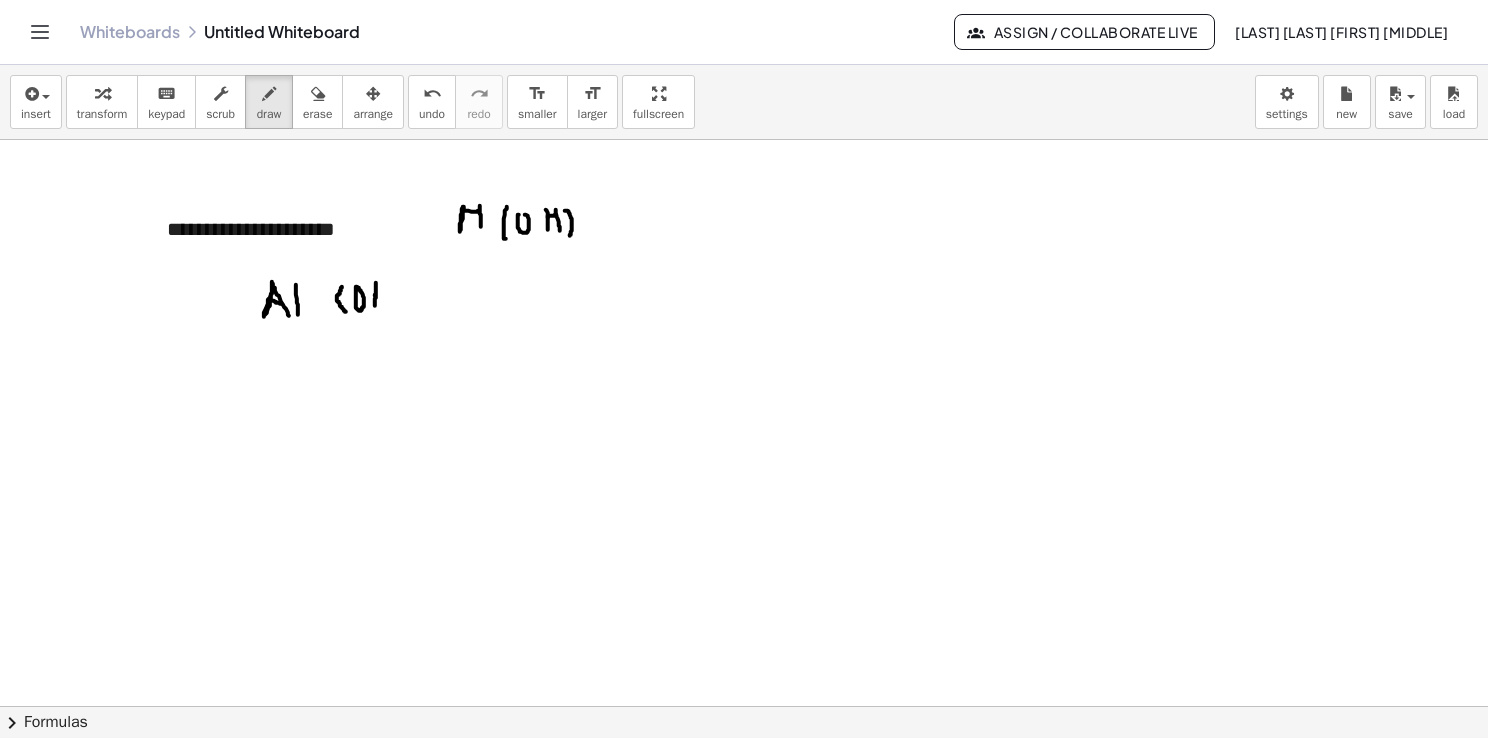 click at bounding box center [747, 707] 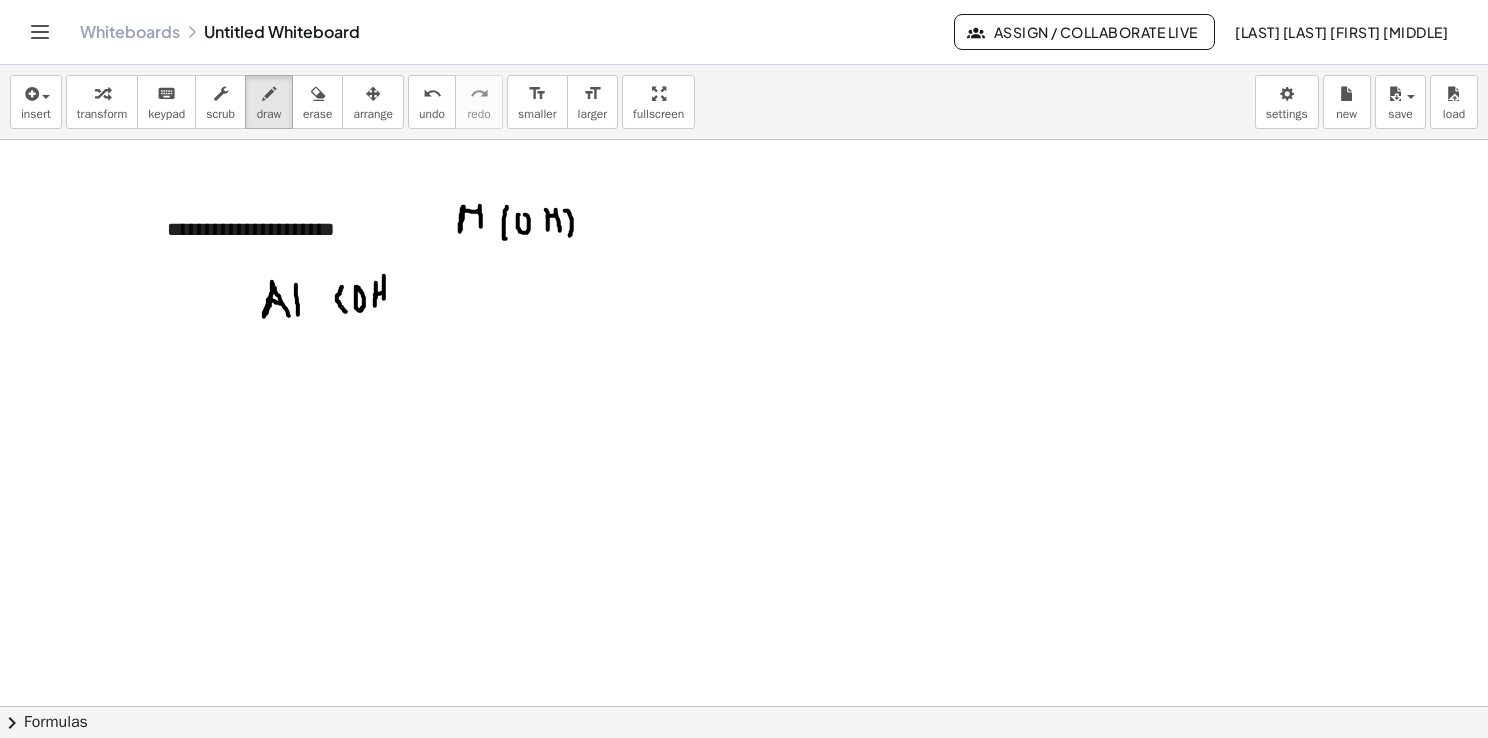 drag, startPoint x: 384, startPoint y: 284, endPoint x: 385, endPoint y: 311, distance: 27.018513 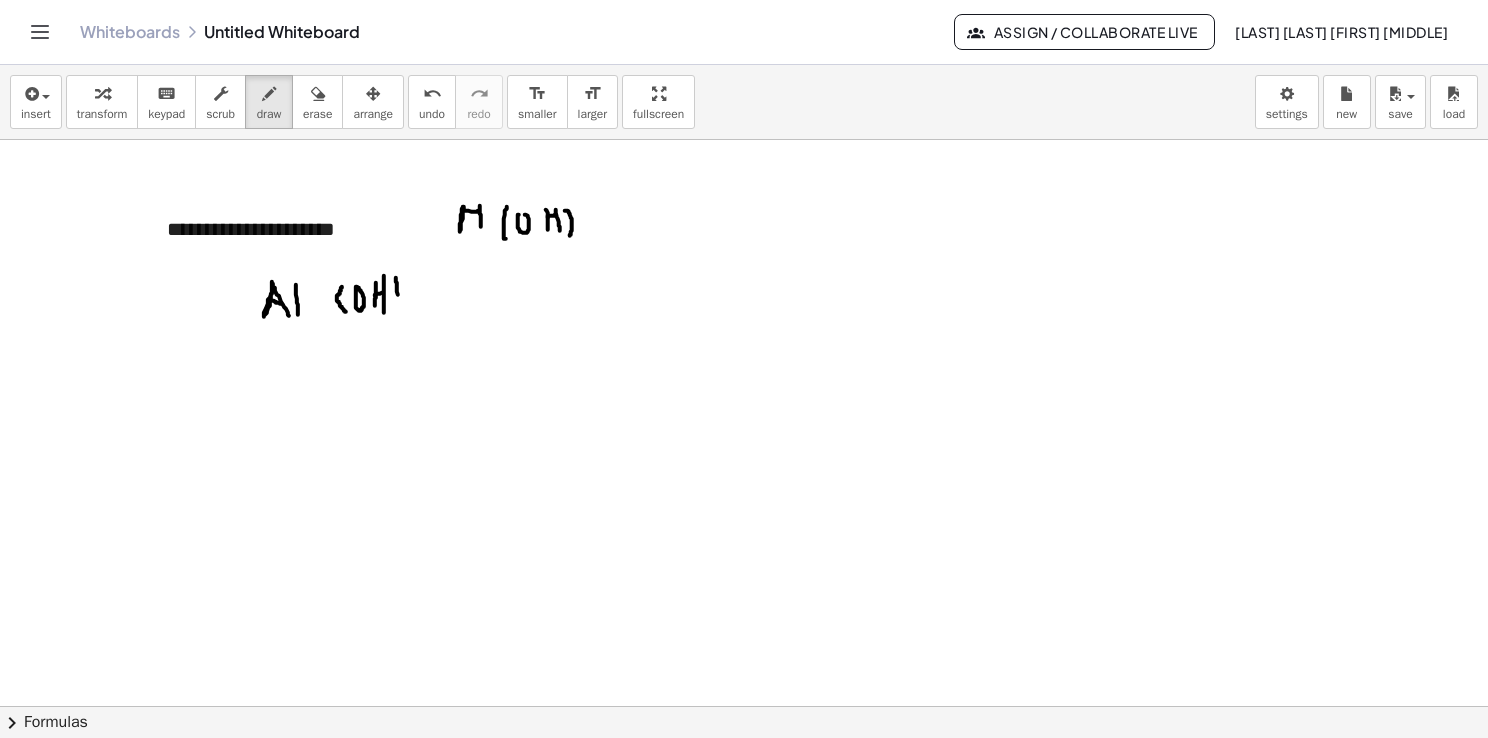 drag, startPoint x: 396, startPoint y: 277, endPoint x: 399, endPoint y: 322, distance: 45.099888 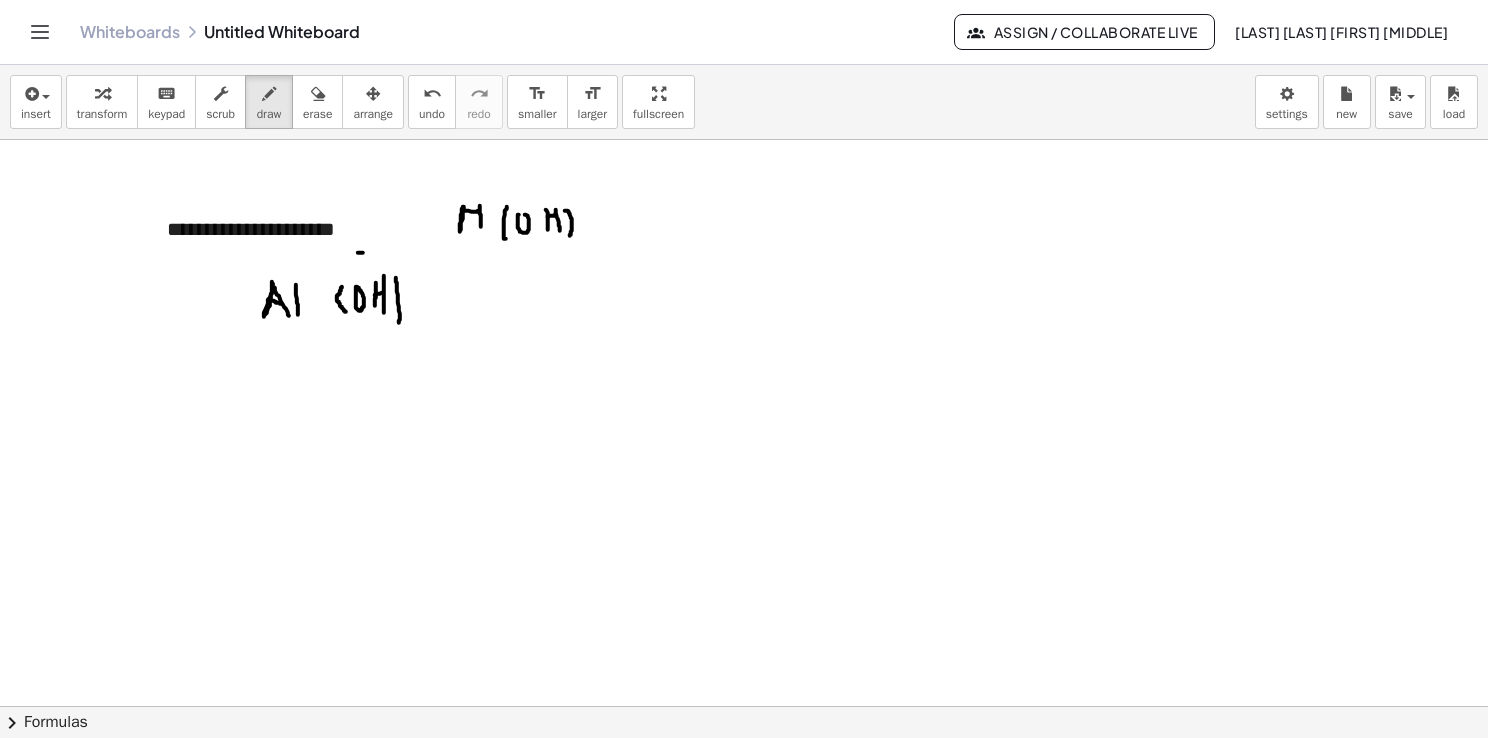 drag, startPoint x: 358, startPoint y: 252, endPoint x: 370, endPoint y: 252, distance: 12 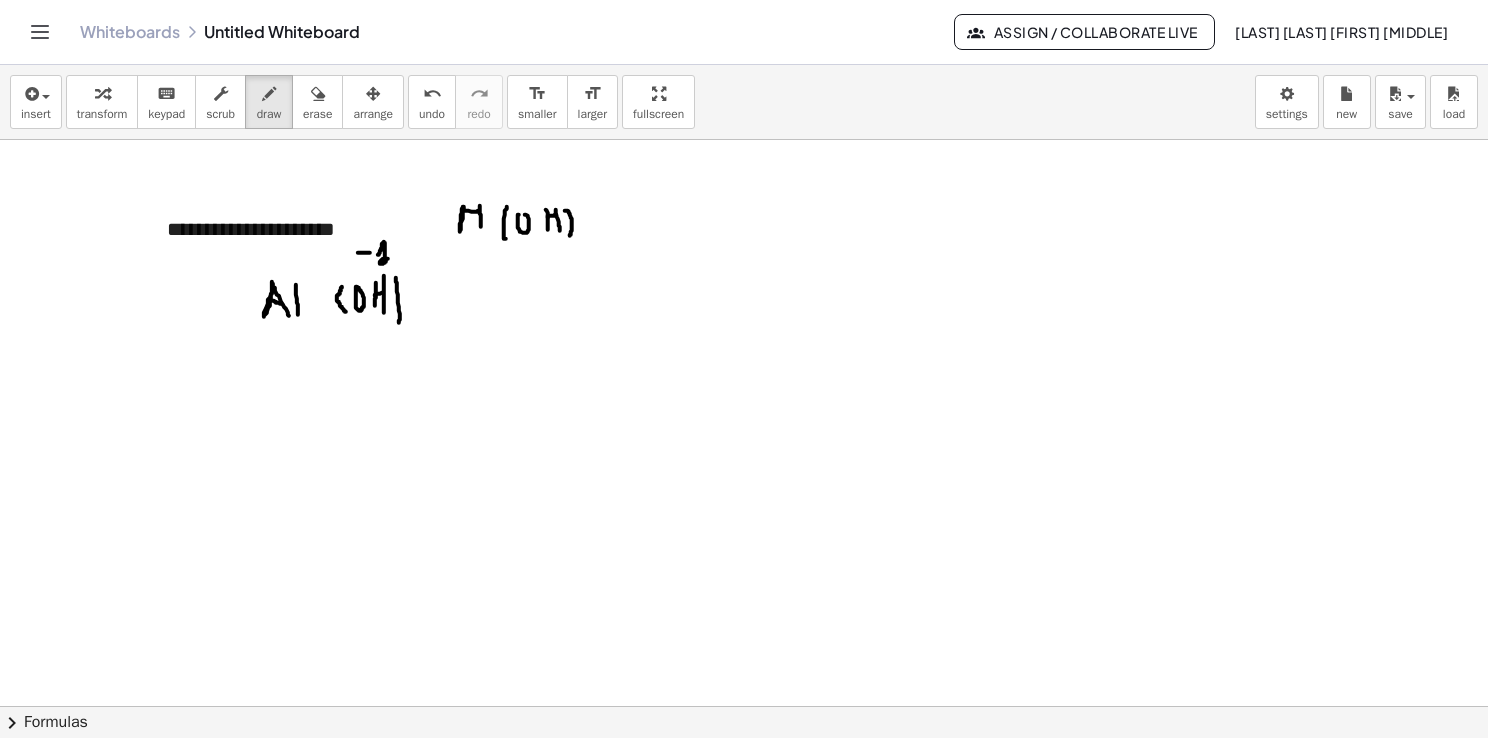 drag, startPoint x: 380, startPoint y: 252, endPoint x: 389, endPoint y: 258, distance: 10.816654 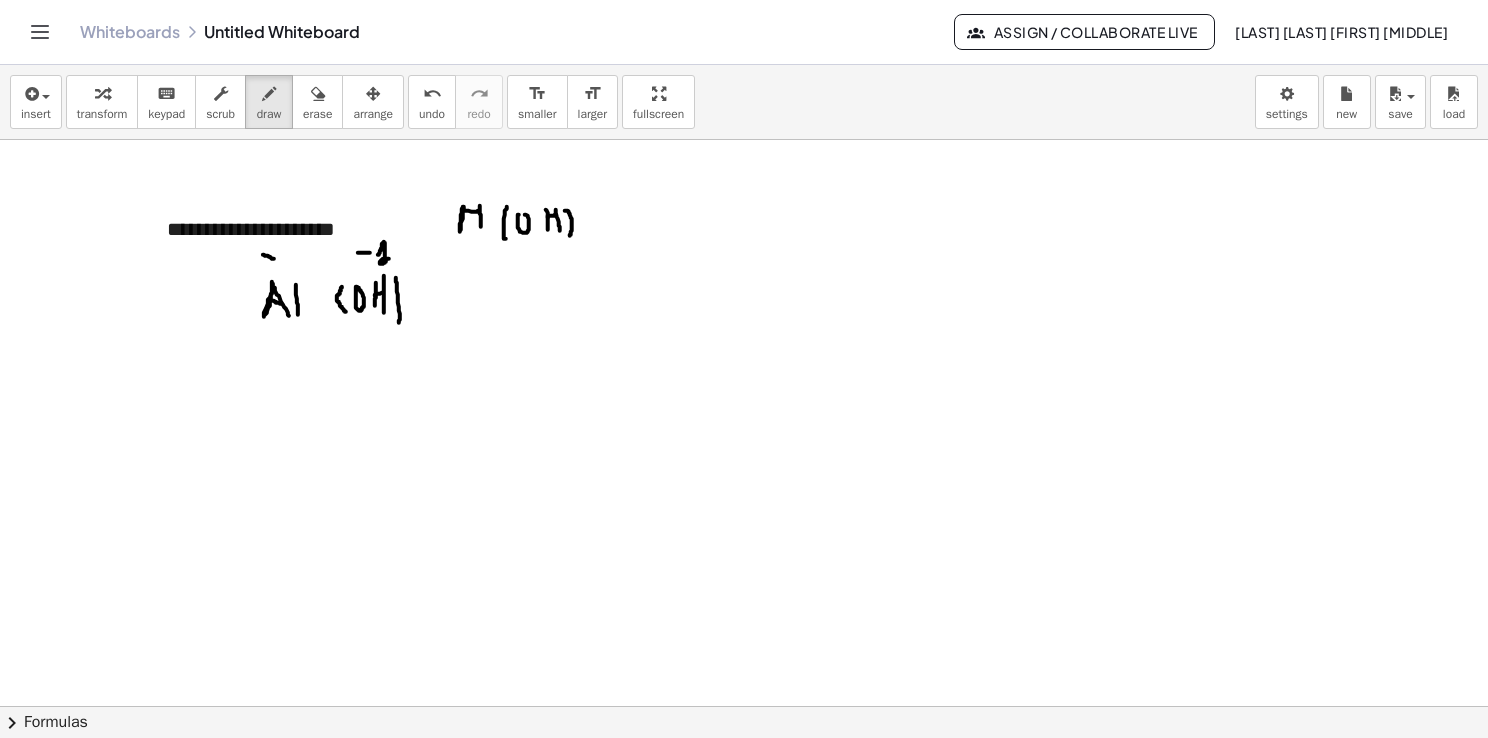 drag, startPoint x: 263, startPoint y: 254, endPoint x: 274, endPoint y: 258, distance: 11.7046995 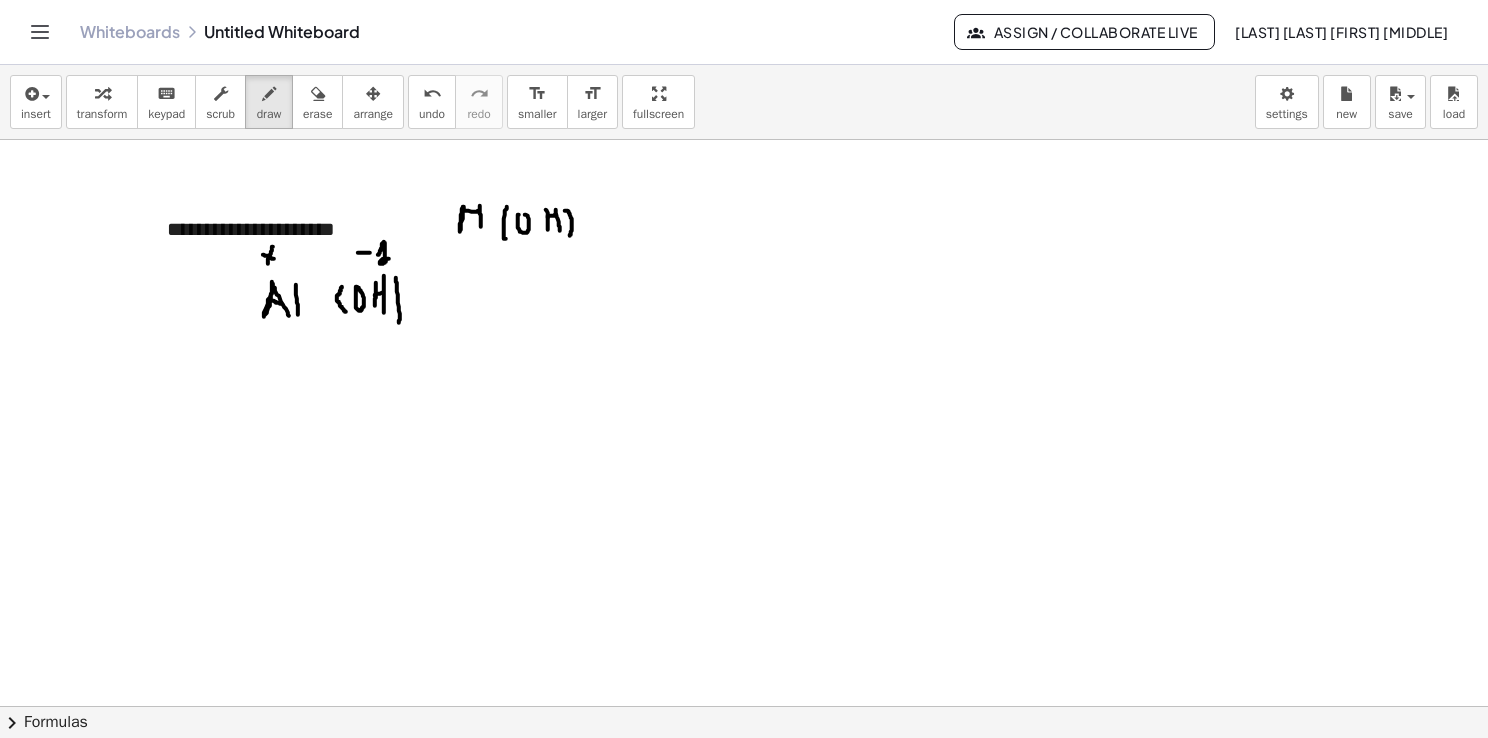 drag, startPoint x: 273, startPoint y: 246, endPoint x: 268, endPoint y: 266, distance: 20.615528 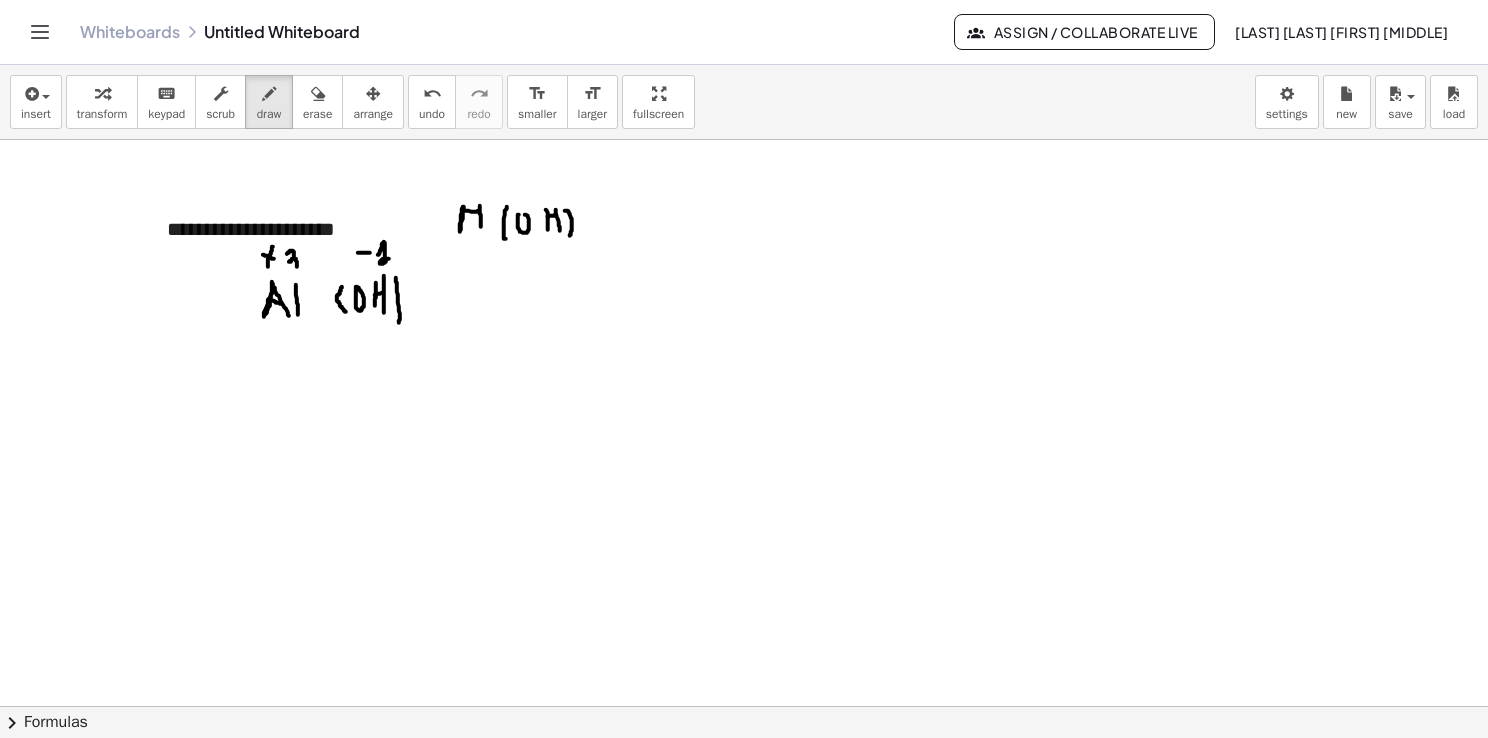 drag, startPoint x: 287, startPoint y: 253, endPoint x: 288, endPoint y: 269, distance: 16.03122 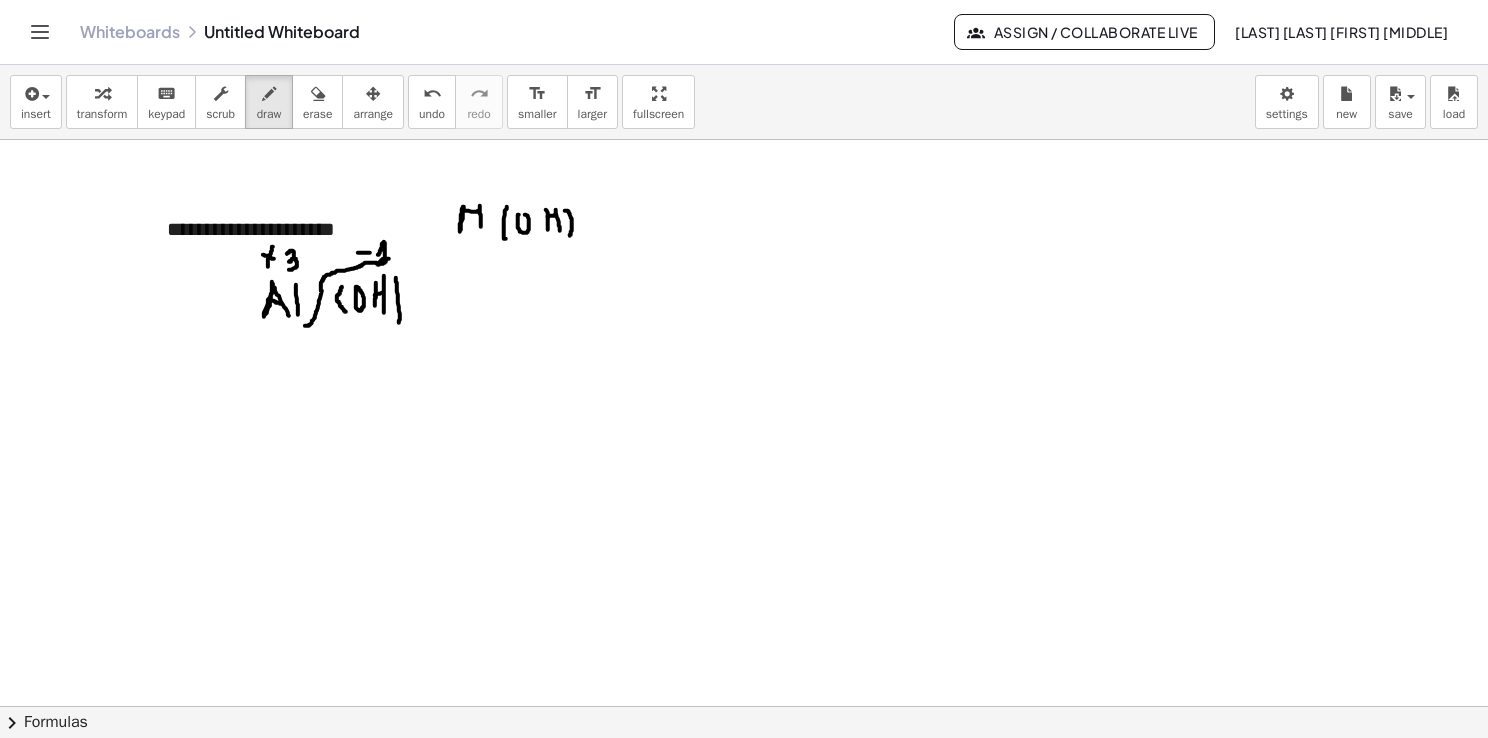 drag, startPoint x: 378, startPoint y: 264, endPoint x: 300, endPoint y: 322, distance: 97.20082 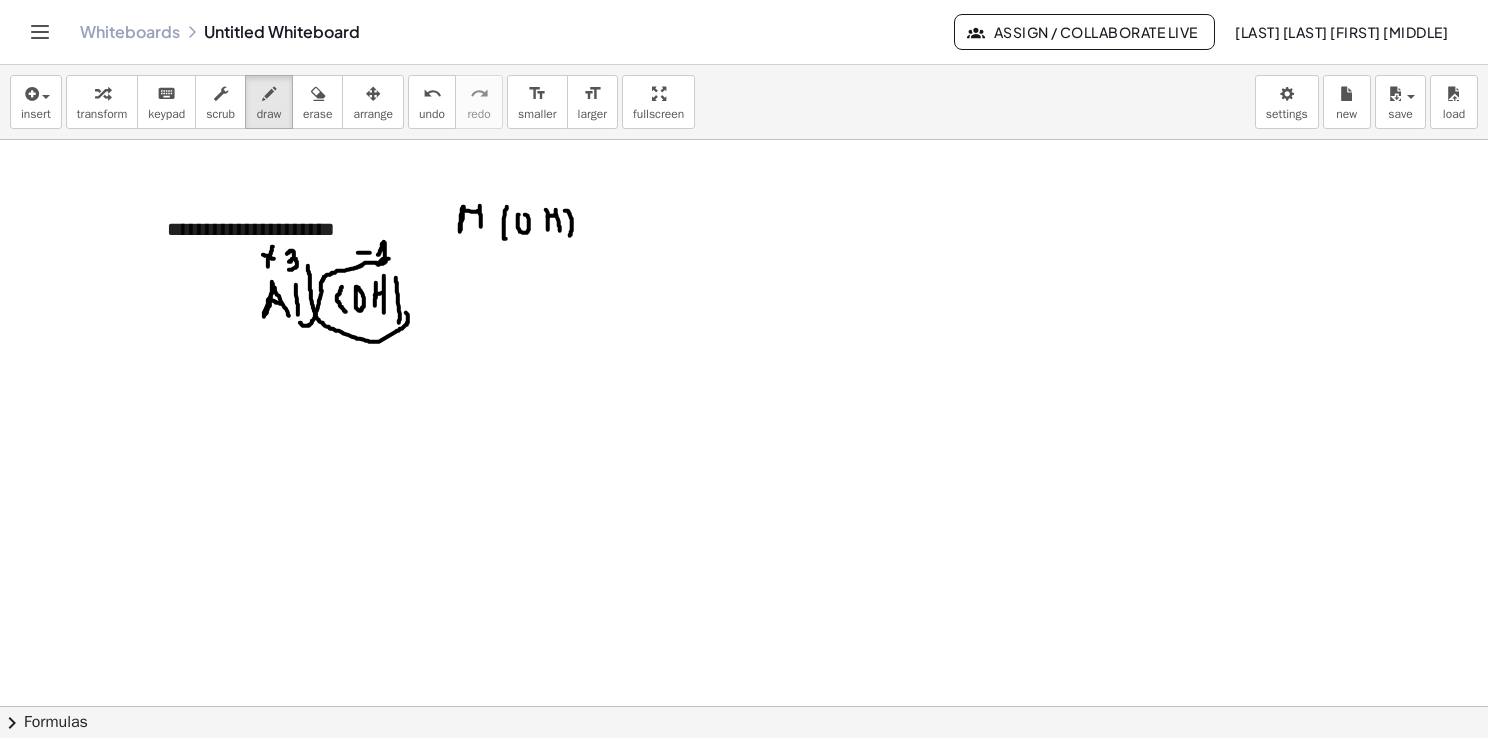 drag, startPoint x: 308, startPoint y: 265, endPoint x: 492, endPoint y: 371, distance: 212.34877 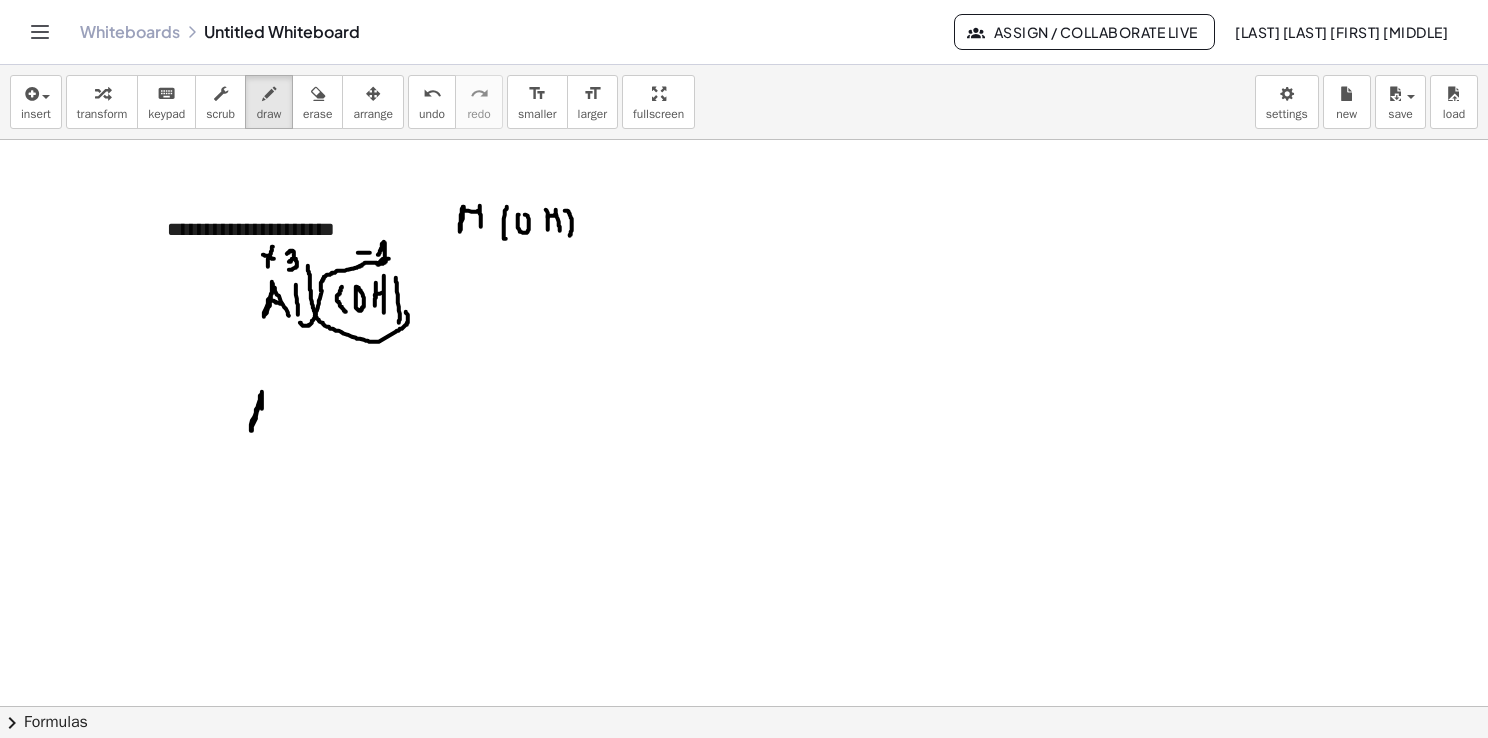 drag, startPoint x: 262, startPoint y: 398, endPoint x: 266, endPoint y: 426, distance: 28.284271 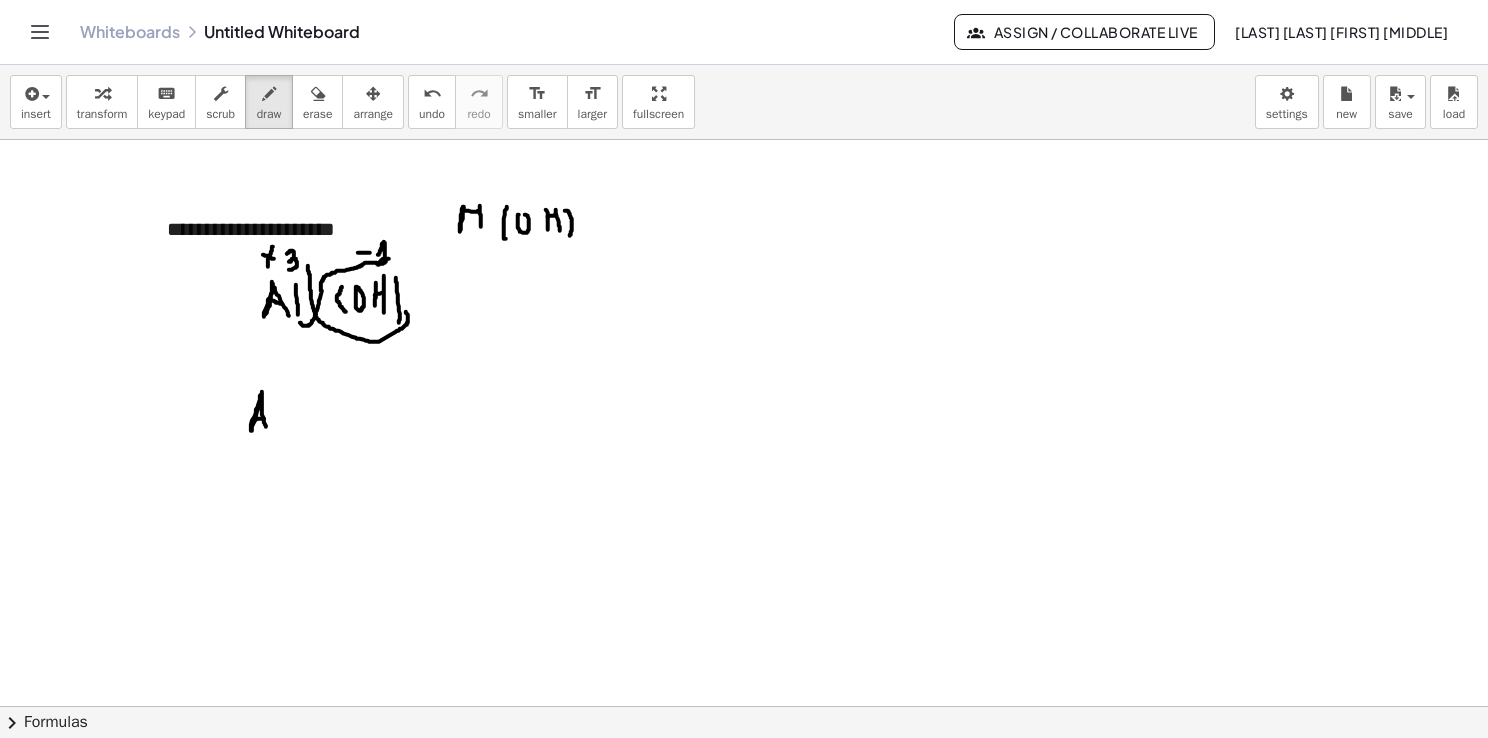 drag, startPoint x: 256, startPoint y: 419, endPoint x: 268, endPoint y: 415, distance: 12.649111 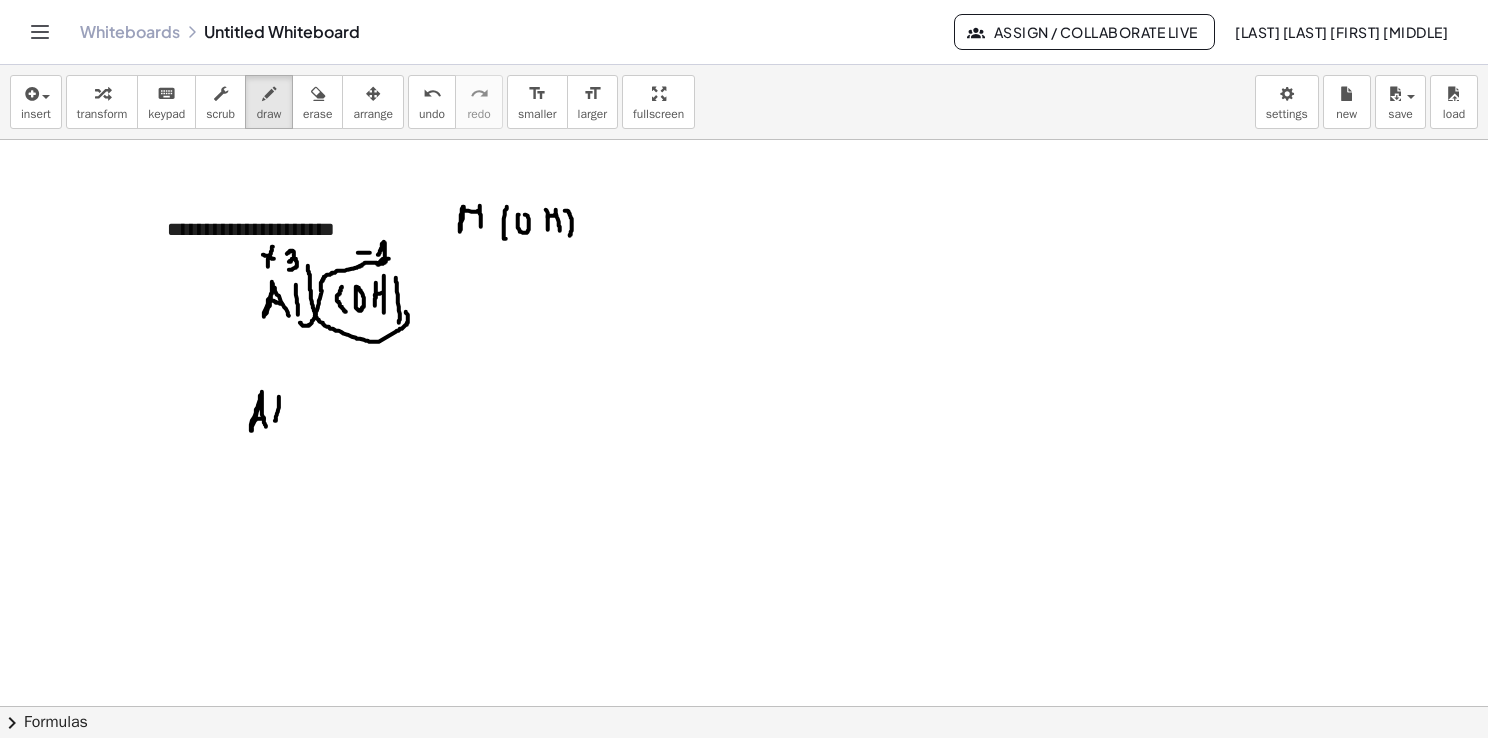 drag, startPoint x: 279, startPoint y: 396, endPoint x: 275, endPoint y: 426, distance: 30.265491 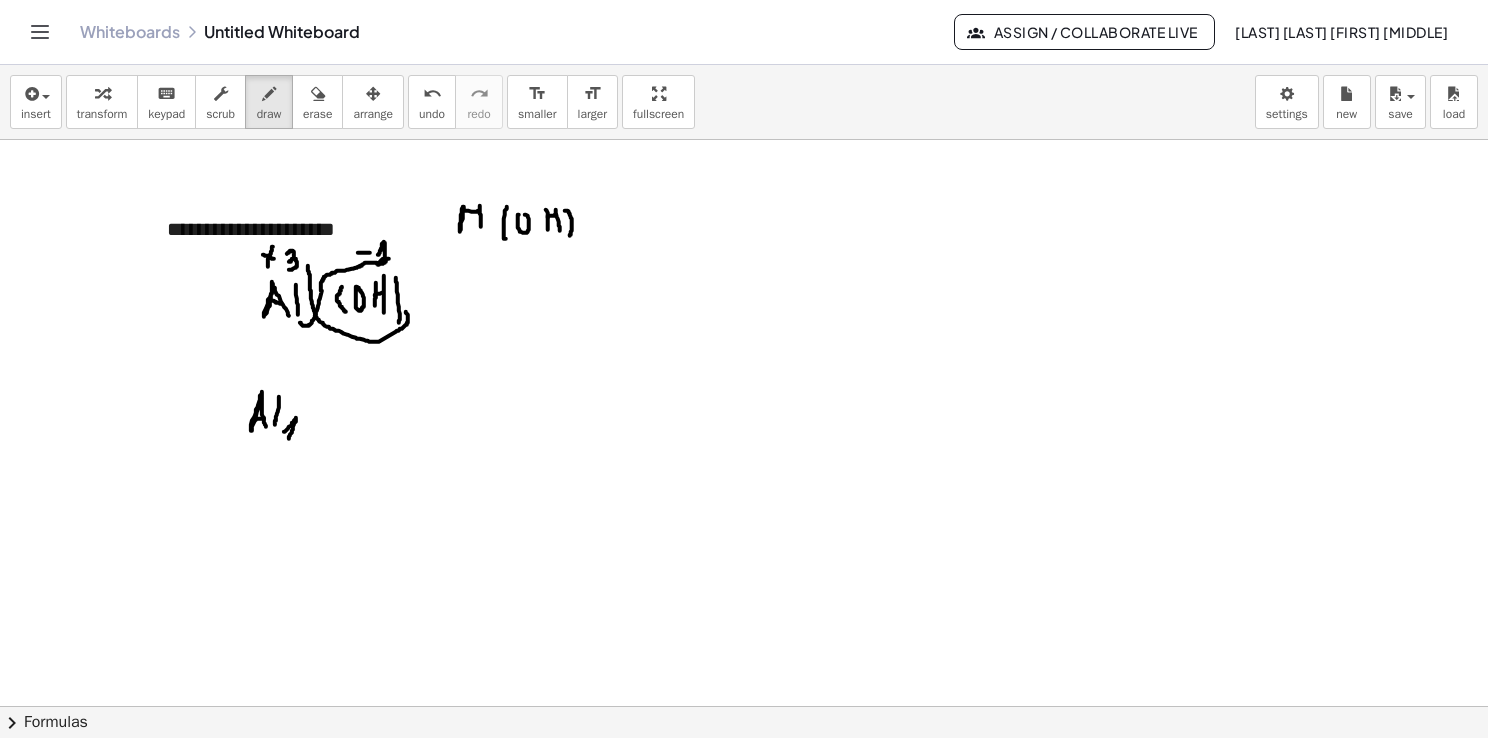 click at bounding box center [747, 707] 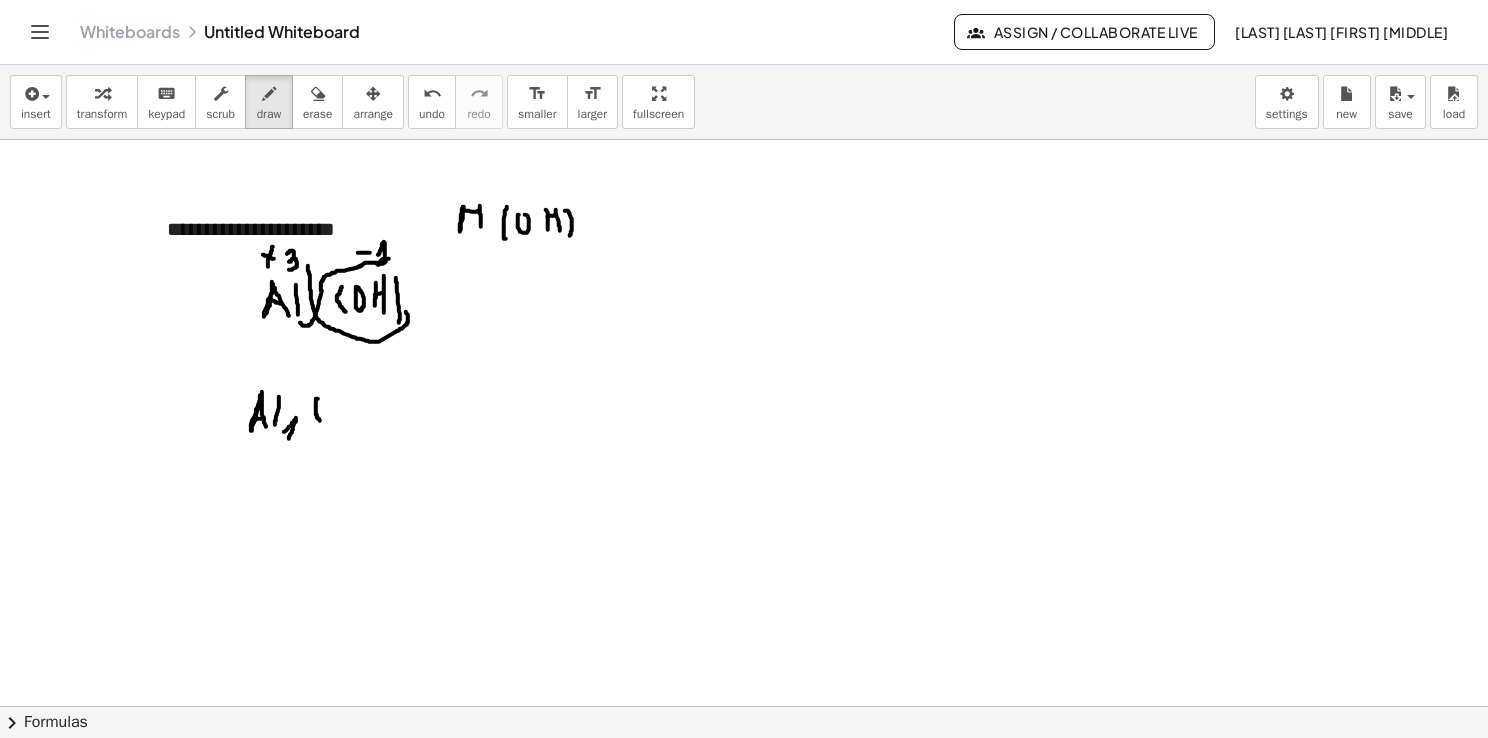 drag, startPoint x: 318, startPoint y: 398, endPoint x: 324, endPoint y: 424, distance: 26.683329 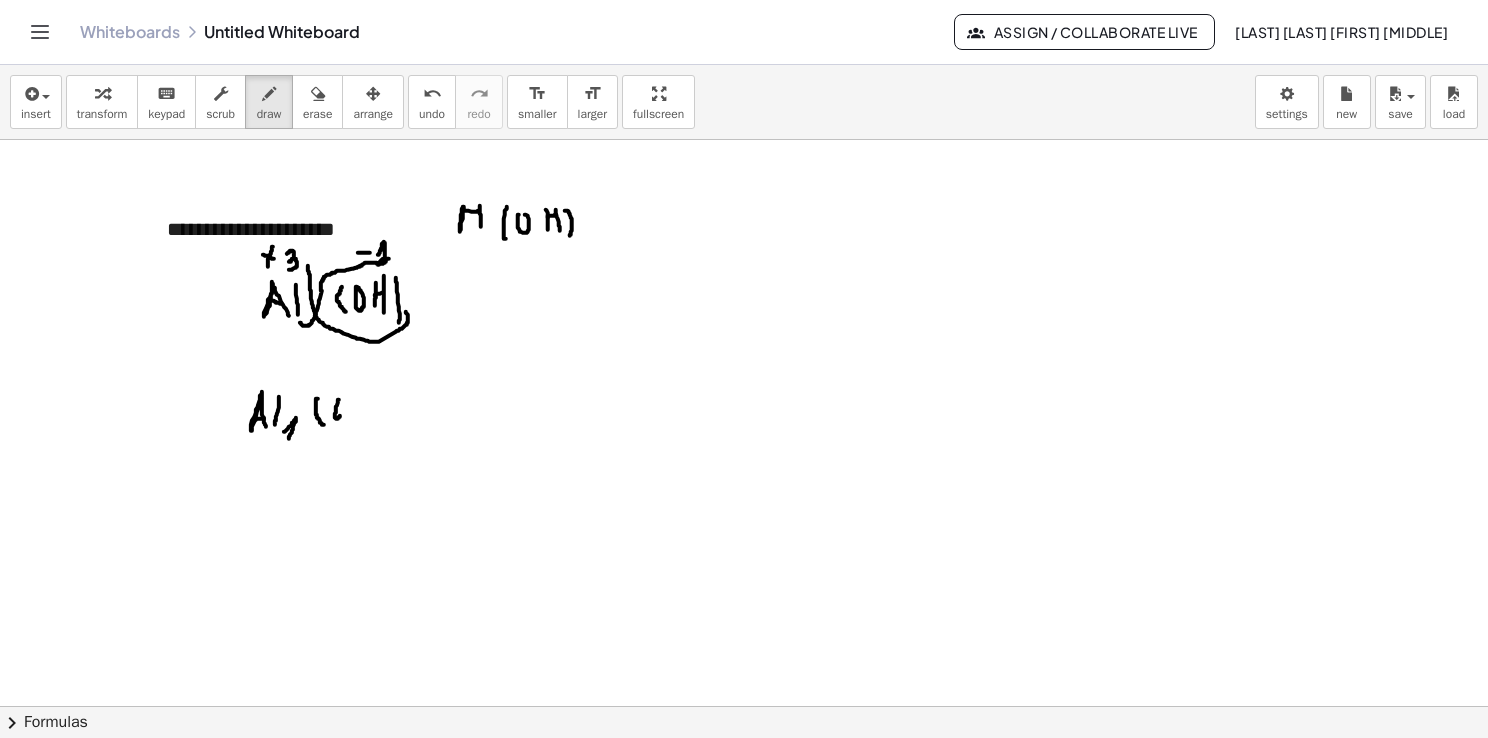 click at bounding box center (747, 707) 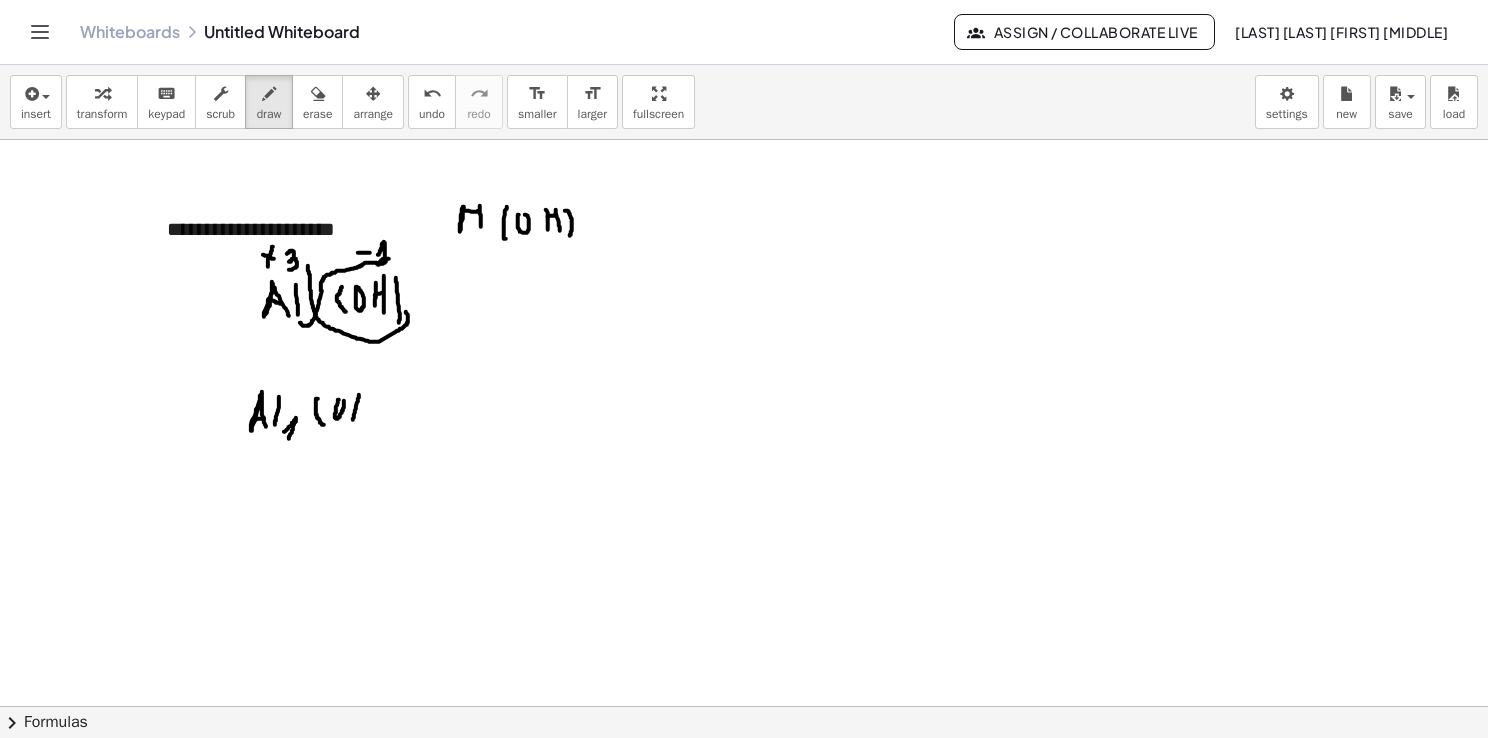 drag, startPoint x: 359, startPoint y: 394, endPoint x: 353, endPoint y: 419, distance: 25.70992 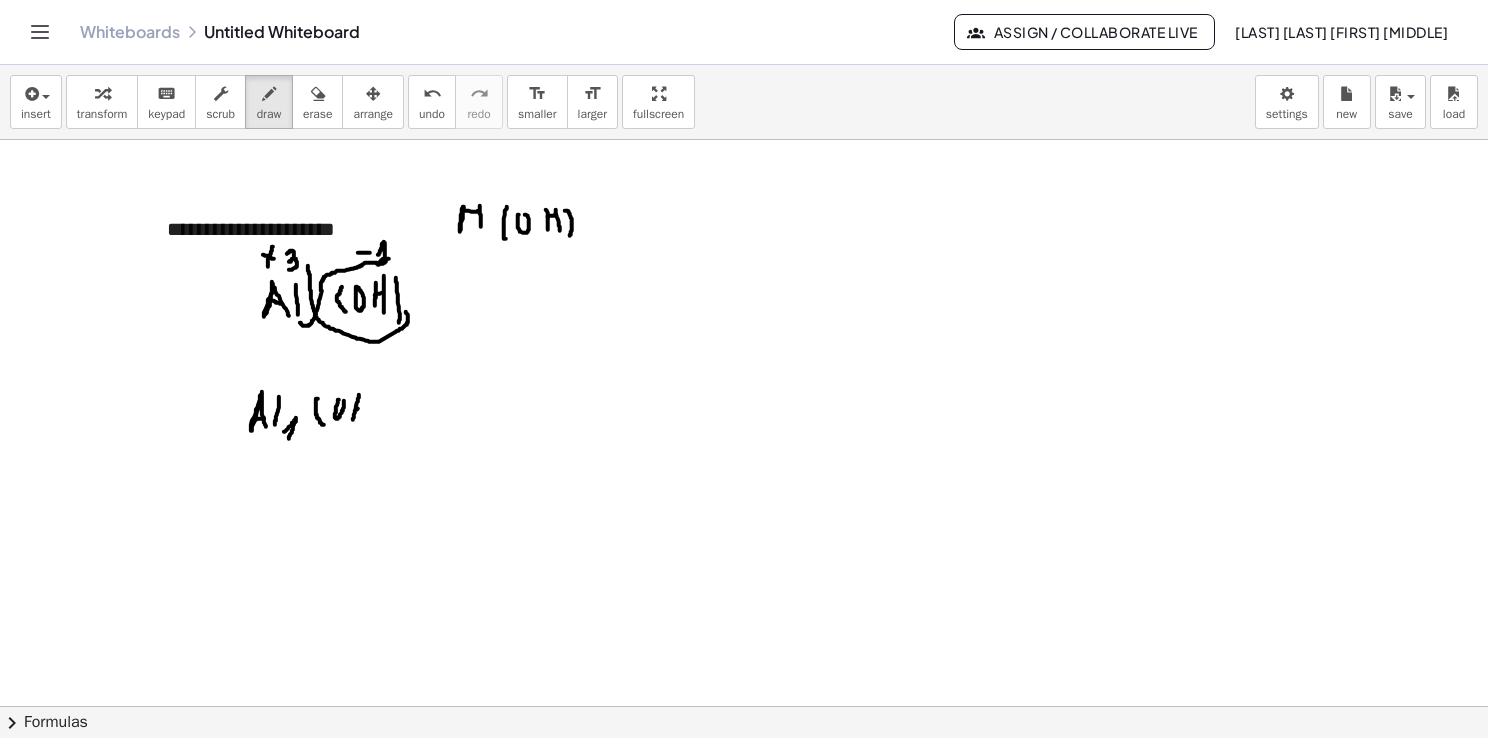 click at bounding box center (747, 707) 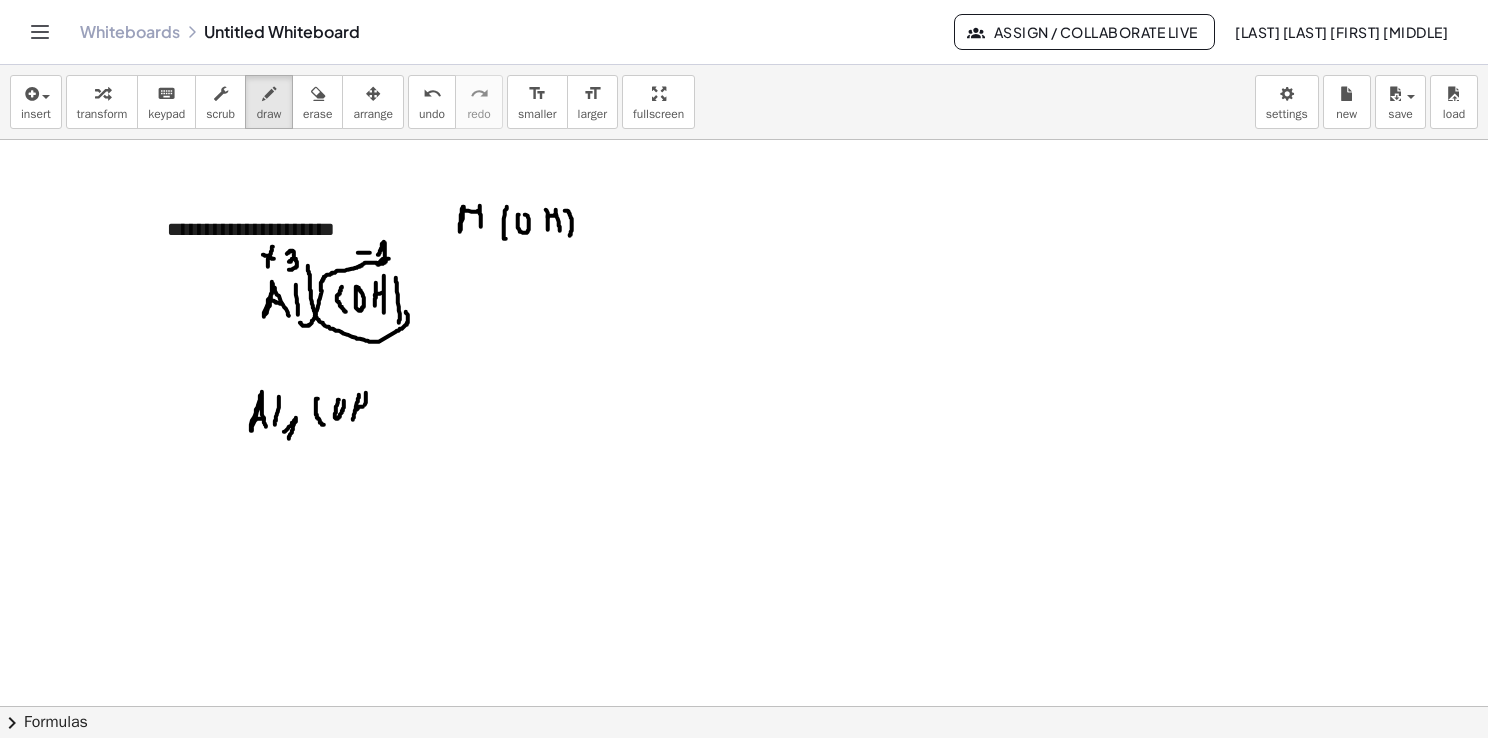 drag, startPoint x: 366, startPoint y: 392, endPoint x: 363, endPoint y: 416, distance: 24.186773 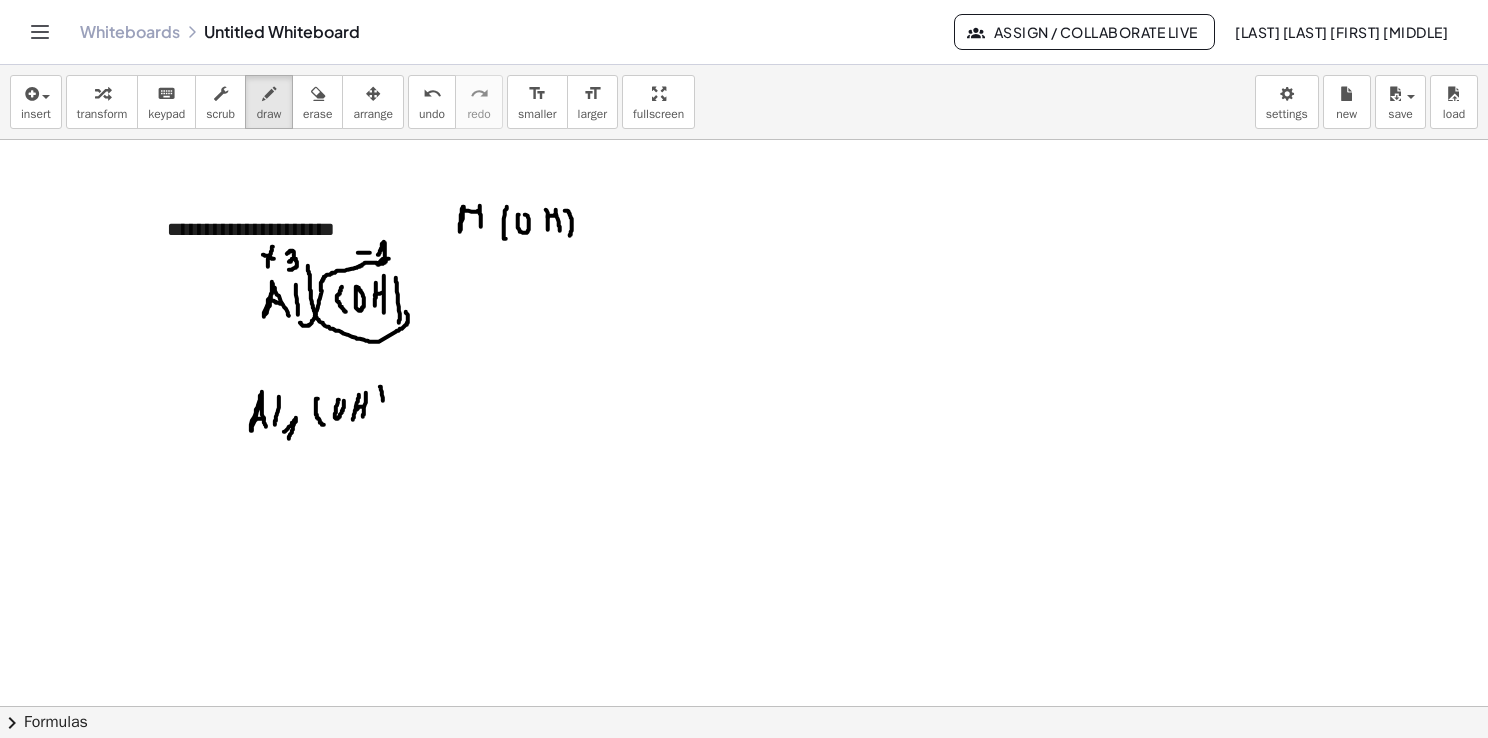 drag, startPoint x: 381, startPoint y: 388, endPoint x: 382, endPoint y: 420, distance: 32.01562 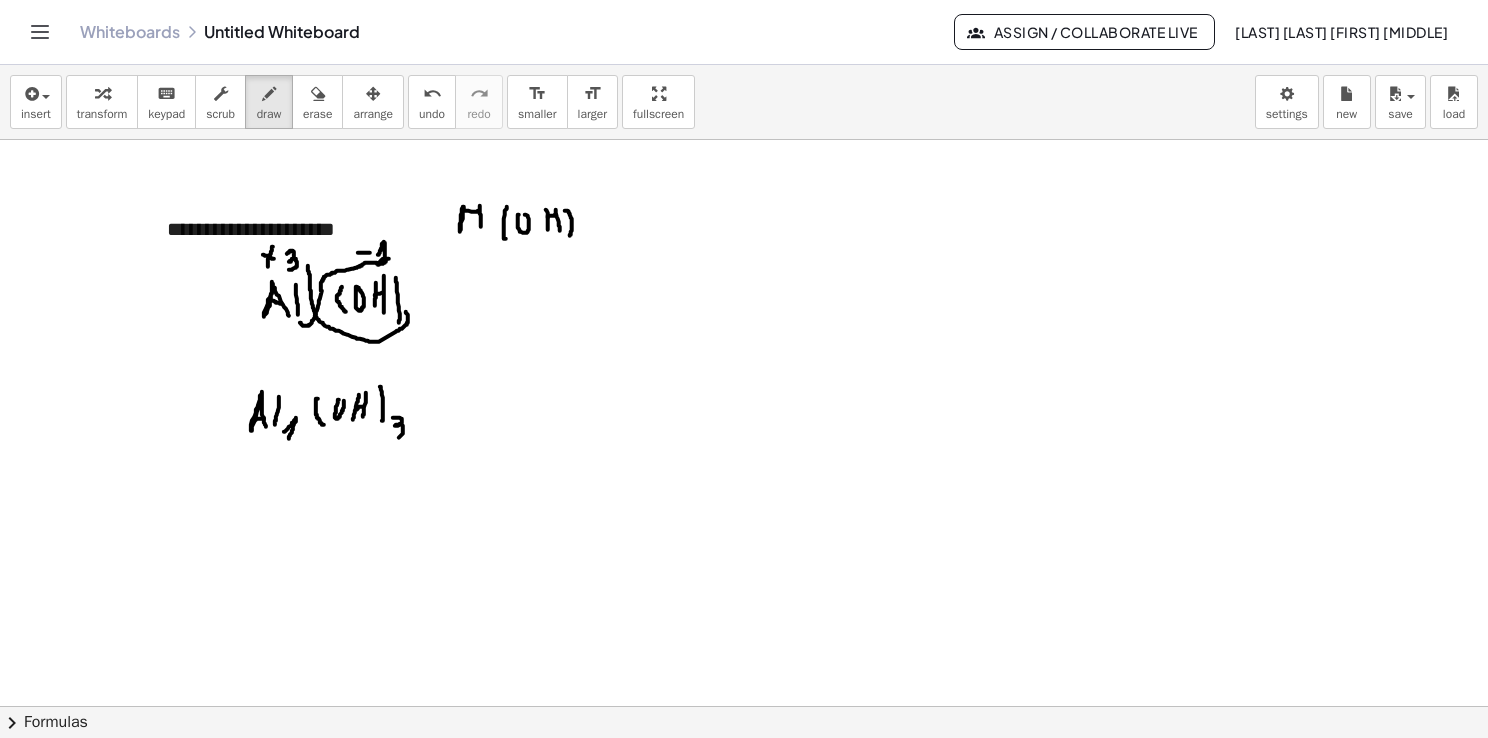 drag, startPoint x: 396, startPoint y: 417, endPoint x: 390, endPoint y: 437, distance: 20.880613 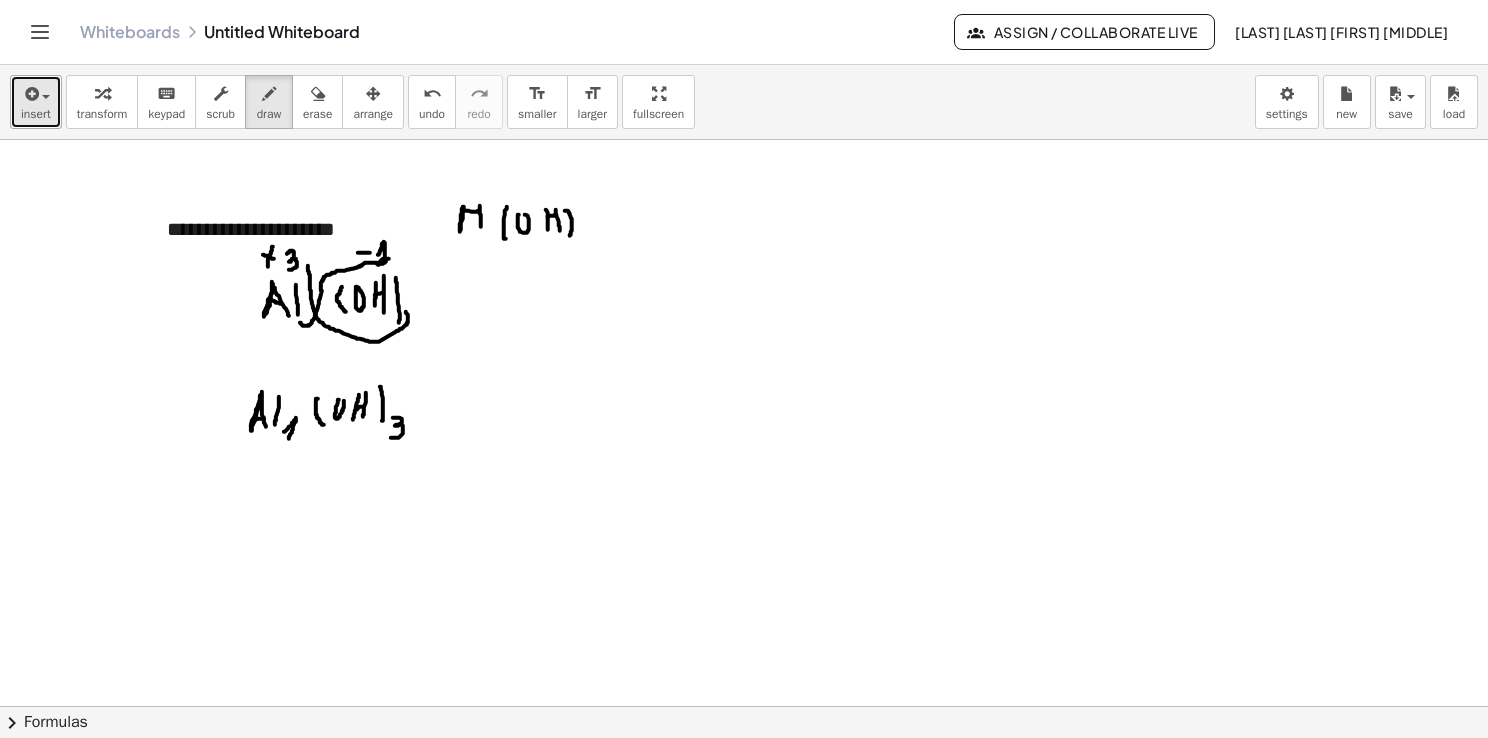 click on "insert" at bounding box center [36, 114] 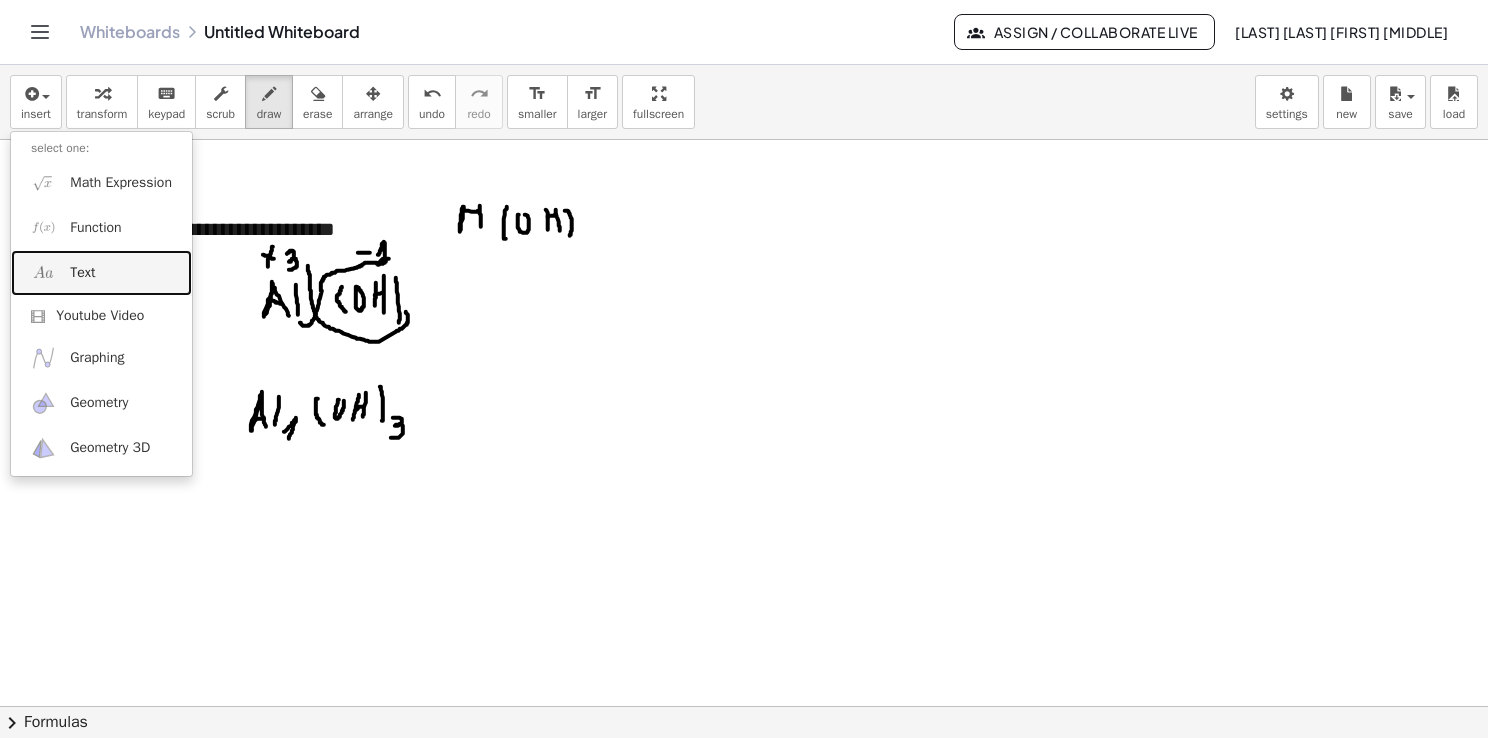 click on "Text" at bounding box center [101, 272] 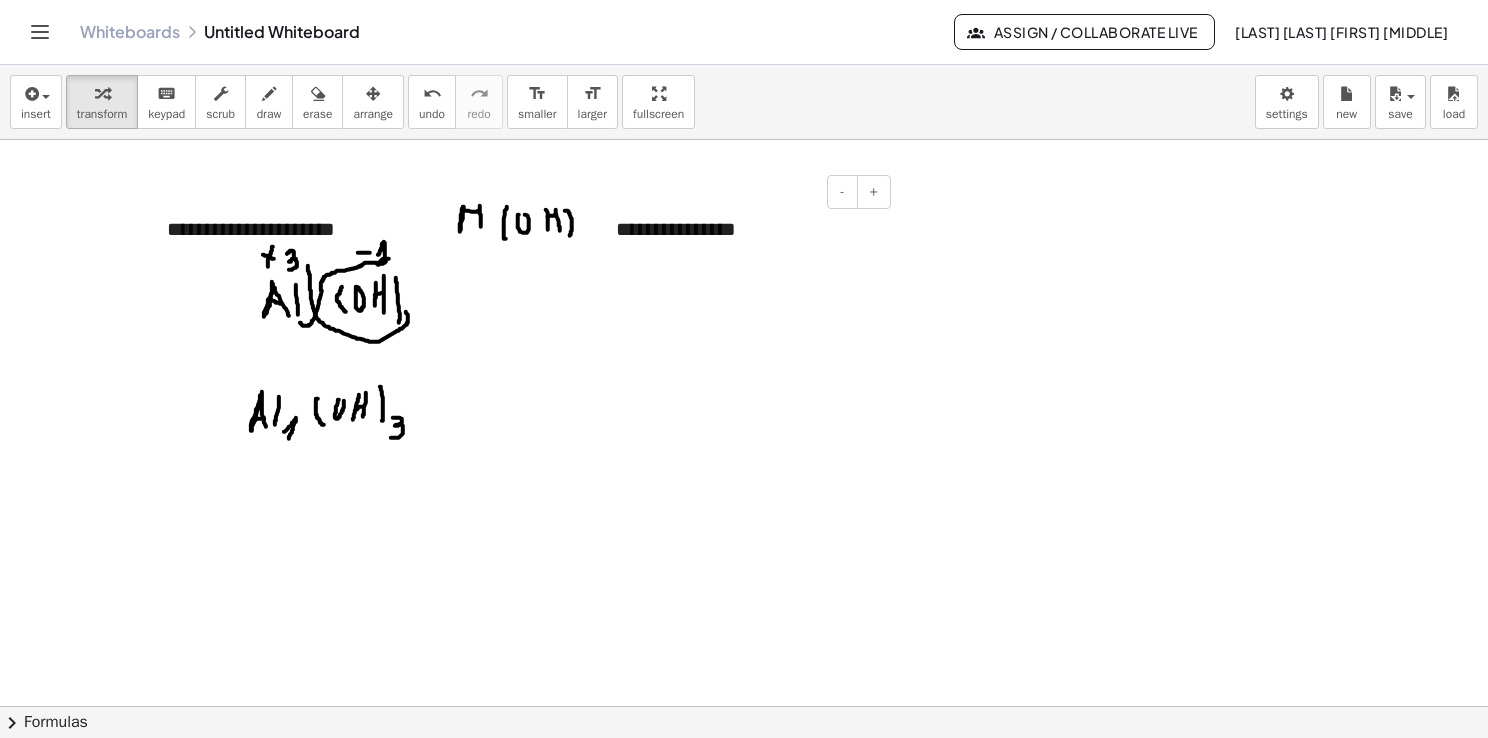 type 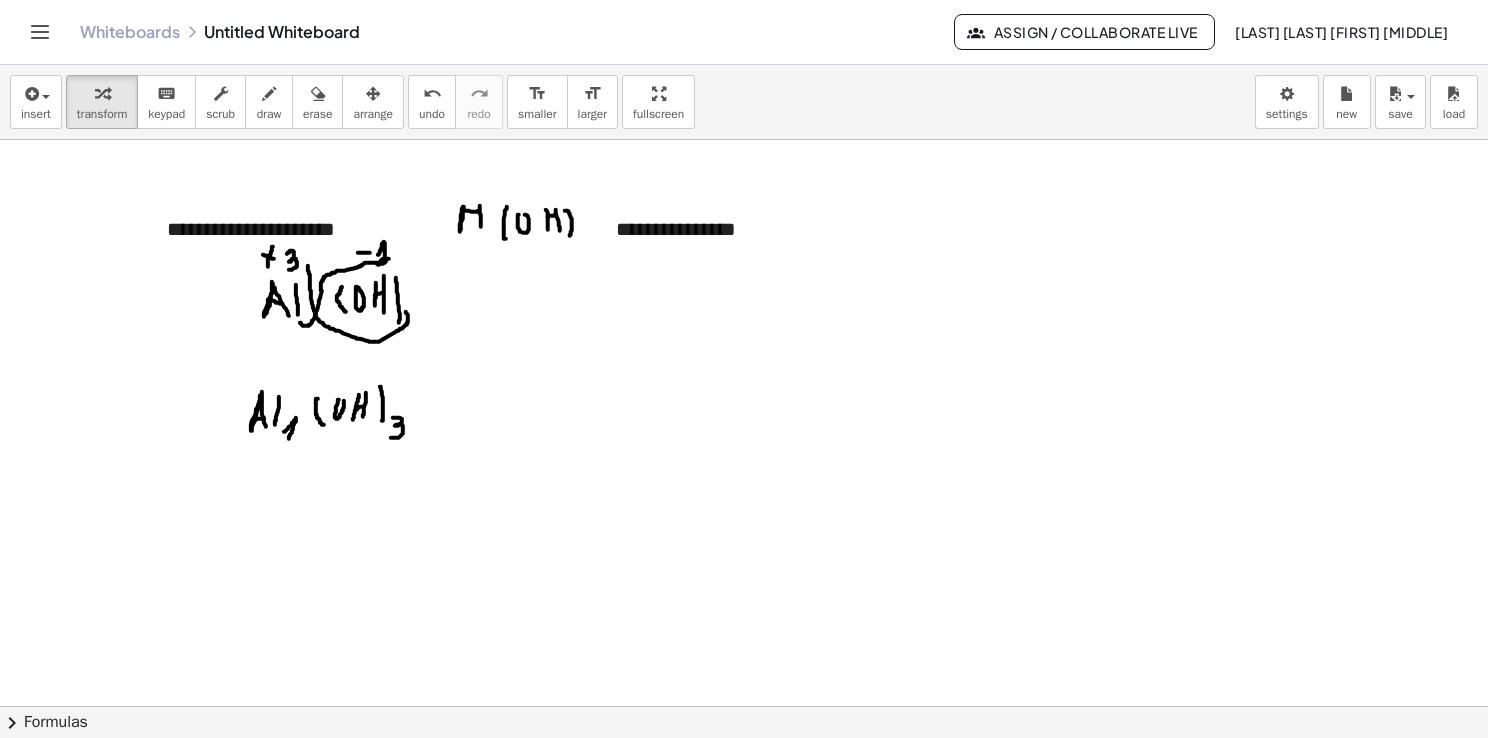 click at bounding box center (747, 707) 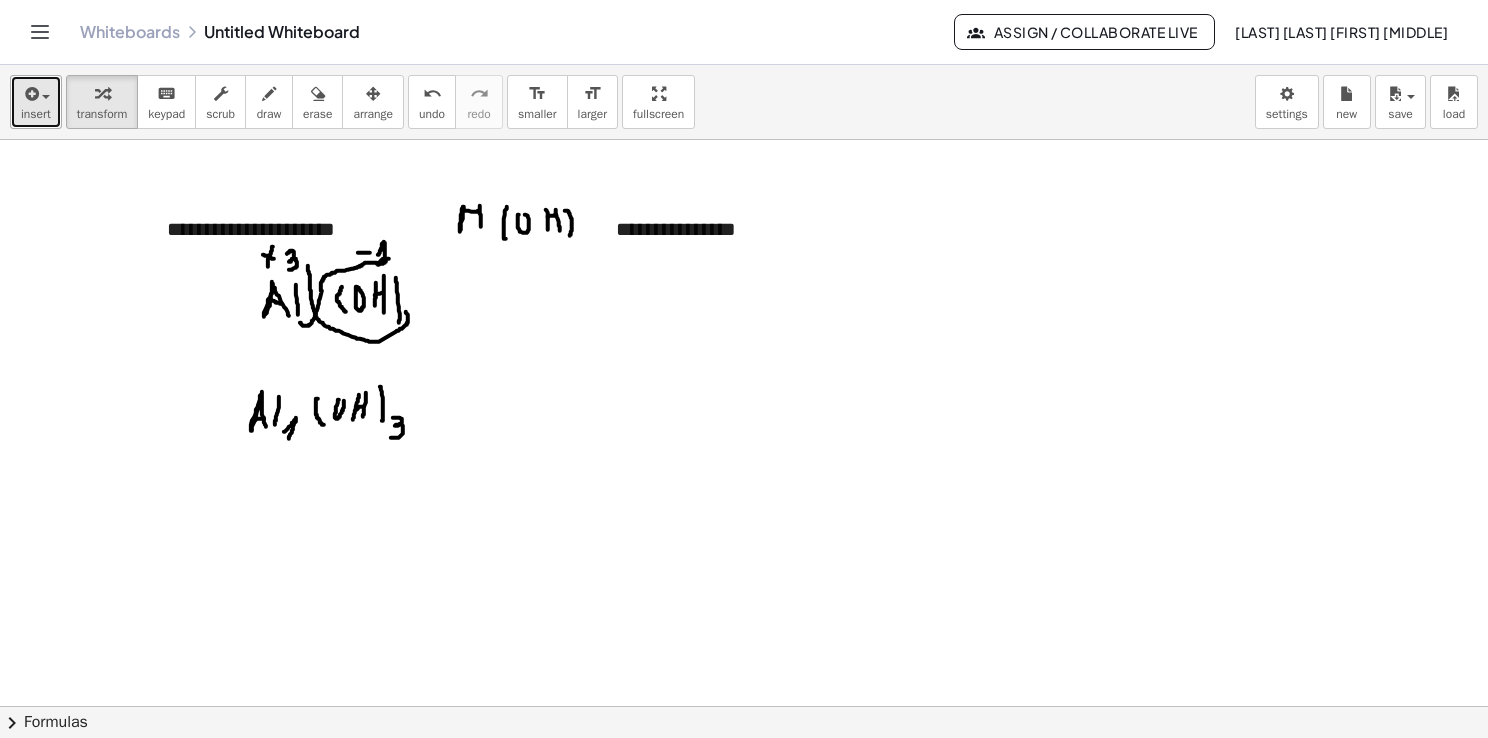 click on "insert" at bounding box center [36, 114] 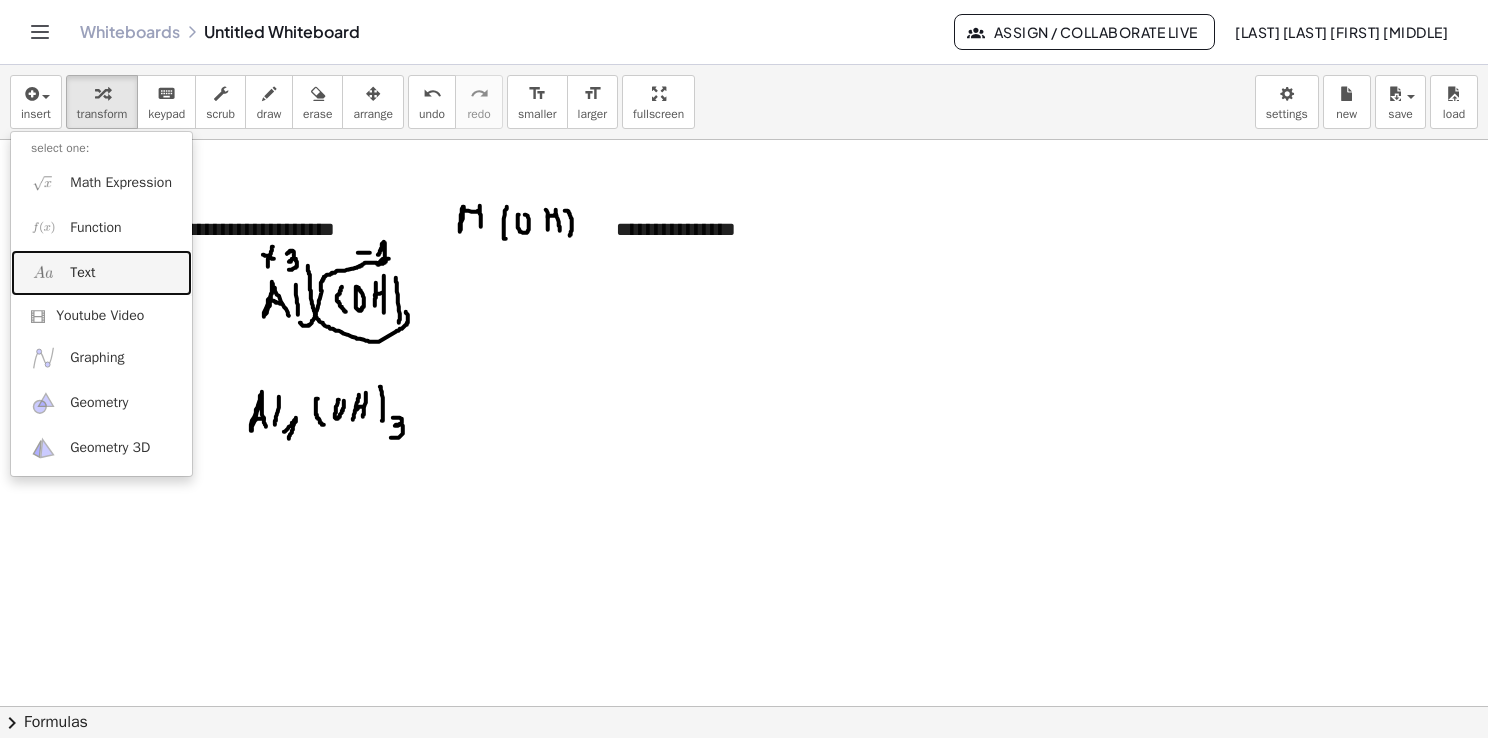click on "Text" at bounding box center [101, 272] 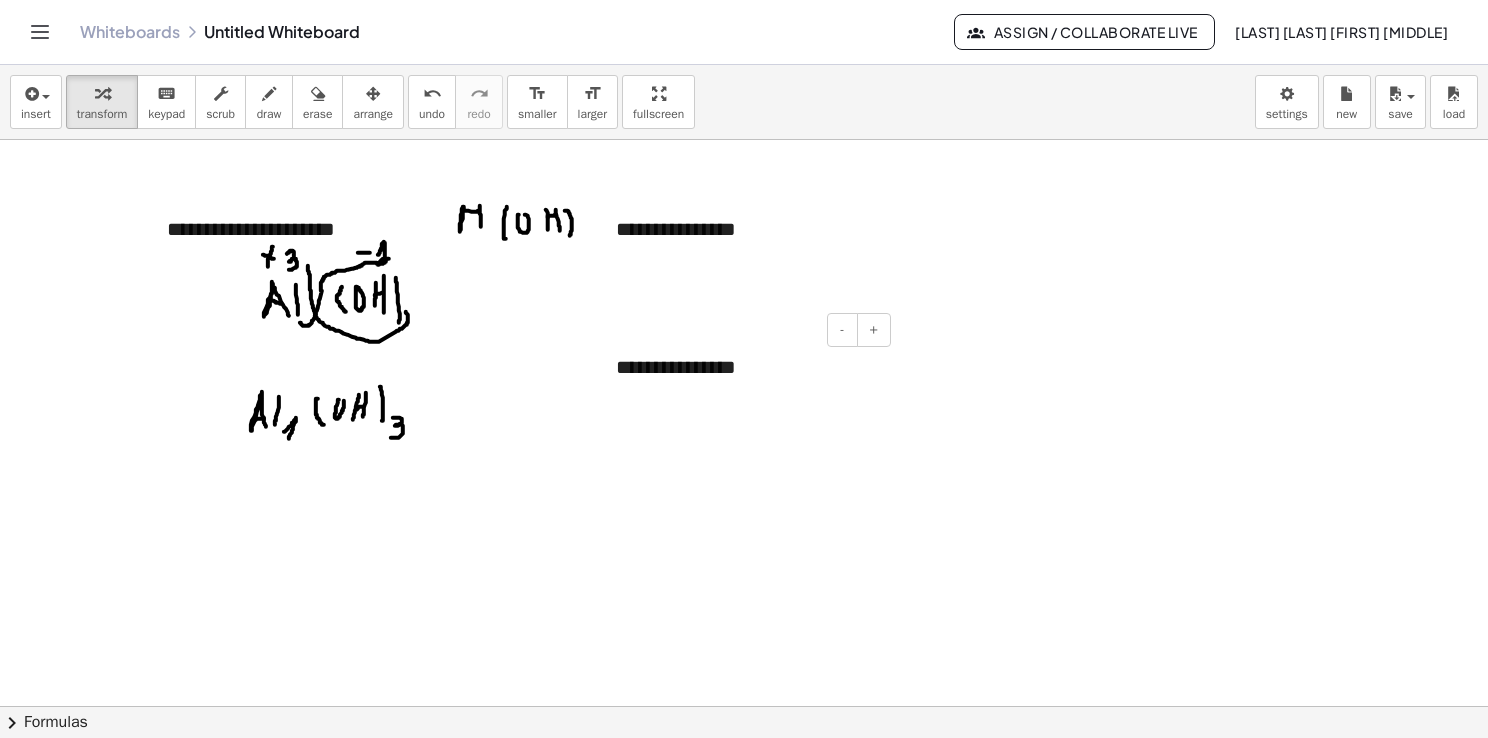 click on "- +" at bounding box center [741, 330] 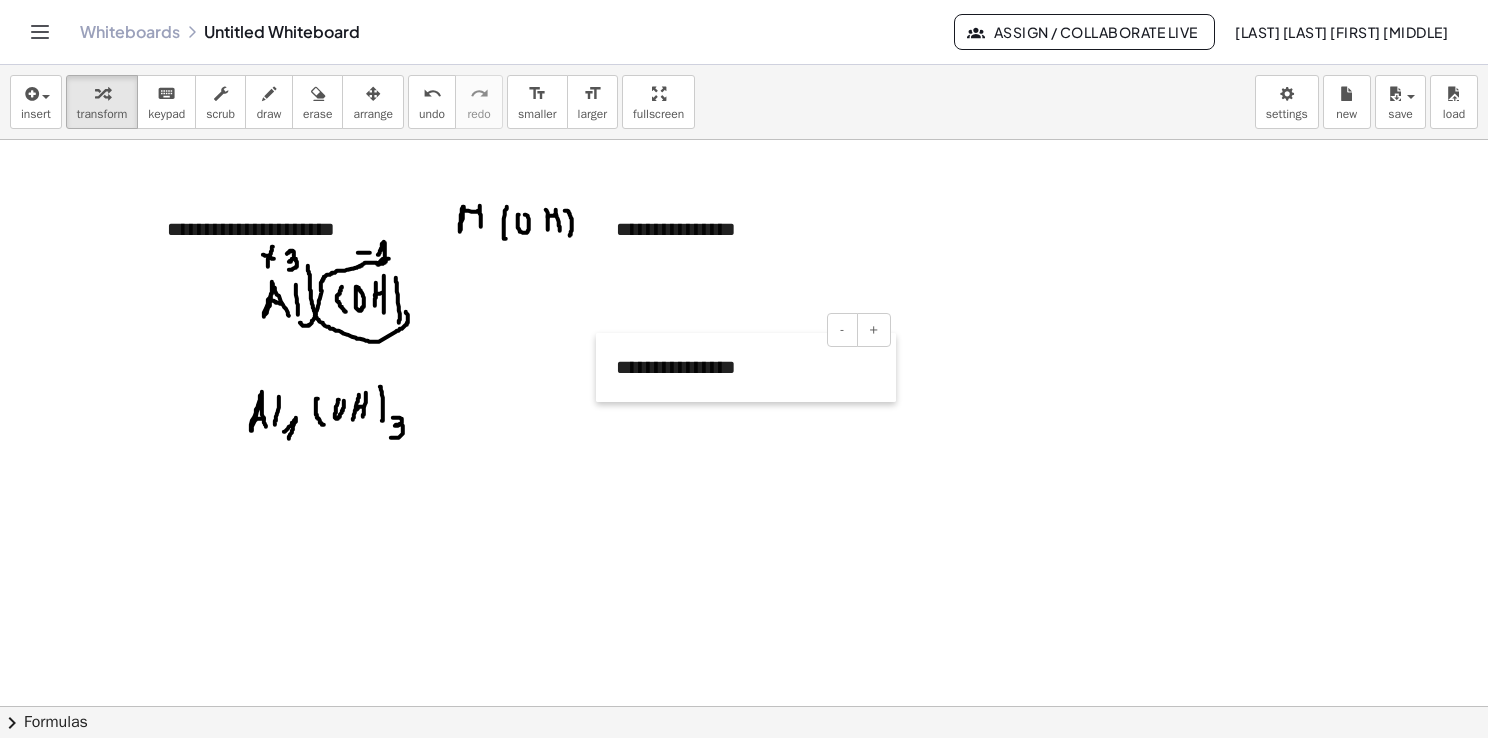 click at bounding box center (606, 367) 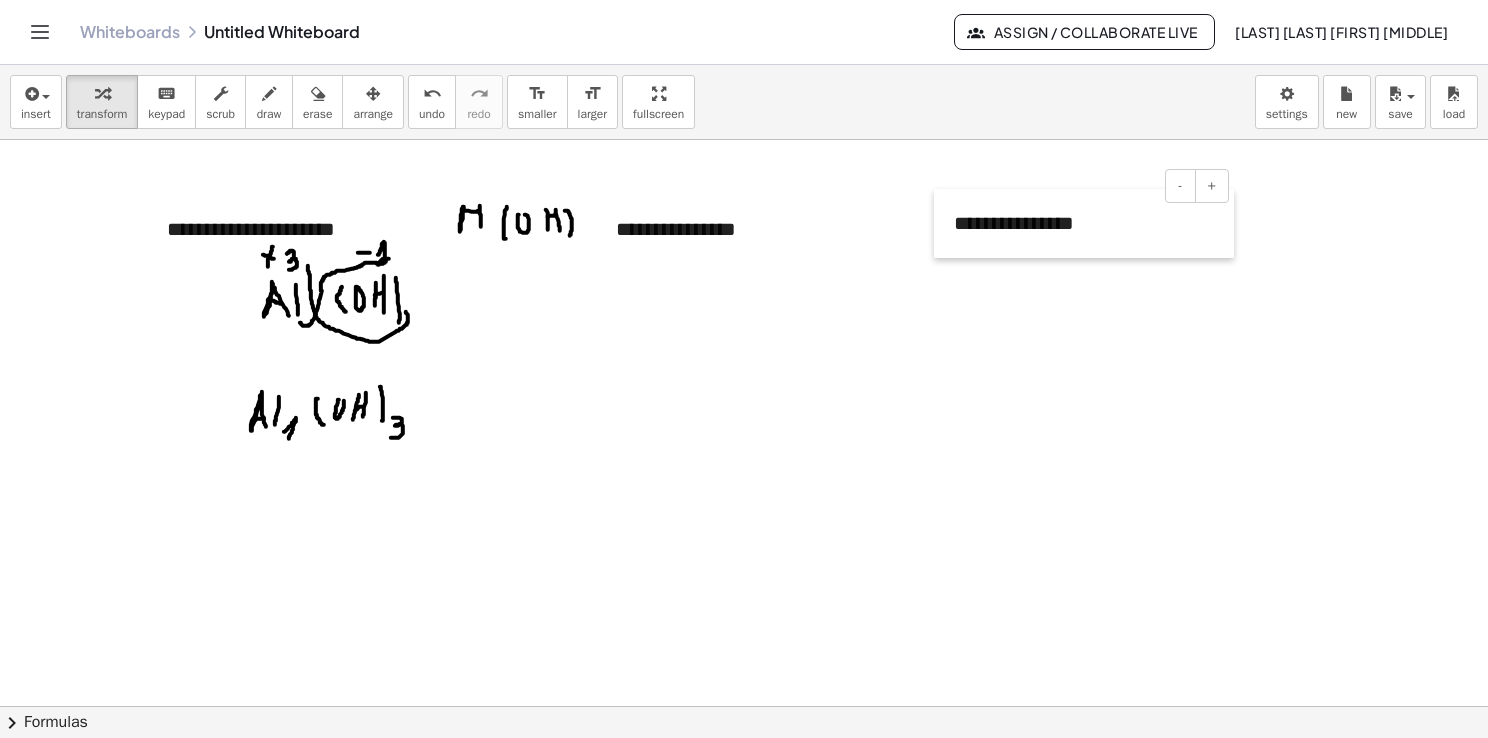 drag, startPoint x: 602, startPoint y: 400, endPoint x: 940, endPoint y: 250, distance: 369.78912 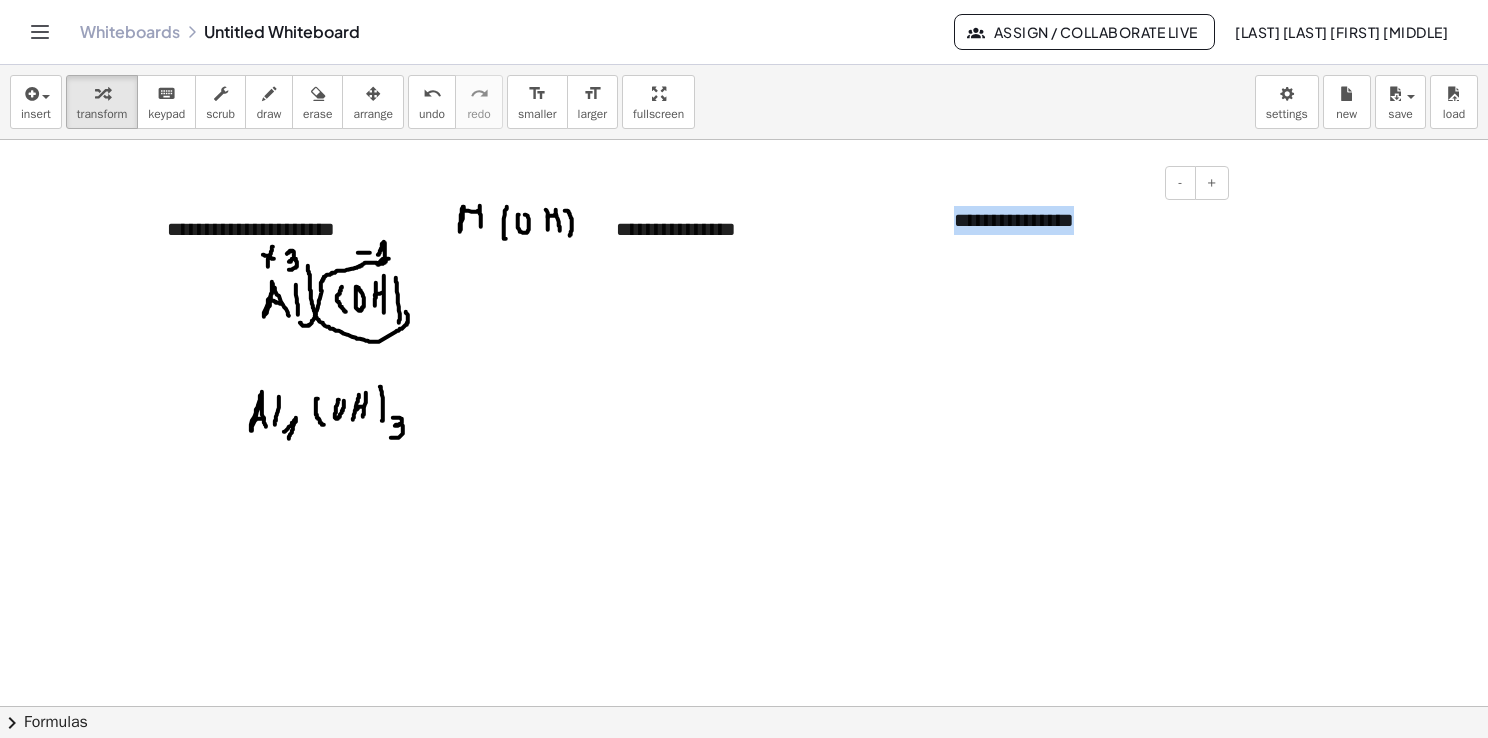drag, startPoint x: 1092, startPoint y: 237, endPoint x: 957, endPoint y: 237, distance: 135 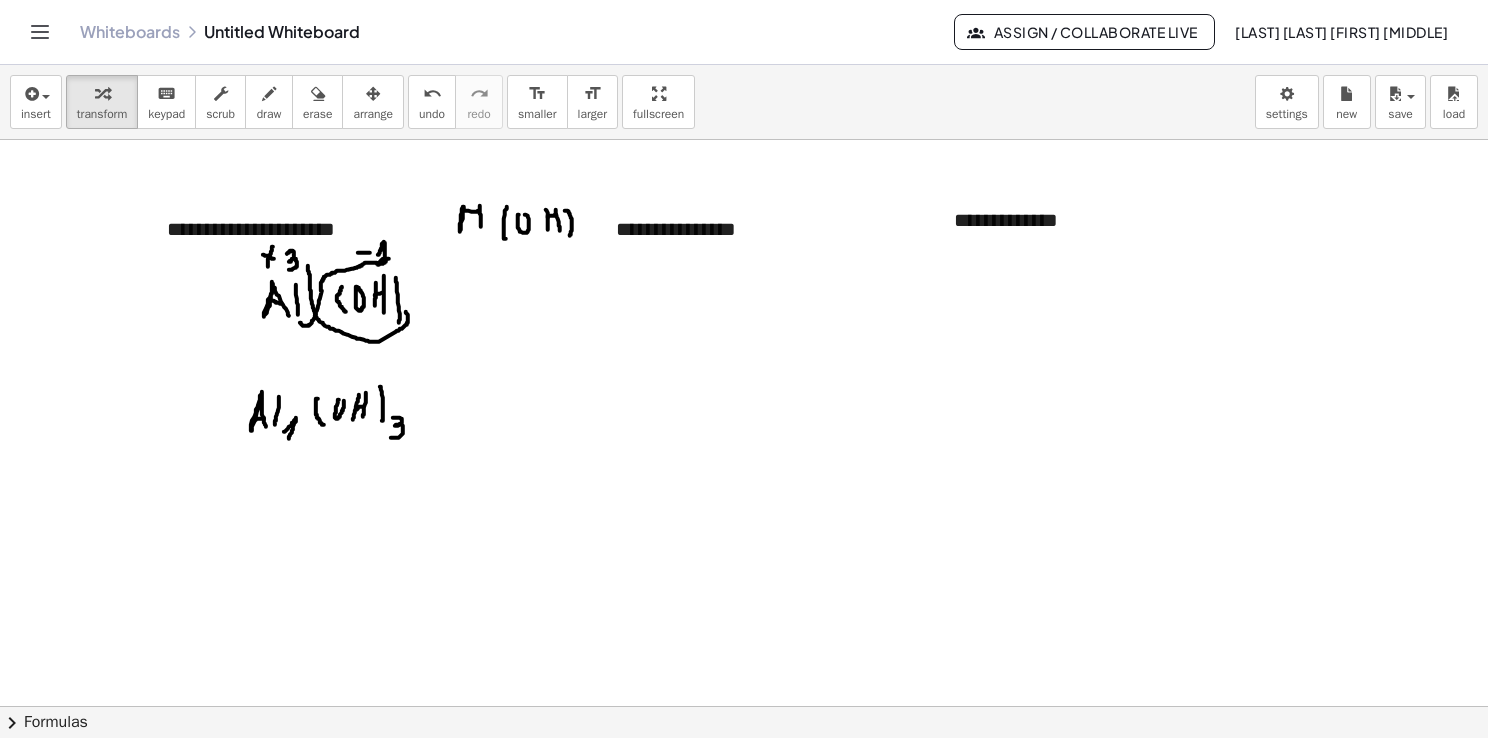 click at bounding box center [747, 707] 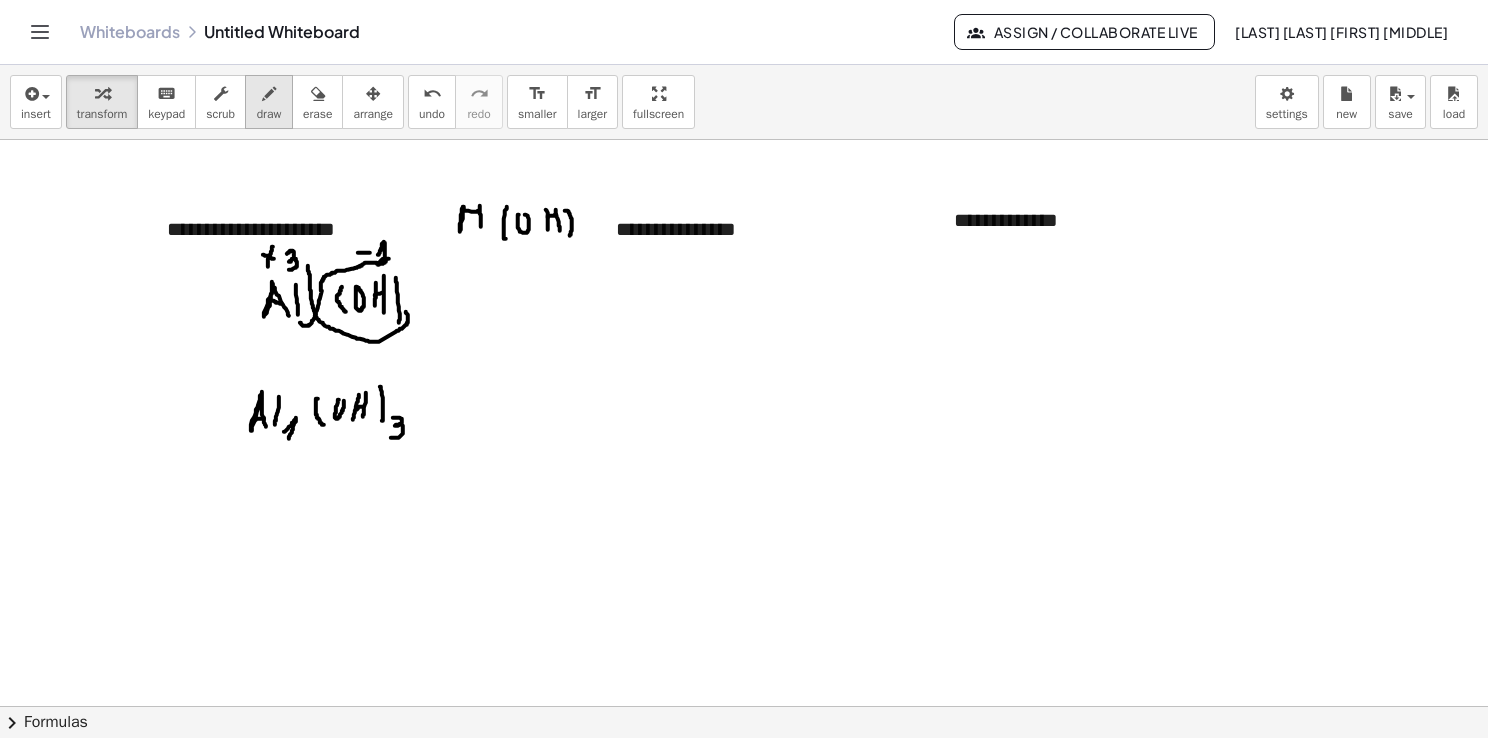 click on "draw" at bounding box center (269, 114) 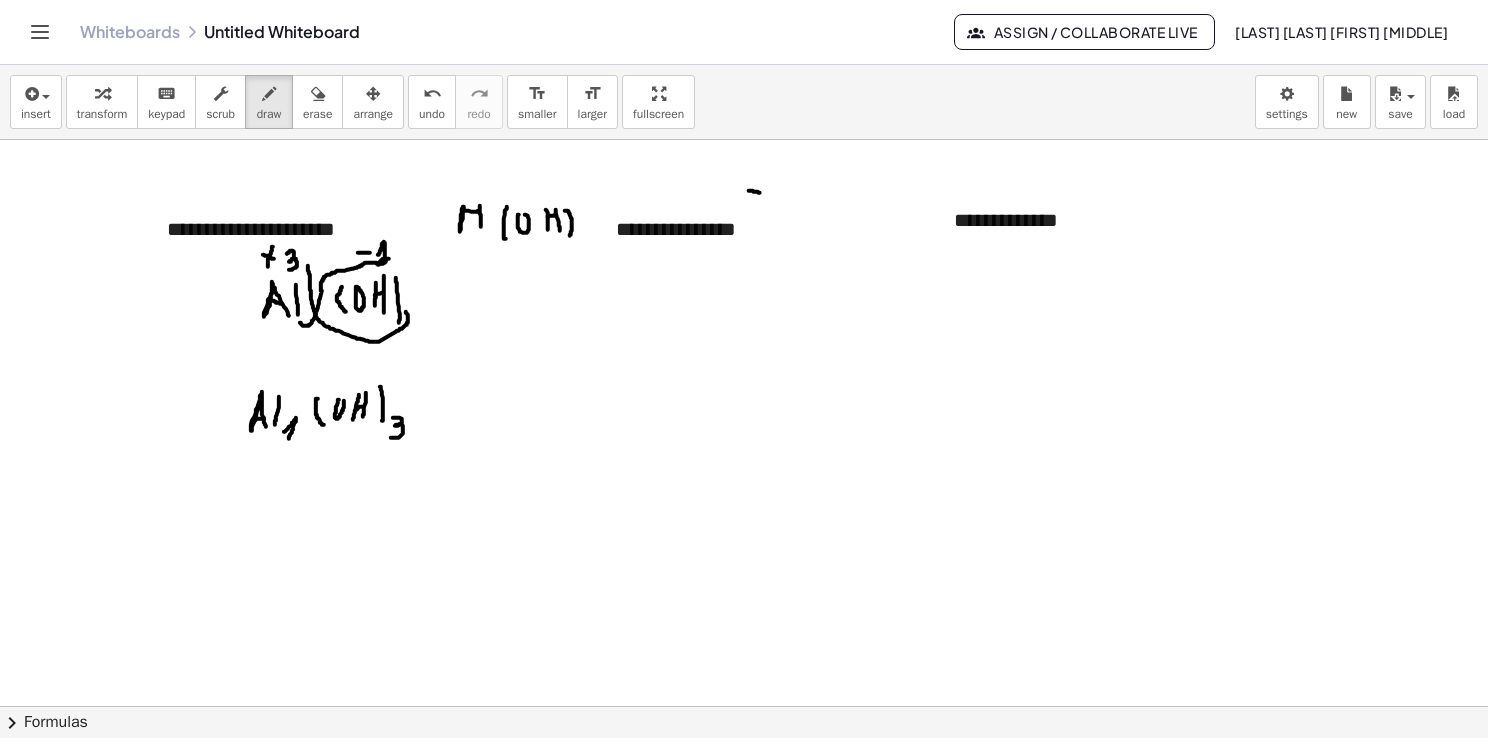 drag, startPoint x: 749, startPoint y: 190, endPoint x: 764, endPoint y: 192, distance: 15.132746 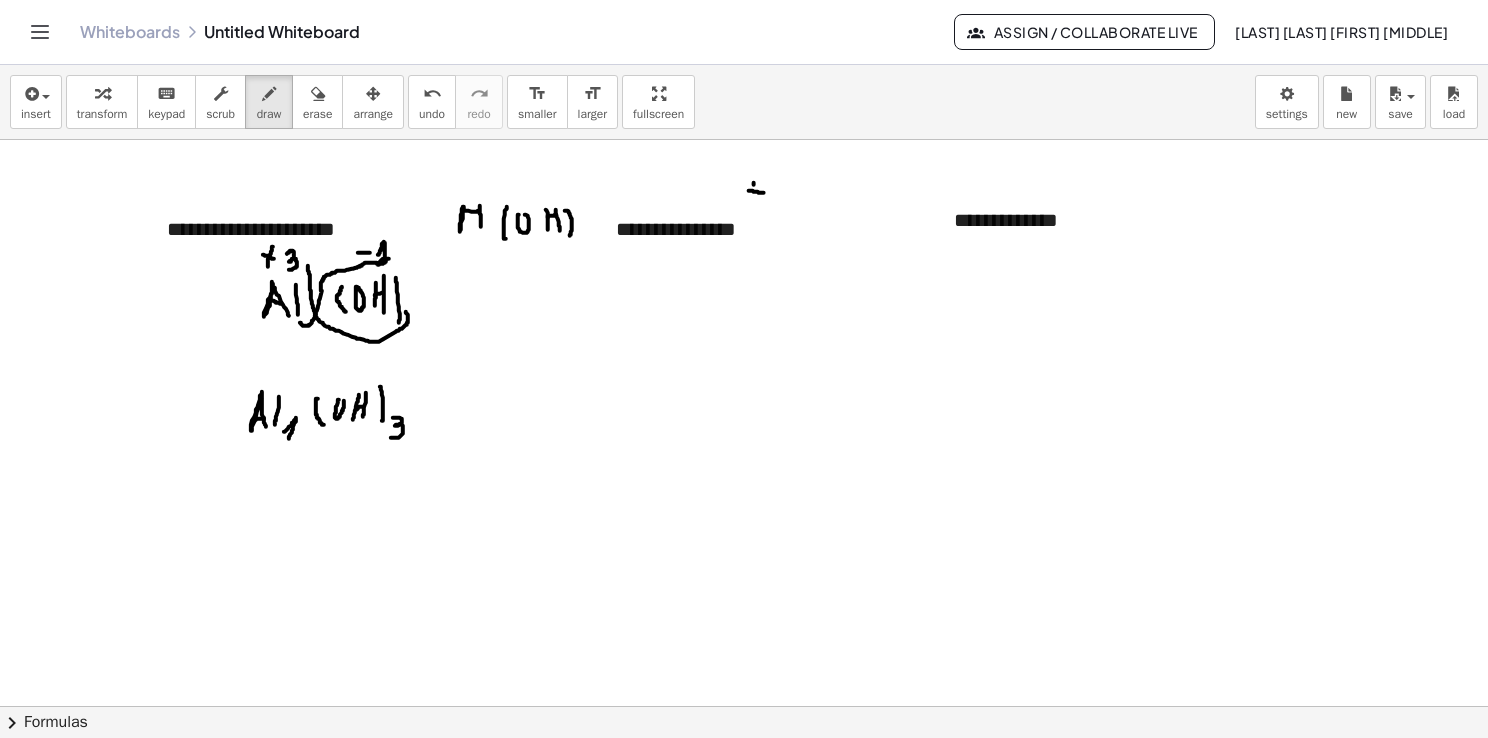 drag, startPoint x: 754, startPoint y: 182, endPoint x: 754, endPoint y: 205, distance: 23 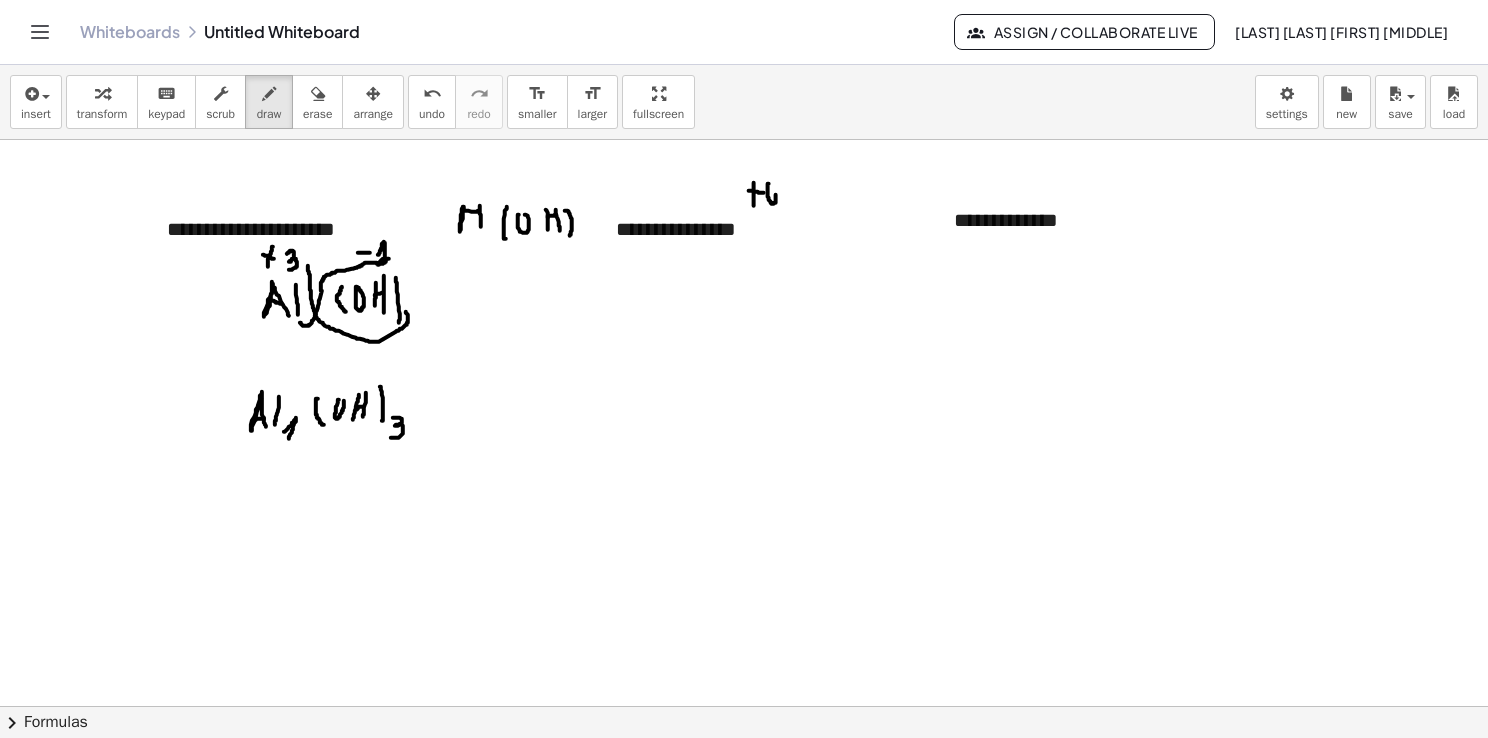 drag, startPoint x: 768, startPoint y: 184, endPoint x: 768, endPoint y: 198, distance: 14 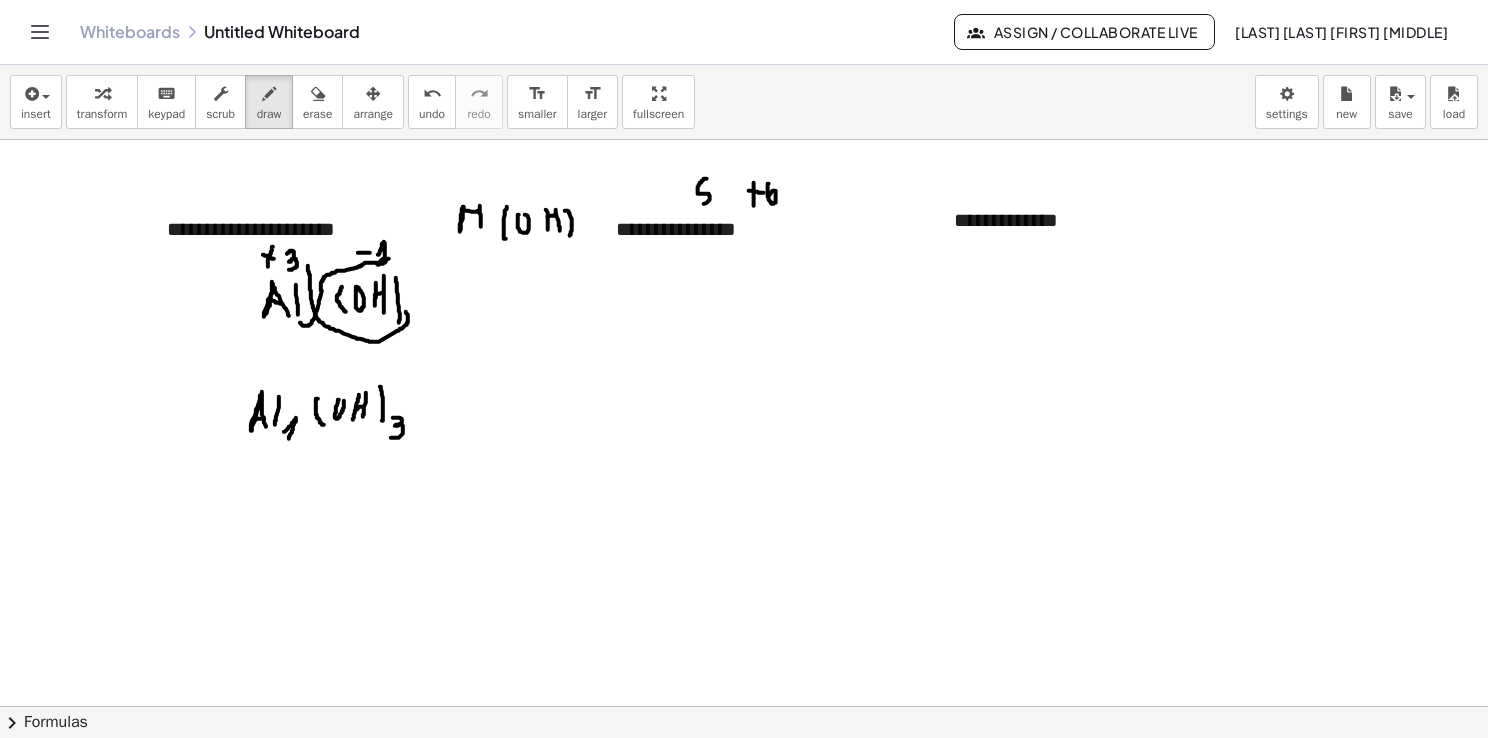 drag, startPoint x: 705, startPoint y: 178, endPoint x: 684, endPoint y: 205, distance: 34.20526 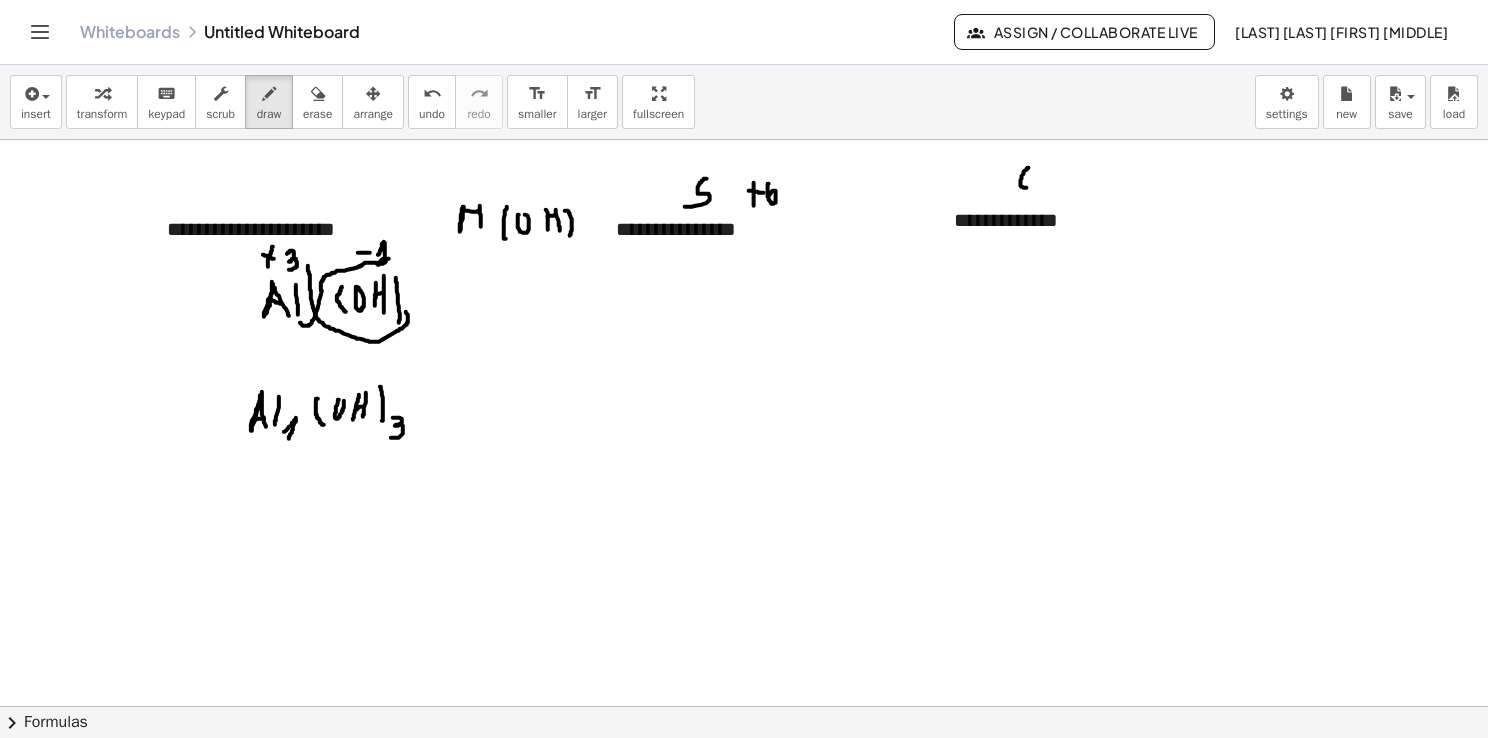 drag, startPoint x: 1025, startPoint y: 170, endPoint x: 1031, endPoint y: 186, distance: 17.088007 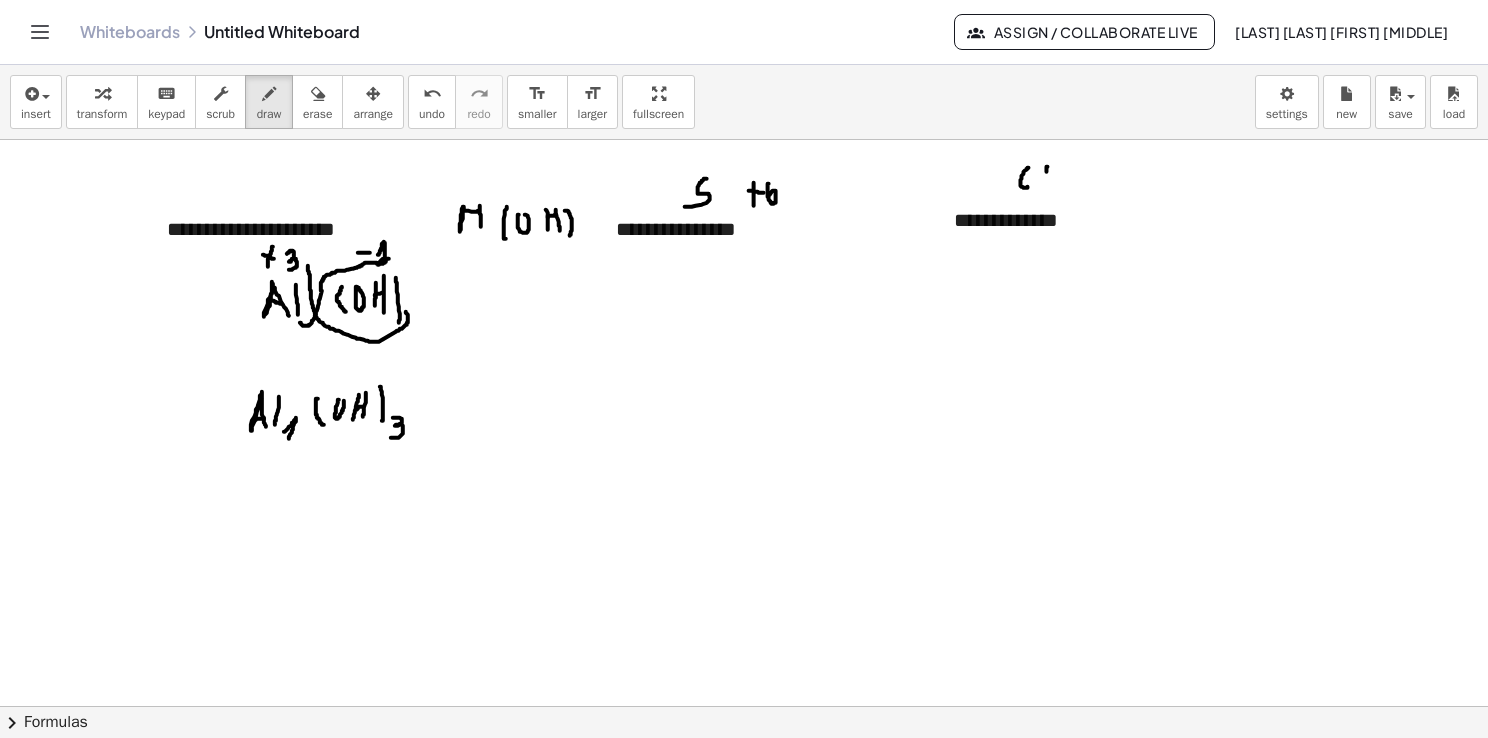drag, startPoint x: 1048, startPoint y: 166, endPoint x: 1046, endPoint y: 187, distance: 21.095022 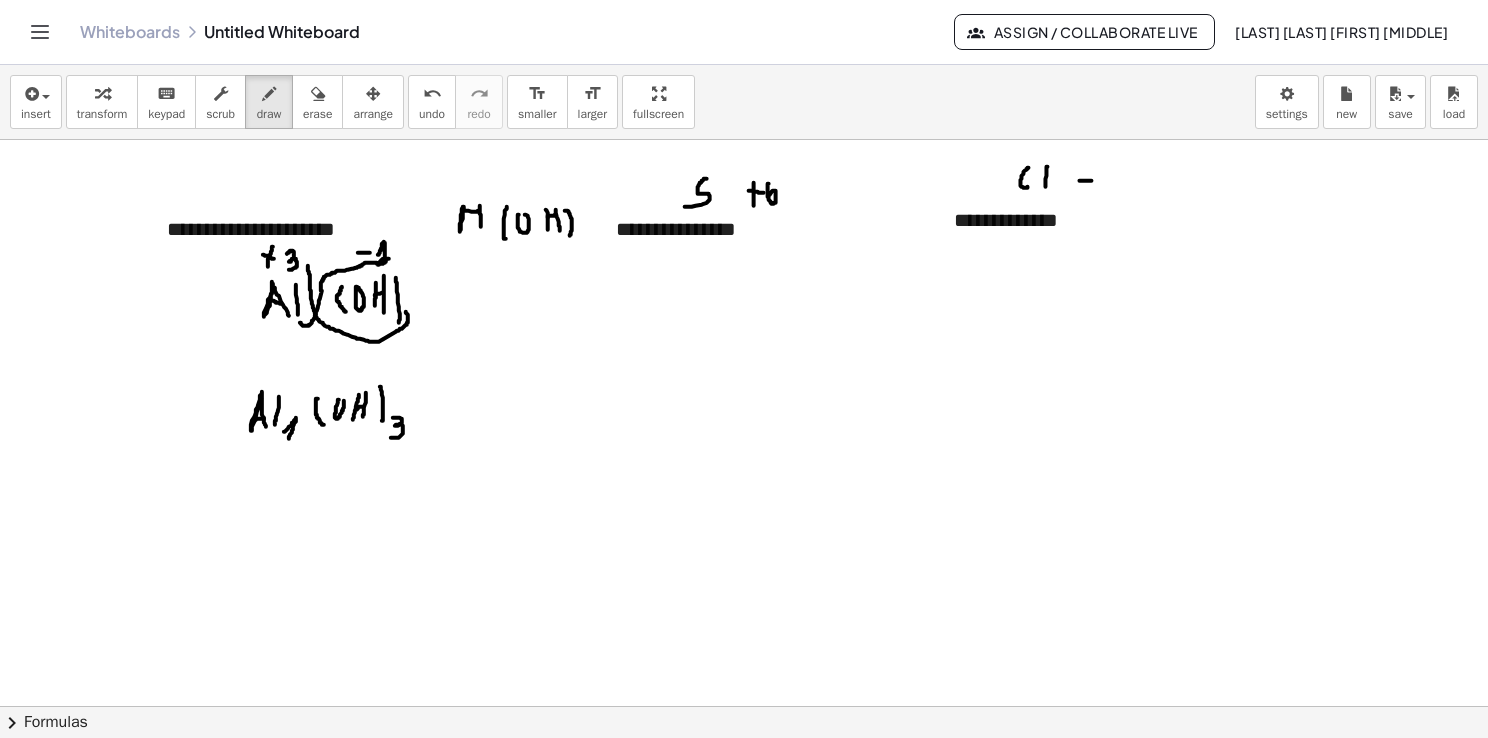 drag, startPoint x: 1080, startPoint y: 180, endPoint x: 1100, endPoint y: 180, distance: 20 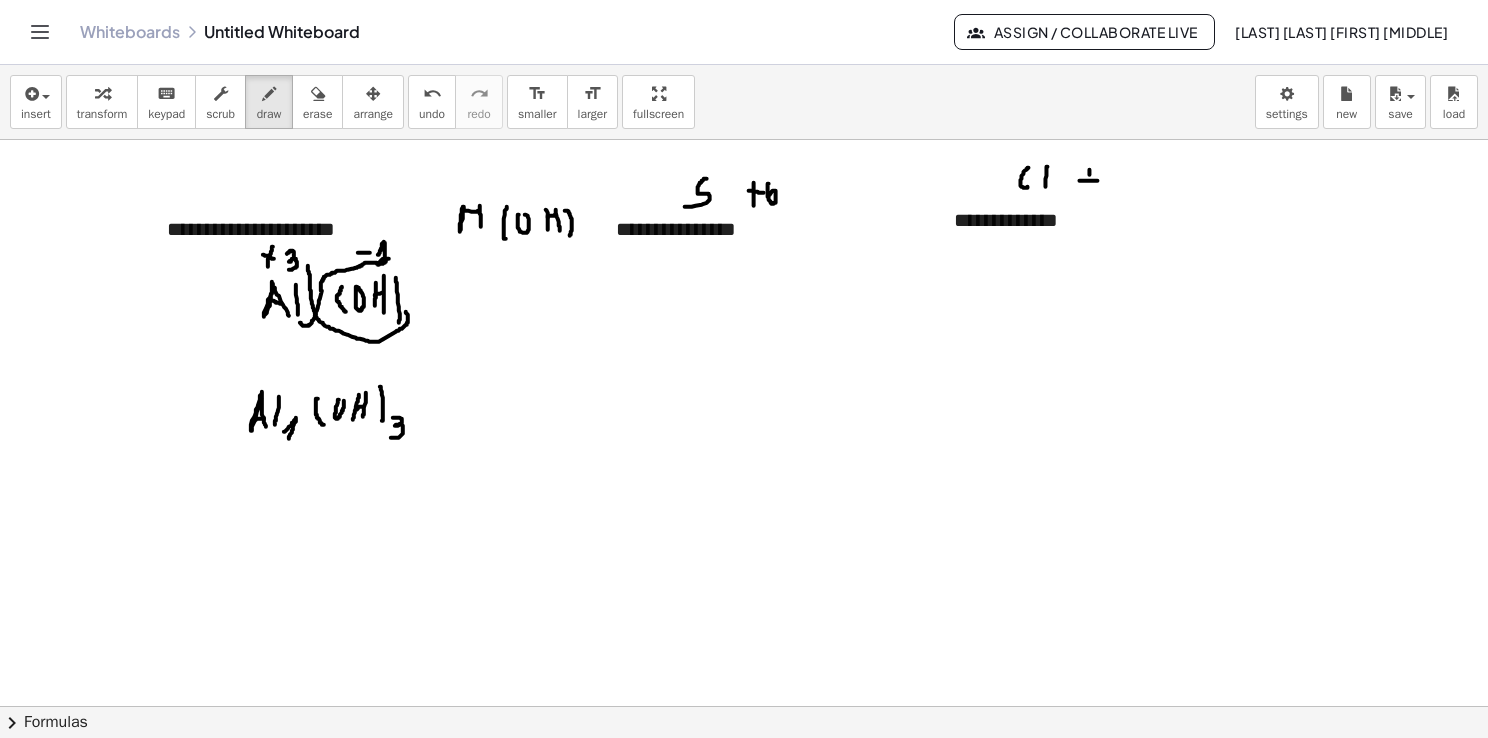 drag, startPoint x: 1090, startPoint y: 169, endPoint x: 1090, endPoint y: 186, distance: 17 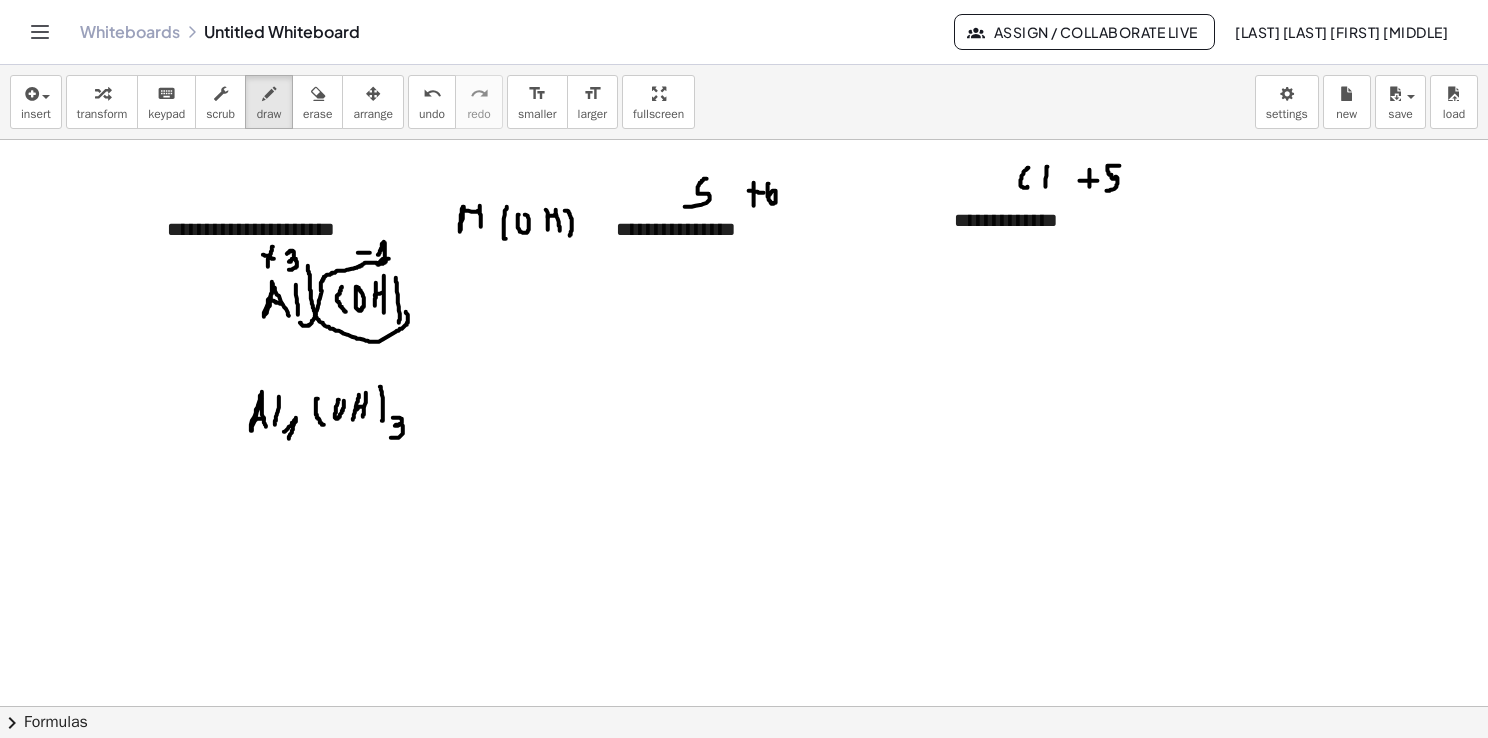 drag, startPoint x: 1112, startPoint y: 165, endPoint x: 1105, endPoint y: 190, distance: 25.96151 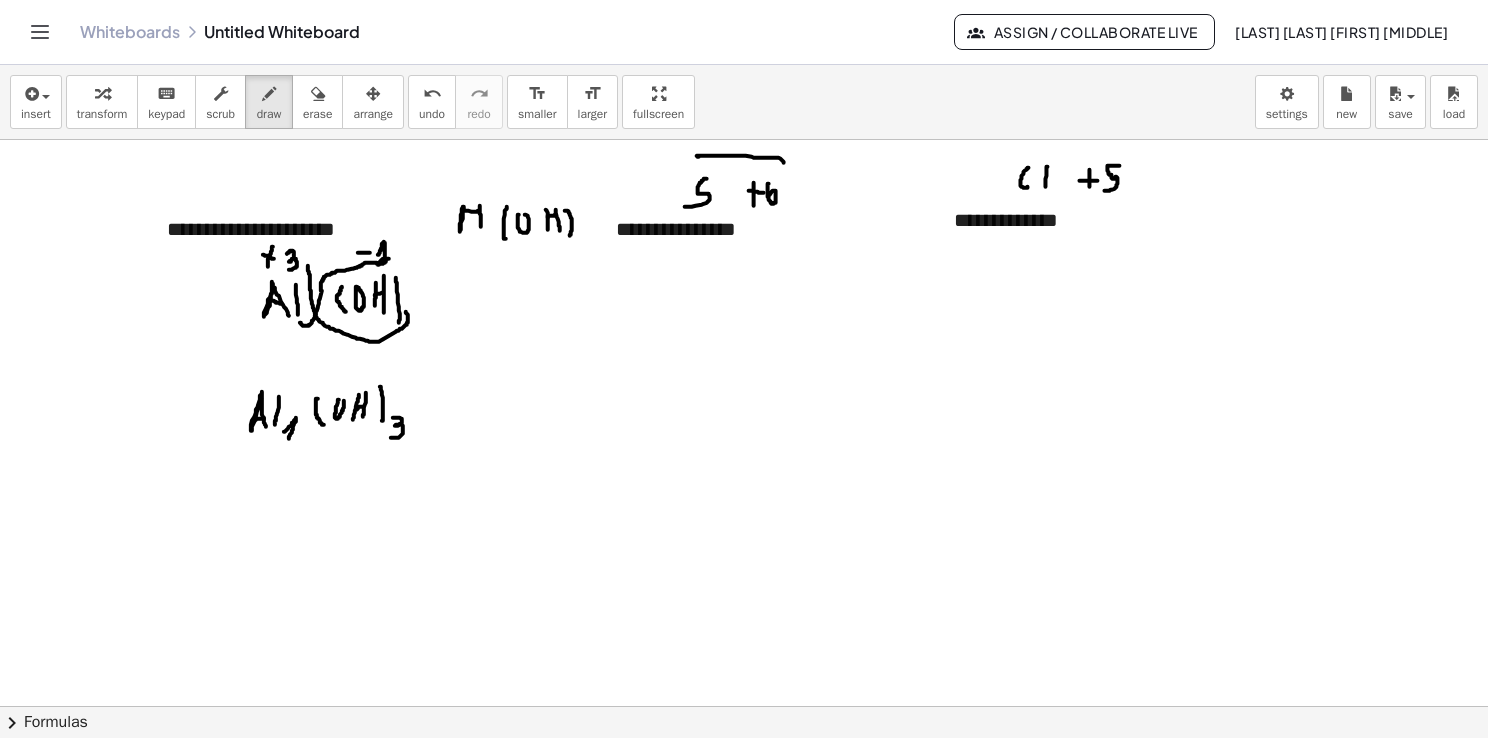 drag, startPoint x: 697, startPoint y: 155, endPoint x: 792, endPoint y: 175, distance: 97.082436 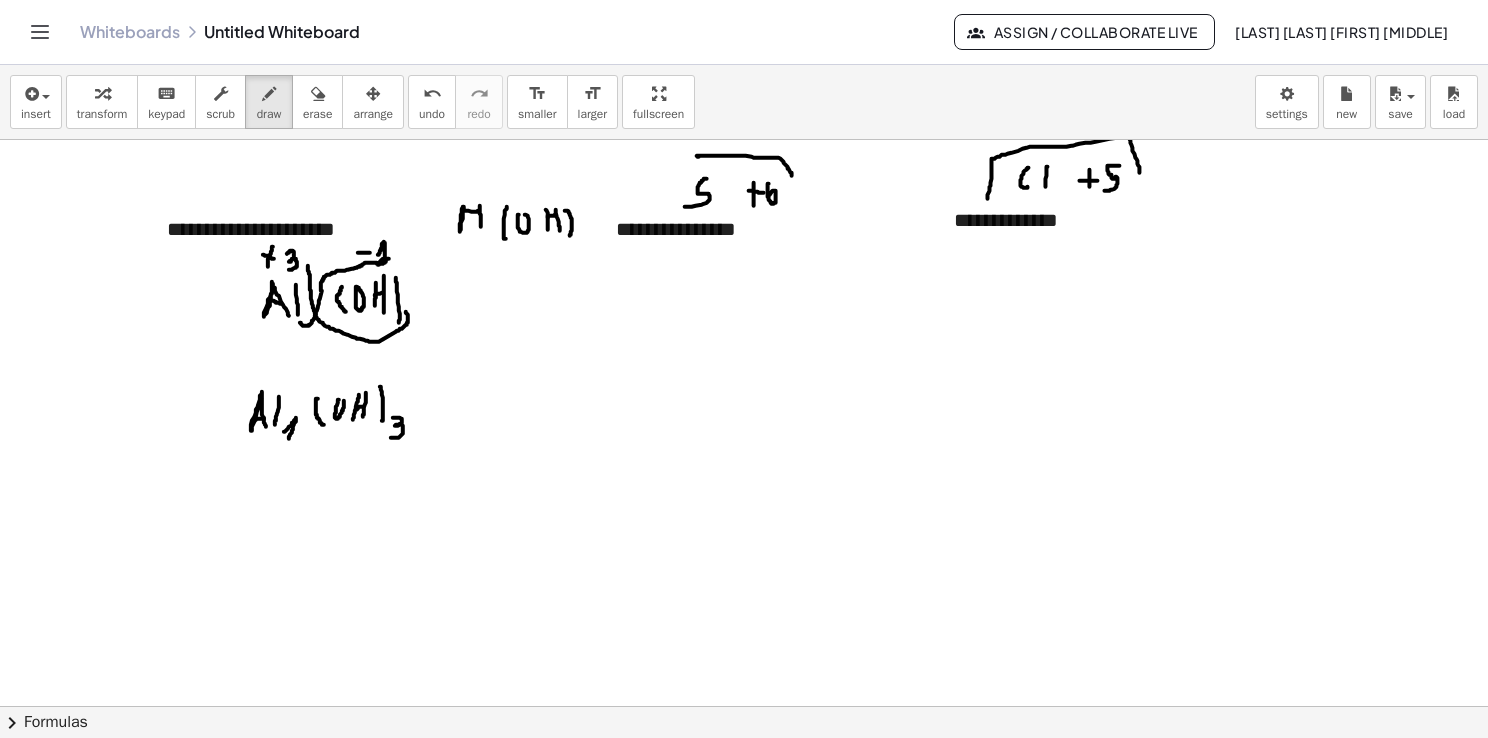drag, startPoint x: 988, startPoint y: 195, endPoint x: 1141, endPoint y: 174, distance: 154.43445 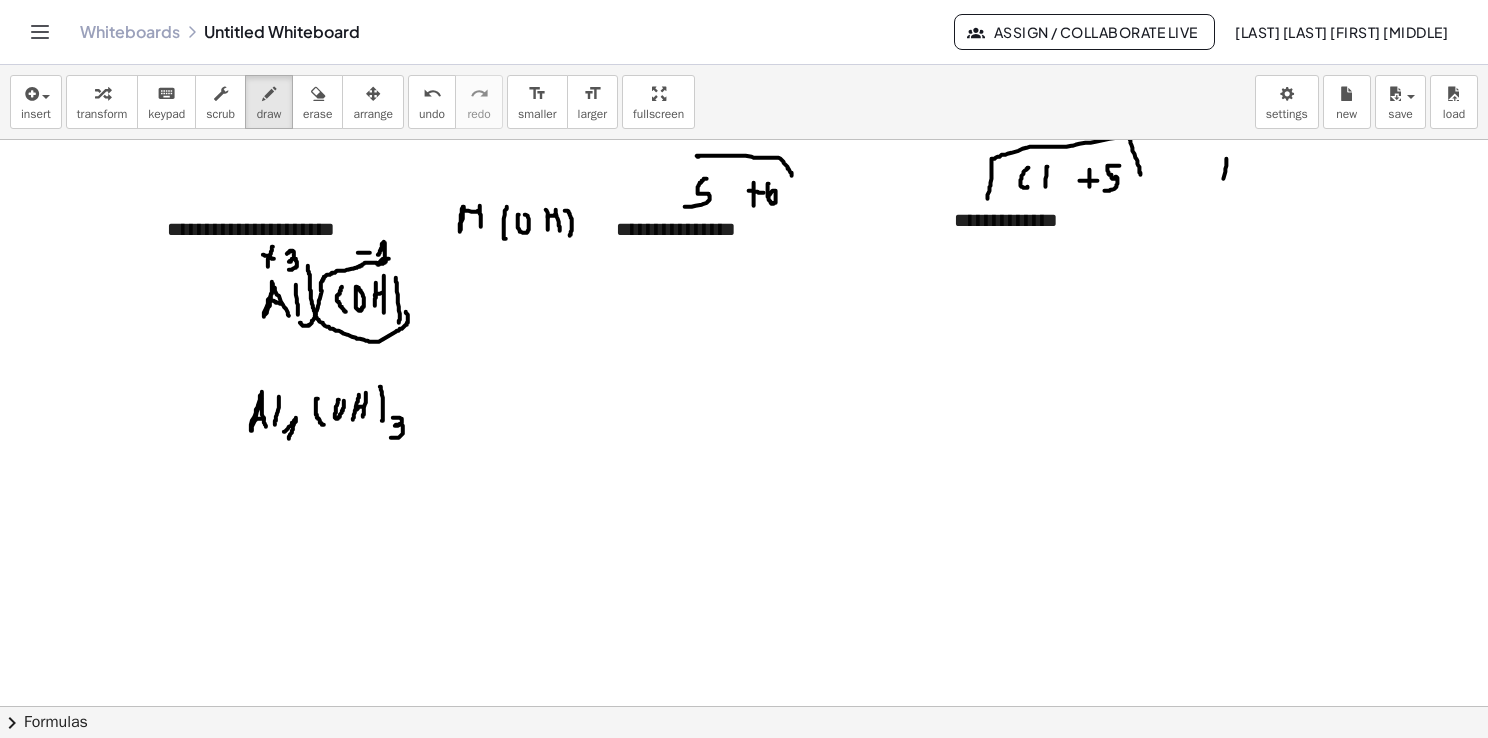 drag, startPoint x: 1227, startPoint y: 159, endPoint x: 1221, endPoint y: 202, distance: 43.416588 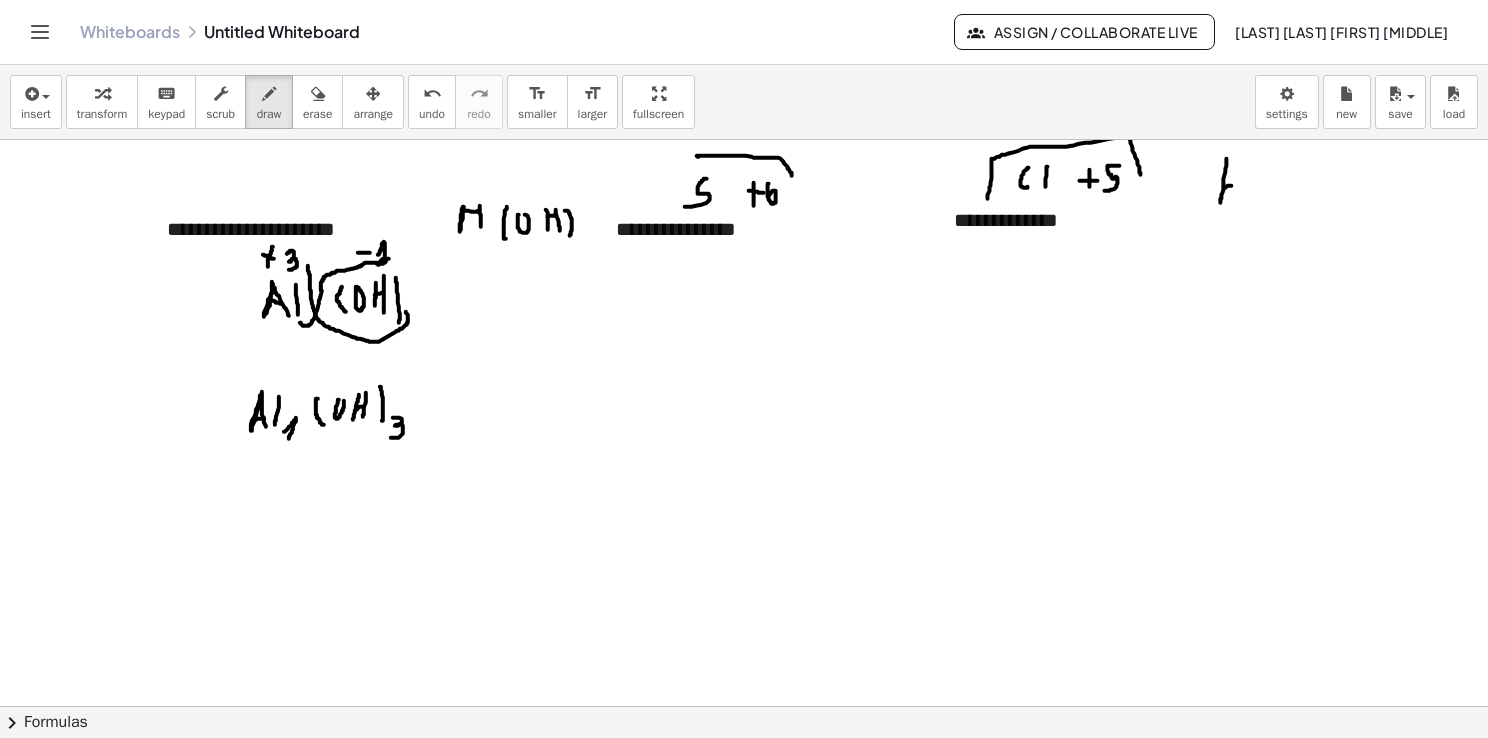 drag, startPoint x: 1226, startPoint y: 186, endPoint x: 1242, endPoint y: 182, distance: 16.492422 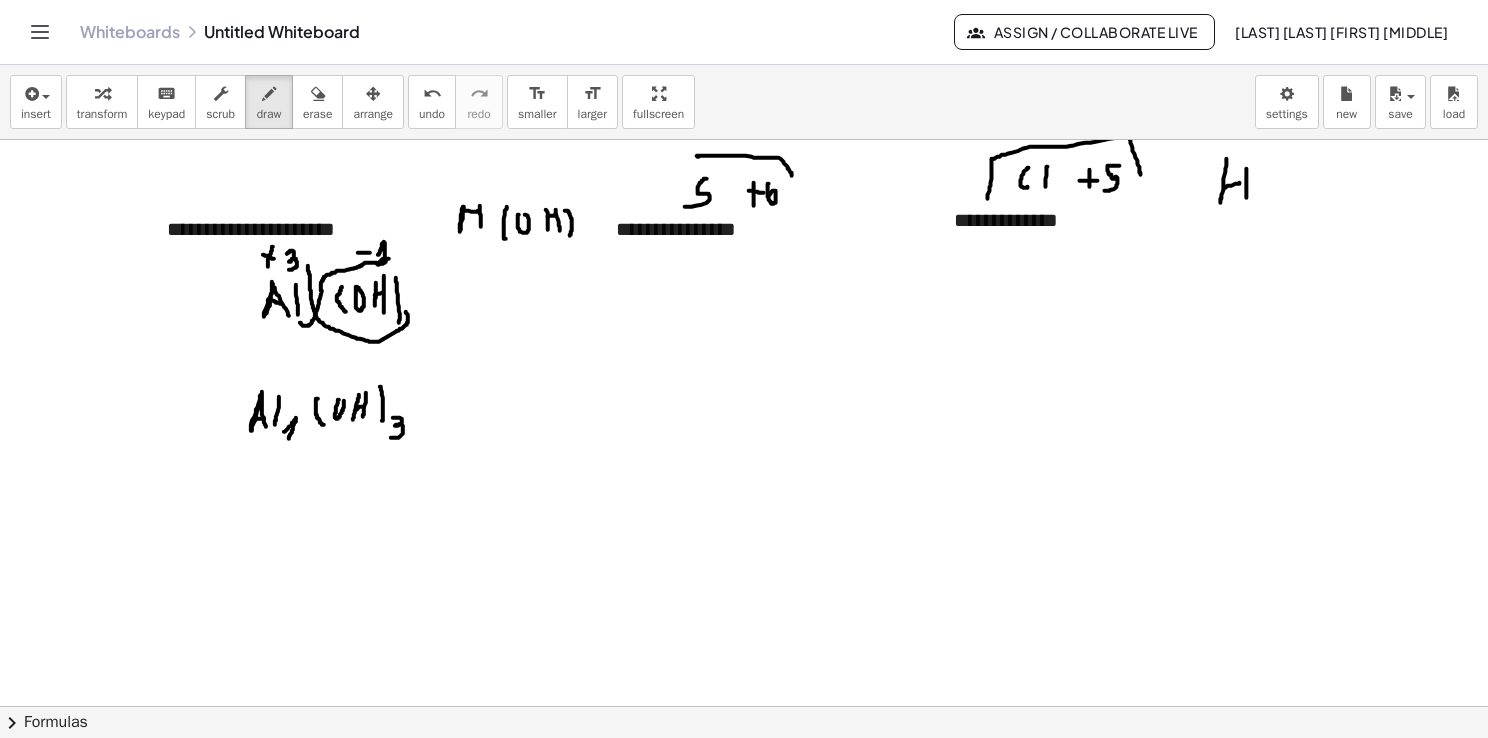 drag, startPoint x: 1247, startPoint y: 168, endPoint x: 1248, endPoint y: 205, distance: 37.01351 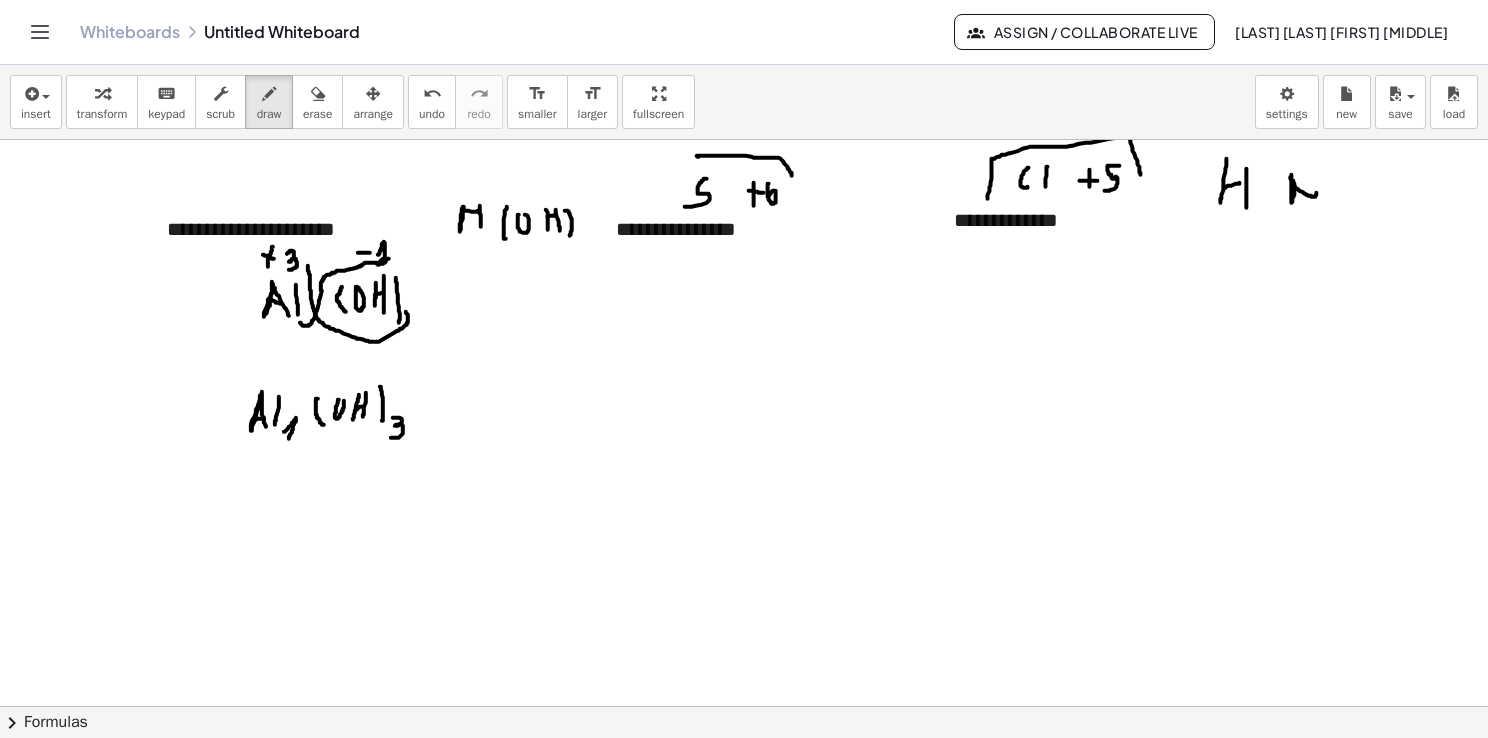 drag, startPoint x: 1292, startPoint y: 174, endPoint x: 1316, endPoint y: 178, distance: 24.33105 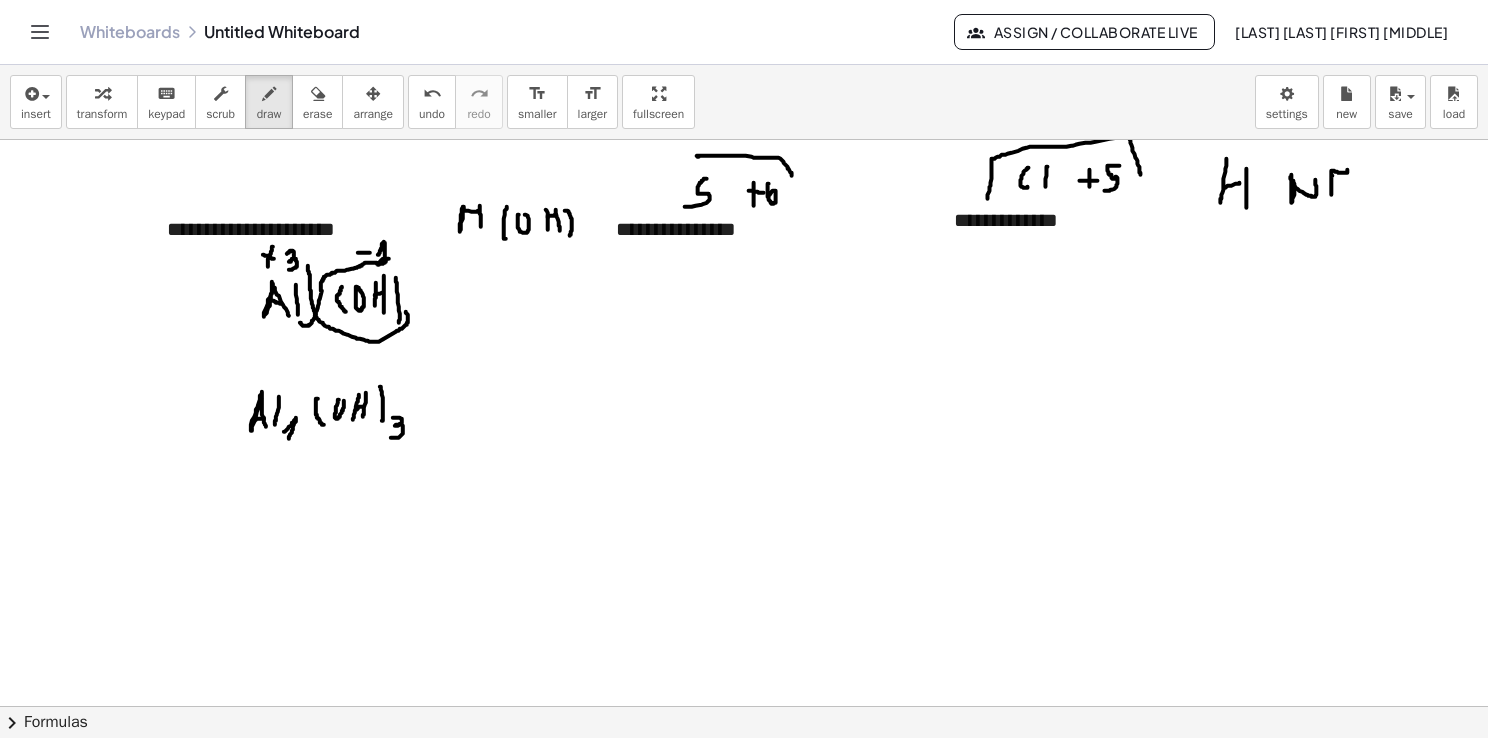 drag, startPoint x: 1333, startPoint y: 175, endPoint x: 1350, endPoint y: 191, distance: 23.345236 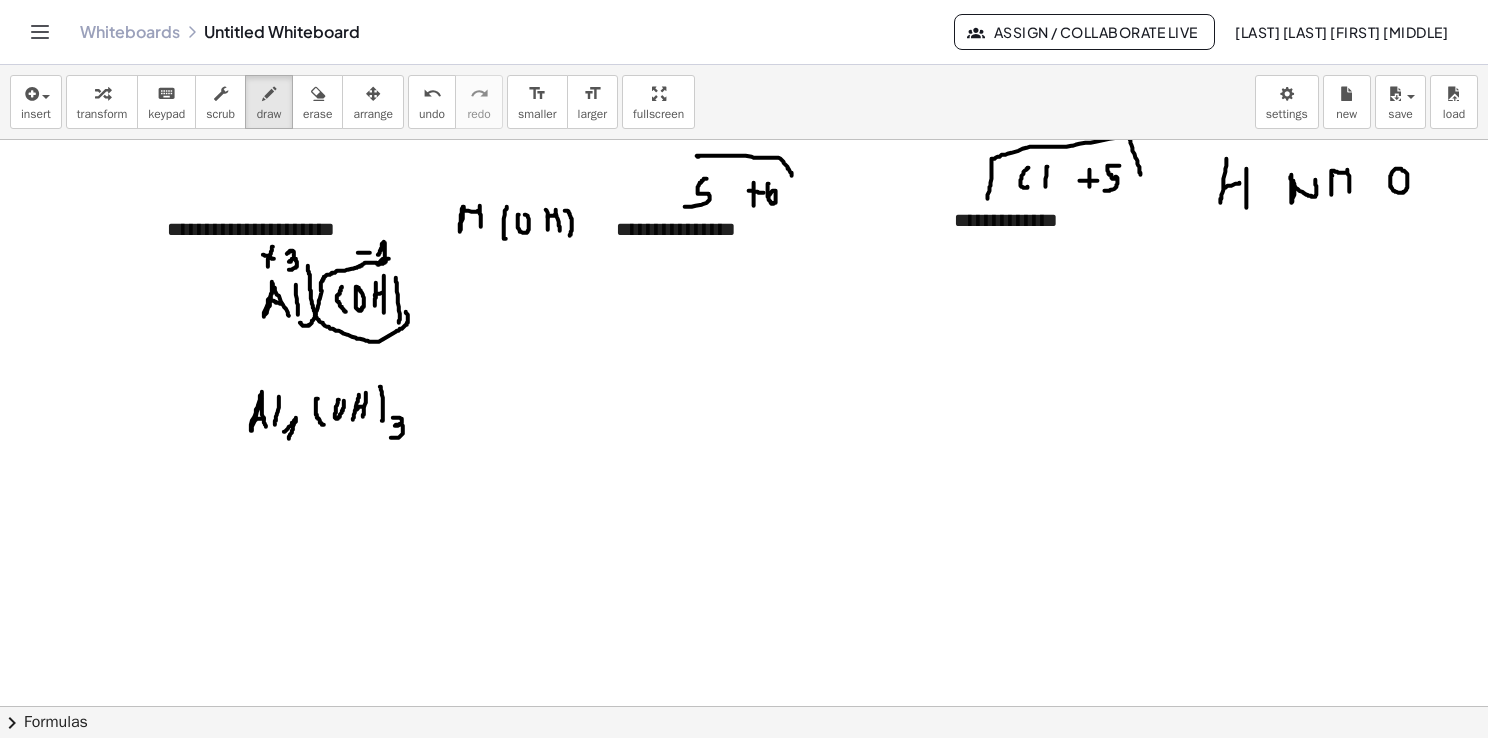 click at bounding box center (747, 707) 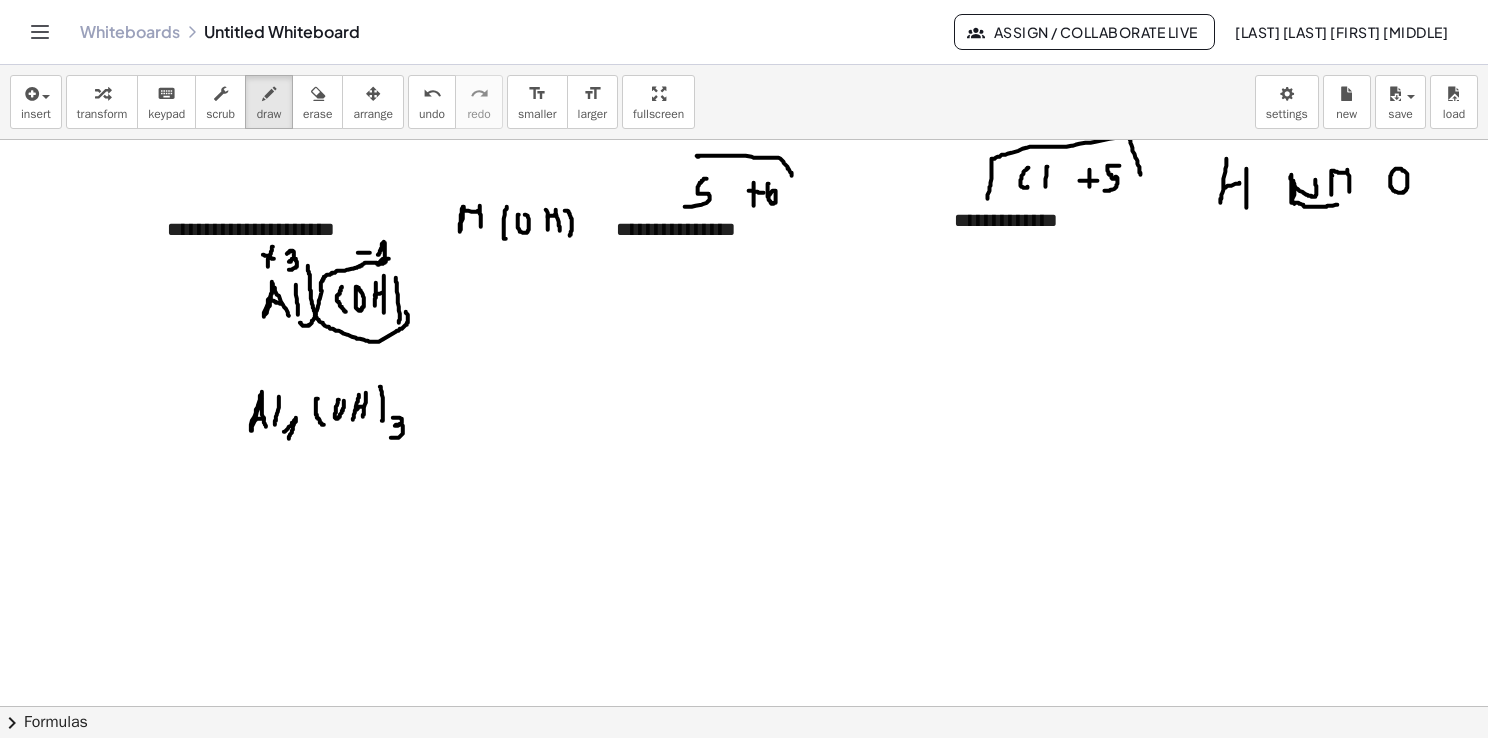 drag, startPoint x: 1294, startPoint y: 202, endPoint x: 1349, endPoint y: 202, distance: 55 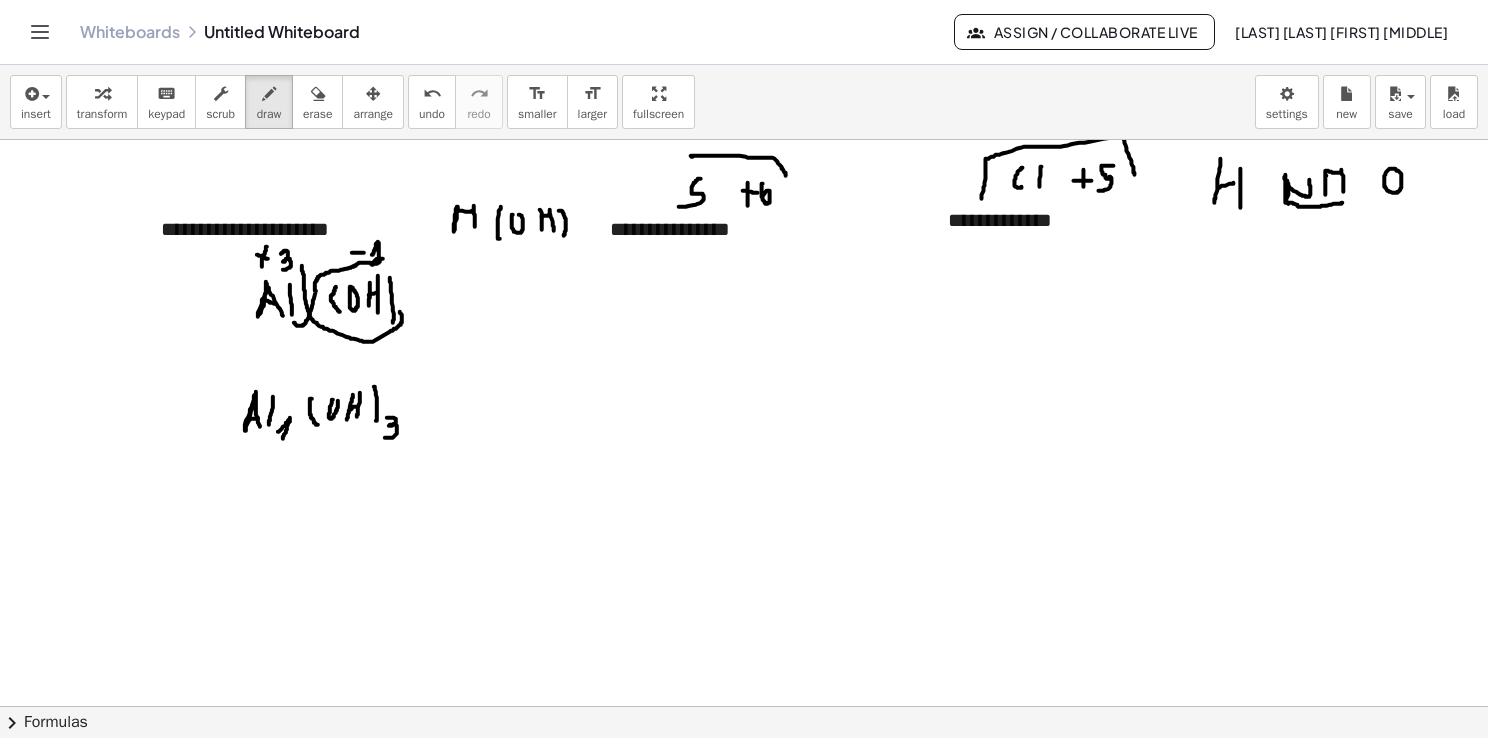 scroll, scrollTop: 0, scrollLeft: 14, axis: horizontal 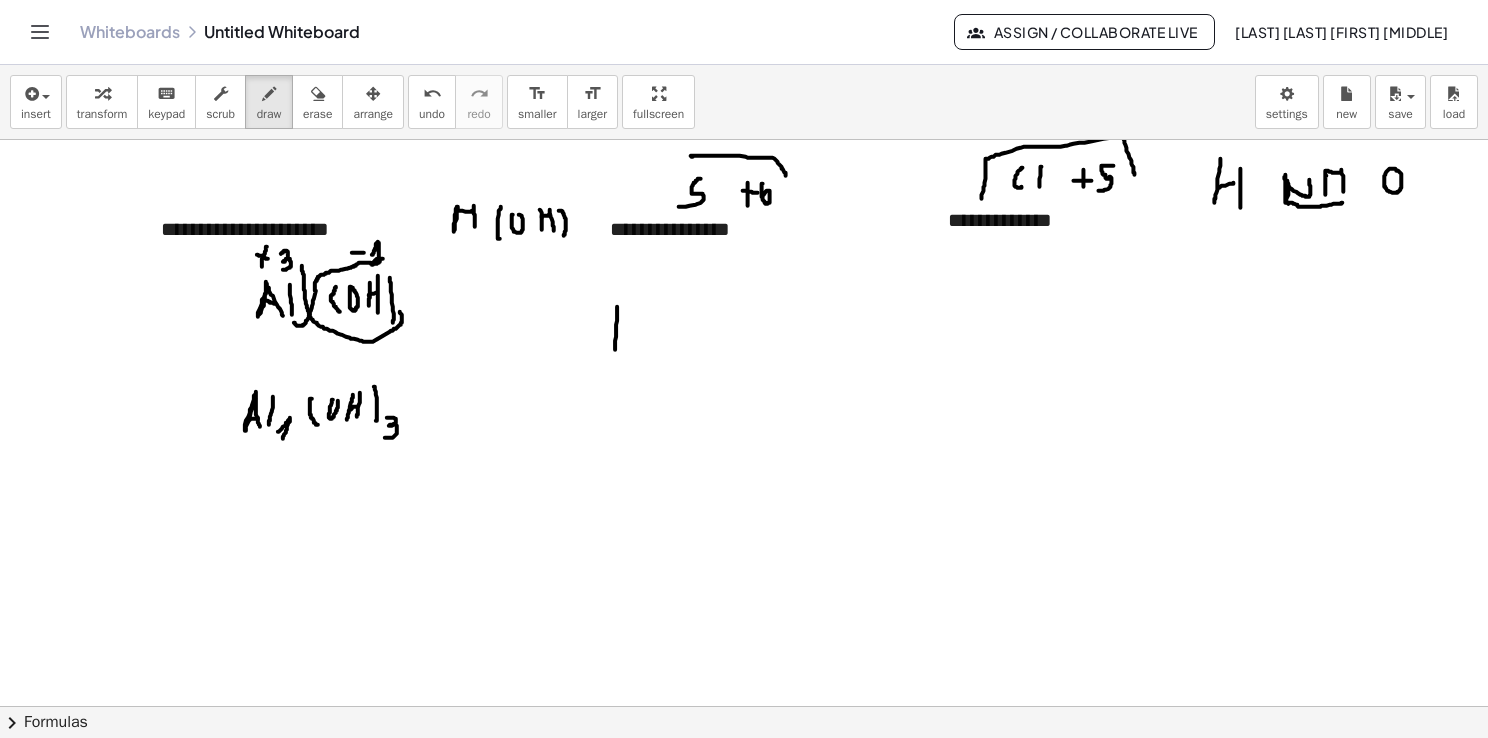 drag, startPoint x: 609, startPoint y: 306, endPoint x: 605, endPoint y: 358, distance: 52.153618 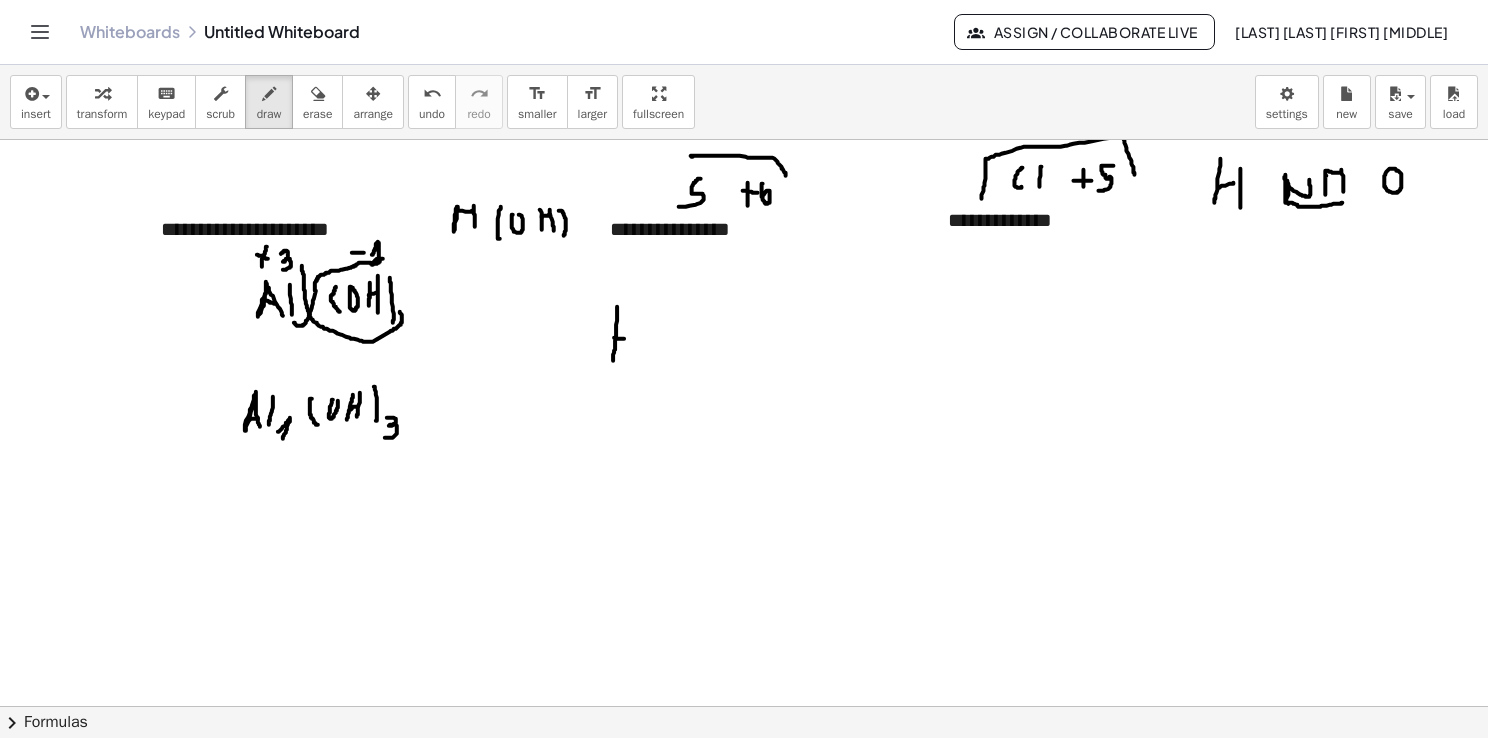 drag, startPoint x: 606, startPoint y: 337, endPoint x: 626, endPoint y: 337, distance: 20 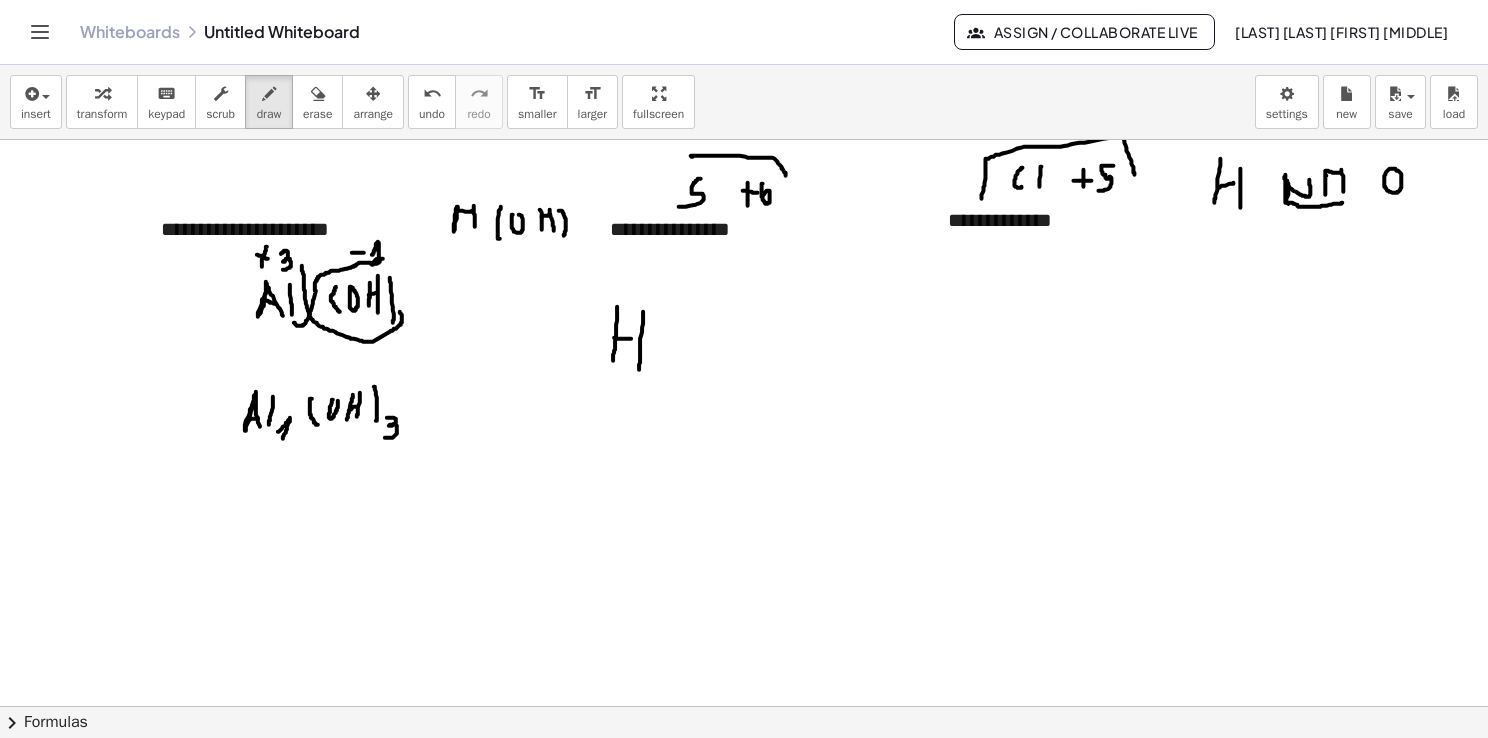 drag, startPoint x: 635, startPoint y: 311, endPoint x: 658, endPoint y: 363, distance: 56.859474 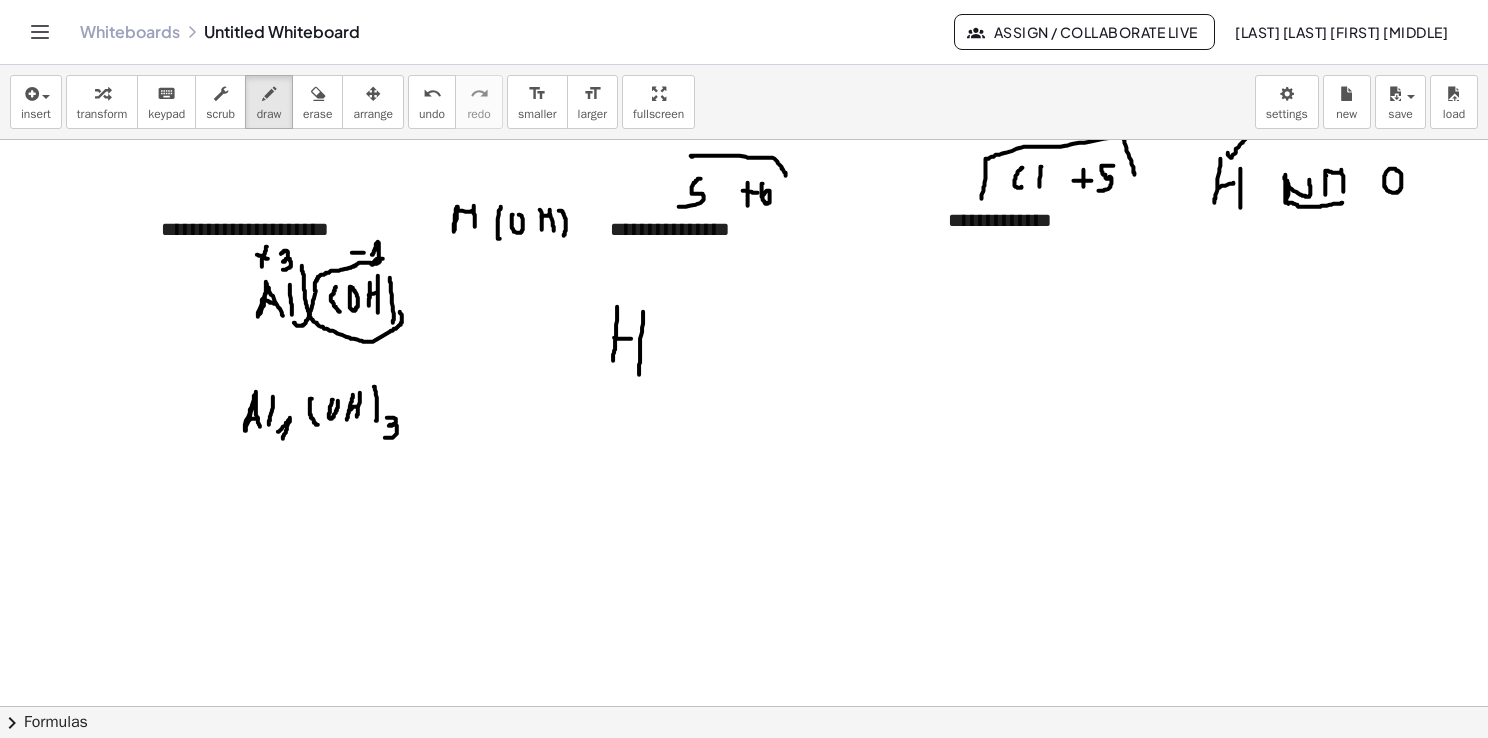 drag, startPoint x: 1220, startPoint y: 152, endPoint x: 1241, endPoint y: 135, distance: 27.018513 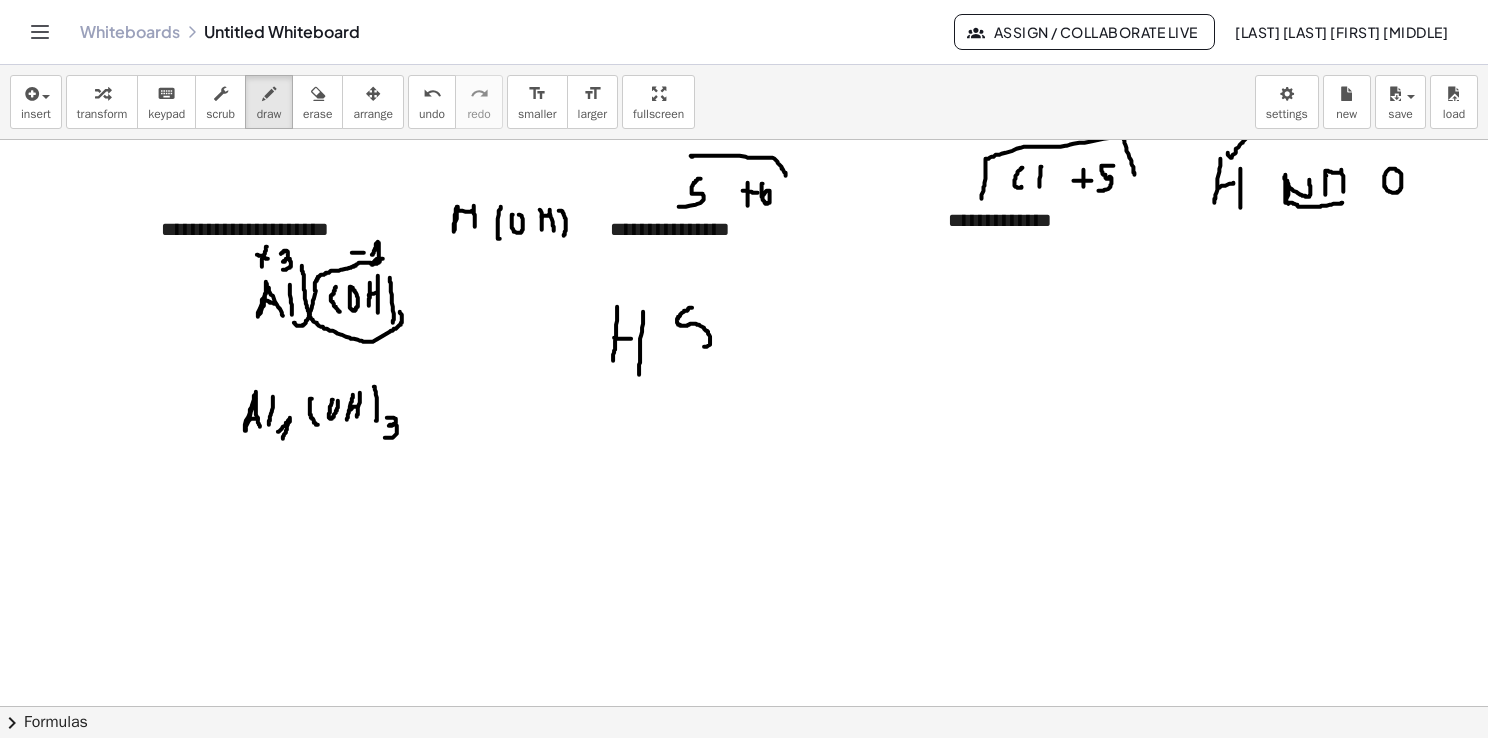 drag, startPoint x: 683, startPoint y: 307, endPoint x: 678, endPoint y: 346, distance: 39.319206 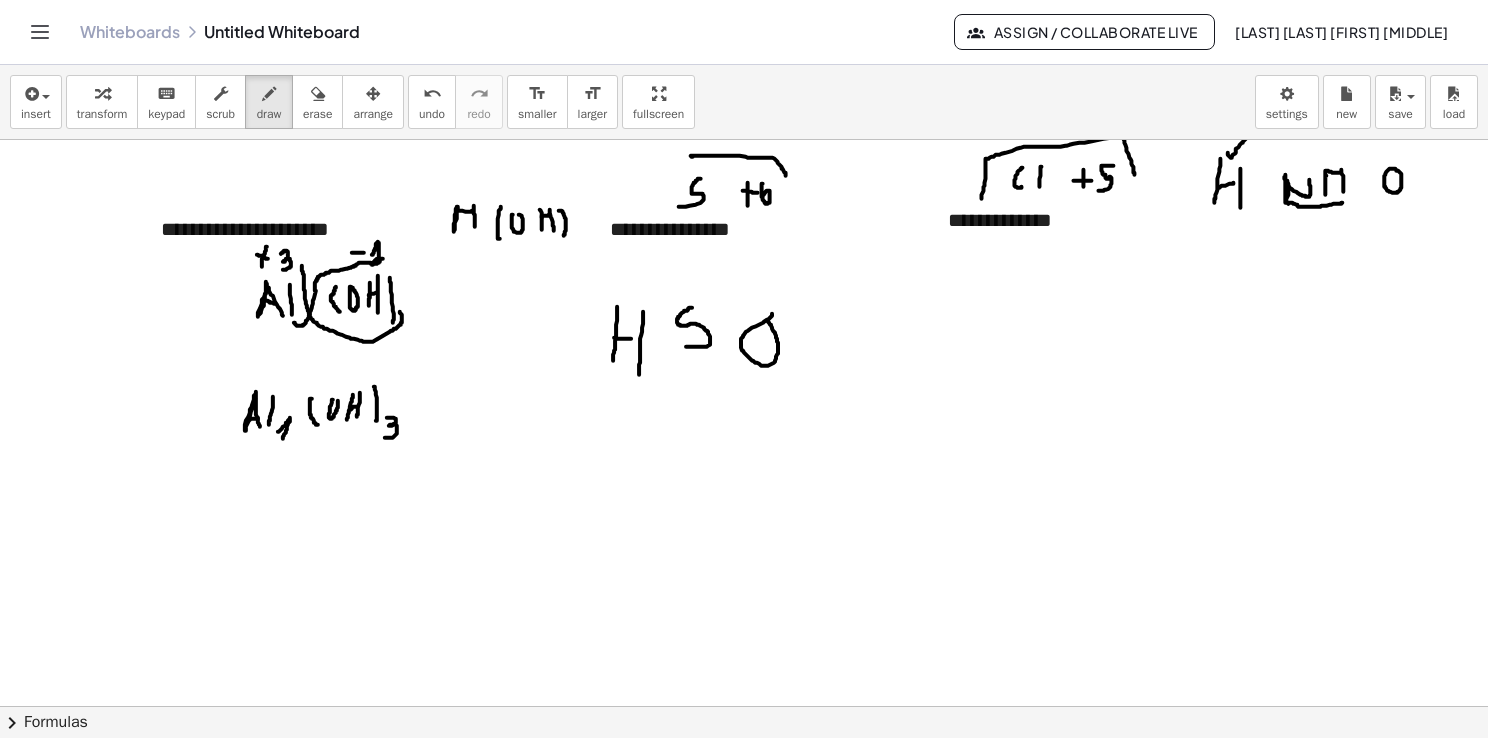 drag, startPoint x: 764, startPoint y: 313, endPoint x: 754, endPoint y: 314, distance: 10.049875 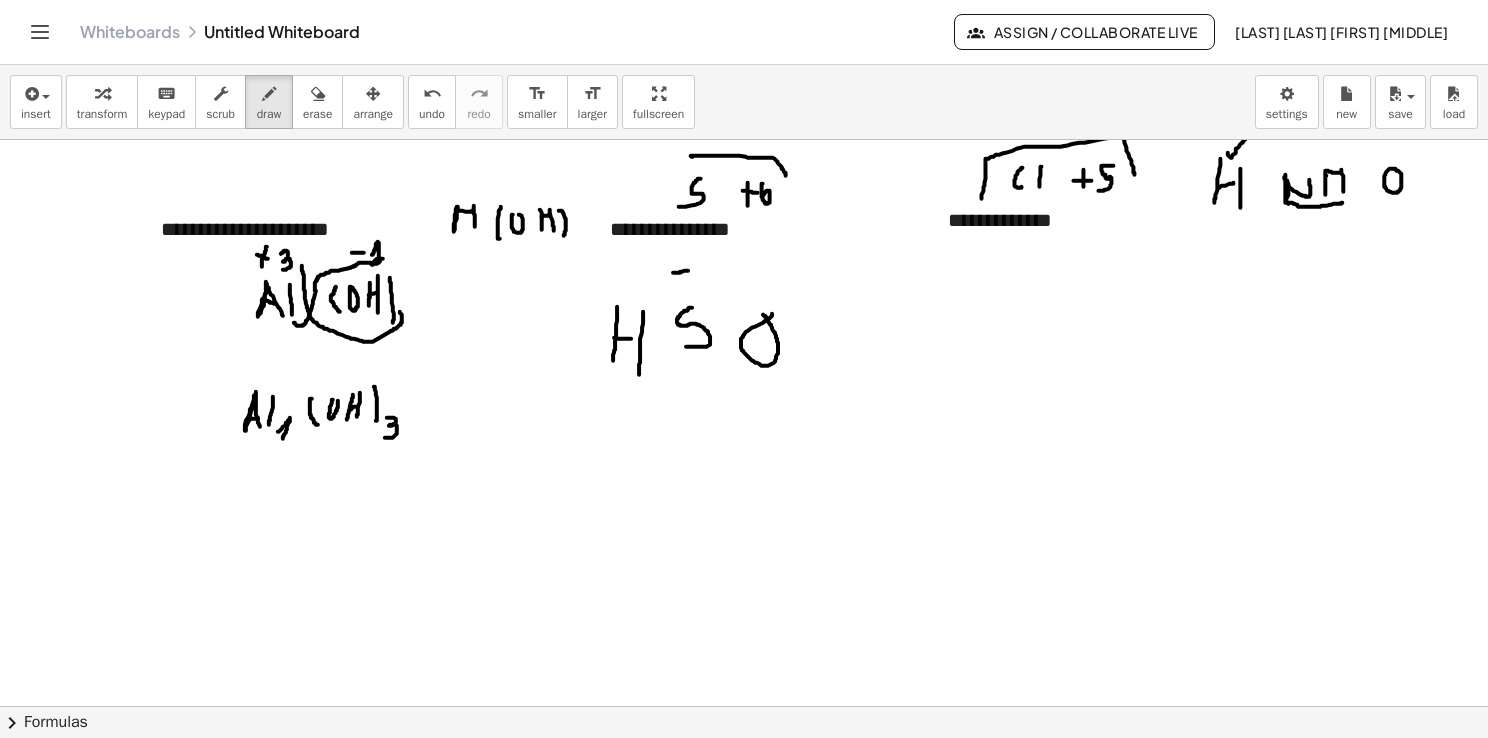 drag, startPoint x: 665, startPoint y: 272, endPoint x: 682, endPoint y: 269, distance: 17.262676 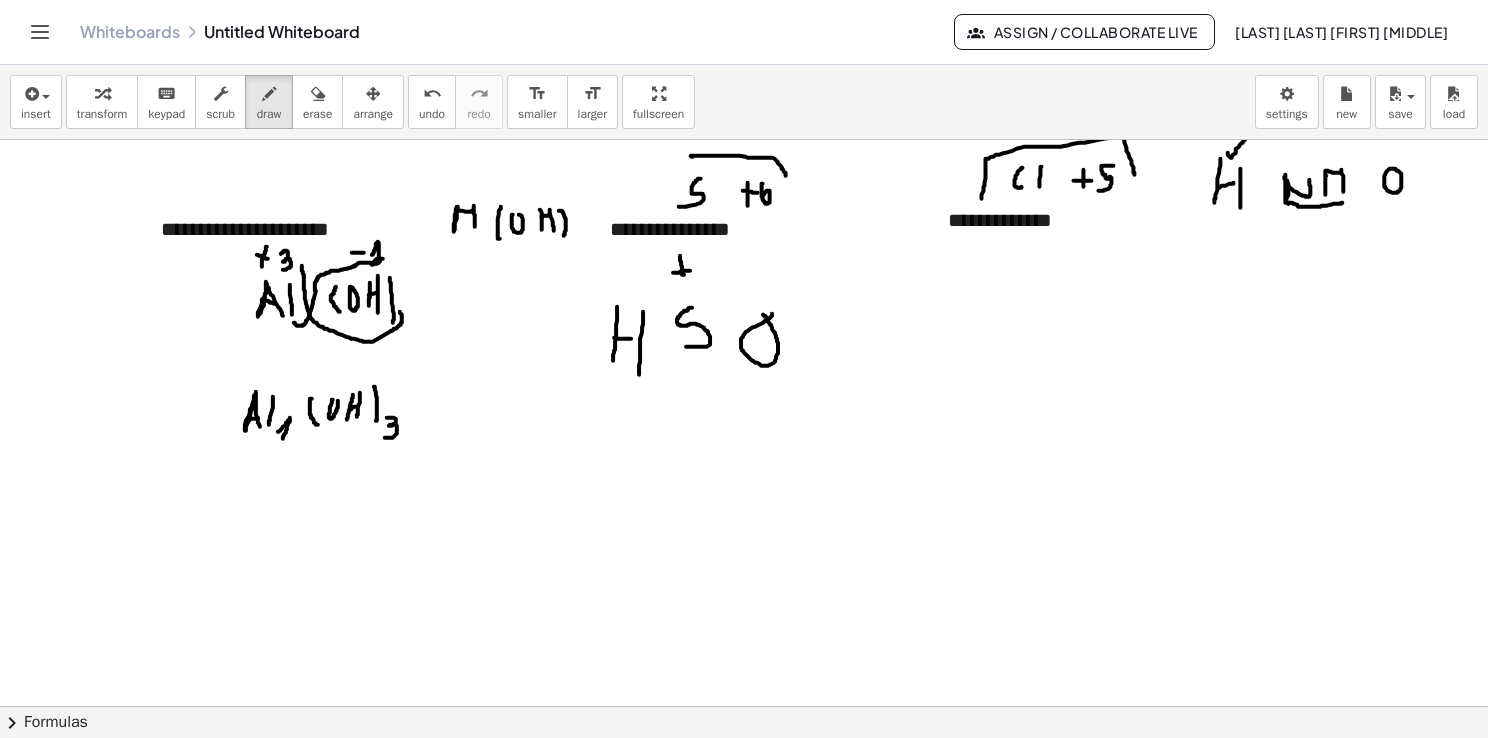 drag, startPoint x: 672, startPoint y: 256, endPoint x: 676, endPoint y: 278, distance: 22.36068 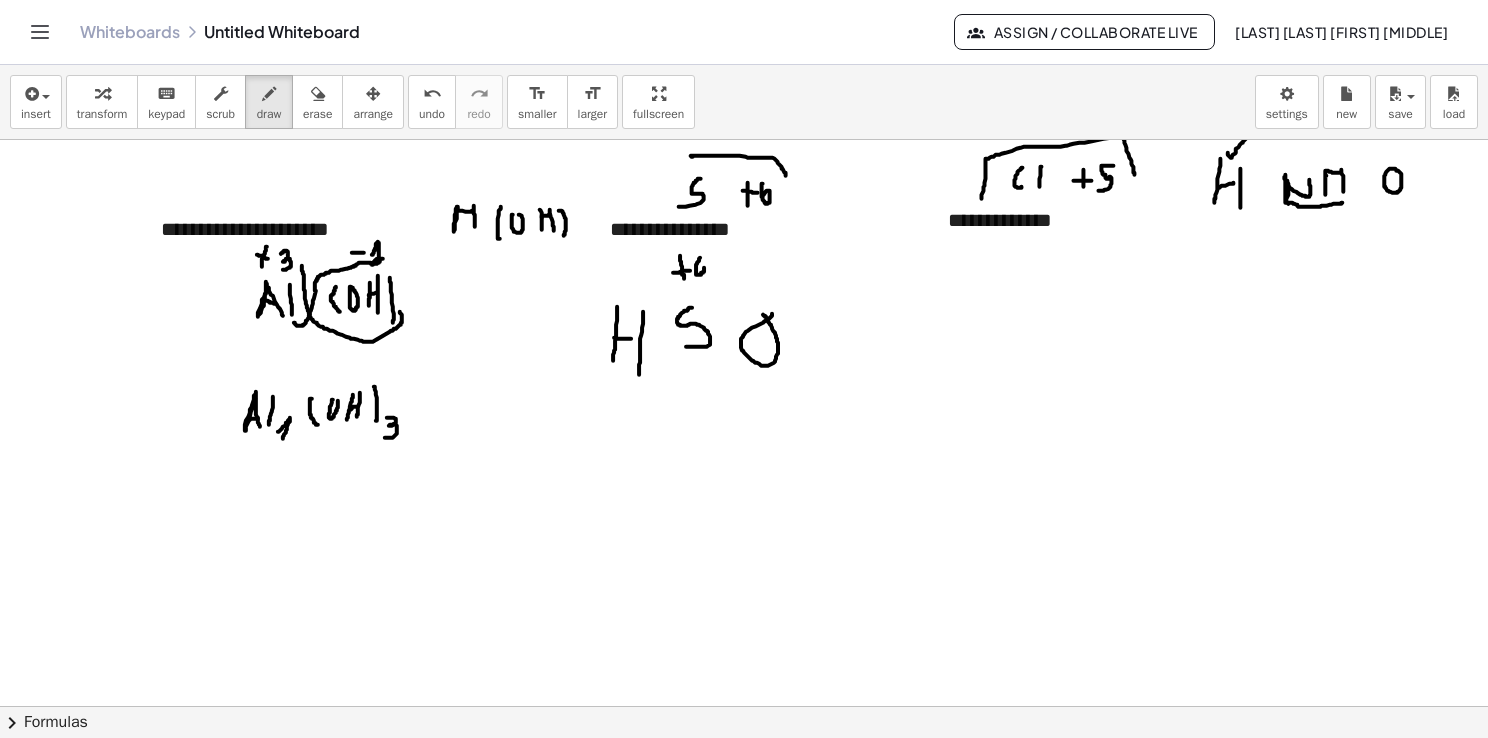drag, startPoint x: 691, startPoint y: 258, endPoint x: 692, endPoint y: 270, distance: 12.0415945 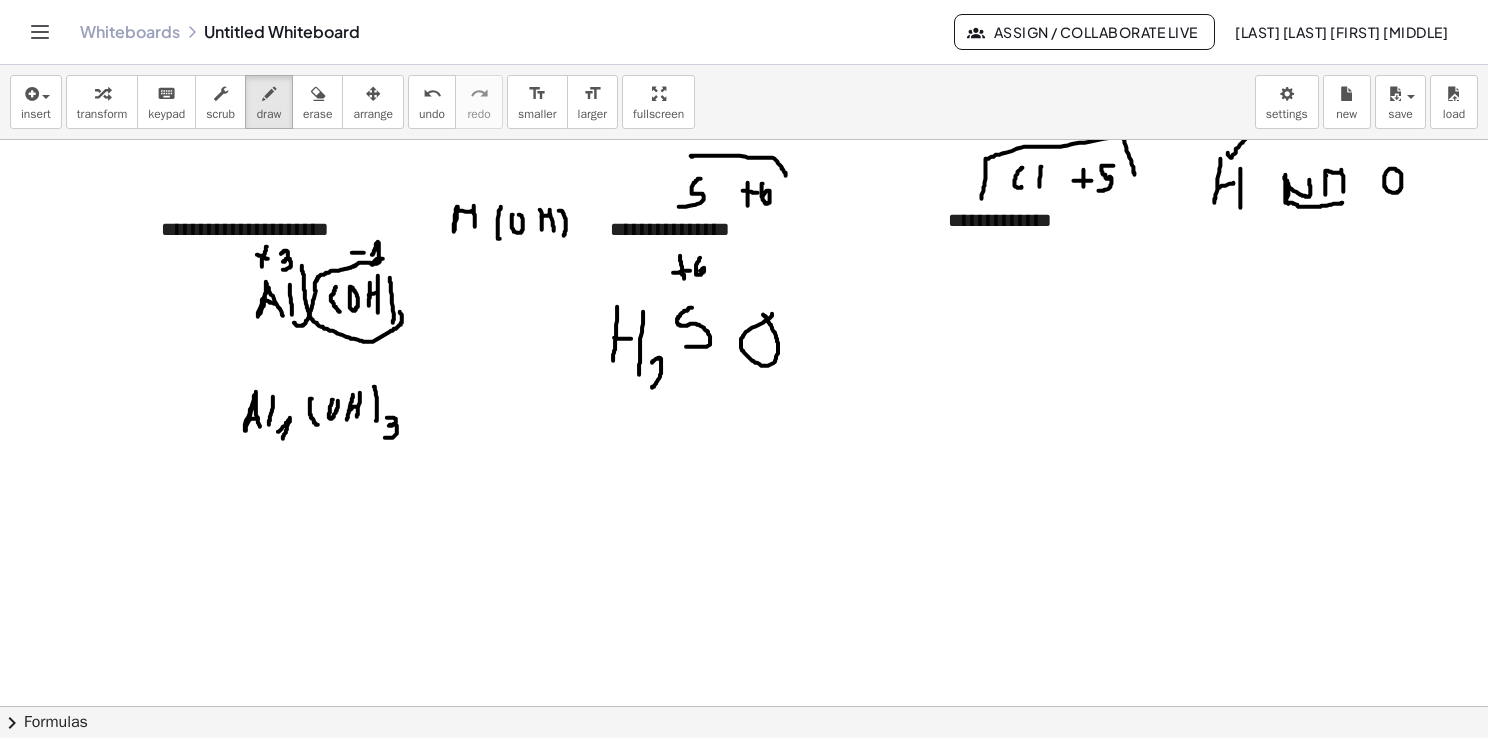 drag, startPoint x: 644, startPoint y: 362, endPoint x: 656, endPoint y: 382, distance: 23.323807 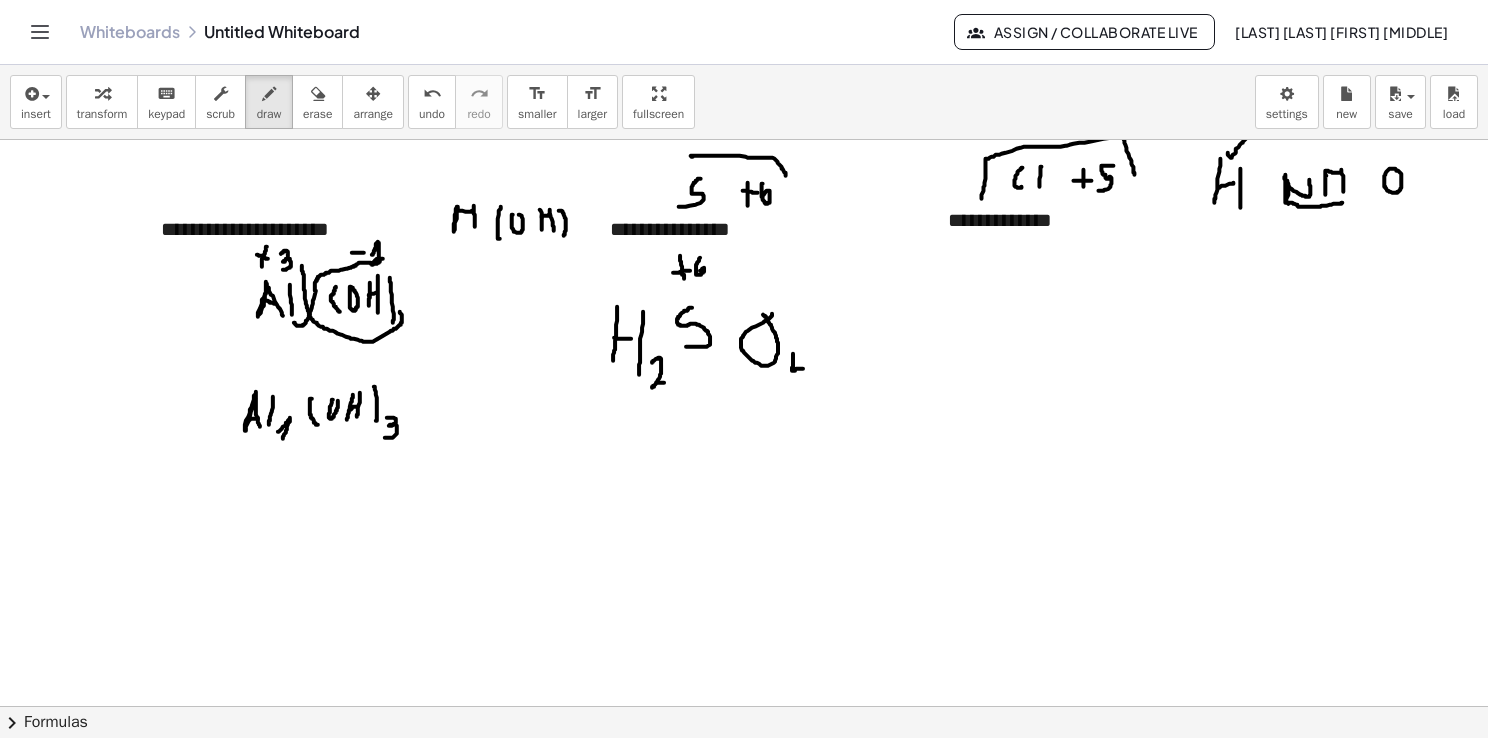drag, startPoint x: 785, startPoint y: 353, endPoint x: 795, endPoint y: 368, distance: 18.027756 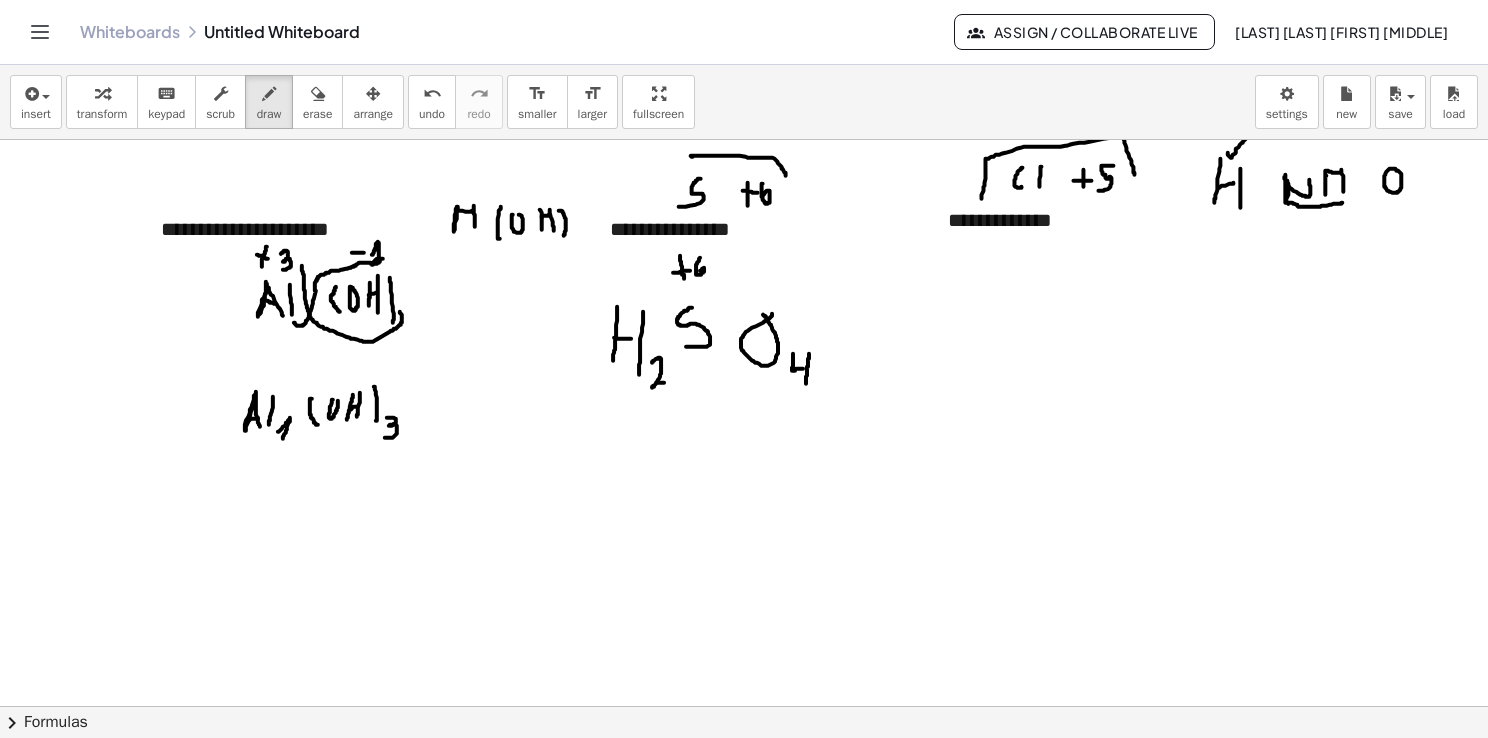 drag, startPoint x: 801, startPoint y: 353, endPoint x: 798, endPoint y: 389, distance: 36.124783 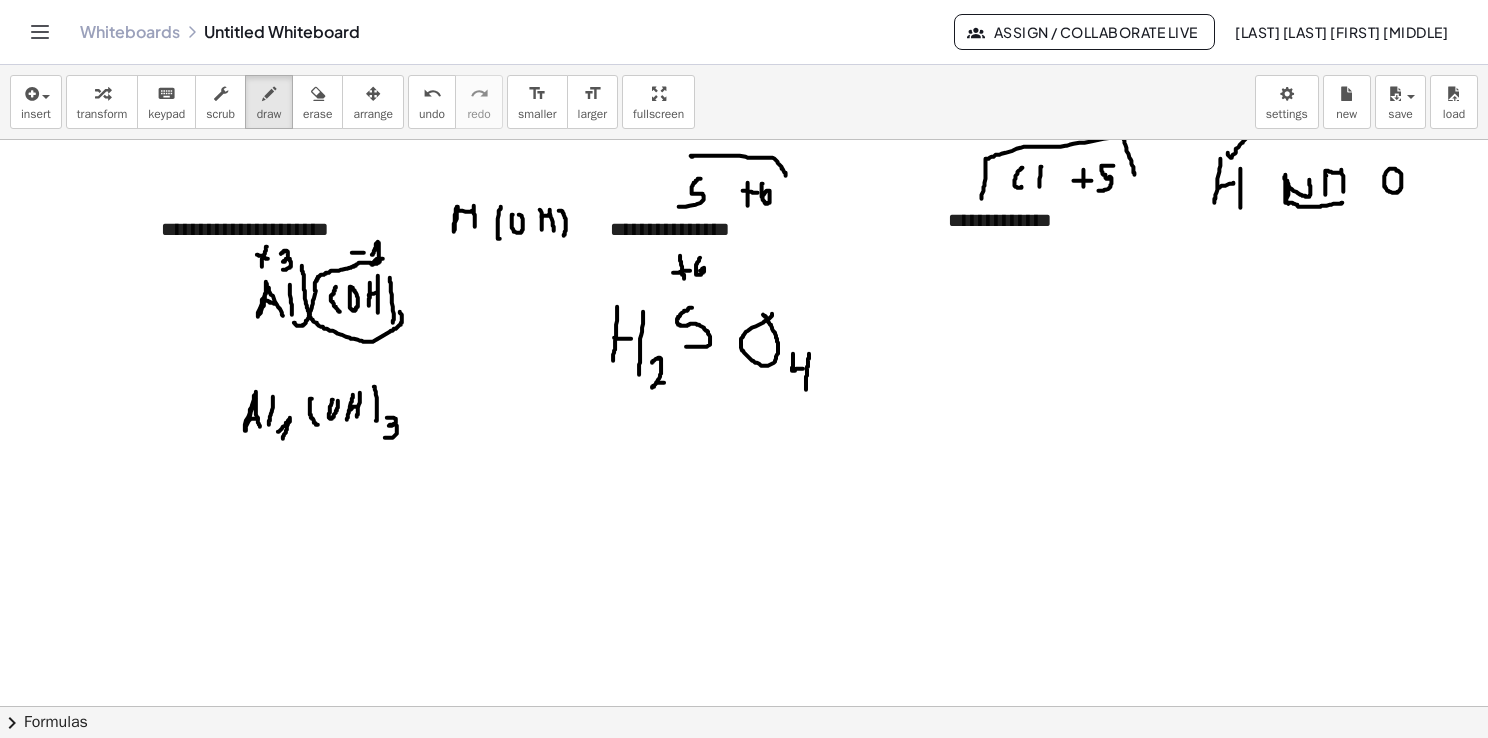 scroll, scrollTop: 0, scrollLeft: 0, axis: both 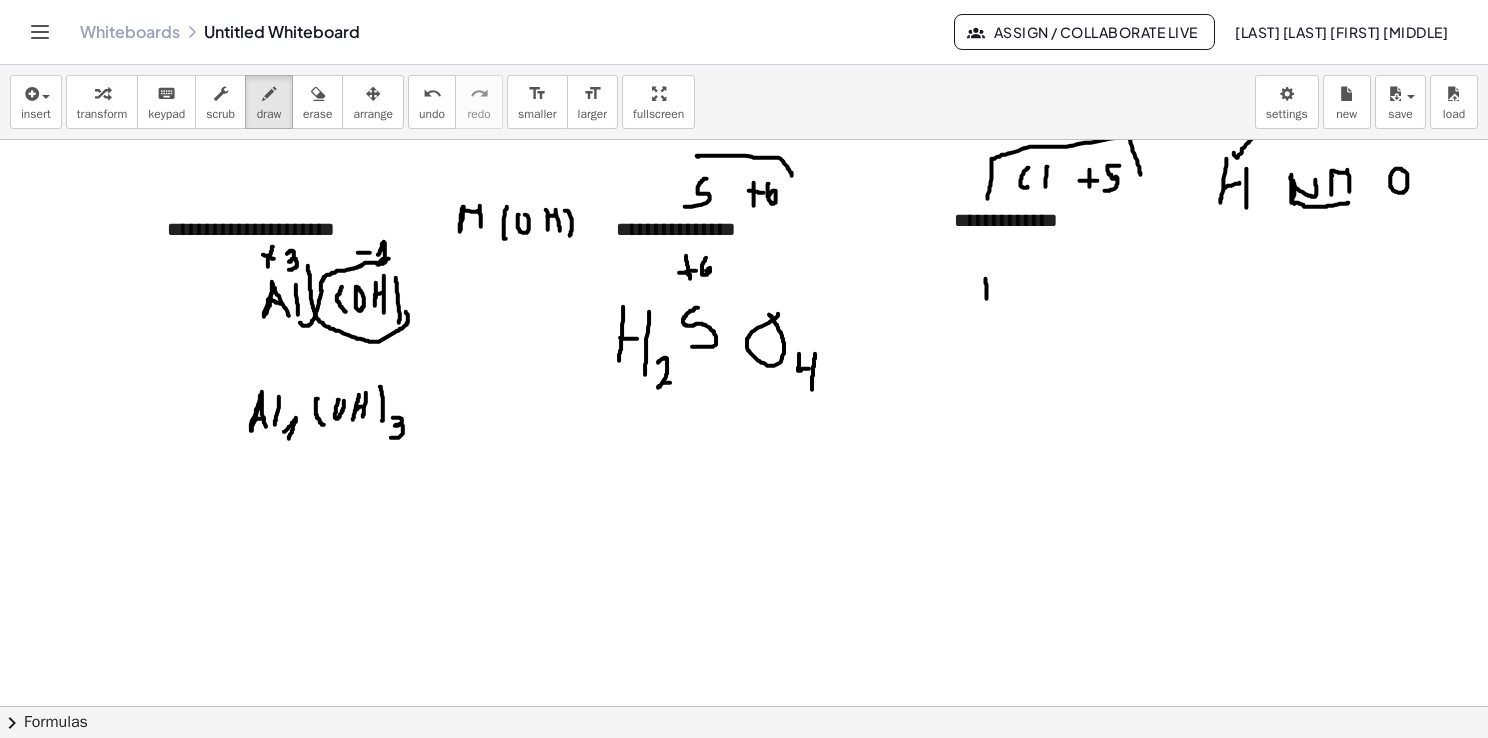 drag, startPoint x: 986, startPoint y: 279, endPoint x: 986, endPoint y: 311, distance: 32 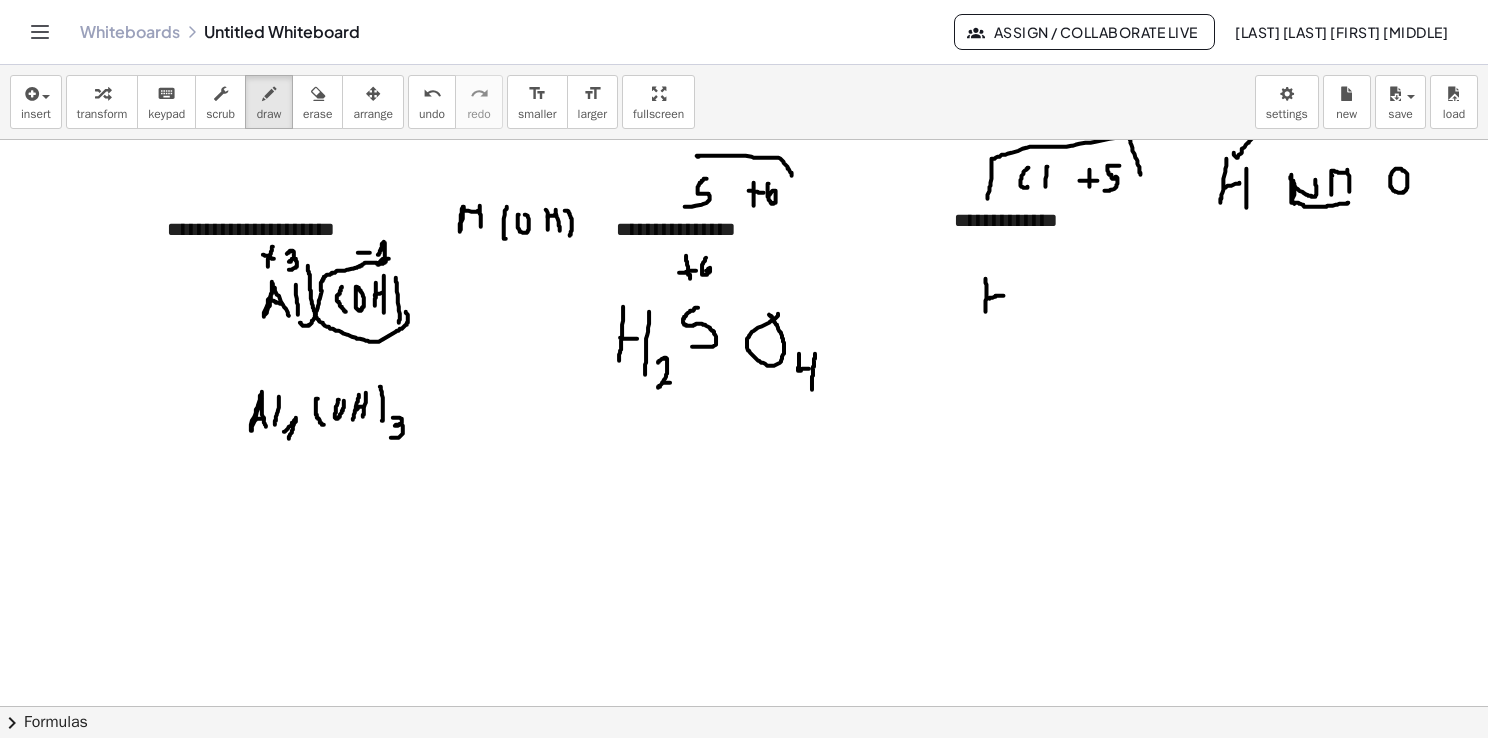 drag, startPoint x: 990, startPoint y: 297, endPoint x: 1004, endPoint y: 295, distance: 14.142136 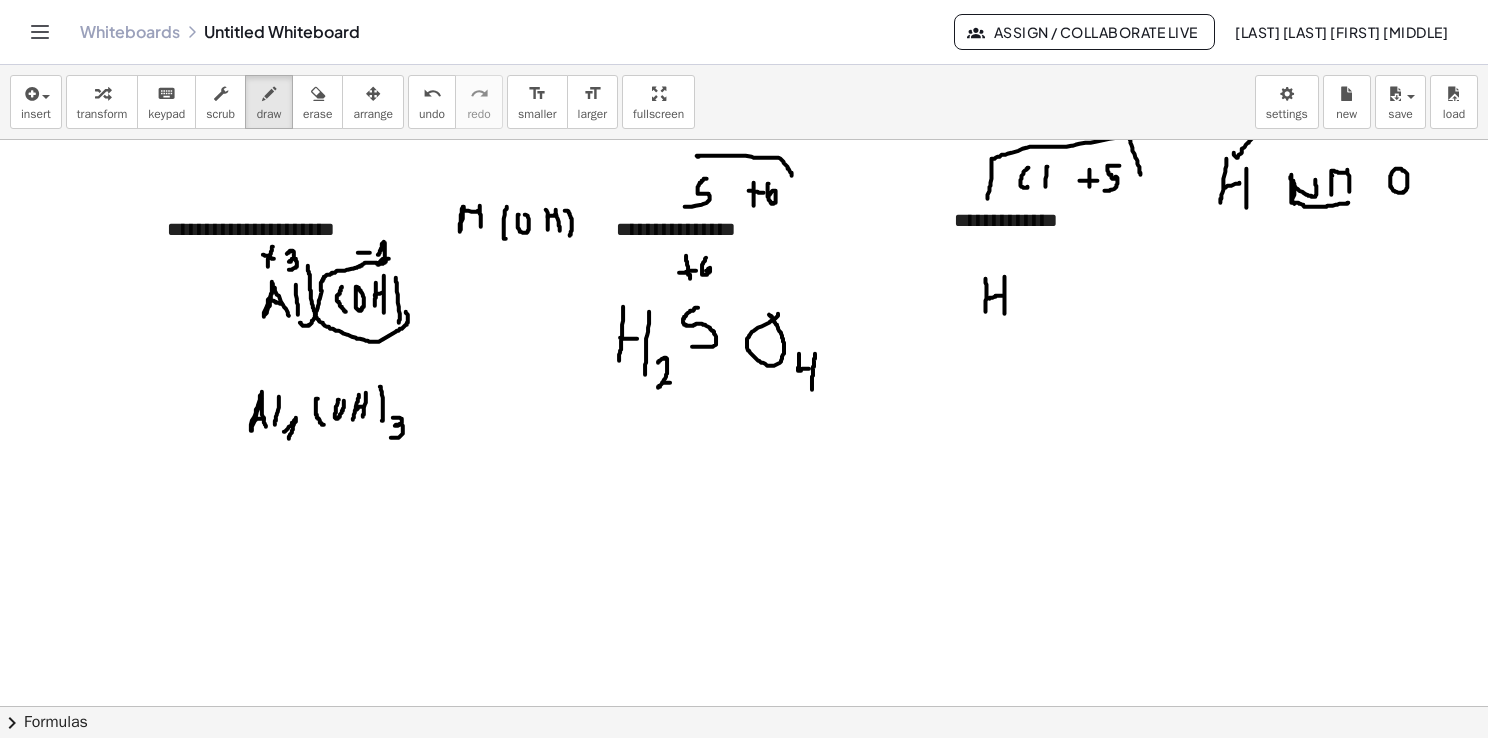 click at bounding box center (747, 707) 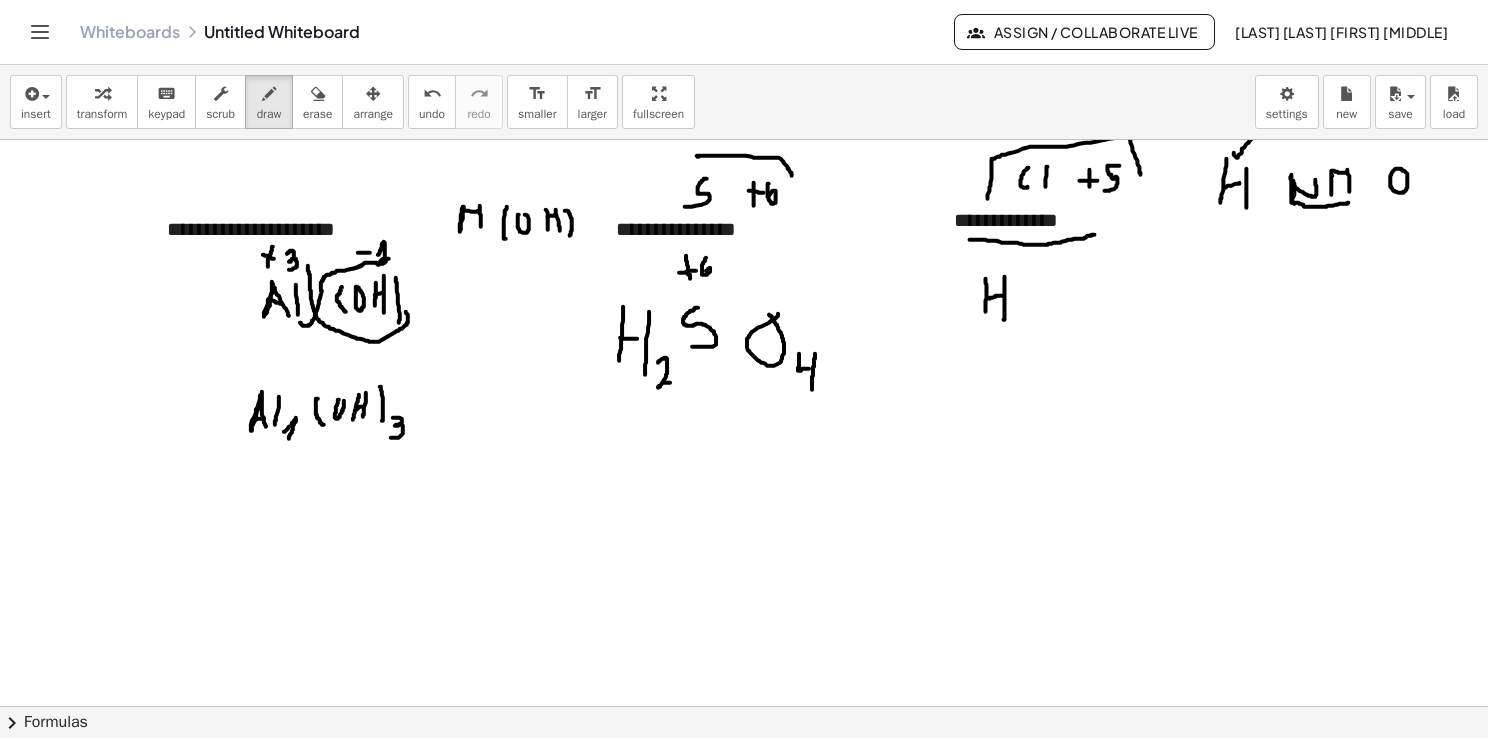 drag, startPoint x: 972, startPoint y: 239, endPoint x: 1096, endPoint y: 234, distance: 124.10077 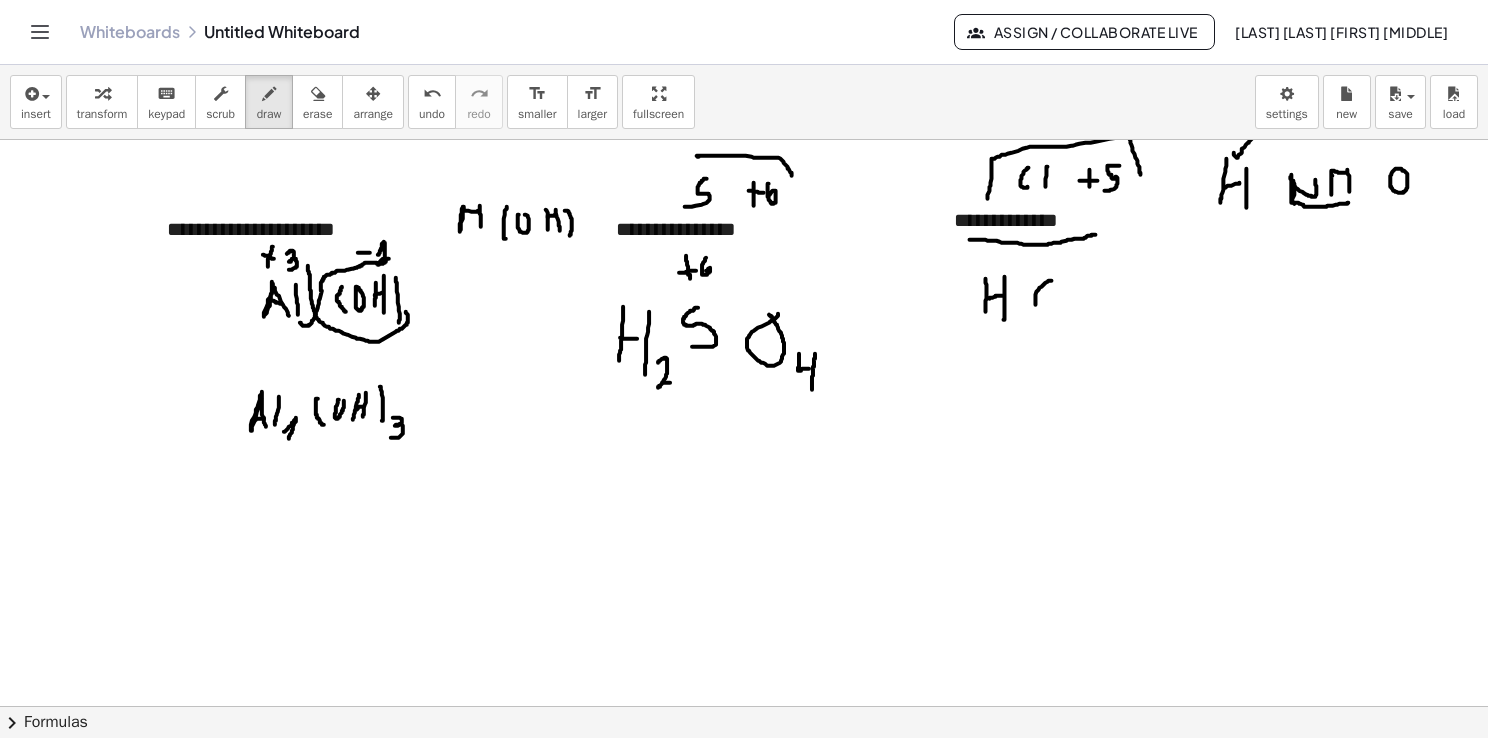 drag, startPoint x: 1051, startPoint y: 280, endPoint x: 1051, endPoint y: 310, distance: 30 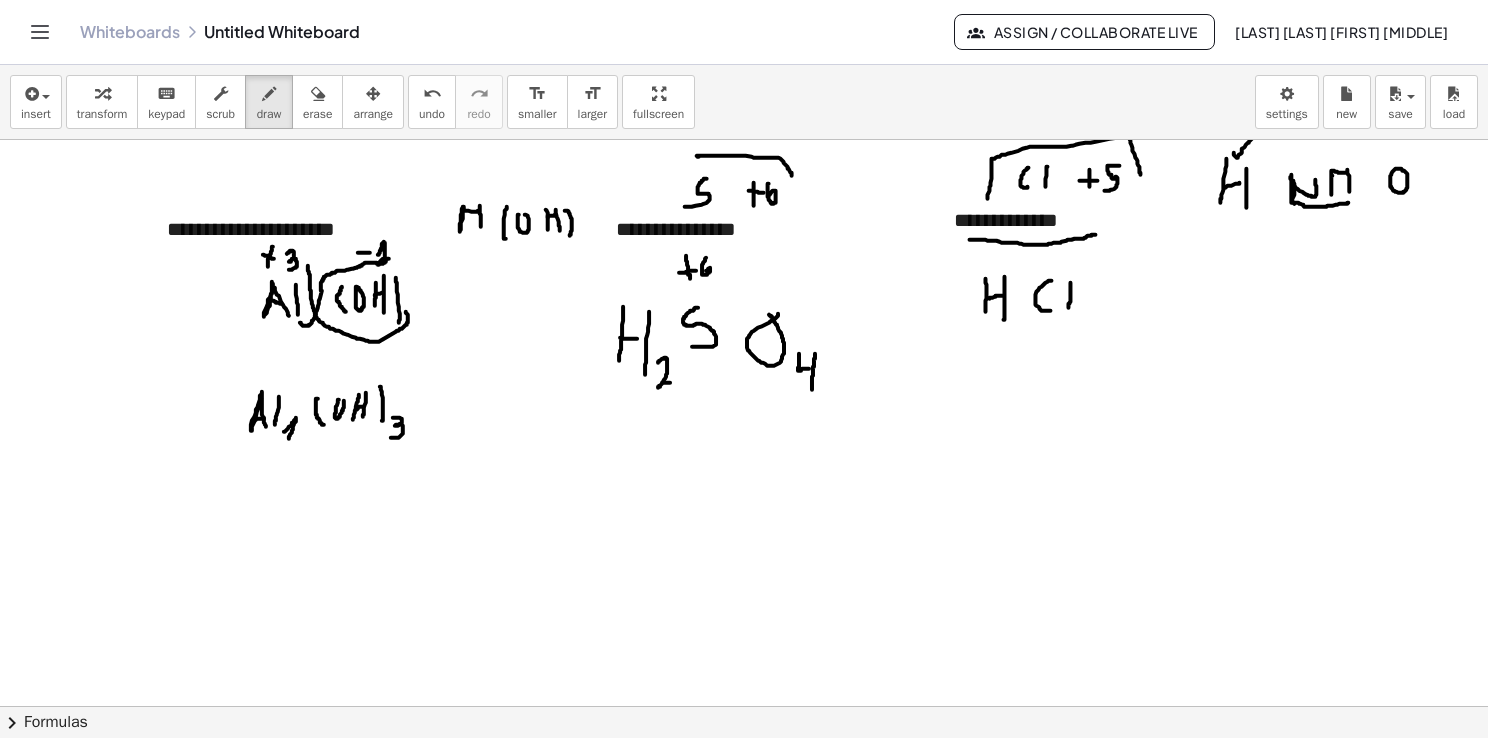 drag, startPoint x: 1071, startPoint y: 283, endPoint x: 1069, endPoint y: 311, distance: 28.071337 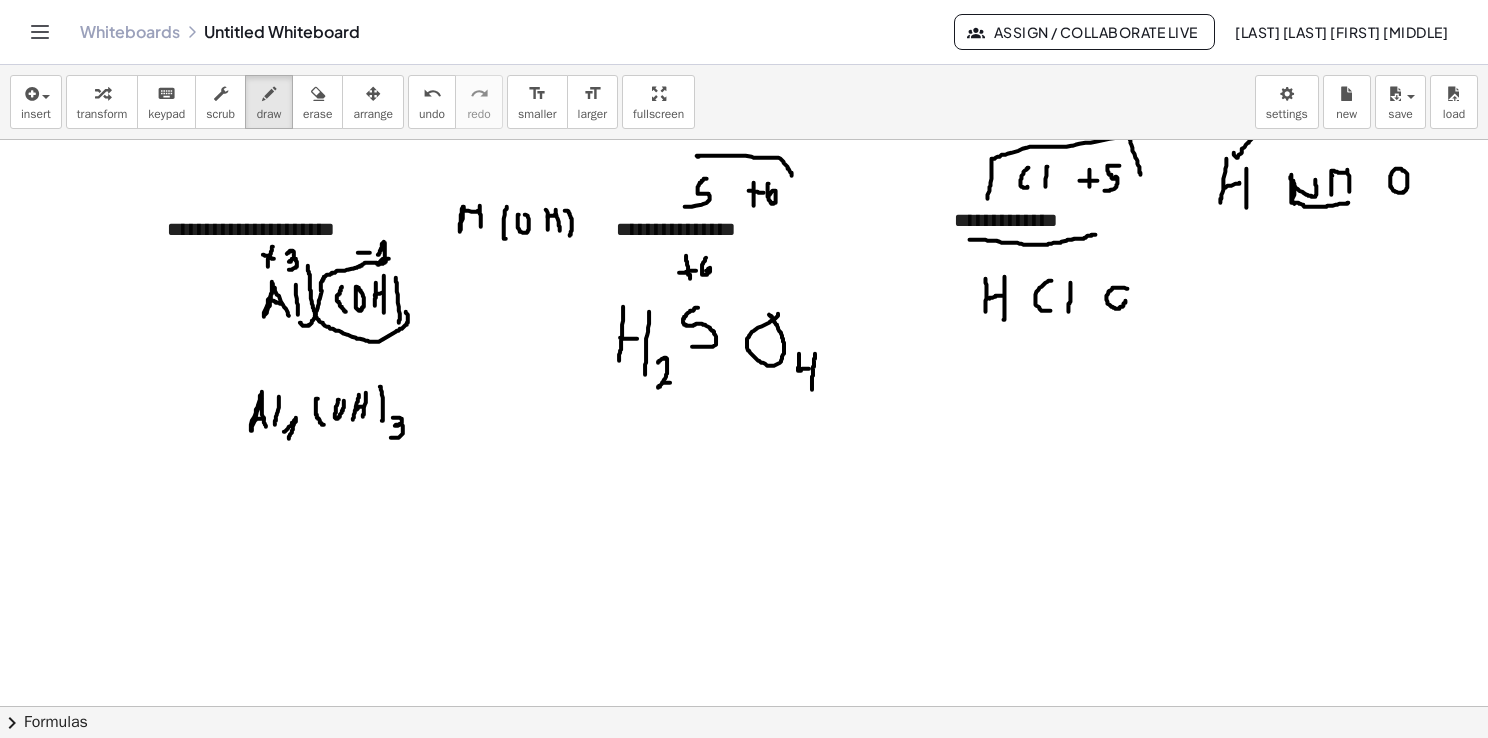 click at bounding box center (747, 707) 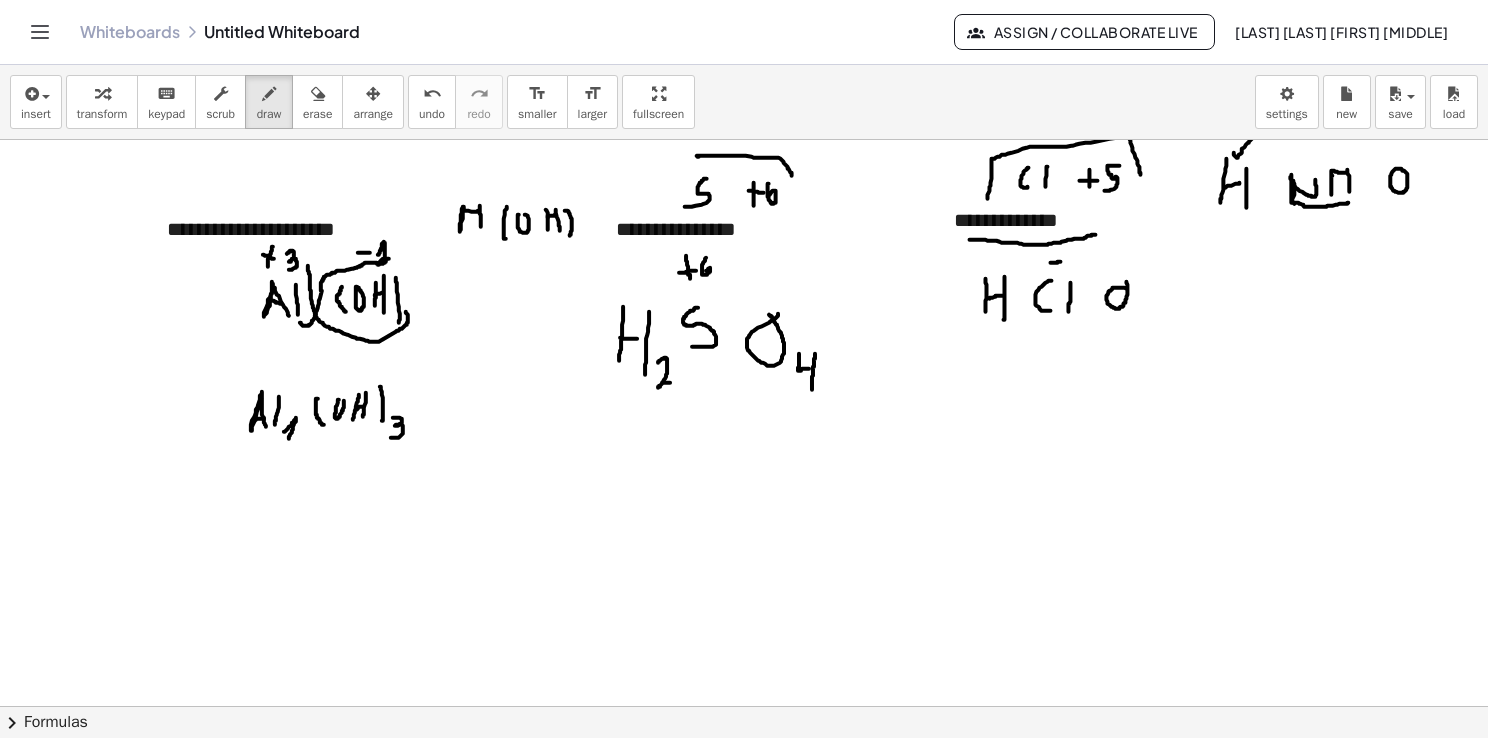 drag, startPoint x: 1051, startPoint y: 262, endPoint x: 1064, endPoint y: 261, distance: 13.038404 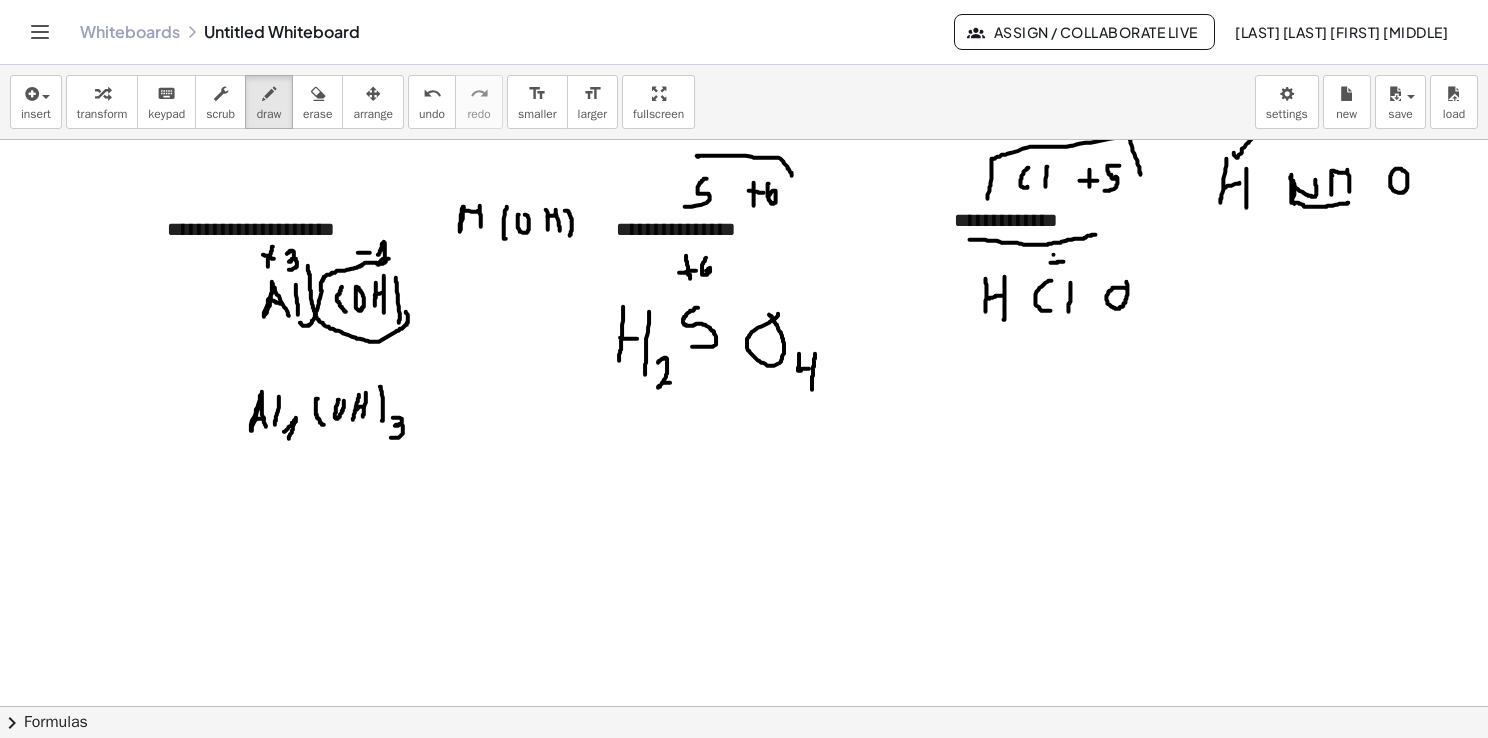 drag, startPoint x: 1054, startPoint y: 254, endPoint x: 1064, endPoint y: 261, distance: 12.206555 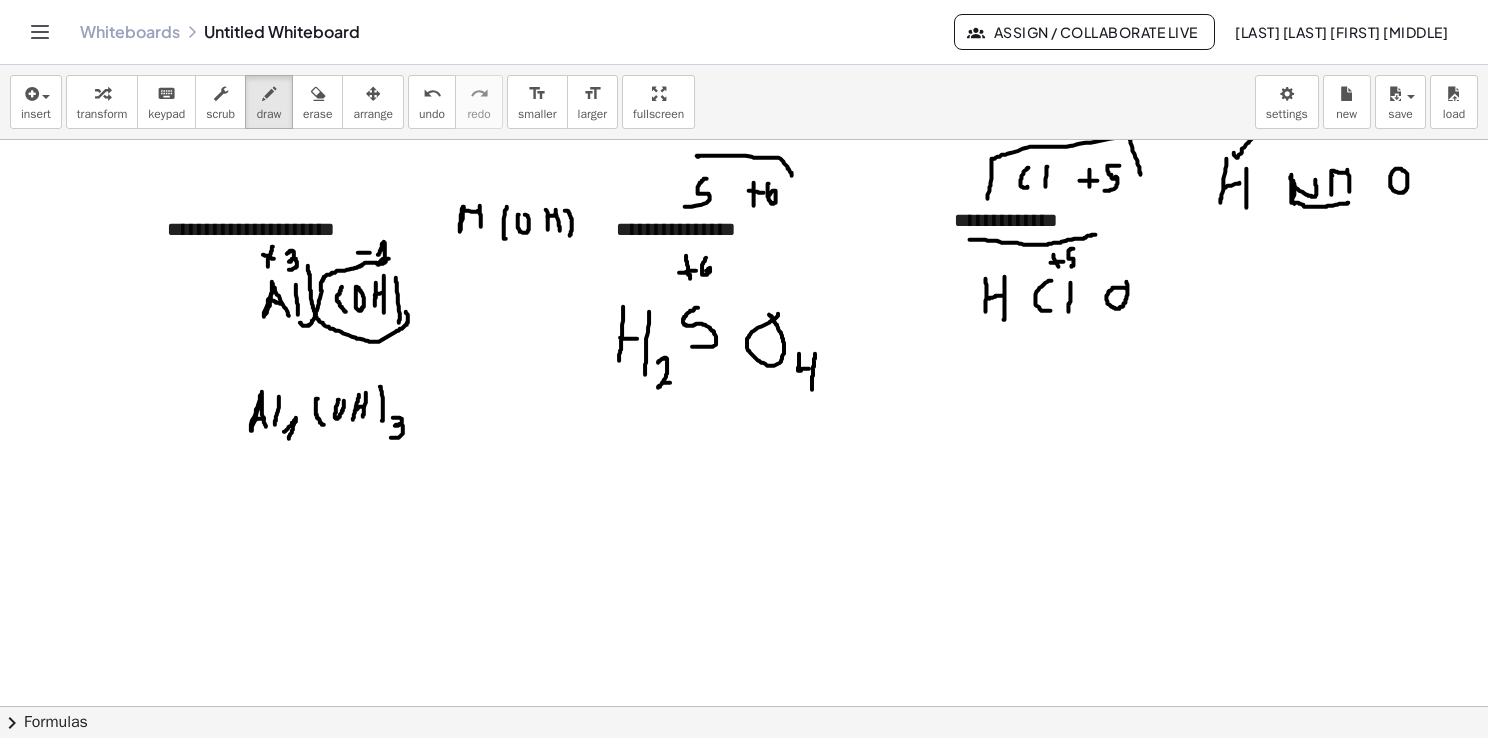 drag, startPoint x: 1074, startPoint y: 248, endPoint x: 1070, endPoint y: 266, distance: 18.439089 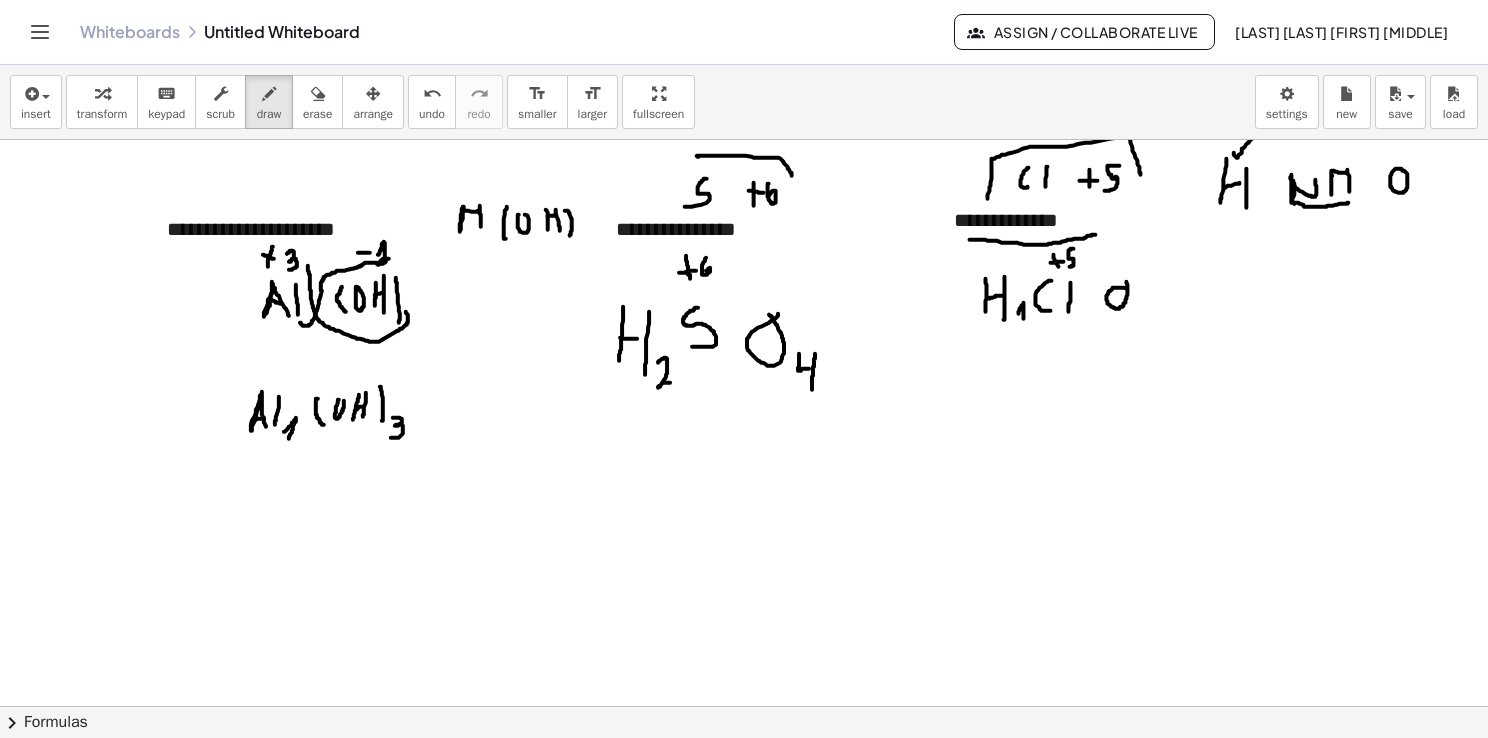 drag, startPoint x: 1019, startPoint y: 313, endPoint x: 1024, endPoint y: 325, distance: 13 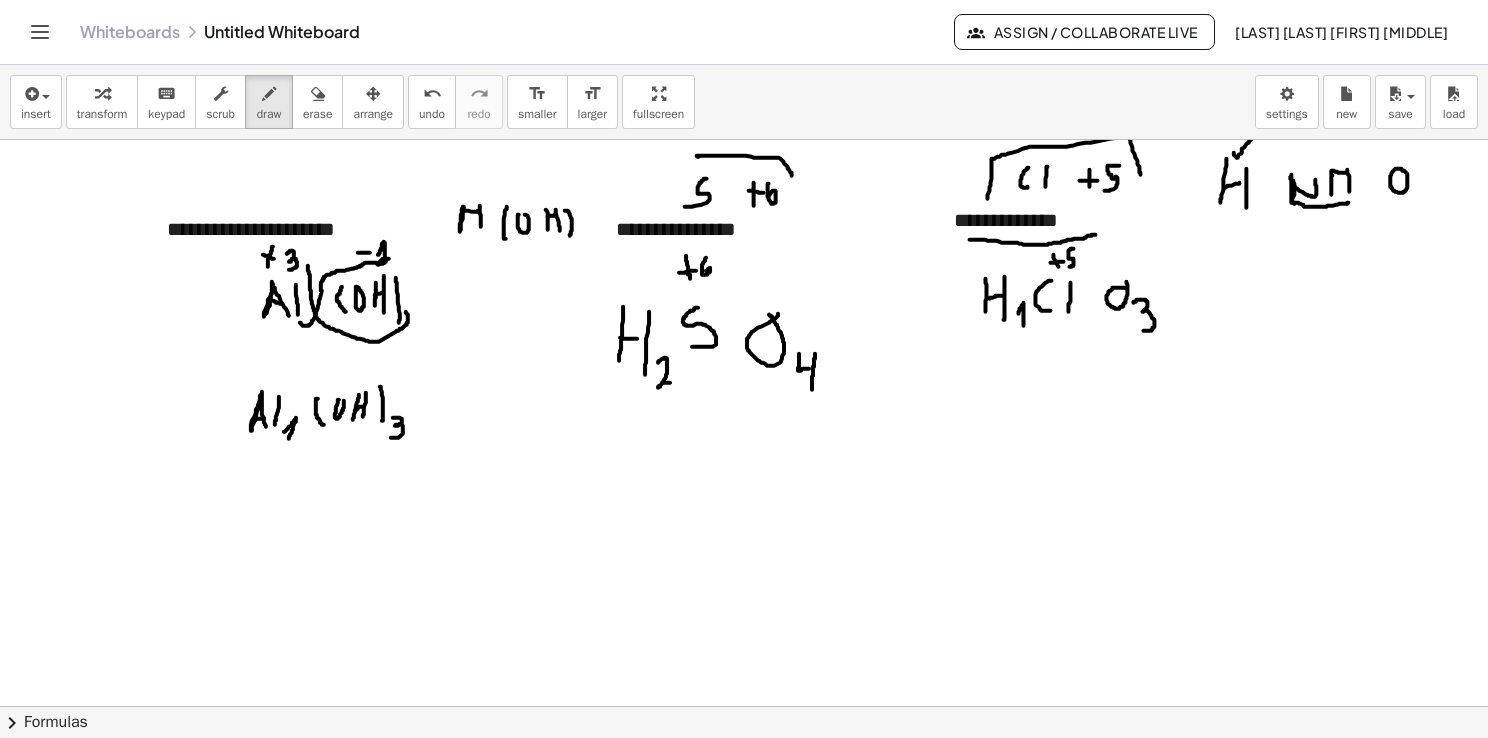drag, startPoint x: 1134, startPoint y: 302, endPoint x: 1143, endPoint y: 330, distance: 29.410883 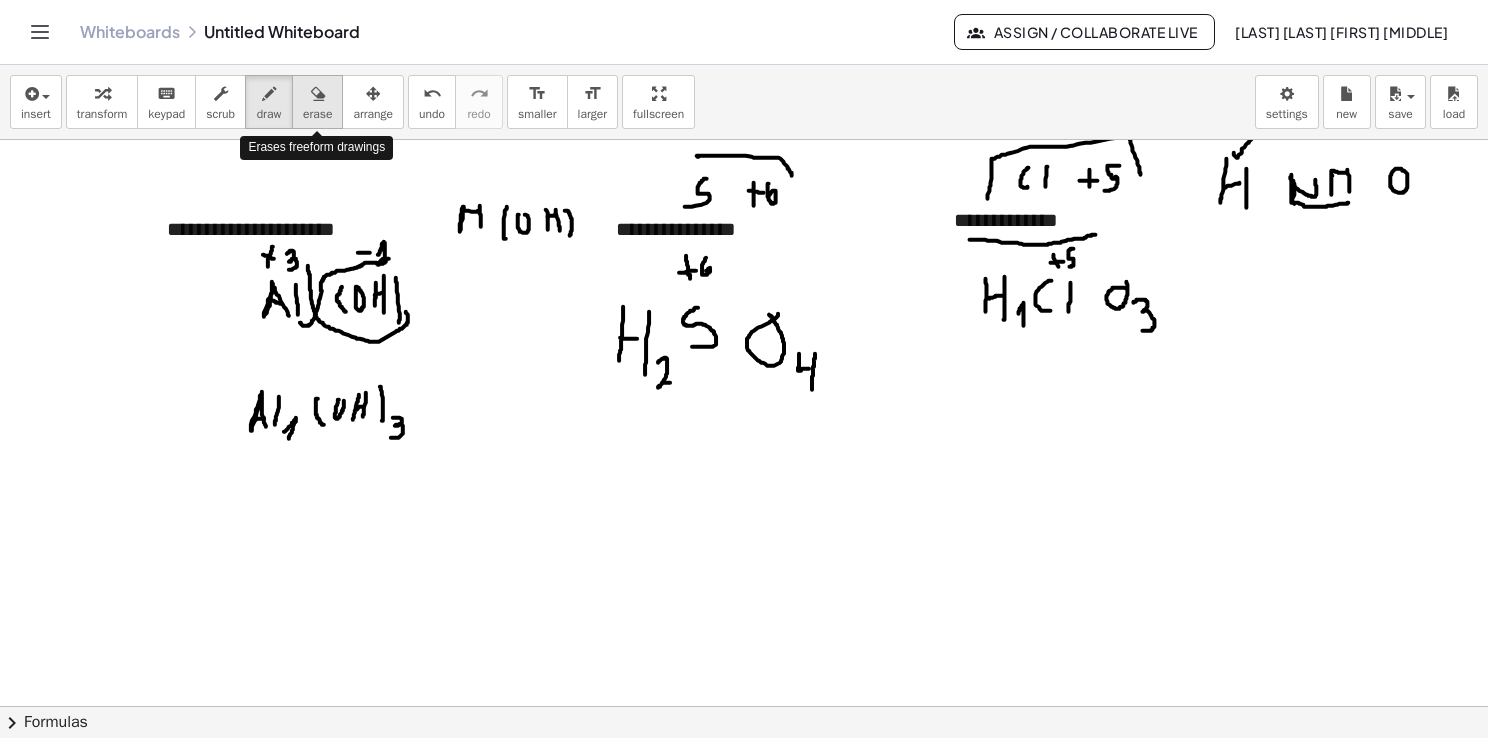 click on "erase" at bounding box center (317, 102) 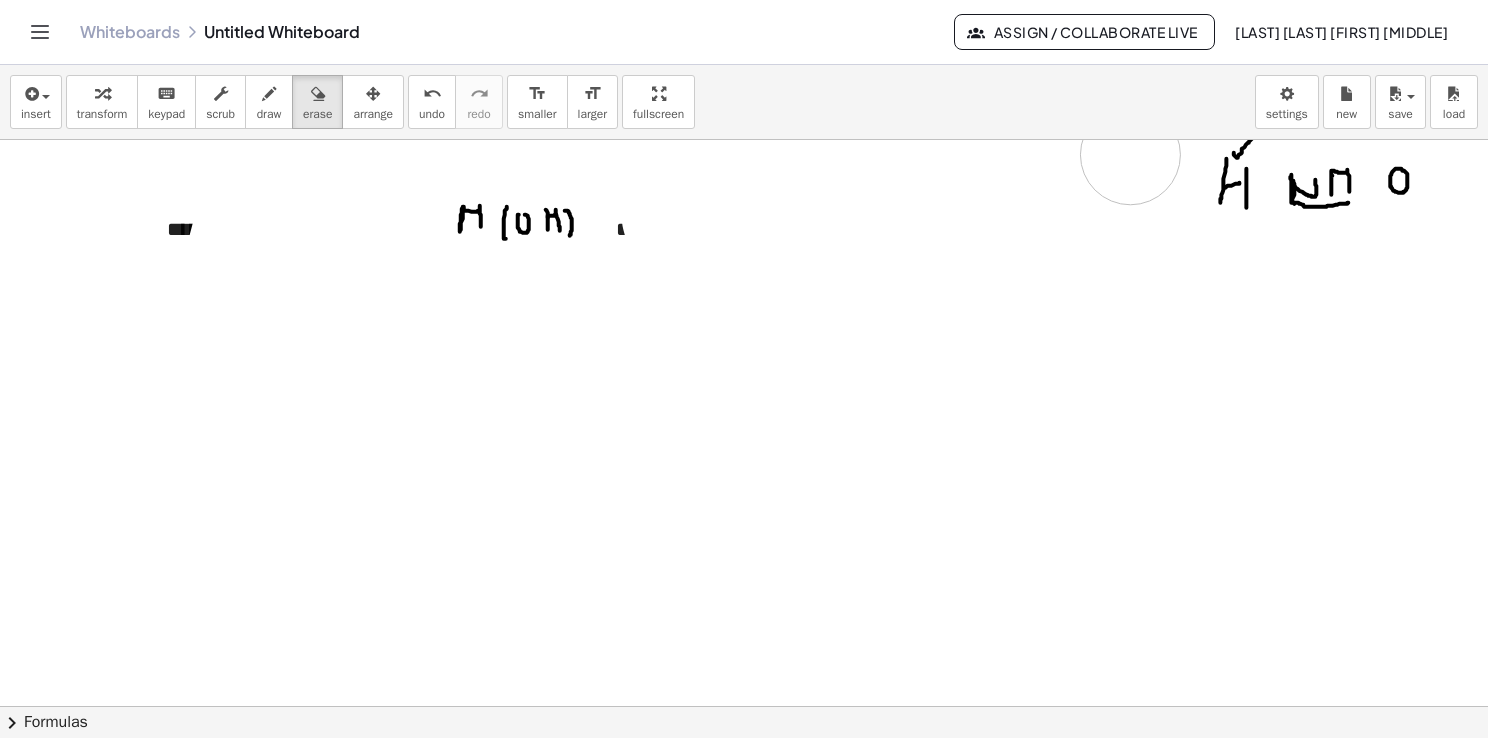 drag, startPoint x: 370, startPoint y: 283, endPoint x: 956, endPoint y: 403, distance: 598.1605 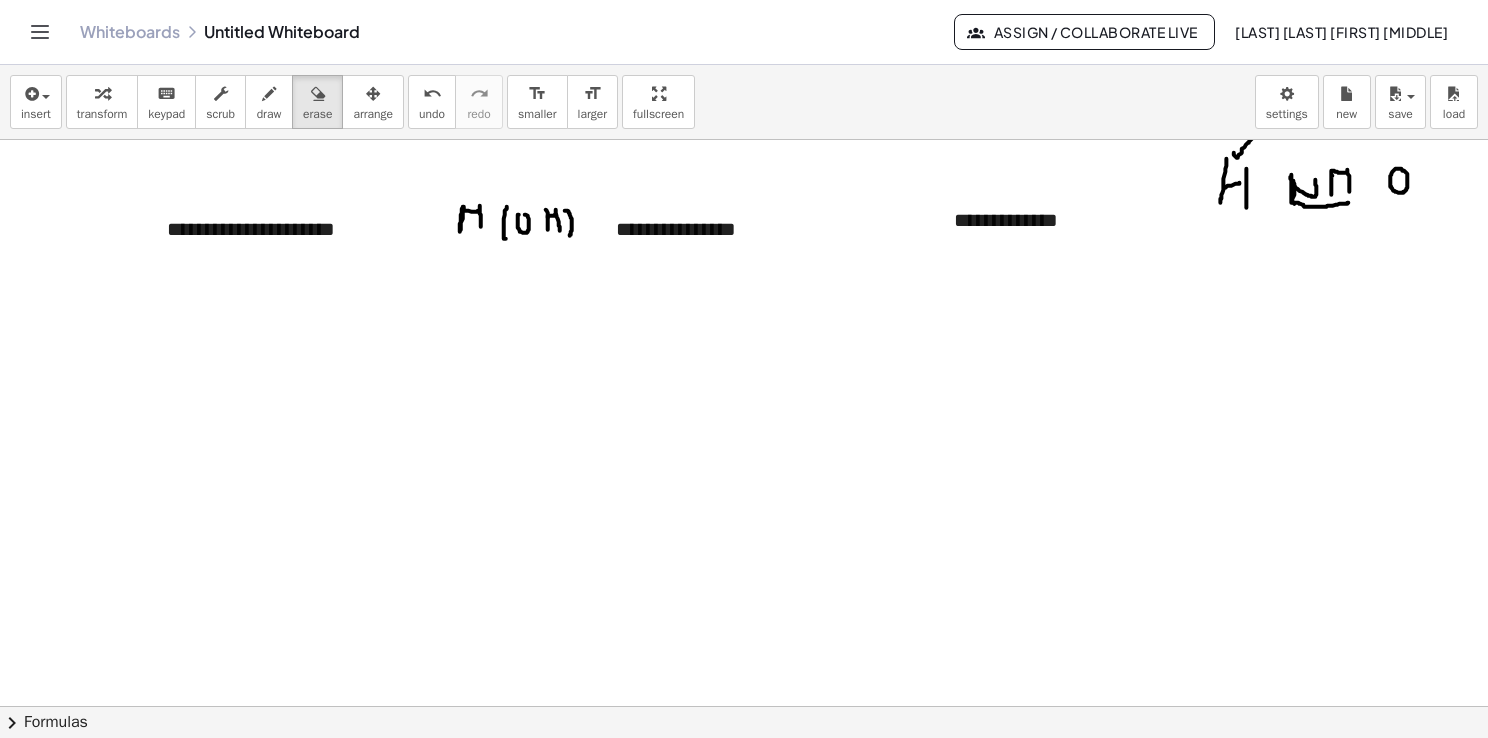 click at bounding box center [747, 707] 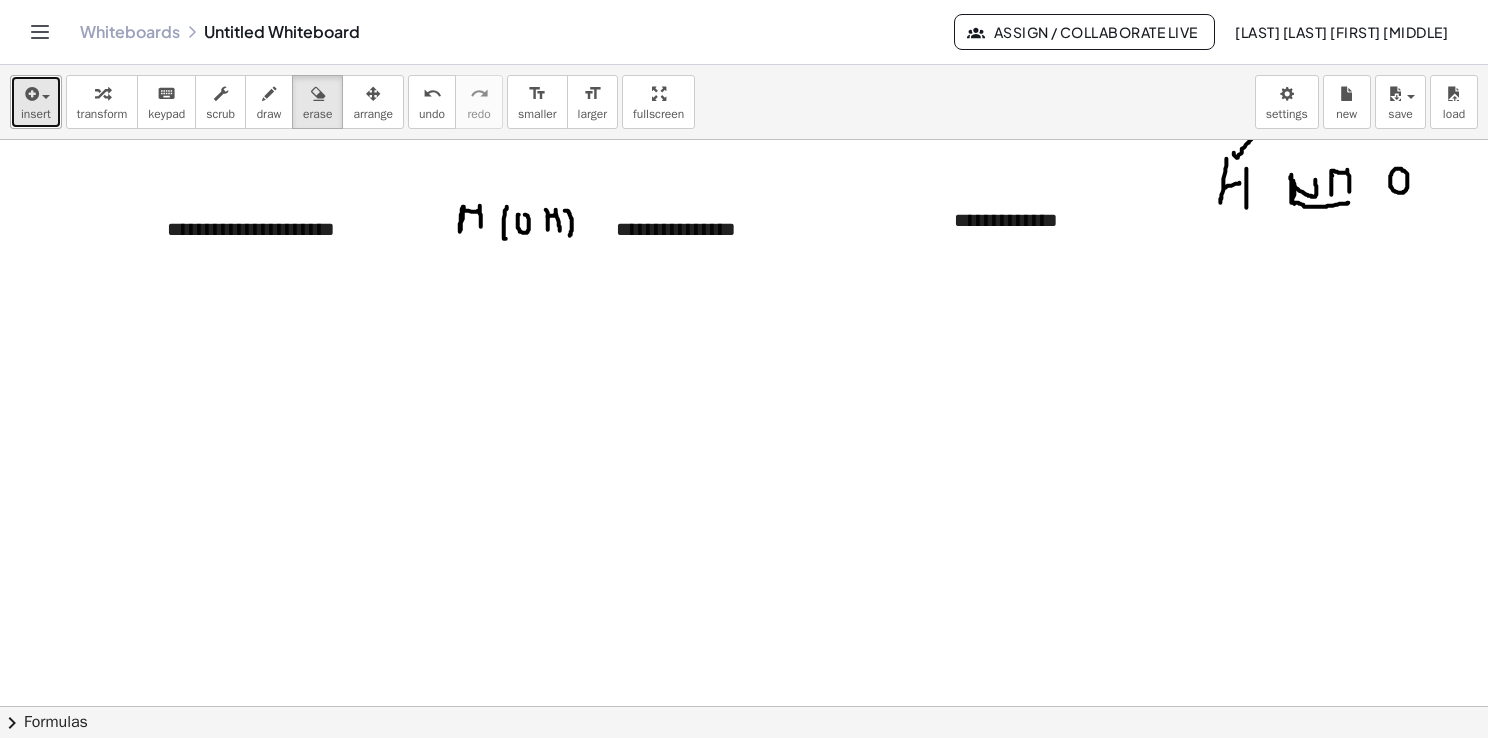 click at bounding box center [30, 94] 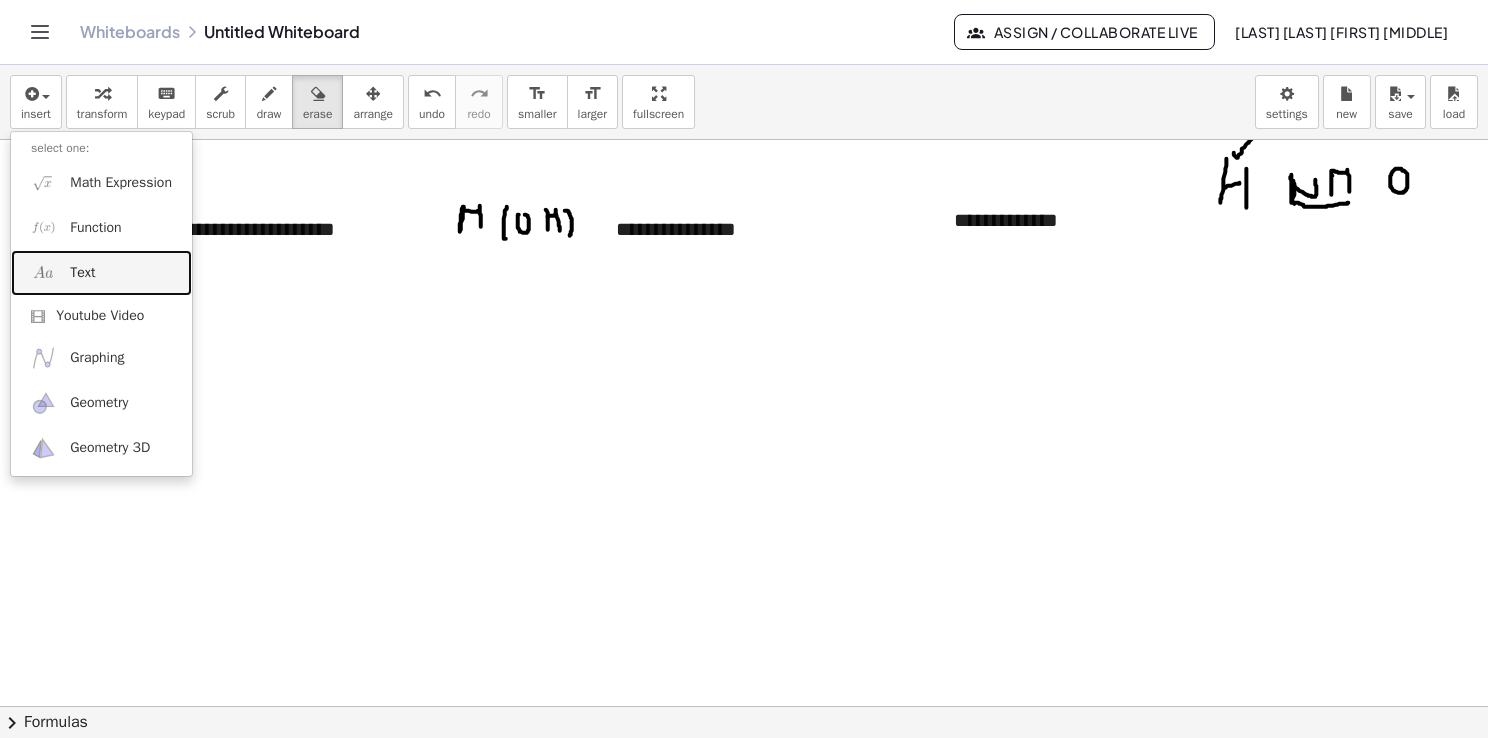 click on "Text" at bounding box center [101, 272] 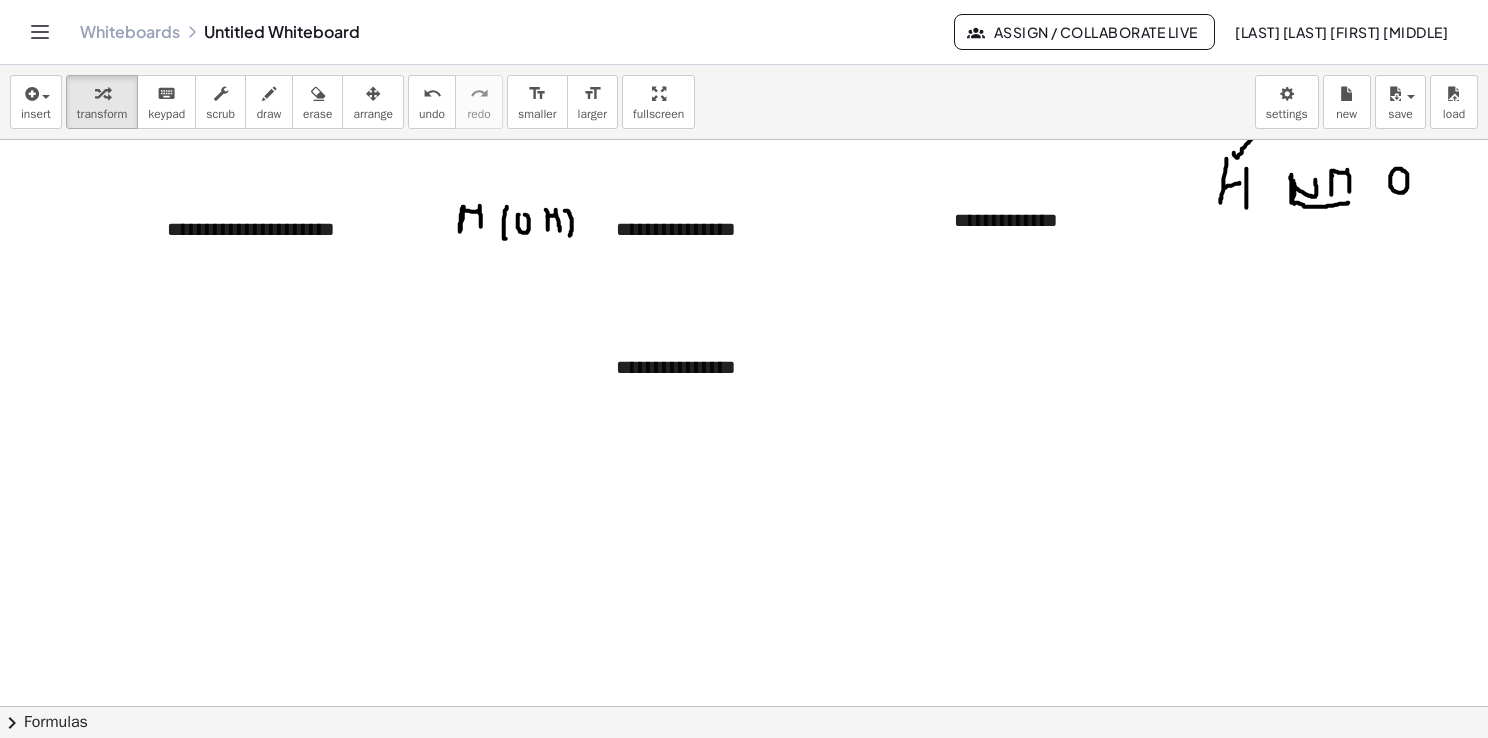type 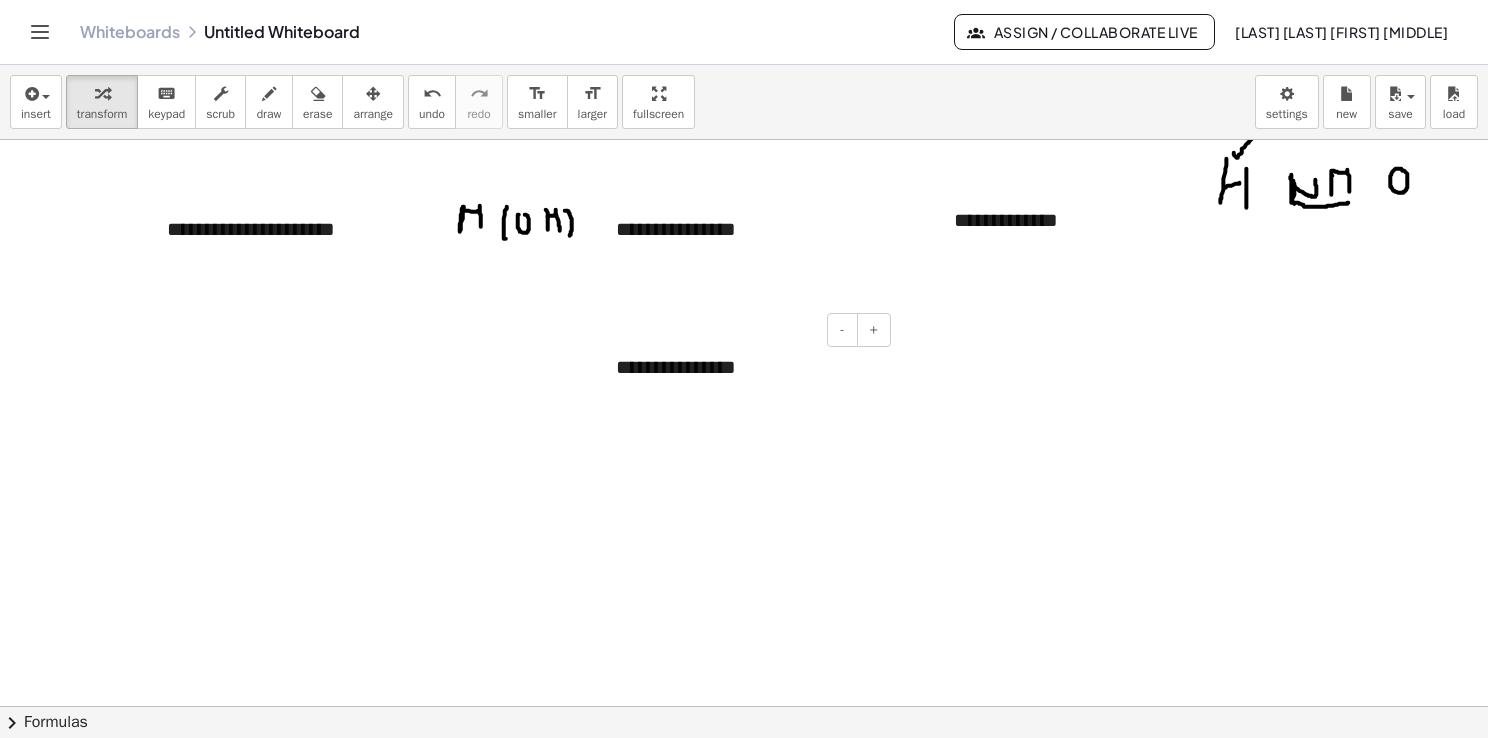 click on "**********" at bounding box center [746, 367] 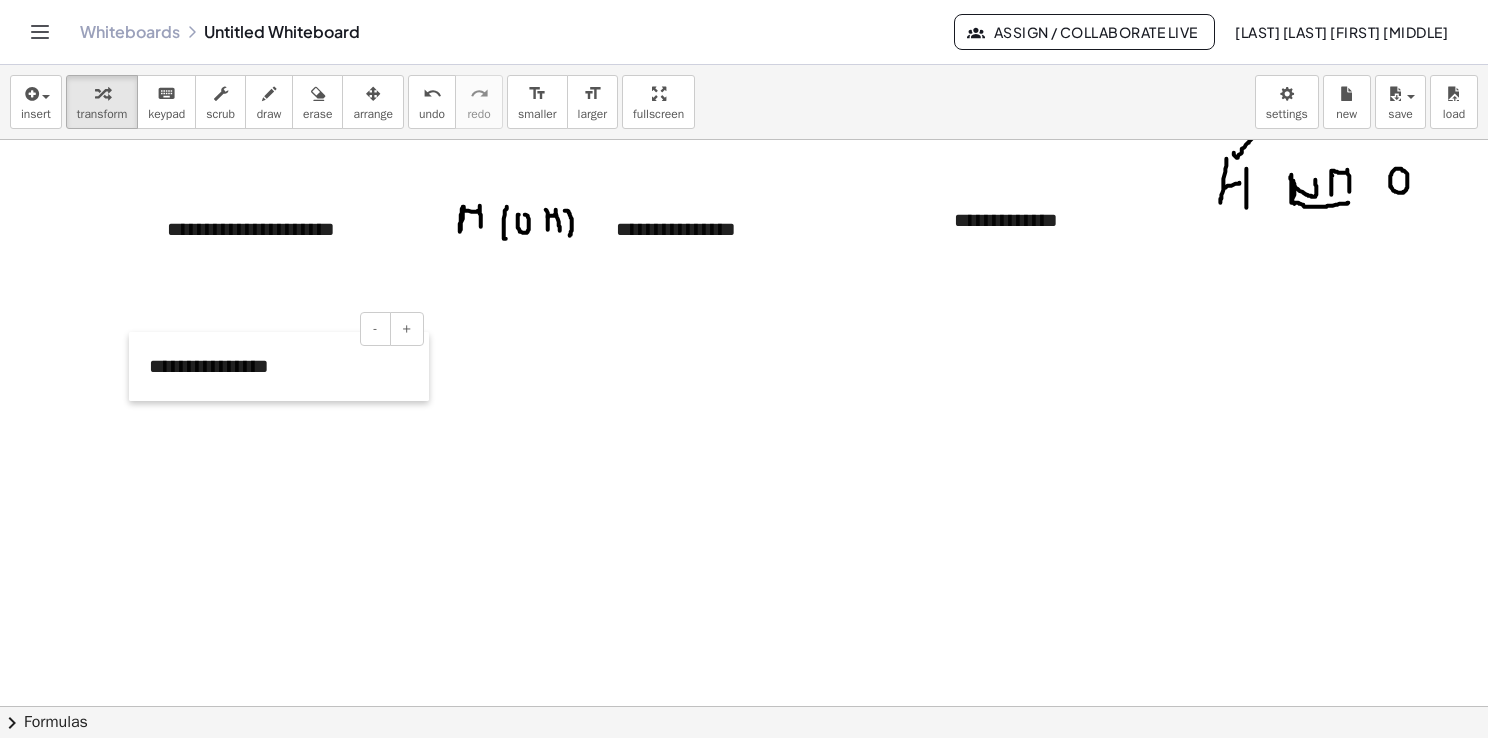 drag, startPoint x: 600, startPoint y: 396, endPoint x: 136, endPoint y: 395, distance: 464.00107 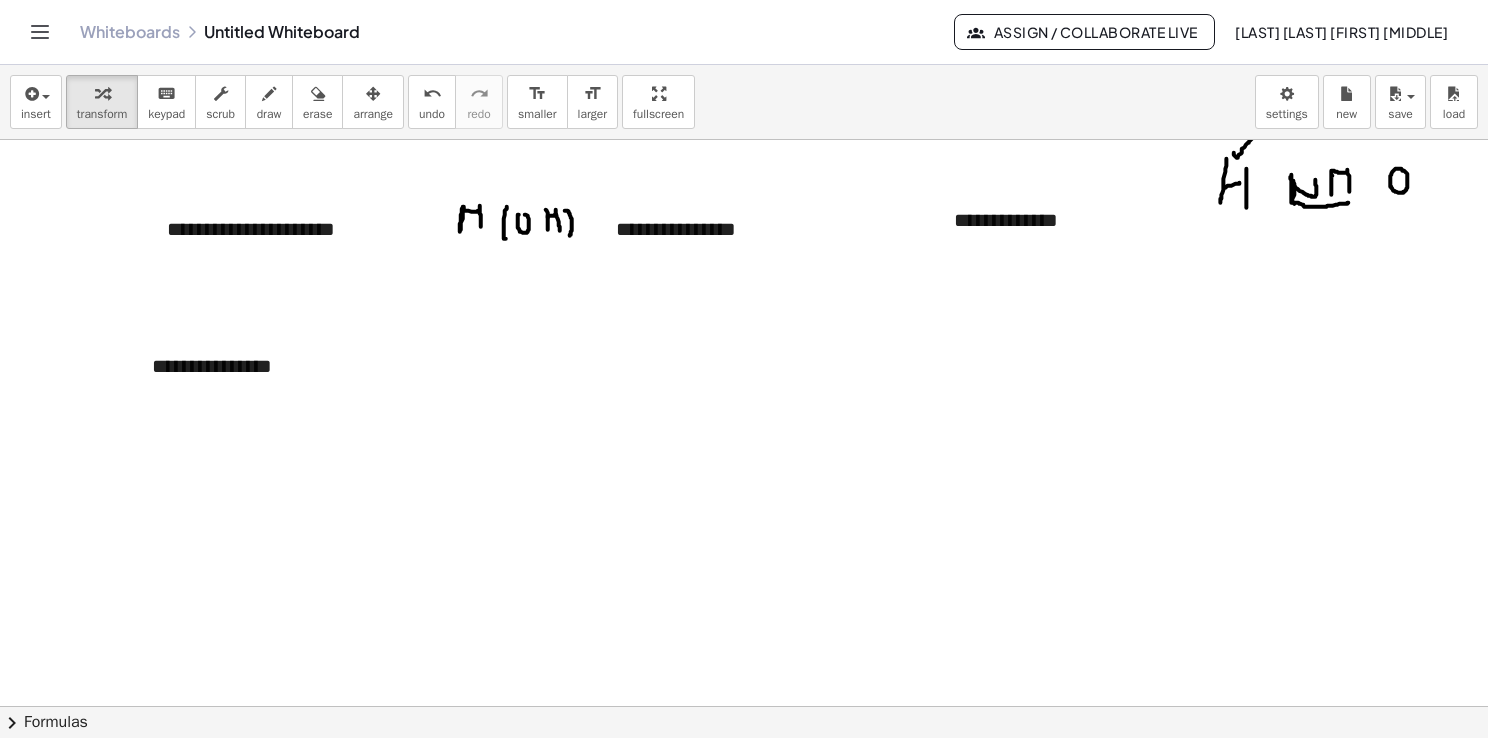 click at bounding box center (747, 707) 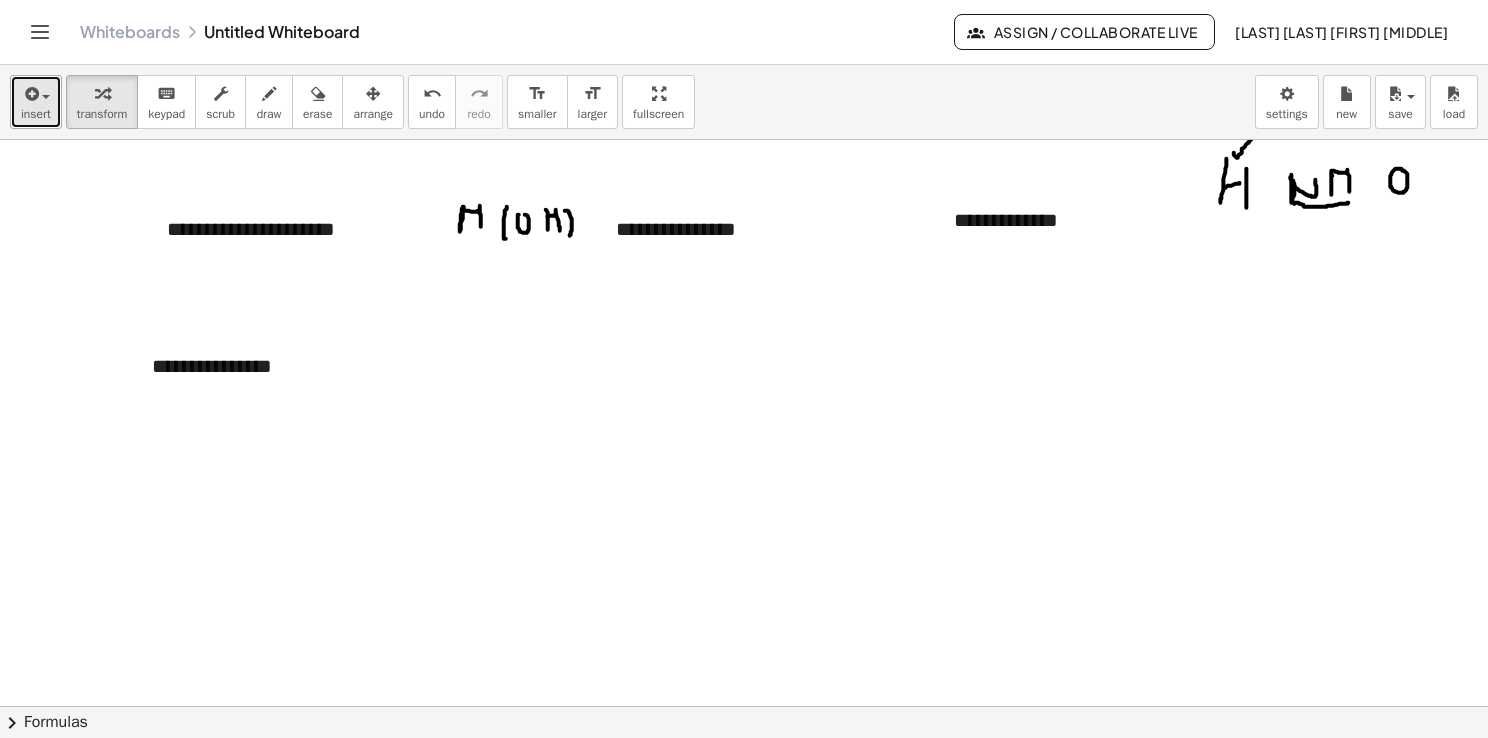 click on "insert" at bounding box center (36, 114) 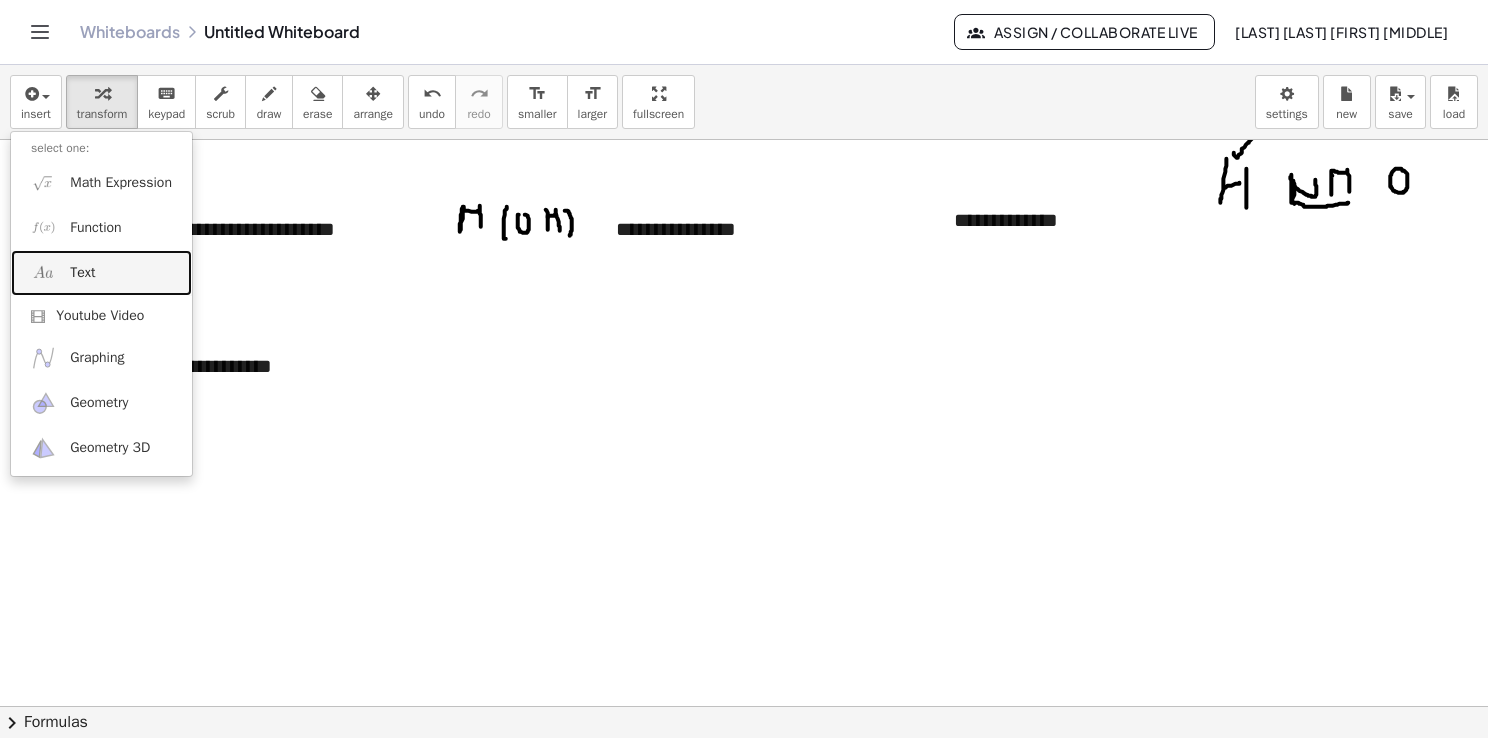 click on "Text" at bounding box center (82, 273) 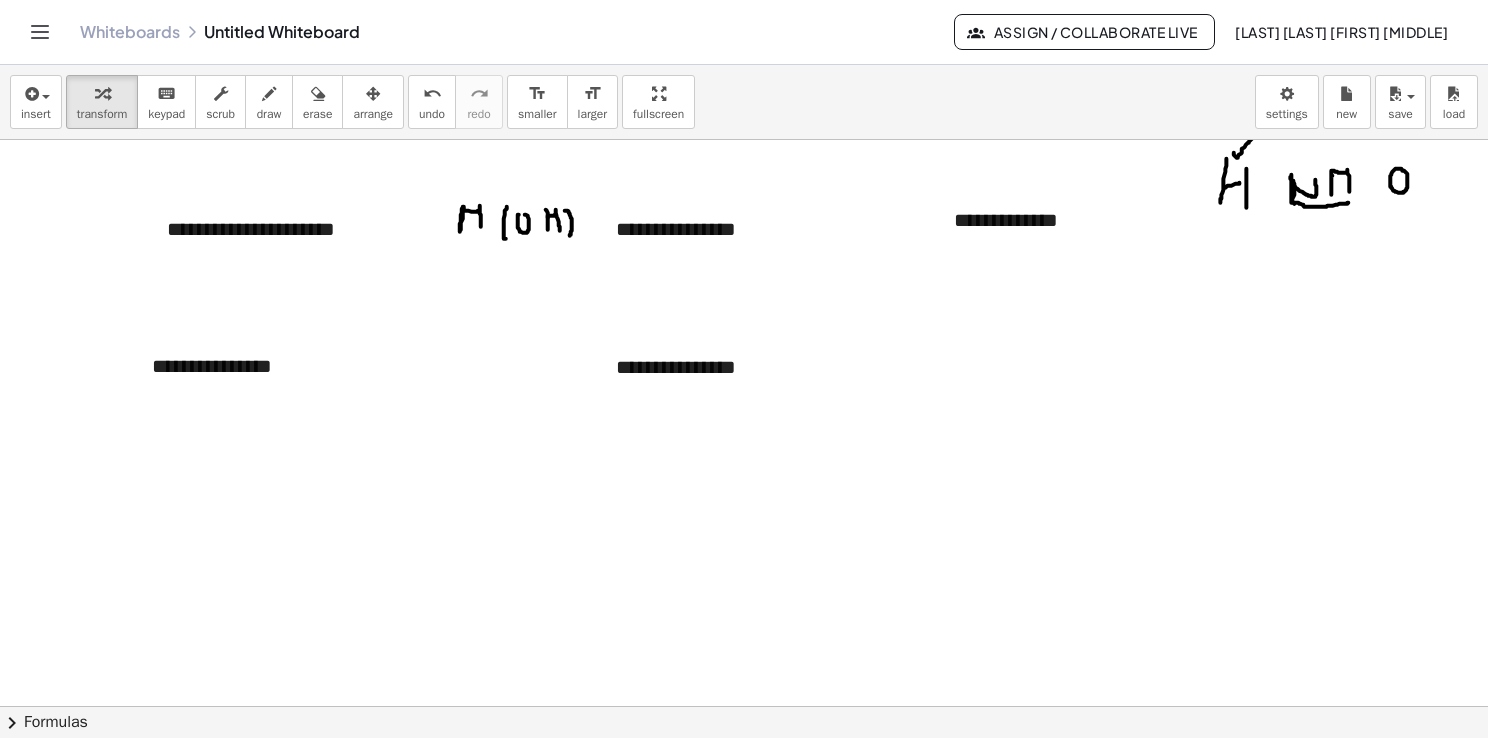 type 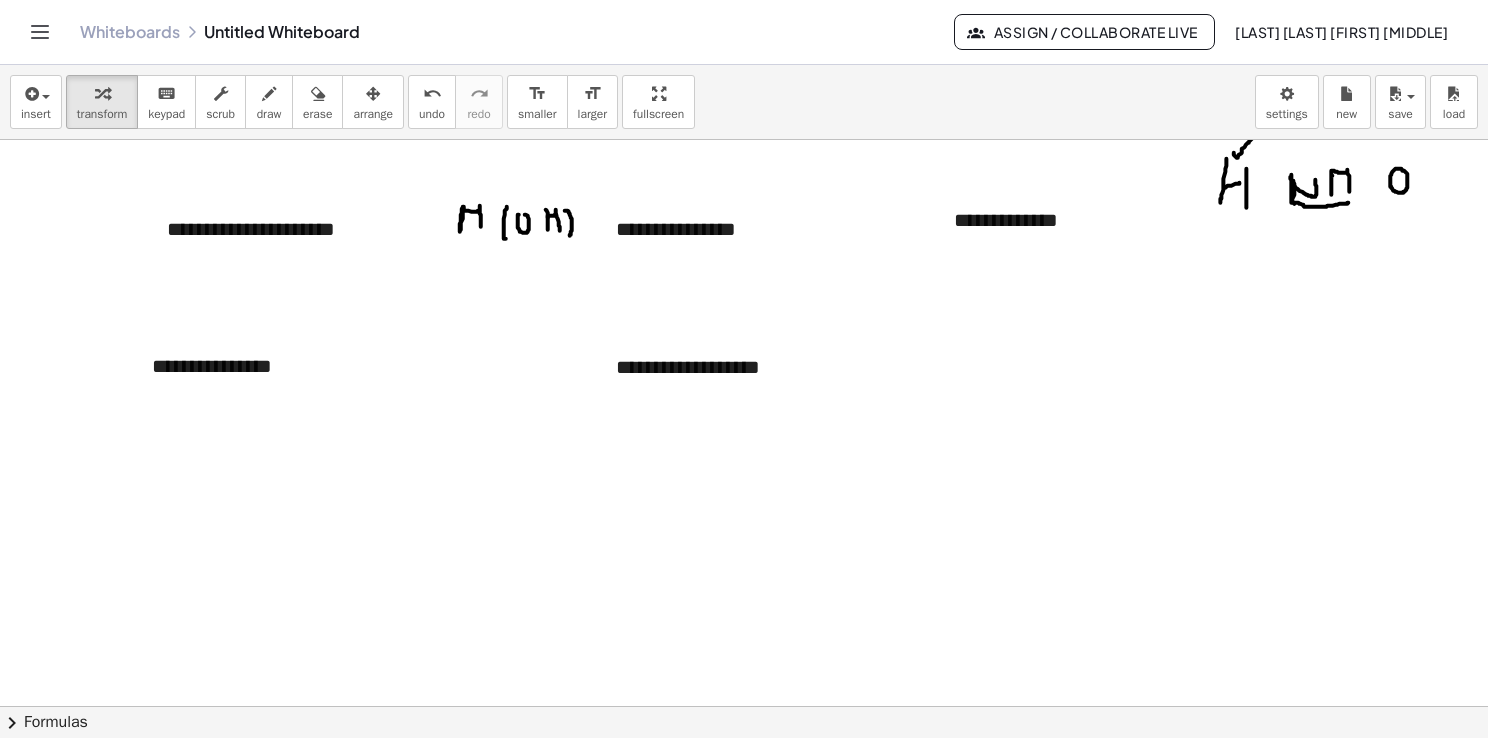 click at bounding box center [747, 707] 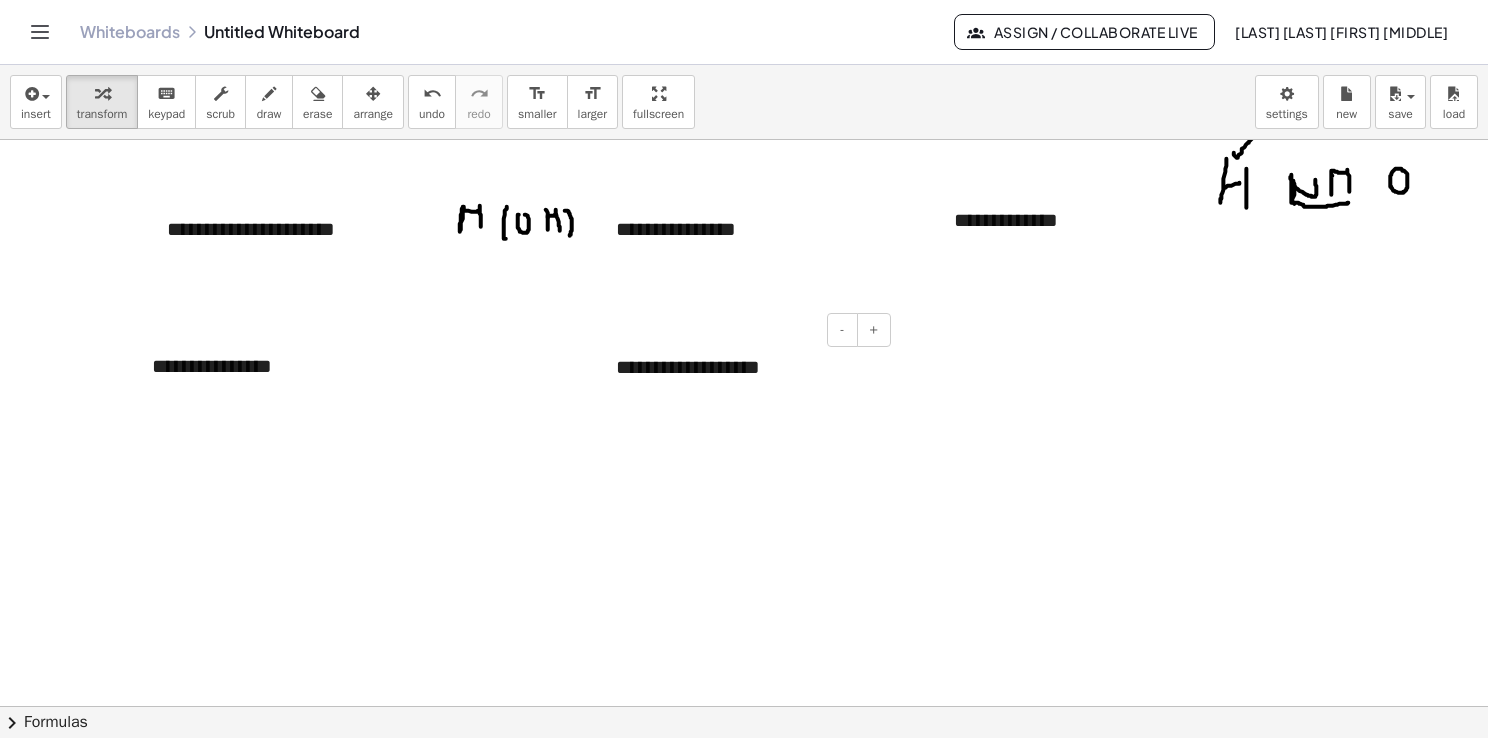 click at bounding box center [606, 367] 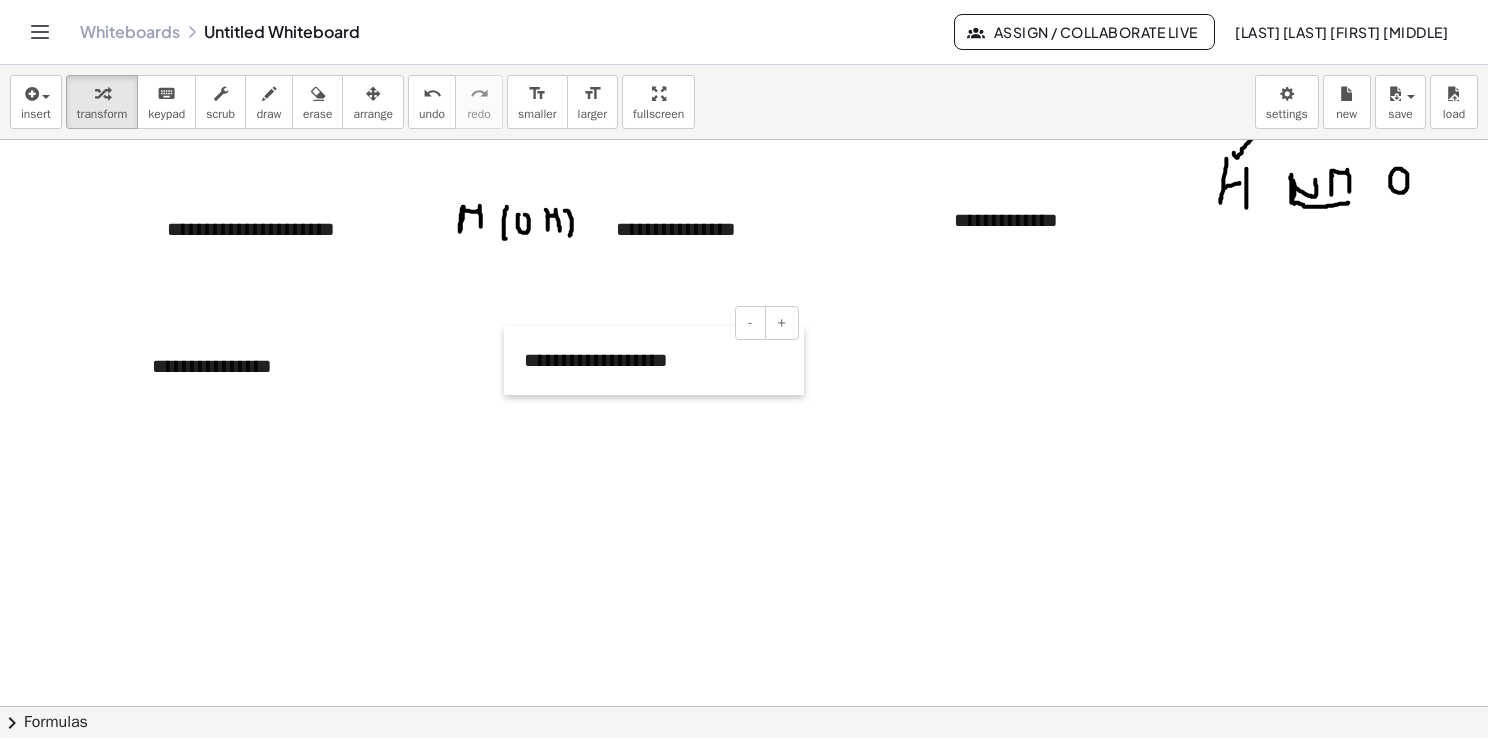 drag, startPoint x: 608, startPoint y: 397, endPoint x: 517, endPoint y: 389, distance: 91.350975 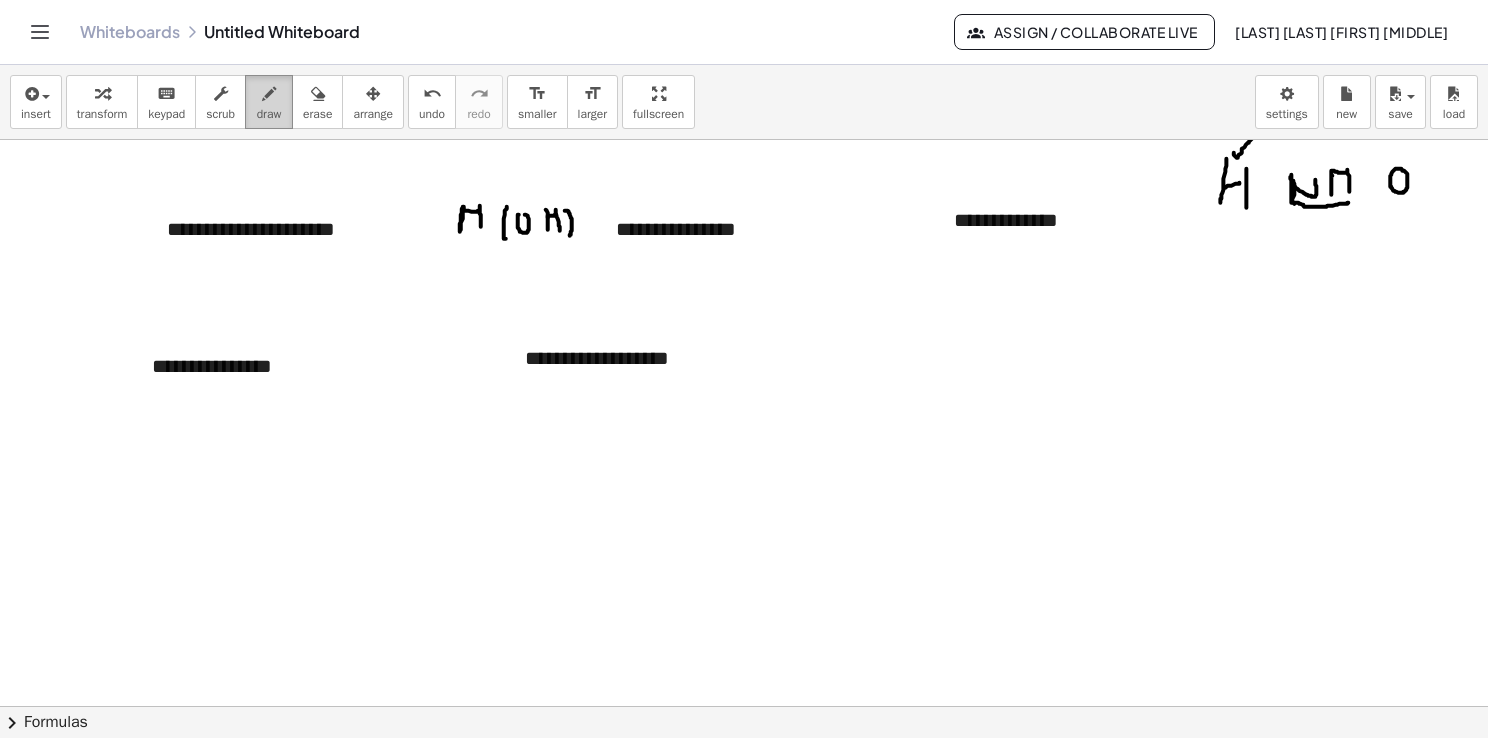 click on "draw" at bounding box center (269, 114) 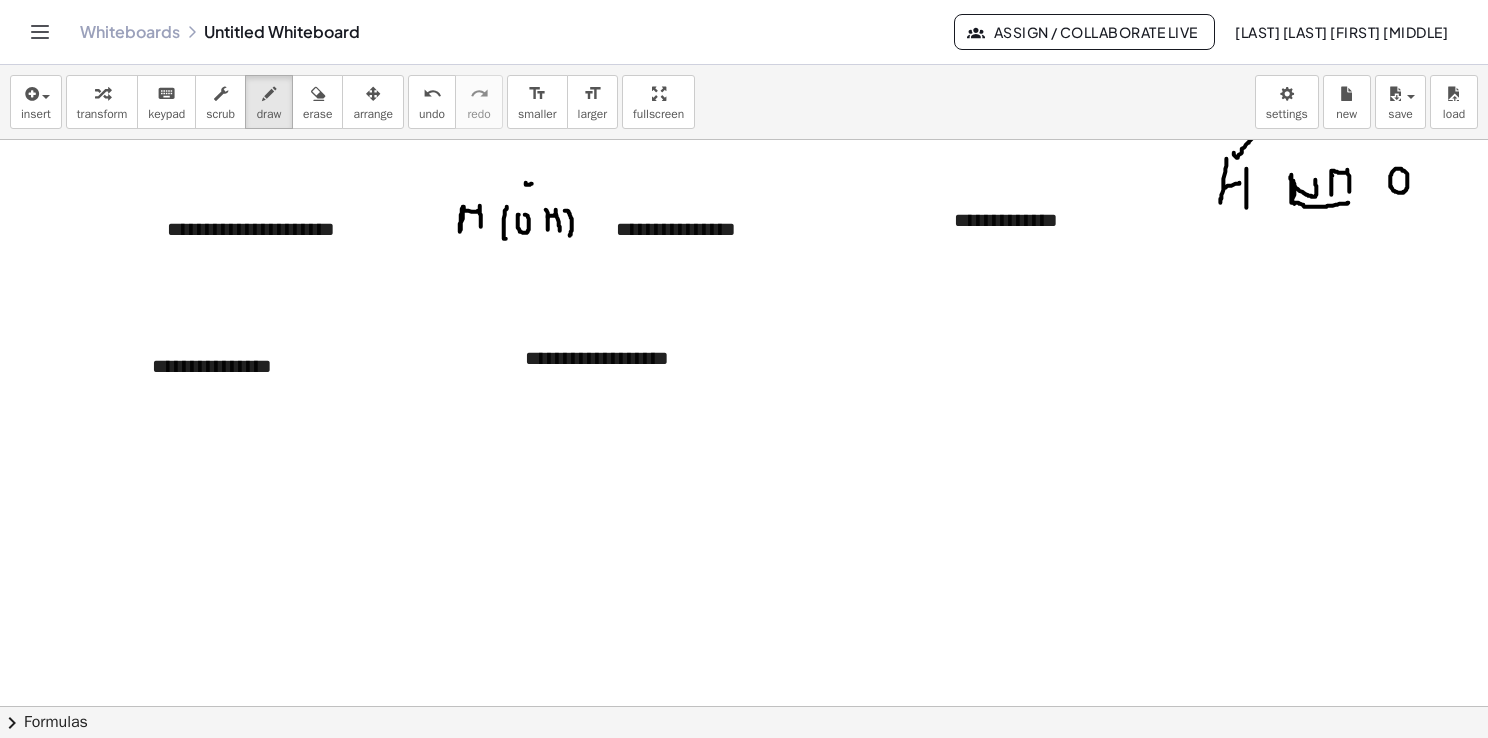 click at bounding box center [747, 707] 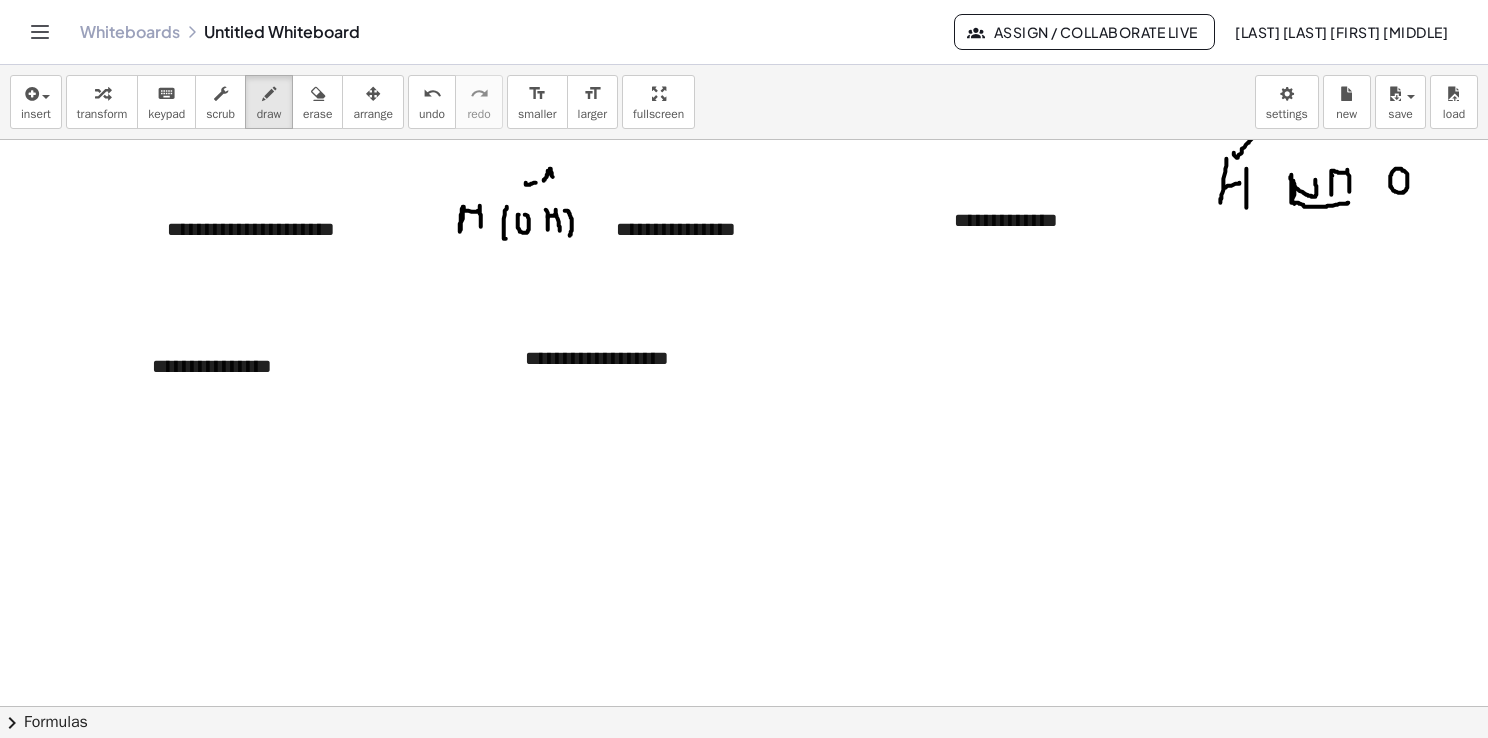 click at bounding box center [747, 707] 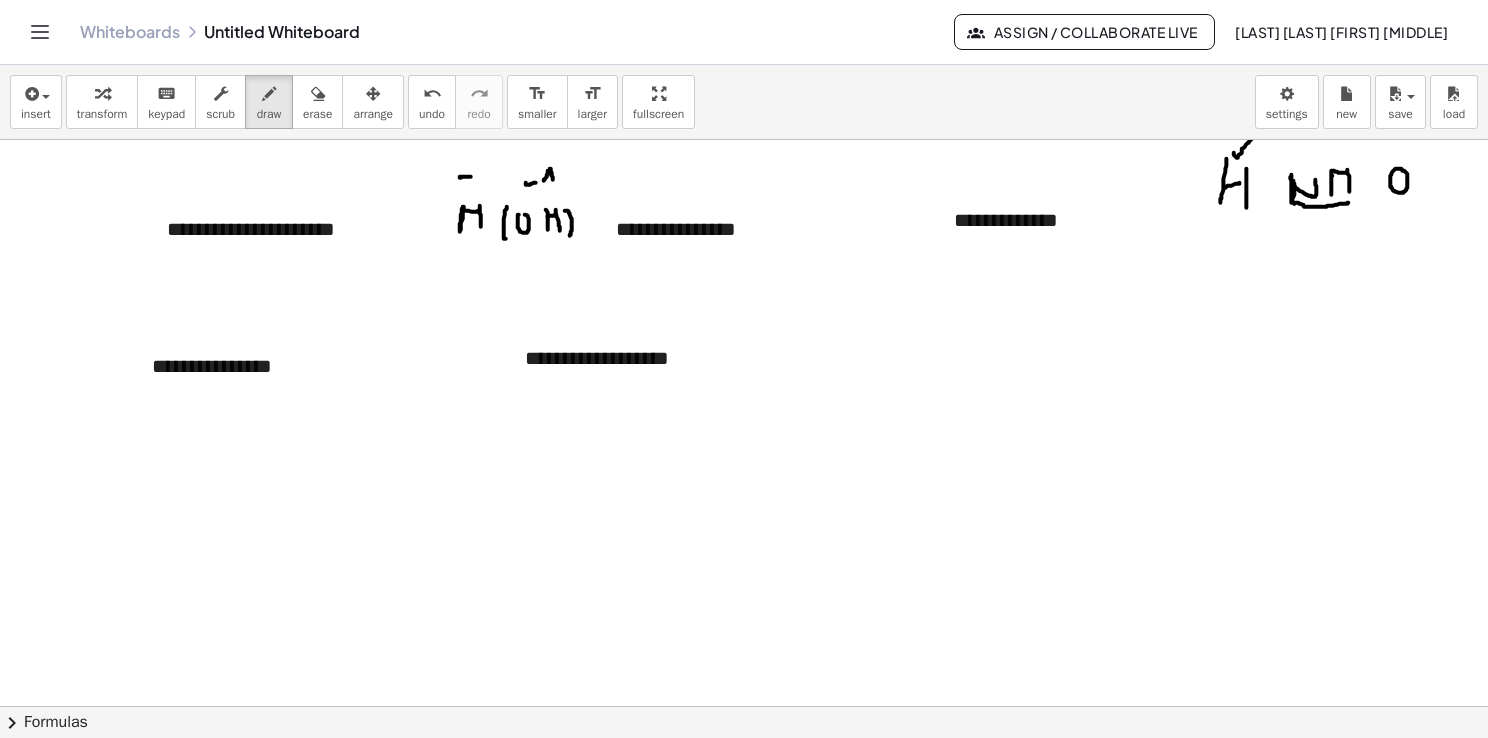 drag, startPoint x: 460, startPoint y: 177, endPoint x: 474, endPoint y: 176, distance: 14.035668 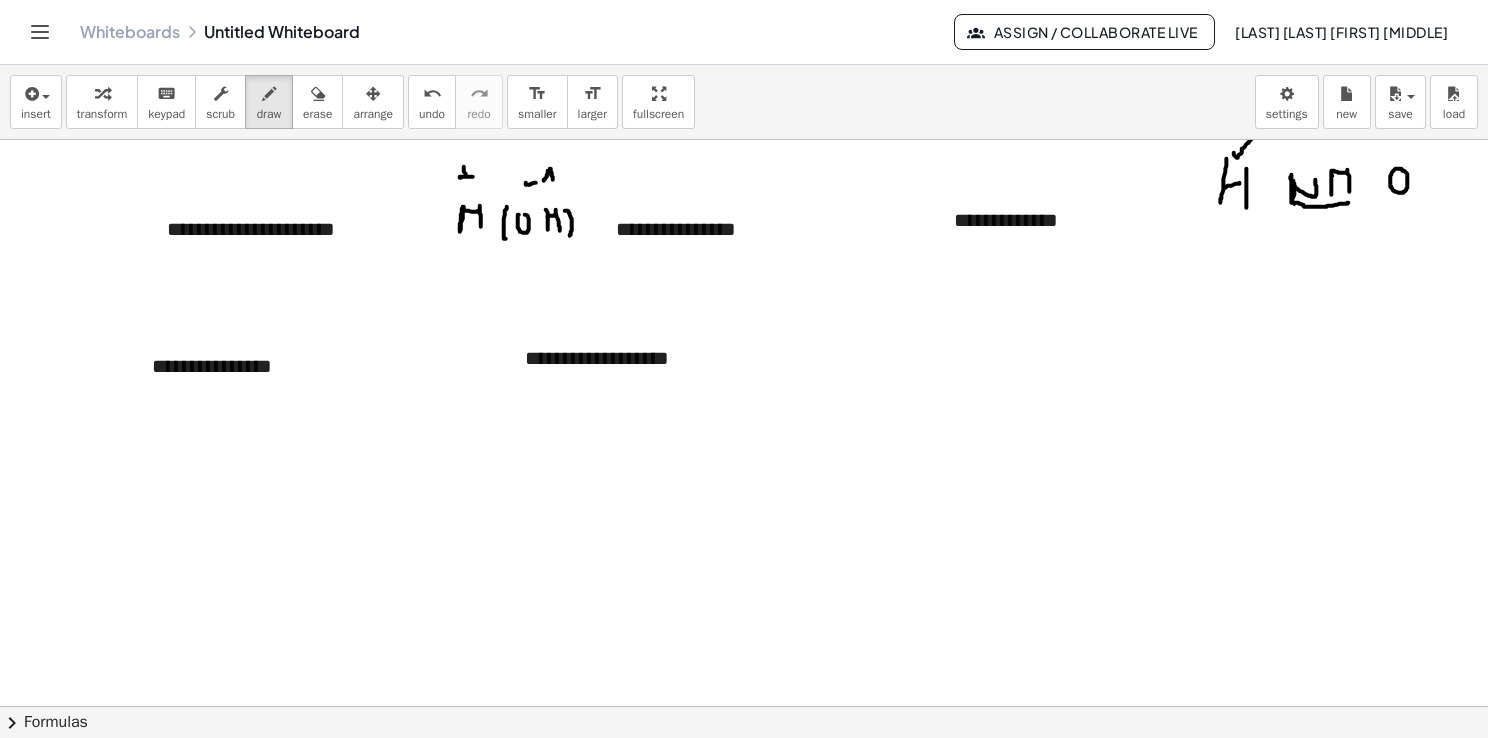 drag, startPoint x: 464, startPoint y: 166, endPoint x: 469, endPoint y: 182, distance: 16.763054 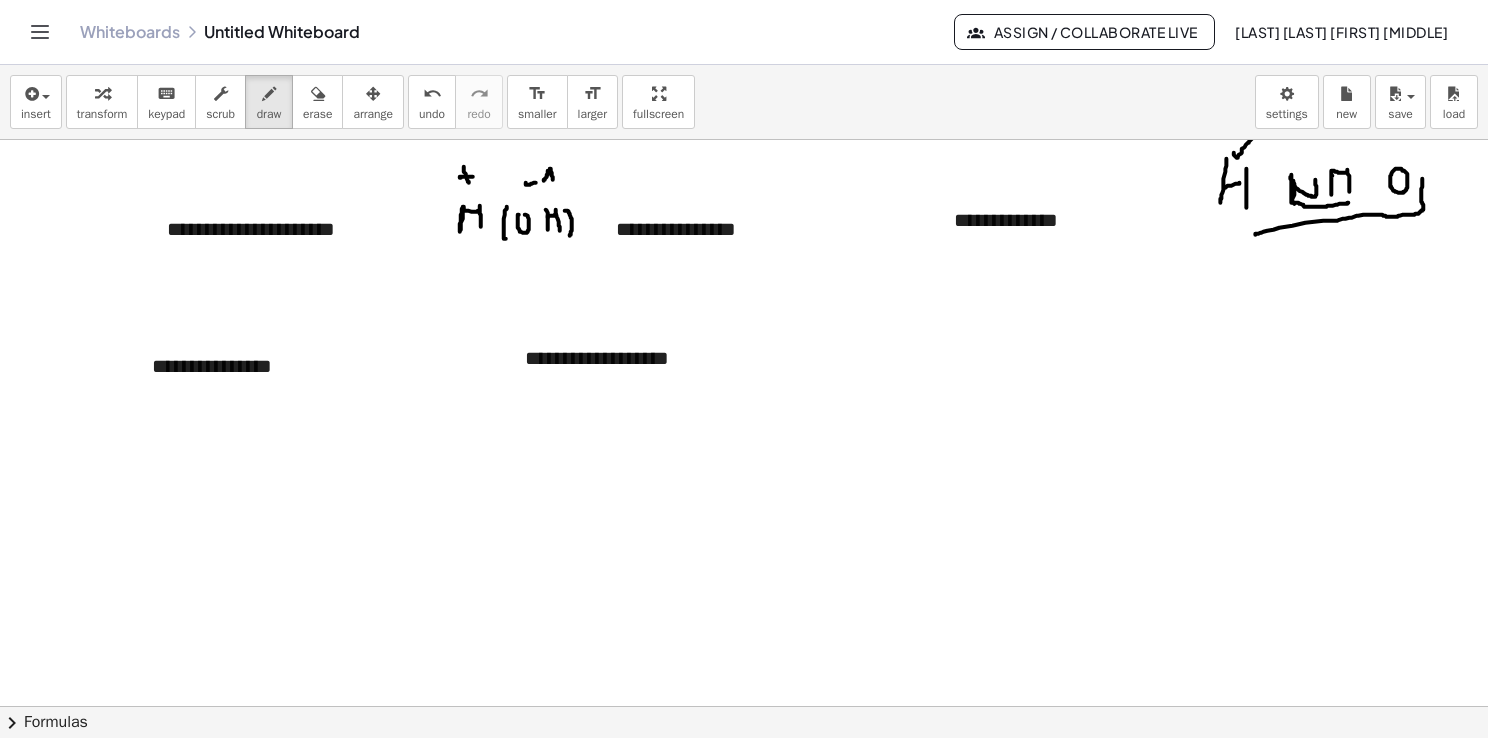 drag, startPoint x: 1256, startPoint y: 234, endPoint x: 1423, endPoint y: 176, distance: 176.78519 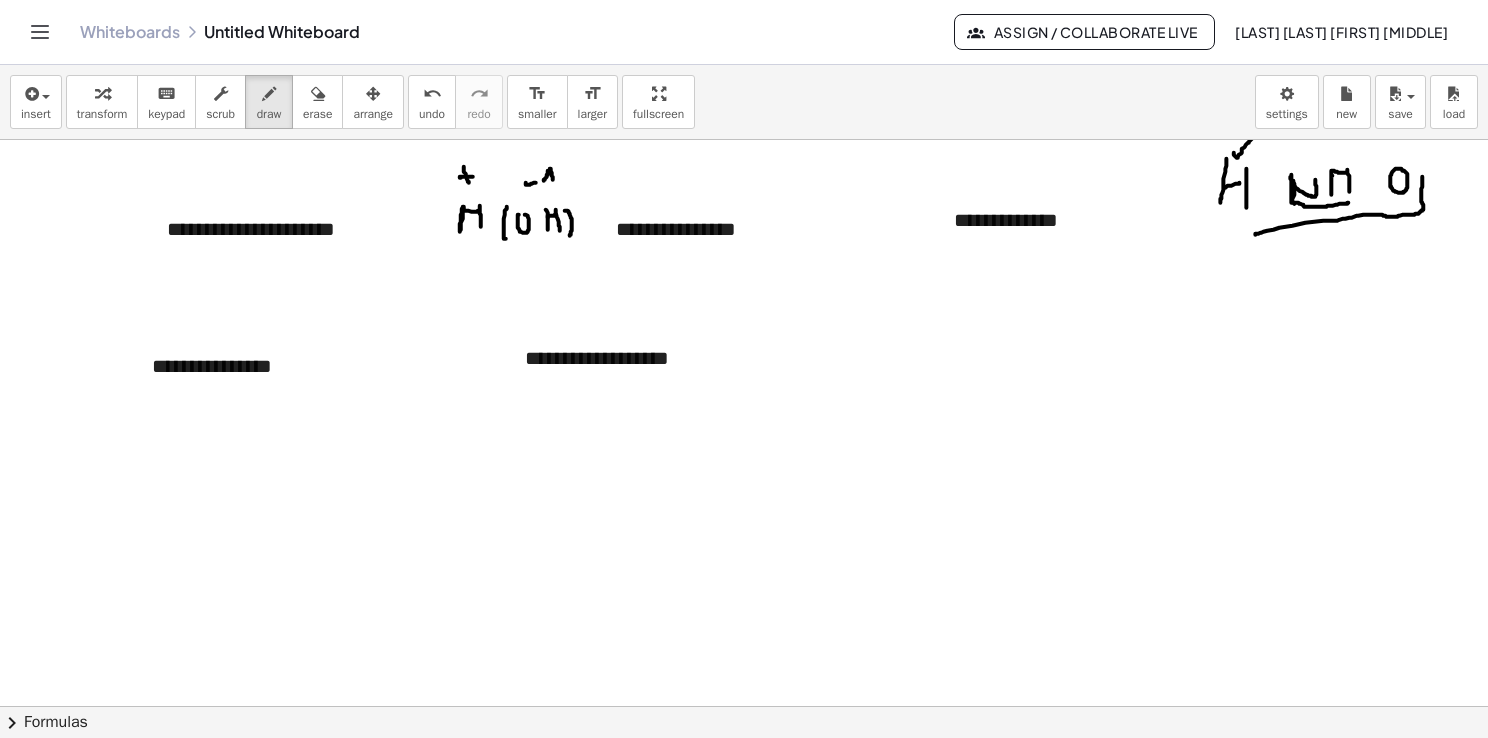 drag, startPoint x: 244, startPoint y: 304, endPoint x: 240, endPoint y: 335, distance: 31.257 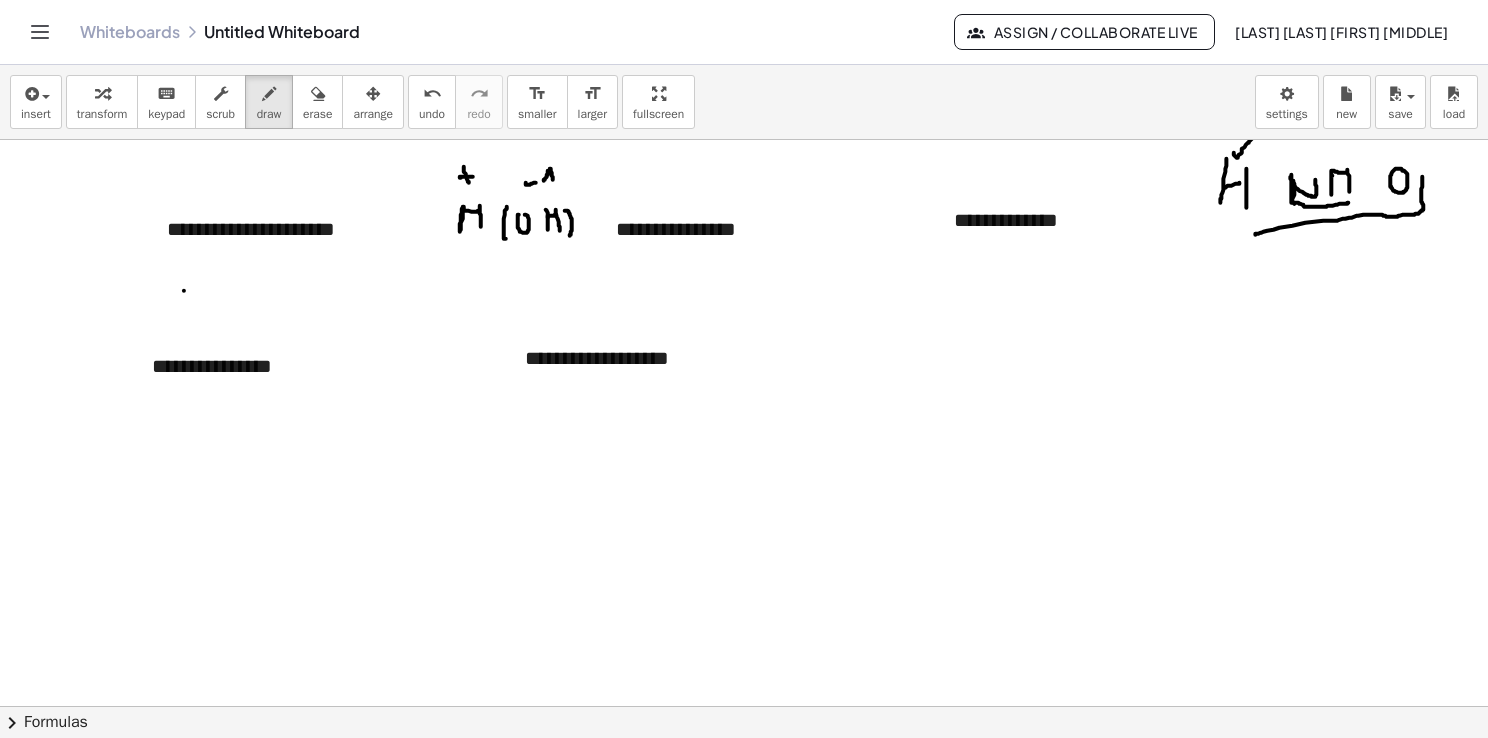 drag, startPoint x: 240, startPoint y: 335, endPoint x: 184, endPoint y: 290, distance: 71.8401 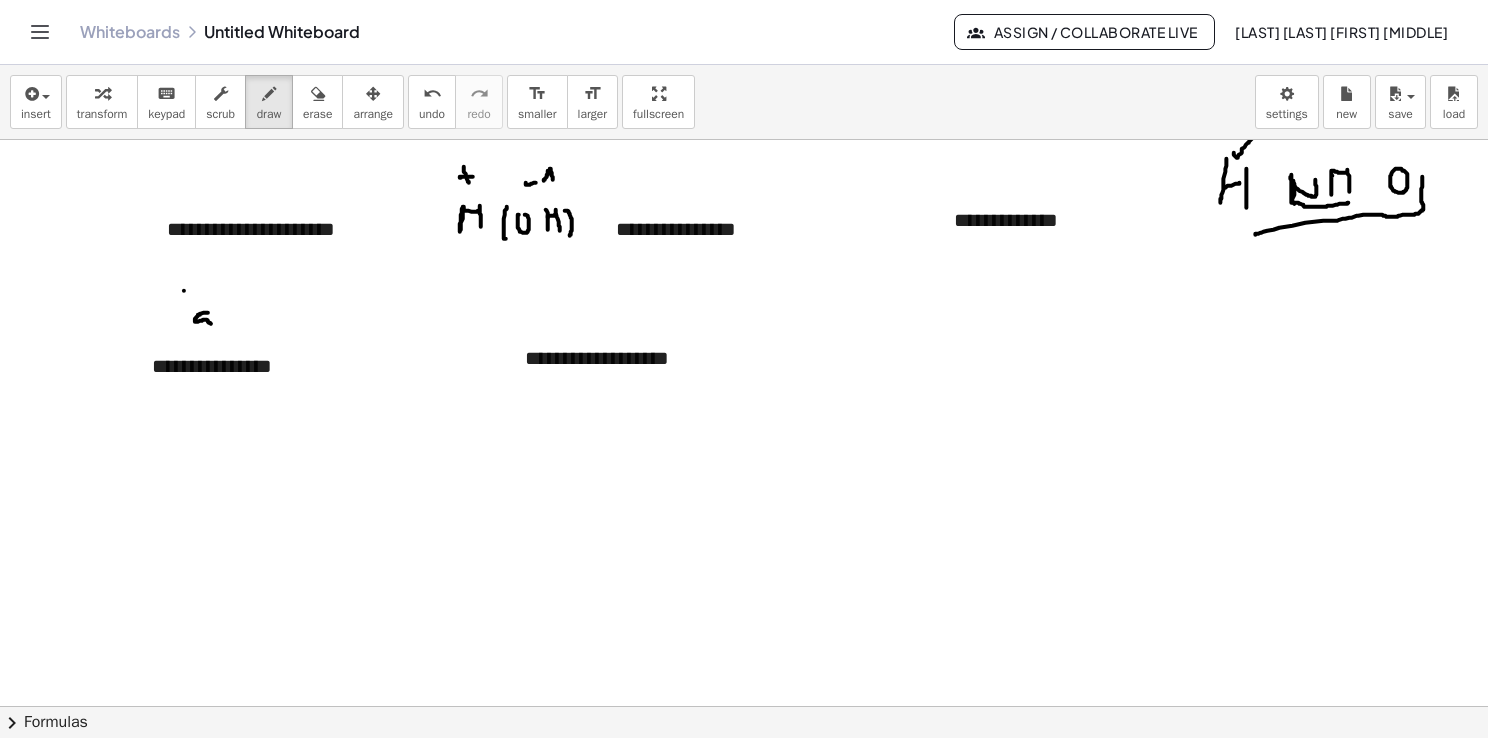 drag, startPoint x: 208, startPoint y: 312, endPoint x: 203, endPoint y: 334, distance: 22.561028 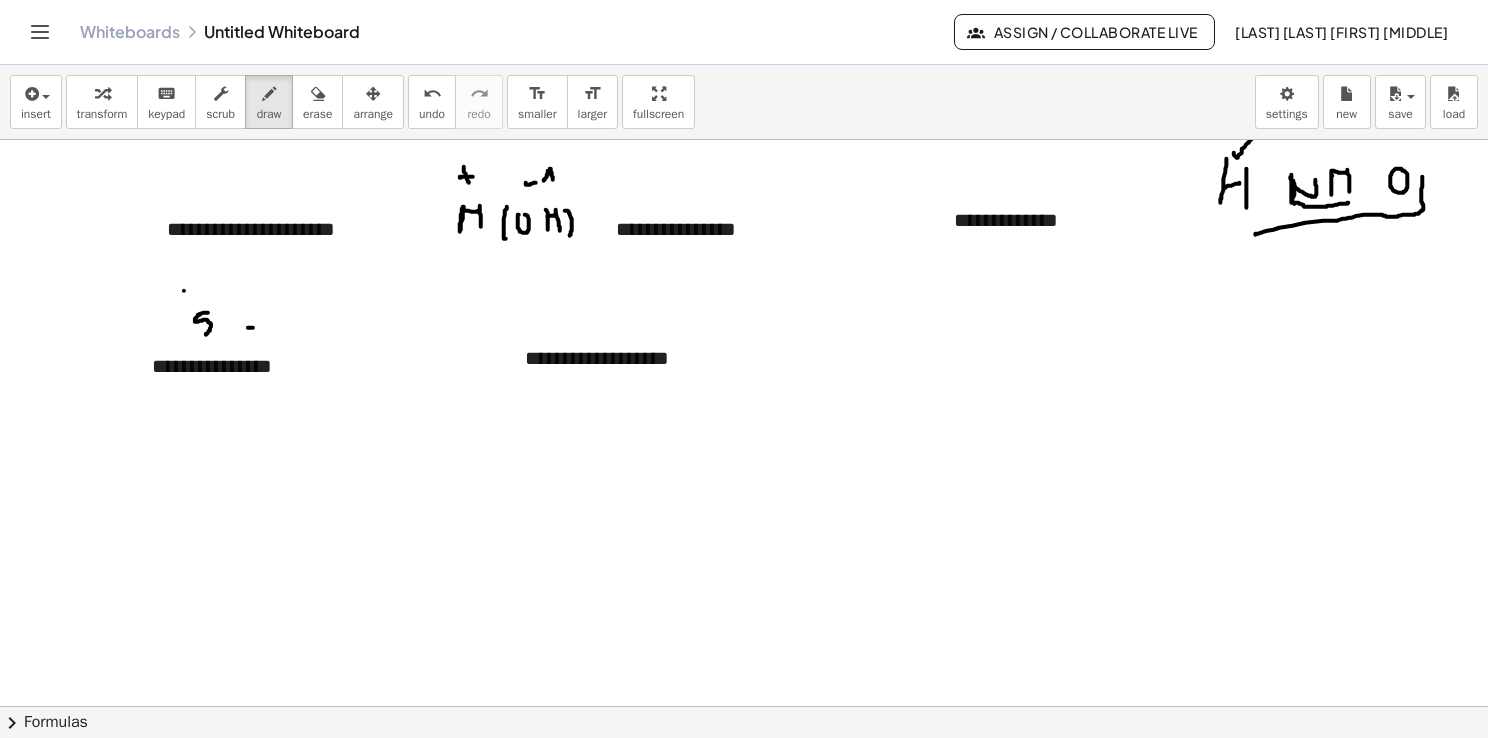 drag, startPoint x: 248, startPoint y: 327, endPoint x: 268, endPoint y: 327, distance: 20 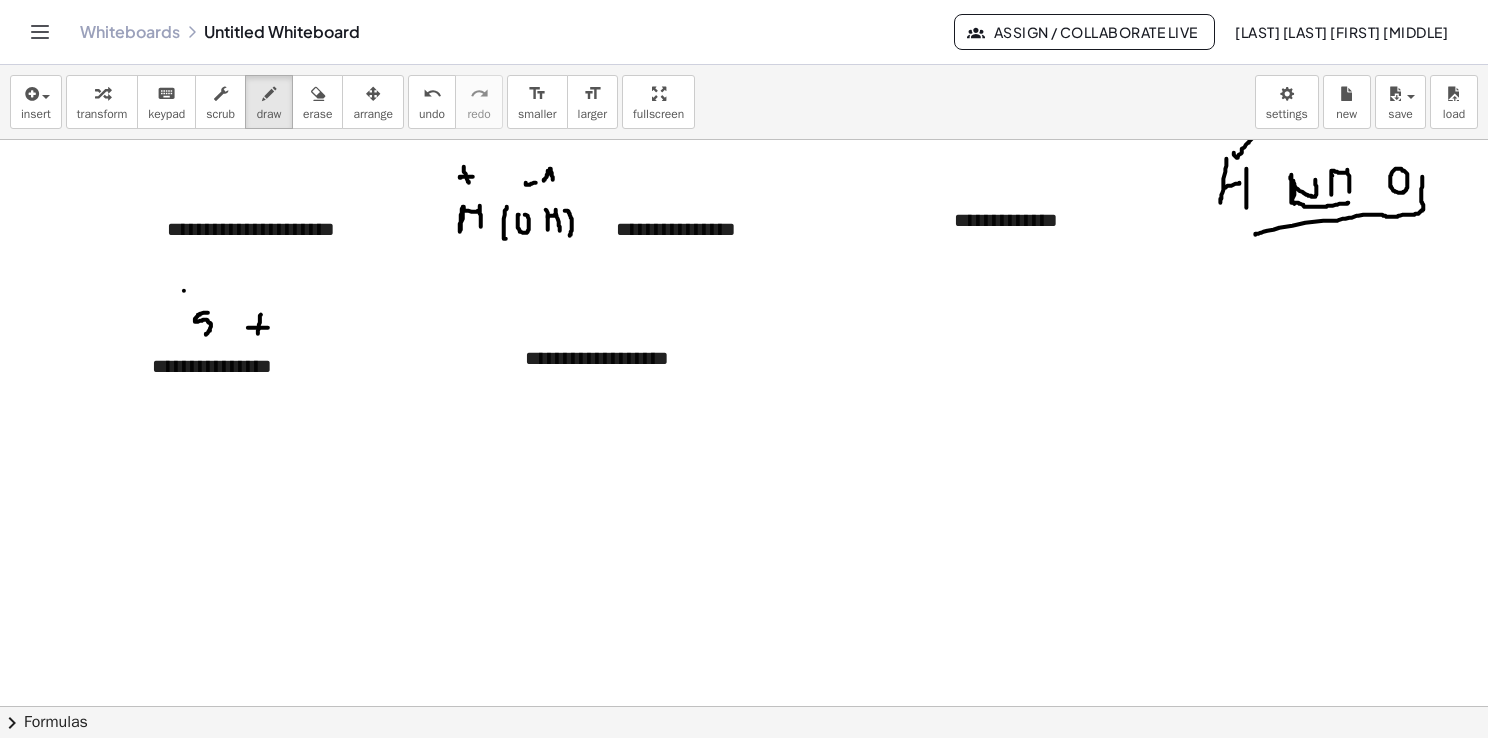 drag, startPoint x: 260, startPoint y: 316, endPoint x: 258, endPoint y: 333, distance: 17.117243 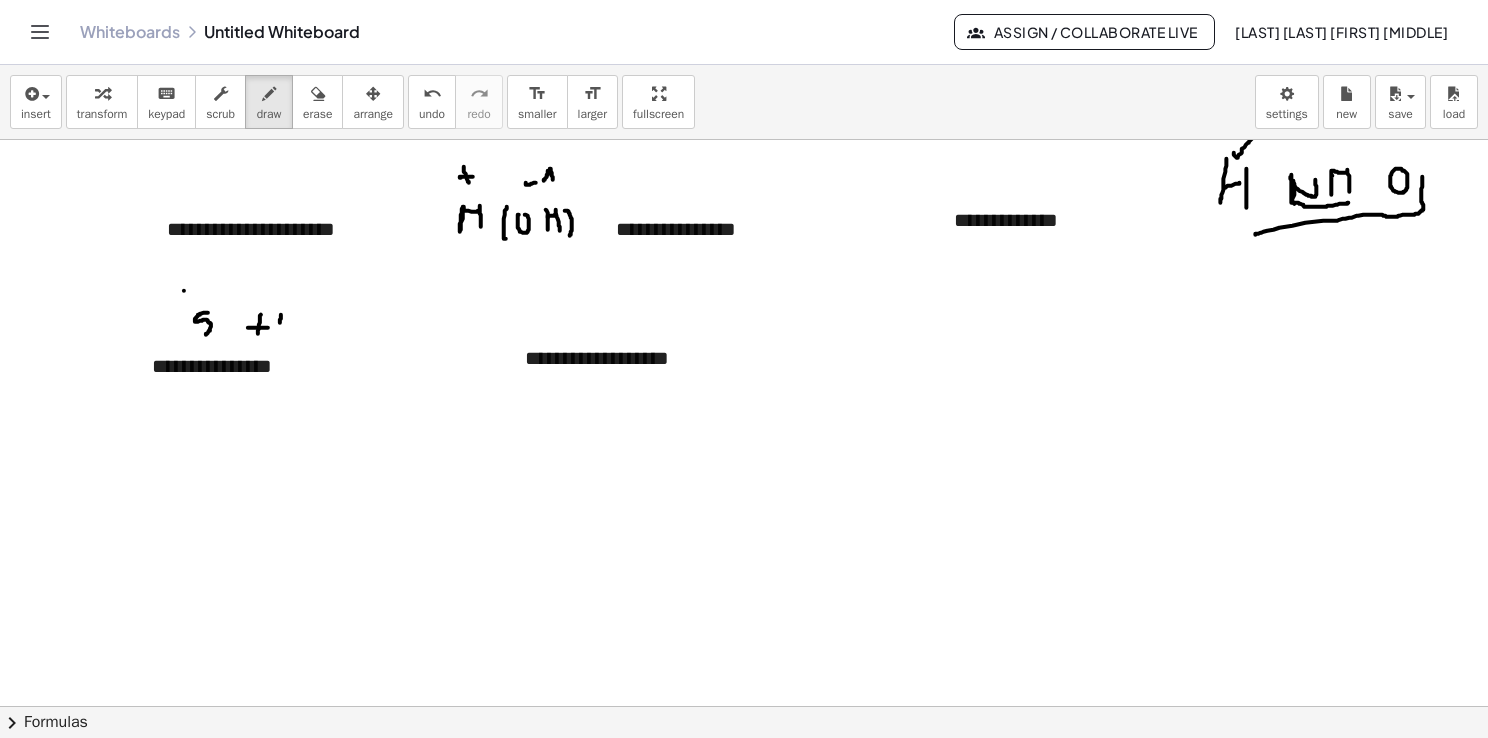 drag, startPoint x: 281, startPoint y: 314, endPoint x: 284, endPoint y: 324, distance: 10.440307 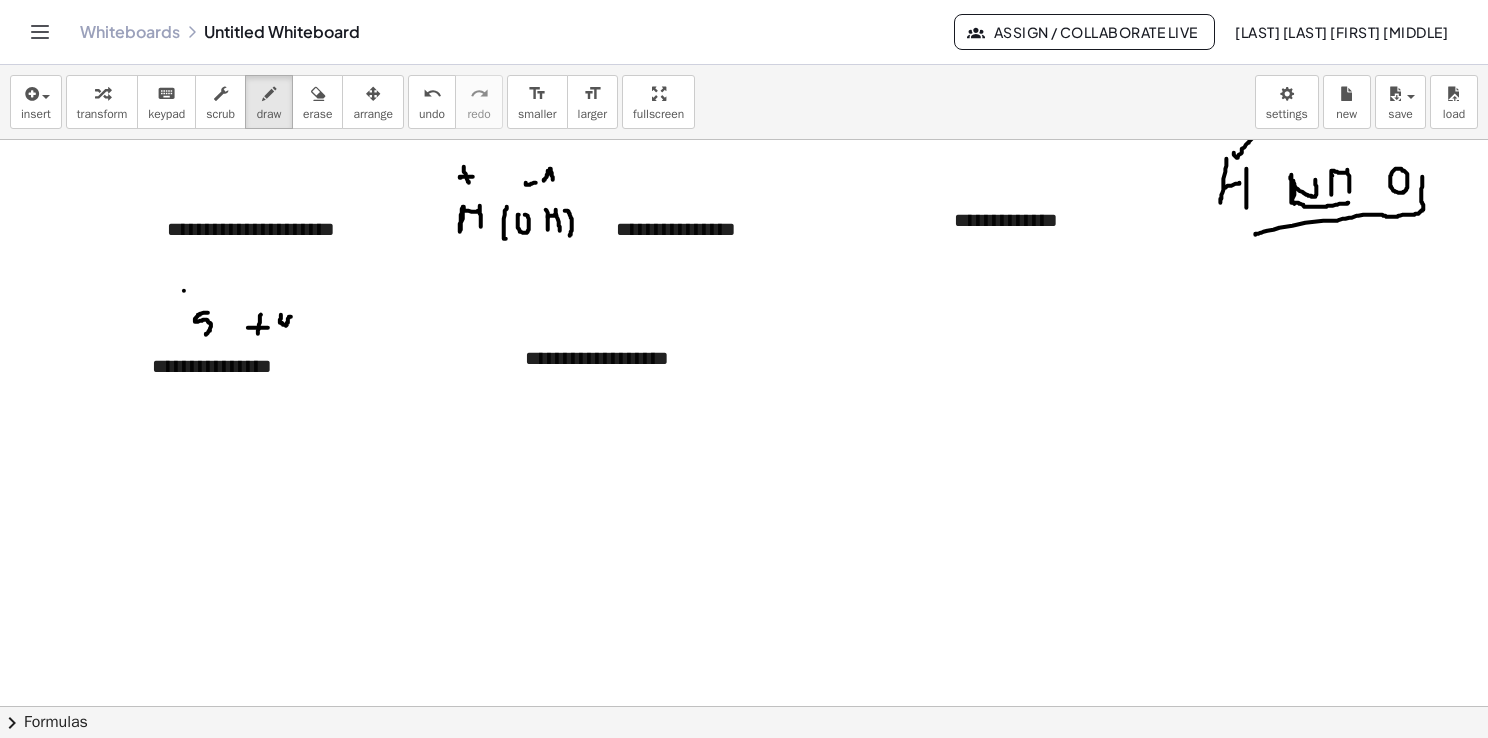 drag, startPoint x: 291, startPoint y: 316, endPoint x: 285, endPoint y: 334, distance: 18.973665 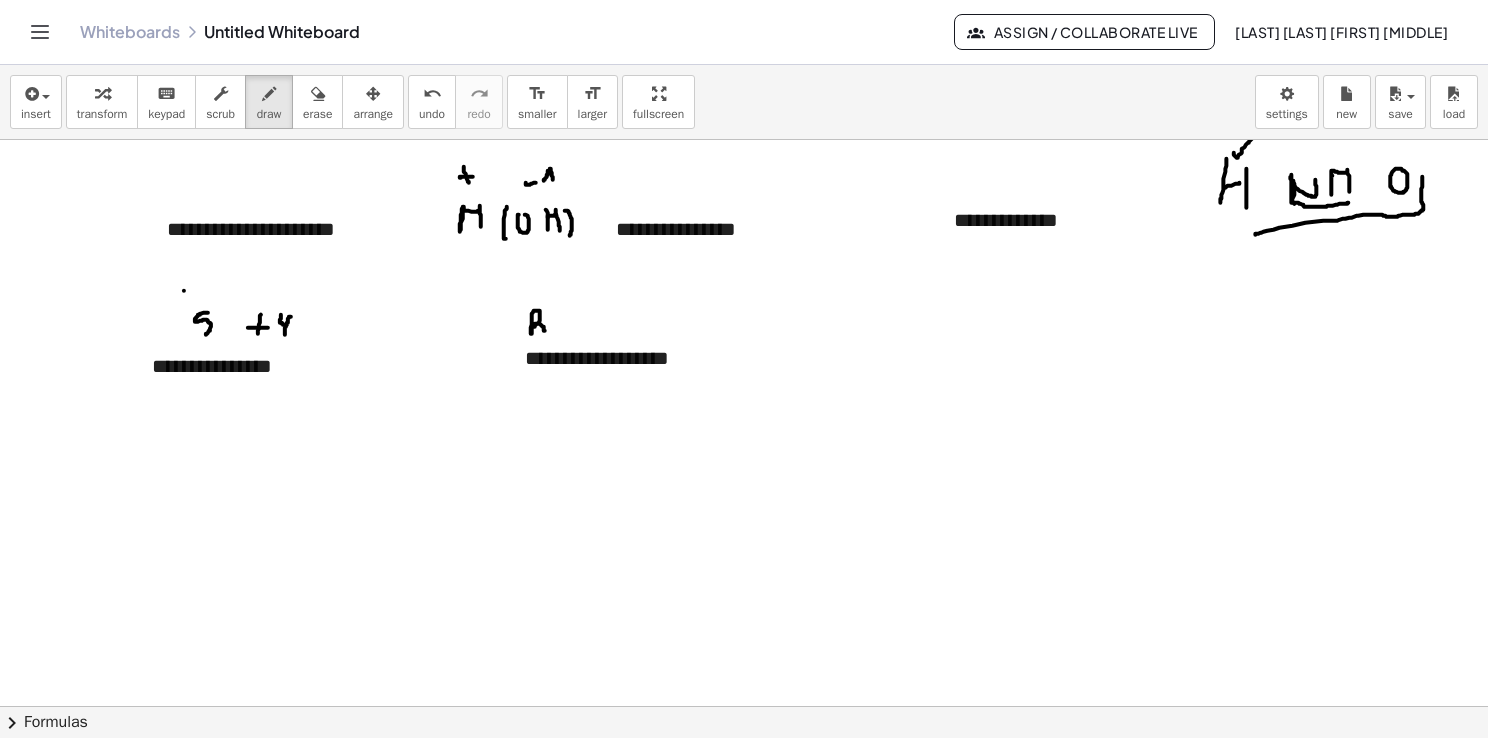 drag, startPoint x: 532, startPoint y: 322, endPoint x: 534, endPoint y: 338, distance: 16.124516 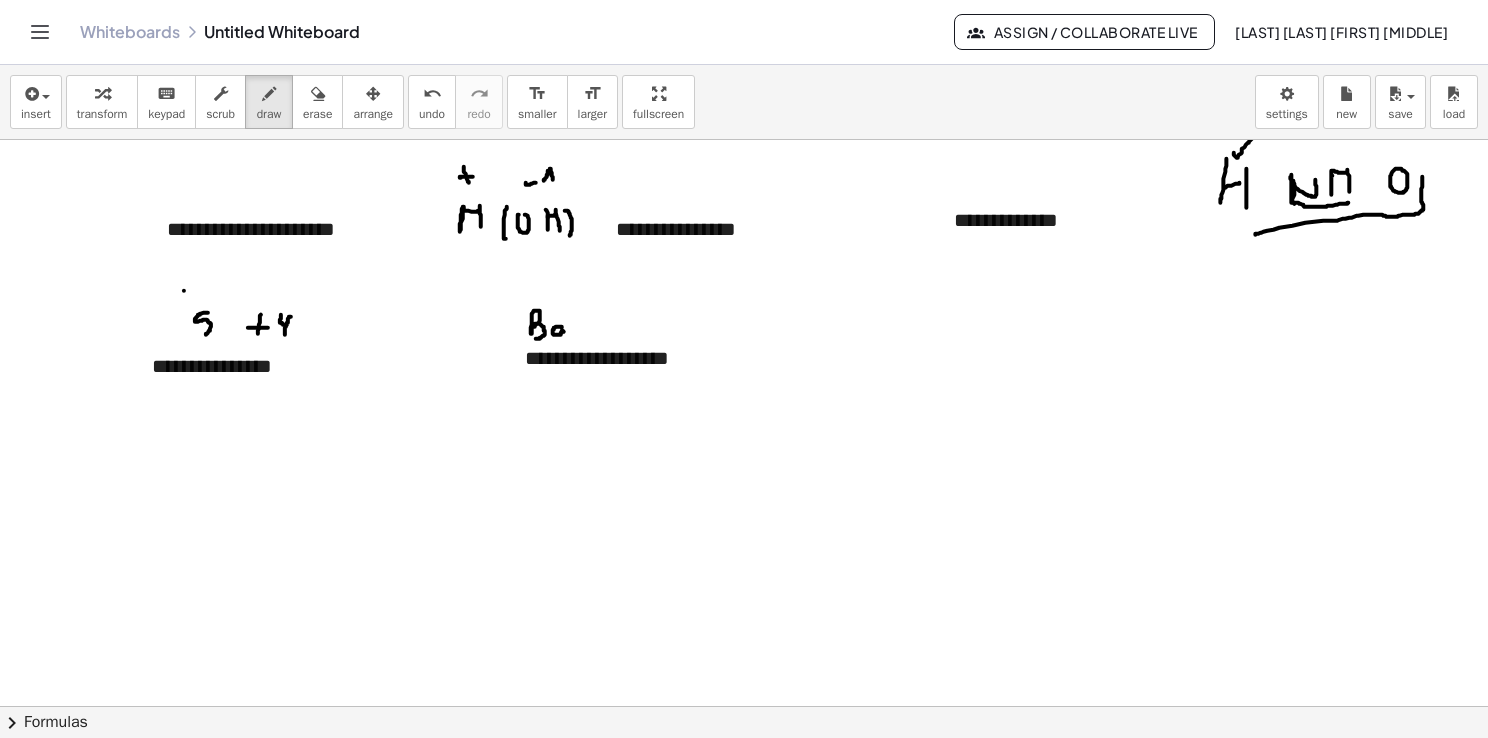 drag, startPoint x: 560, startPoint y: 326, endPoint x: 568, endPoint y: 338, distance: 14.422205 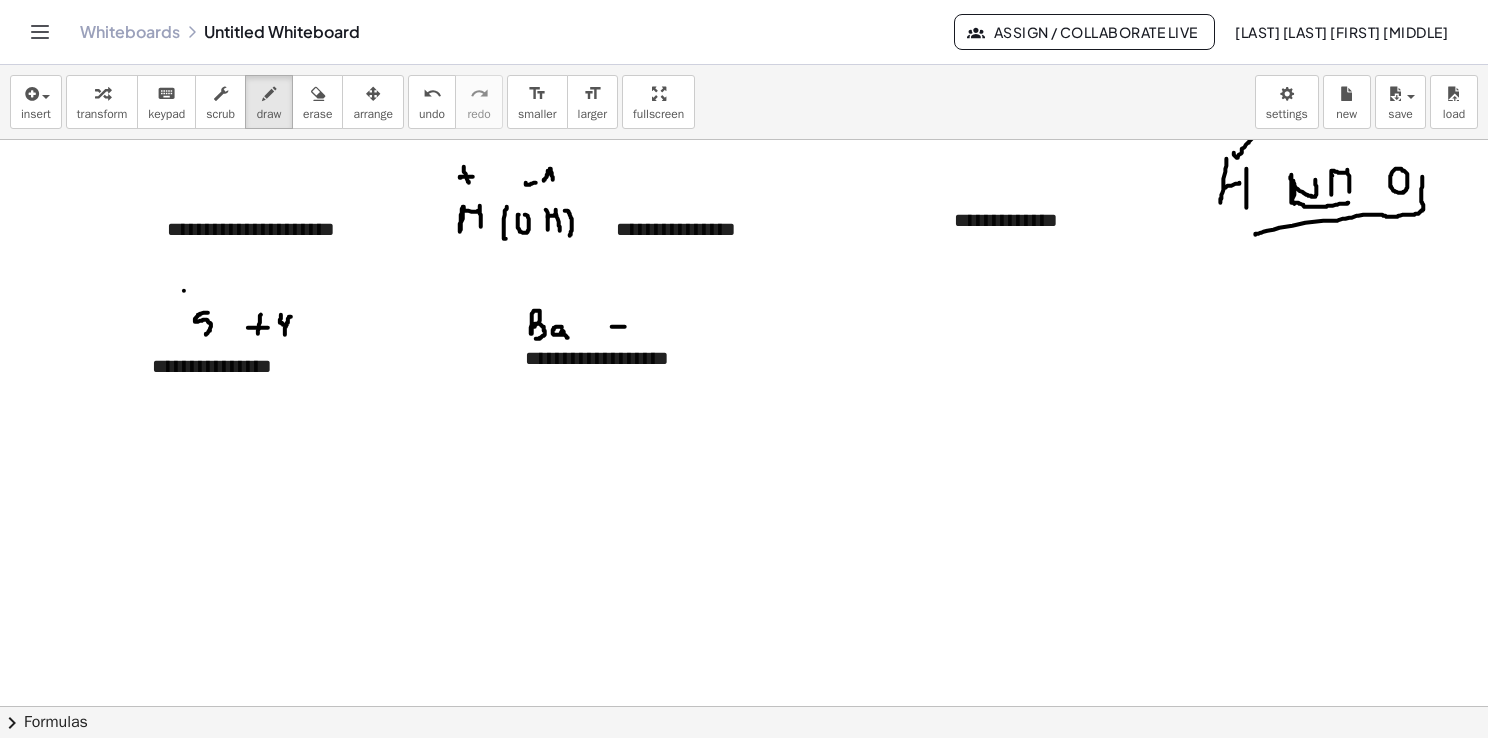 drag, startPoint x: 612, startPoint y: 326, endPoint x: 629, endPoint y: 326, distance: 17 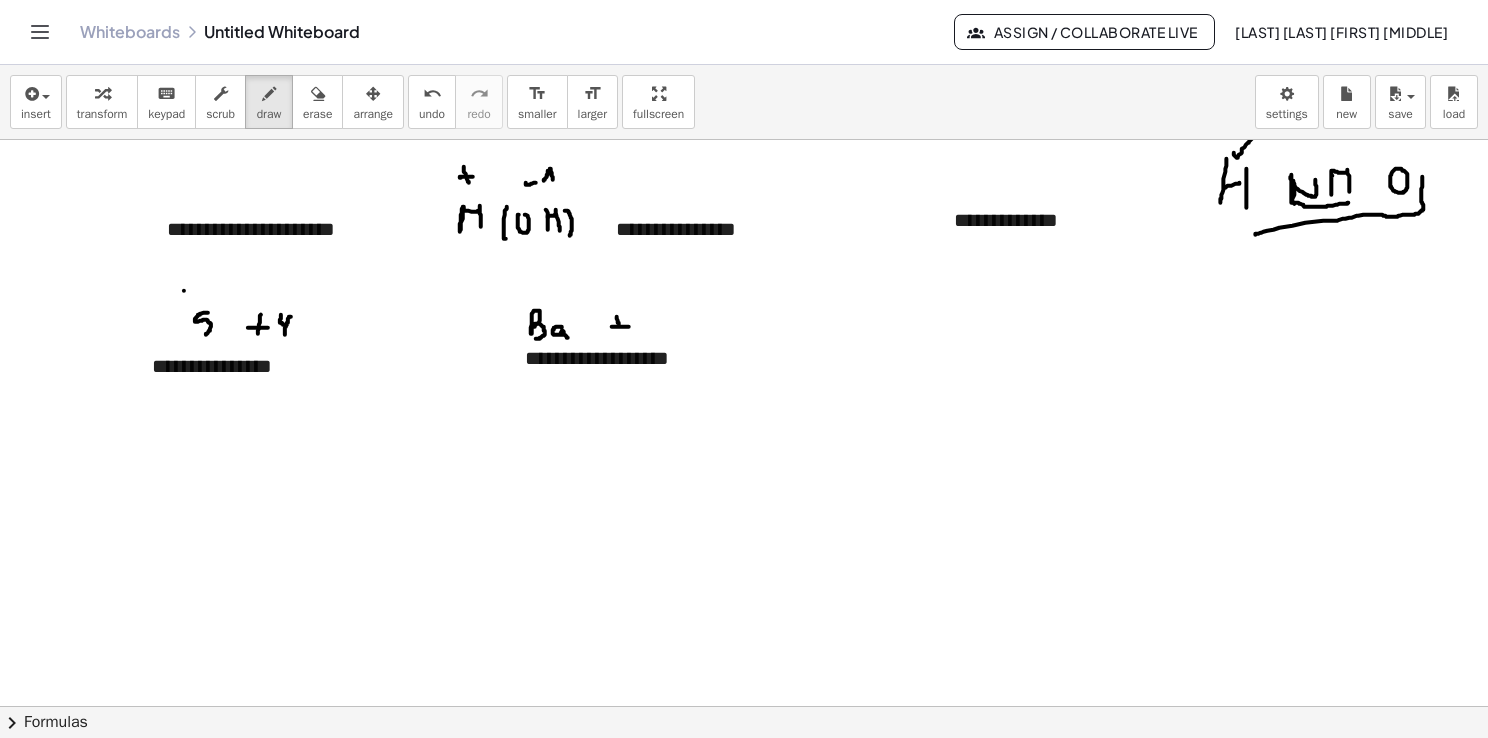 drag, startPoint x: 617, startPoint y: 316, endPoint x: 621, endPoint y: 331, distance: 15.524175 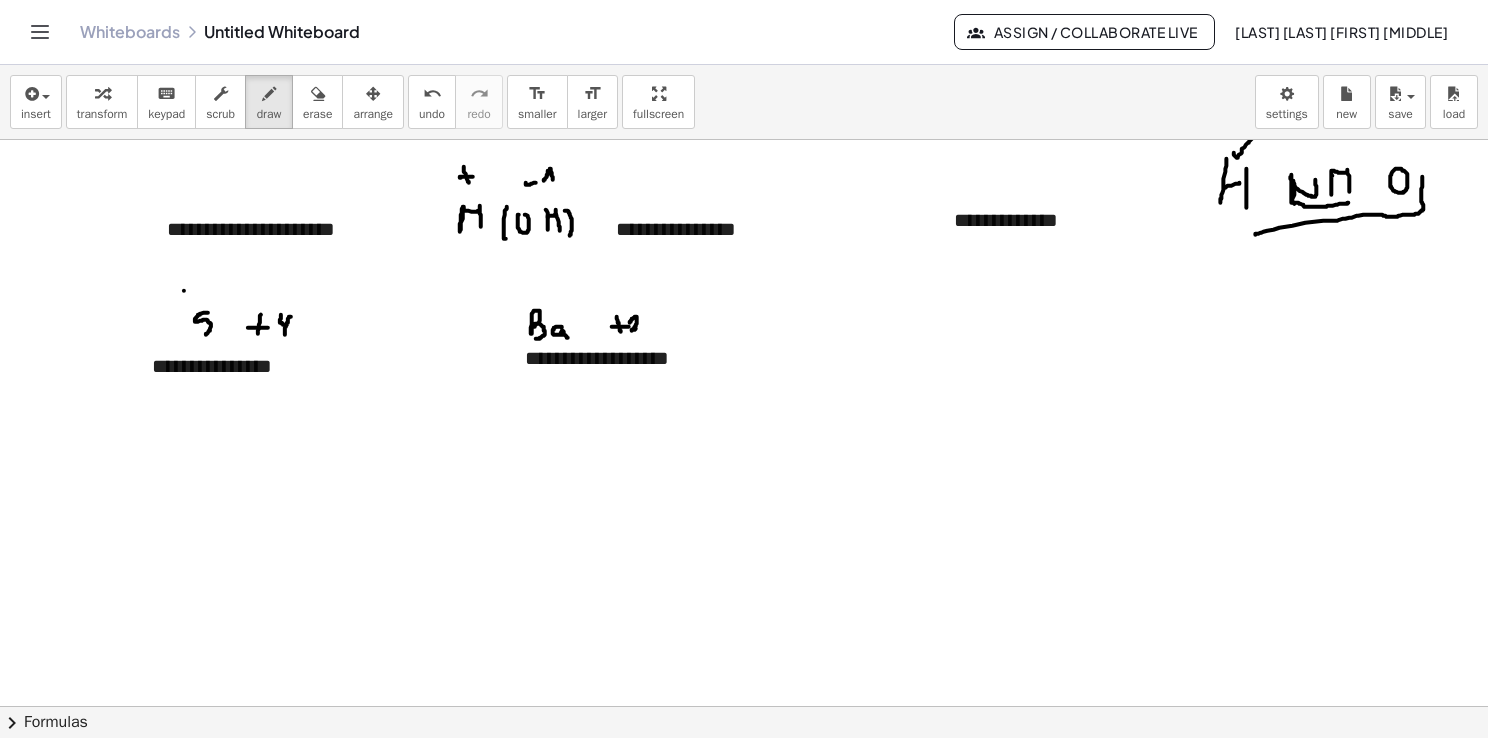drag, startPoint x: 630, startPoint y: 322, endPoint x: 642, endPoint y: 328, distance: 13.416408 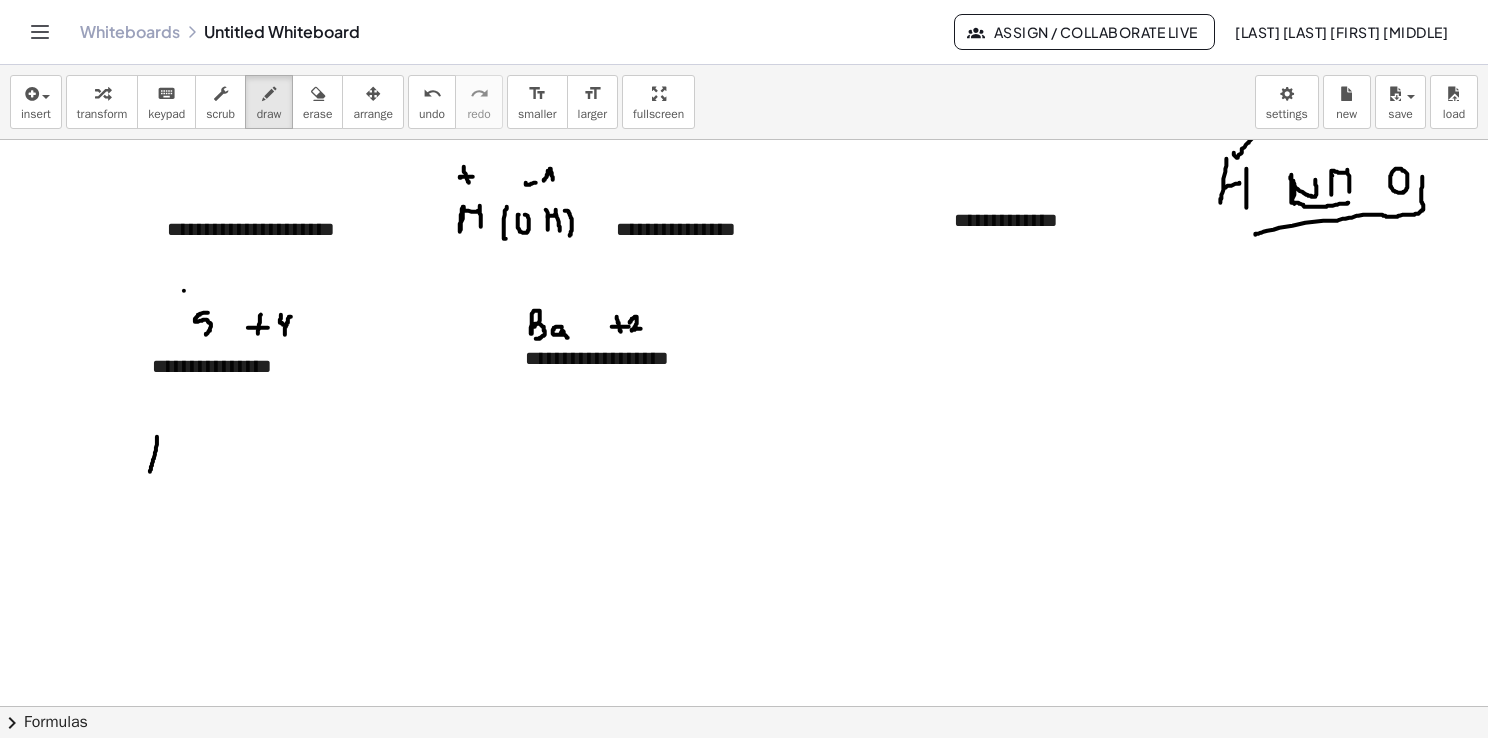 drag, startPoint x: 157, startPoint y: 439, endPoint x: 150, endPoint y: 471, distance: 32.75668 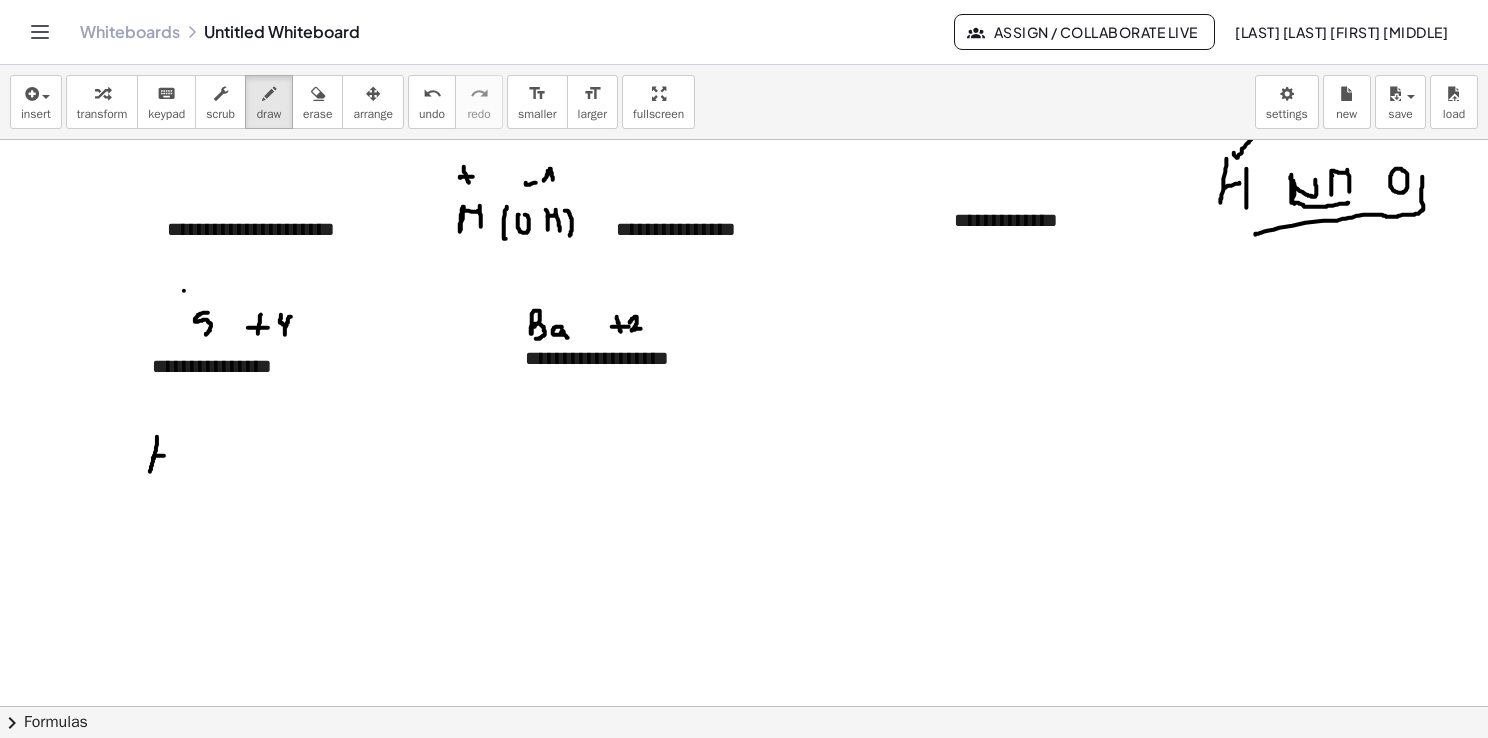 drag, startPoint x: 153, startPoint y: 457, endPoint x: 168, endPoint y: 454, distance: 15.297058 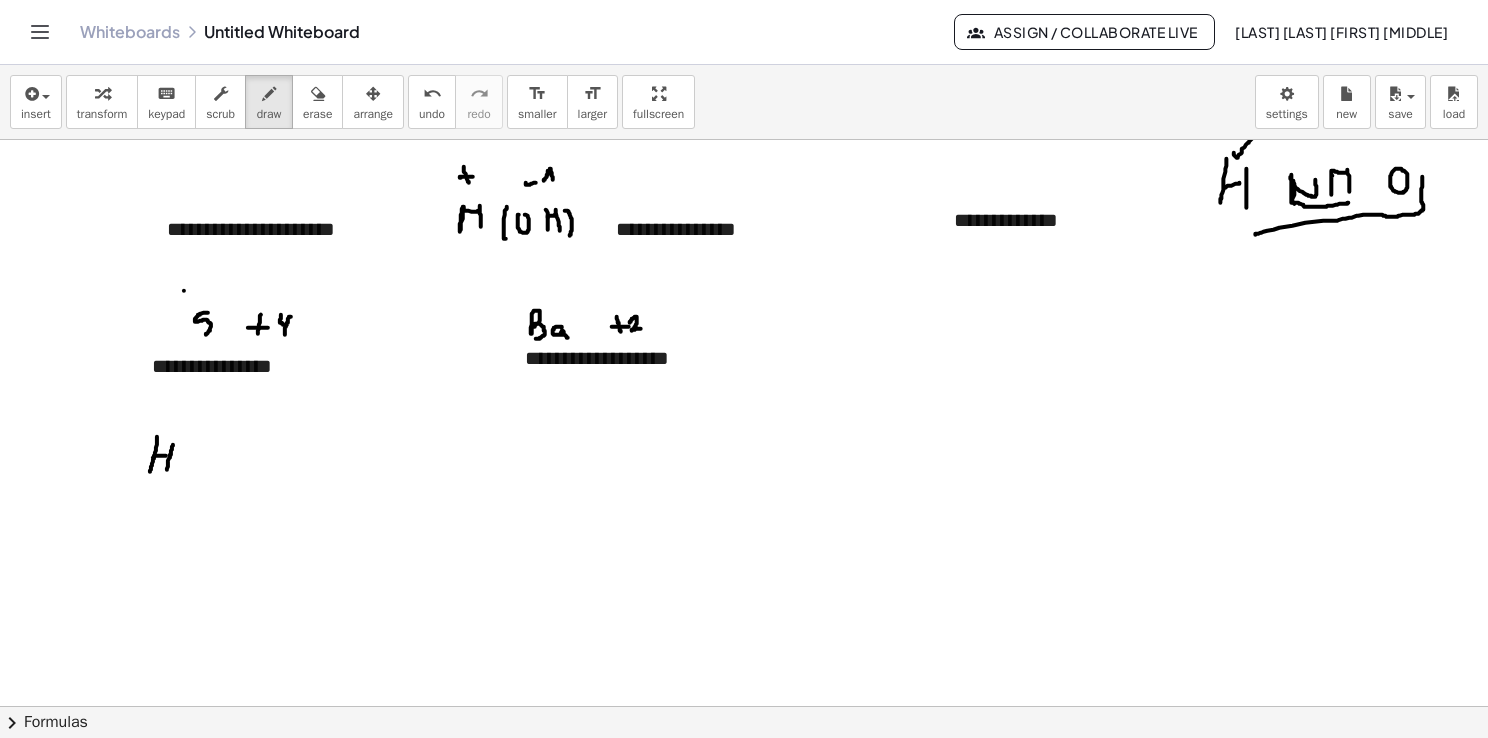 drag, startPoint x: 173, startPoint y: 444, endPoint x: 166, endPoint y: 475, distance: 31.780497 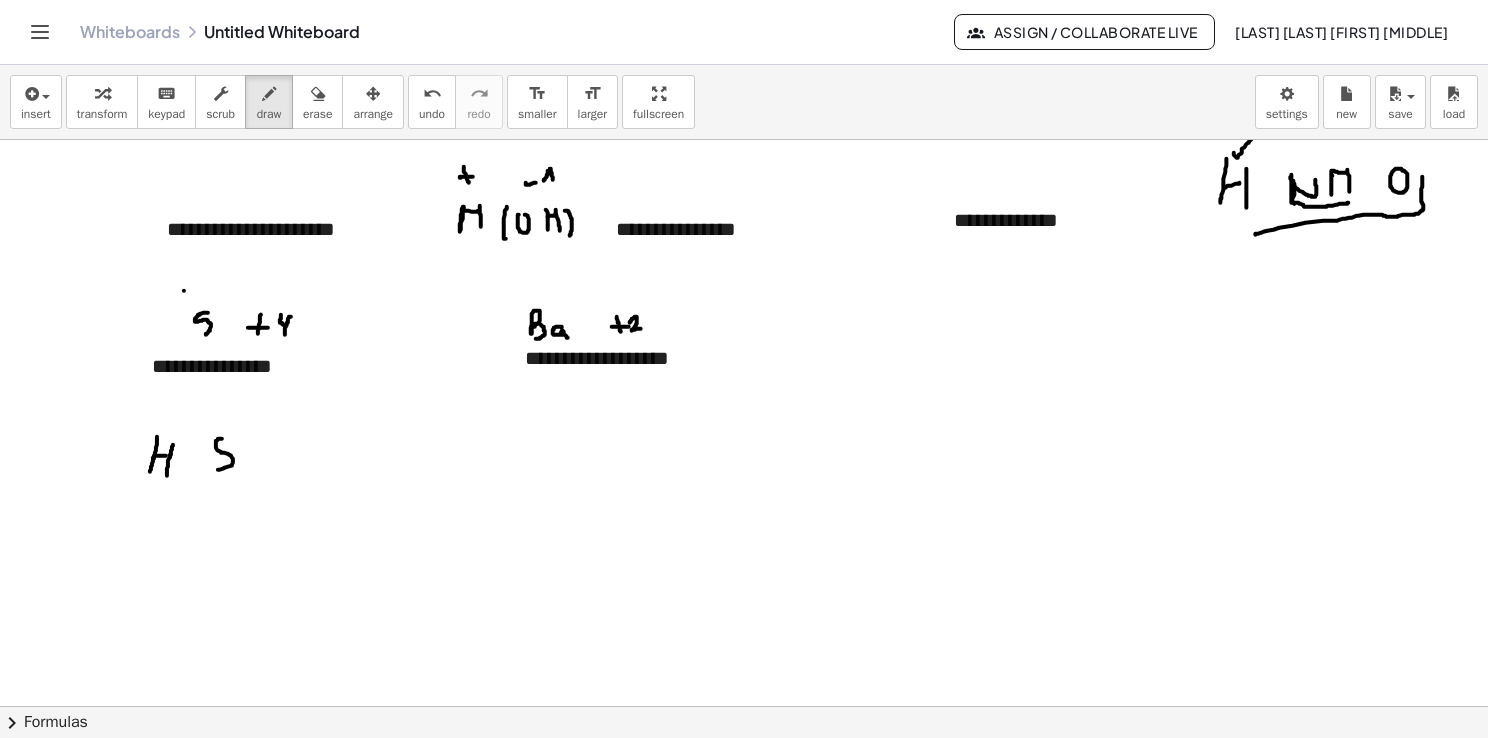 drag, startPoint x: 222, startPoint y: 438, endPoint x: 213, endPoint y: 466, distance: 29.410883 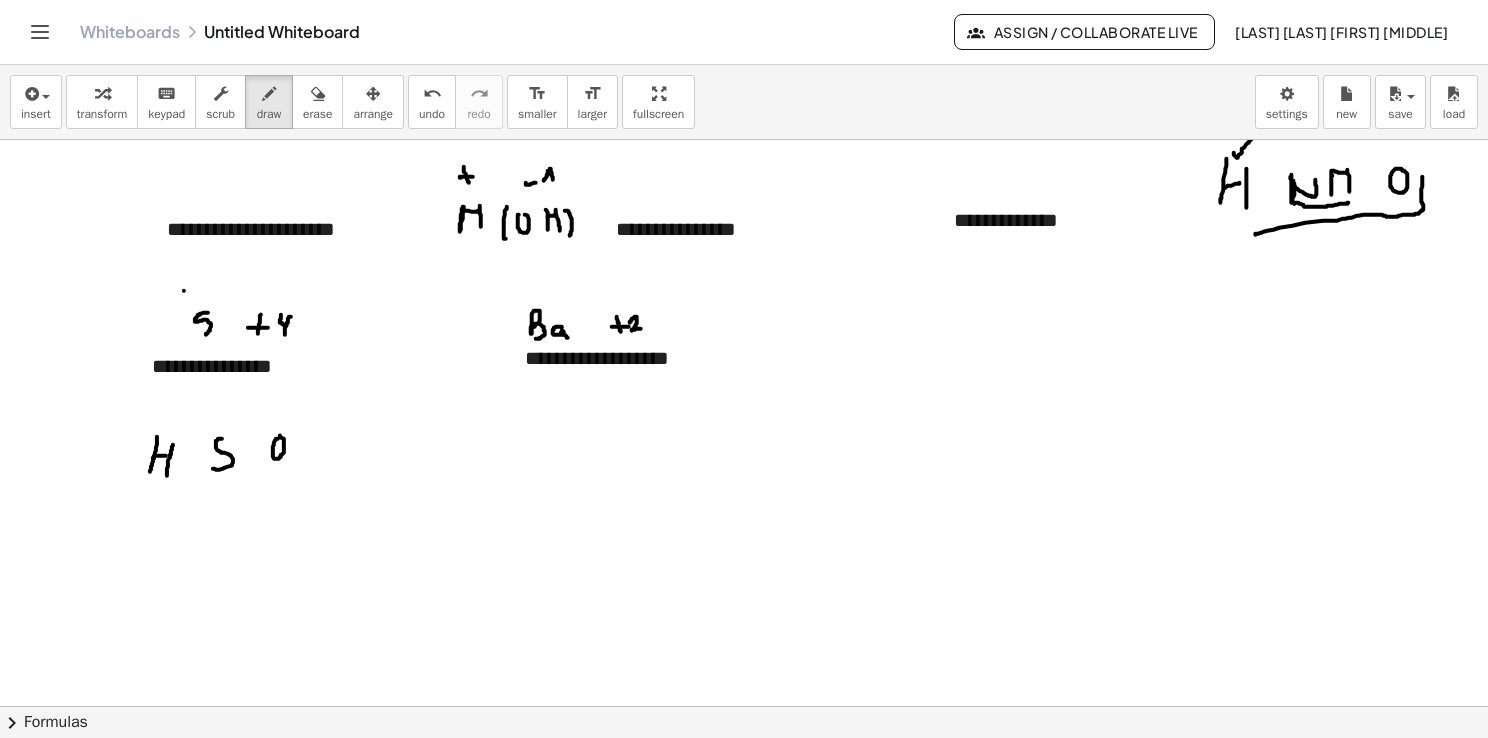 click at bounding box center [747, 707] 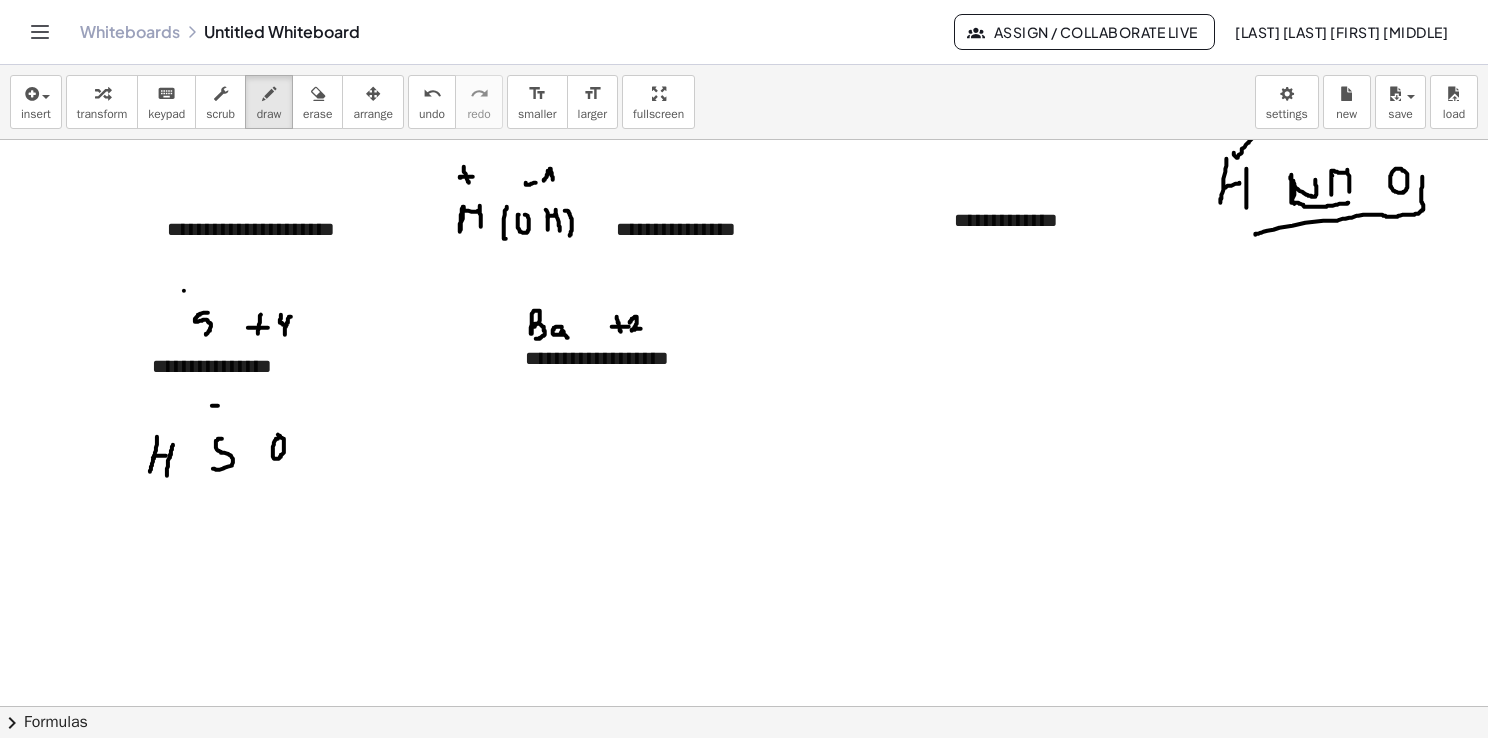 click at bounding box center [747, 707] 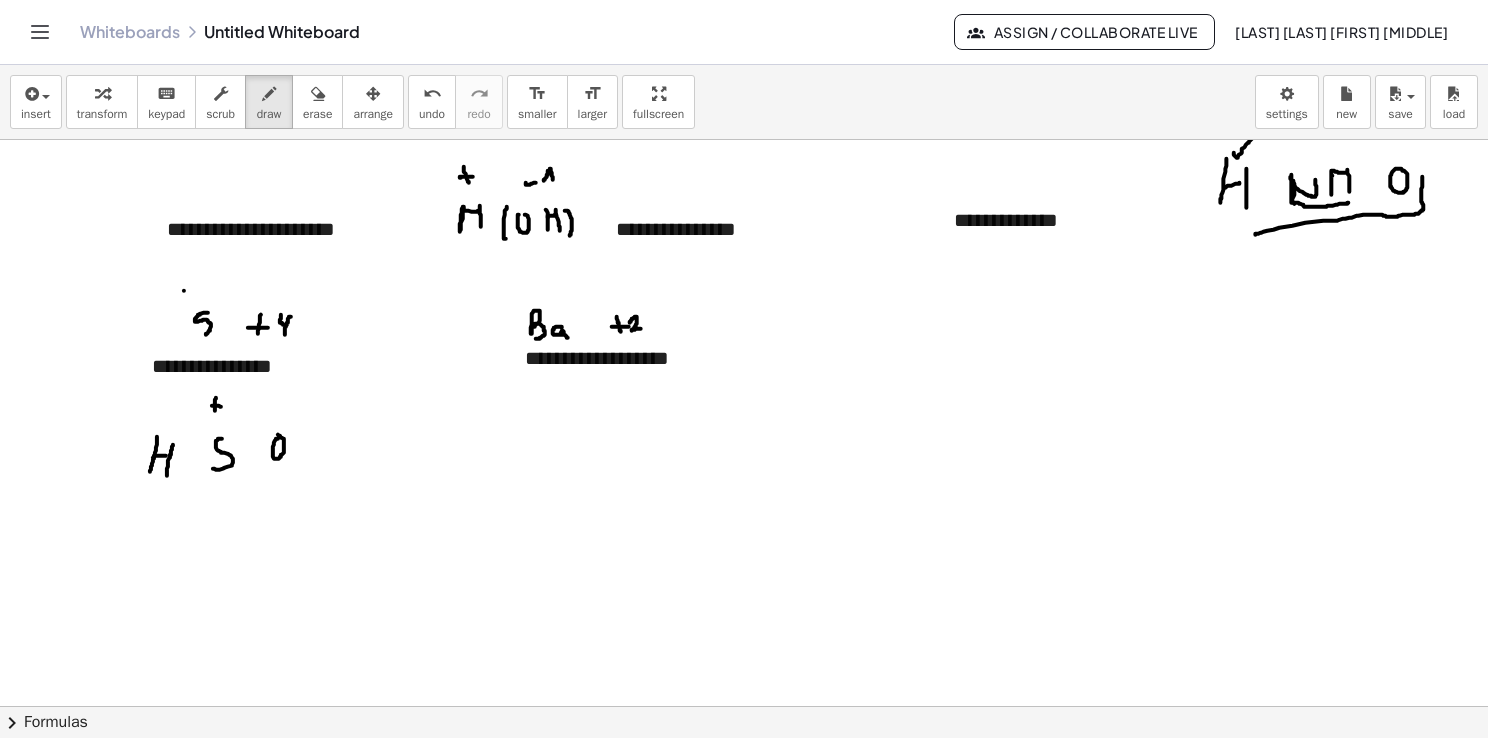drag, startPoint x: 216, startPoint y: 397, endPoint x: 215, endPoint y: 411, distance: 14.035668 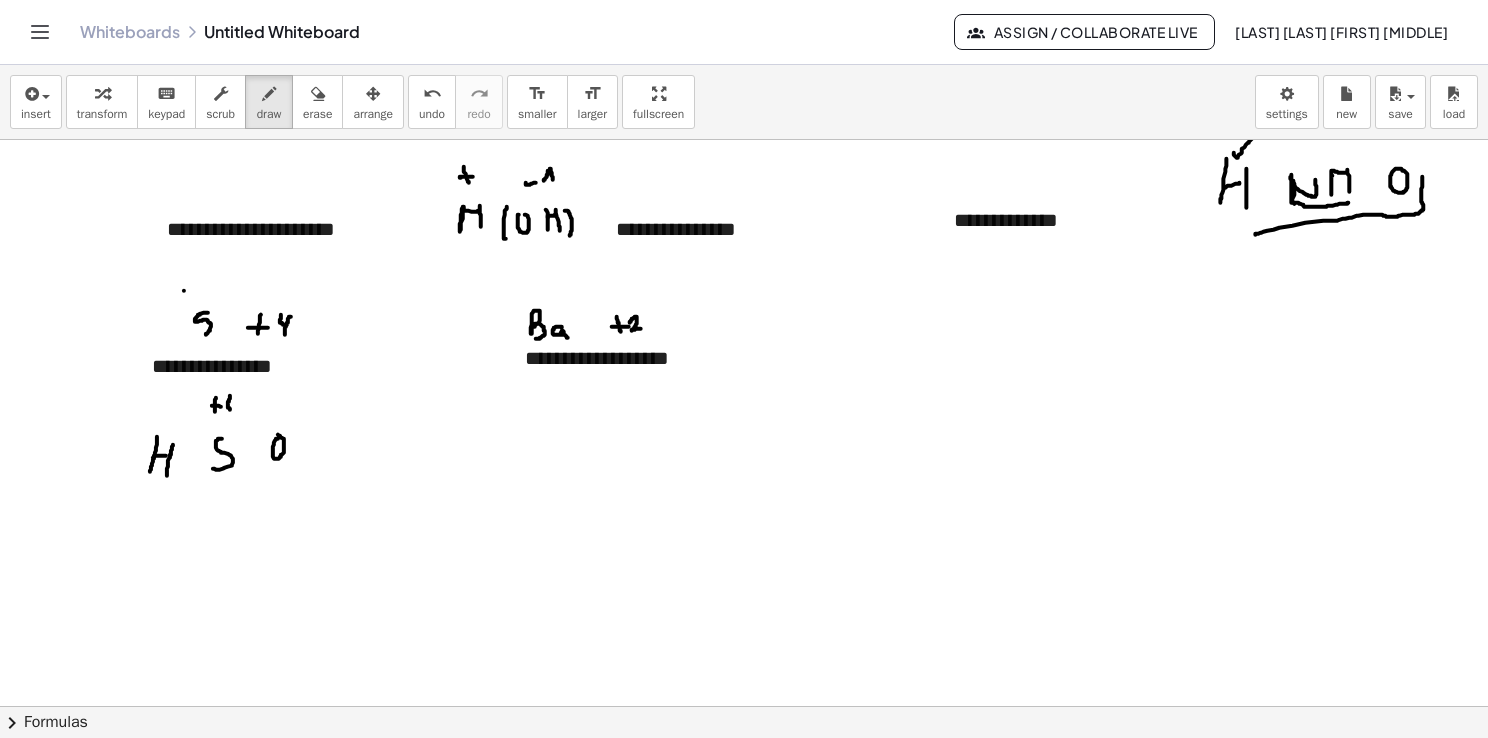 drag, startPoint x: 230, startPoint y: 395, endPoint x: 241, endPoint y: 409, distance: 17.804493 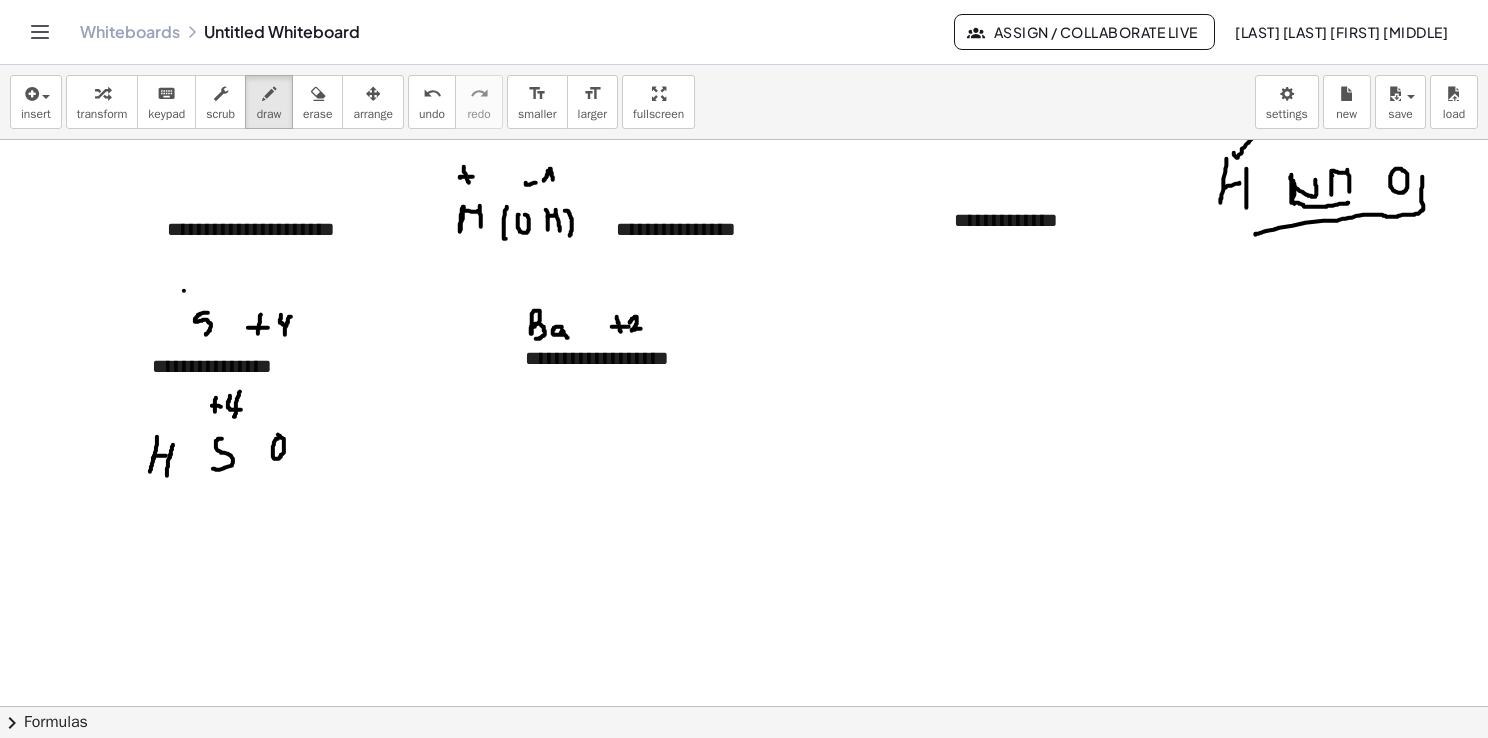 drag, startPoint x: 240, startPoint y: 391, endPoint x: 234, endPoint y: 421, distance: 30.594116 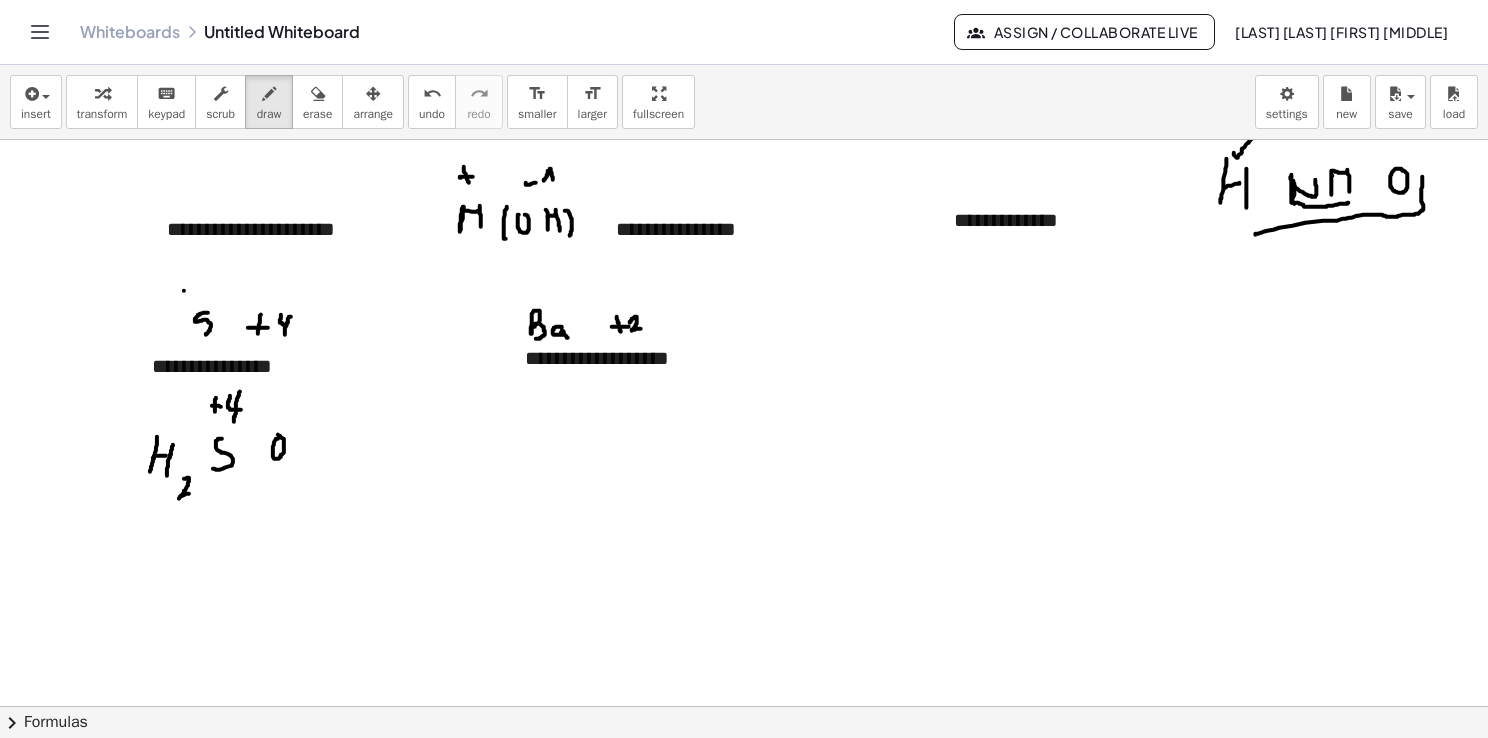 drag, startPoint x: 184, startPoint y: 478, endPoint x: 193, endPoint y: 494, distance: 18.35756 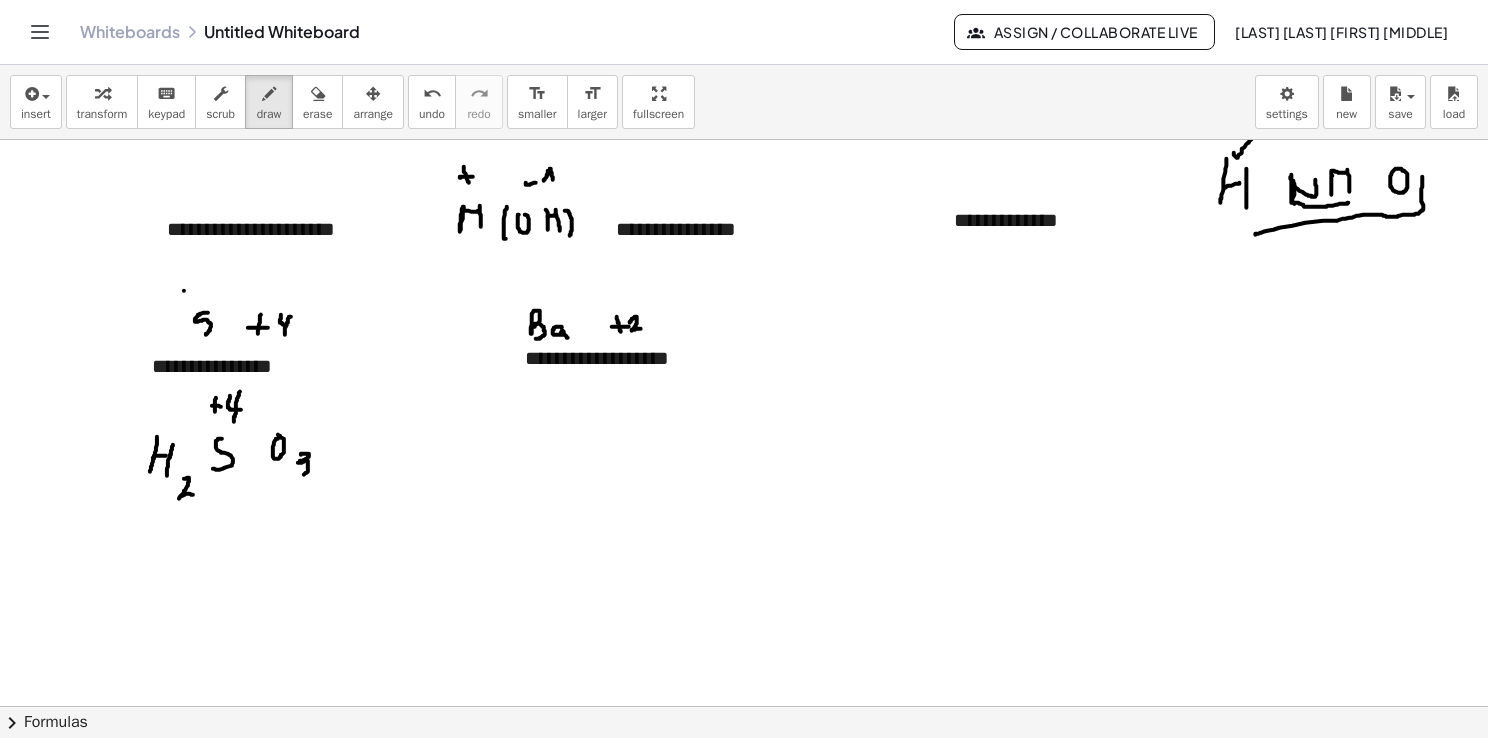 drag, startPoint x: 301, startPoint y: 454, endPoint x: 297, endPoint y: 477, distance: 23.345236 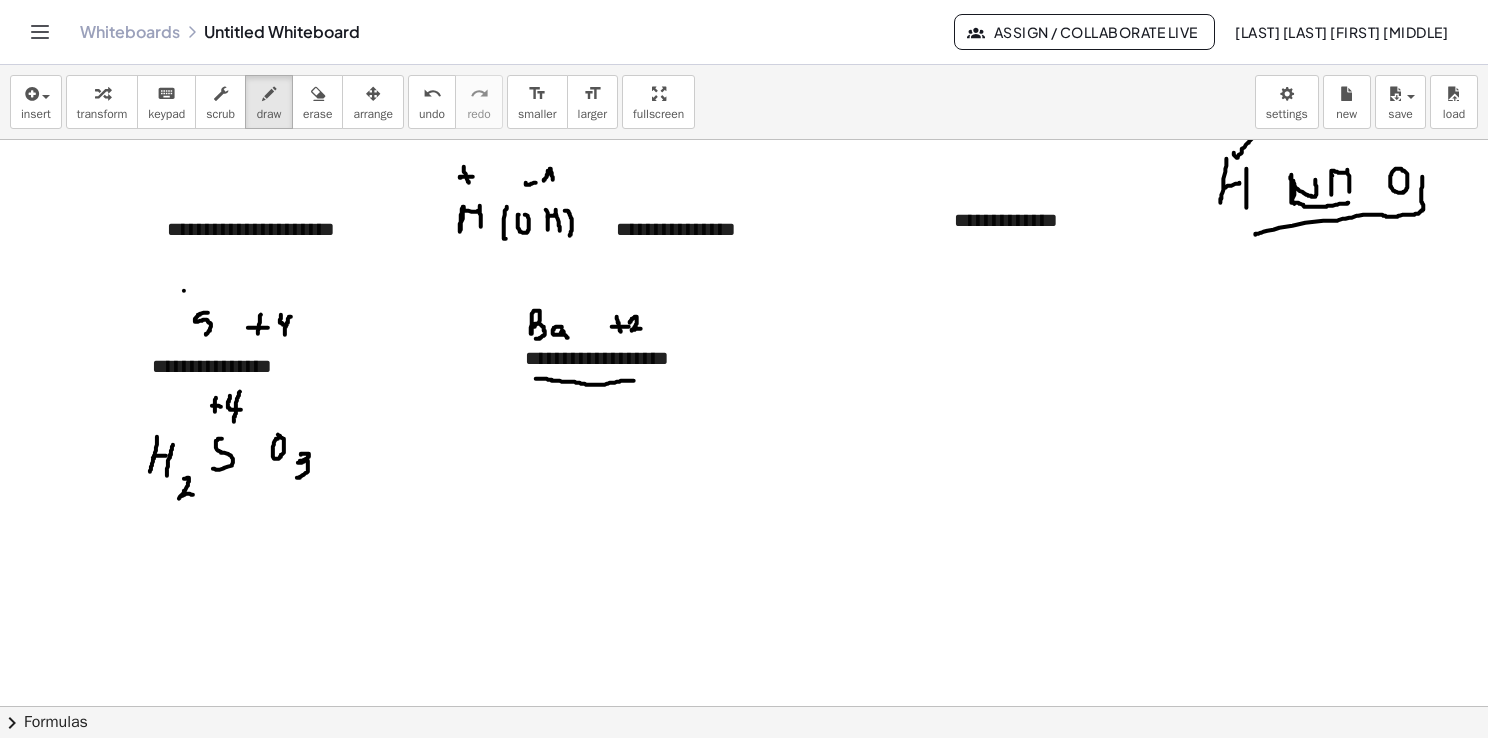 drag, startPoint x: 537, startPoint y: 378, endPoint x: 640, endPoint y: 379, distance: 103.00485 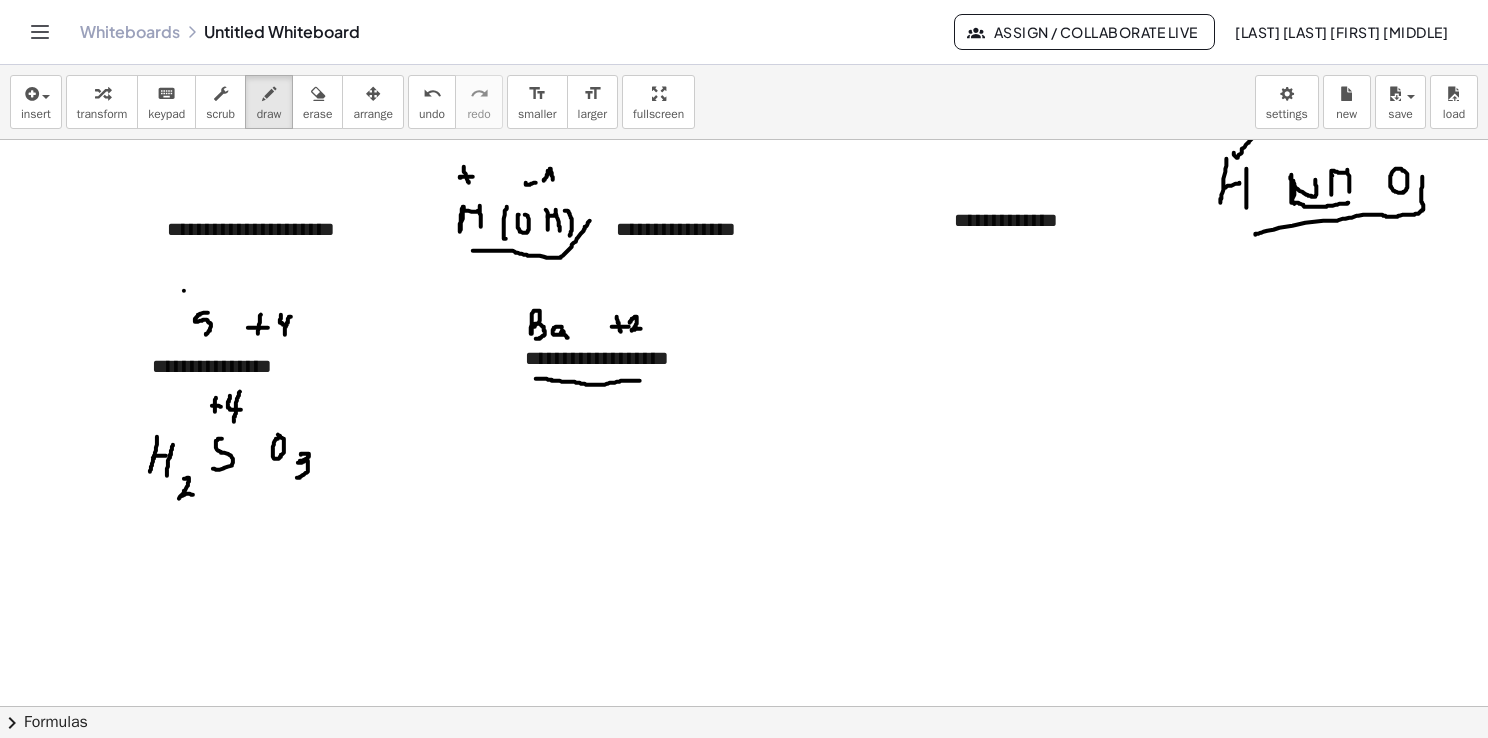 drag, startPoint x: 475, startPoint y: 250, endPoint x: 593, endPoint y: 210, distance: 124.595345 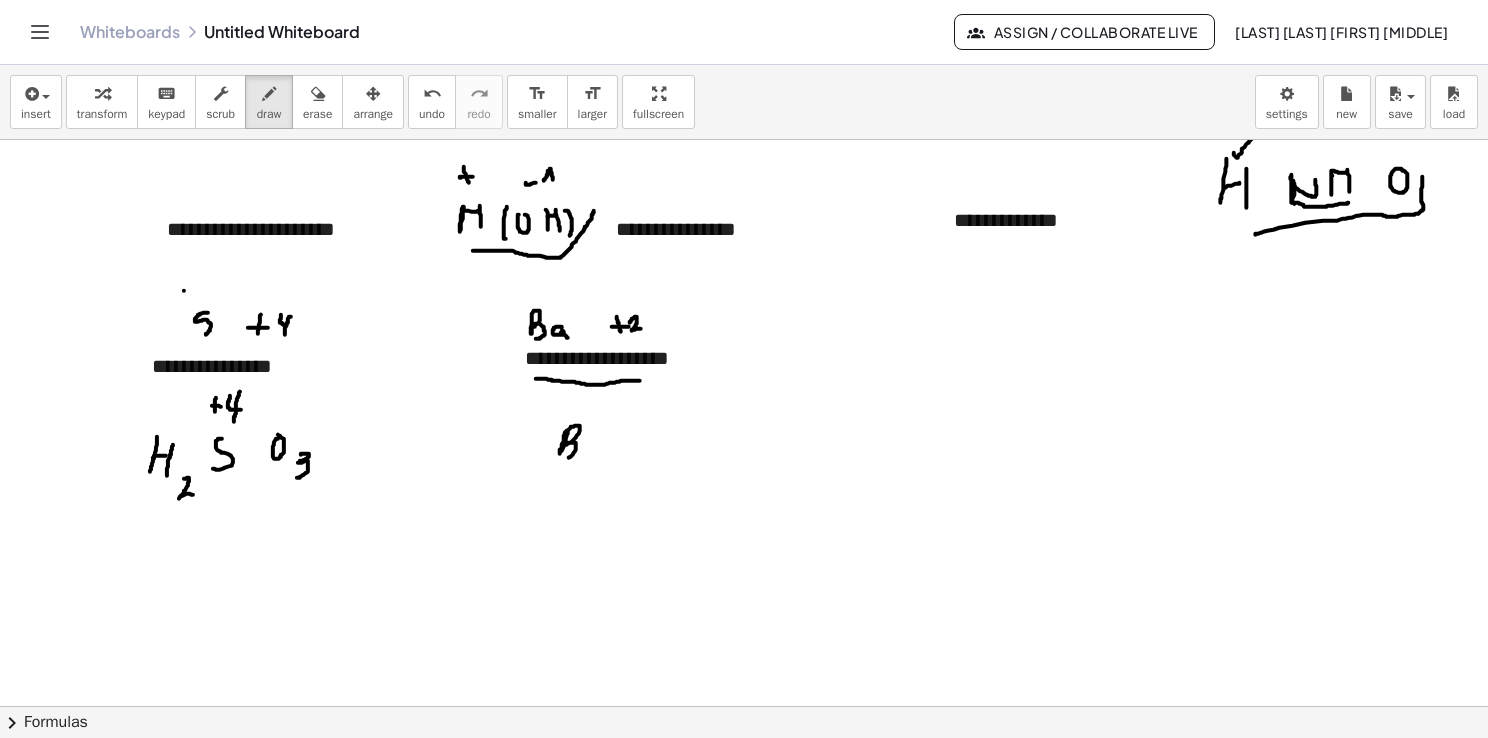 drag, startPoint x: 567, startPoint y: 430, endPoint x: 564, endPoint y: 452, distance: 22.203604 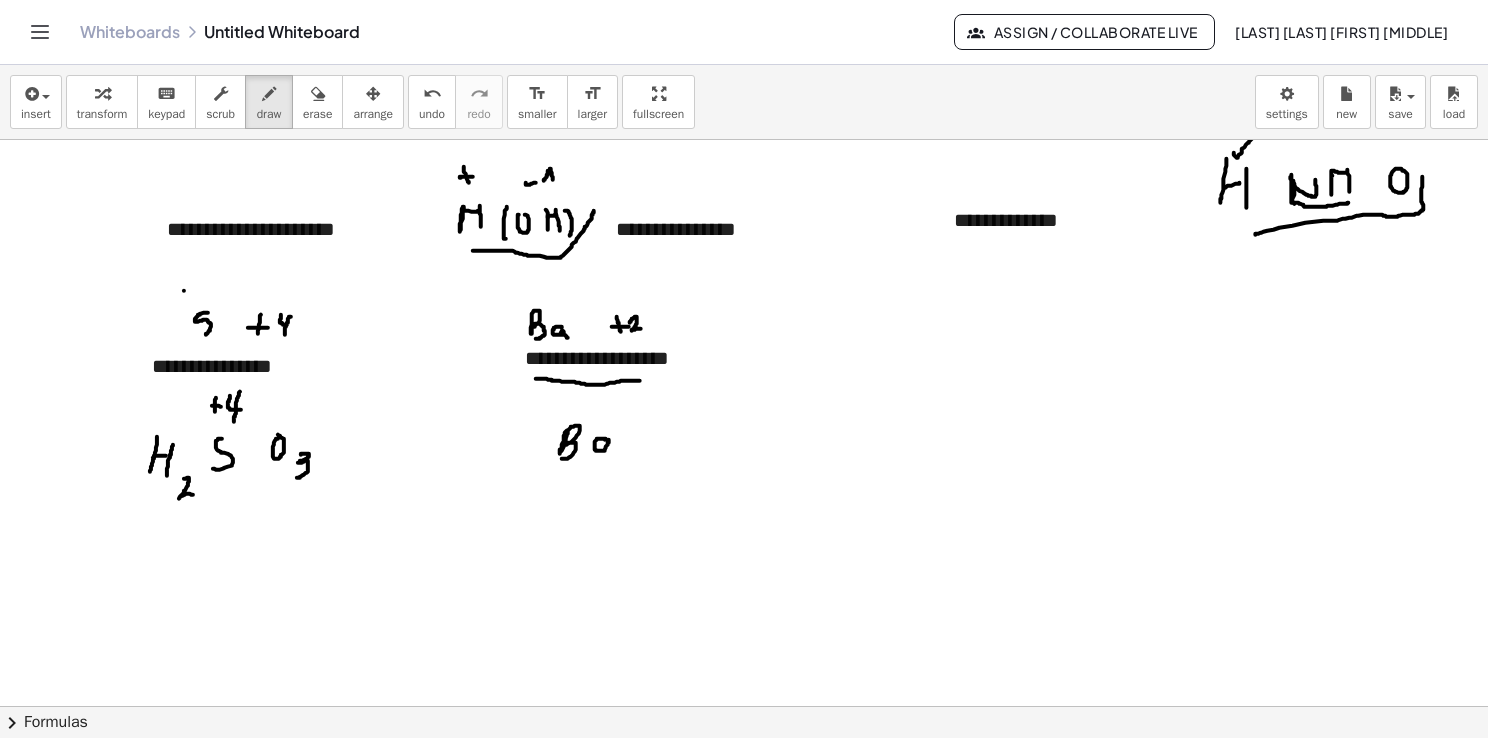drag, startPoint x: 605, startPoint y: 438, endPoint x: 614, endPoint y: 450, distance: 15 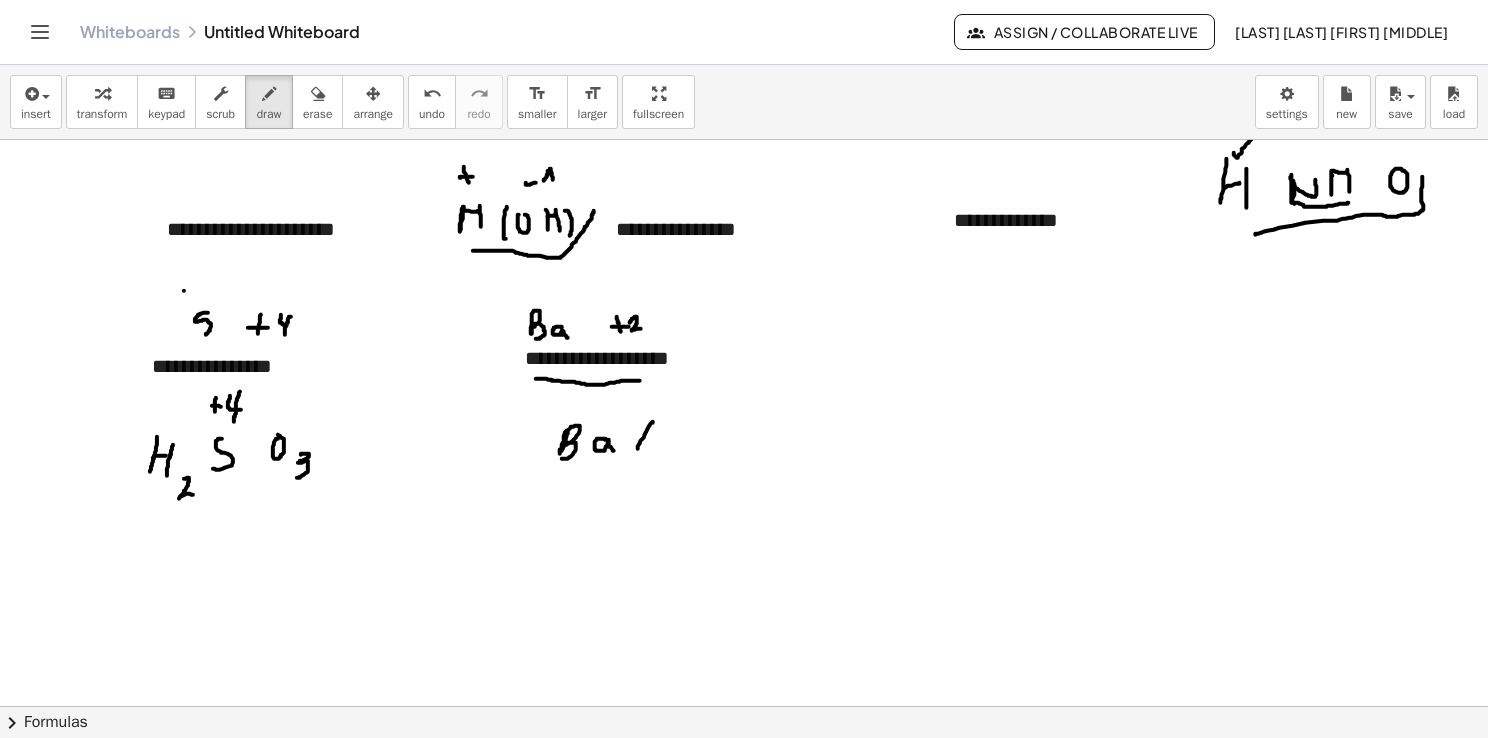 drag, startPoint x: 653, startPoint y: 422, endPoint x: 646, endPoint y: 456, distance: 34.713108 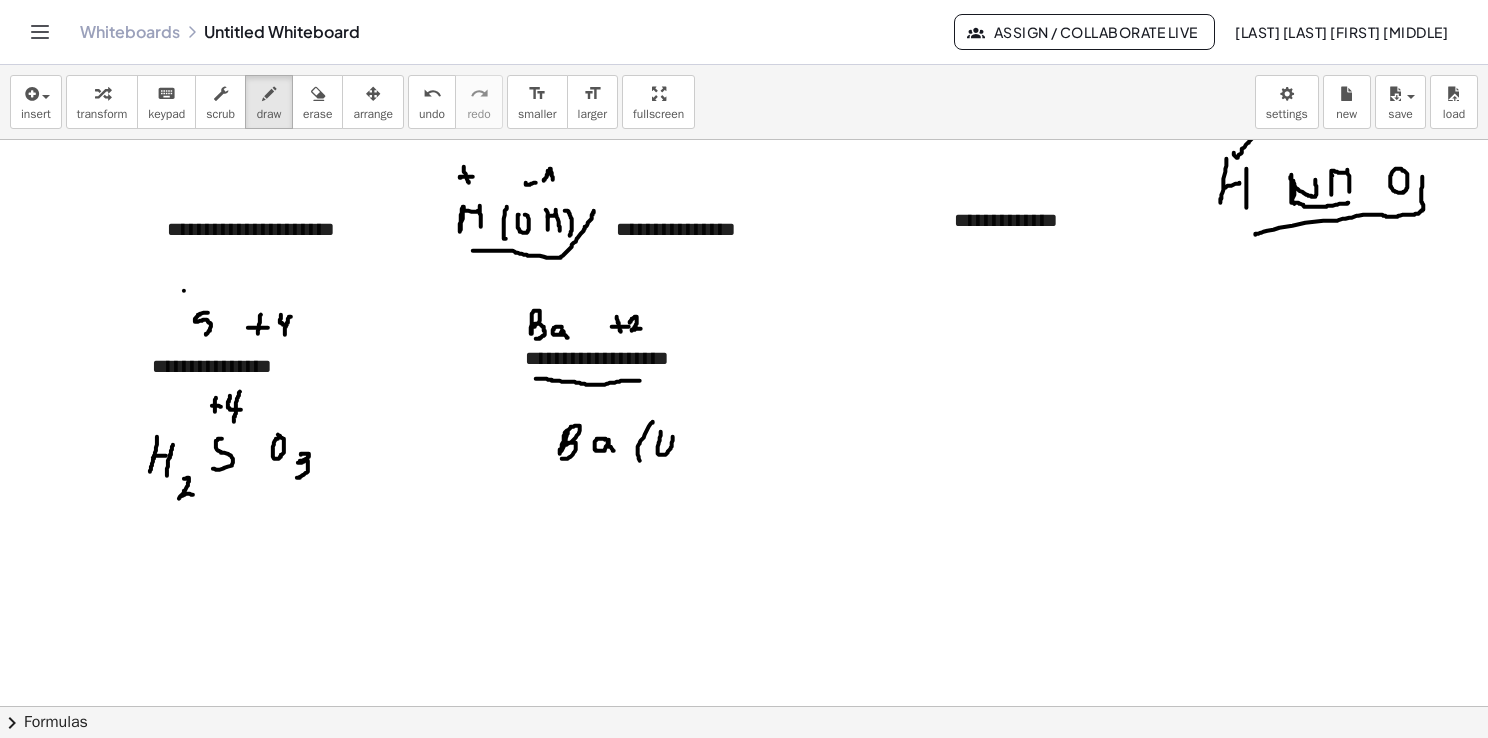 click at bounding box center (747, 707) 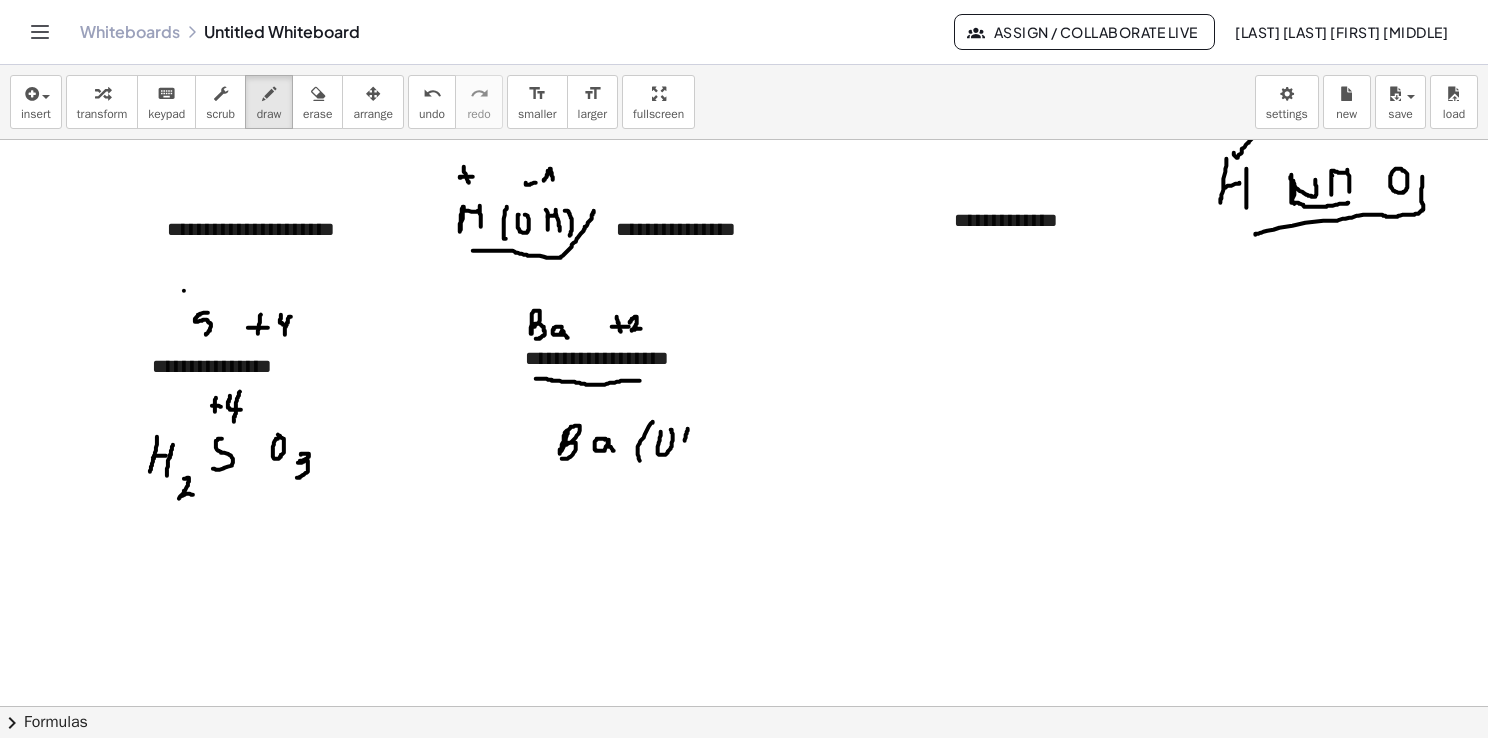 drag, startPoint x: 688, startPoint y: 428, endPoint x: 683, endPoint y: 450, distance: 22.561028 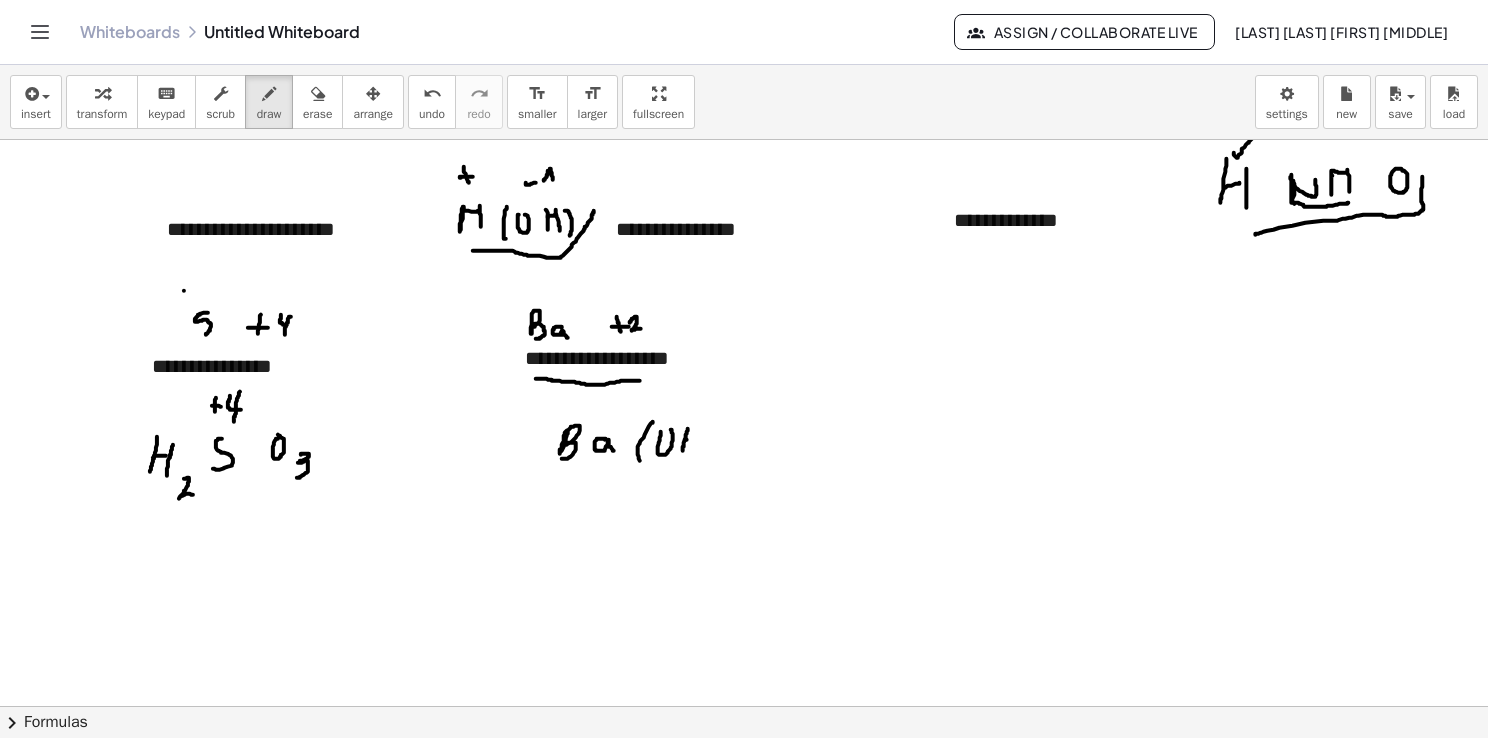 click at bounding box center (747, 707) 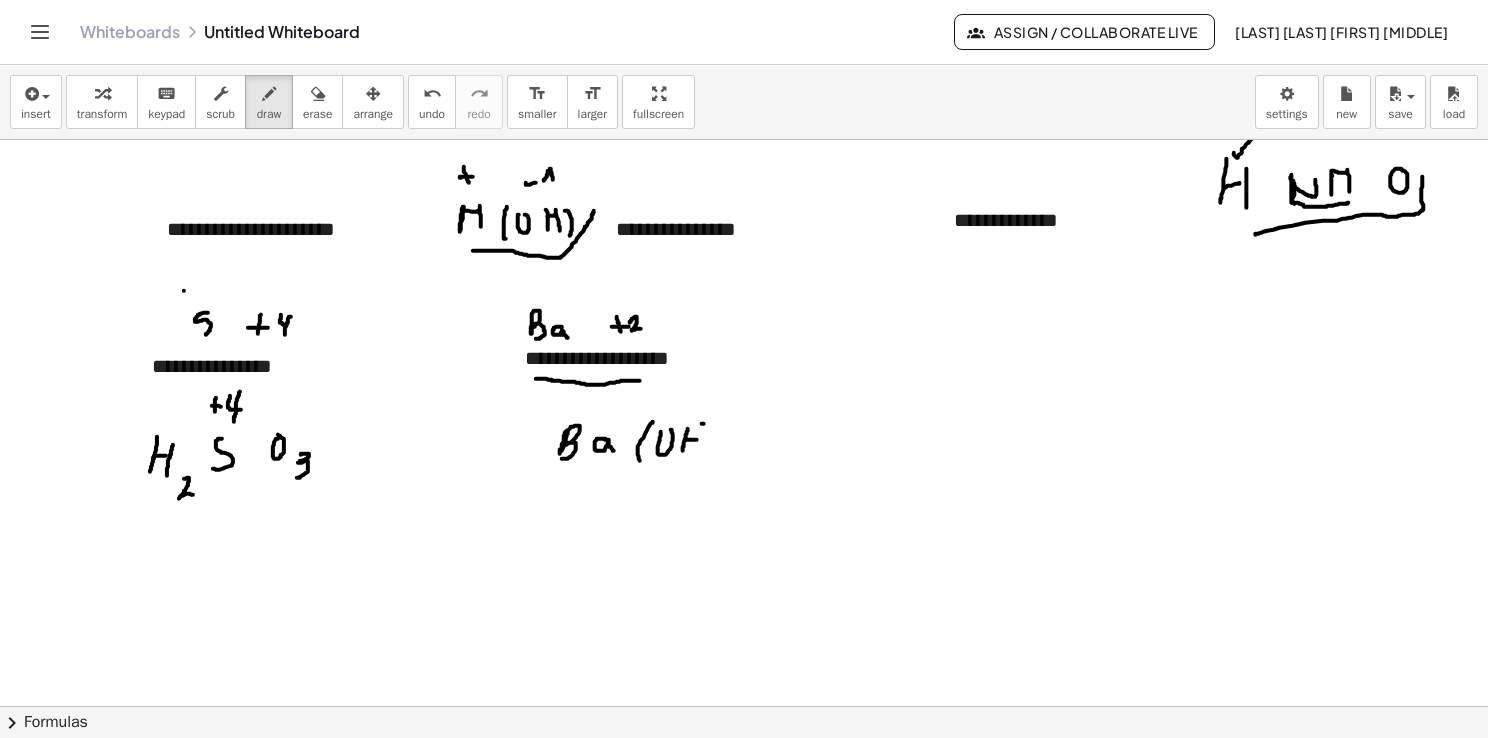 drag, startPoint x: 702, startPoint y: 423, endPoint x: 698, endPoint y: 458, distance: 35.22783 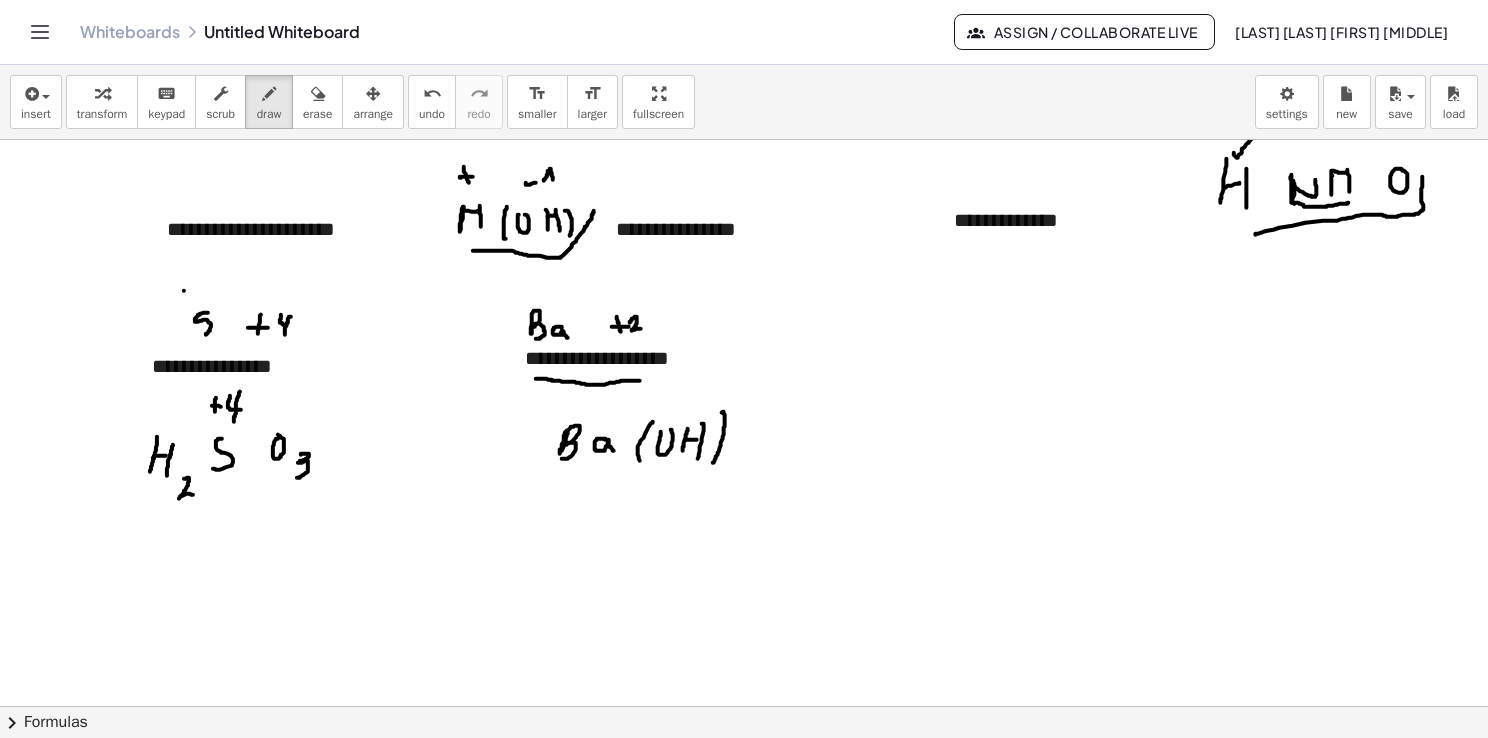 drag, startPoint x: 724, startPoint y: 411, endPoint x: 712, endPoint y: 466, distance: 56.293873 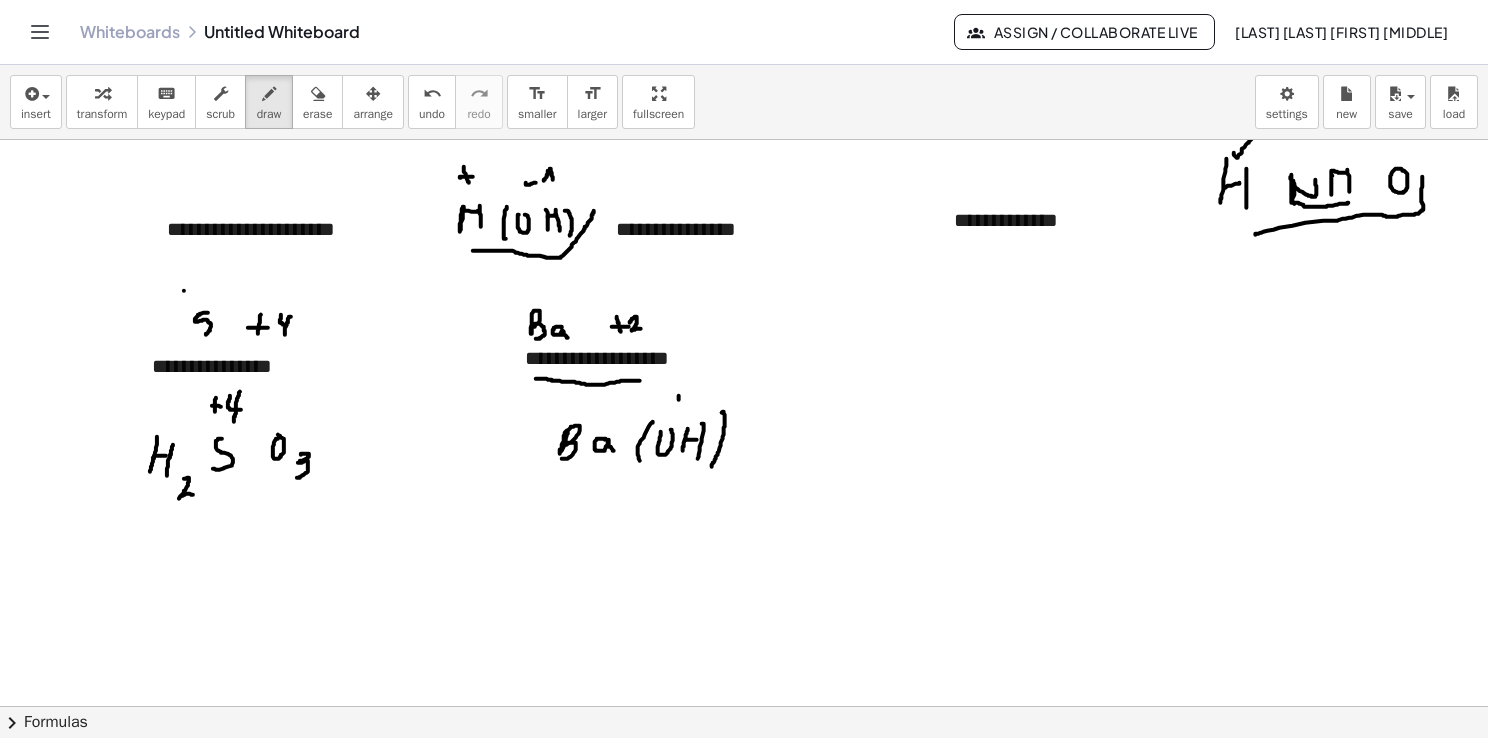 click at bounding box center [747, 707] 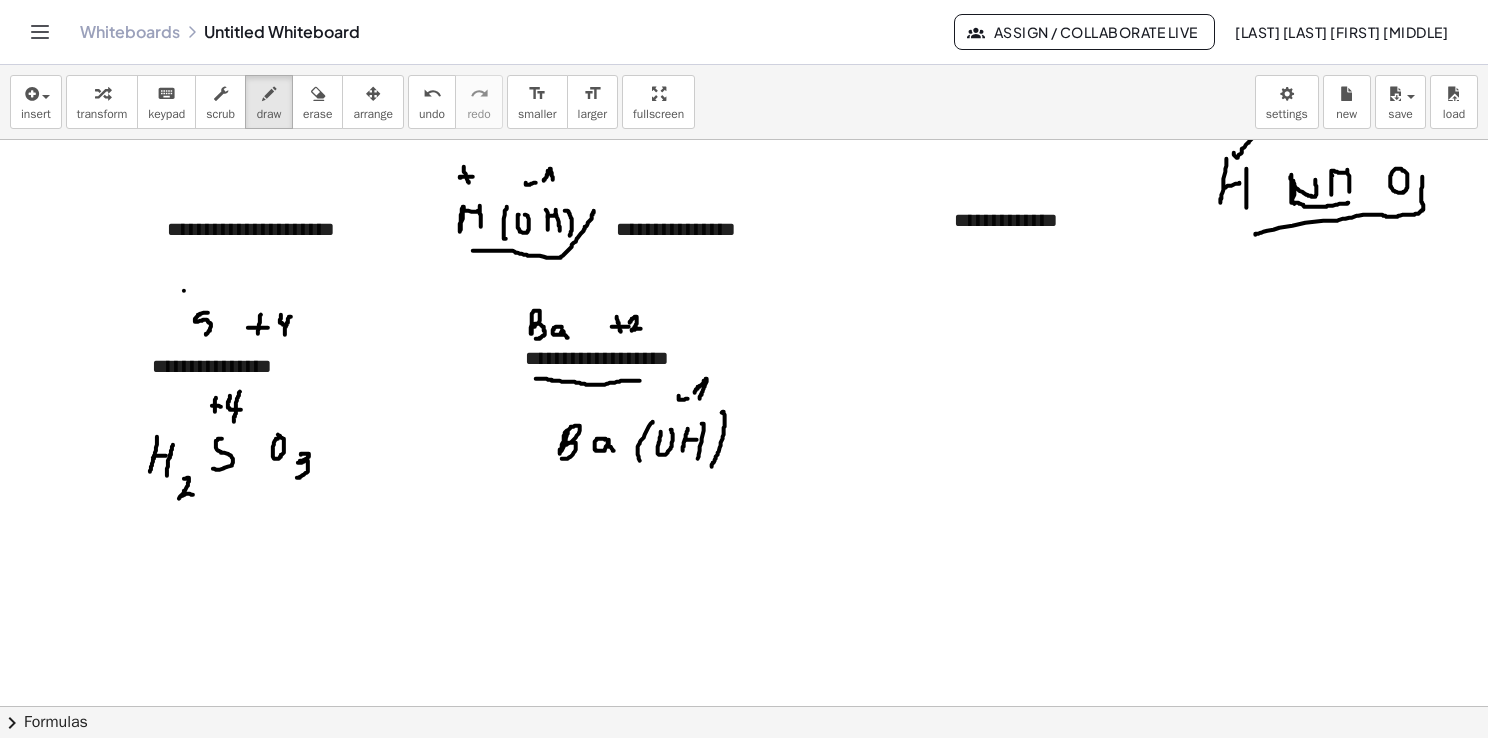 click at bounding box center [747, 707] 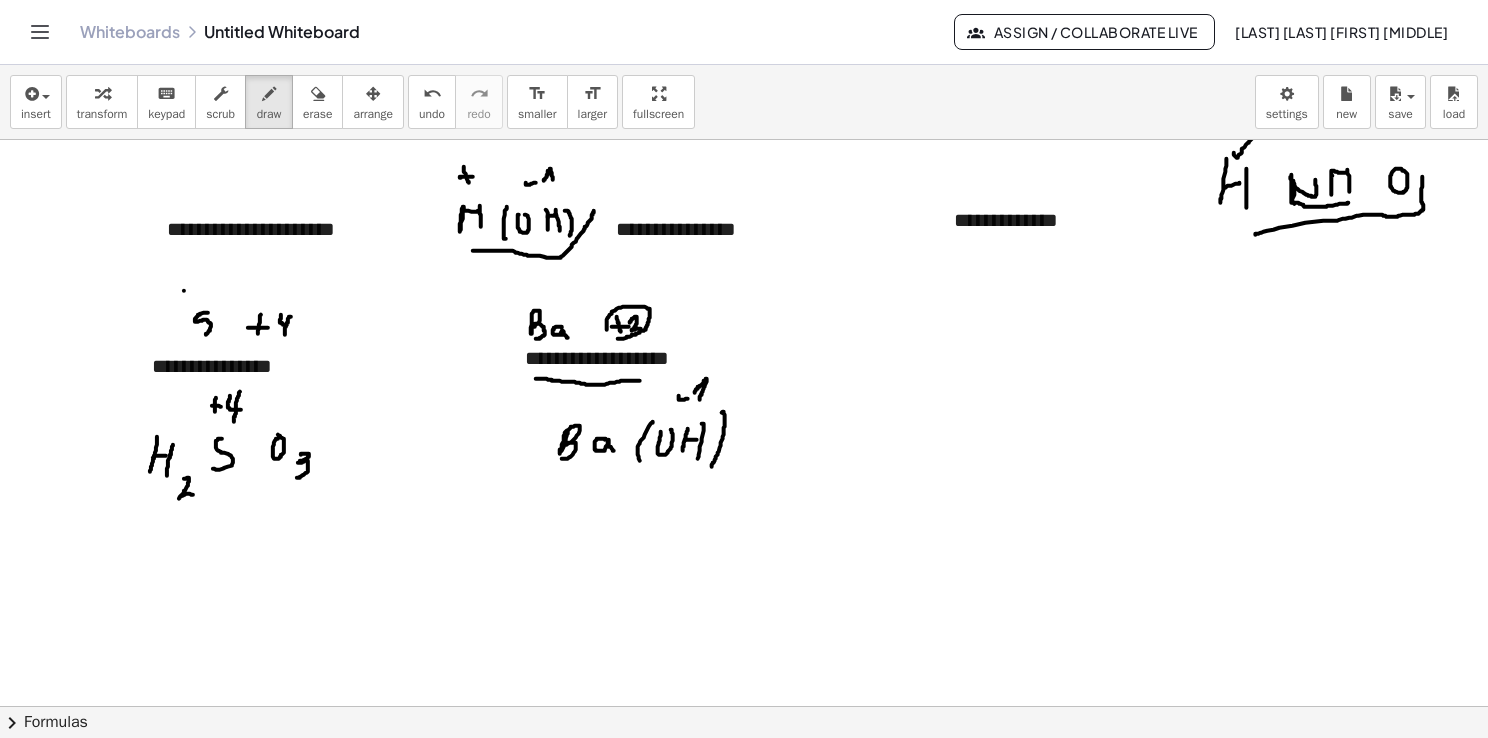 drag, startPoint x: 618, startPoint y: 338, endPoint x: 607, endPoint y: 341, distance: 11.401754 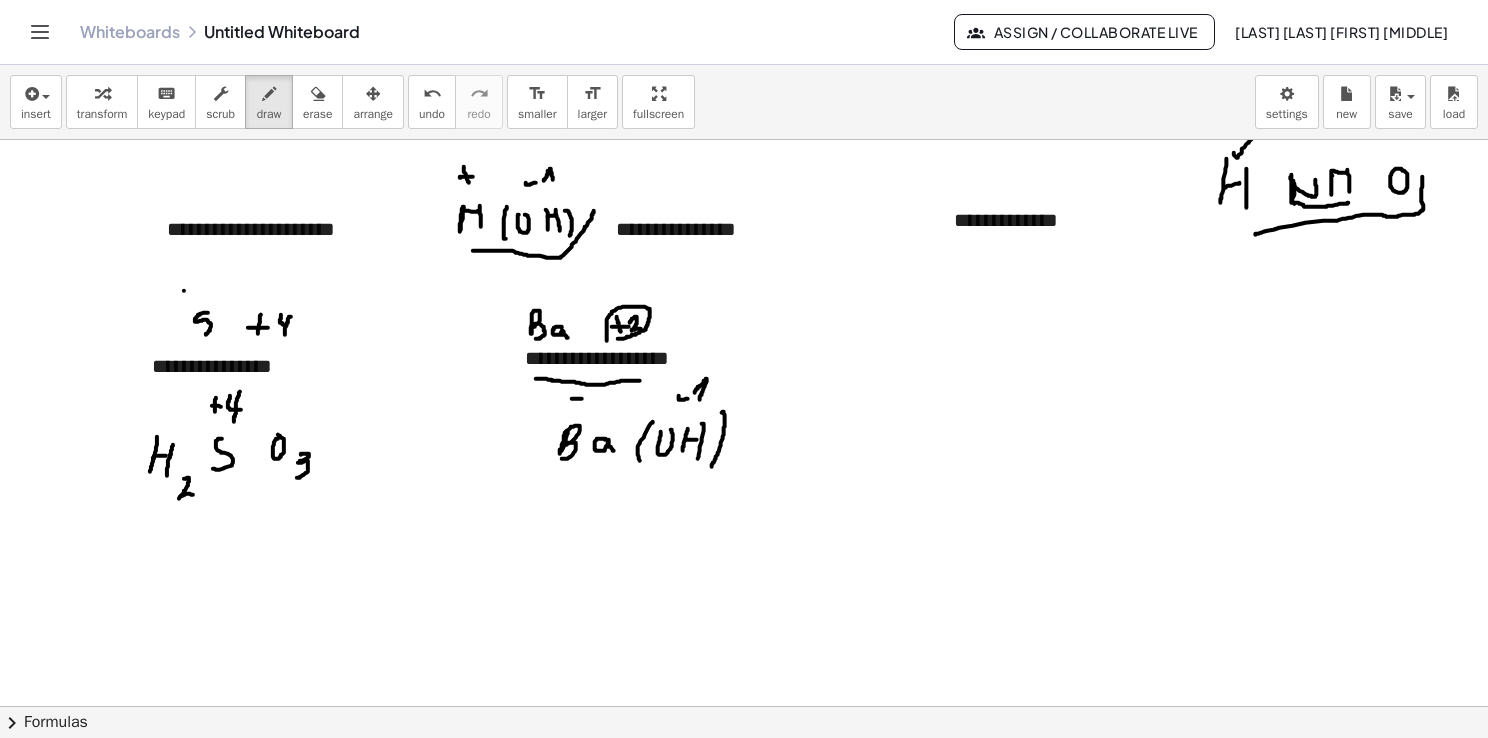 drag, startPoint x: 572, startPoint y: 398, endPoint x: 585, endPoint y: 398, distance: 13 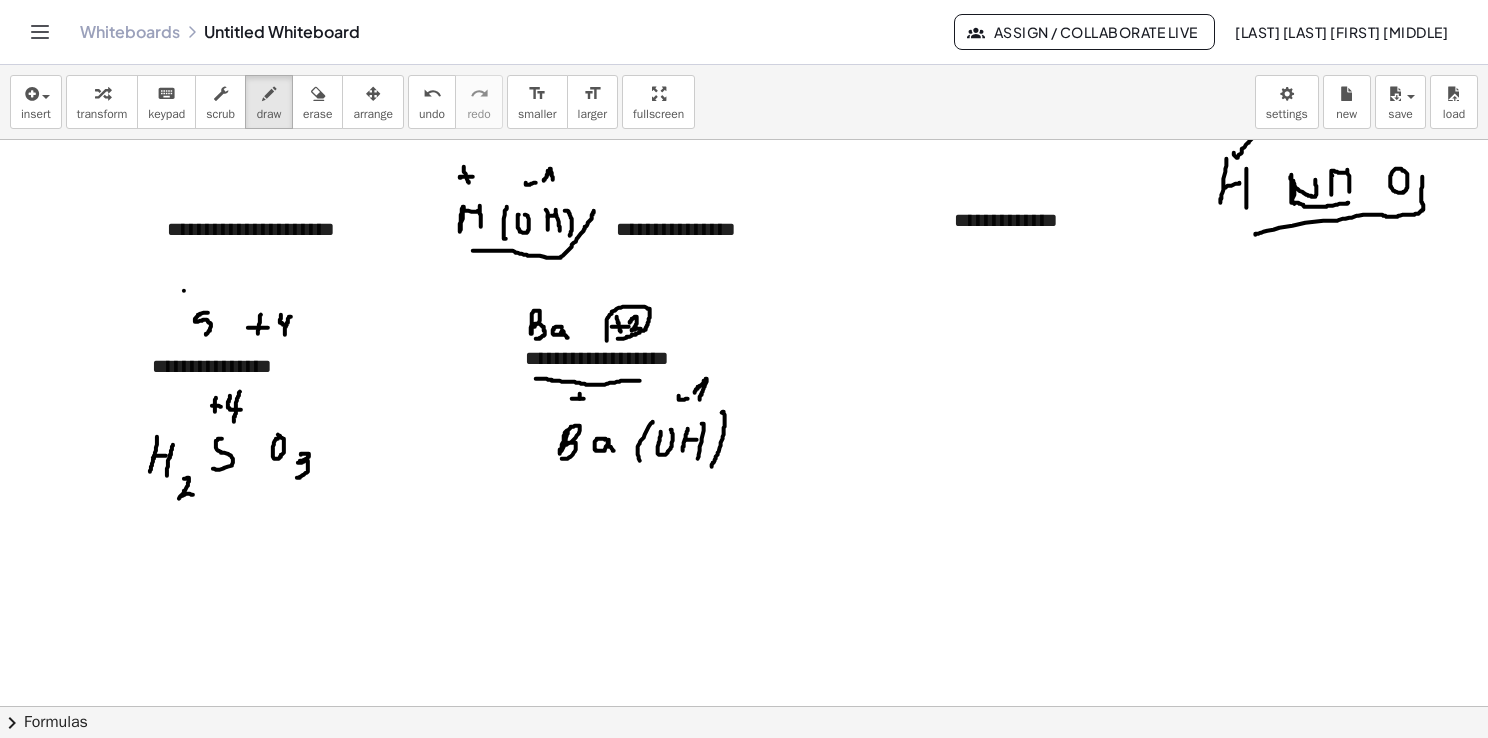 drag, startPoint x: 580, startPoint y: 393, endPoint x: 578, endPoint y: 405, distance: 12.165525 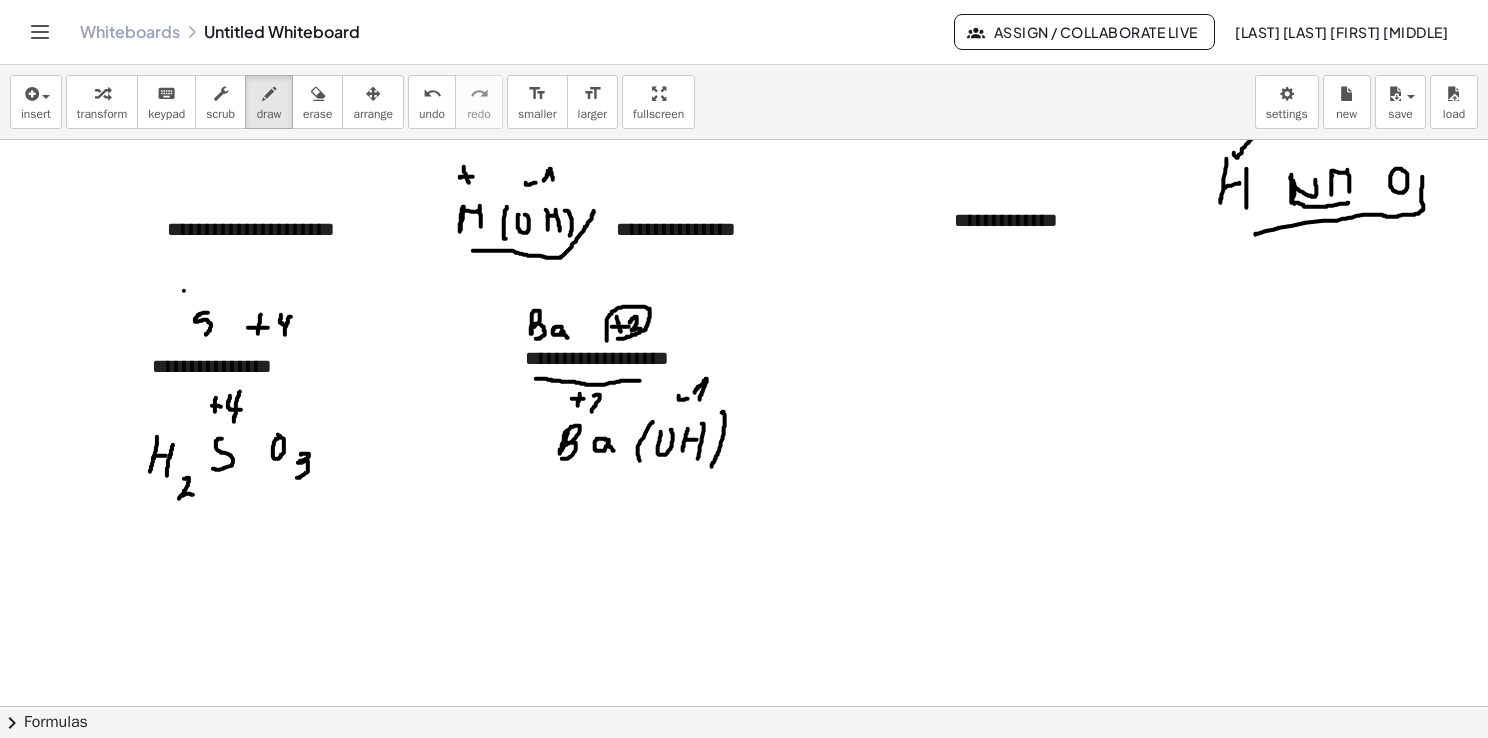 drag, startPoint x: 594, startPoint y: 395, endPoint x: 598, endPoint y: 412, distance: 17.464249 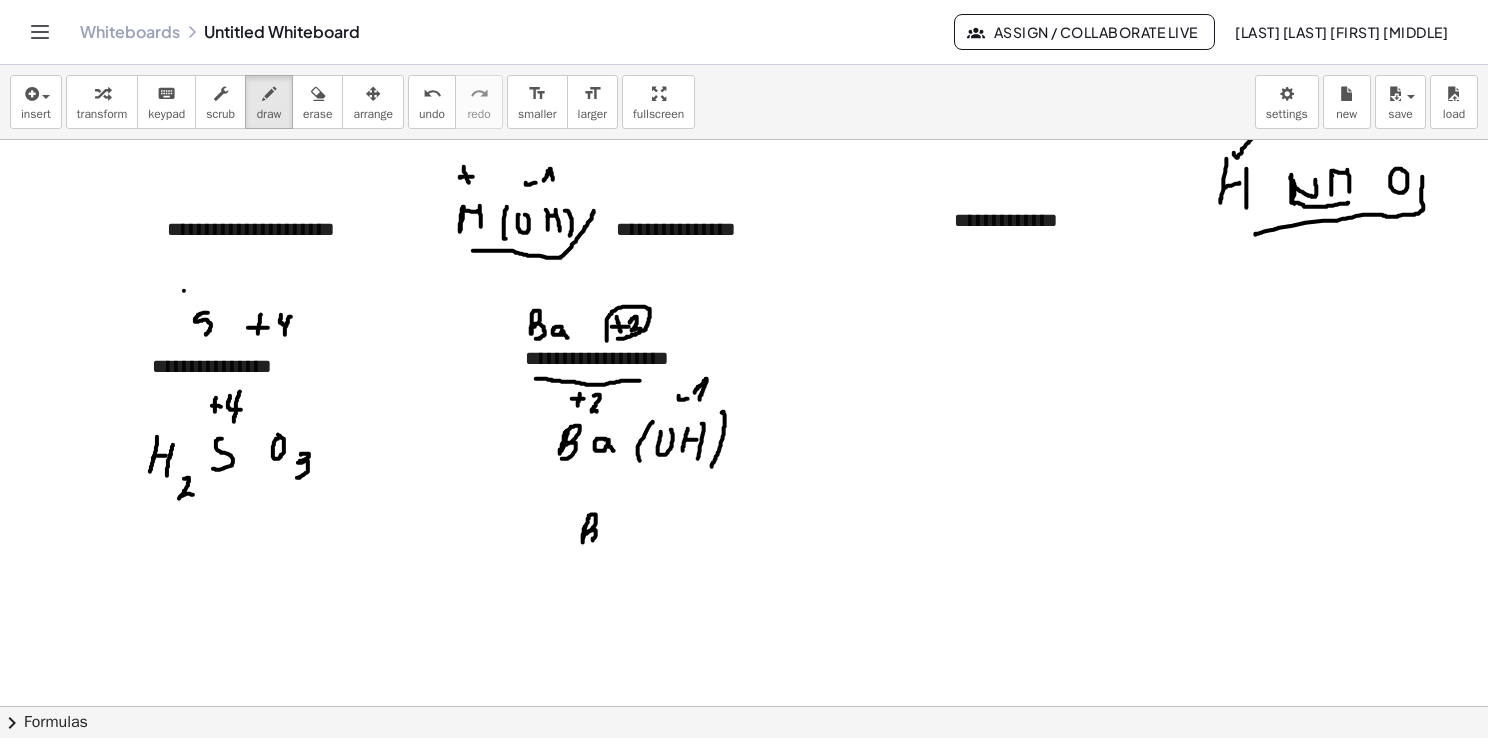 drag, startPoint x: 586, startPoint y: 526, endPoint x: 588, endPoint y: 543, distance: 17.117243 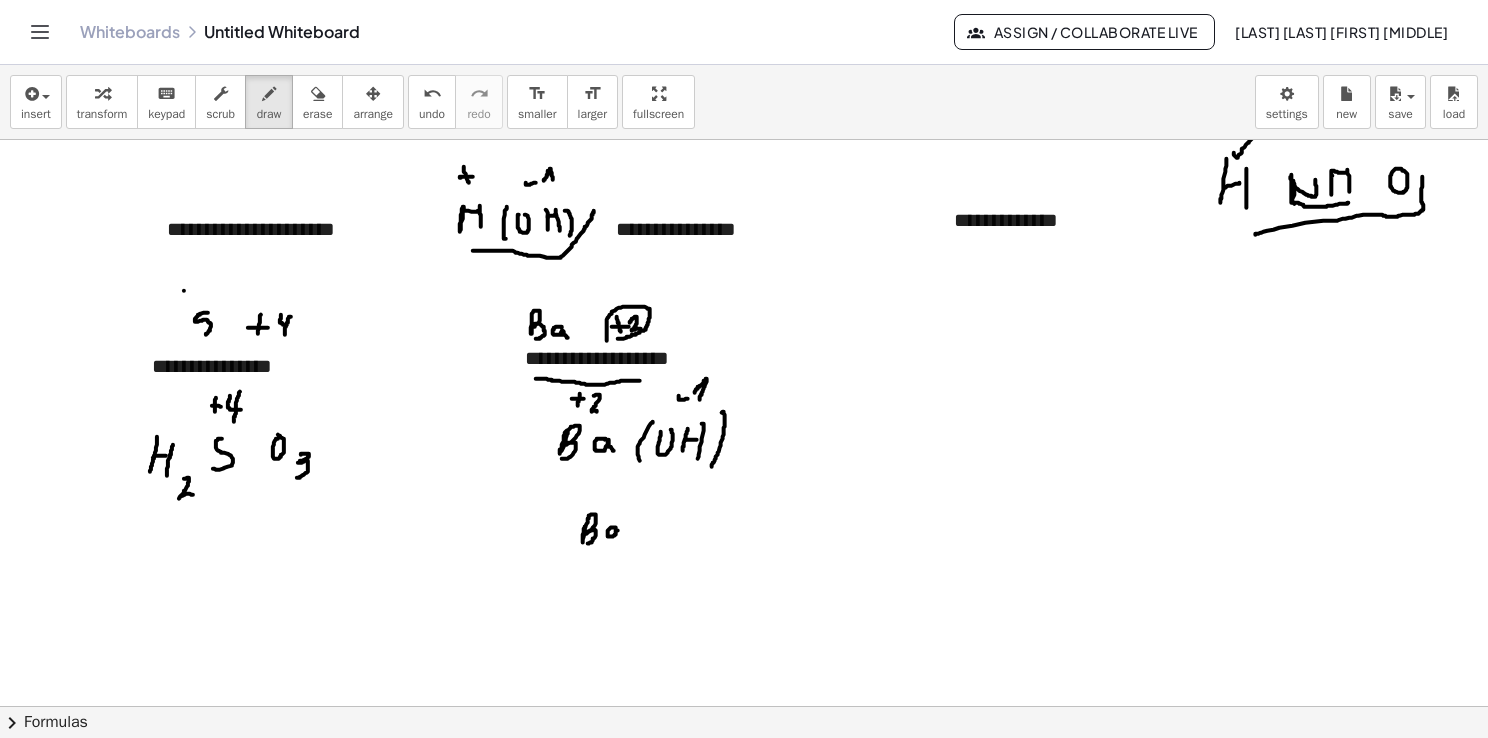 click at bounding box center (747, 707) 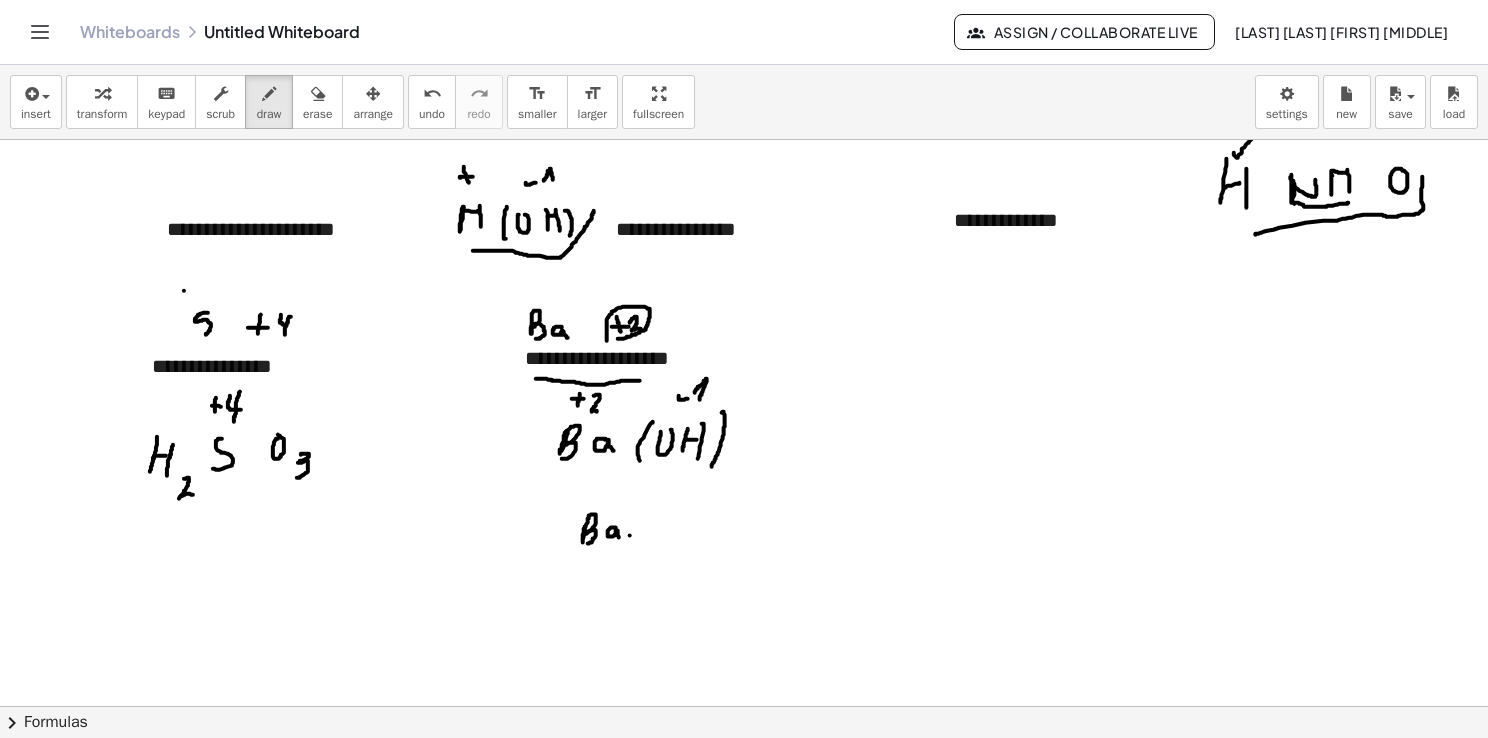 click at bounding box center [747, 707] 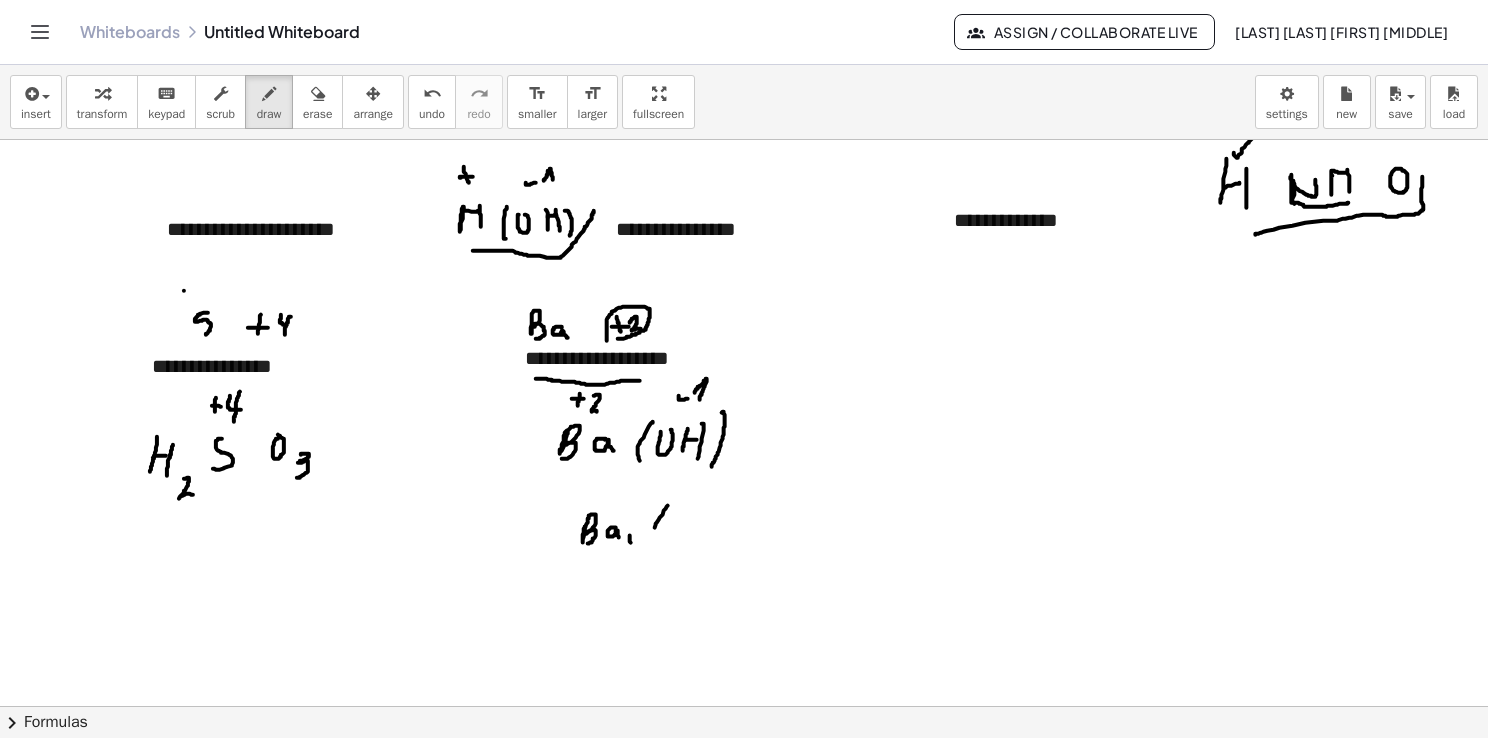 drag, startPoint x: 668, startPoint y: 505, endPoint x: 659, endPoint y: 539, distance: 35.17101 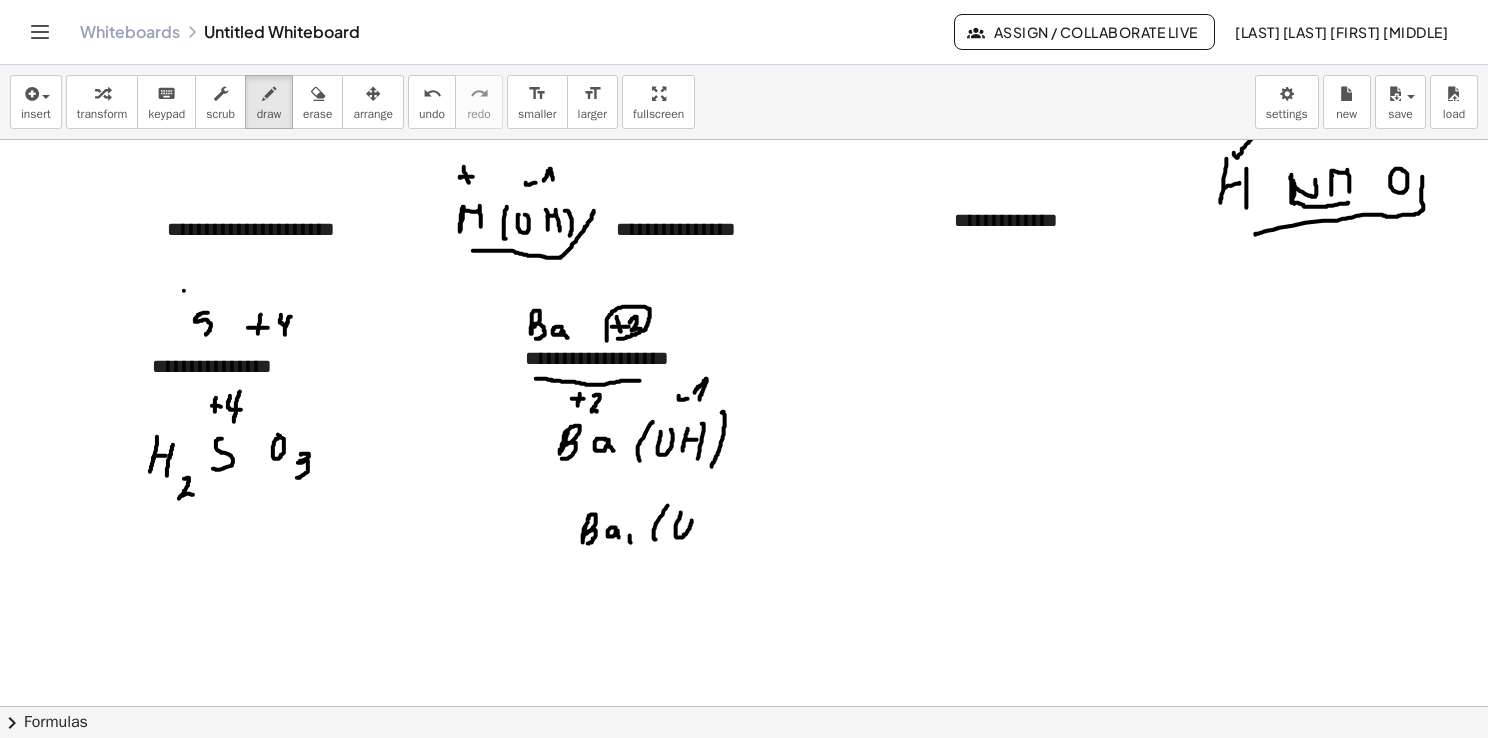 drag, startPoint x: 681, startPoint y: 512, endPoint x: 691, endPoint y: 515, distance: 10.440307 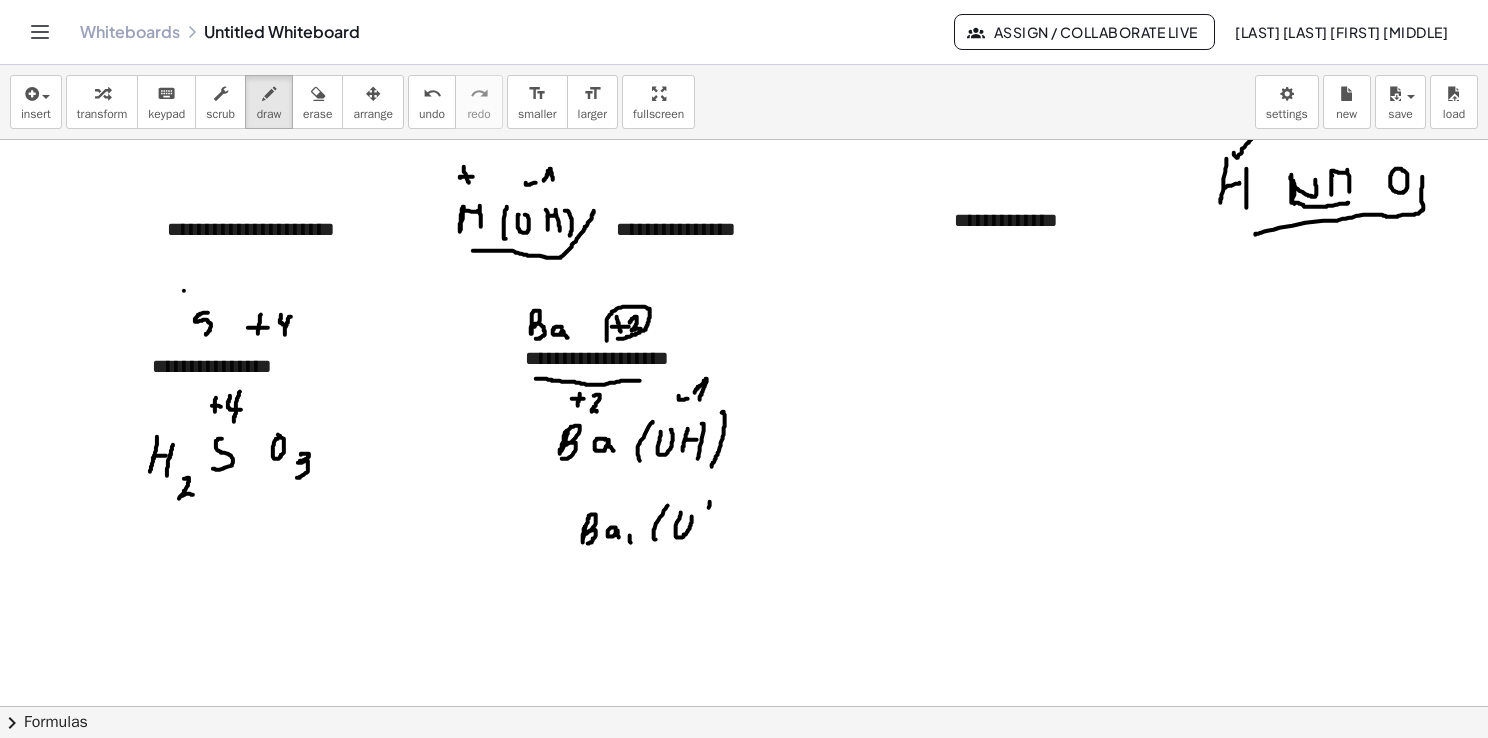 drag, startPoint x: 710, startPoint y: 501, endPoint x: 704, endPoint y: 530, distance: 29.614185 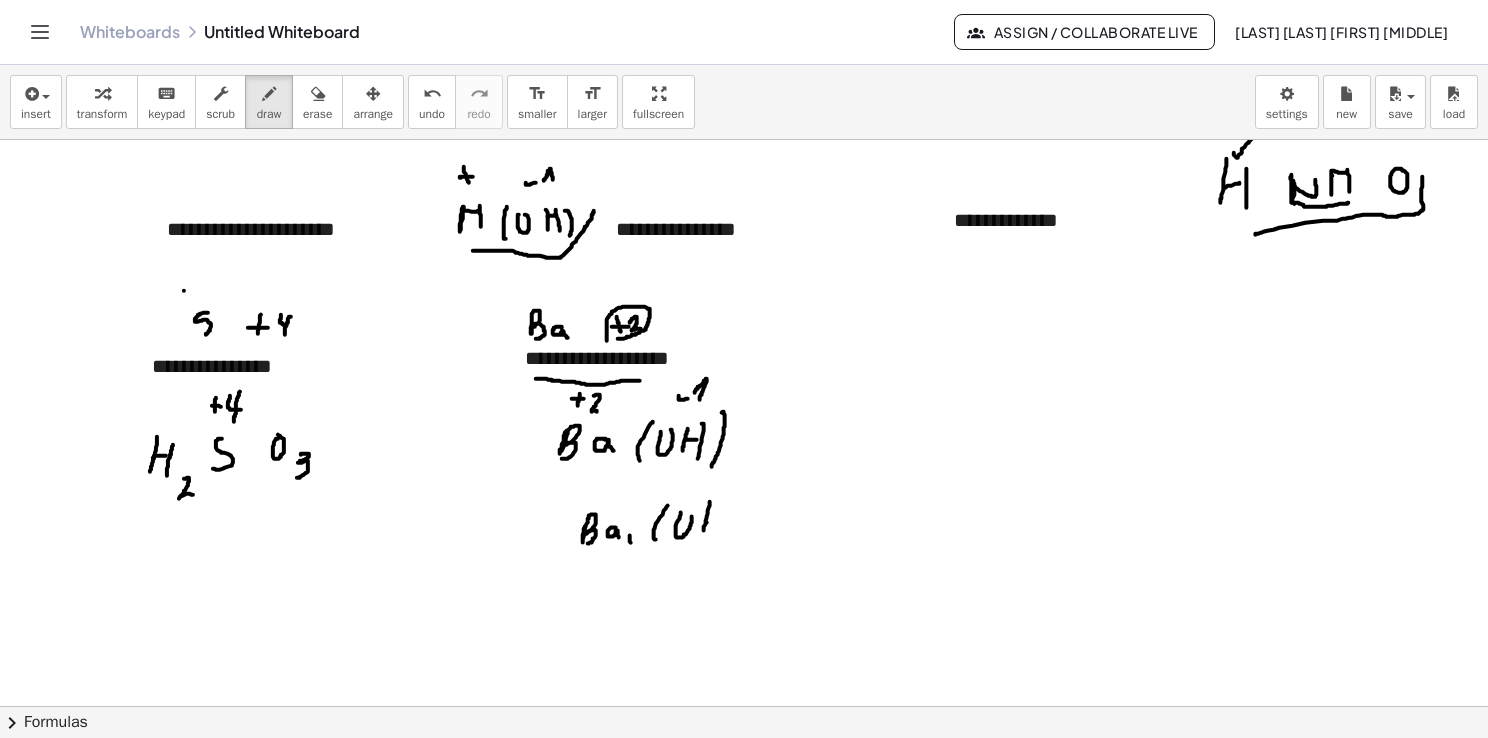 click at bounding box center [747, 707] 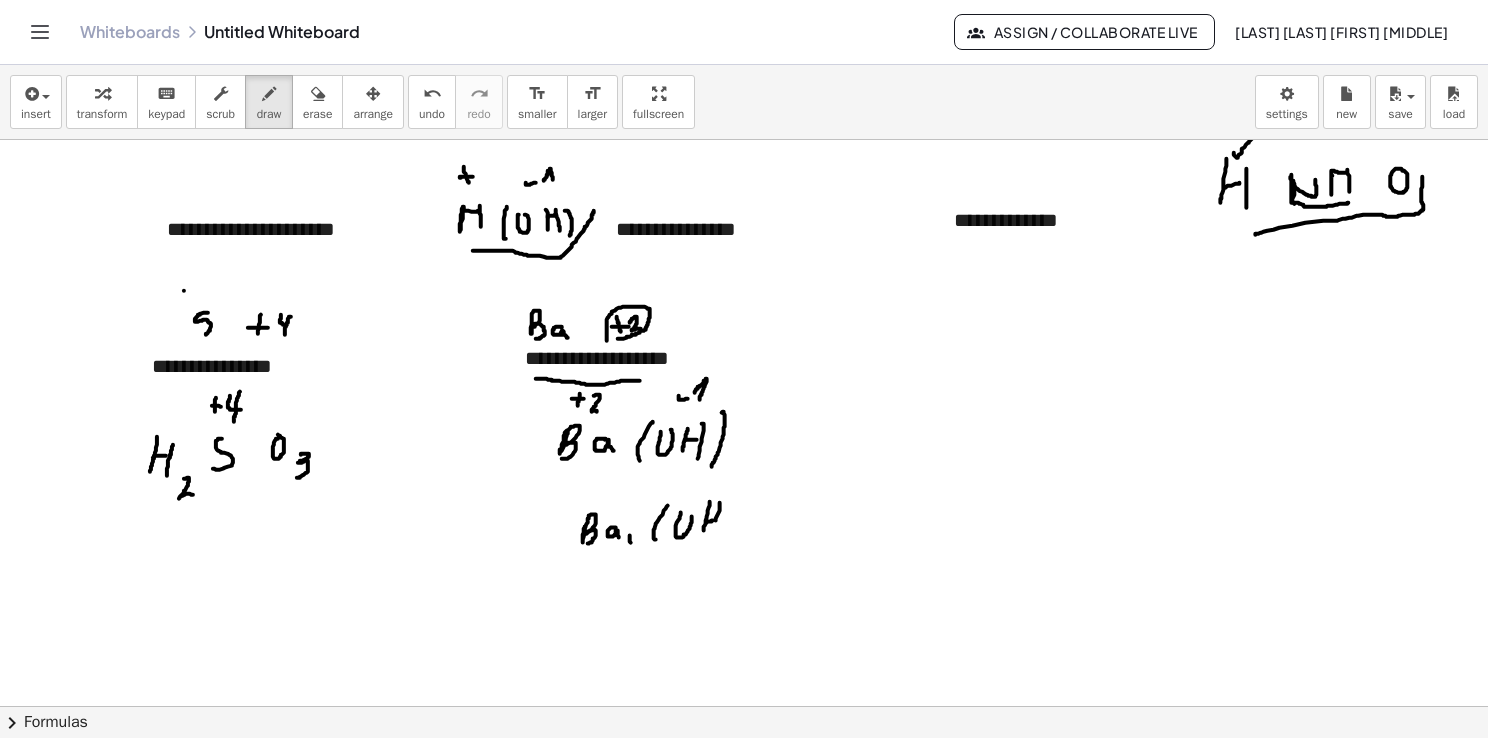 drag, startPoint x: 720, startPoint y: 502, endPoint x: 716, endPoint y: 524, distance: 22.36068 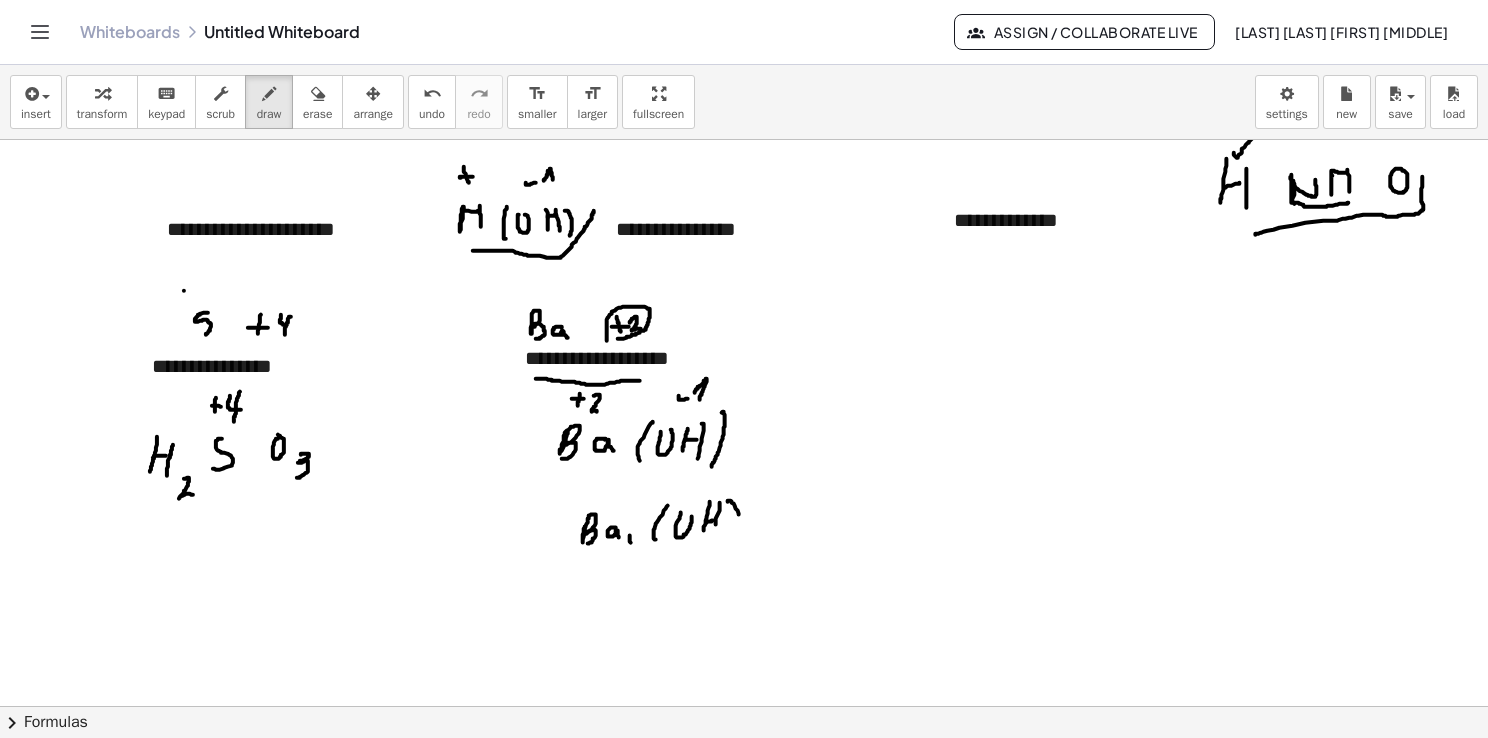 drag, startPoint x: 728, startPoint y: 501, endPoint x: 729, endPoint y: 536, distance: 35.014282 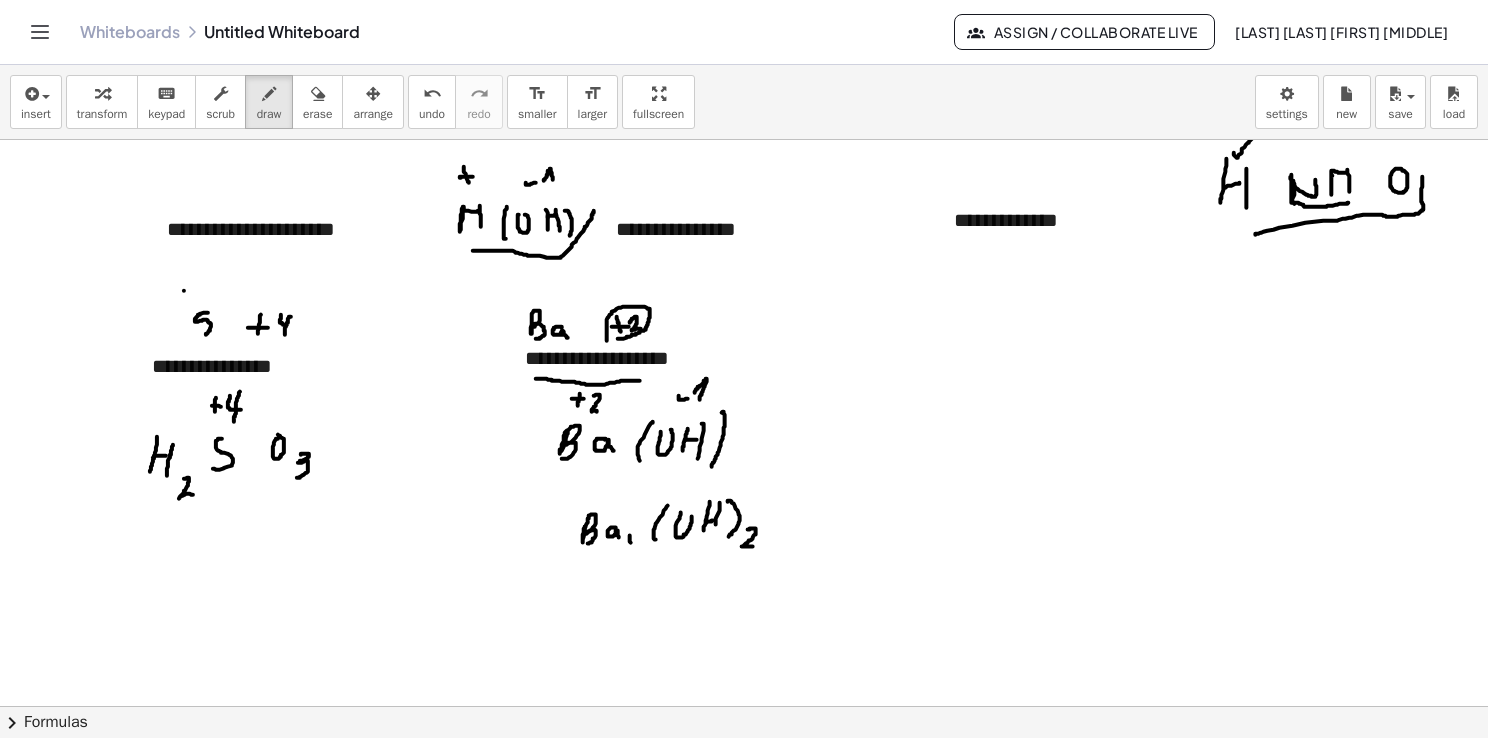 drag, startPoint x: 750, startPoint y: 529, endPoint x: 754, endPoint y: 546, distance: 17.464249 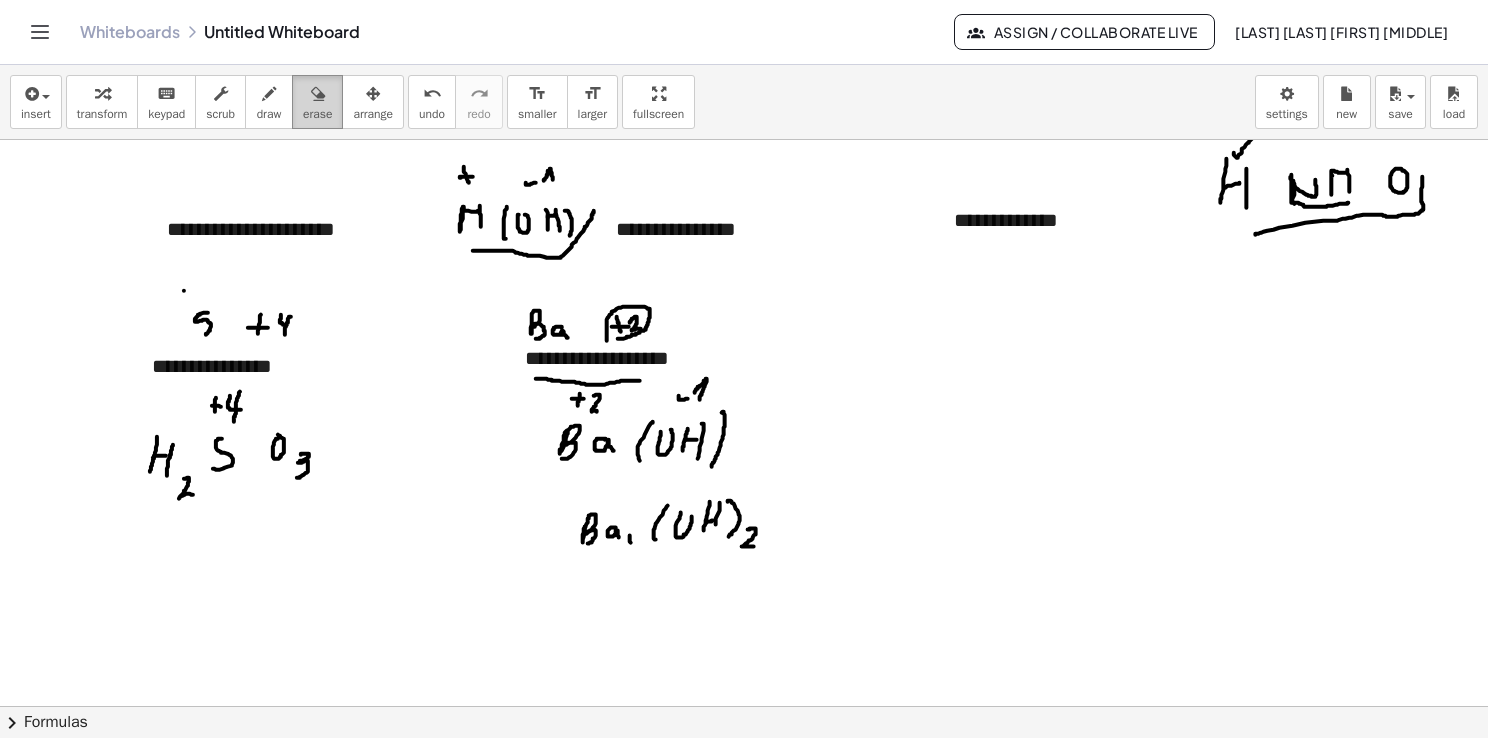 click on "erase" at bounding box center (317, 102) 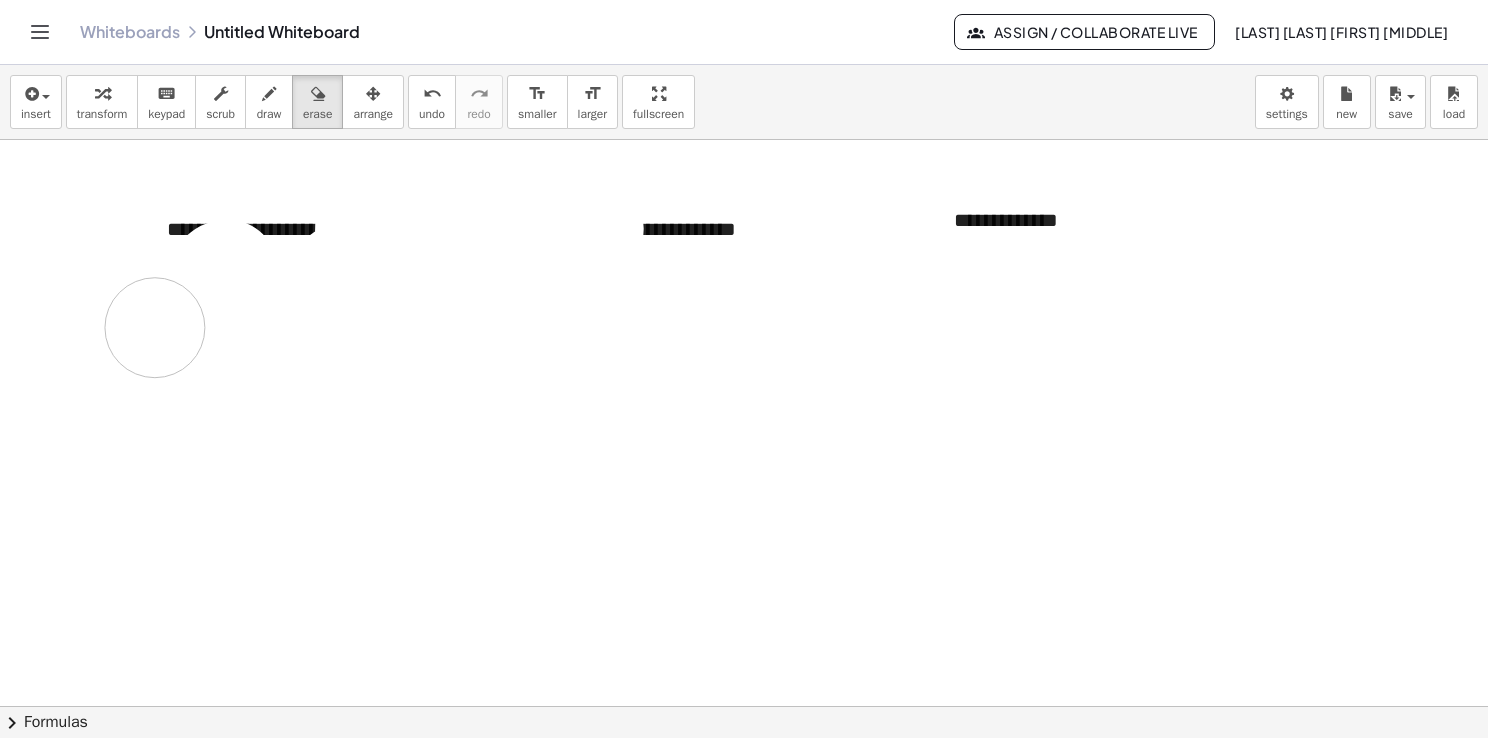 drag, startPoint x: 1205, startPoint y: 228, endPoint x: 837, endPoint y: 477, distance: 444.32532 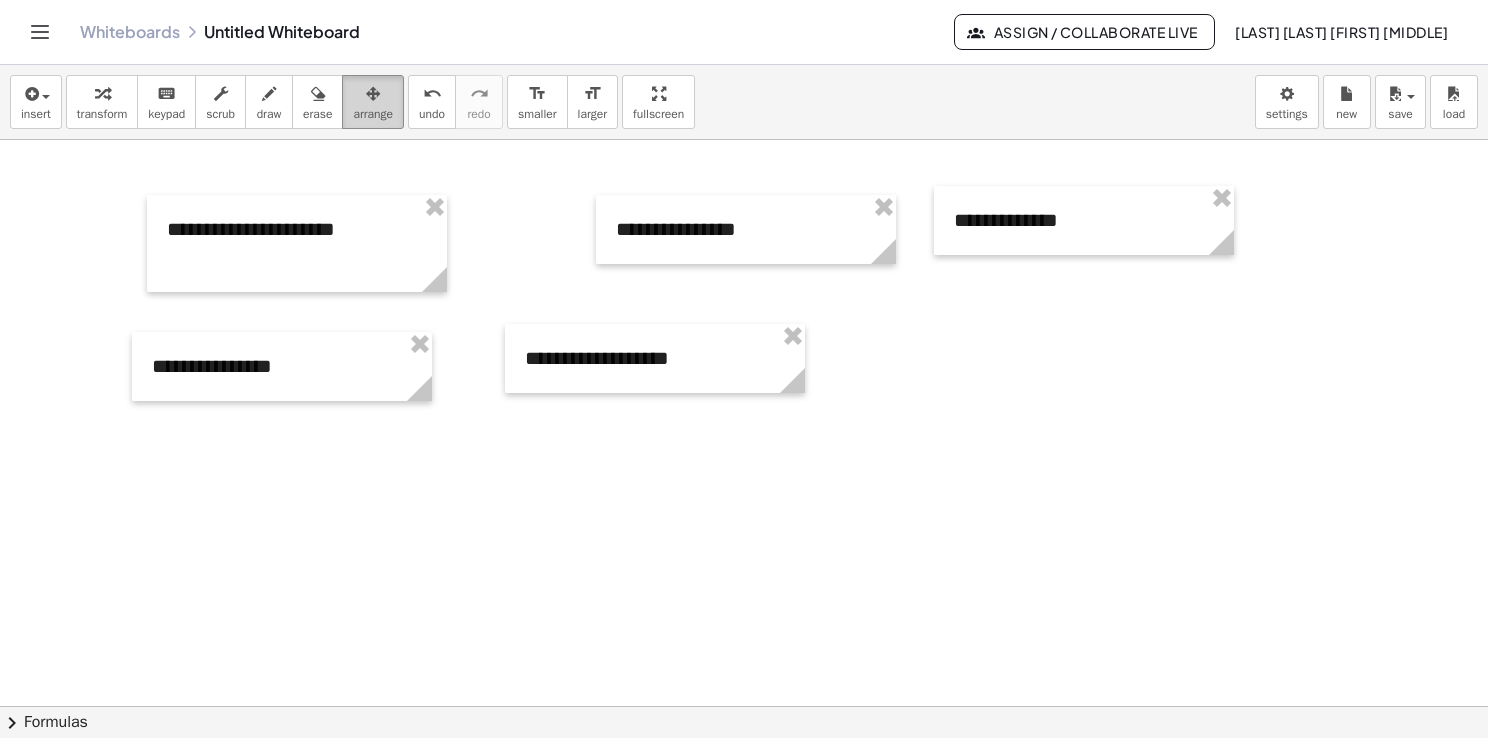click on "arrange" at bounding box center (373, 114) 